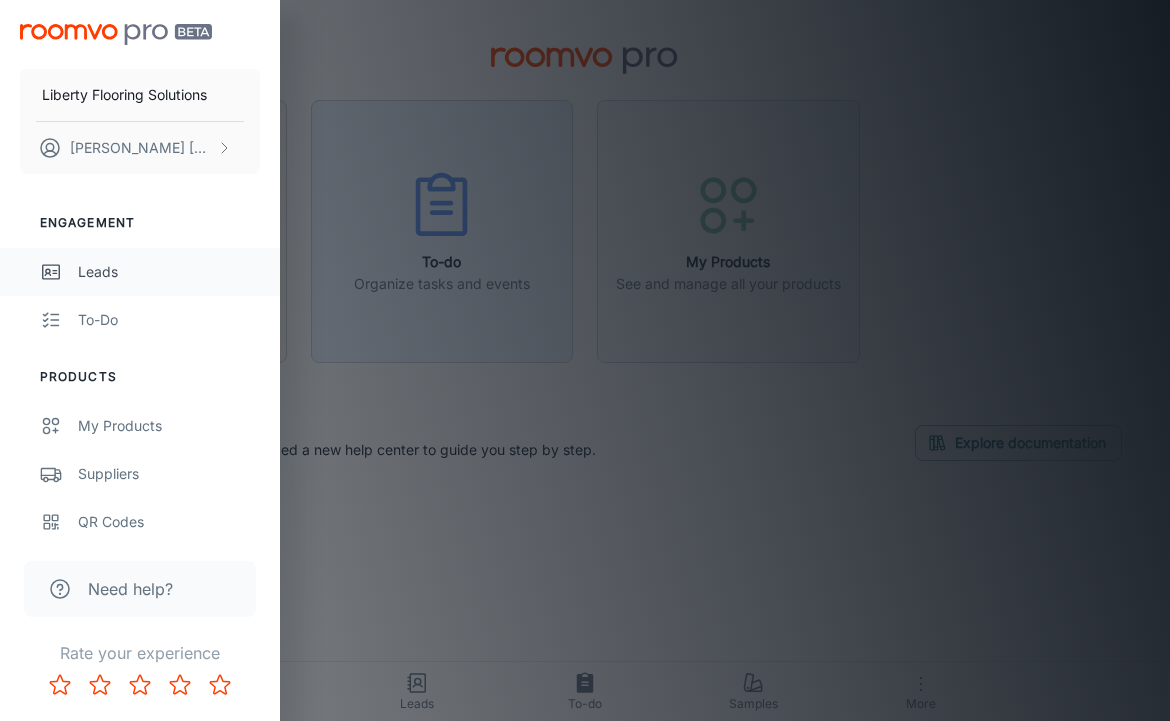 scroll, scrollTop: 0, scrollLeft: 0, axis: both 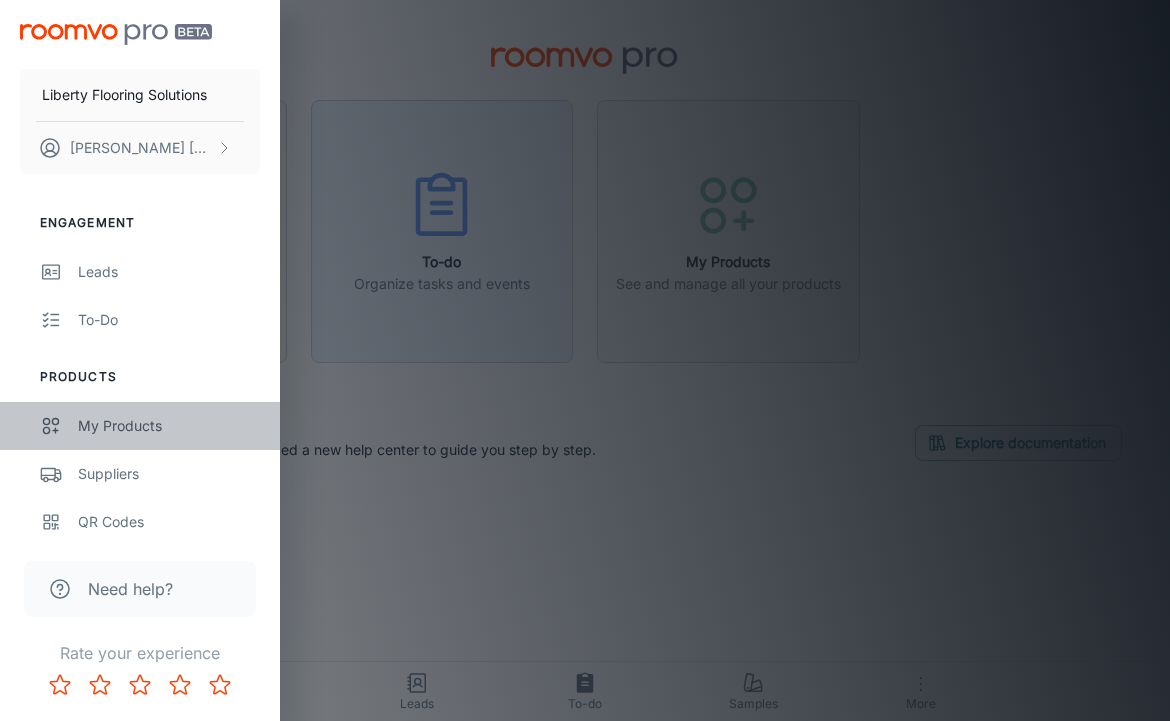 click on "My Products" at bounding box center (169, 426) 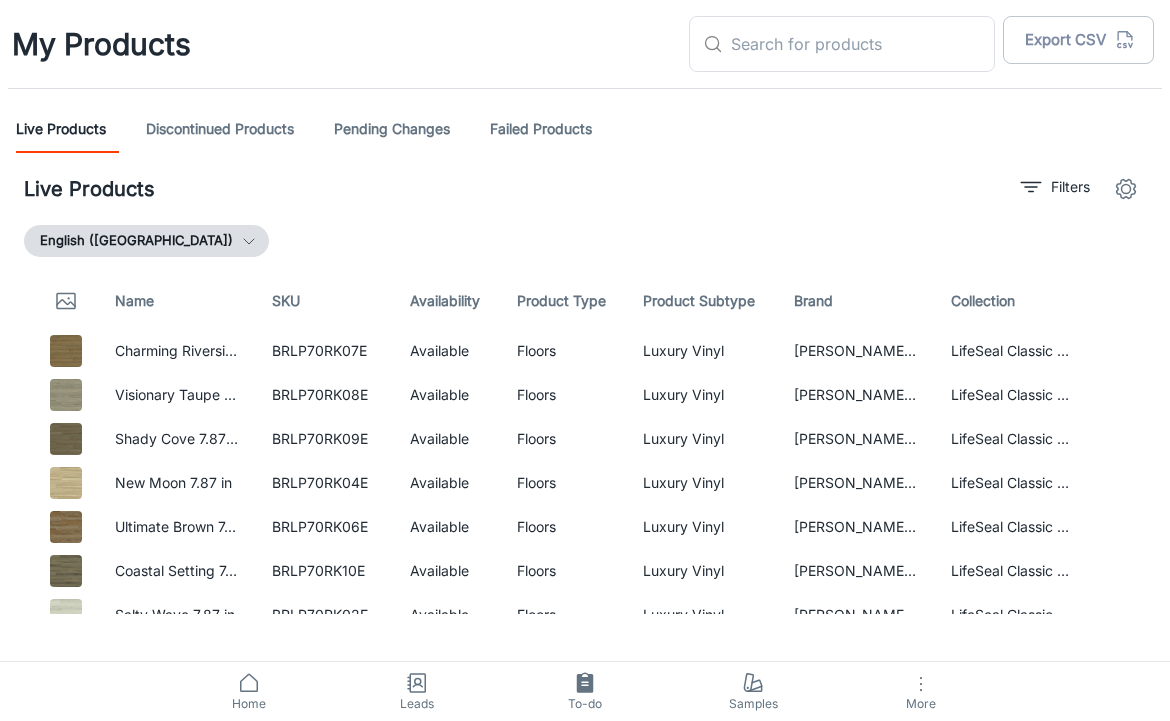 click on "My Products" at bounding box center (101, 44) 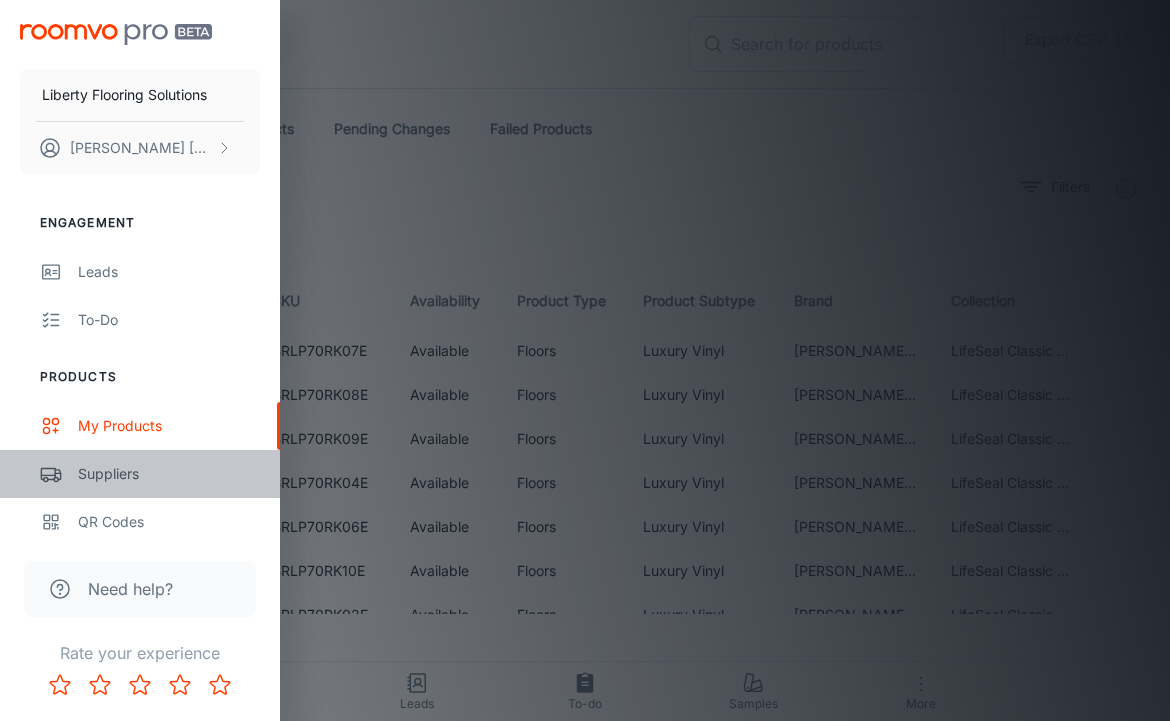 click on "Suppliers" at bounding box center [169, 474] 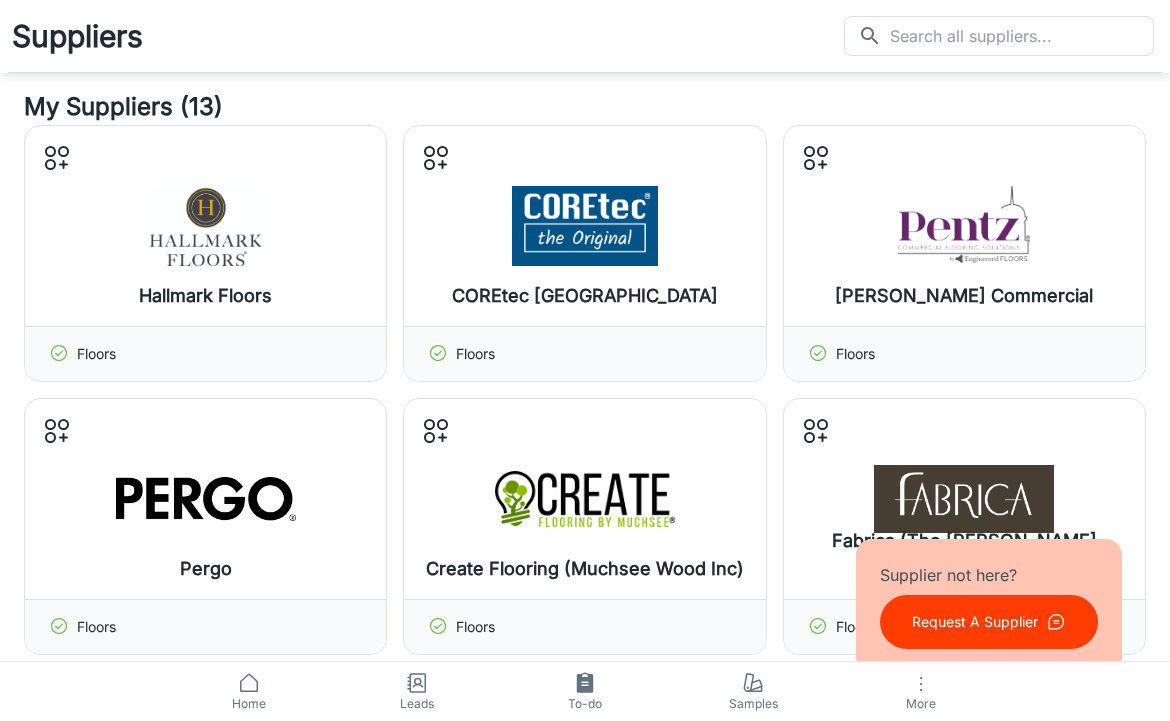 scroll, scrollTop: 0, scrollLeft: 0, axis: both 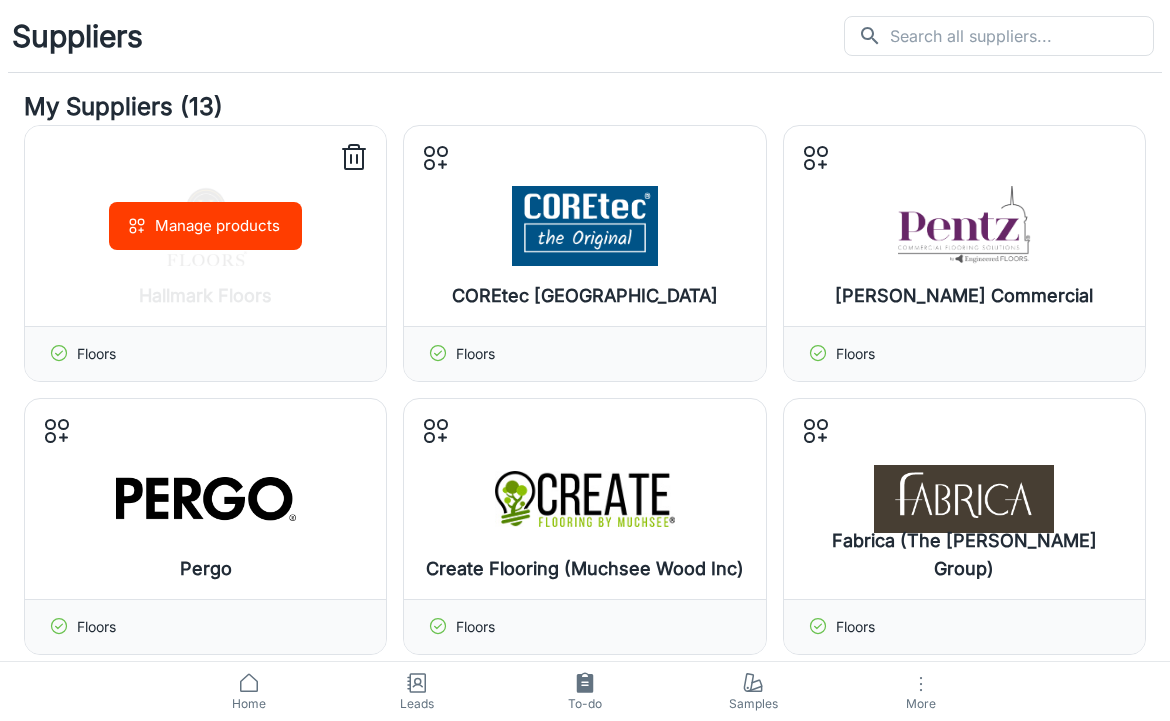 click 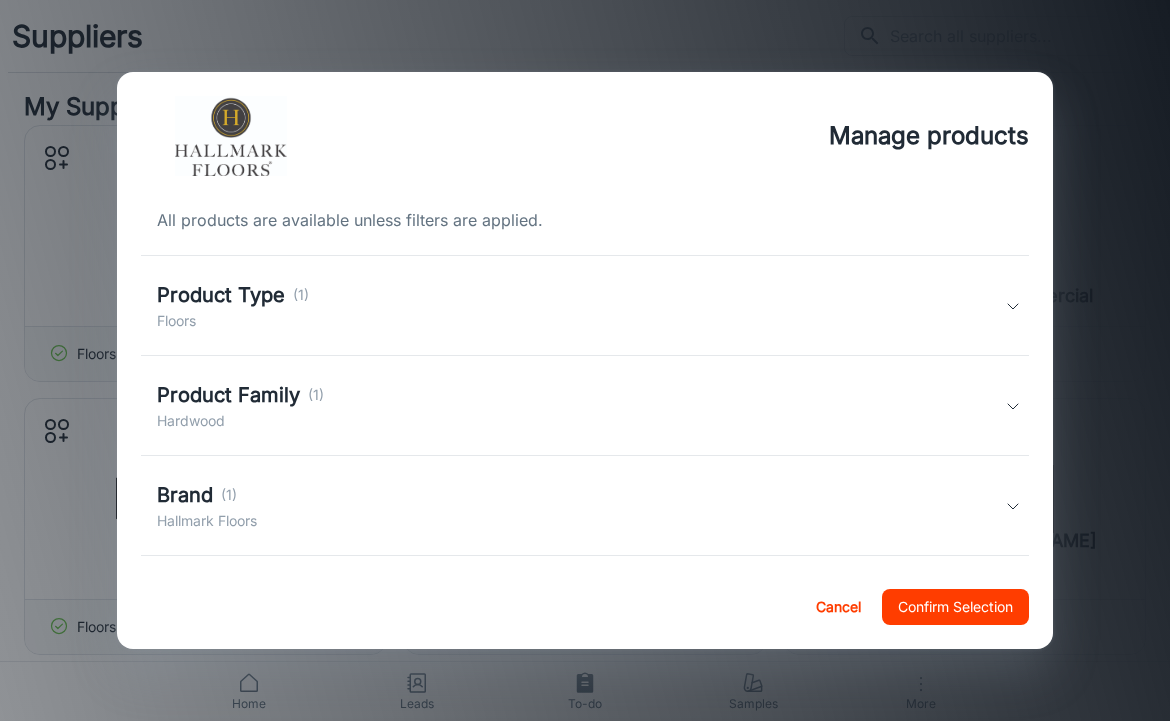 click on "Product Type (1) Floors" at bounding box center (581, 306) 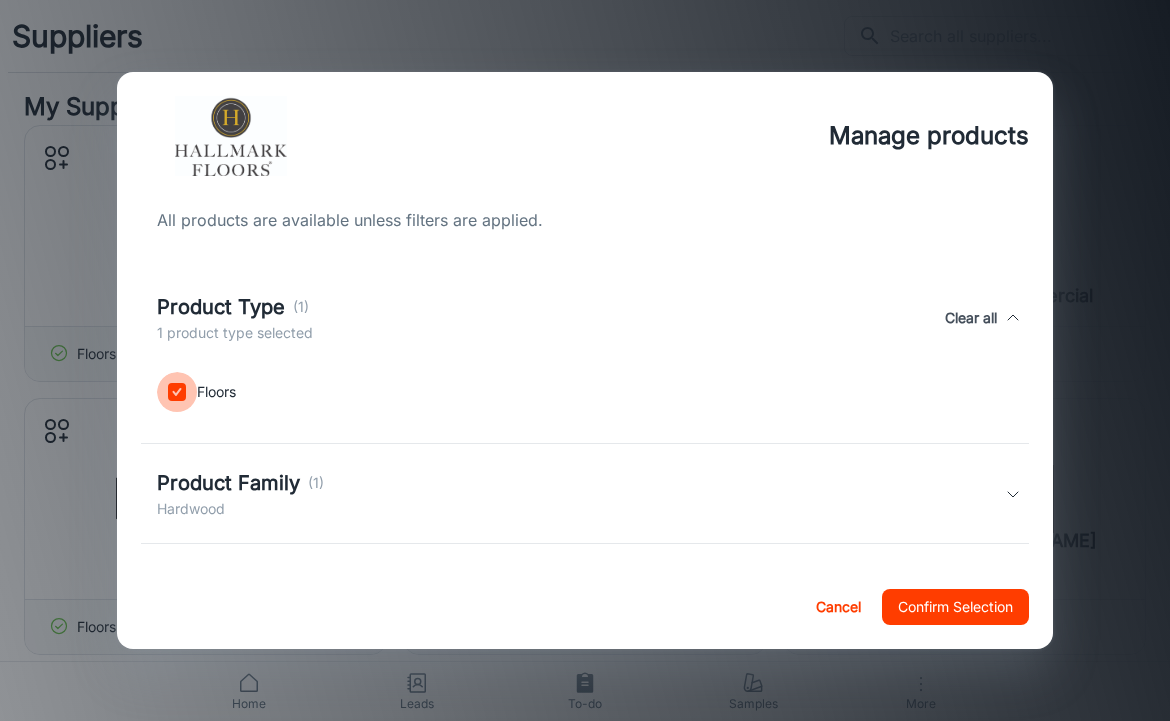 click at bounding box center [177, 392] 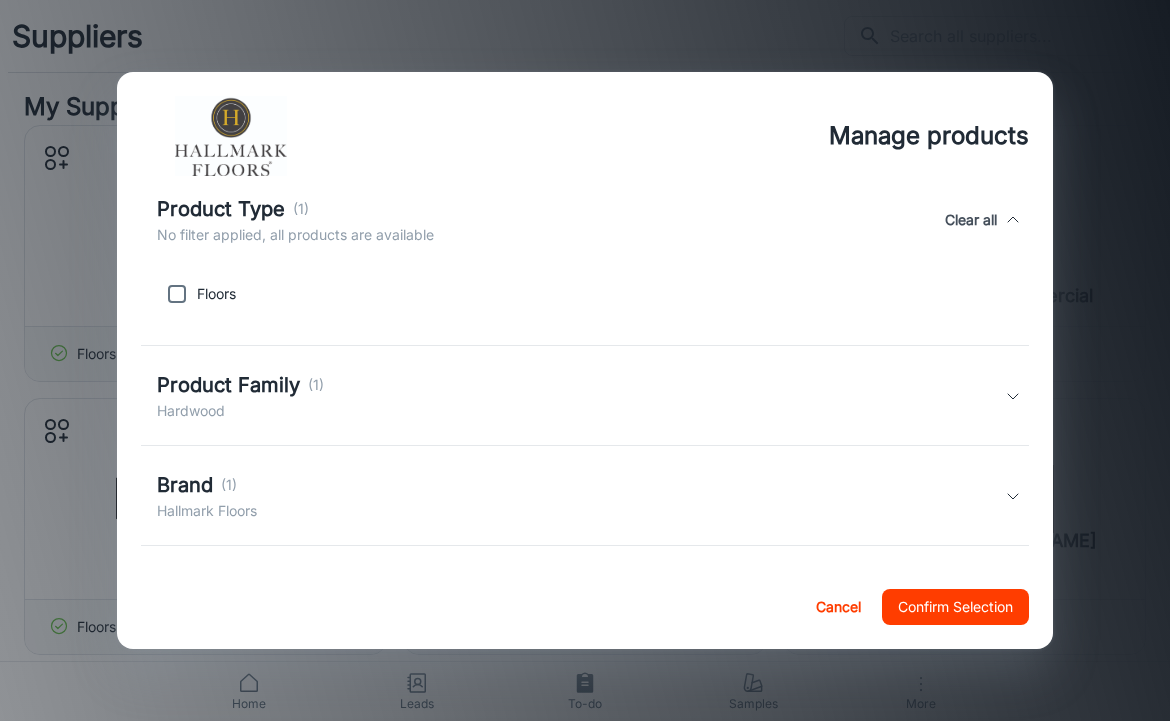 scroll, scrollTop: 220, scrollLeft: 0, axis: vertical 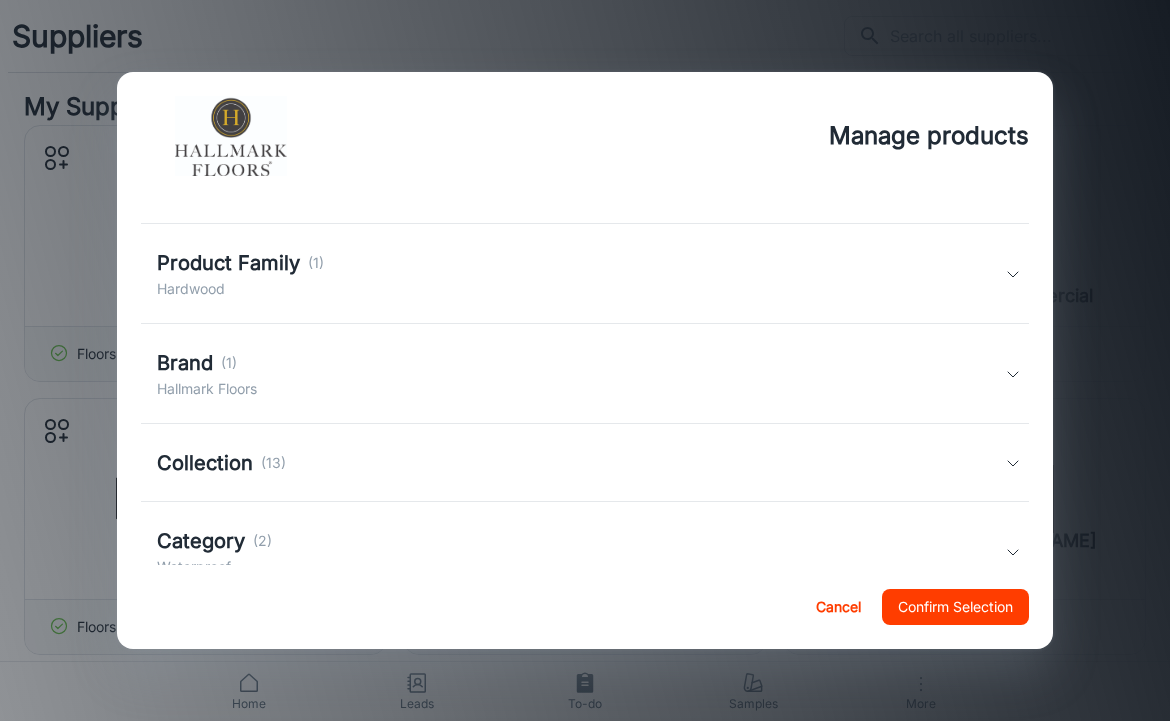 click on "Product Family (1) Hardwood" at bounding box center [581, 274] 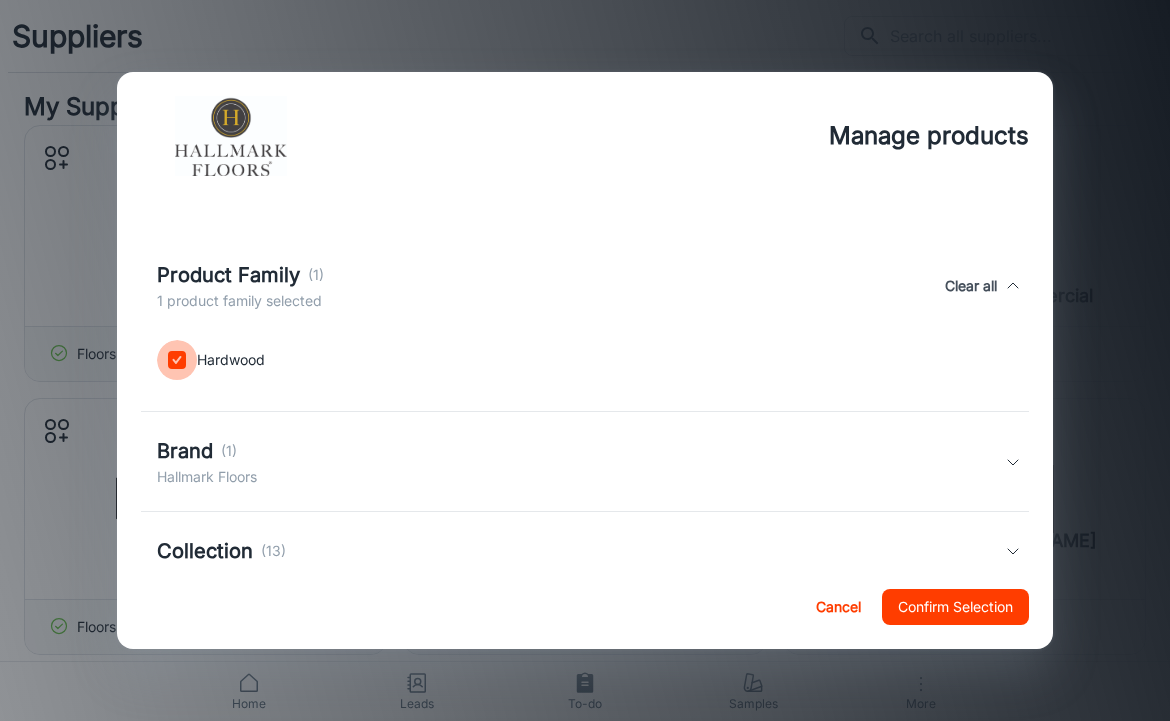 click at bounding box center [177, 360] 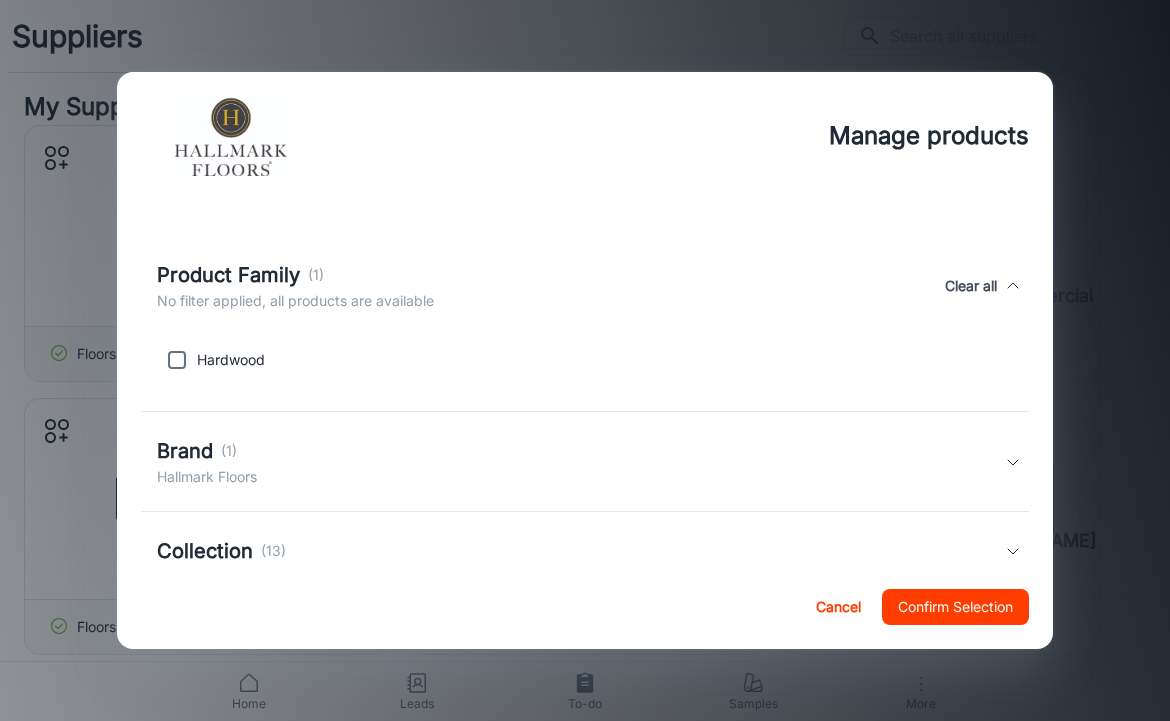 click on "Brand (1) Hallmark Floors" at bounding box center (585, 462) 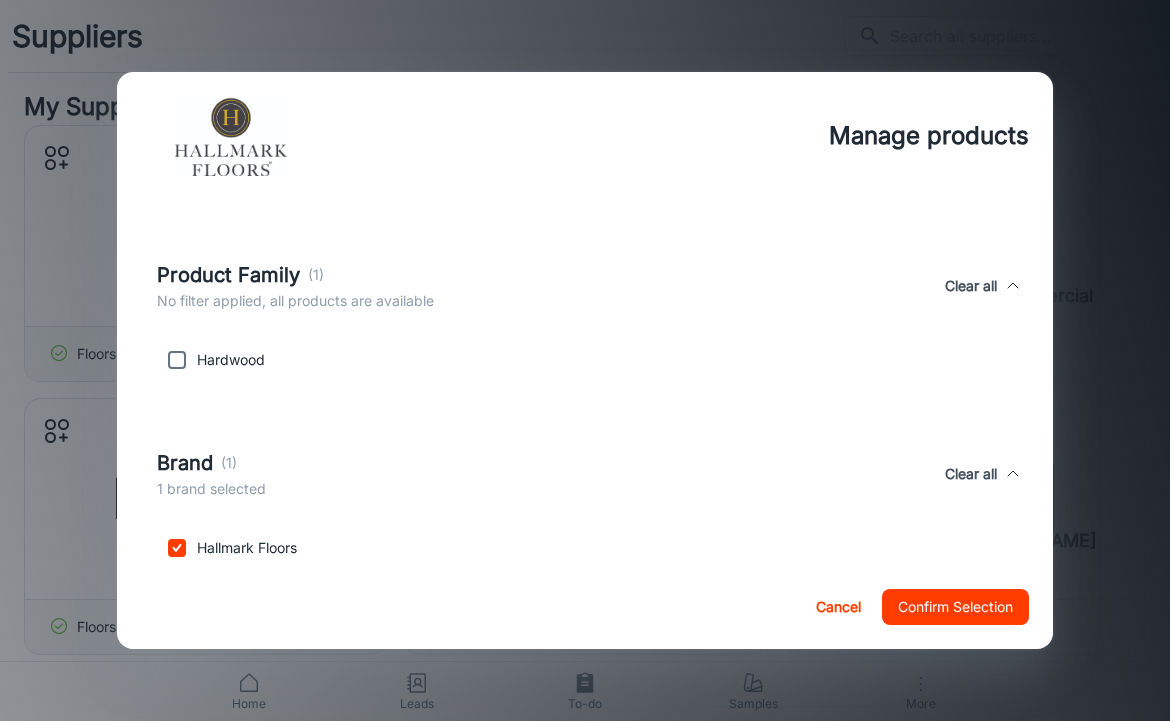 click at bounding box center (177, 548) 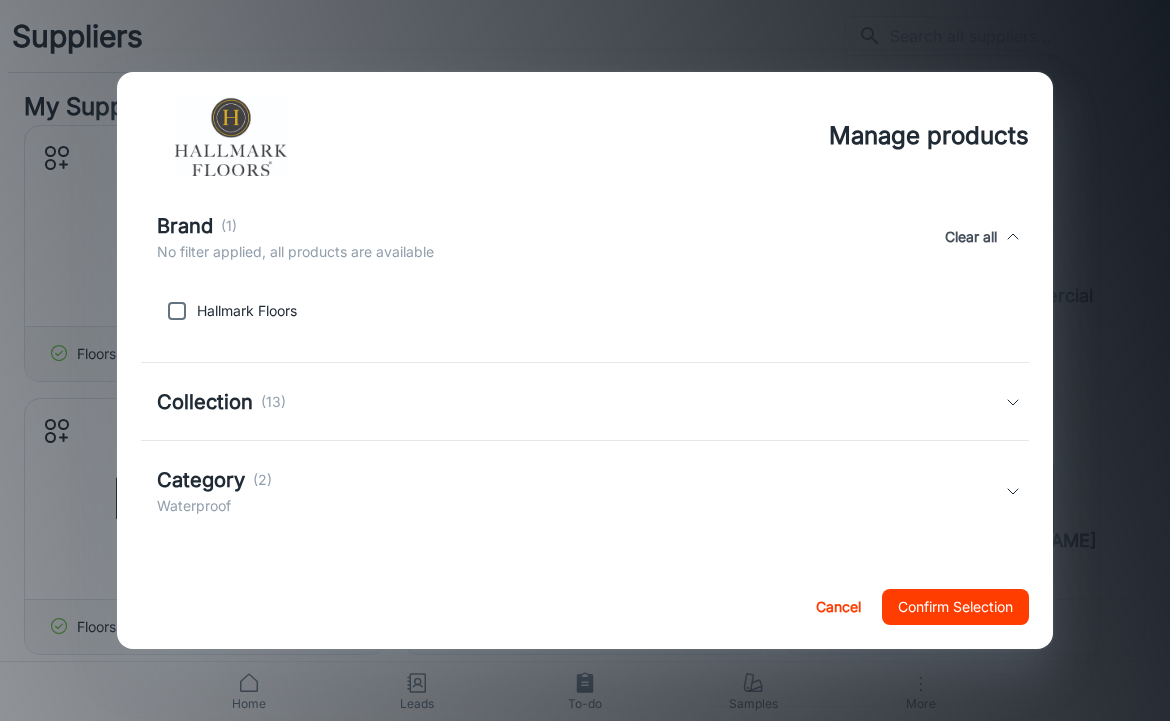 scroll, scrollTop: 458, scrollLeft: 0, axis: vertical 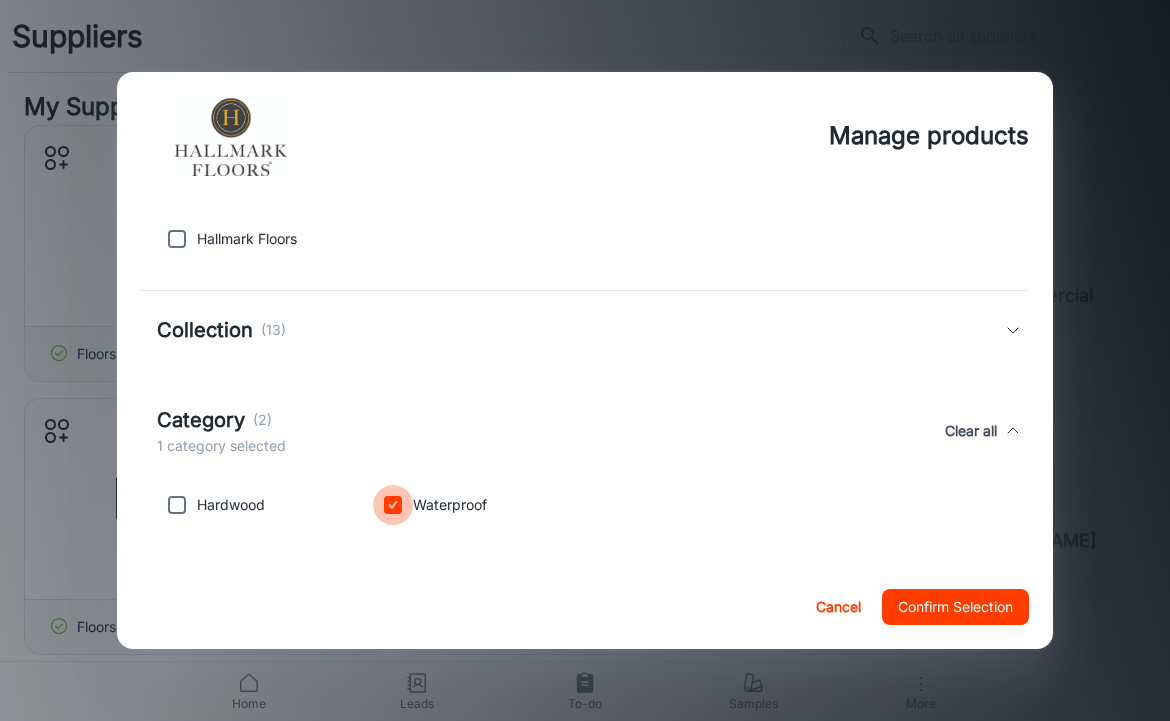 click at bounding box center (393, 505) 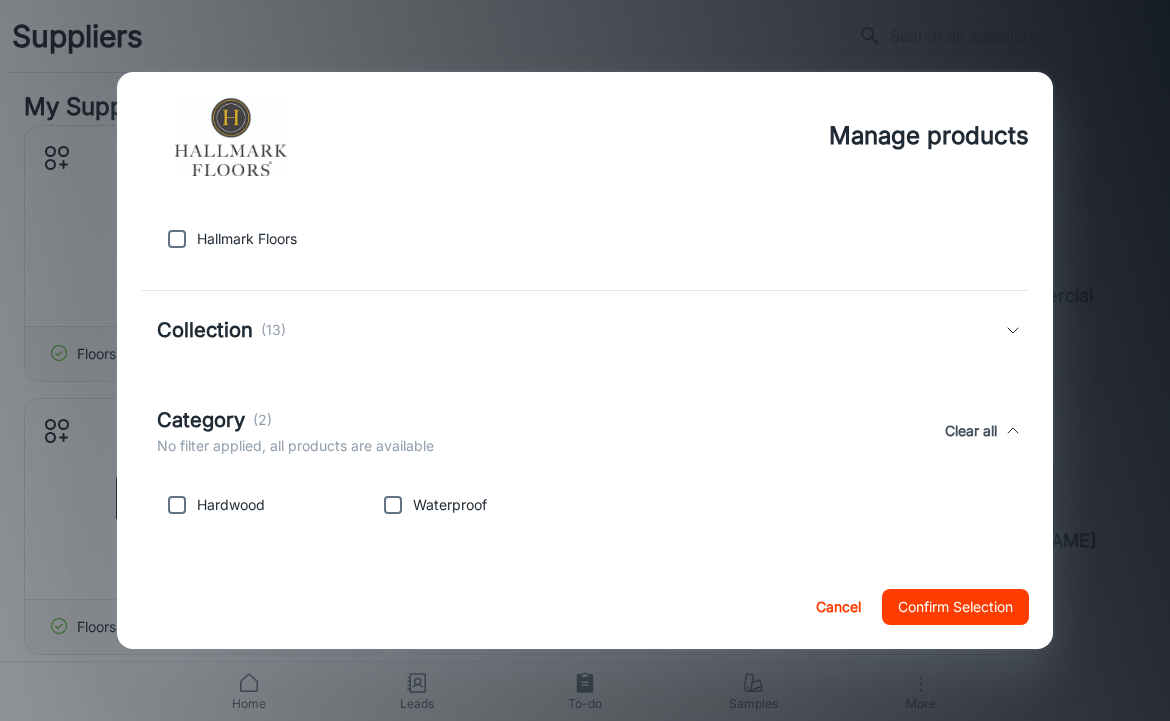 click on "Collection (13)" at bounding box center (585, 330) 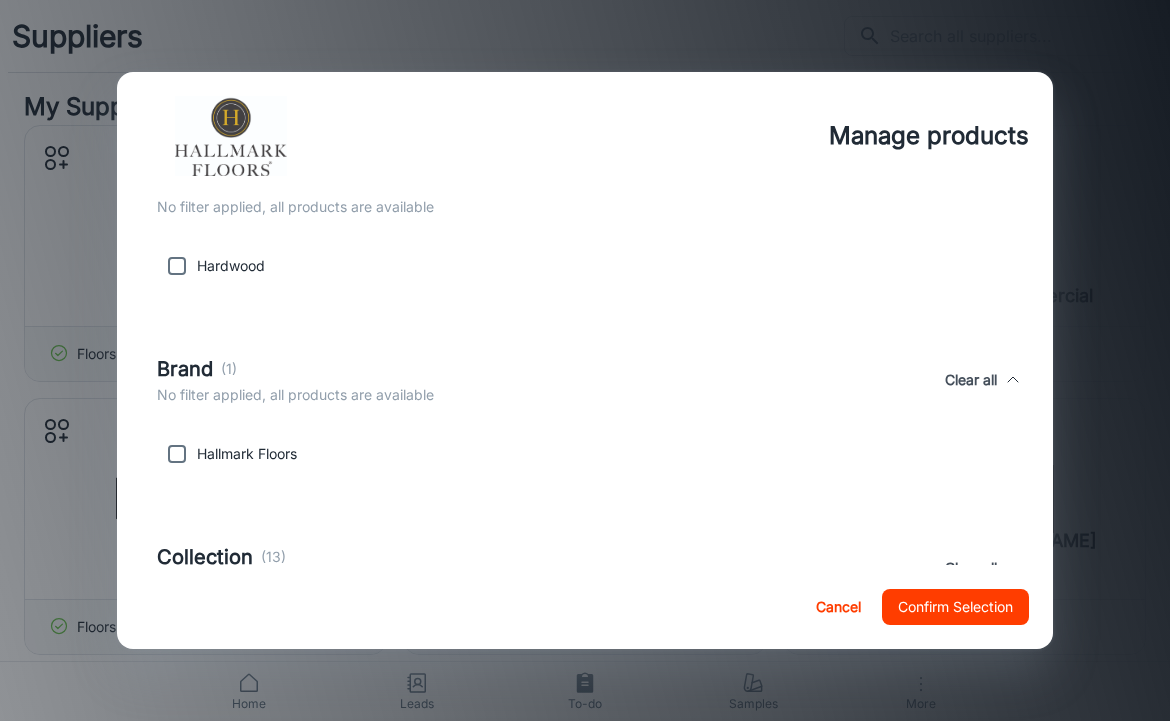 scroll, scrollTop: 261, scrollLeft: 0, axis: vertical 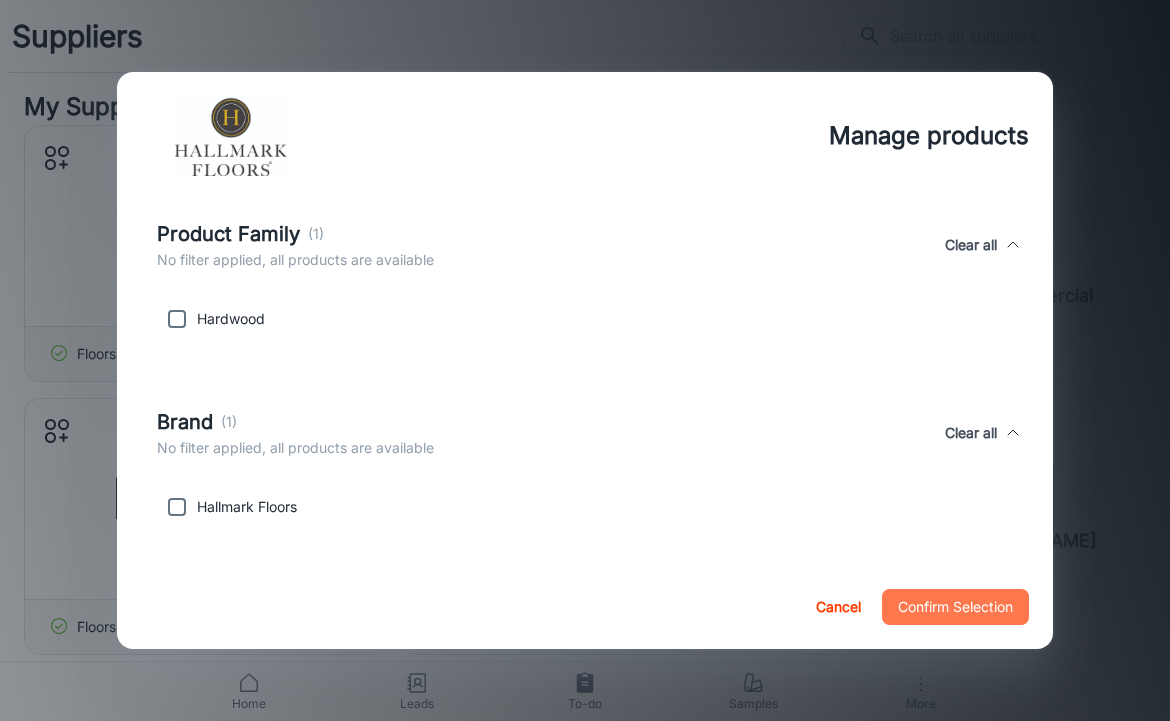 click on "Confirm Selection" at bounding box center (955, 607) 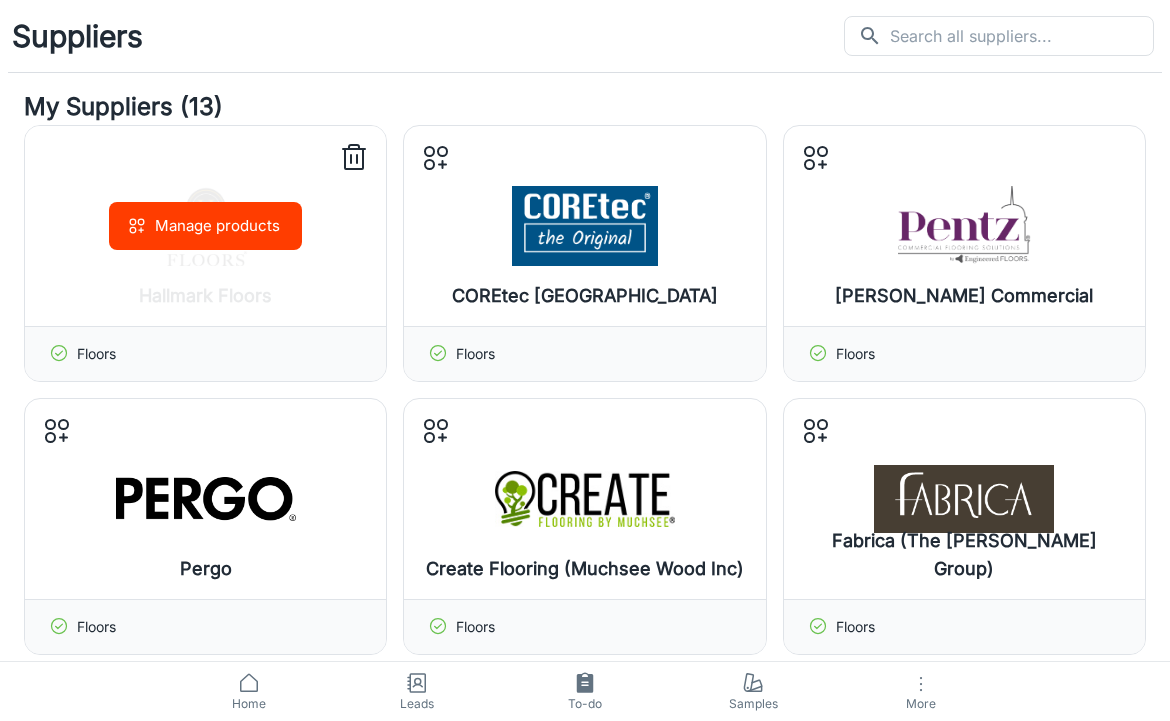 click 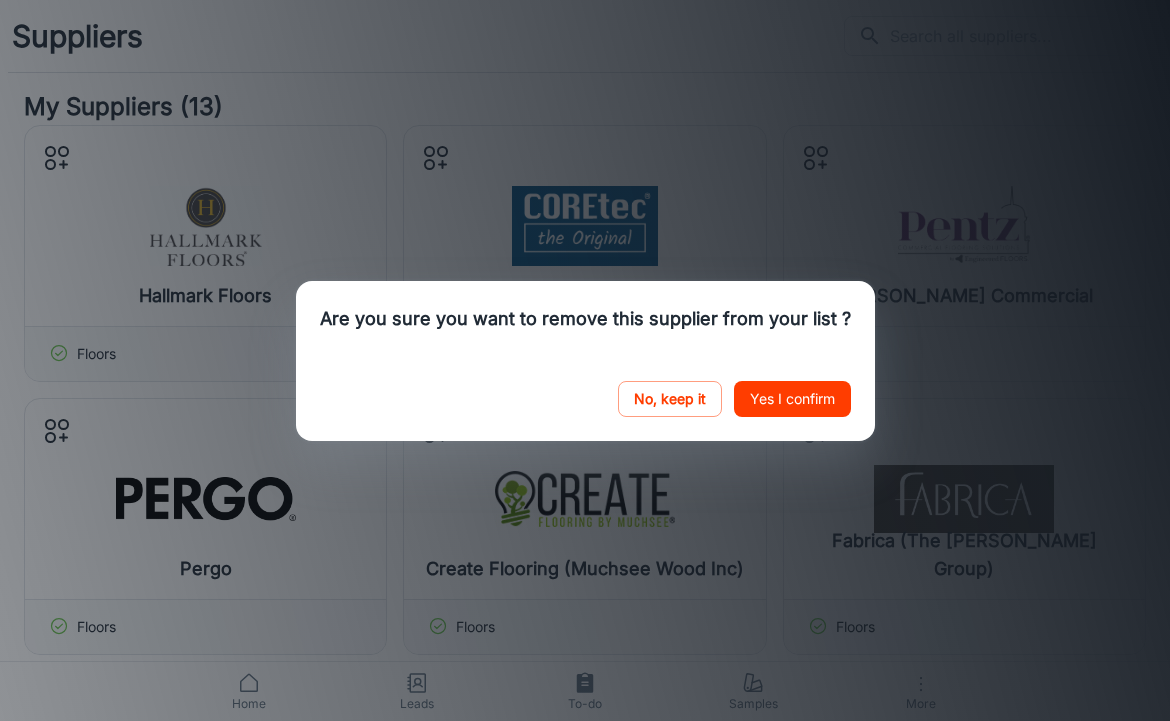 click on "Yes I confirm" at bounding box center [792, 399] 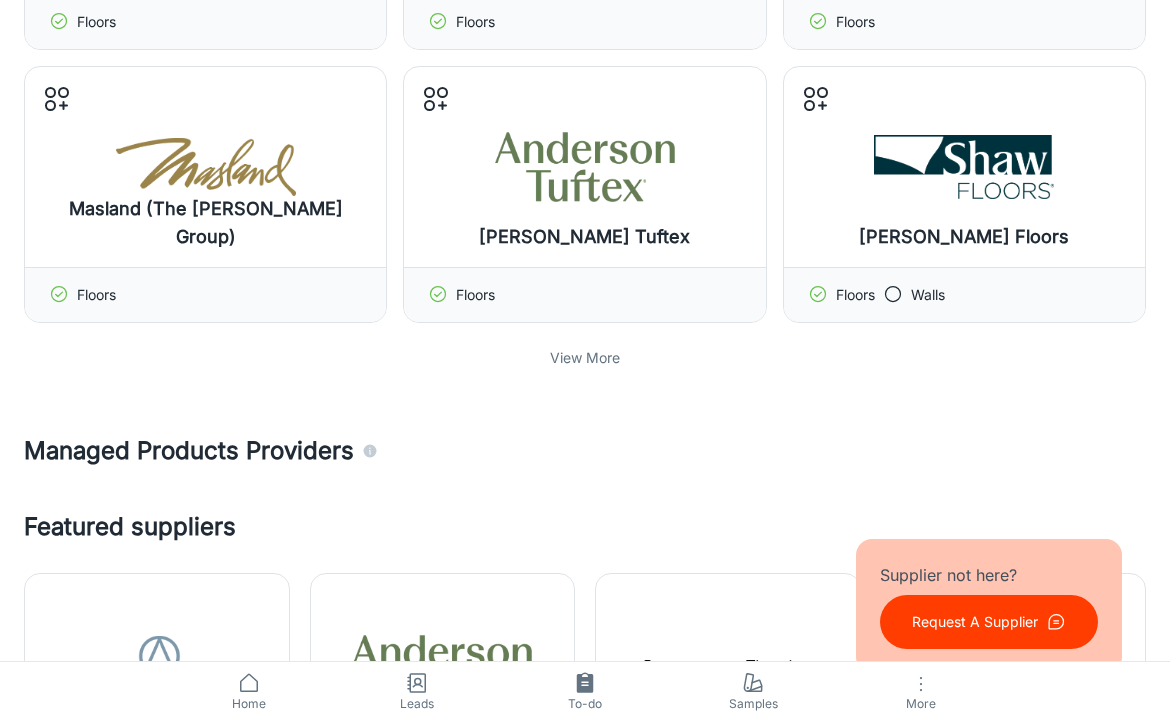 scroll, scrollTop: 624, scrollLeft: 0, axis: vertical 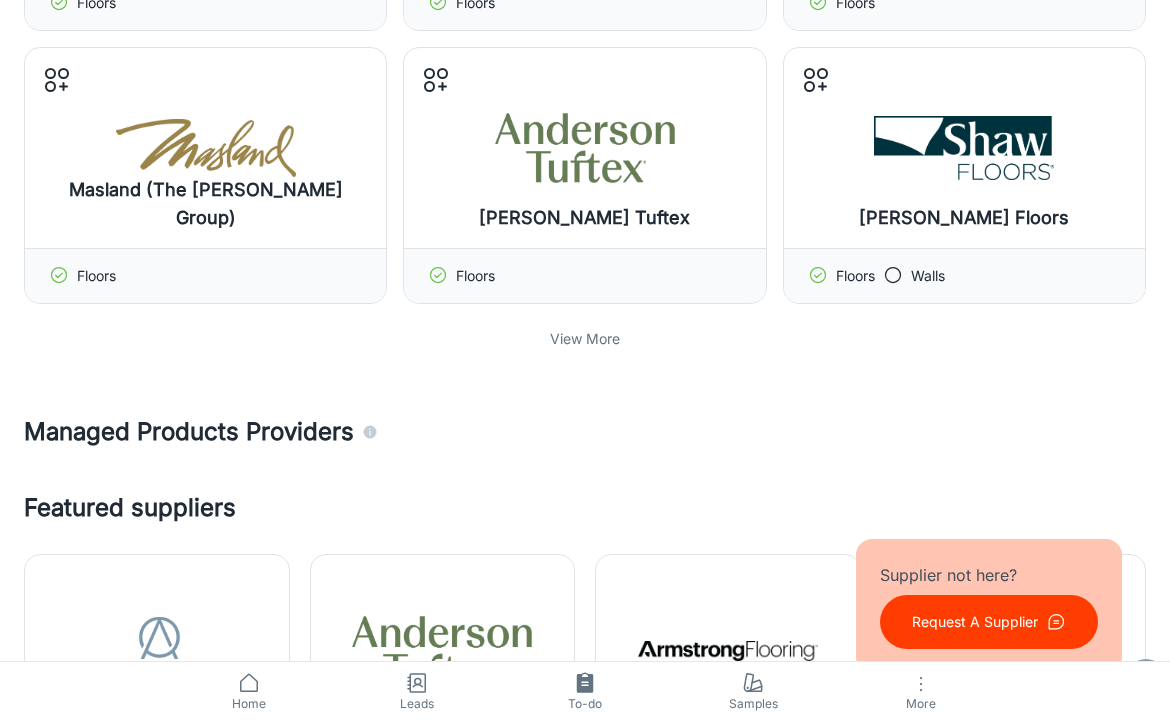 click on "View More" at bounding box center (585, 339) 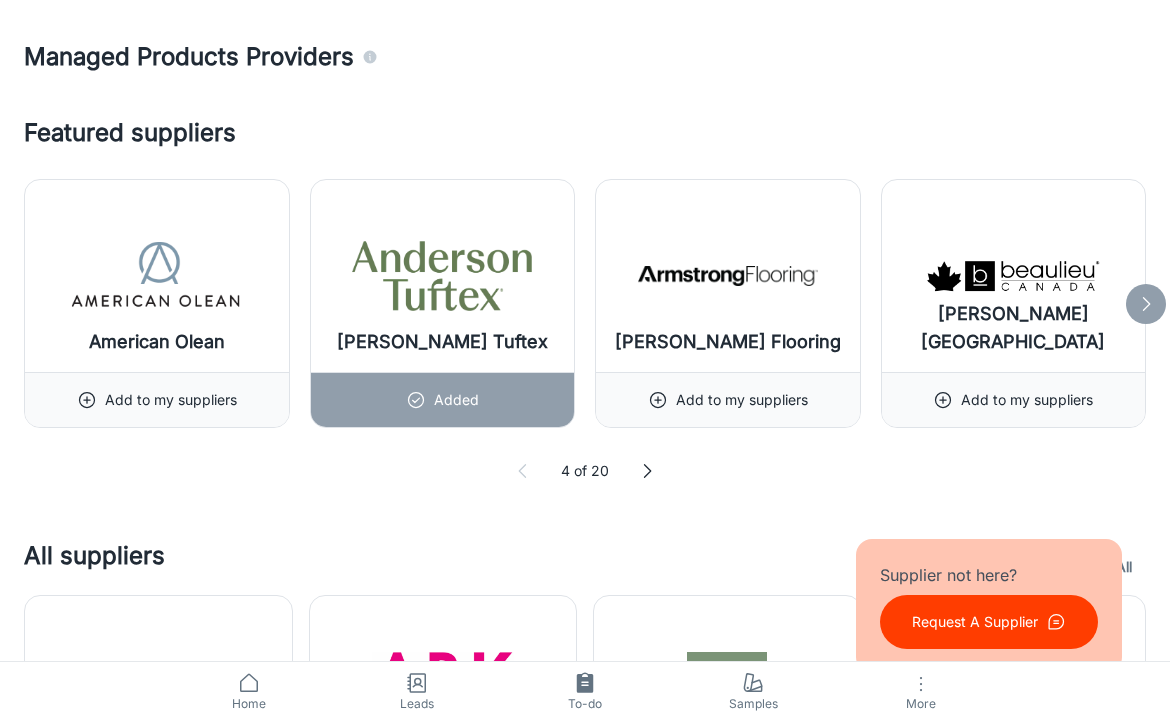scroll, scrollTop: 1239, scrollLeft: 0, axis: vertical 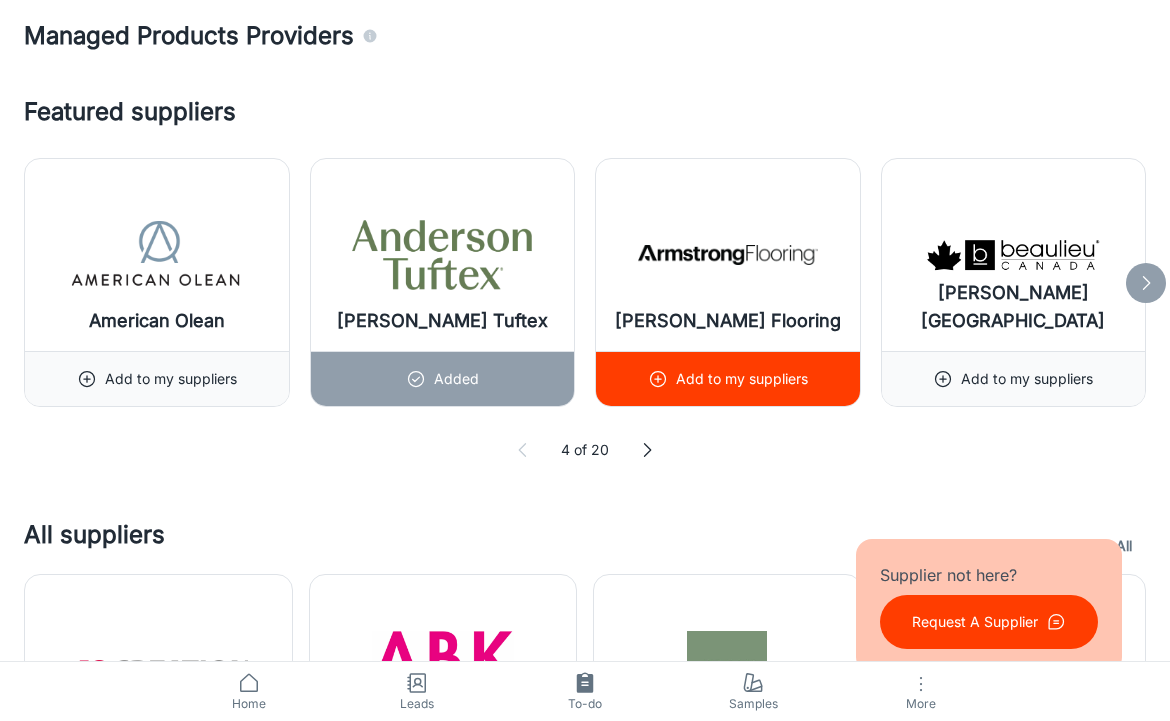 click 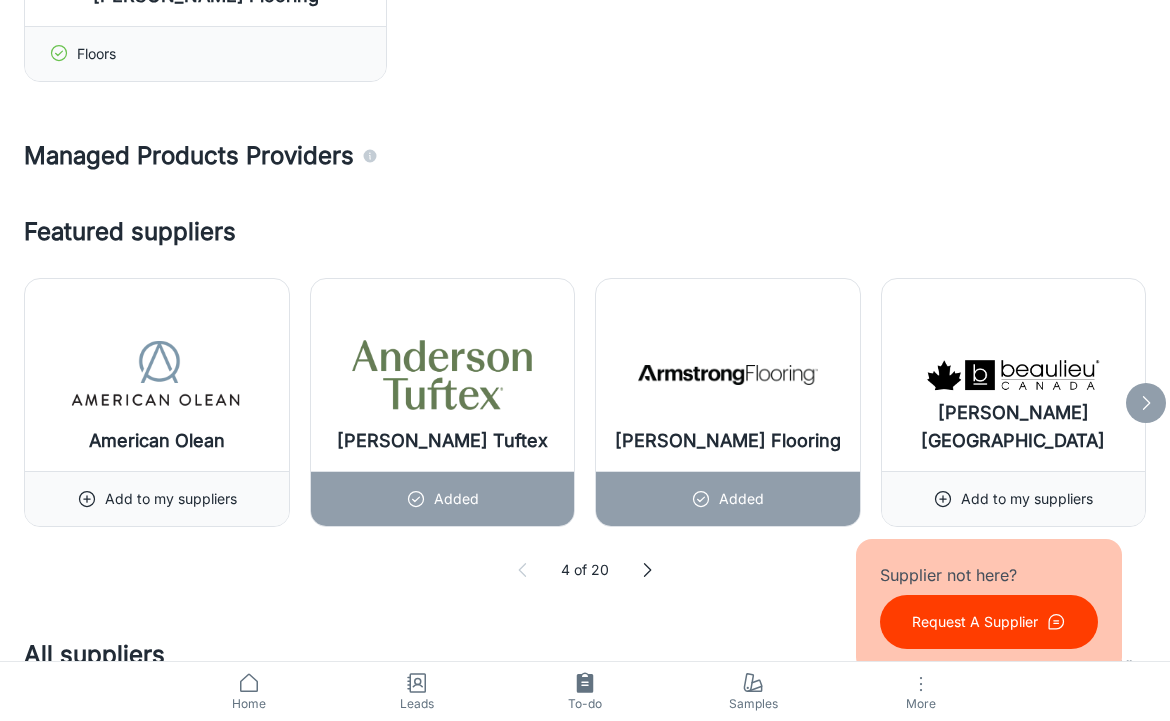 scroll, scrollTop: 1492, scrollLeft: 0, axis: vertical 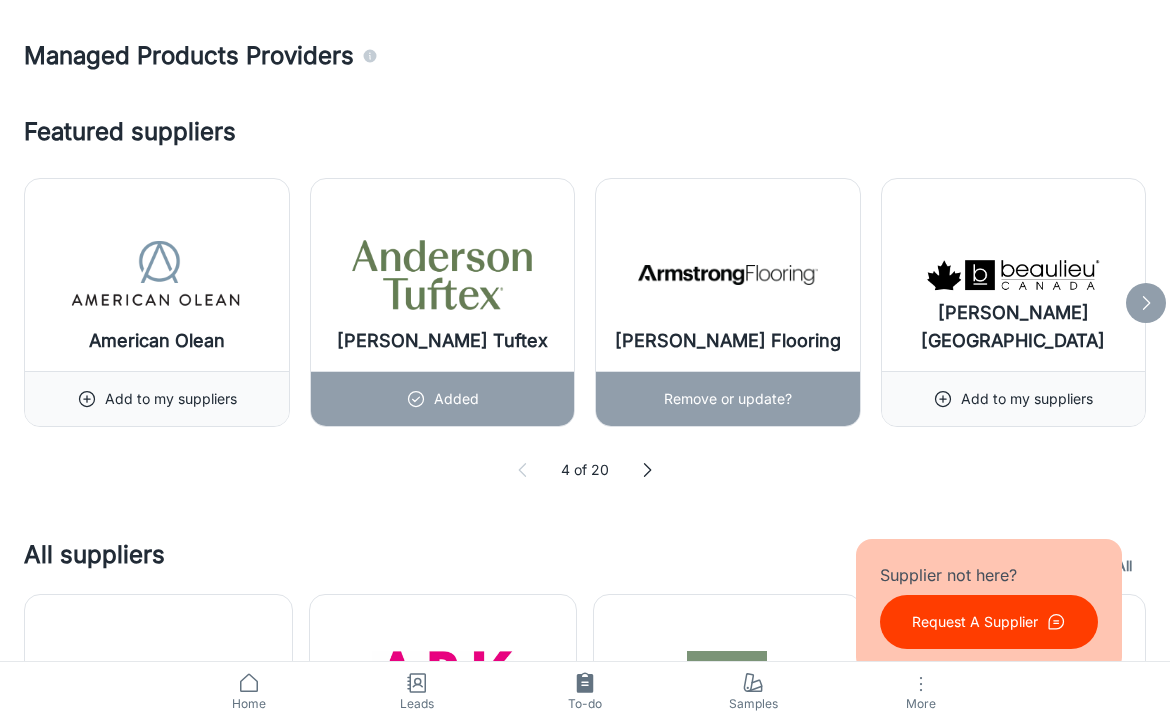 click on "Remove or update?" at bounding box center [728, 399] 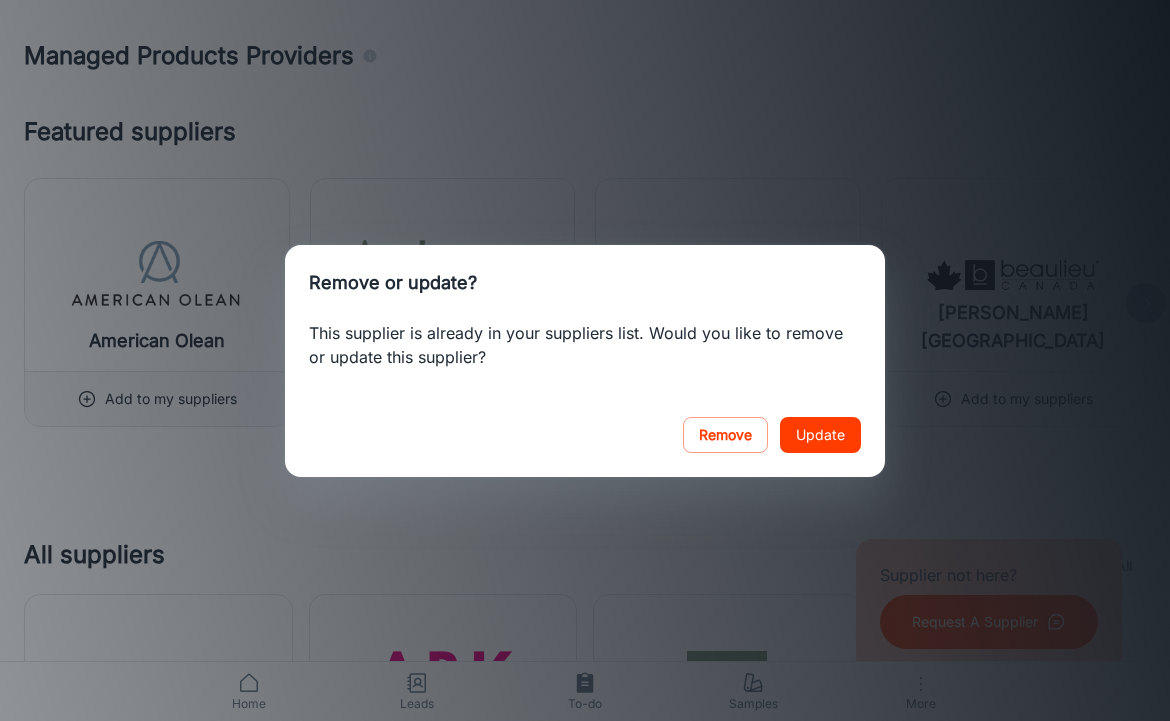 click on "Update" at bounding box center (820, 435) 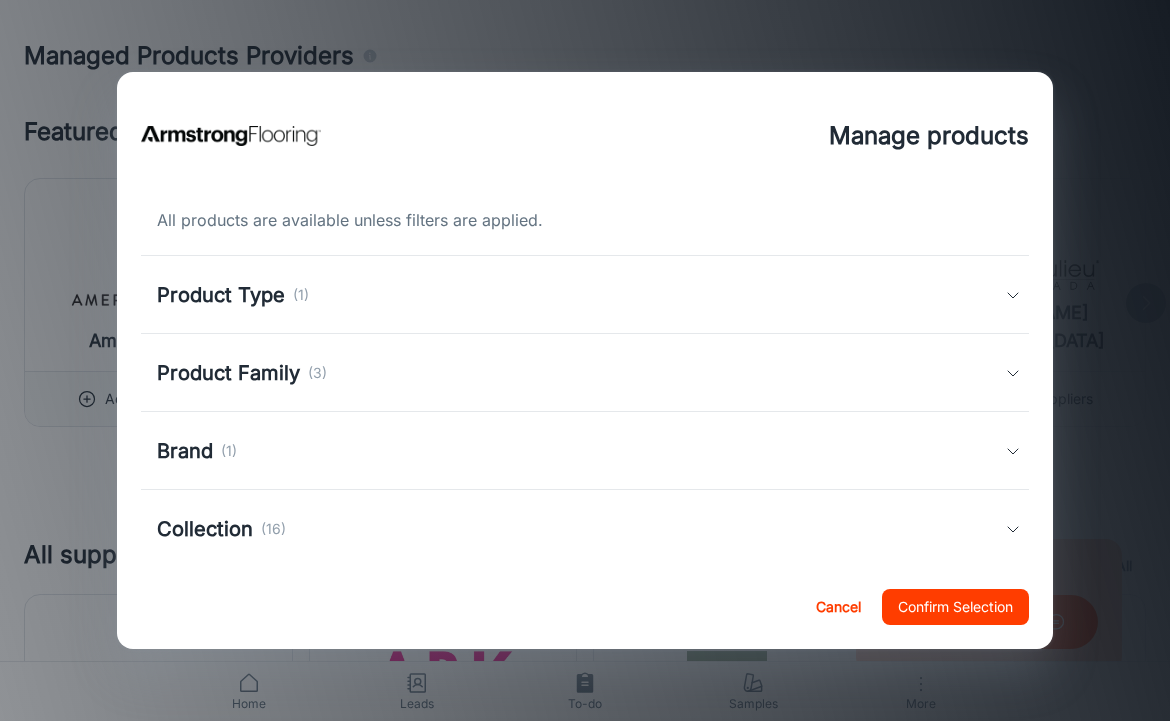drag, startPoint x: 800, startPoint y: 429, endPoint x: 709, endPoint y: 394, distance: 97.49872 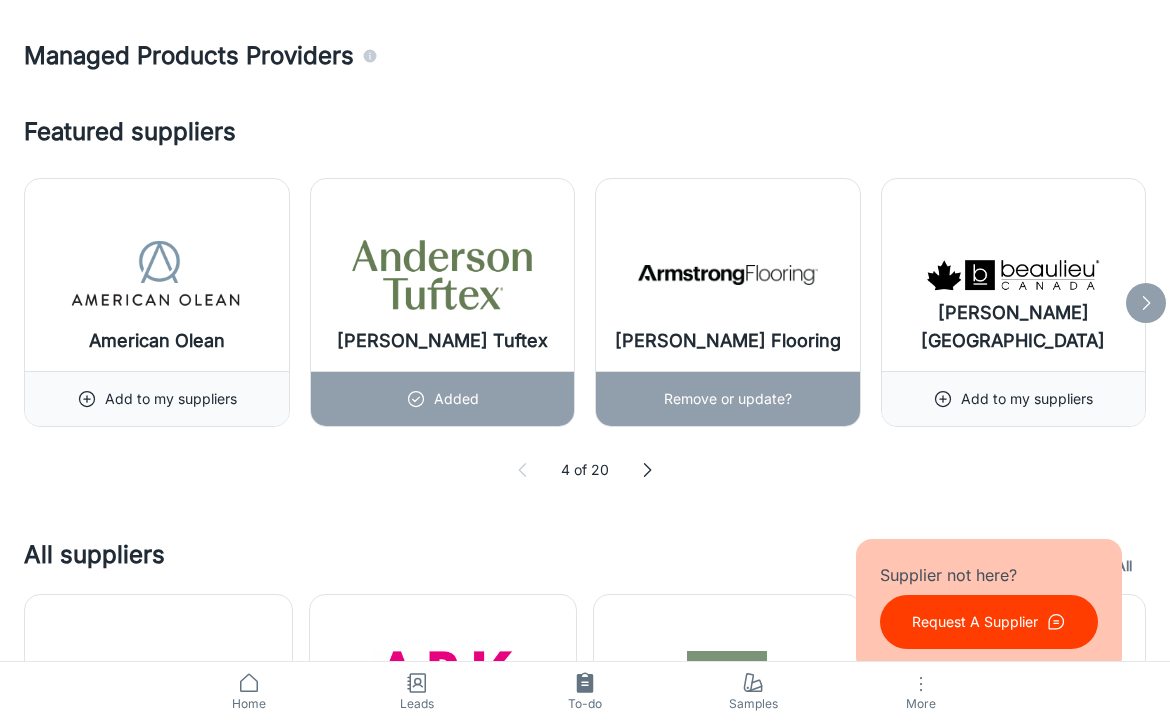 click on "Remove or update?" at bounding box center (728, 399) 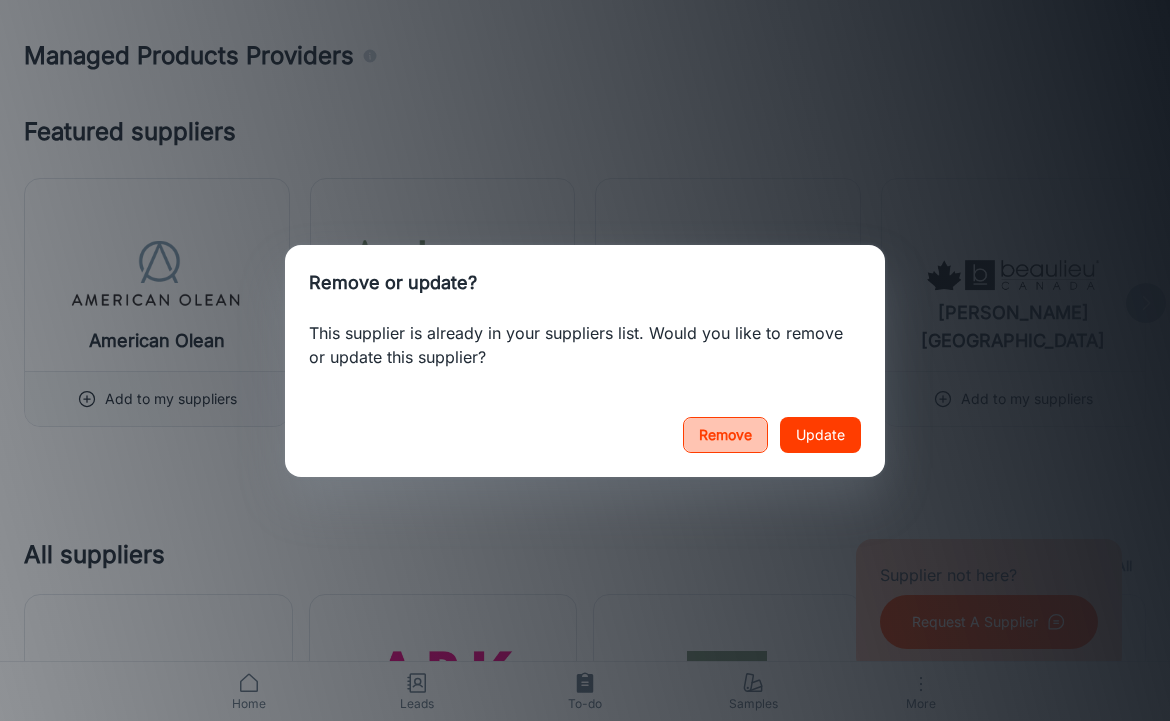 click on "Remove" at bounding box center [725, 435] 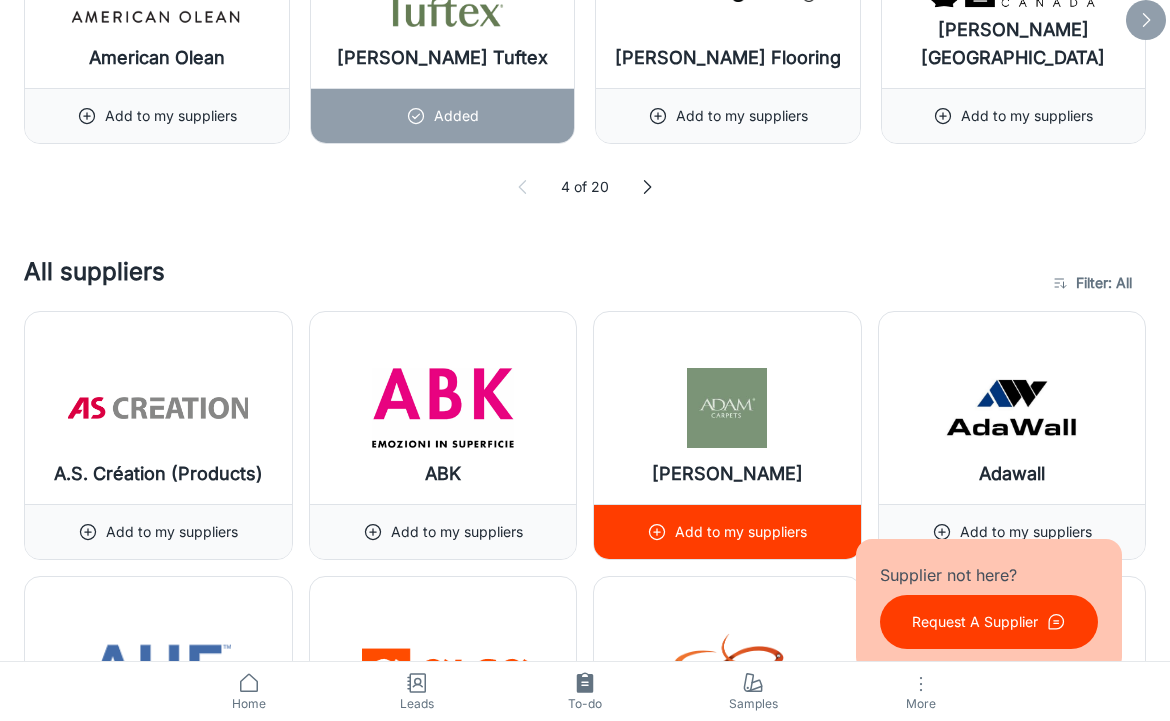 scroll, scrollTop: 1239, scrollLeft: 0, axis: vertical 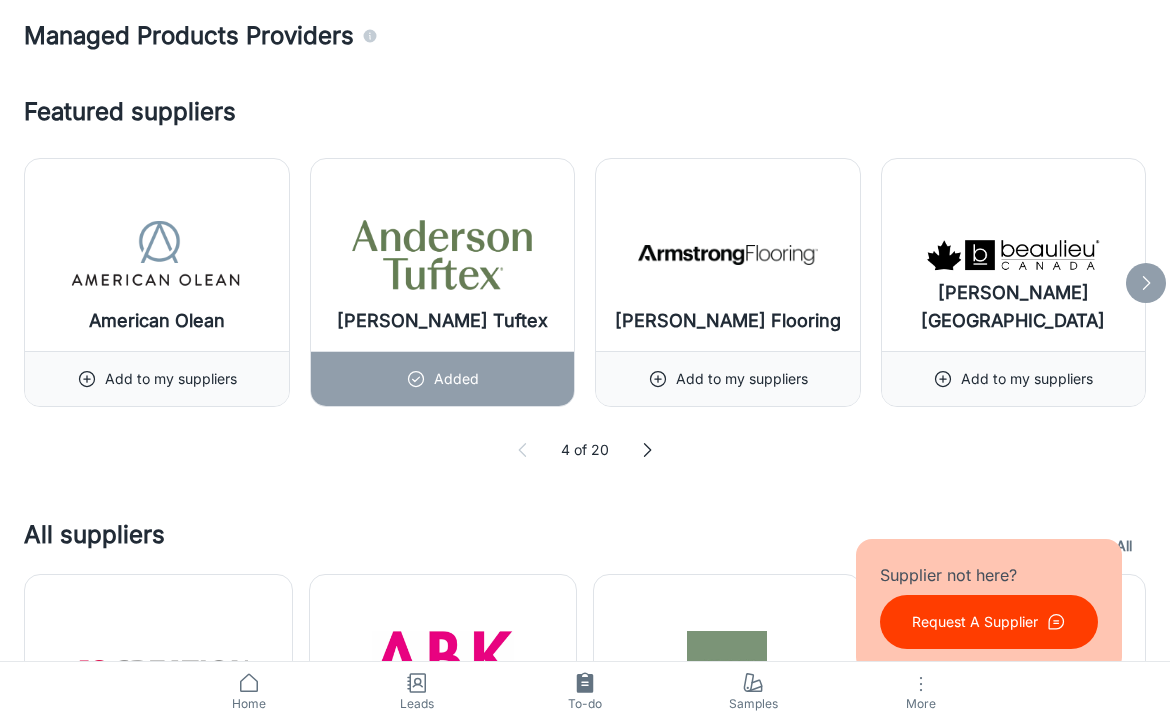 click 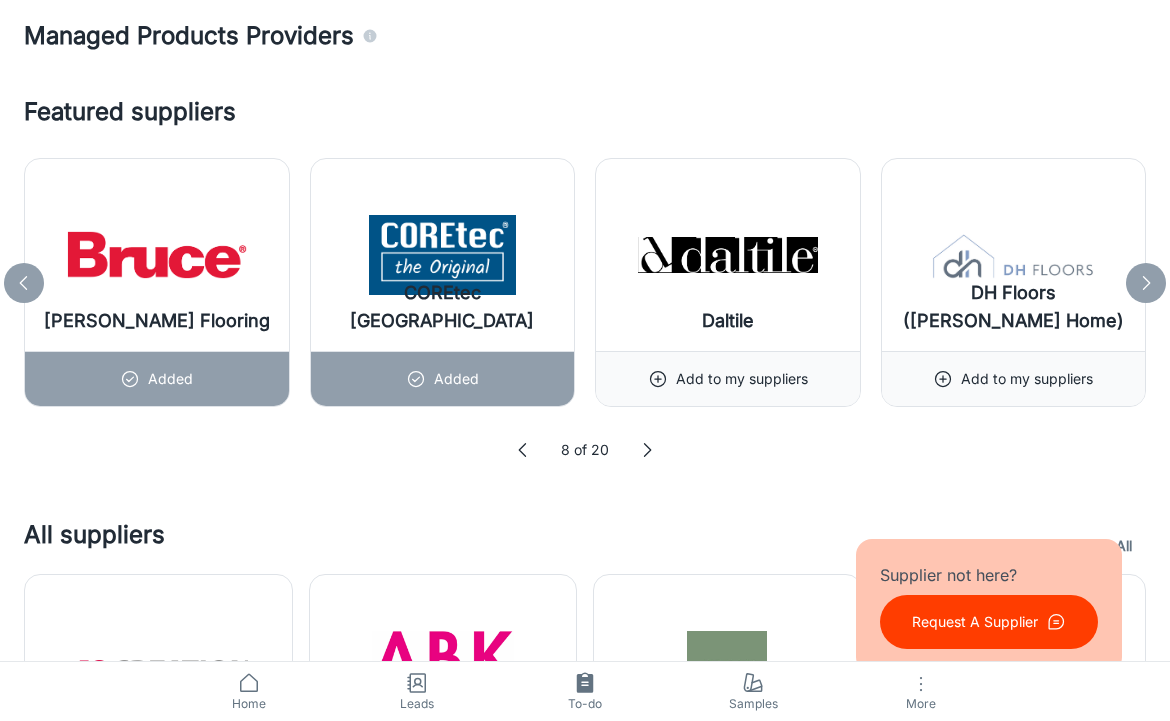 click 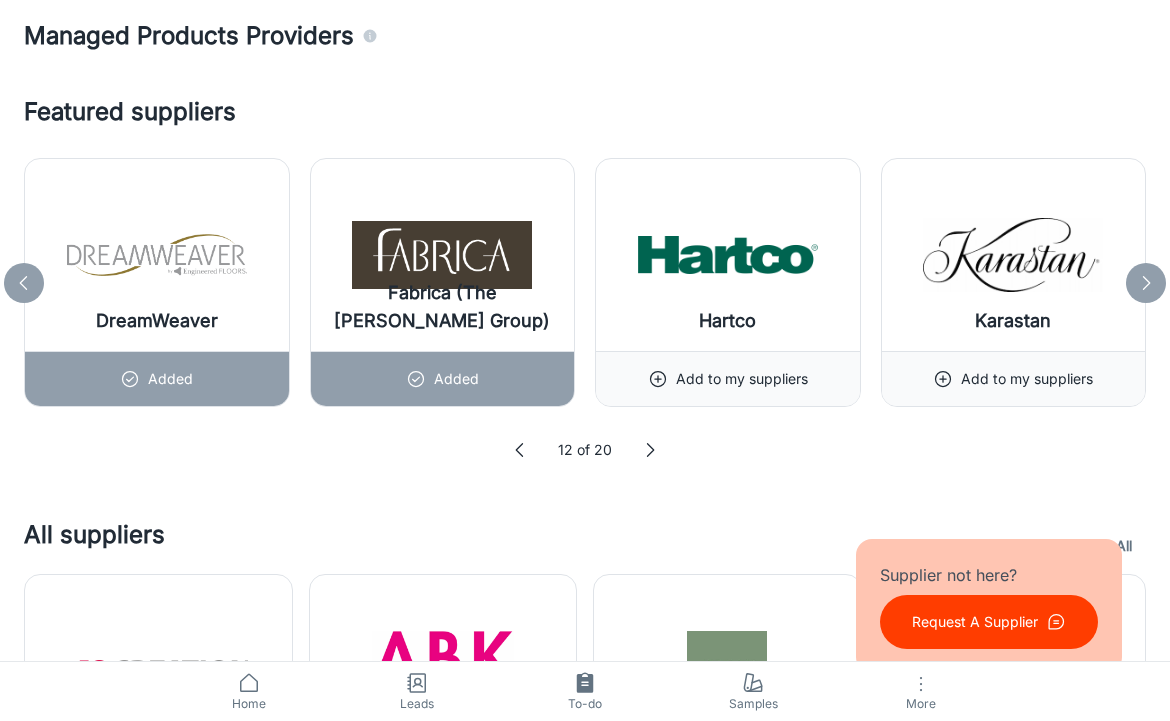 click at bounding box center (24, 283) 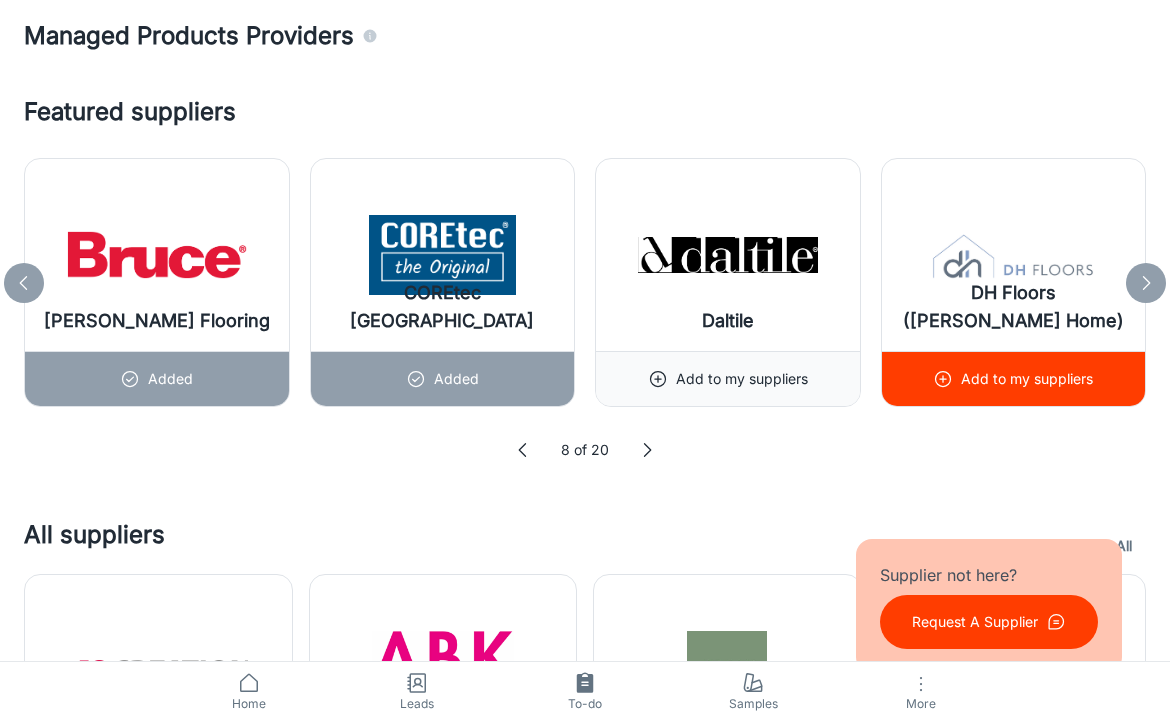 click on "Add to my suppliers" at bounding box center [1014, 378] 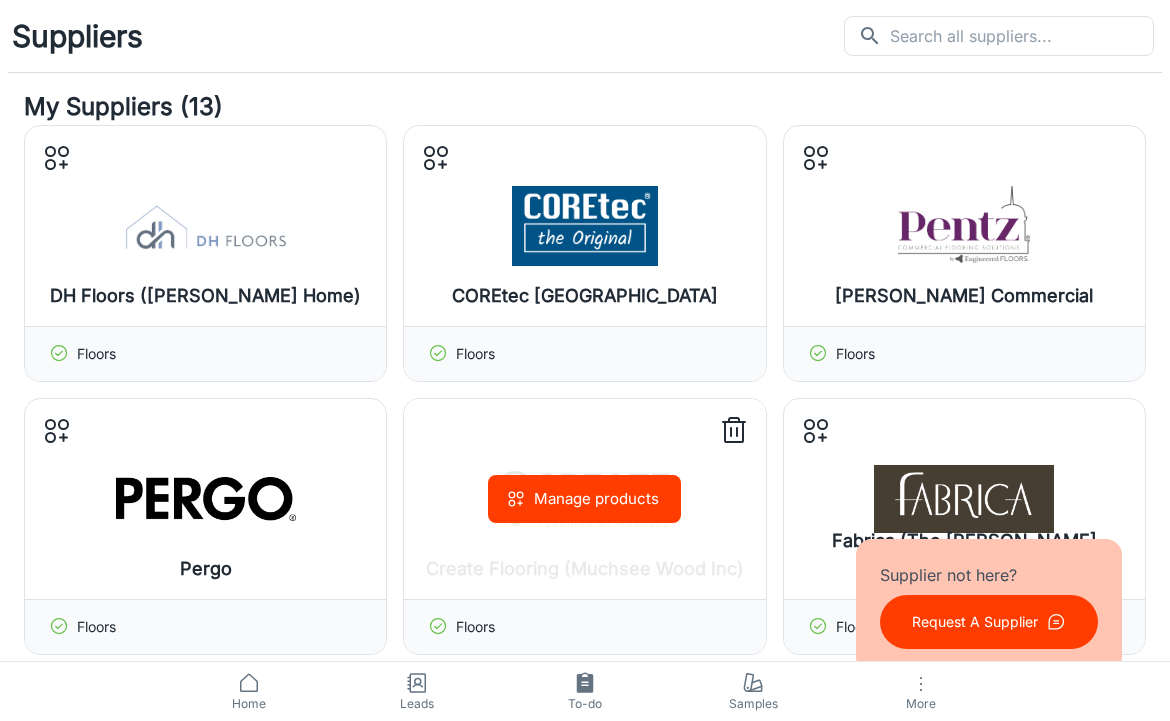 scroll, scrollTop: 0, scrollLeft: 0, axis: both 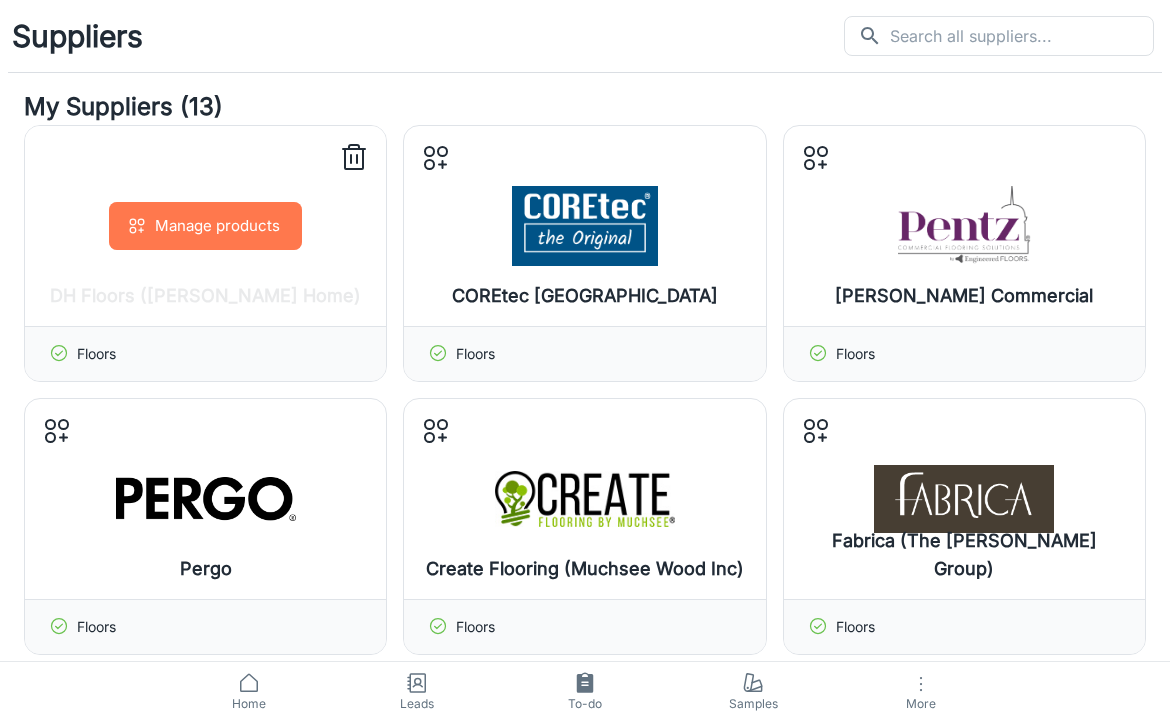 click on "Manage products" at bounding box center (205, 226) 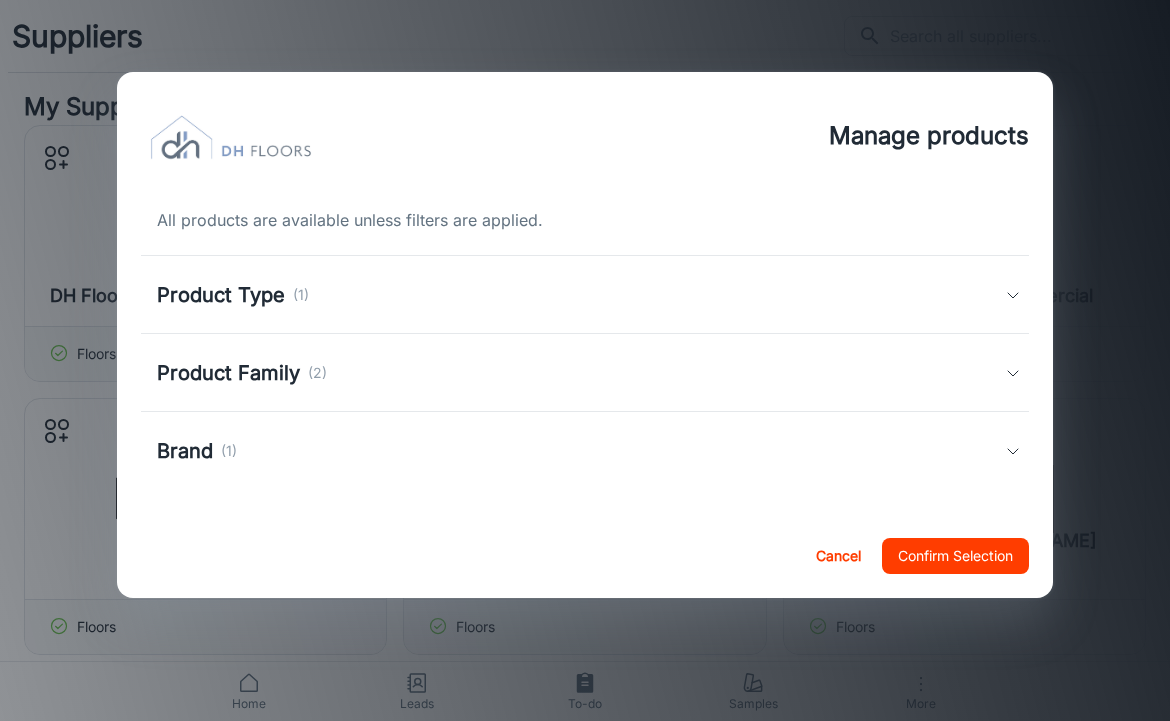 click on "Product Type" at bounding box center (221, 295) 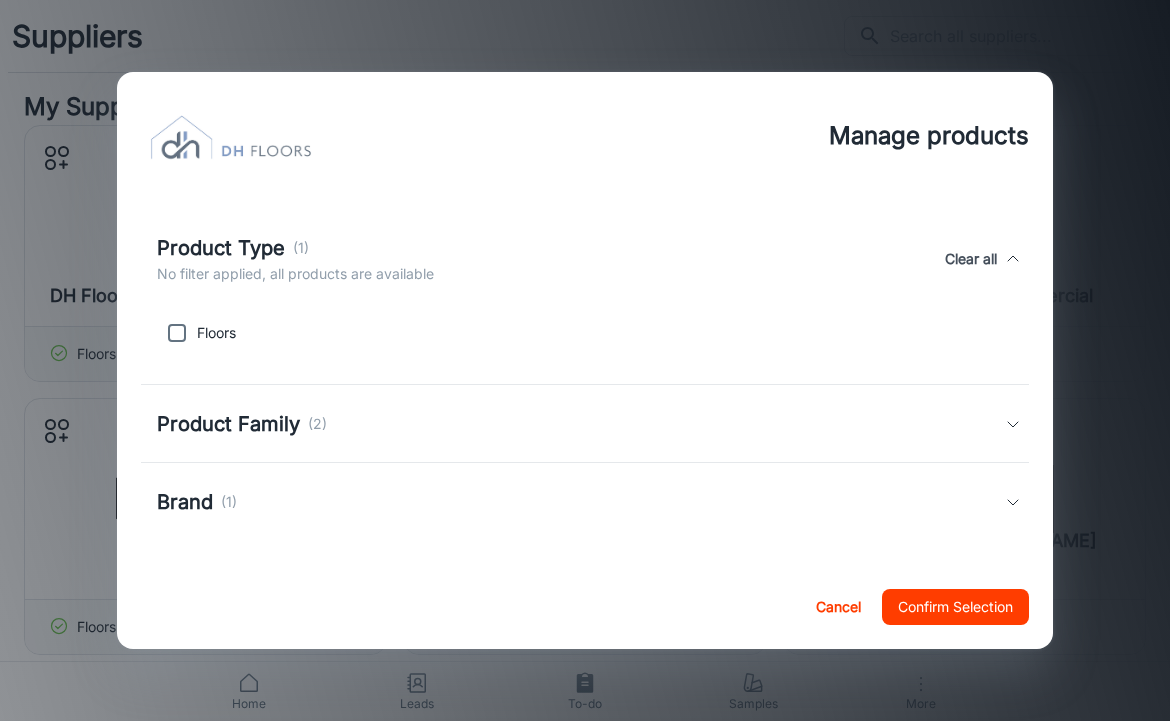 click on "Product Family (2)" at bounding box center (585, 424) 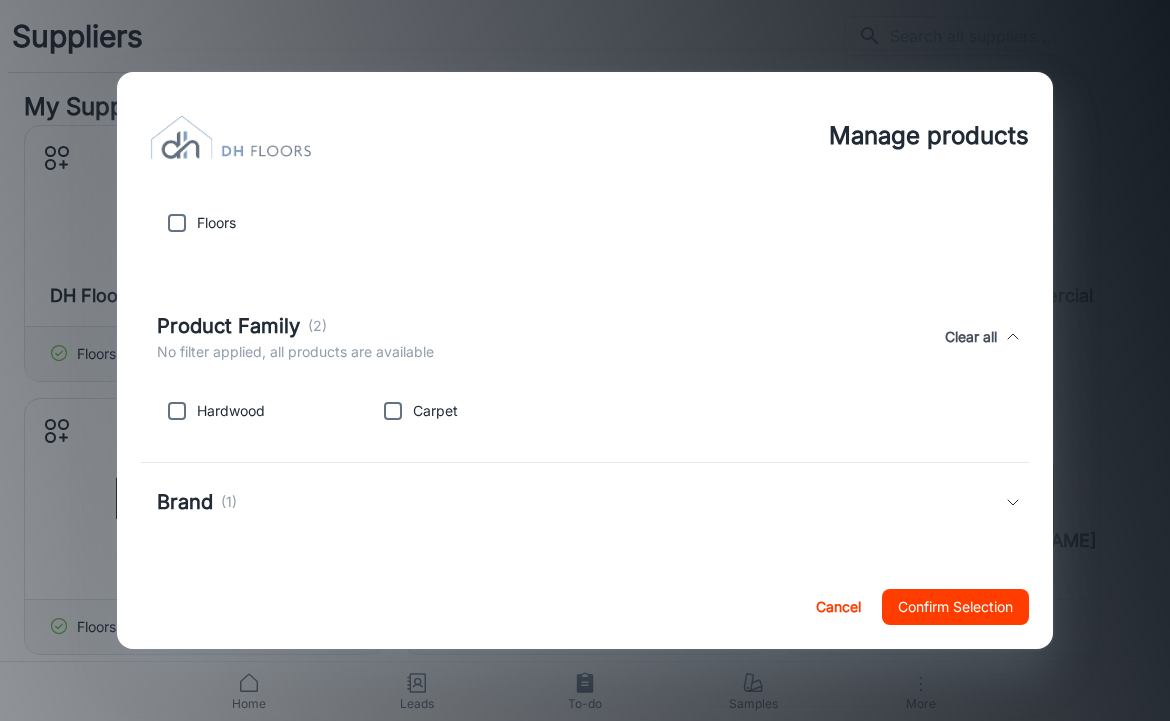 scroll, scrollTop: 169, scrollLeft: 0, axis: vertical 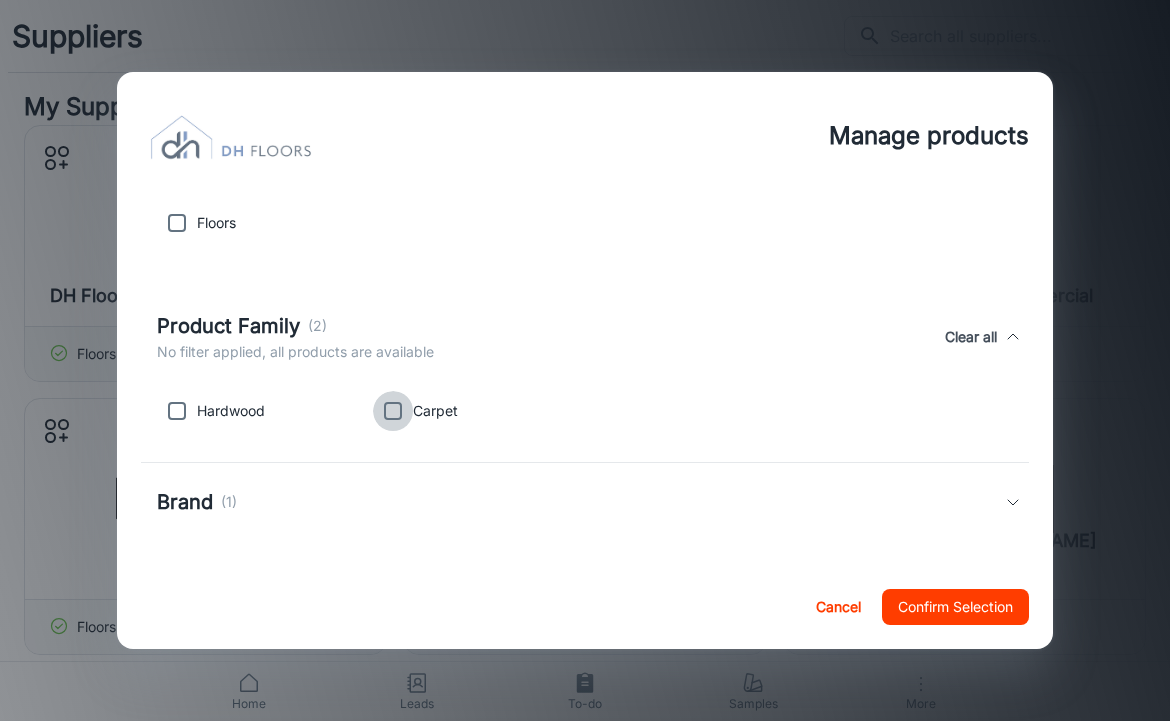 click at bounding box center (393, 411) 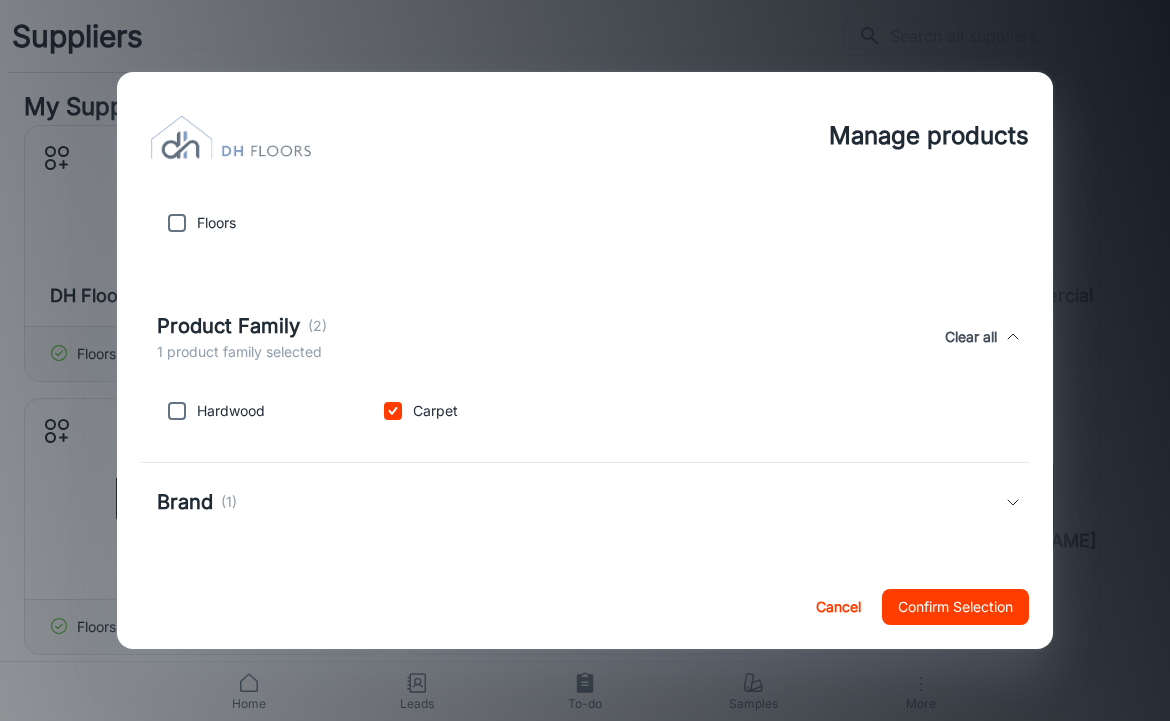 click on "Brand (1)" at bounding box center [197, 502] 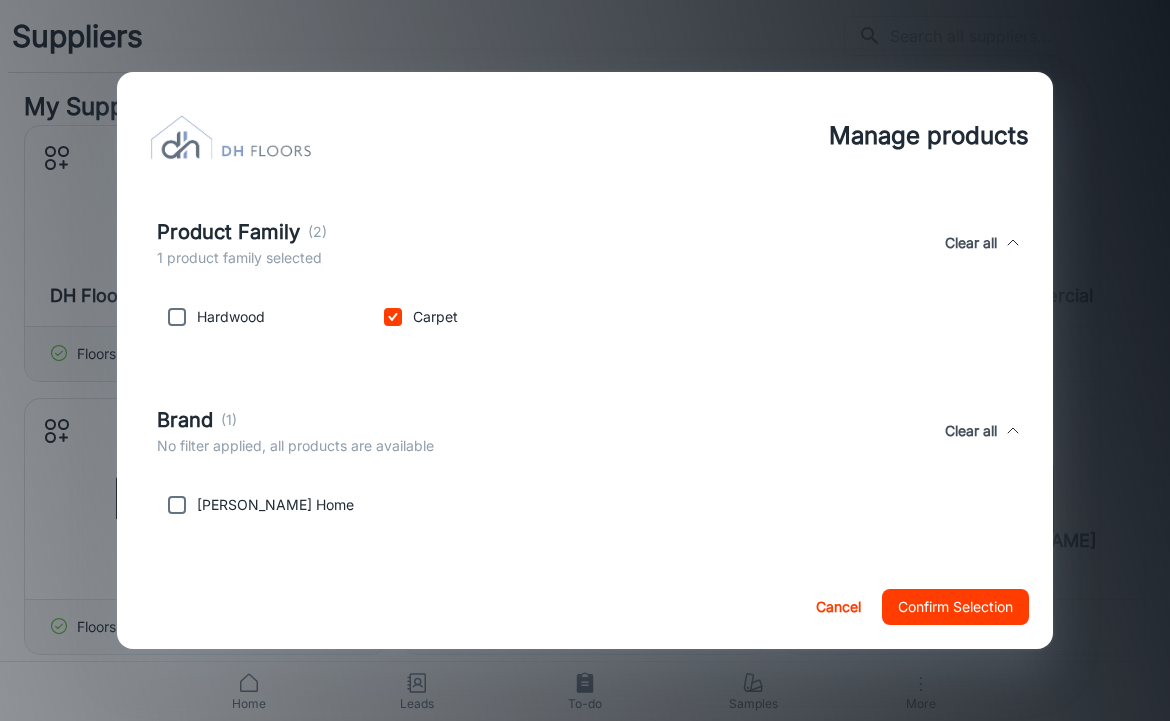 scroll, scrollTop: 263, scrollLeft: 0, axis: vertical 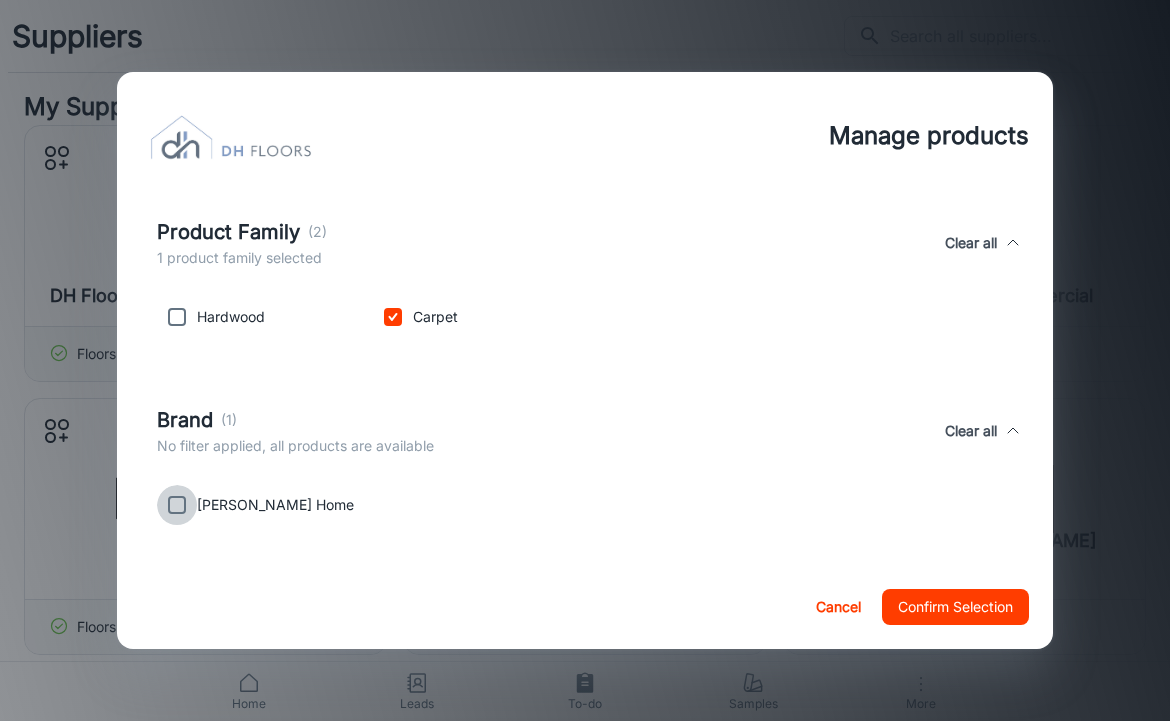 click at bounding box center [177, 505] 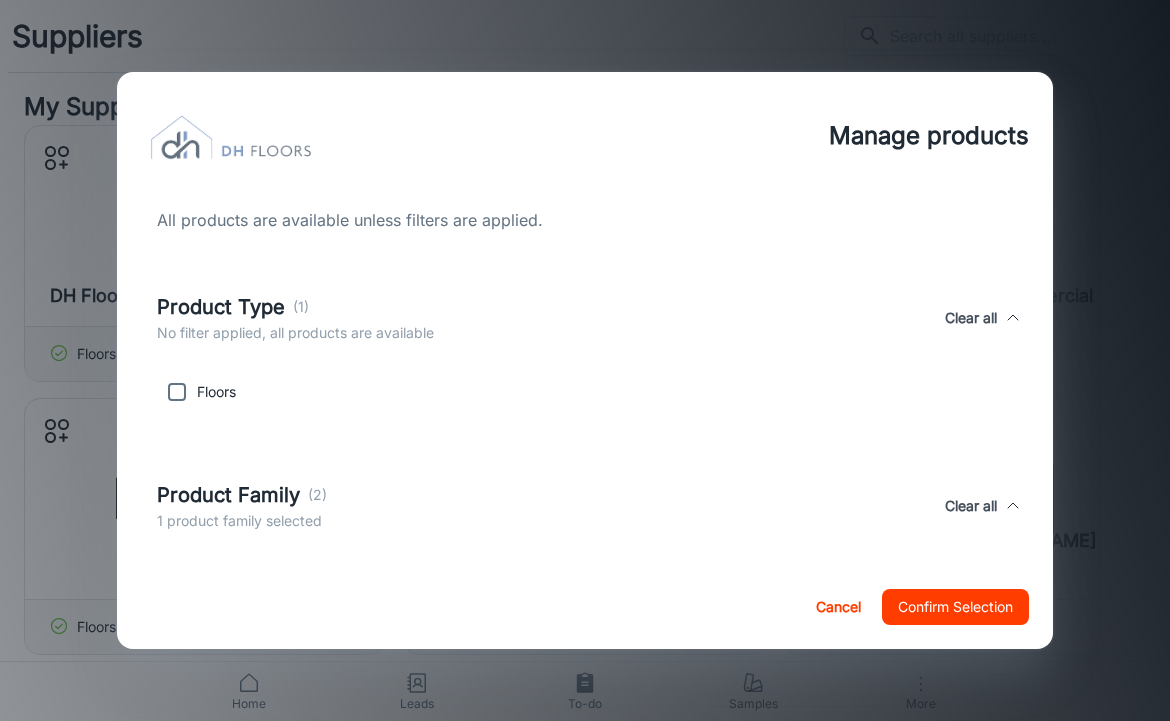 scroll, scrollTop: 0, scrollLeft: 0, axis: both 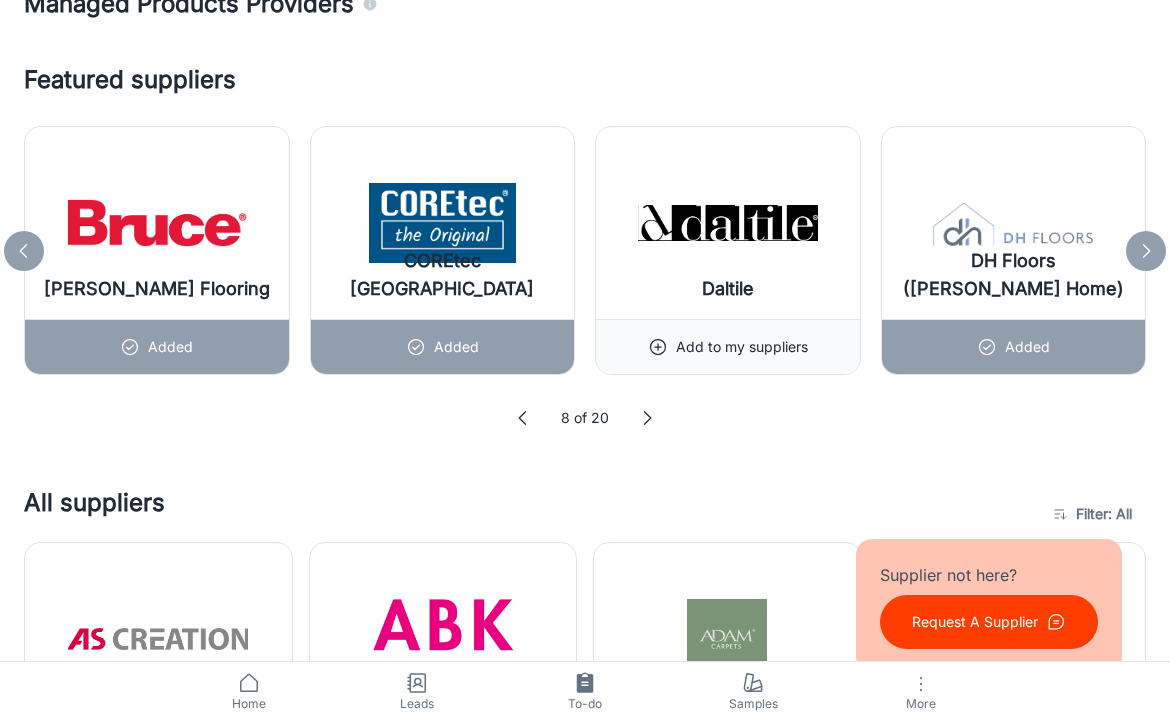 click 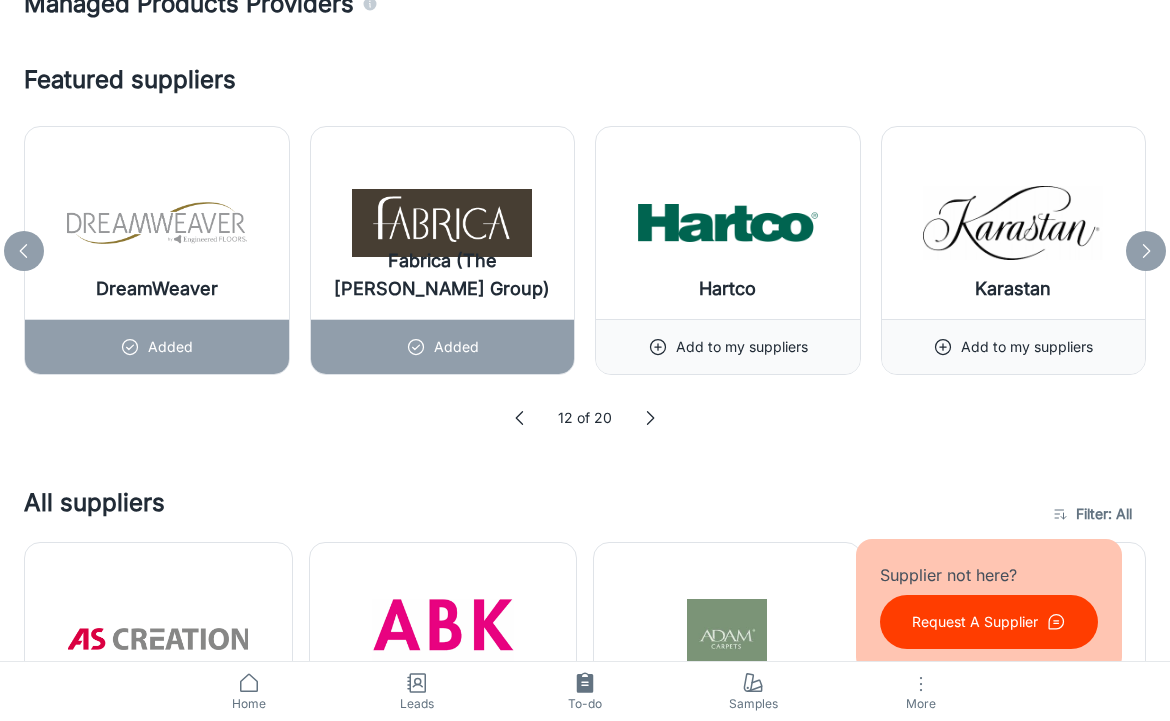click 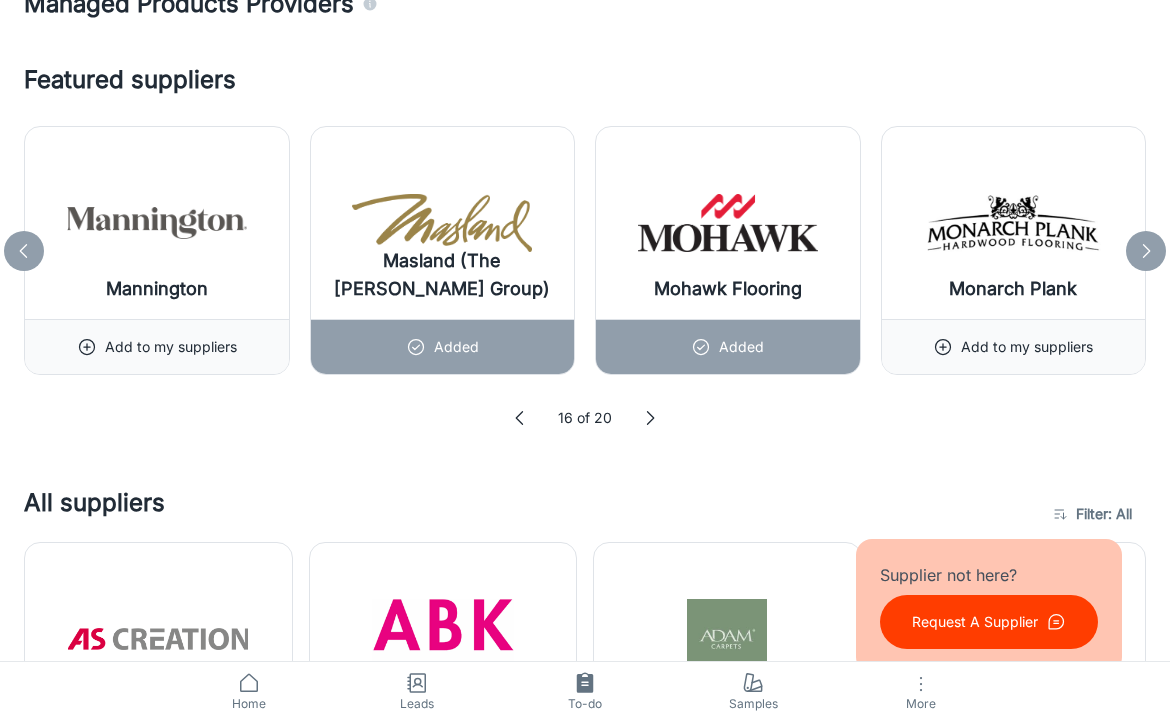 click 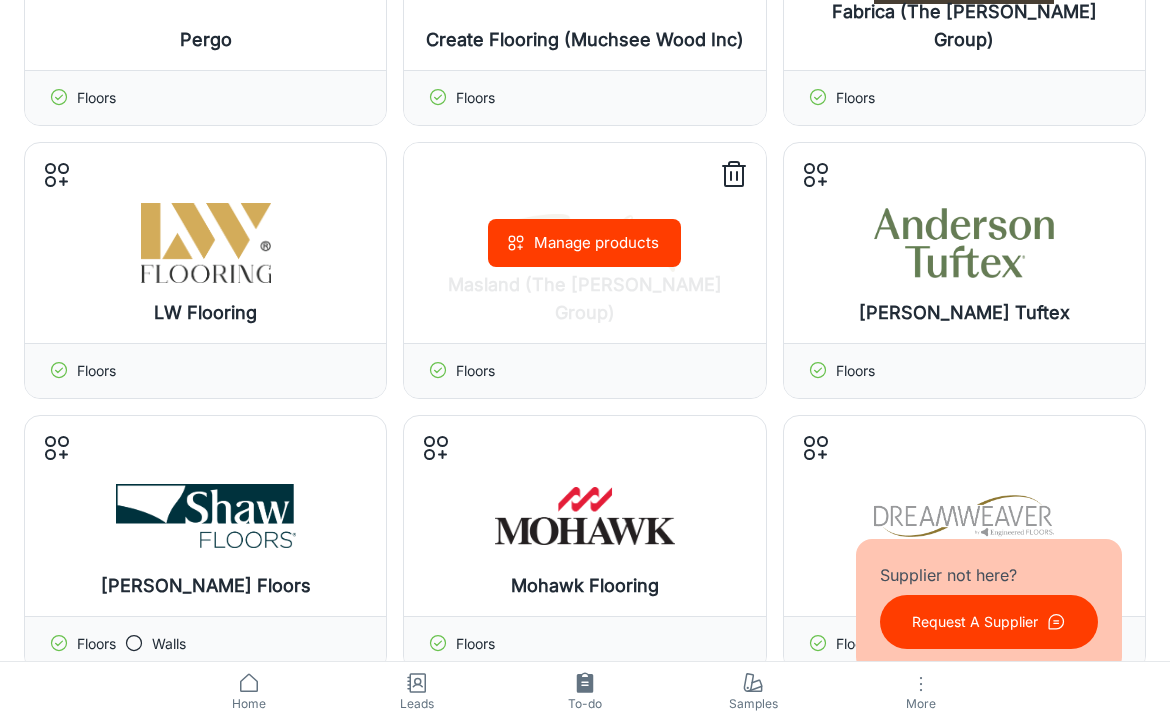 scroll, scrollTop: 681, scrollLeft: 0, axis: vertical 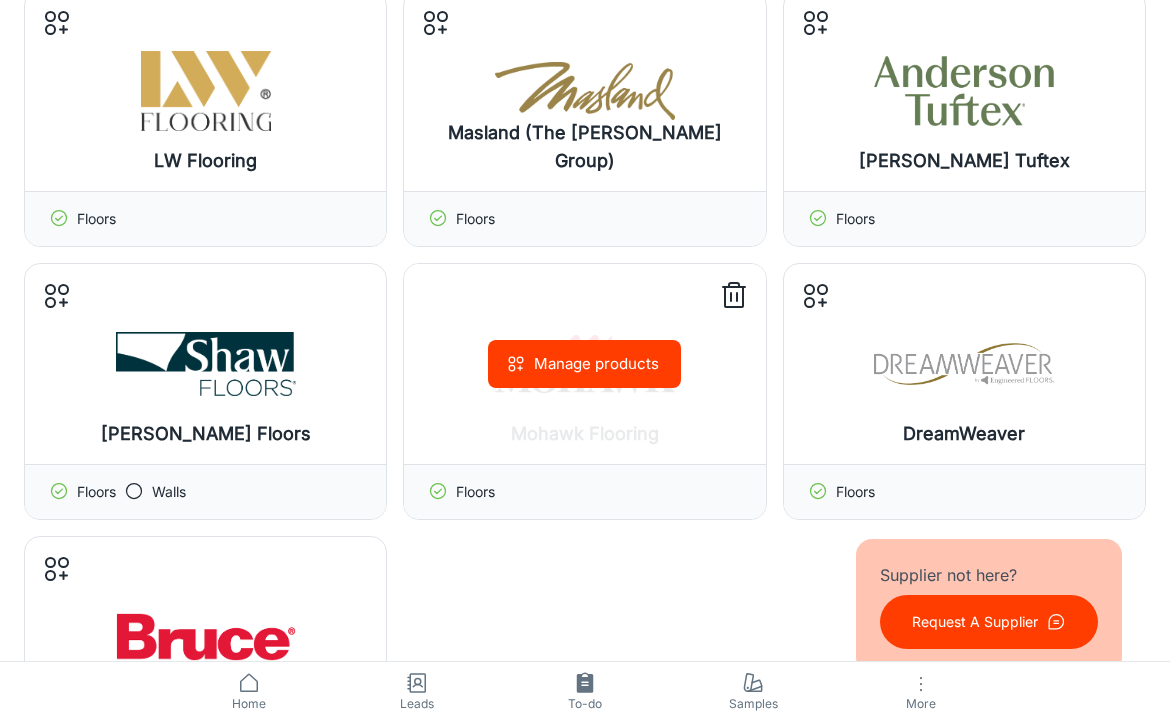 click on "Manage products" at bounding box center (584, 364) 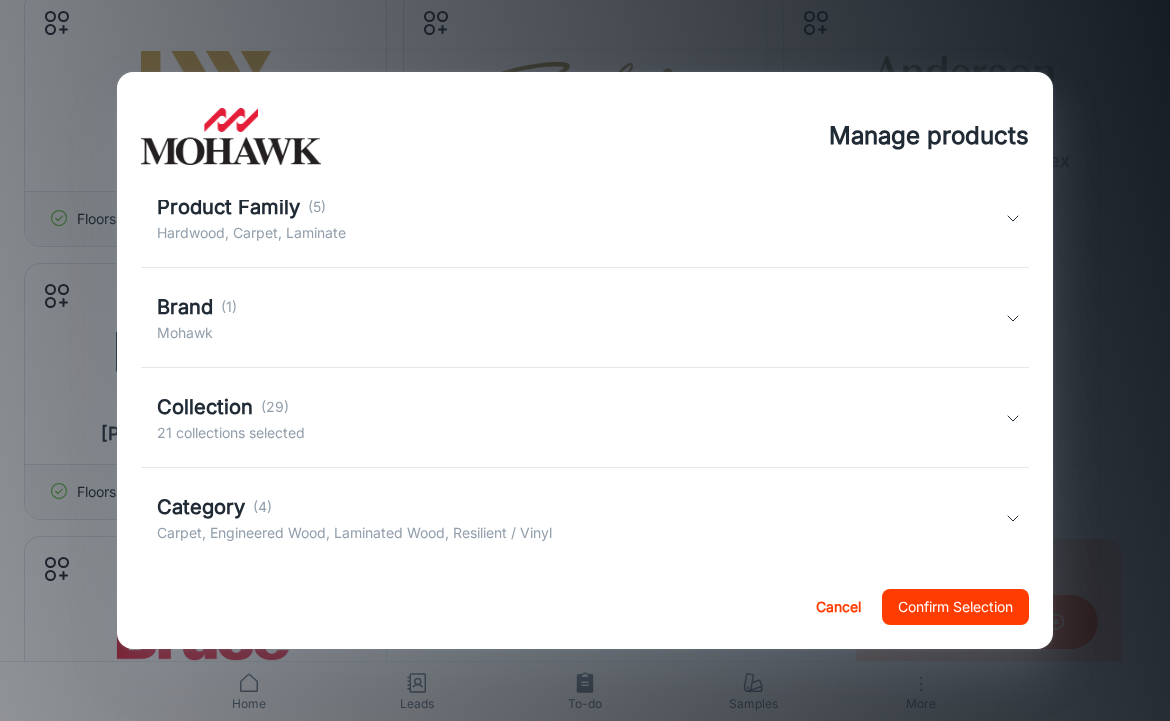 scroll, scrollTop: 189, scrollLeft: 0, axis: vertical 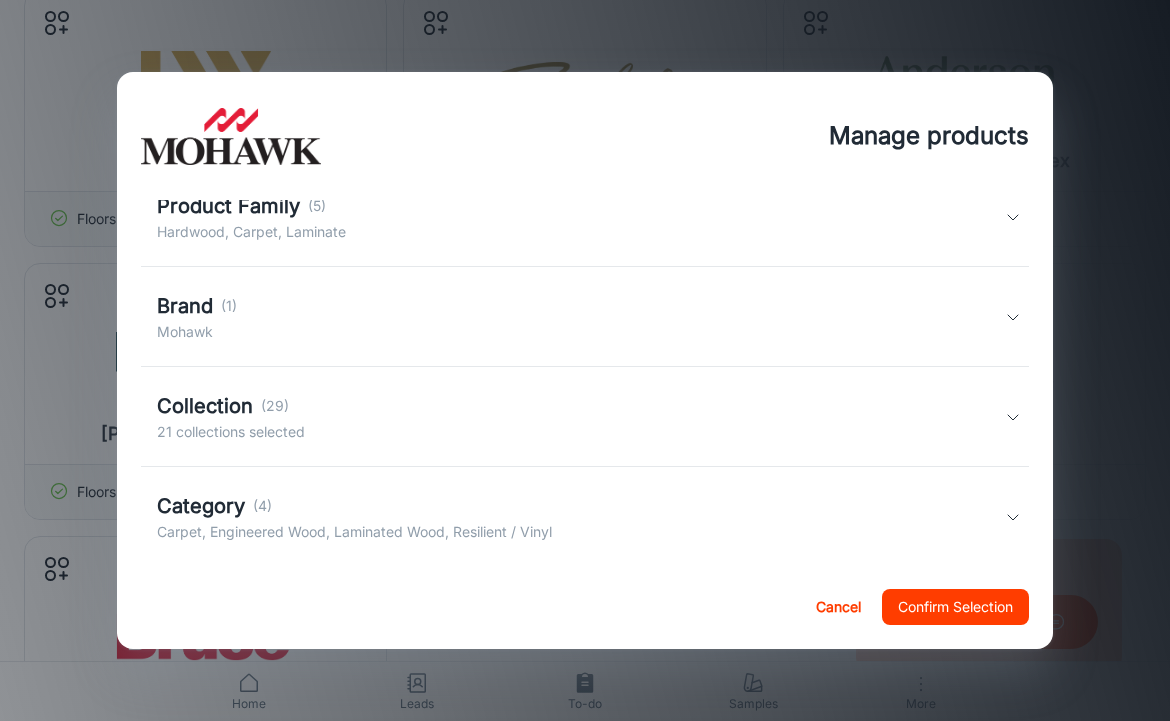 click on "Collection (29) 21 collections selected" at bounding box center [581, 417] 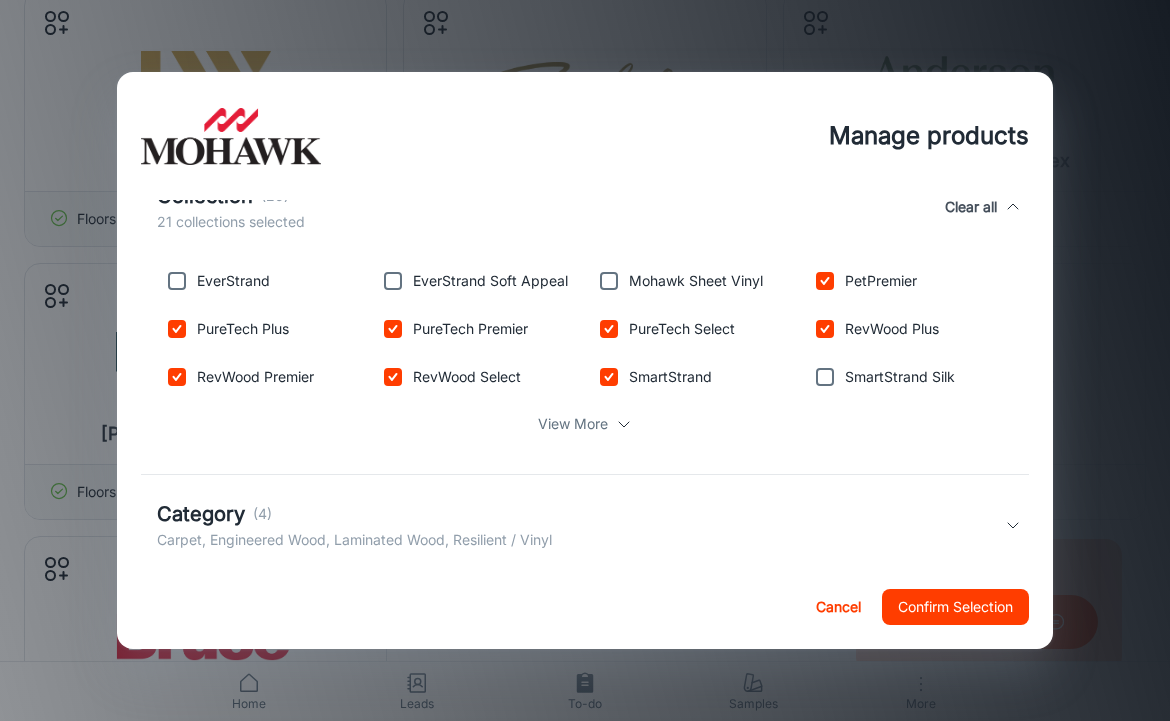 scroll, scrollTop: 439, scrollLeft: 0, axis: vertical 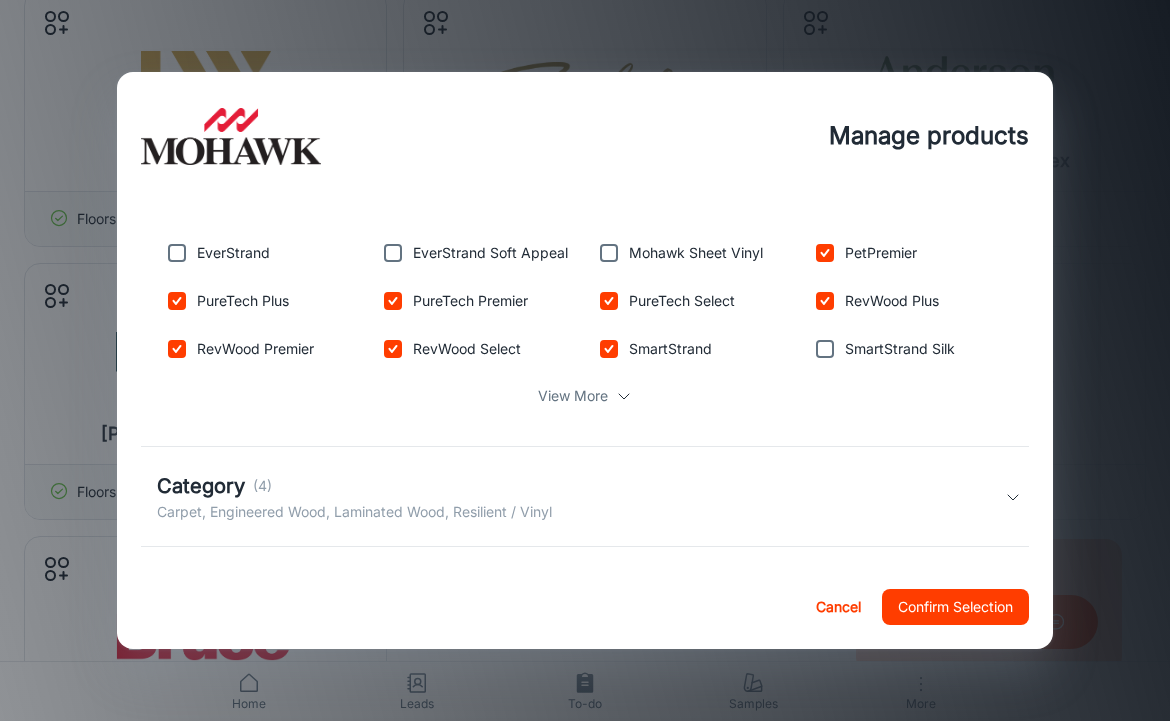 click at bounding box center [177, 253] 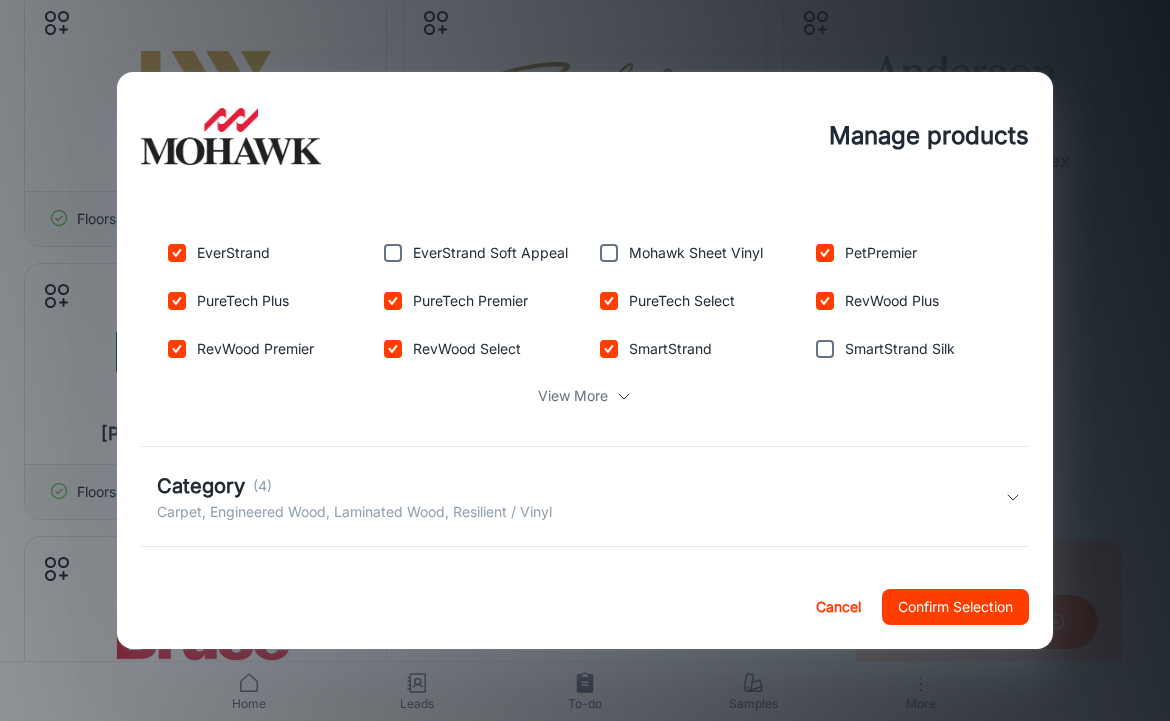 click at bounding box center [393, 253] 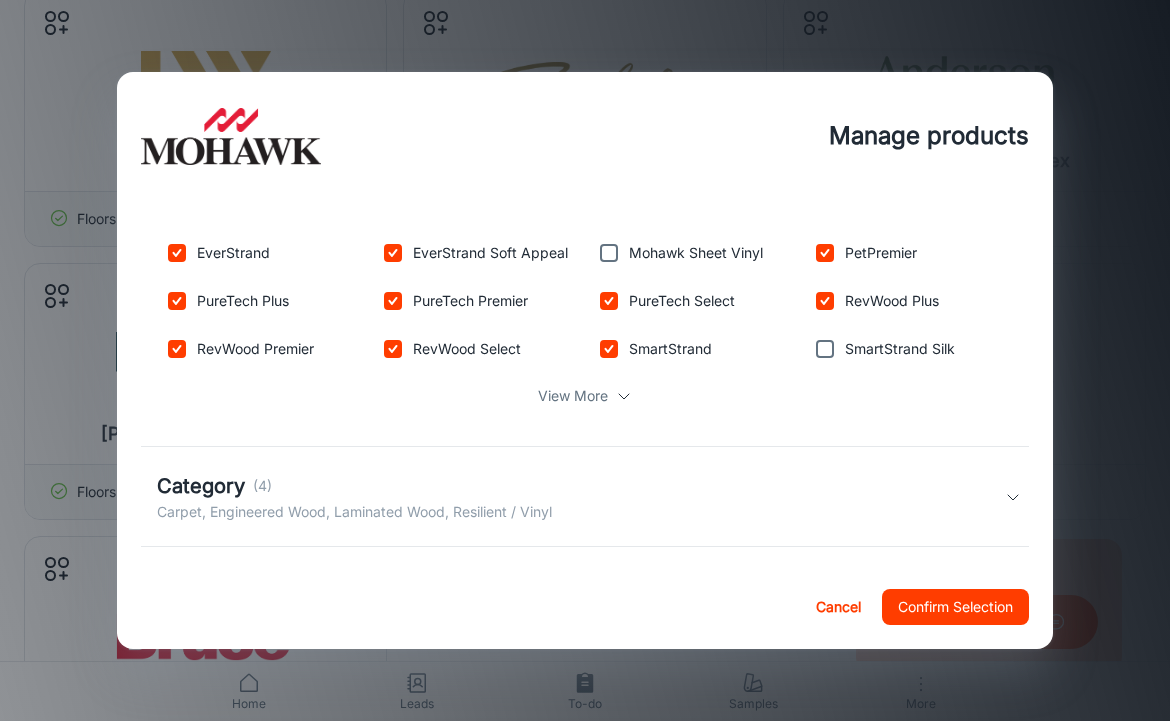 scroll, scrollTop: 442, scrollLeft: 0, axis: vertical 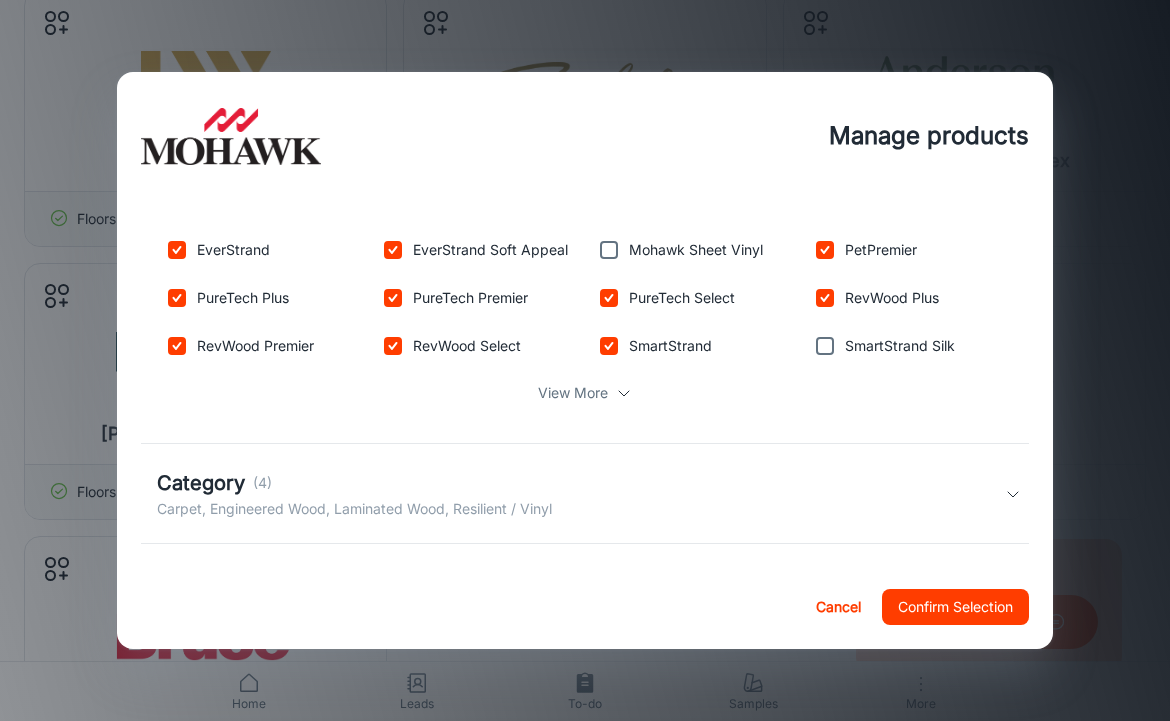 click on "View More" at bounding box center (573, 393) 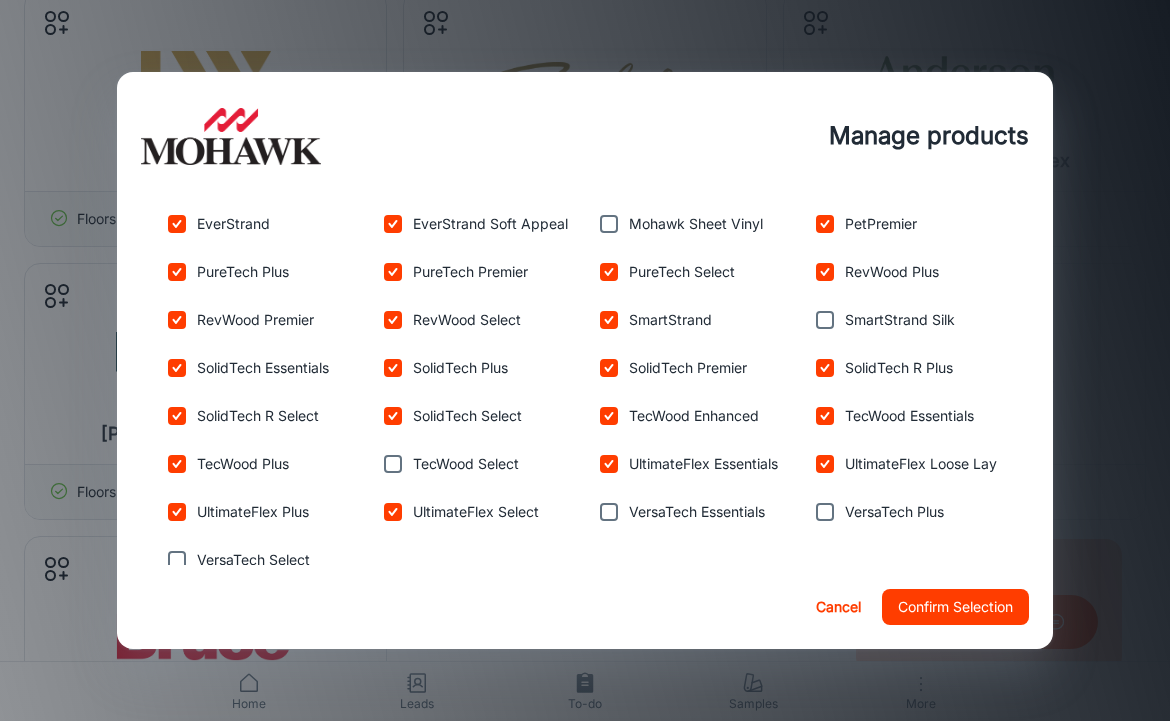 scroll, scrollTop: 439, scrollLeft: 0, axis: vertical 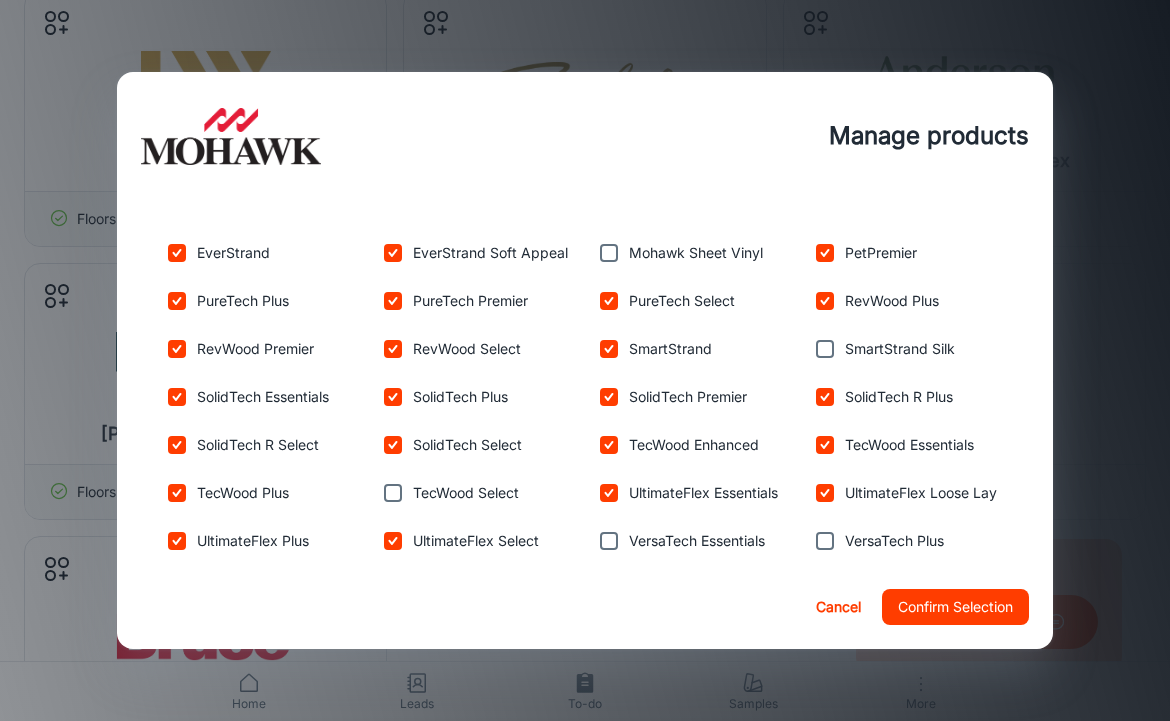 click on "Confirm Selection" at bounding box center [955, 607] 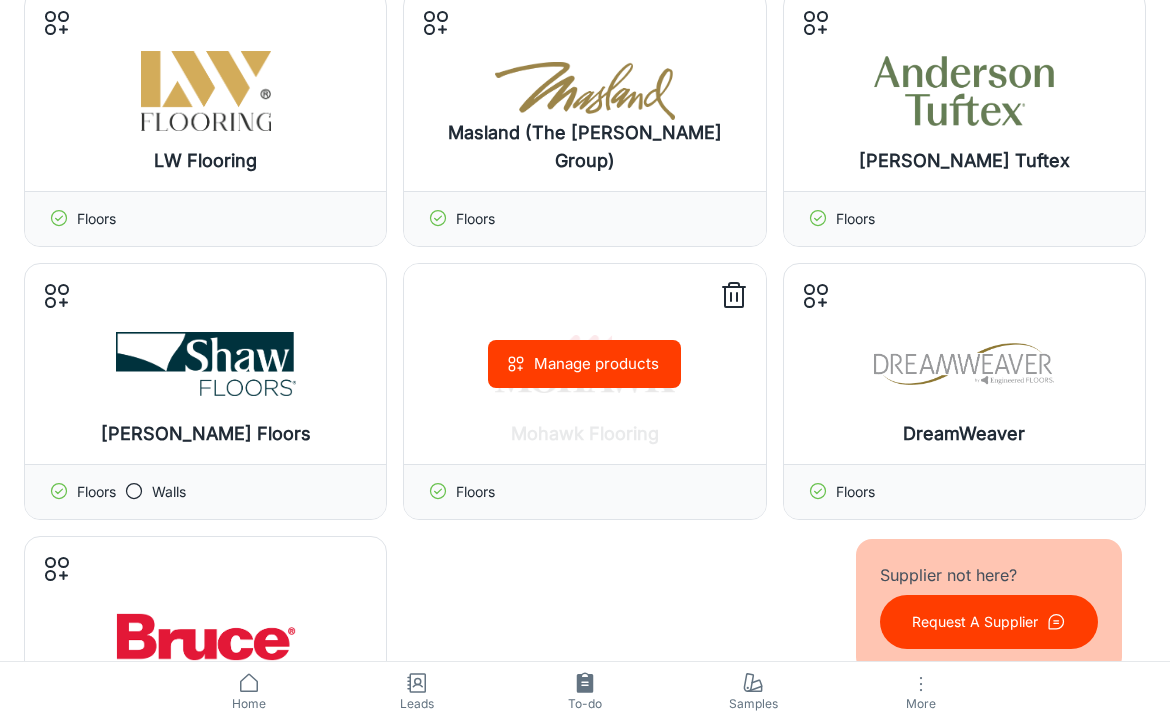 click on "Manage products" at bounding box center (584, 364) 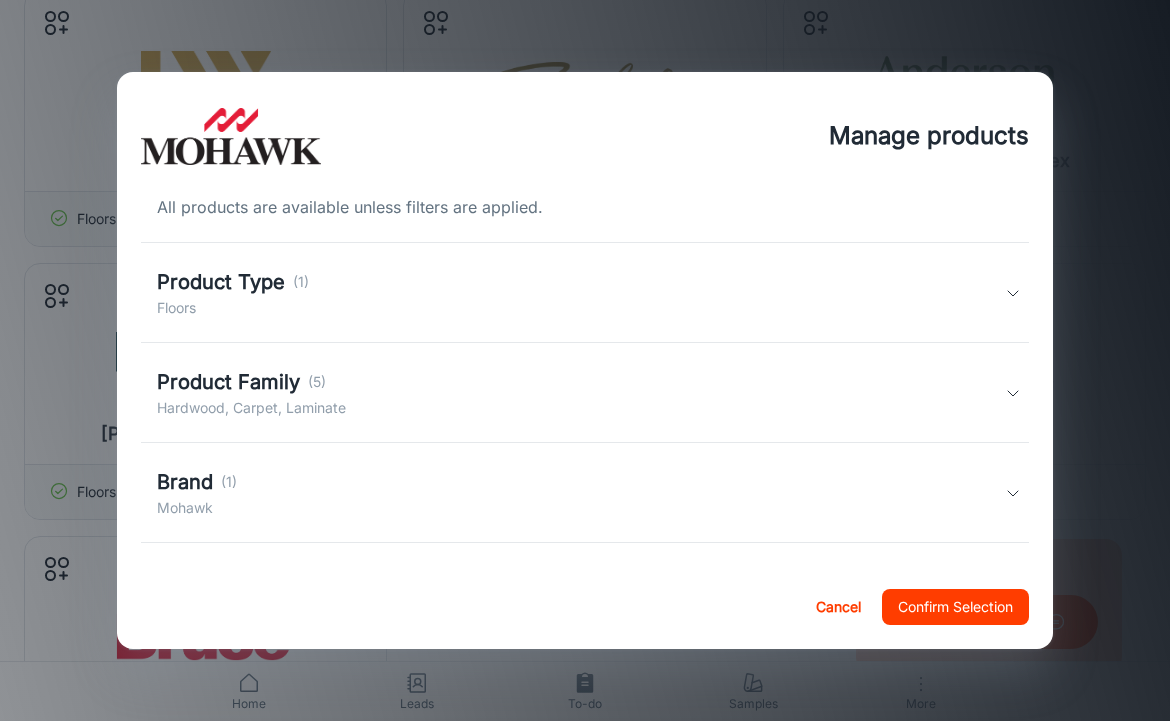 scroll, scrollTop: 19, scrollLeft: 0, axis: vertical 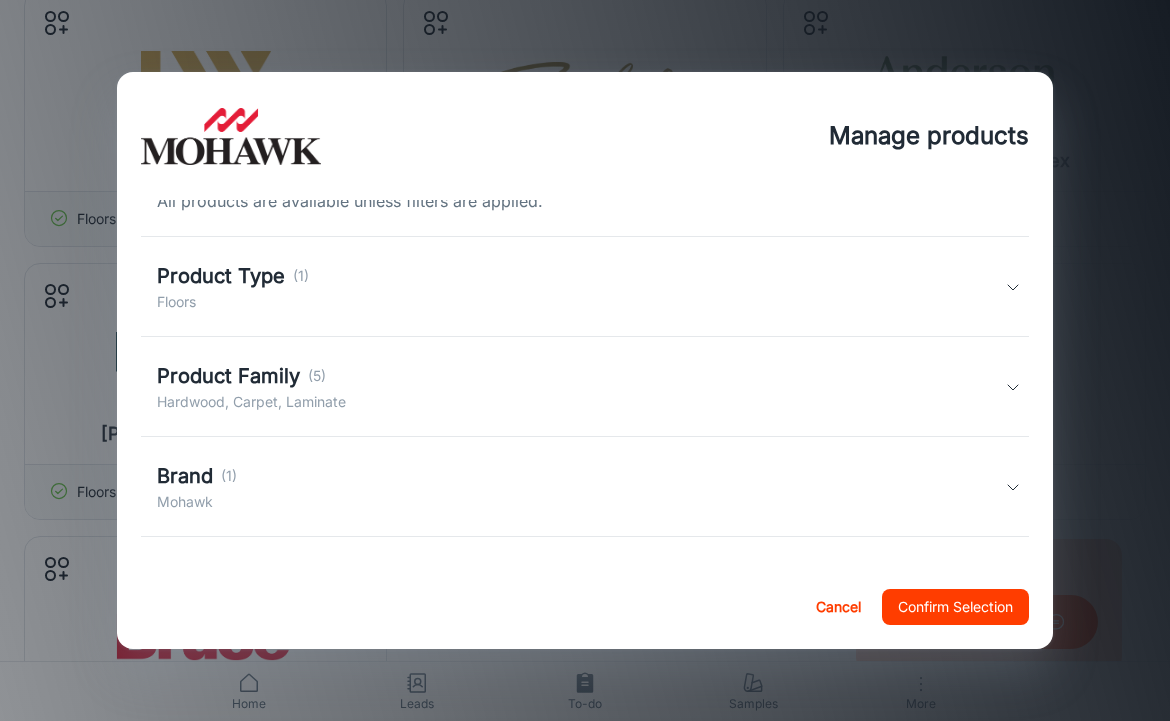 click on "Brand (1) Mohawk" at bounding box center (581, 487) 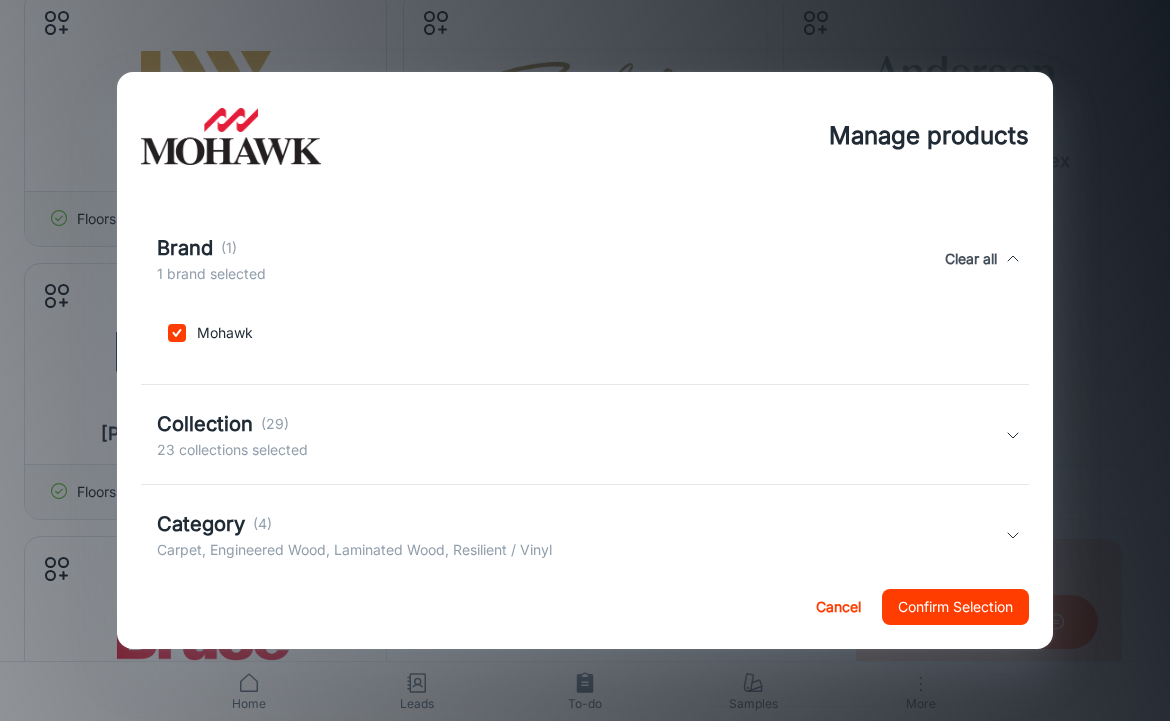 scroll, scrollTop: 291, scrollLeft: 0, axis: vertical 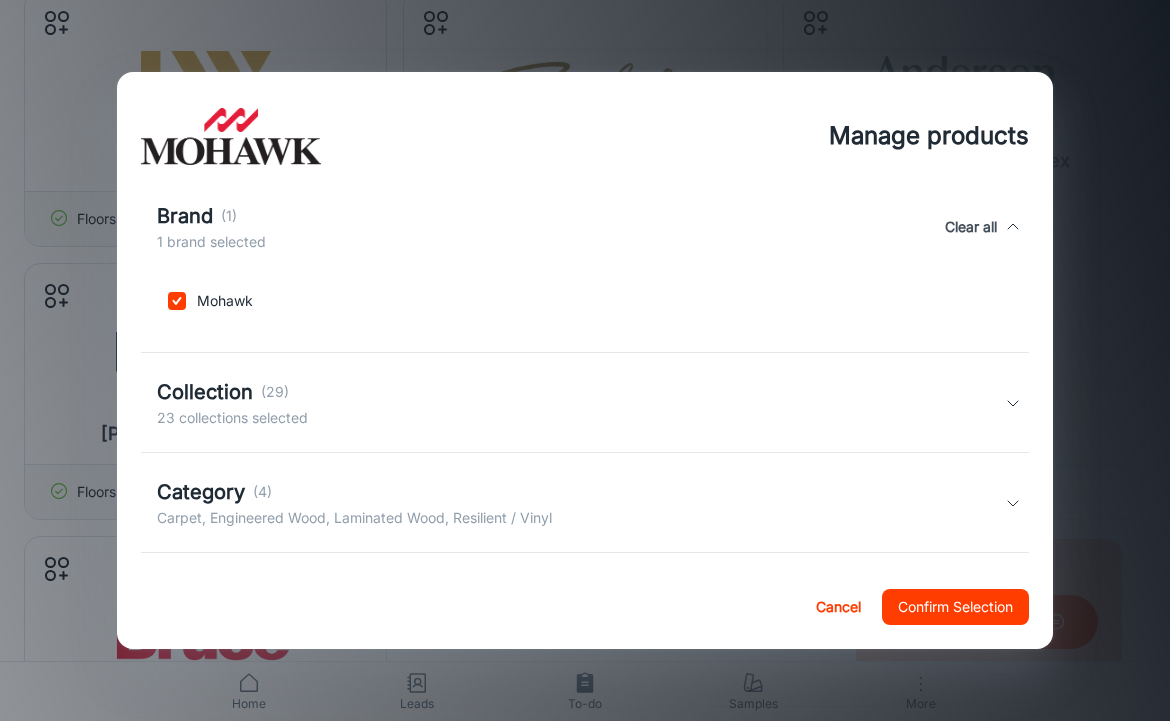 click on "Collection (29) 23 collections selected" at bounding box center (585, 403) 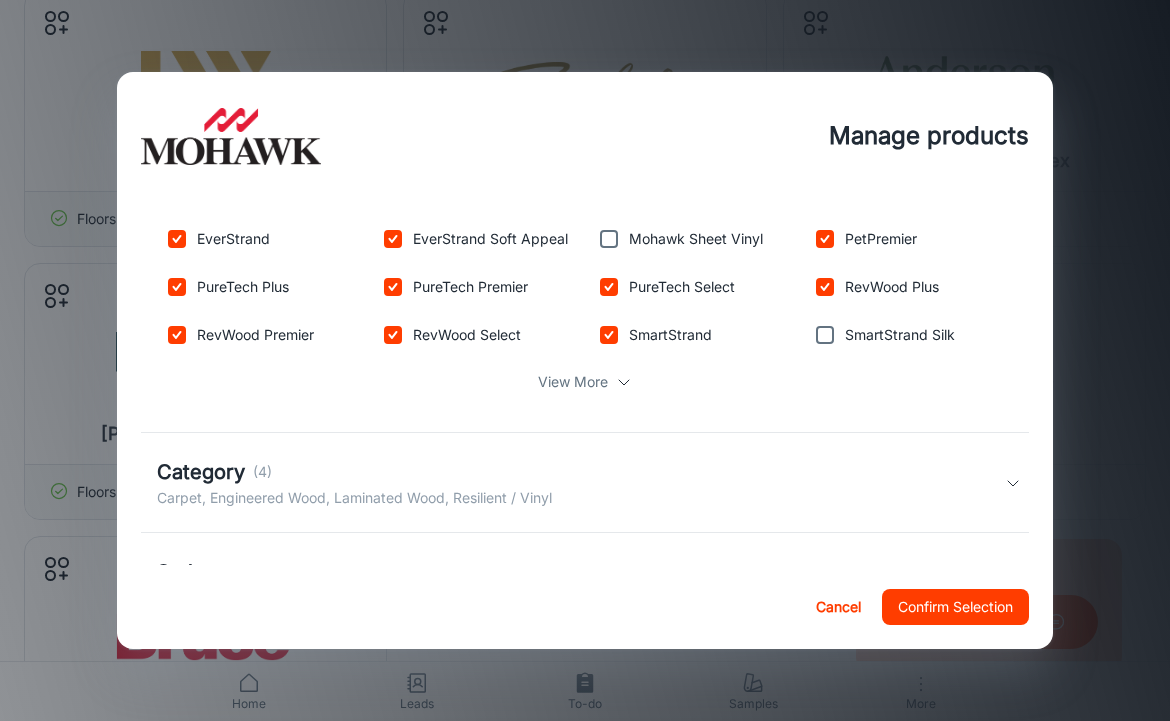 scroll, scrollTop: 629, scrollLeft: 0, axis: vertical 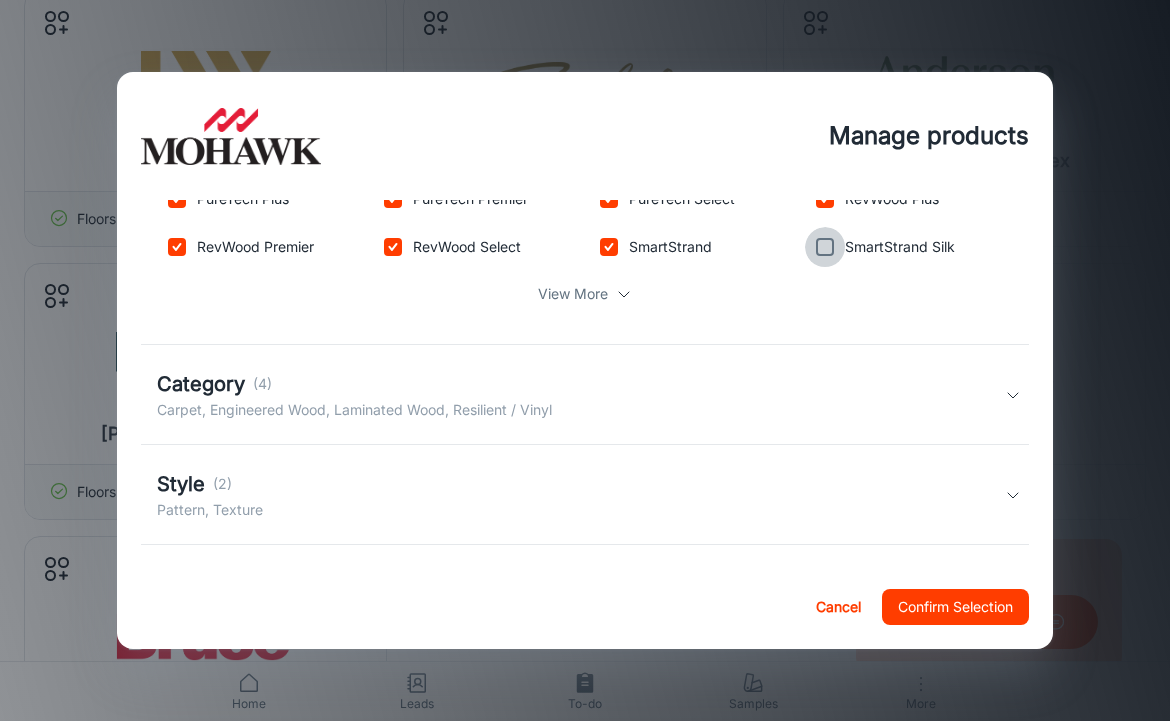 click at bounding box center (825, 247) 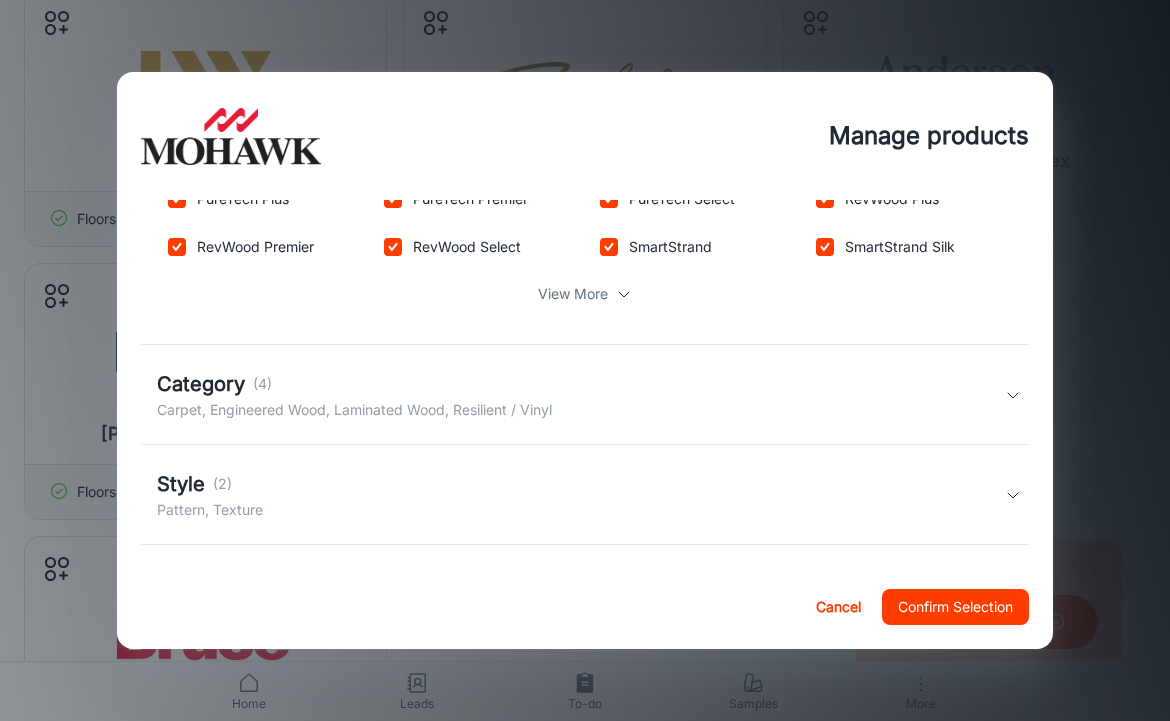 click on "View More" at bounding box center [585, 294] 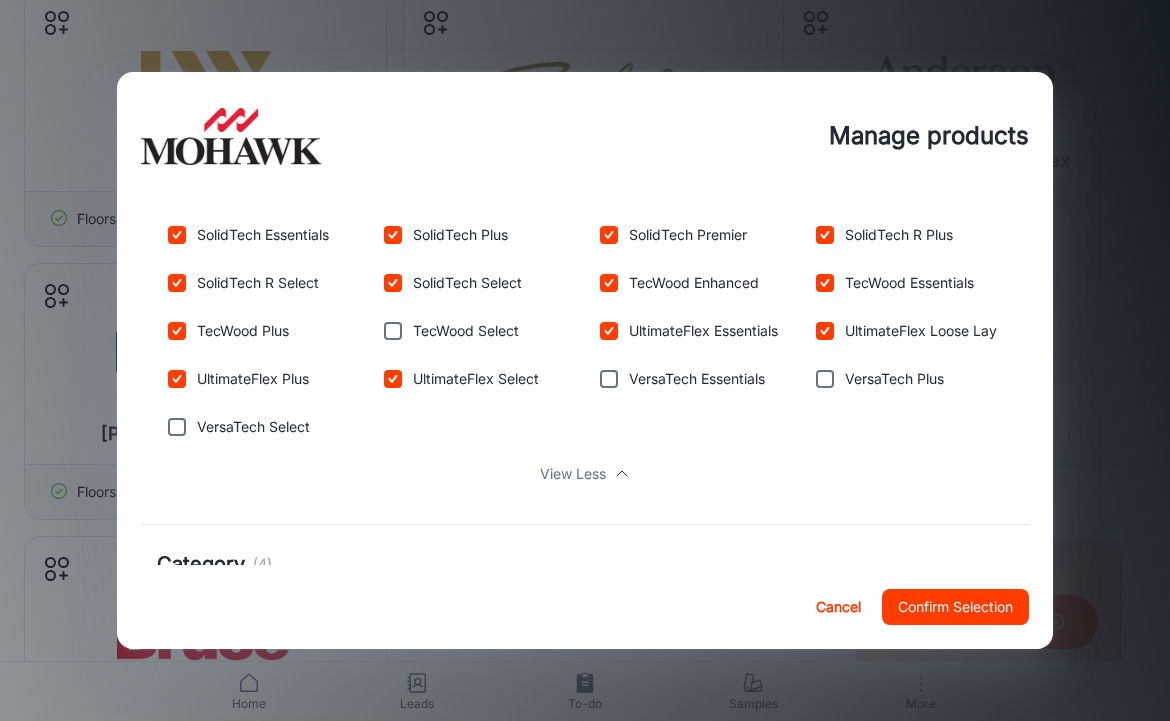 scroll, scrollTop: 713, scrollLeft: 0, axis: vertical 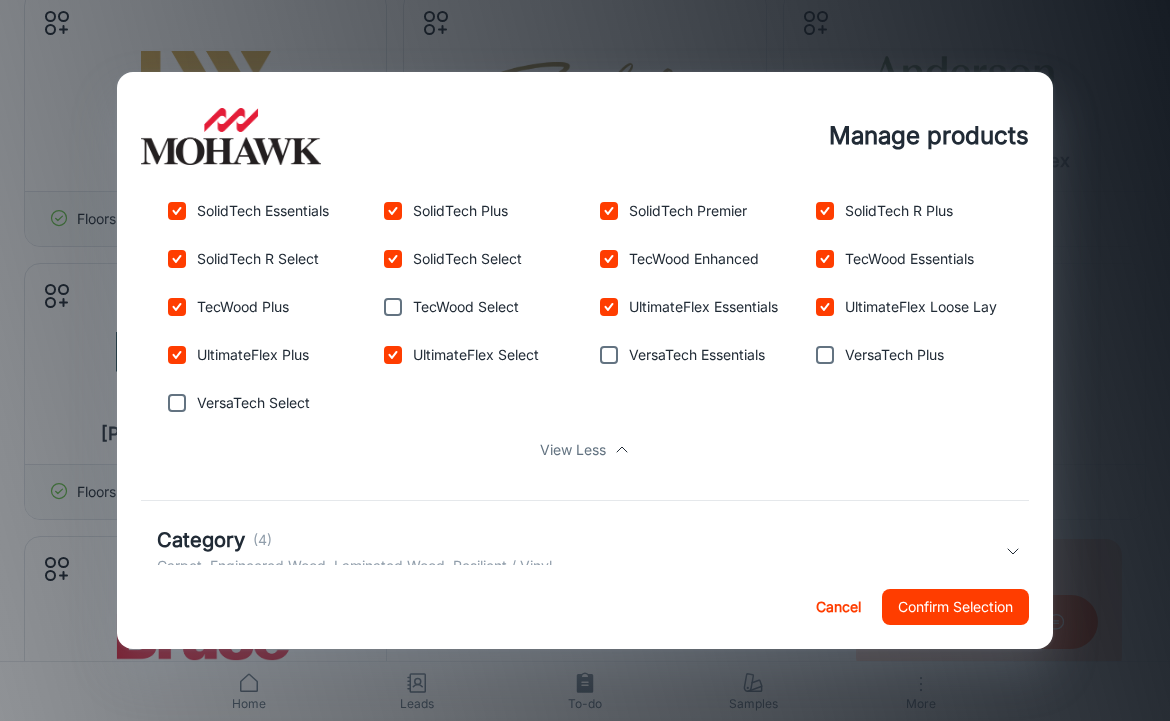 click on "Confirm Selection" at bounding box center (955, 607) 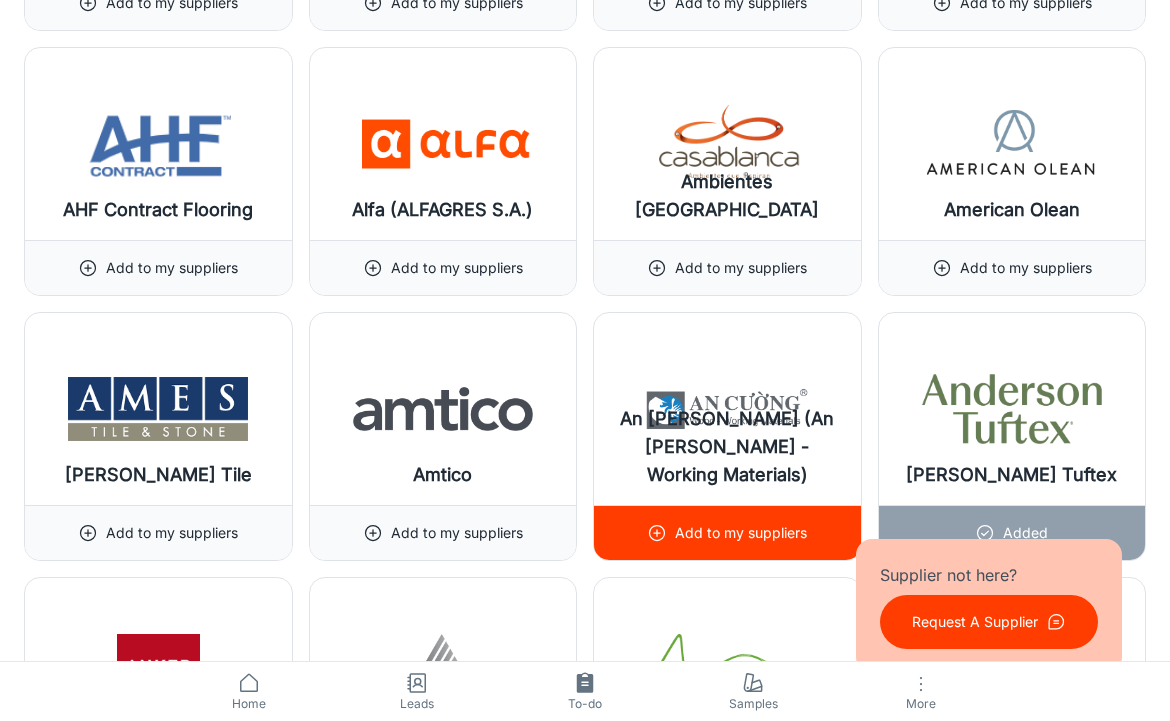 scroll, scrollTop: 2473, scrollLeft: 0, axis: vertical 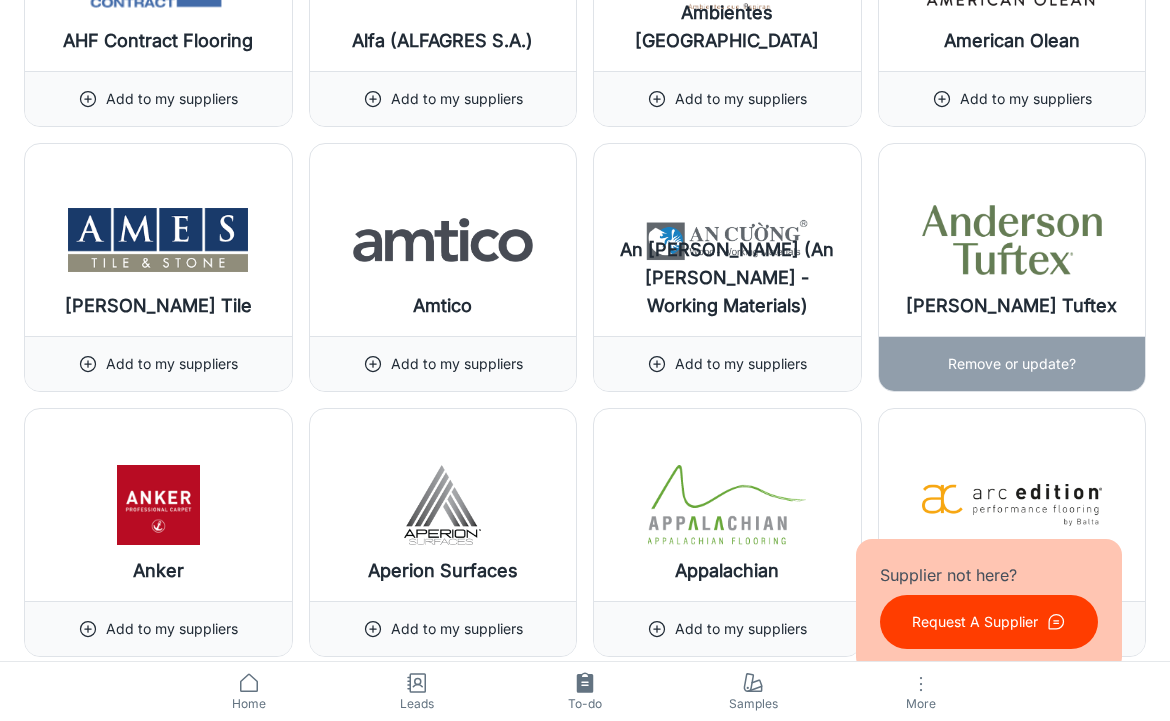 click at bounding box center (1012, 240) 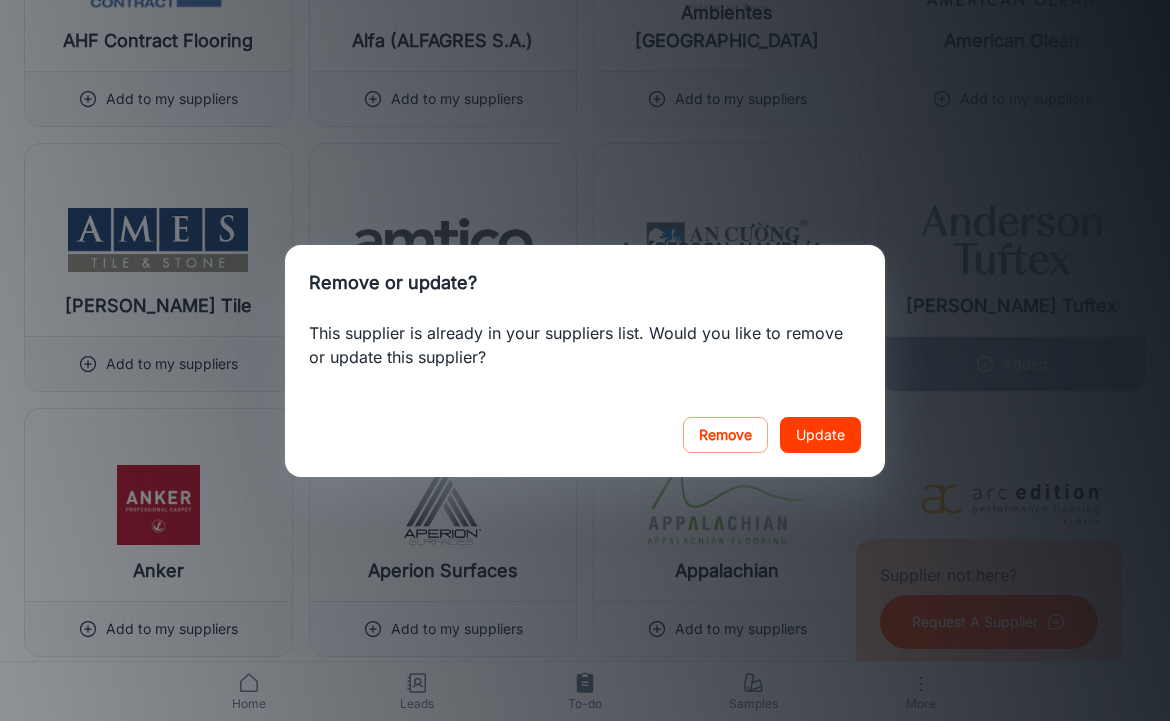 click on "Remove or update? This supplier is already in your suppliers list. Would you like to remove or update this supplier? Remove Update" at bounding box center (585, 360) 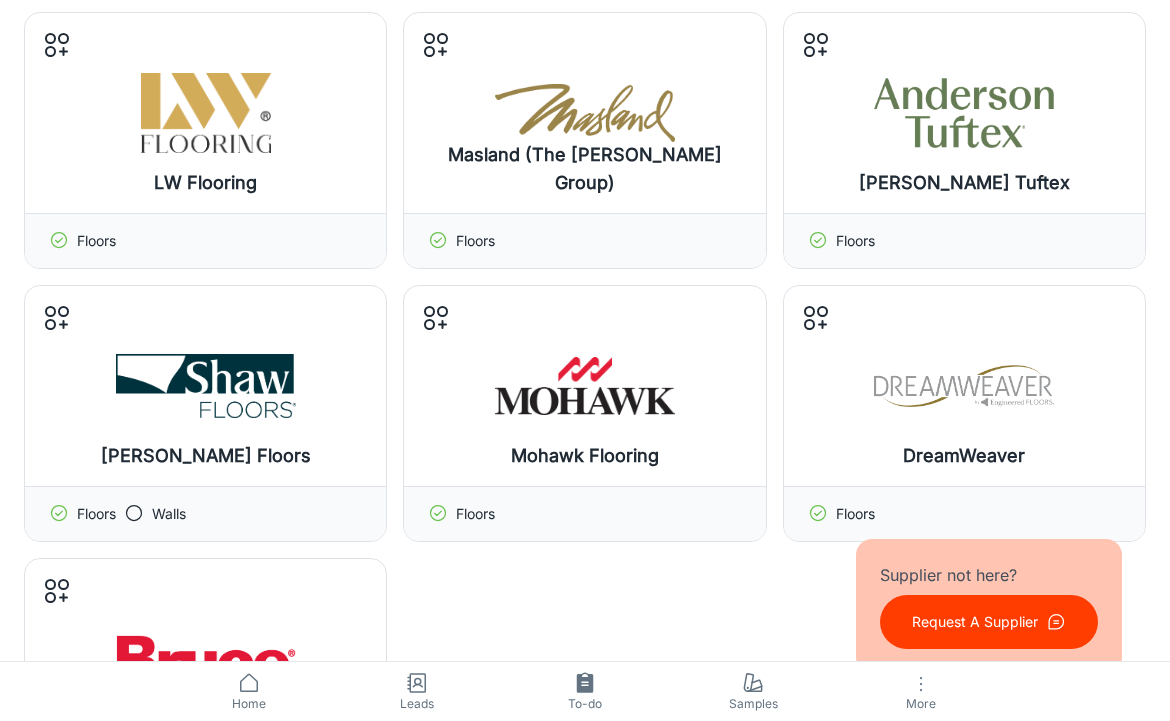 scroll, scrollTop: 684, scrollLeft: 0, axis: vertical 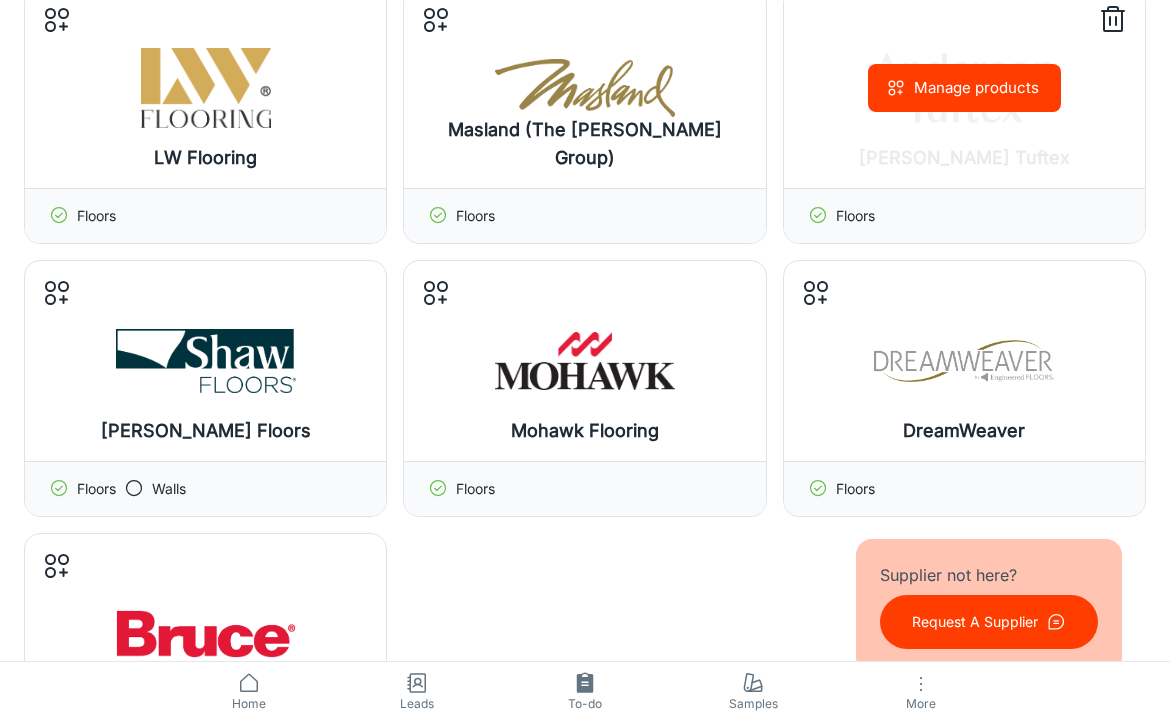 click on "Manage products" at bounding box center [964, 88] 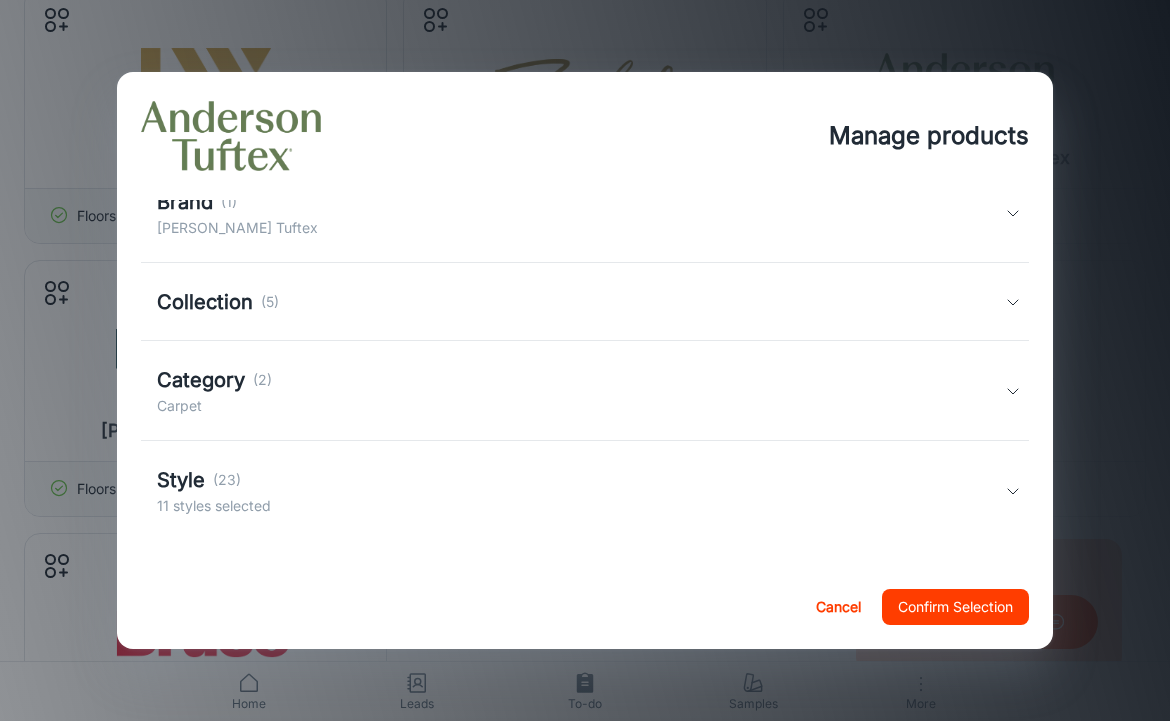 scroll, scrollTop: 293, scrollLeft: 0, axis: vertical 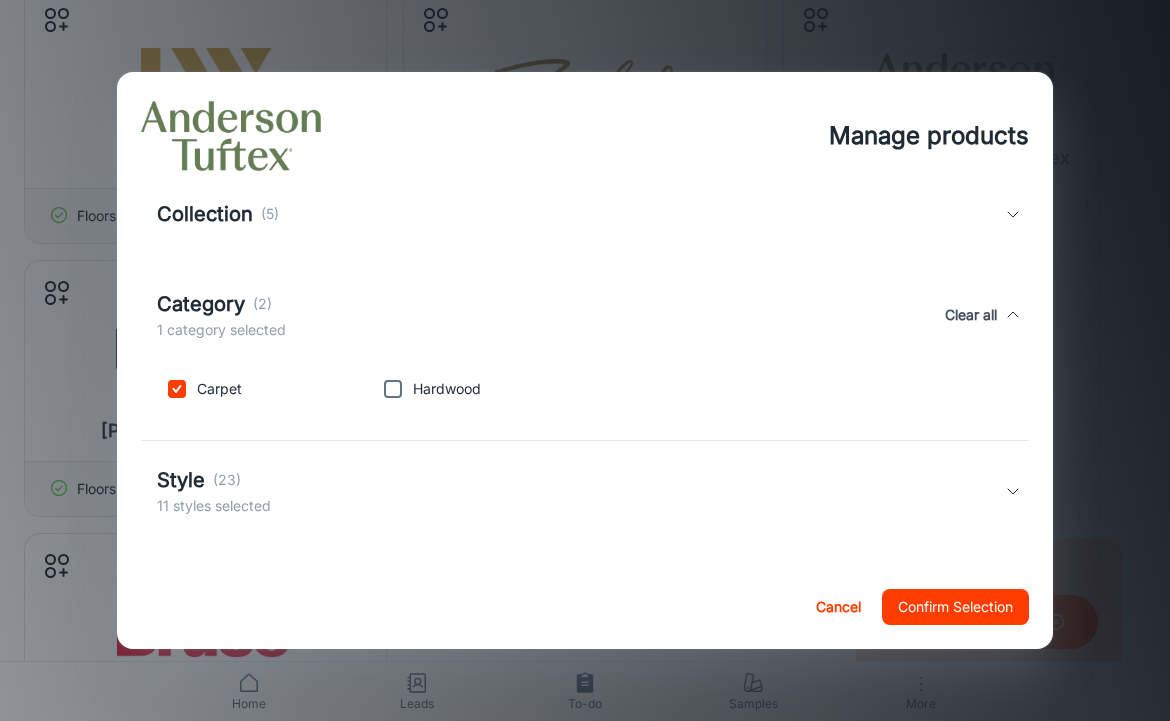 click on "Style (23) 11 styles selected" at bounding box center (581, 491) 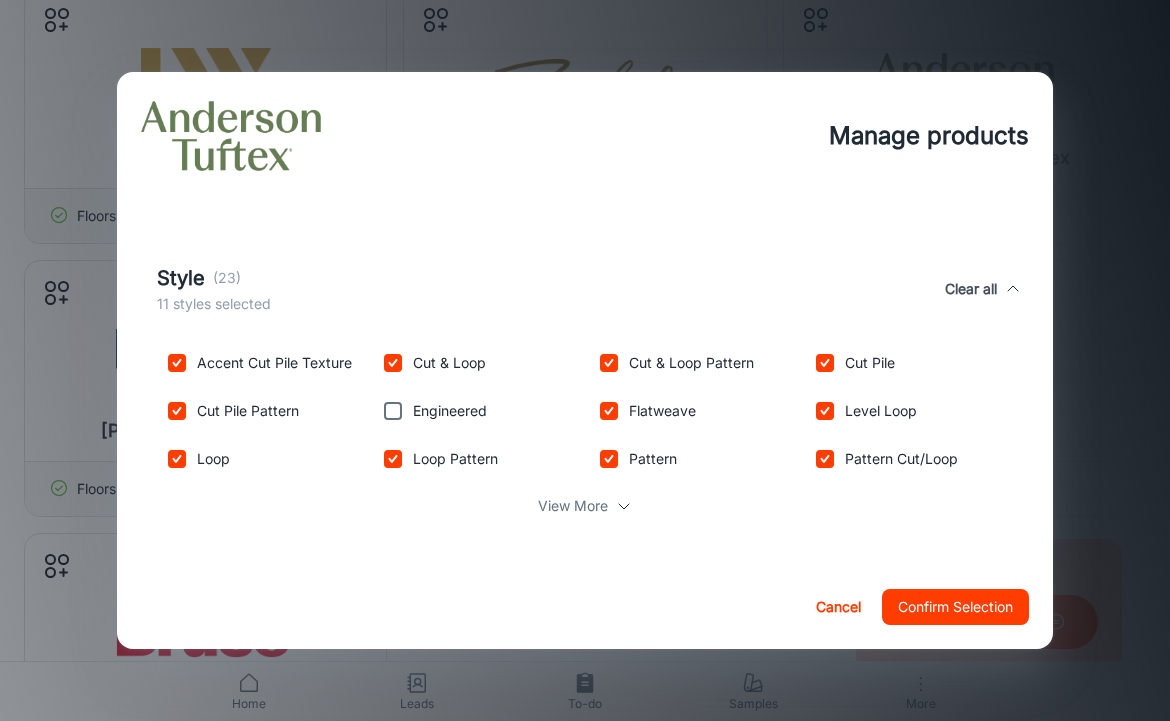 scroll, scrollTop: 595, scrollLeft: 0, axis: vertical 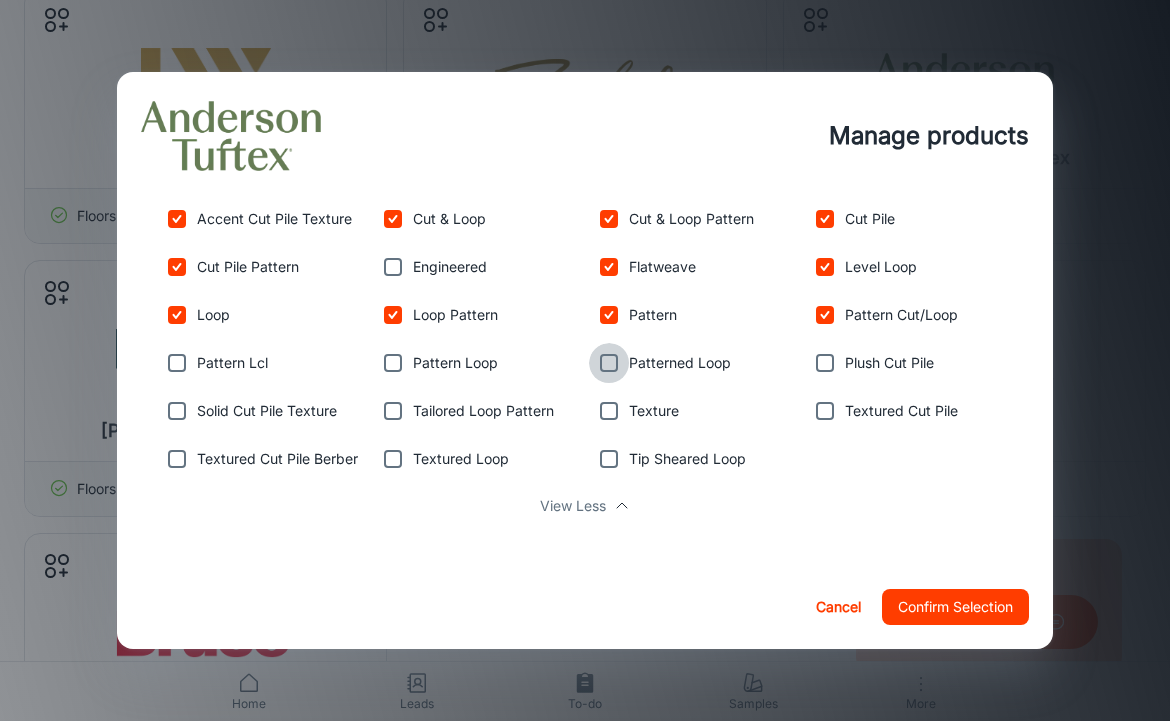 click at bounding box center [609, 363] 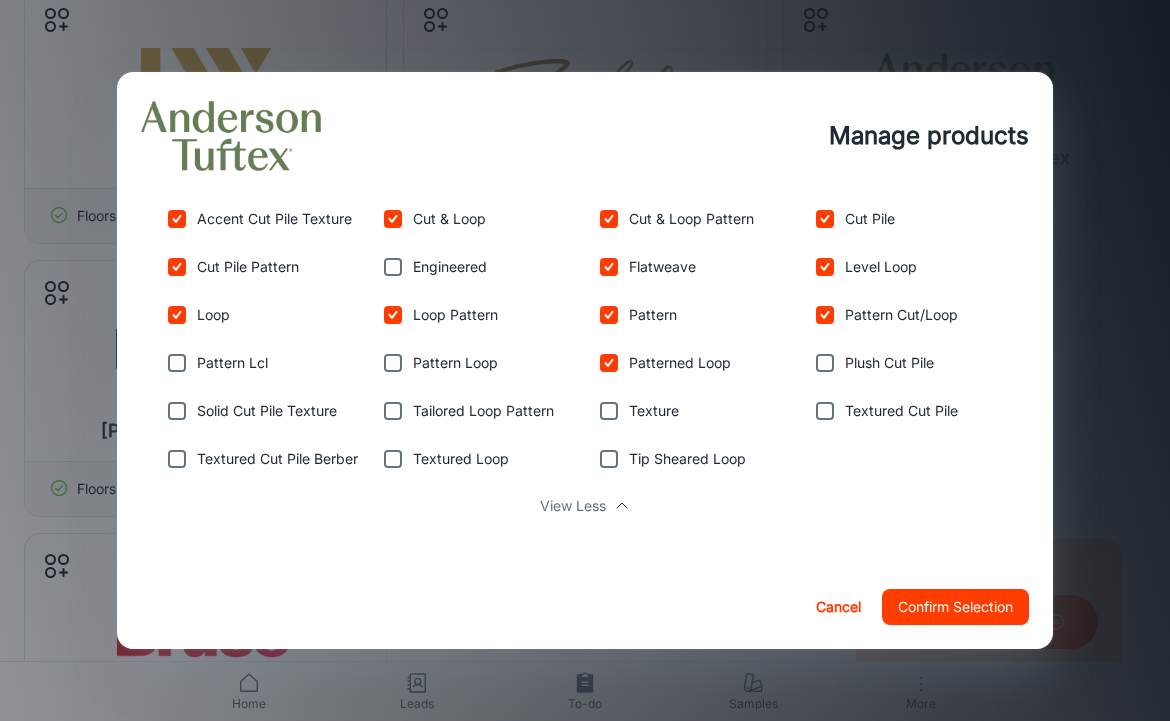 click at bounding box center (393, 363) 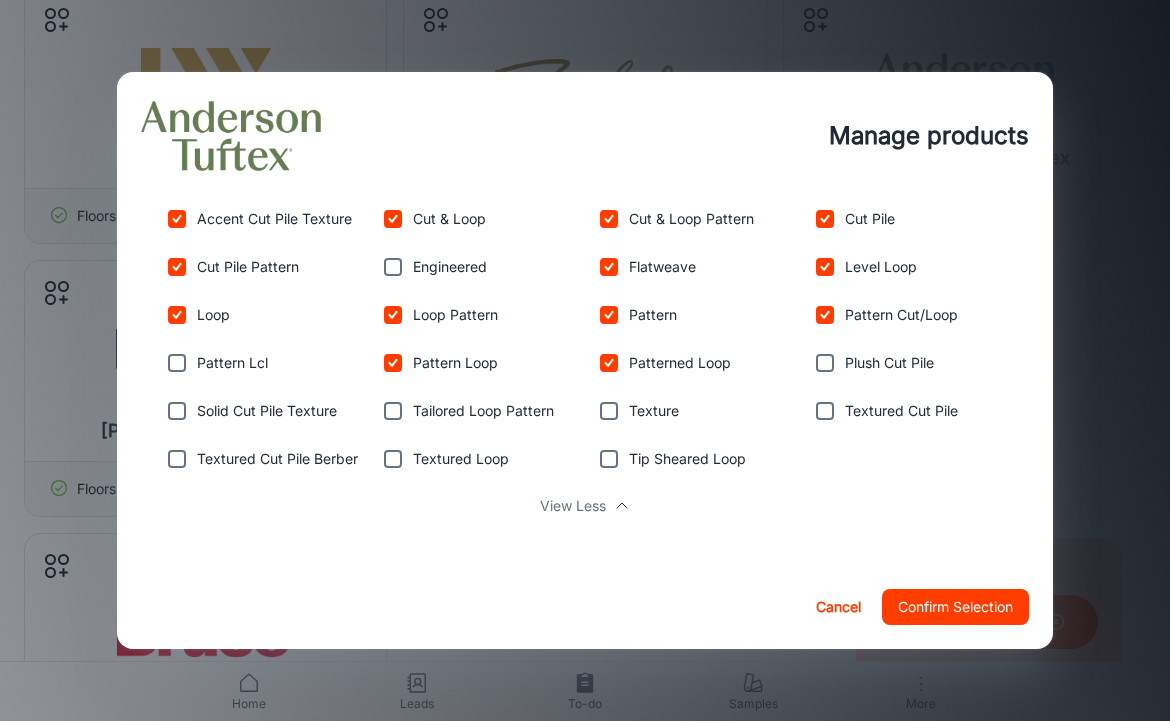 click at bounding box center [393, 411] 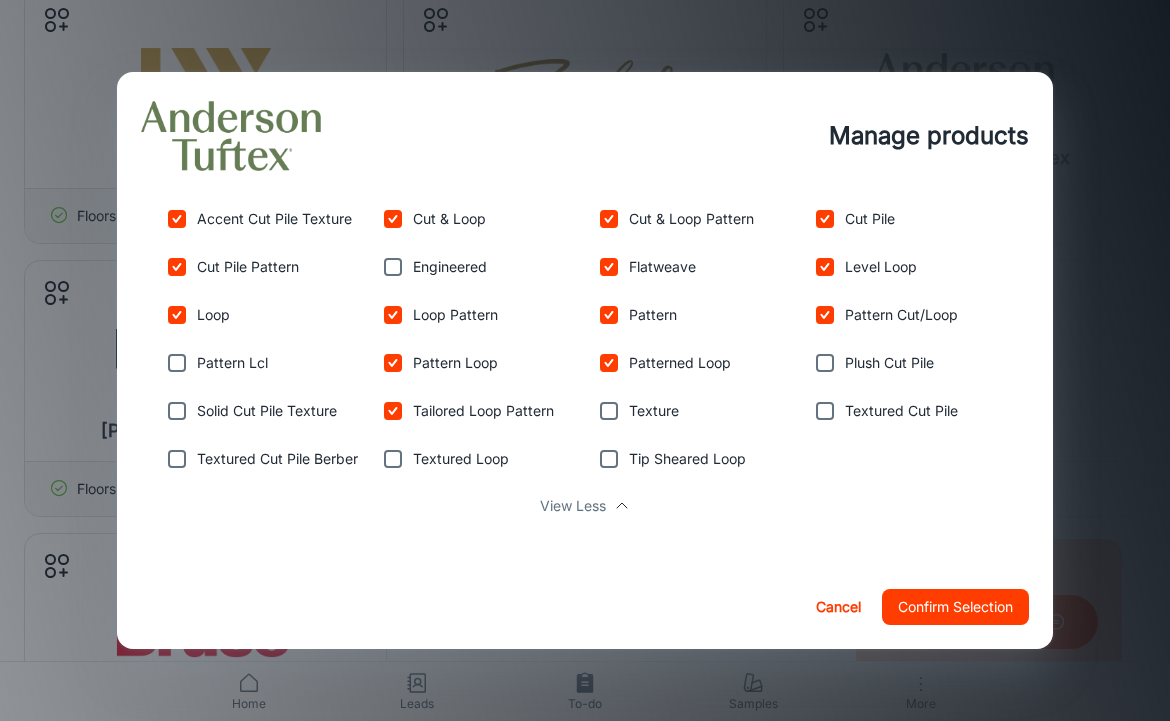 click at bounding box center [177, 411] 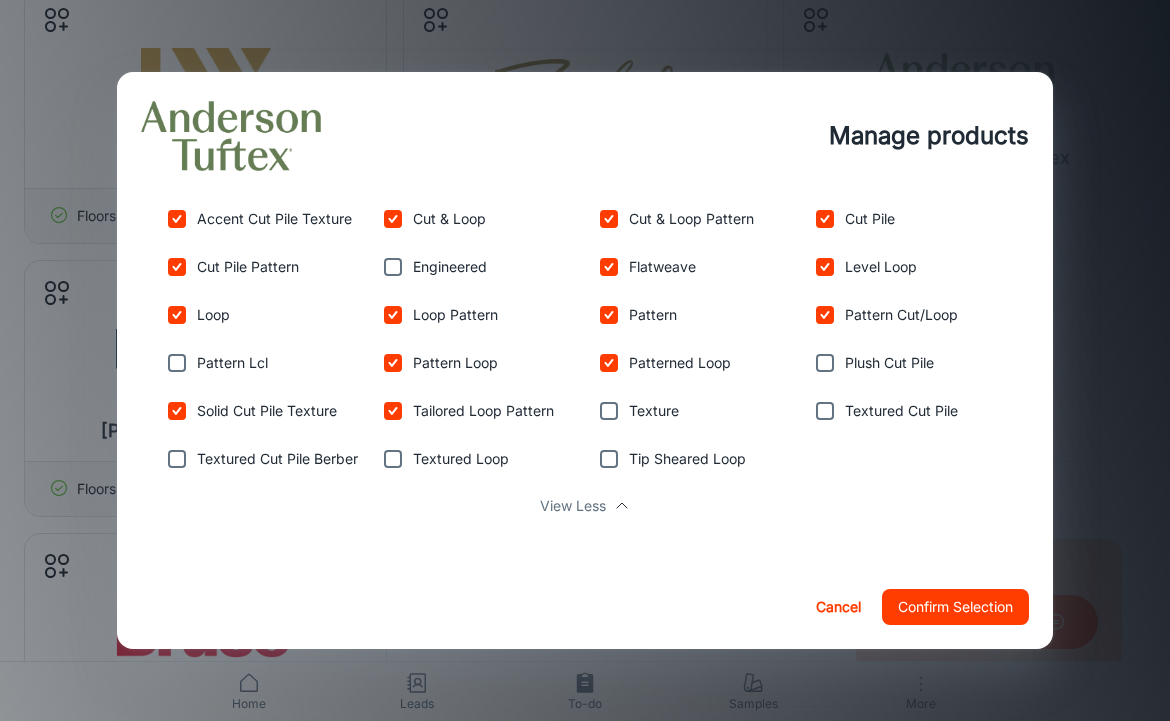 click on "View Less" at bounding box center [581, 502] 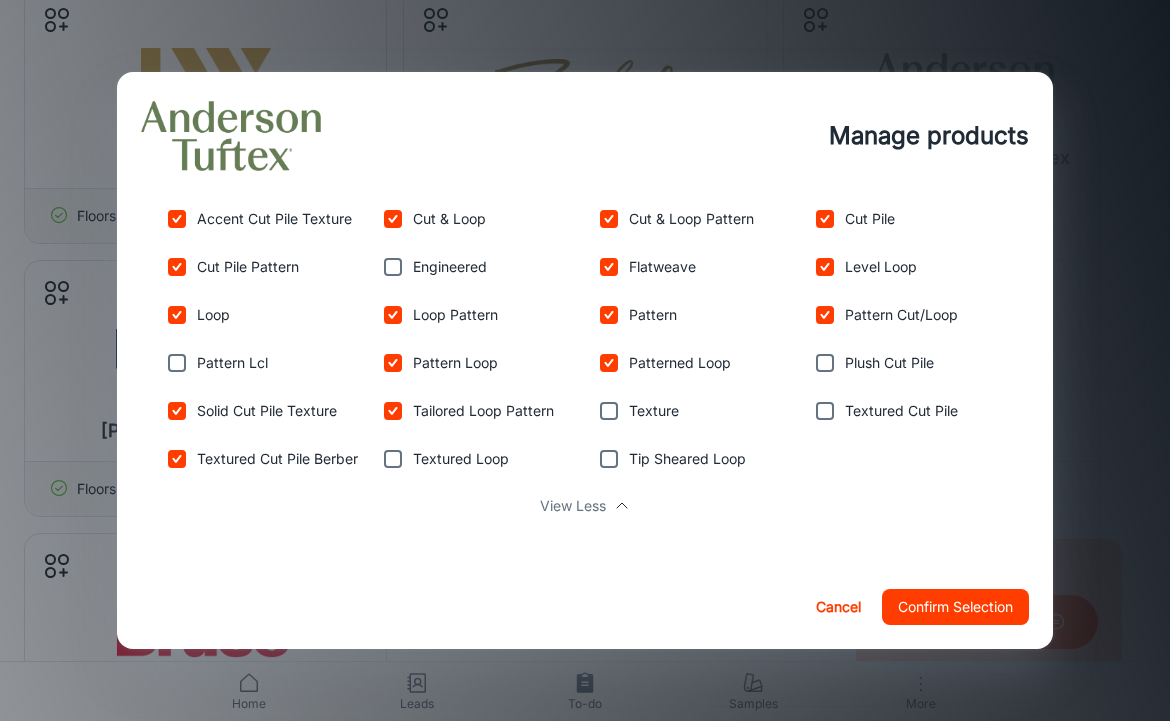click at bounding box center (393, 459) 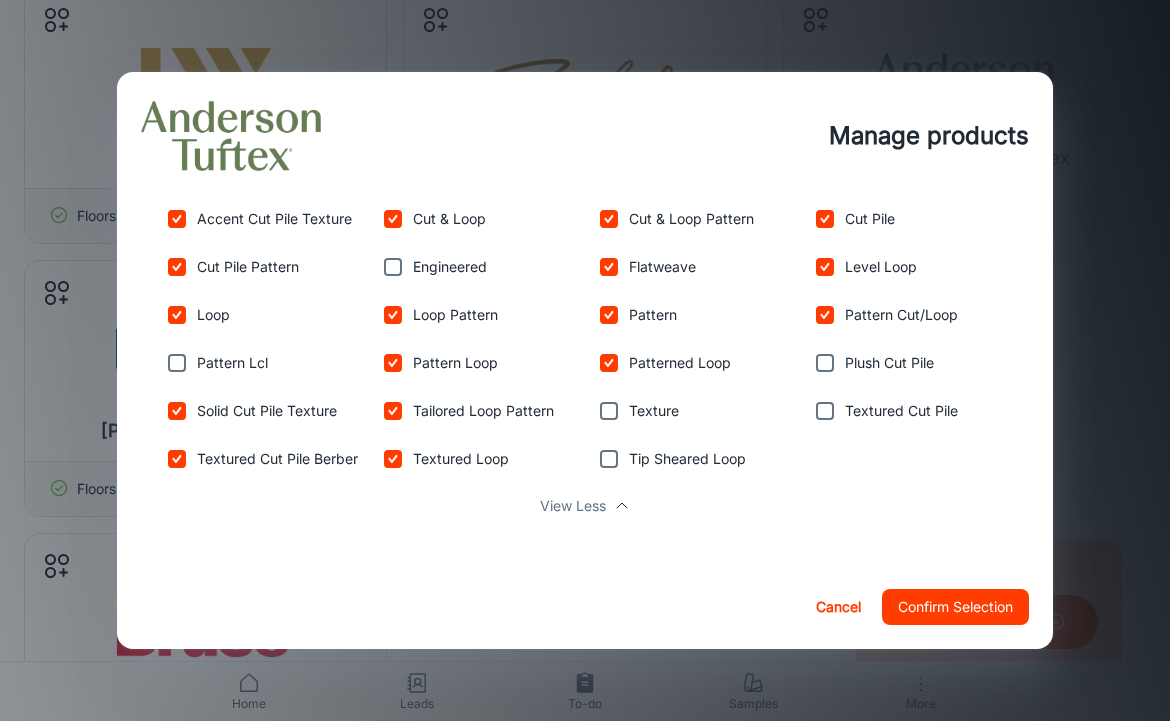 click at bounding box center (609, 459) 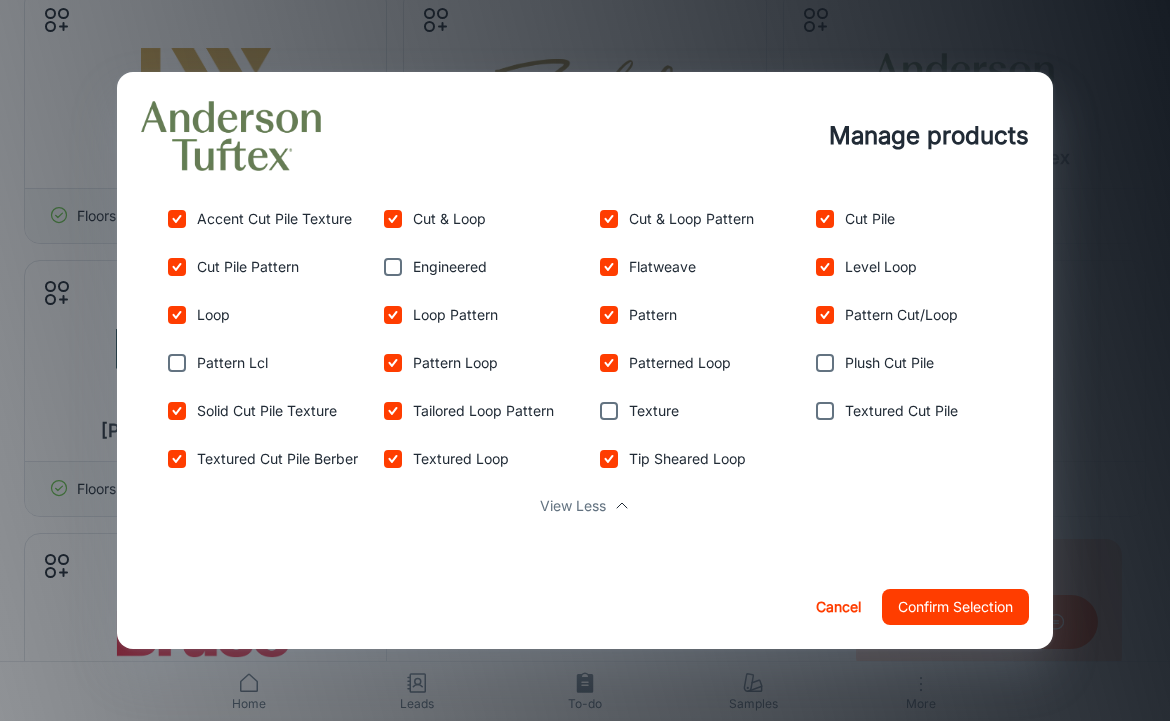click at bounding box center (609, 411) 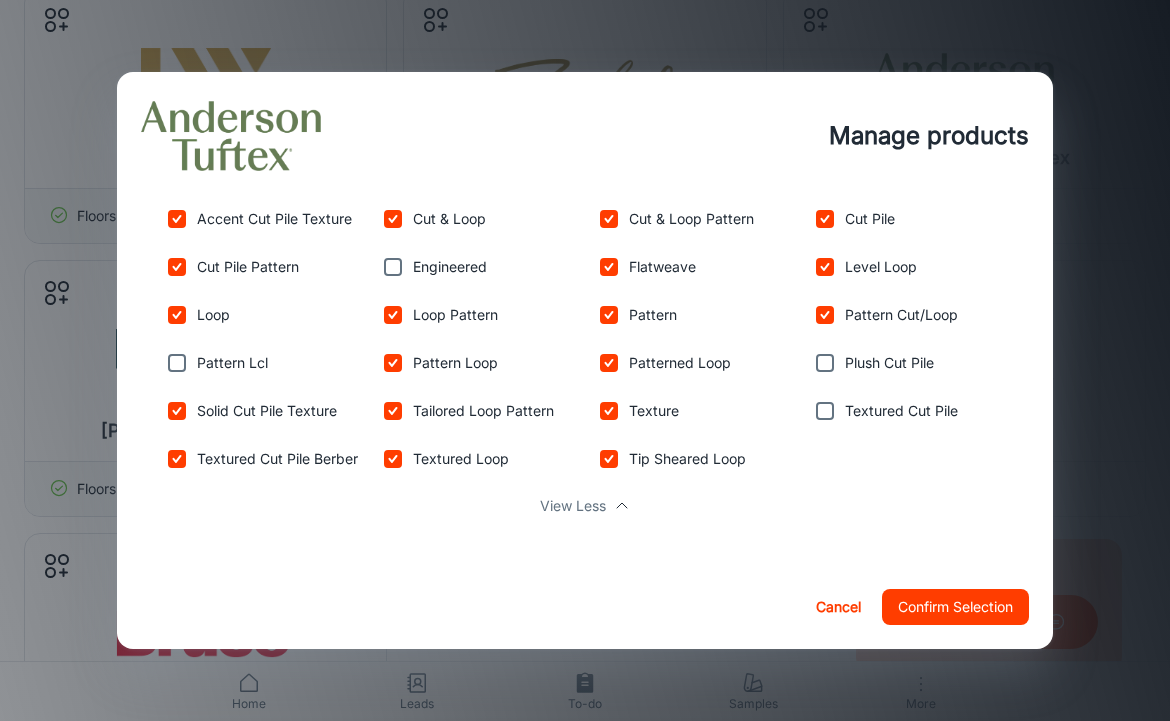 click at bounding box center [825, 411] 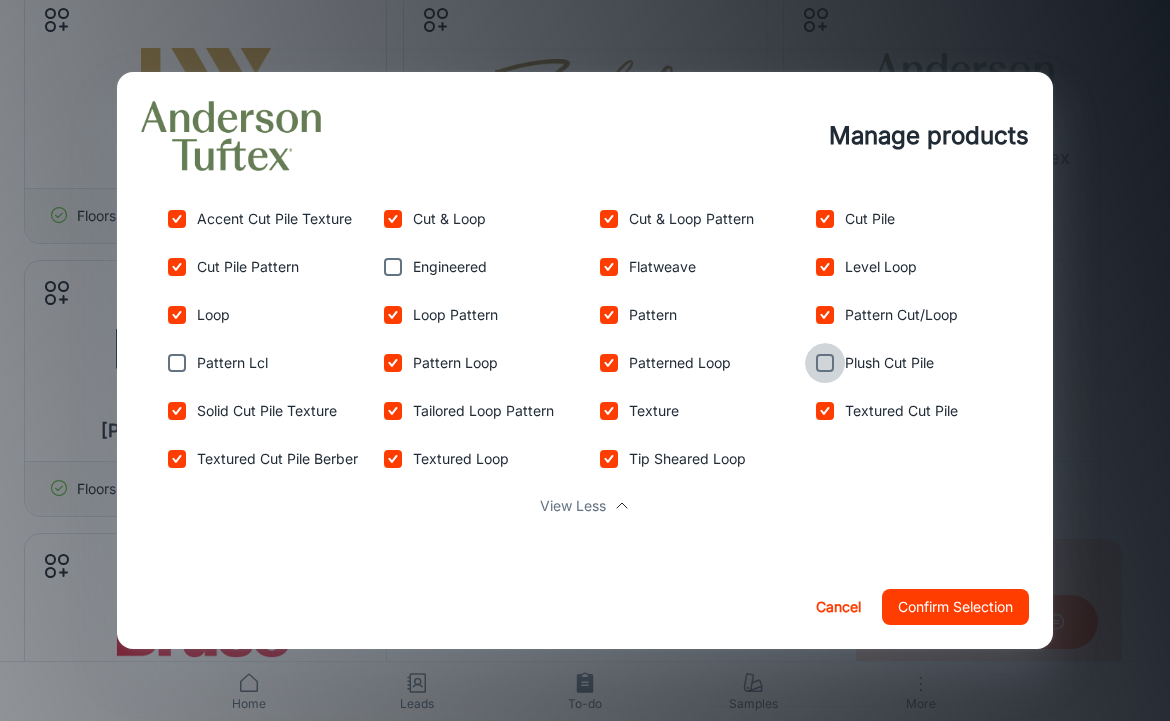 click at bounding box center (825, 363) 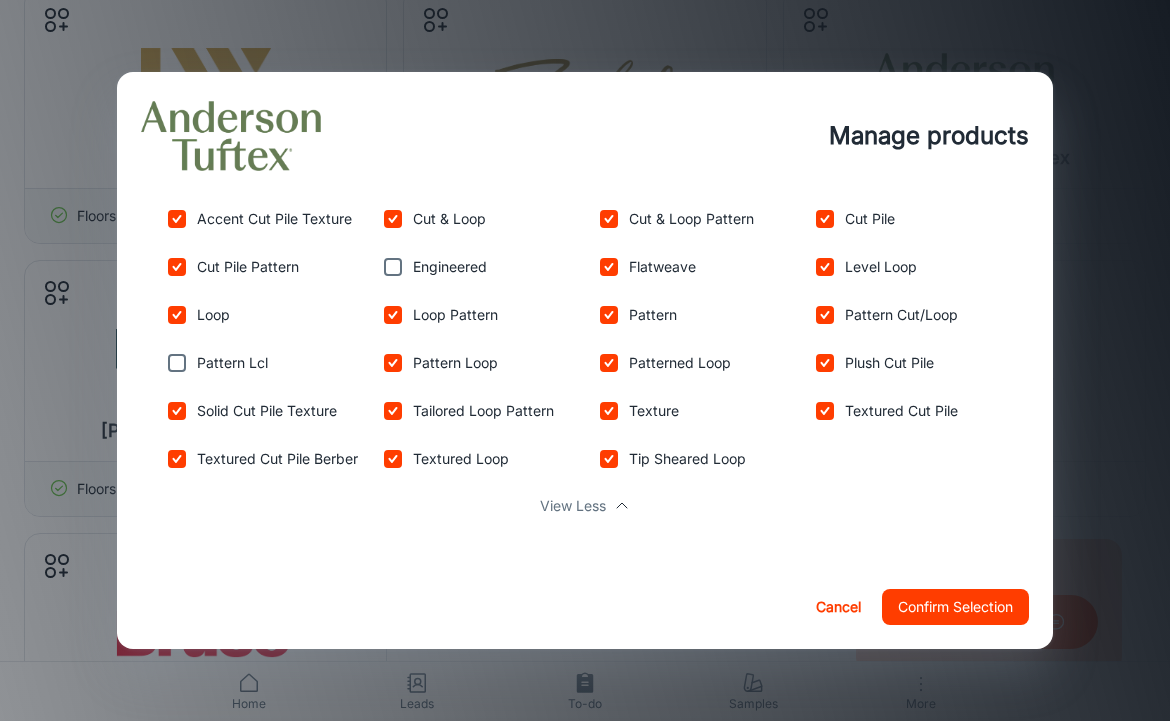 click at bounding box center [177, 363] 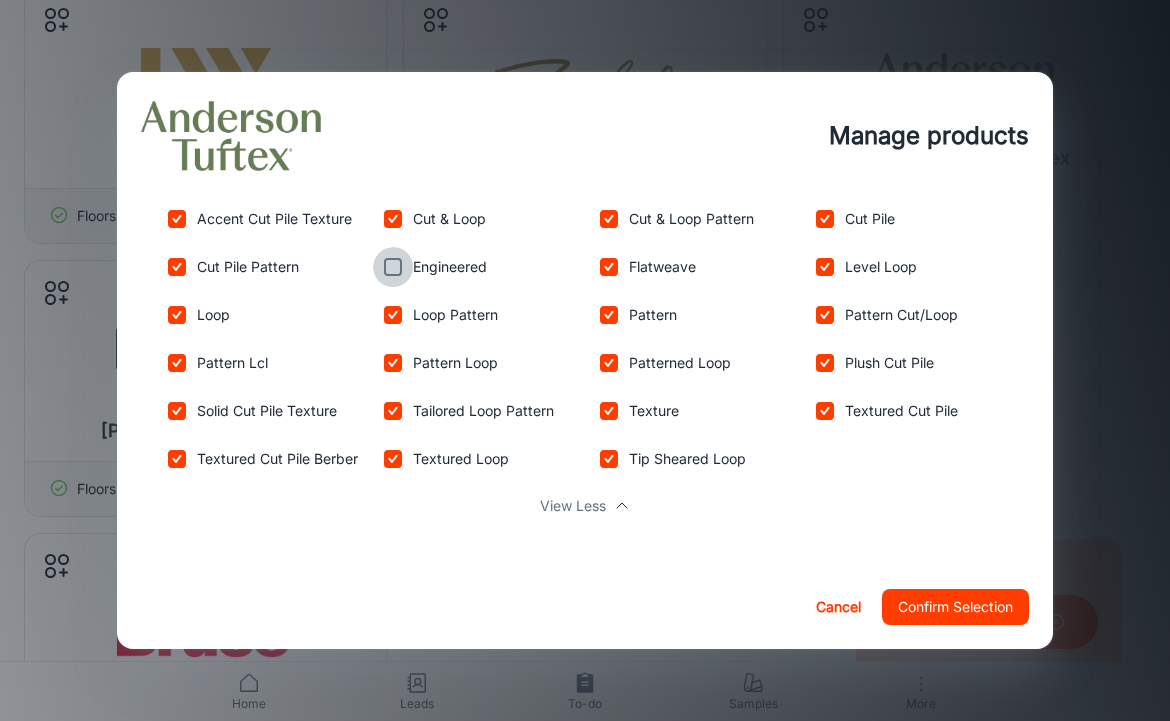 click at bounding box center (393, 267) 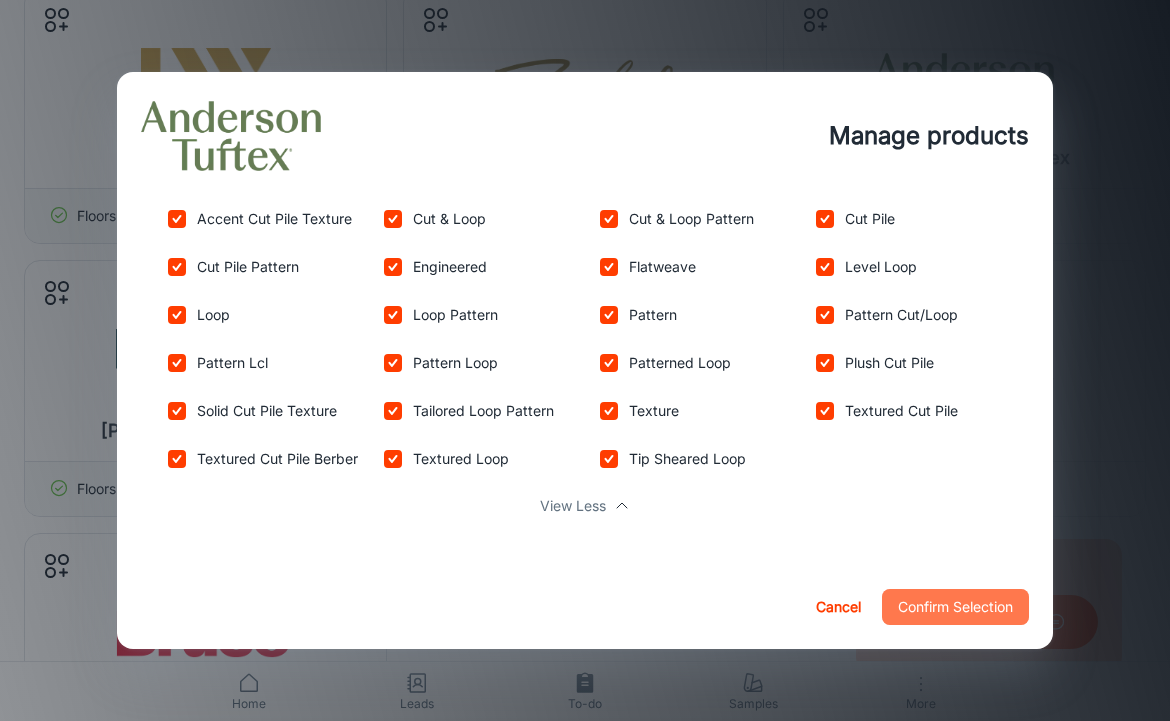 click on "Confirm Selection" at bounding box center [955, 607] 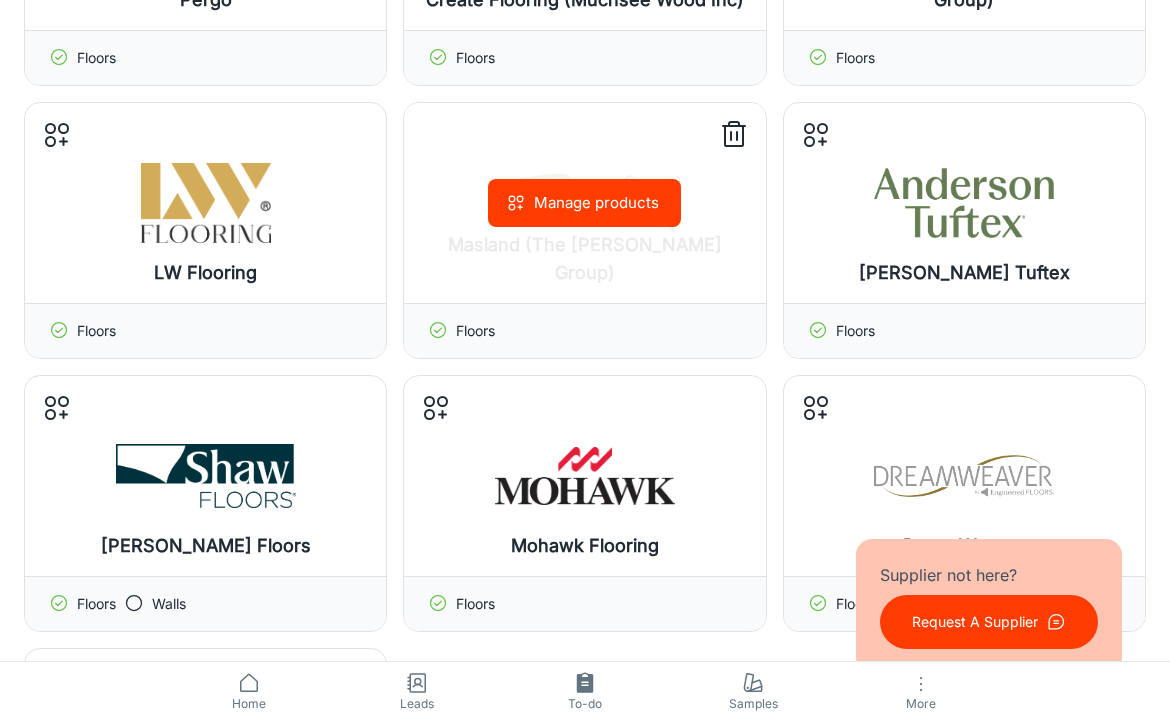 scroll, scrollTop: 538, scrollLeft: 0, axis: vertical 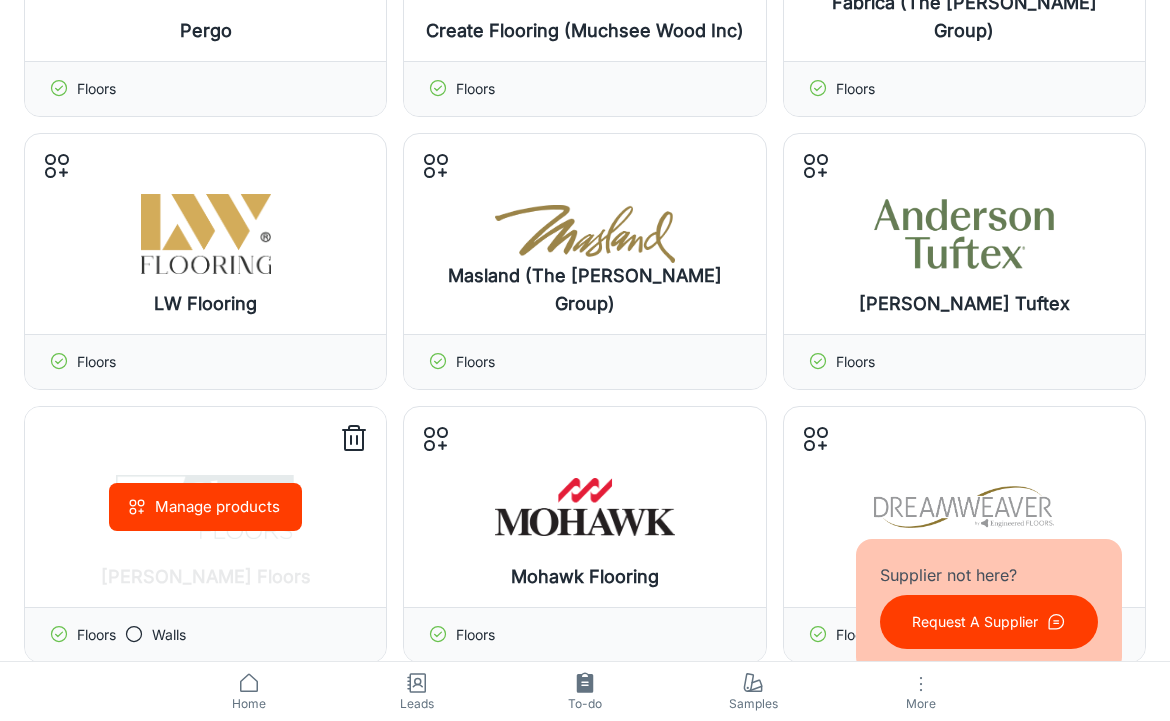 click on "Manage products" at bounding box center [205, 507] 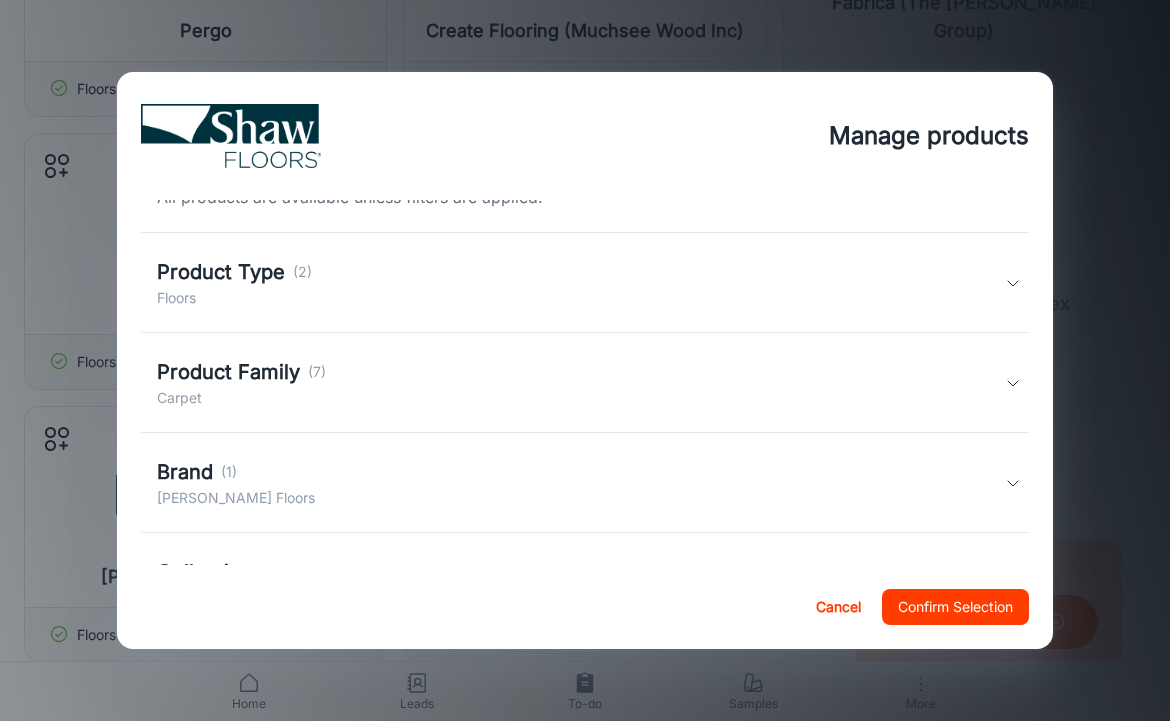 click on "Product Family (7) Carpet" at bounding box center (581, 383) 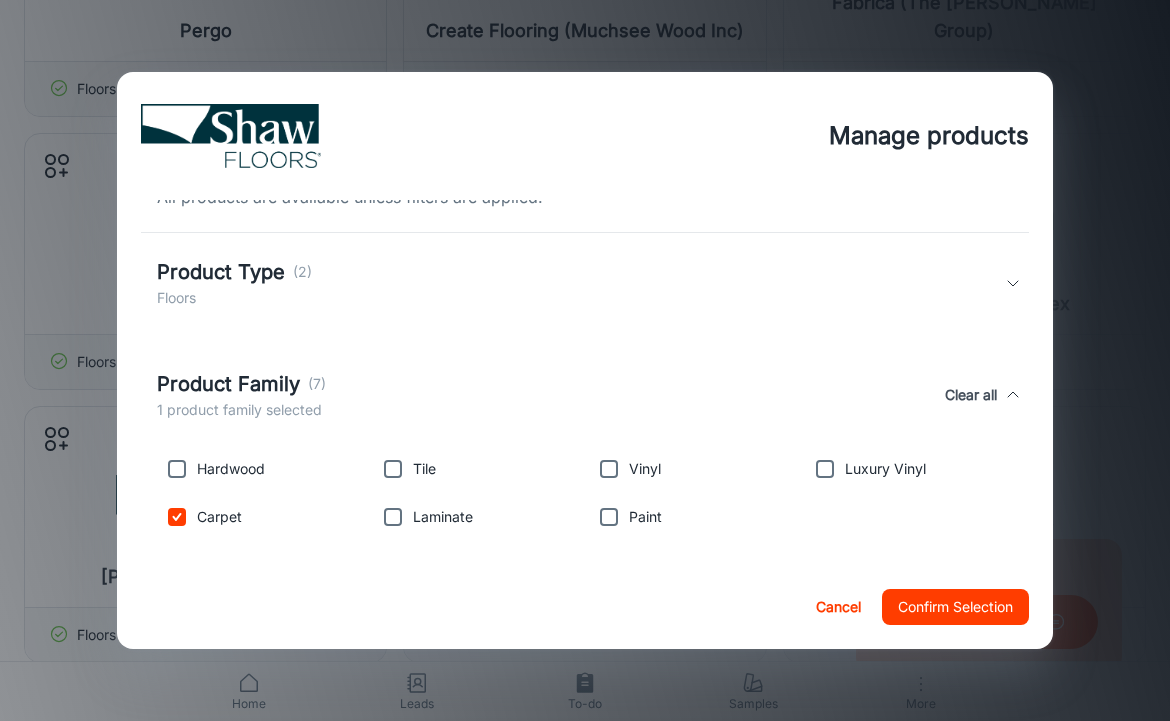 scroll, scrollTop: 237, scrollLeft: 0, axis: vertical 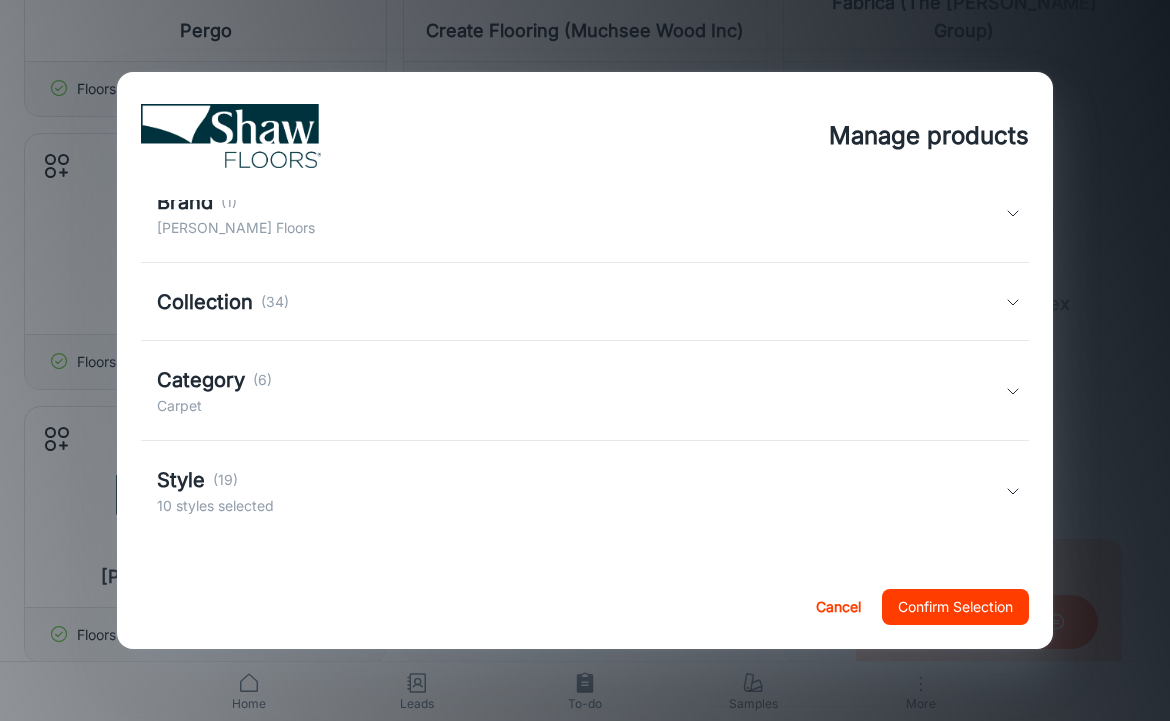 click on "Style (19) 10 styles selected" at bounding box center (581, 491) 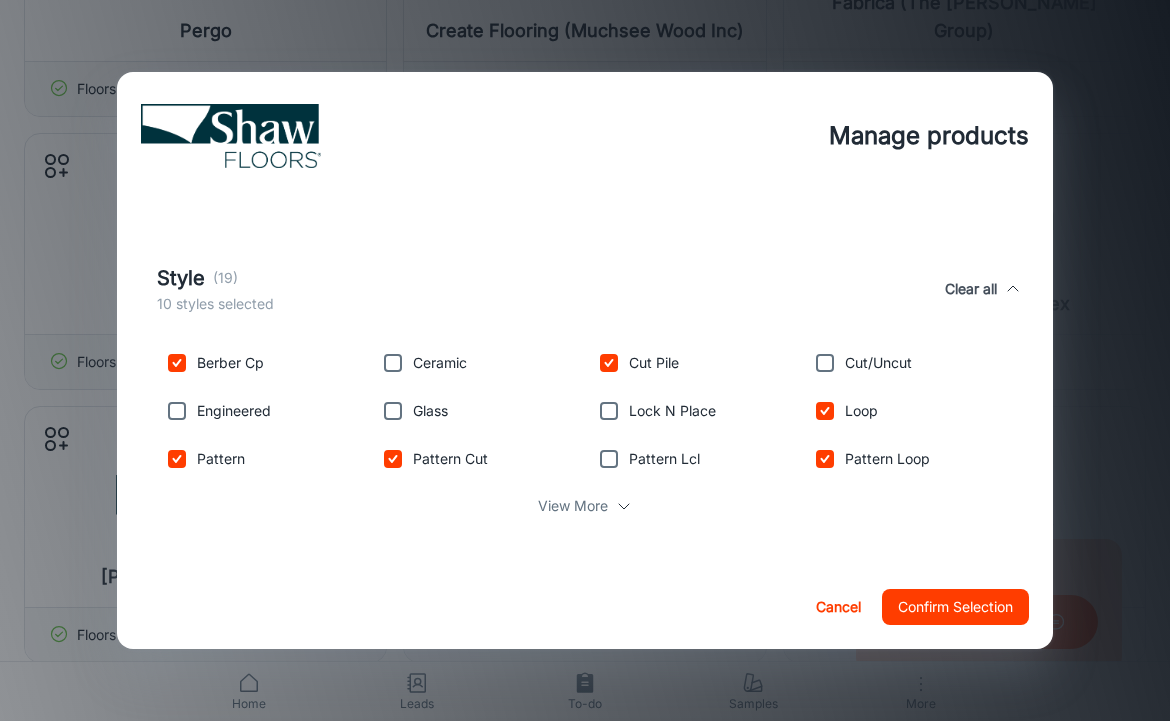 scroll, scrollTop: 643, scrollLeft: 0, axis: vertical 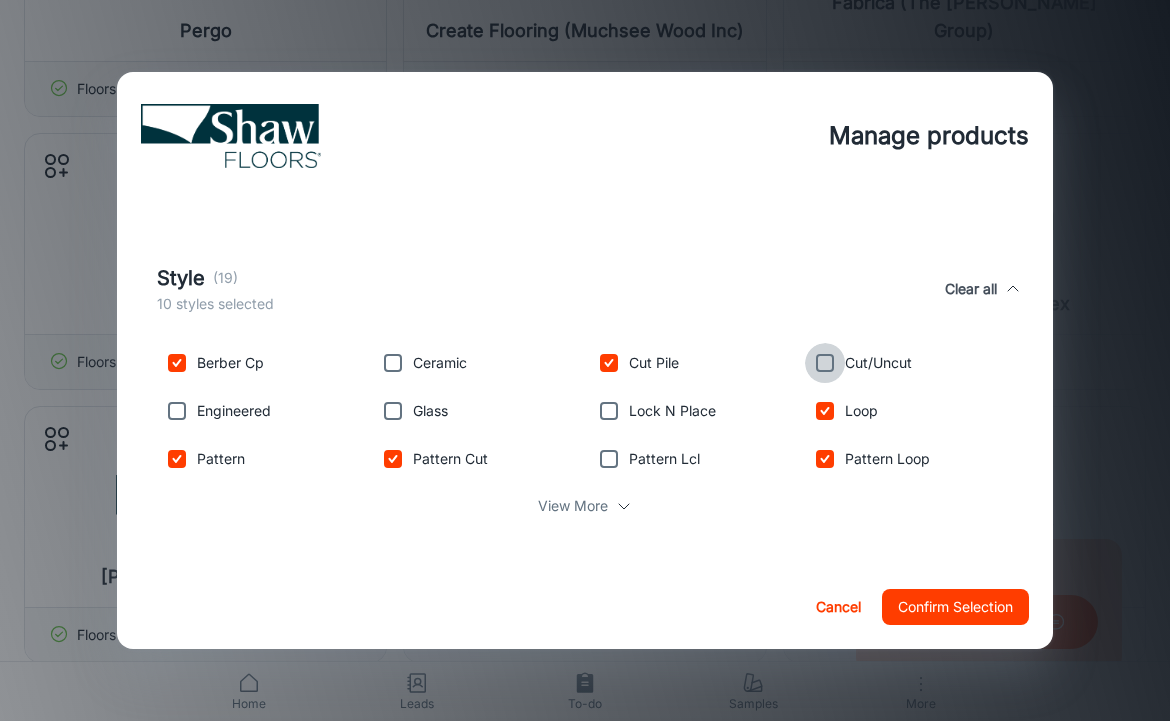 click at bounding box center [825, 363] 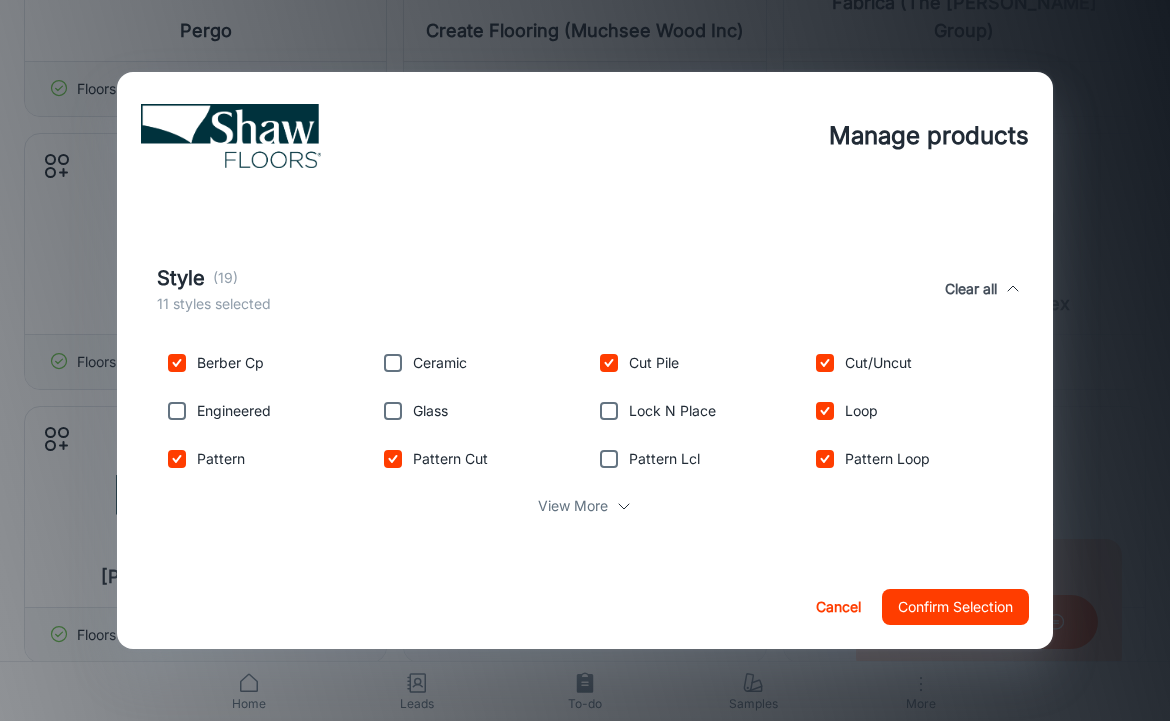 click at bounding box center [609, 459] 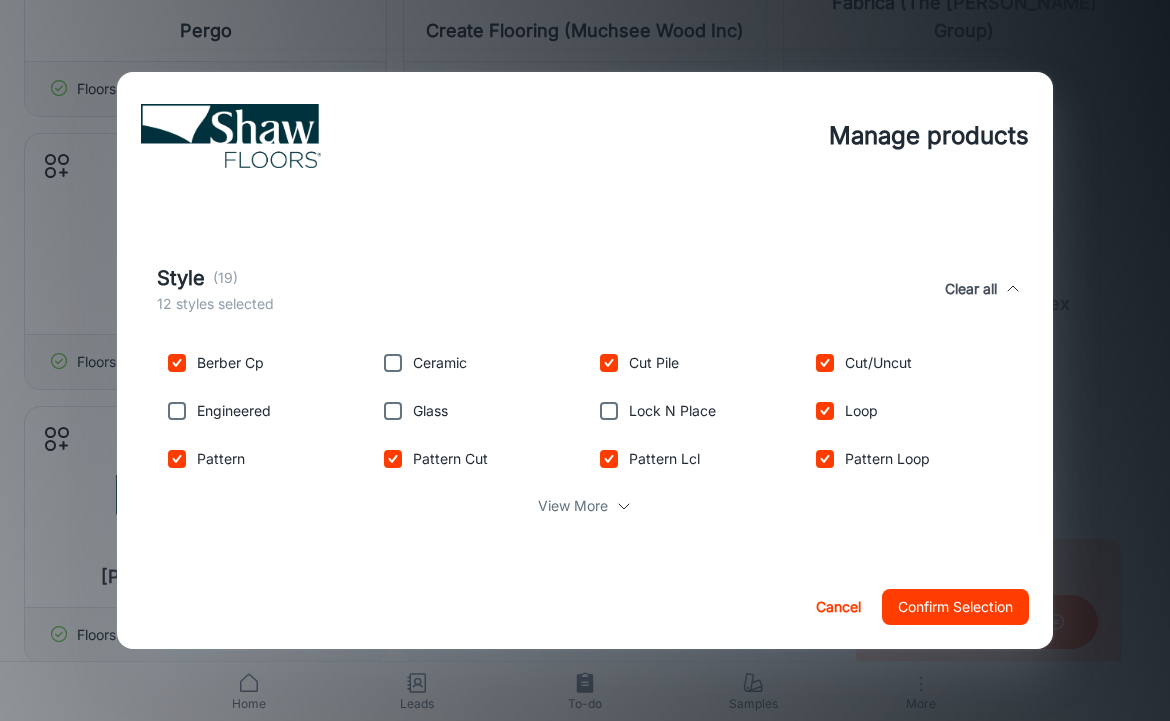 click on "Confirm Selection" at bounding box center [955, 607] 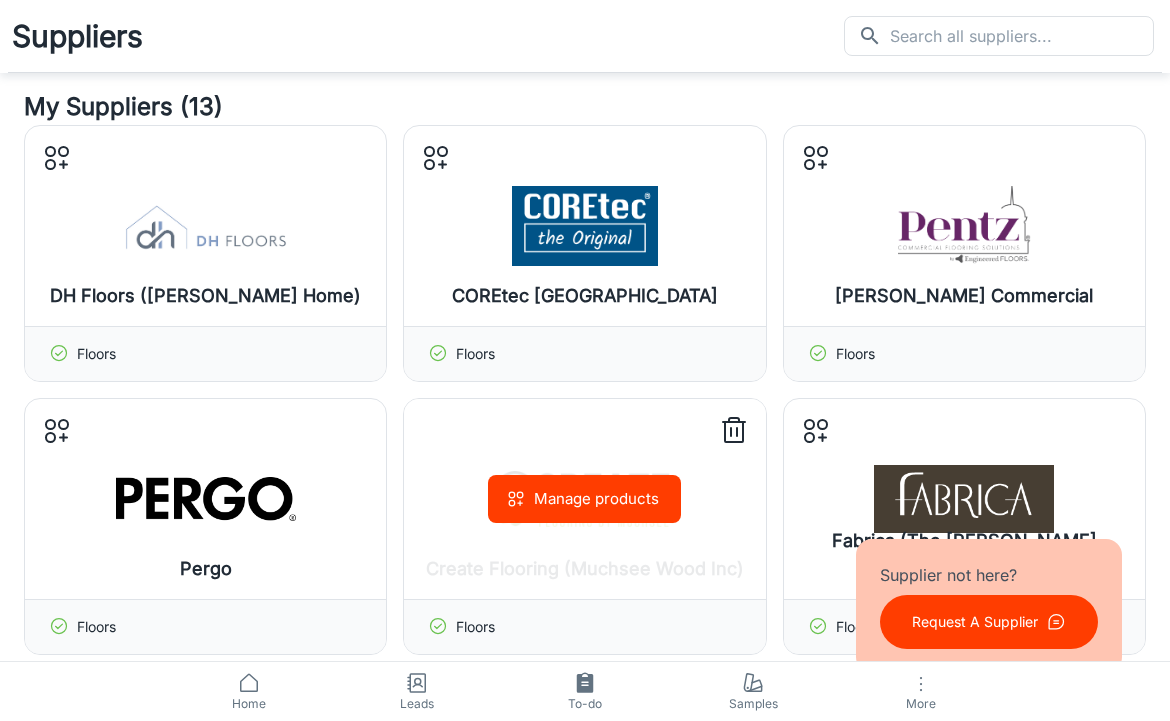 scroll, scrollTop: 0, scrollLeft: 0, axis: both 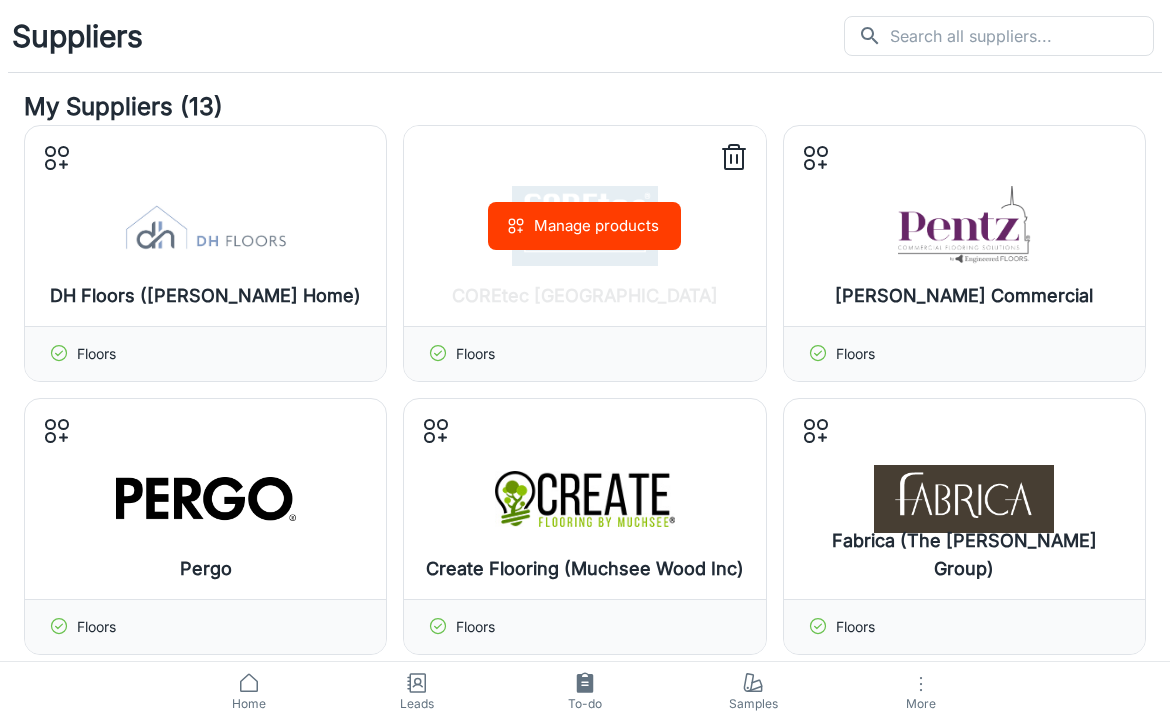 click on "Manage products" at bounding box center [584, 226] 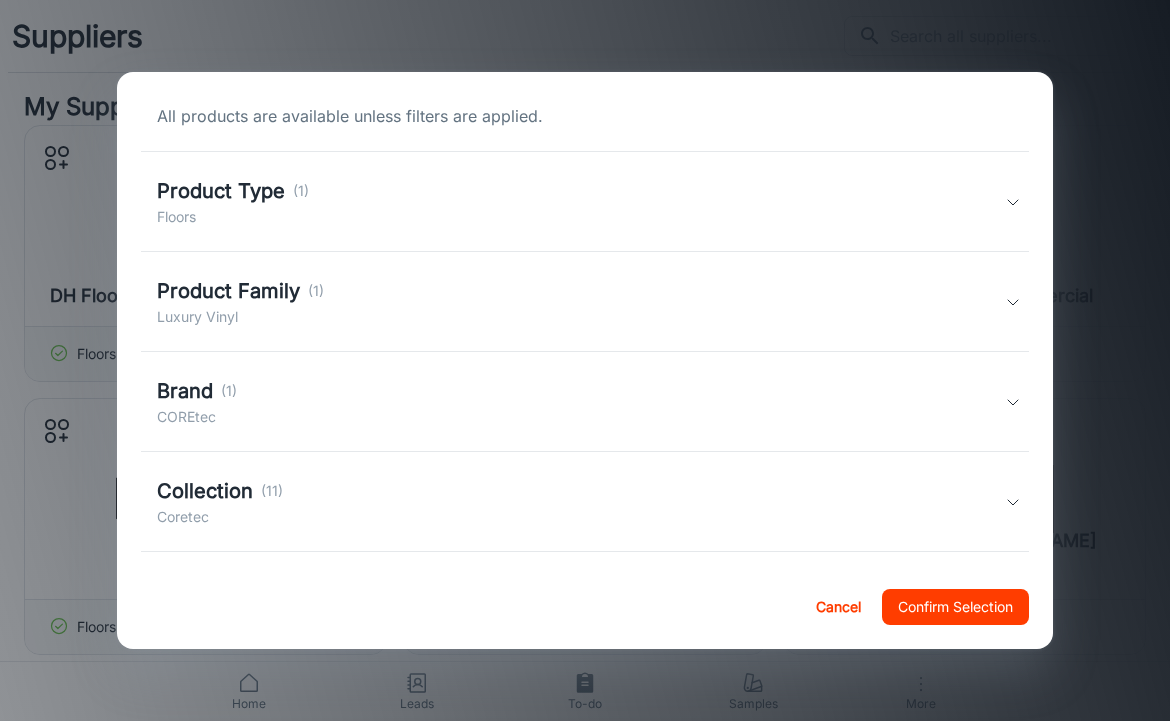 click on "All products are available unless filters are applied. Product Type (1) Floors Floors Product Family (1) Luxury Vinyl Luxury Vinyl Brand (1) COREtec COREtec Collection (11) Coretec Coretec Coretec Advanced Plus Coretec Classics Coretec Enhanced Coretec Premium Coretec Pro Plus Enh Coretec Pro Plus Enh Hd 7 Coretec Pro Plus Enh Hd 9 Coretec Pro Plus XL Enhanced Coretec Tile Coretec Xl Category (1) Luxury Vinyl Luxury Vinyl" at bounding box center [585, 318] 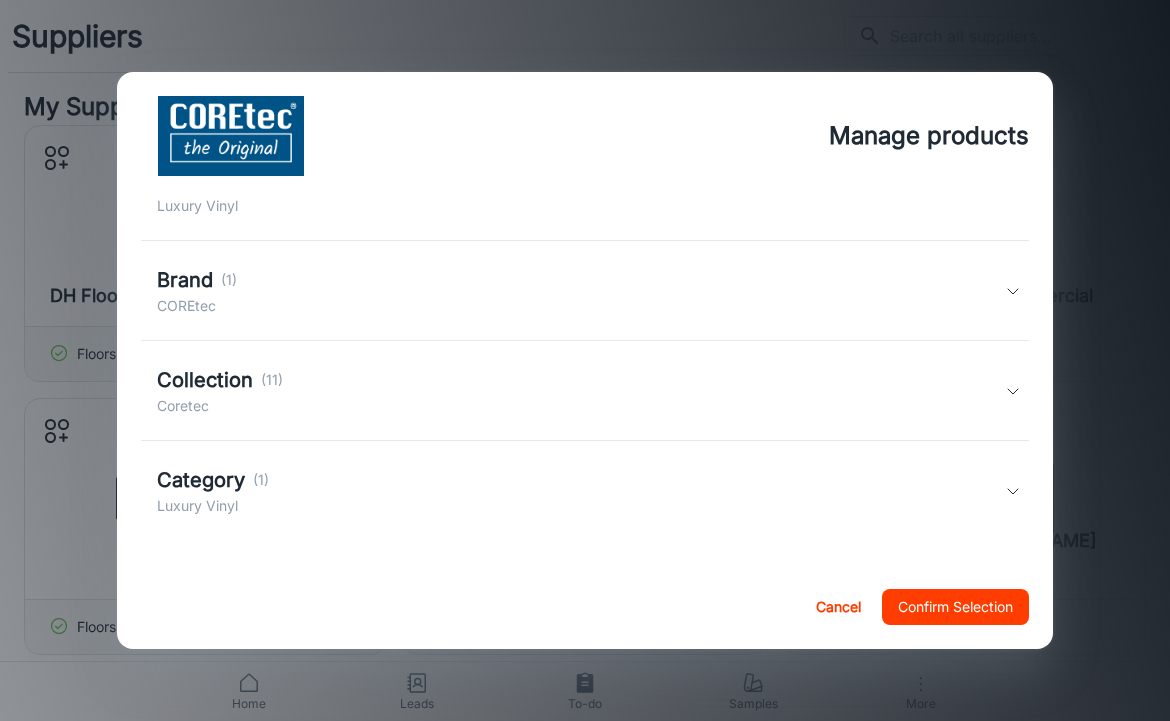 scroll, scrollTop: 215, scrollLeft: 0, axis: vertical 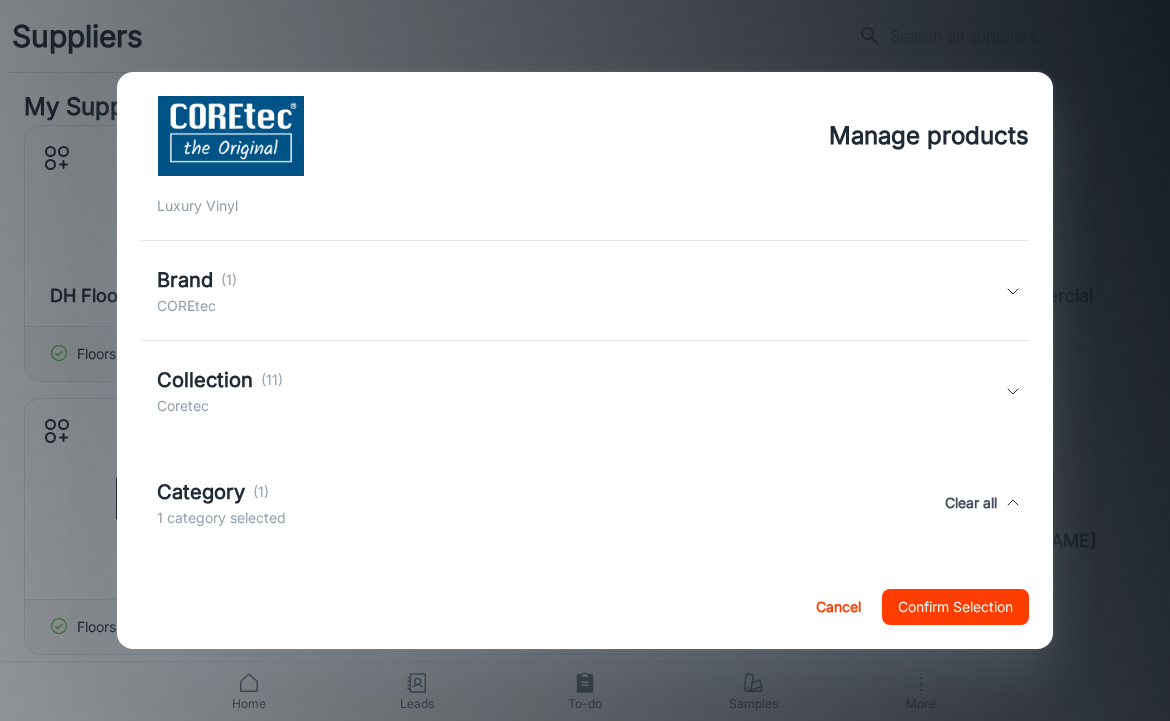 click on "Collection (11) Coretec" at bounding box center [581, 391] 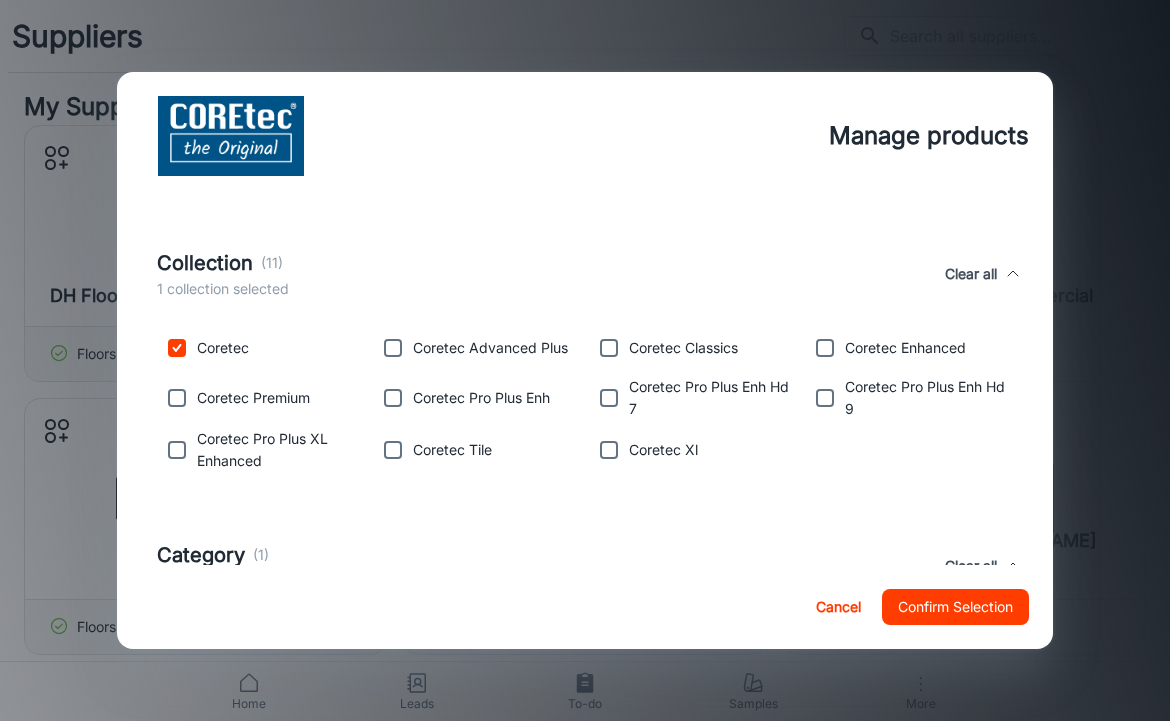 scroll, scrollTop: 374, scrollLeft: 0, axis: vertical 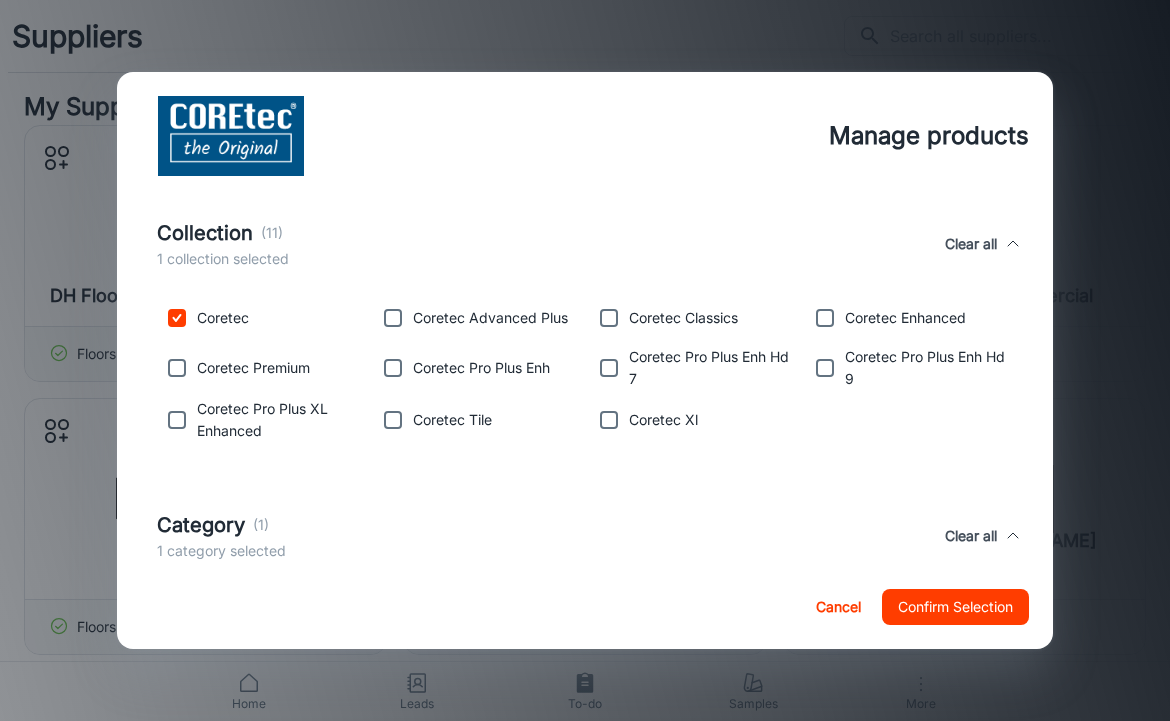 click at bounding box center [177, 368] 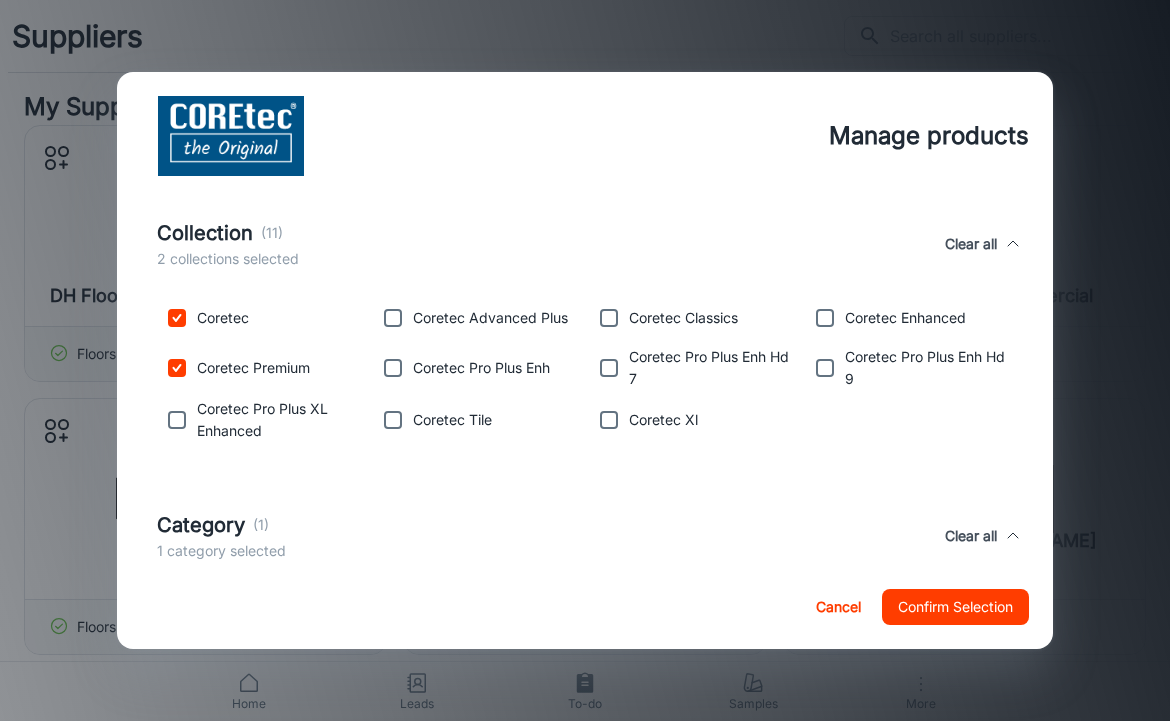 click at bounding box center [393, 318] 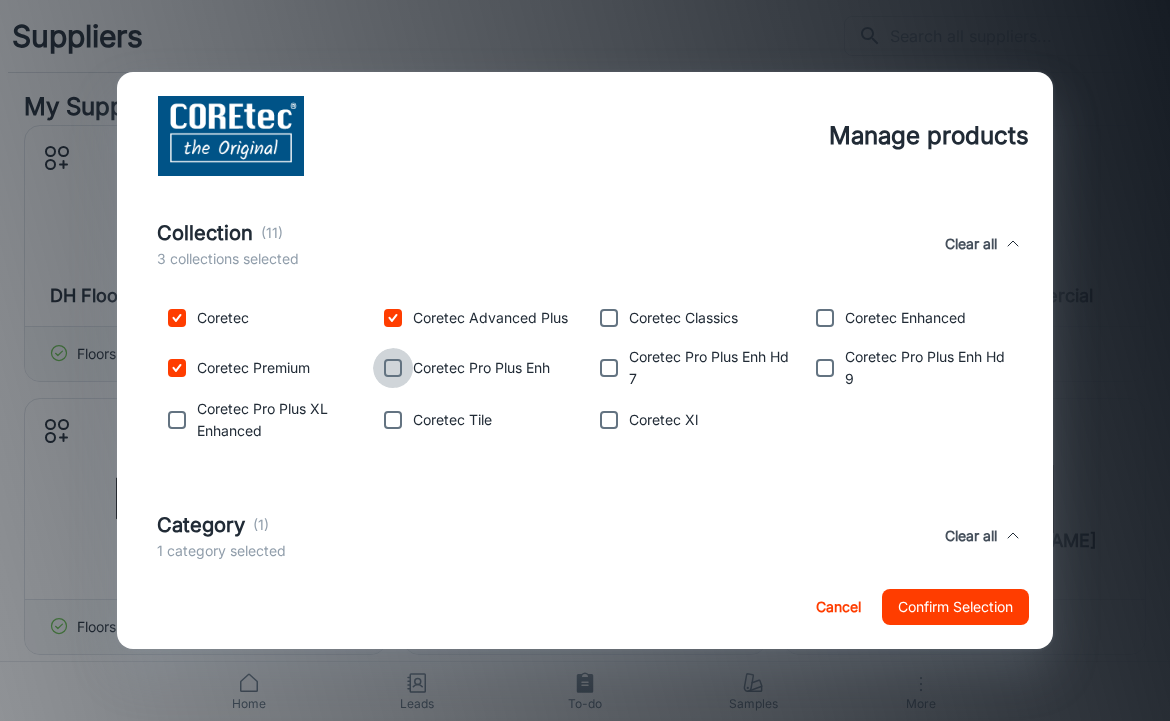 click at bounding box center [393, 368] 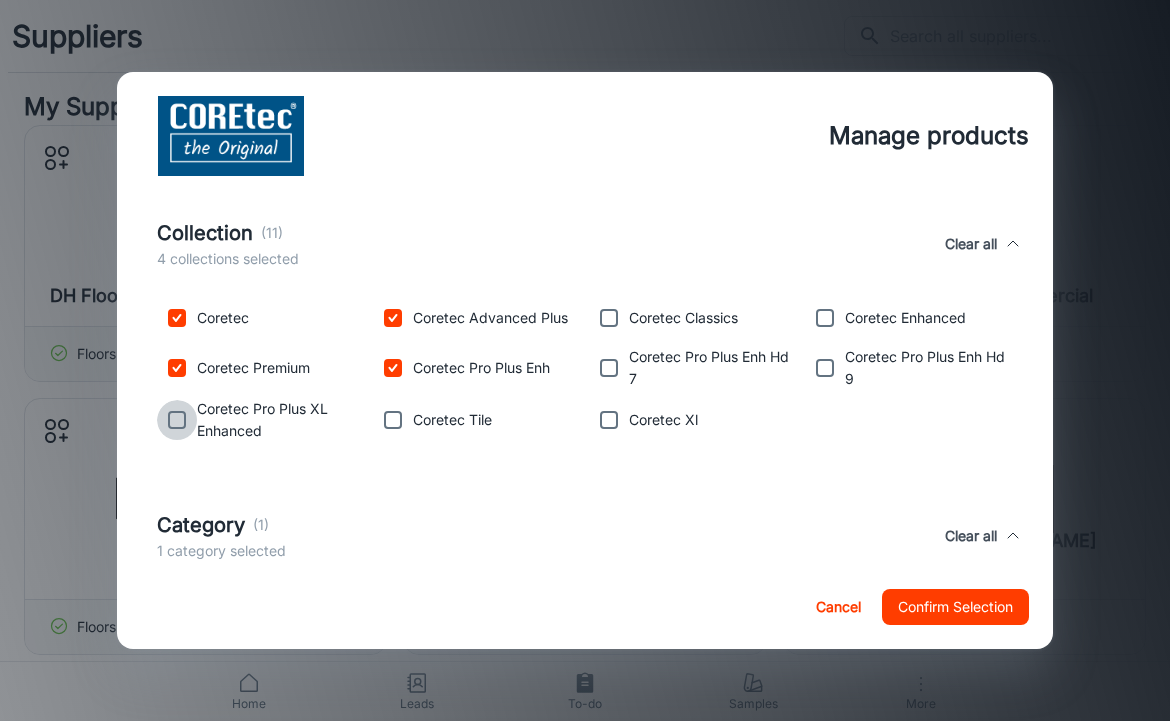 click at bounding box center [177, 420] 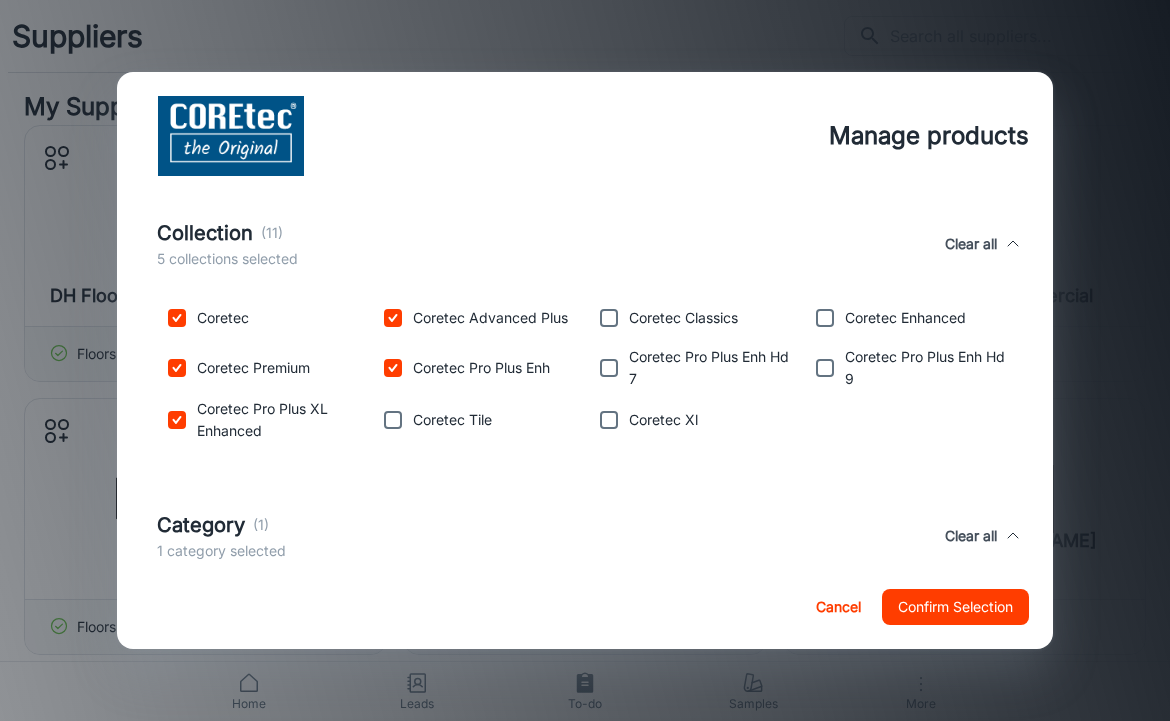 click at bounding box center [609, 318] 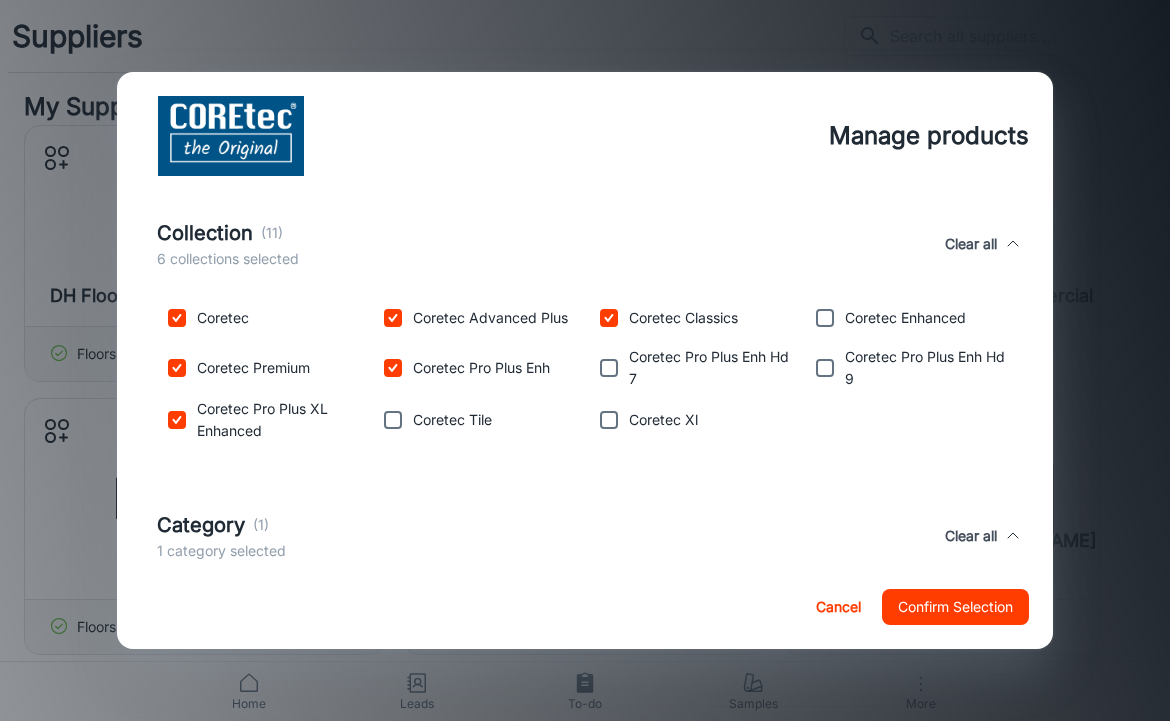 click at bounding box center [609, 368] 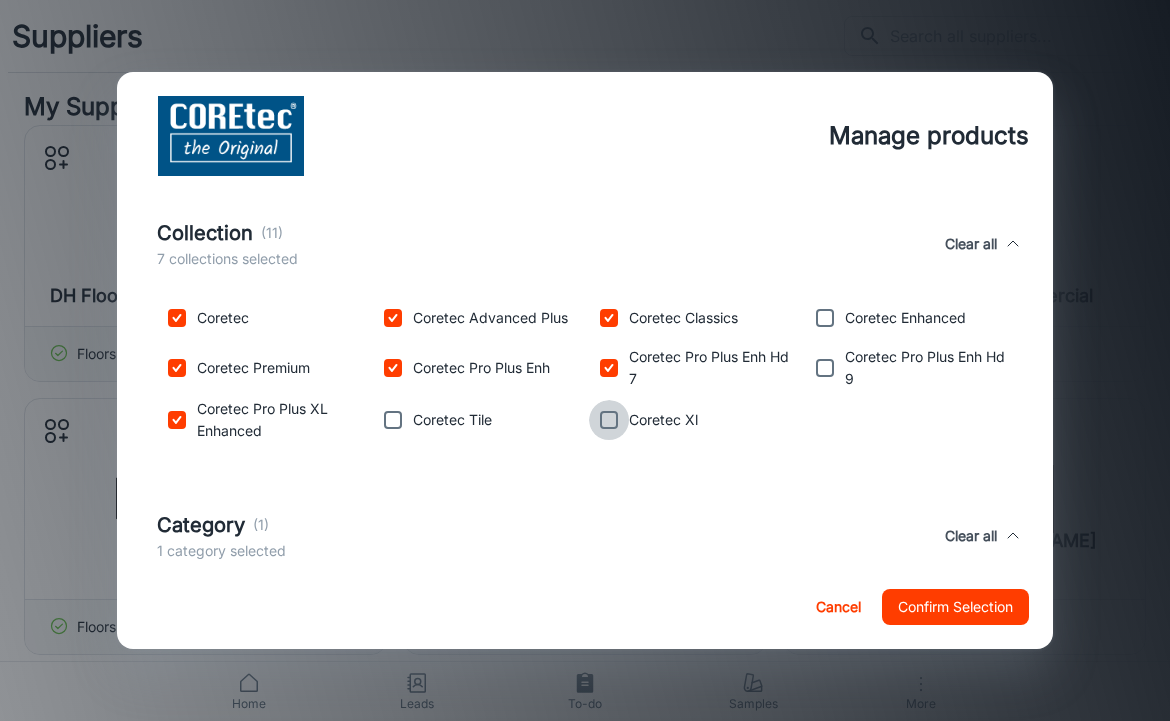 click at bounding box center (609, 420) 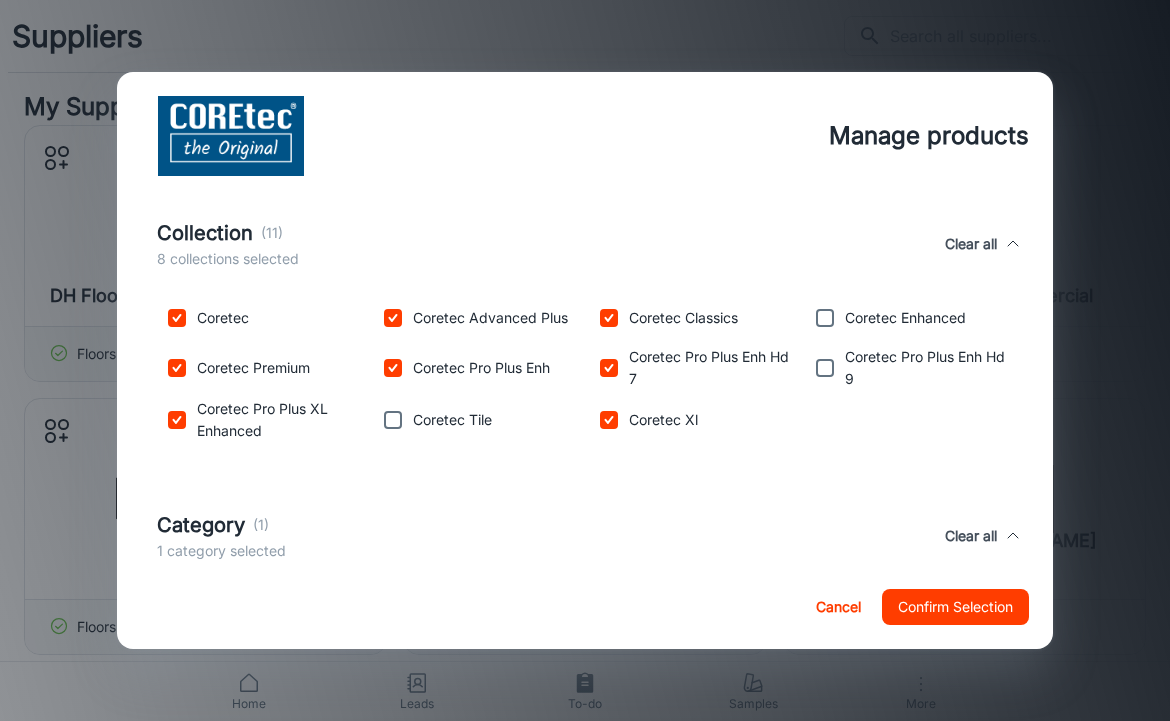 click at bounding box center [825, 318] 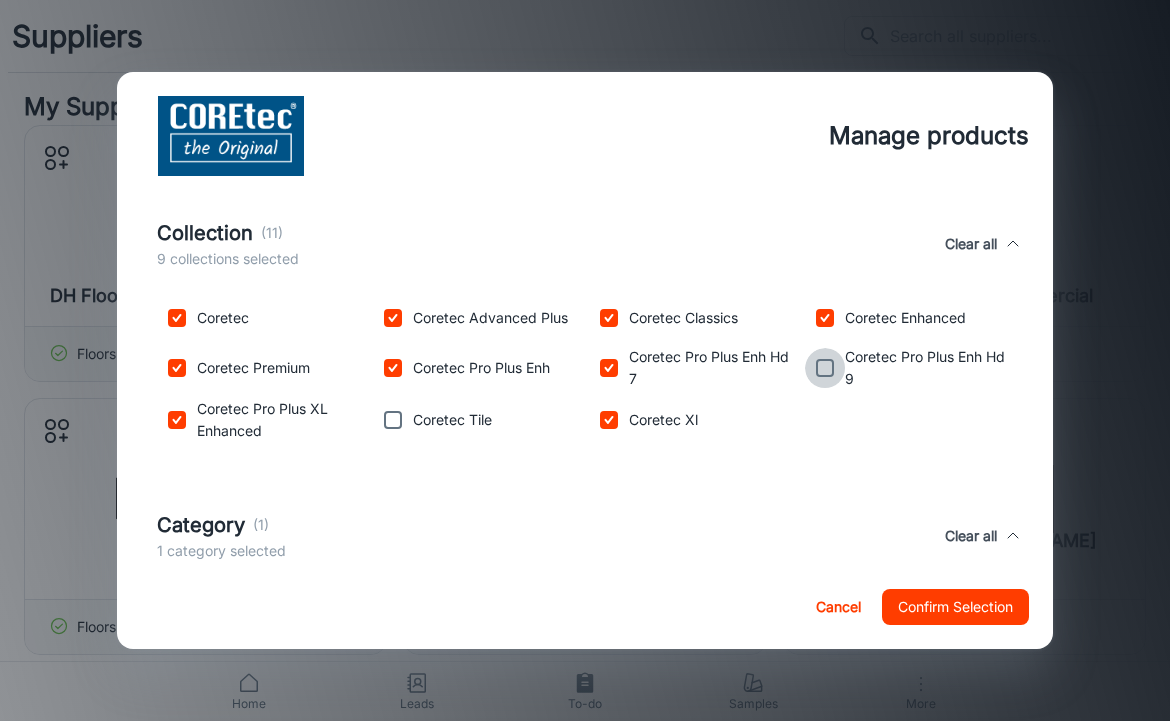 click at bounding box center [825, 368] 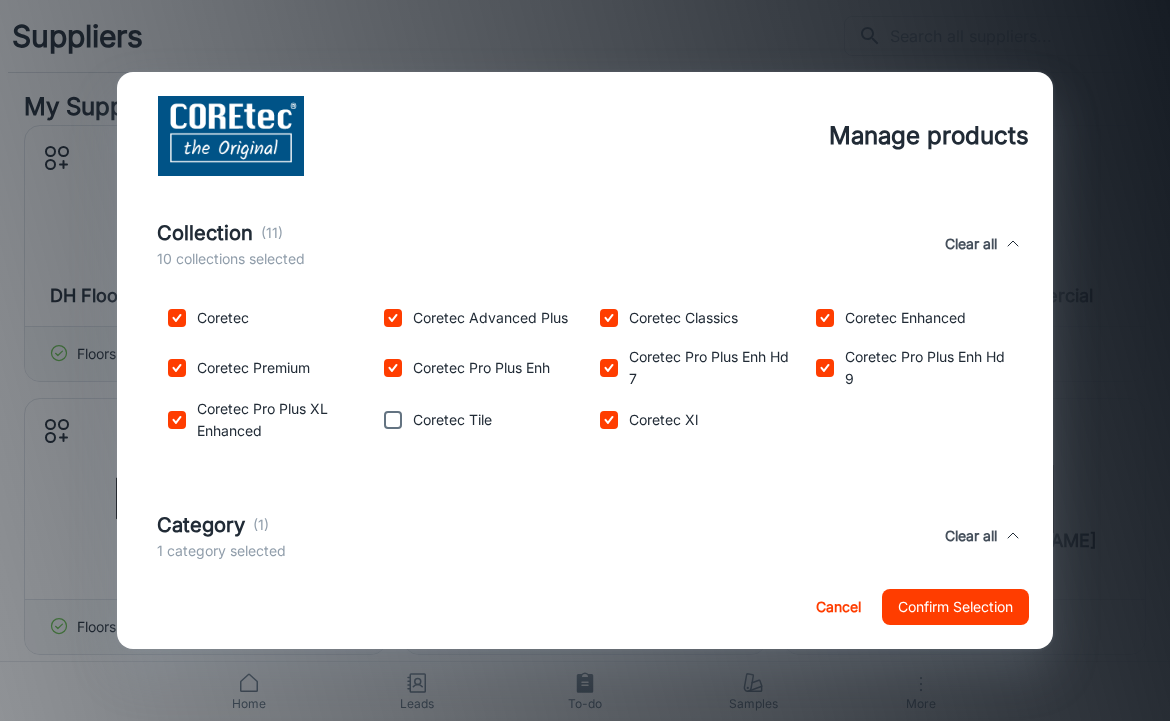 click at bounding box center (393, 420) 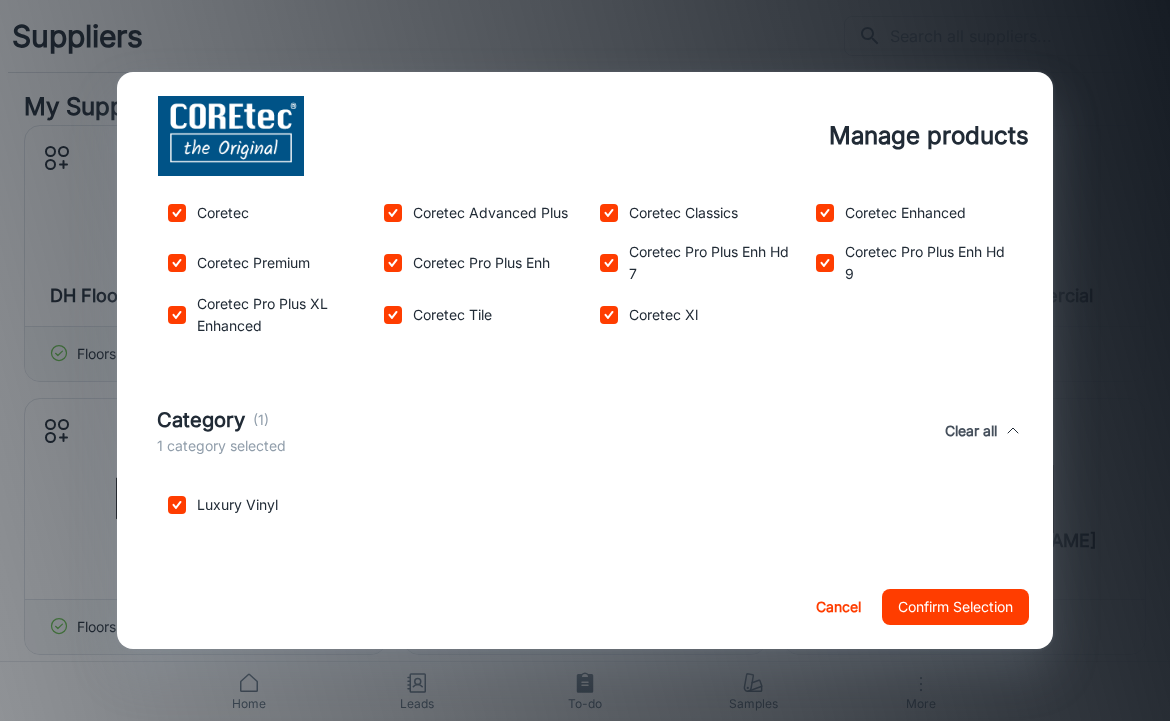 scroll, scrollTop: 479, scrollLeft: 0, axis: vertical 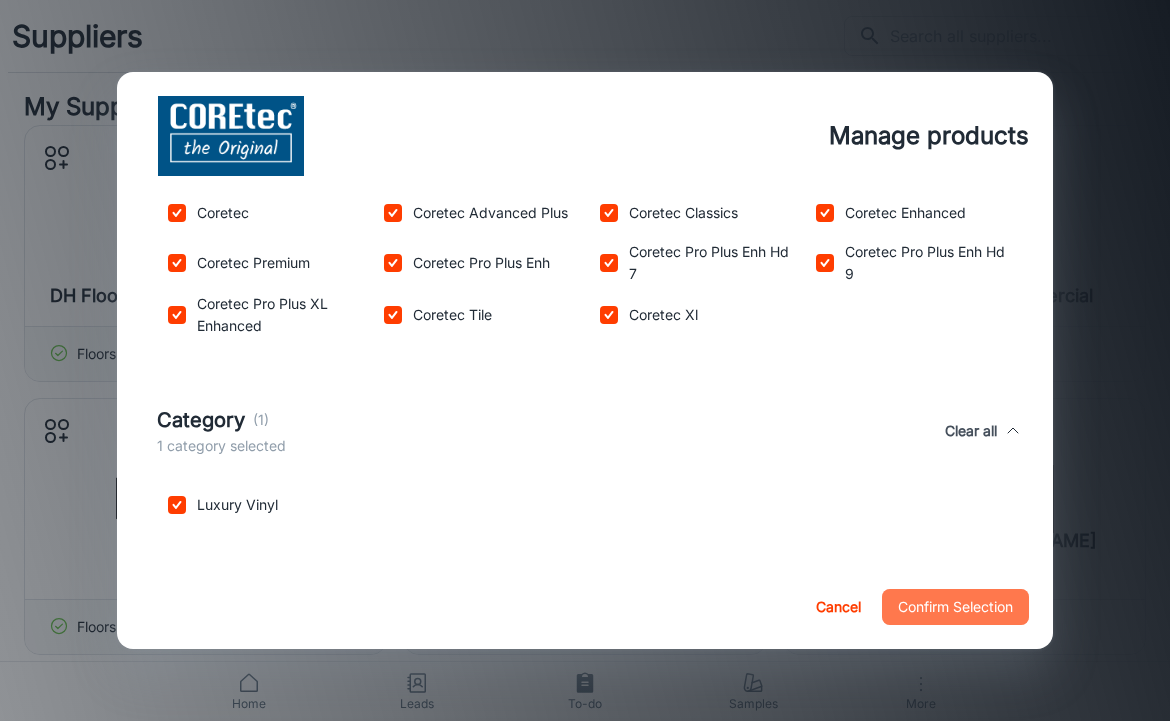 click on "Confirm Selection" at bounding box center [955, 607] 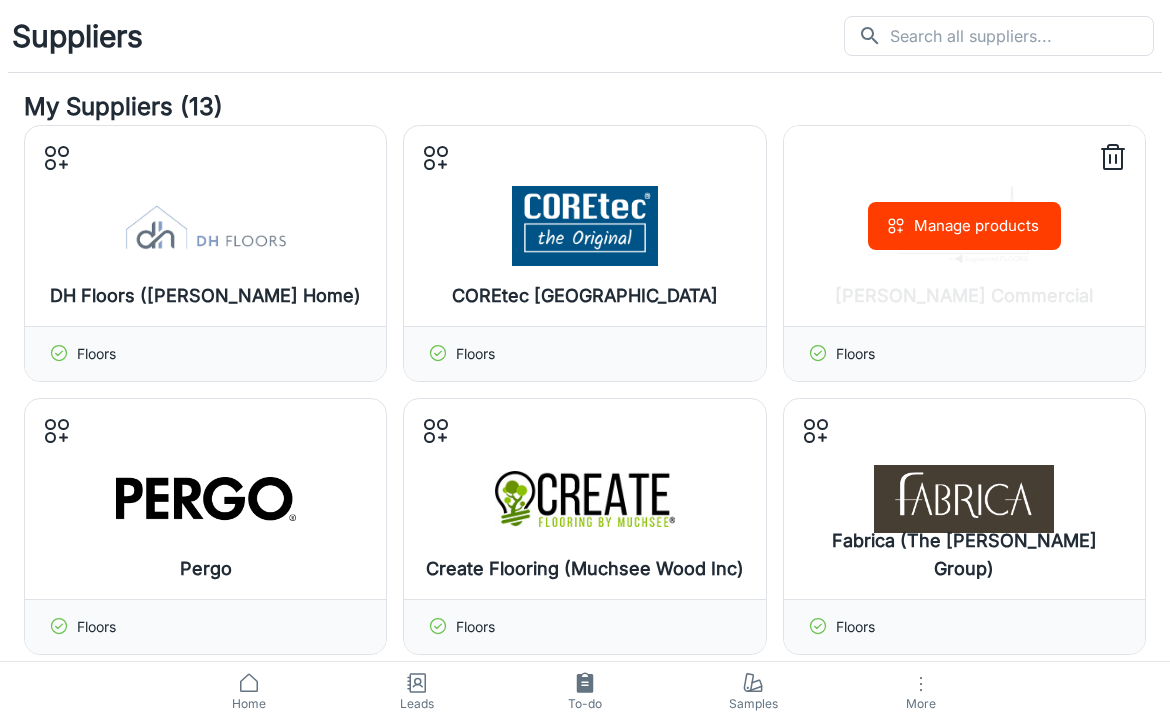 click on "Manage products" at bounding box center (964, 226) 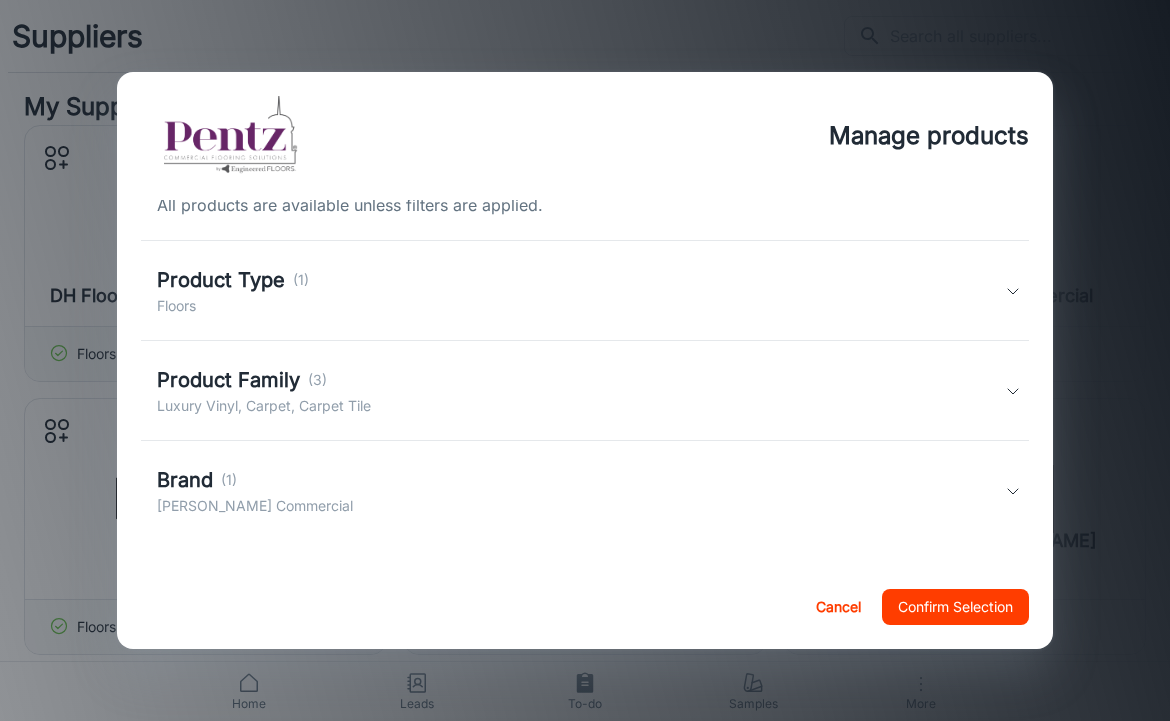 click on "Product Family (3) Luxury Vinyl, Carpet, Carpet Tile" at bounding box center [581, 391] 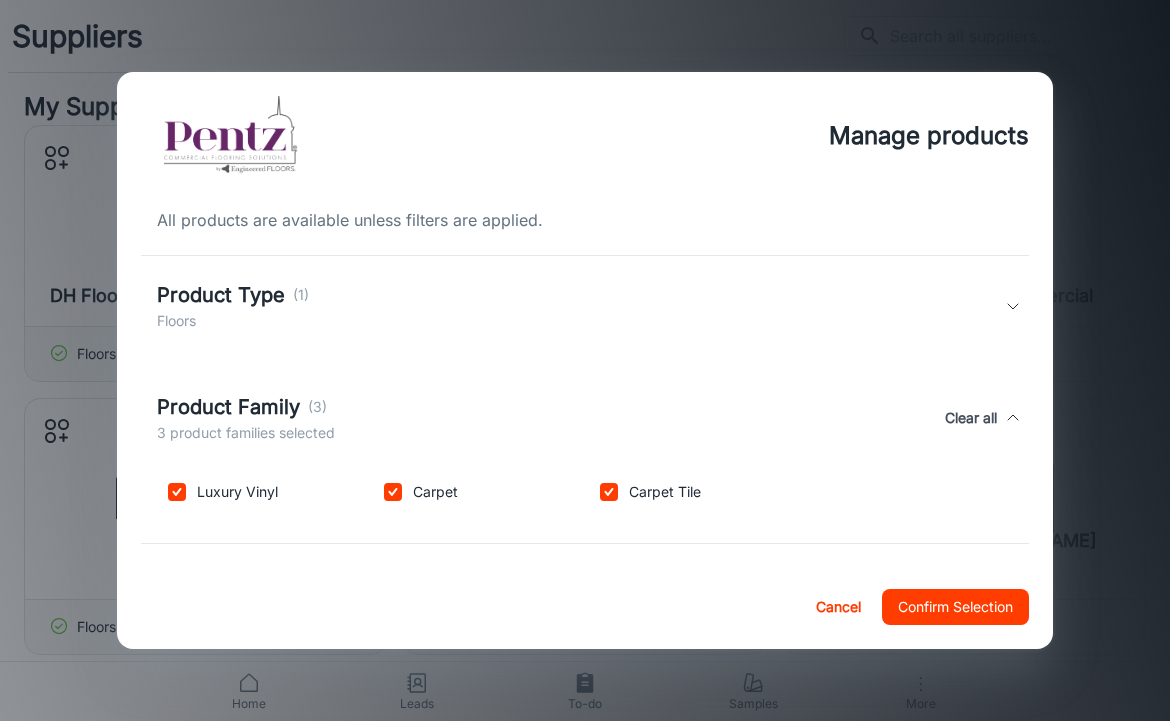 scroll, scrollTop: 0, scrollLeft: 0, axis: both 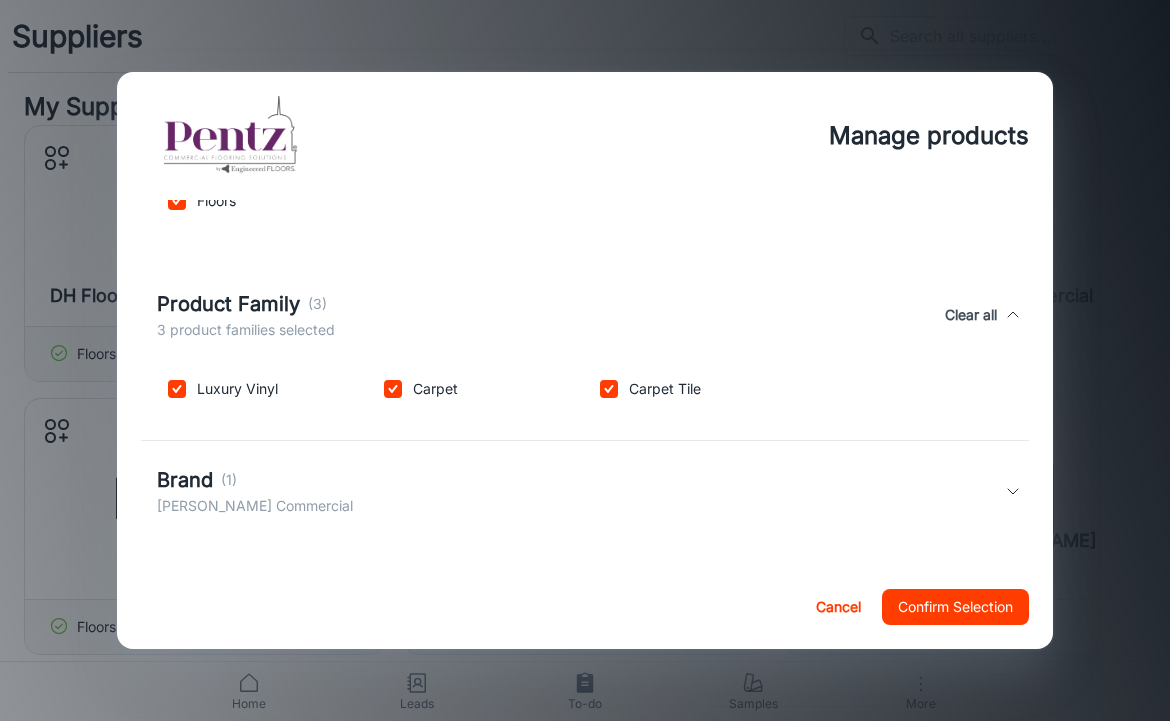 click on "Brand (1) [PERSON_NAME] Commercial" at bounding box center (581, 491) 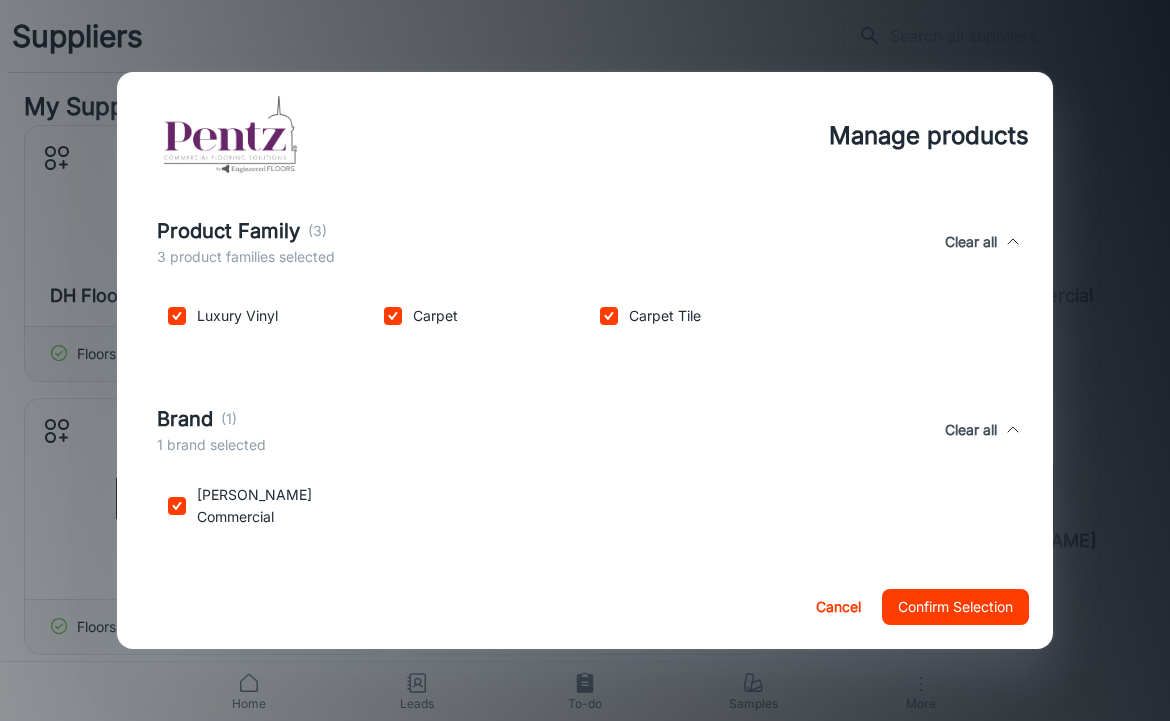 scroll, scrollTop: 263, scrollLeft: 0, axis: vertical 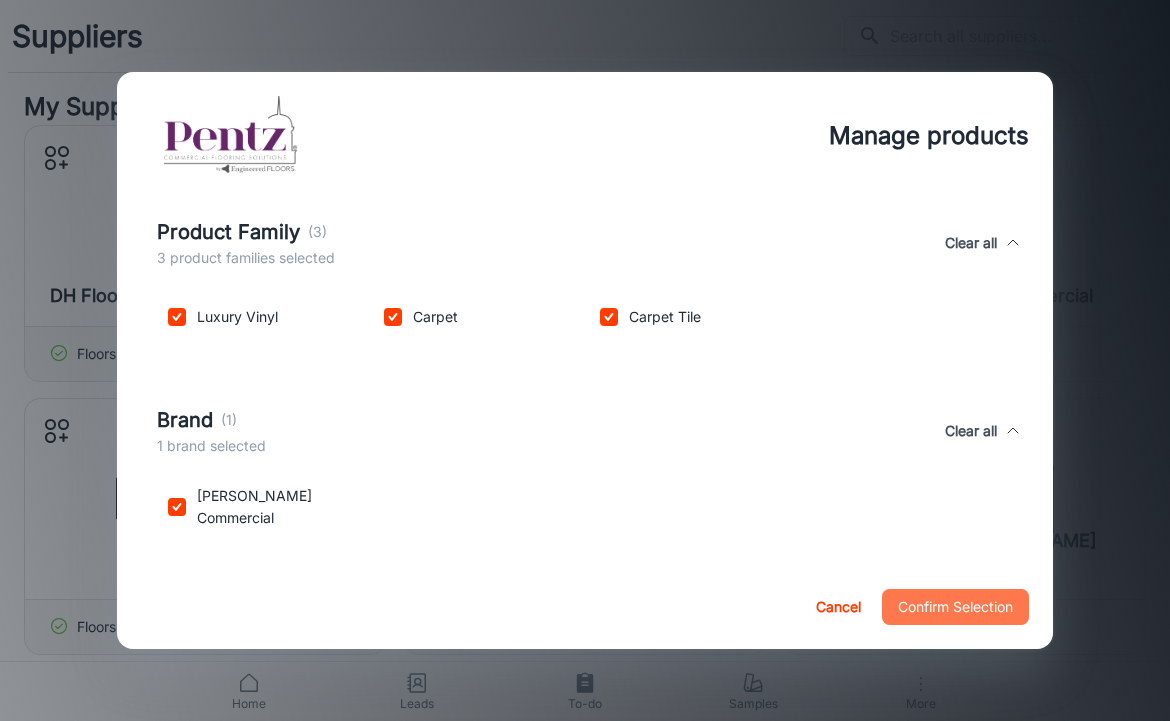 click on "Confirm Selection" at bounding box center (955, 607) 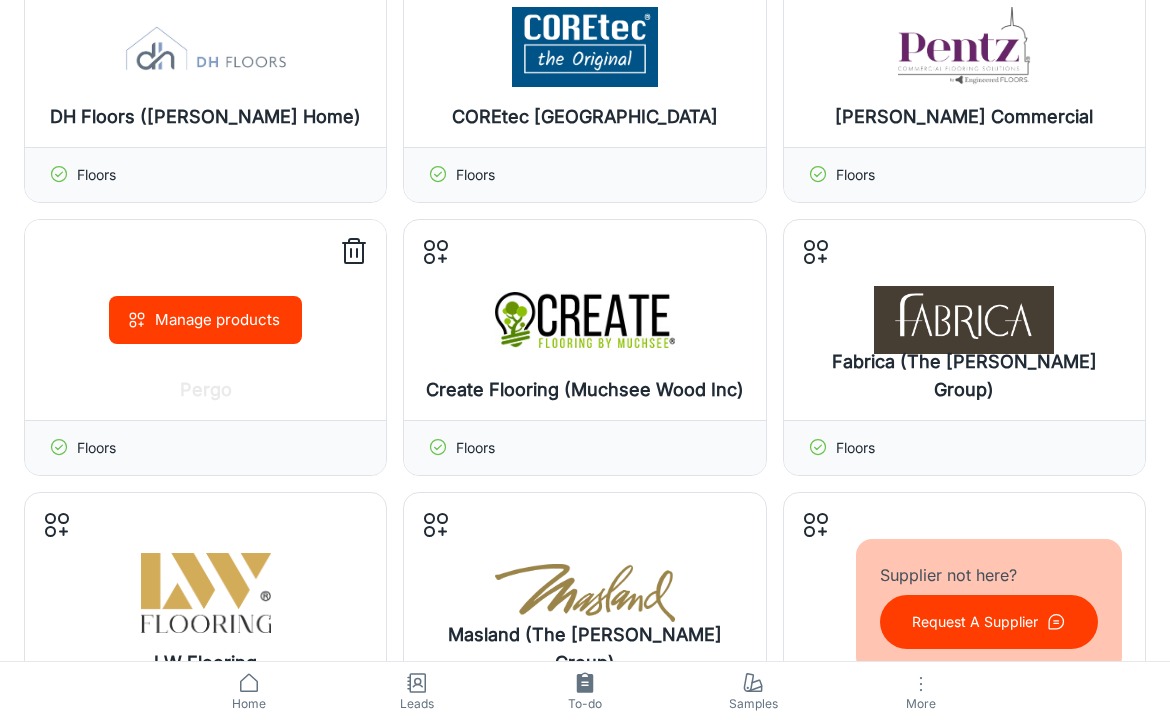 scroll, scrollTop: 239, scrollLeft: 0, axis: vertical 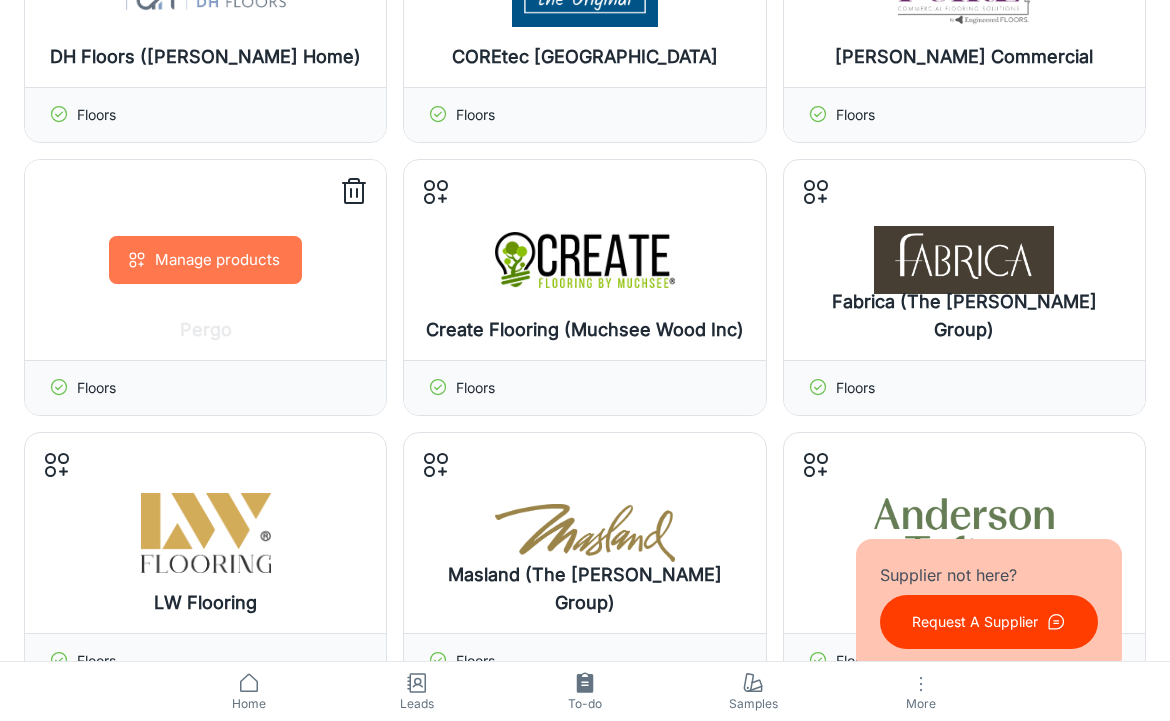 click on "Manage products" at bounding box center (205, 260) 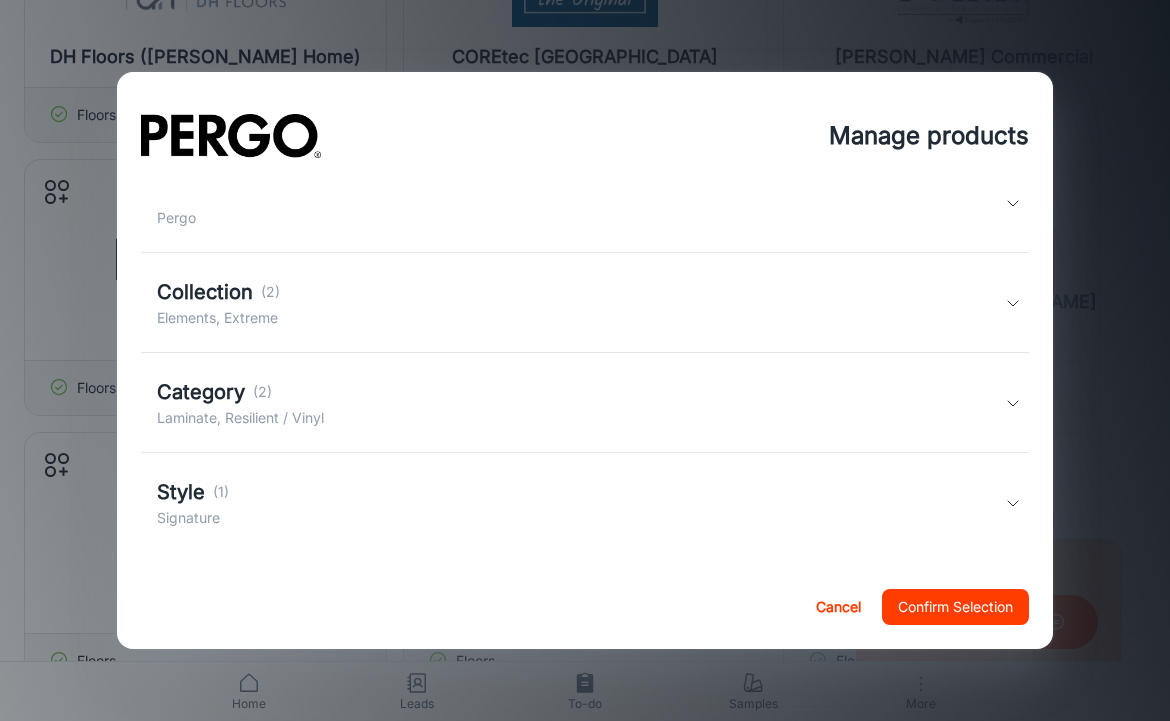 scroll, scrollTop: 313, scrollLeft: 0, axis: vertical 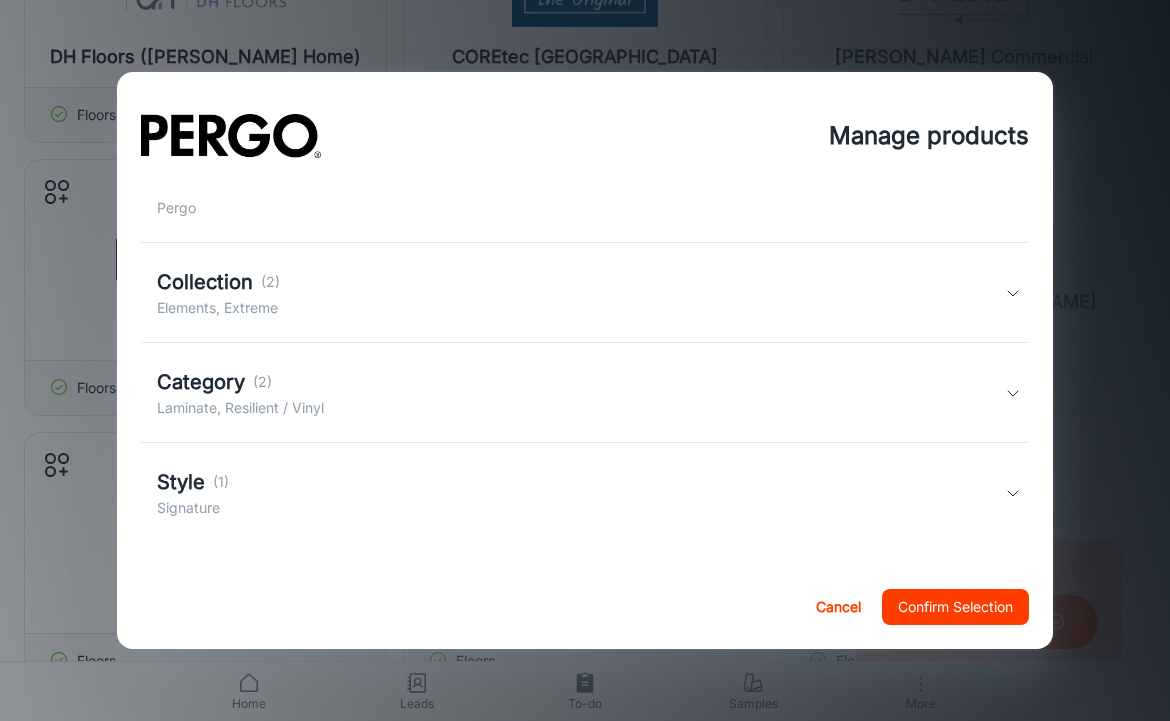 click on "Collection (2) Elements, Extreme" at bounding box center [581, 293] 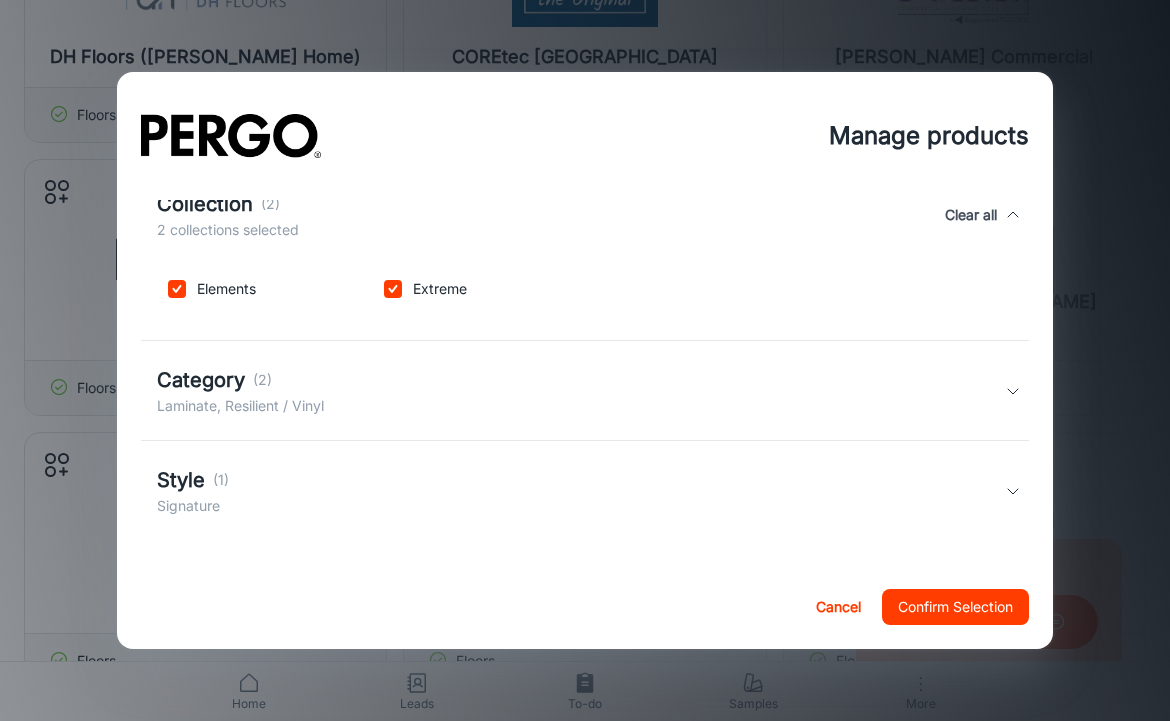 click on "Category (2) Laminate, Resilient / Vinyl" at bounding box center (585, 391) 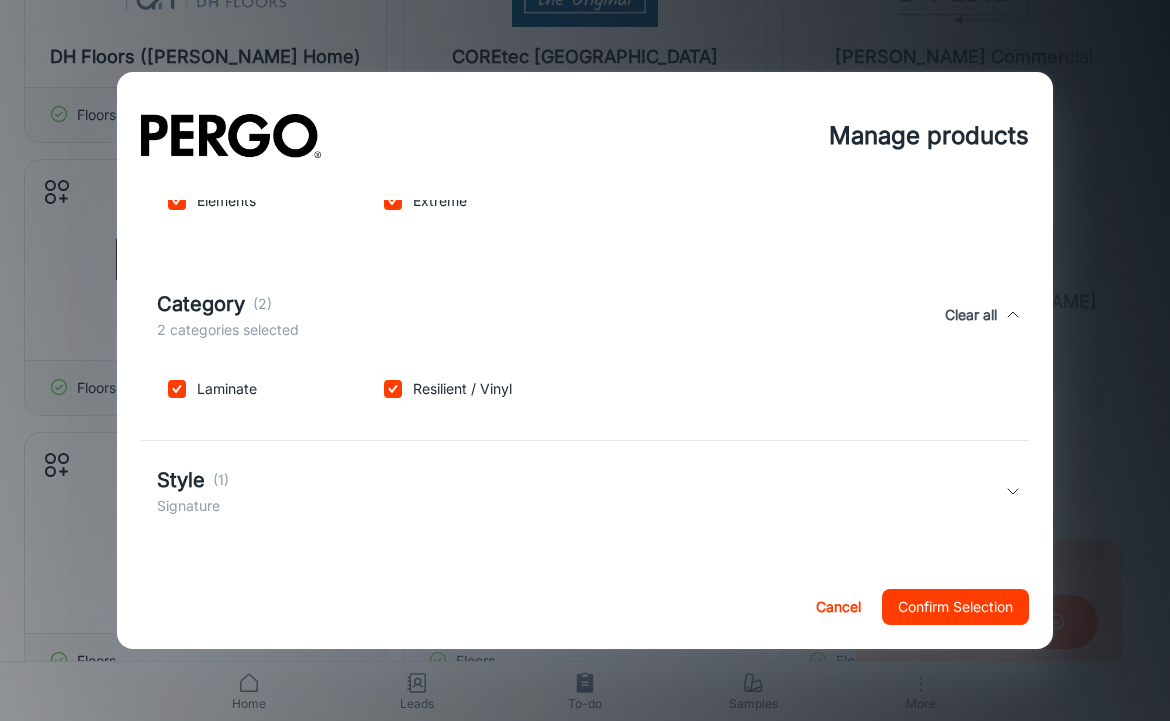 click on "Style (1) Signature" at bounding box center [581, 491] 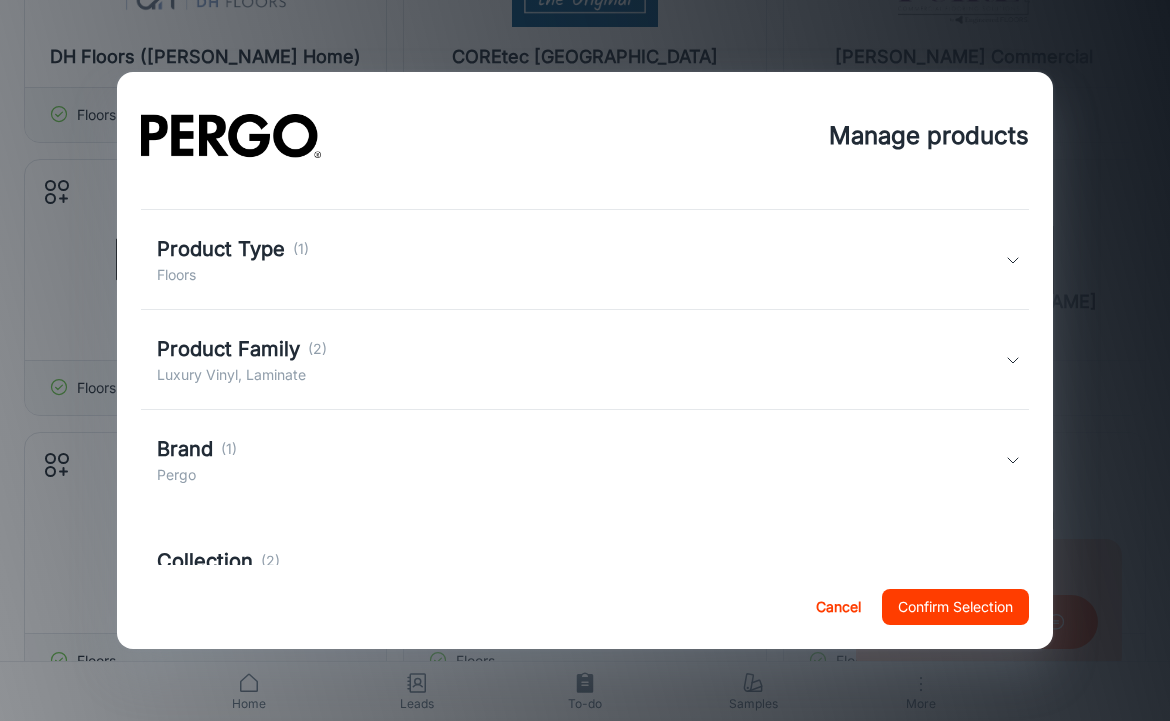 scroll, scrollTop: 9, scrollLeft: 0, axis: vertical 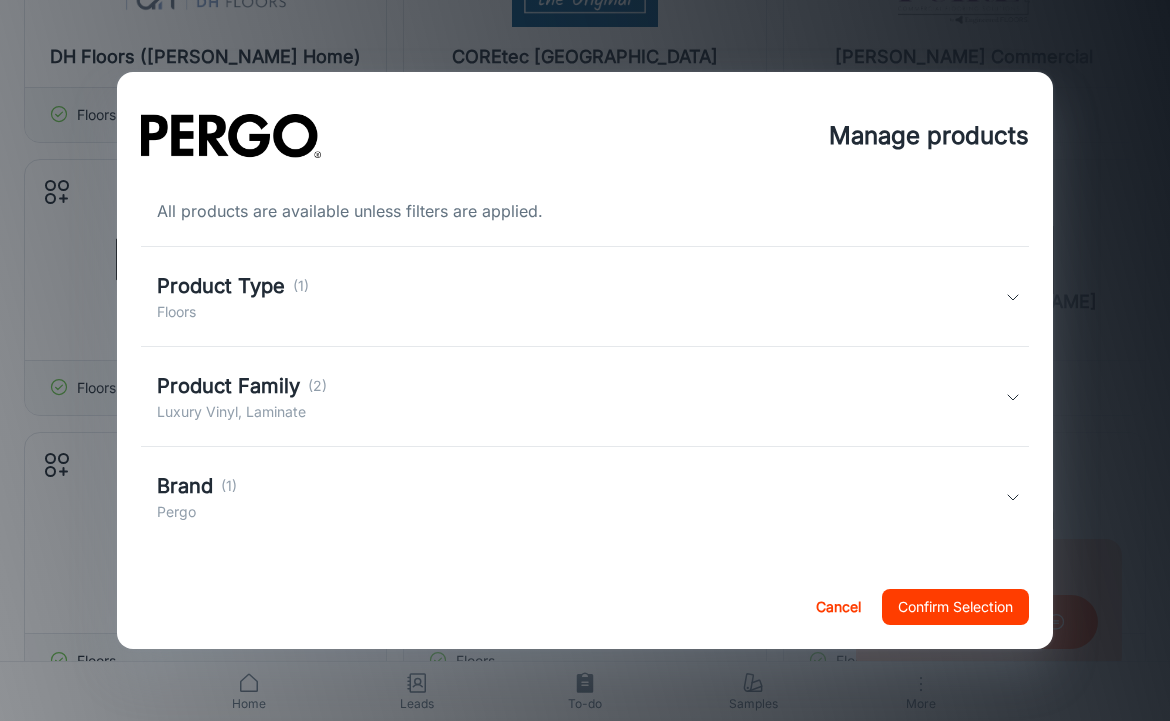 click on "Product Family (2)" at bounding box center (242, 386) 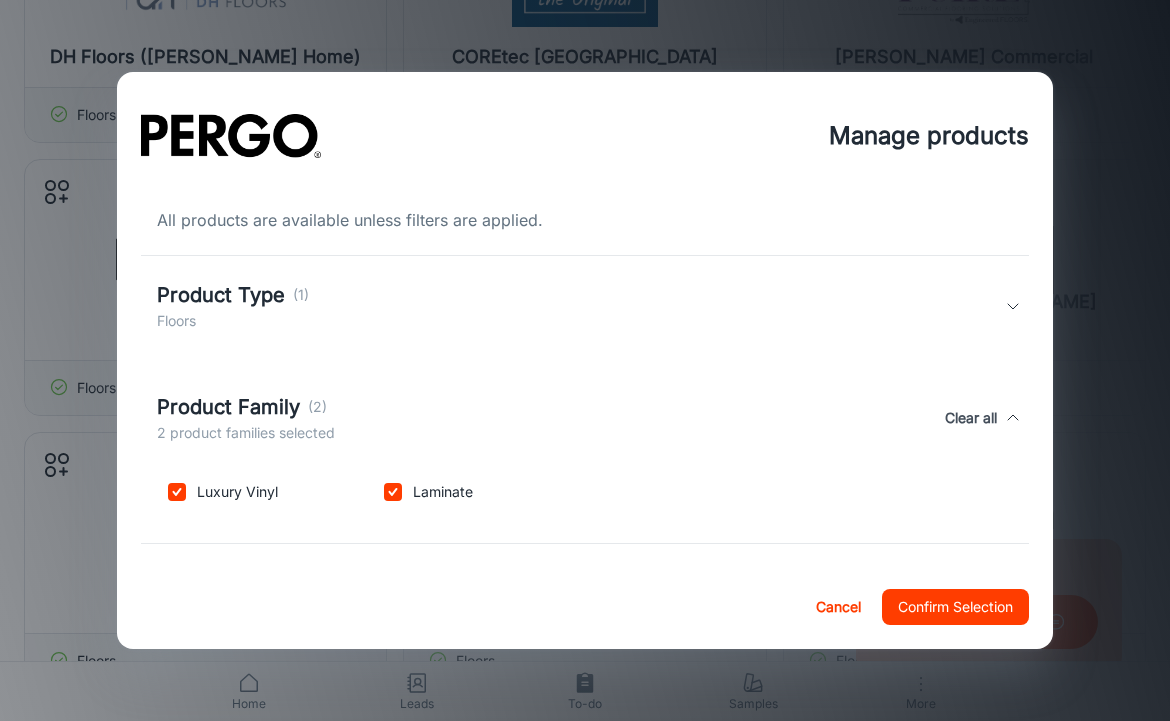 scroll, scrollTop: 0, scrollLeft: 0, axis: both 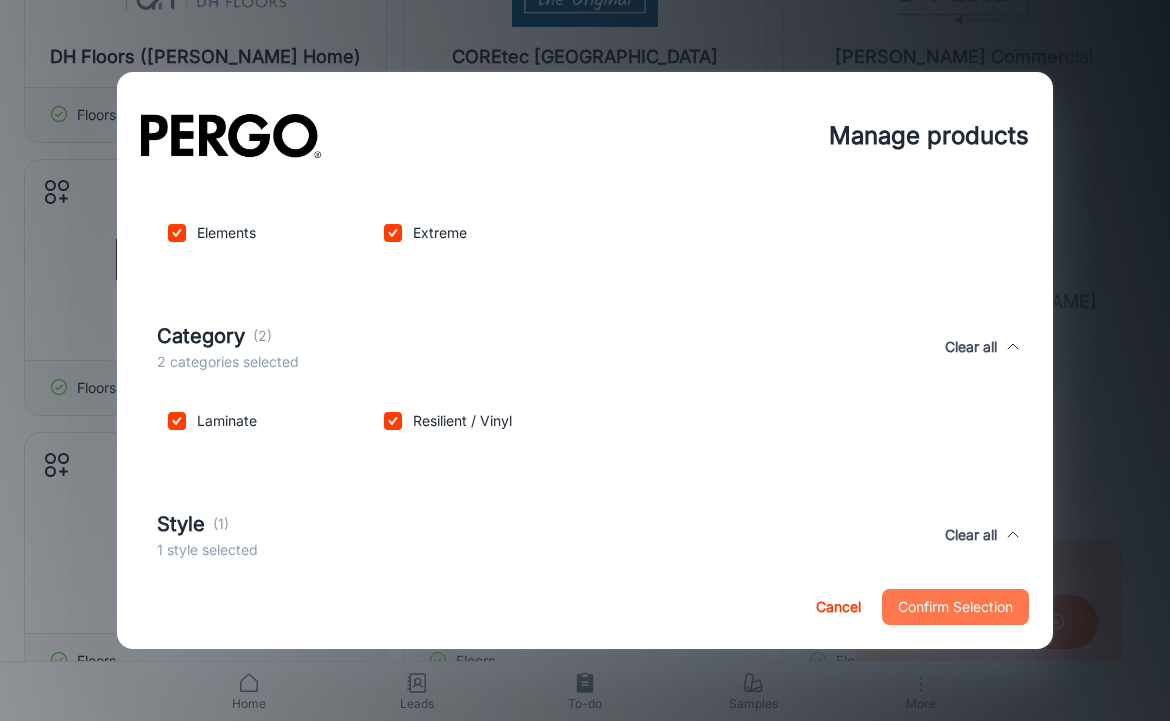 click on "Confirm Selection" at bounding box center [955, 607] 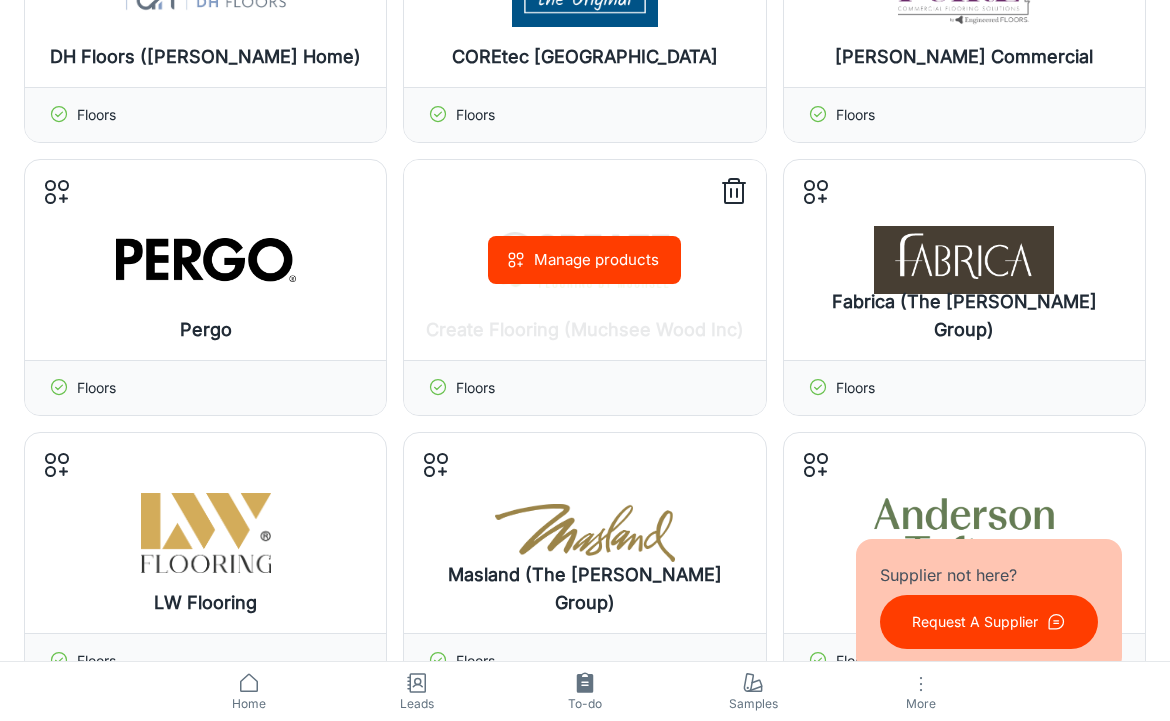 click on "Manage products" at bounding box center (584, 260) 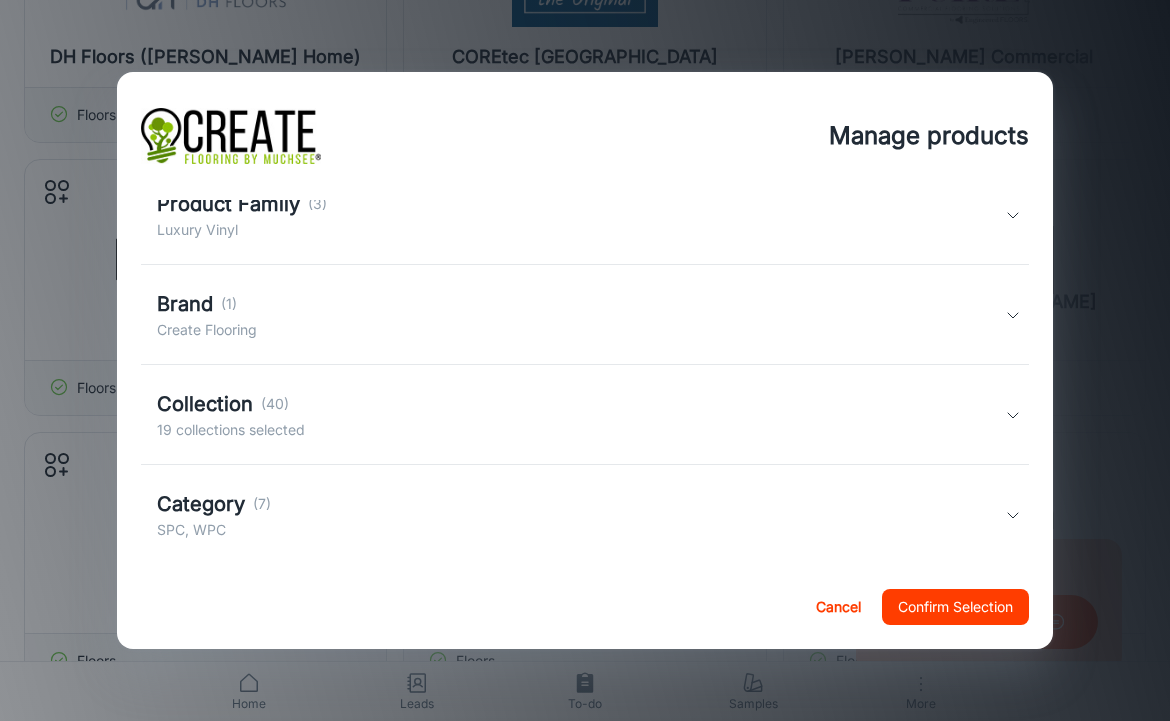 scroll, scrollTop: 200, scrollLeft: 0, axis: vertical 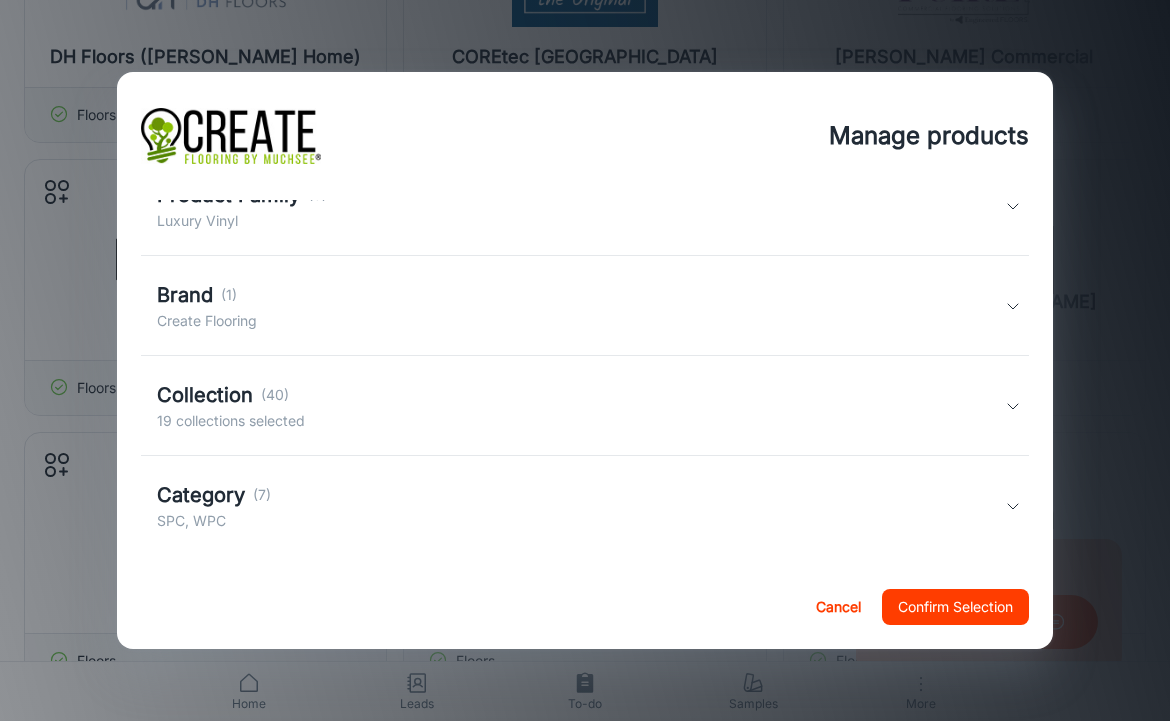 click on "Collection (40) 19 collections selected" at bounding box center (581, 406) 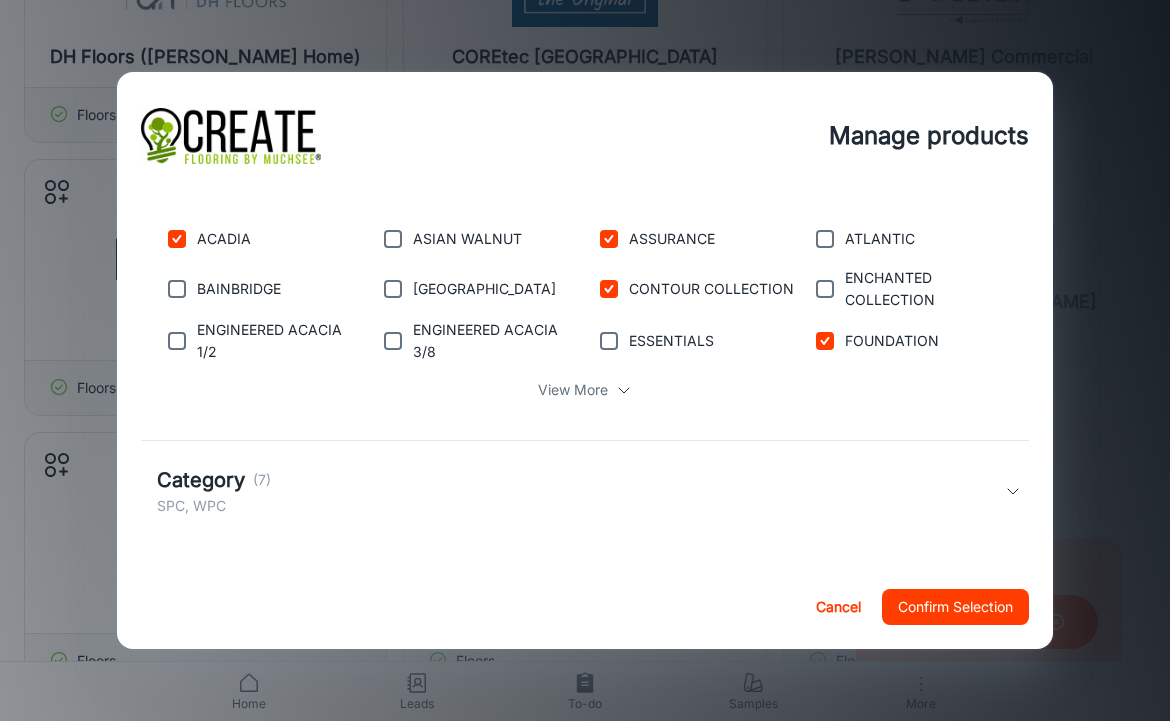 scroll, scrollTop: 453, scrollLeft: 0, axis: vertical 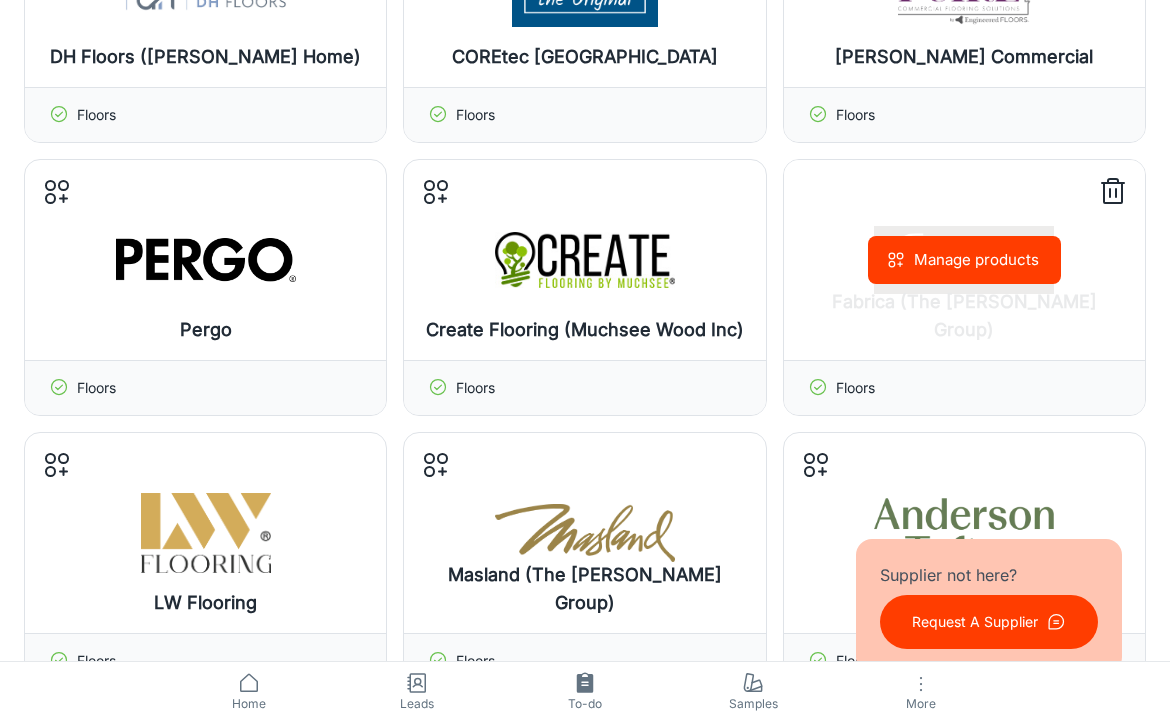 click on "Manage products" at bounding box center (964, 260) 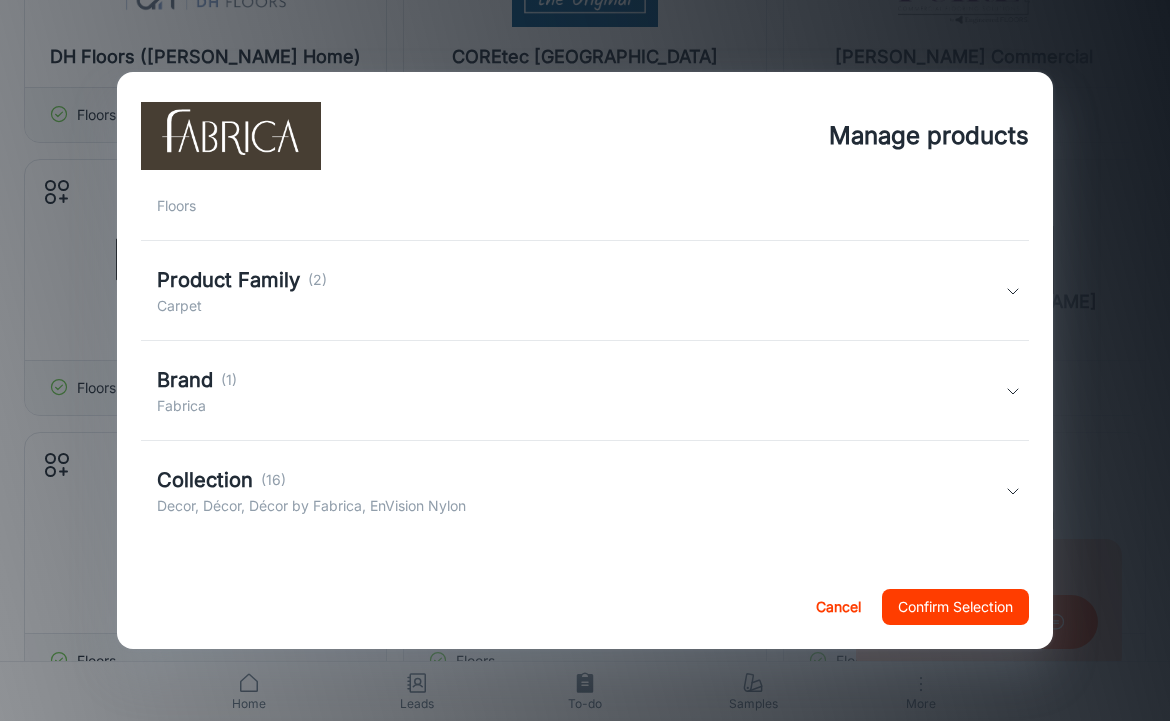 scroll, scrollTop: 115, scrollLeft: 0, axis: vertical 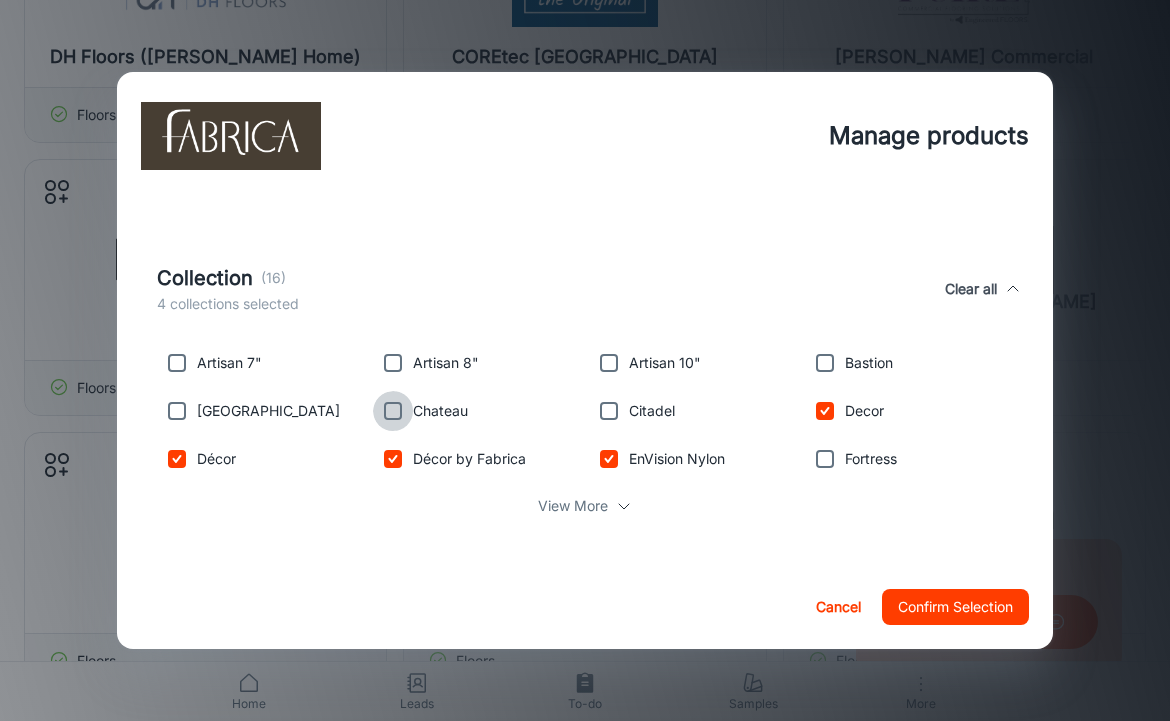 click at bounding box center (393, 411) 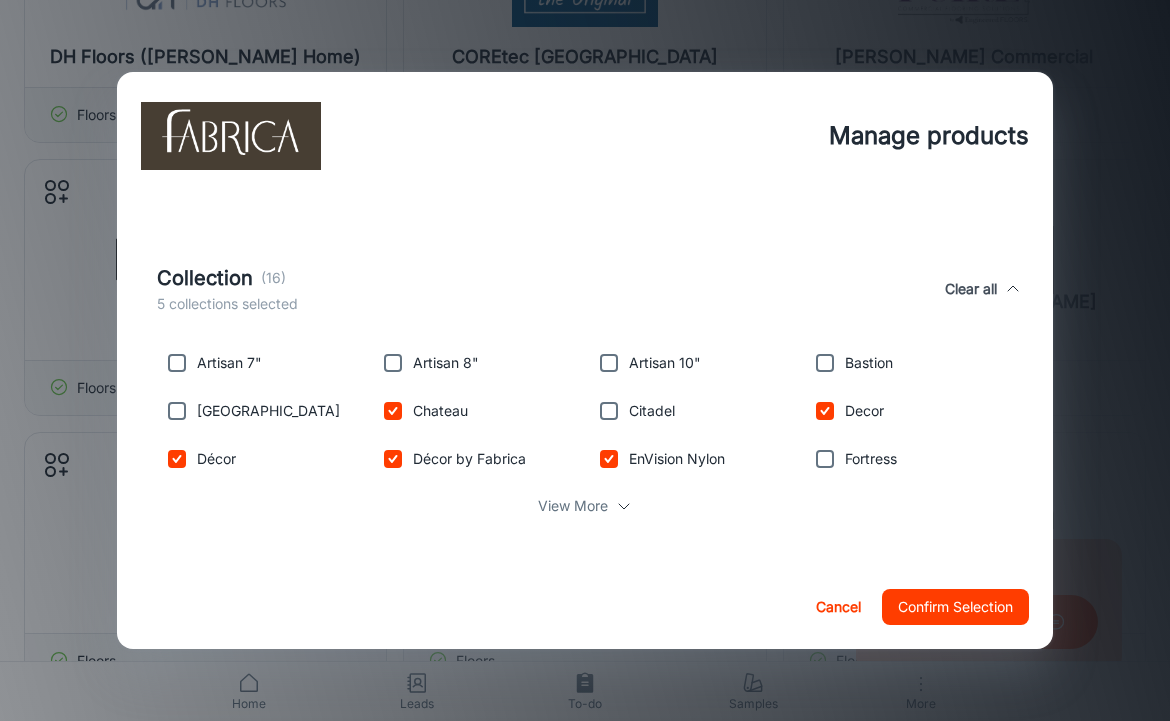 click at bounding box center (393, 363) 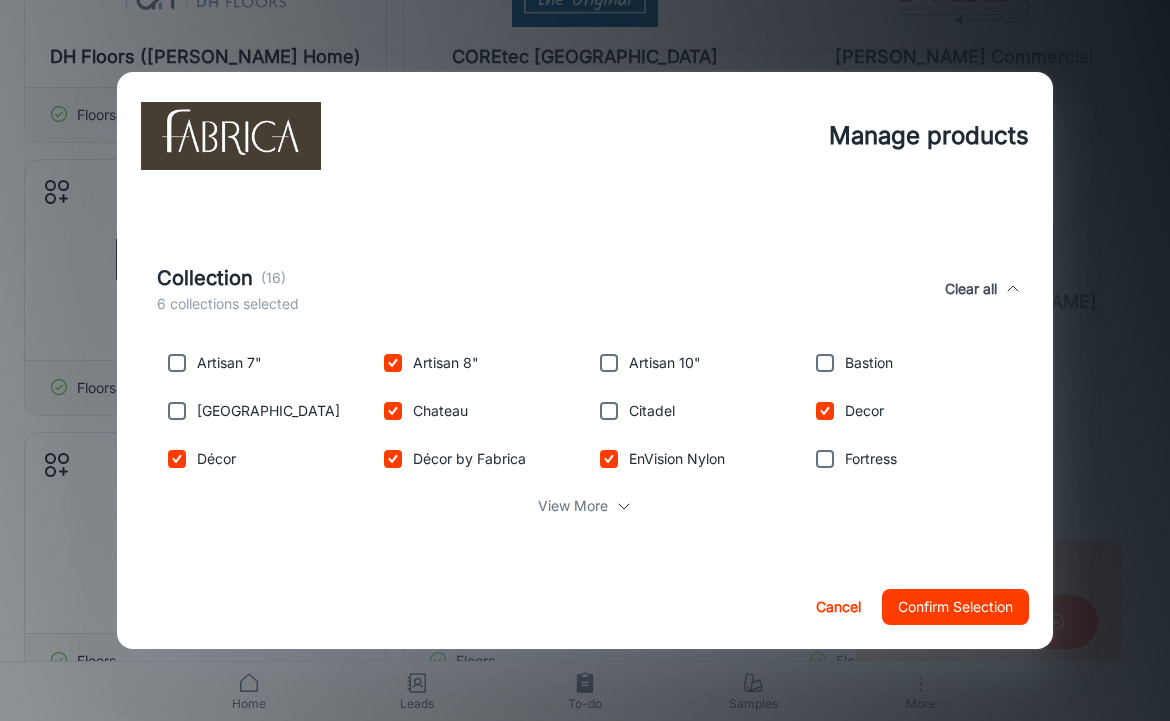 click at bounding box center [393, 363] 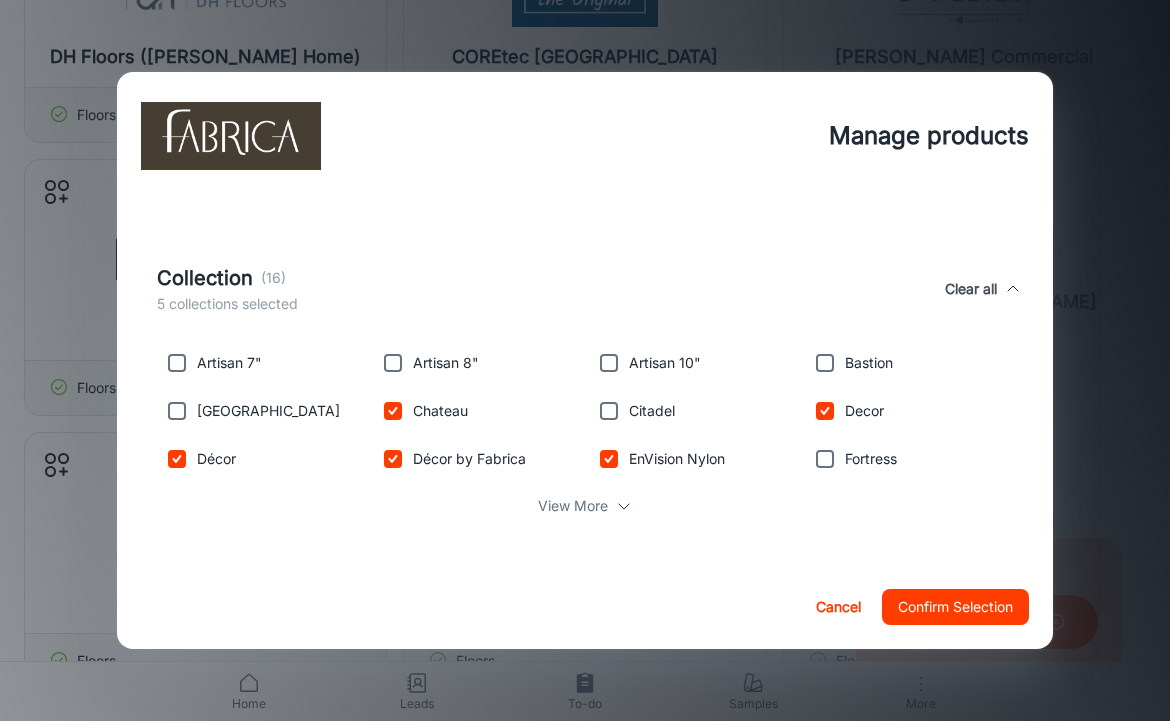 click at bounding box center (393, 411) 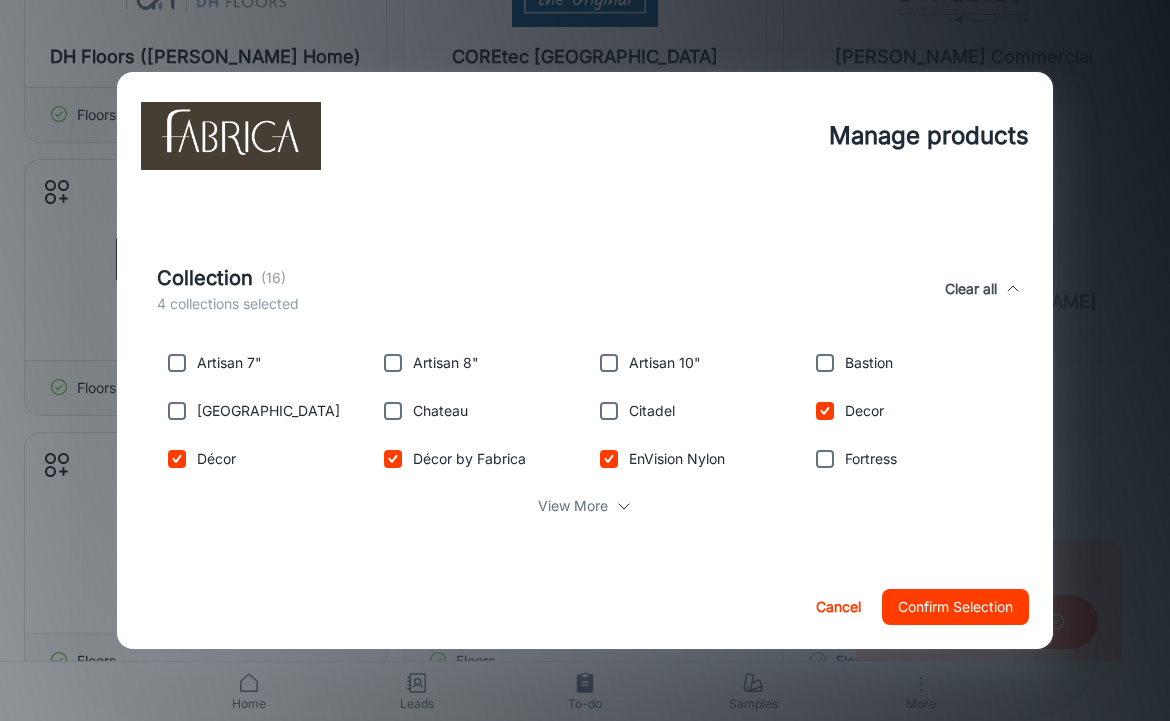 click on "View More" at bounding box center (573, 506) 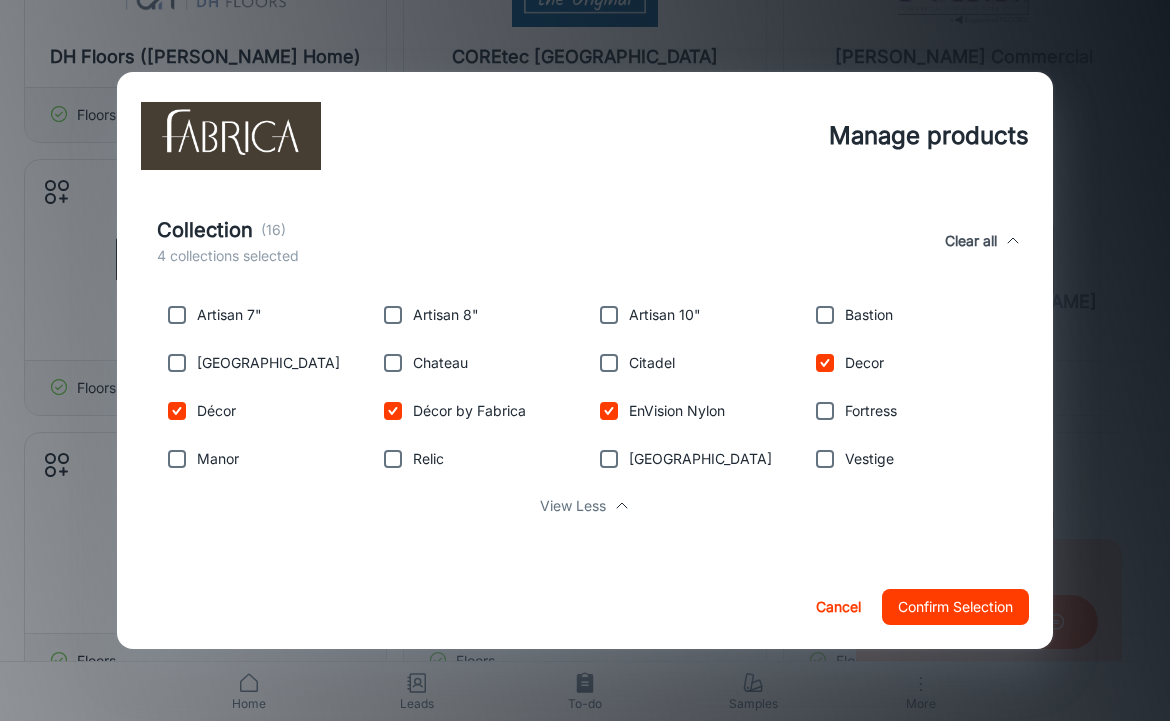 scroll, scrollTop: 377, scrollLeft: 0, axis: vertical 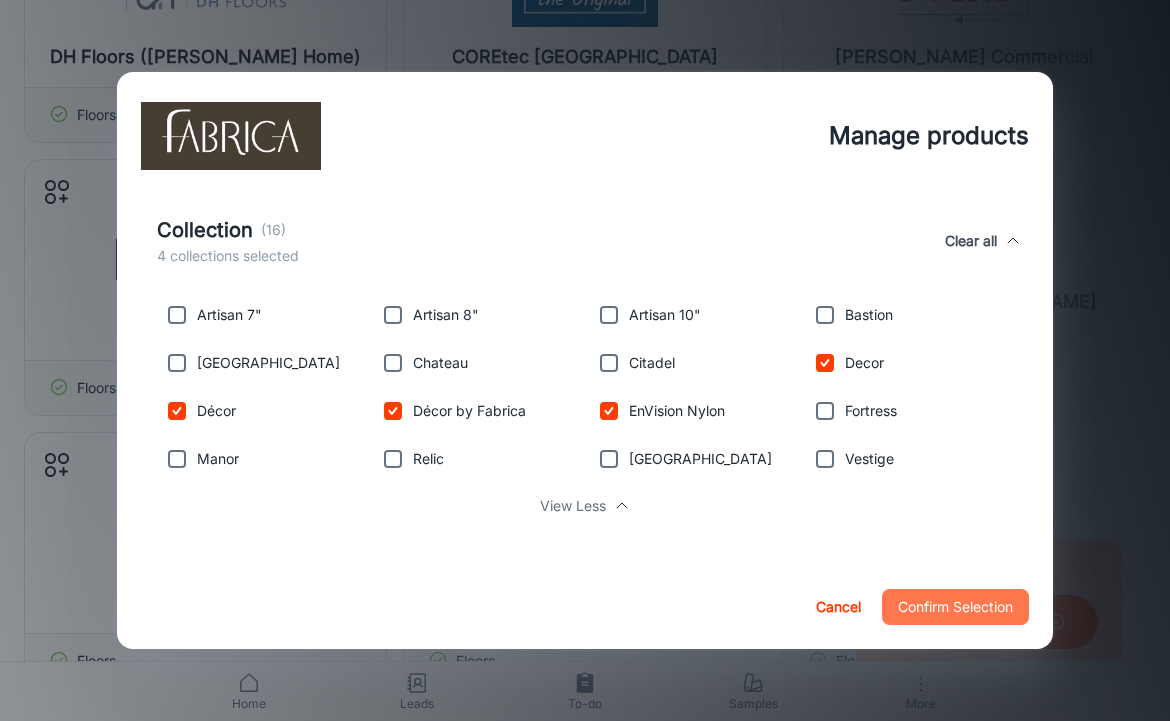 click on "Confirm Selection" at bounding box center [955, 607] 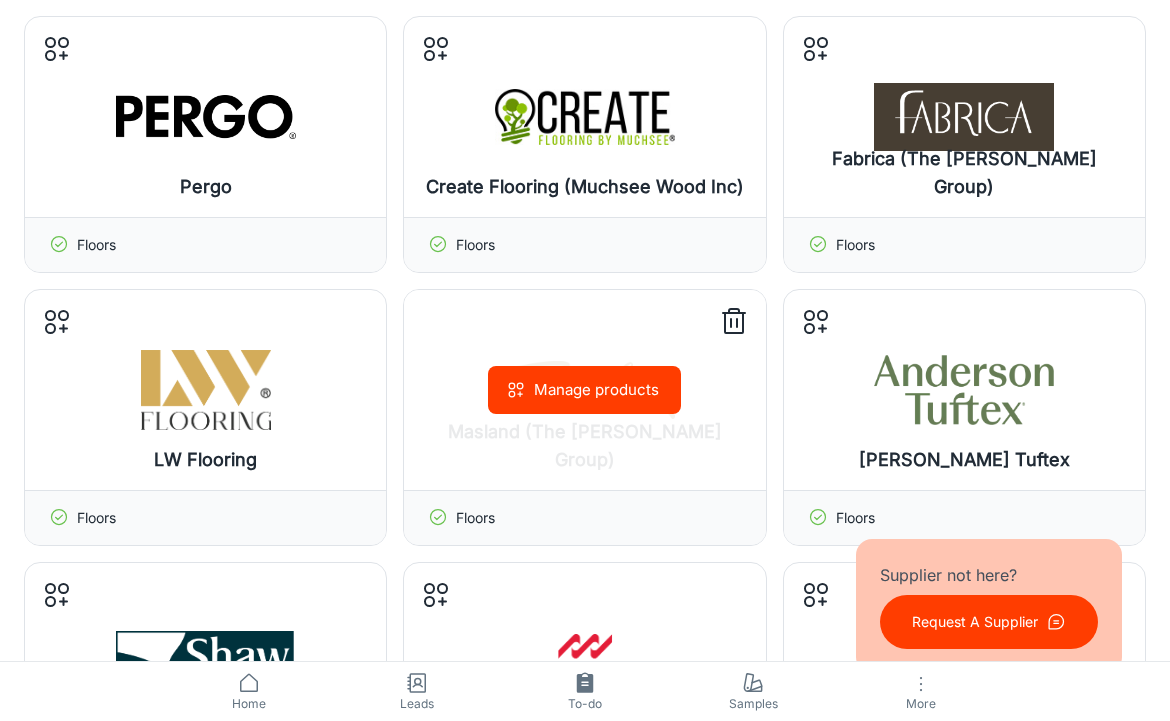 scroll, scrollTop: 397, scrollLeft: 0, axis: vertical 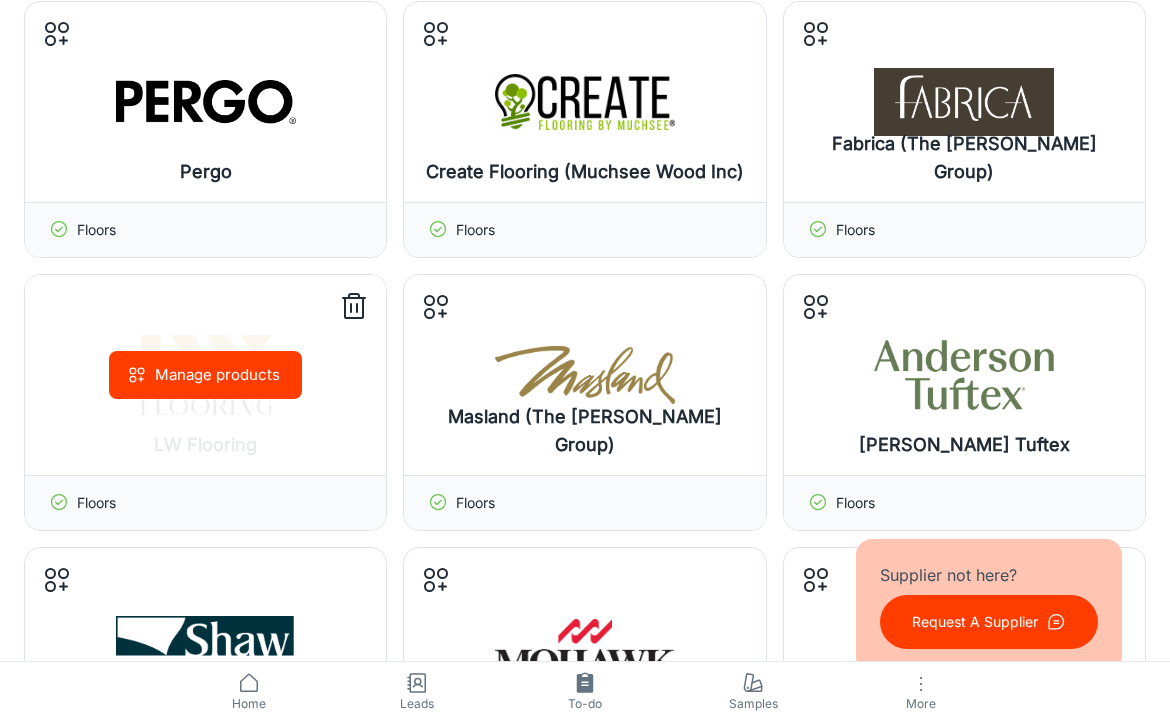 click on "Manage products" at bounding box center (205, 375) 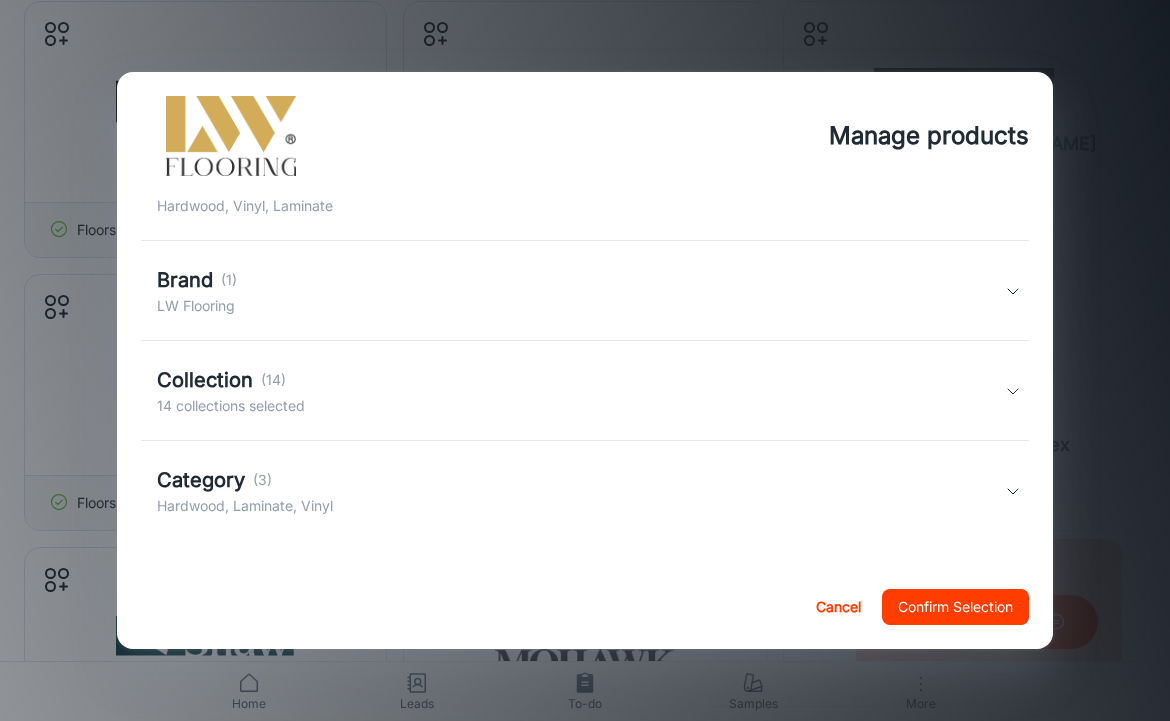 scroll, scrollTop: 215, scrollLeft: 0, axis: vertical 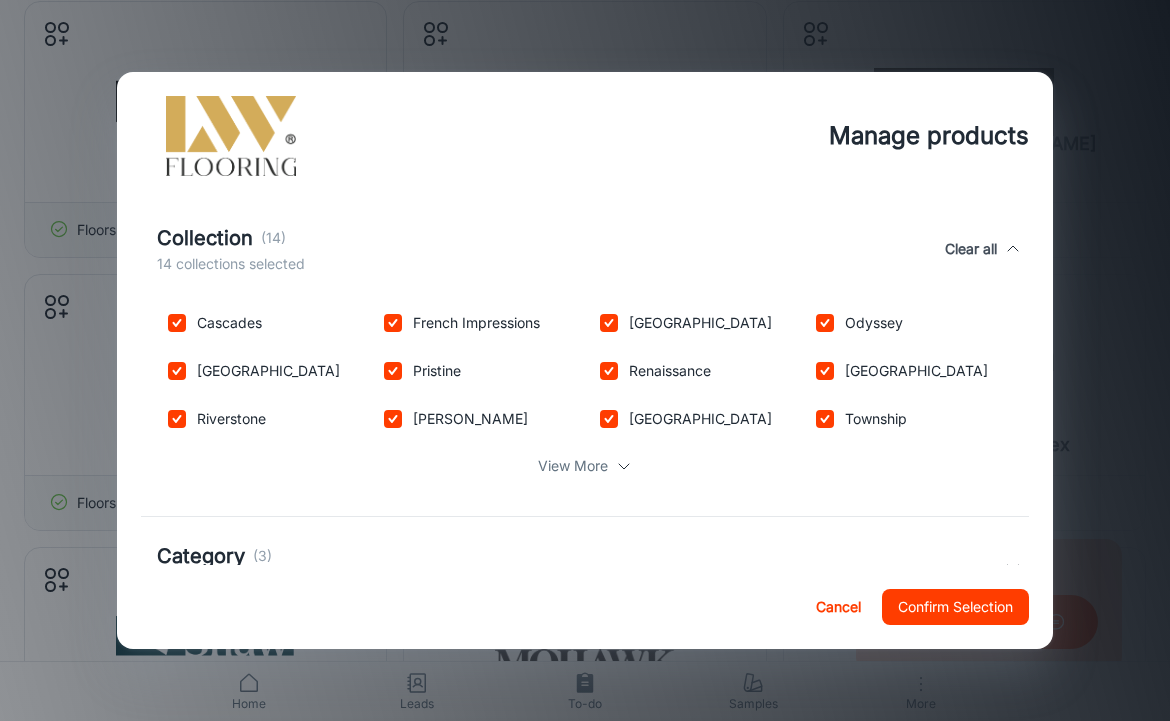 click on "View More" at bounding box center (573, 466) 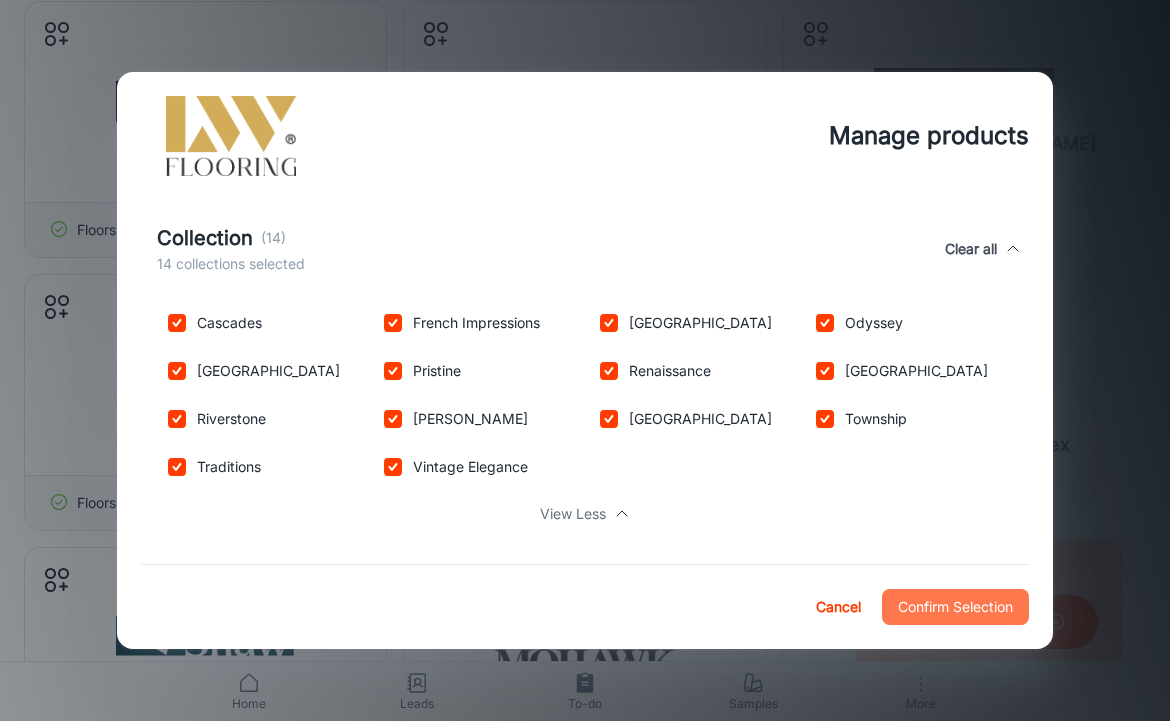 click on "Confirm Selection" at bounding box center (955, 607) 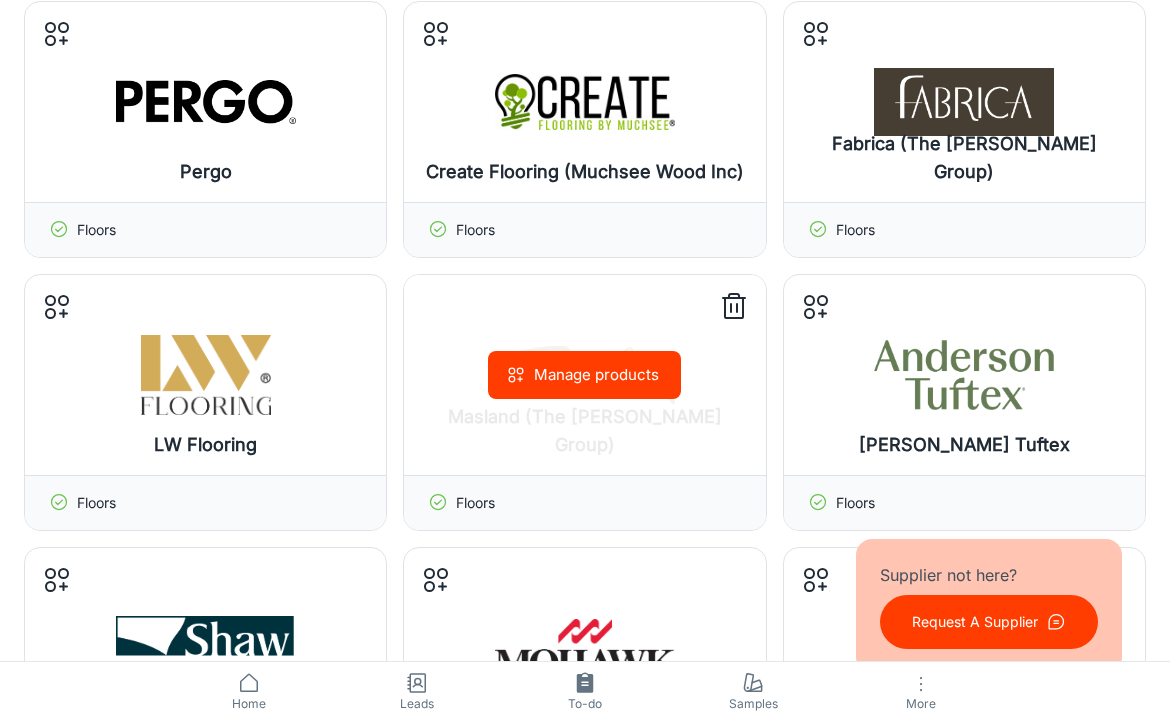 scroll, scrollTop: 517, scrollLeft: 0, axis: vertical 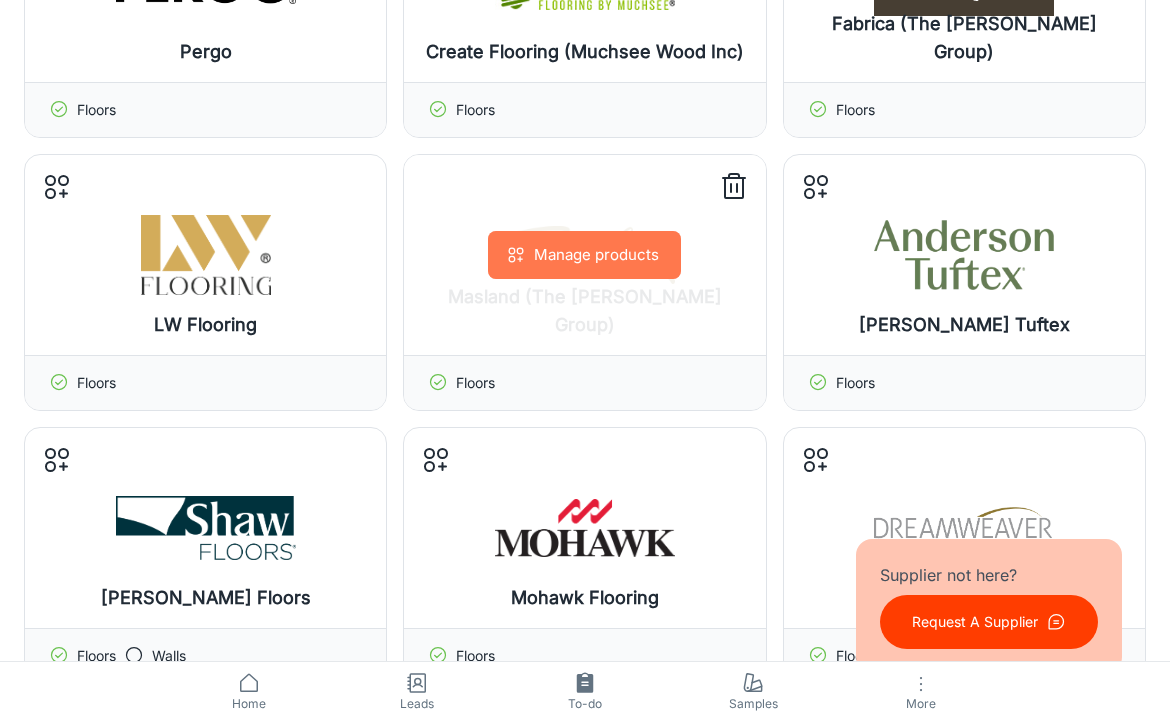 click on "Manage products" at bounding box center [584, 255] 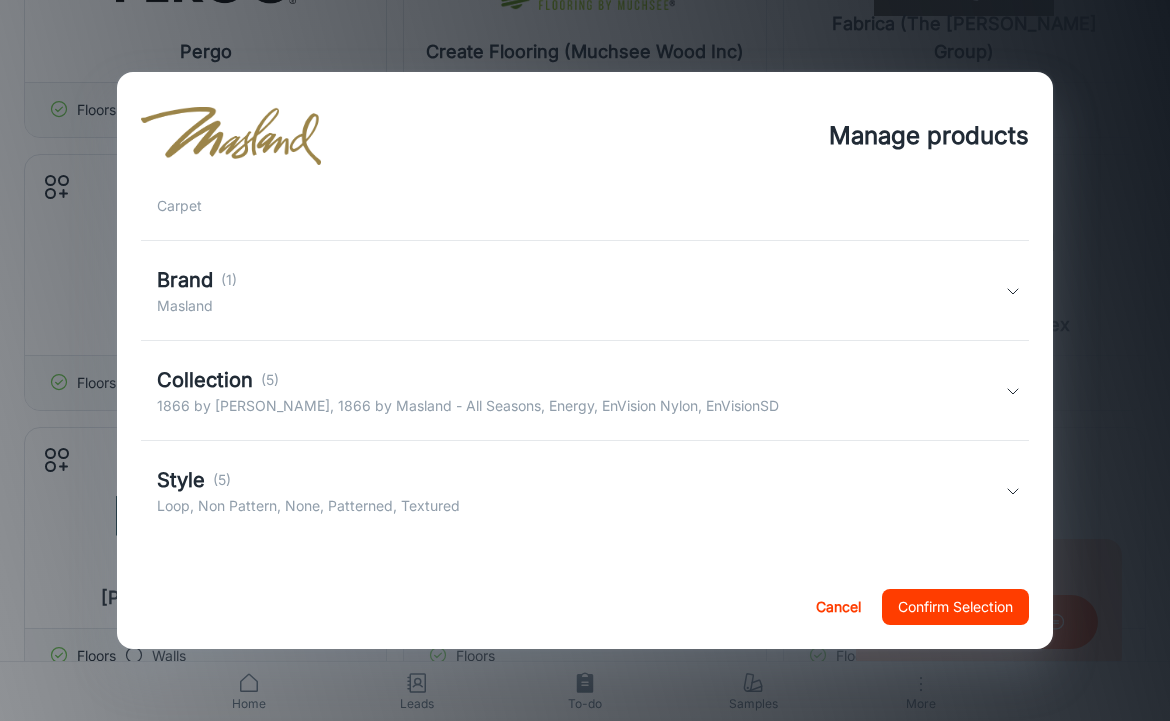 scroll, scrollTop: 215, scrollLeft: 0, axis: vertical 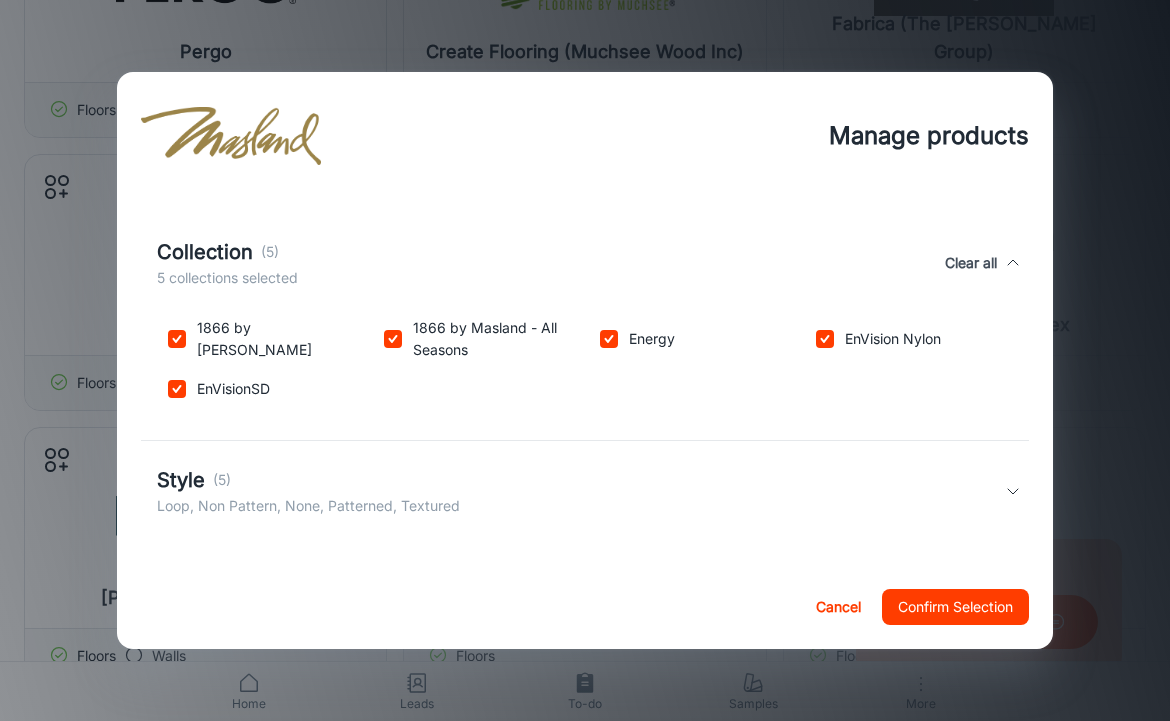 click on "Loop, Non Pattern, None, Patterned, Textured" at bounding box center [308, 506] 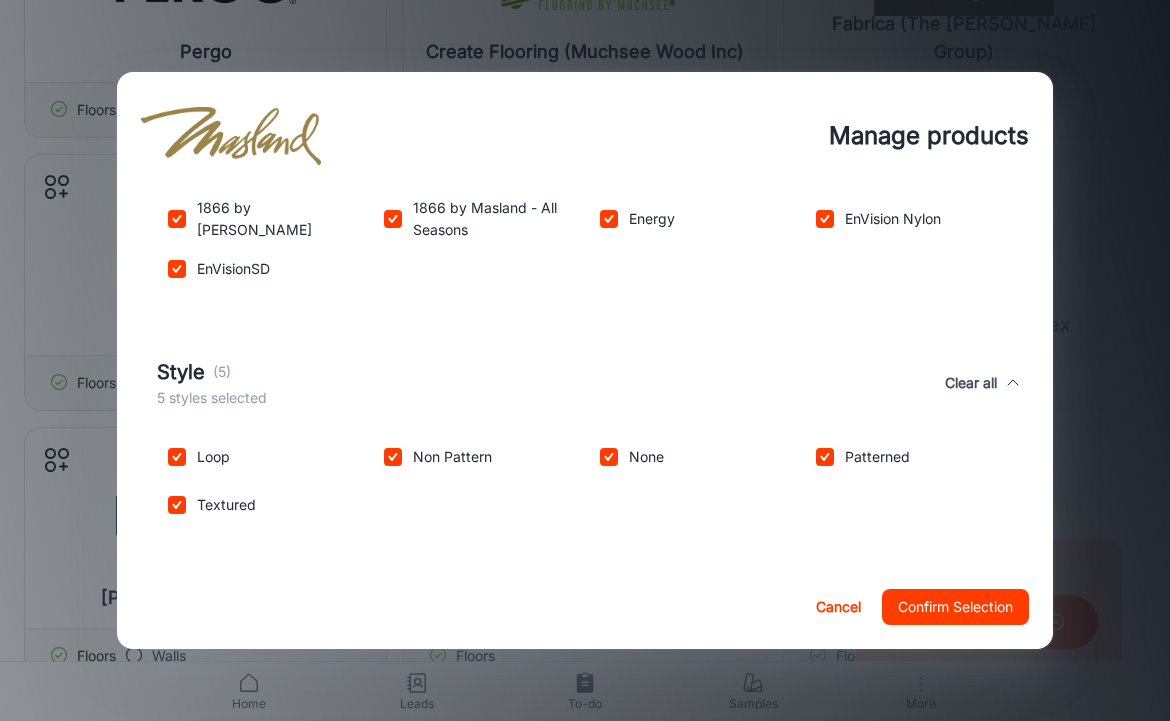 scroll, scrollTop: 475, scrollLeft: 0, axis: vertical 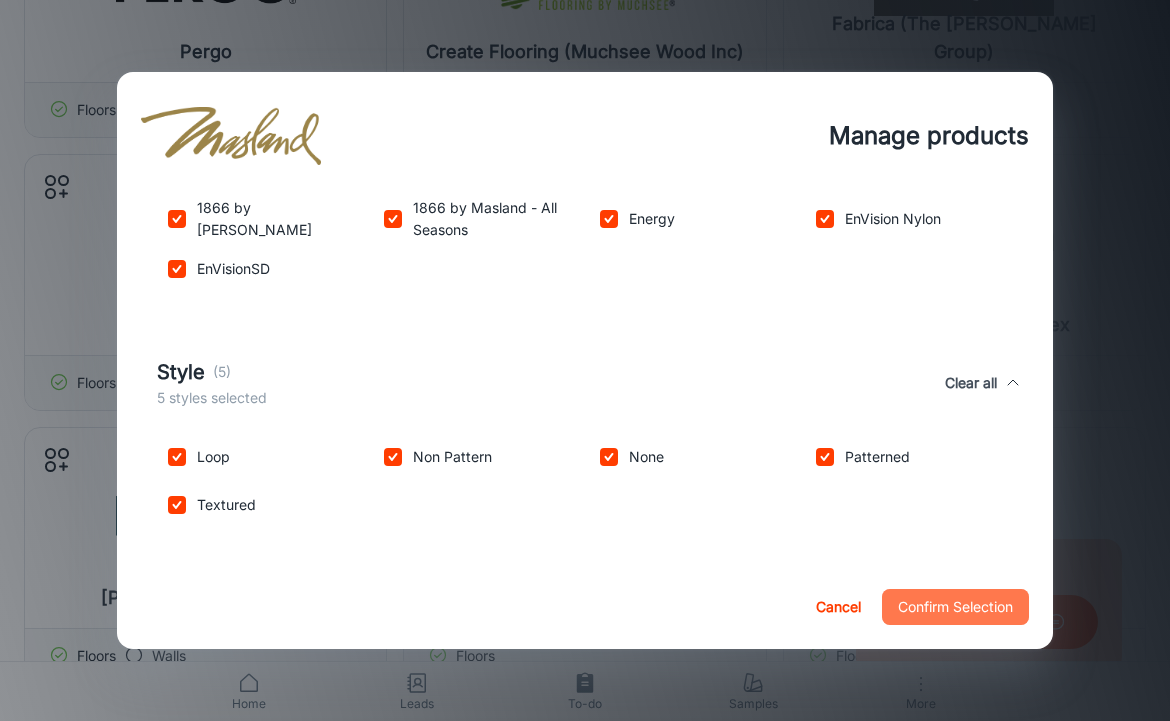 click on "Confirm Selection" at bounding box center [955, 607] 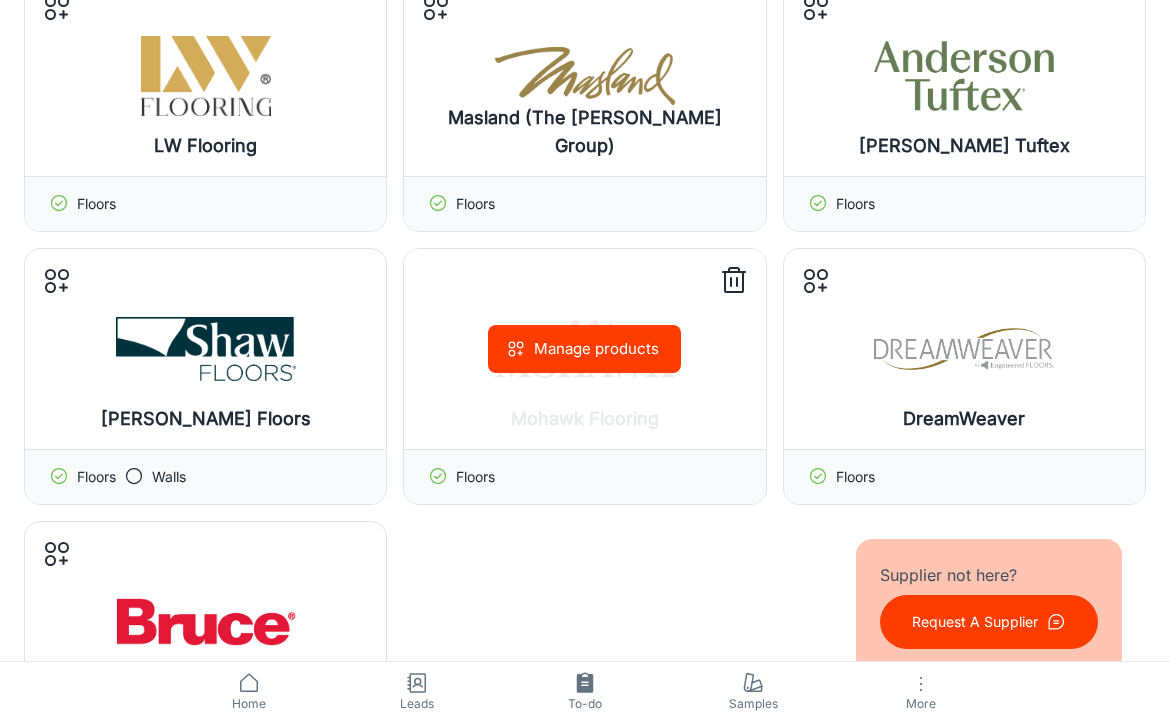 scroll, scrollTop: 773, scrollLeft: 0, axis: vertical 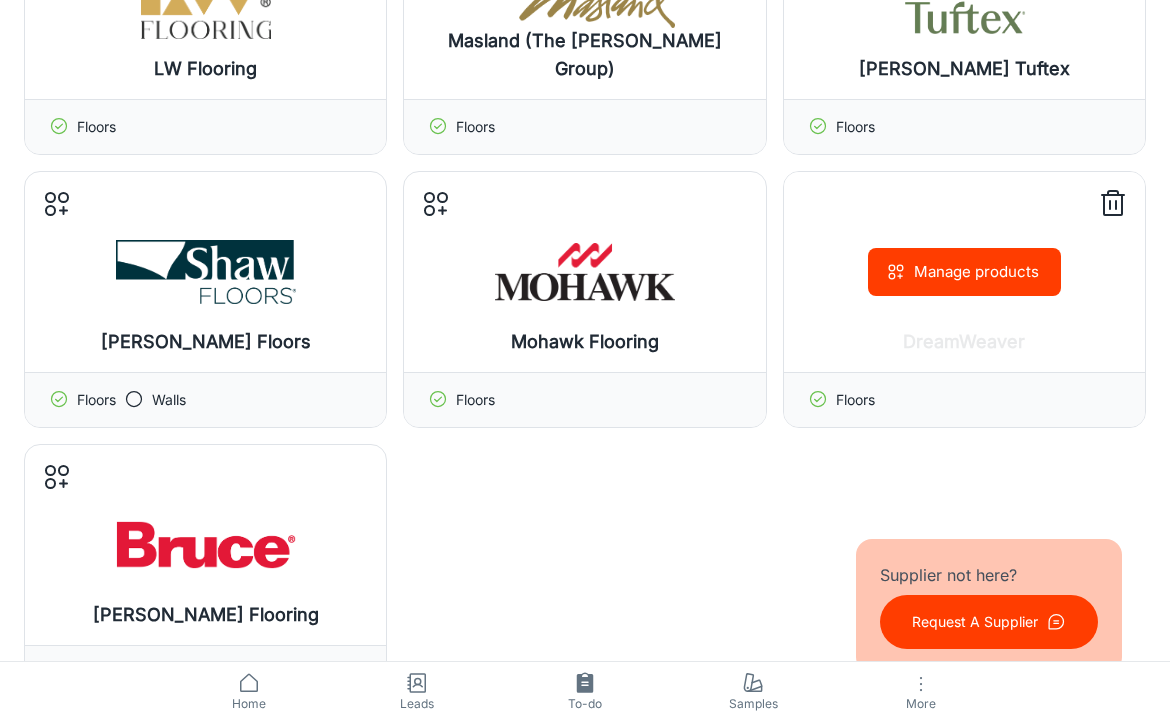 click on "Manage products" at bounding box center [964, 272] 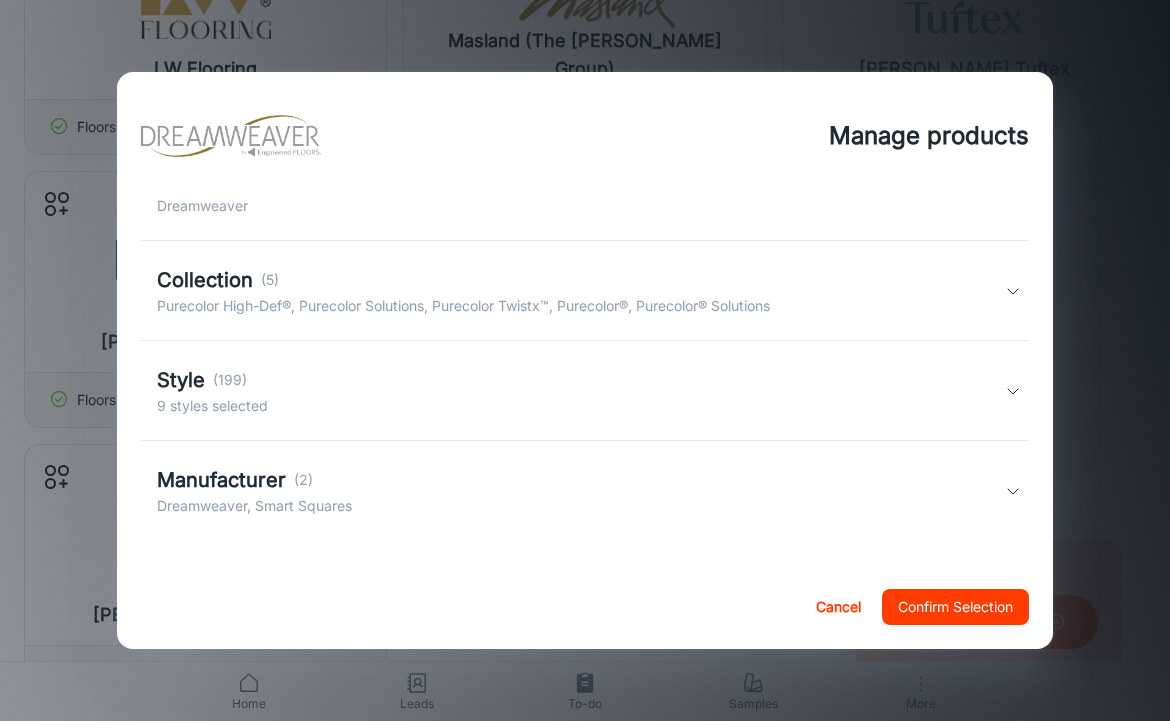 scroll, scrollTop: 315, scrollLeft: 0, axis: vertical 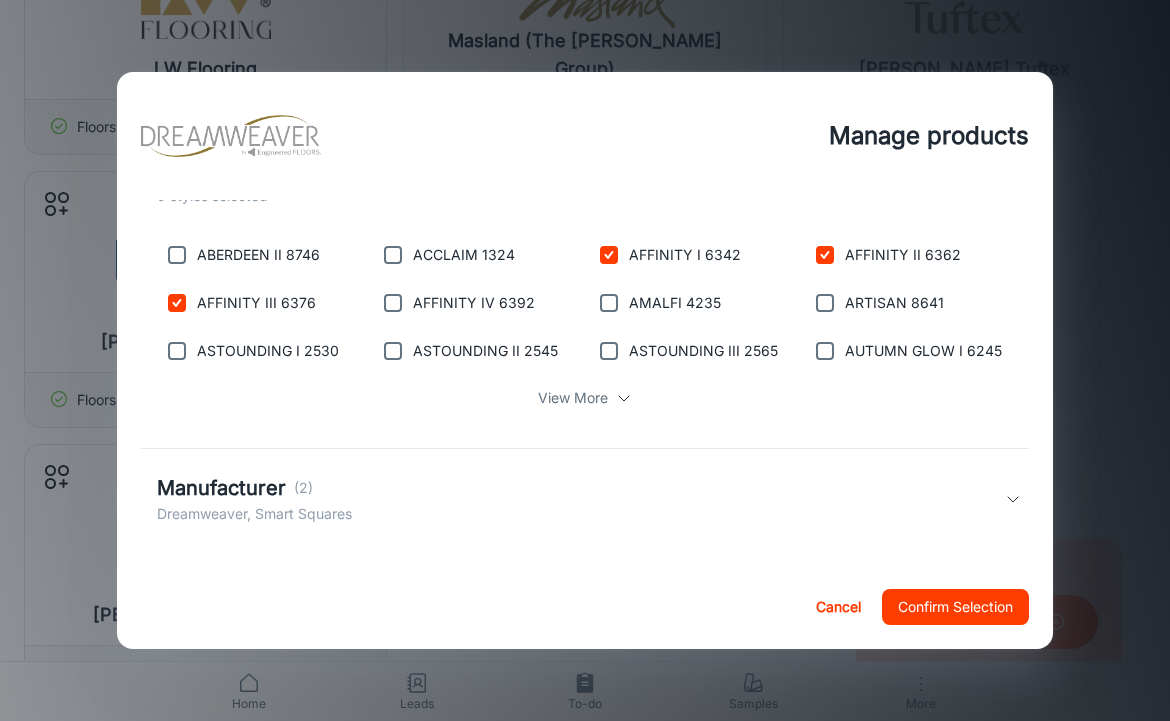 click on "View More" at bounding box center [573, 398] 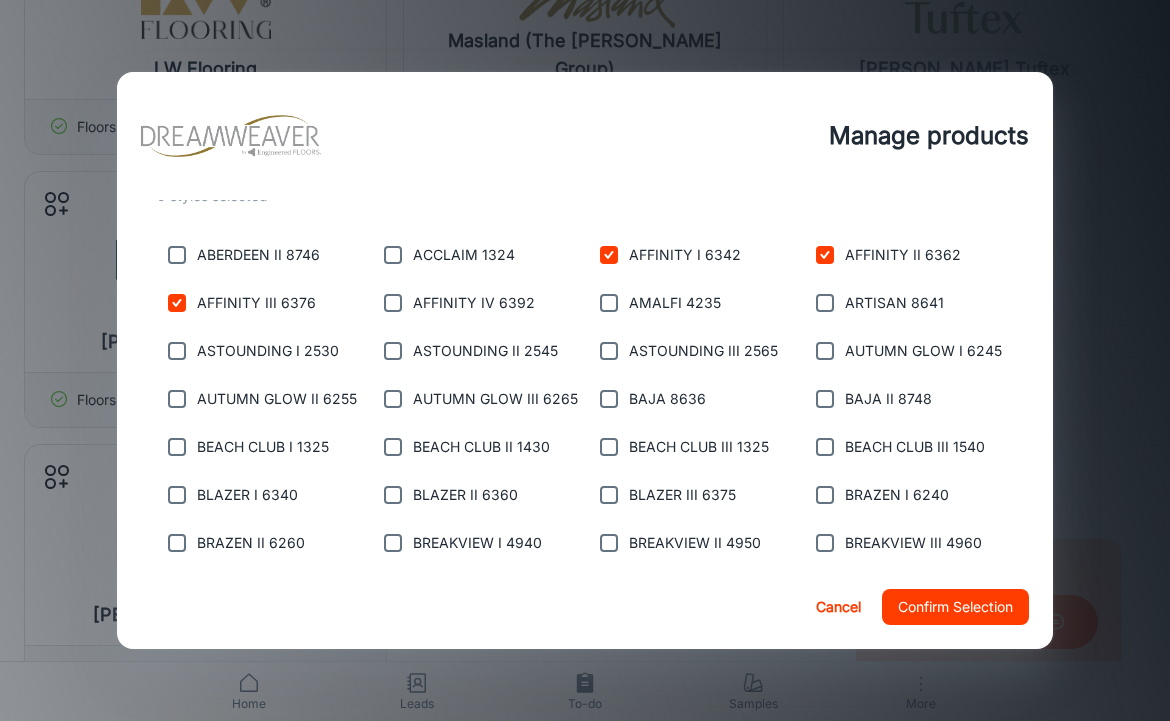 click at bounding box center (177, 255) 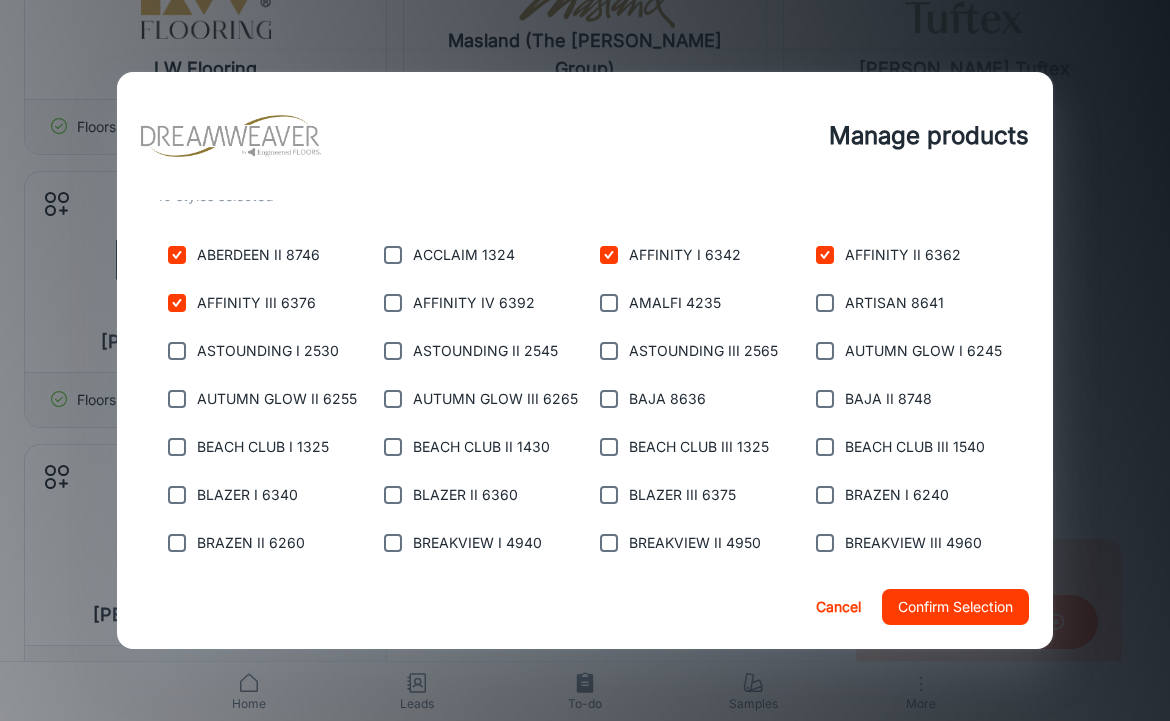 click at bounding box center [177, 351] 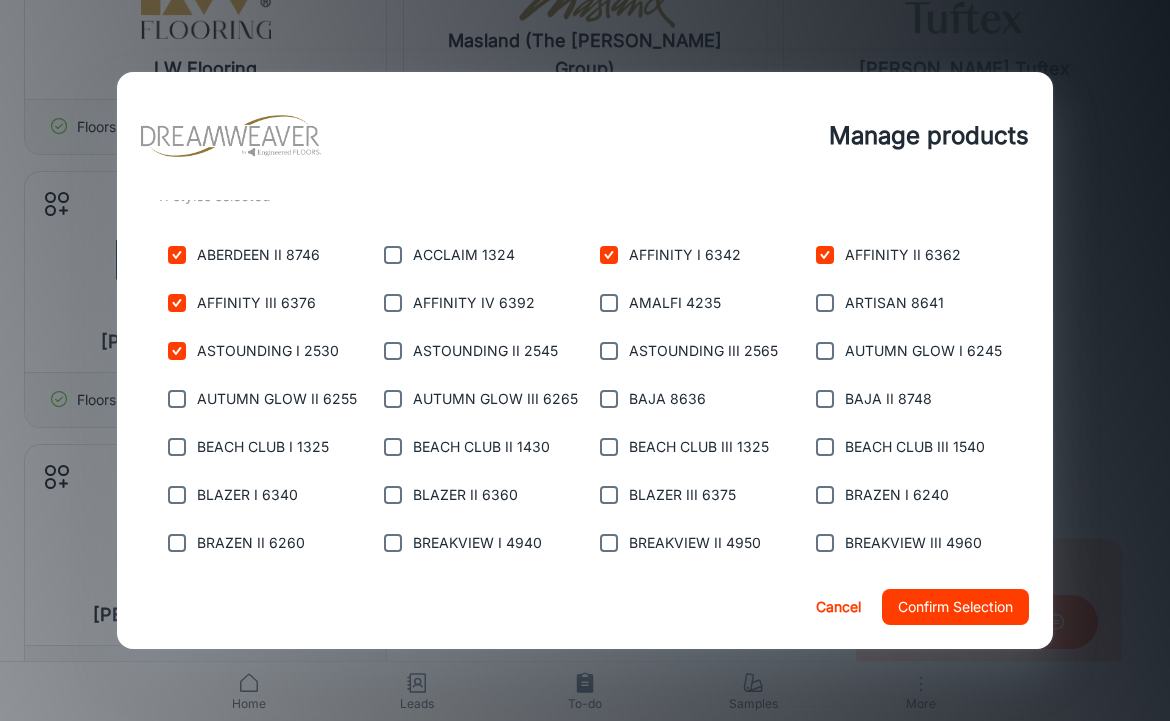 click at bounding box center [177, 399] 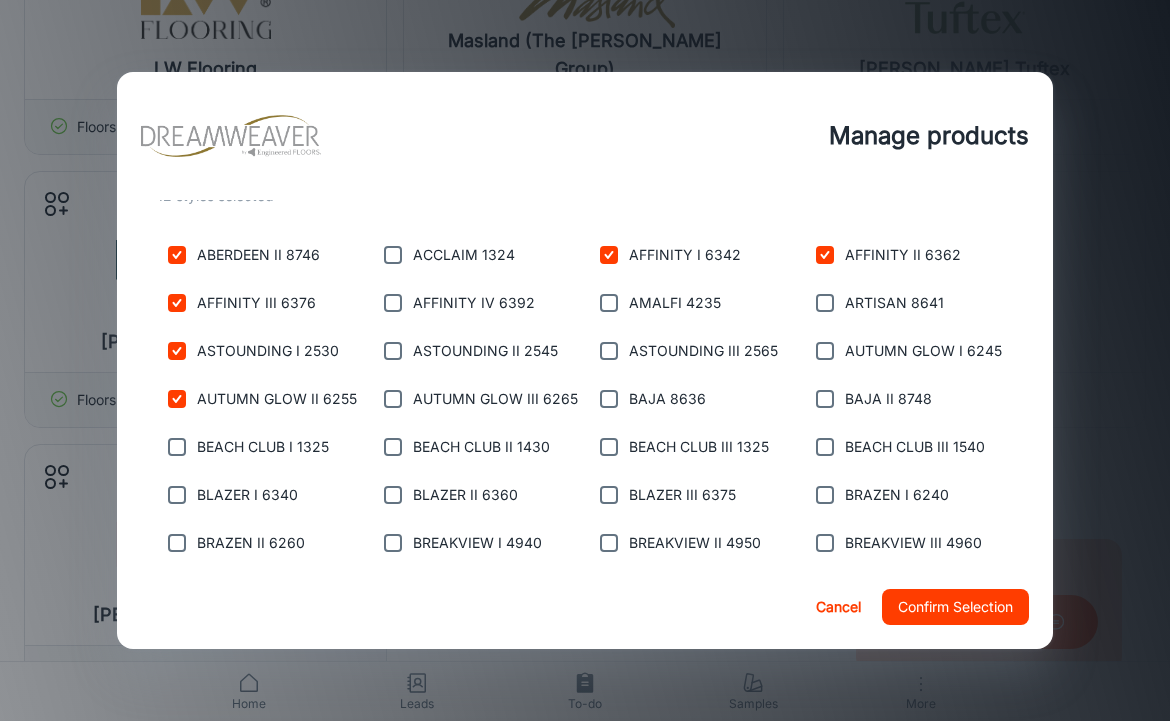 click at bounding box center [177, 447] 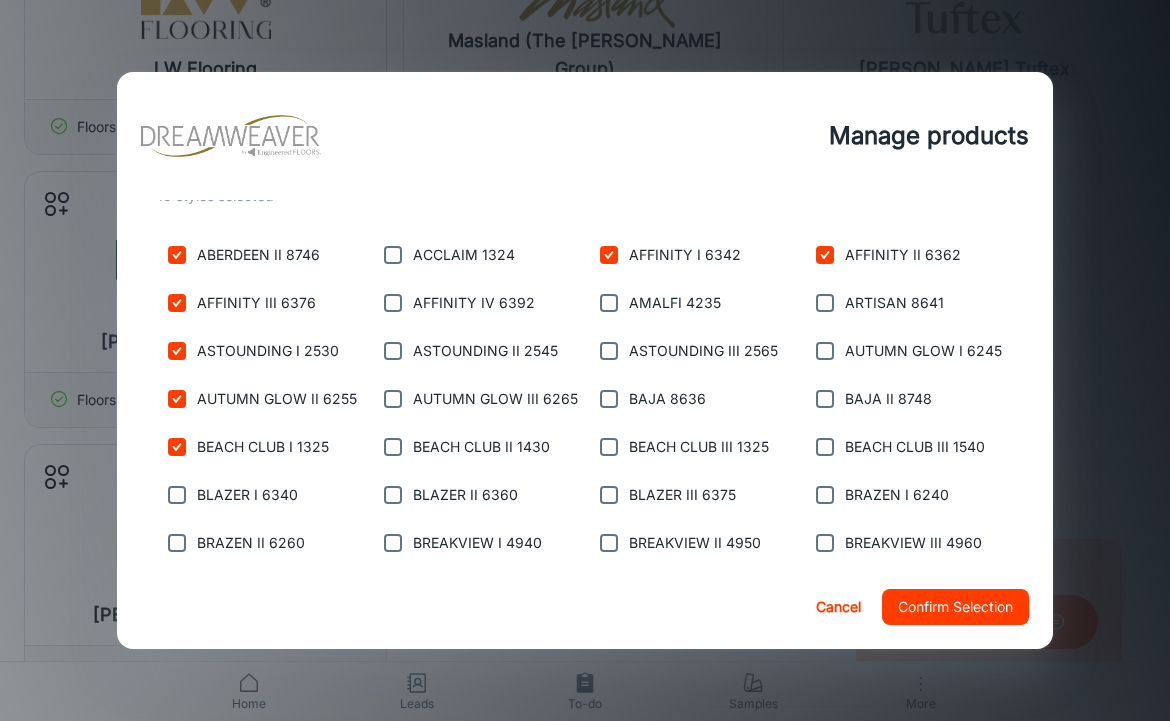 click at bounding box center [177, 495] 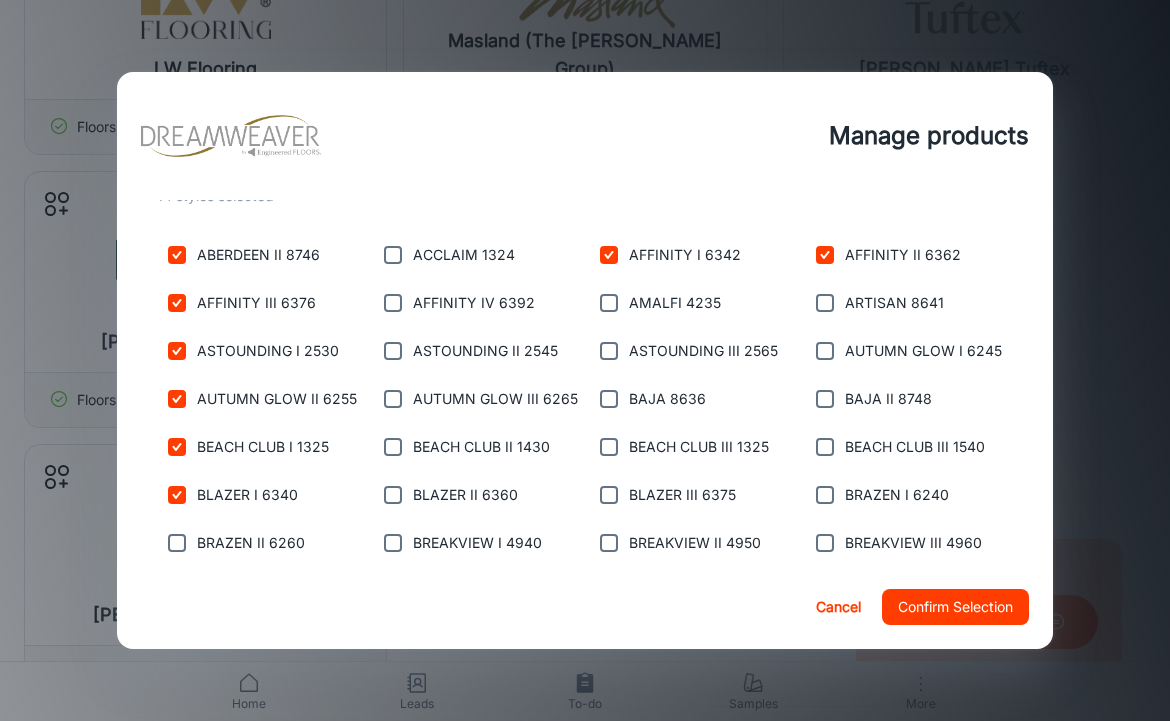 click at bounding box center (177, 543) 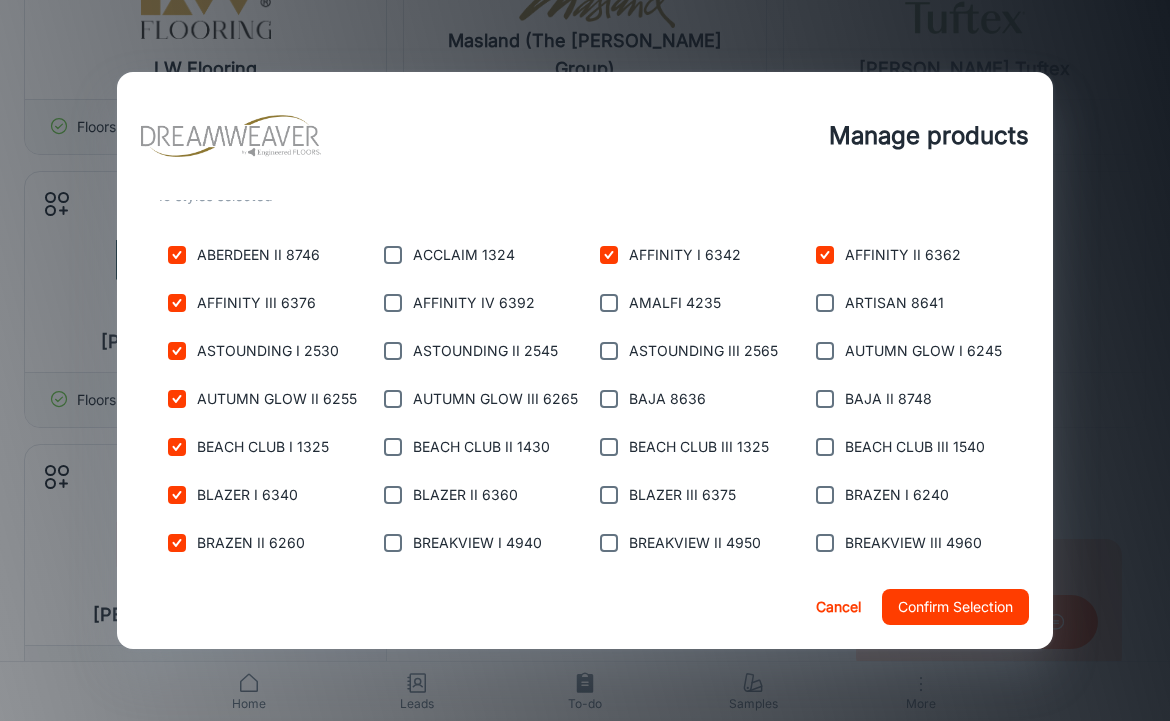 click at bounding box center [393, 255] 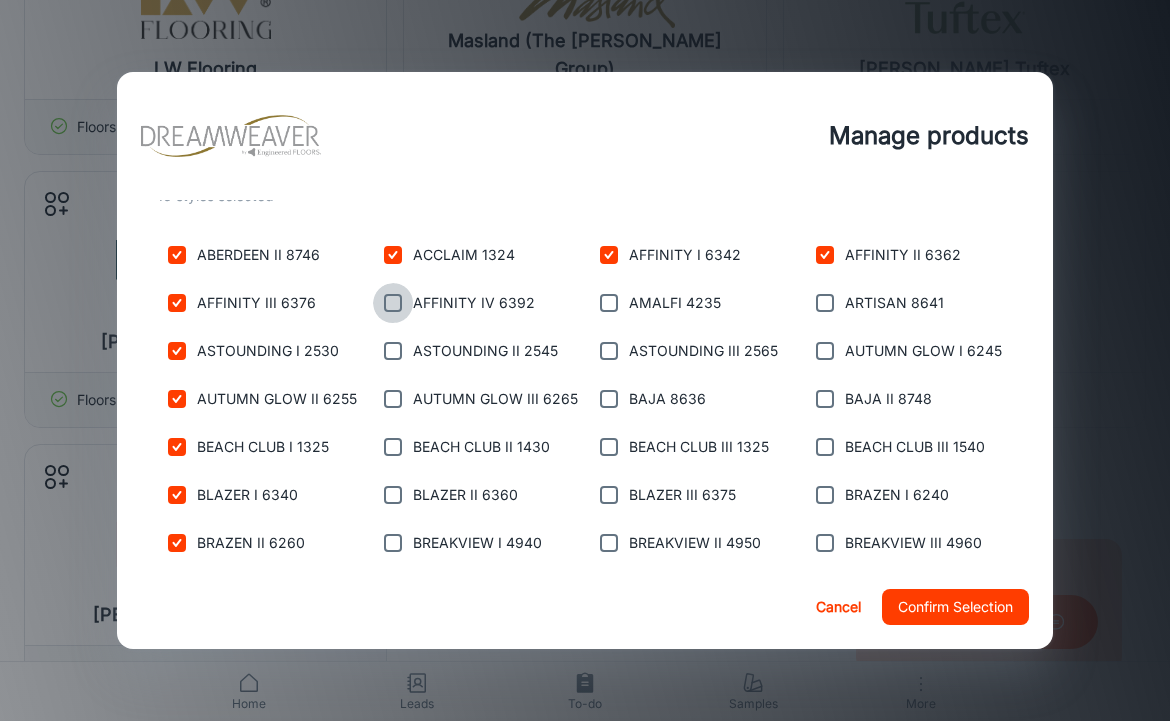 click at bounding box center (393, 303) 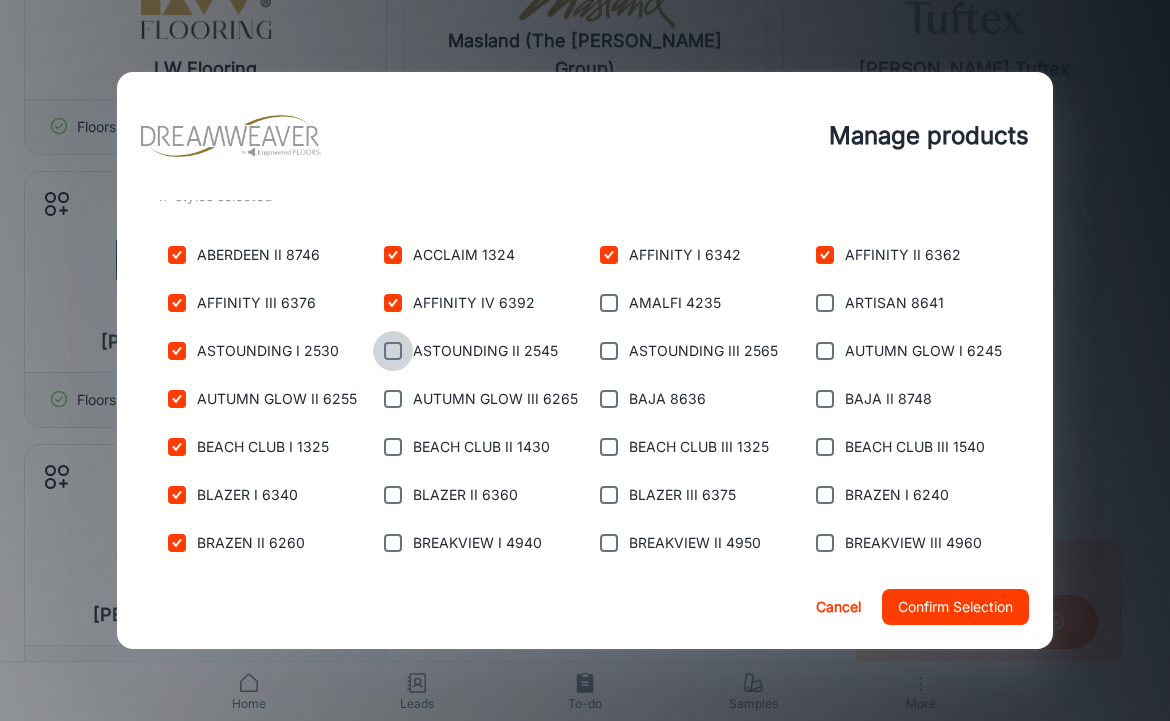 click at bounding box center [393, 351] 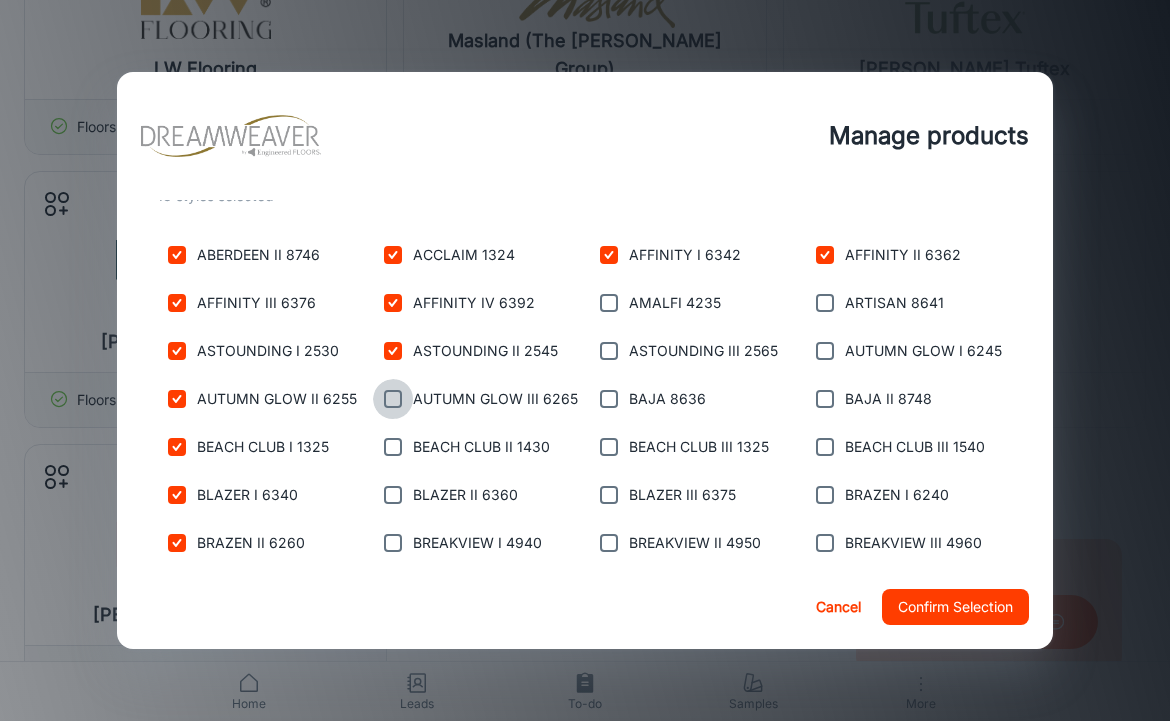 click at bounding box center [393, 399] 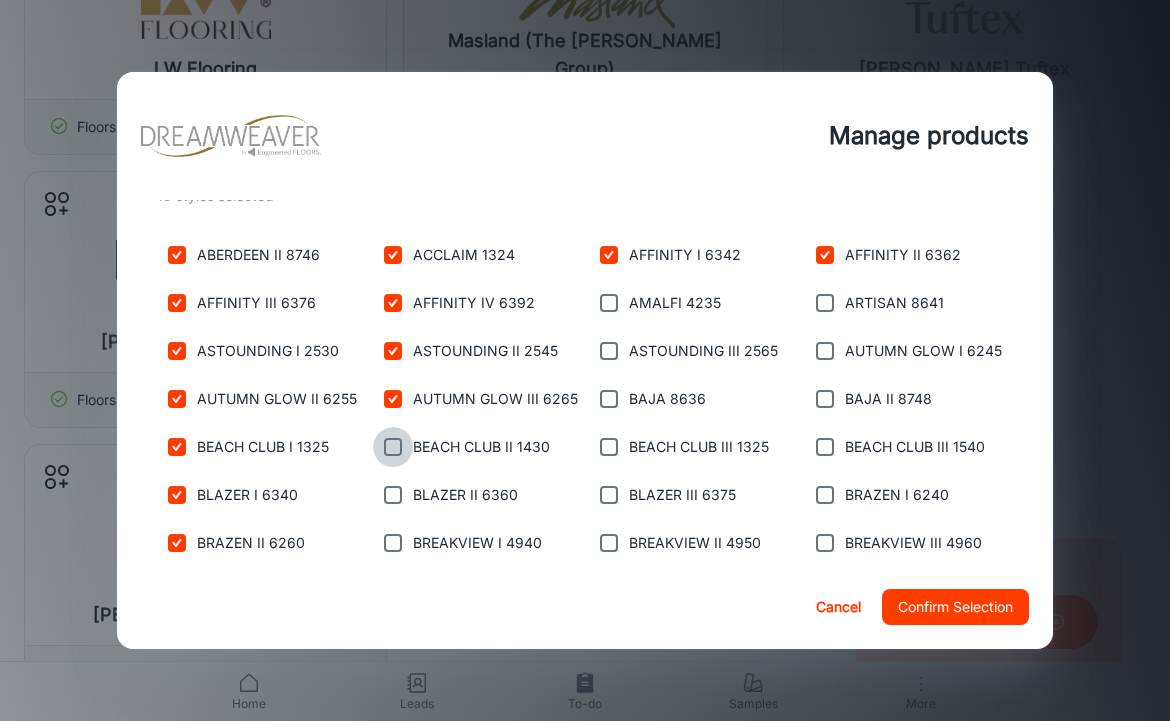 click at bounding box center [393, 447] 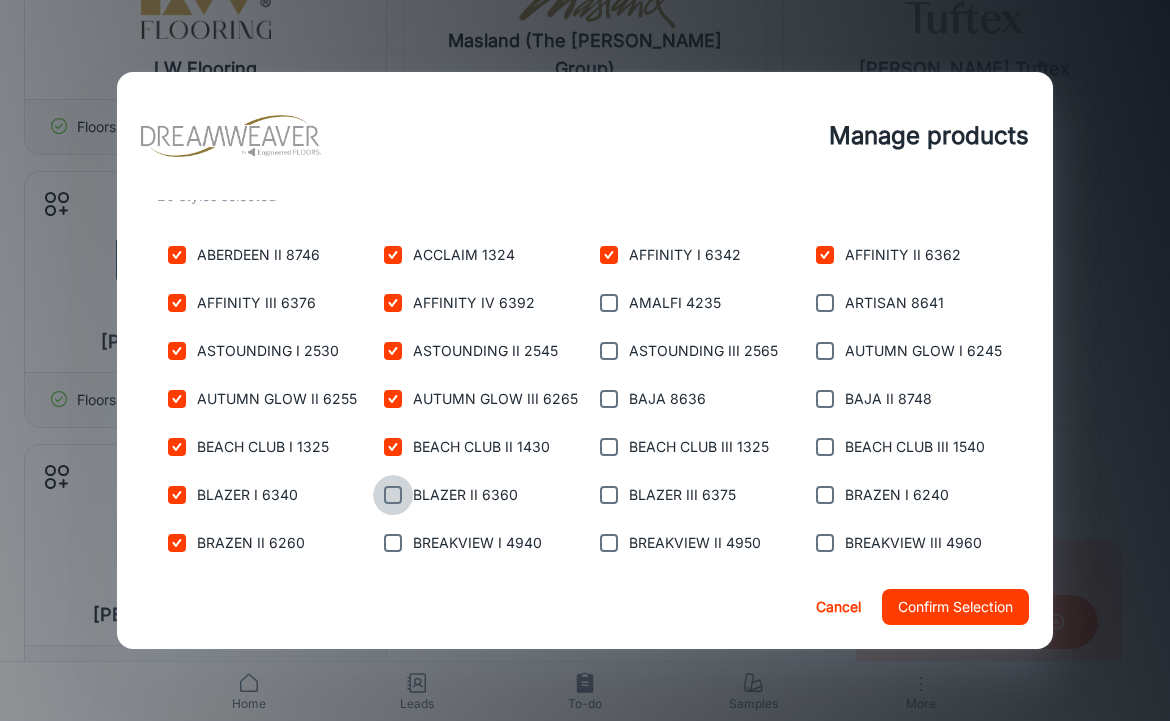 click at bounding box center [393, 495] 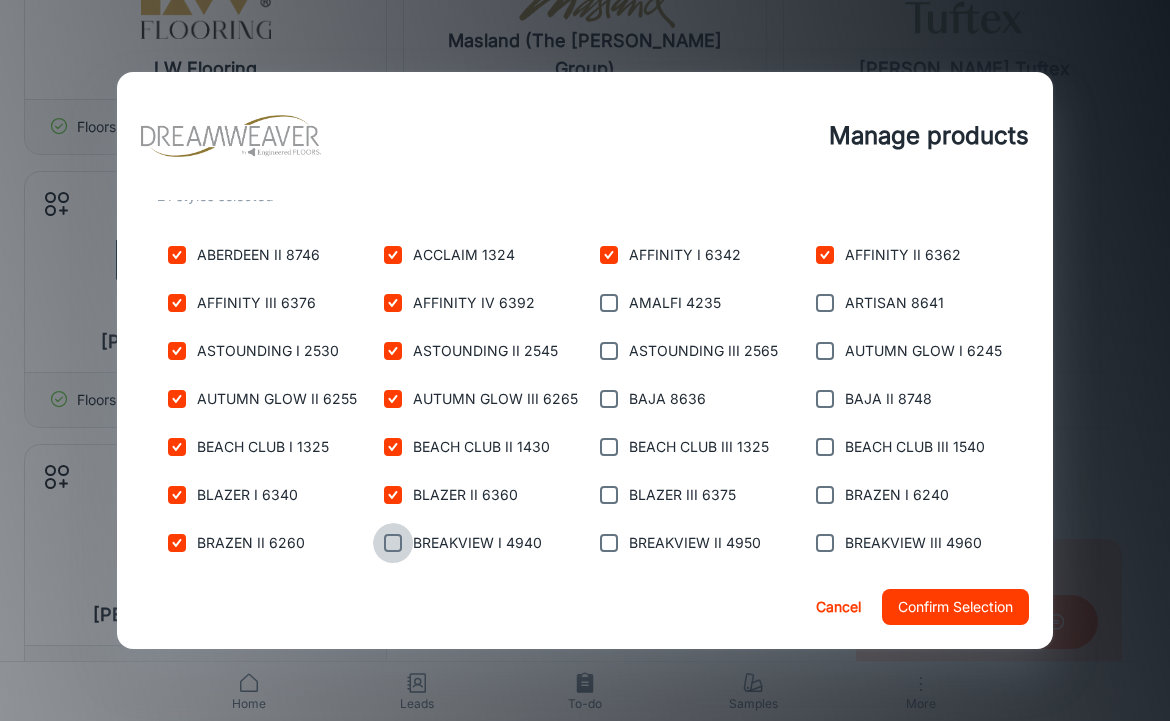 click at bounding box center [393, 543] 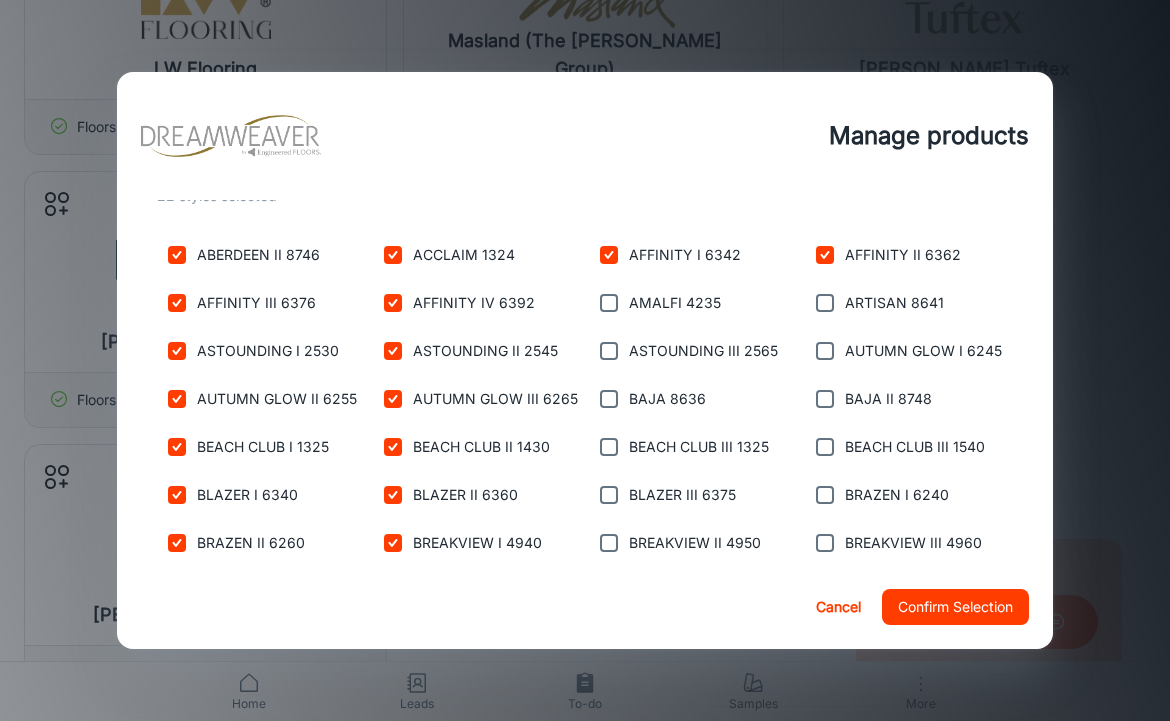 click at bounding box center [609, 303] 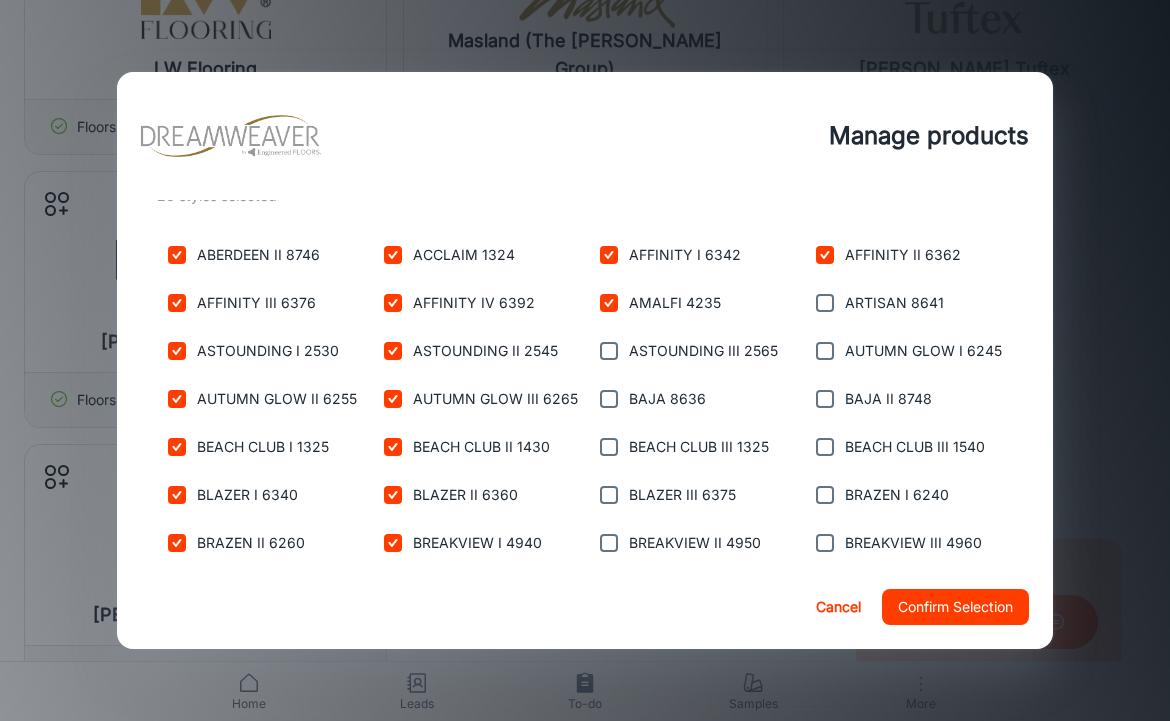 click at bounding box center (609, 351) 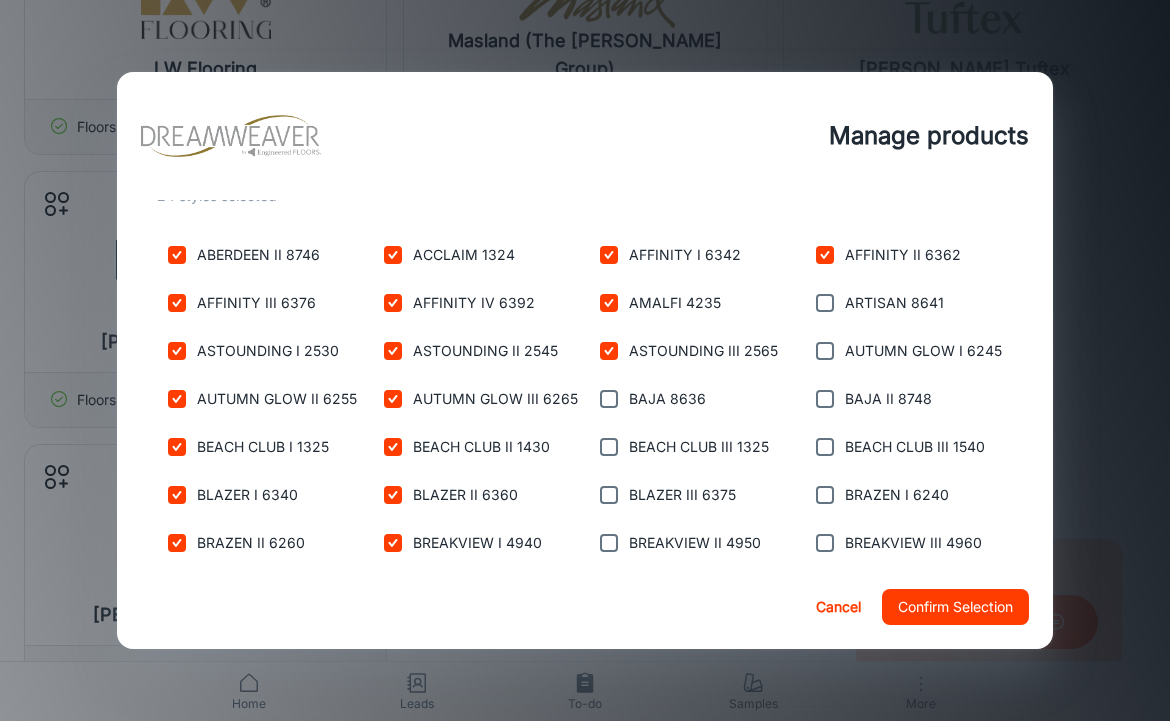 click at bounding box center (609, 399) 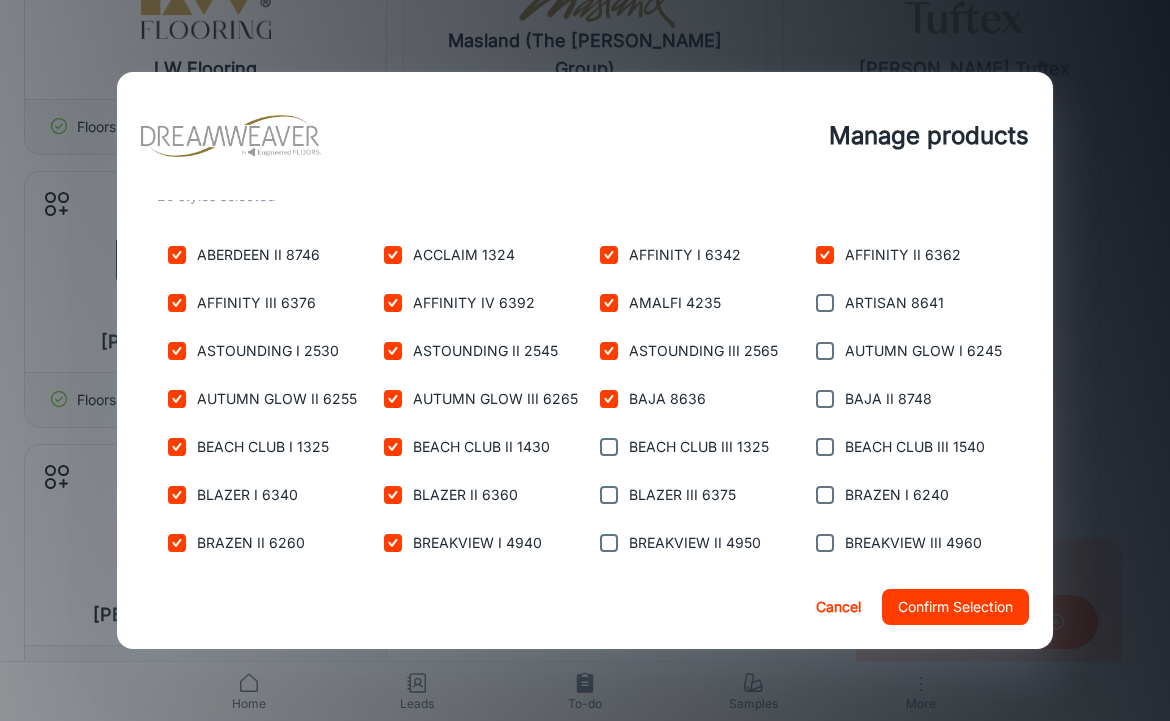 click at bounding box center (609, 447) 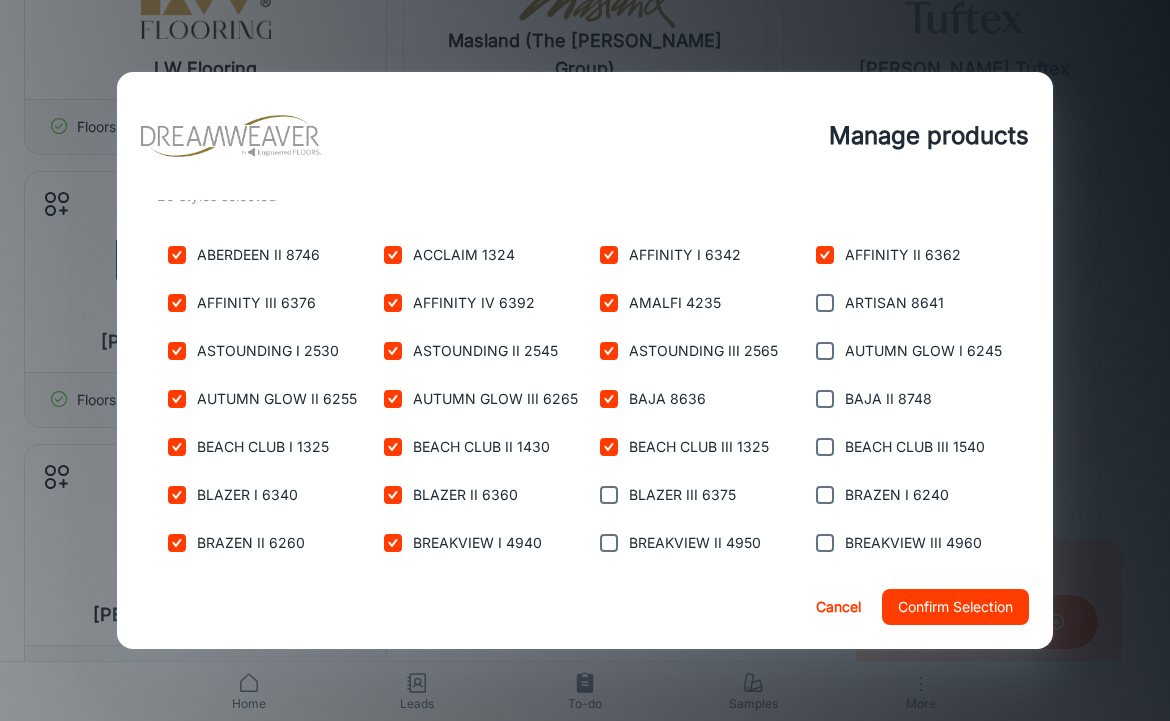 click at bounding box center [609, 495] 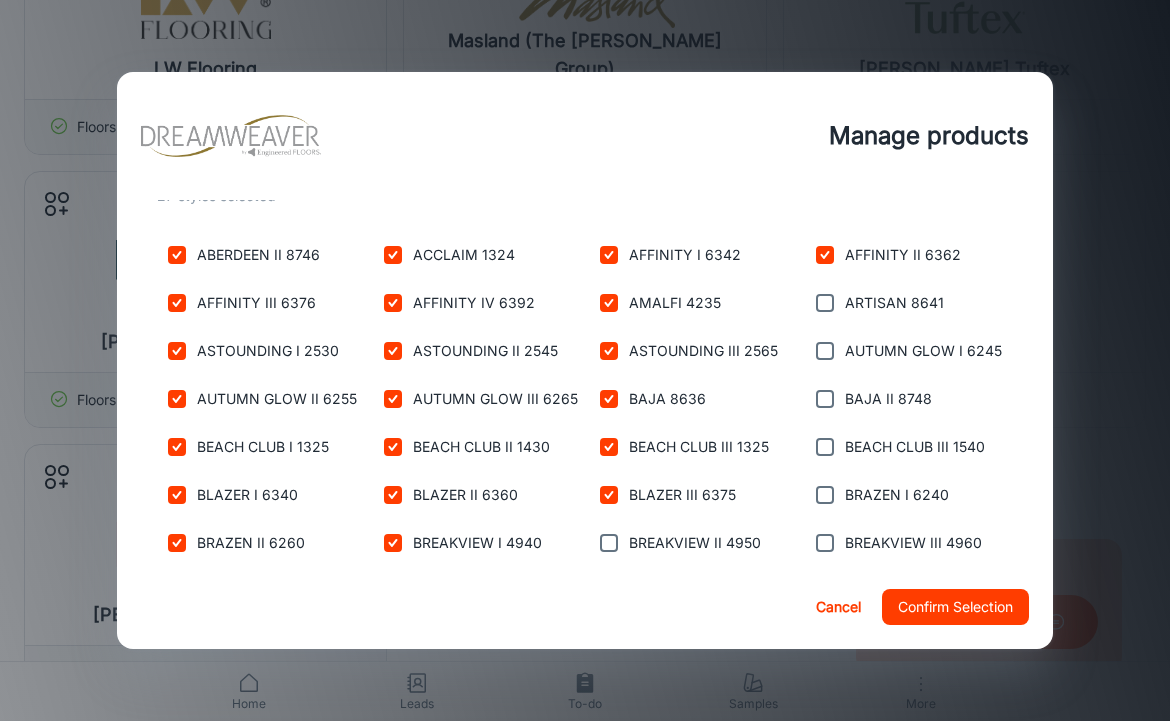 click at bounding box center [609, 543] 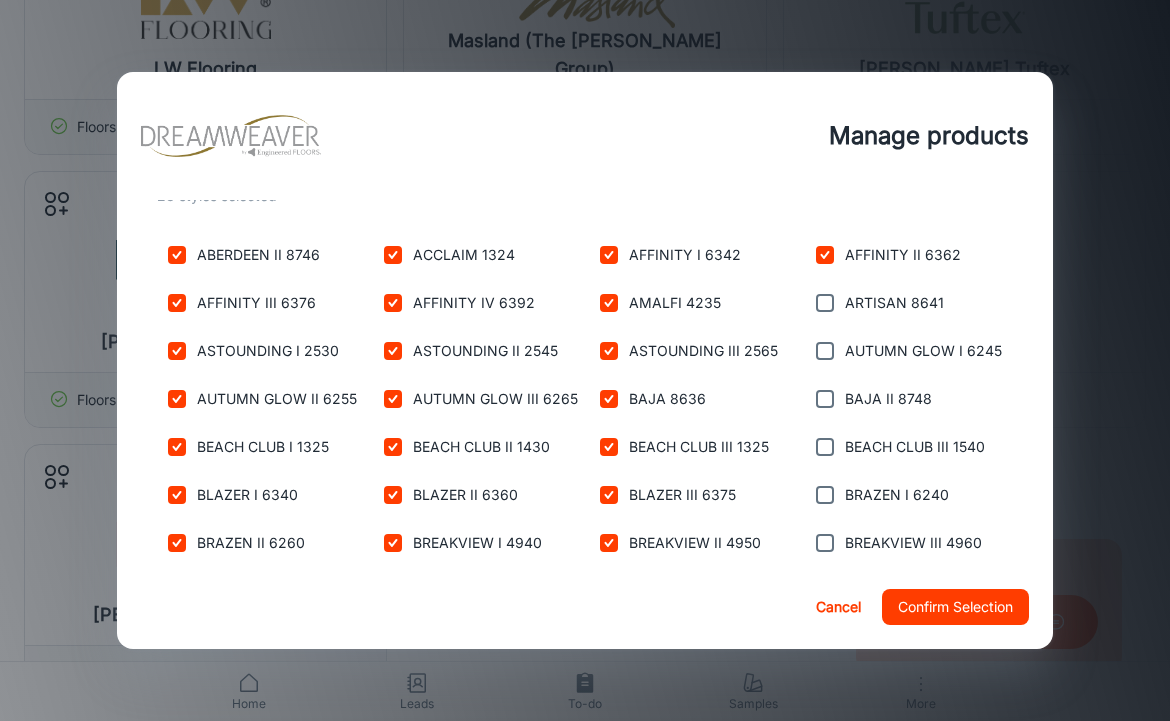 click at bounding box center [825, 303] 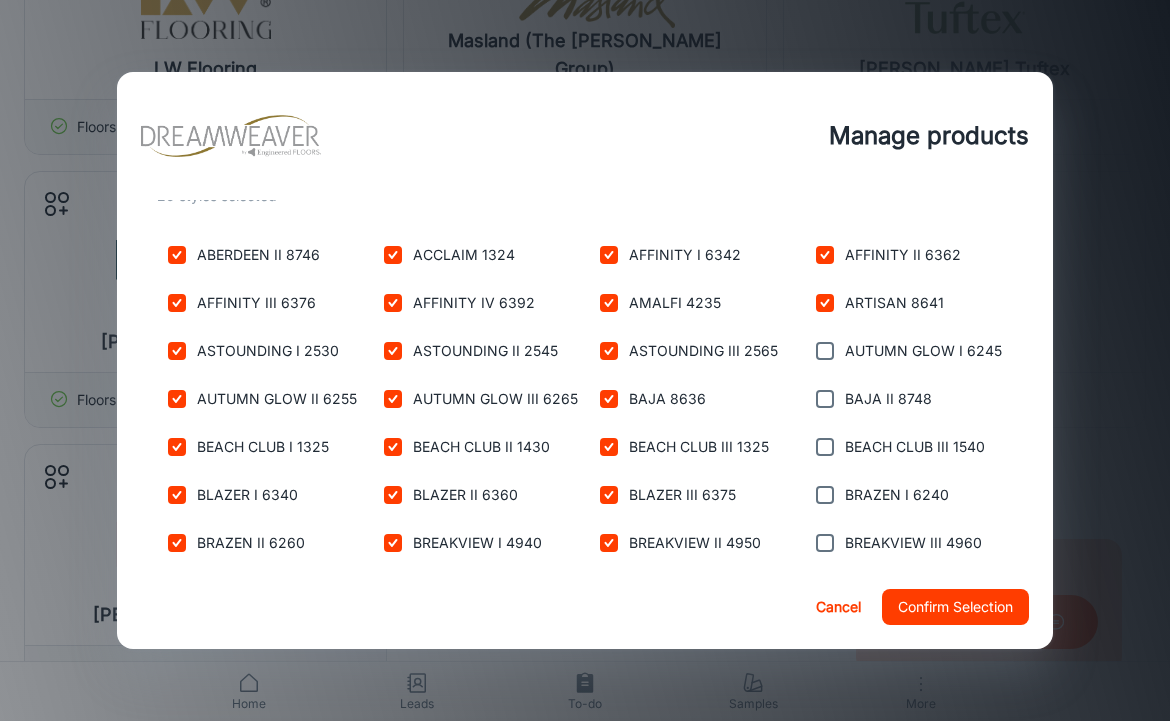 click at bounding box center (825, 351) 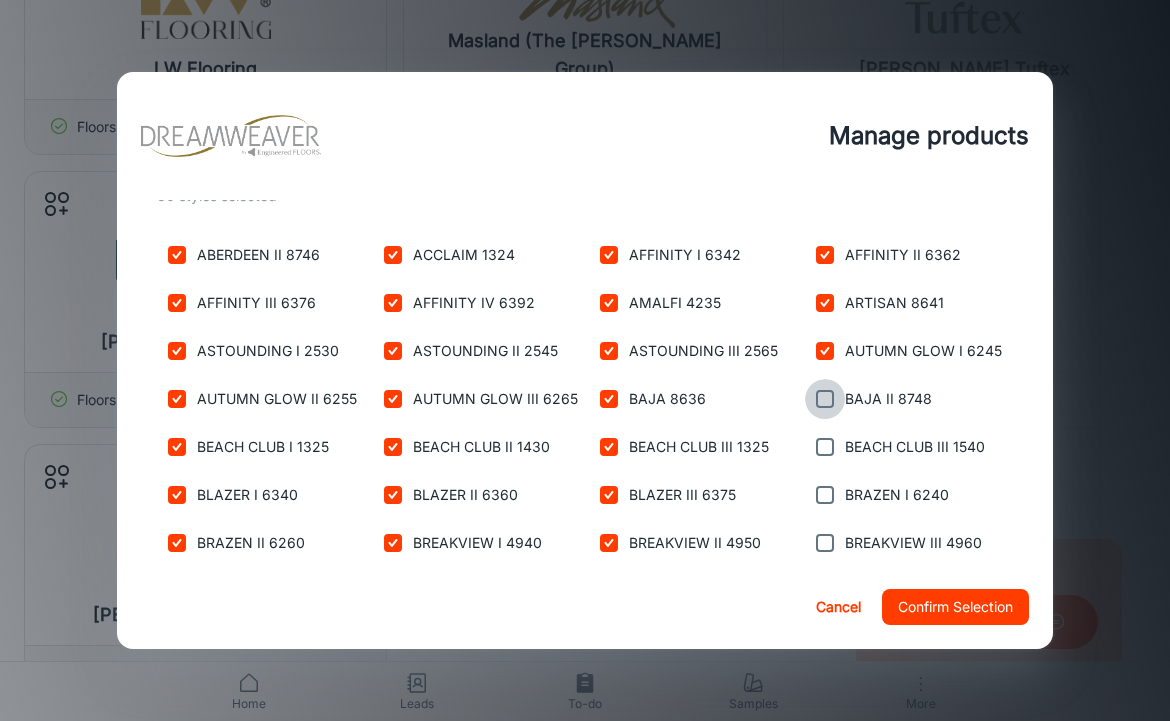 click at bounding box center (825, 399) 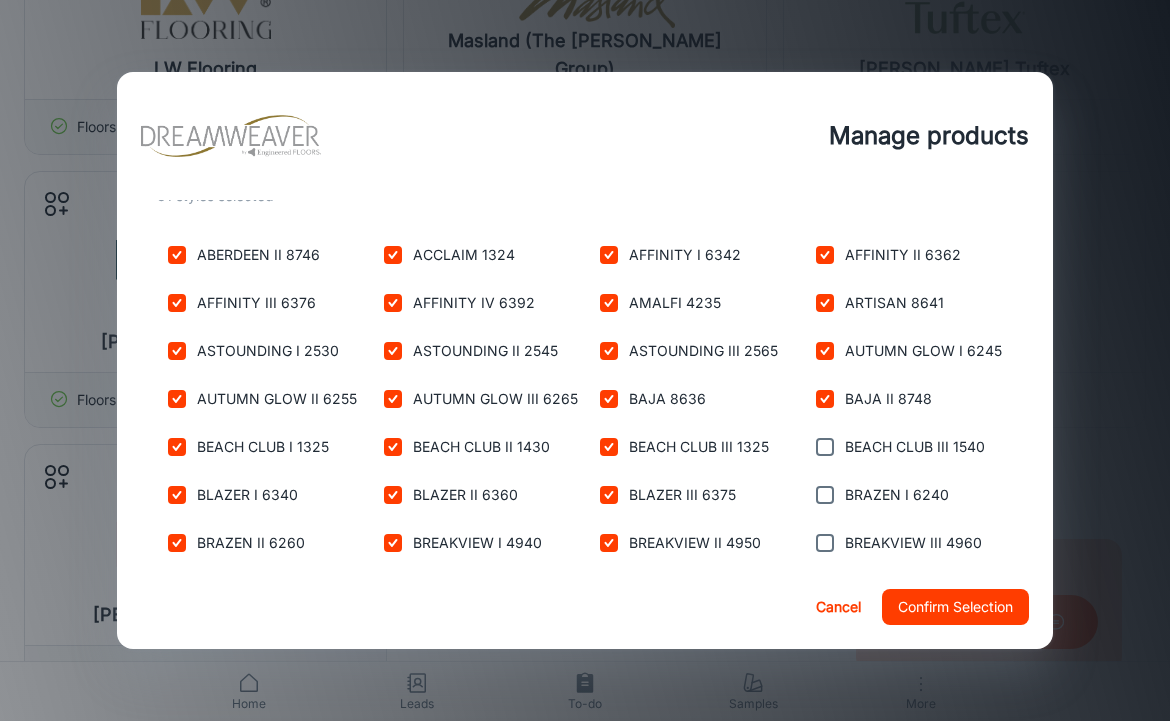 click at bounding box center (825, 447) 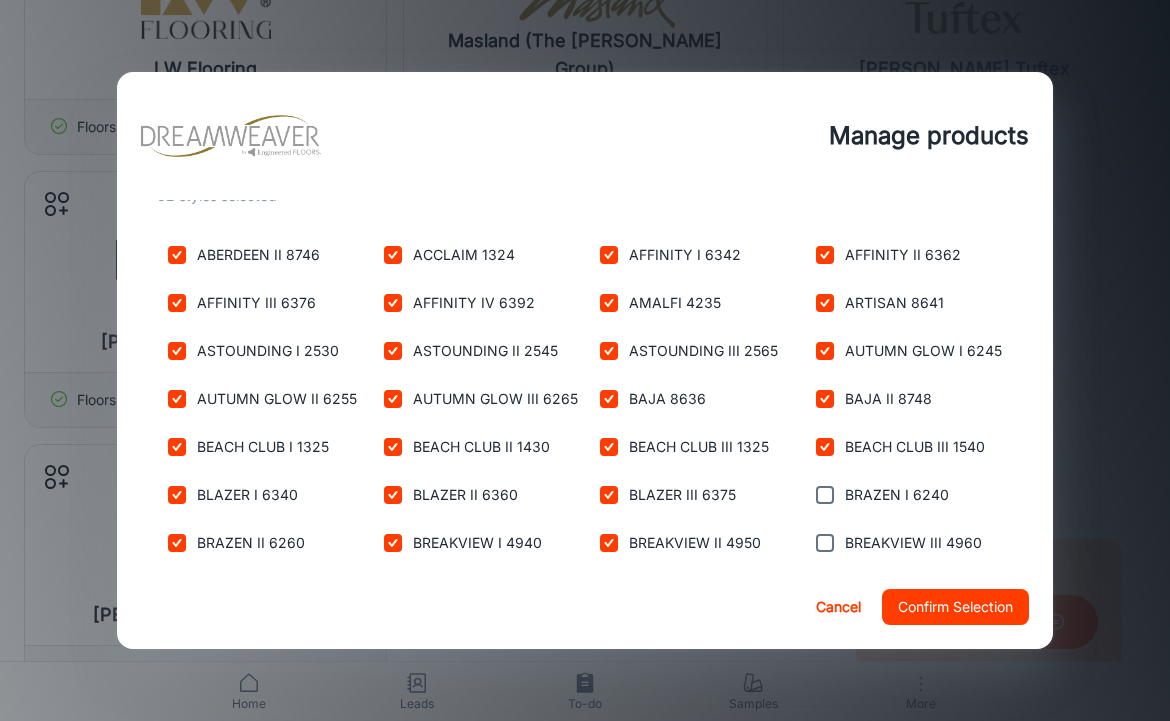 click at bounding box center [825, 495] 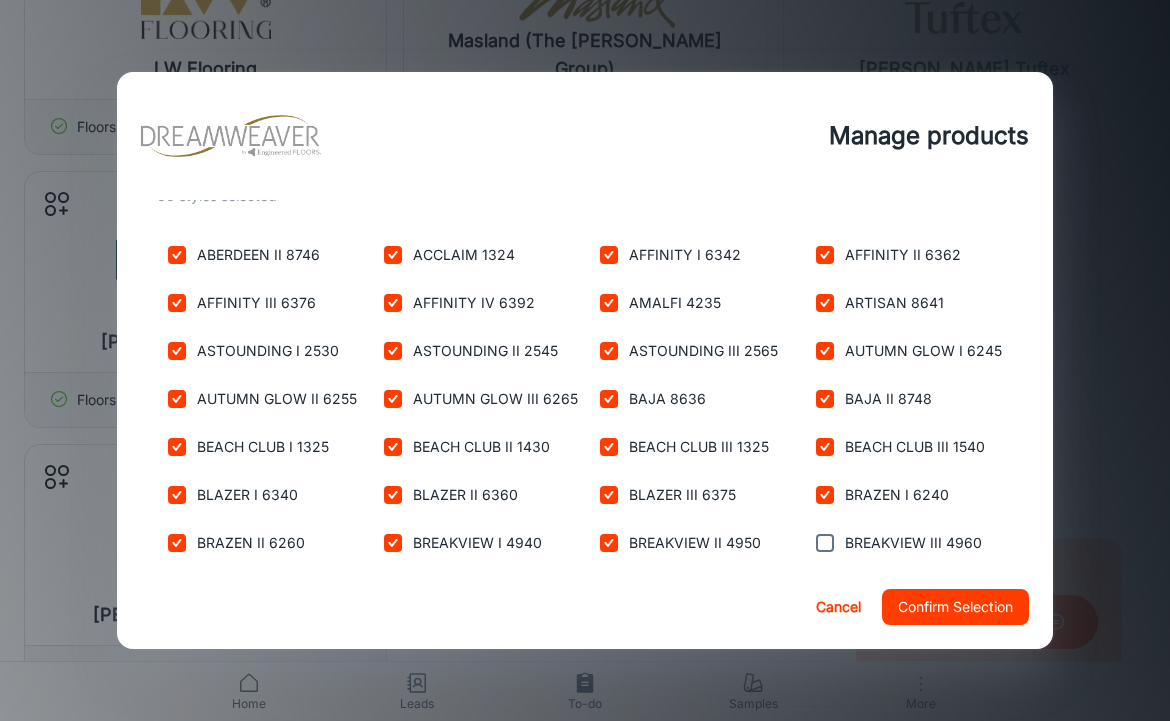 click at bounding box center [825, 543] 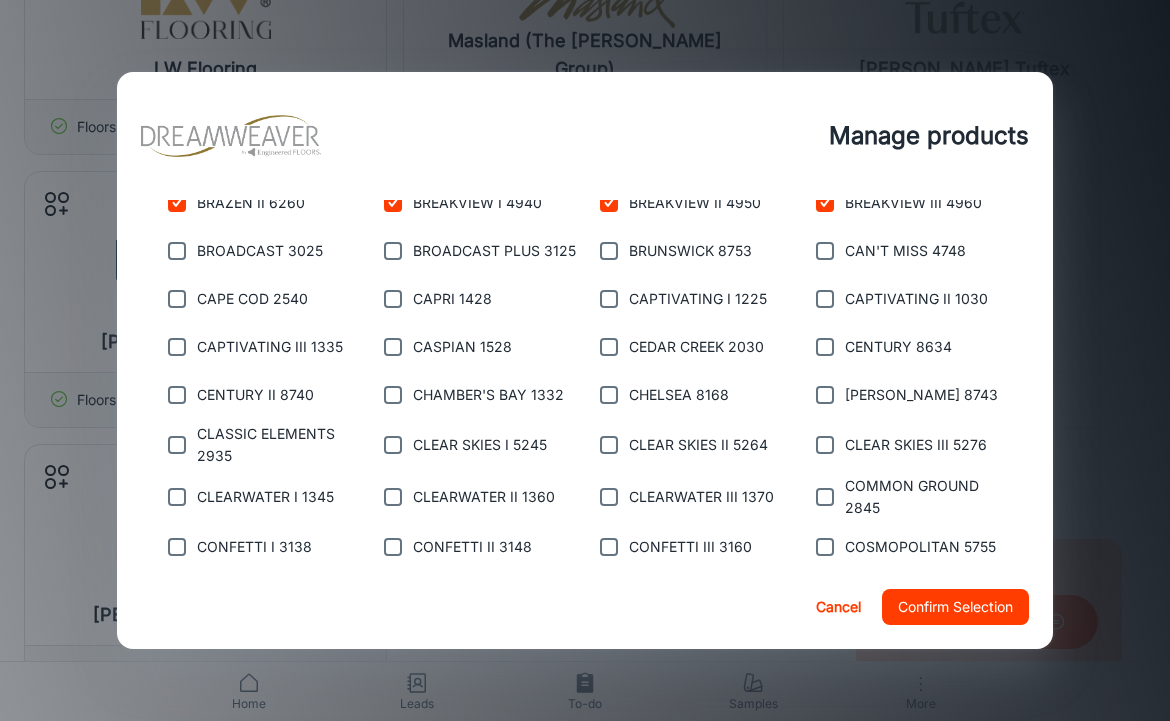 scroll, scrollTop: 891, scrollLeft: 0, axis: vertical 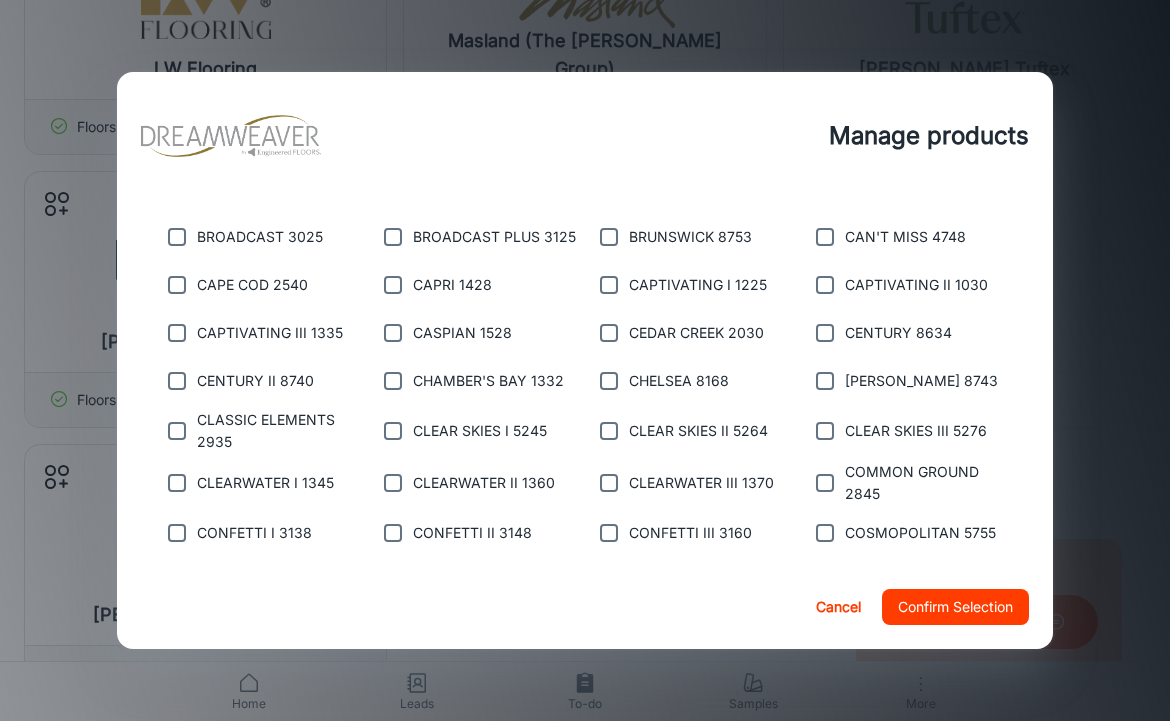 click at bounding box center [177, 237] 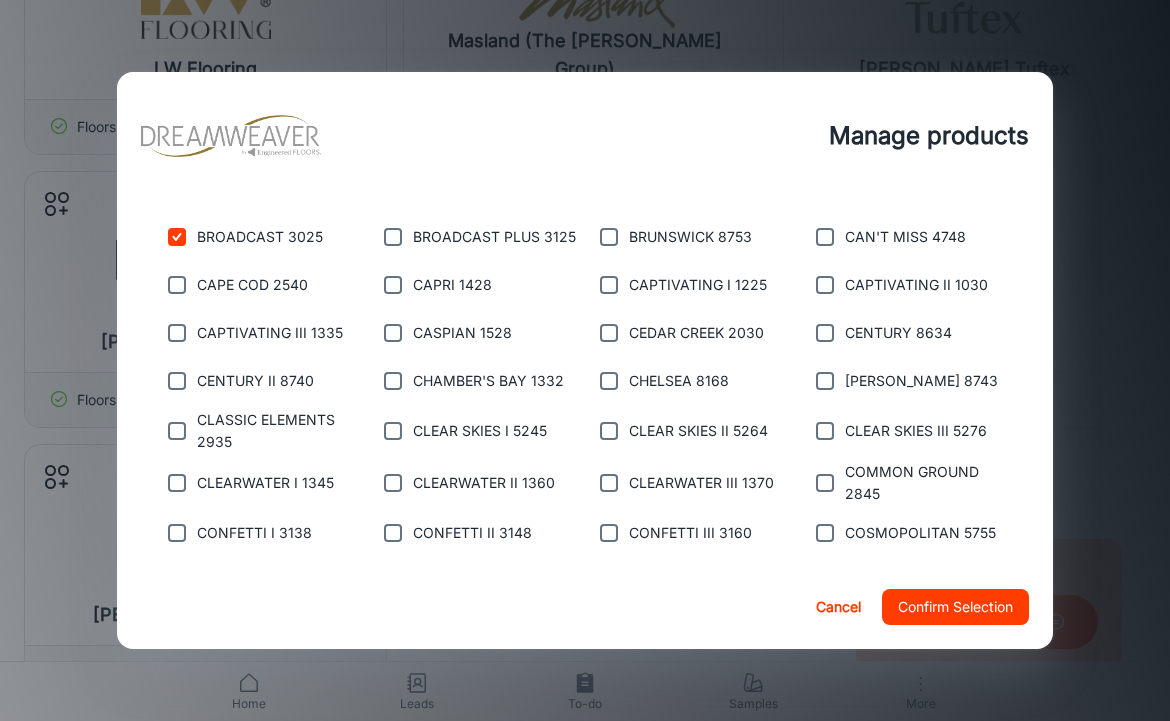 click at bounding box center [177, 285] 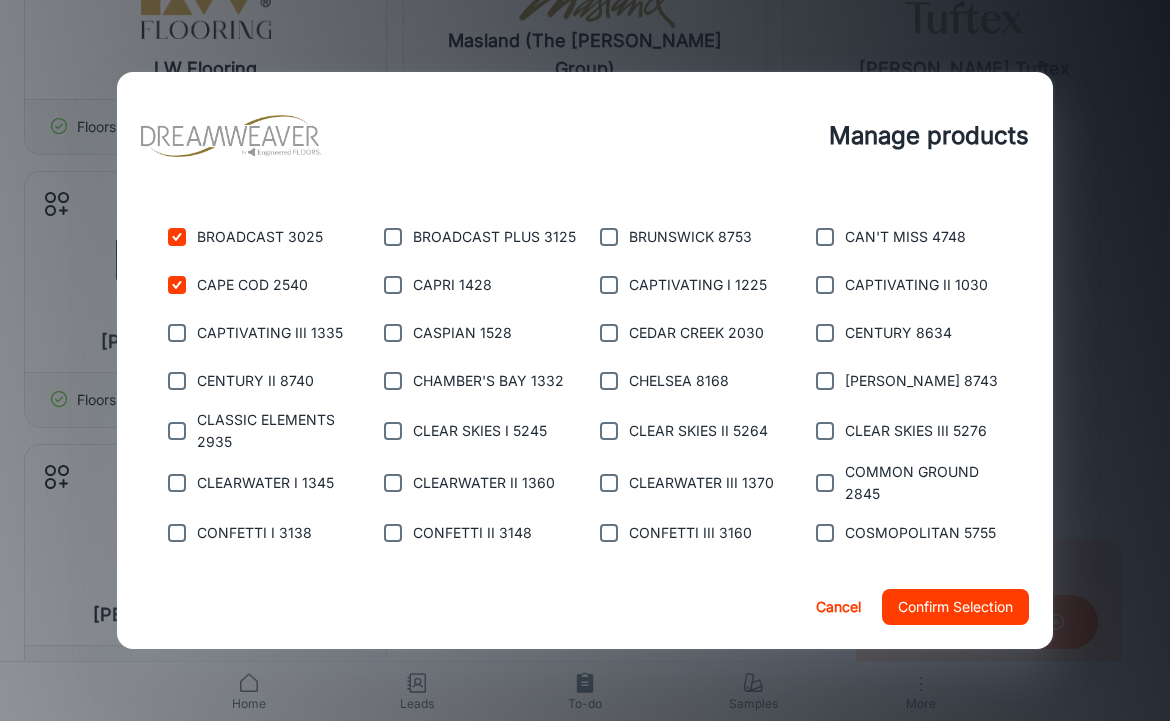 click at bounding box center (177, 333) 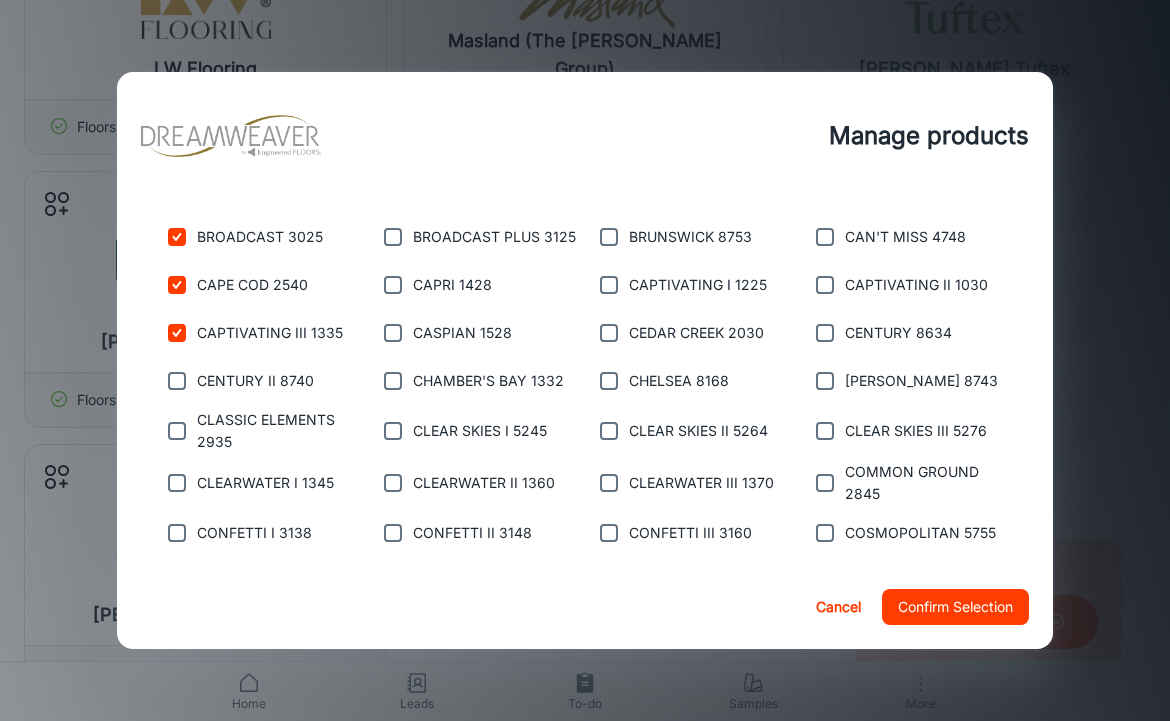 click at bounding box center (177, 381) 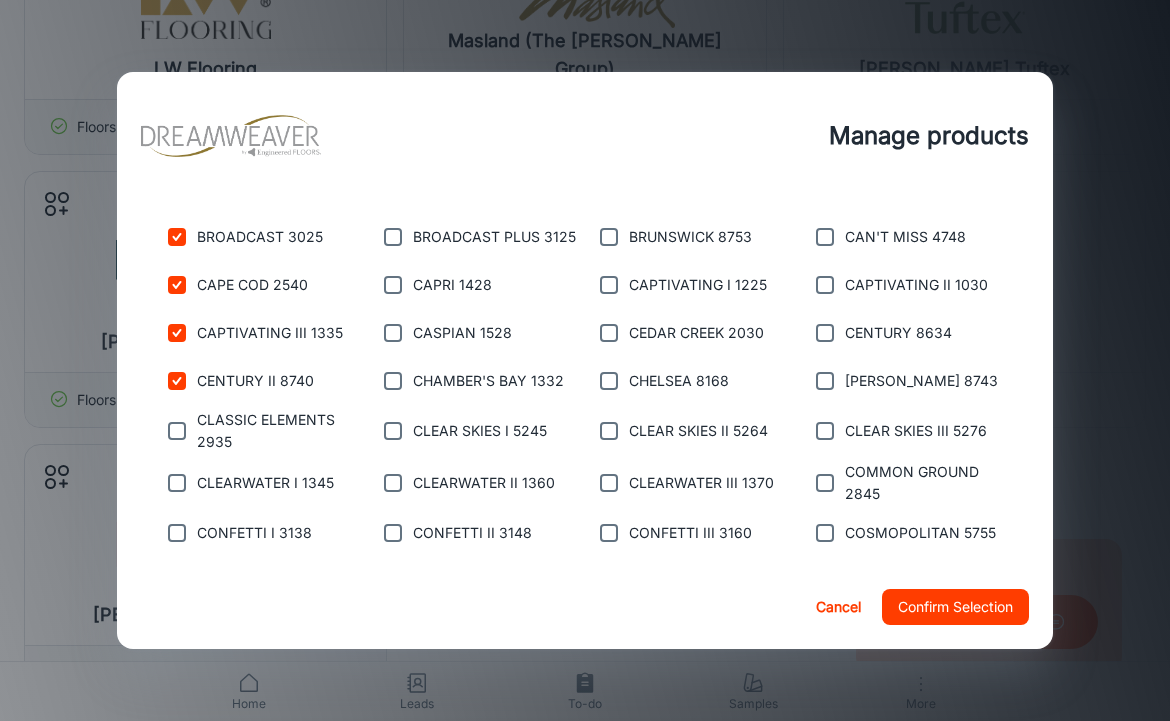 click at bounding box center [177, 431] 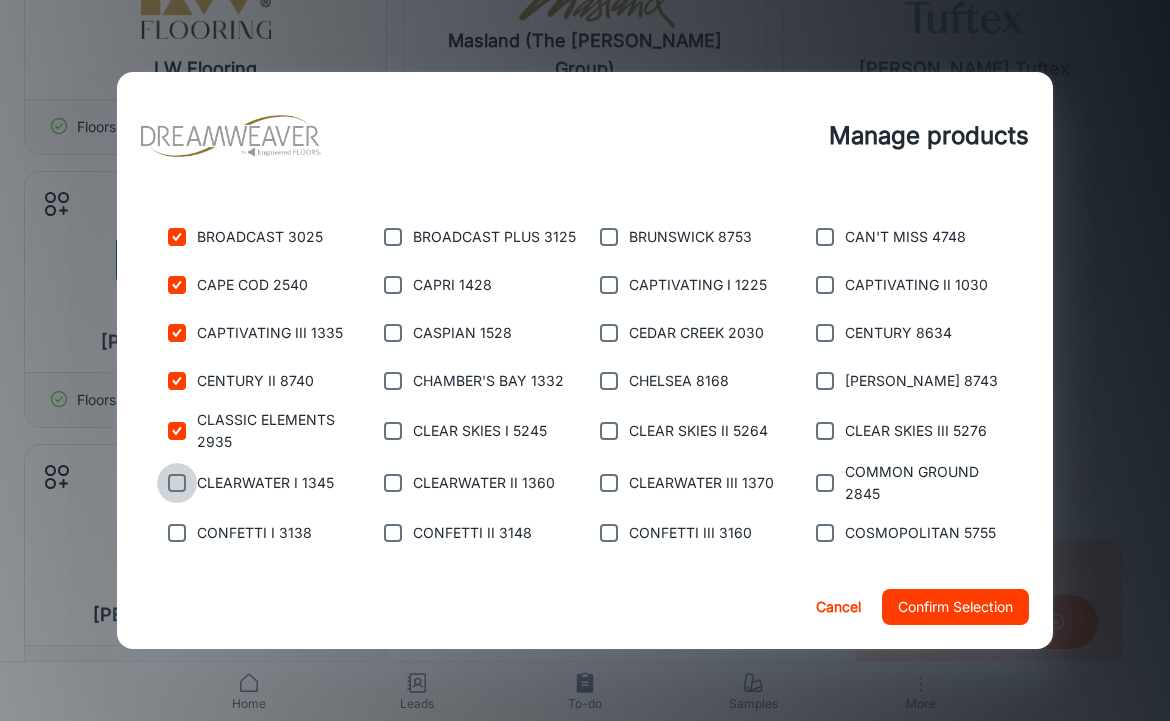 click at bounding box center (177, 483) 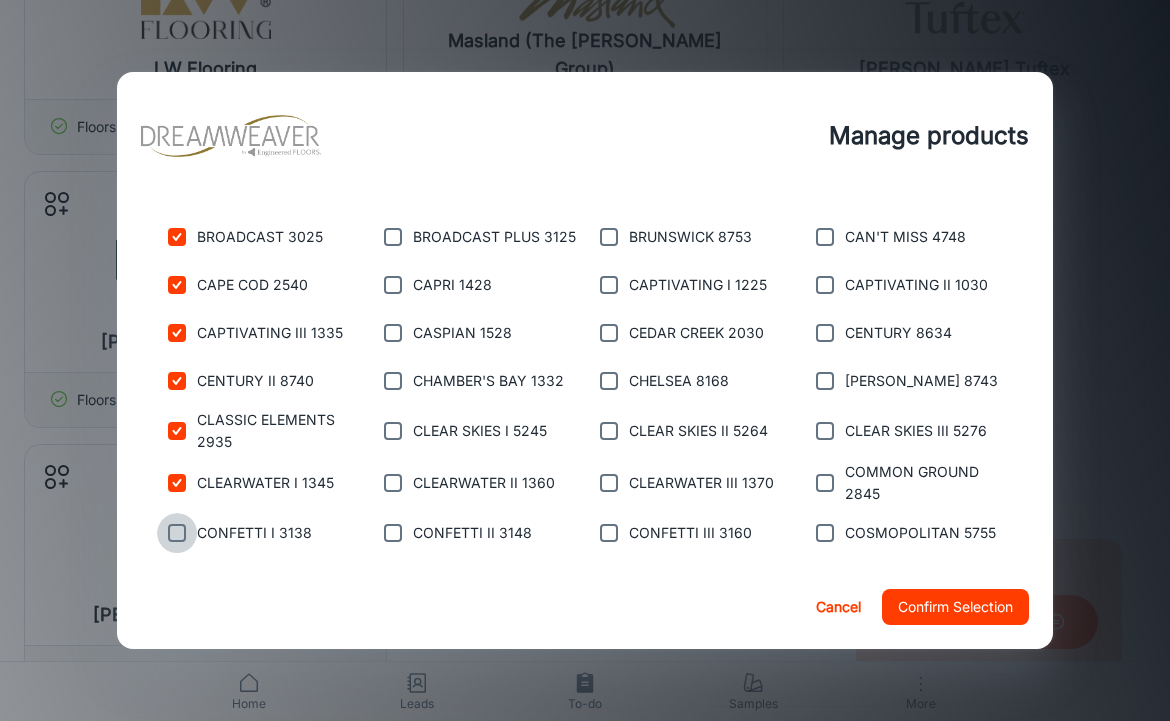 click at bounding box center [177, 533] 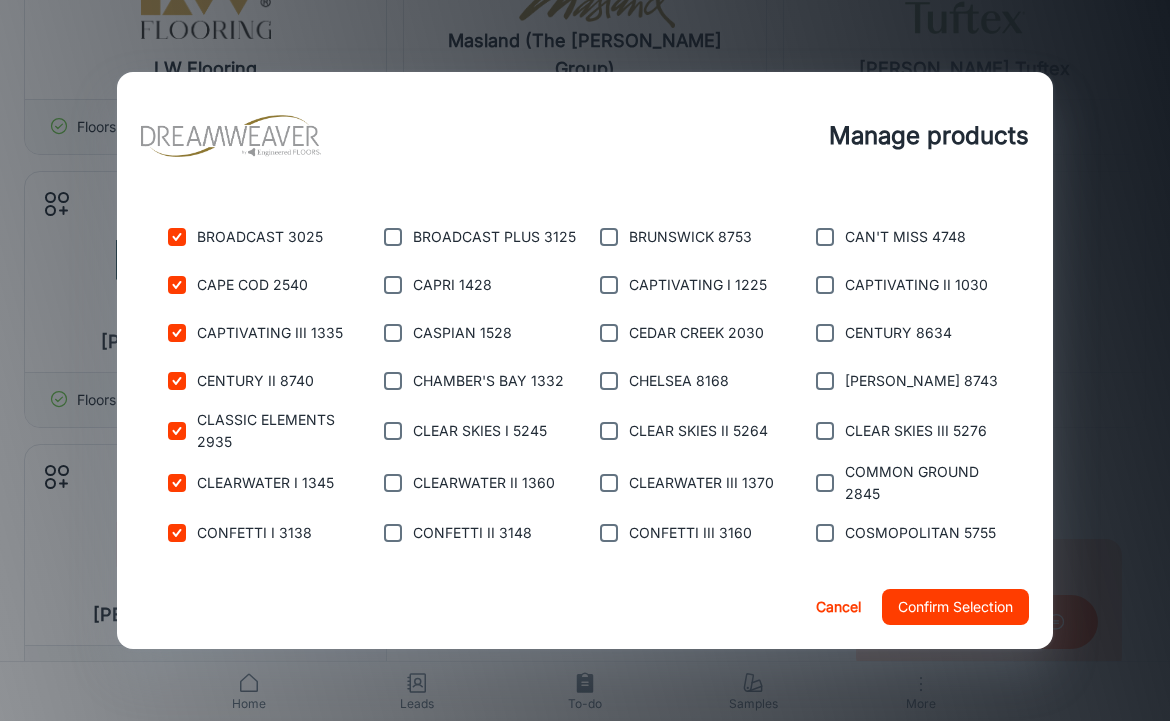 click at bounding box center [393, 237] 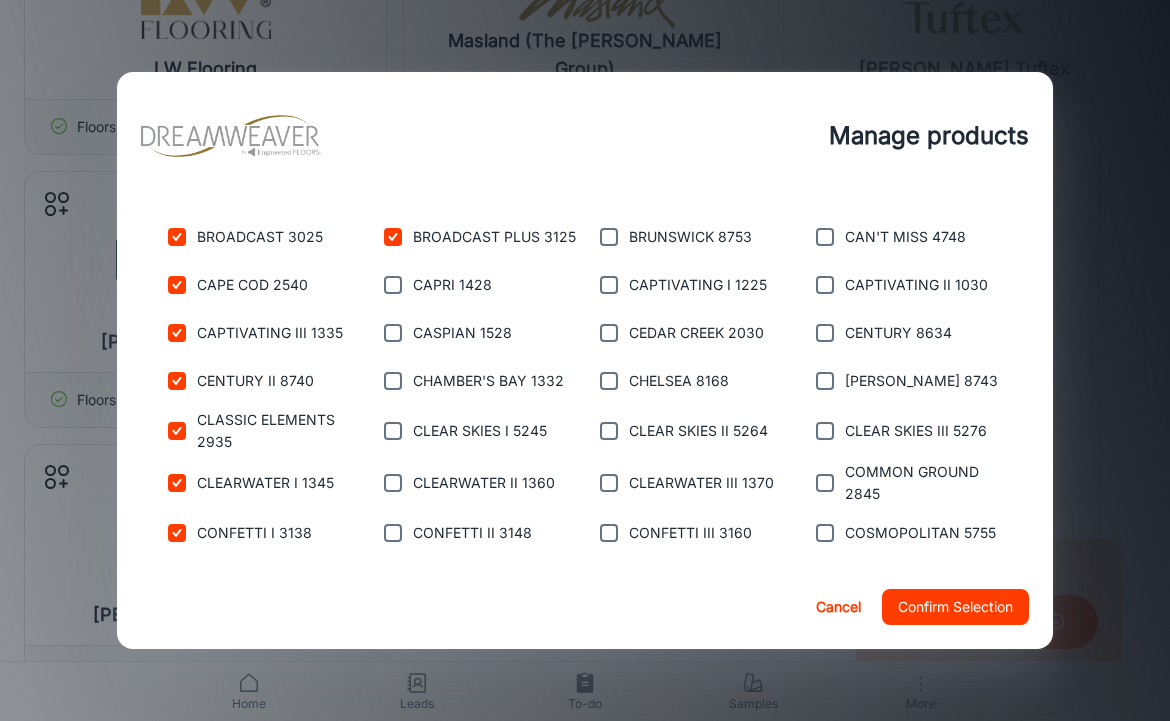click at bounding box center (393, 285) 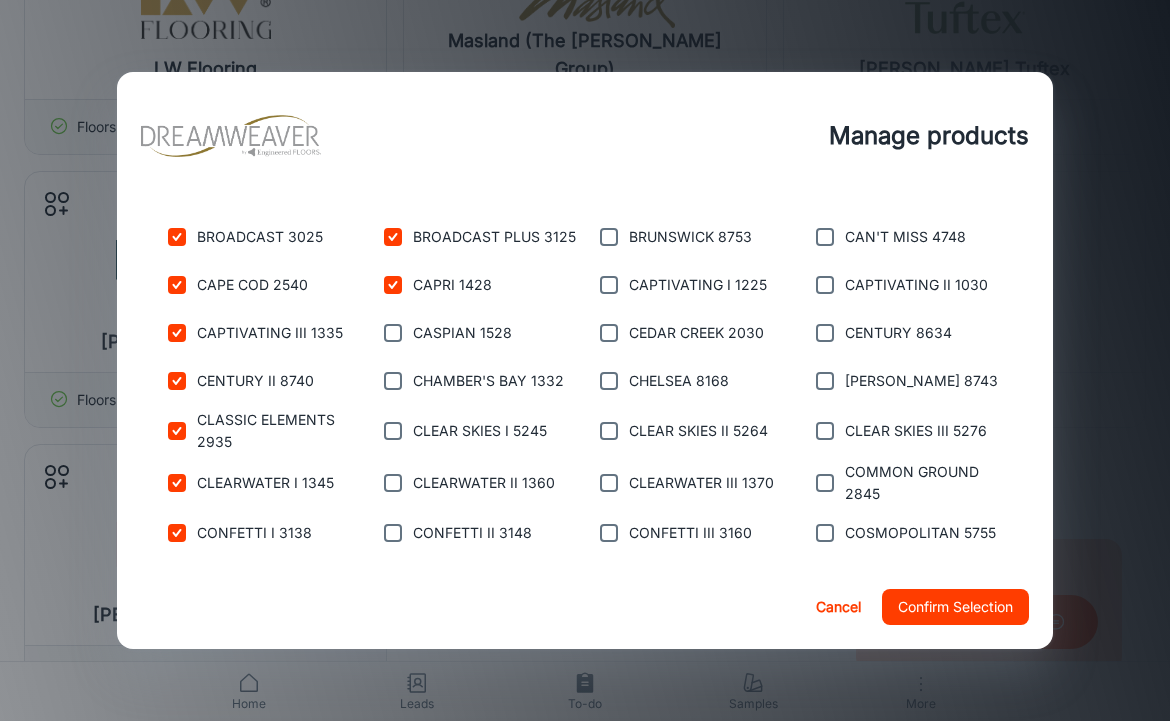click at bounding box center (393, 333) 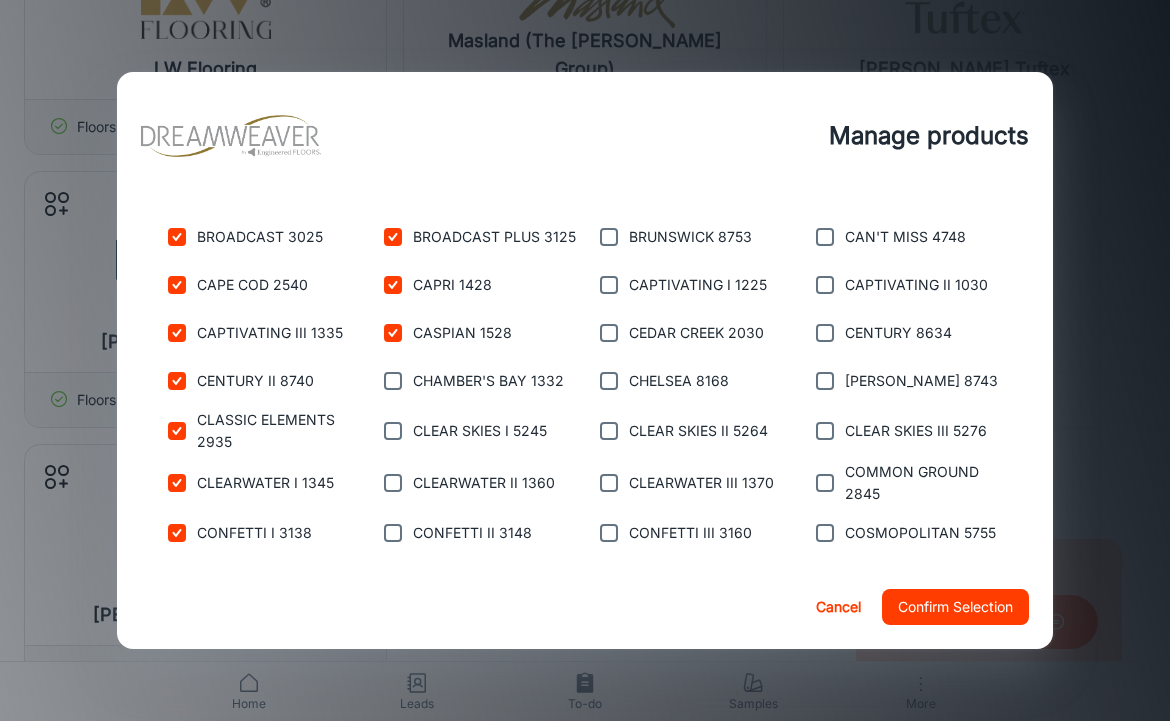 click at bounding box center [393, 381] 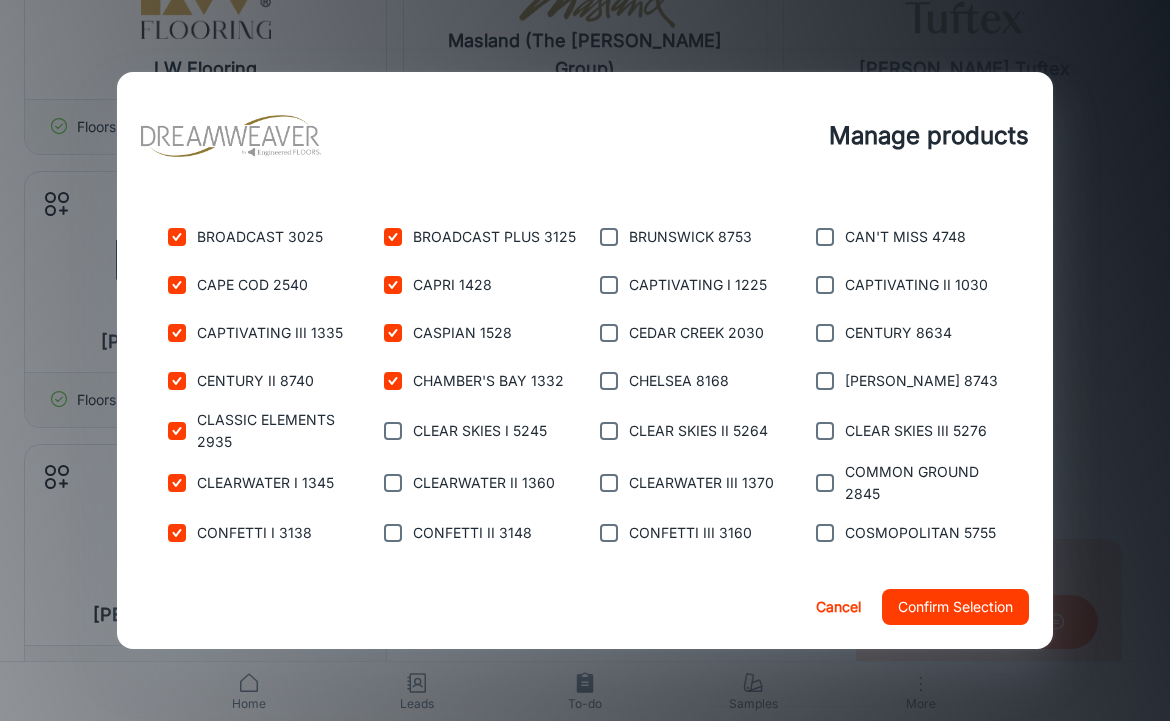 click at bounding box center (393, 431) 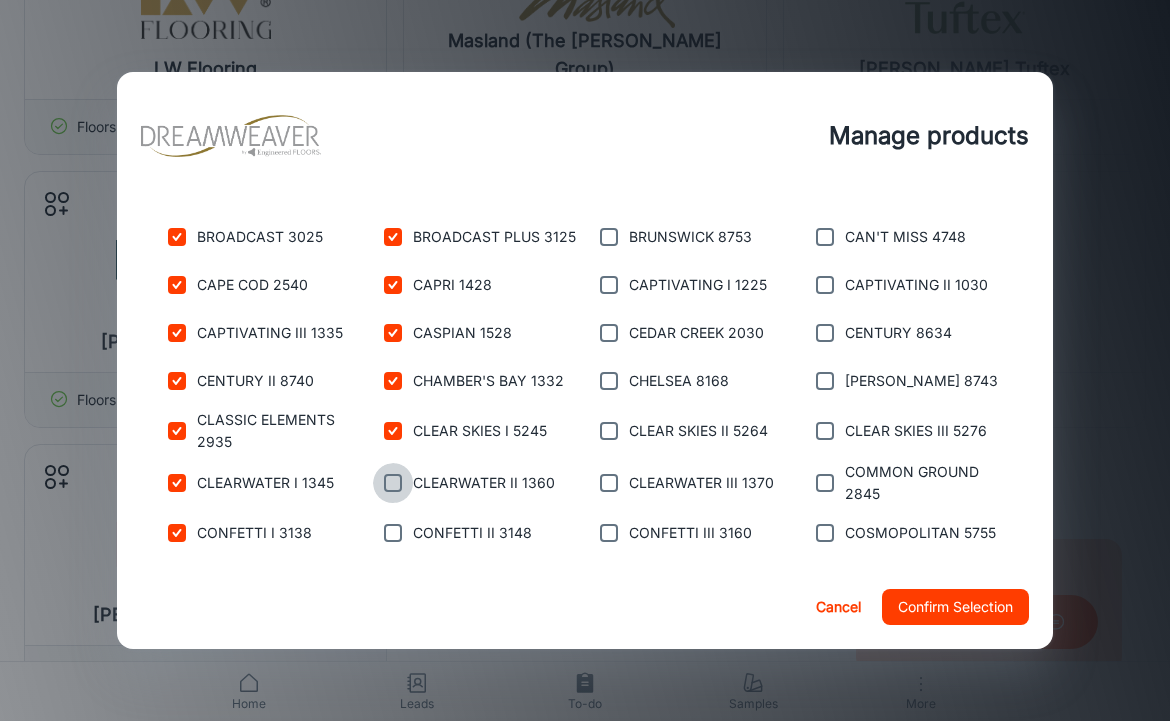 click at bounding box center [393, 483] 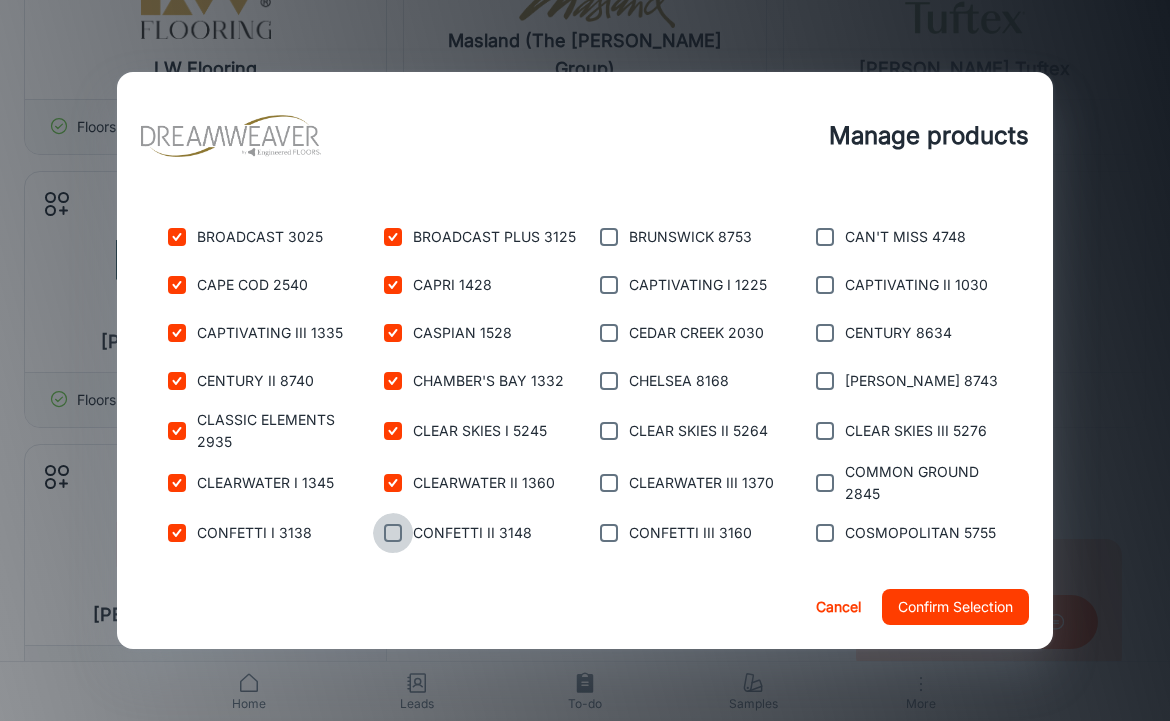 click at bounding box center [393, 533] 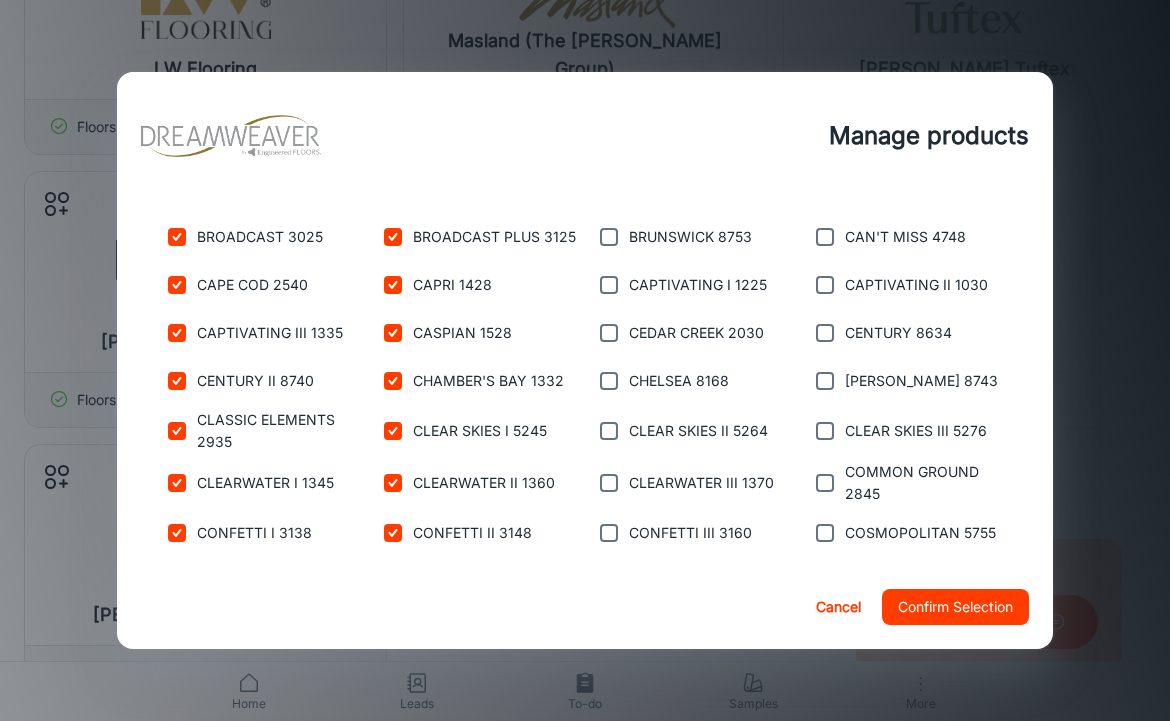 click at bounding box center [609, 237] 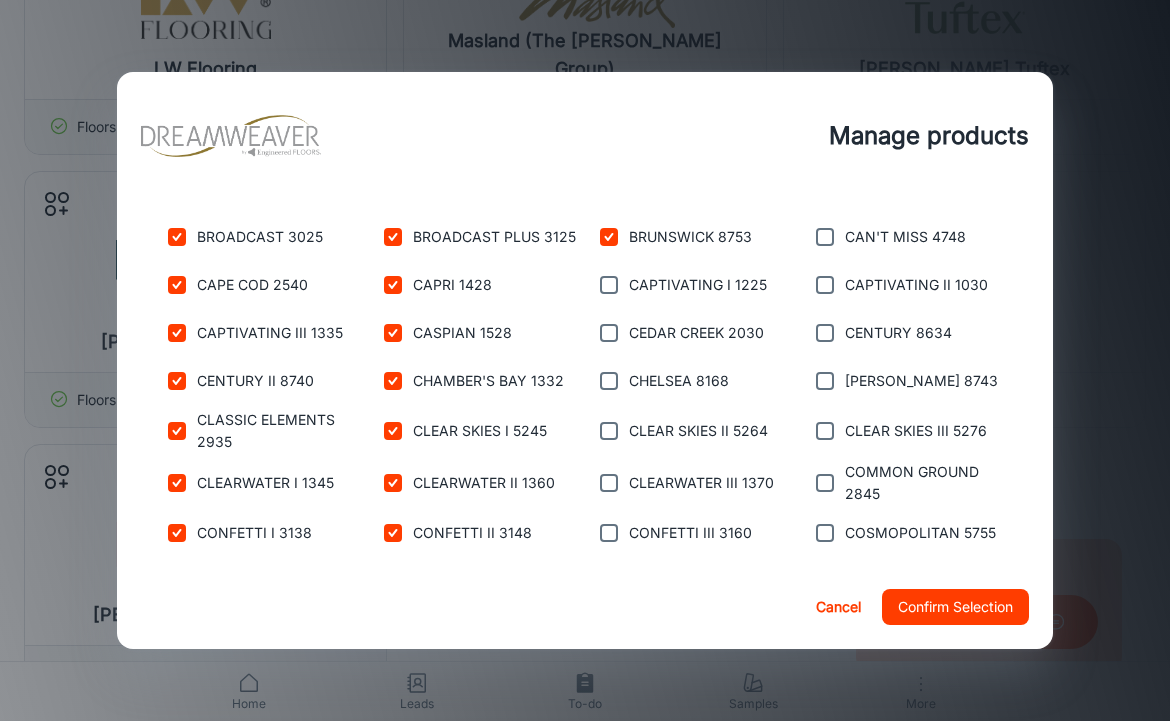 click at bounding box center (609, 285) 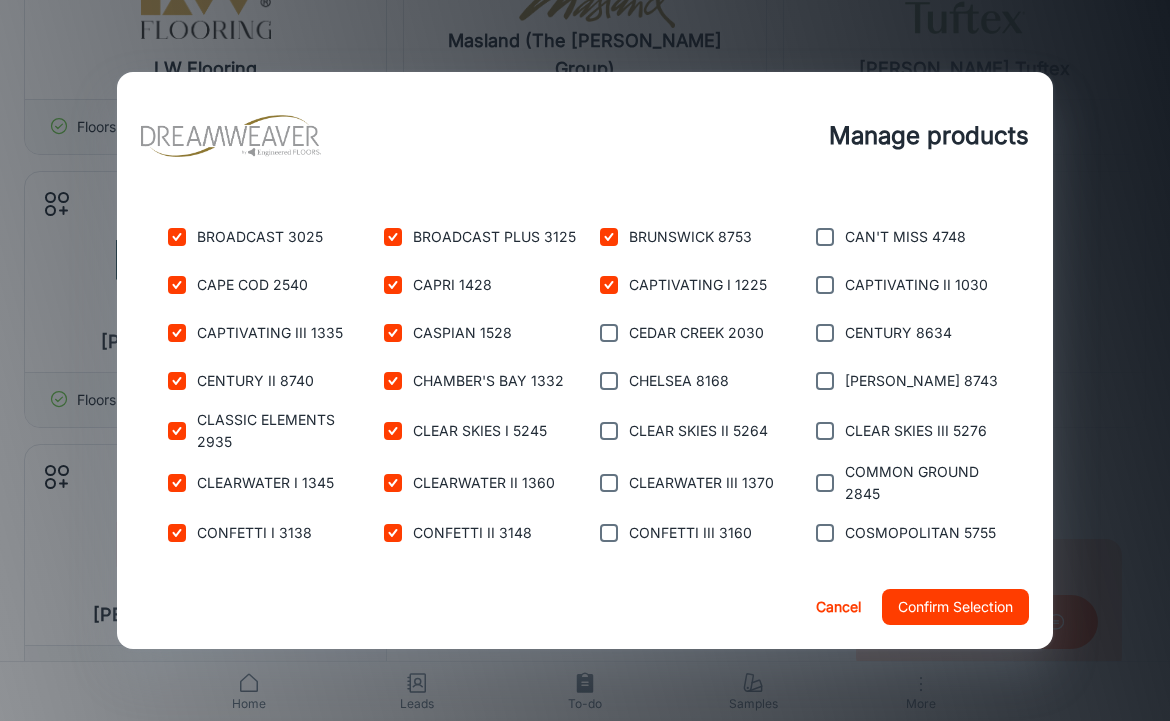 click at bounding box center (609, 333) 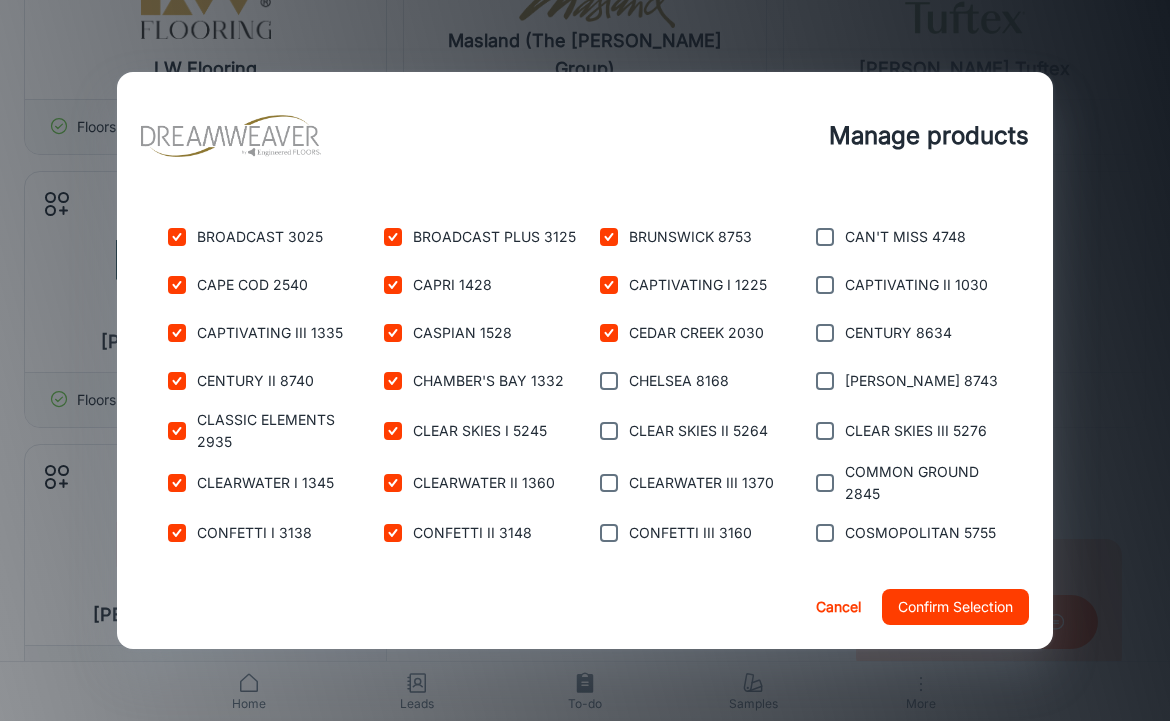 click at bounding box center (609, 381) 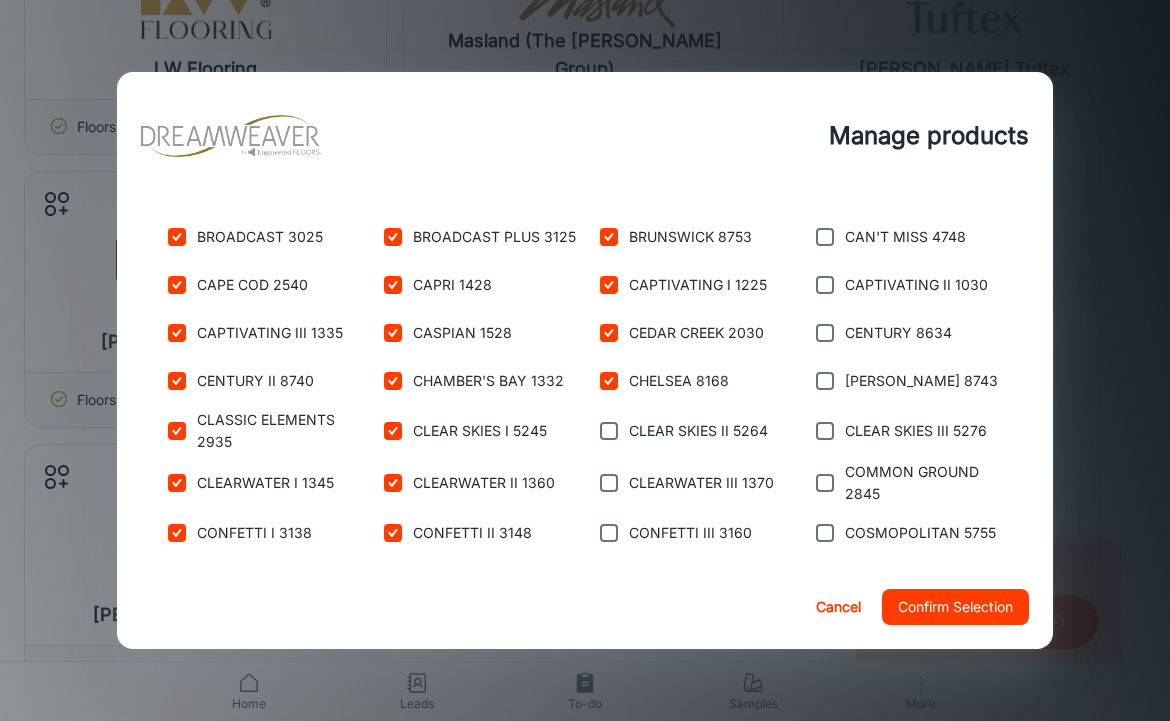 click at bounding box center [609, 431] 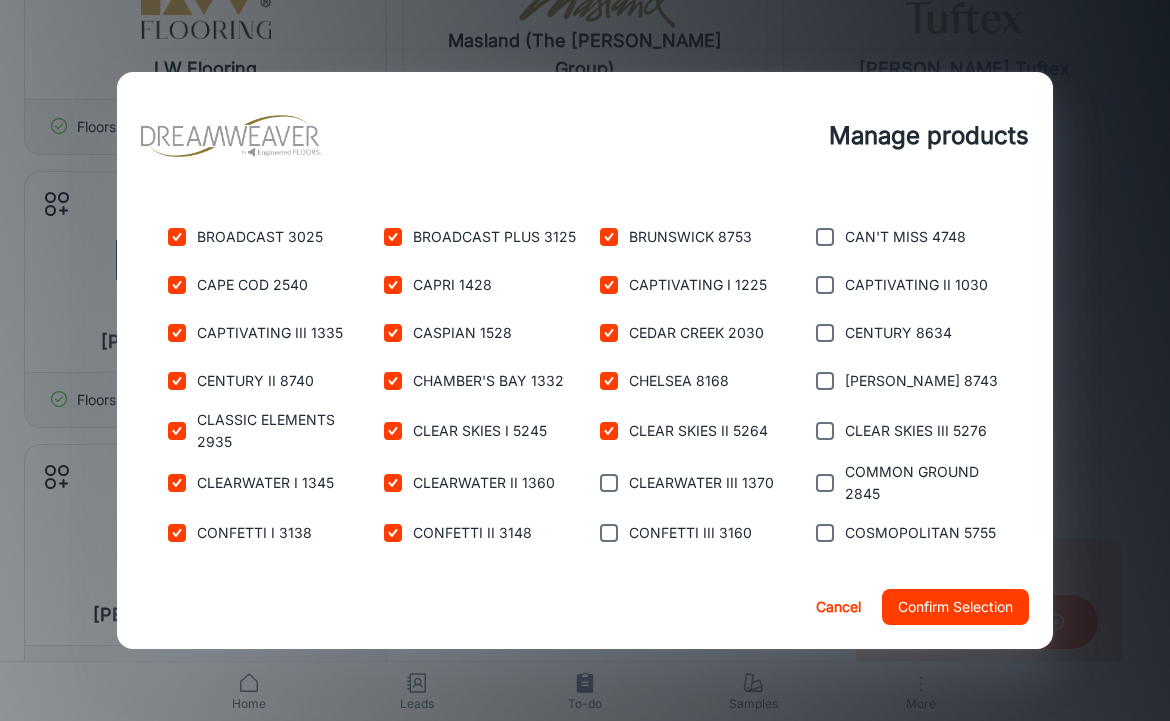 click at bounding box center [609, 483] 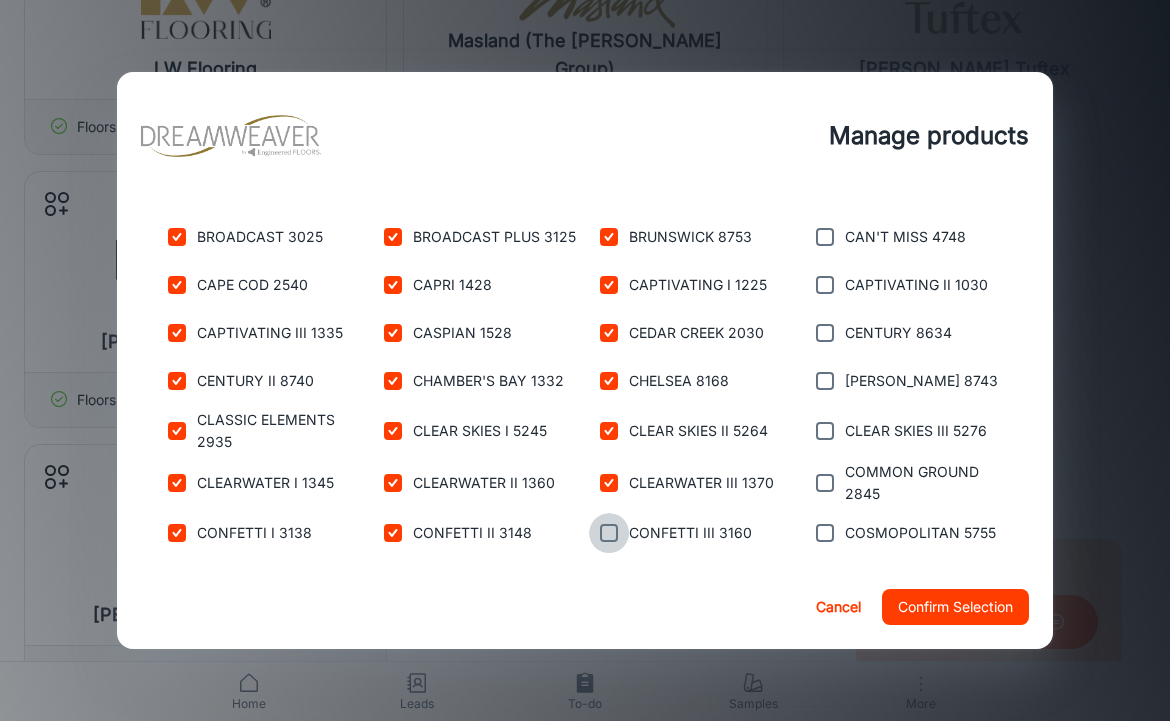 click at bounding box center (609, 533) 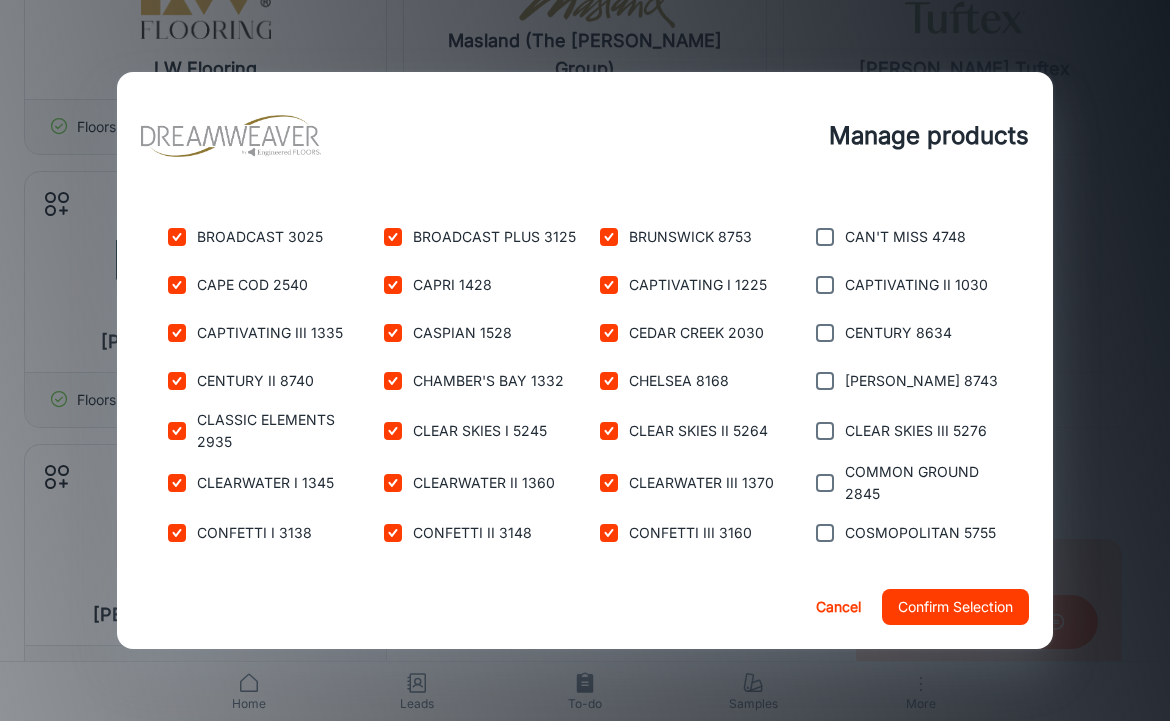click at bounding box center [825, 237] 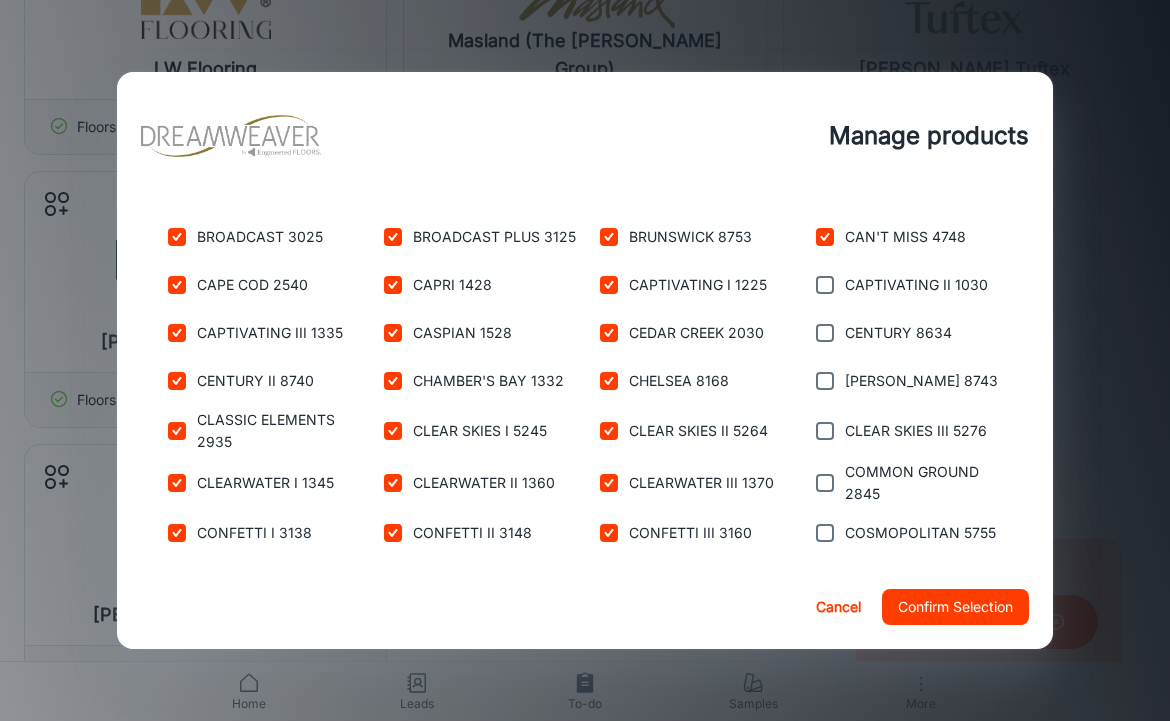 click at bounding box center (825, 285) 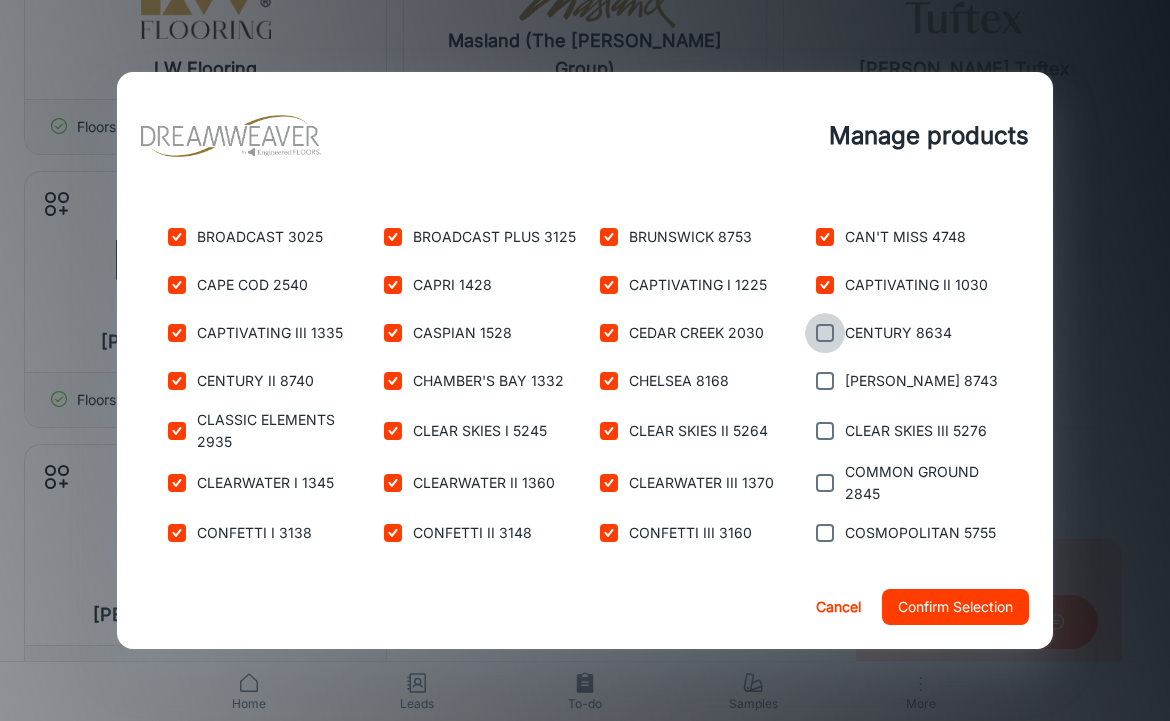 click at bounding box center [825, 333] 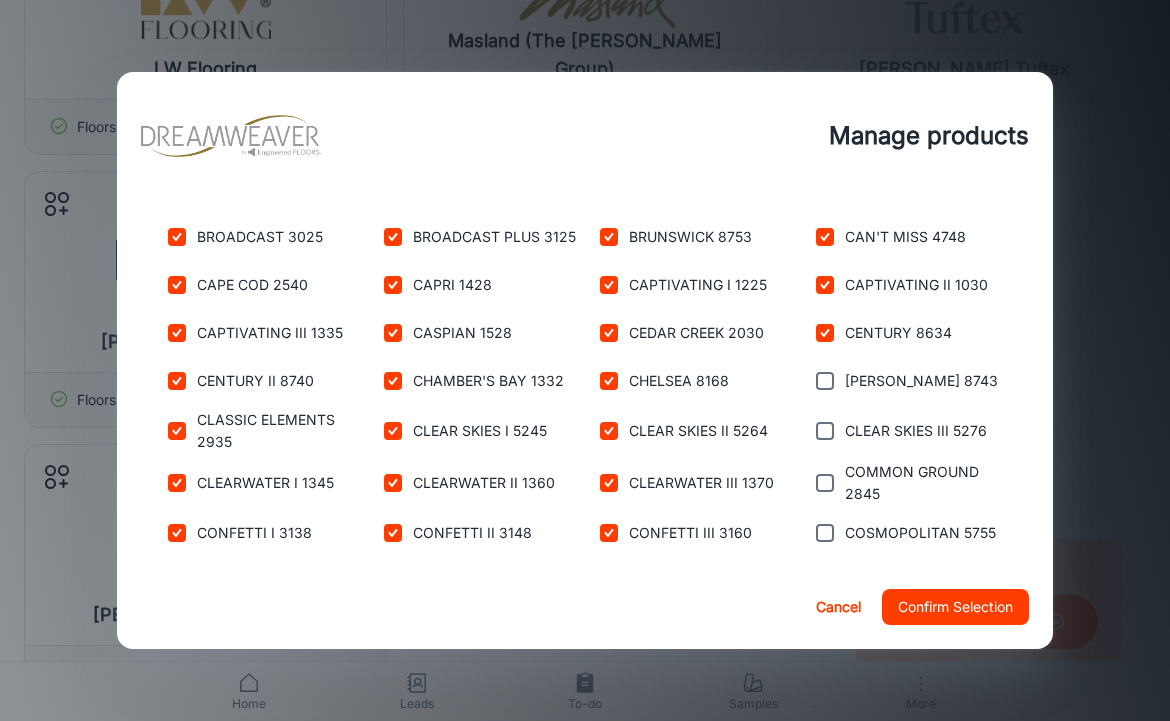 click on "[PERSON_NAME] 8743" at bounding box center (921, 381) 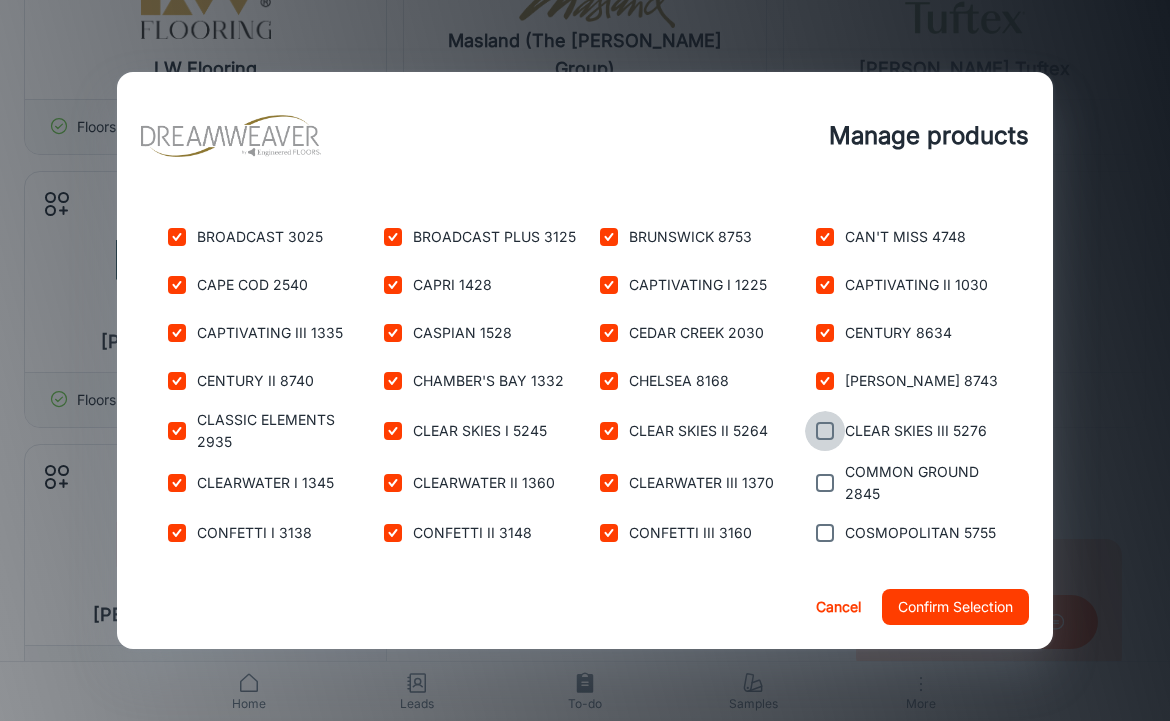 click at bounding box center [825, 431] 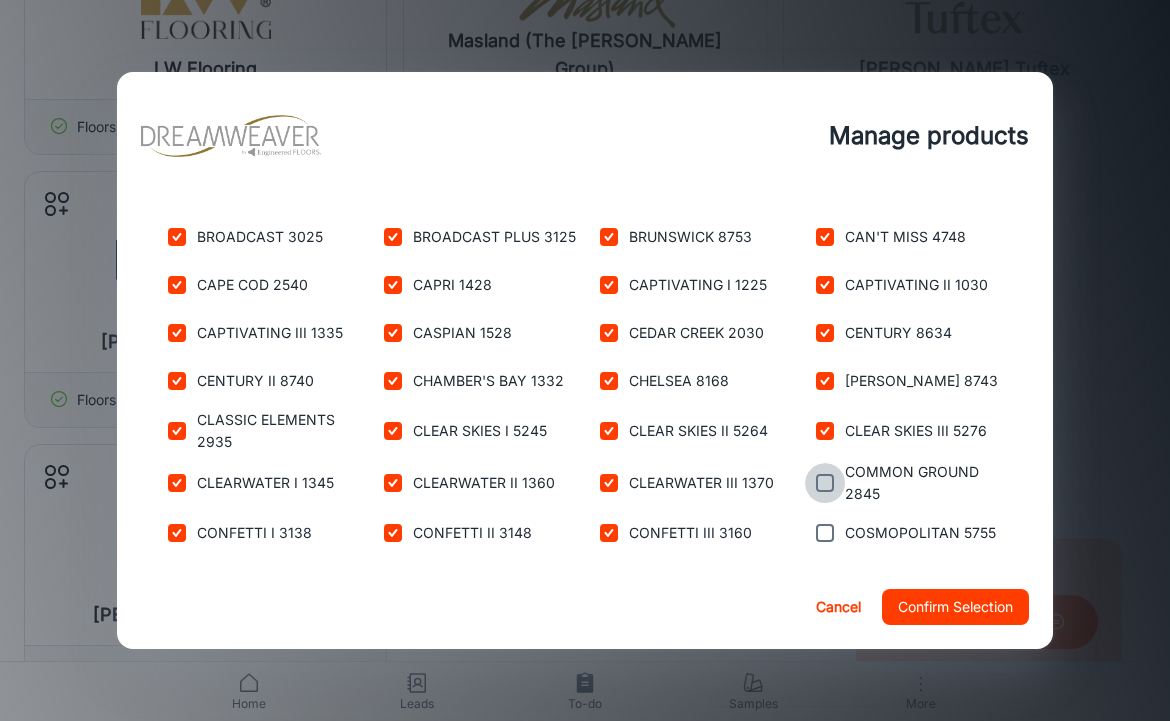 click at bounding box center [825, 483] 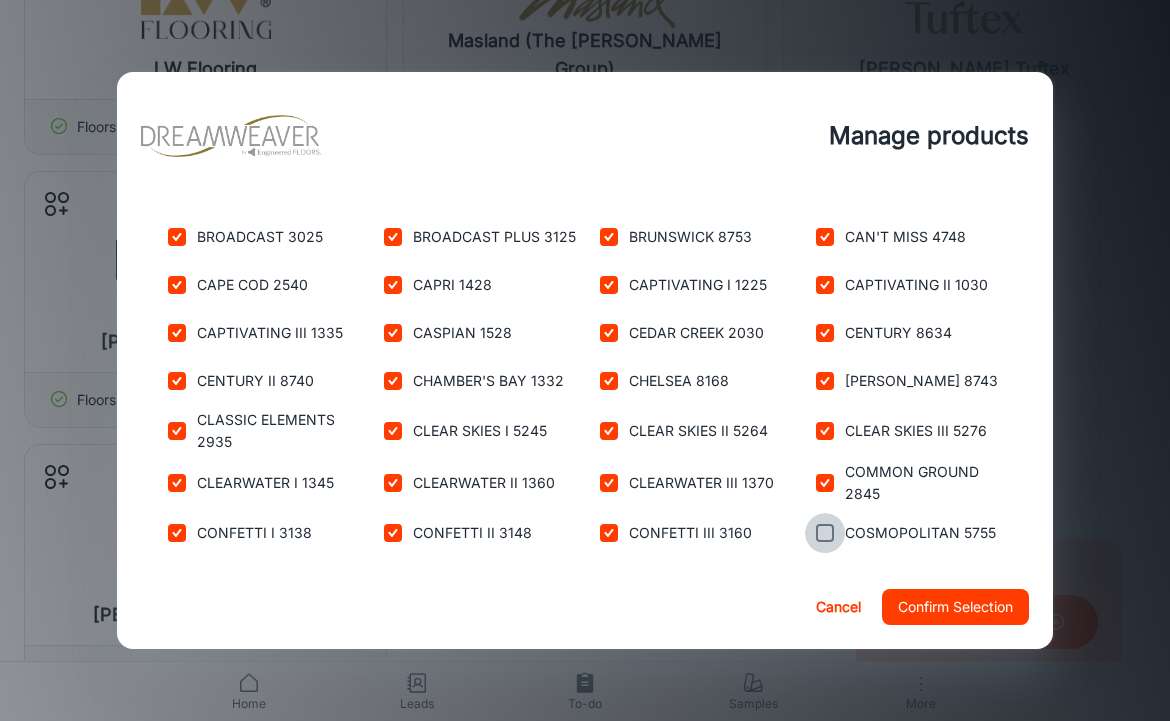 click at bounding box center (825, 533) 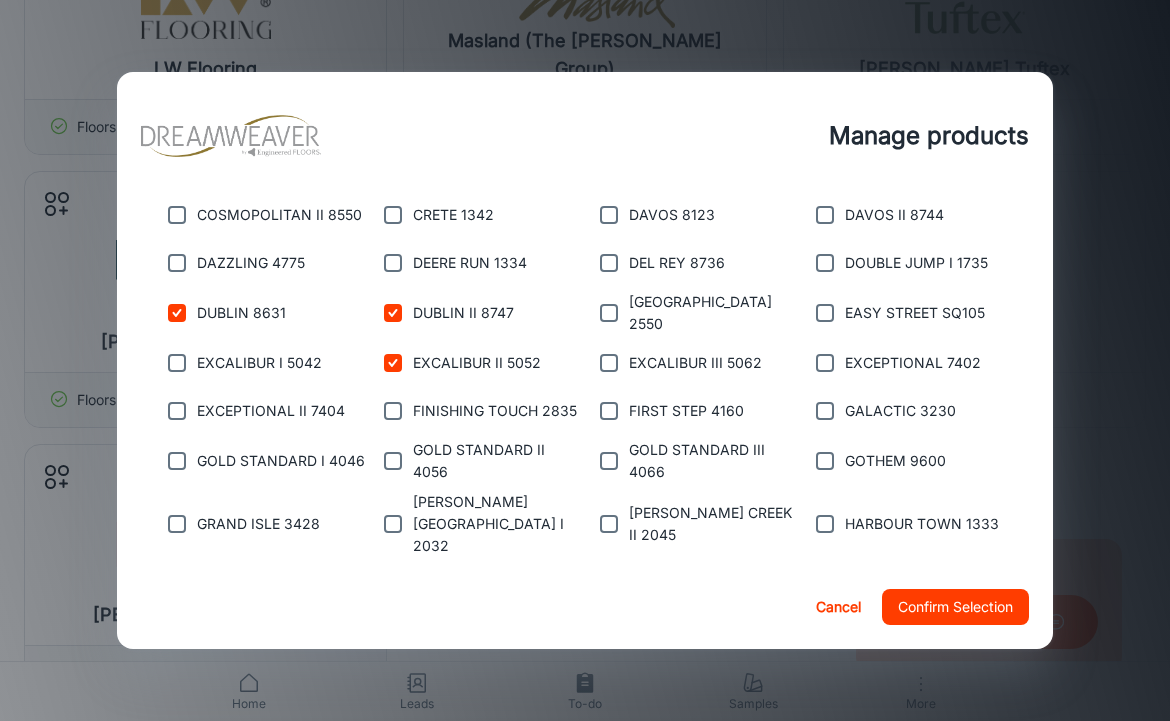 scroll, scrollTop: 1254, scrollLeft: 0, axis: vertical 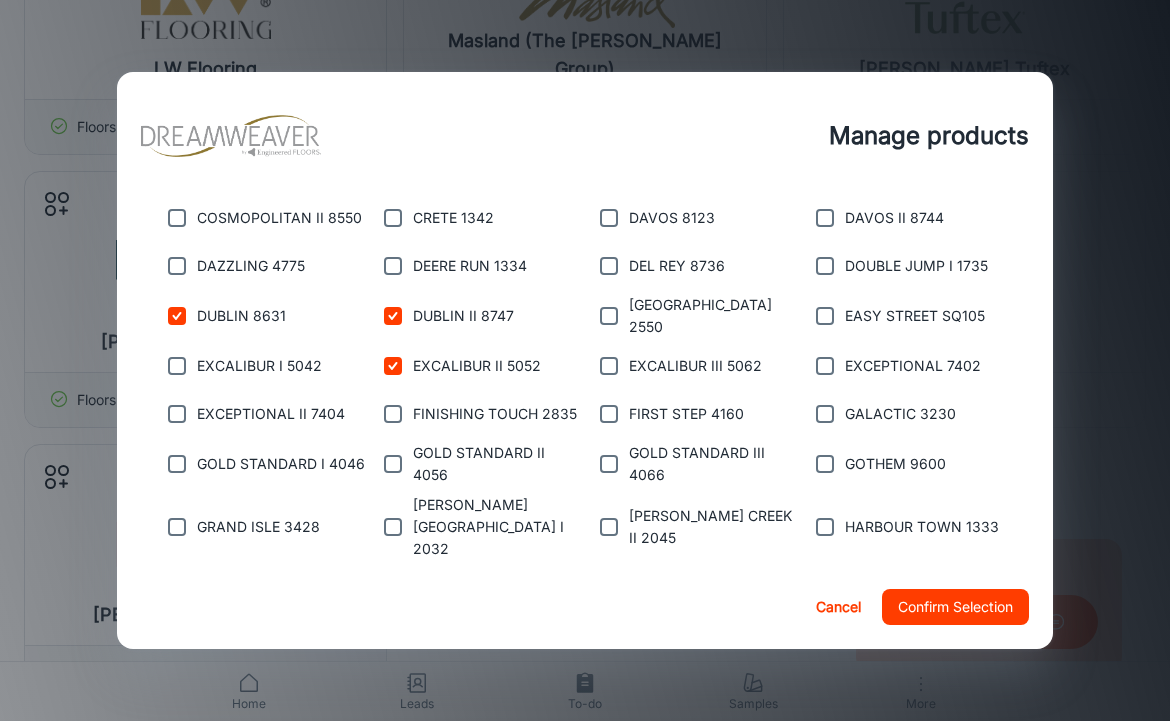 click on "COSMOPOLITAN II 8550" at bounding box center [279, 218] 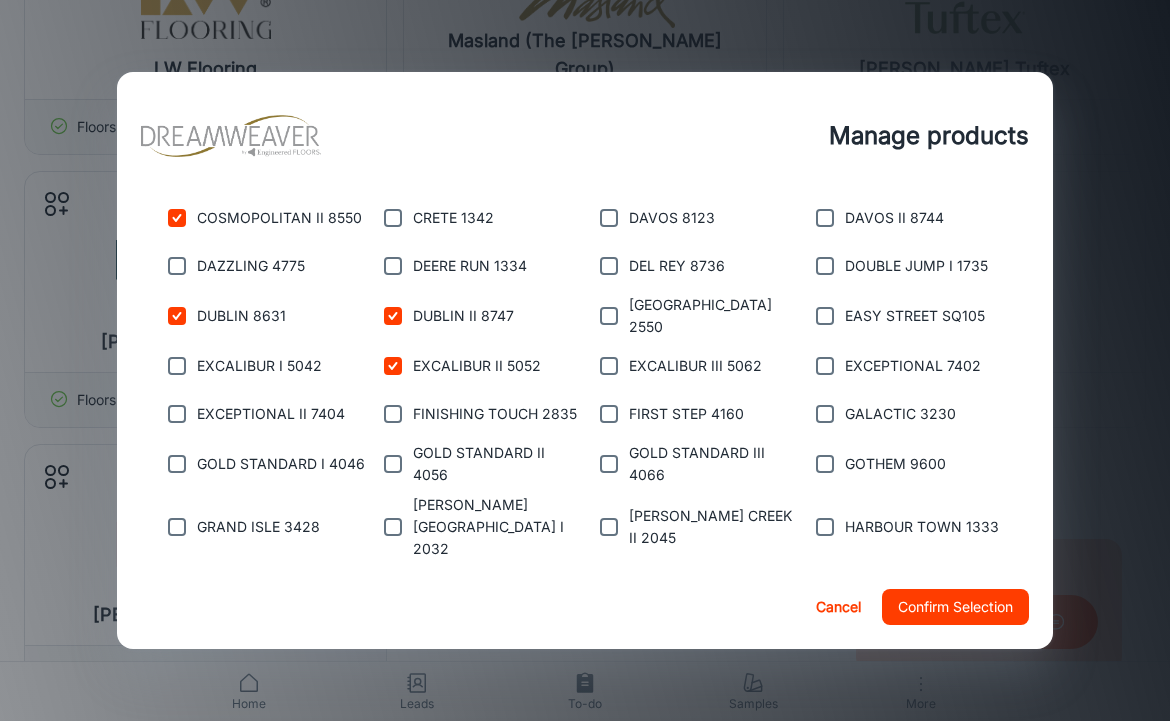 click at bounding box center (177, 266) 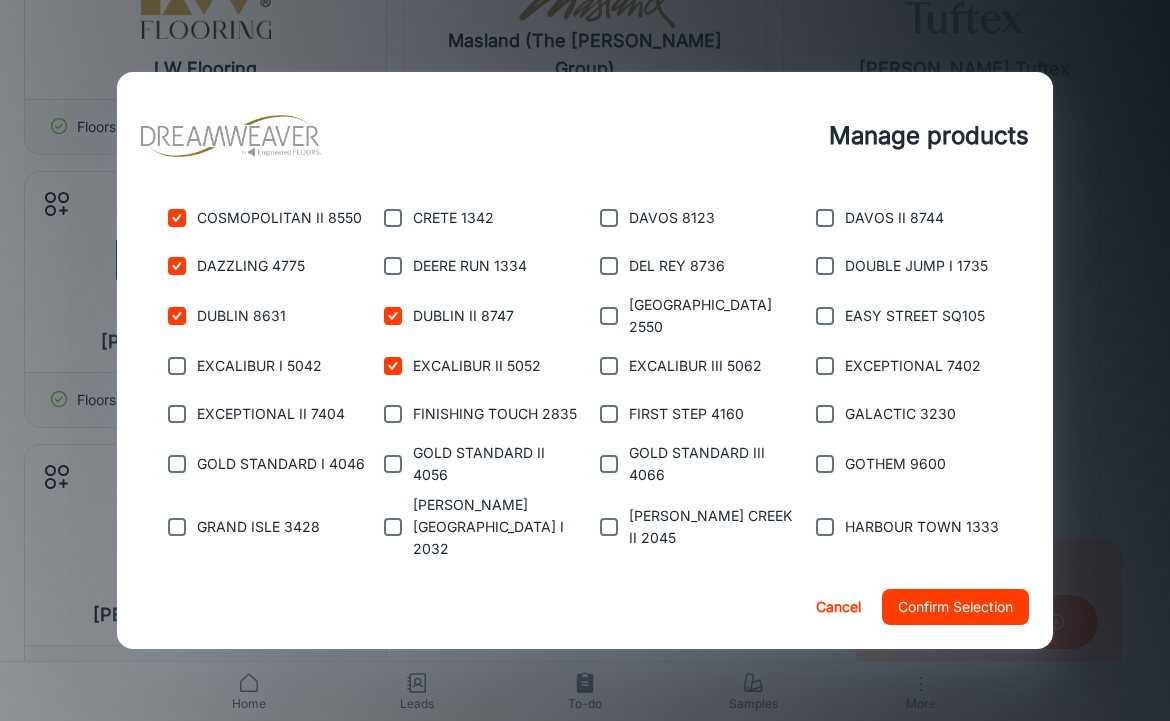 click on "EXCALIBUR I 5042" at bounding box center [257, 362] 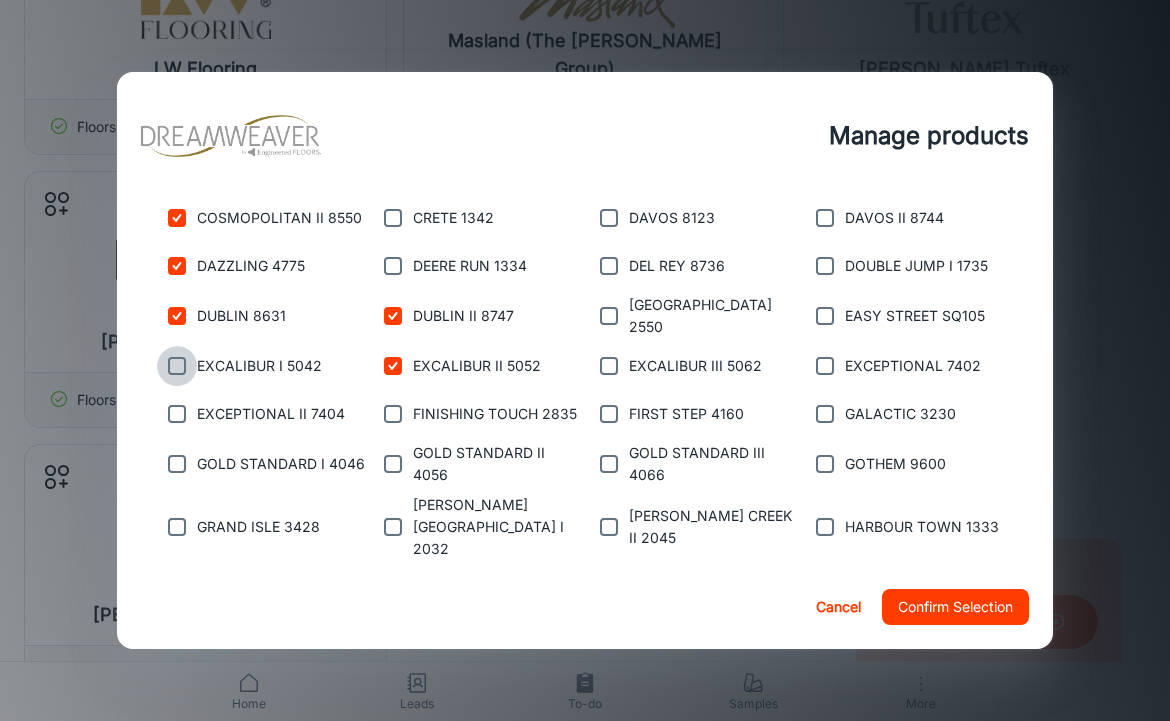 click at bounding box center [177, 366] 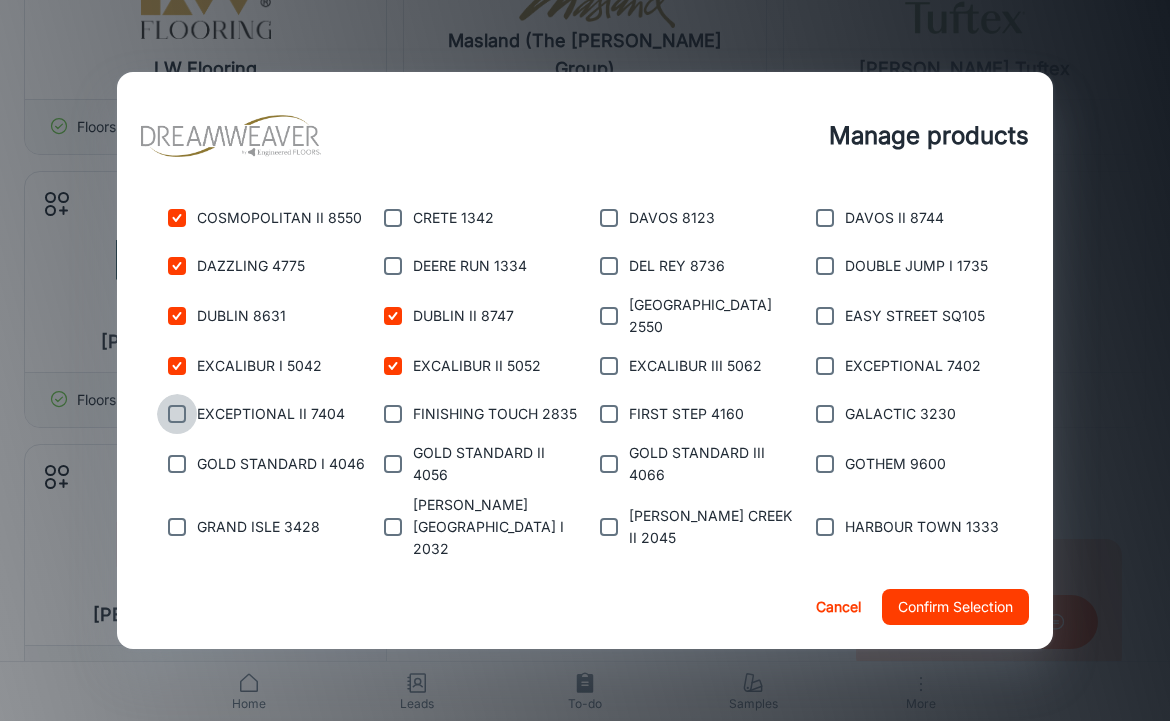 click at bounding box center [177, 414] 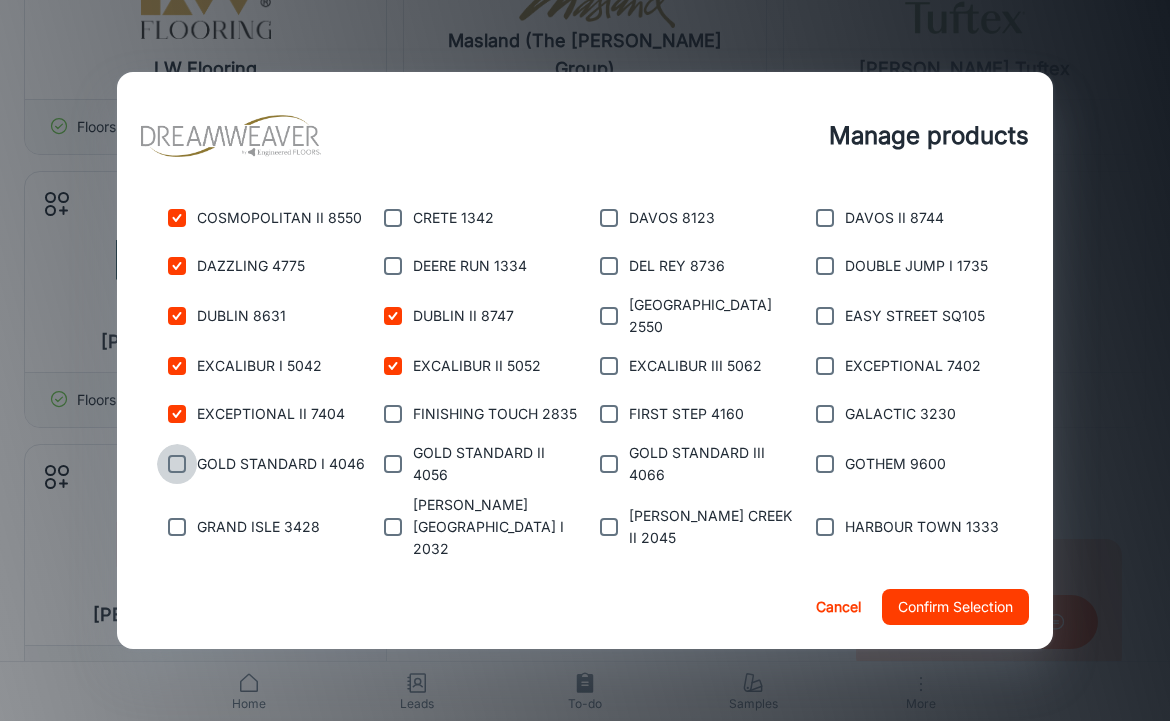 click at bounding box center (177, 464) 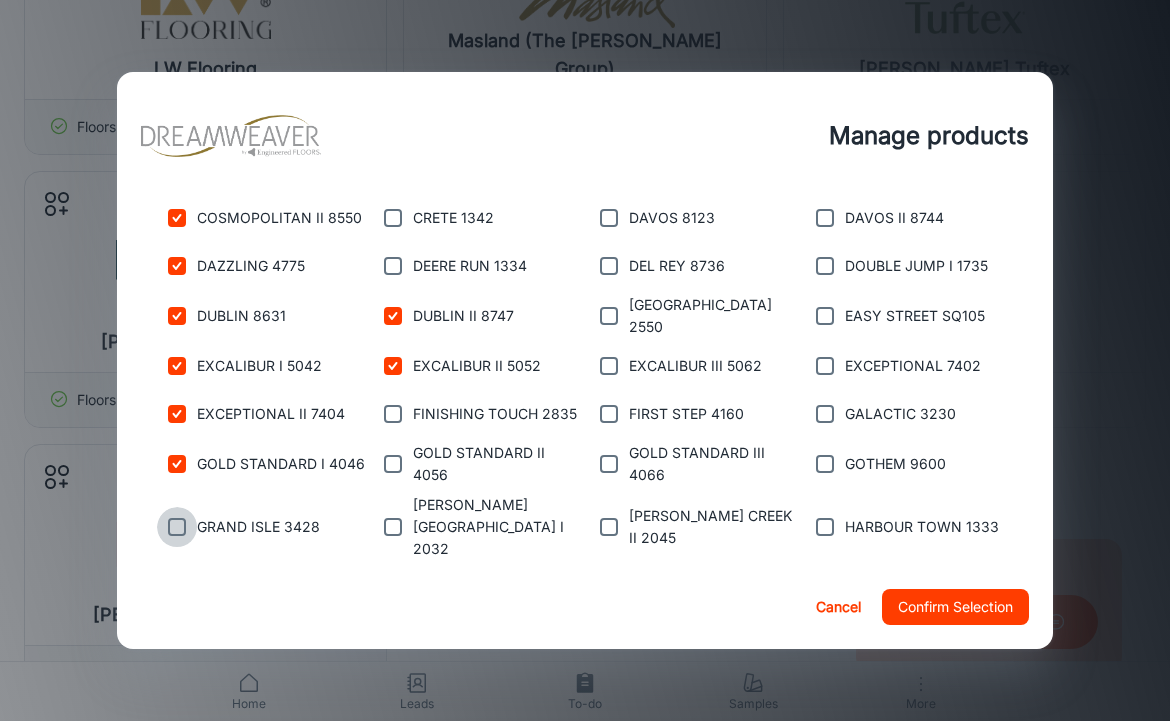 click at bounding box center [177, 527] 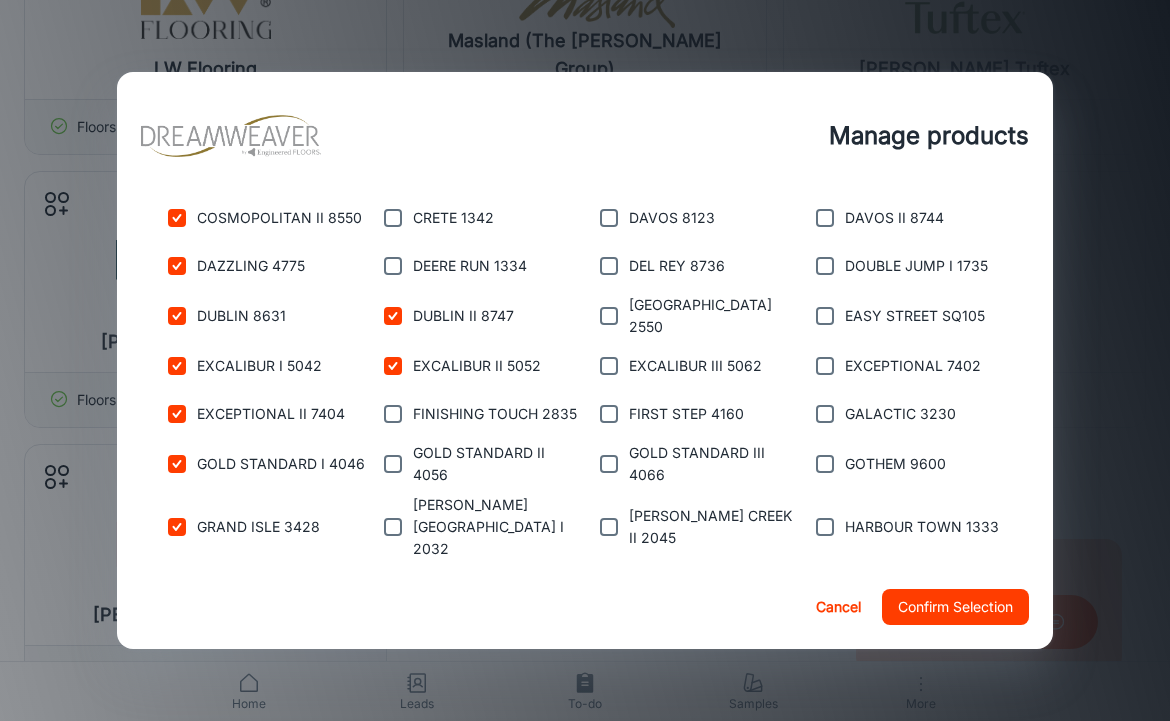 click at bounding box center [177, 588] 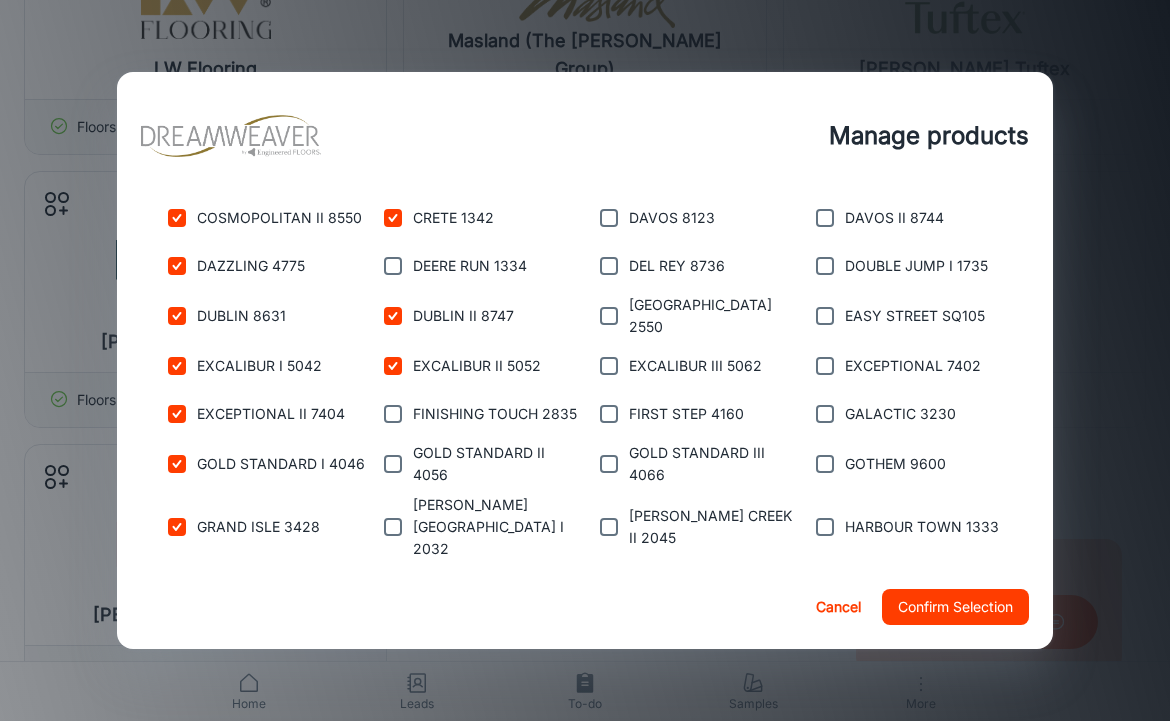 click at bounding box center (393, 266) 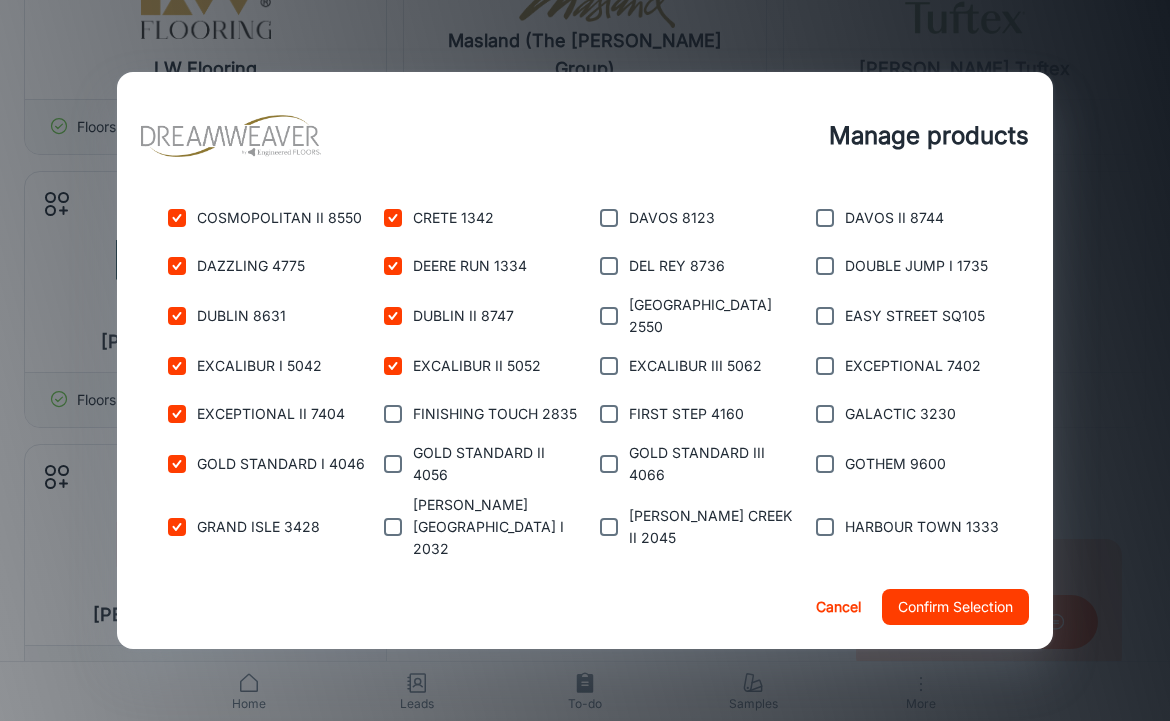 click at bounding box center [393, 414] 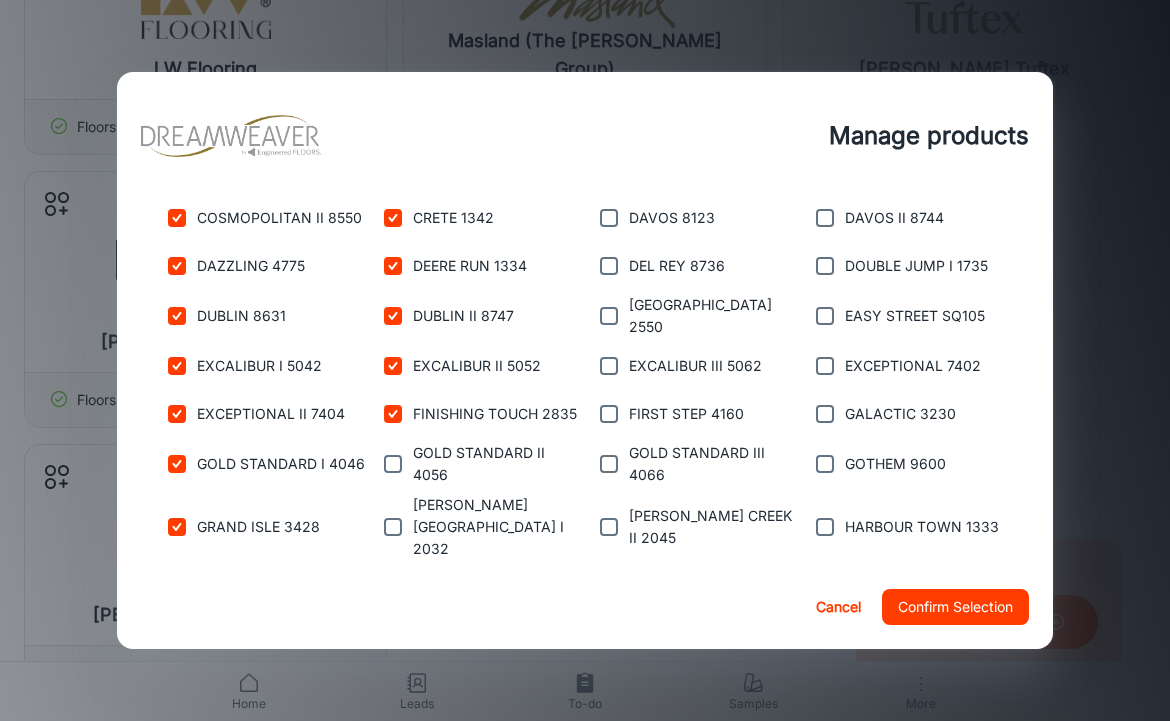 click at bounding box center (393, 464) 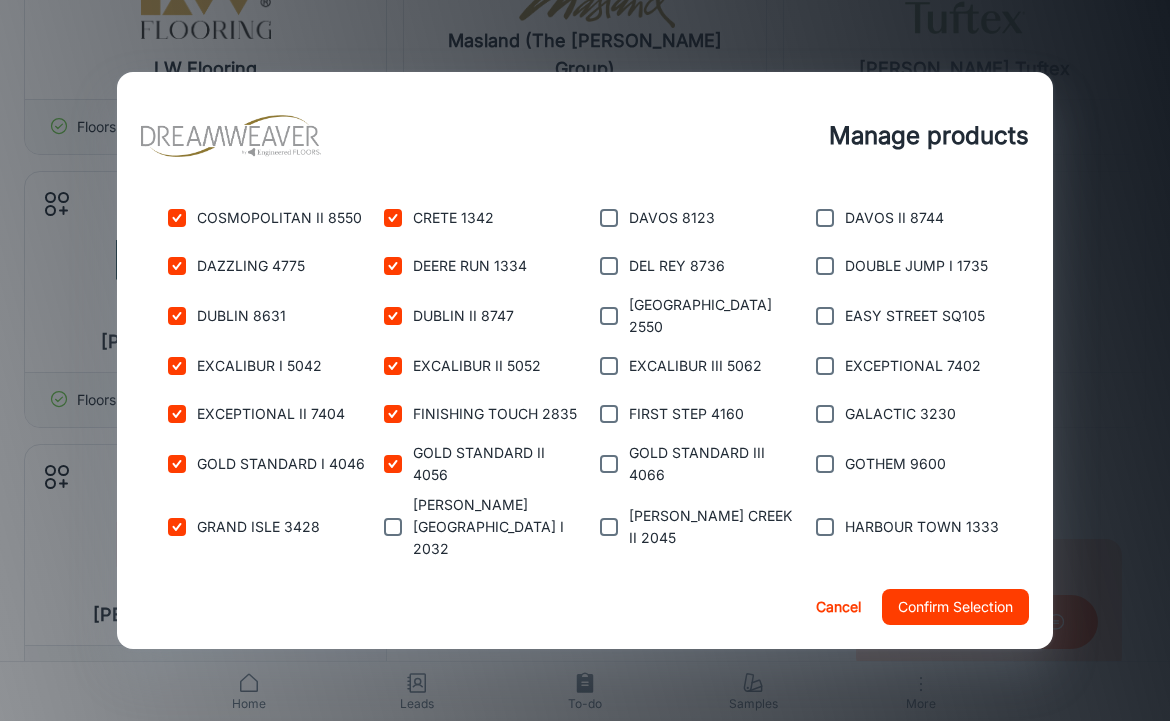 click at bounding box center [393, 527] 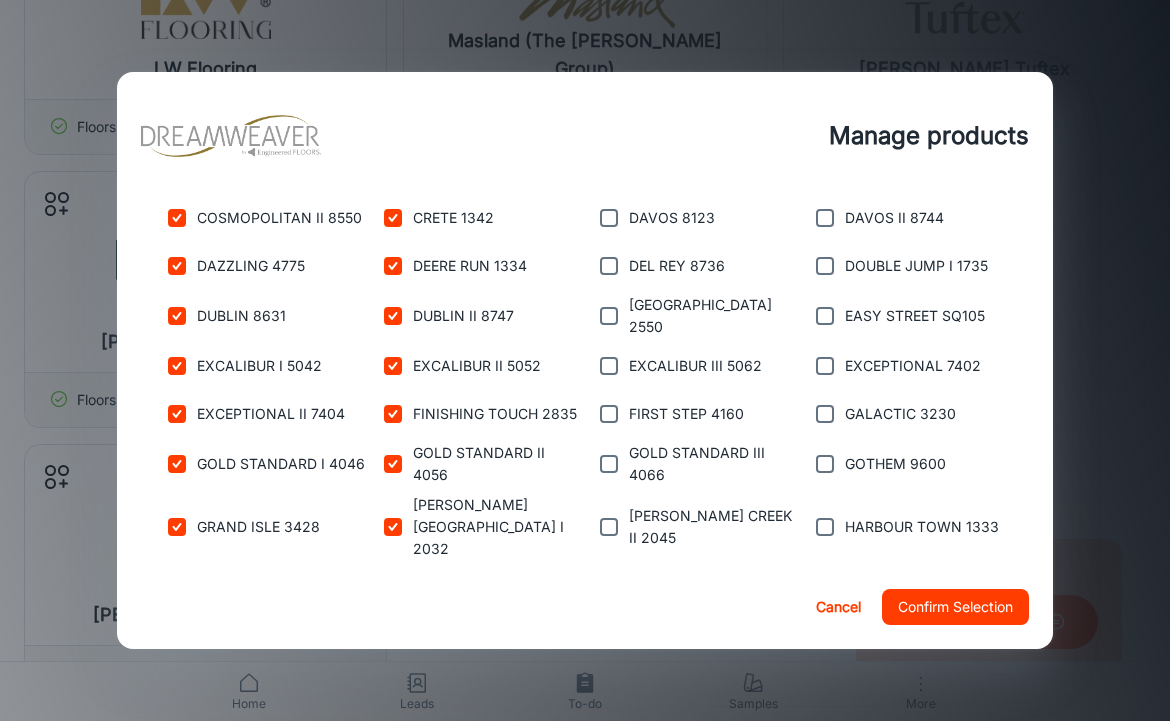 click at bounding box center (393, 588) 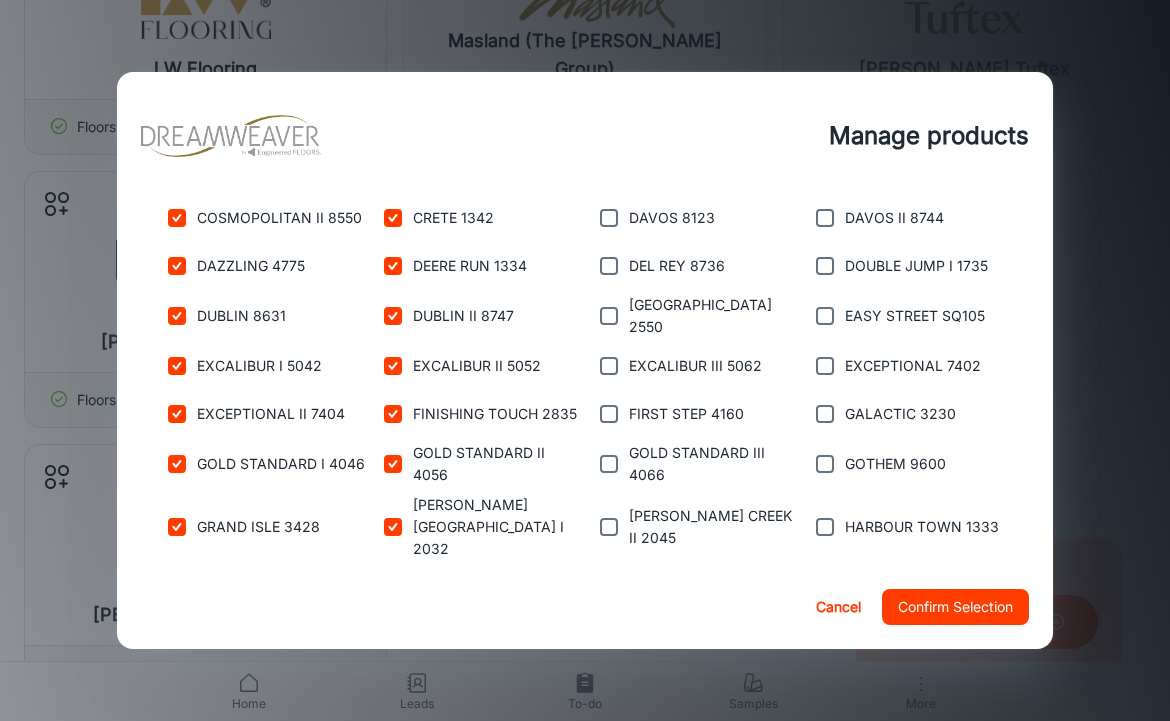 click at bounding box center [609, 218] 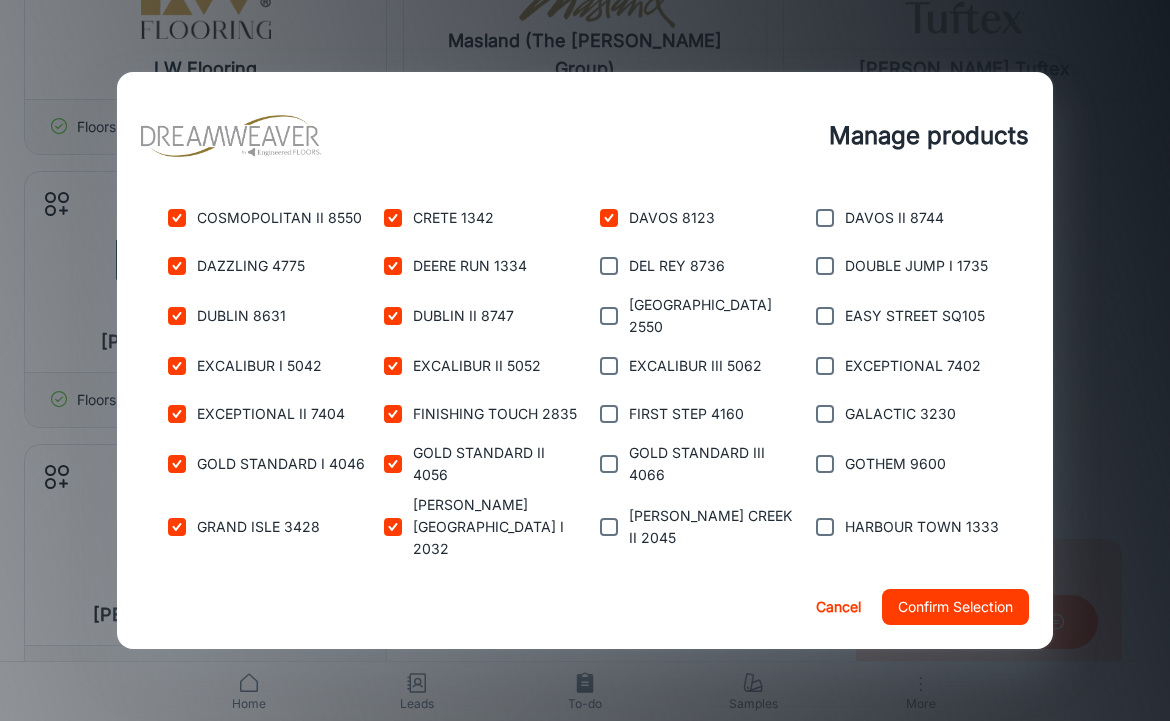 click at bounding box center [609, 316] 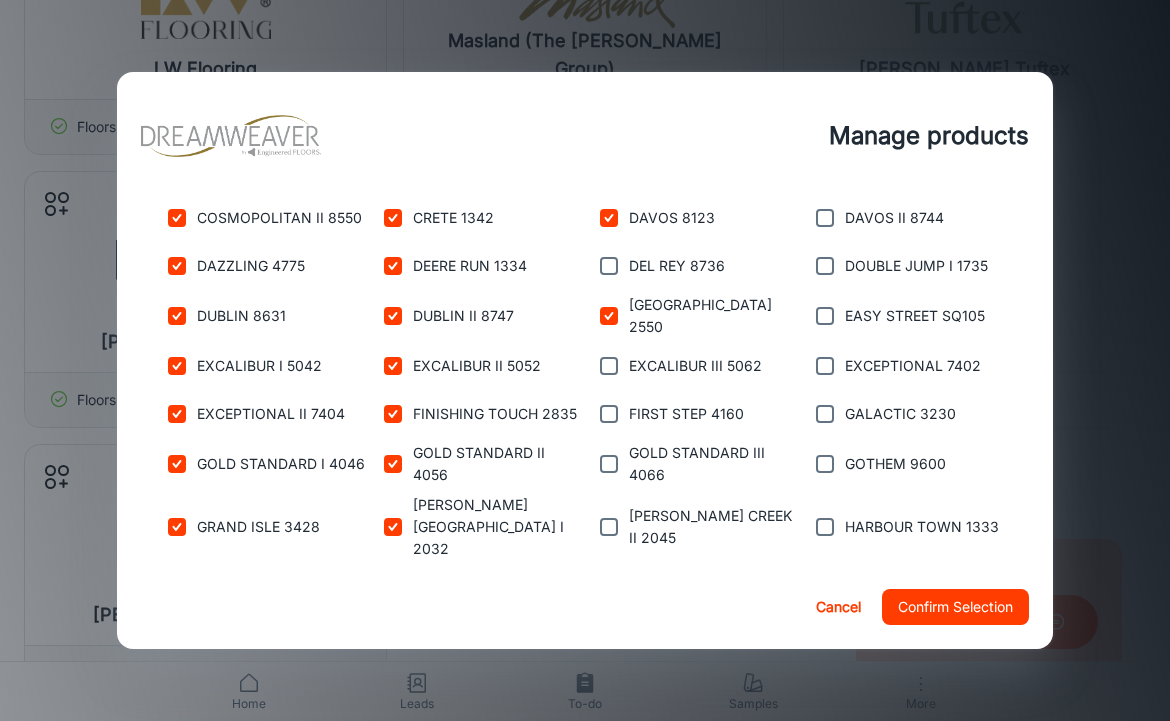 click at bounding box center [609, 266] 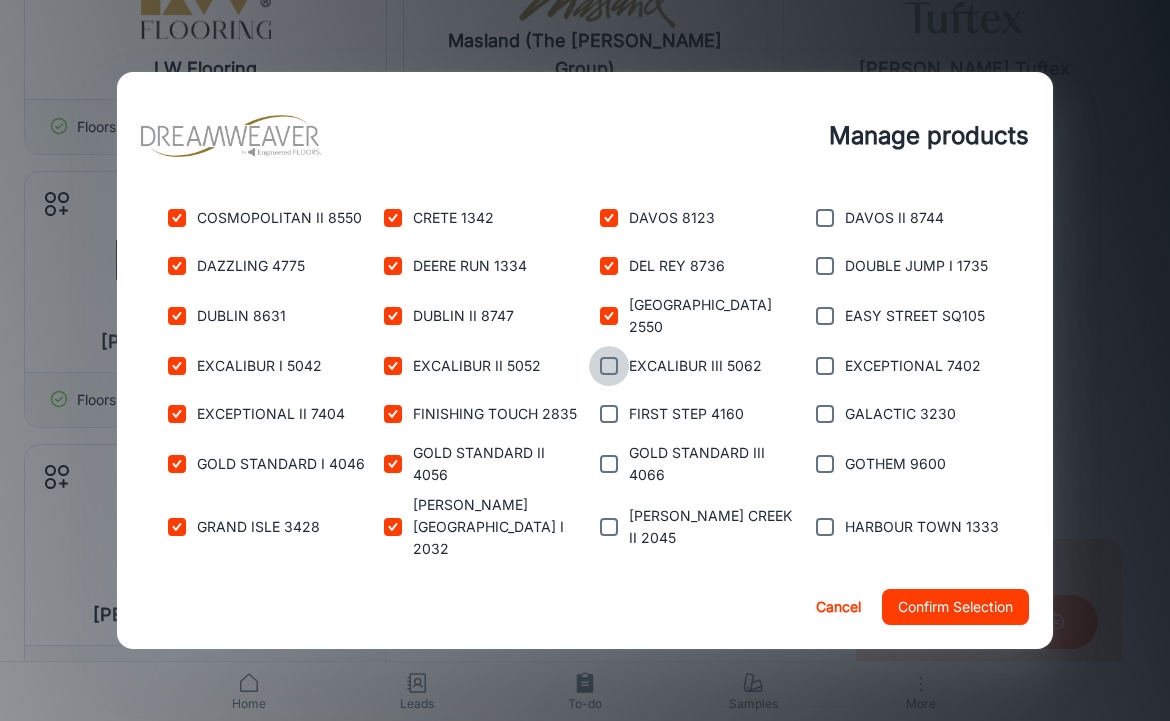 click at bounding box center [609, 366] 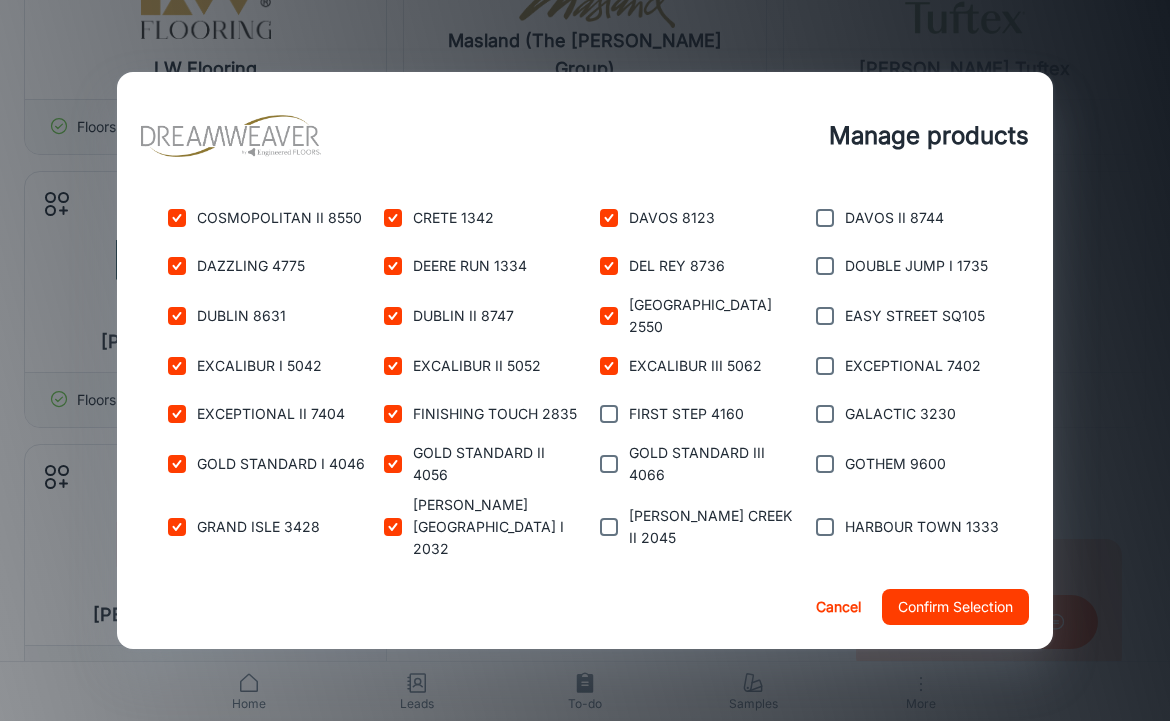 click at bounding box center (609, 414) 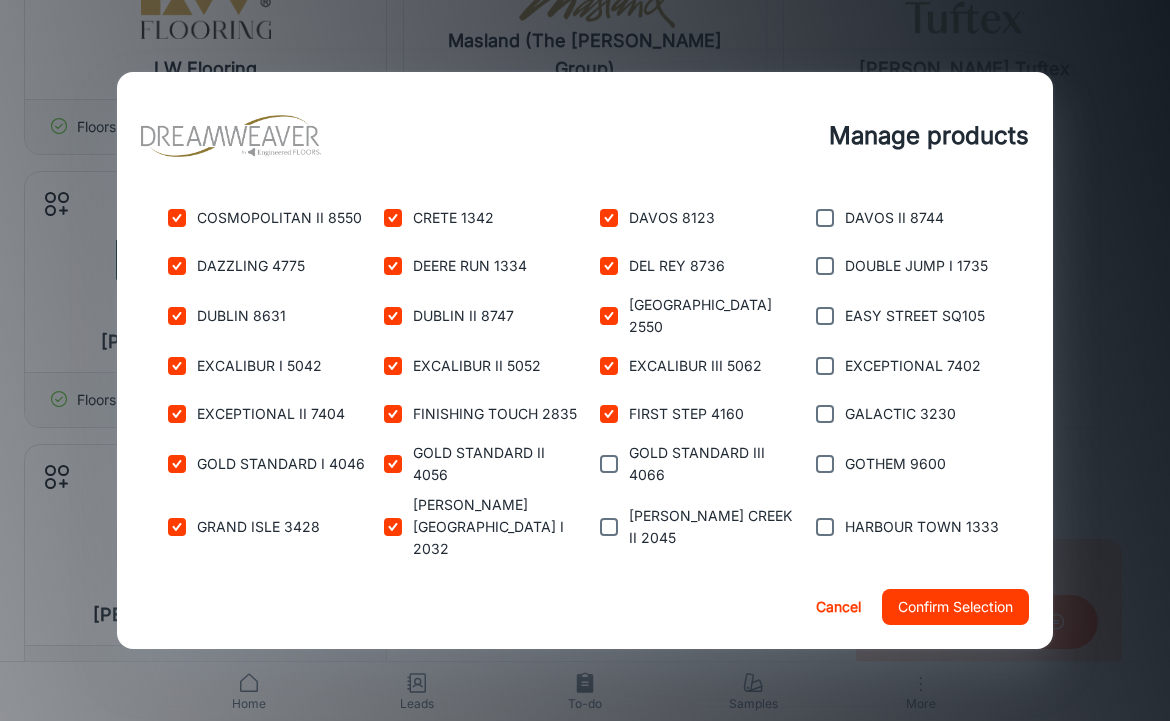 click at bounding box center (609, 464) 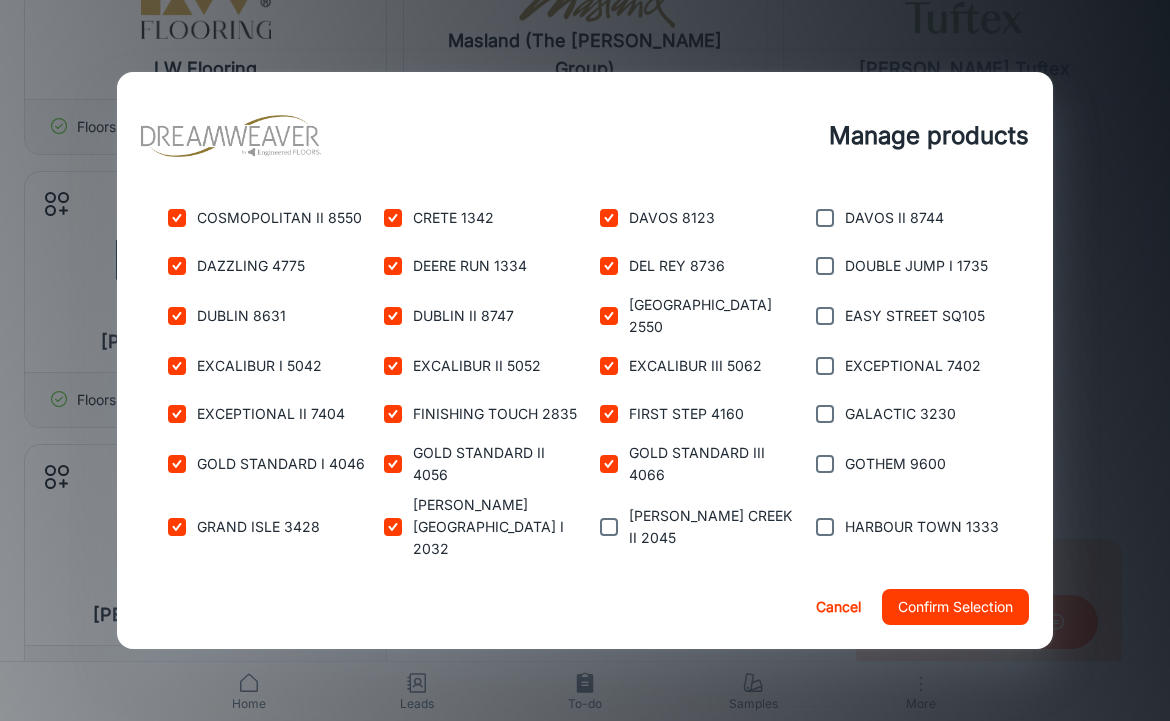 click at bounding box center (609, 527) 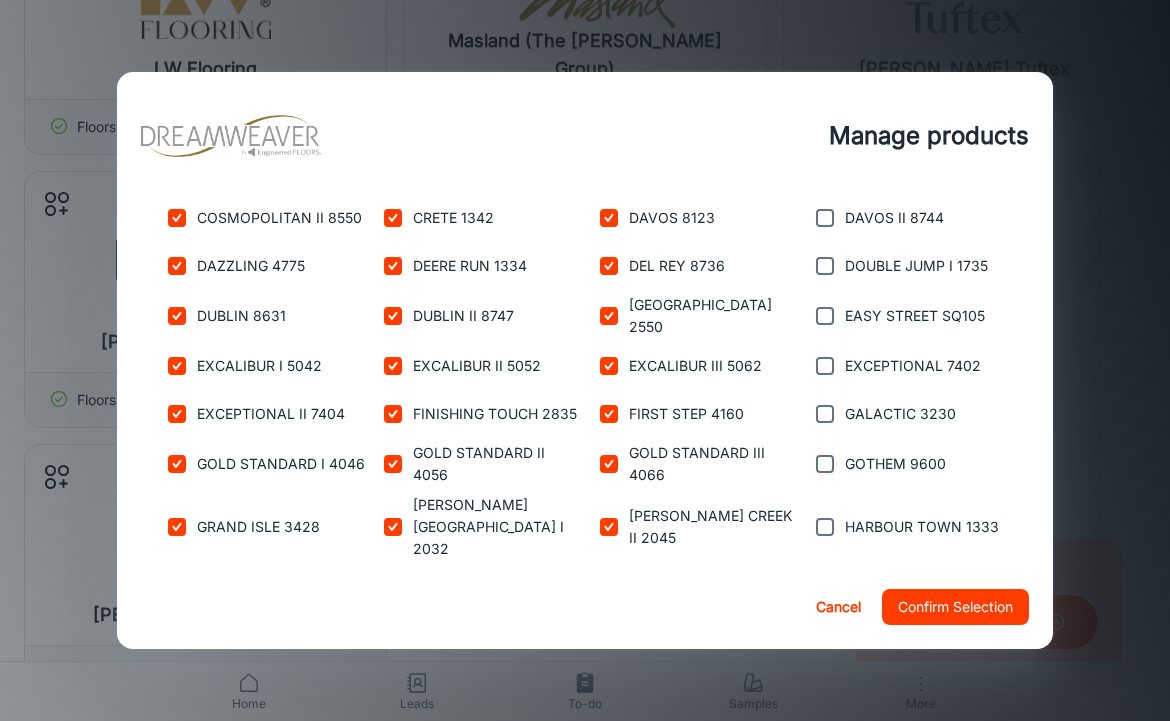 click on "Cancel Confirm Selection" at bounding box center (585, 607) 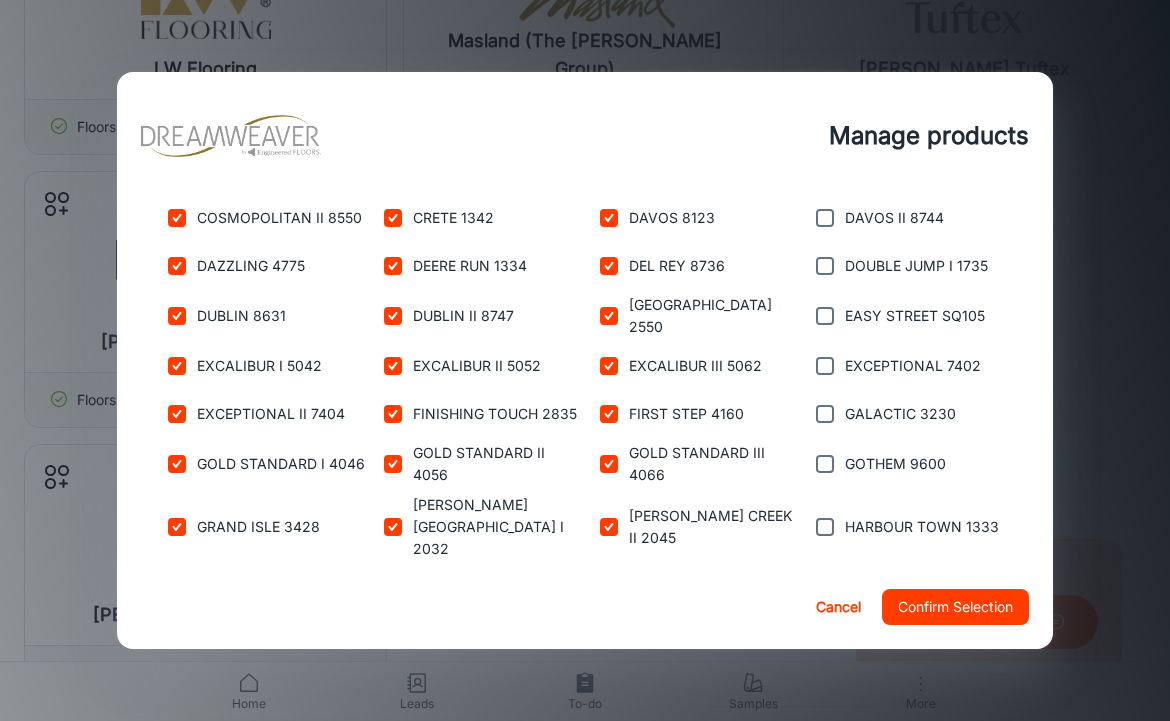 click at bounding box center [825, 218] 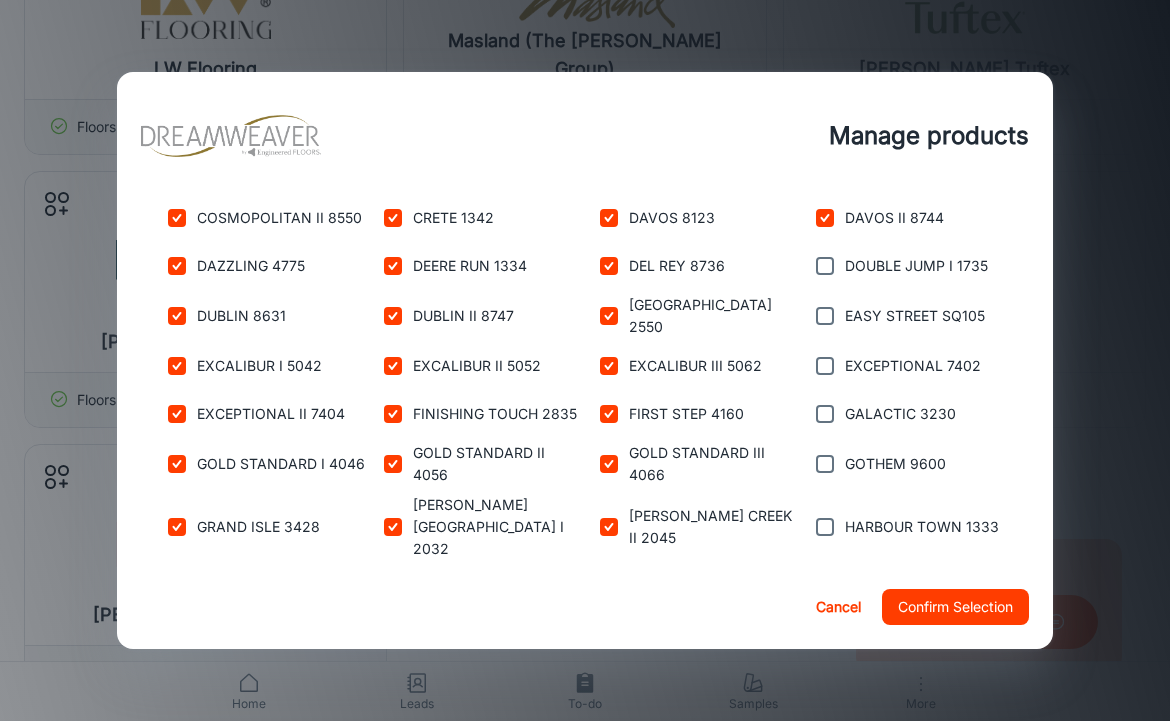 click at bounding box center [825, 266] 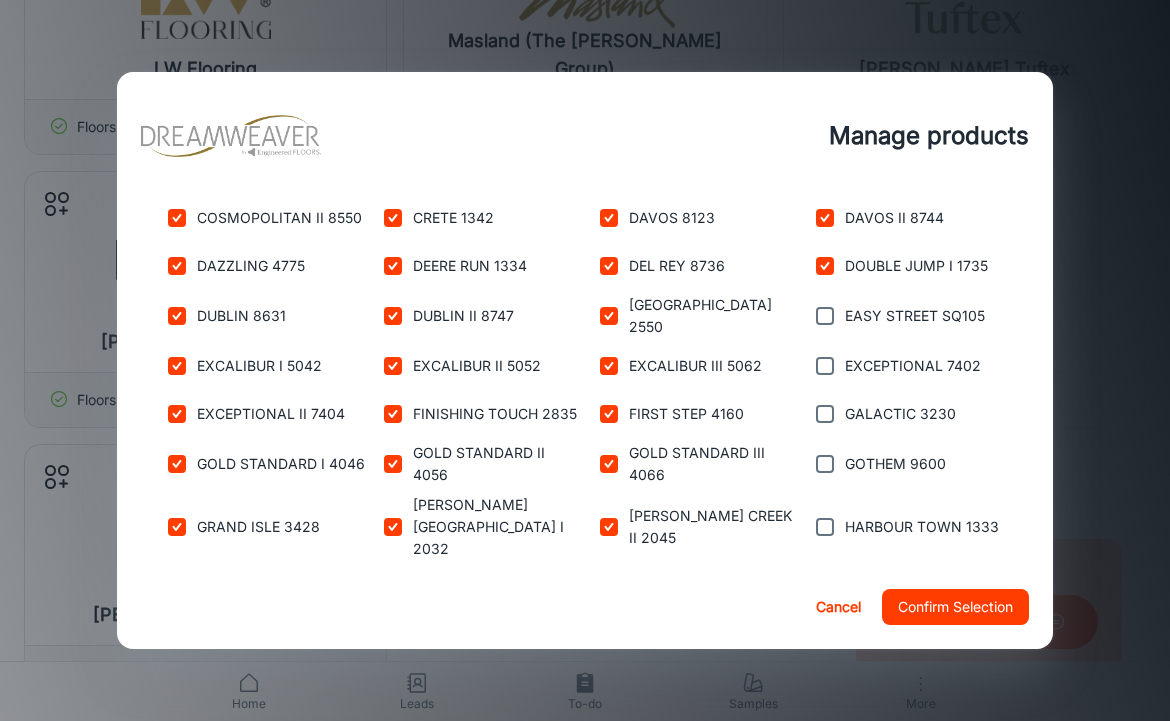 click at bounding box center [825, 316] 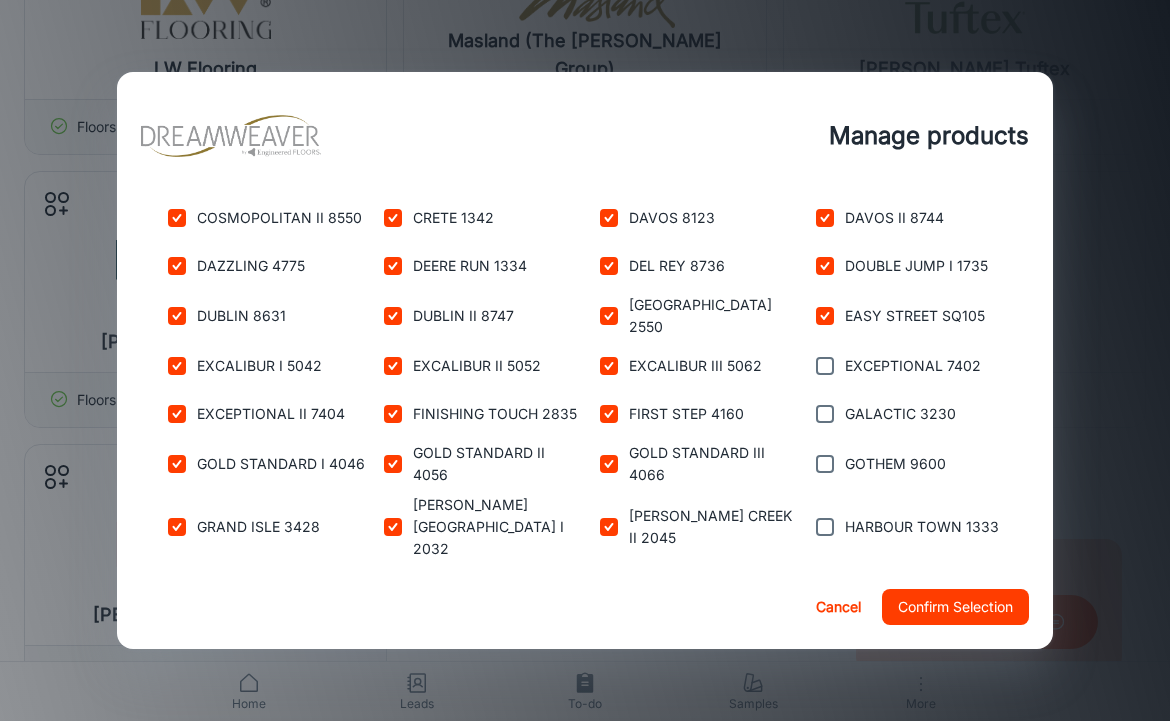 click on "EXCEPTIONAL 7402" at bounding box center [905, 362] 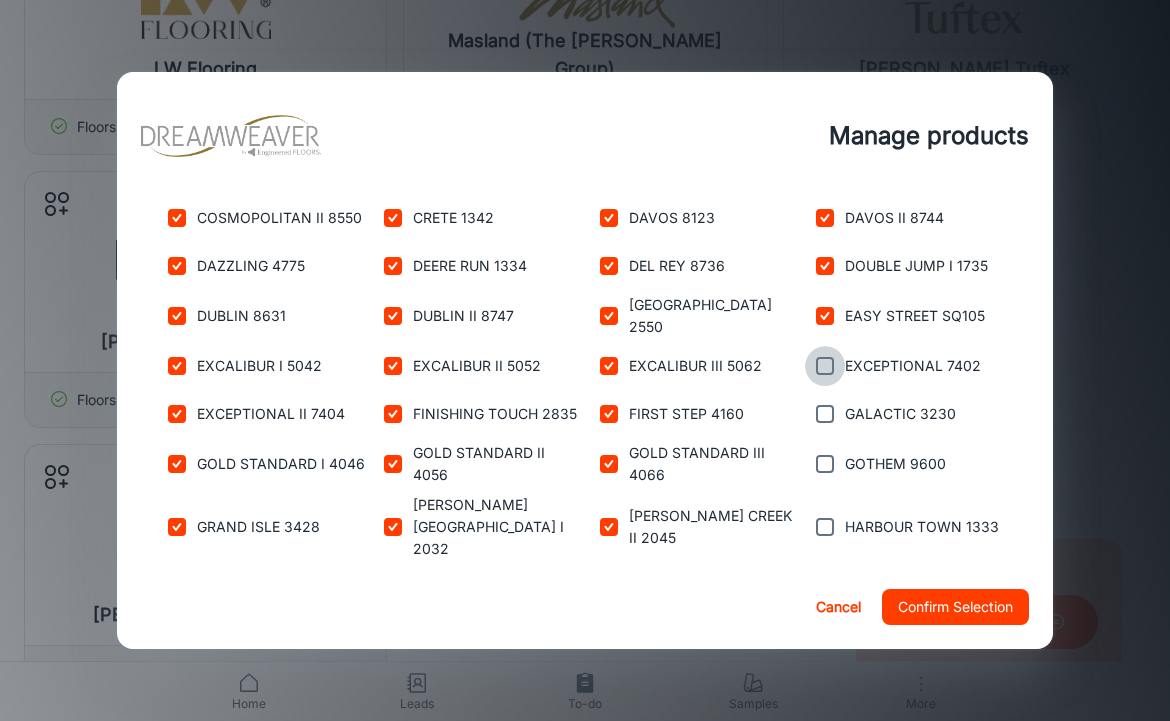 click at bounding box center [825, 366] 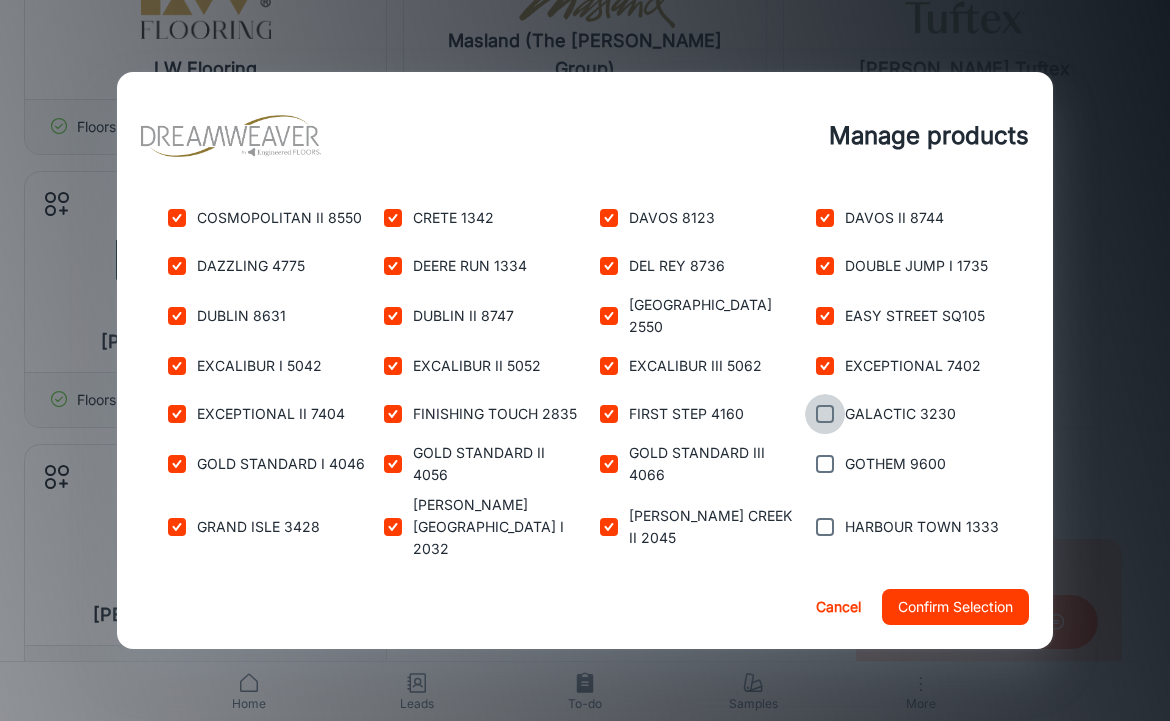 click at bounding box center [825, 414] 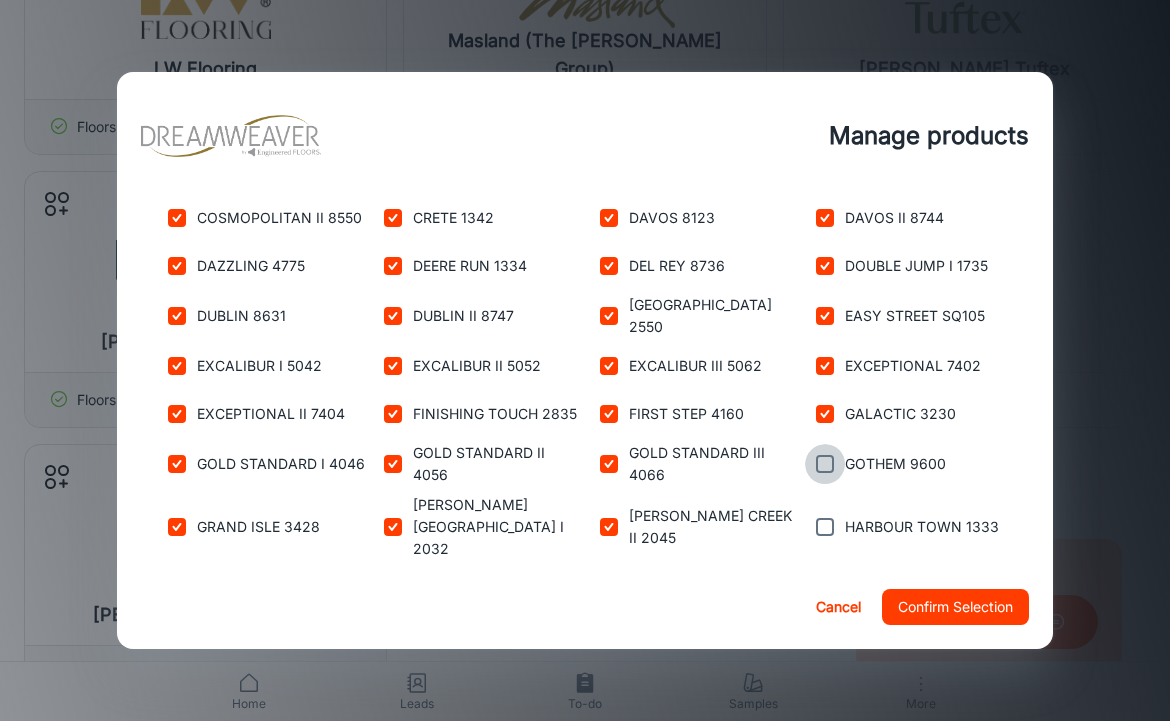 click at bounding box center (825, 464) 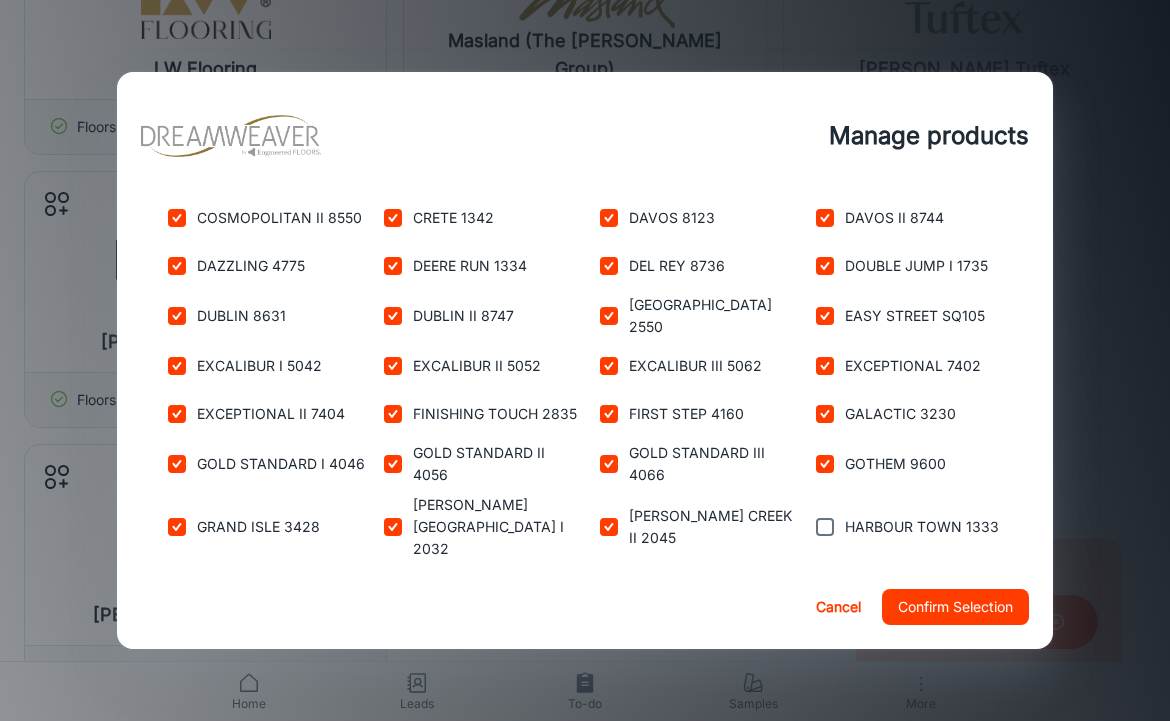 click at bounding box center [825, 527] 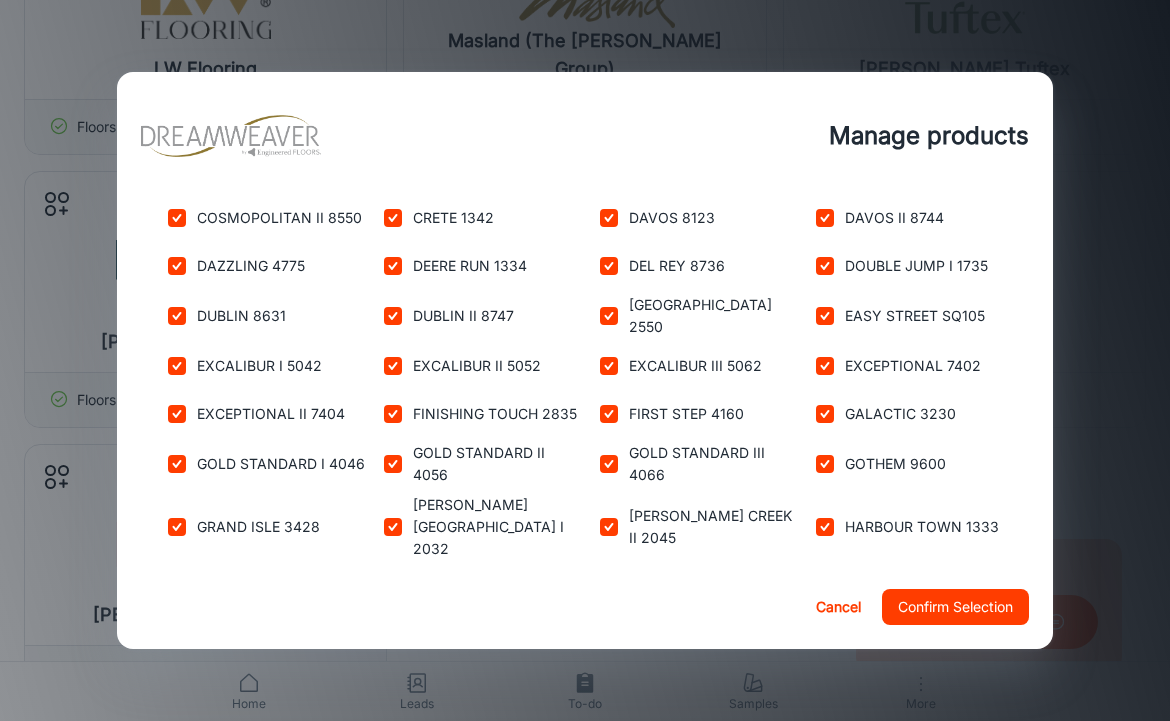 click at bounding box center [825, 588] 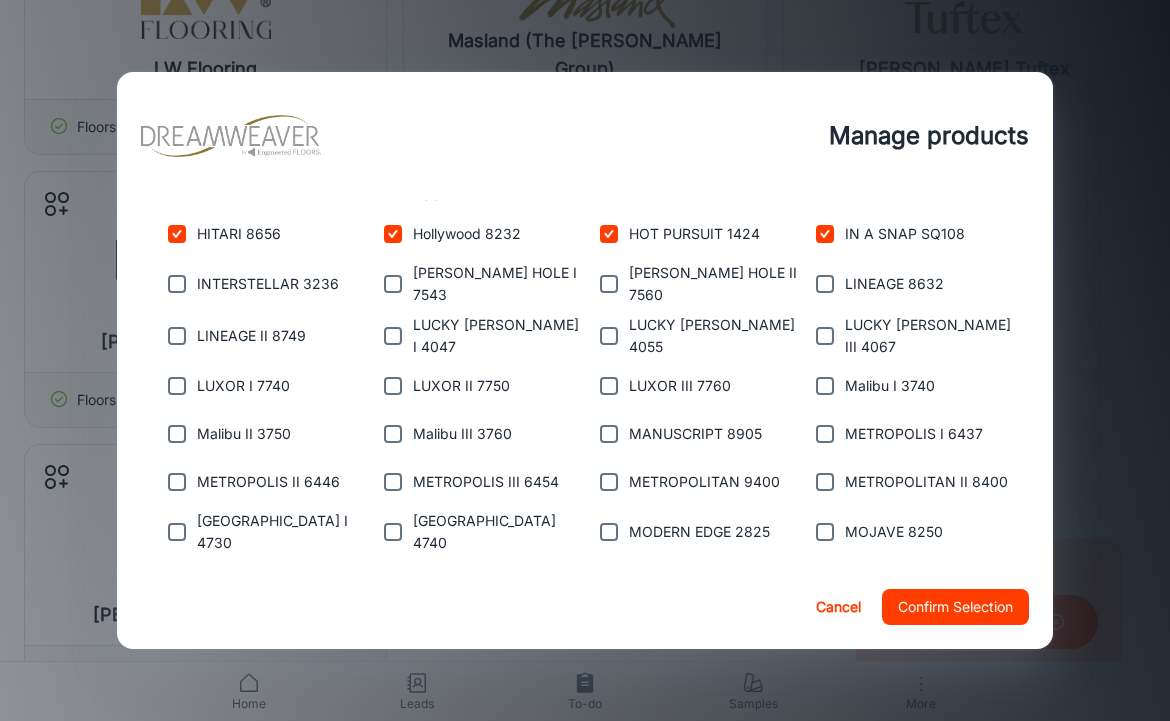 scroll, scrollTop: 1613, scrollLeft: 0, axis: vertical 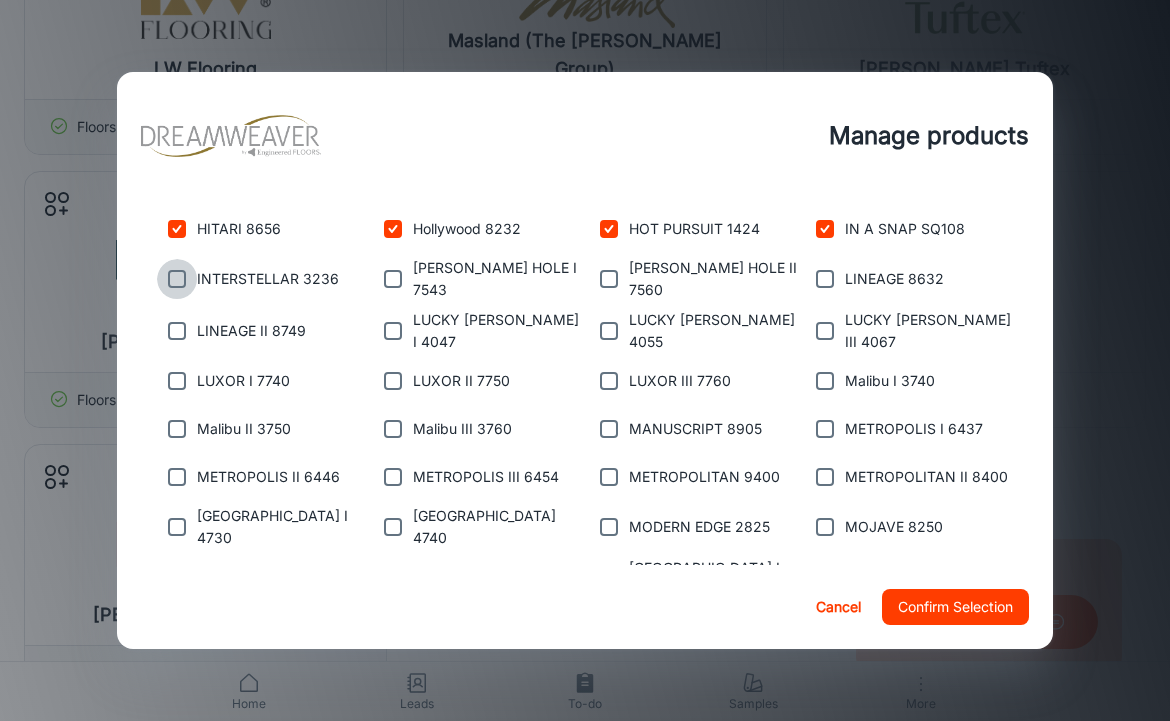 click at bounding box center (177, 279) 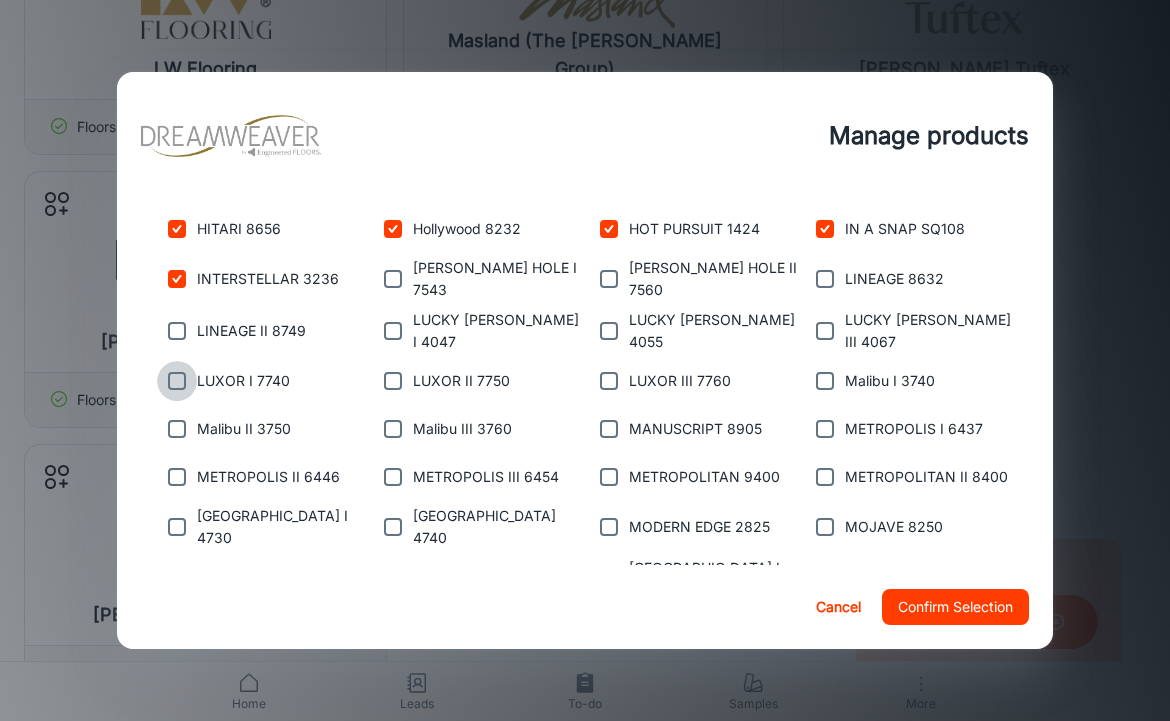 click at bounding box center [177, 381] 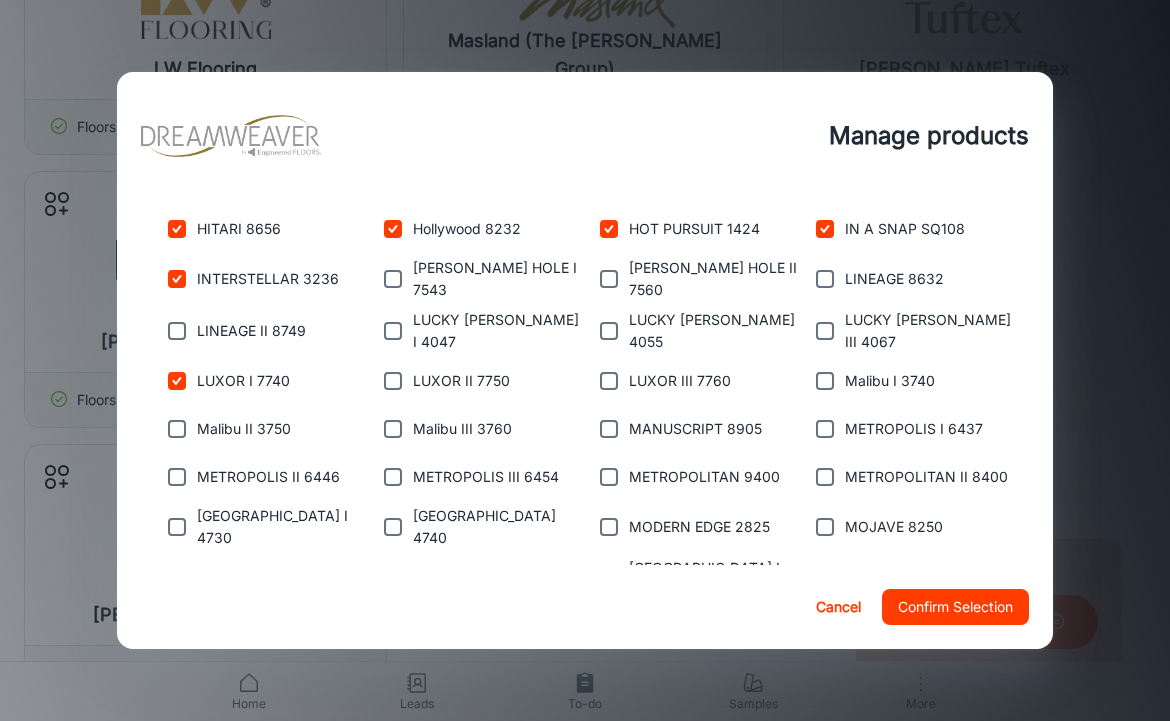 click at bounding box center (177, 331) 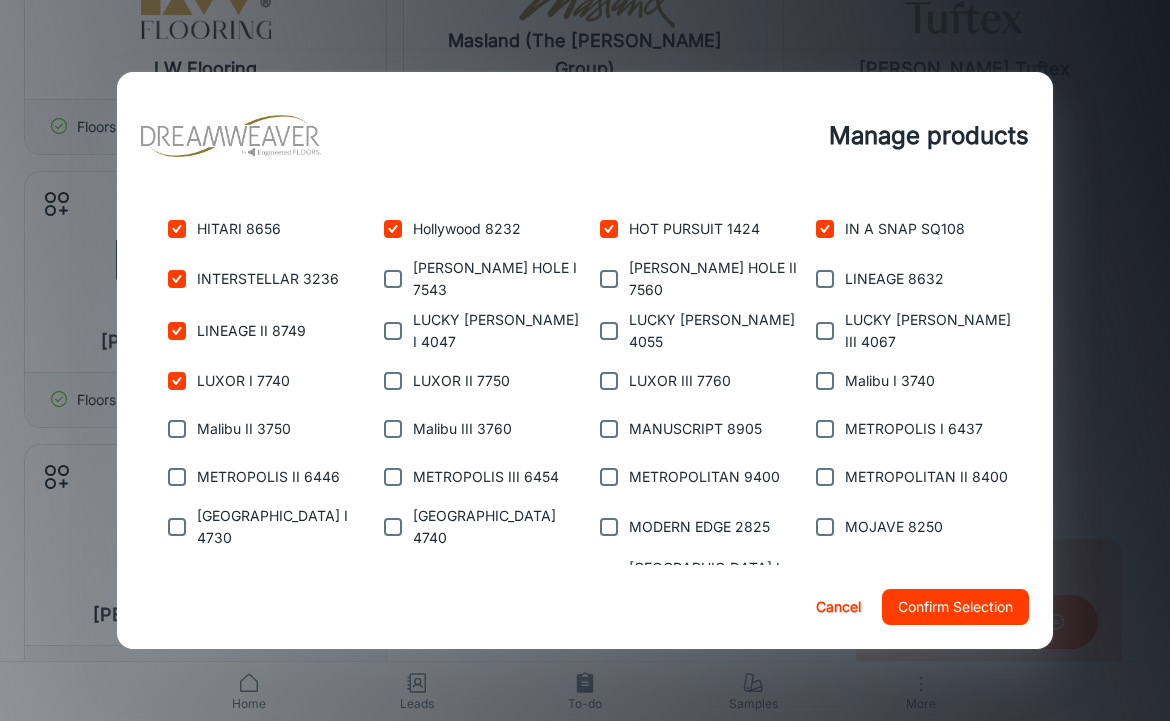 click at bounding box center [177, 429] 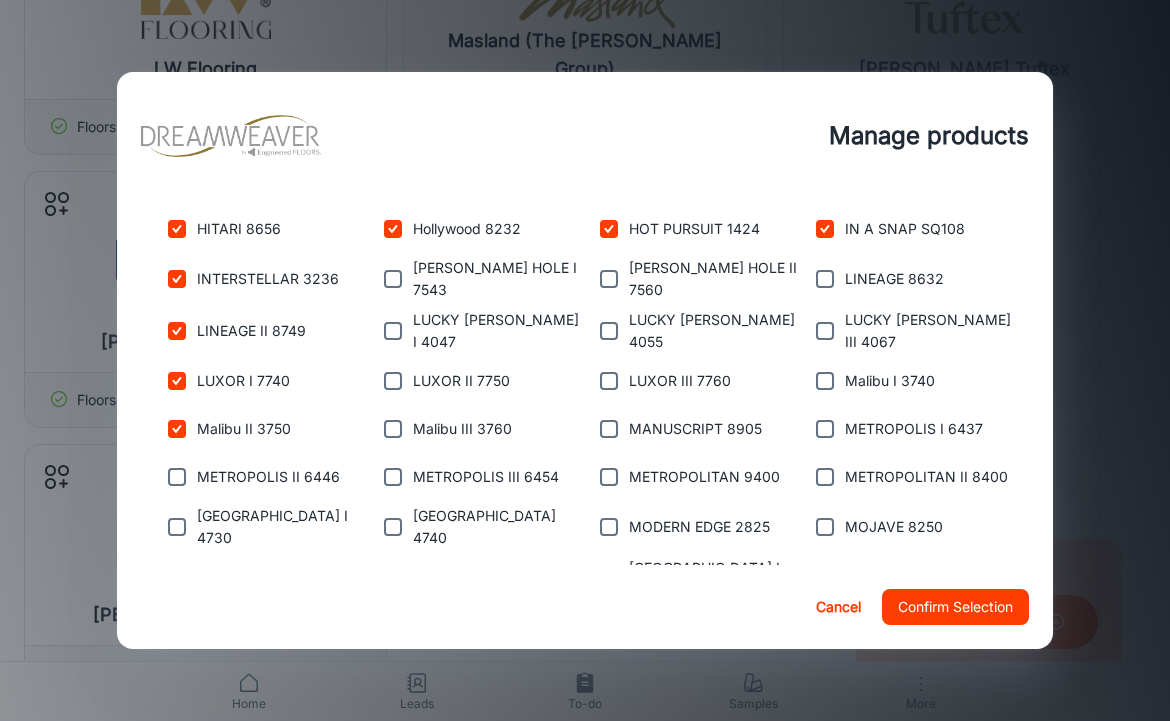 click at bounding box center [177, 477] 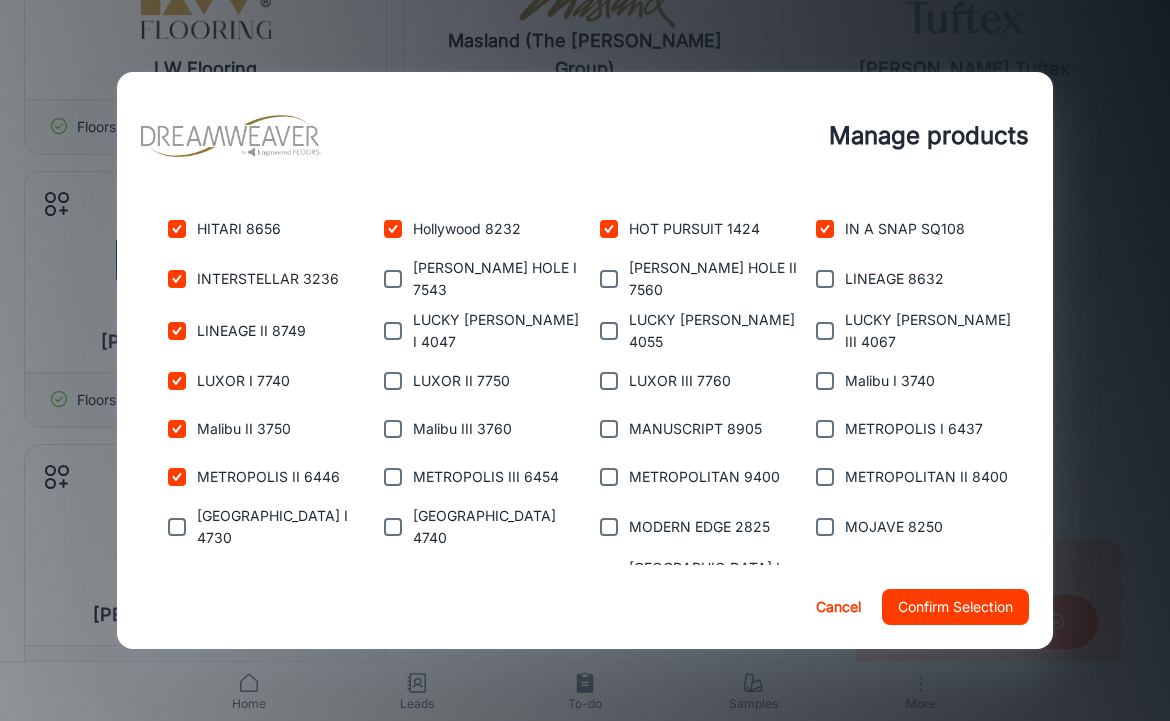 click at bounding box center (177, 527) 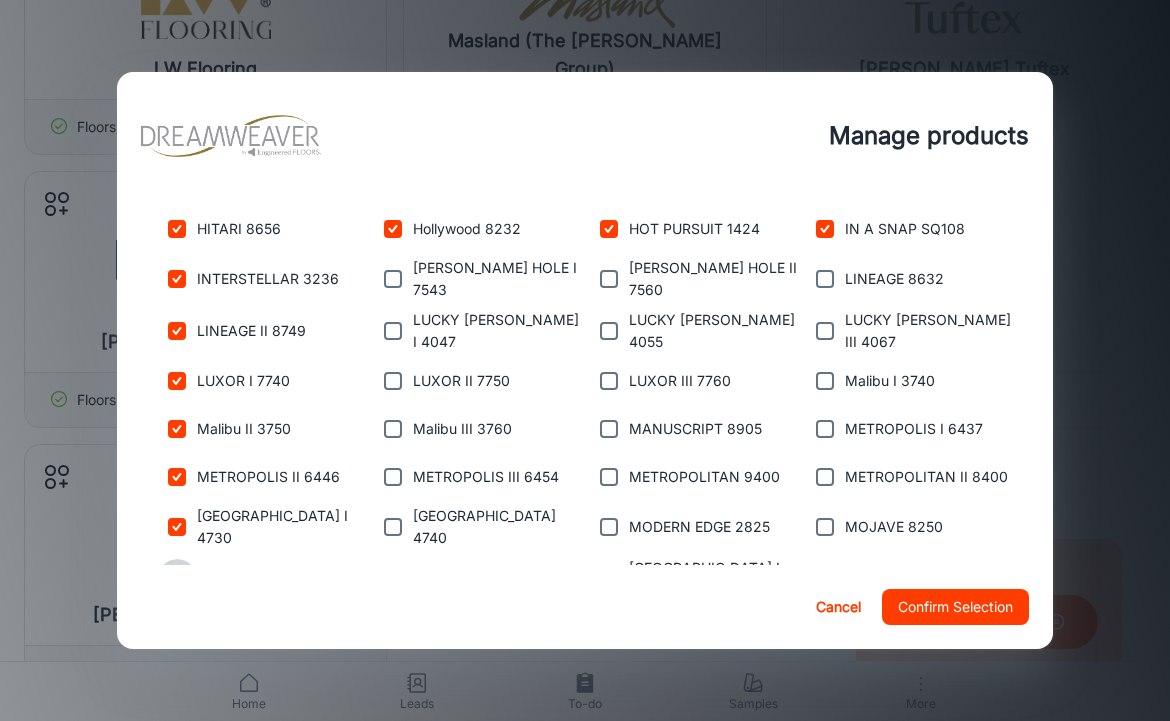 click at bounding box center (177, 579) 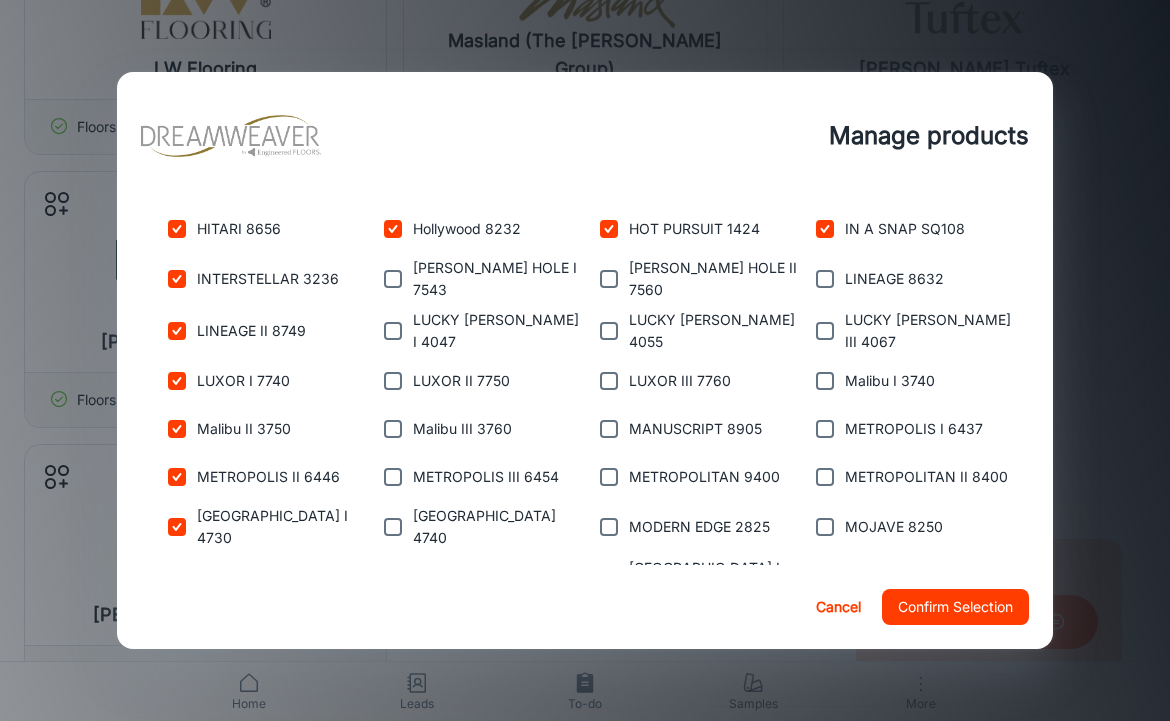 click at bounding box center [393, 279] 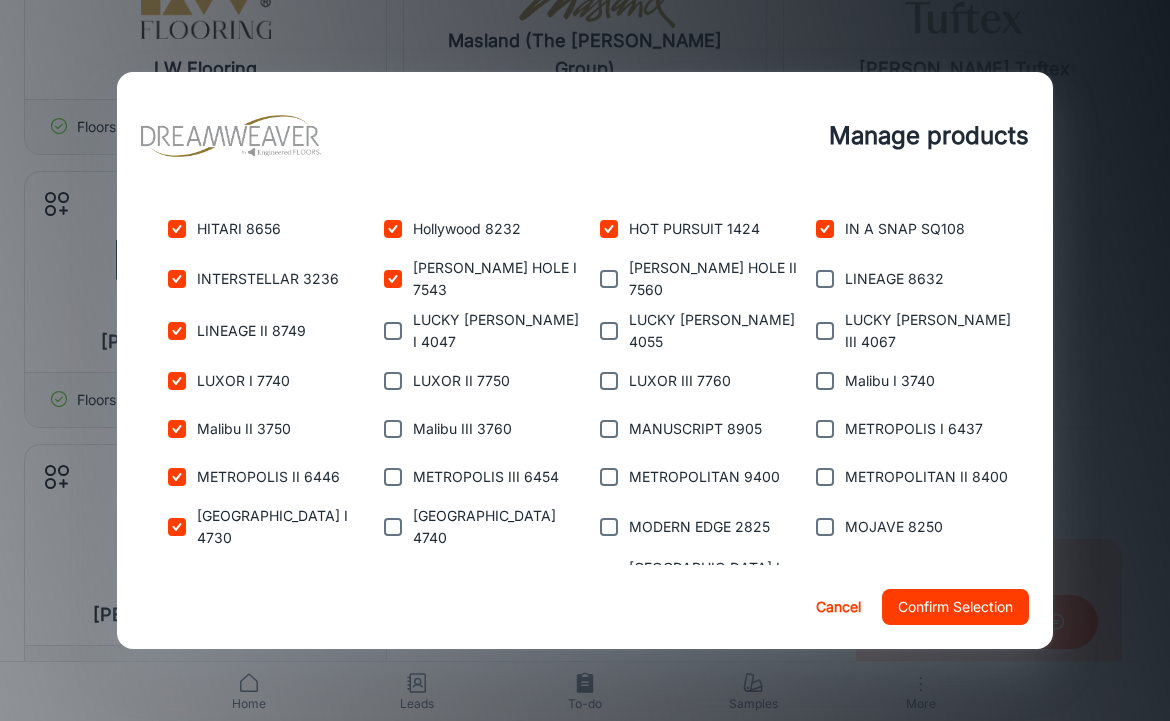 click on "LUCKY [PERSON_NAME] I 4047" at bounding box center [473, 327] 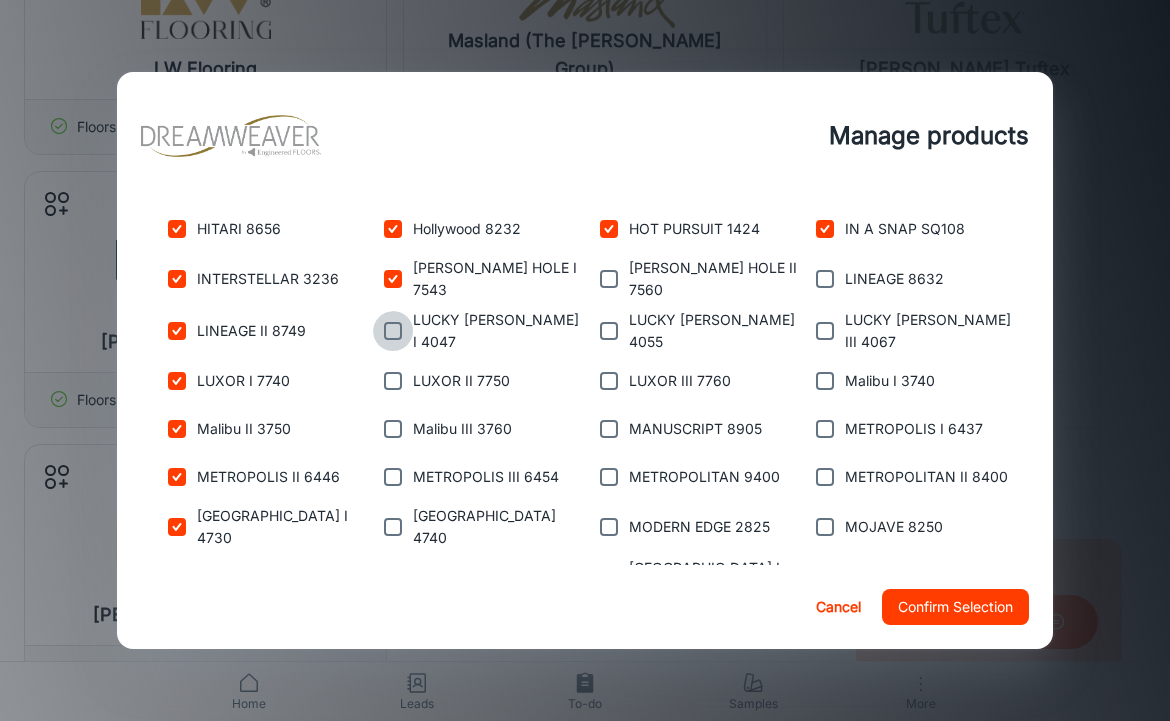 click at bounding box center (393, 331) 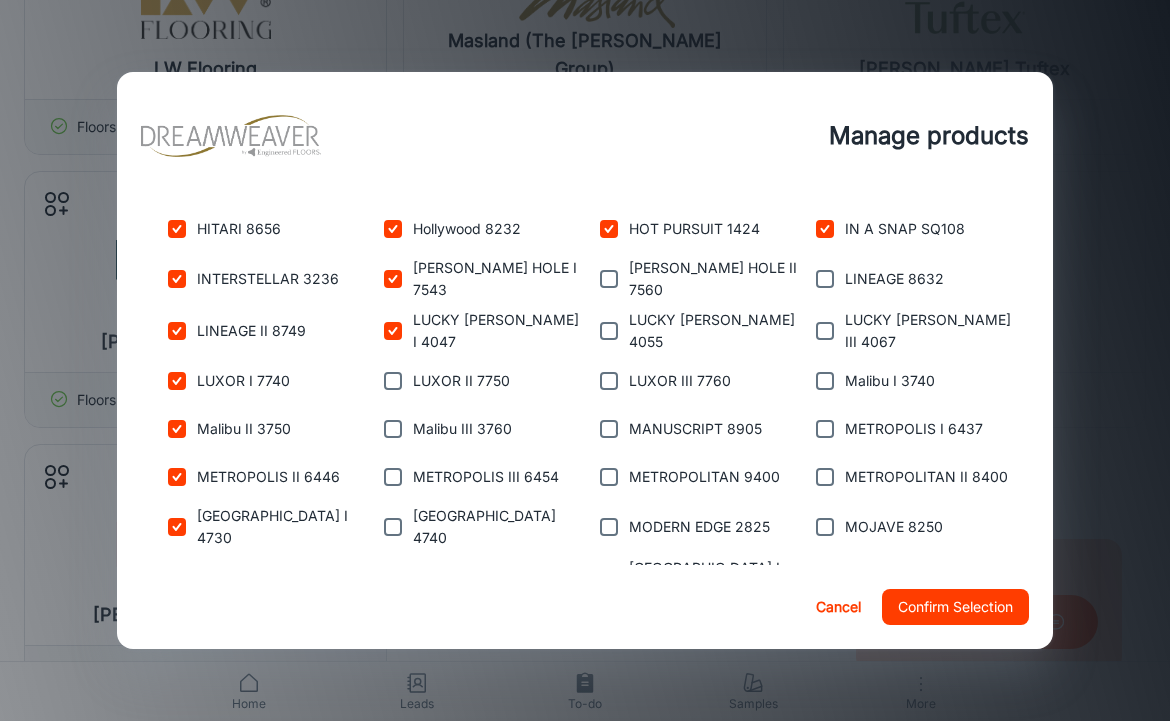 click on "LUXOR II 7750" at bounding box center (473, 377) 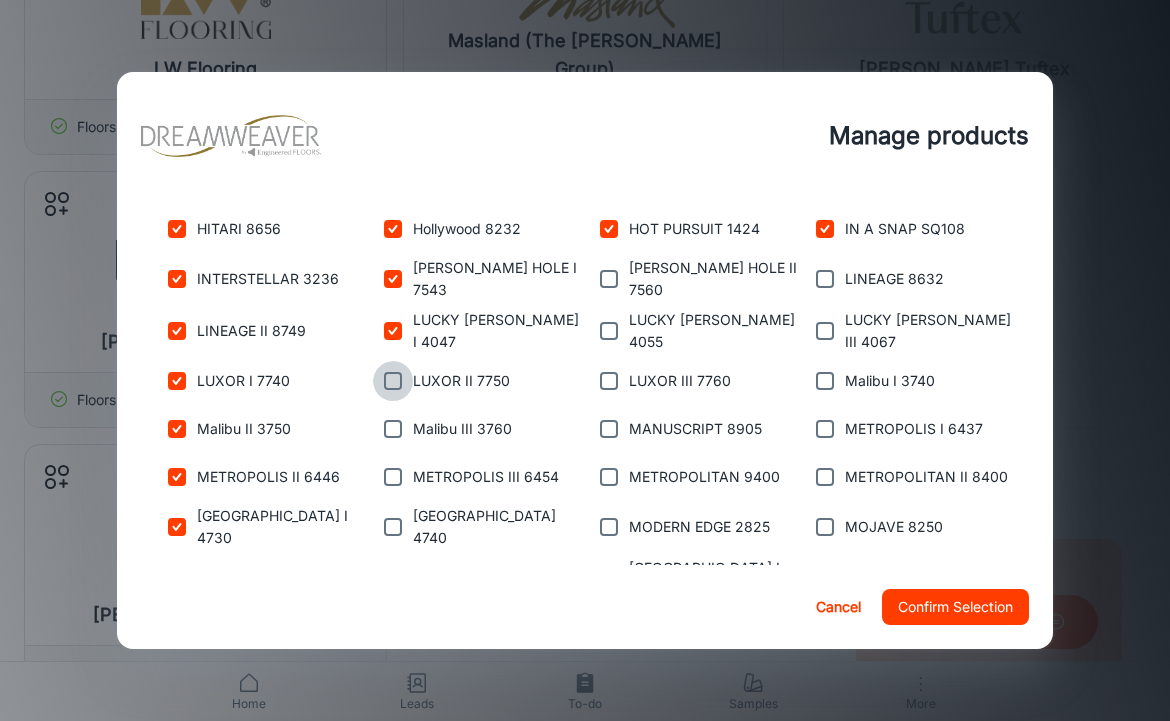 click at bounding box center [393, 381] 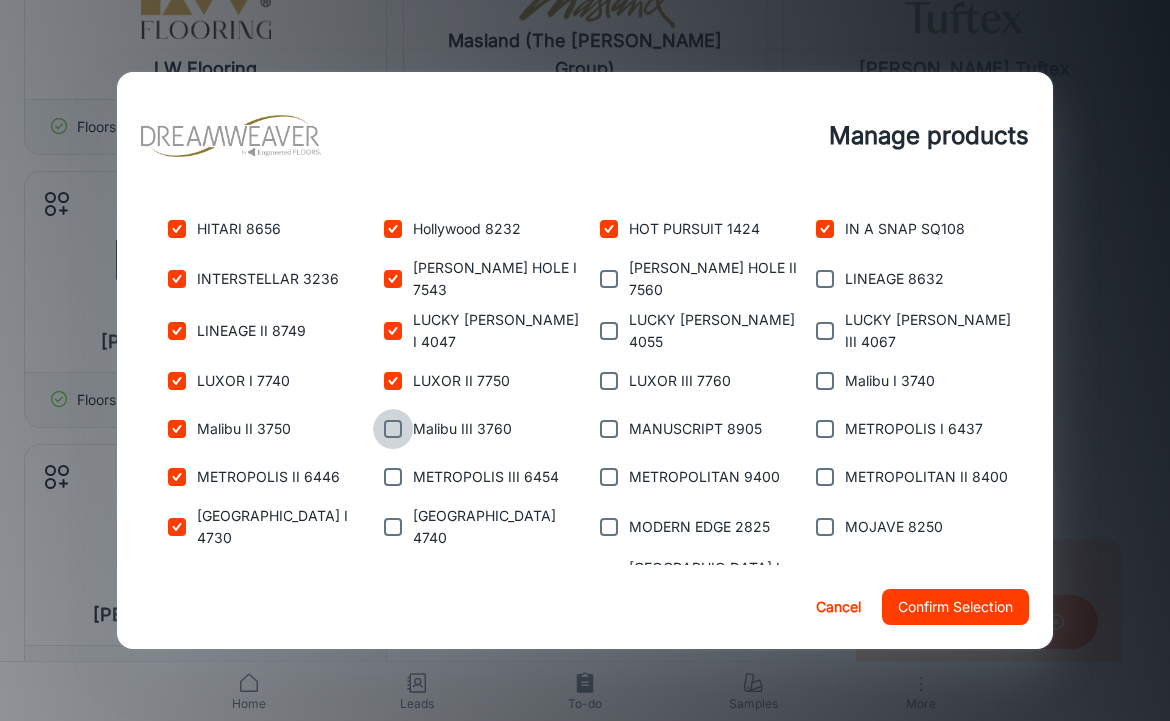 click at bounding box center (393, 429) 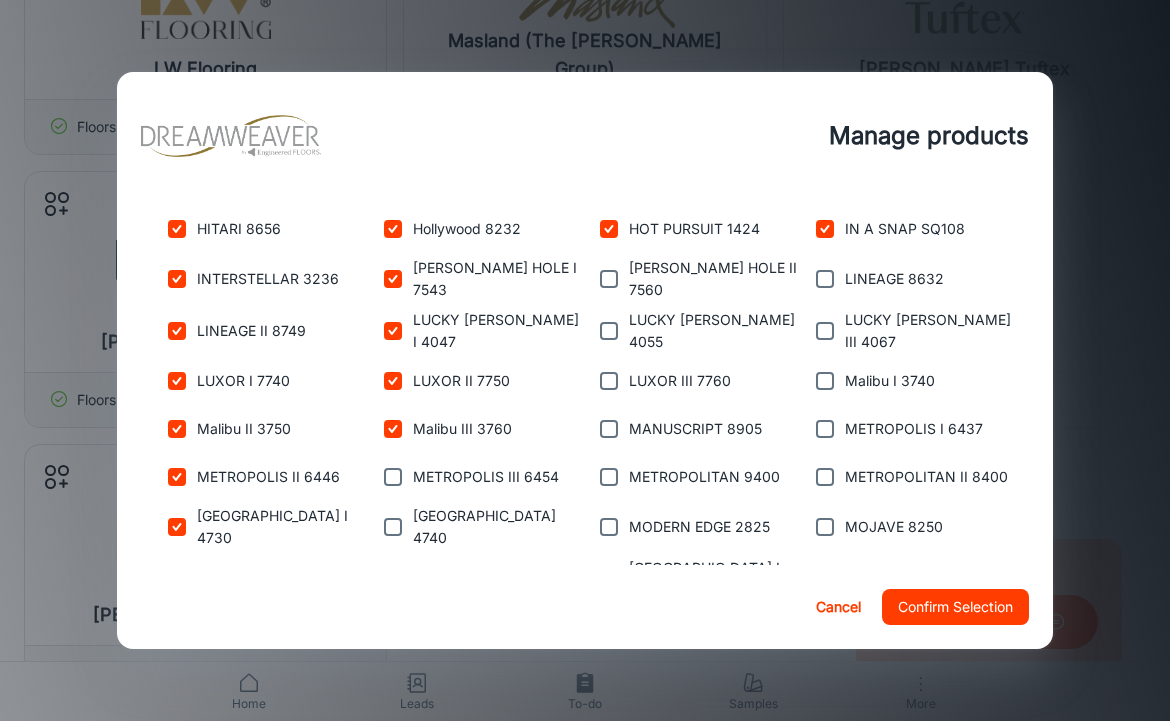 click at bounding box center (393, 477) 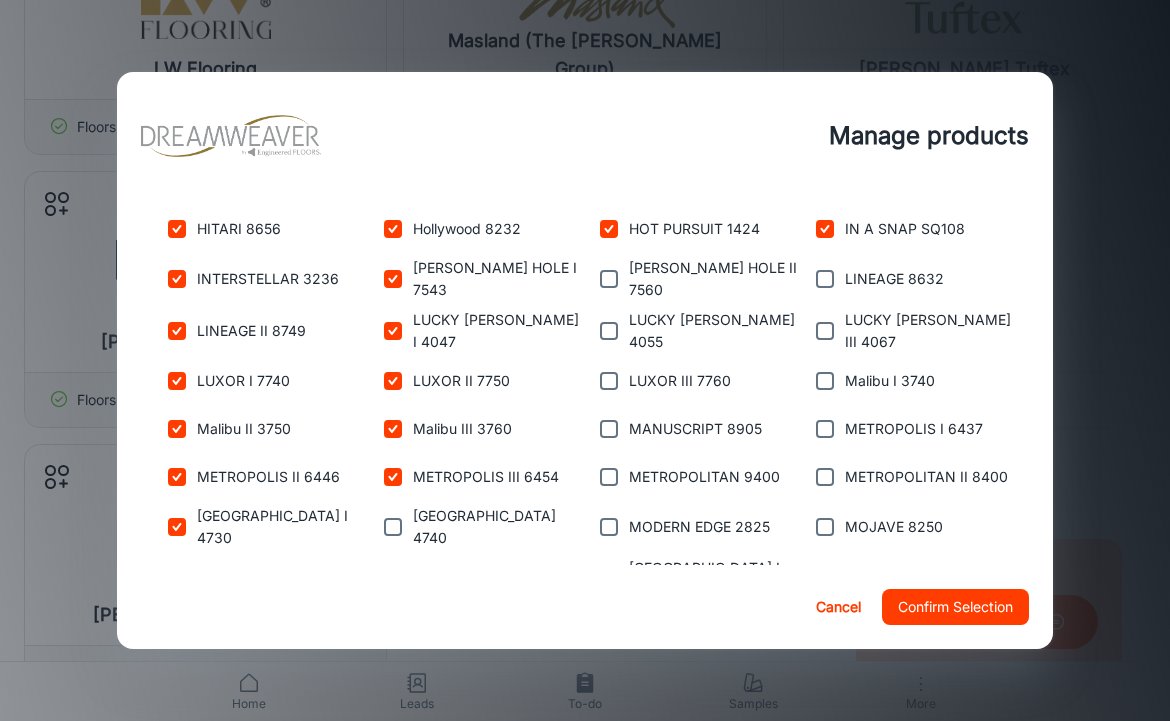 click at bounding box center (393, 527) 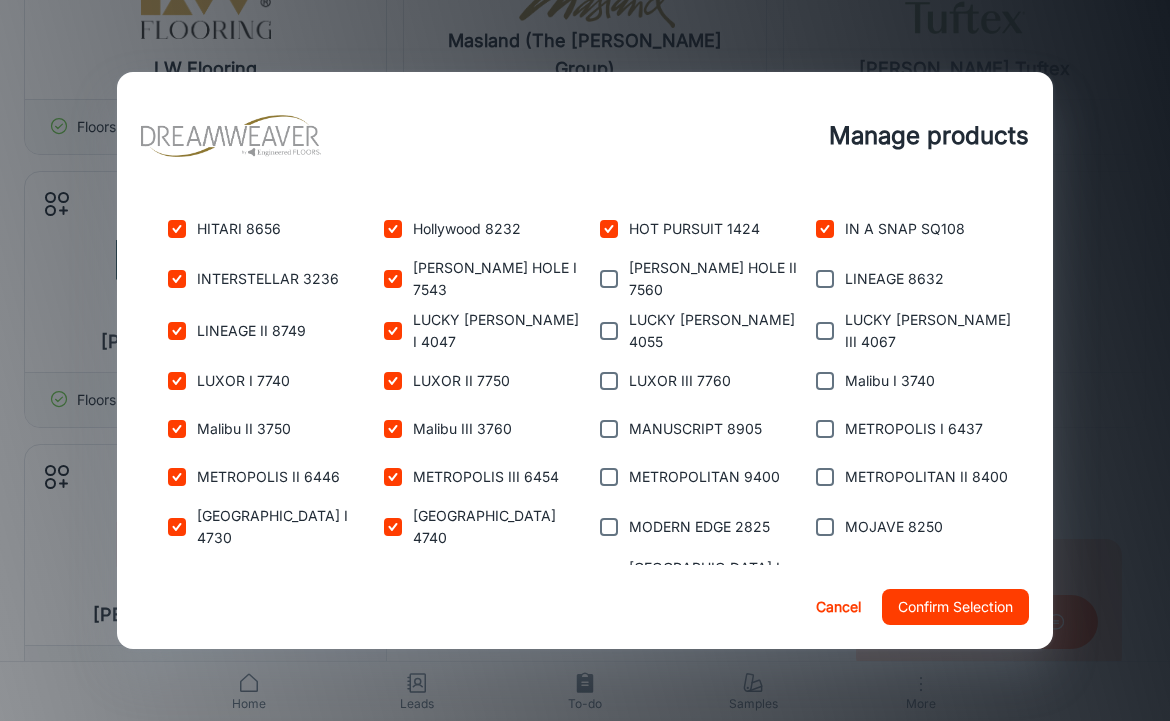 click at bounding box center [393, 579] 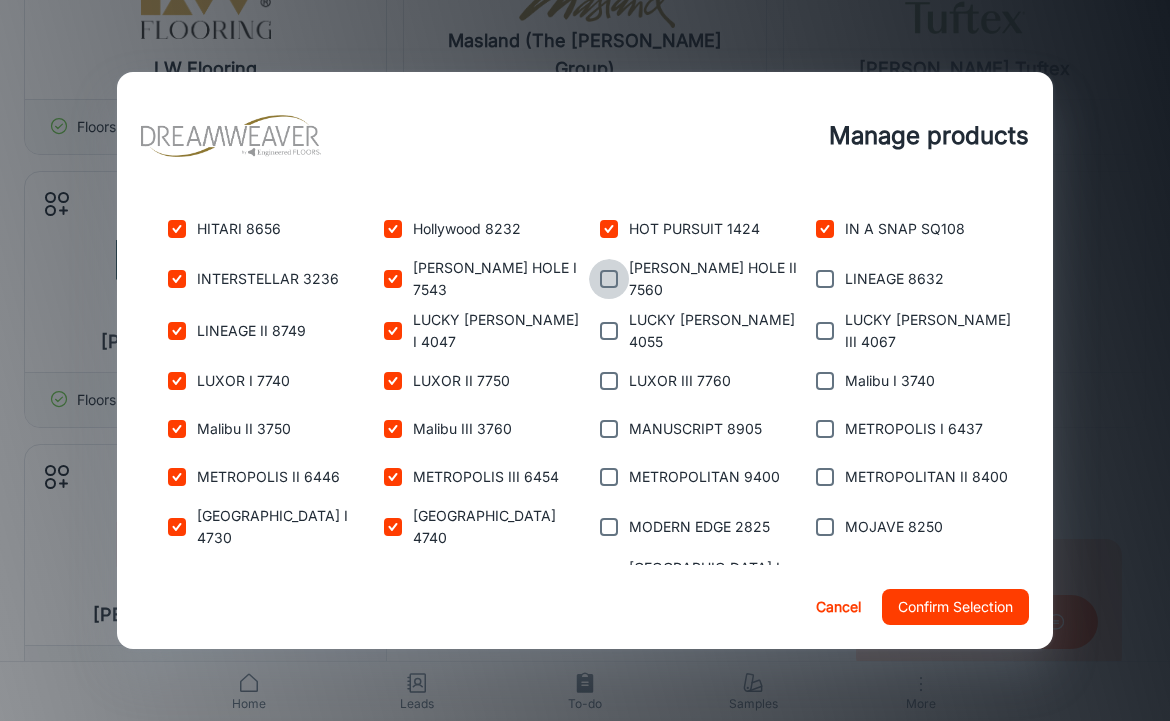 click at bounding box center (609, 279) 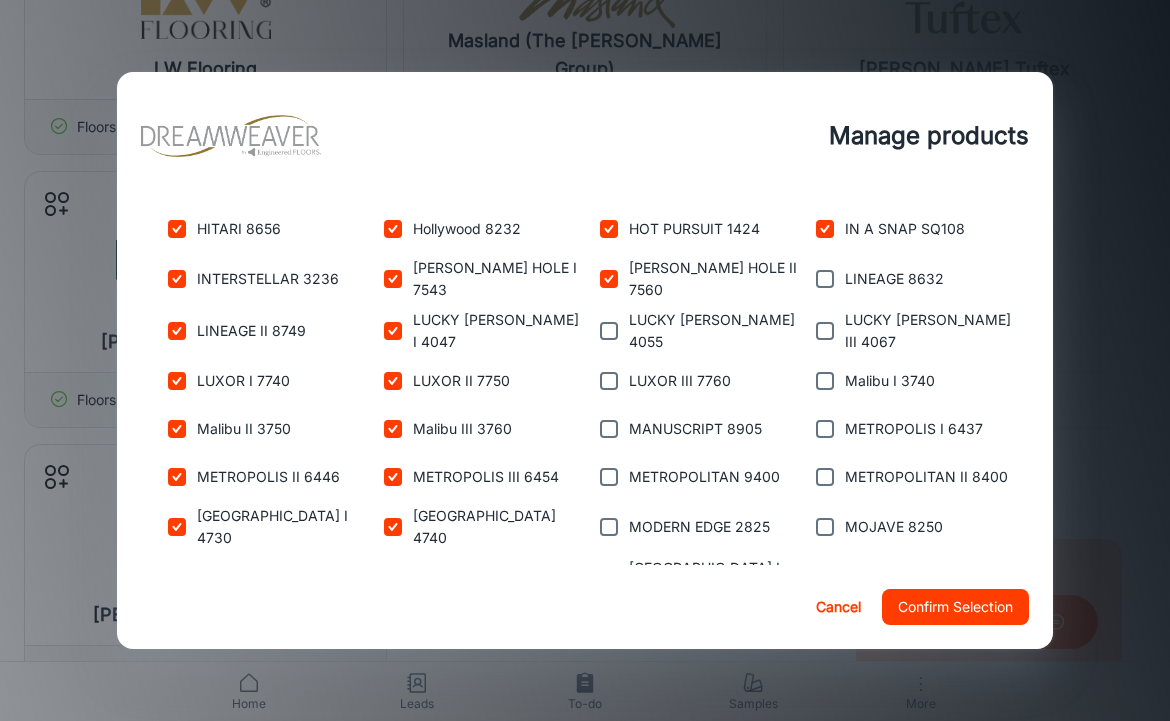 click at bounding box center [609, 331] 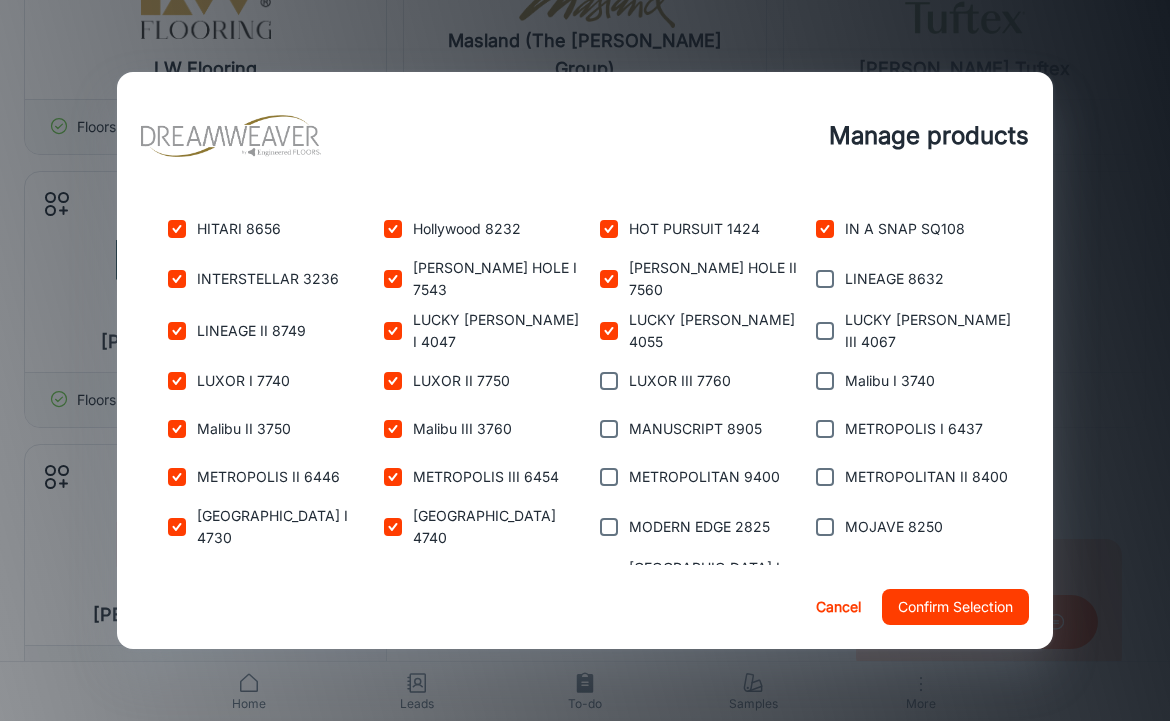 click at bounding box center [609, 381] 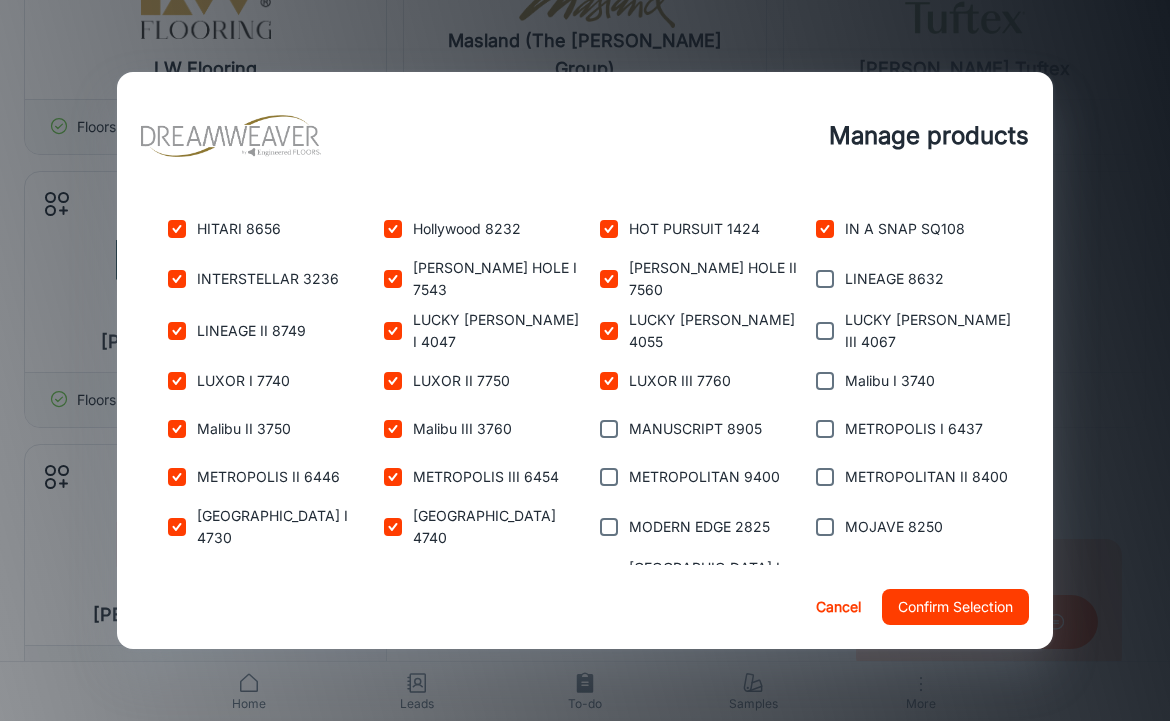 click at bounding box center [609, 429] 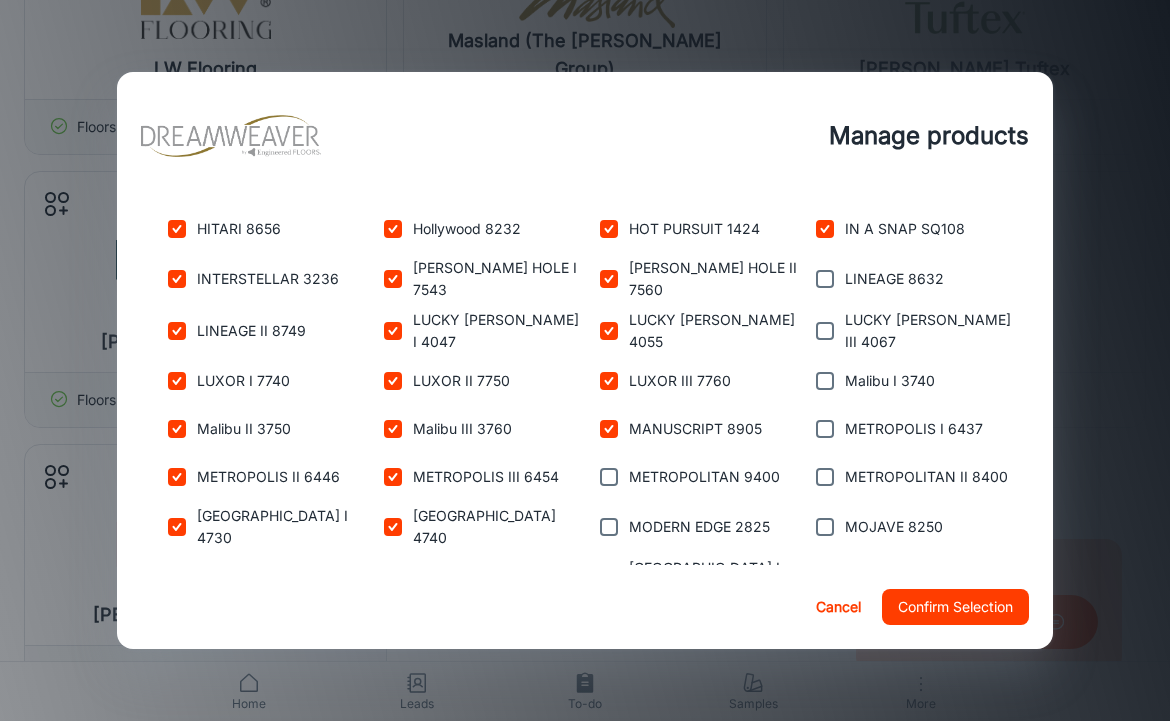 click at bounding box center (609, 477) 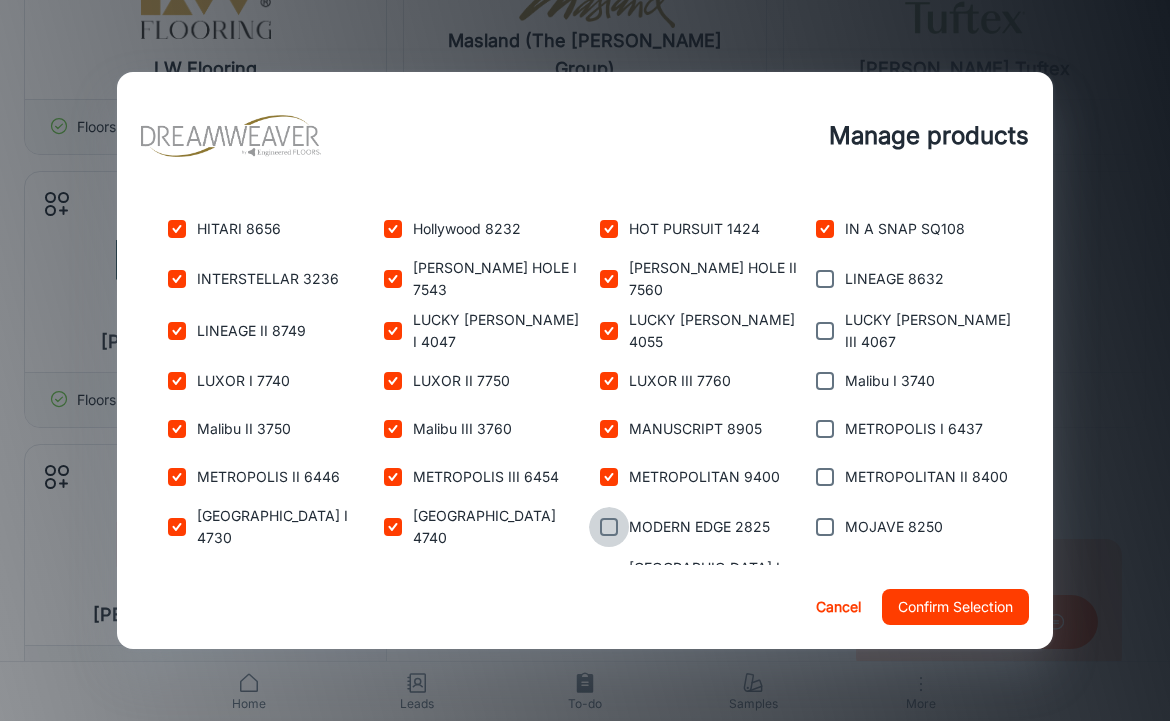 click at bounding box center [609, 527] 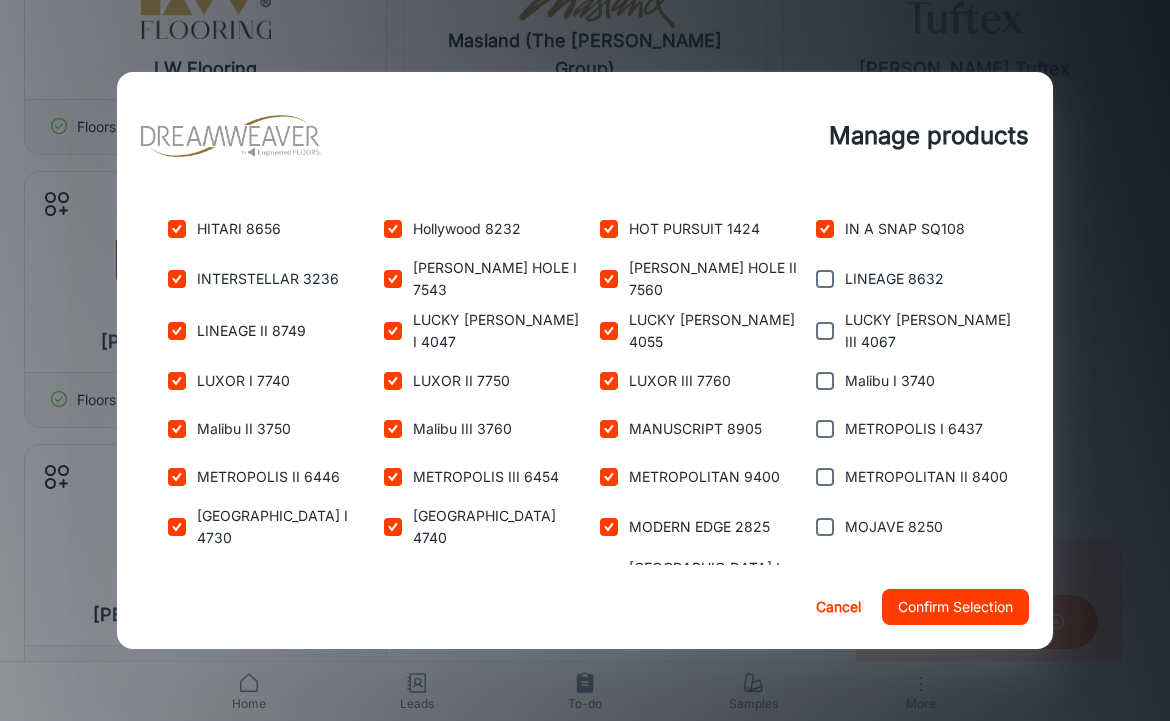 click at bounding box center [609, 579] 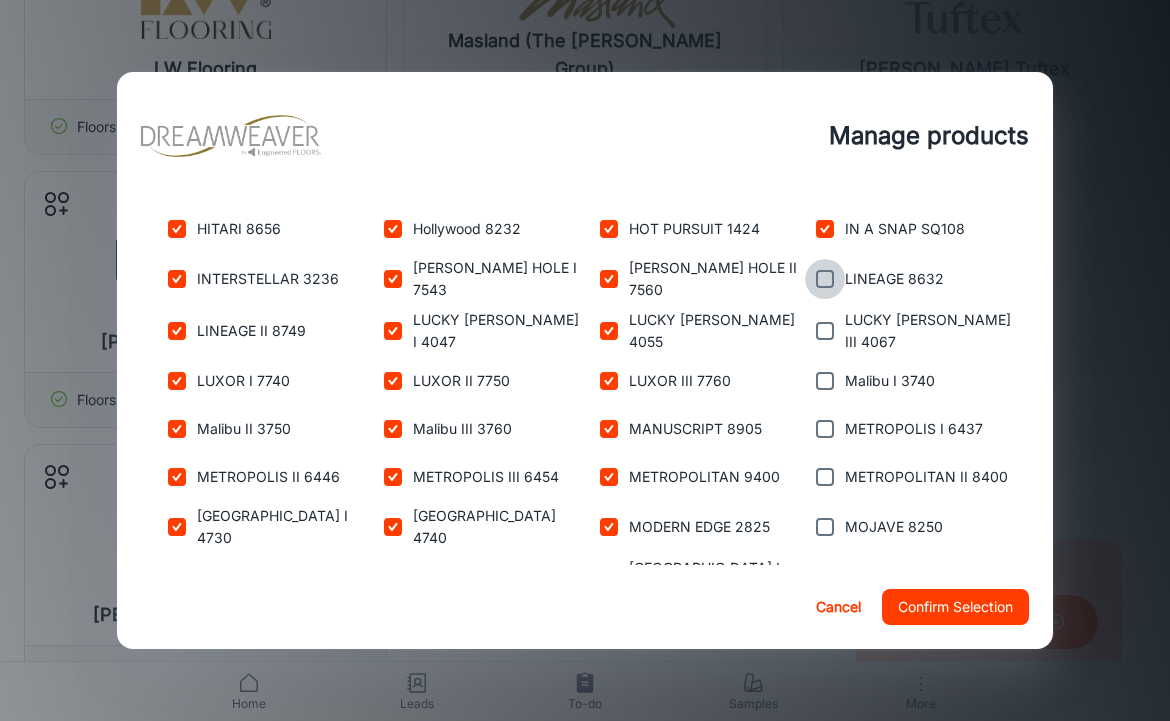 click at bounding box center (825, 279) 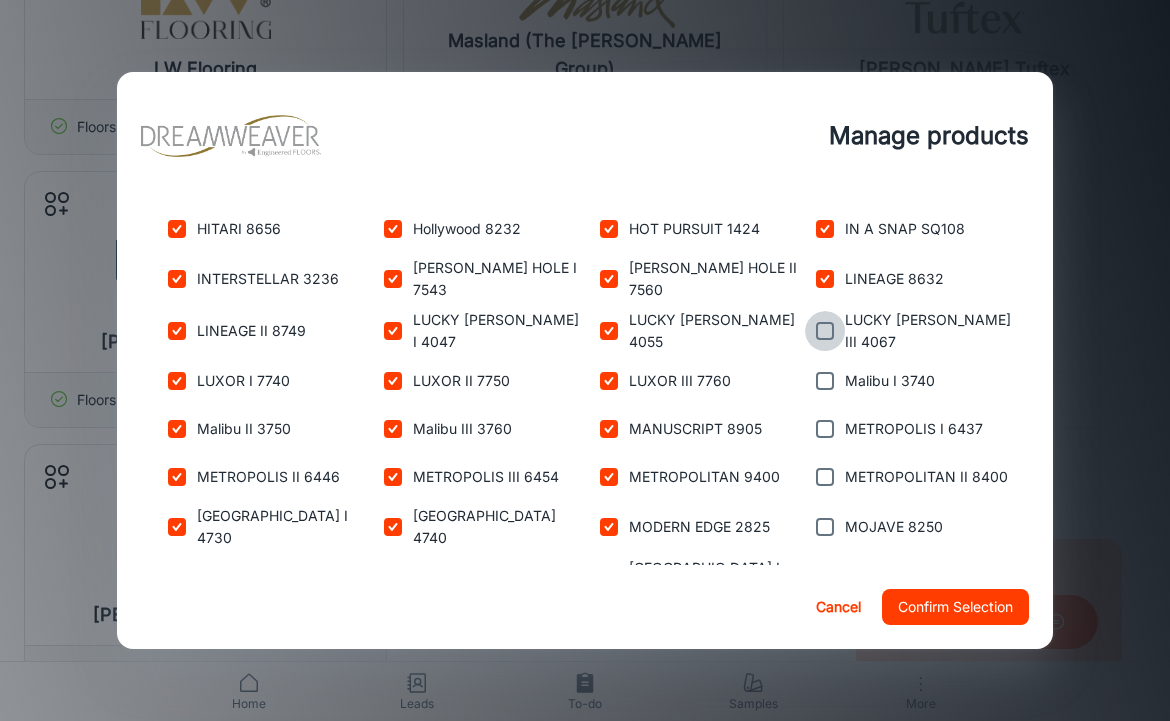 click at bounding box center (825, 331) 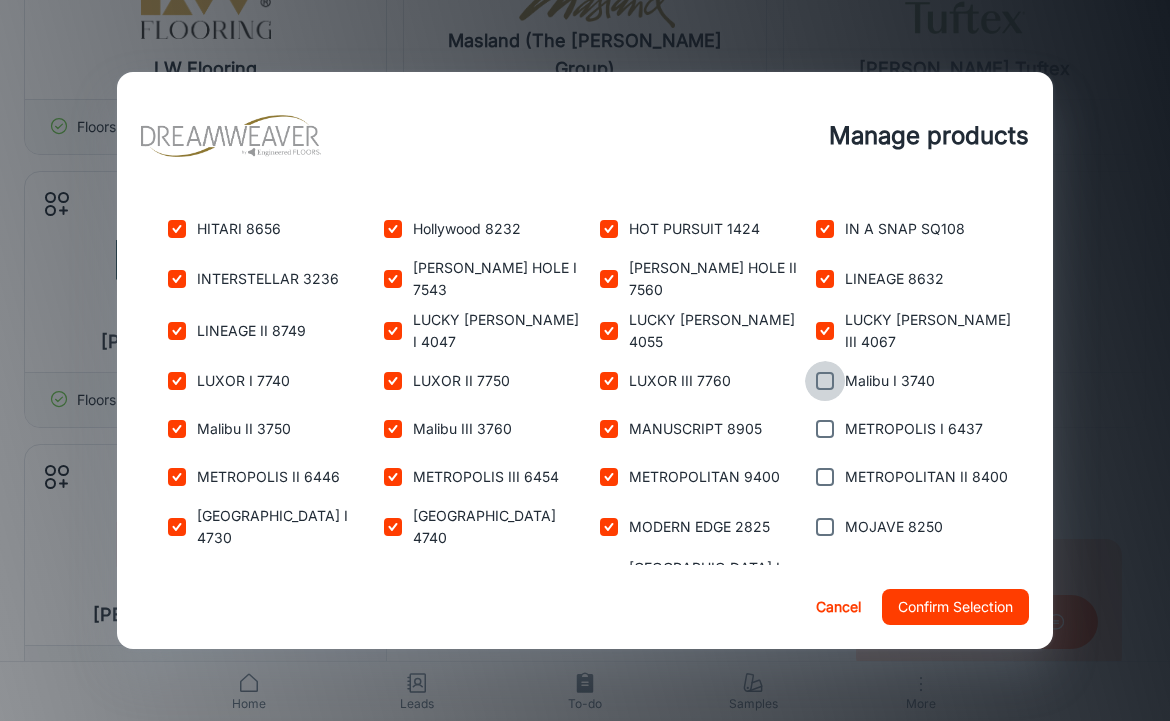 click at bounding box center (825, 381) 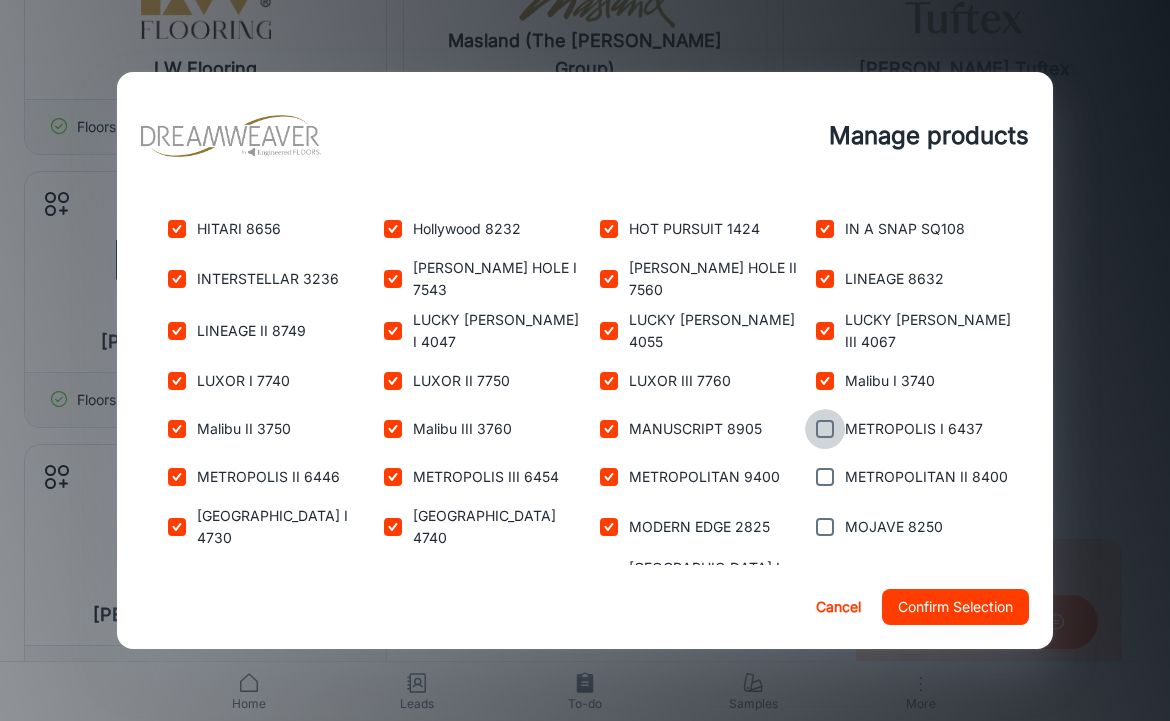 click at bounding box center (825, 429) 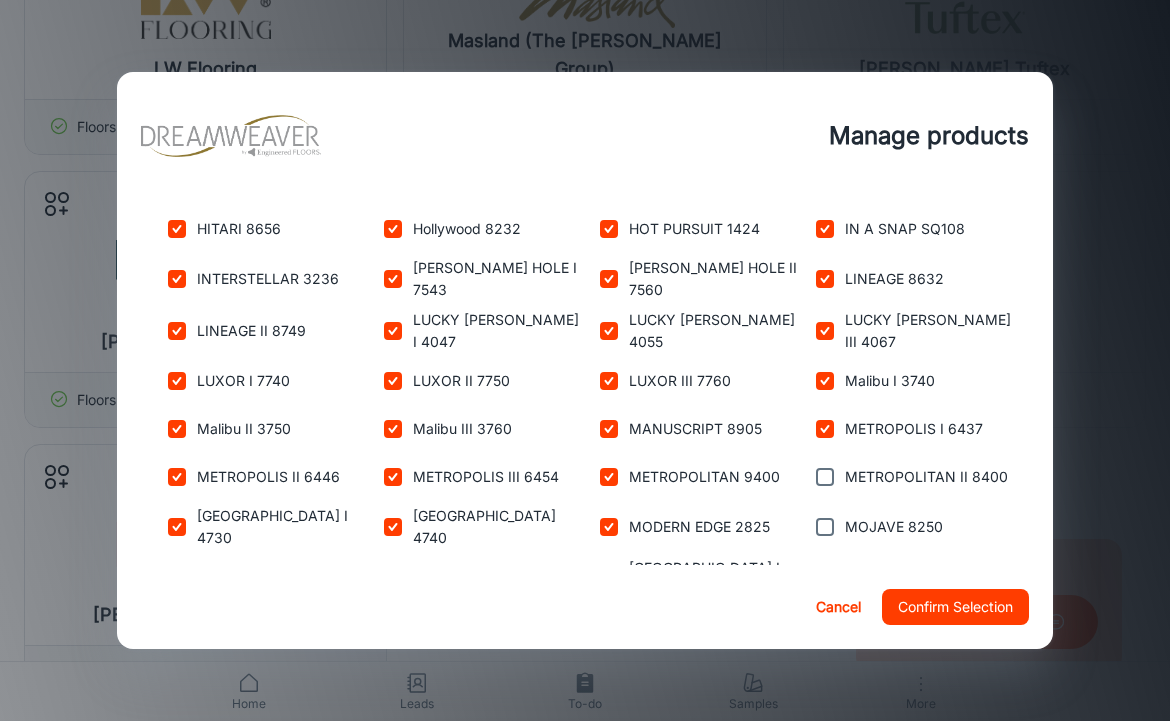 click at bounding box center [825, 477] 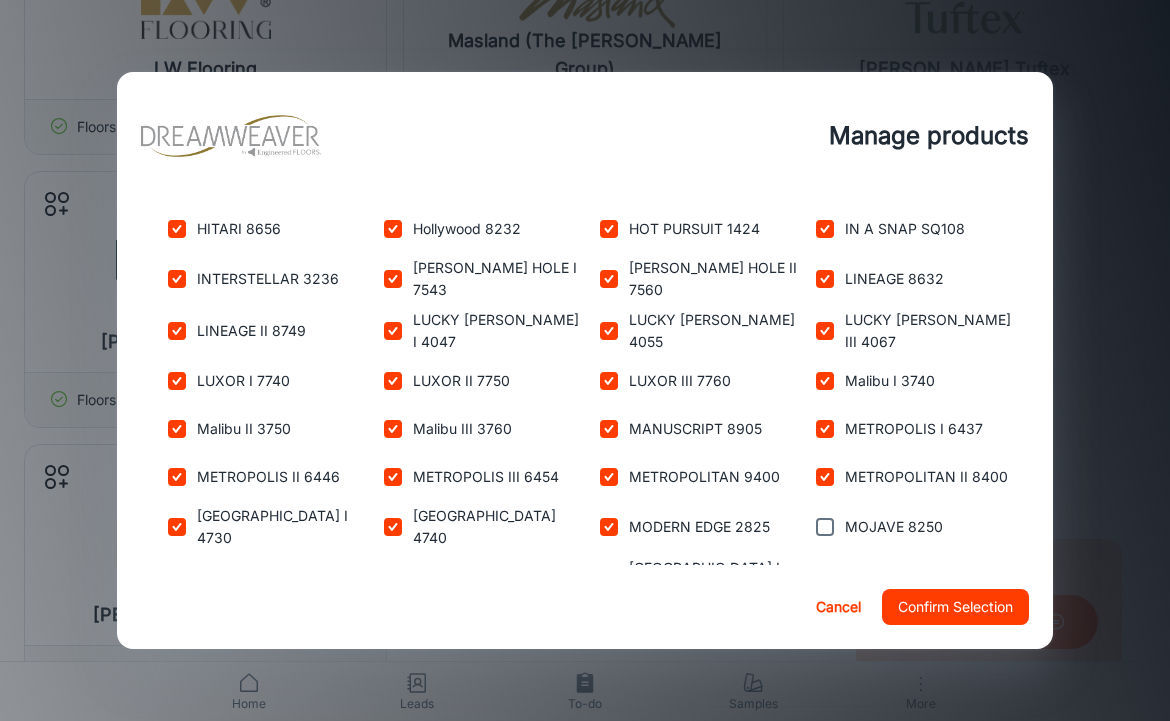click at bounding box center [825, 527] 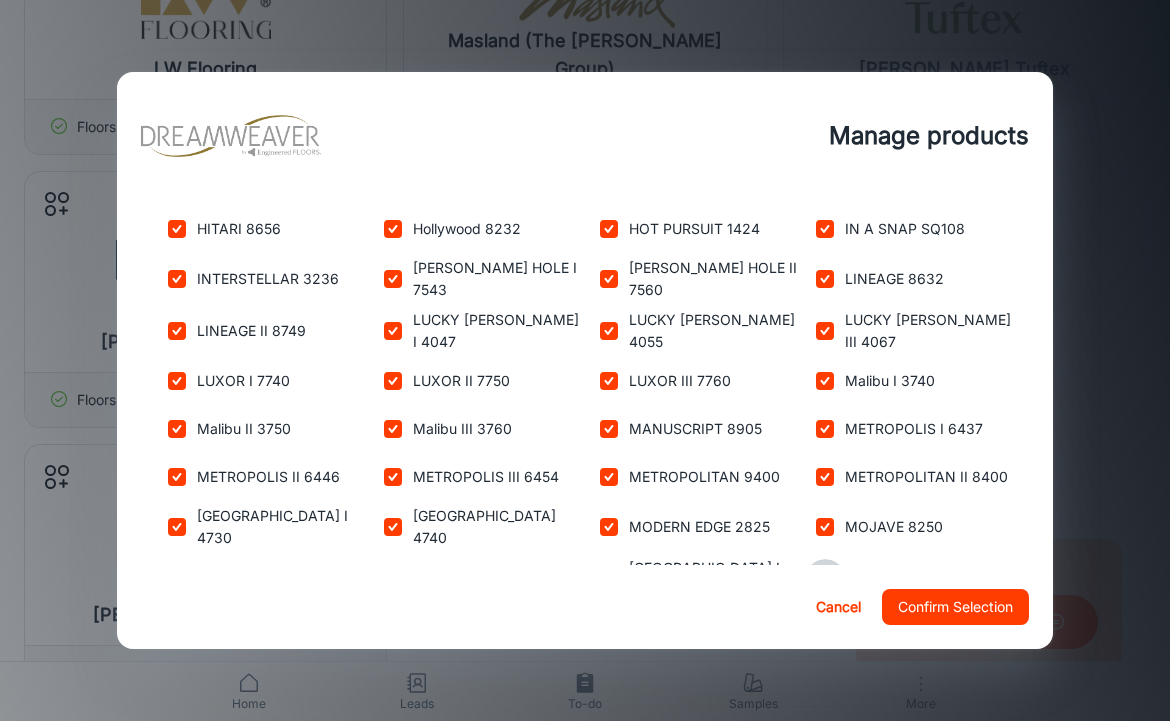 click at bounding box center (825, 579) 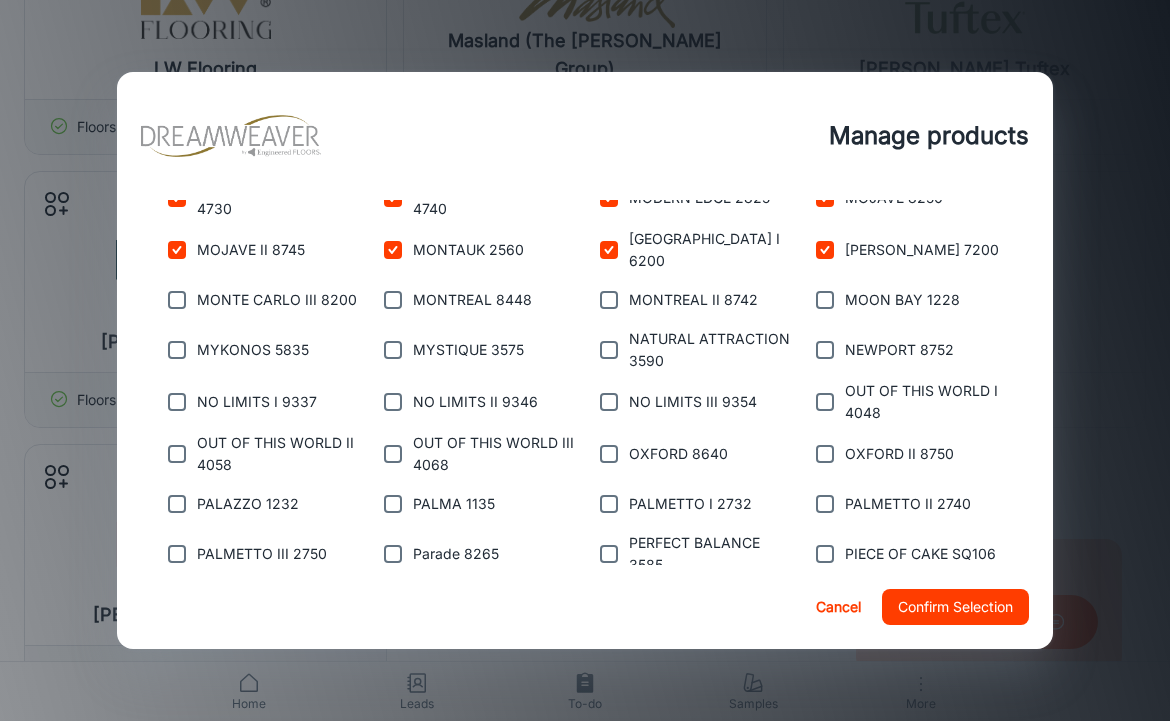 scroll, scrollTop: 1944, scrollLeft: 0, axis: vertical 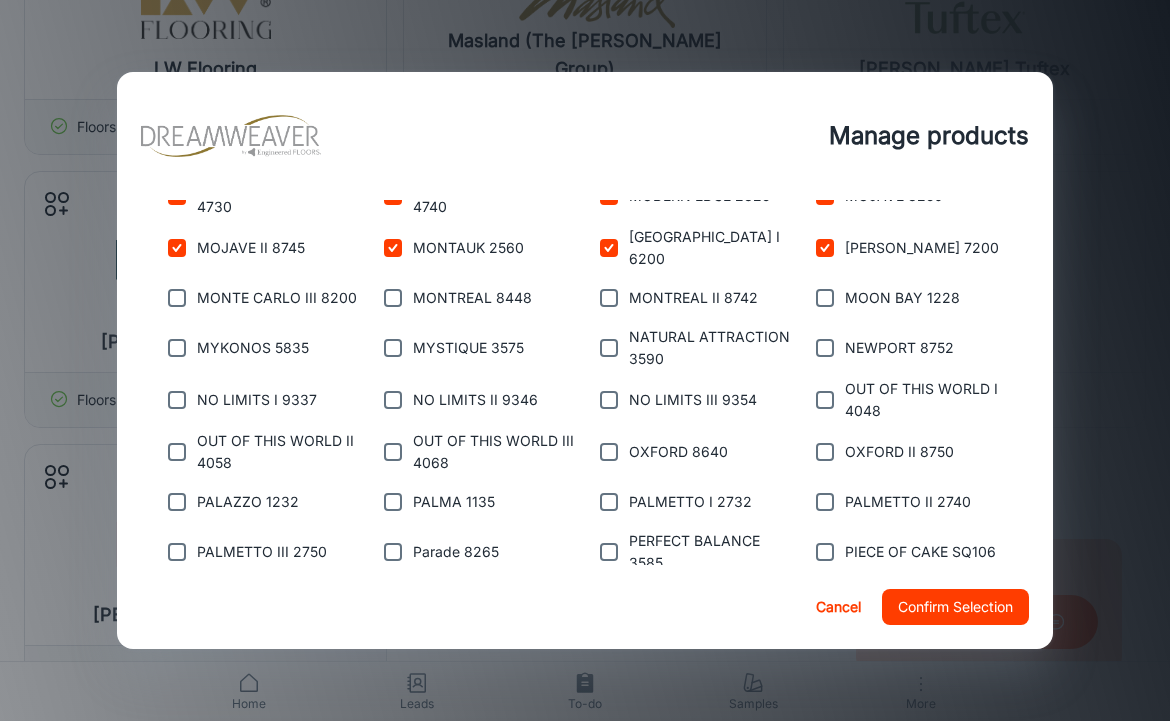 click at bounding box center (177, 298) 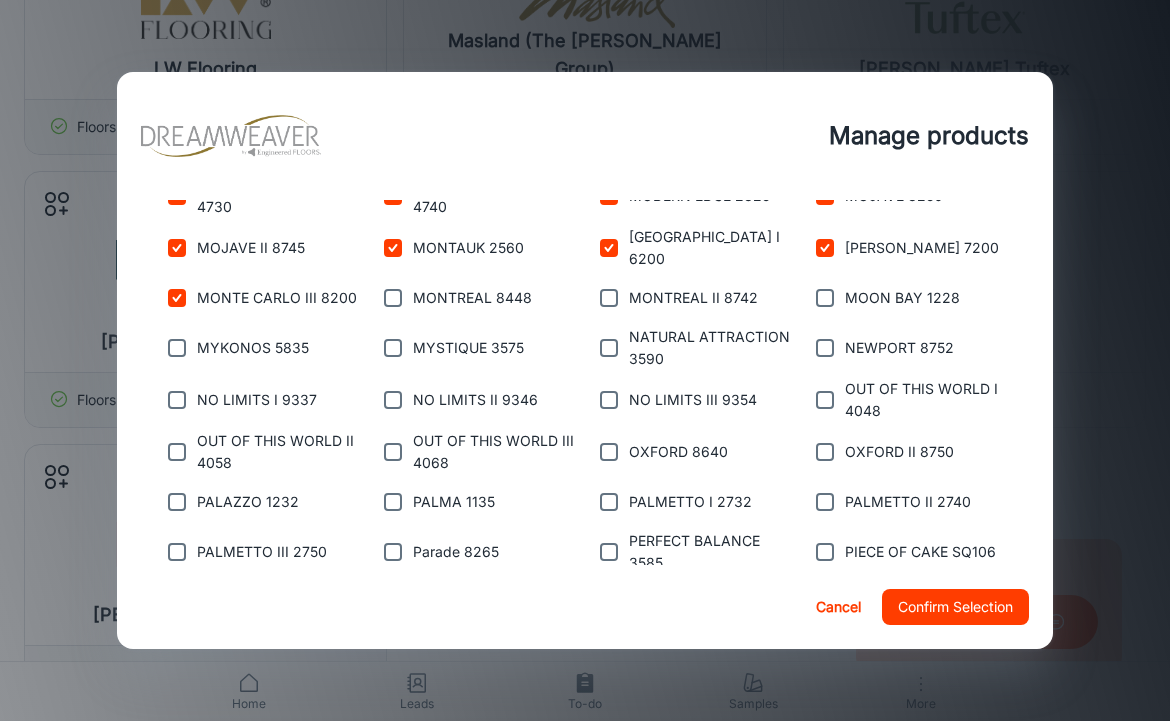 click at bounding box center [177, 348] 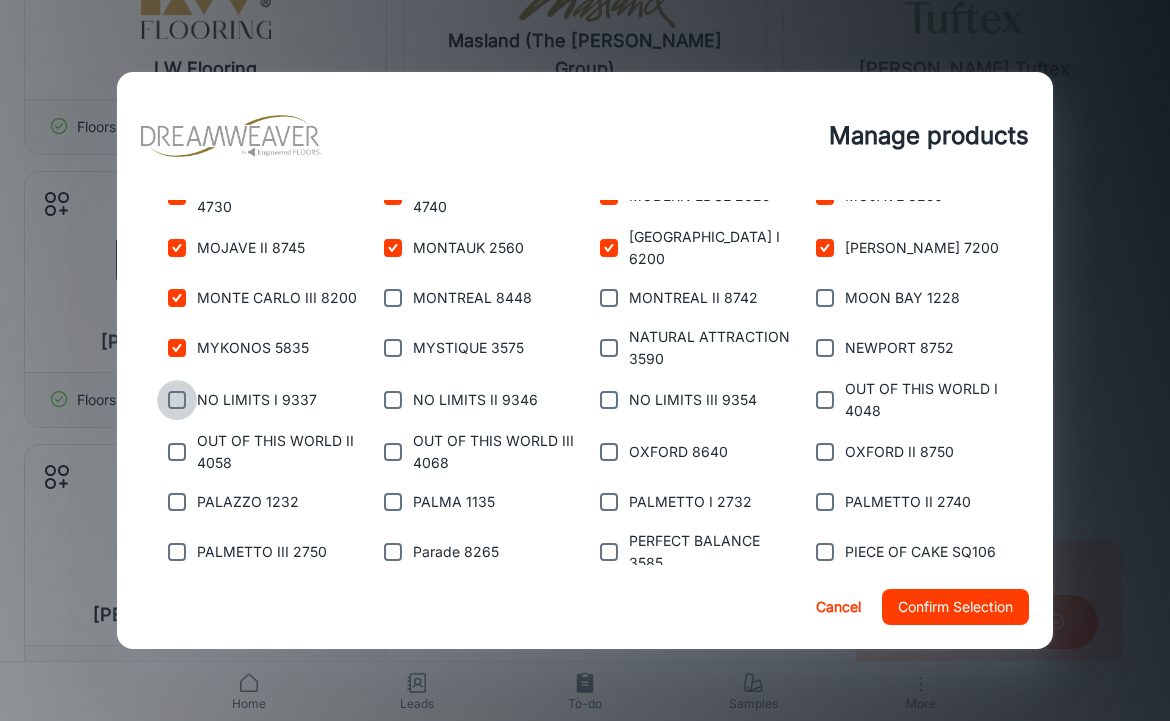 click at bounding box center [177, 400] 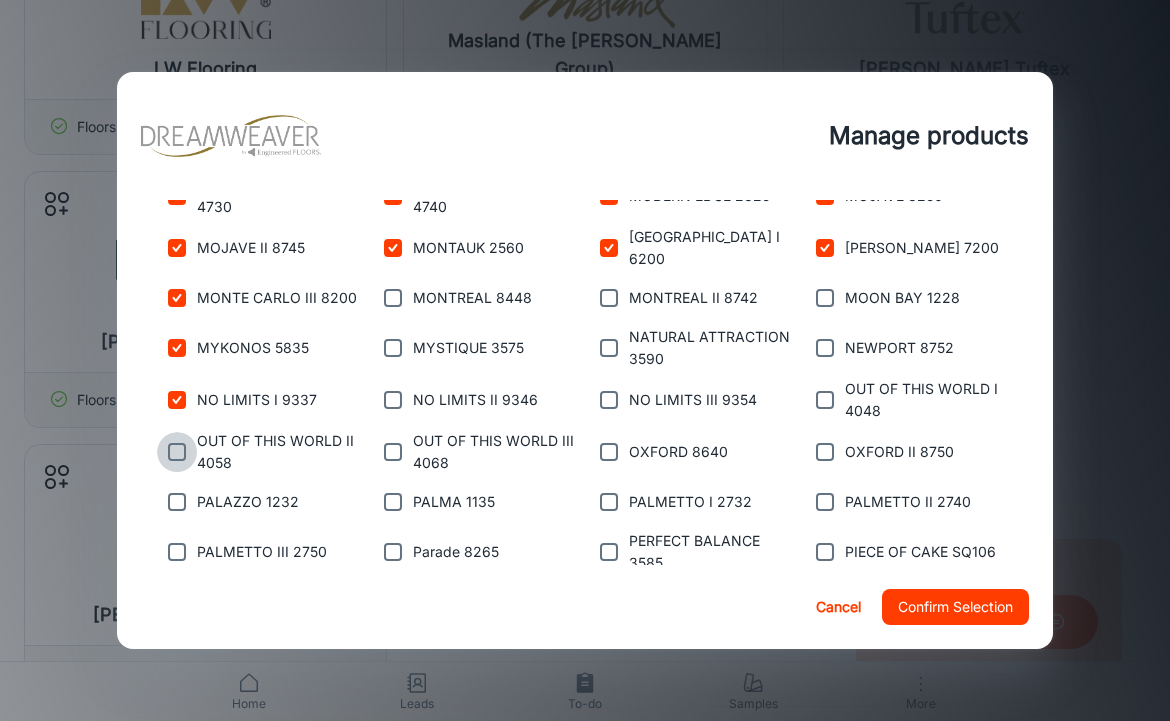 click at bounding box center [177, 452] 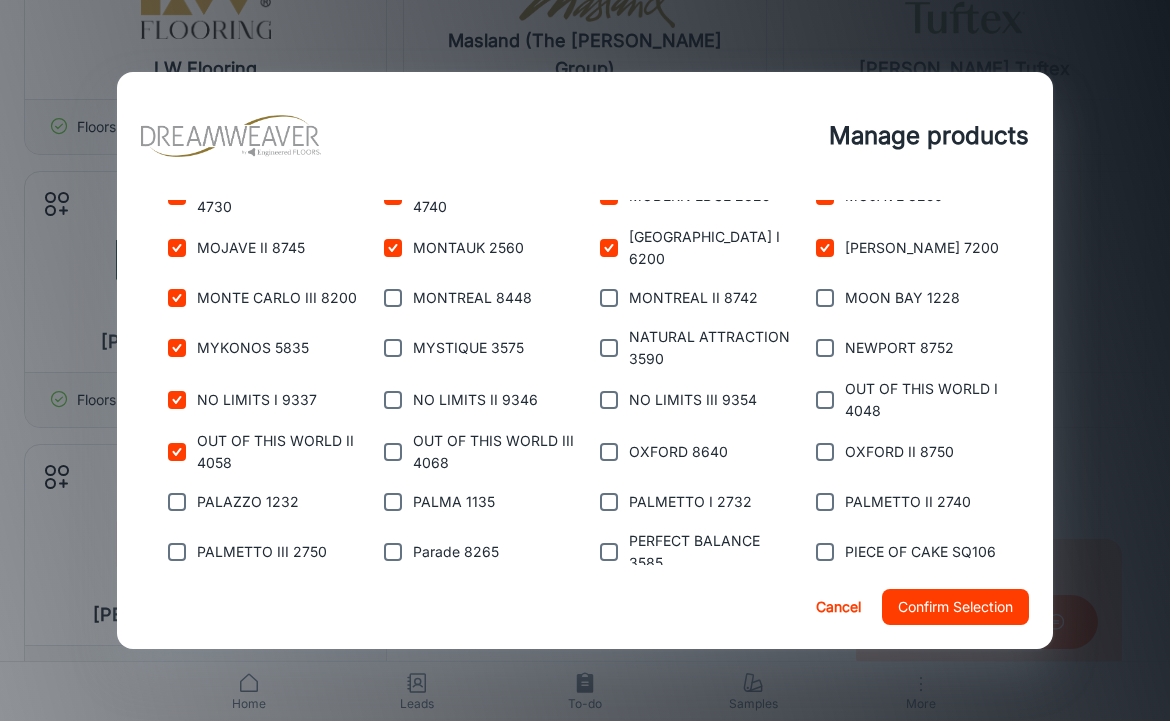 click at bounding box center (177, 502) 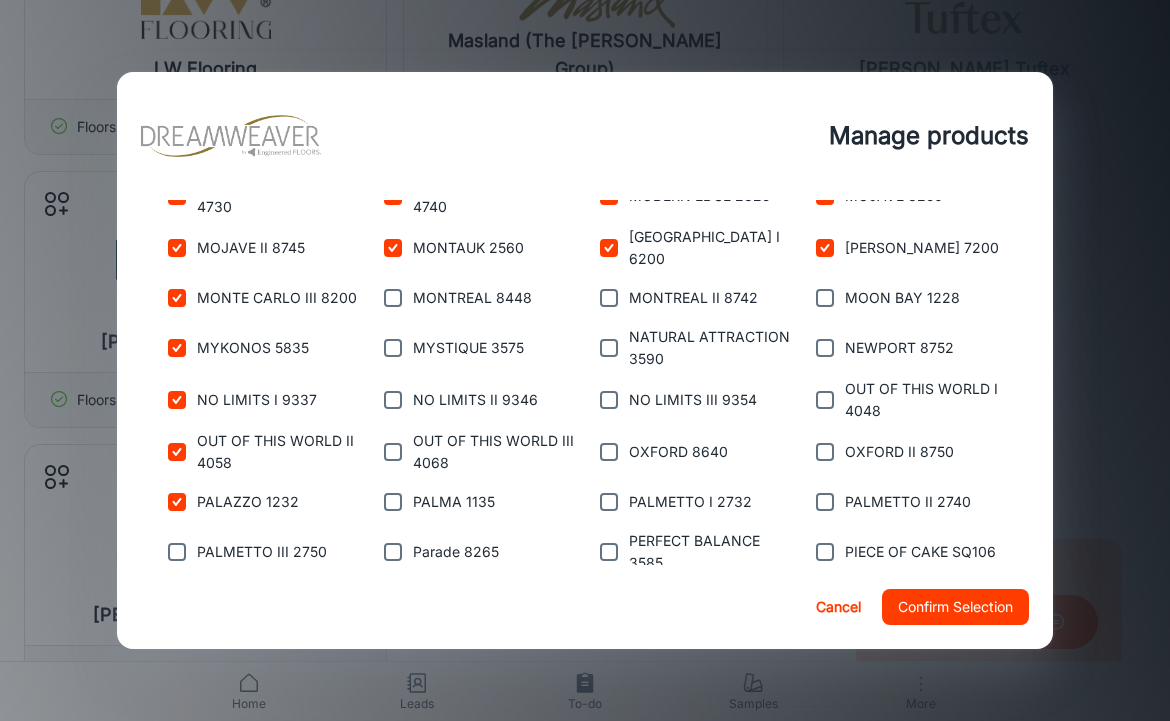 click at bounding box center (177, 552) 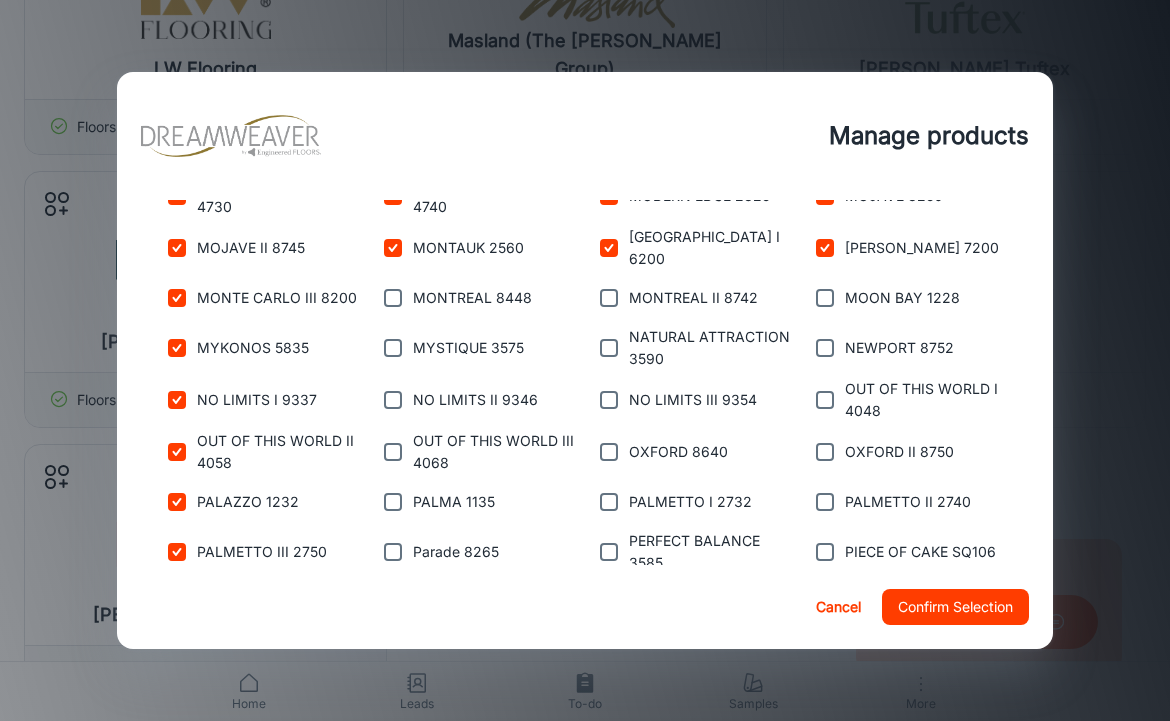 click at bounding box center (177, 602) 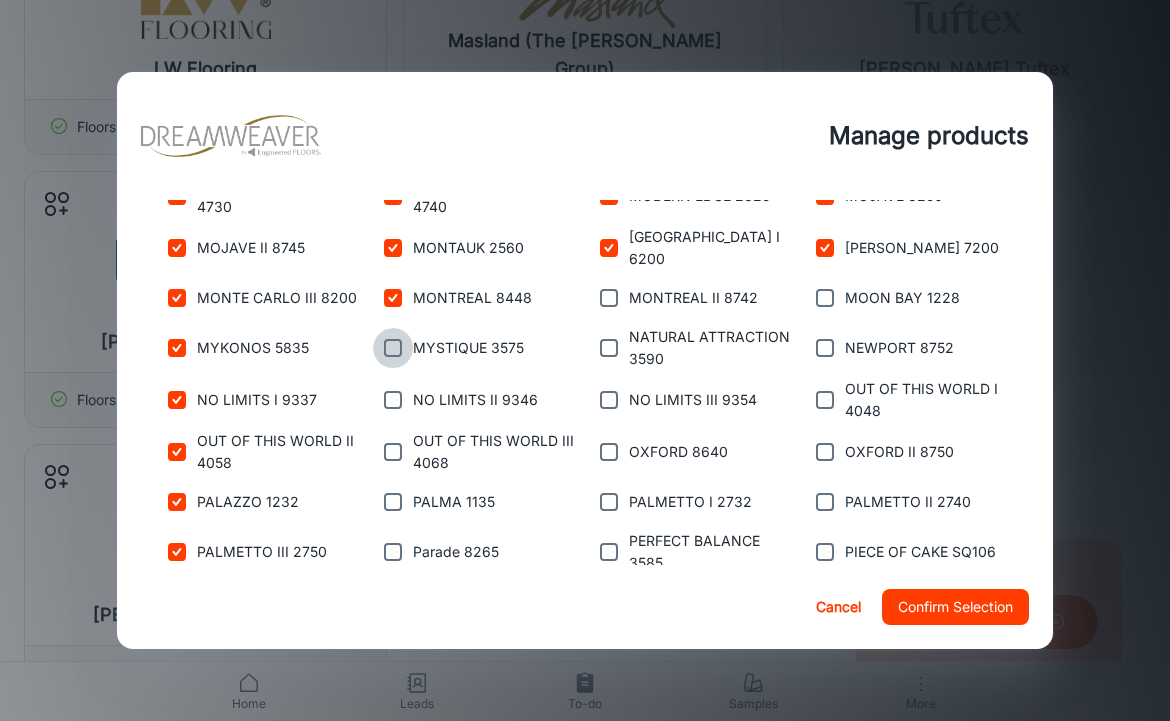 click at bounding box center (393, 348) 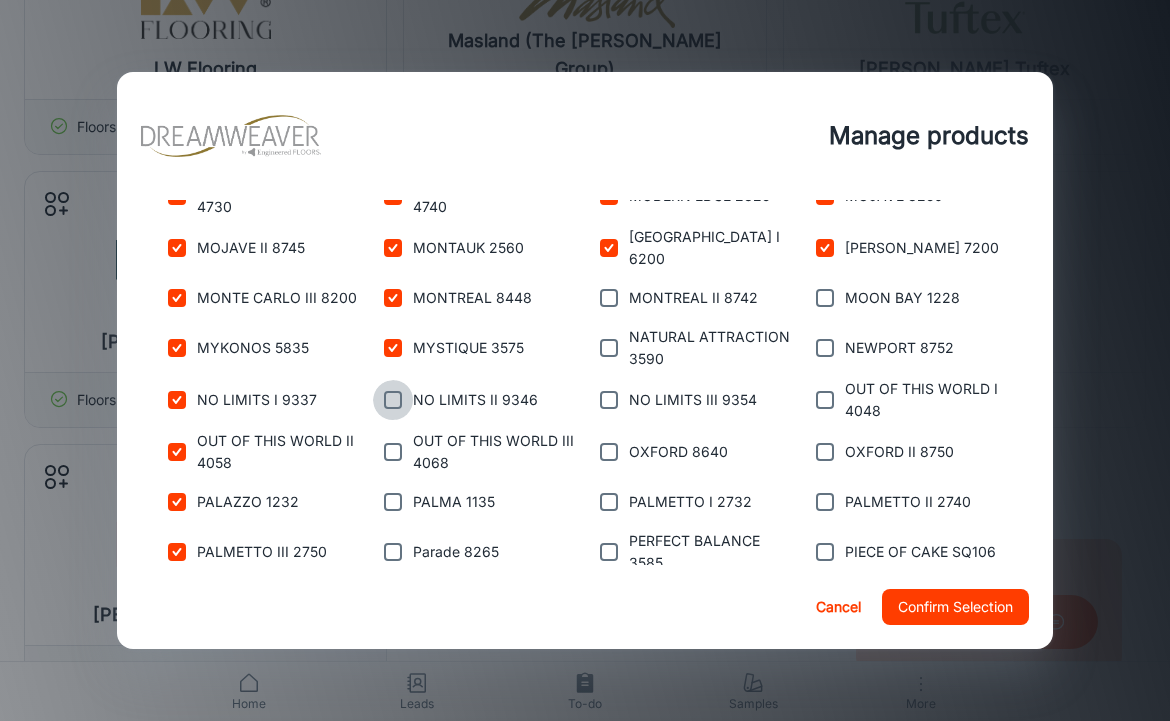 click at bounding box center [393, 400] 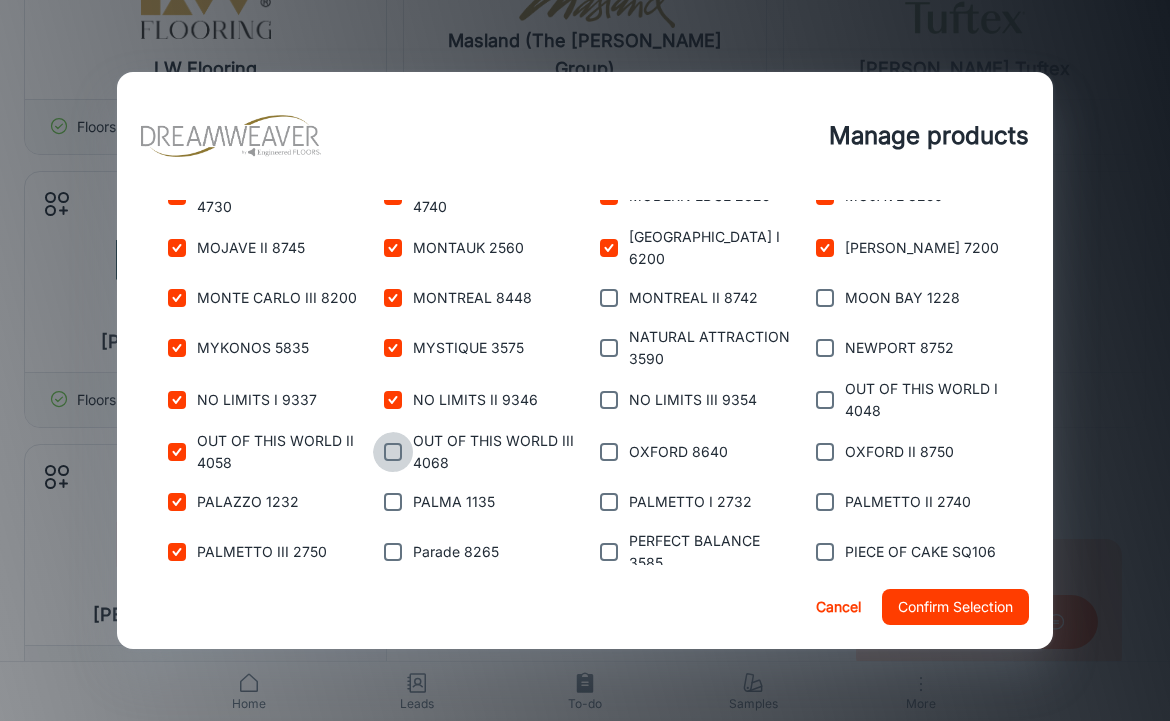 click at bounding box center (393, 452) 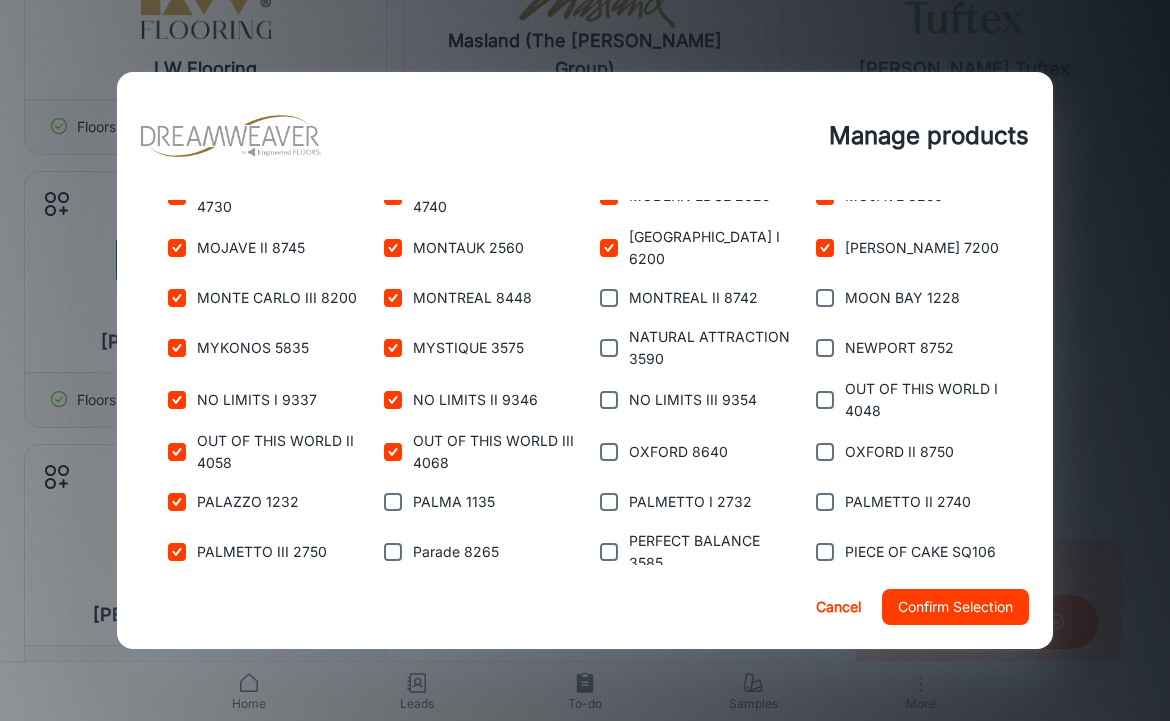 click at bounding box center (393, 502) 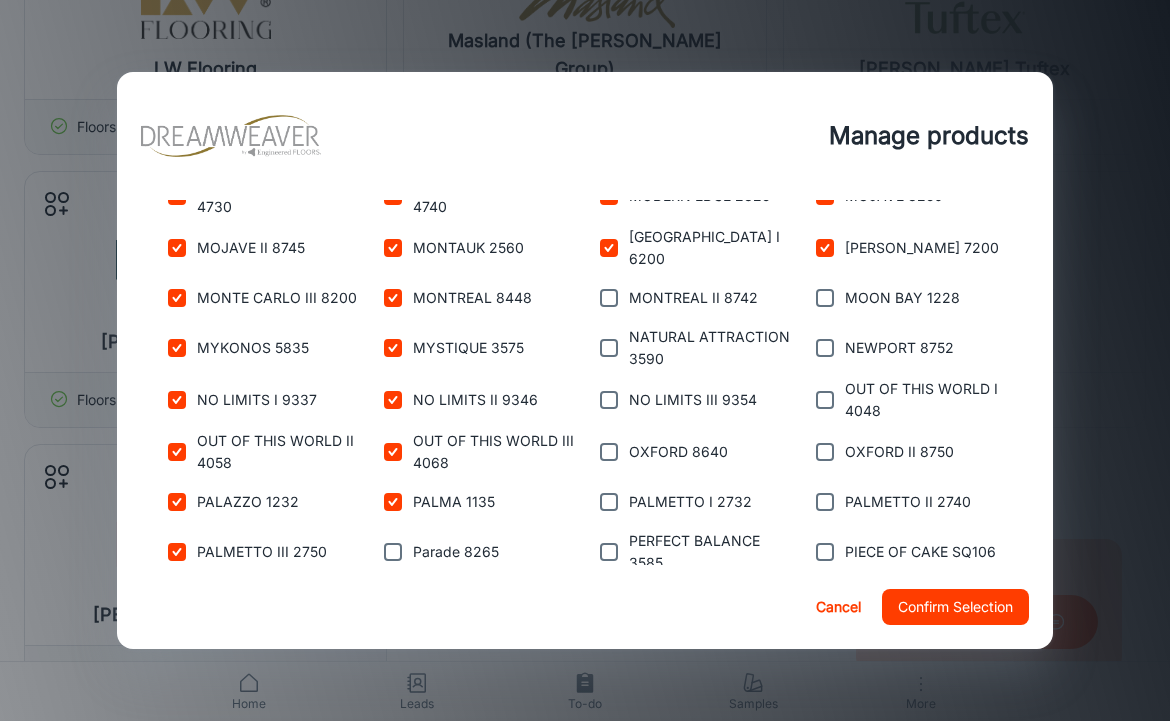 click at bounding box center [393, 552] 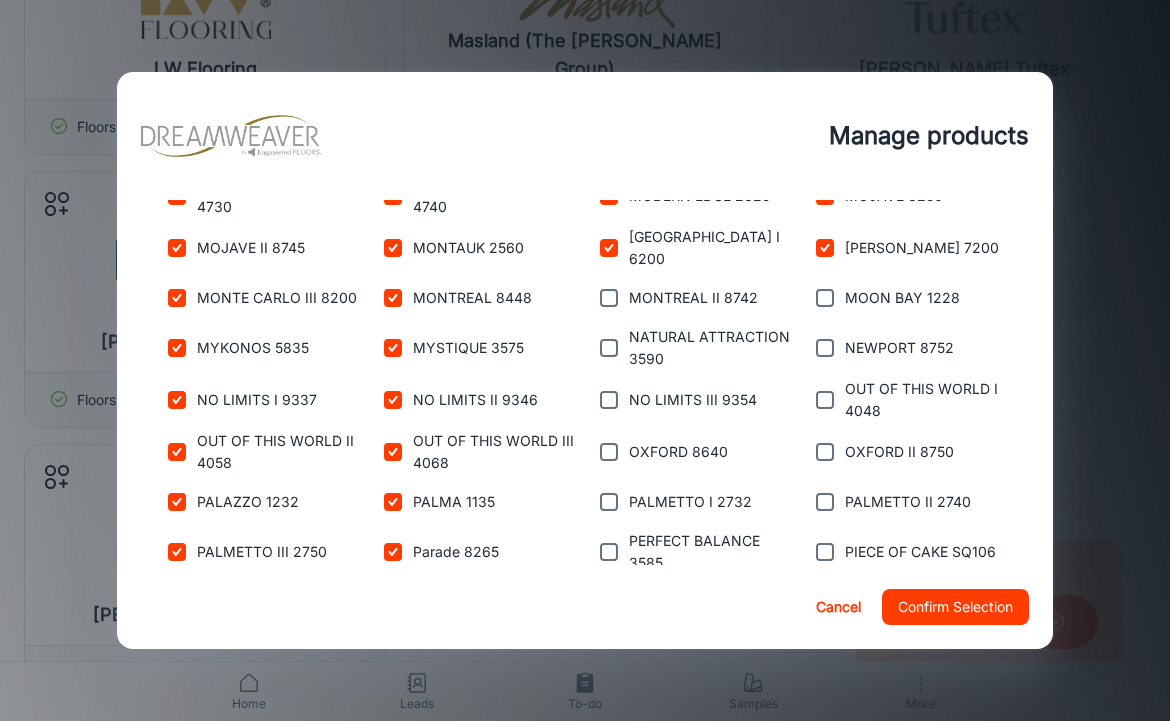 click at bounding box center (393, 602) 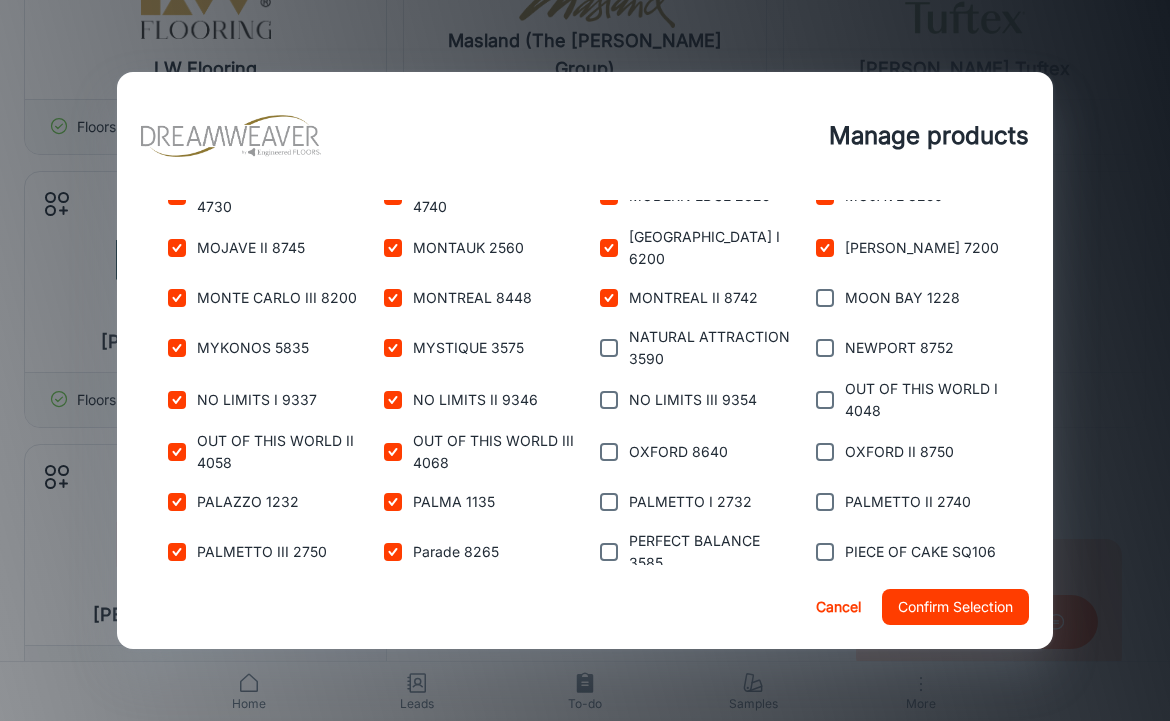 click at bounding box center (609, 348) 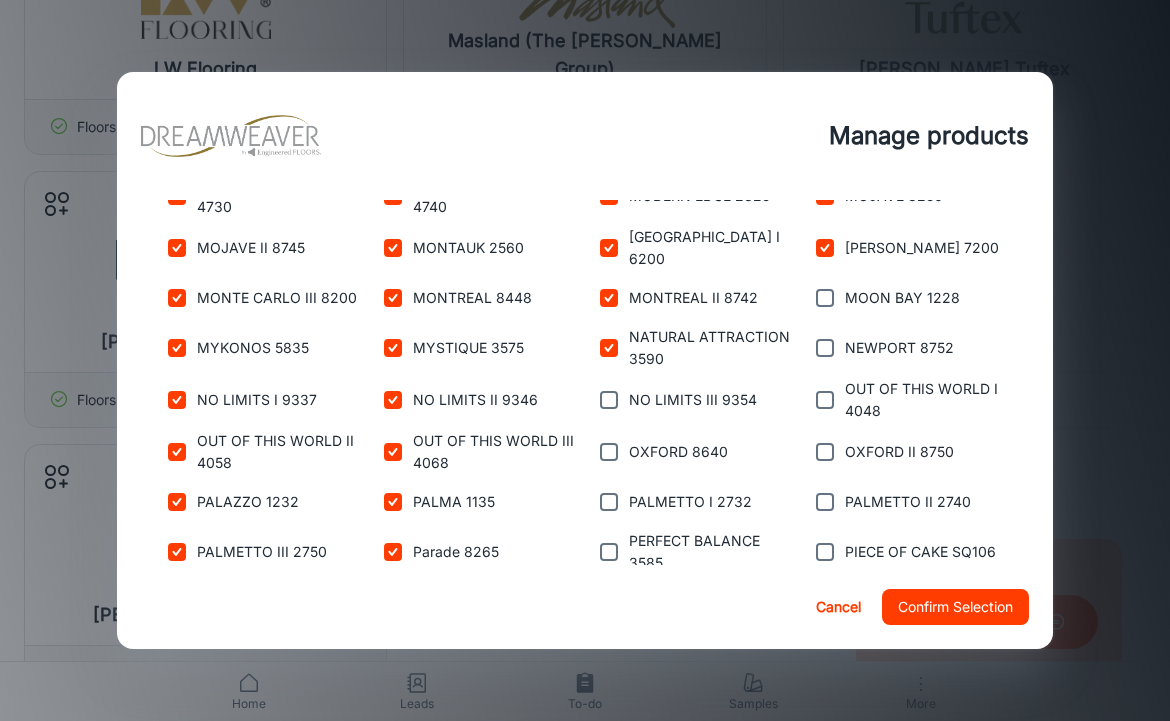 click at bounding box center [609, 400] 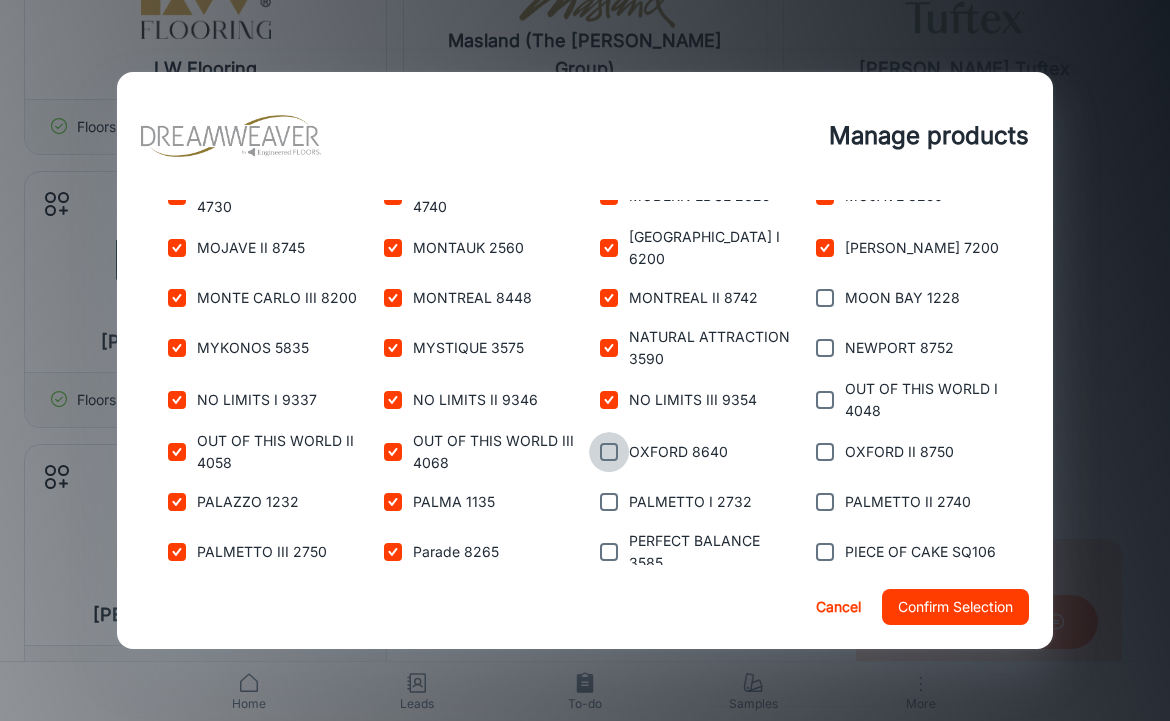 click at bounding box center (609, 452) 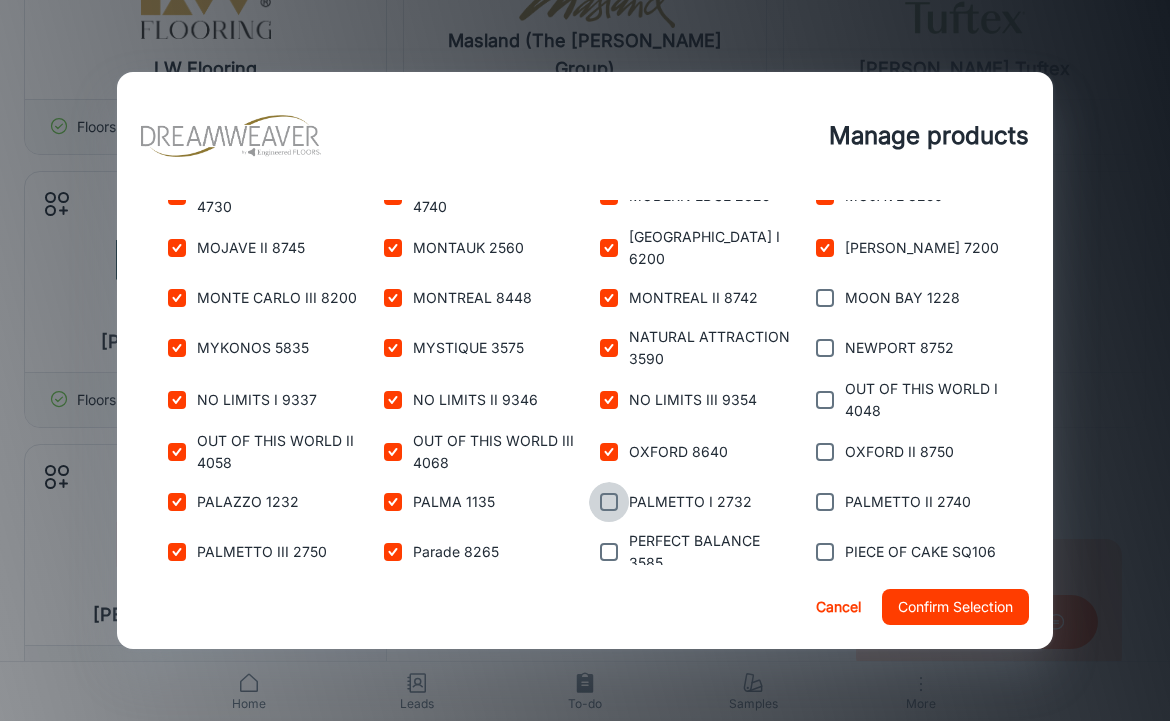 click at bounding box center (609, 502) 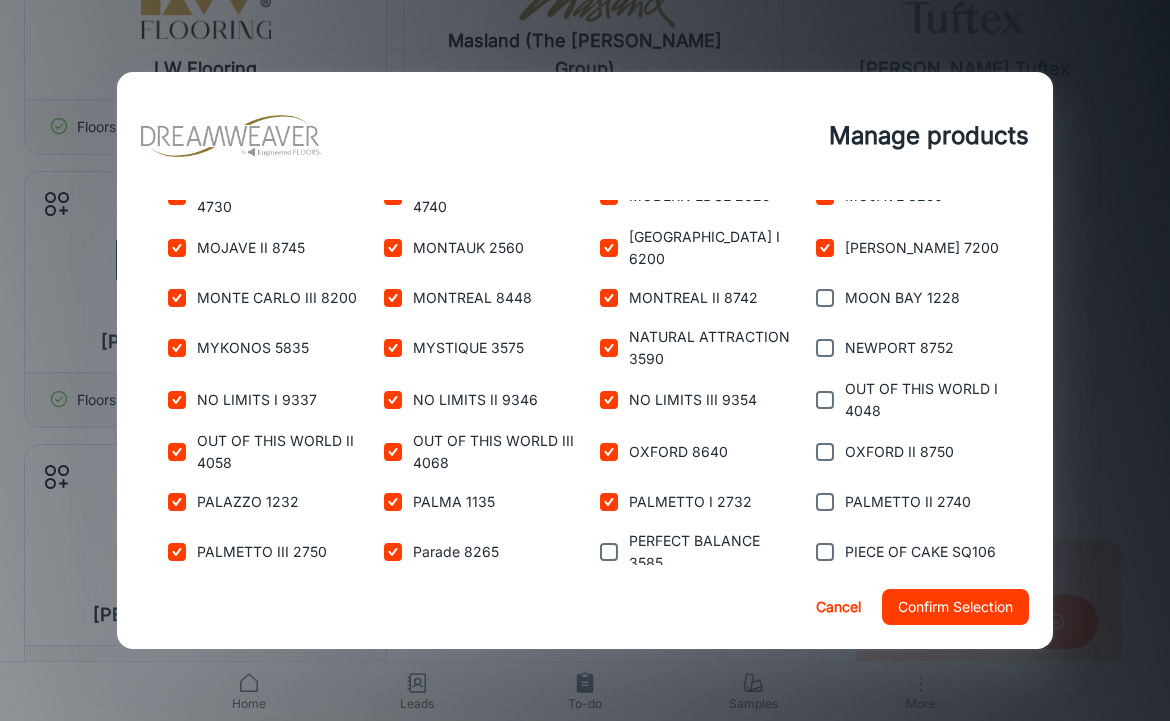 click at bounding box center (609, 552) 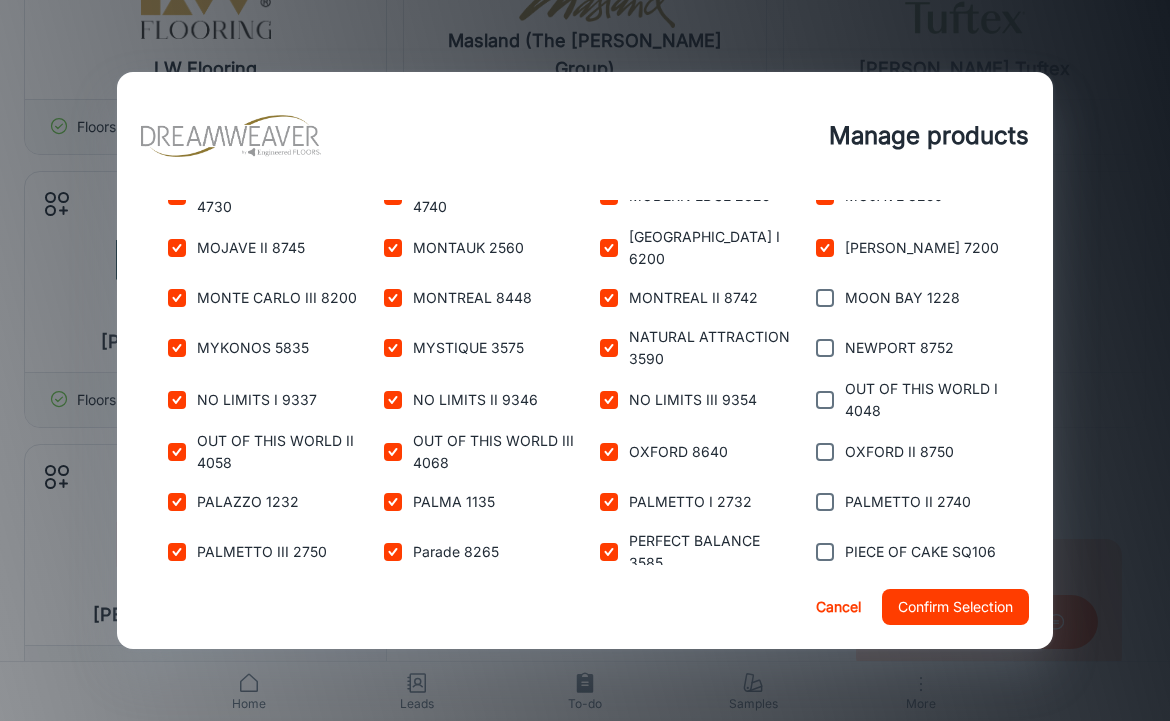 click at bounding box center [609, 602] 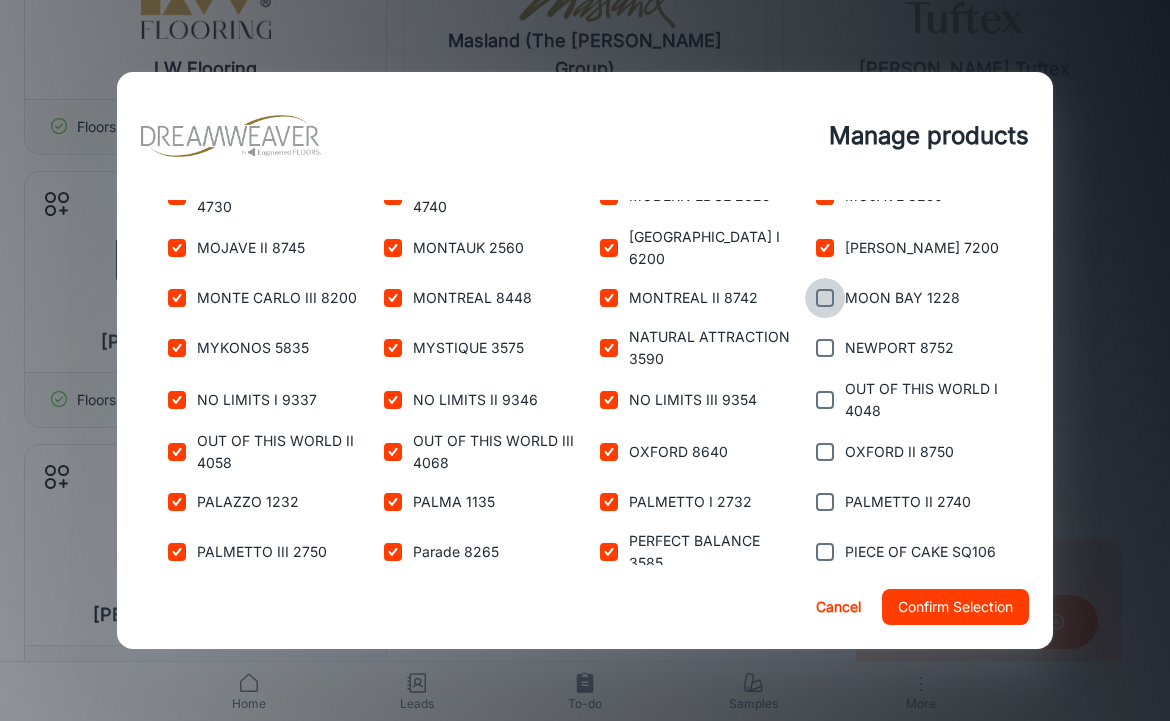 click at bounding box center (825, 298) 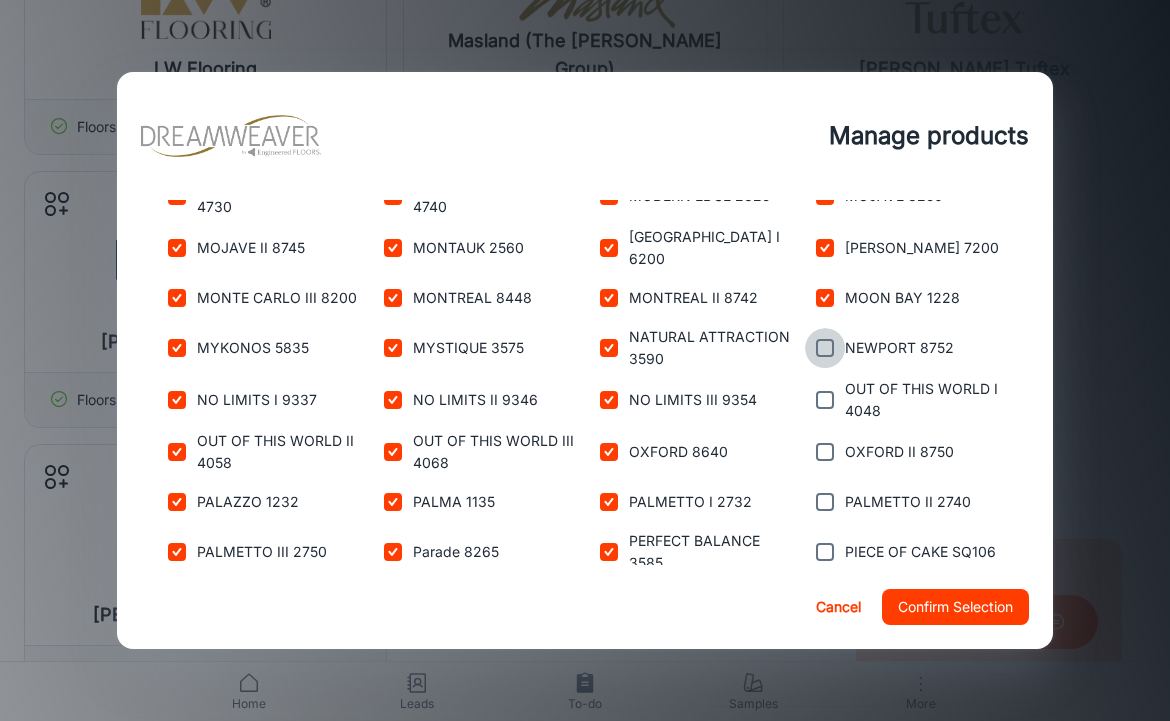 click at bounding box center (825, 348) 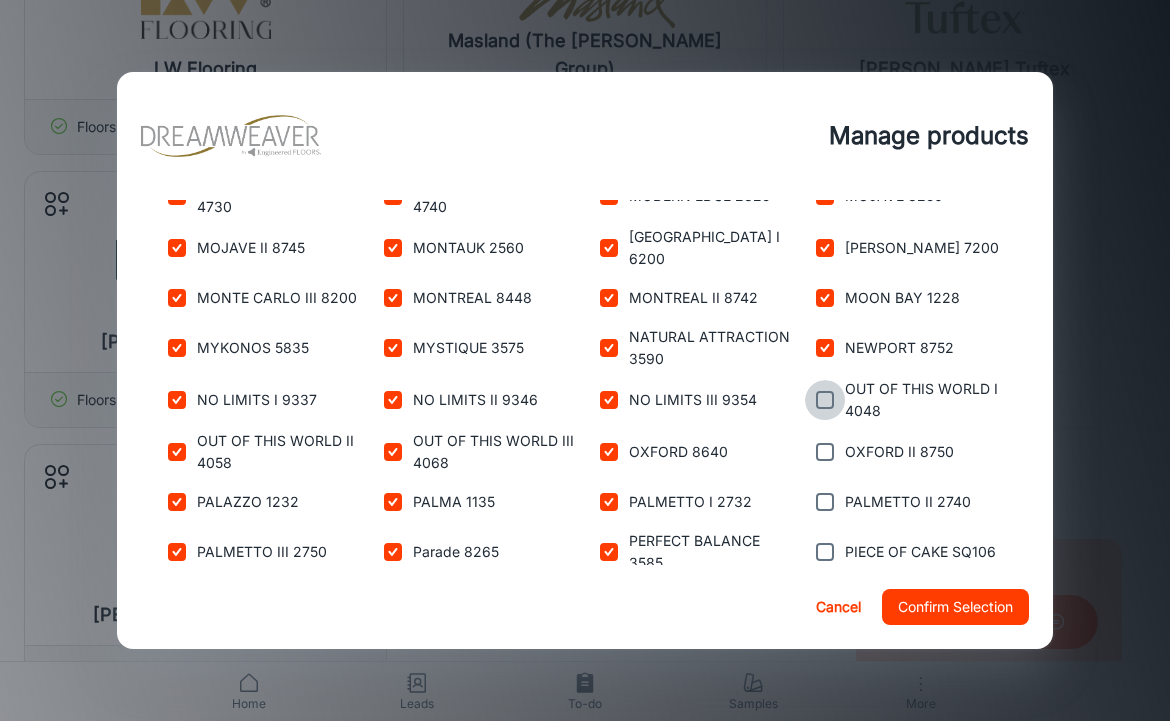 click at bounding box center [825, 400] 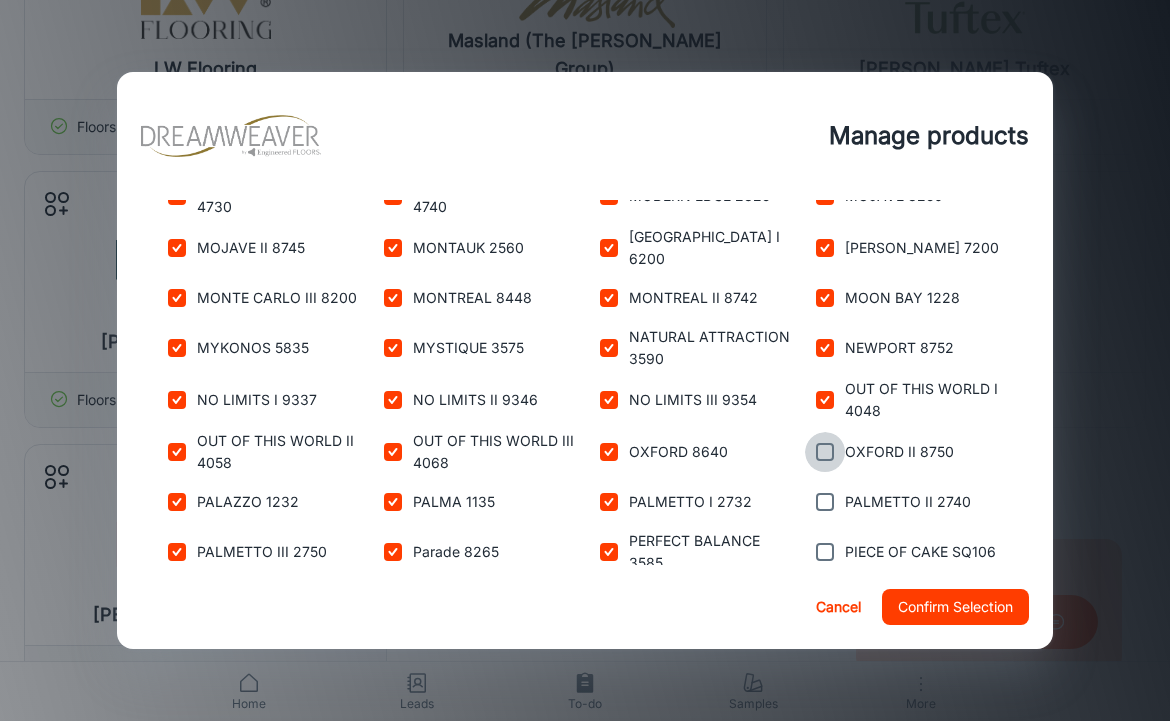 click at bounding box center (825, 452) 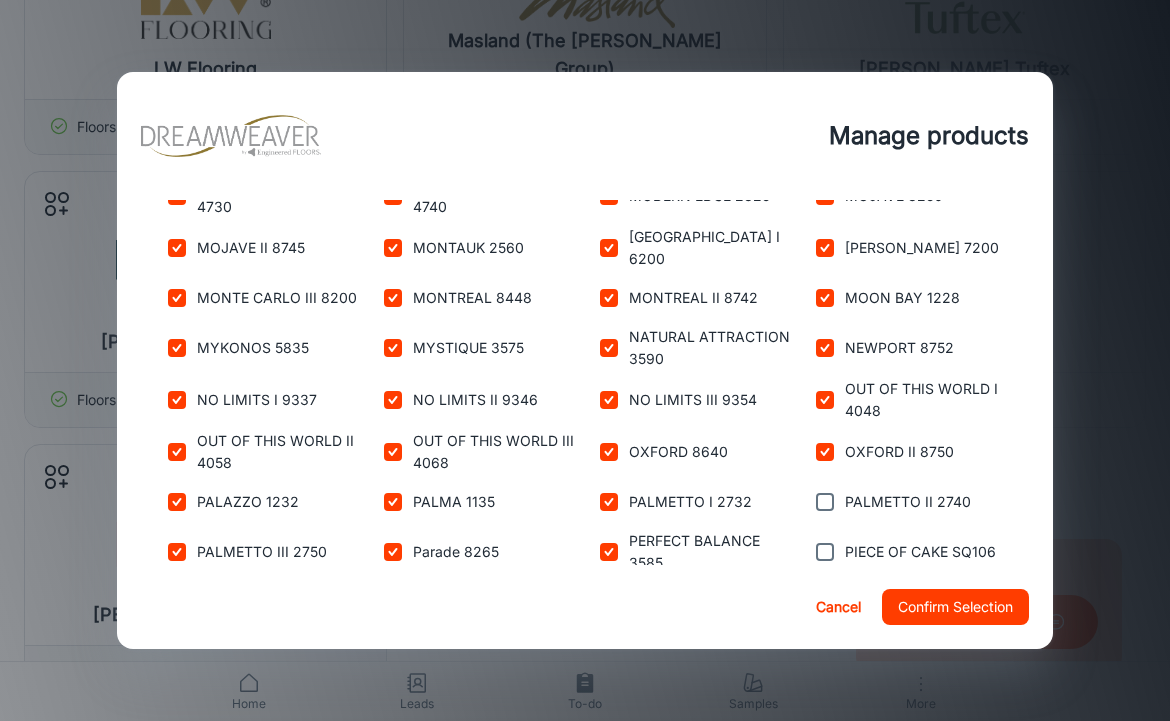 click at bounding box center (825, 502) 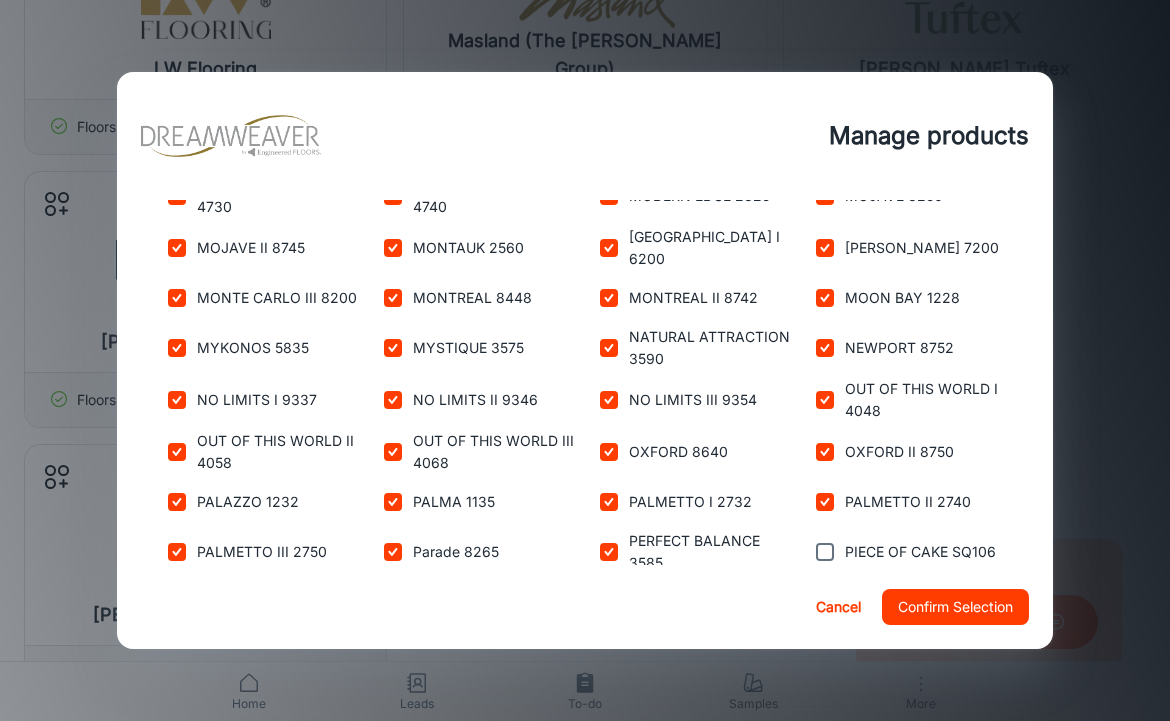 click at bounding box center [825, 552] 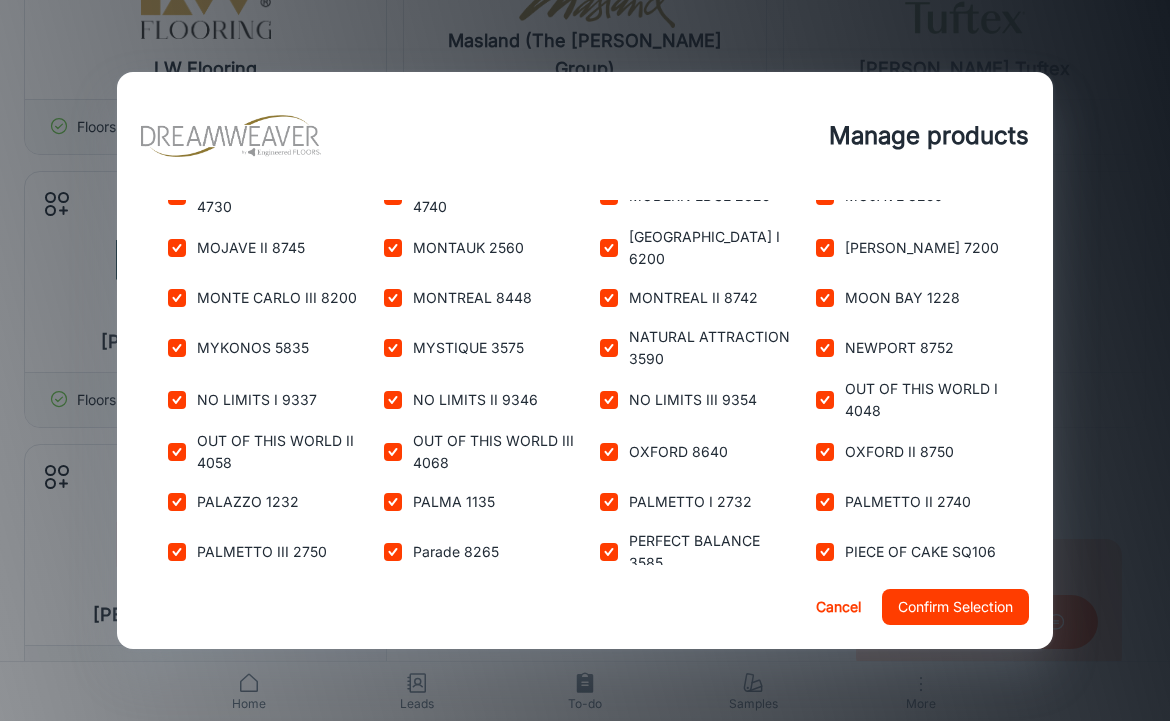 click at bounding box center (825, 602) 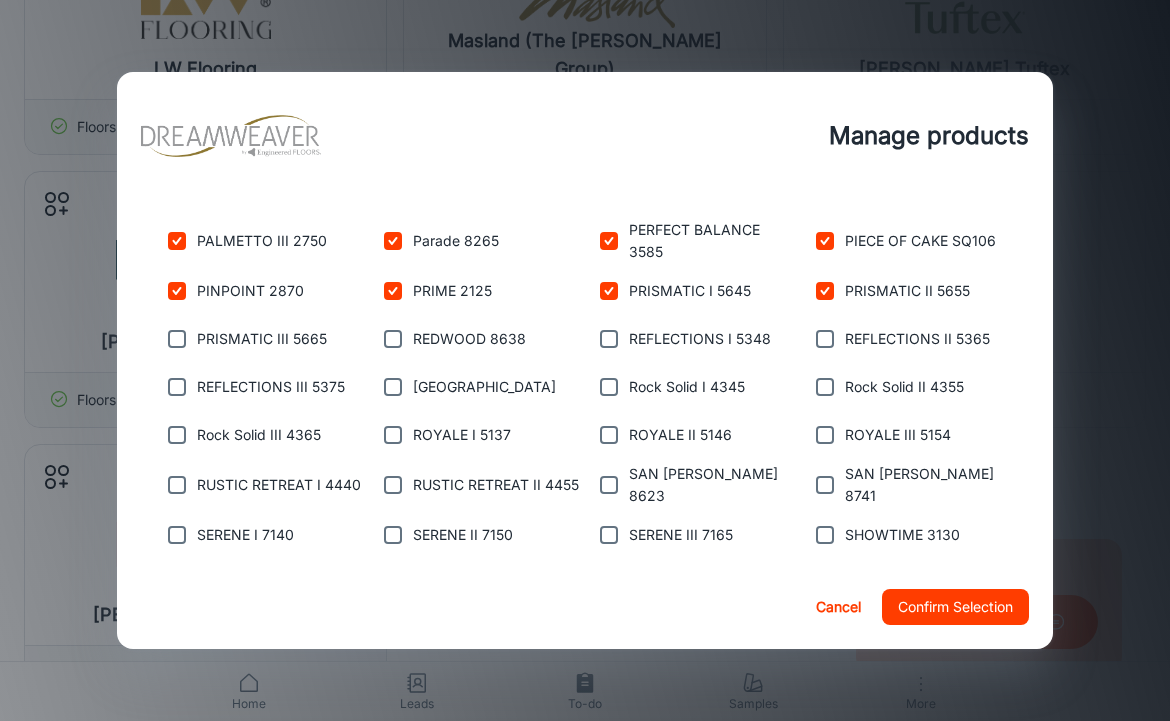 scroll, scrollTop: 2342, scrollLeft: 0, axis: vertical 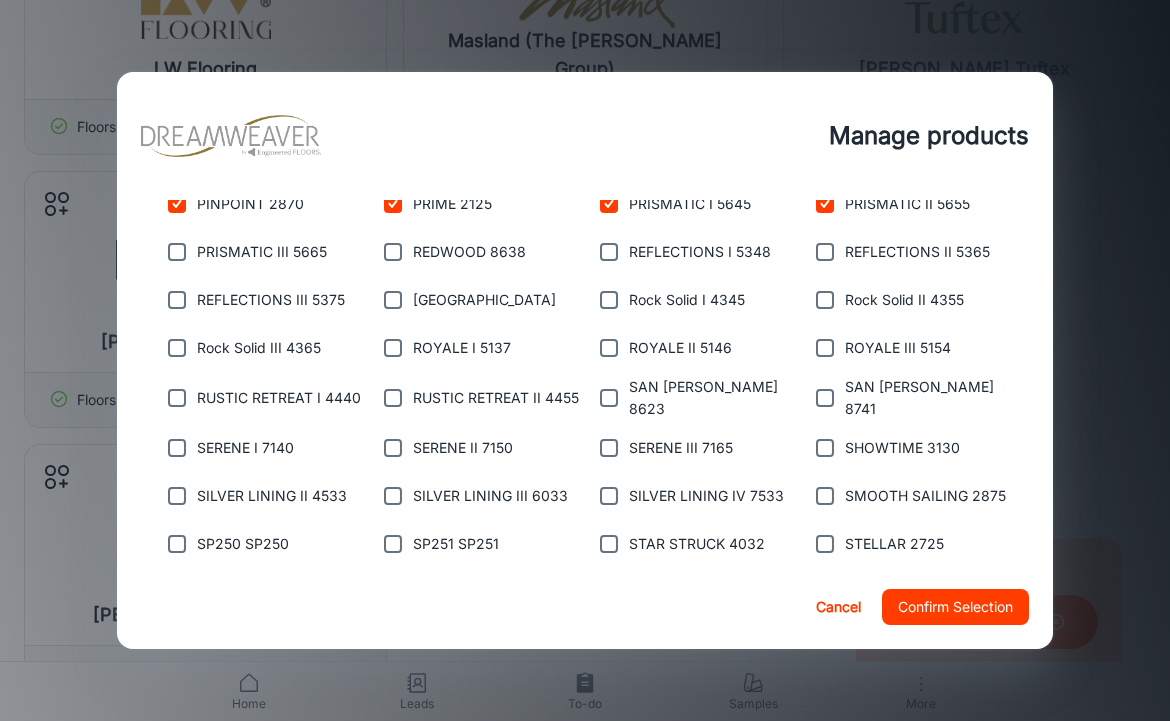 click at bounding box center (177, 252) 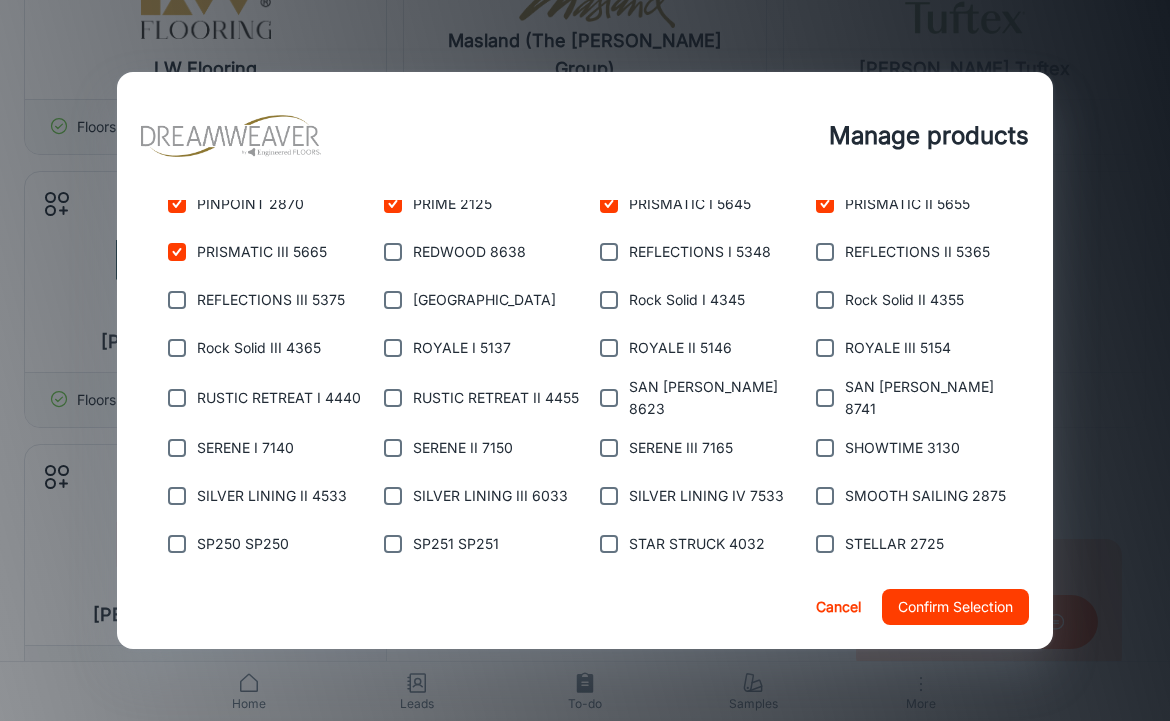 click at bounding box center [177, 300] 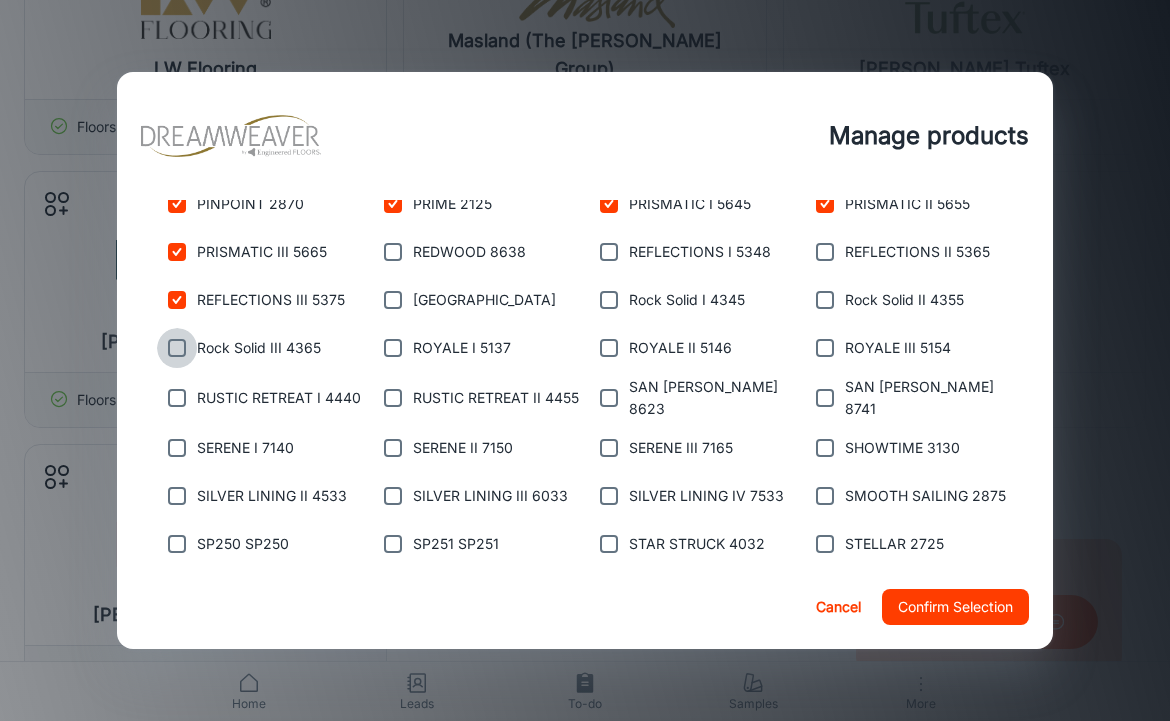 click at bounding box center (177, 348) 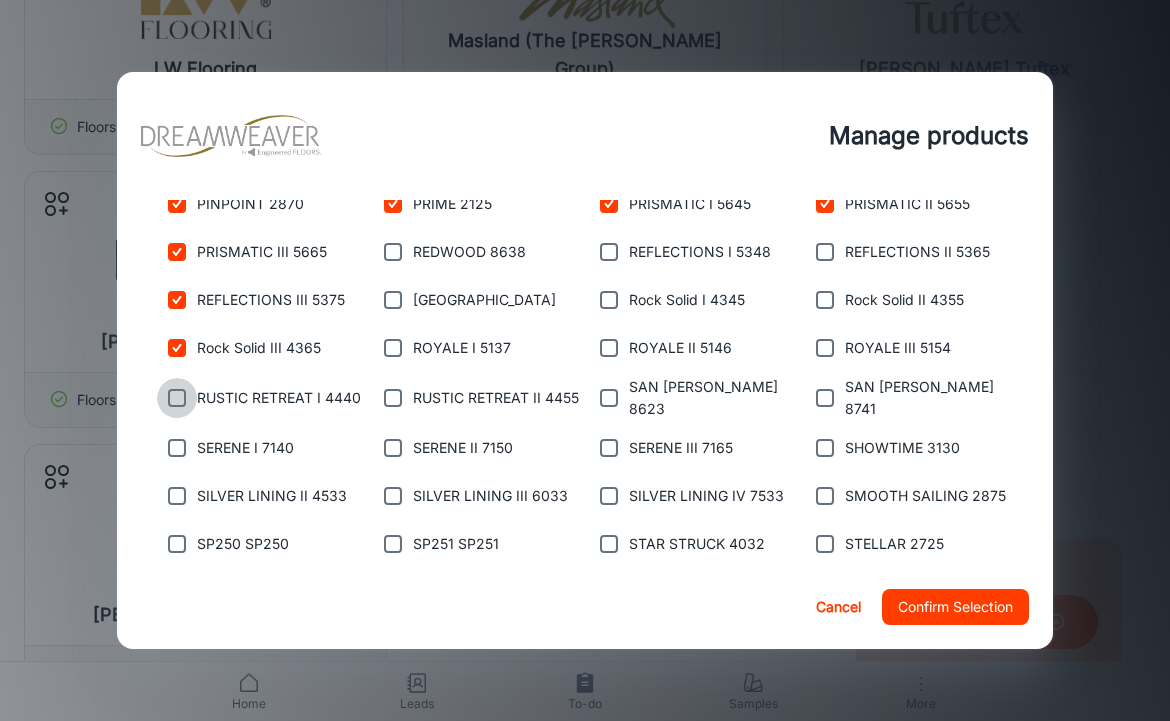 click at bounding box center (177, 398) 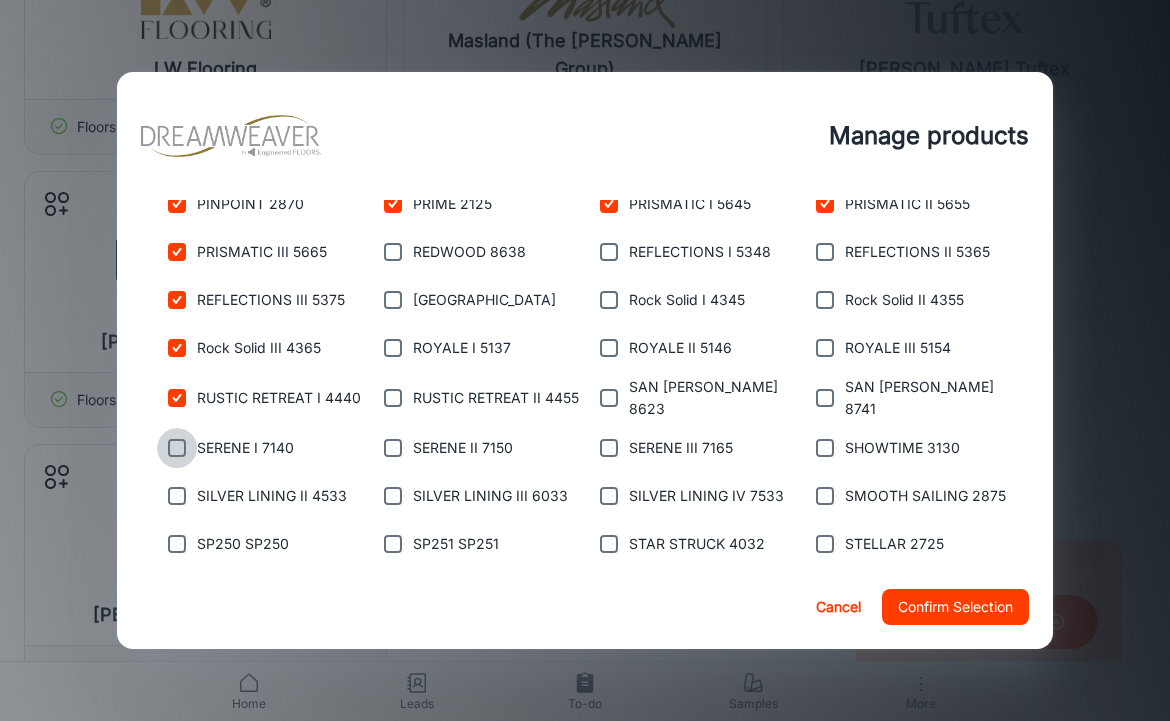 click at bounding box center [177, 448] 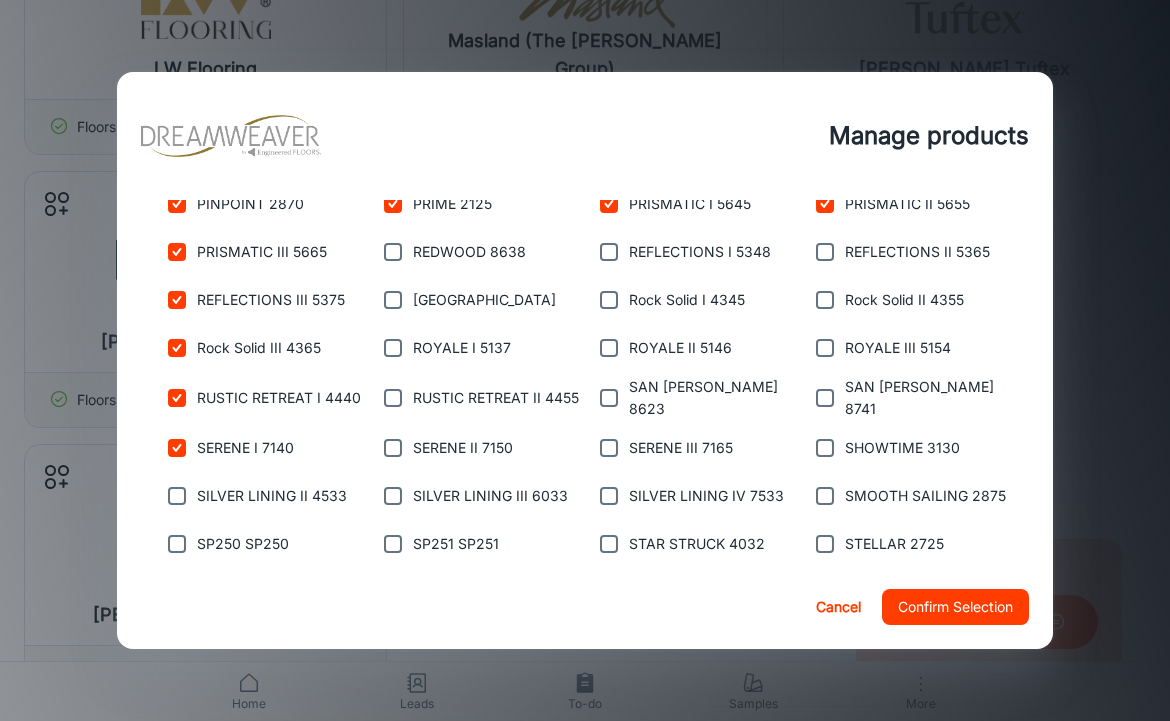 click on "SILVER LINING II 4533" at bounding box center [257, 492] 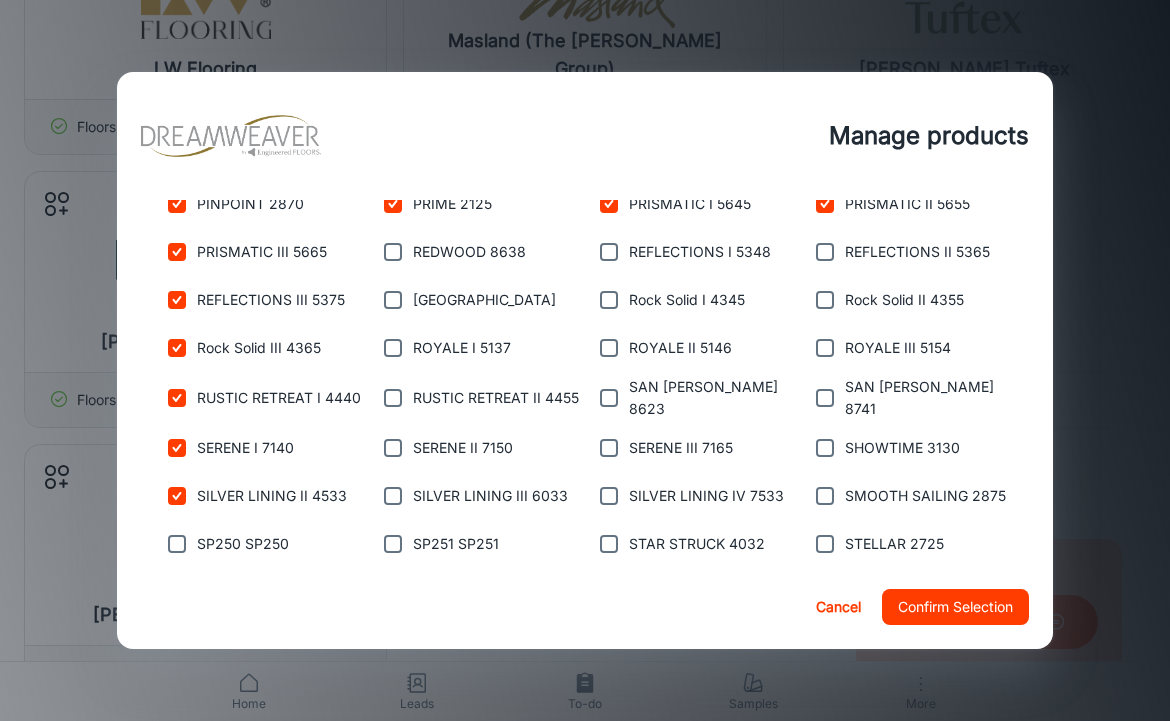 click on "SP250 SP250" at bounding box center (257, 540) 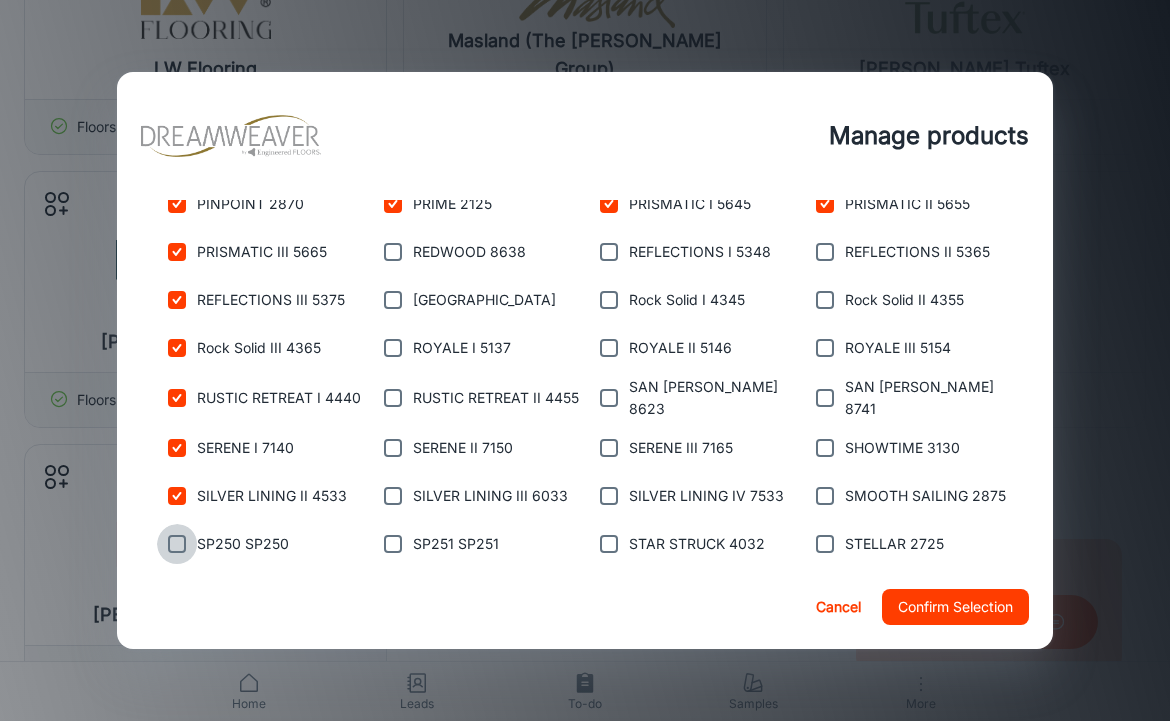 click at bounding box center [177, 544] 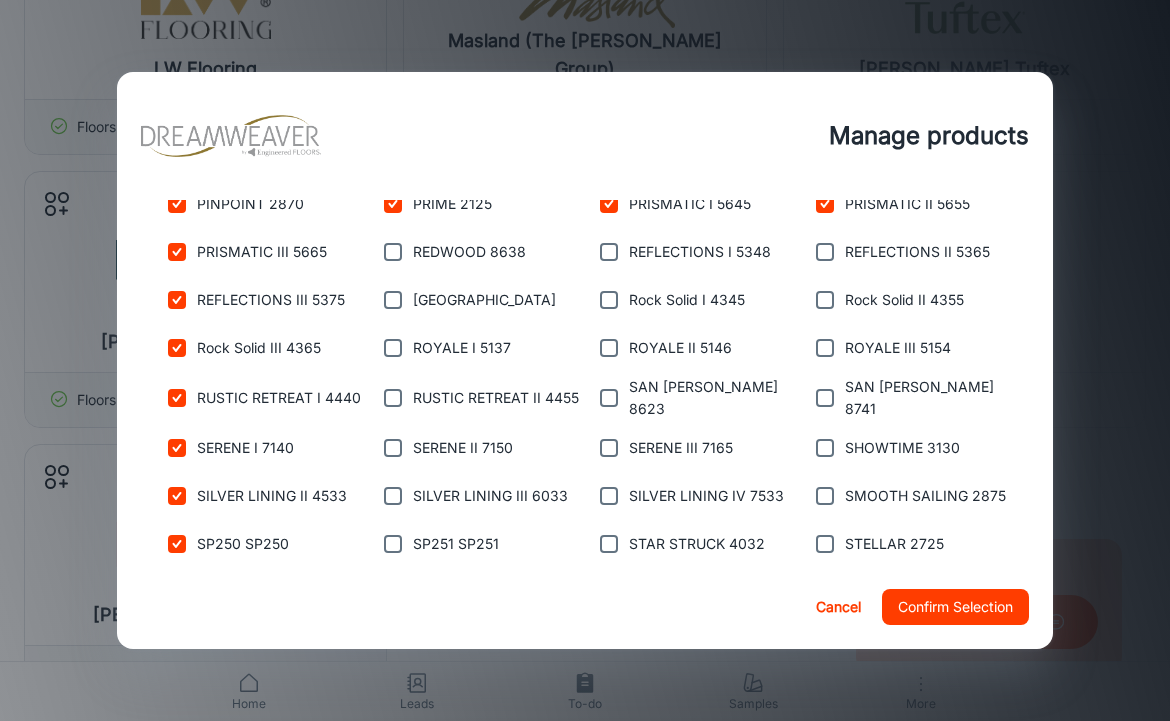 click at bounding box center [177, 592] 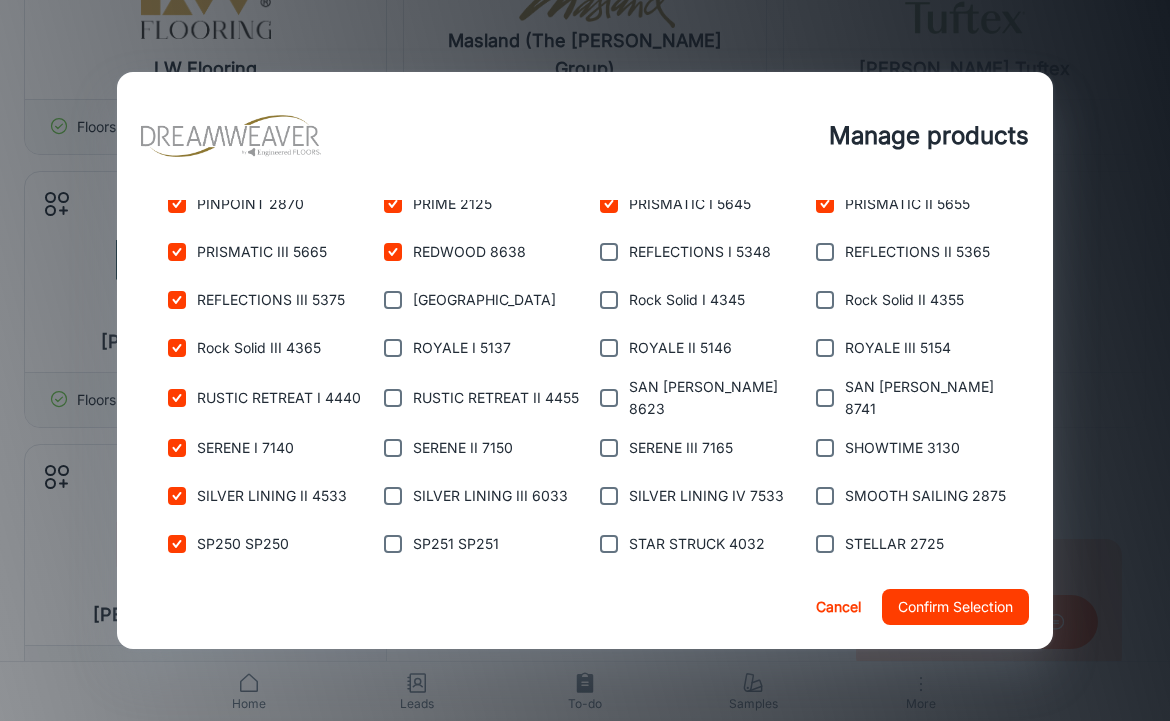 click at bounding box center (393, 300) 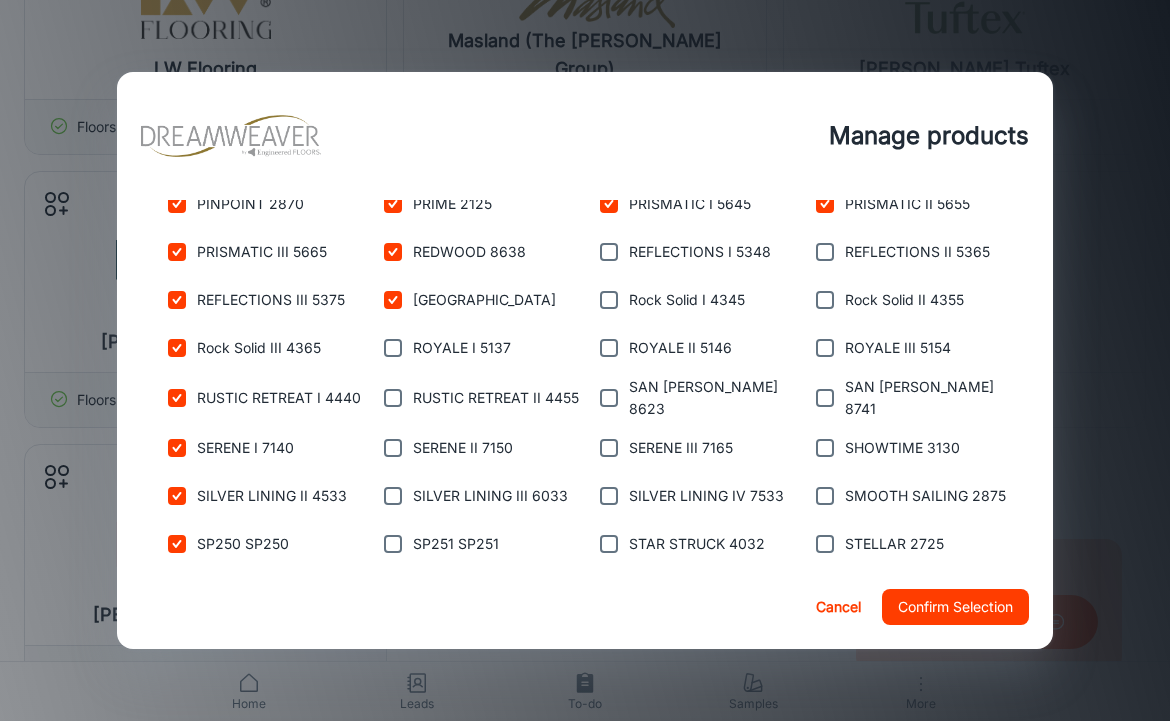 click at bounding box center (393, 348) 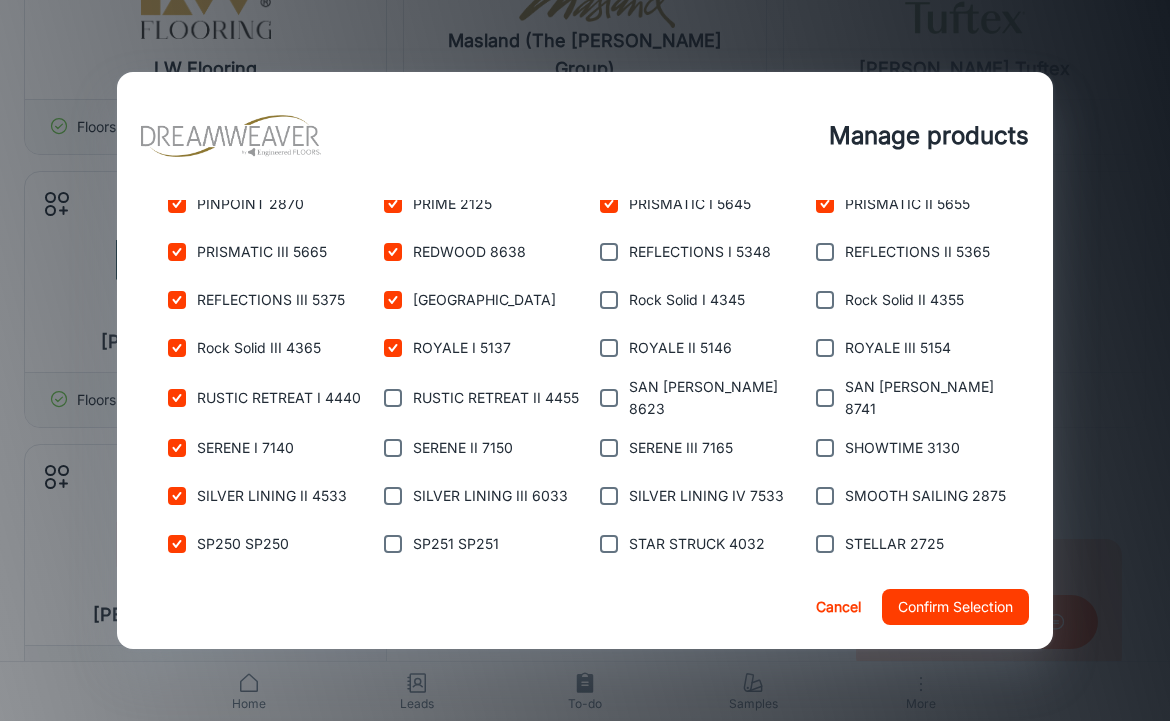 click at bounding box center [393, 398] 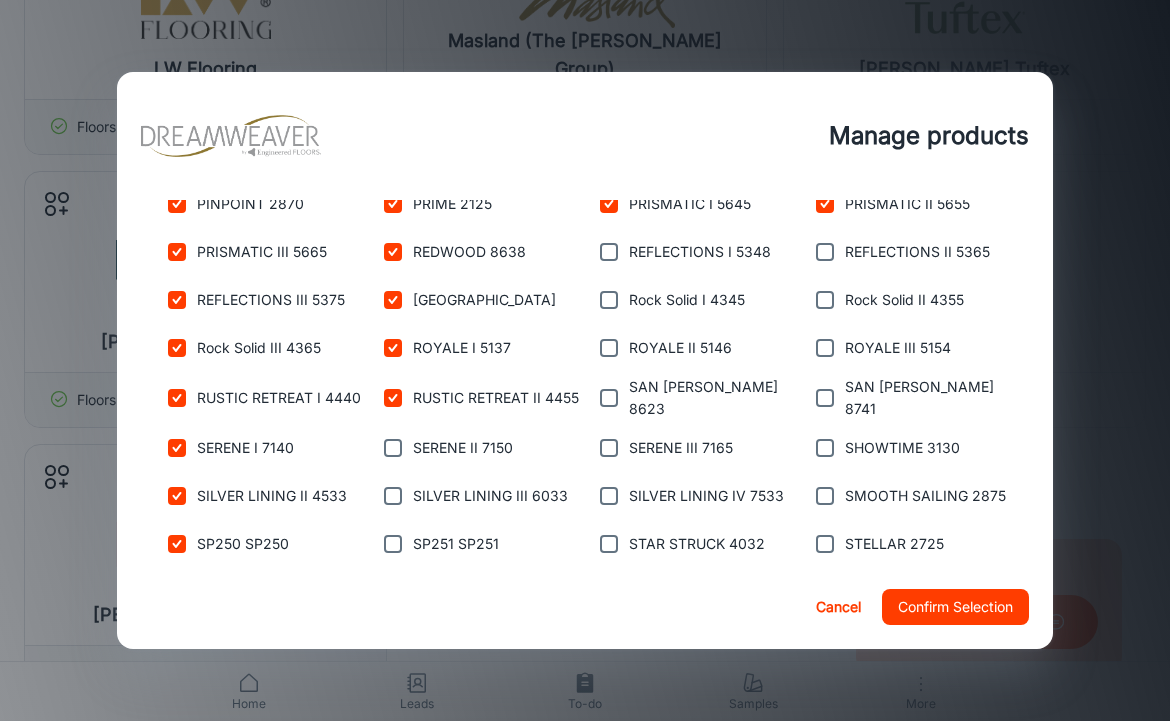 click at bounding box center (393, 448) 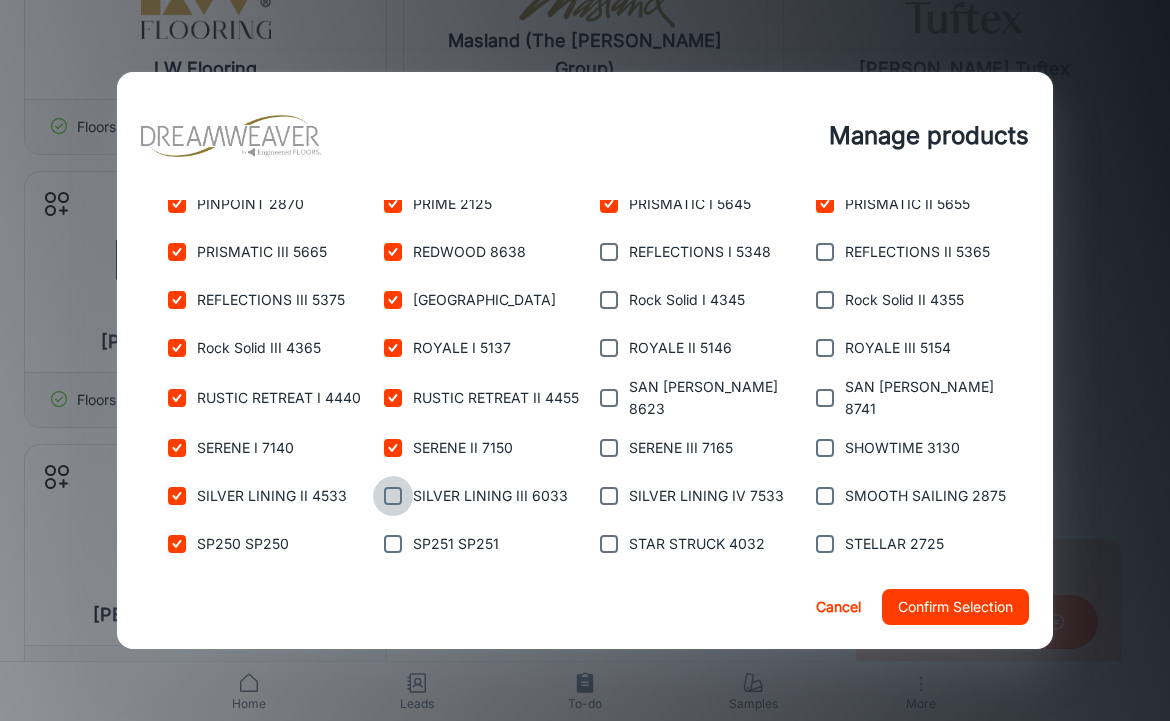 click at bounding box center [393, 496] 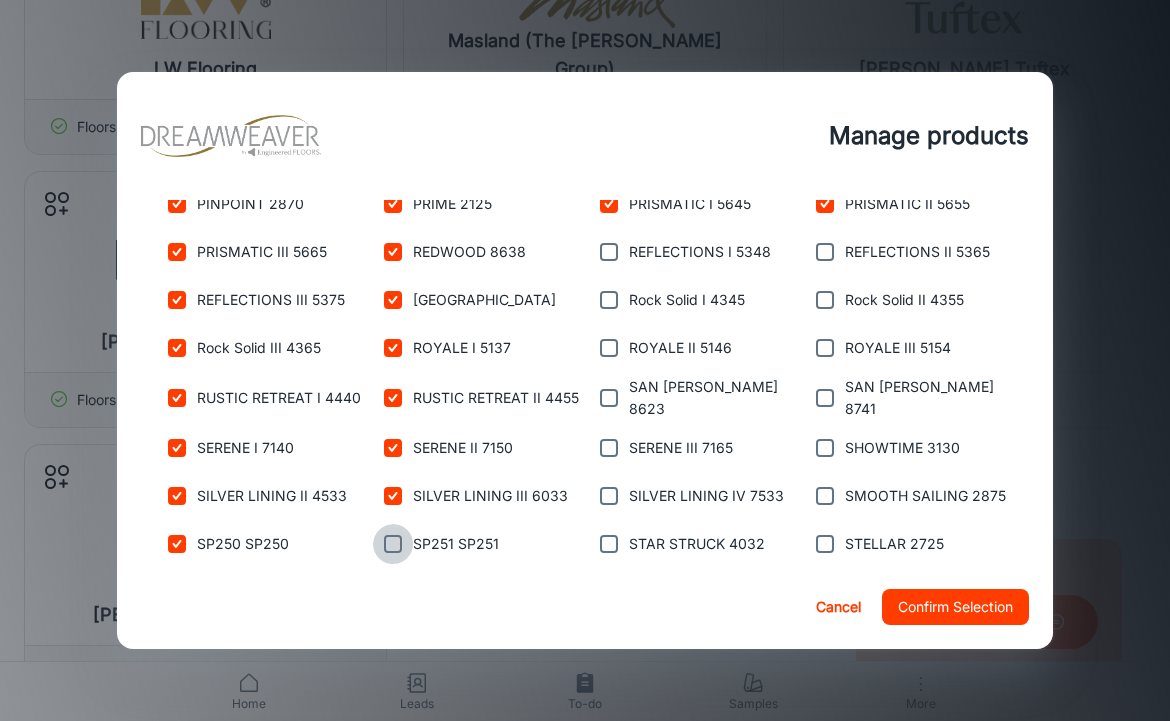 click at bounding box center (393, 544) 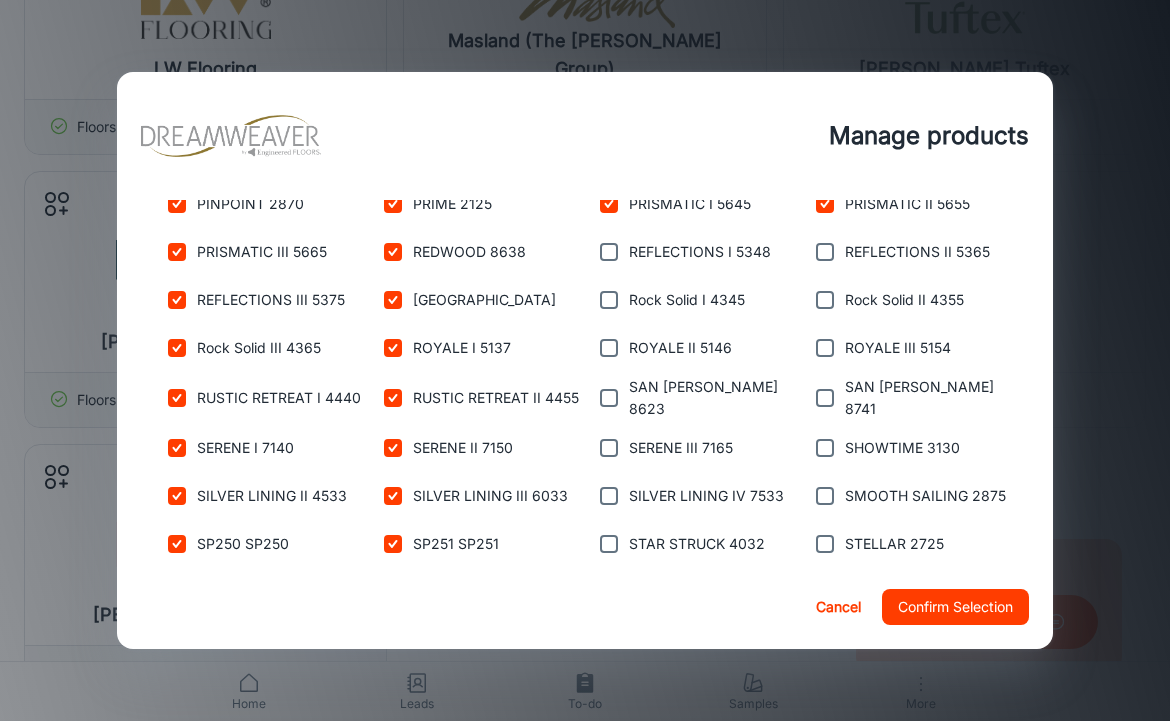 click at bounding box center [393, 592] 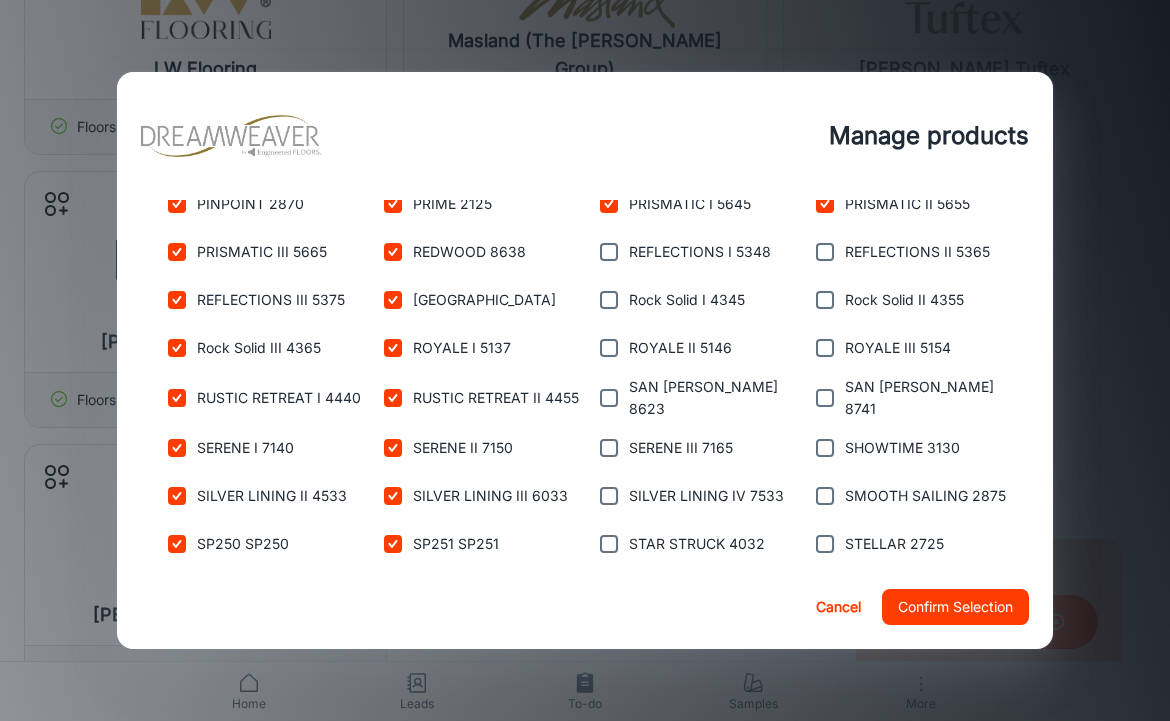 click on "Manage products" at bounding box center (585, 136) 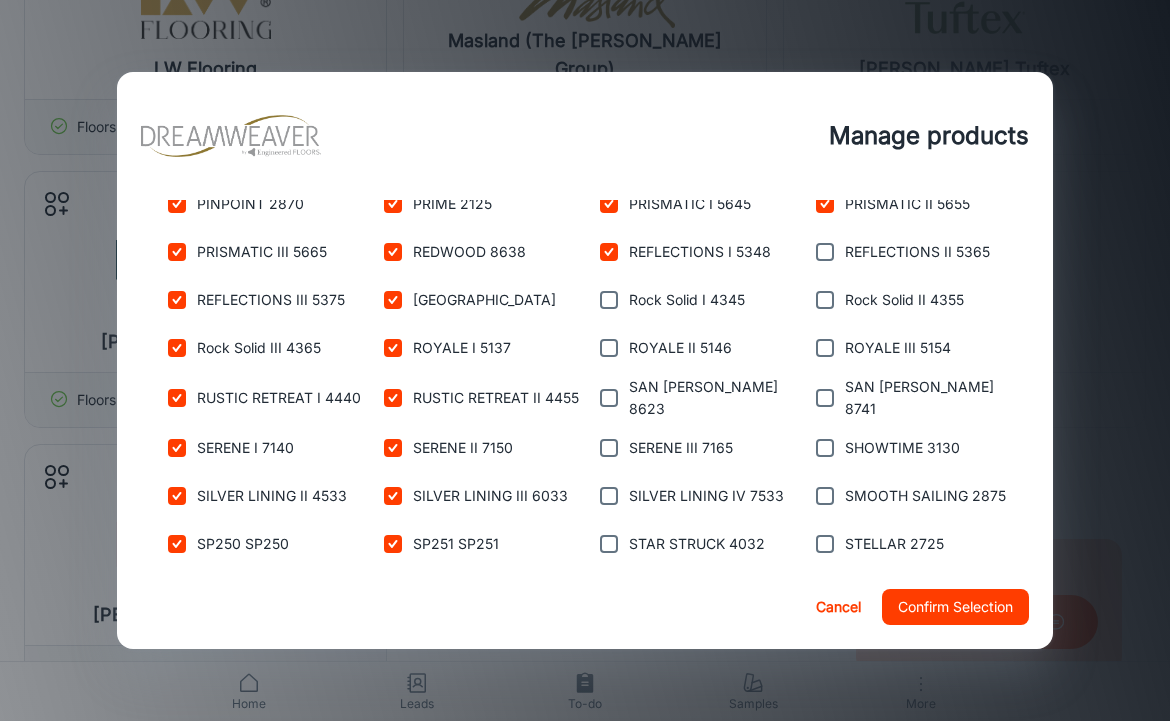 click at bounding box center [609, 300] 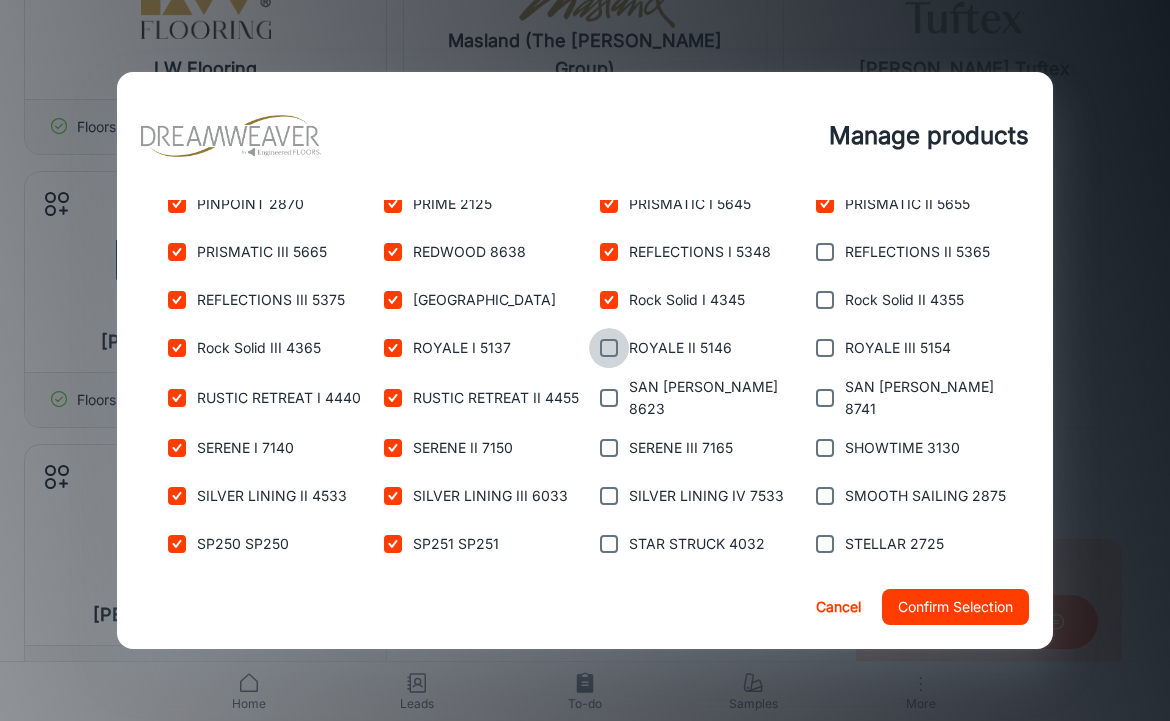 click at bounding box center (609, 348) 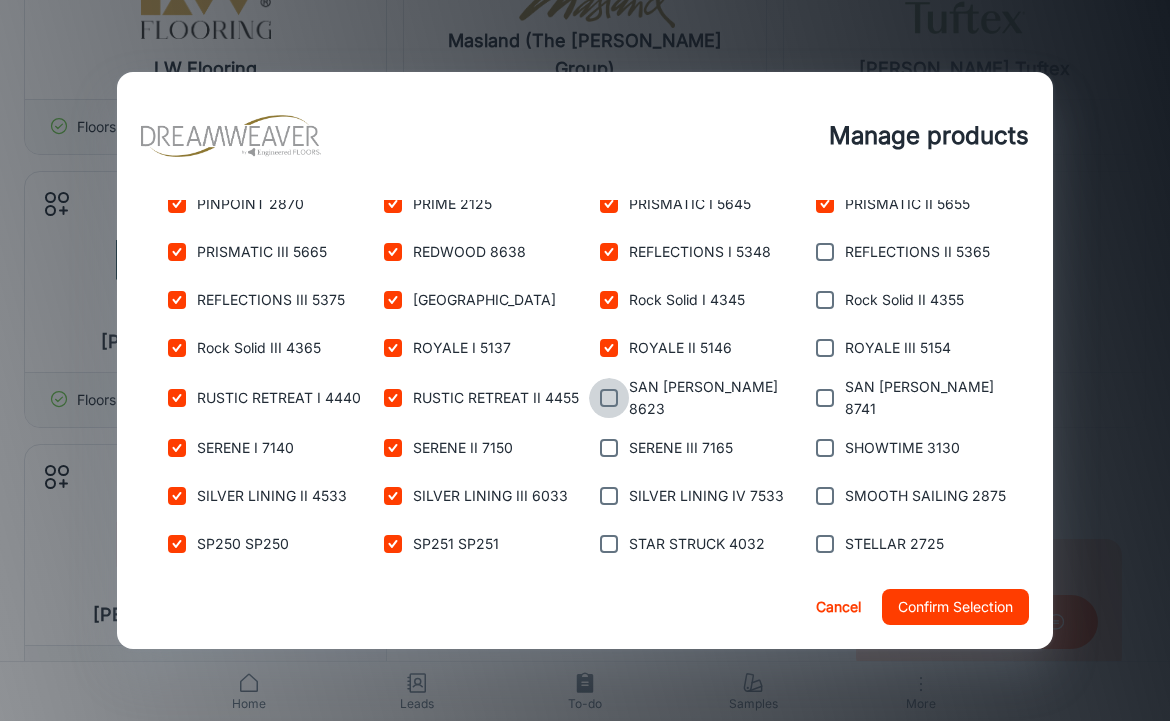 click at bounding box center [609, 398] 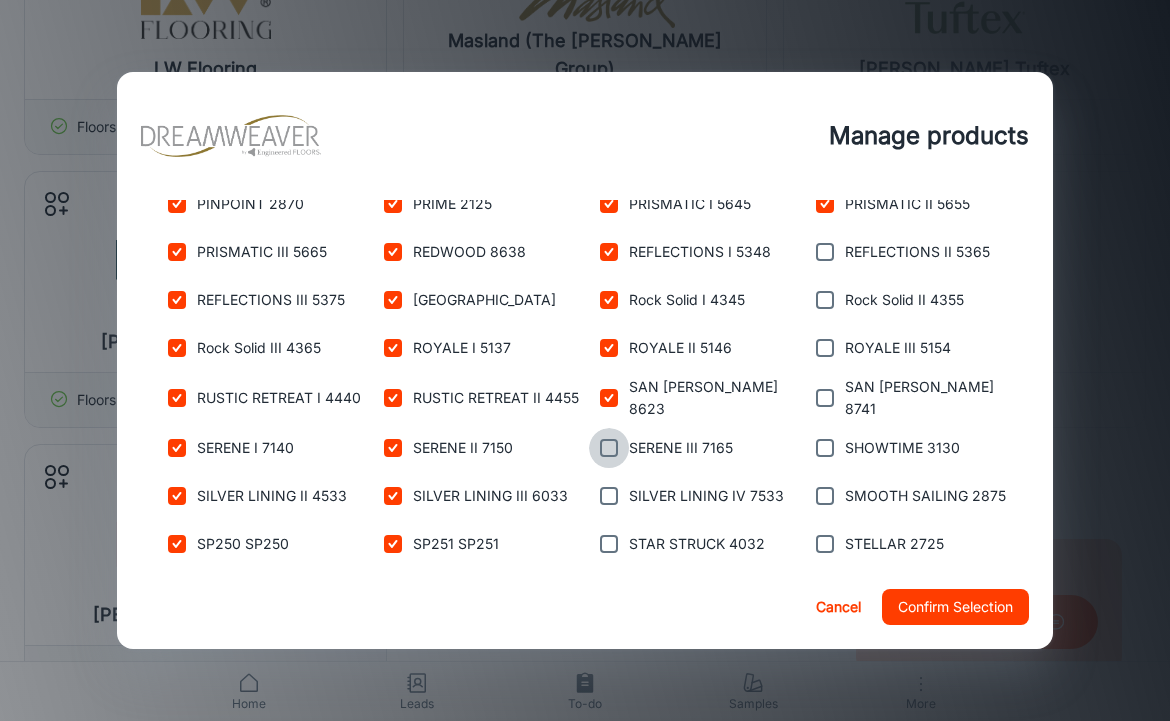 click at bounding box center [609, 448] 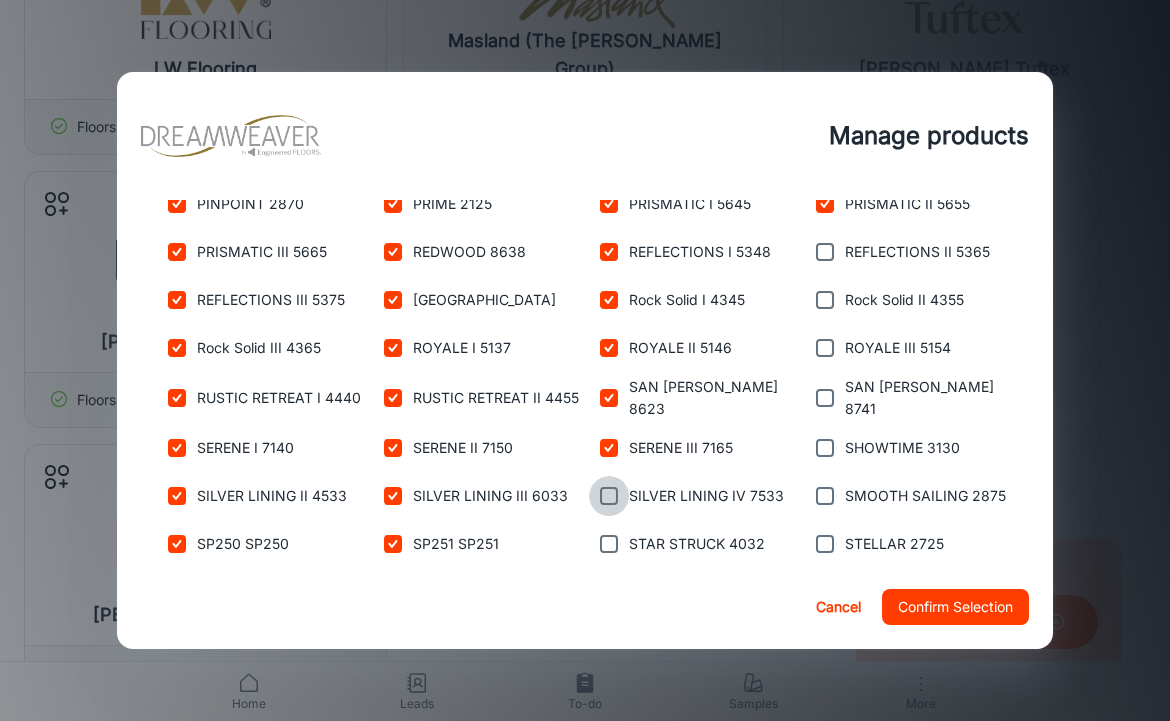 click at bounding box center [609, 496] 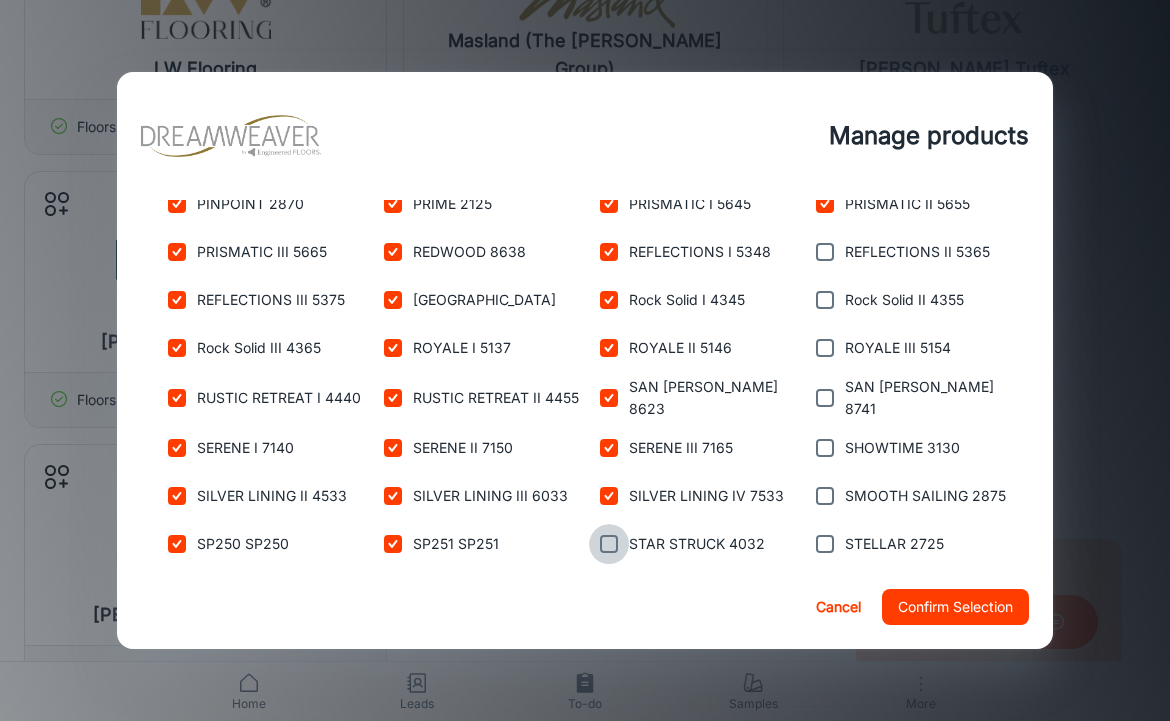 click at bounding box center (609, 544) 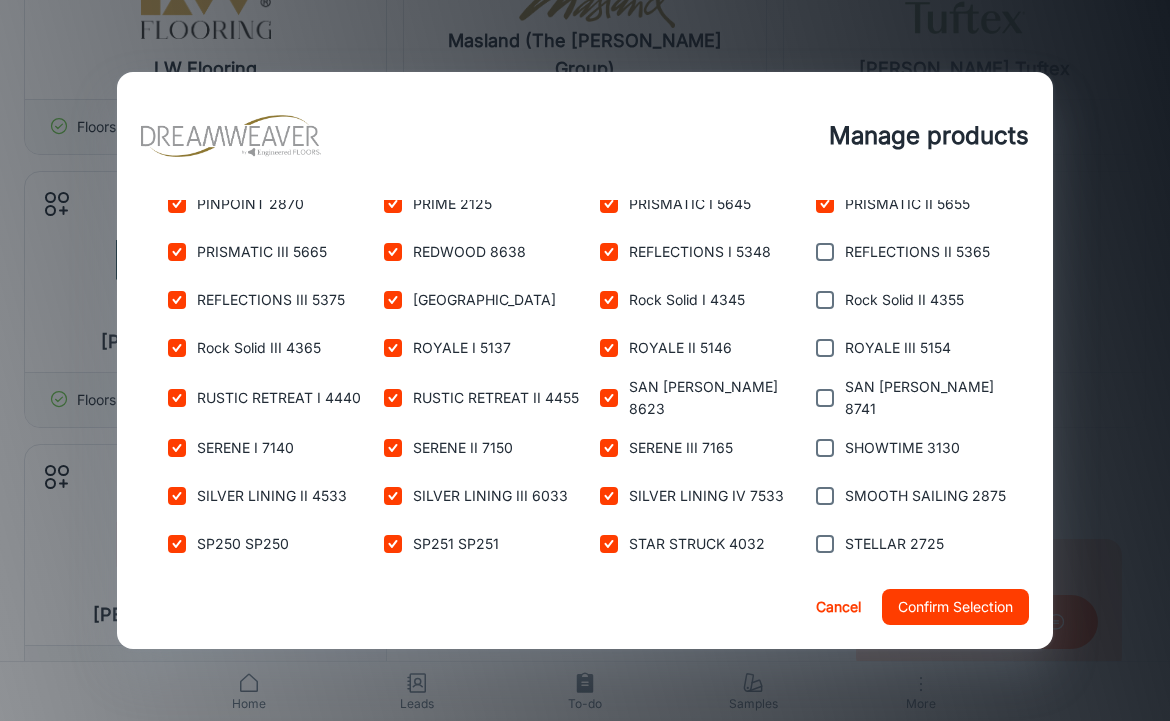 click at bounding box center [609, 592] 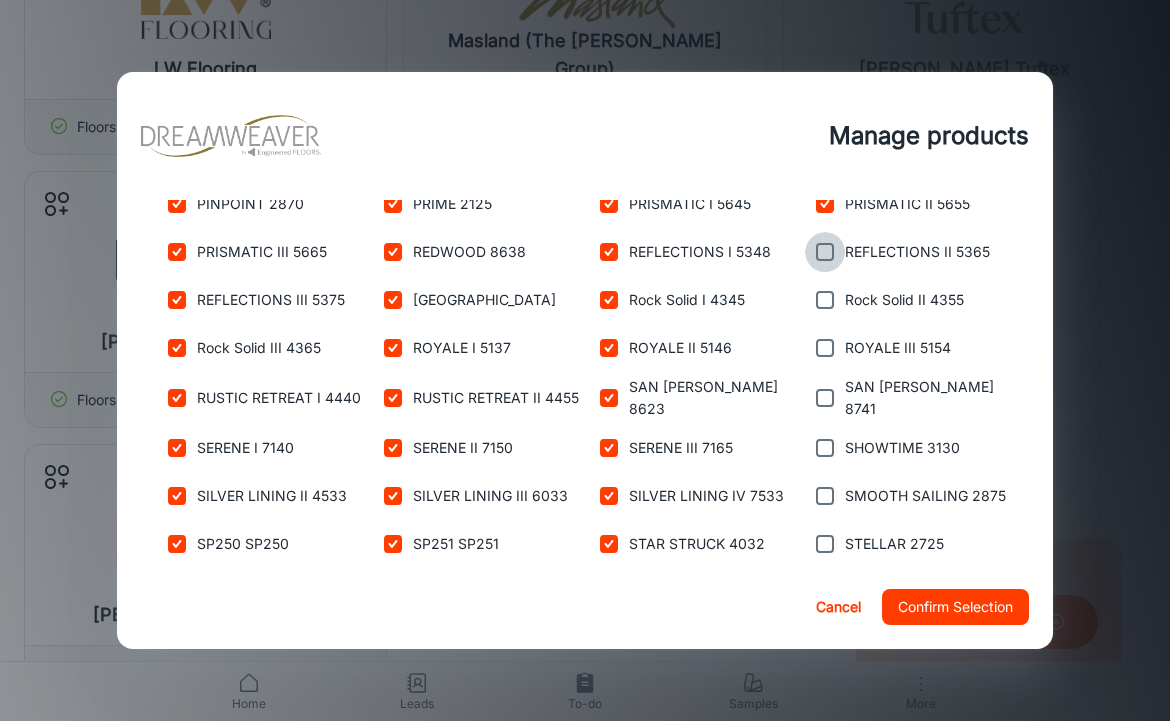 click at bounding box center [825, 252] 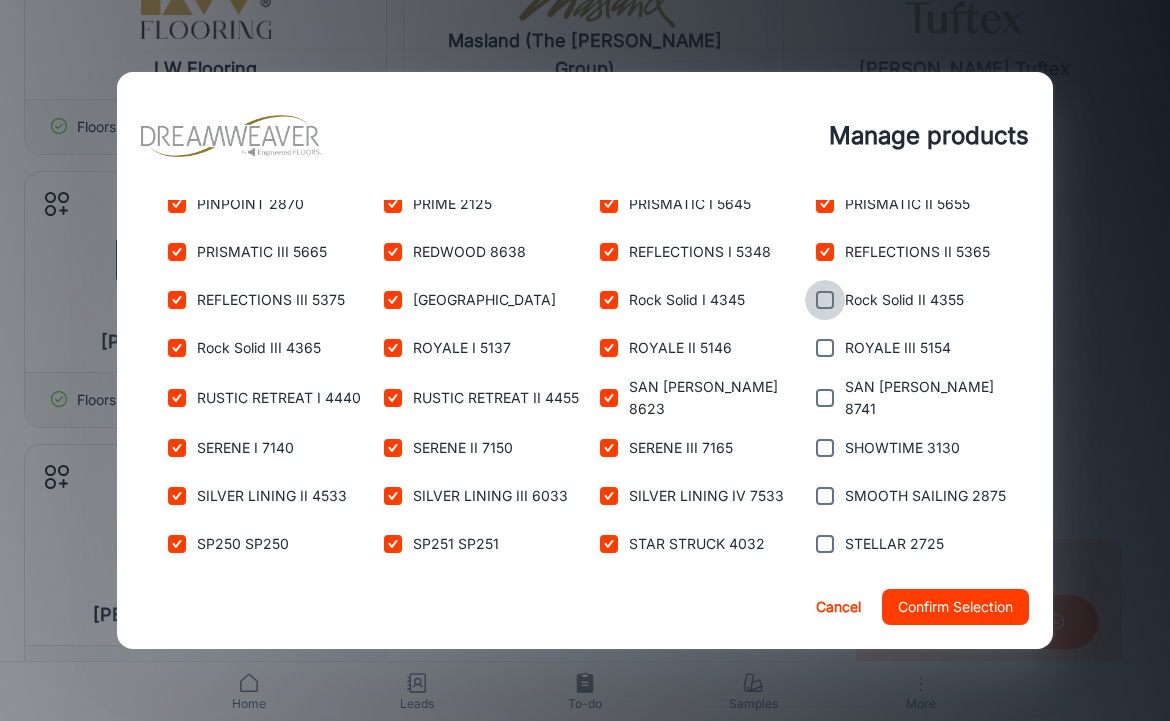 click at bounding box center (825, 300) 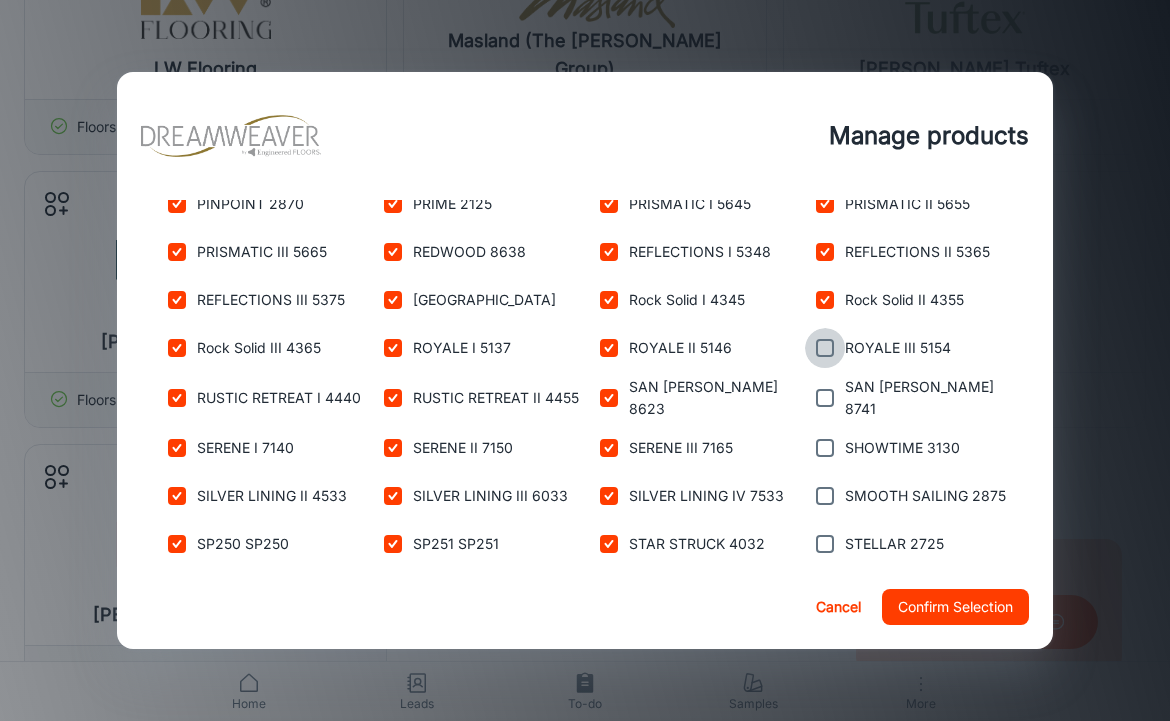 click at bounding box center (825, 348) 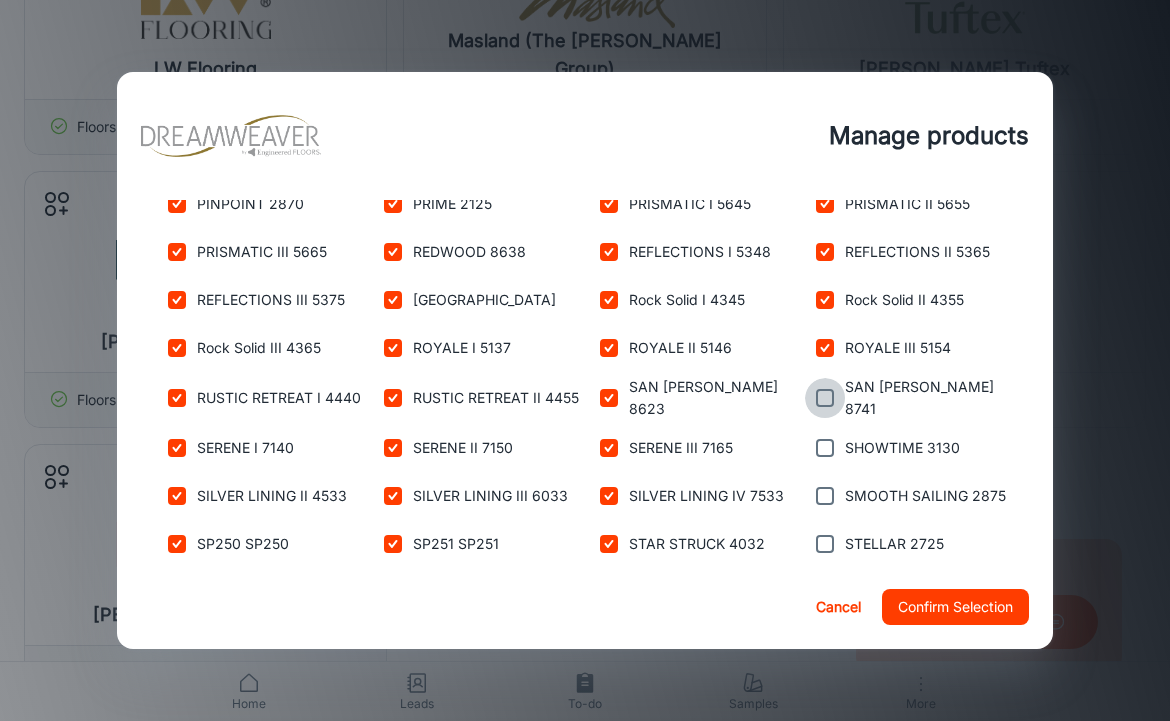 click at bounding box center [825, 398] 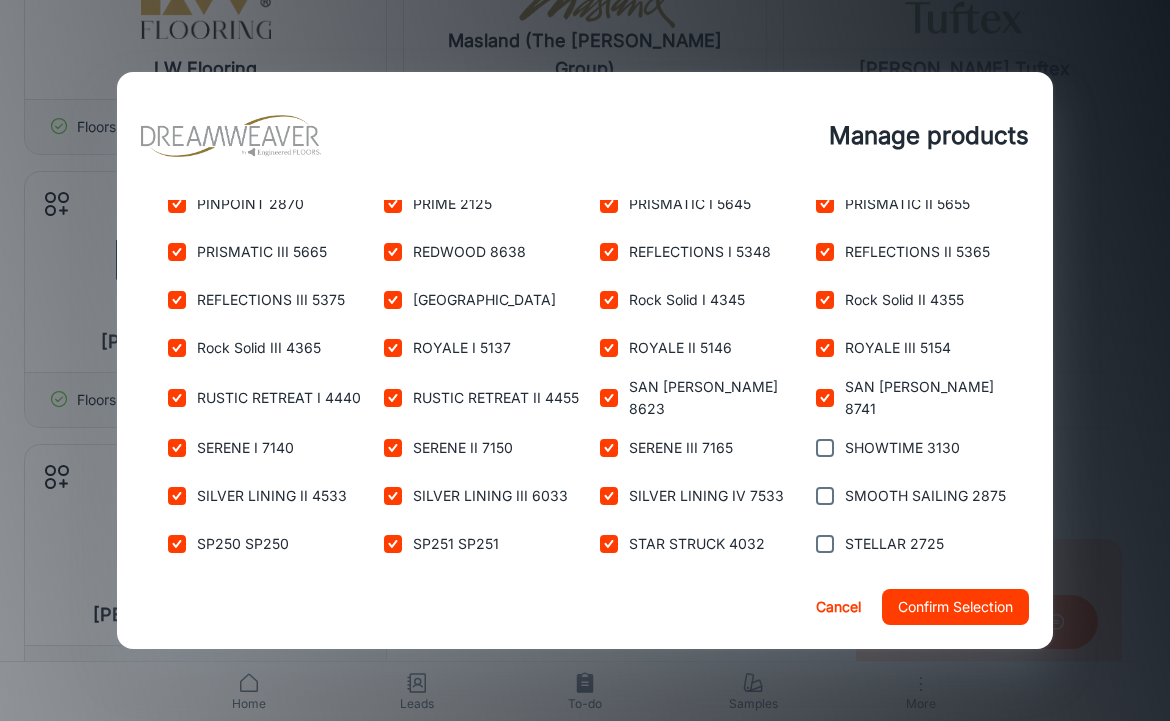 click on "SHOWTIME 3130" at bounding box center [905, 444] 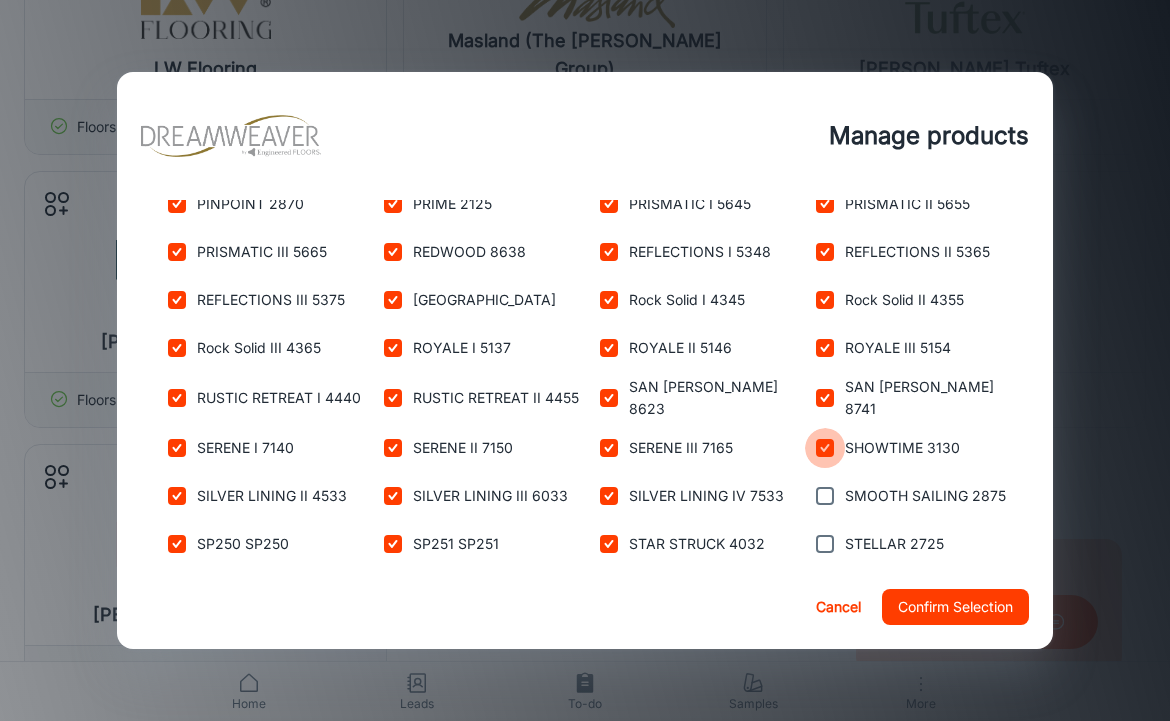 click at bounding box center (825, 448) 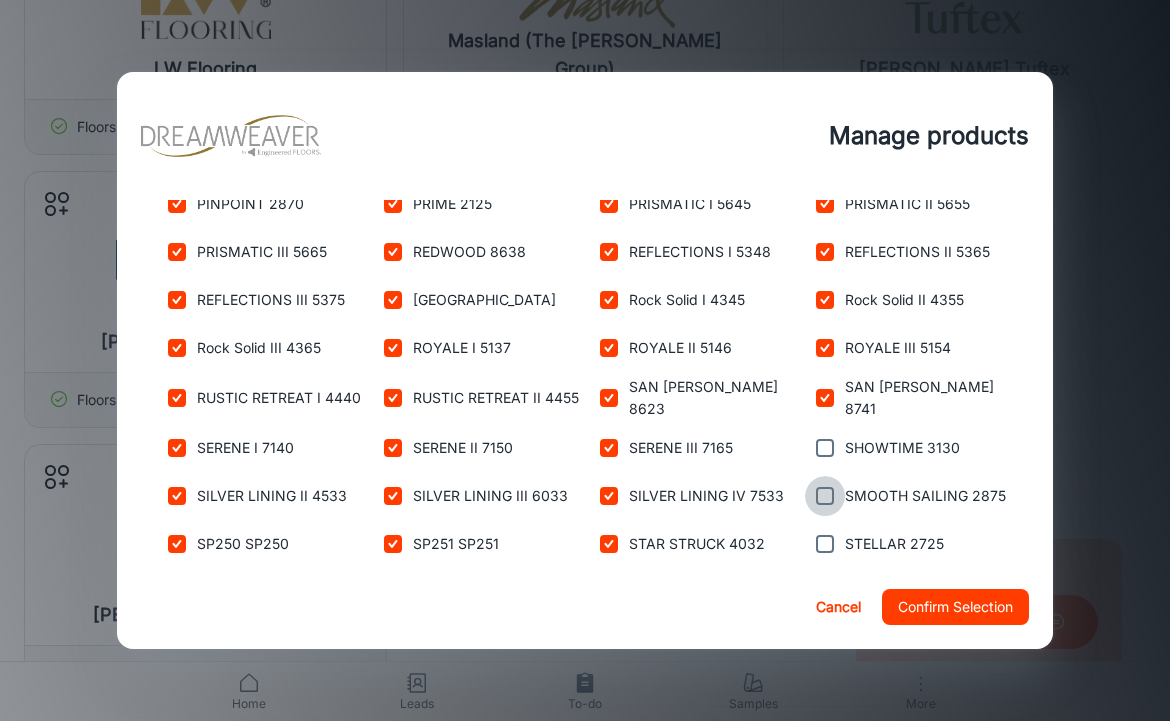 click at bounding box center (825, 496) 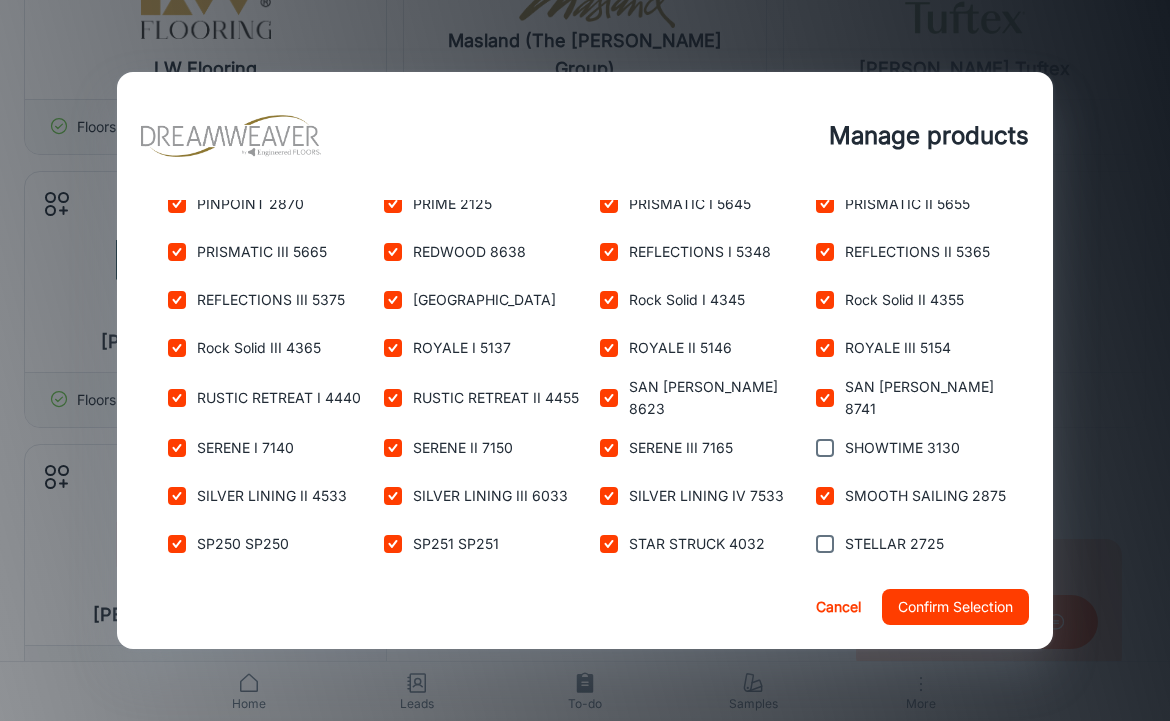 click at bounding box center (825, 448) 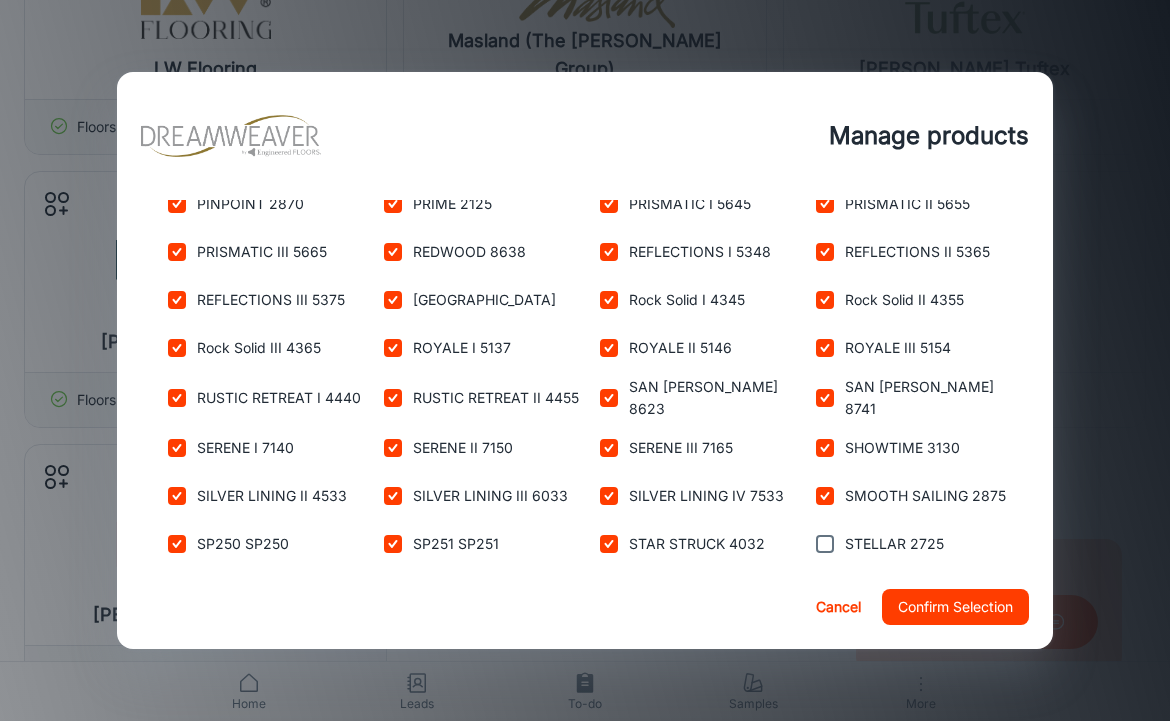 click at bounding box center [825, 544] 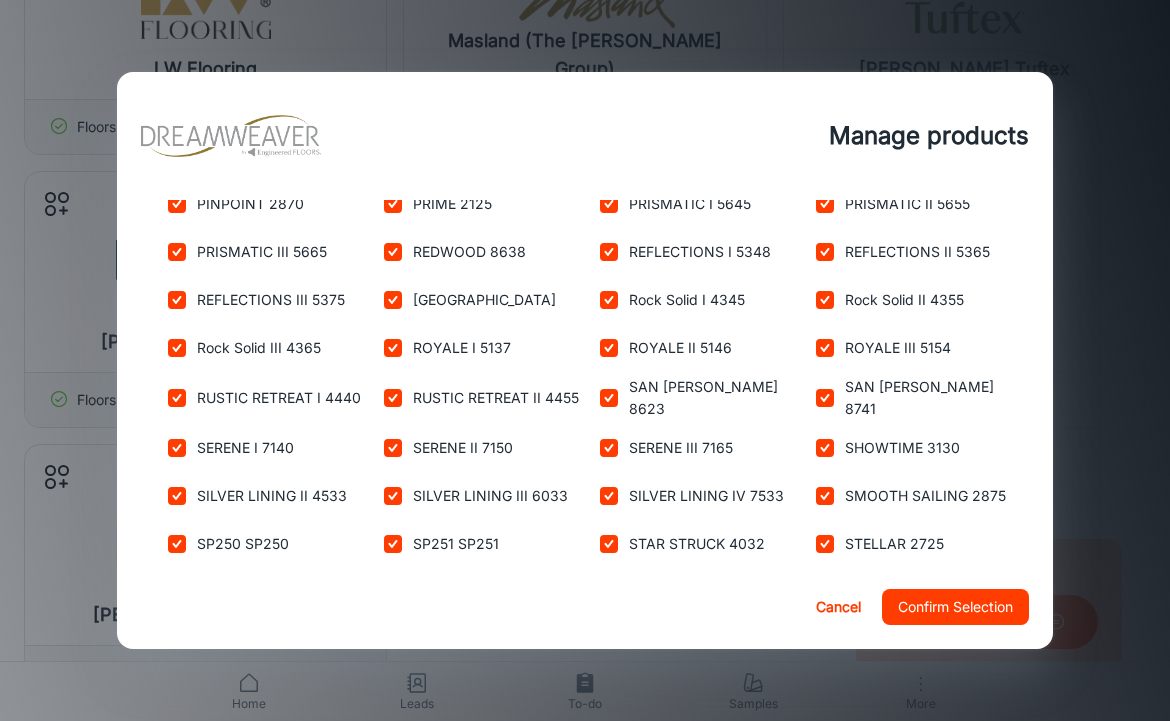 click at bounding box center [825, 592] 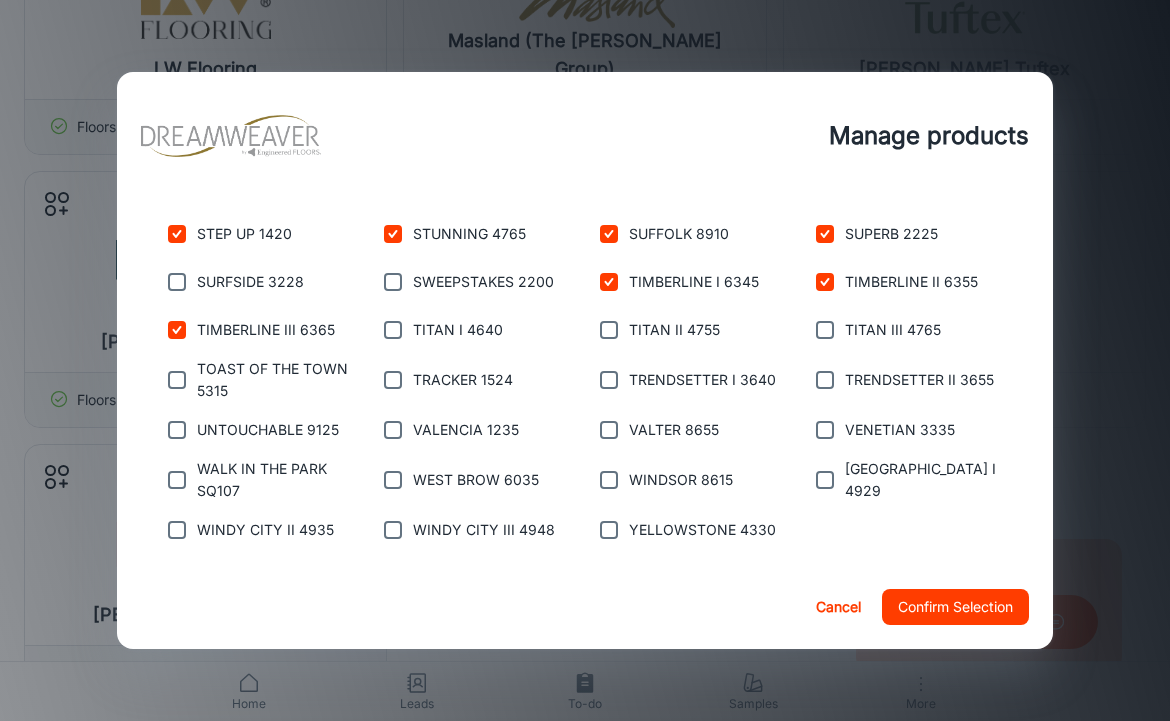scroll, scrollTop: 2742, scrollLeft: 0, axis: vertical 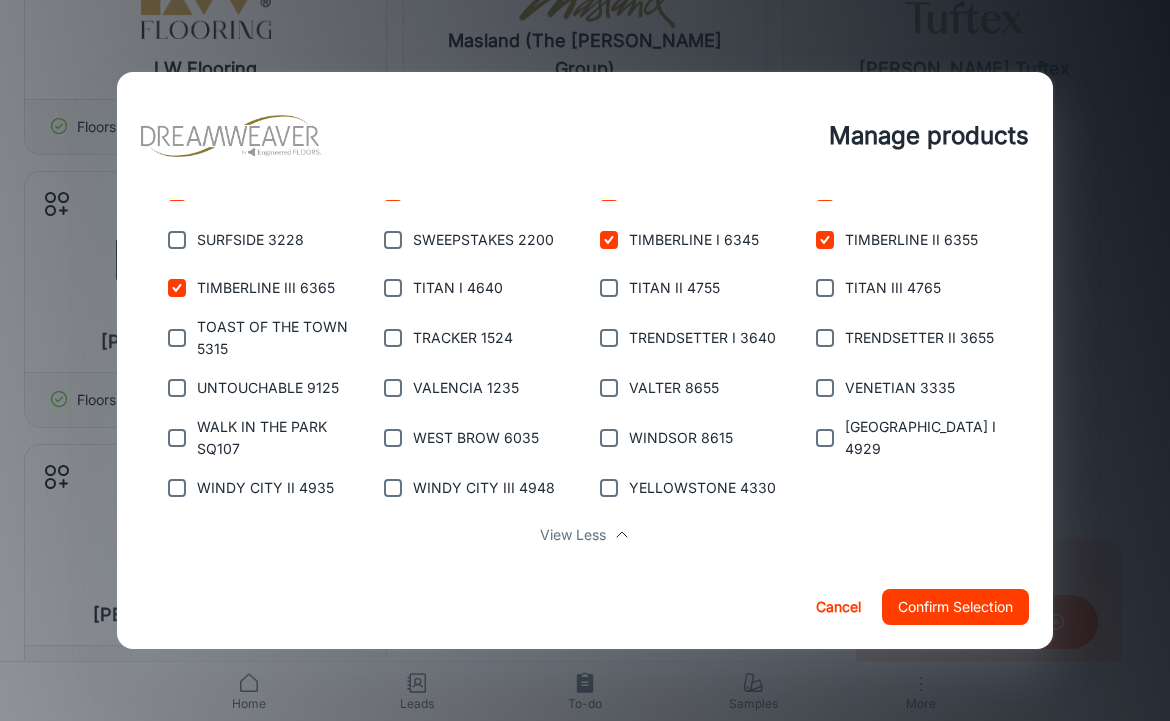 click at bounding box center (177, 338) 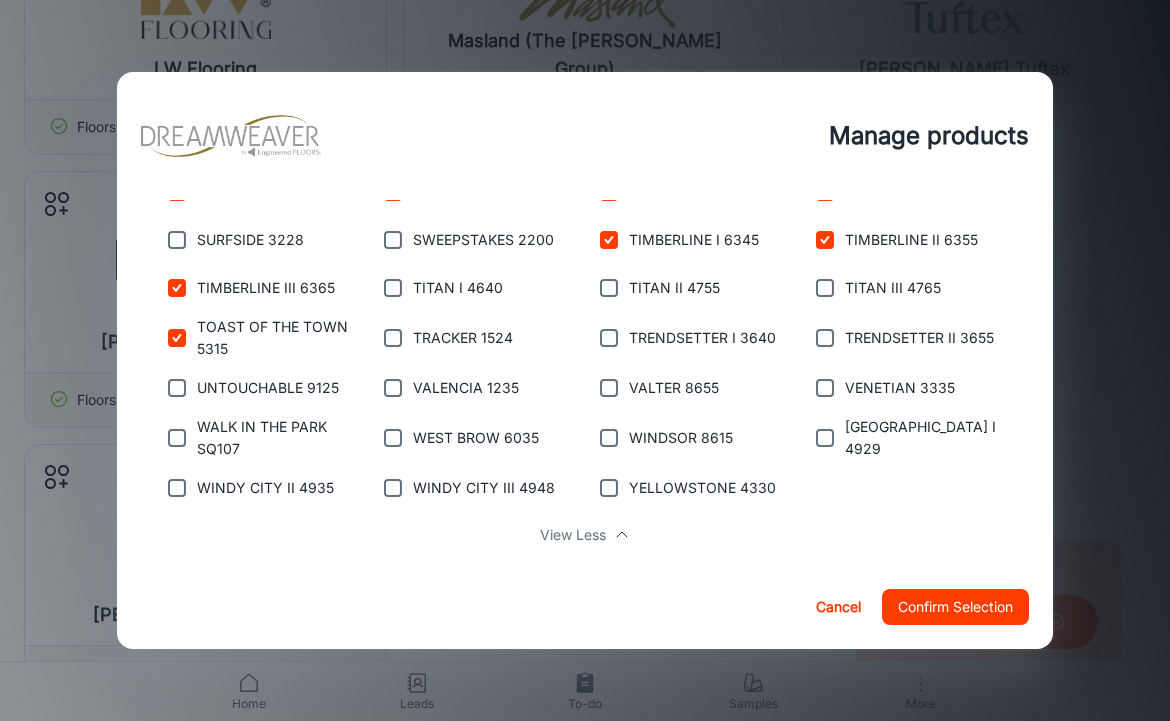 click at bounding box center [177, 388] 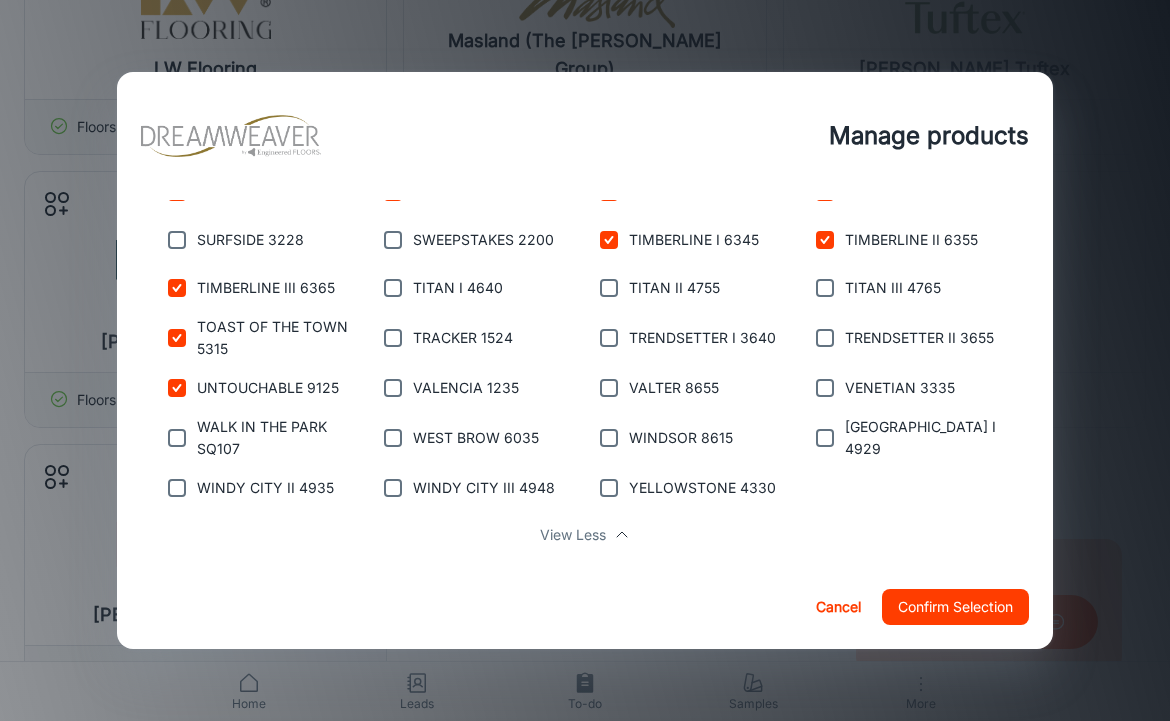 click at bounding box center [177, 438] 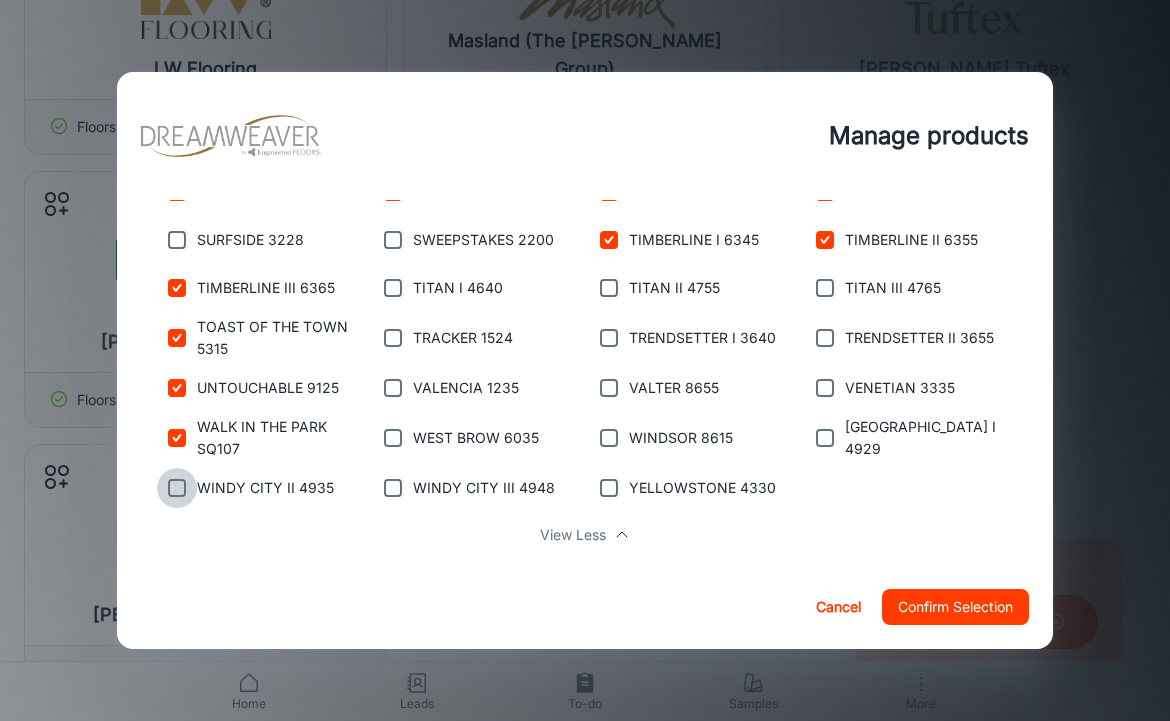 click at bounding box center (177, 488) 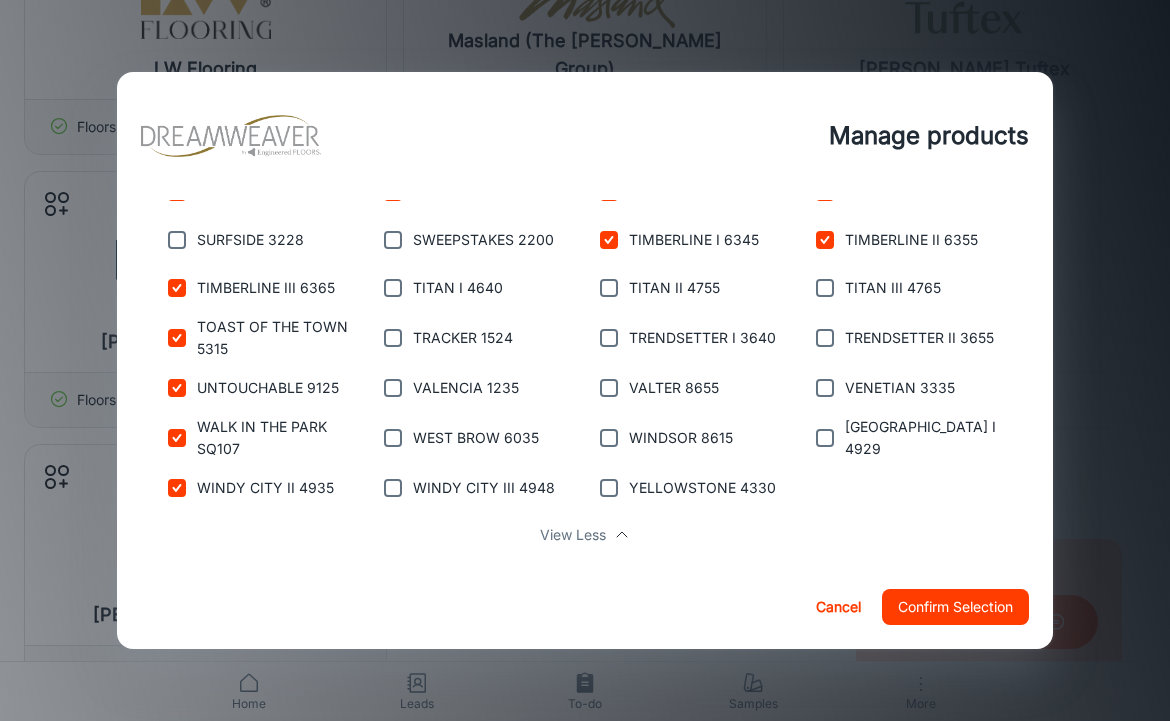 click at bounding box center (393, 288) 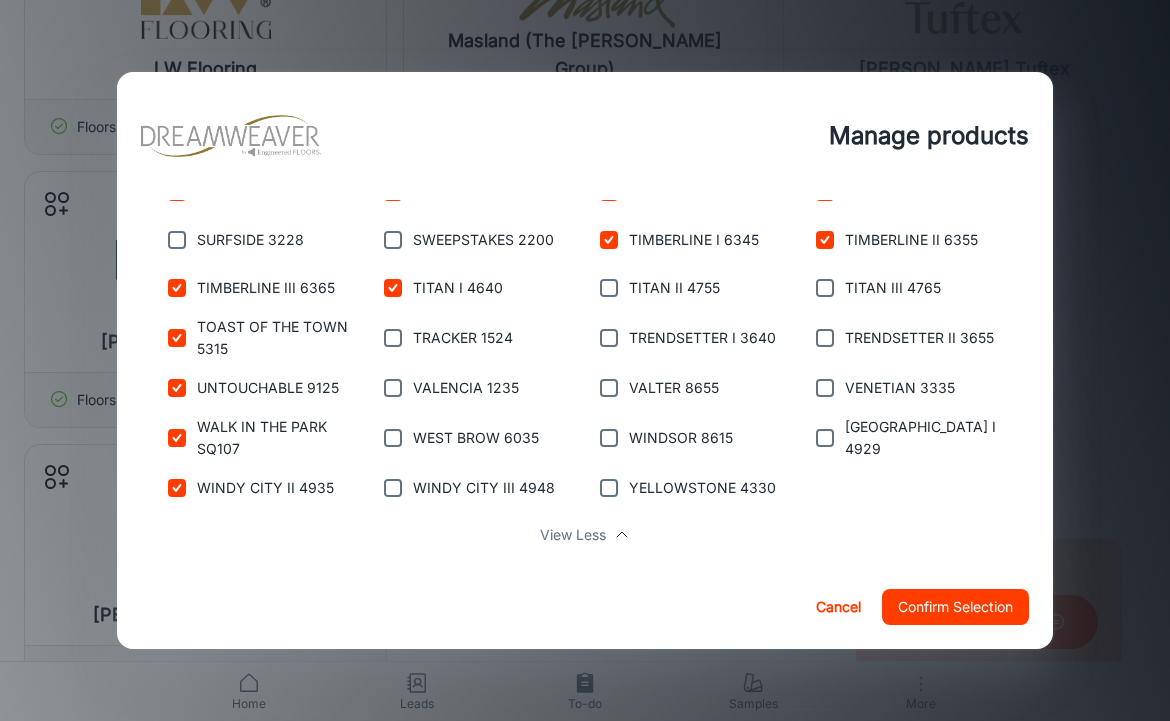 click at bounding box center (393, 338) 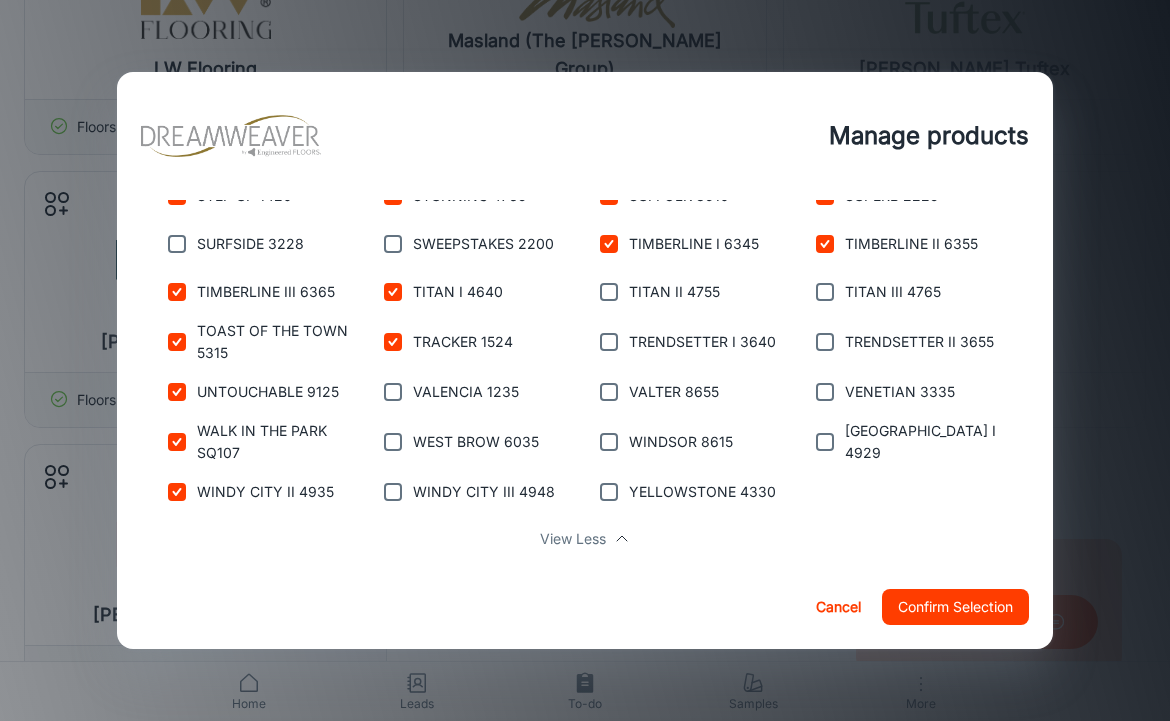 scroll, scrollTop: 2647, scrollLeft: 0, axis: vertical 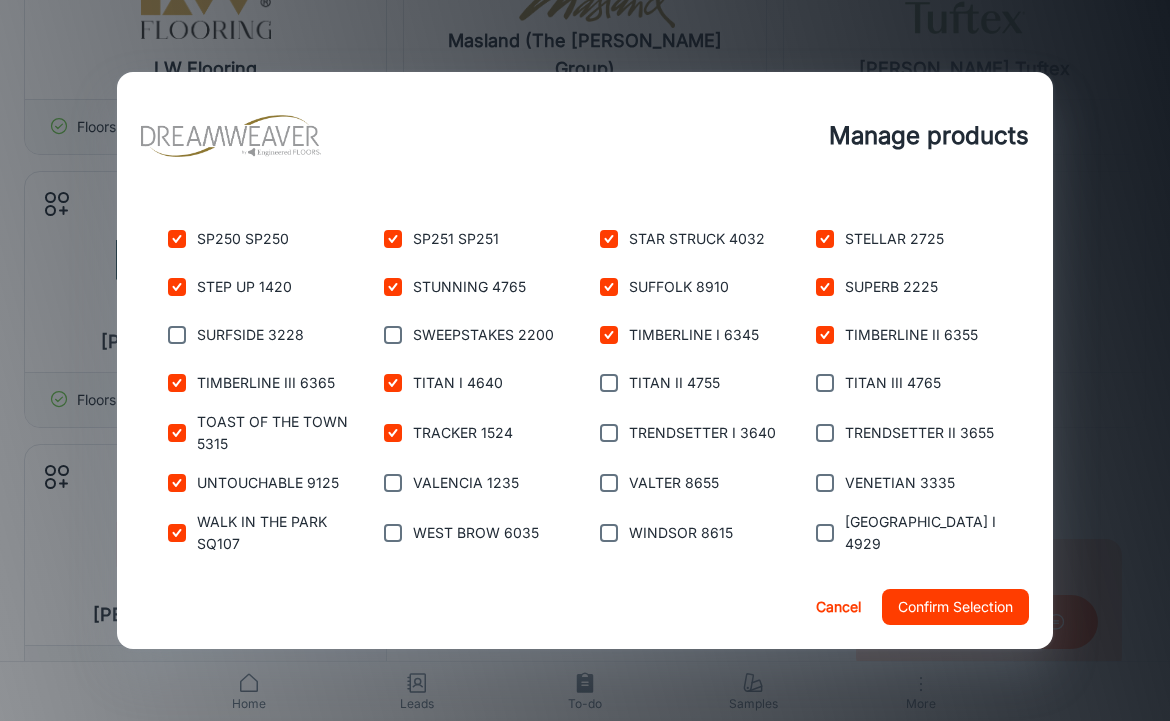 click at bounding box center (393, 335) 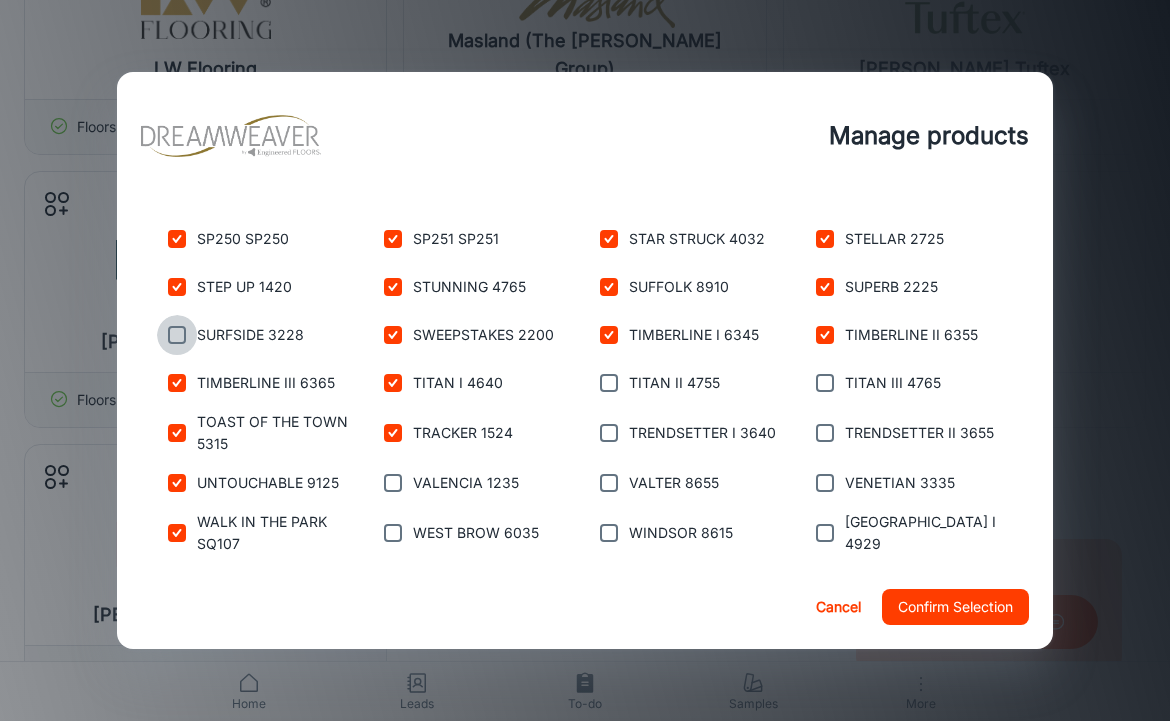 click at bounding box center [177, 335] 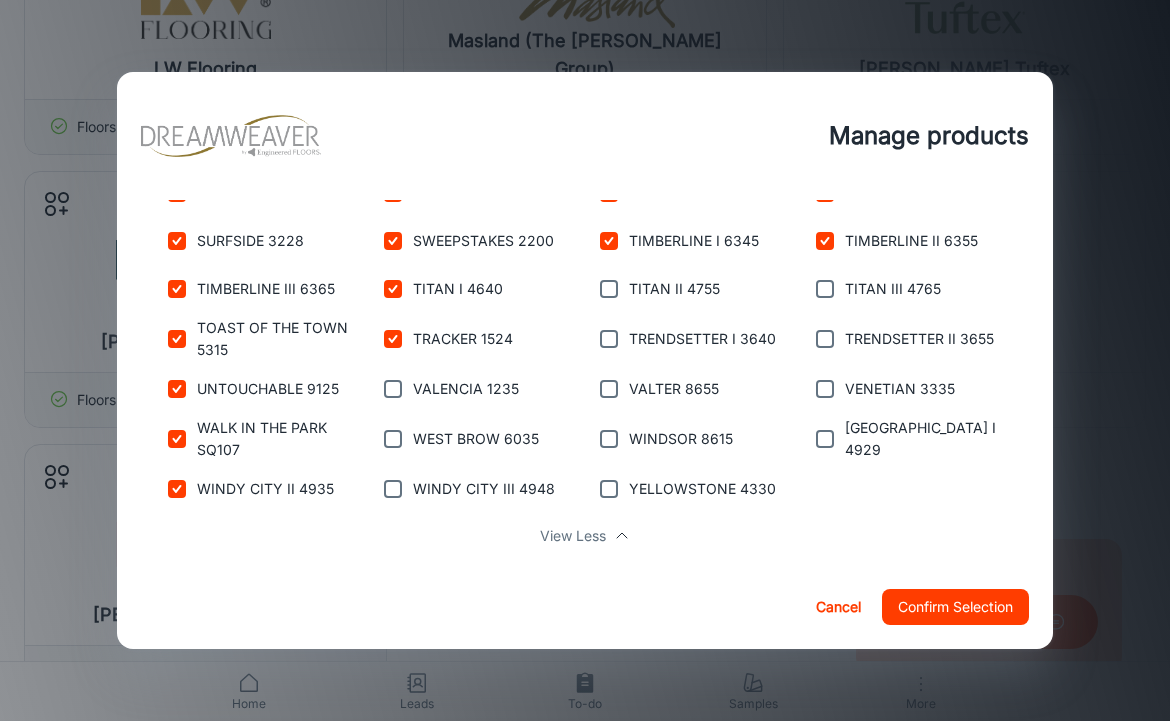 scroll, scrollTop: 2748, scrollLeft: 0, axis: vertical 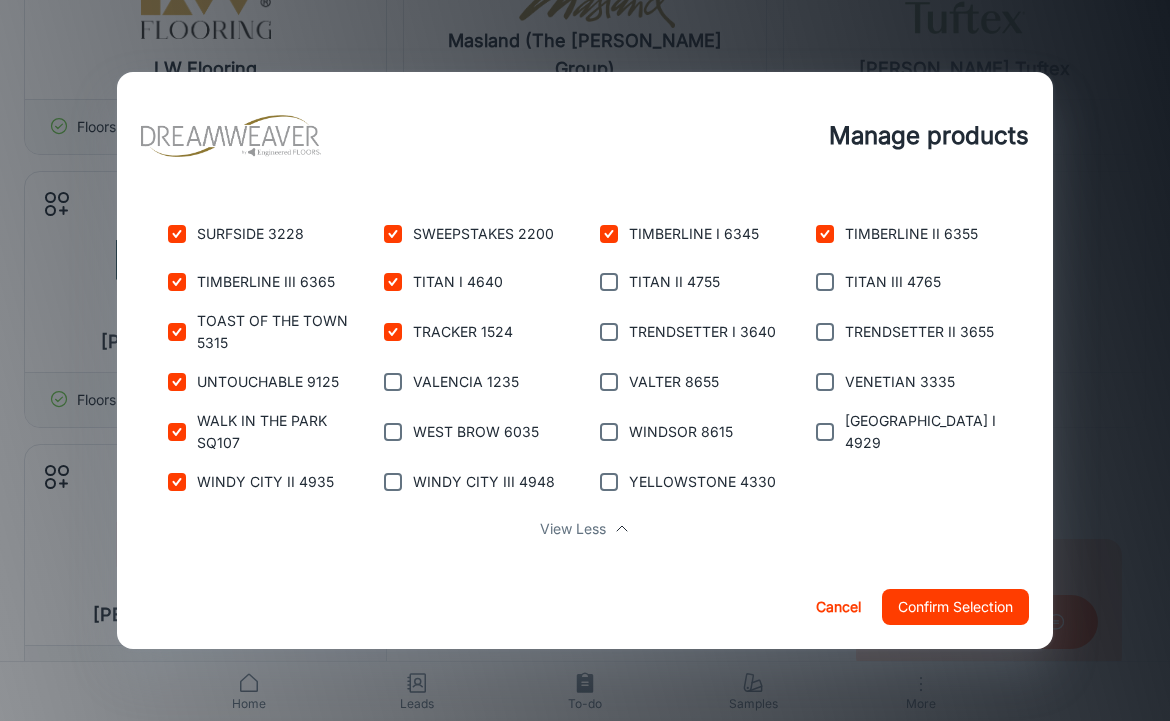 click at bounding box center [393, 382] 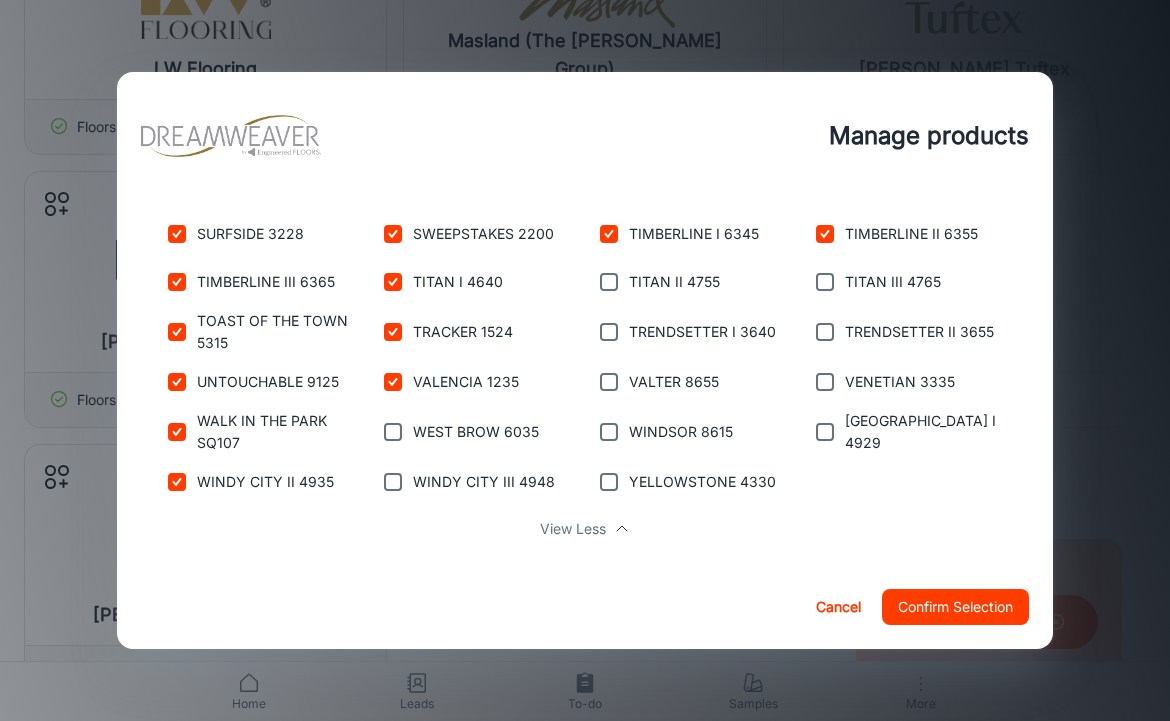 click at bounding box center [393, 432] 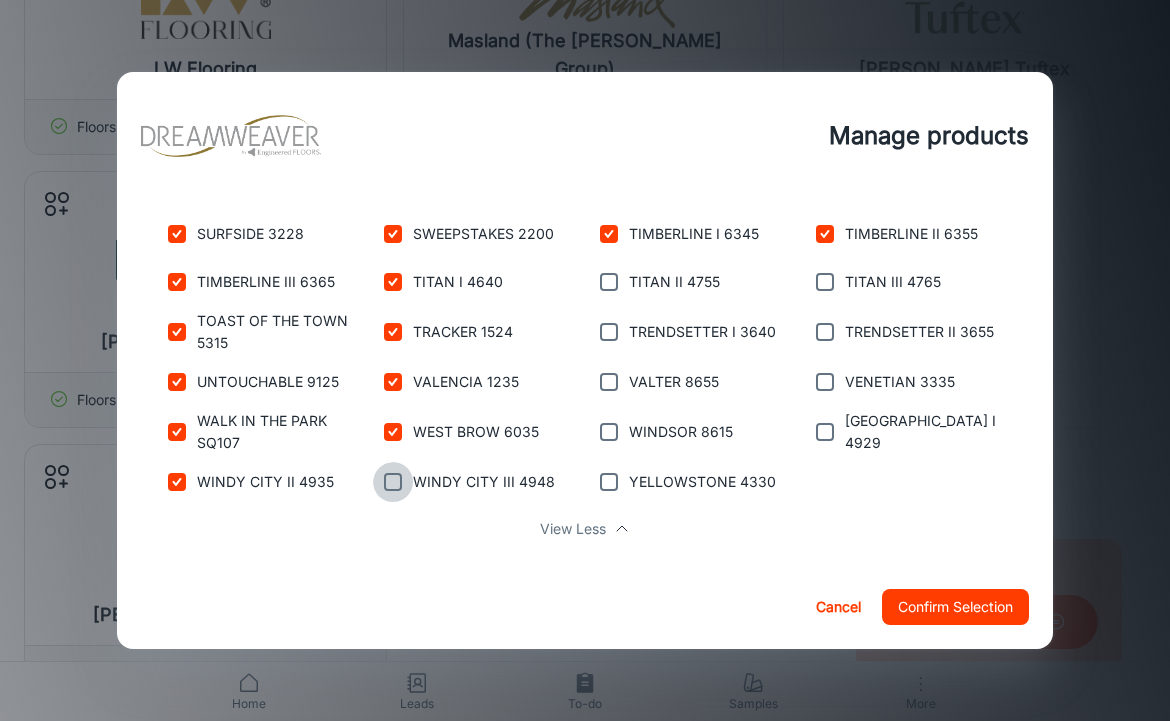 click at bounding box center [393, 482] 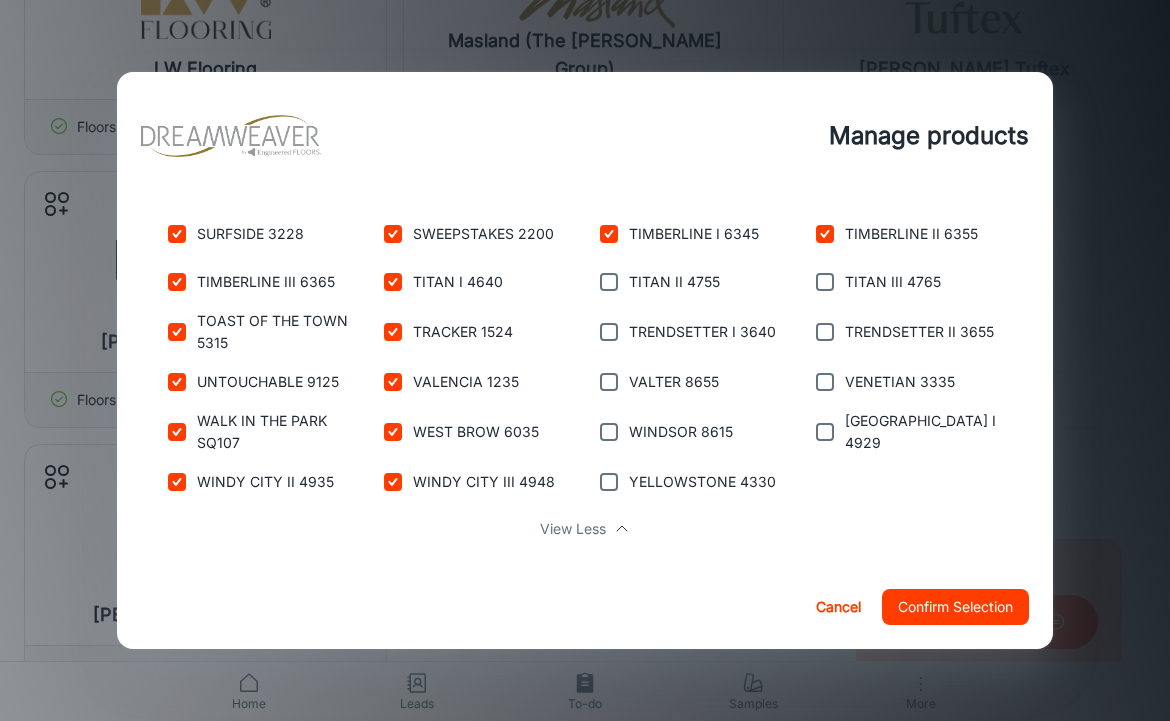 click at bounding box center (609, 282) 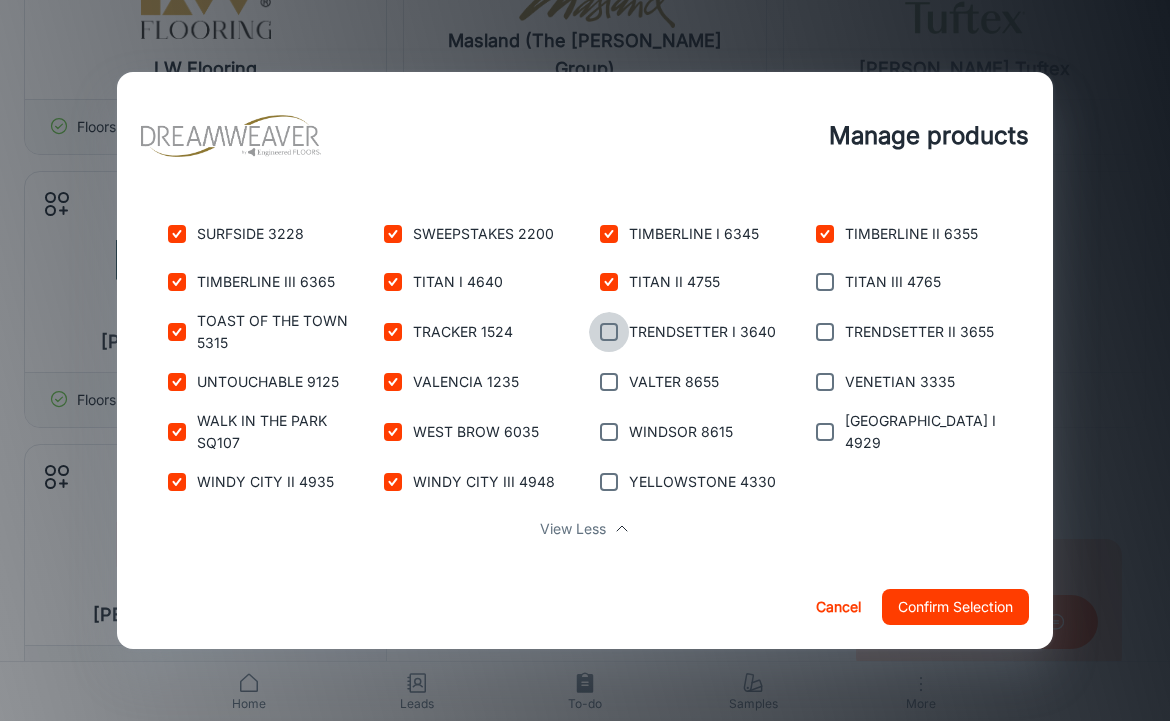 click at bounding box center [609, 332] 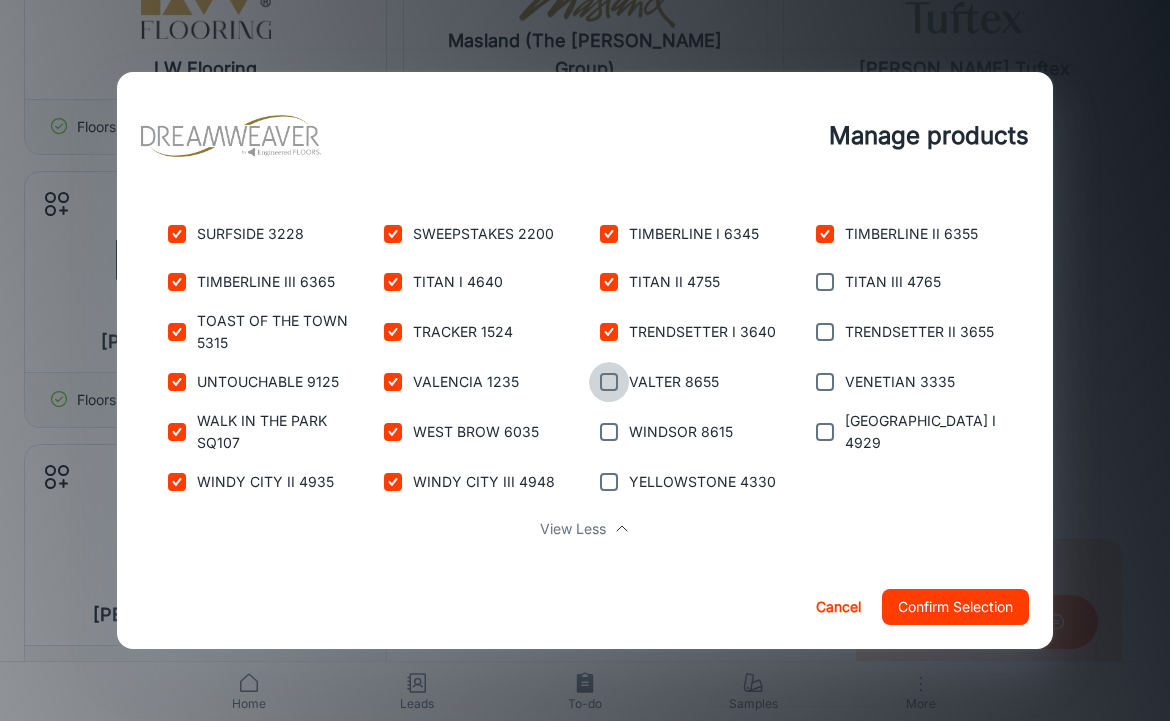 click at bounding box center (609, 382) 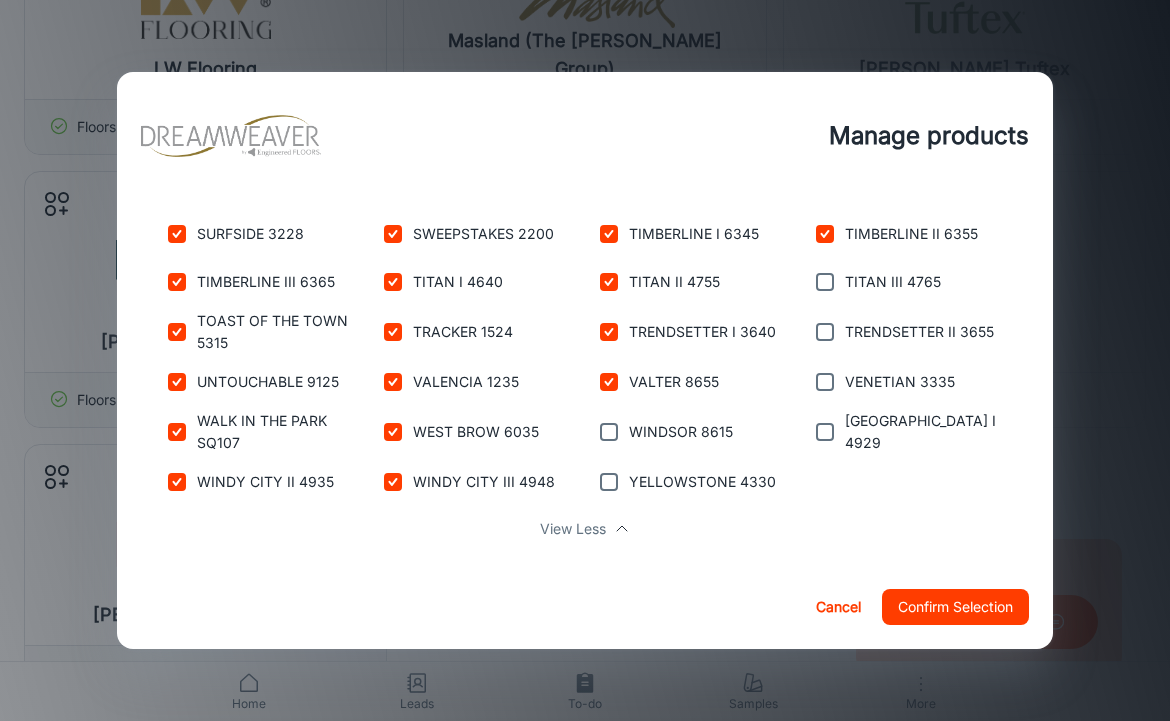 click at bounding box center (609, 432) 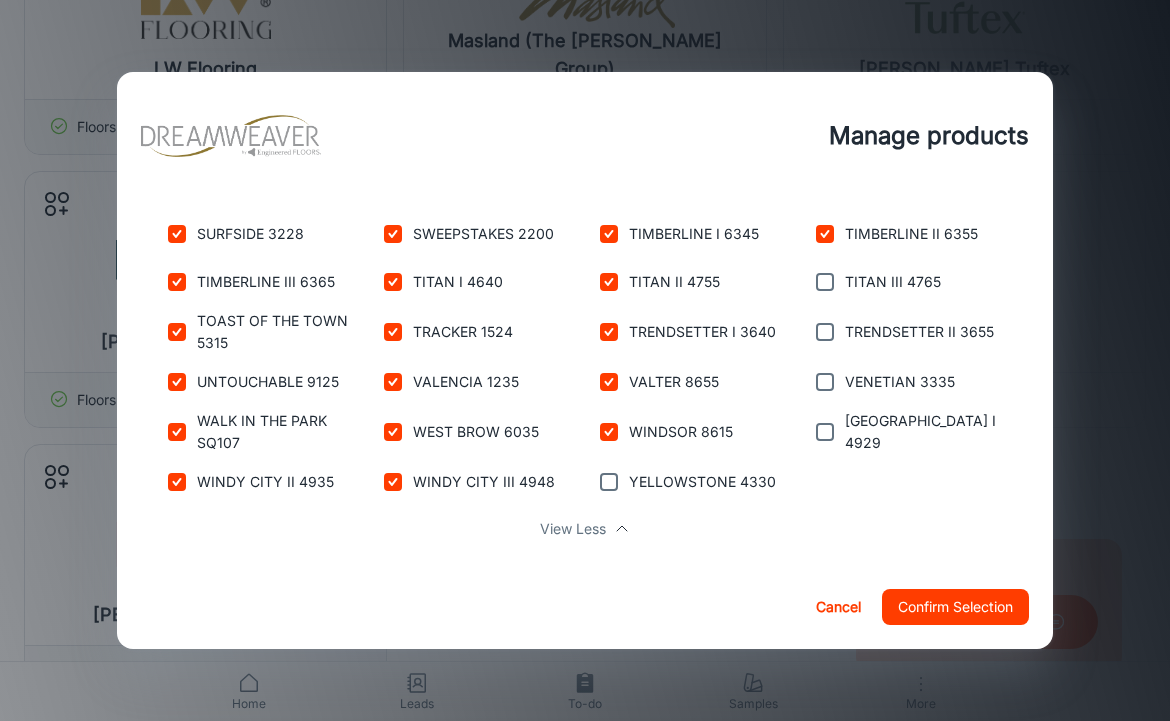 click at bounding box center [609, 482] 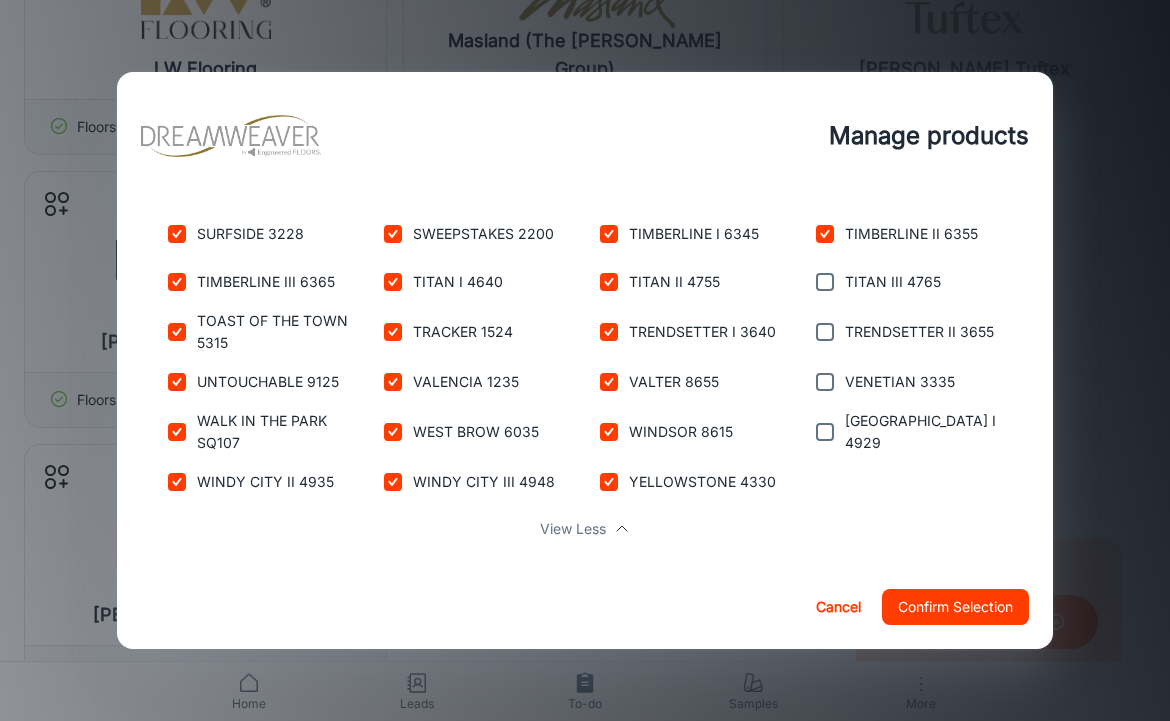 click at bounding box center [825, 282] 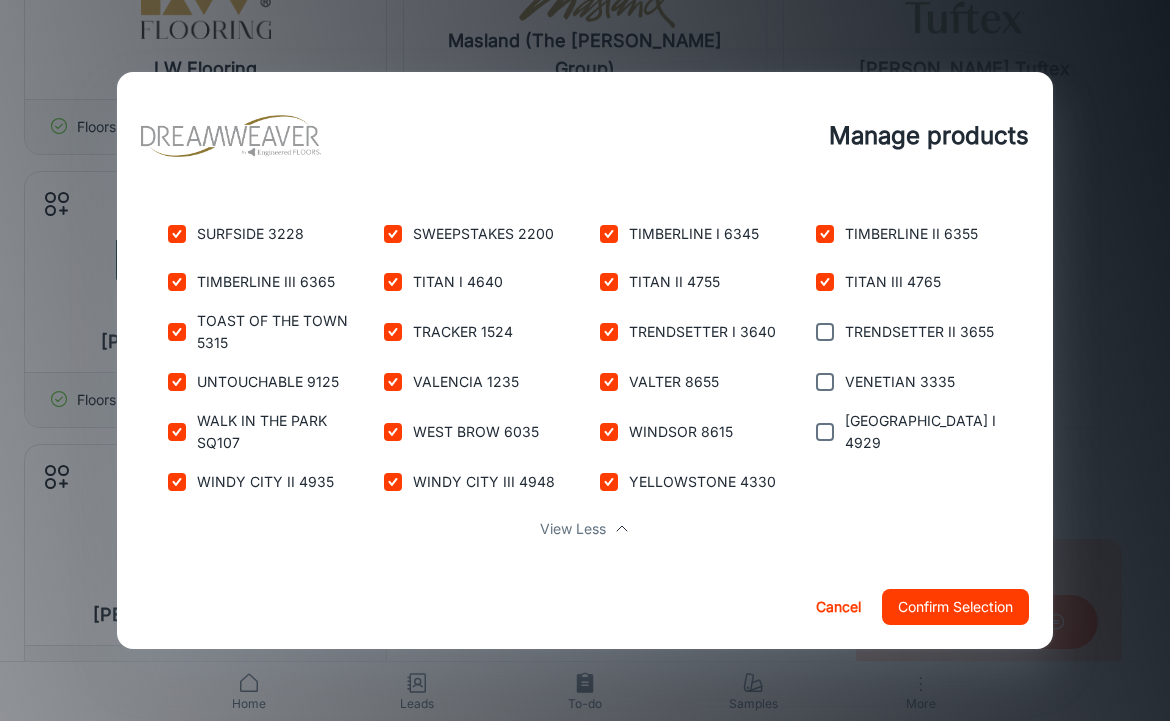 click at bounding box center (825, 332) 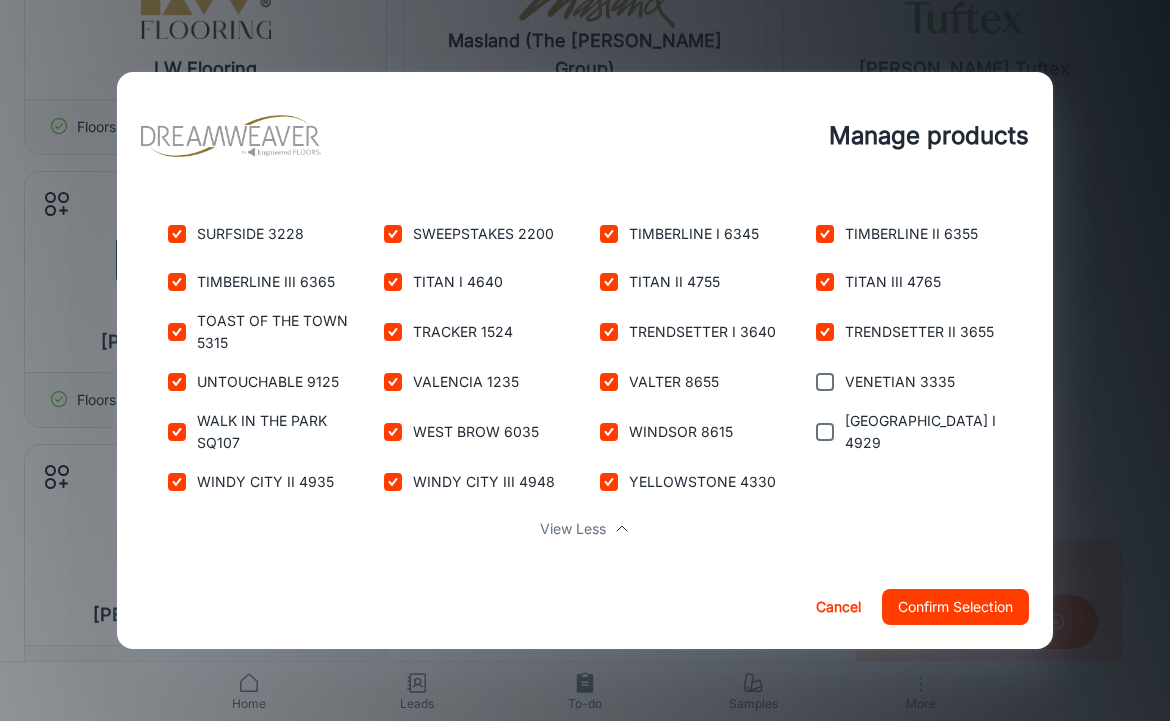 click at bounding box center (825, 382) 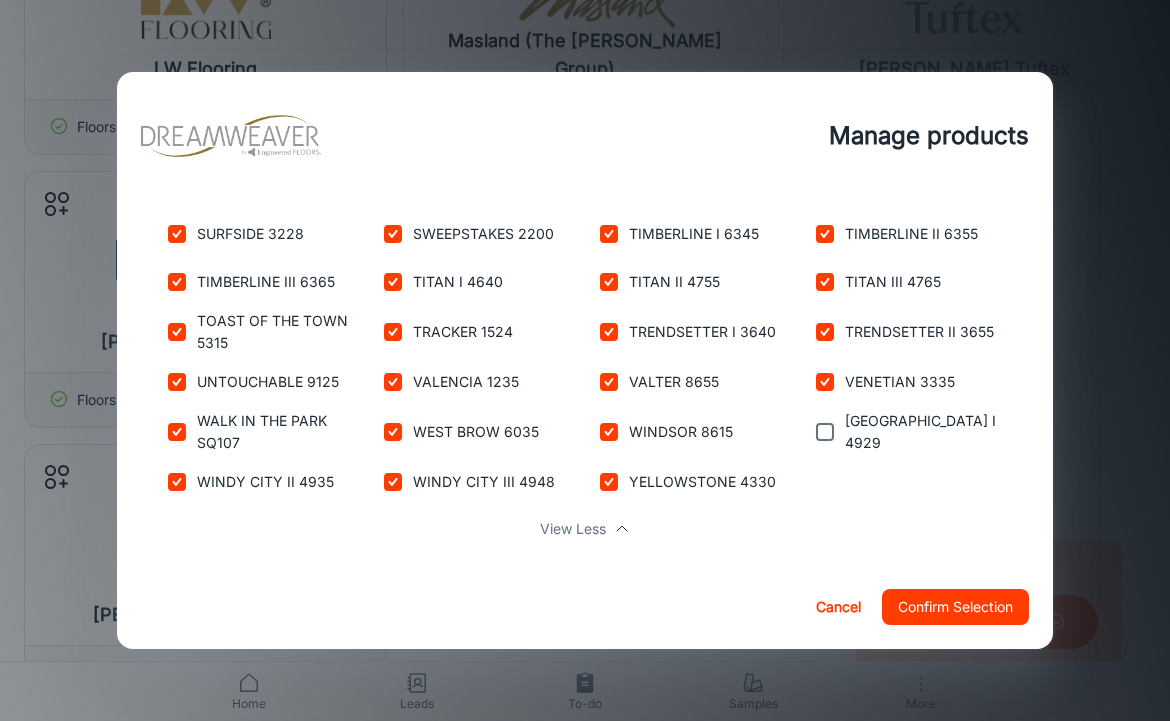 click at bounding box center [825, 432] 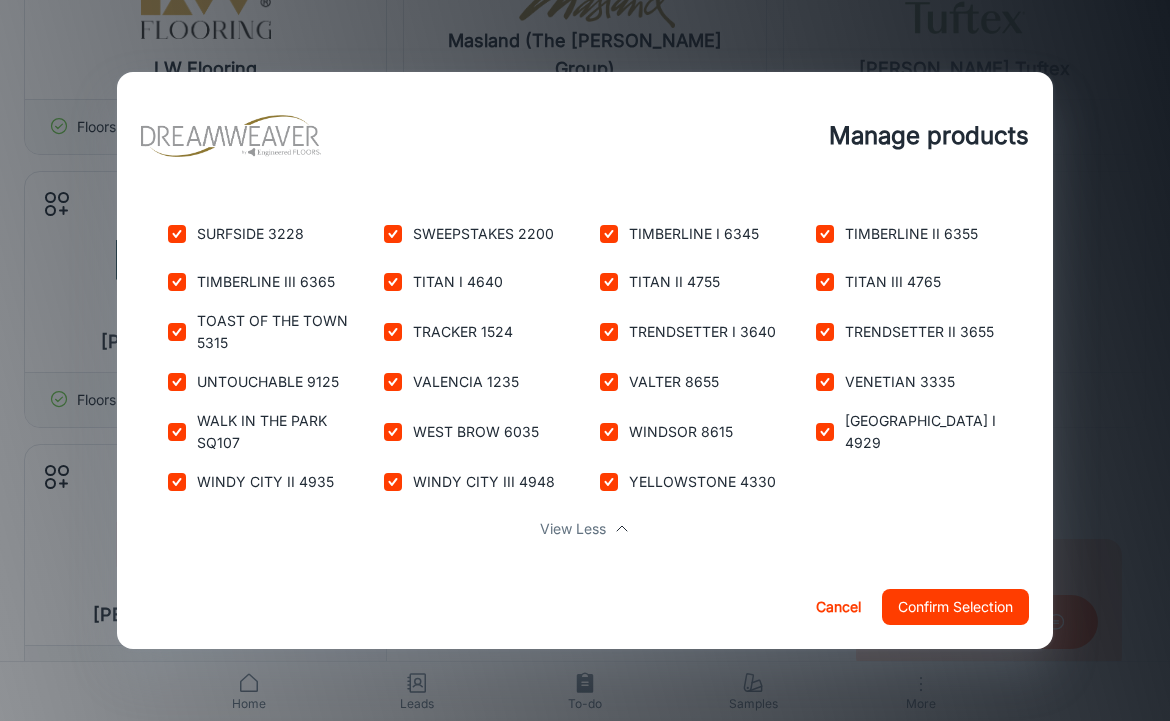 click on "Confirm Selection" at bounding box center [955, 607] 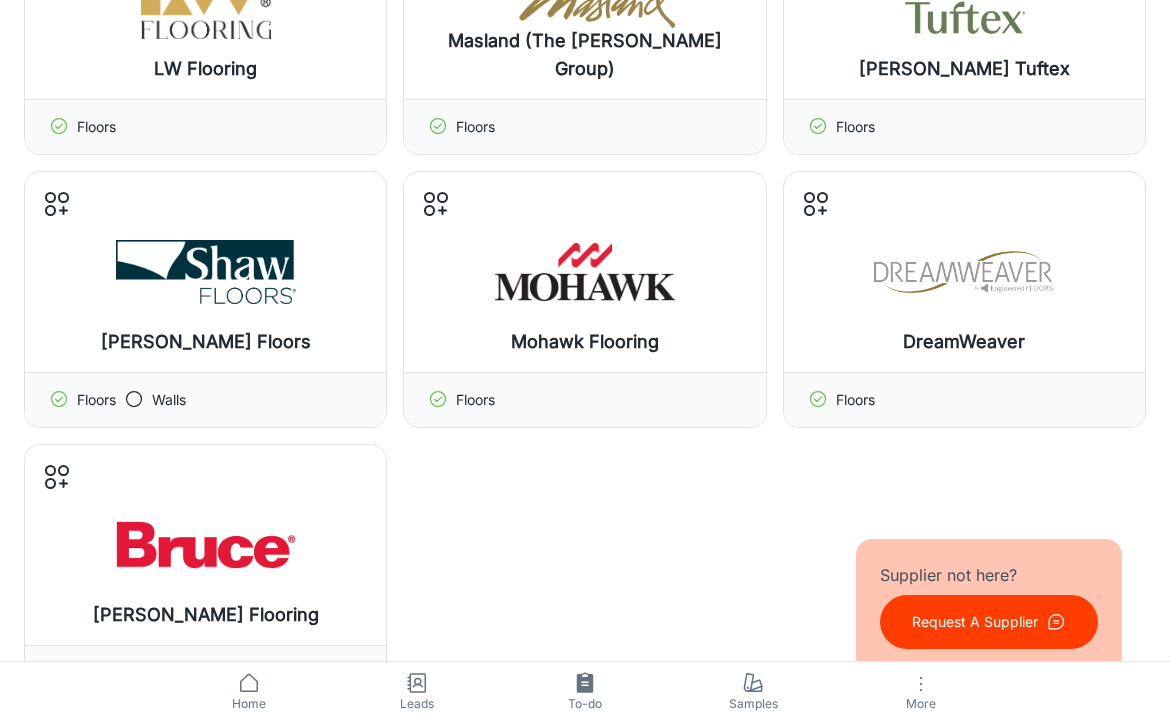scroll, scrollTop: 1004, scrollLeft: 0, axis: vertical 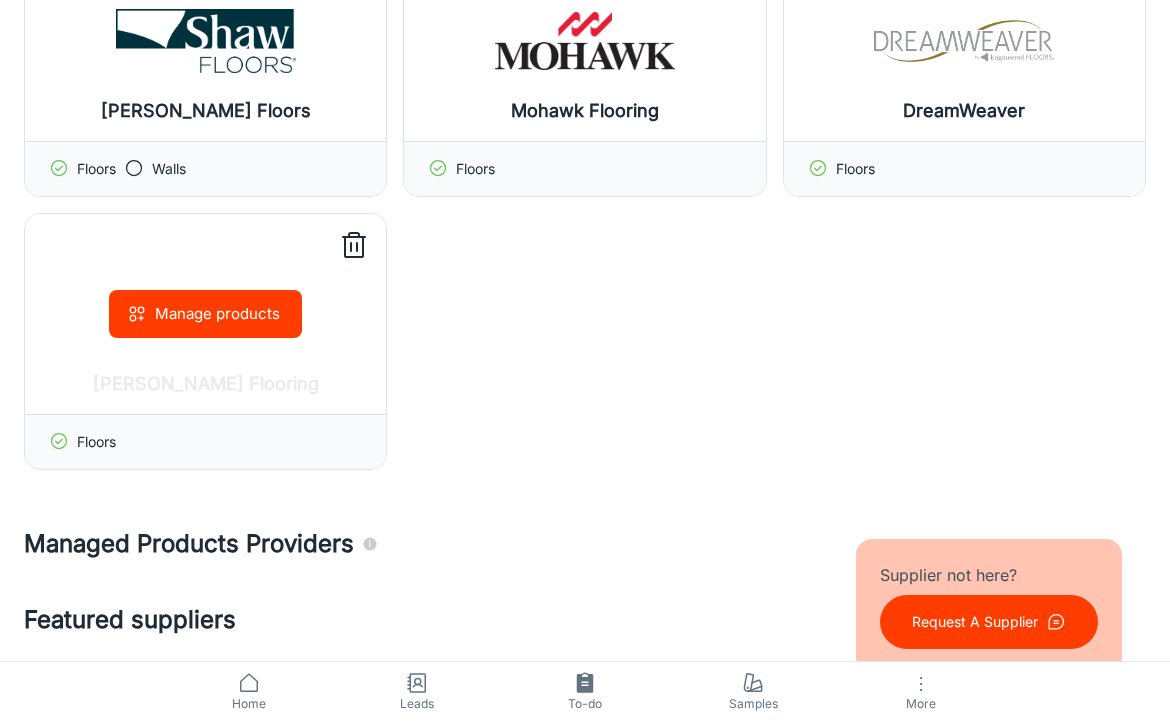 click on "Manage products" at bounding box center (205, 314) 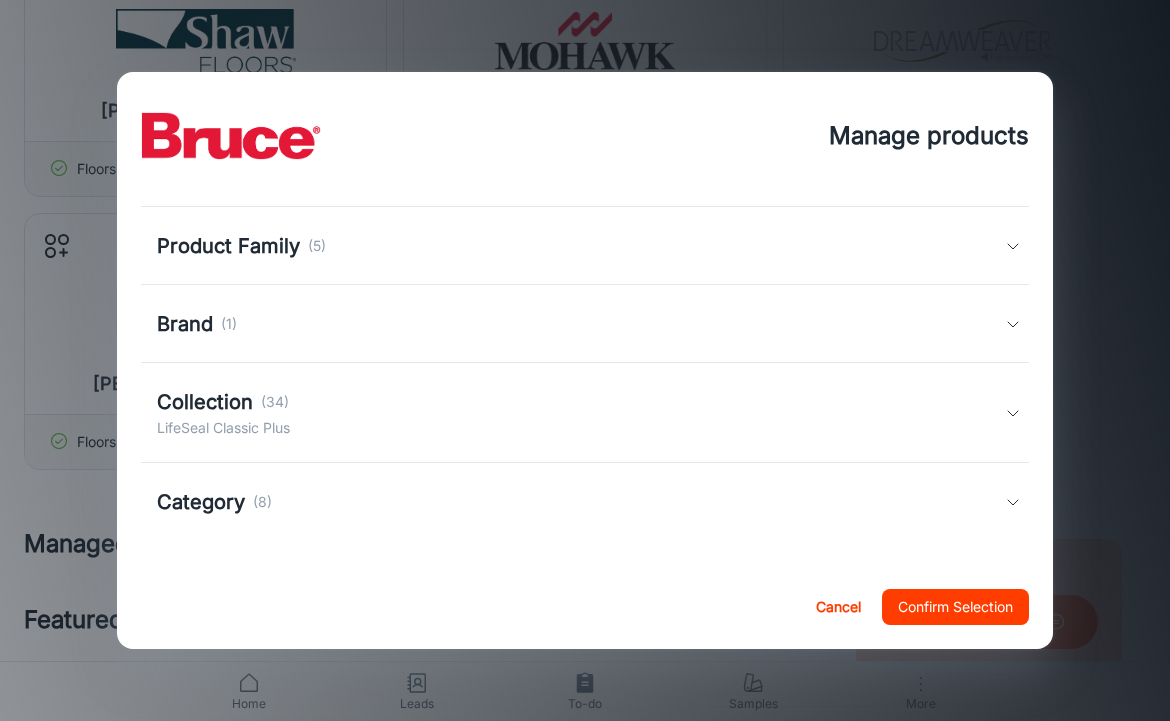 scroll, scrollTop: 149, scrollLeft: 0, axis: vertical 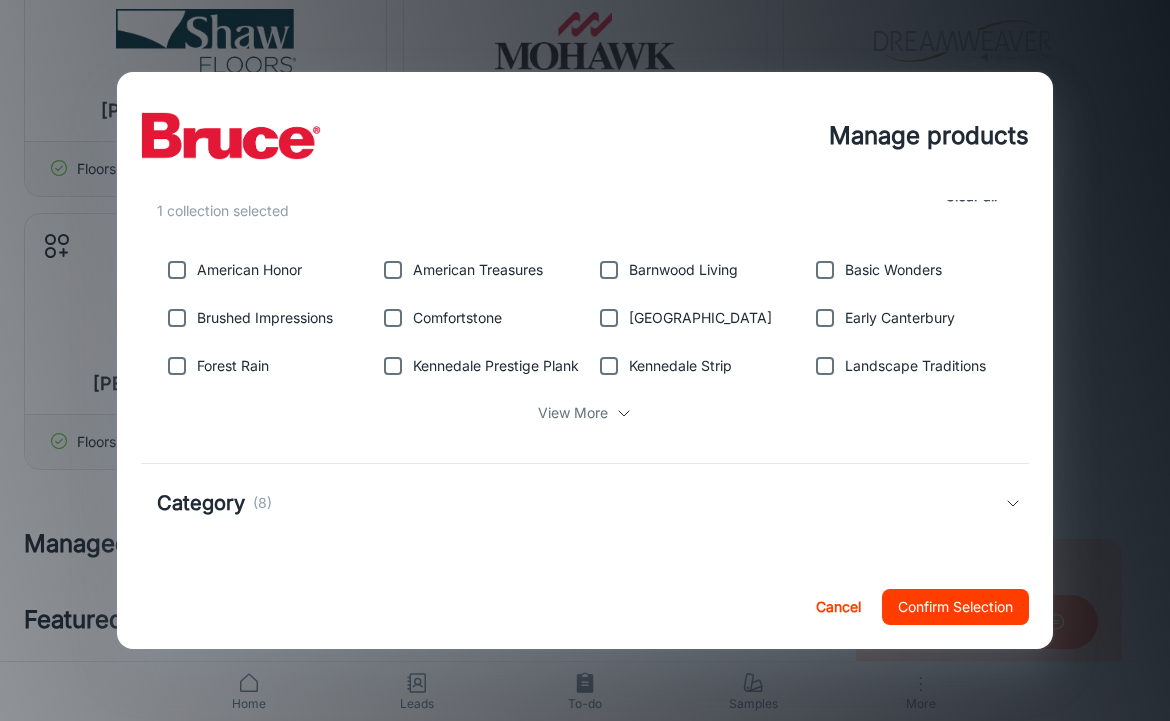click on "View More" at bounding box center [573, 413] 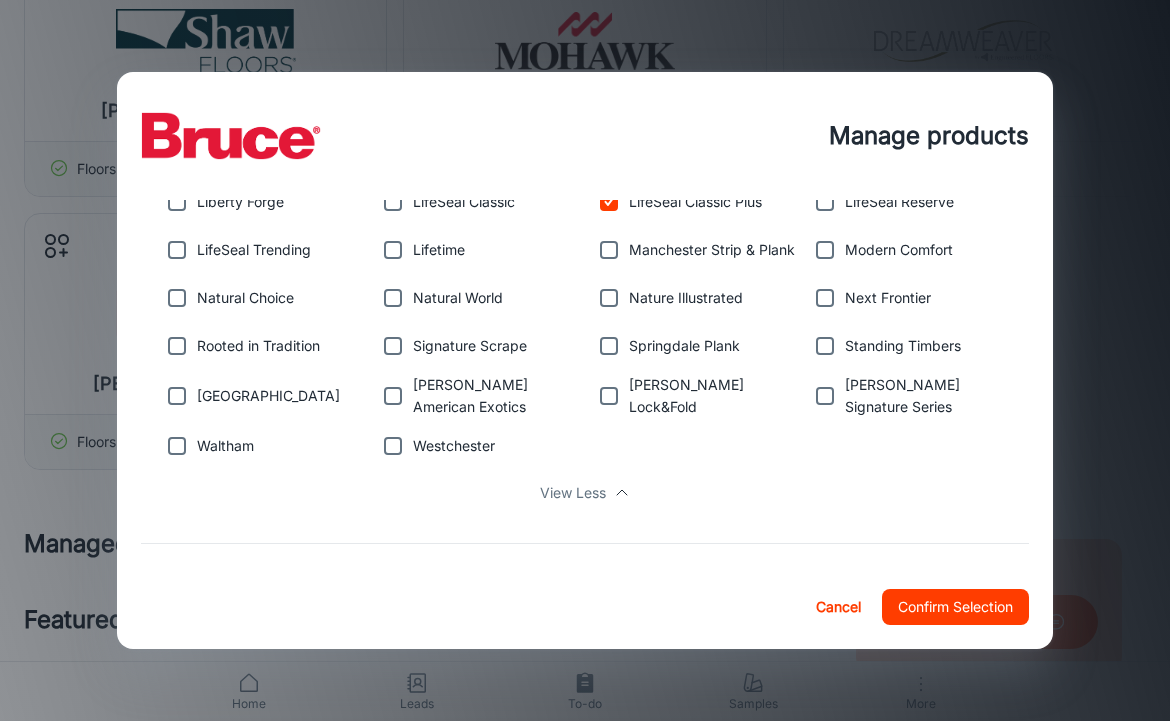 scroll, scrollTop: 592, scrollLeft: 0, axis: vertical 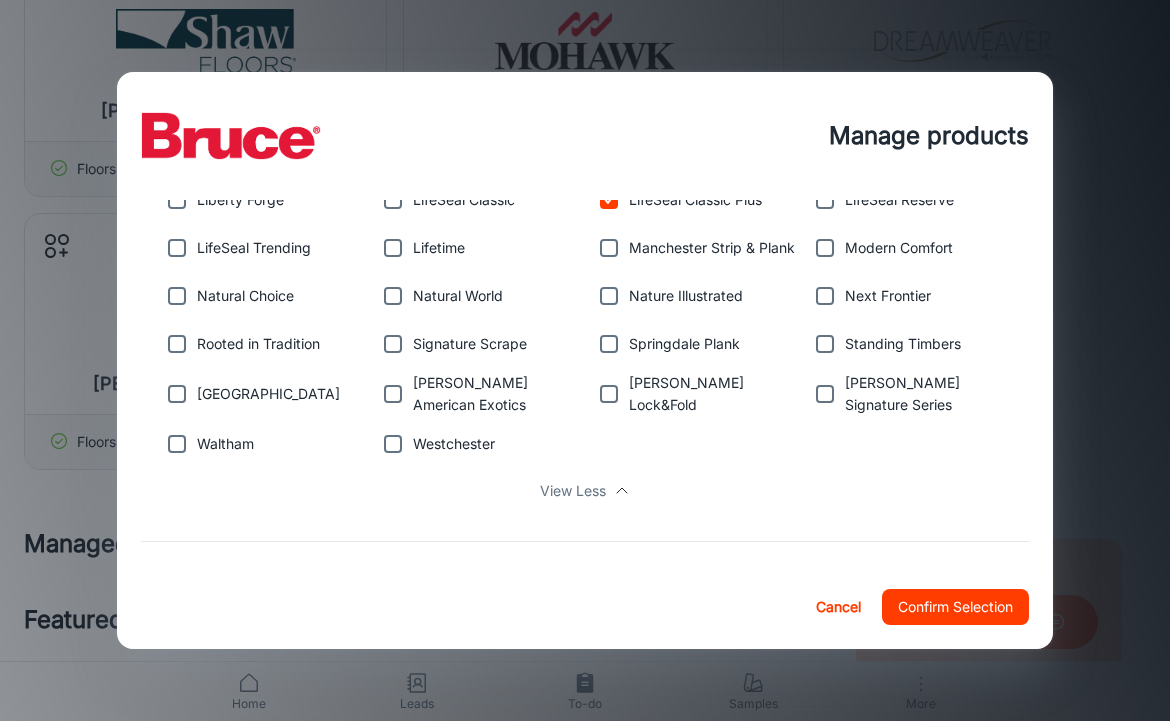 click at bounding box center [609, 394] 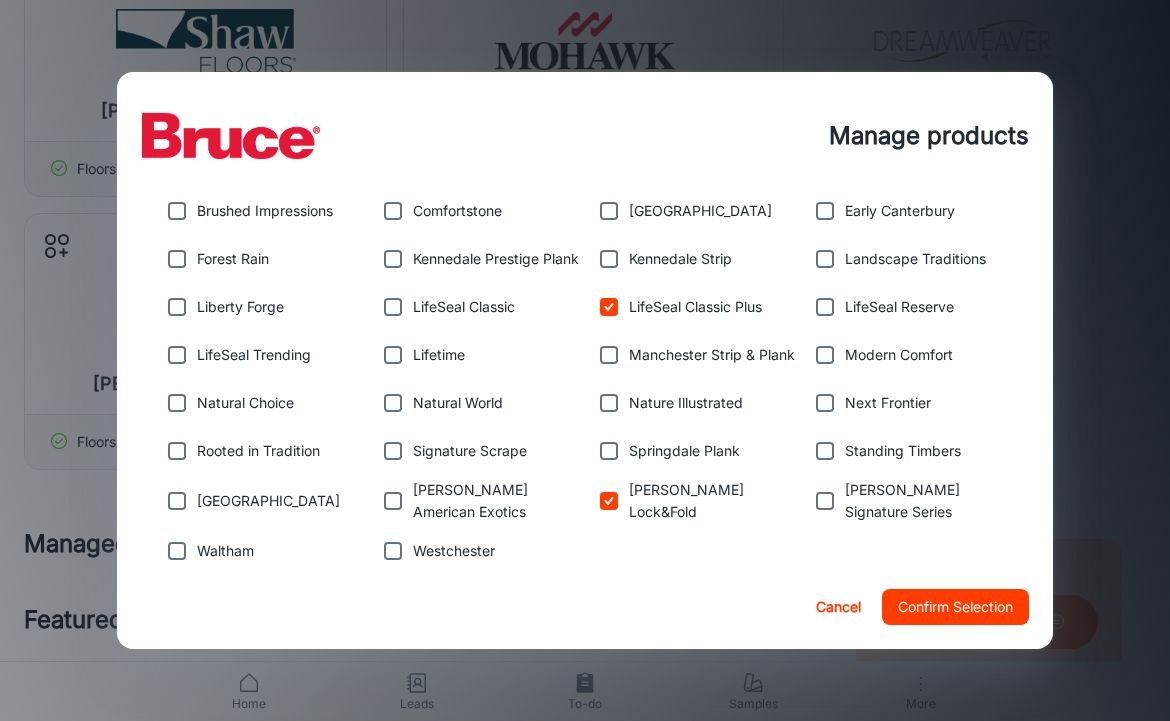 scroll, scrollTop: 489, scrollLeft: 0, axis: vertical 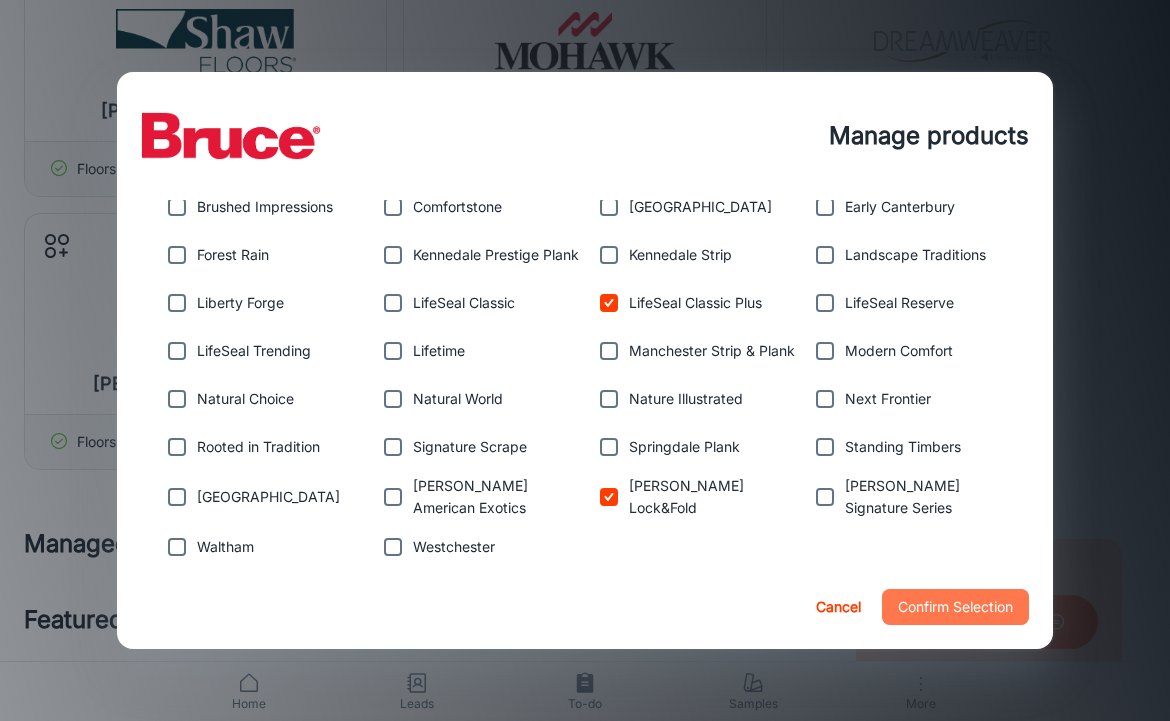 click on "Confirm Selection" at bounding box center [955, 607] 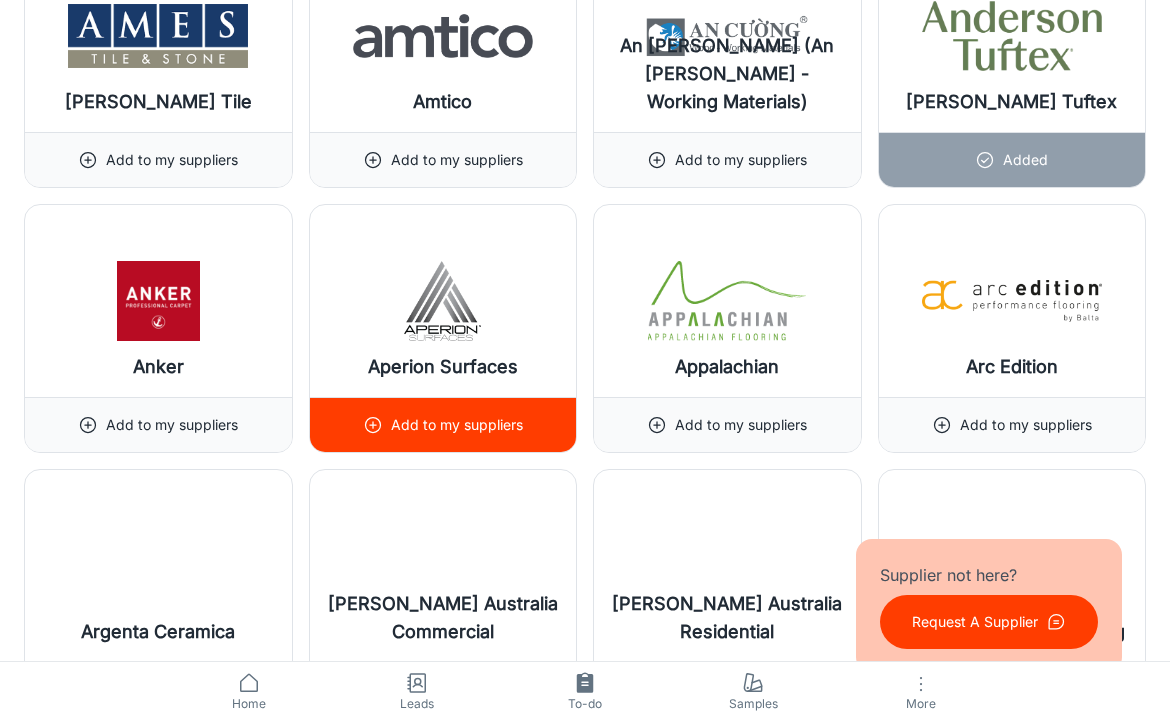 scroll, scrollTop: 2705, scrollLeft: 0, axis: vertical 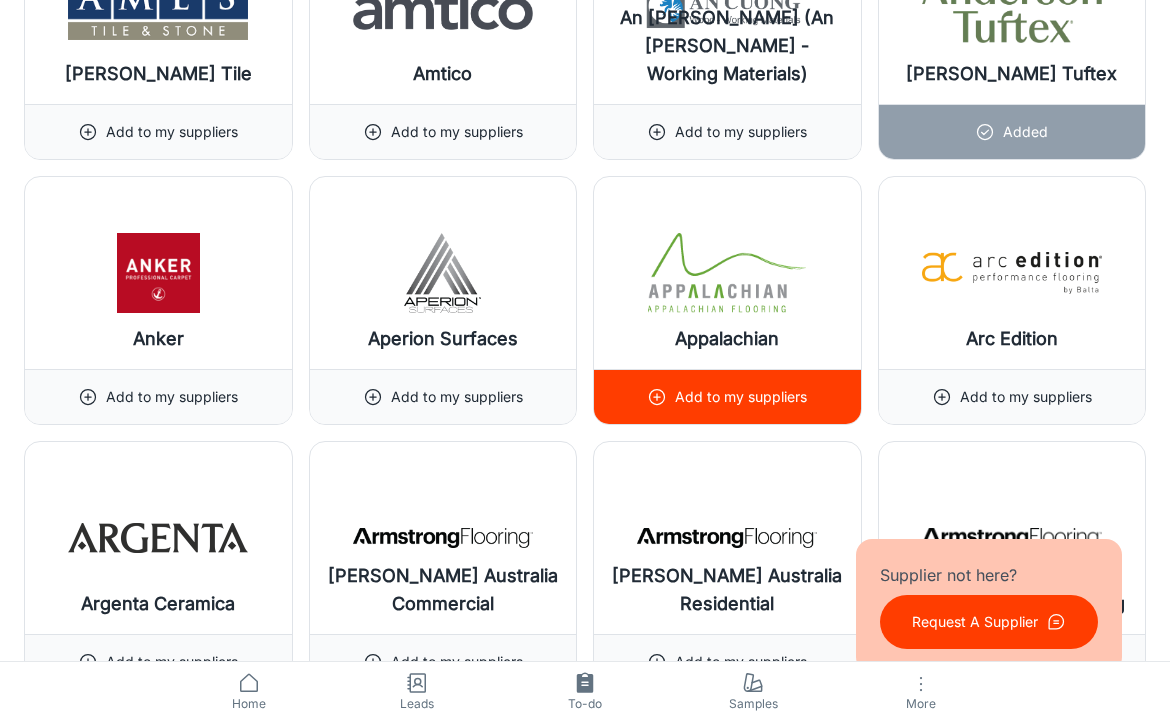 click at bounding box center [727, 273] 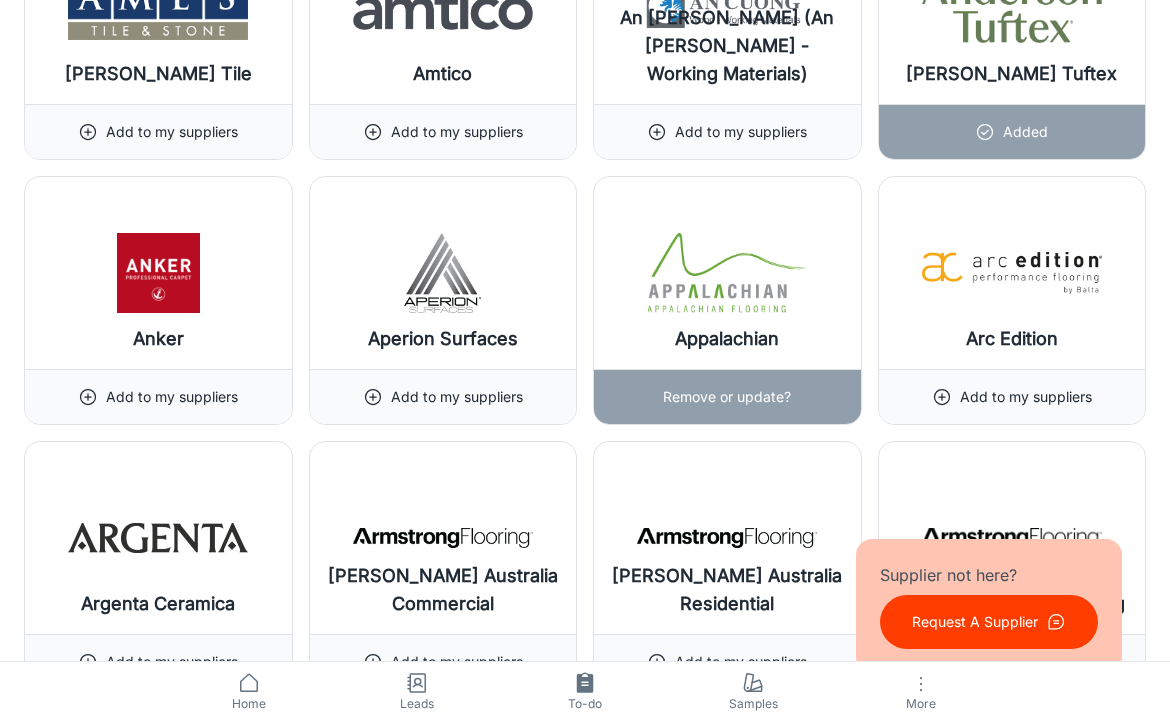 click on "Remove or update?" at bounding box center (727, 397) 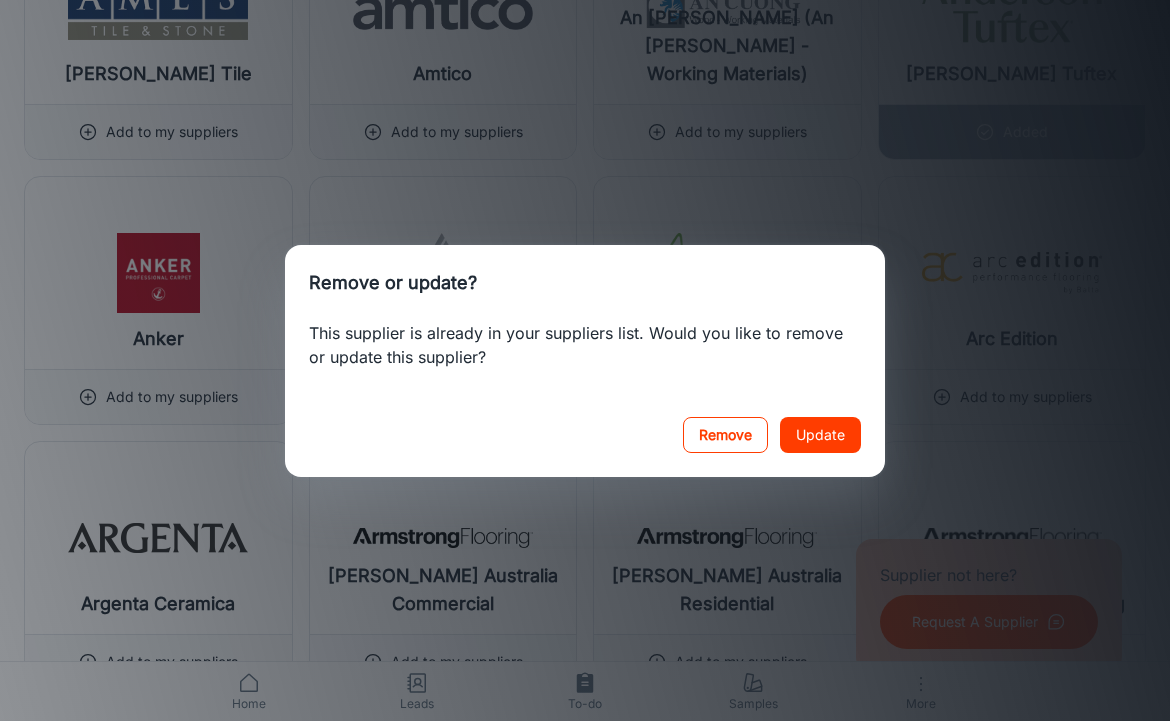 click on "Remove" at bounding box center (725, 435) 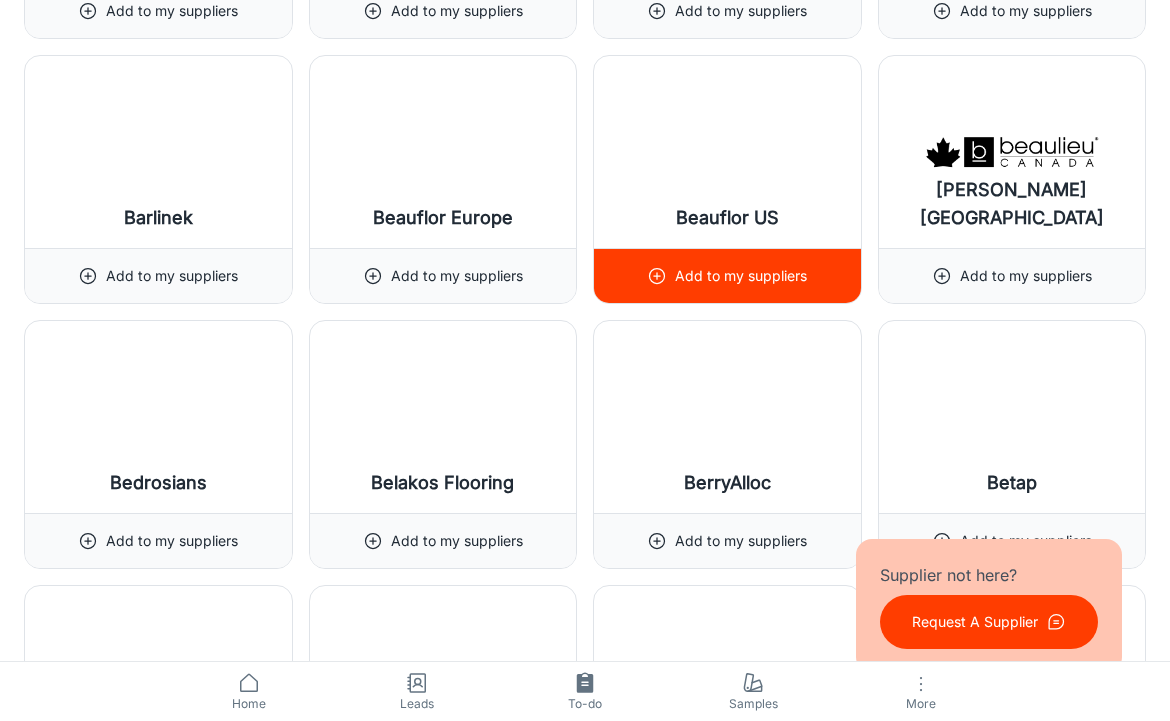 scroll, scrollTop: 4431, scrollLeft: 0, axis: vertical 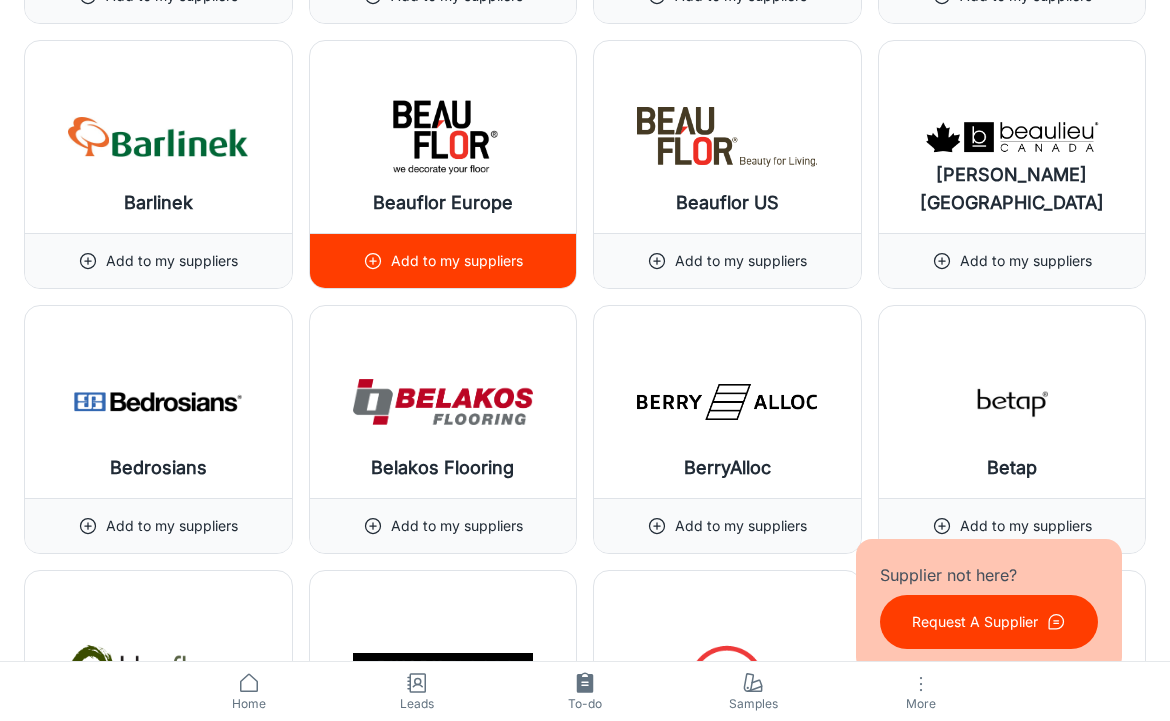 click on "Add to my suppliers" at bounding box center [457, 261] 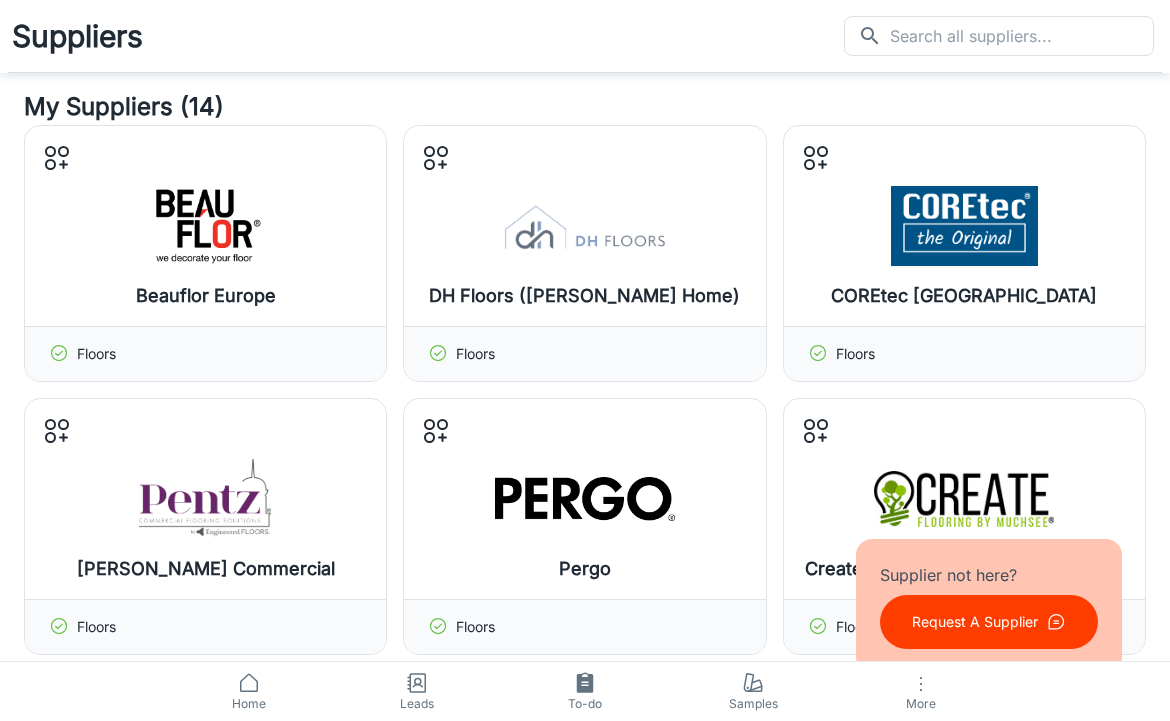 scroll, scrollTop: 0, scrollLeft: 0, axis: both 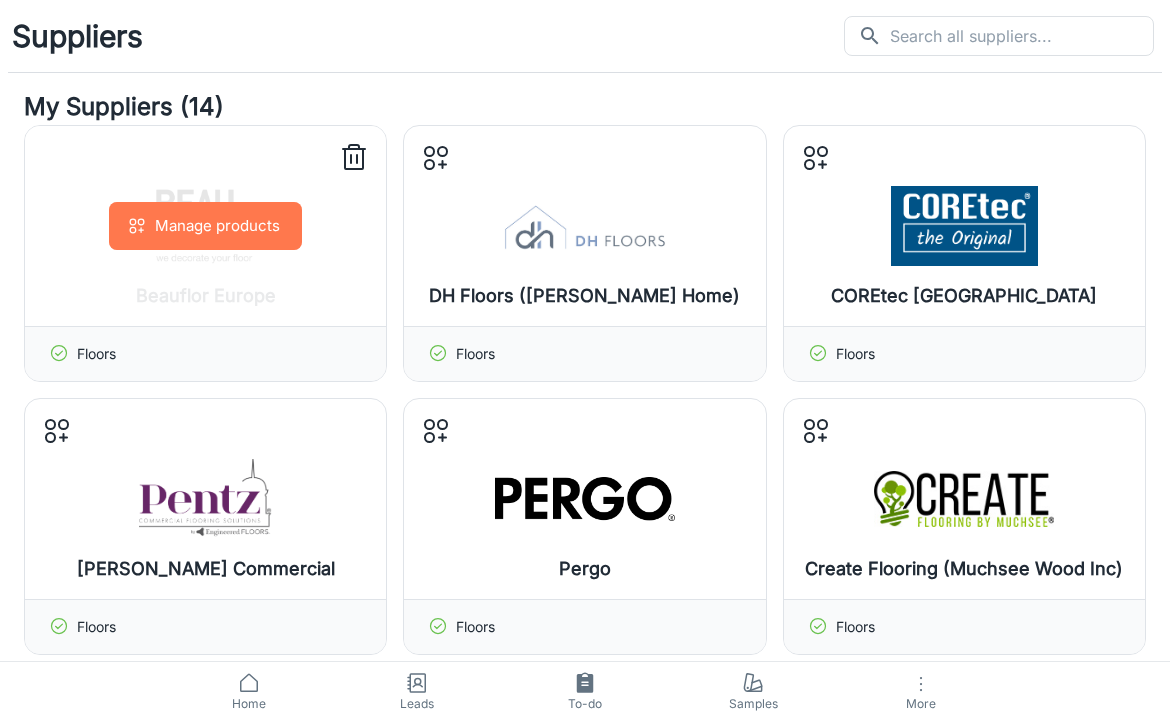 click on "Manage products" at bounding box center (205, 226) 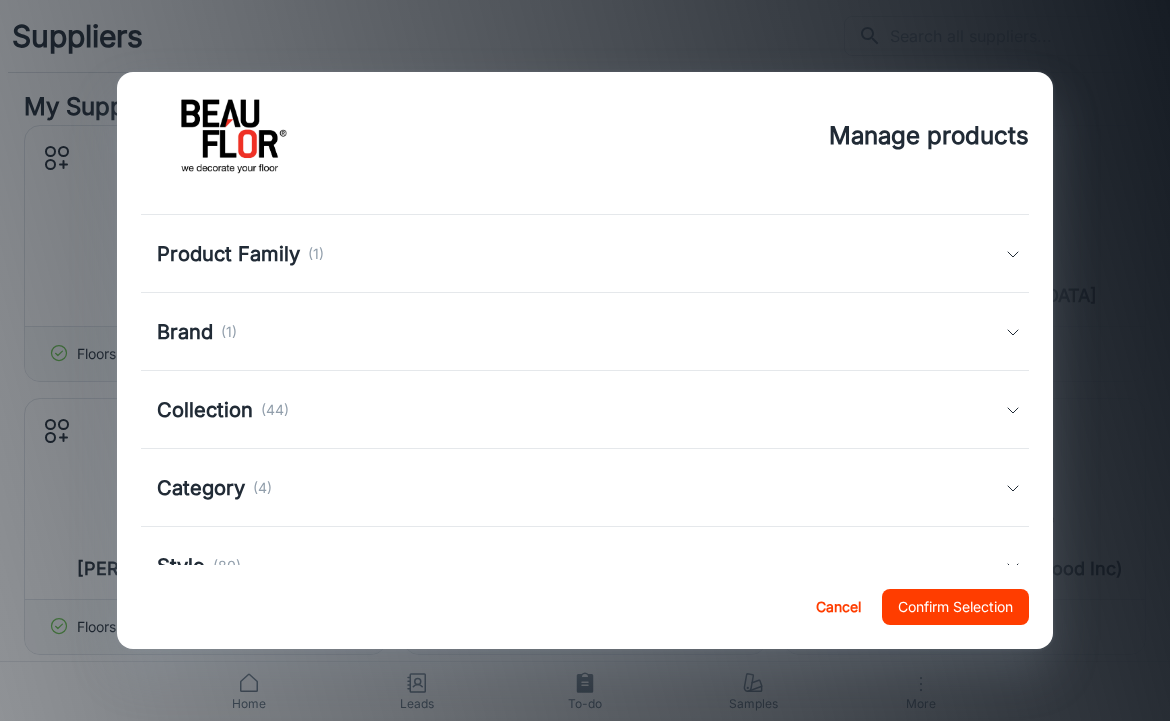 scroll, scrollTop: 129, scrollLeft: 0, axis: vertical 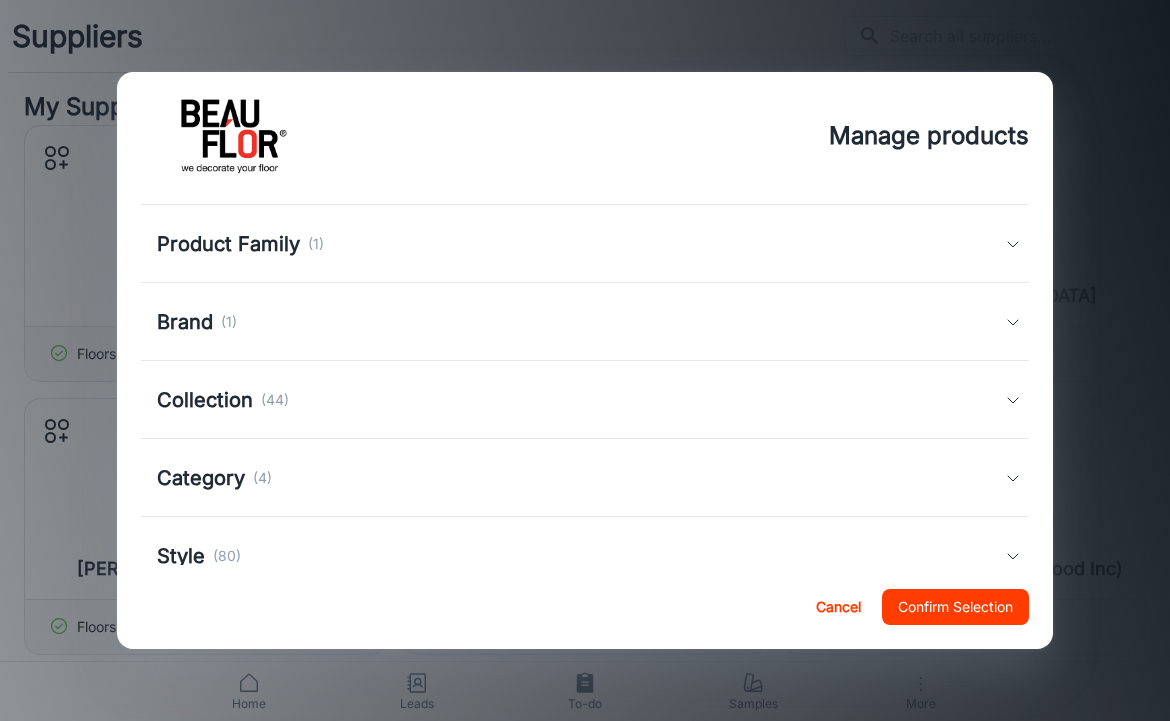 click on "Collection" at bounding box center (205, 400) 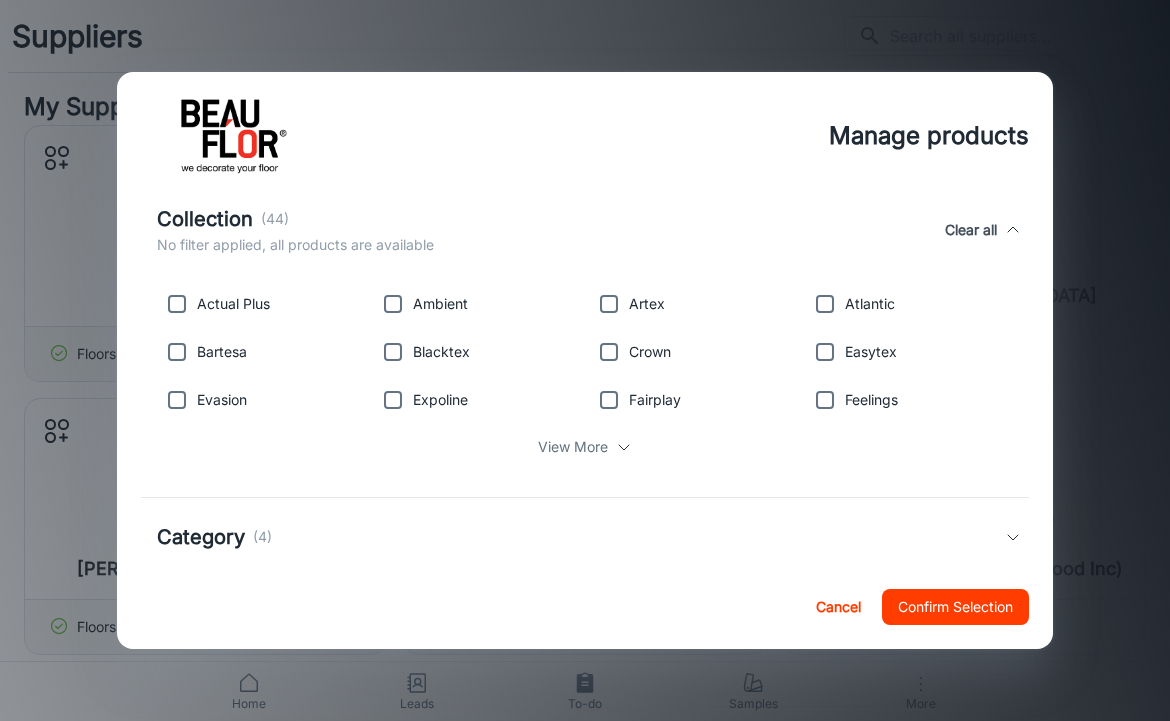 scroll, scrollTop: 295, scrollLeft: 0, axis: vertical 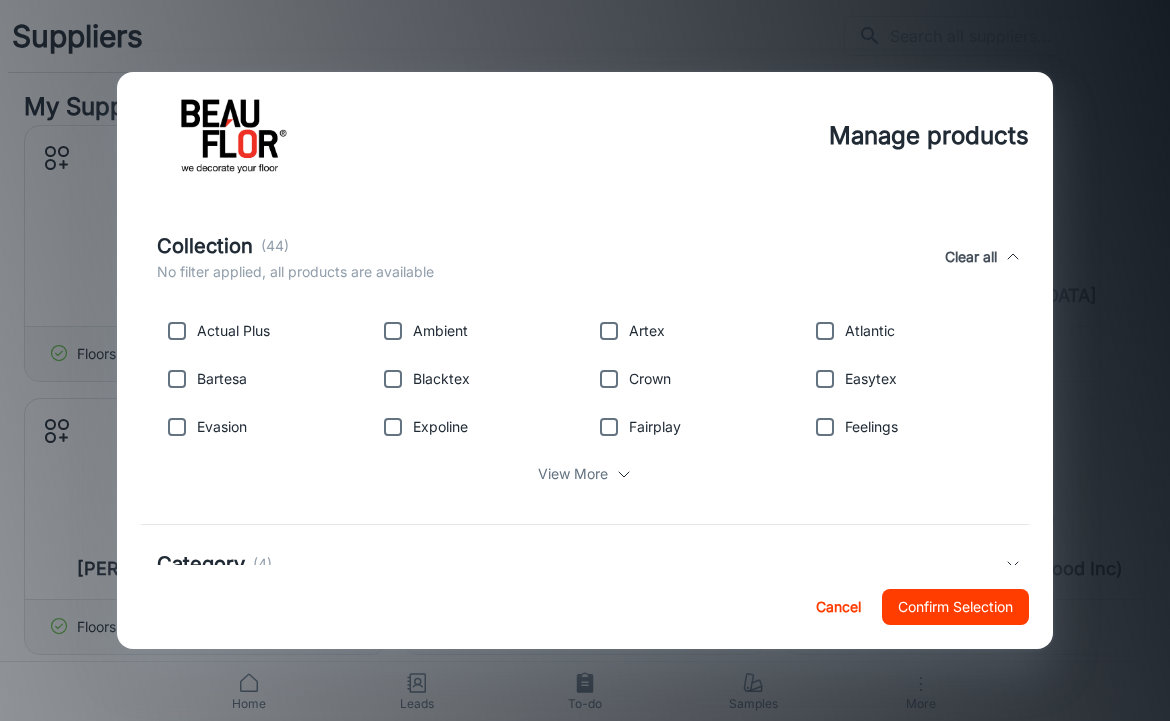 click on "View More" at bounding box center [573, 474] 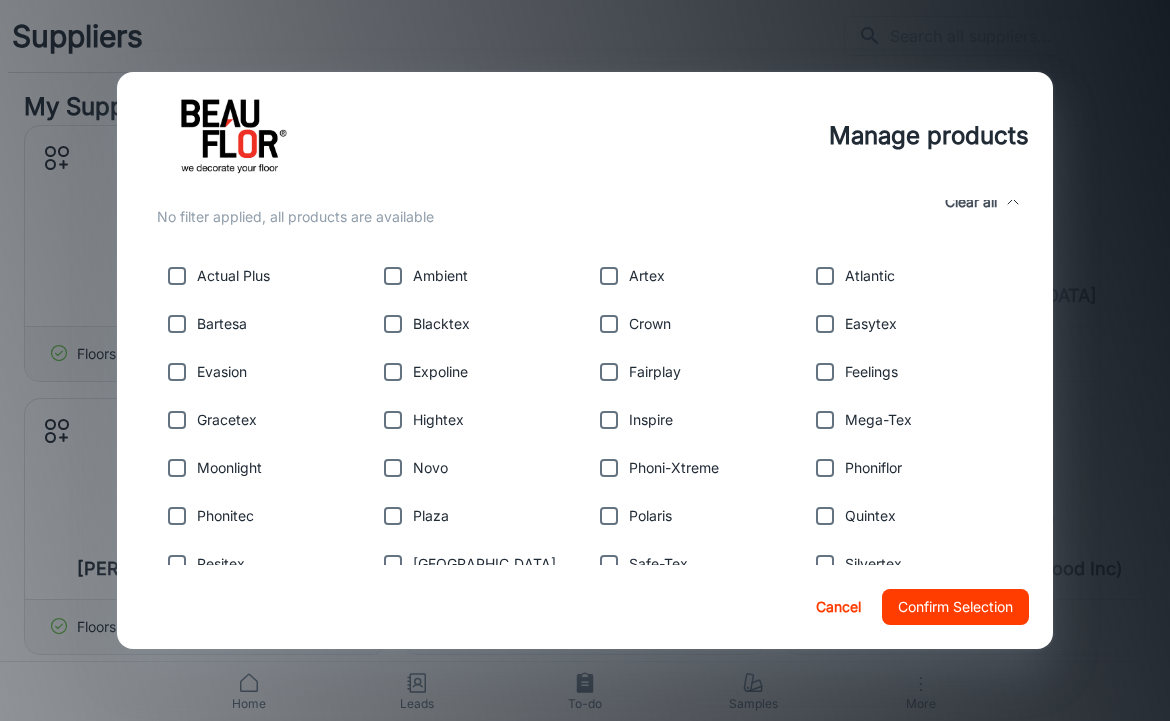 scroll, scrollTop: 324, scrollLeft: 0, axis: vertical 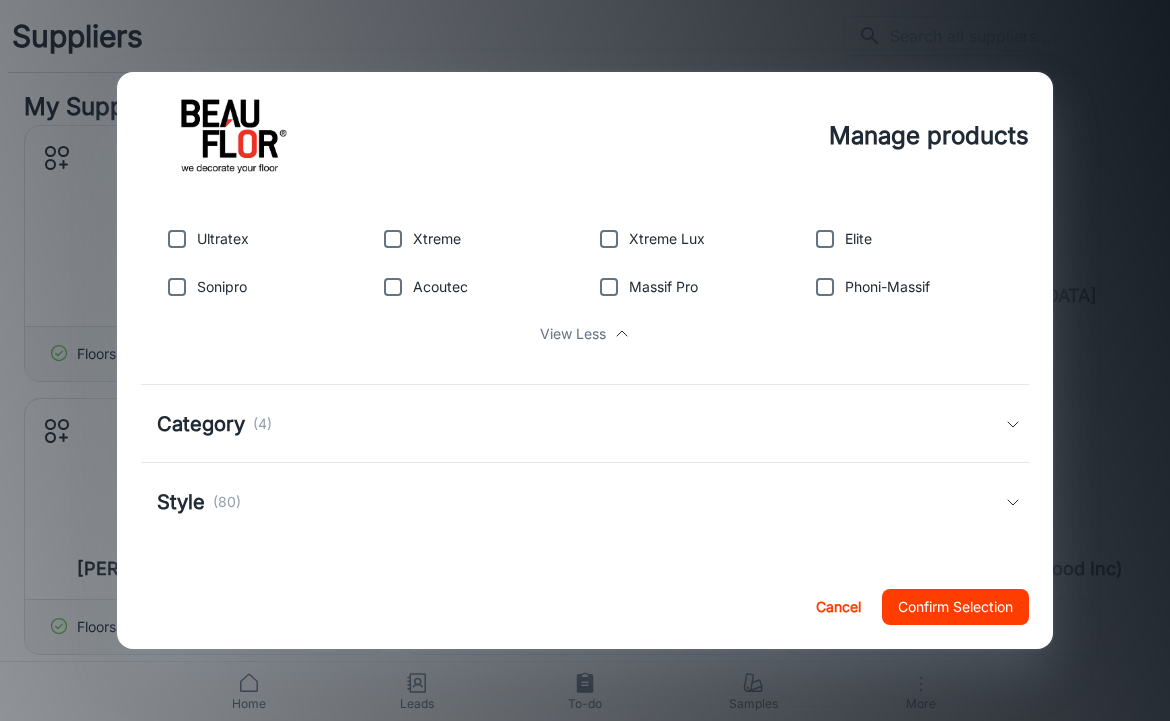 click on "Style (80)" at bounding box center (585, 502) 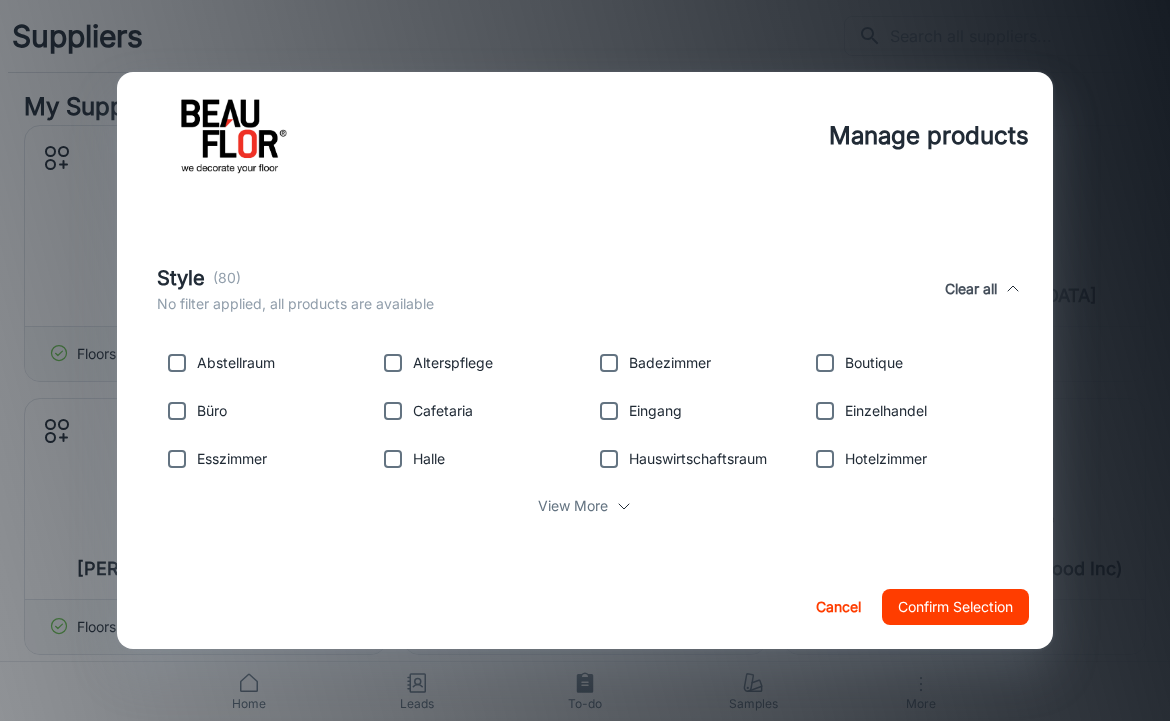 scroll, scrollTop: 1055, scrollLeft: 0, axis: vertical 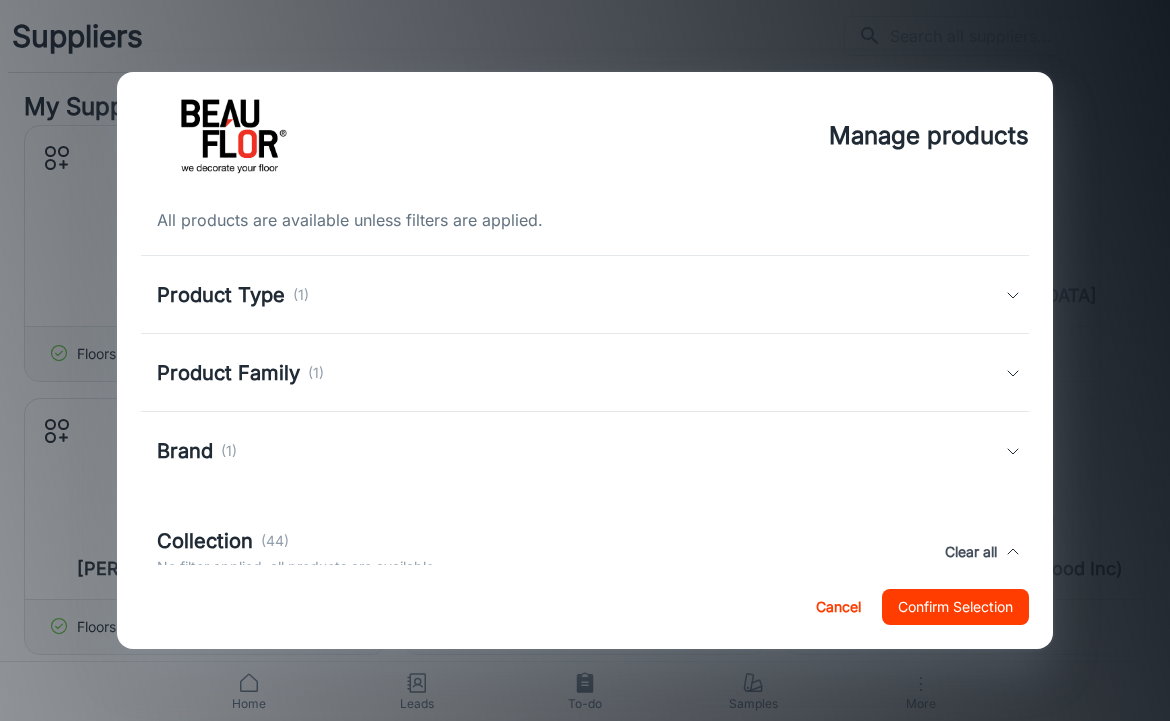 click on "Cancel" at bounding box center [838, 607] 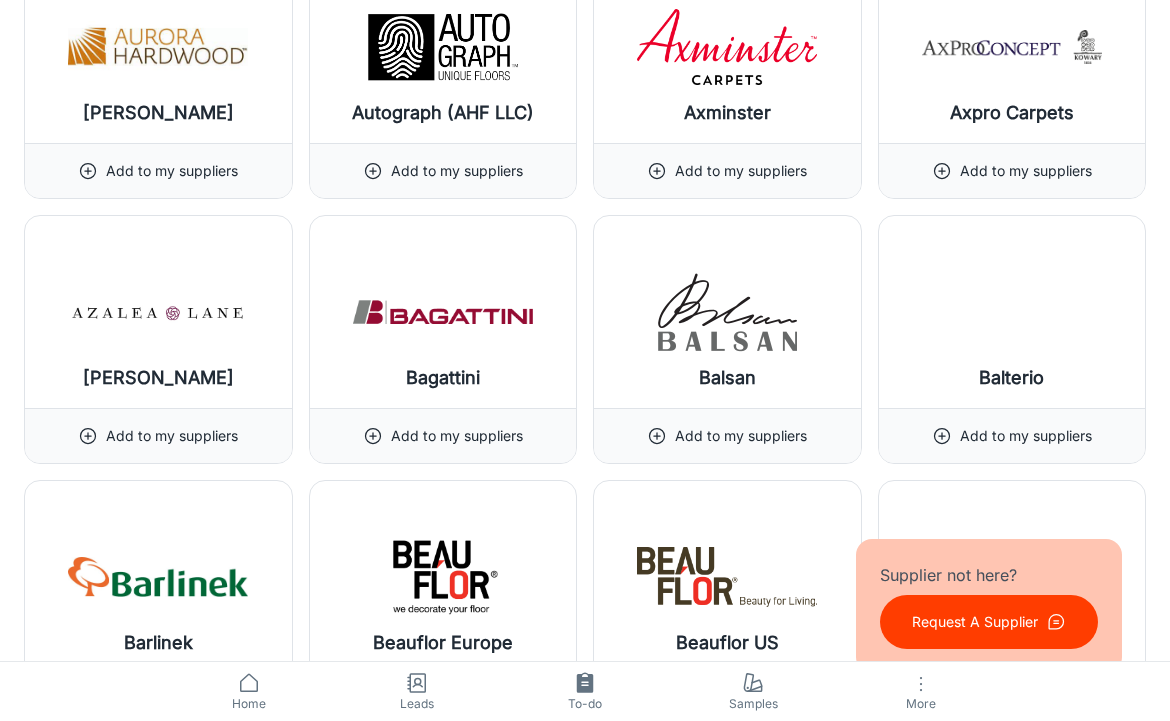 scroll, scrollTop: 4503, scrollLeft: 0, axis: vertical 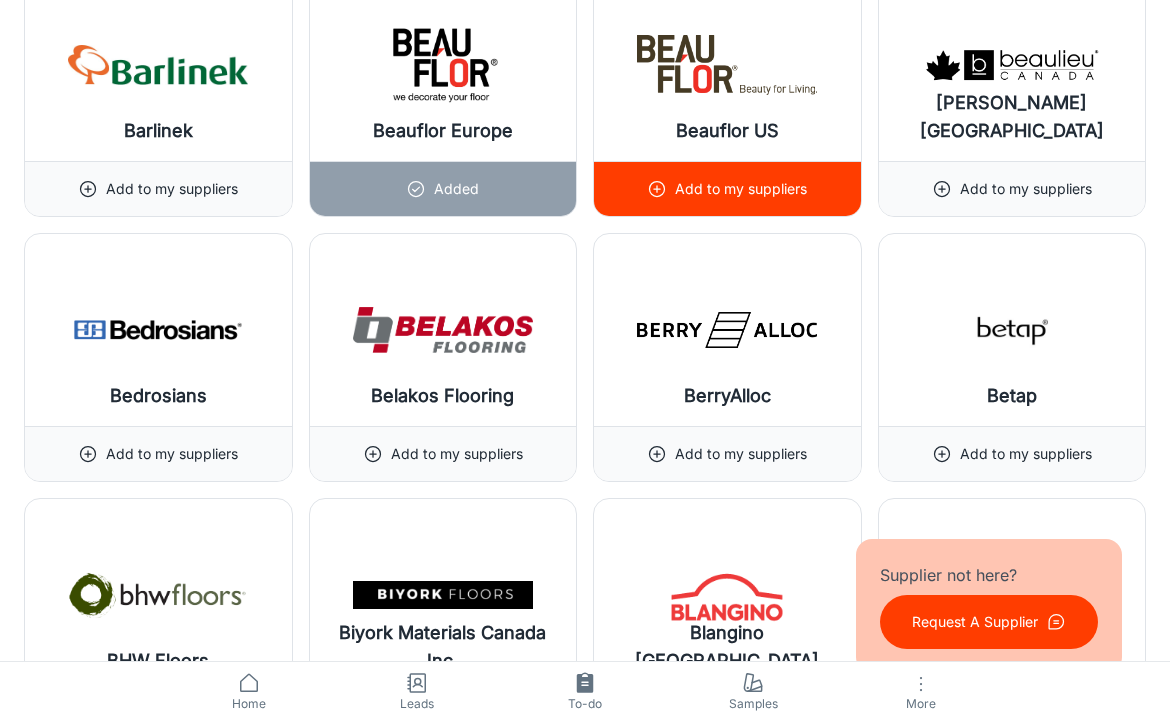 click on "Beauflor US" at bounding box center [727, 65] 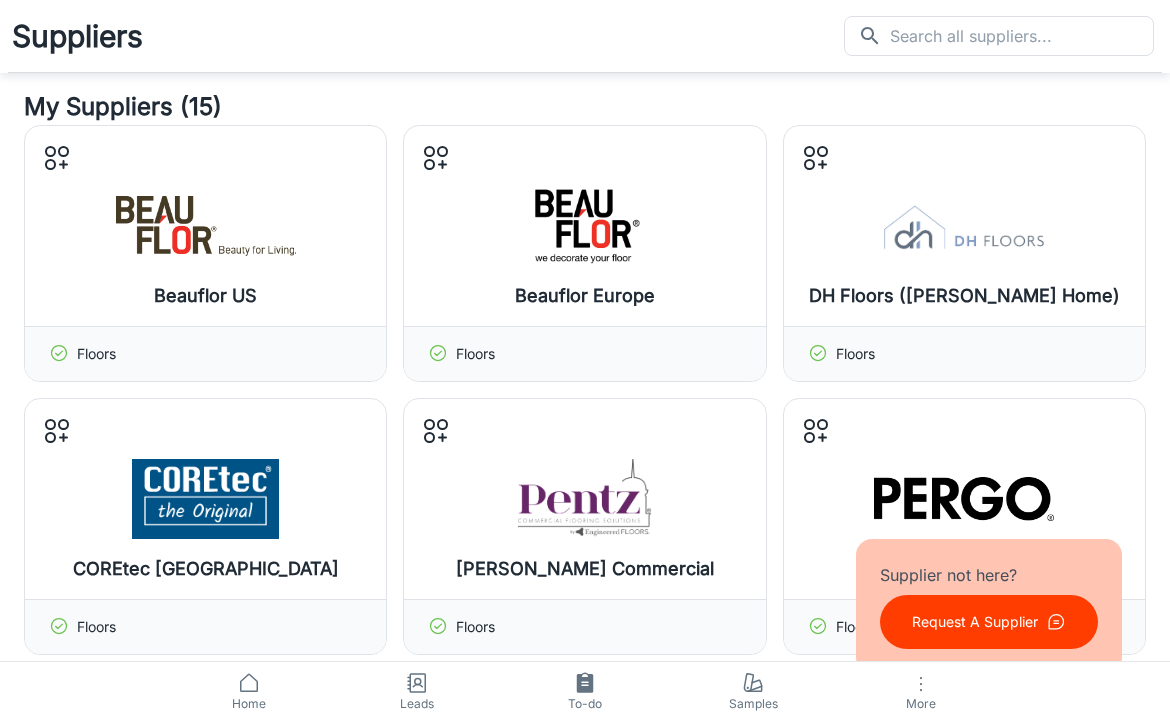 scroll, scrollTop: 0, scrollLeft: 0, axis: both 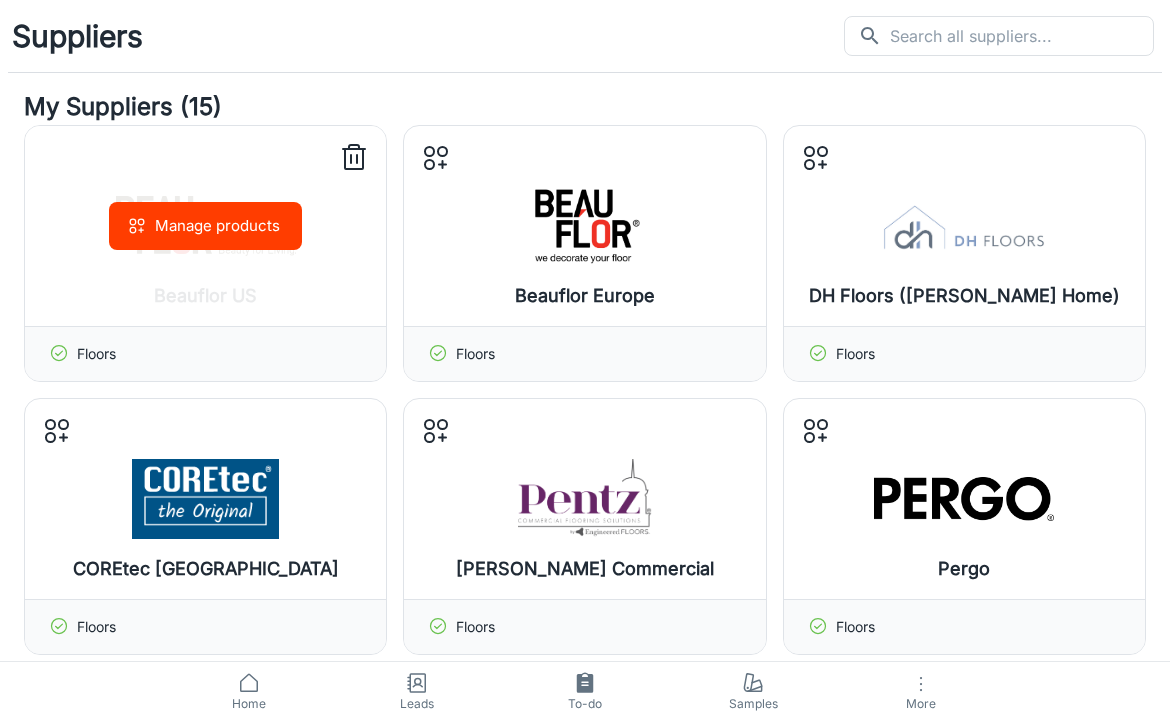 click on "Manage products" at bounding box center [205, 226] 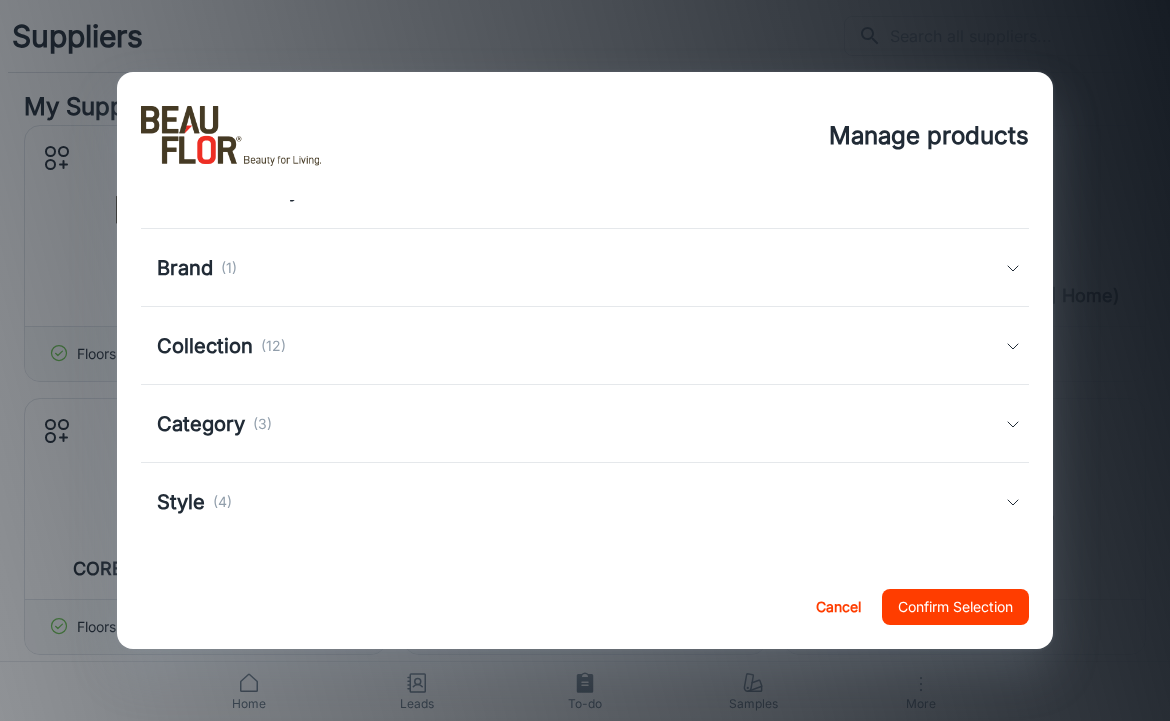 click on "Collection (12)" at bounding box center (581, 346) 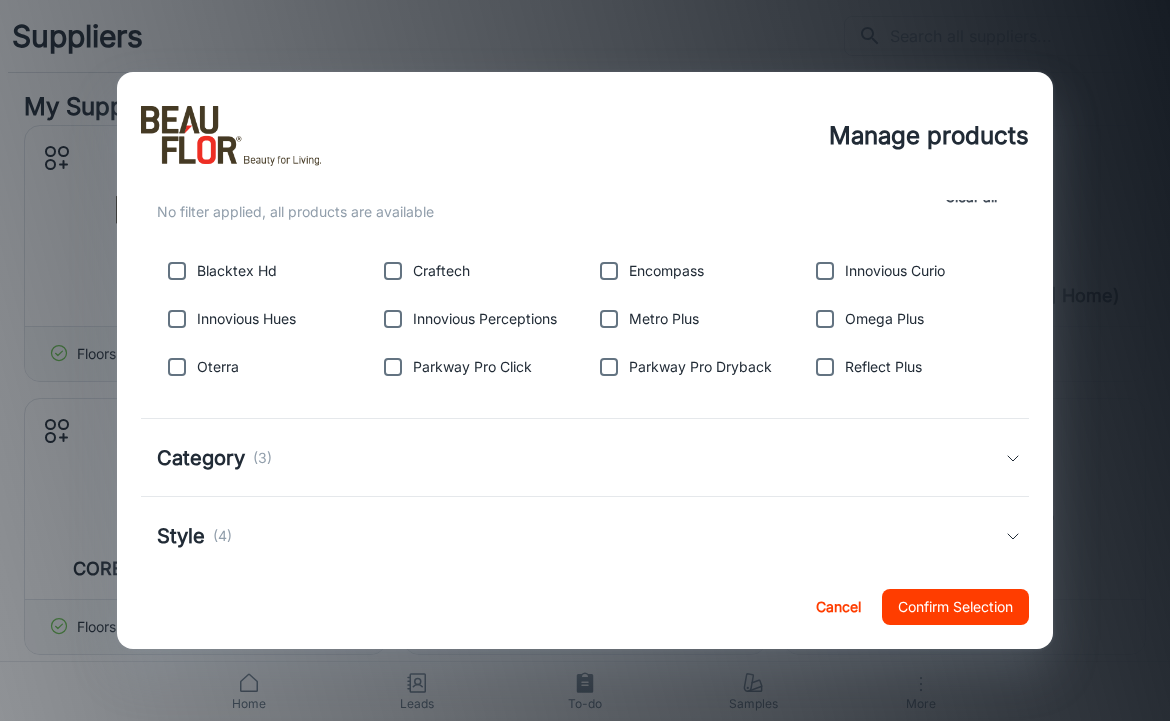scroll, scrollTop: 378, scrollLeft: 0, axis: vertical 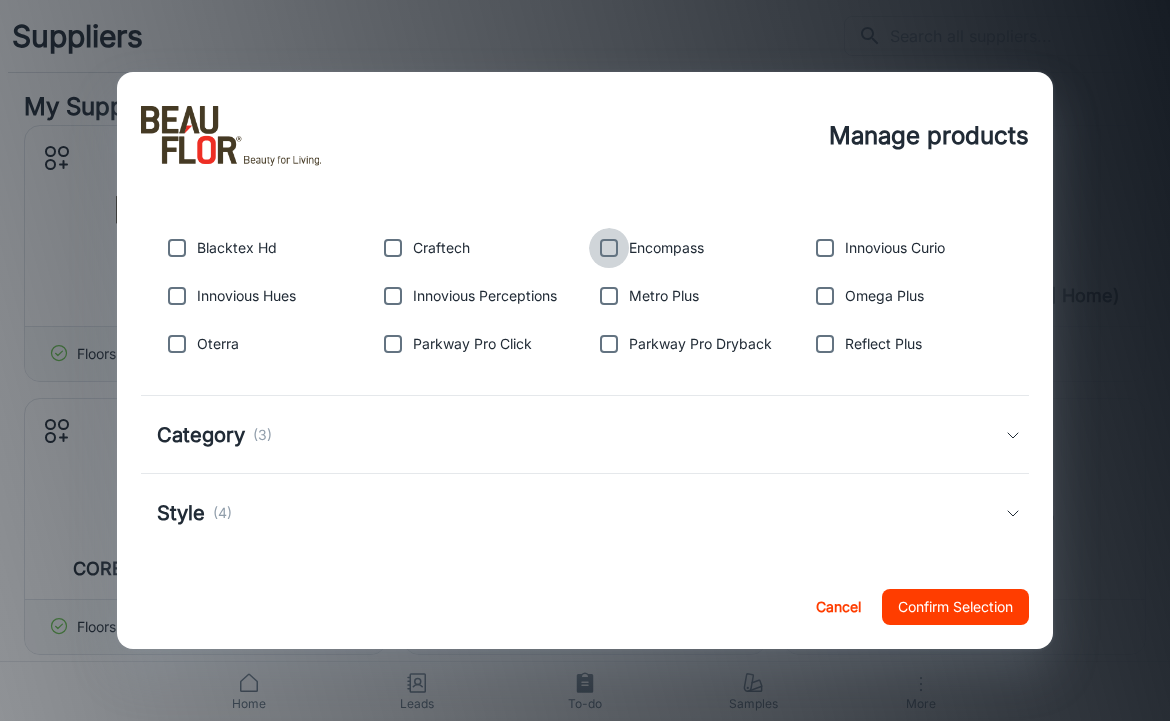 click at bounding box center (609, 248) 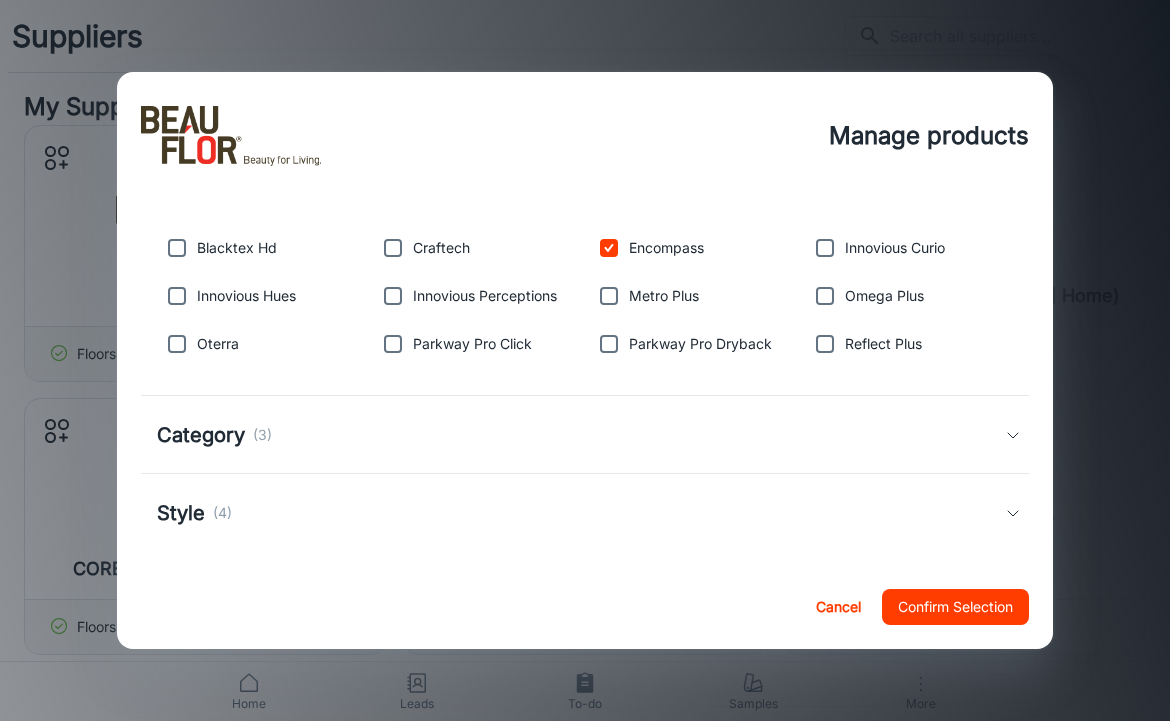 click at bounding box center (177, 344) 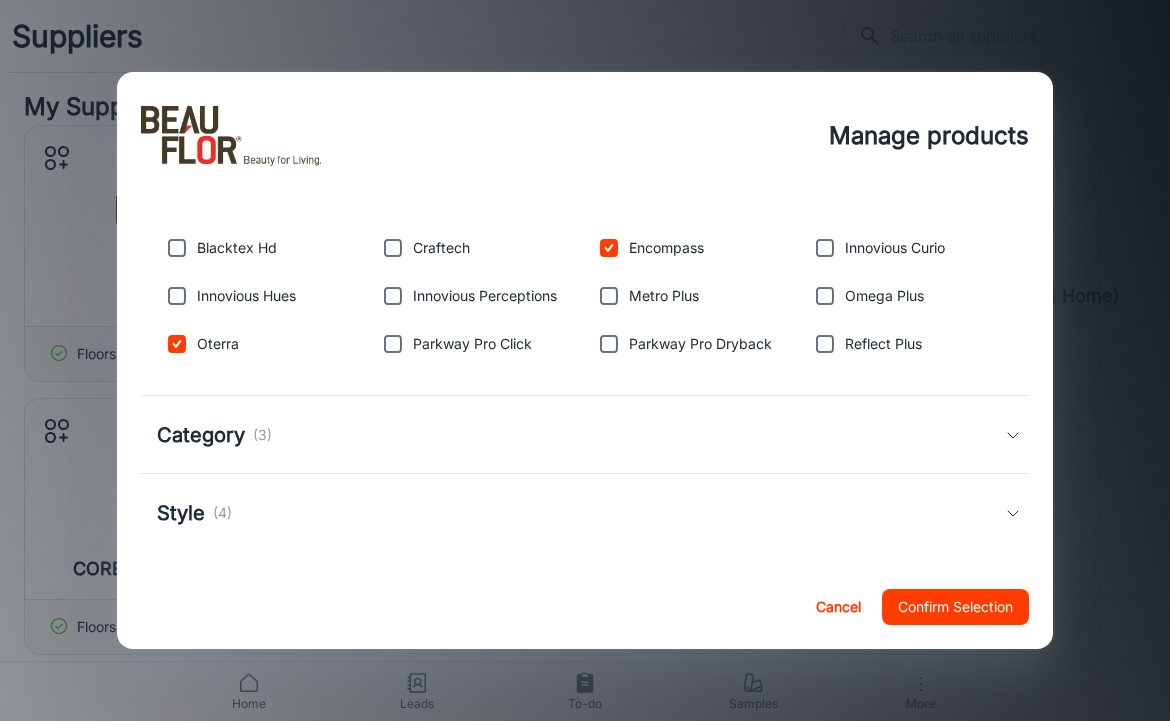 click at bounding box center (393, 296) 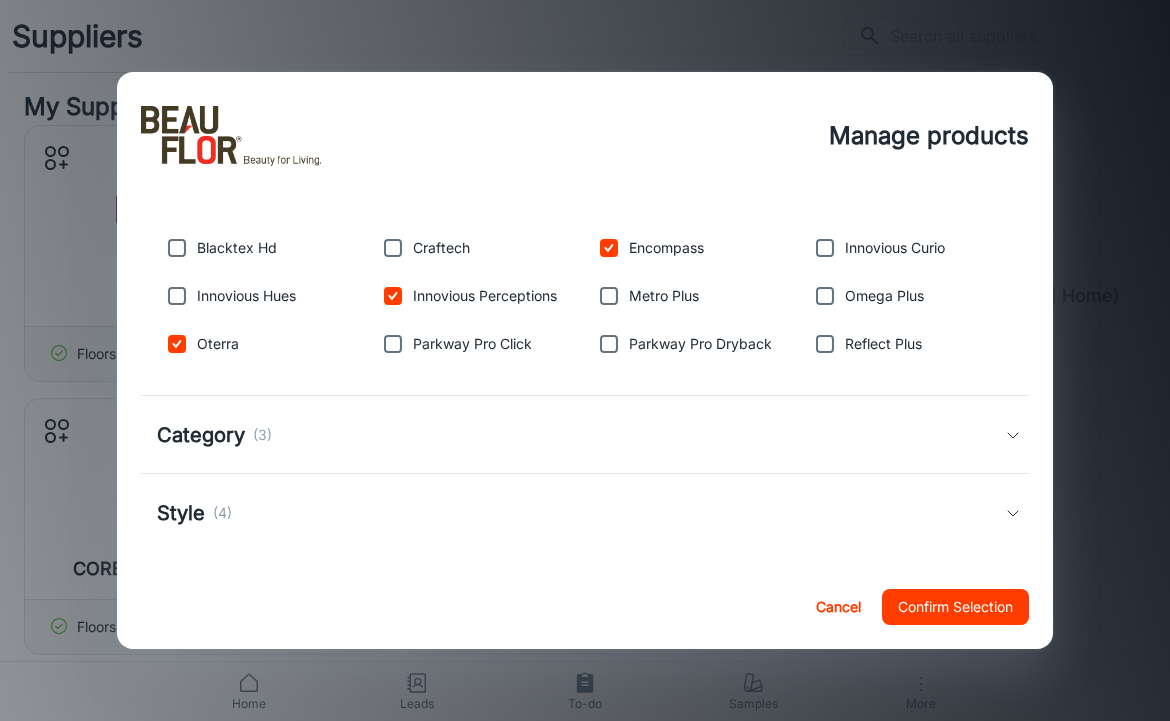 click on "Confirm Selection" at bounding box center (955, 607) 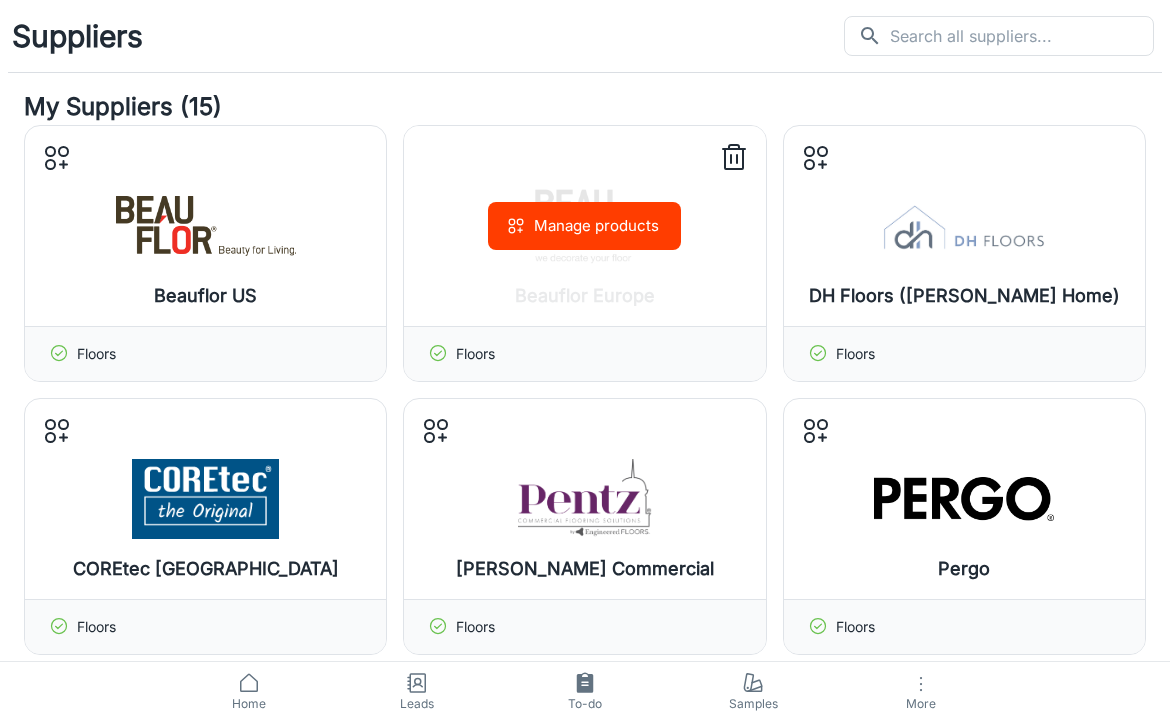 click 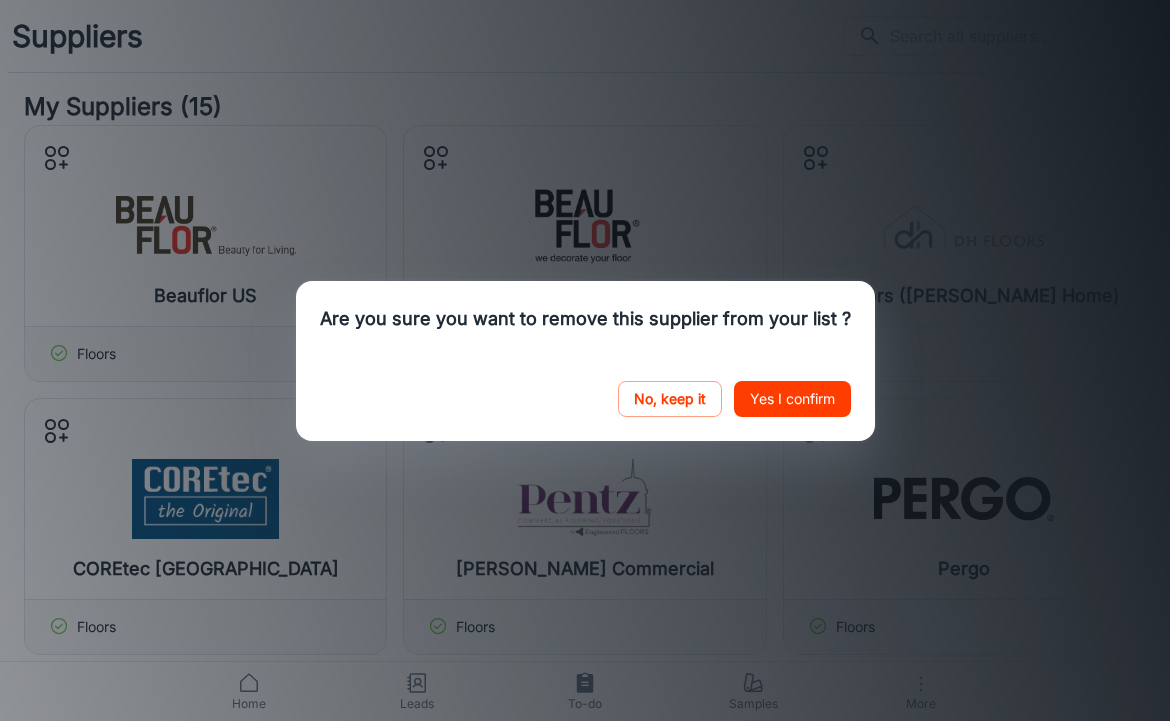 click on "Yes I confirm" at bounding box center [792, 399] 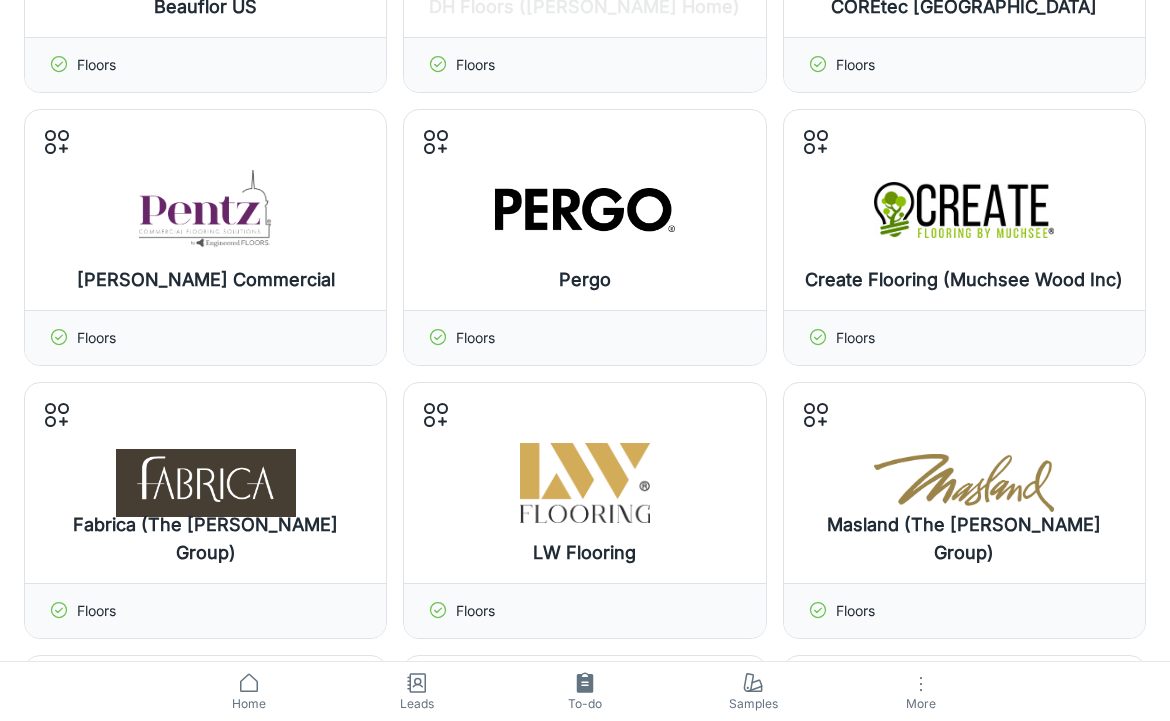 scroll, scrollTop: 354, scrollLeft: 0, axis: vertical 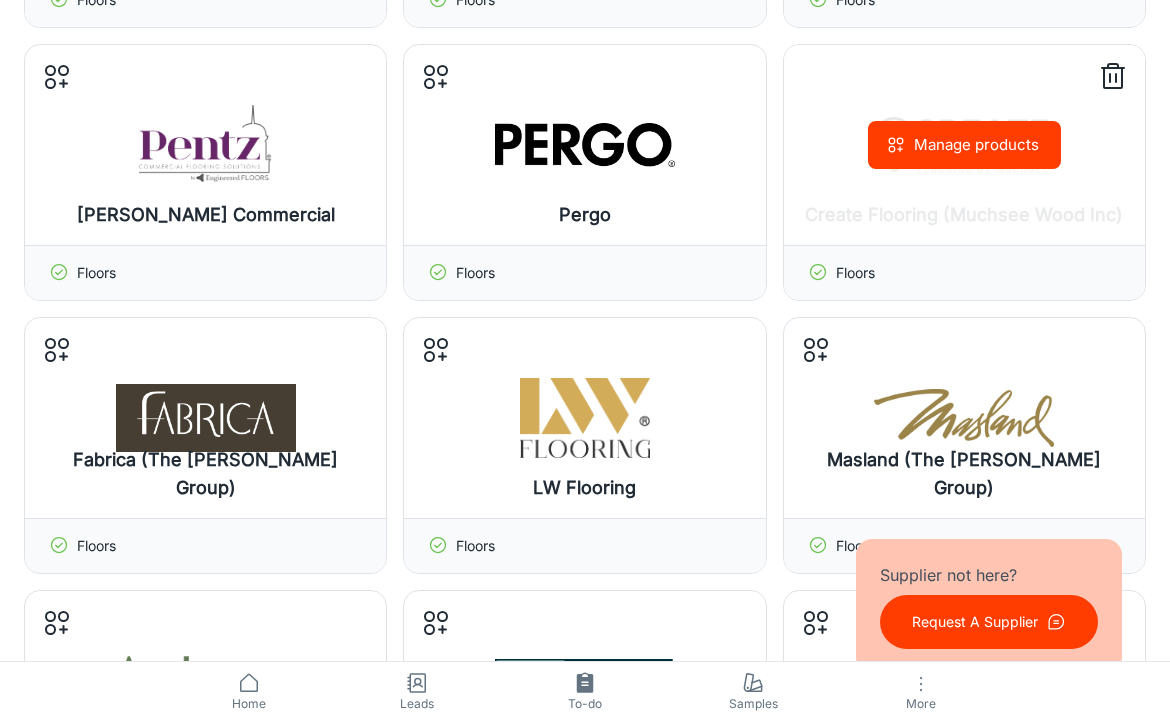 click on "Manage products" at bounding box center (964, 145) 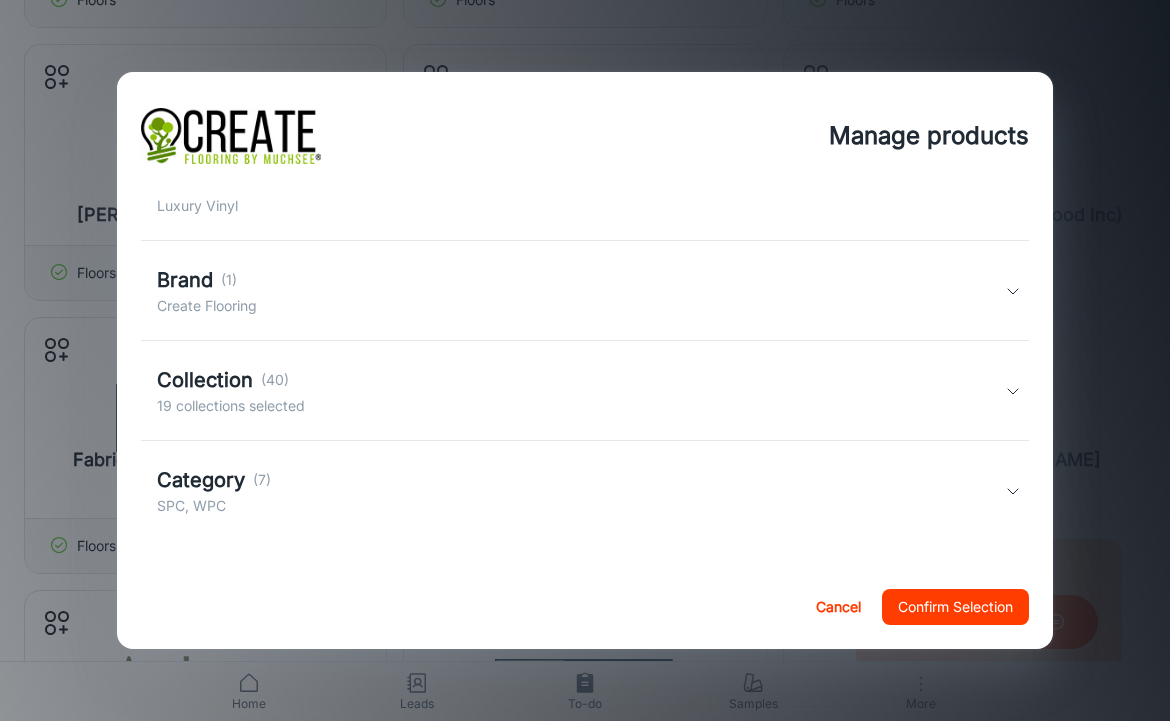 scroll, scrollTop: 215, scrollLeft: 0, axis: vertical 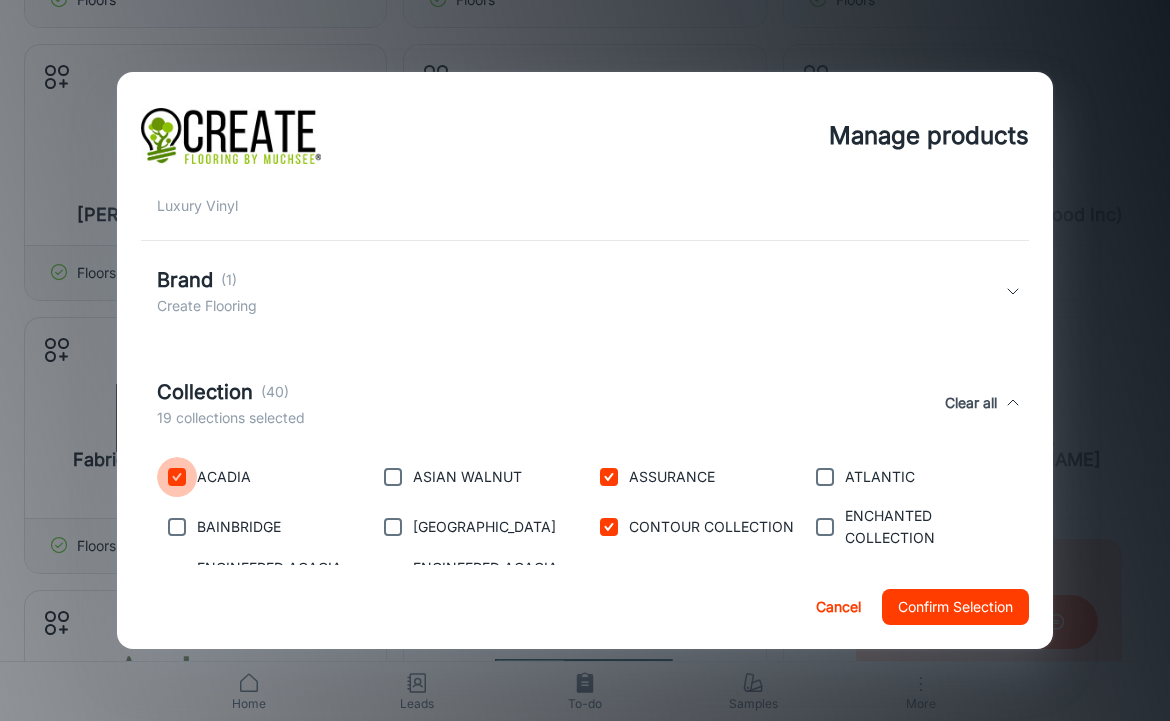 click at bounding box center (177, 477) 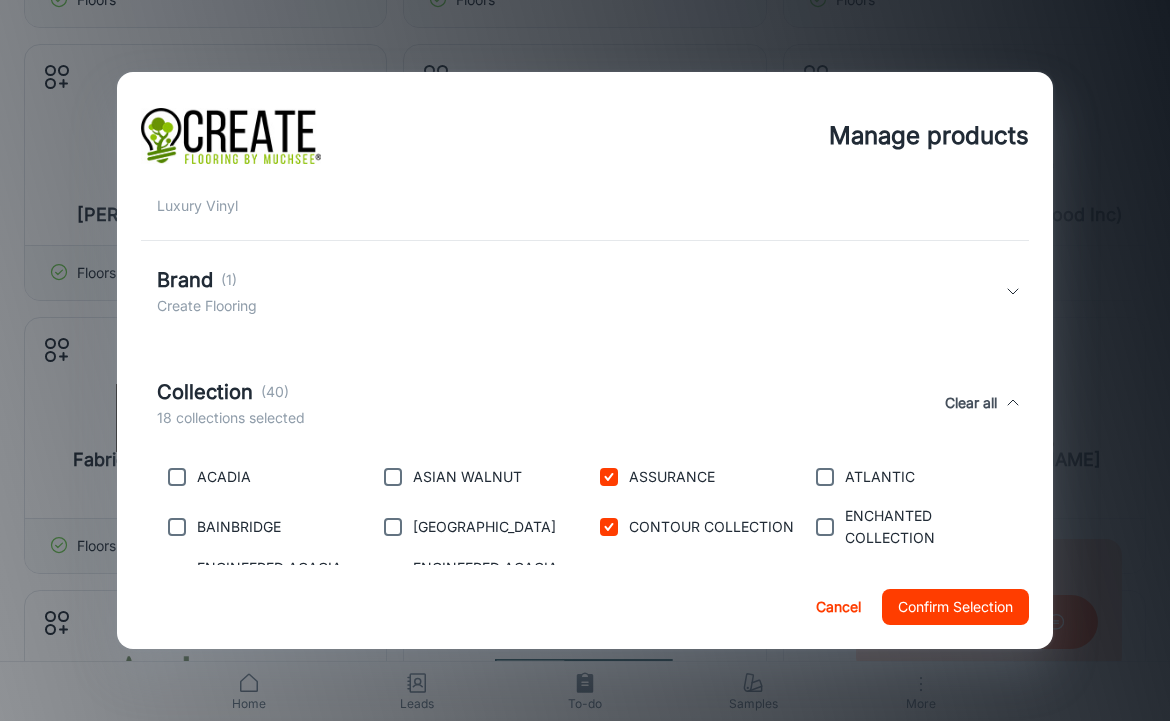 click at bounding box center (609, 477) 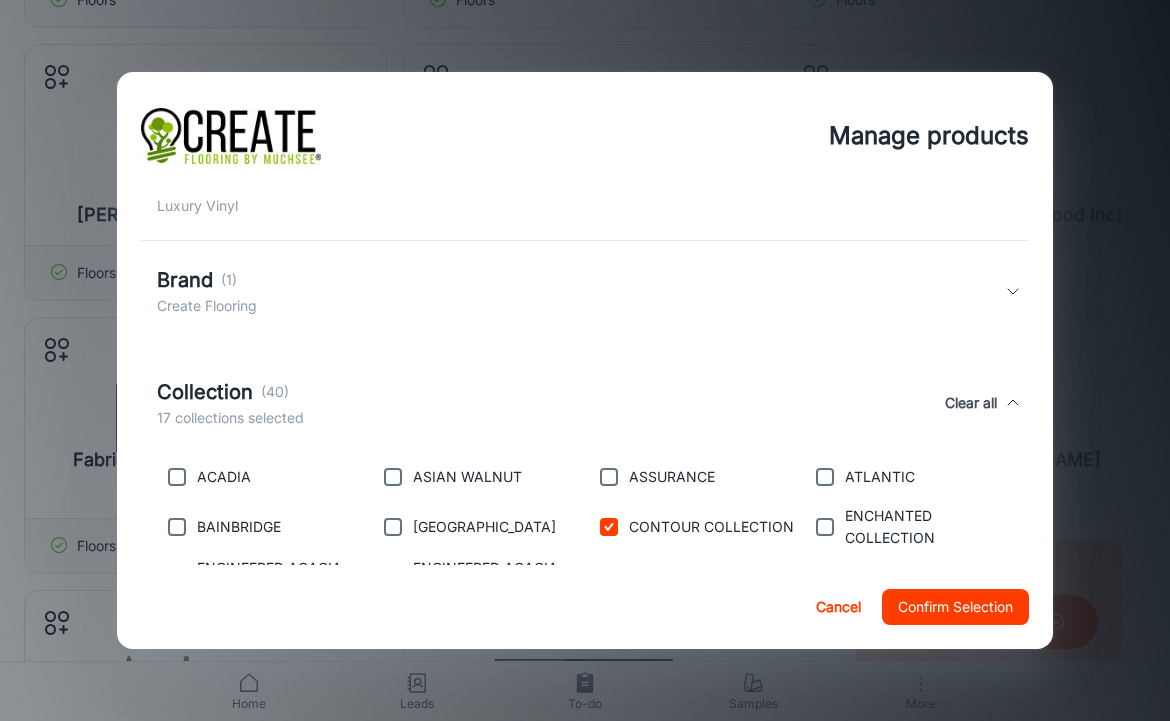 click at bounding box center (609, 527) 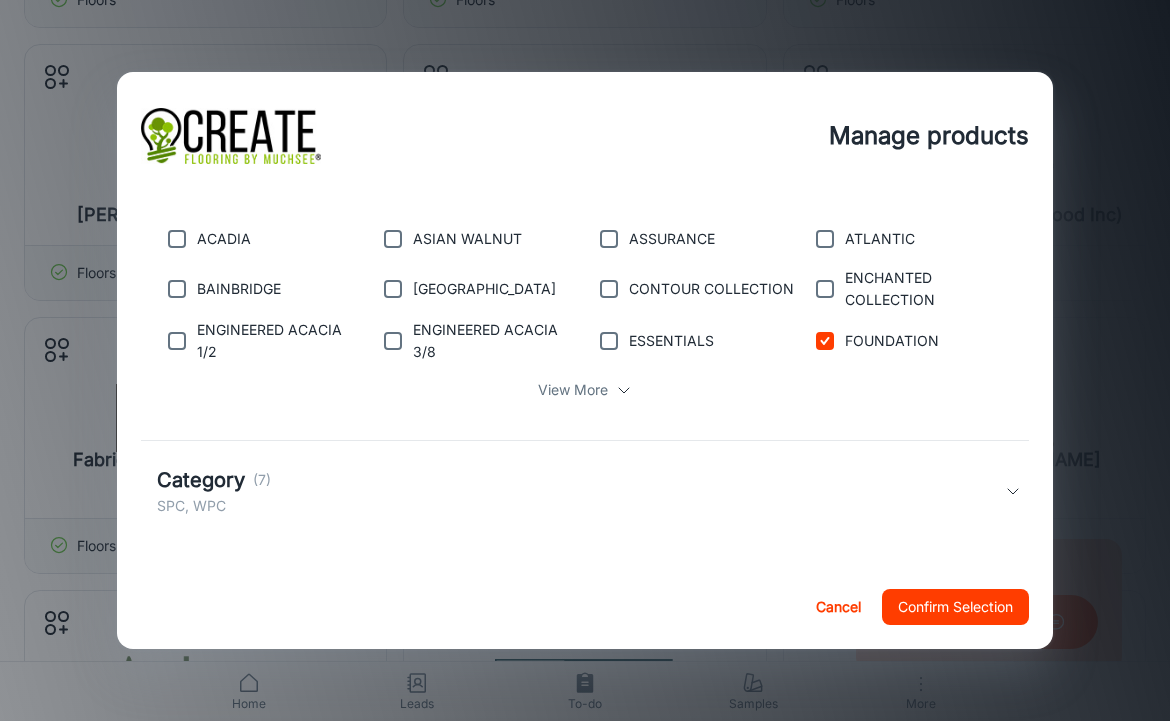 scroll, scrollTop: 453, scrollLeft: 0, axis: vertical 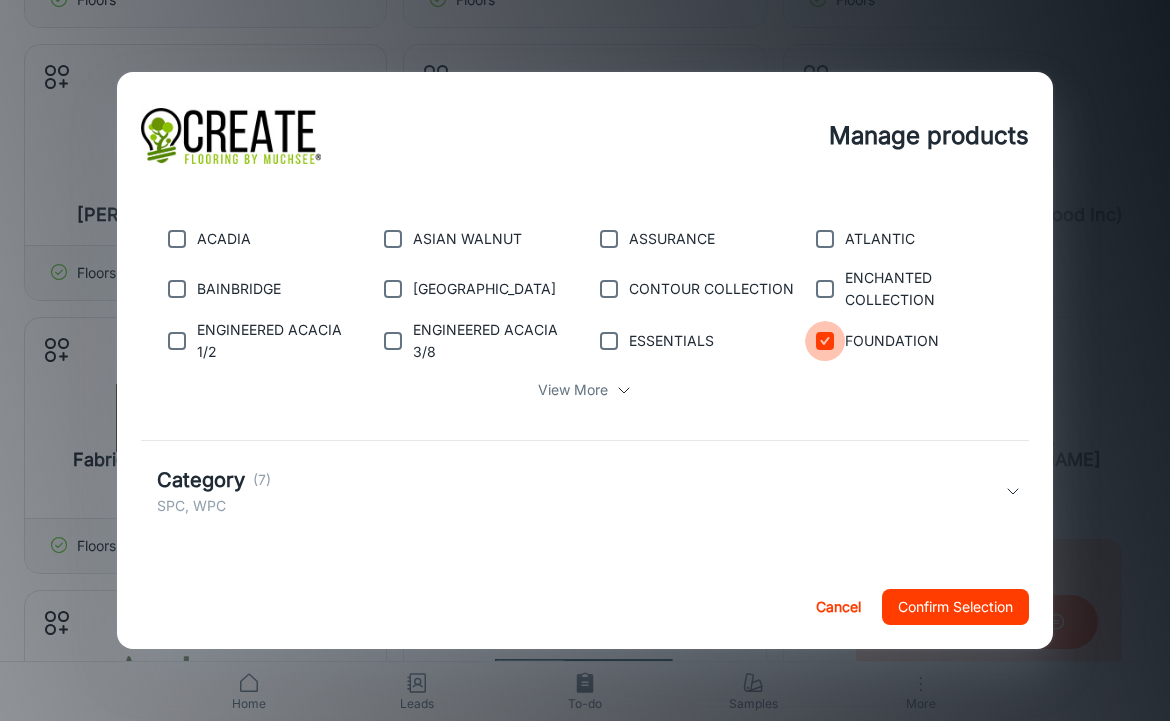 click at bounding box center [825, 341] 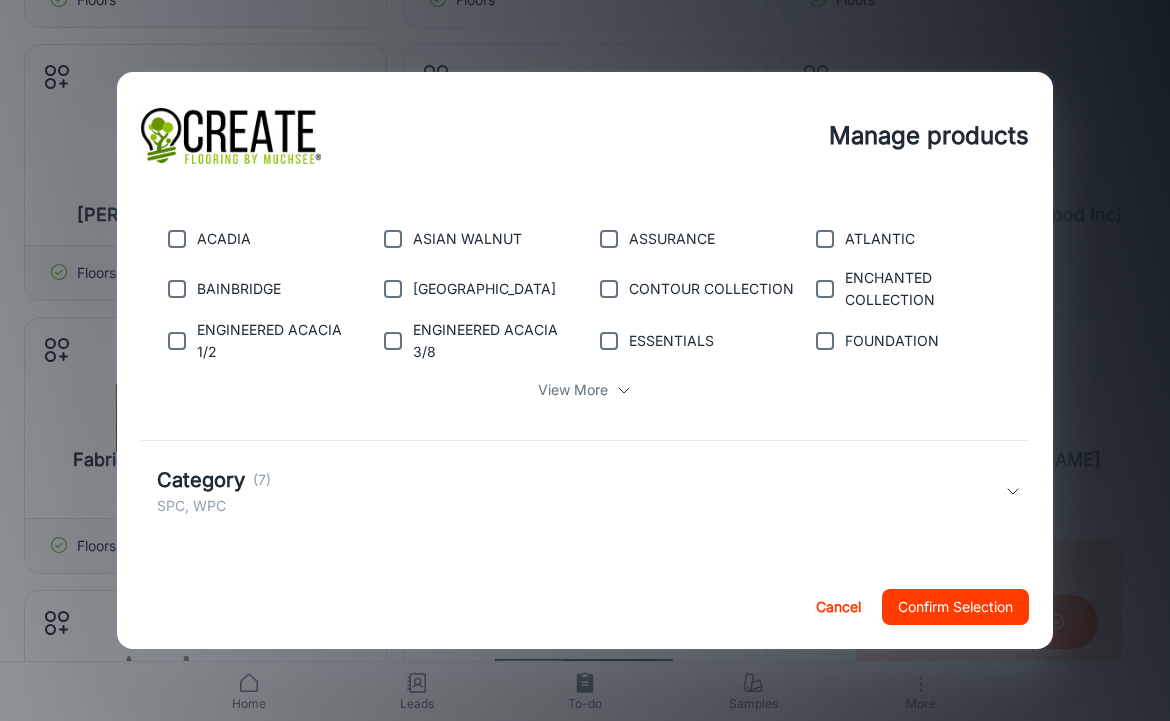 click on "View More" at bounding box center (573, 390) 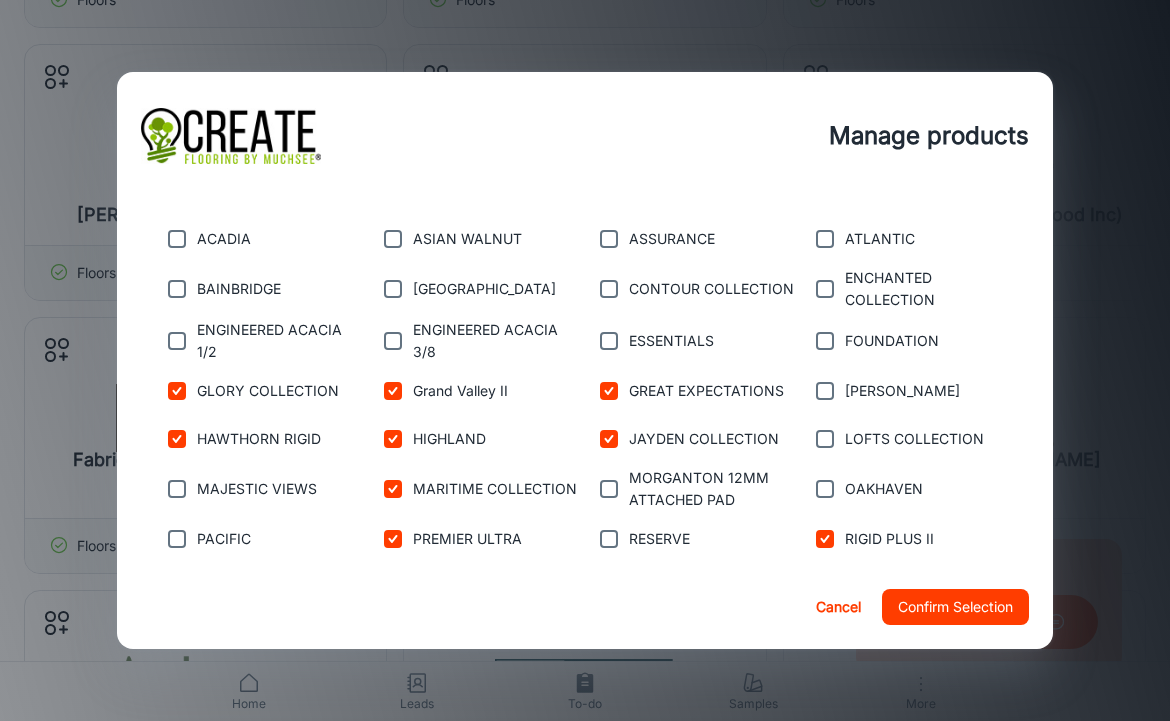 click at bounding box center [177, 391] 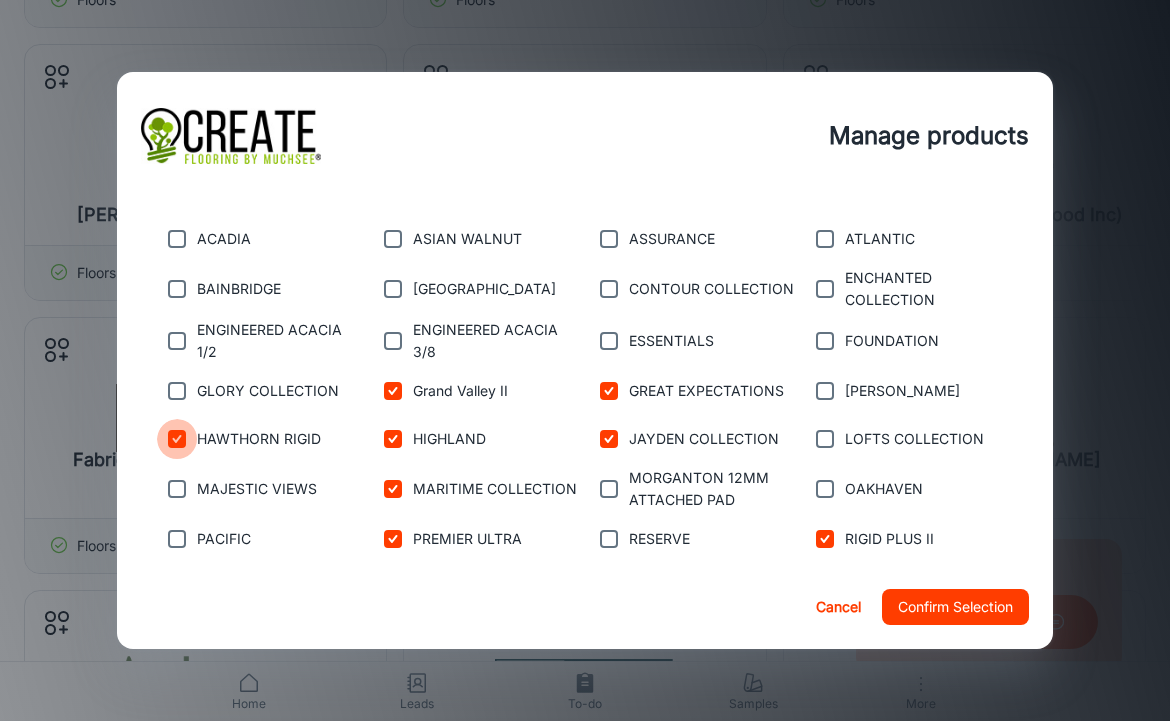 click at bounding box center (177, 439) 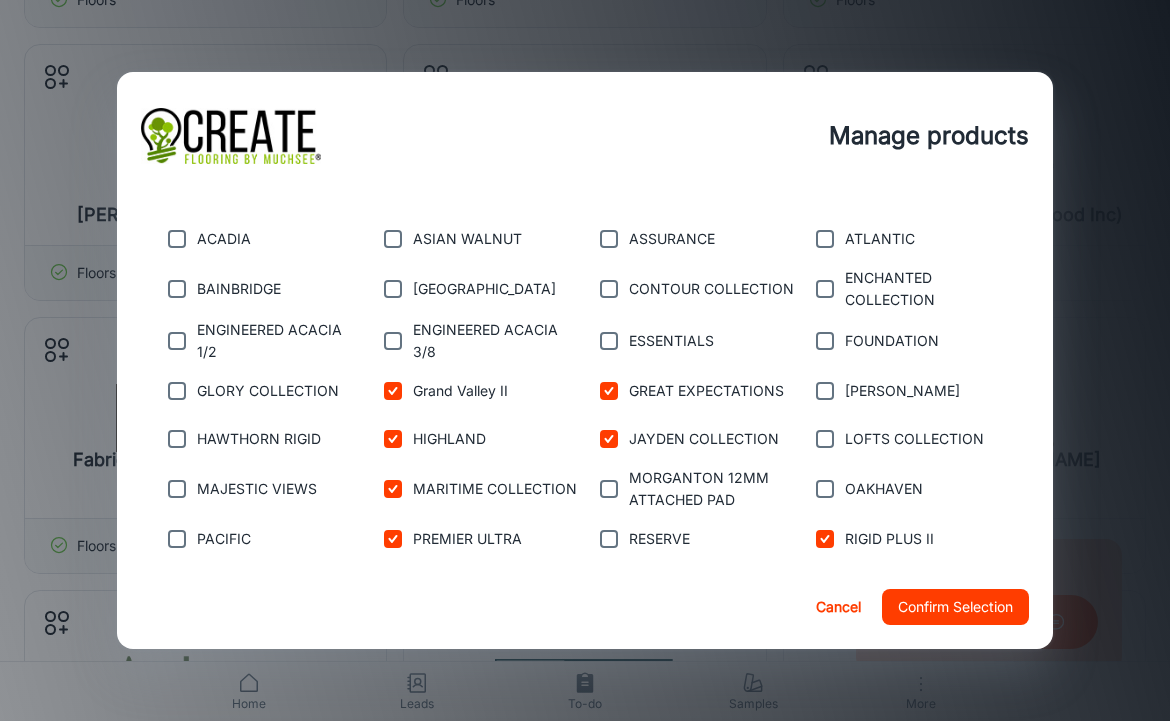 click at bounding box center (393, 539) 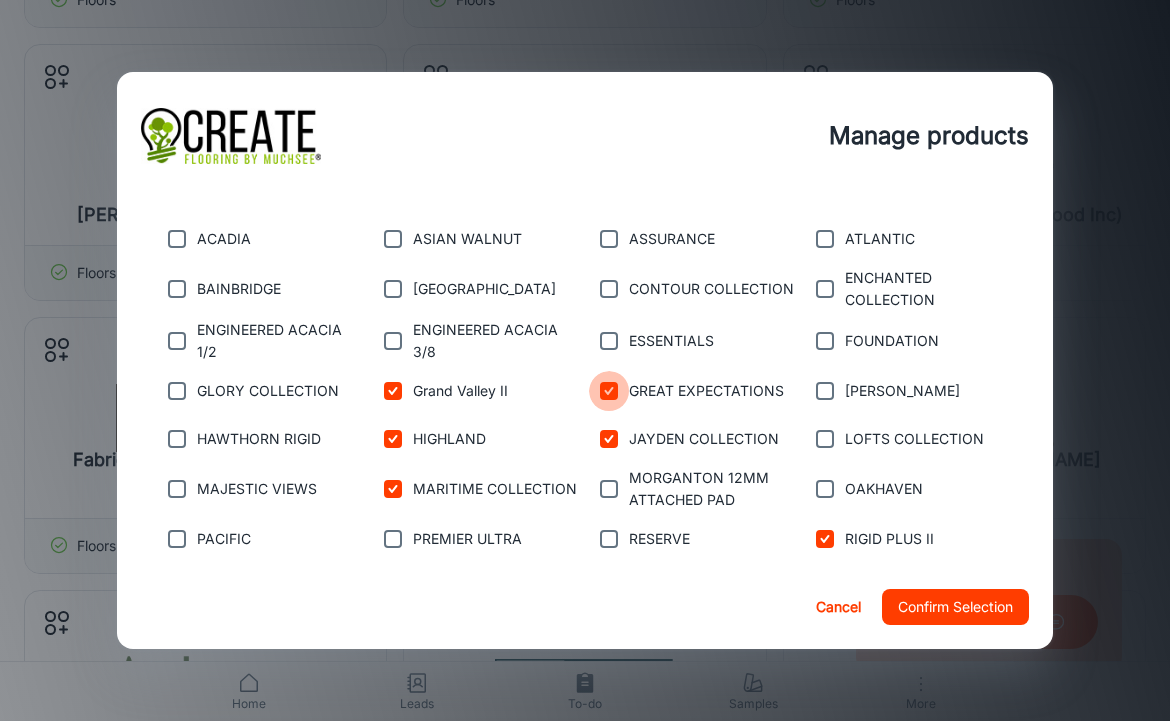 click at bounding box center [609, 391] 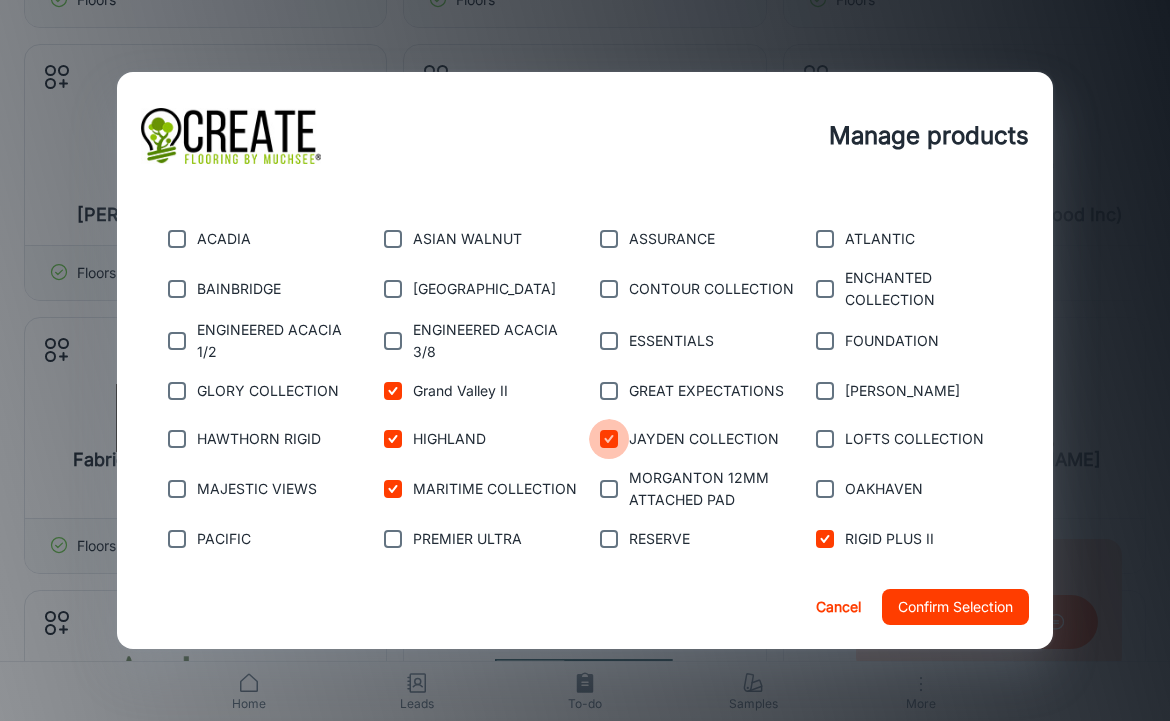 click at bounding box center (609, 439) 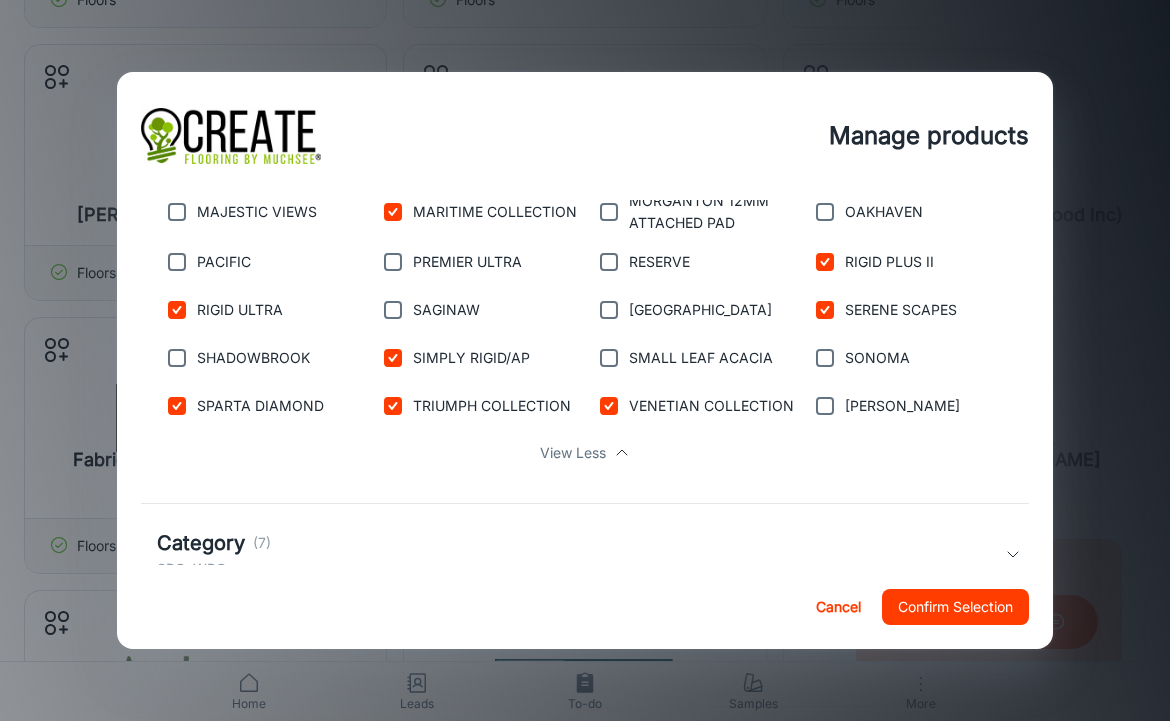 scroll, scrollTop: 732, scrollLeft: 0, axis: vertical 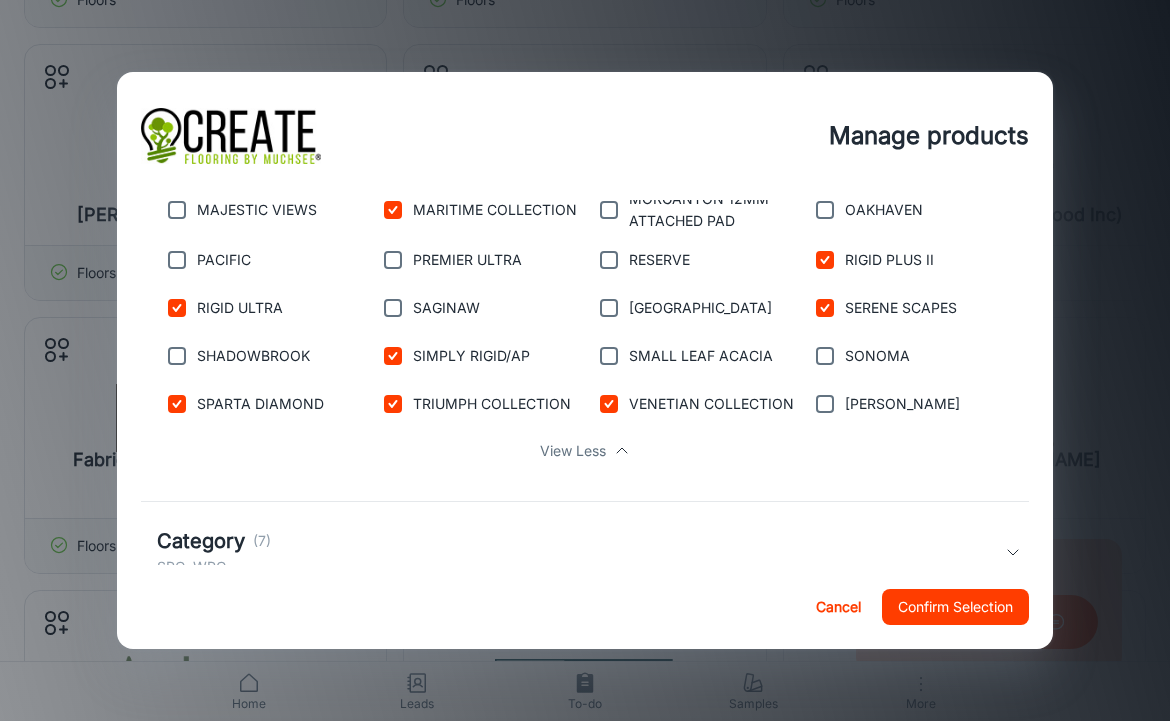 click at bounding box center (177, 308) 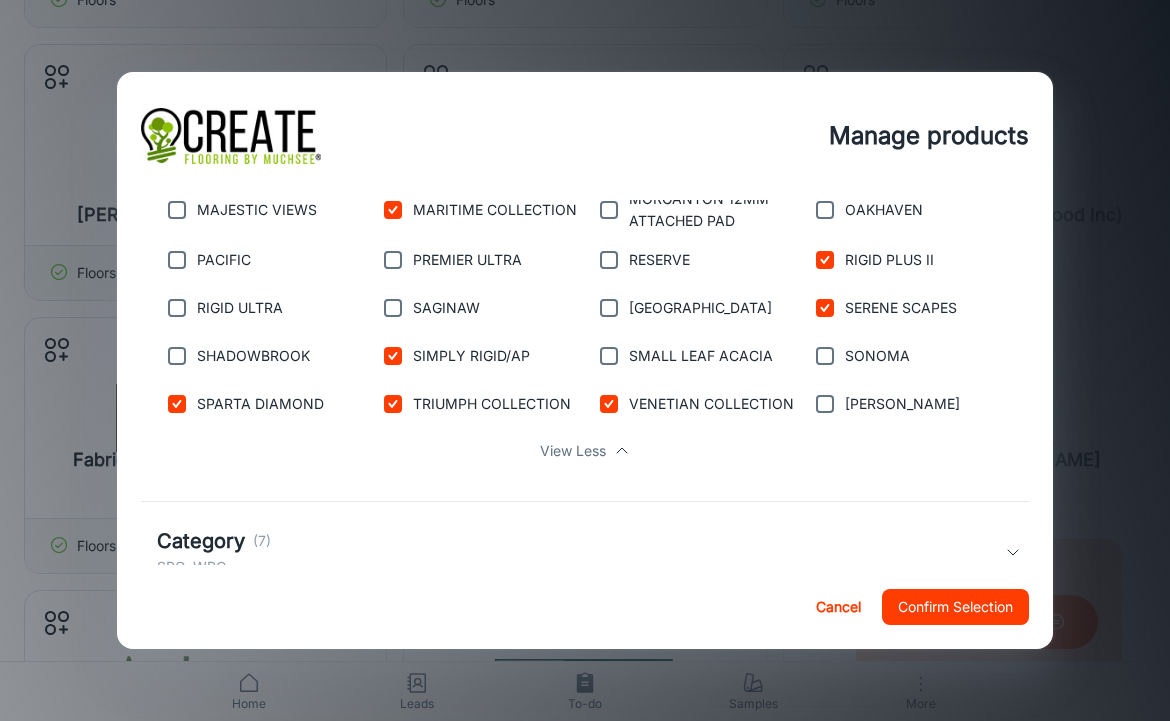 click at bounding box center (393, 356) 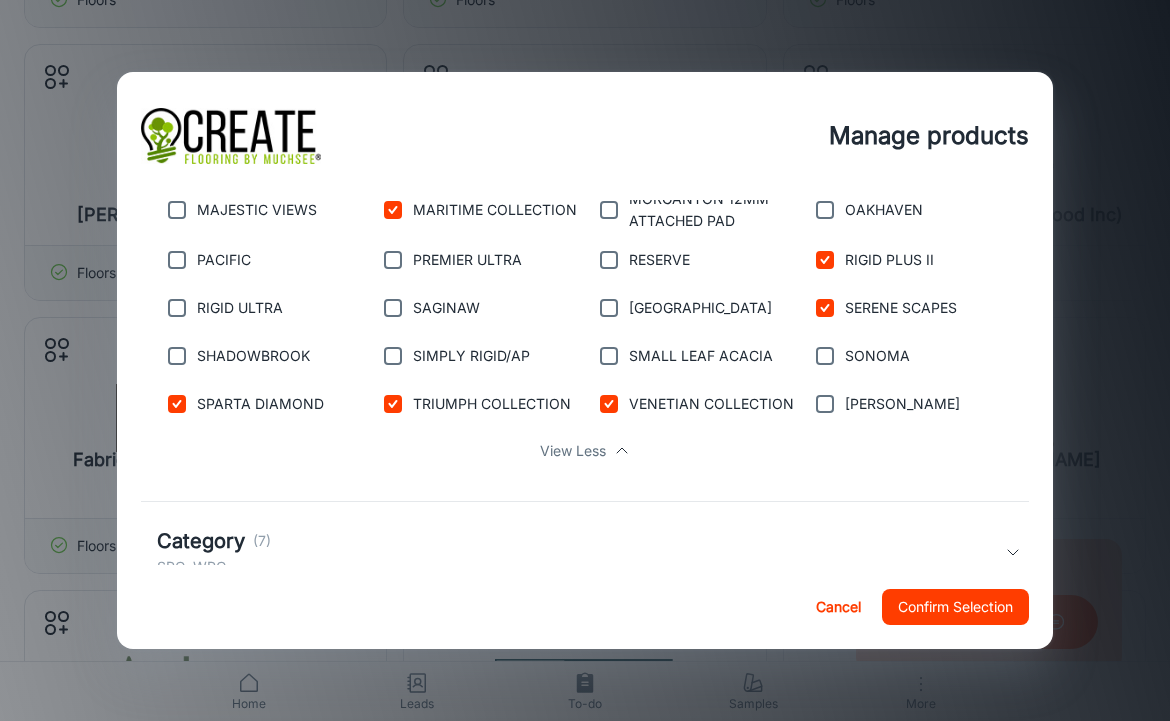 click at bounding box center (393, 404) 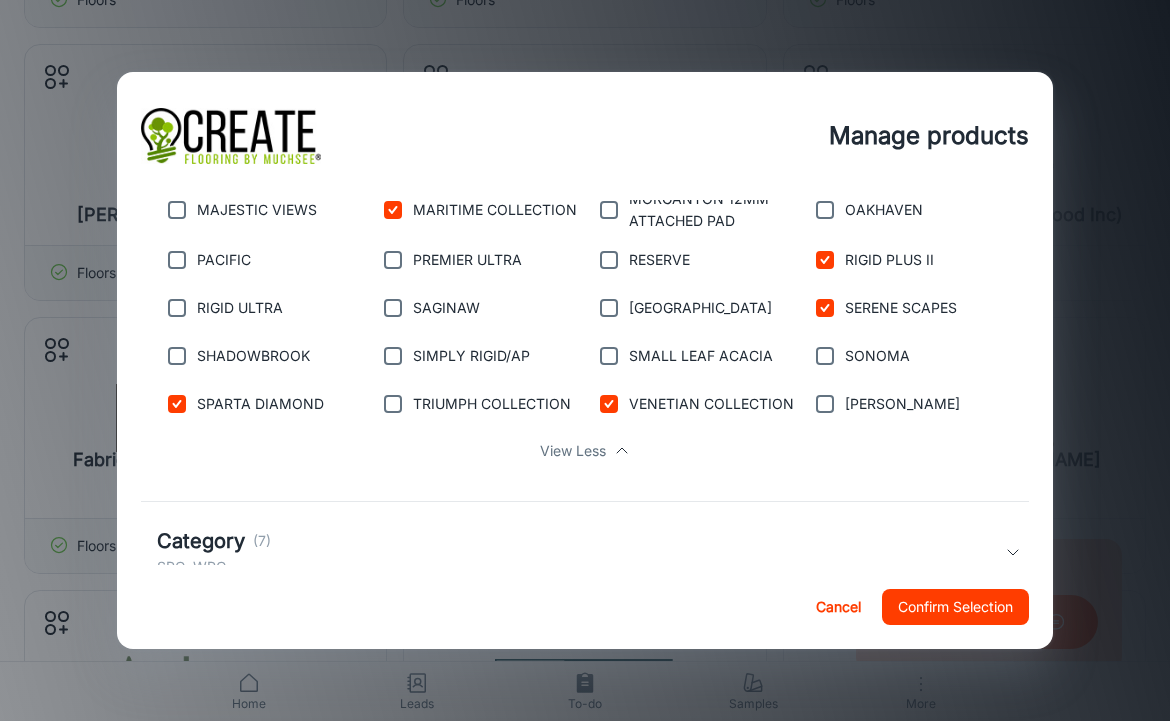 click at bounding box center [609, 404] 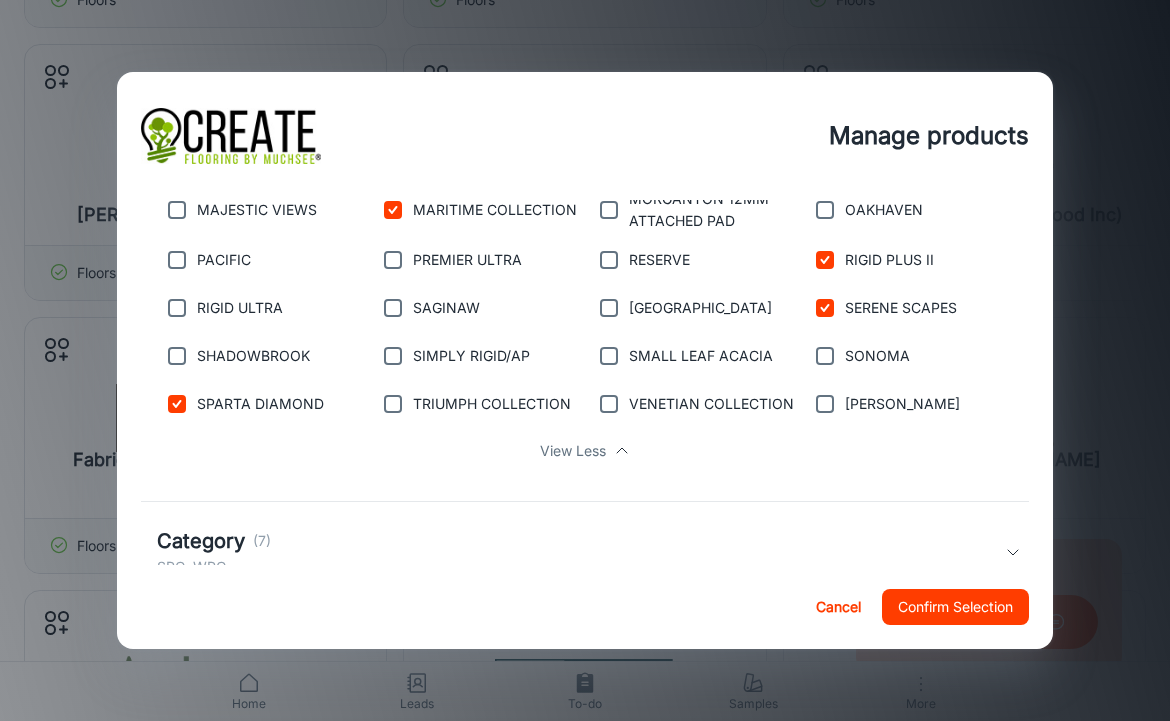 click at bounding box center [825, 308] 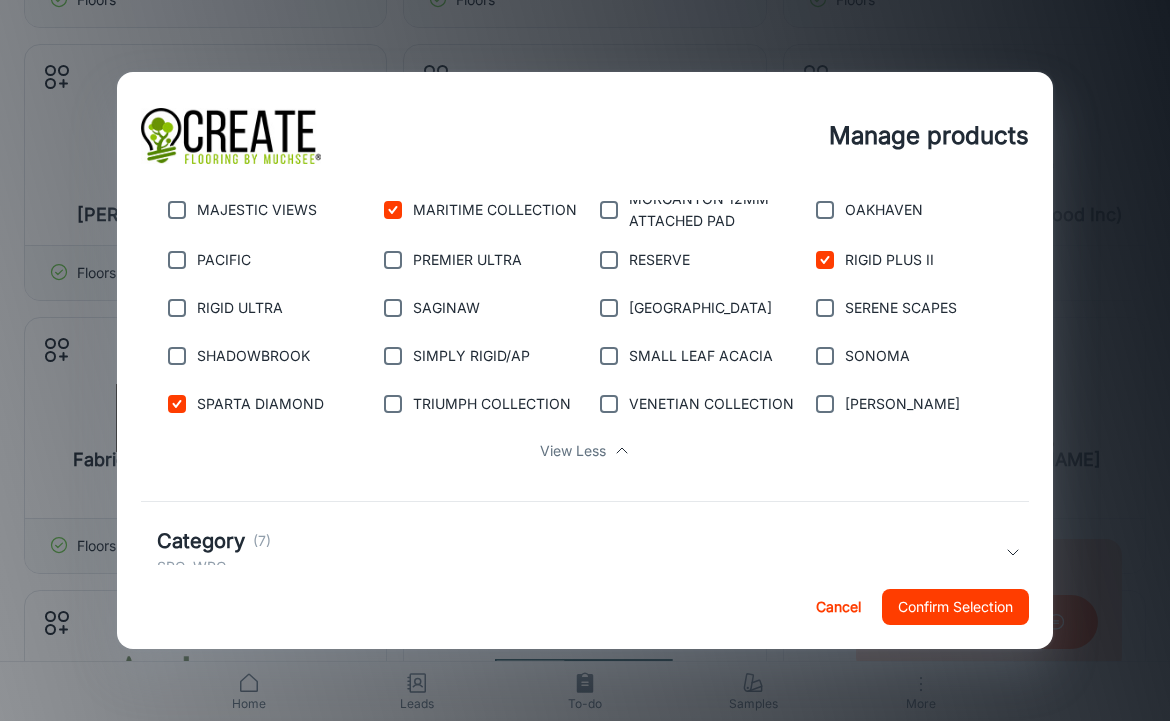 click at bounding box center (825, 260) 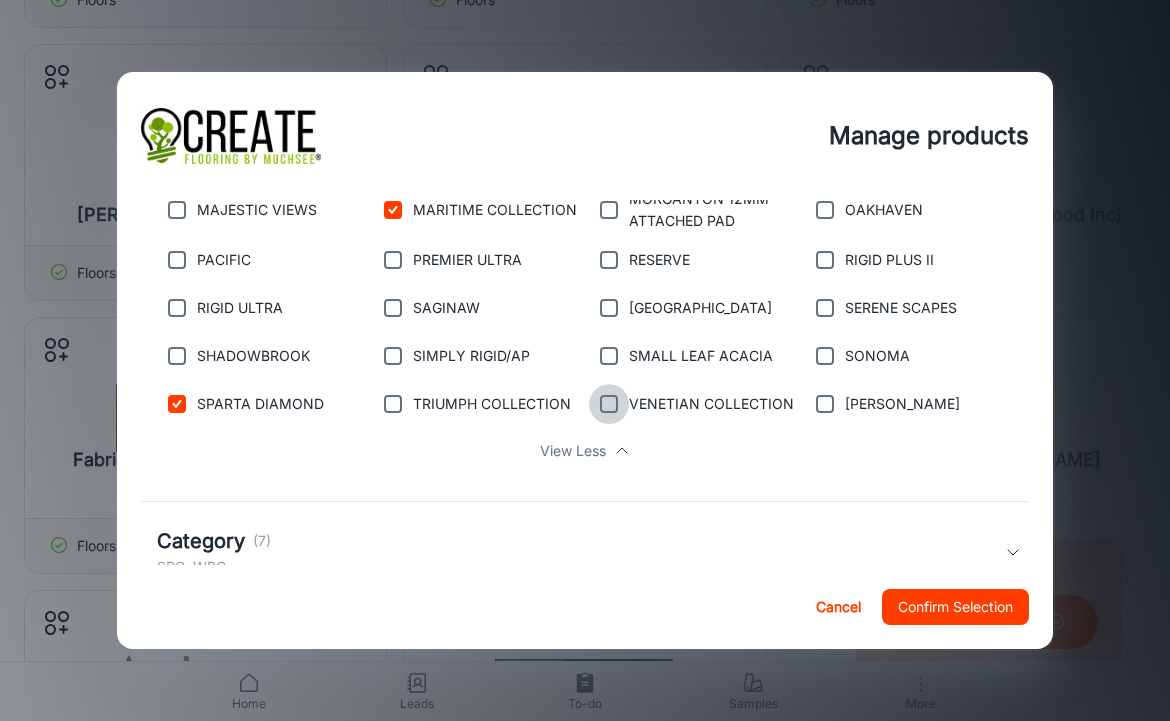click at bounding box center [609, 404] 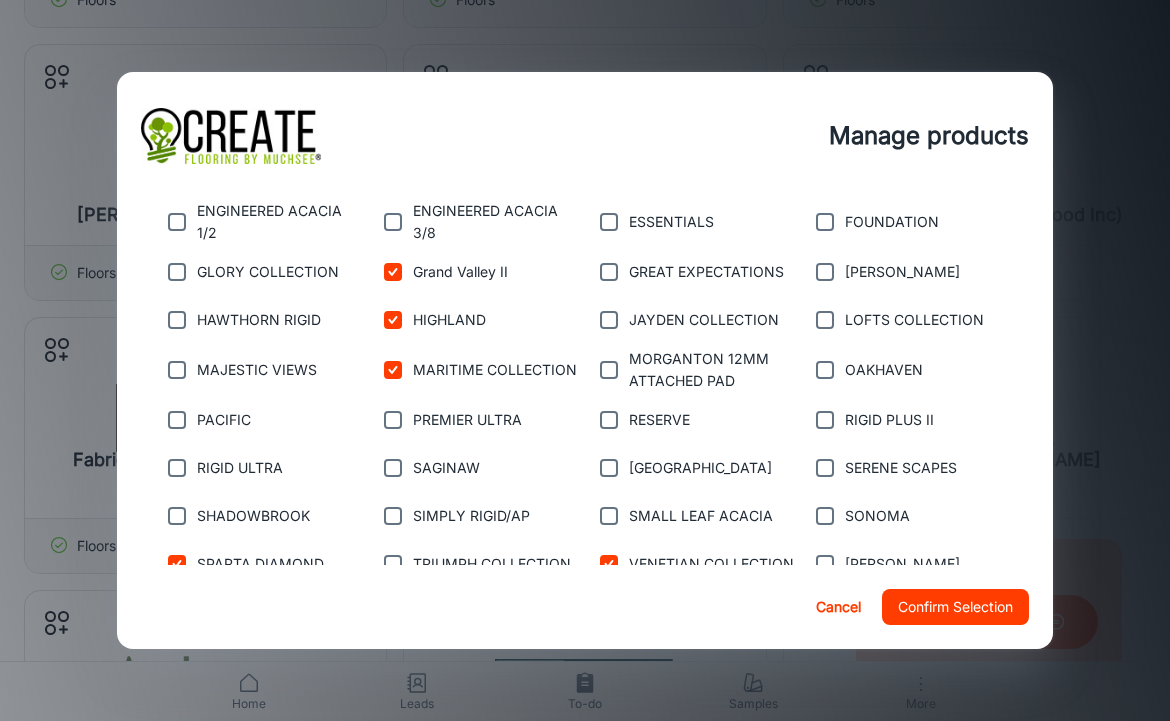 scroll, scrollTop: 579, scrollLeft: 0, axis: vertical 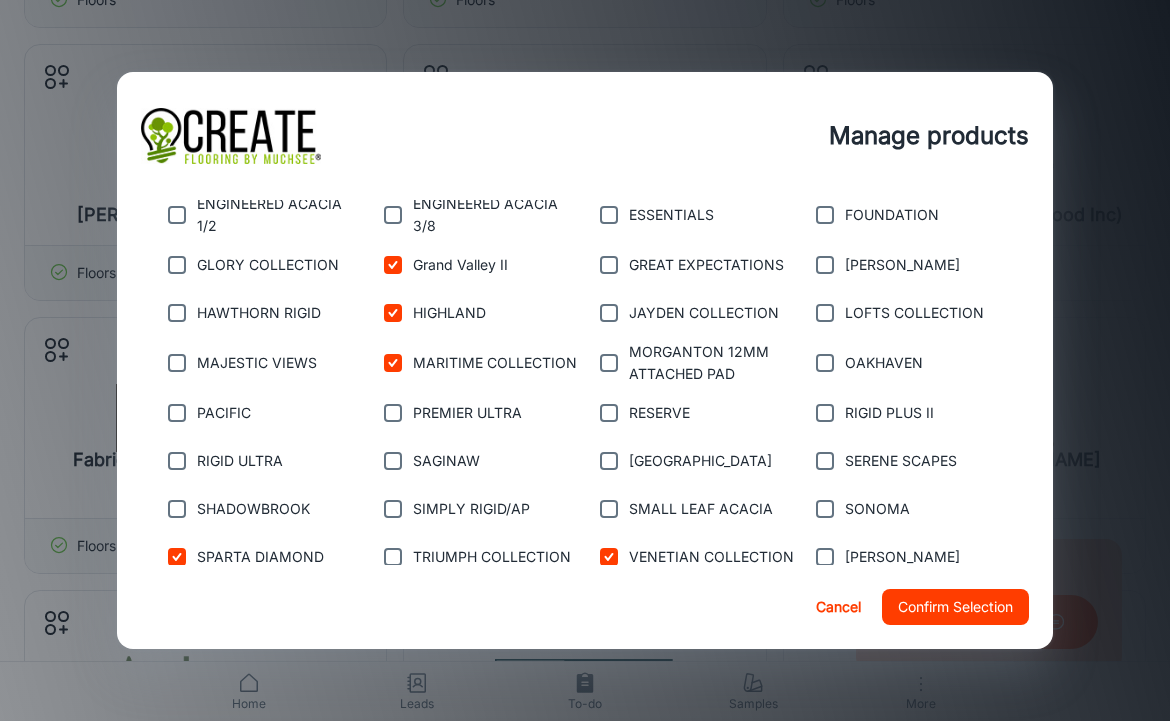 click on "Confirm Selection" at bounding box center (955, 607) 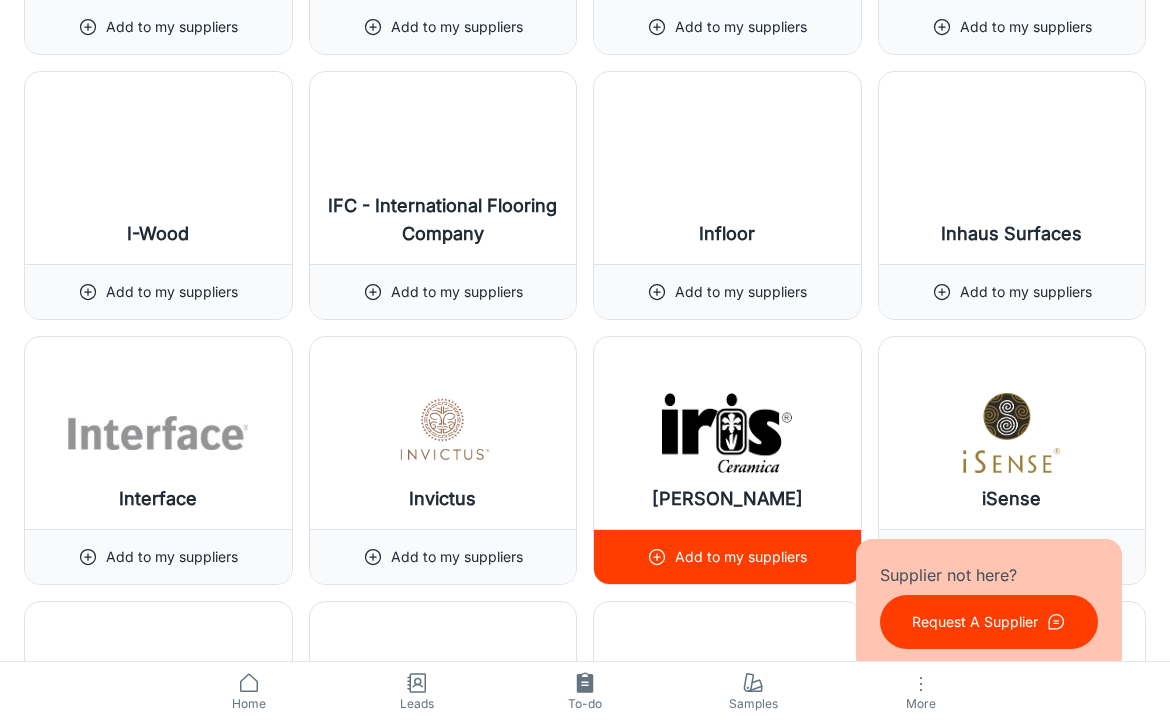 scroll, scrollTop: 12878, scrollLeft: 0, axis: vertical 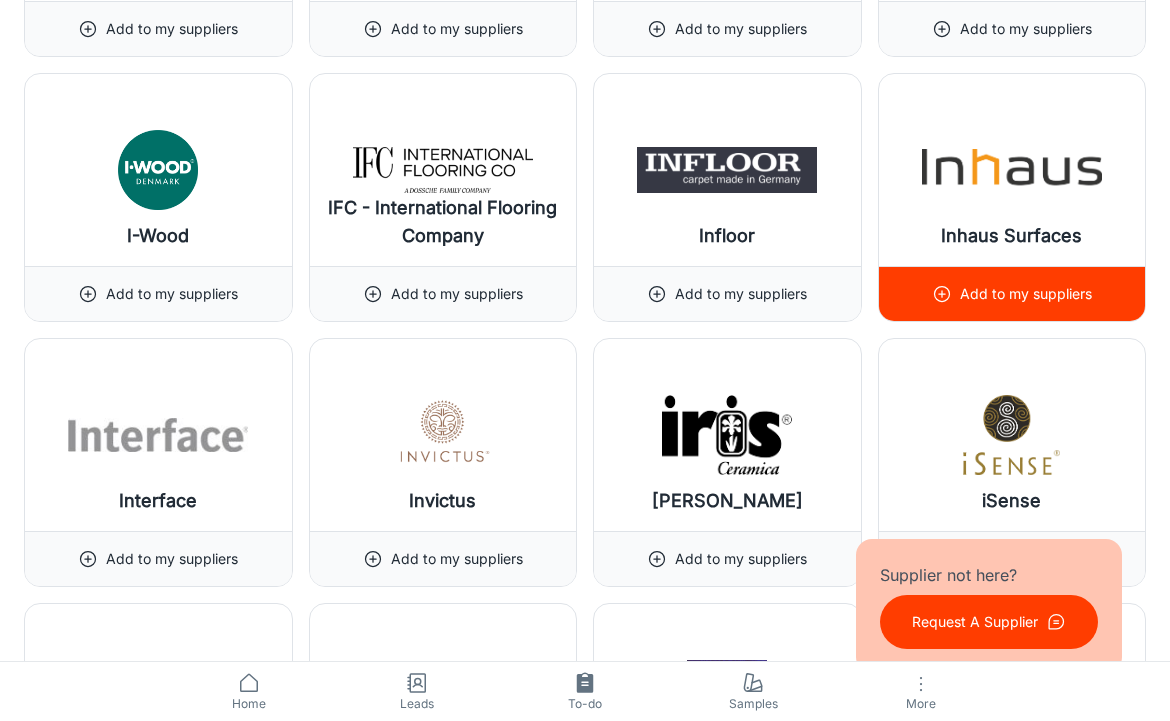 click 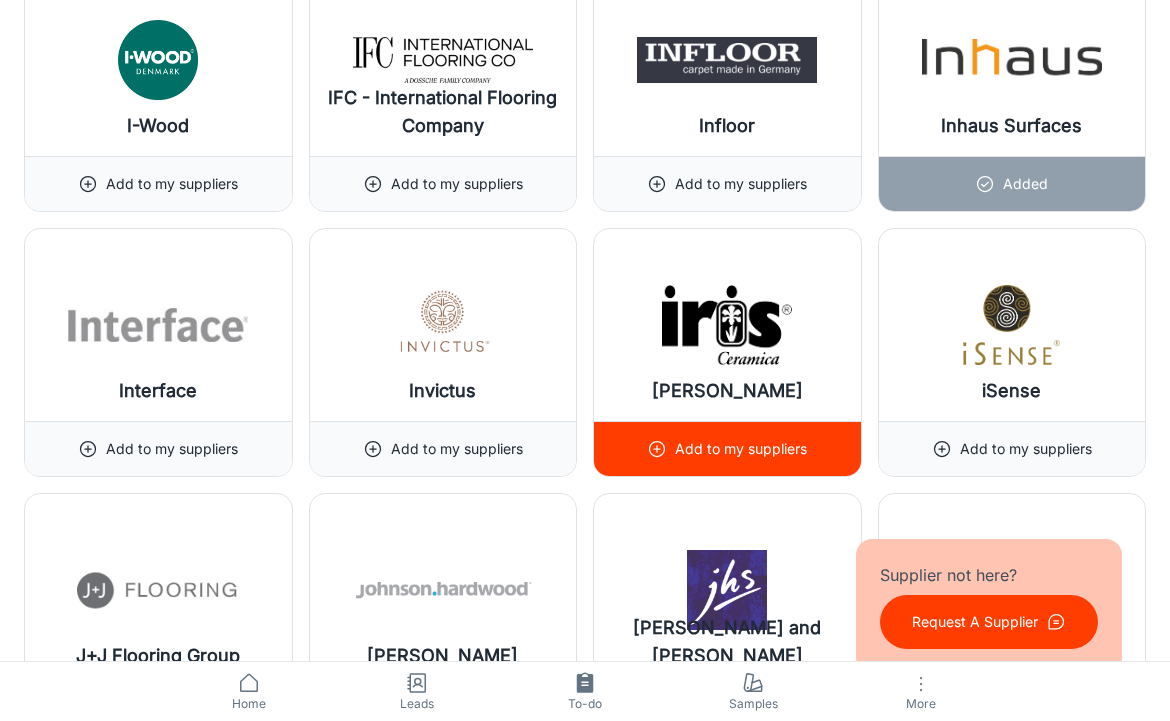 scroll, scrollTop: 12991, scrollLeft: 0, axis: vertical 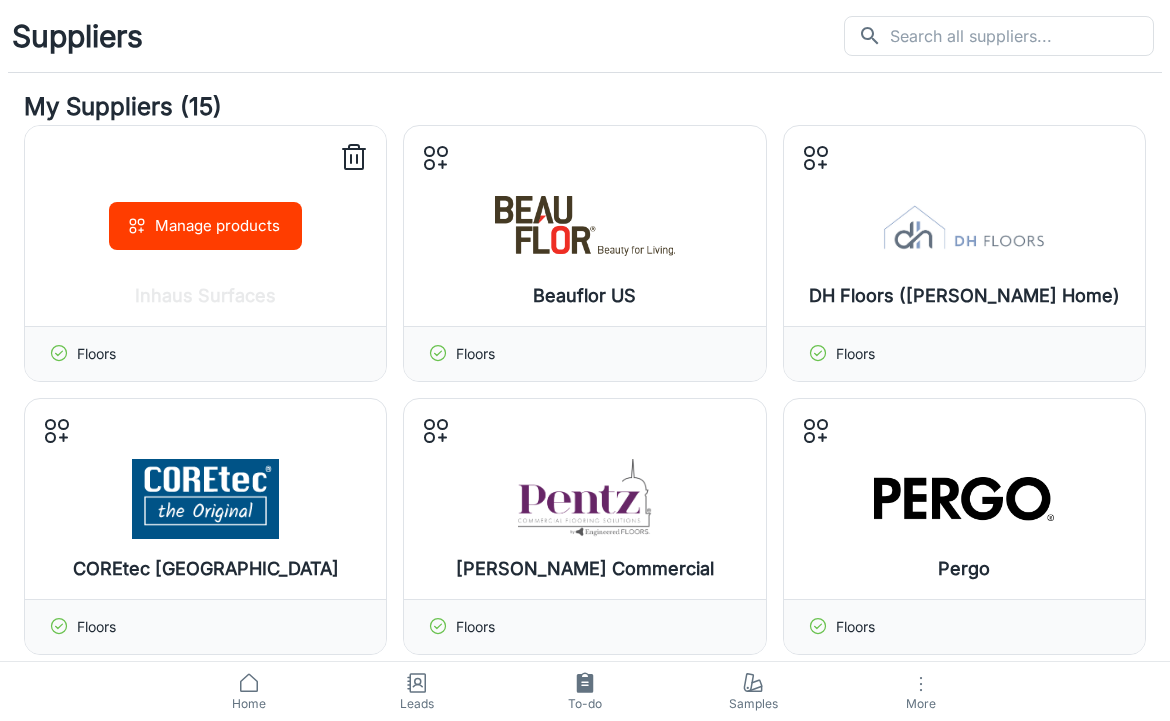 click on "Manage products" at bounding box center (205, 226) 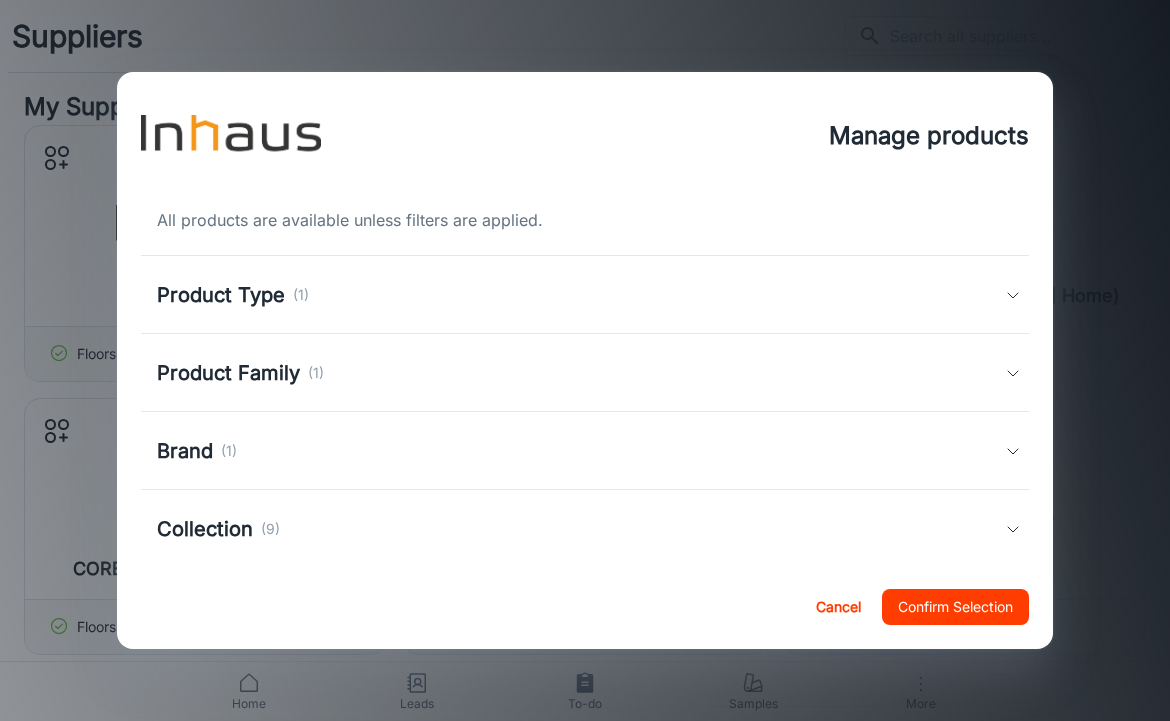 click on "Product Type (1)" at bounding box center [585, 295] 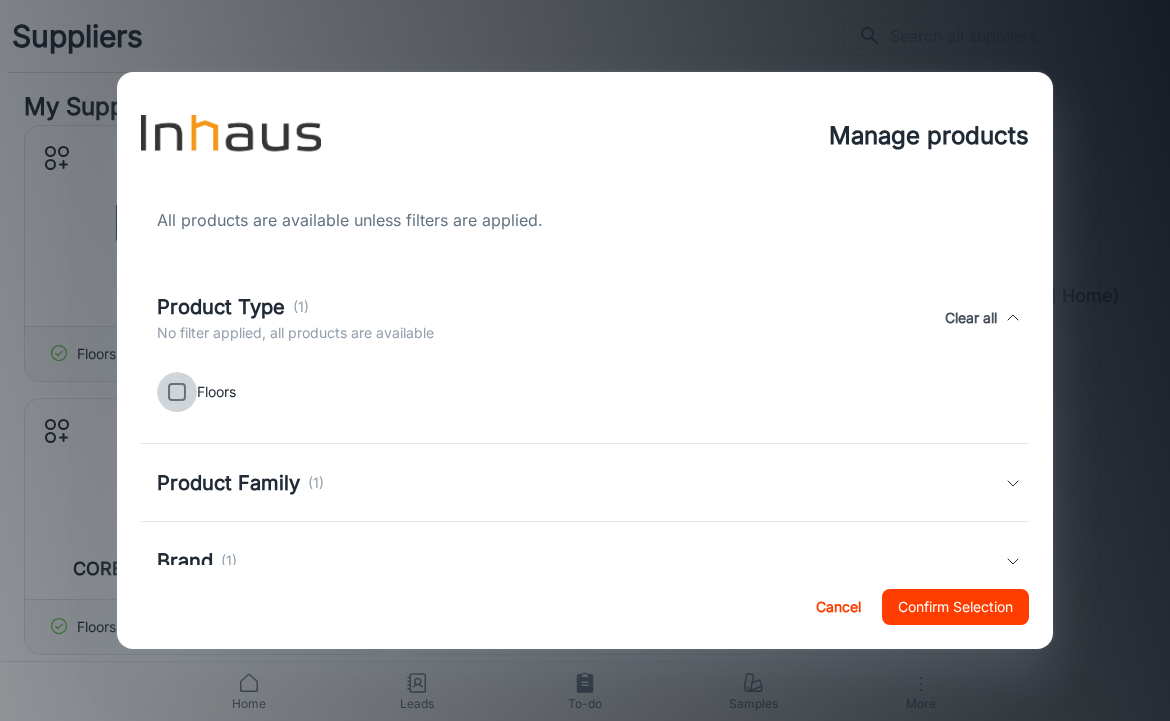 click at bounding box center (177, 392) 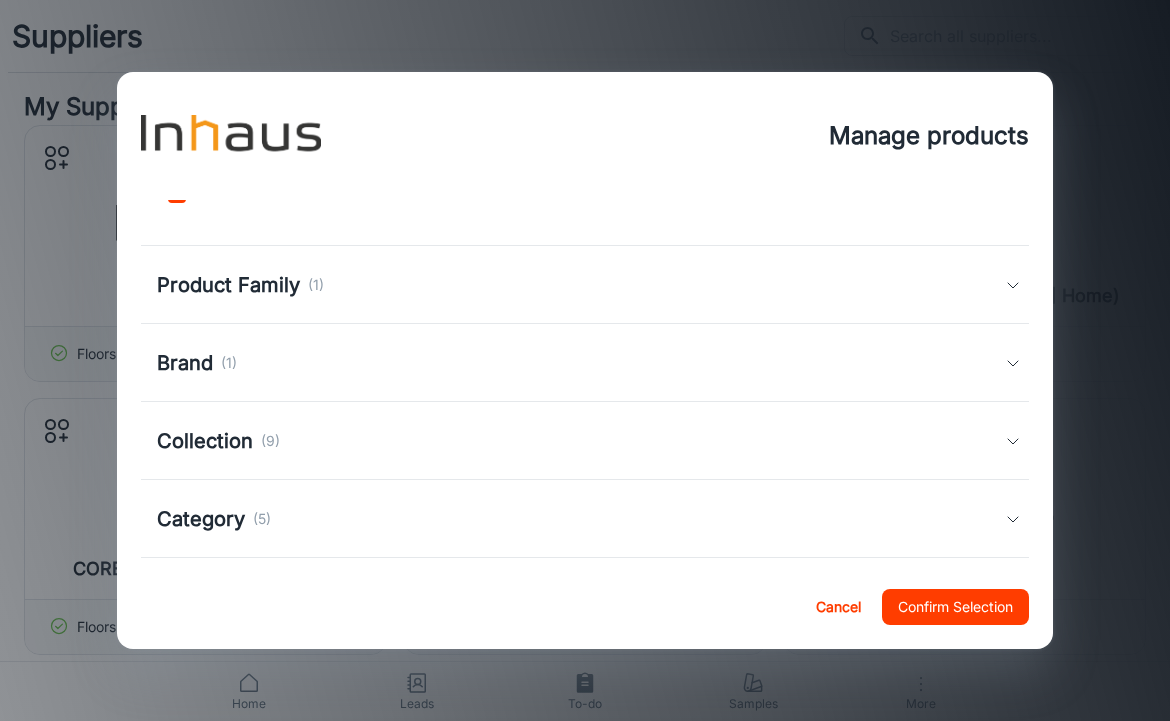 scroll, scrollTop: 192, scrollLeft: 0, axis: vertical 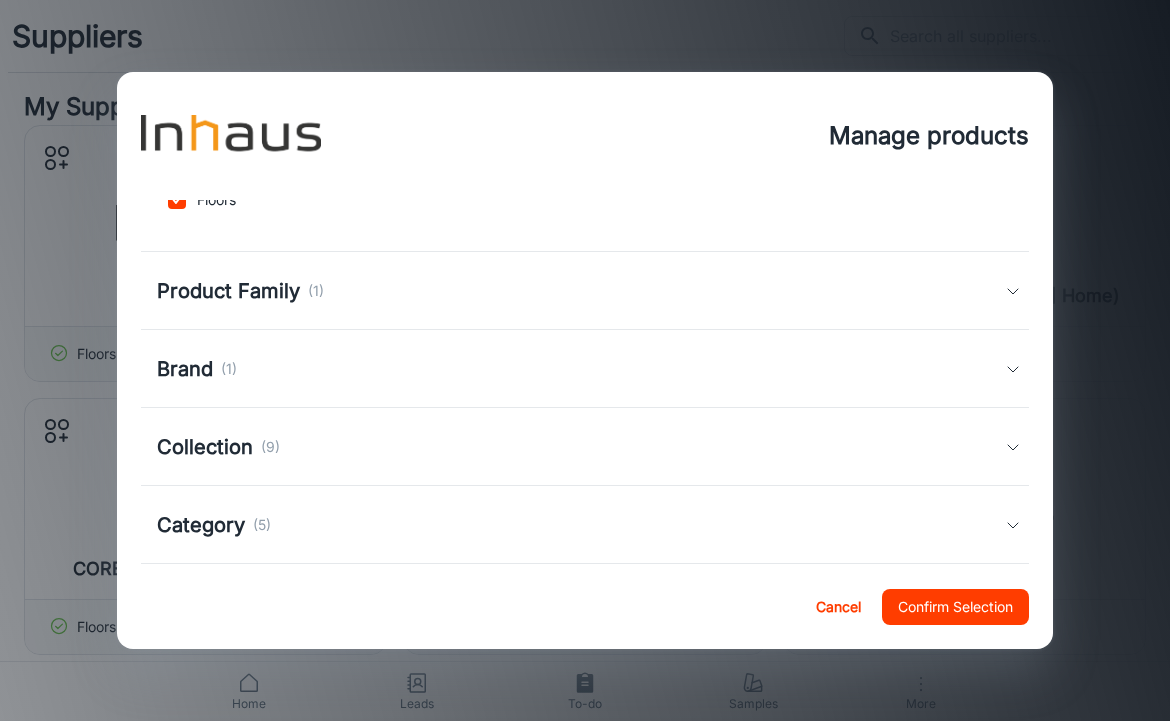 click on "(1)" at bounding box center (316, 291) 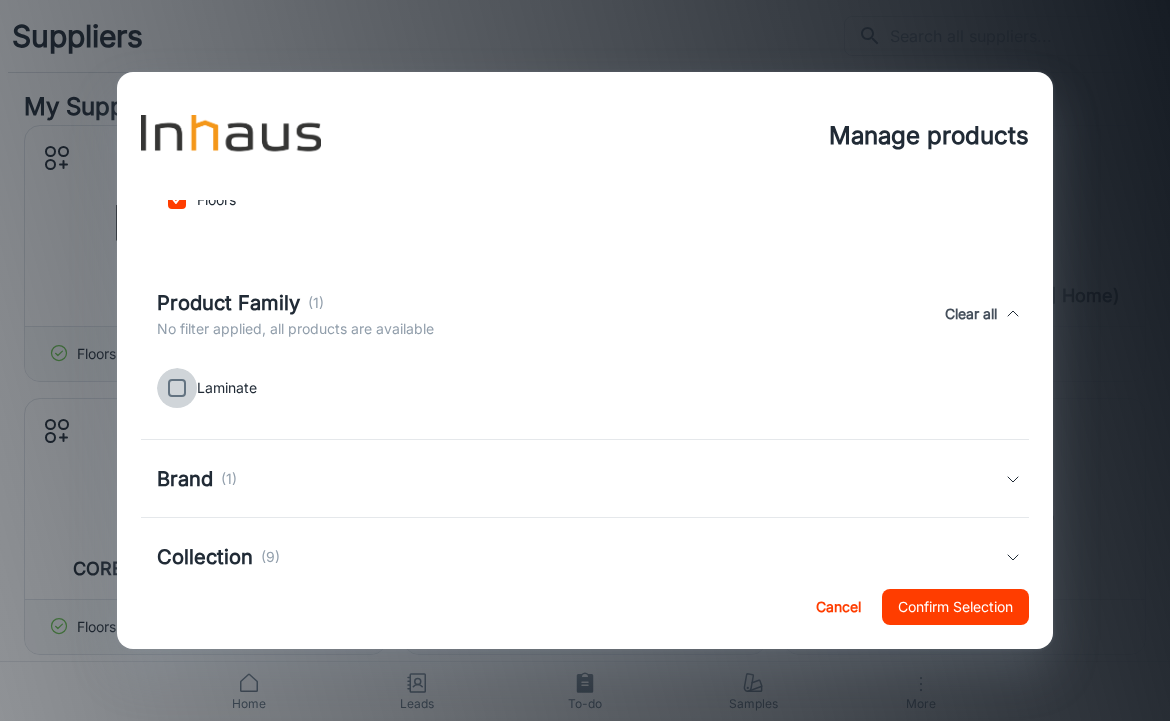 click at bounding box center [177, 388] 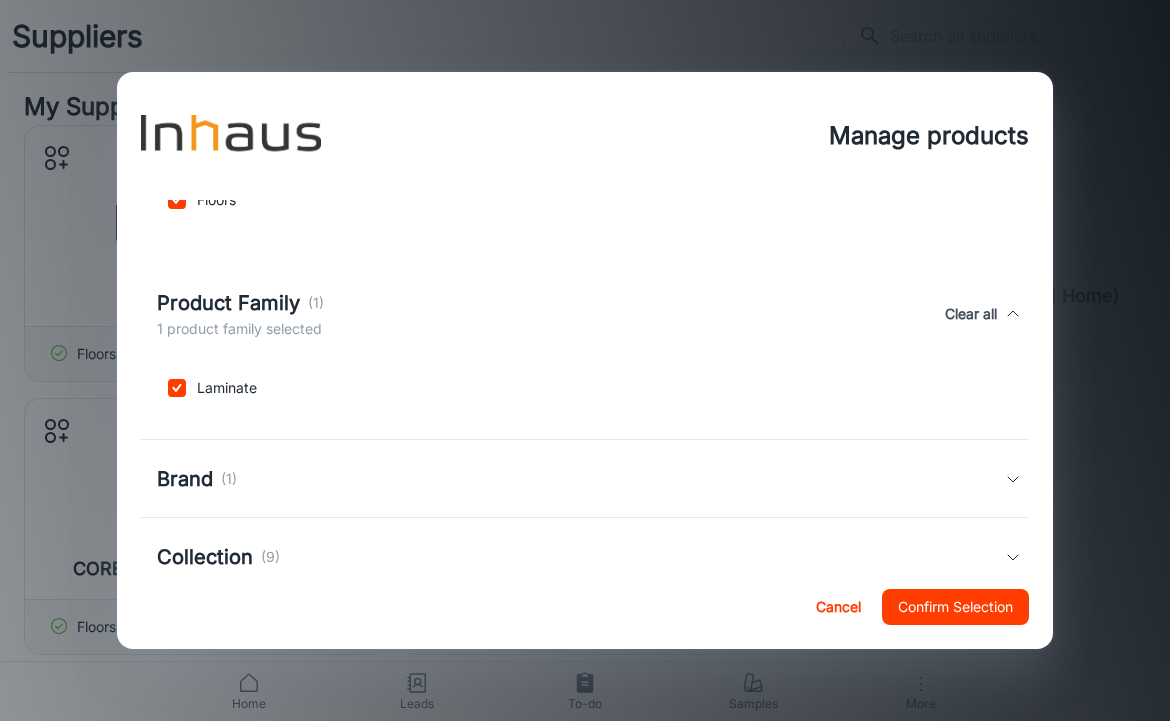 scroll, scrollTop: 382, scrollLeft: 0, axis: vertical 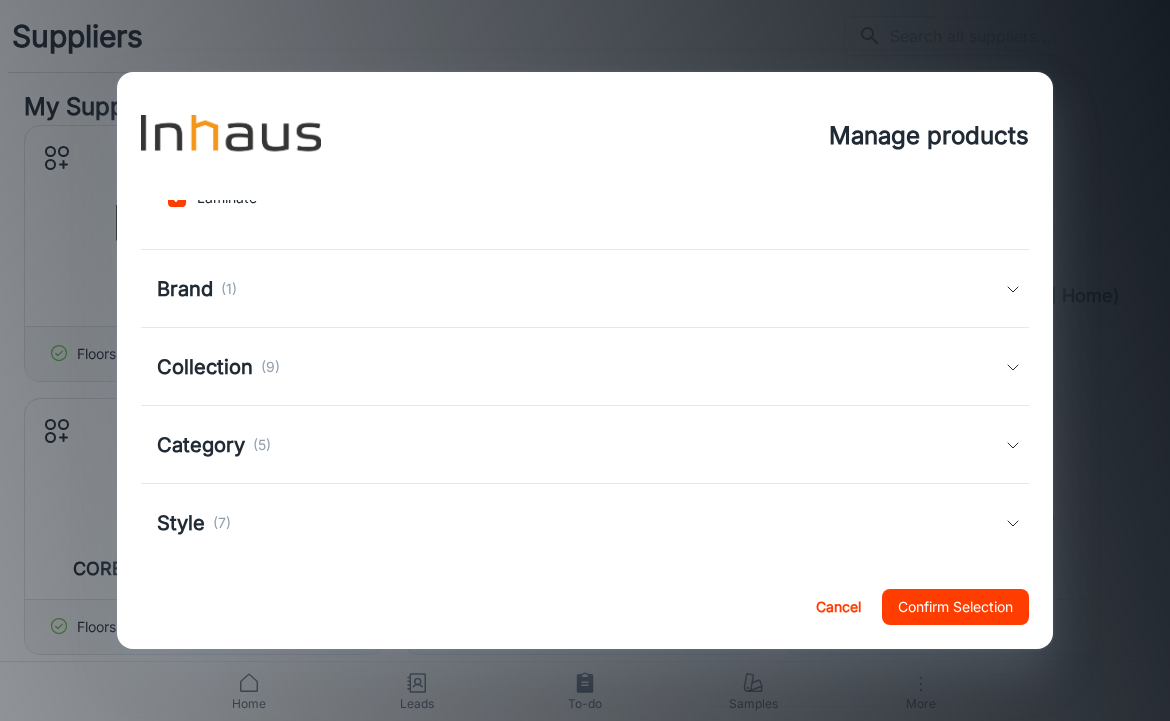 click on "Brand (1)" at bounding box center [581, 289] 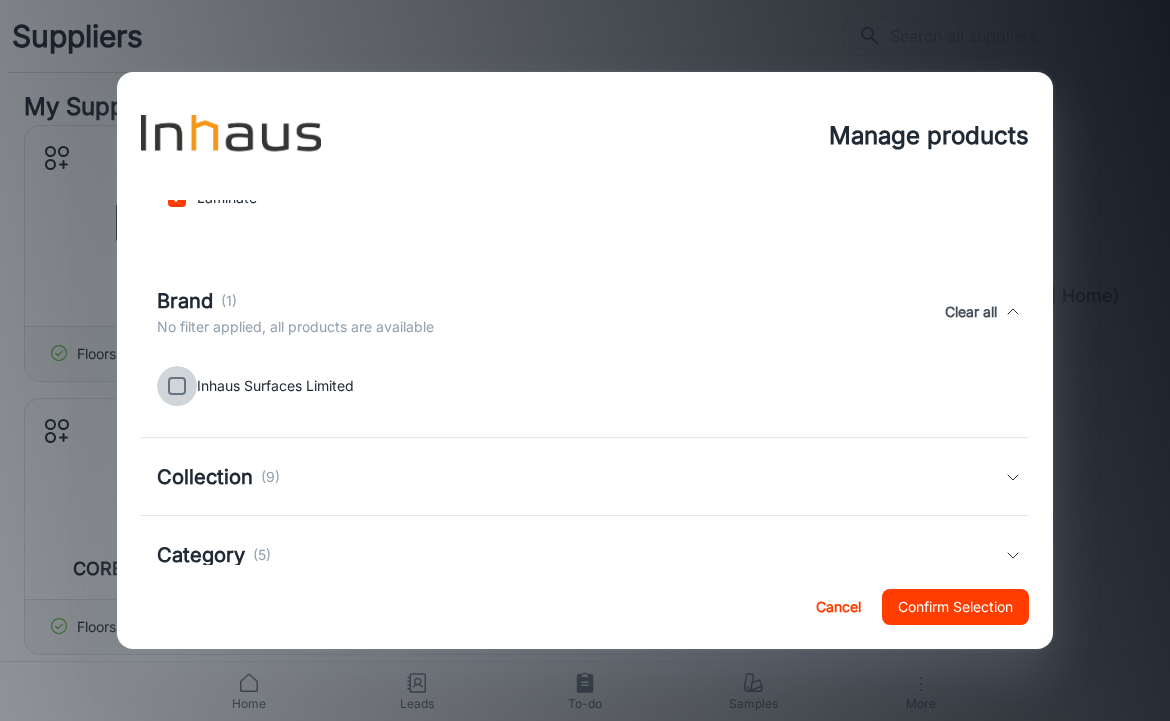 click at bounding box center [177, 386] 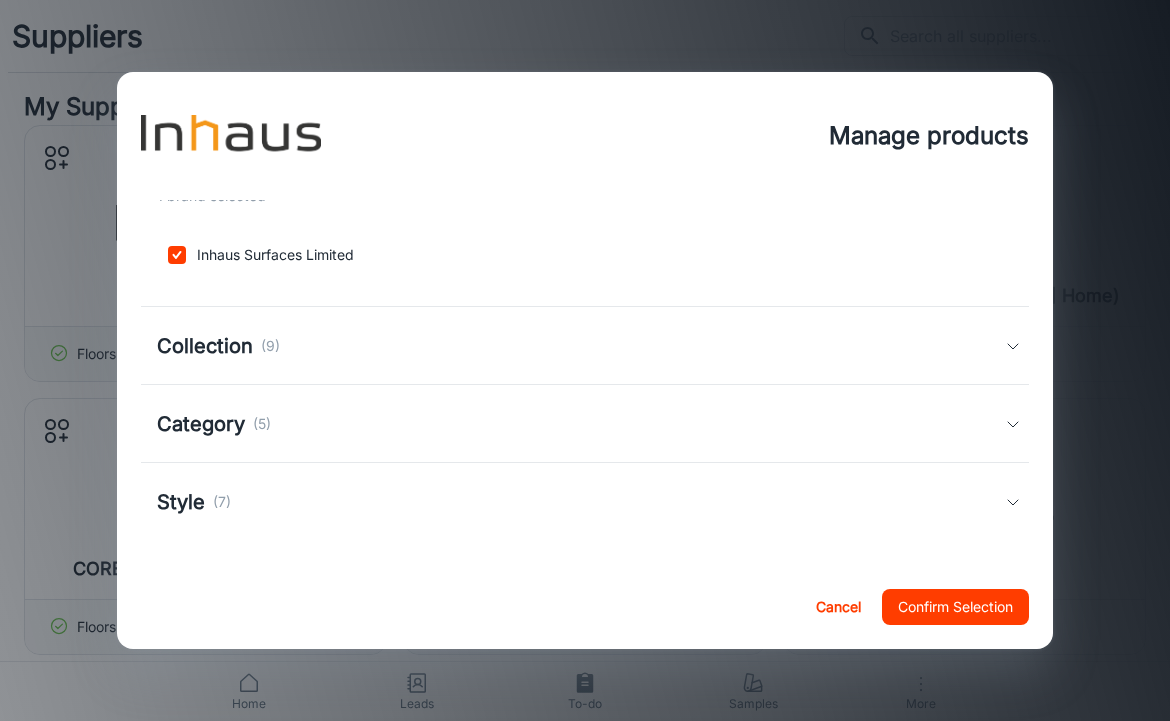 click on "(9)" at bounding box center (270, 346) 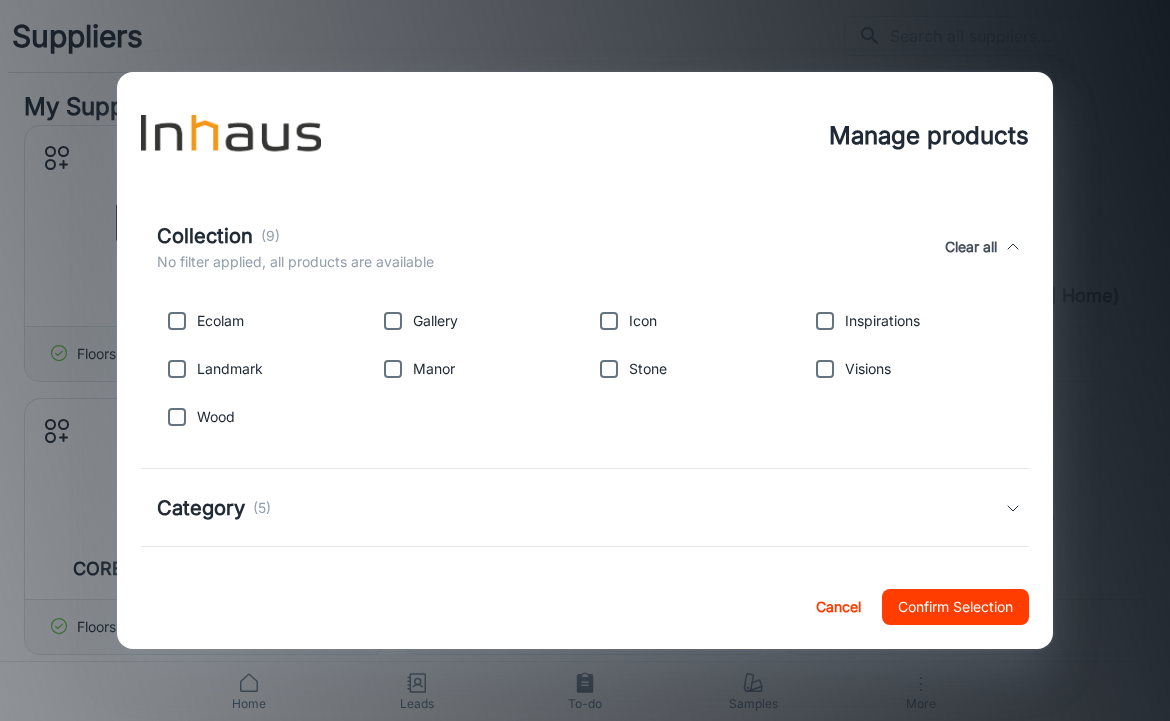 scroll, scrollTop: 648, scrollLeft: 0, axis: vertical 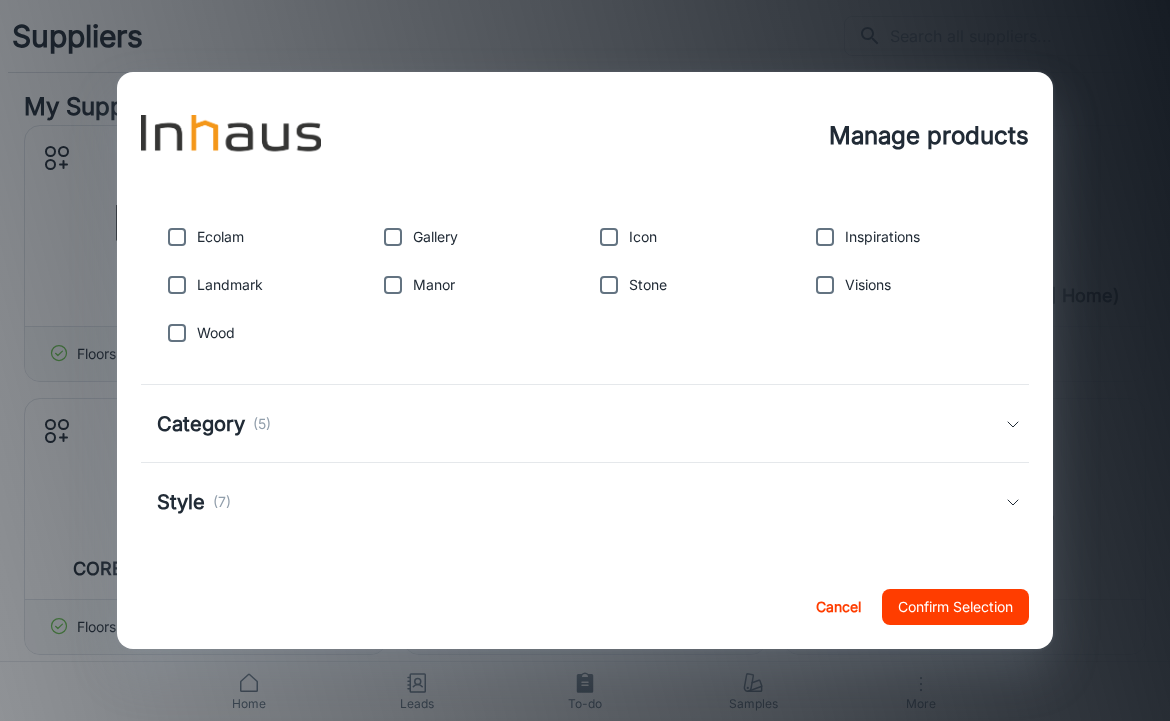 click on "Category (5)" at bounding box center (581, 424) 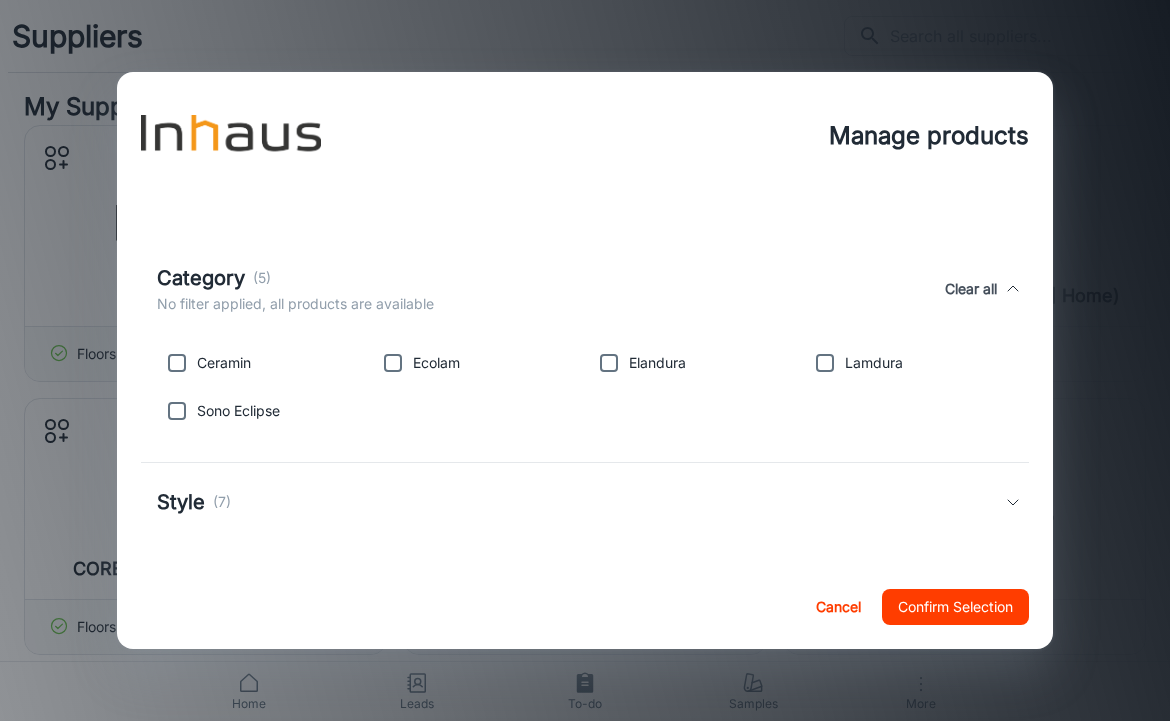scroll, scrollTop: 877, scrollLeft: 0, axis: vertical 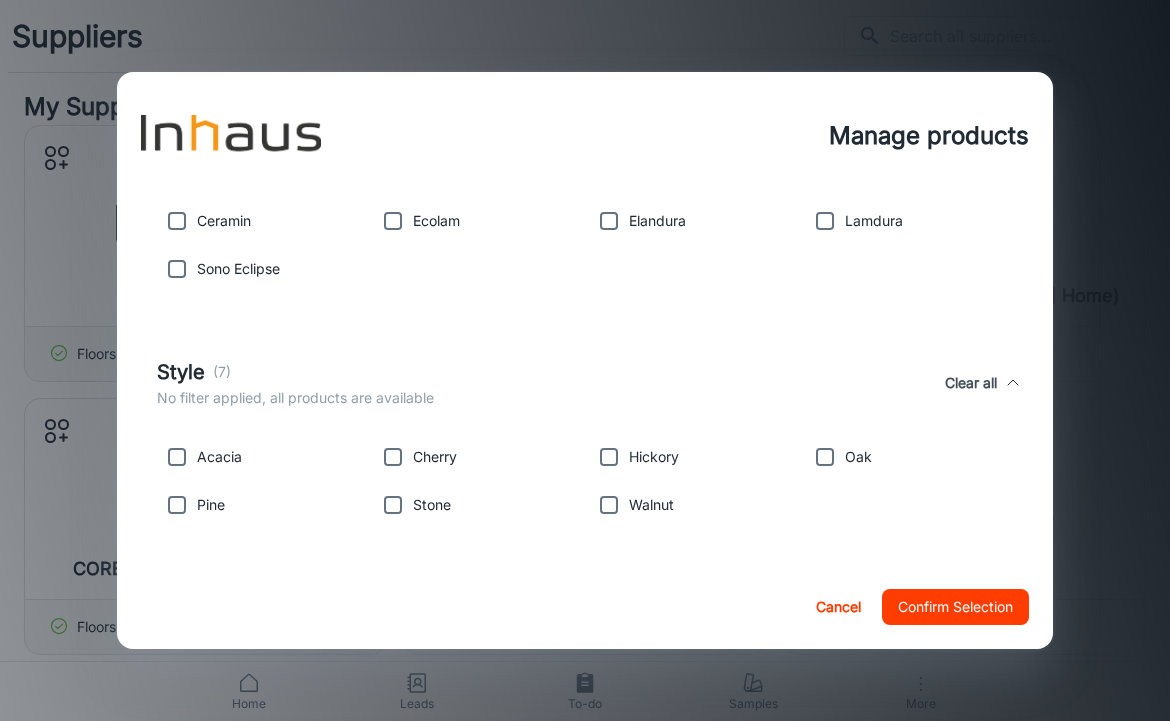 click at bounding box center (825, 221) 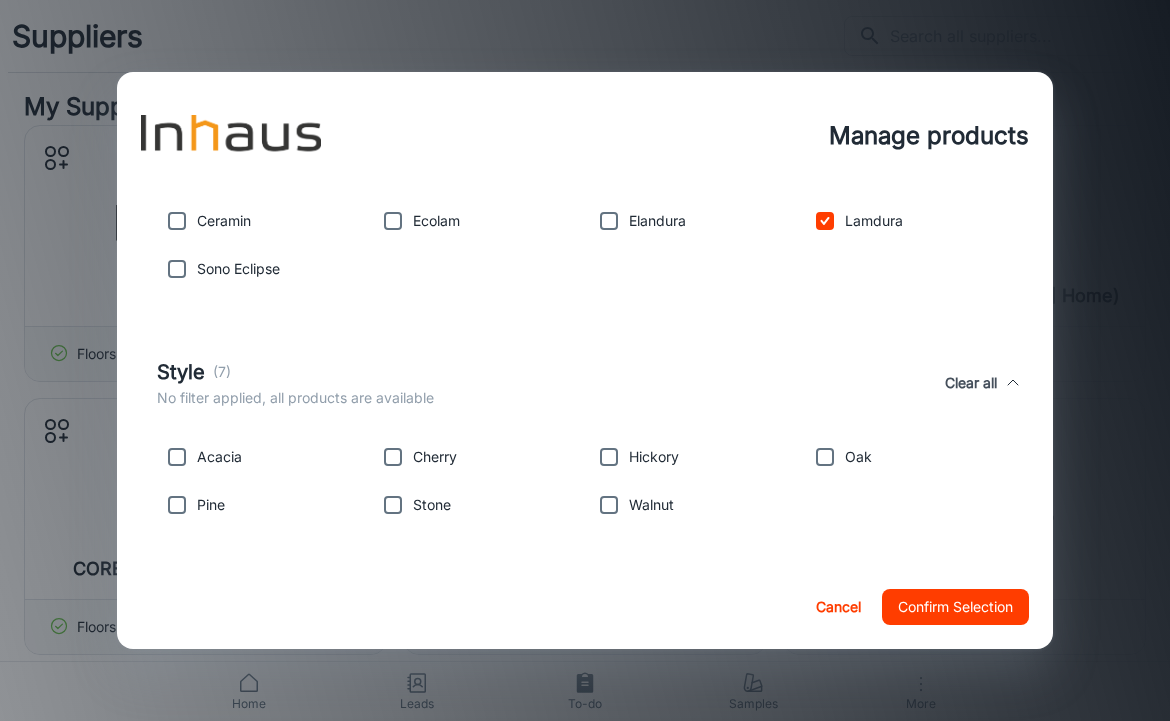 click at bounding box center [609, 221] 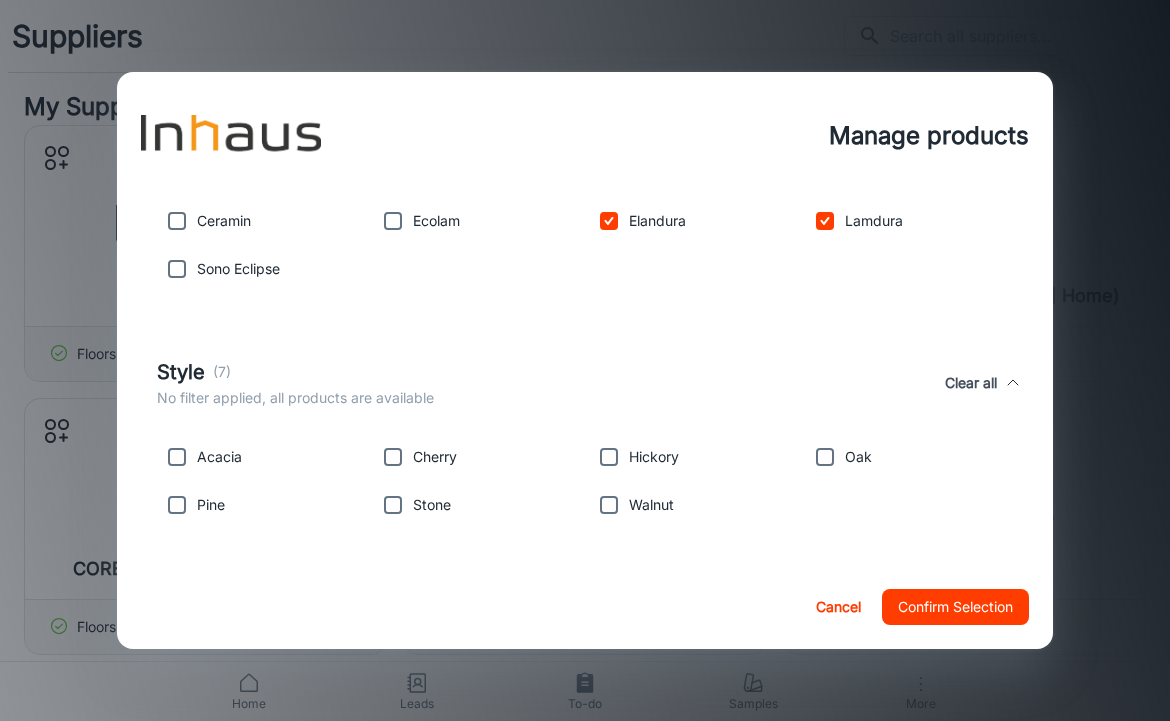 click on "Confirm Selection" at bounding box center [955, 607] 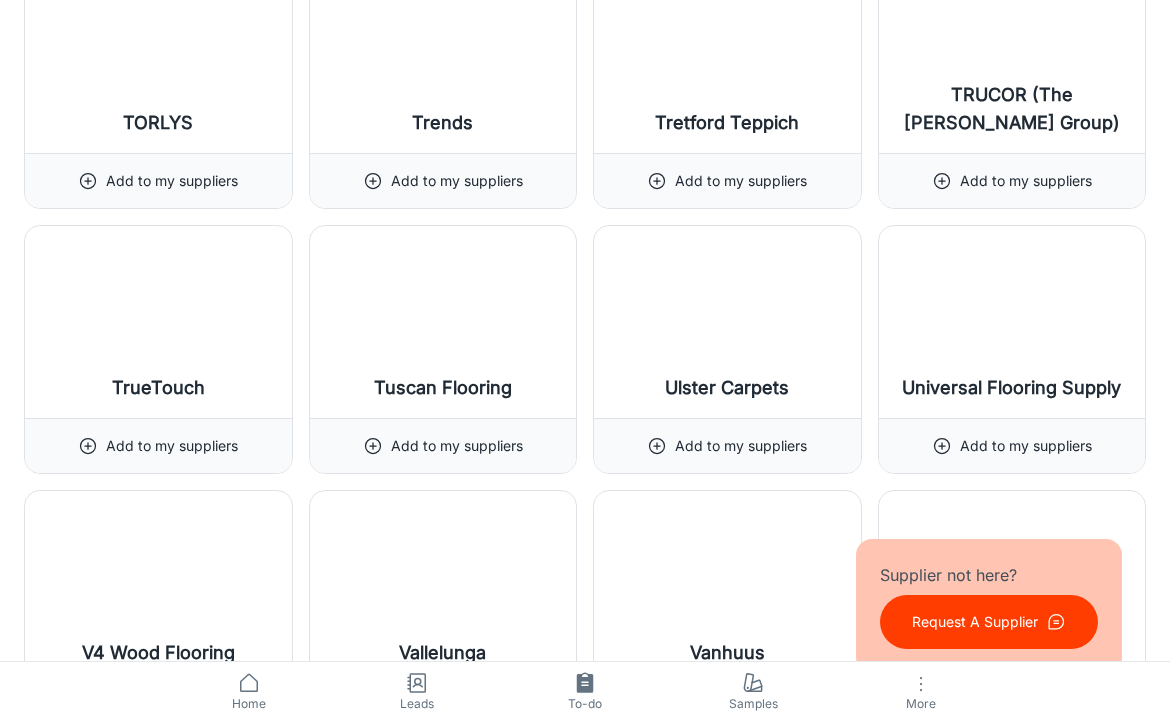 scroll, scrollTop: 23061, scrollLeft: 0, axis: vertical 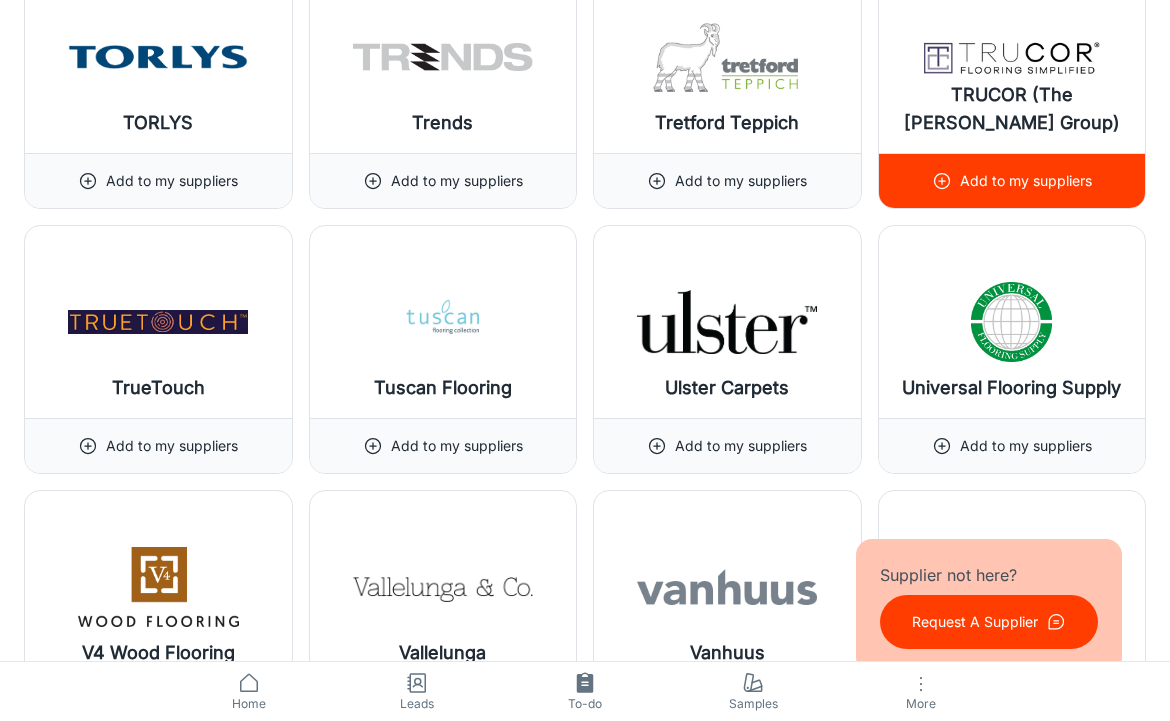 click on "TRUCOR (The [PERSON_NAME] Group)" at bounding box center (1012, 109) 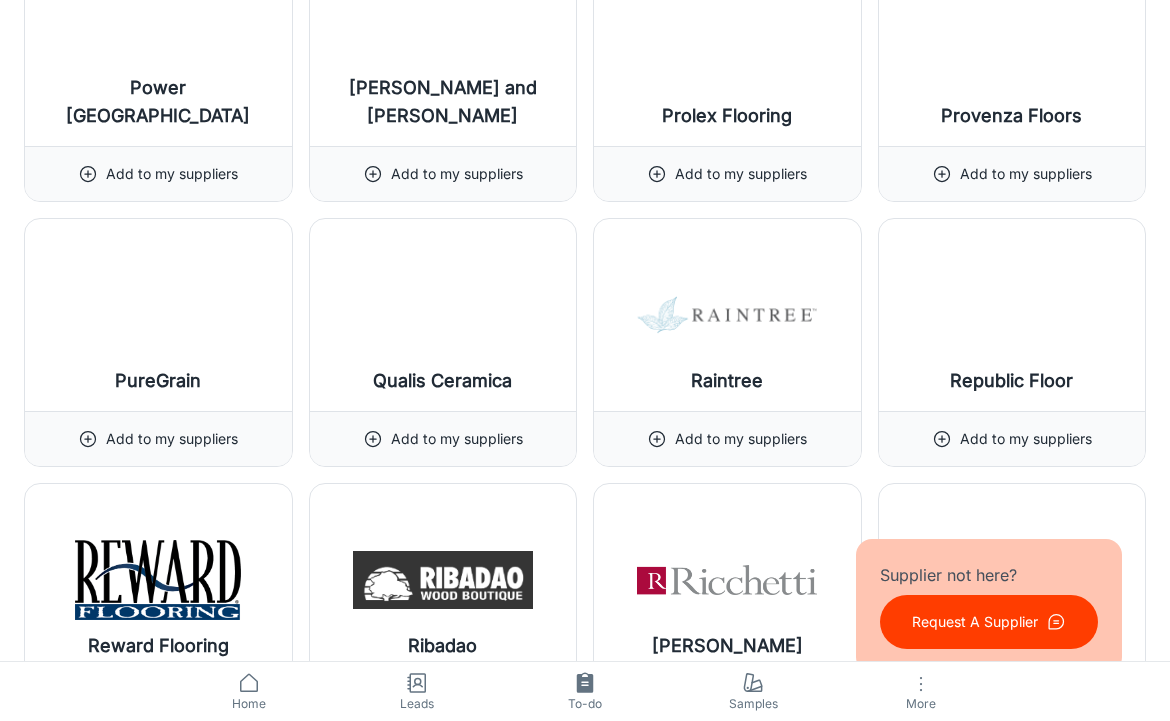 scroll, scrollTop: 20058, scrollLeft: 0, axis: vertical 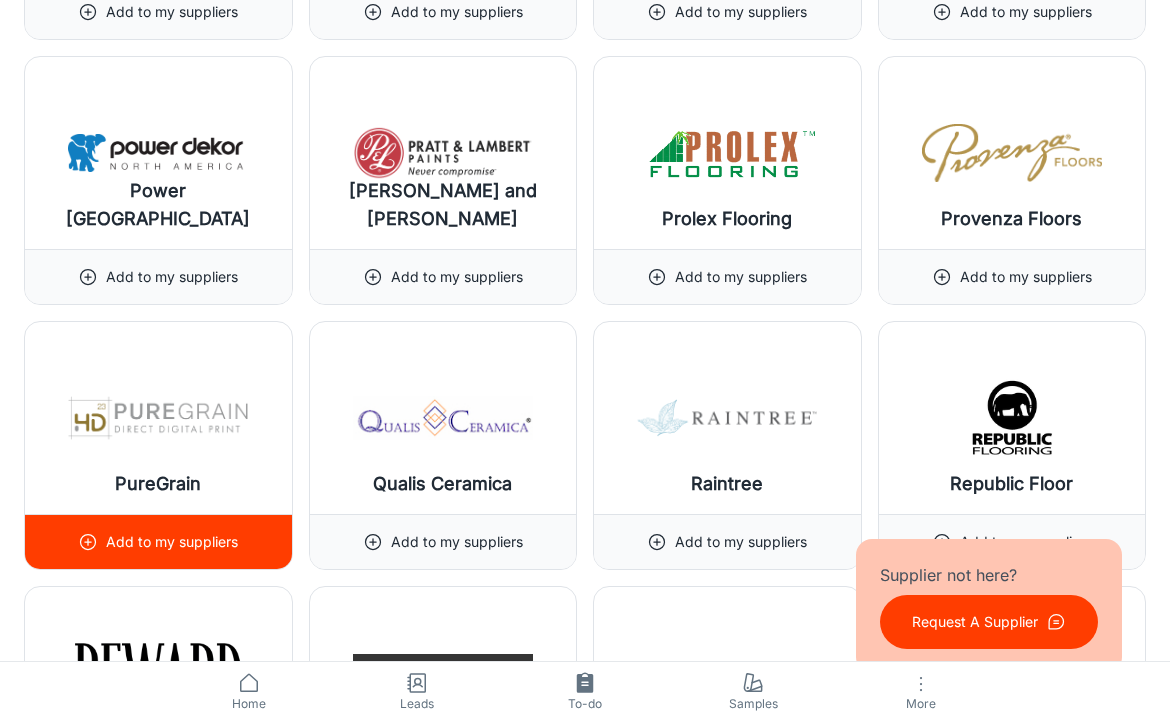 click at bounding box center (158, 418) 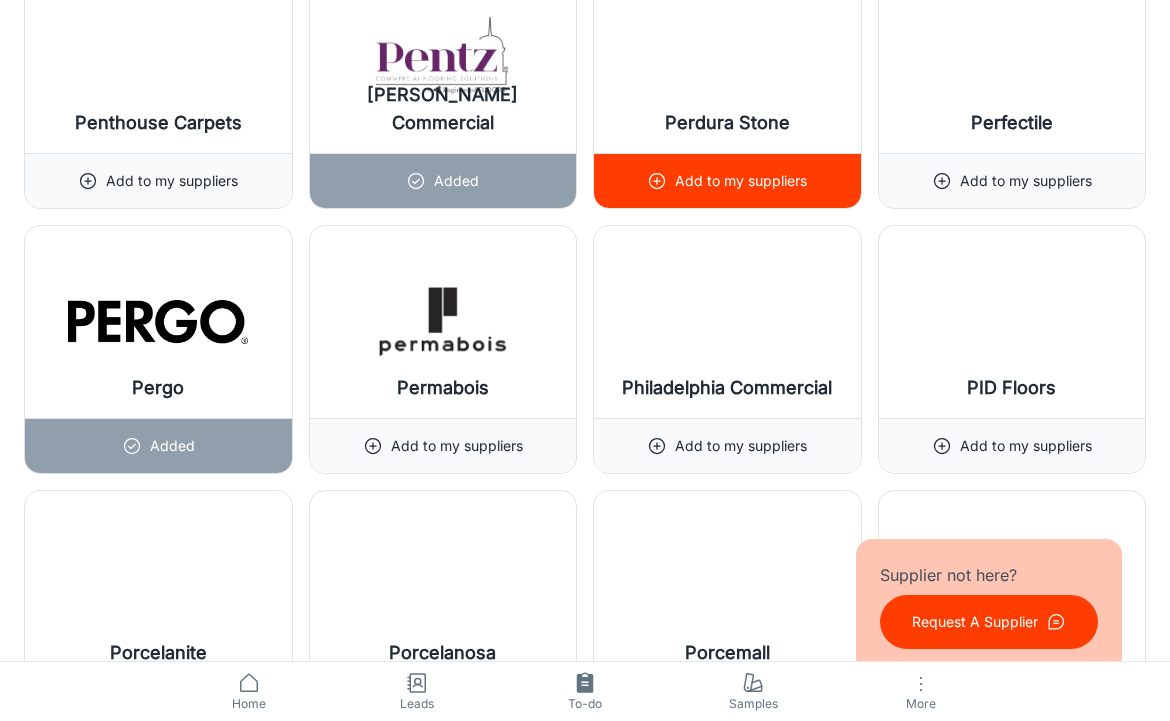 scroll, scrollTop: 19376, scrollLeft: 0, axis: vertical 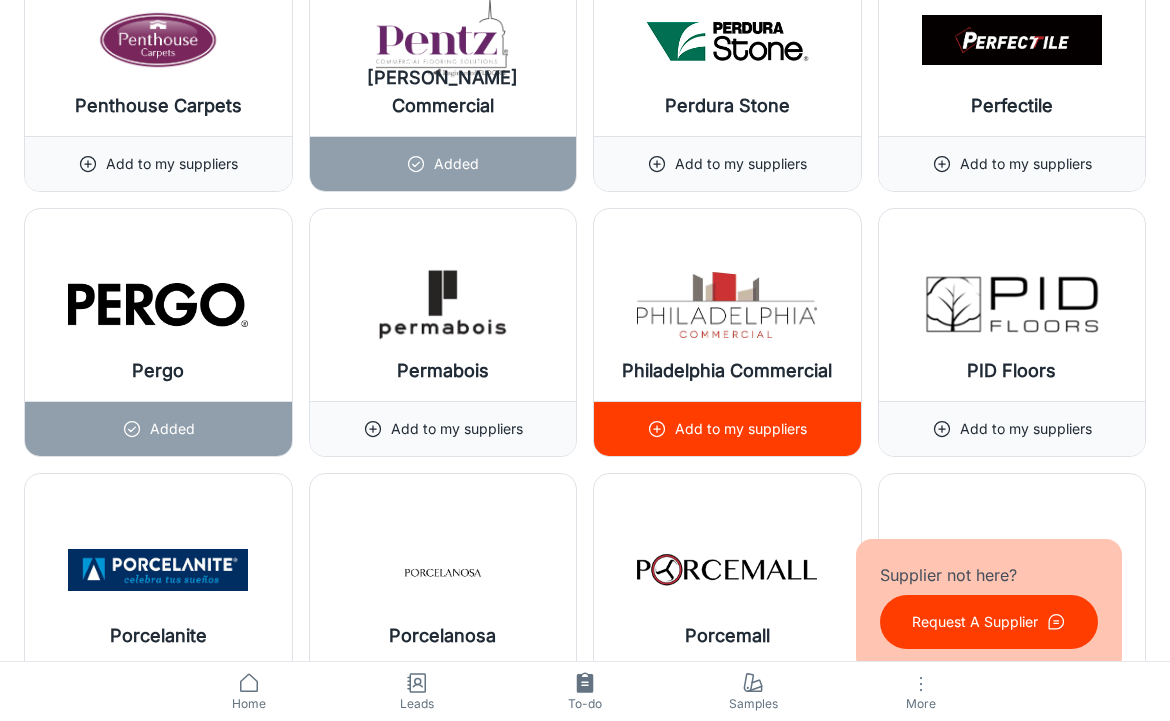 click at bounding box center [727, 305] 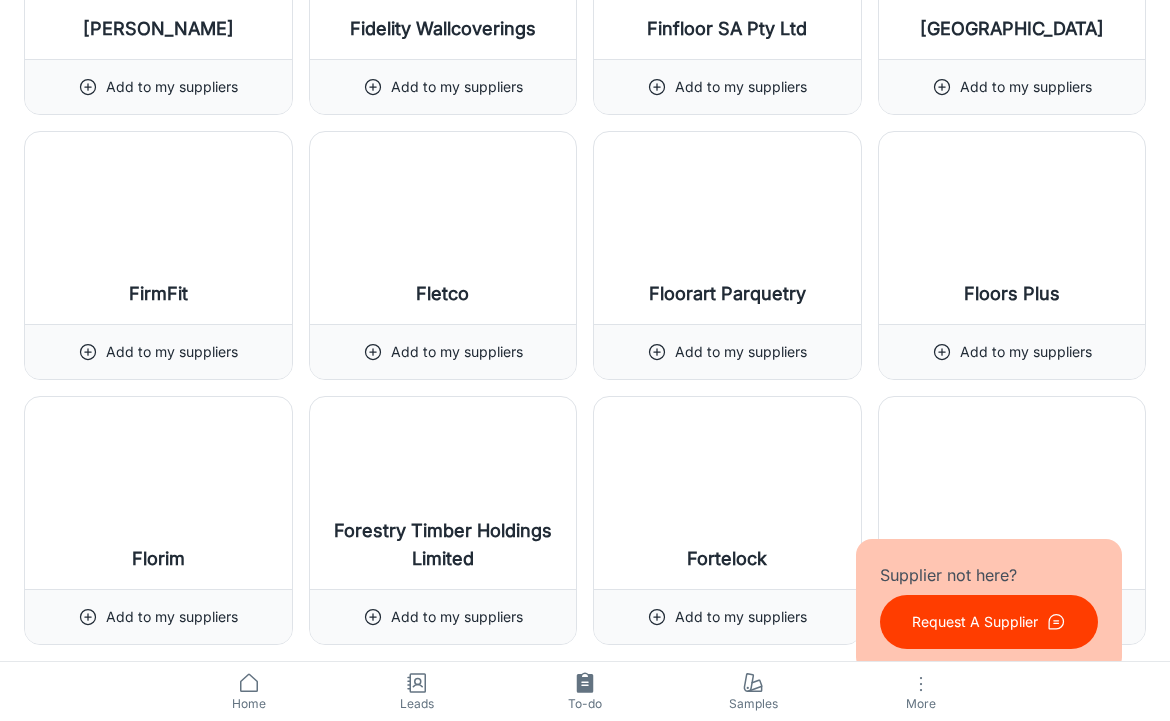 scroll, scrollTop: 10418, scrollLeft: 0, axis: vertical 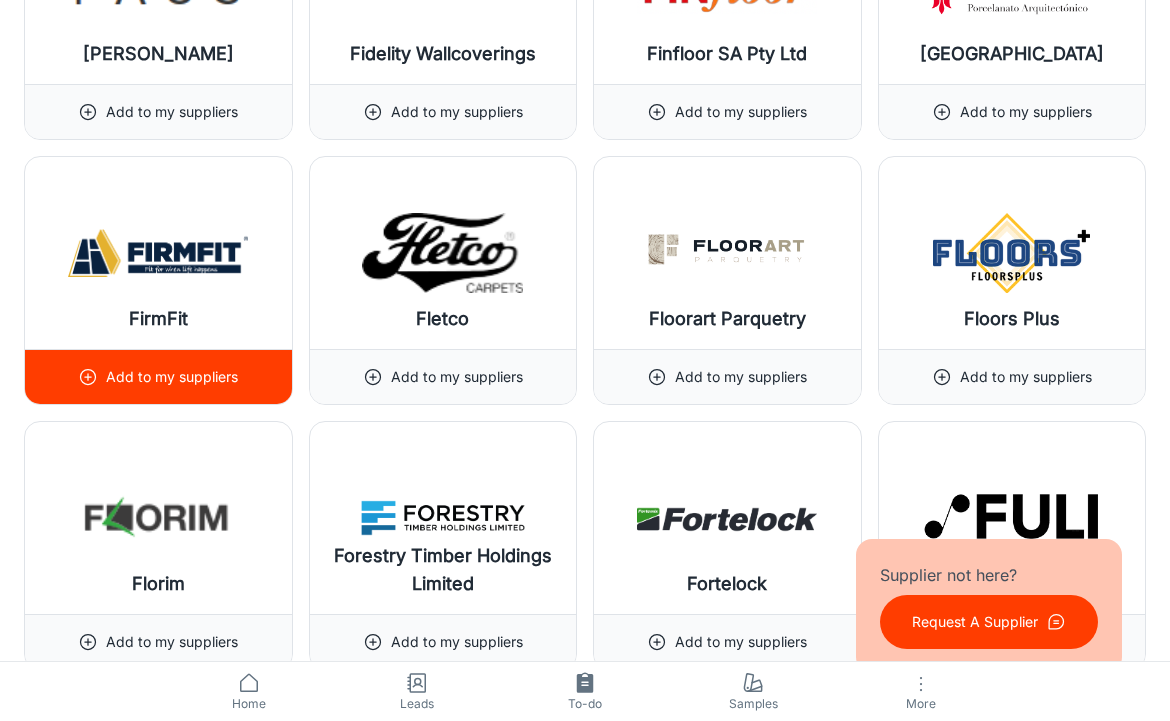 click on "FirmFit" at bounding box center (158, 253) 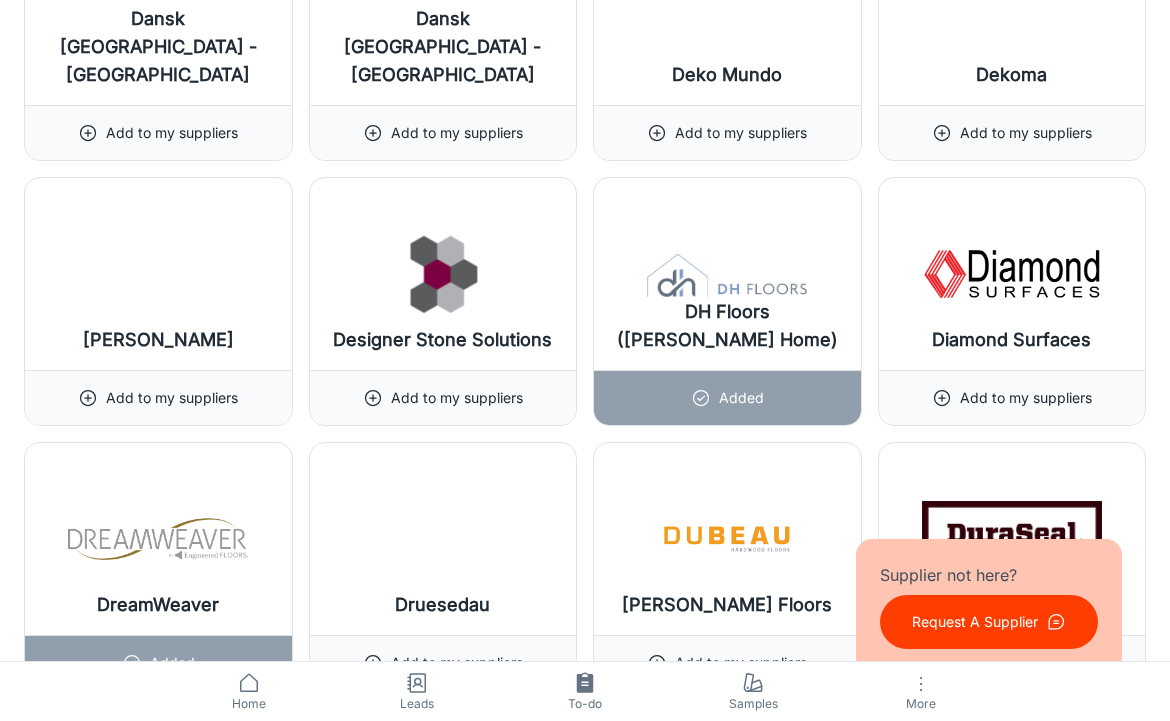 scroll, scrollTop: 8328, scrollLeft: 0, axis: vertical 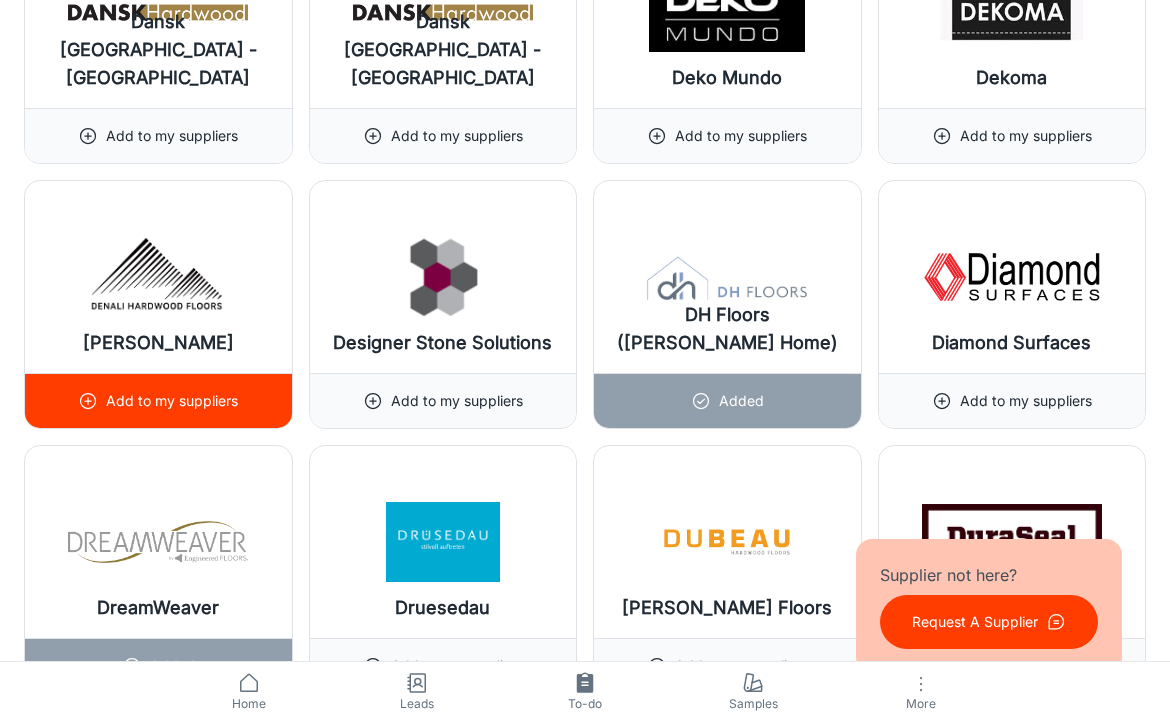click at bounding box center (158, 277) 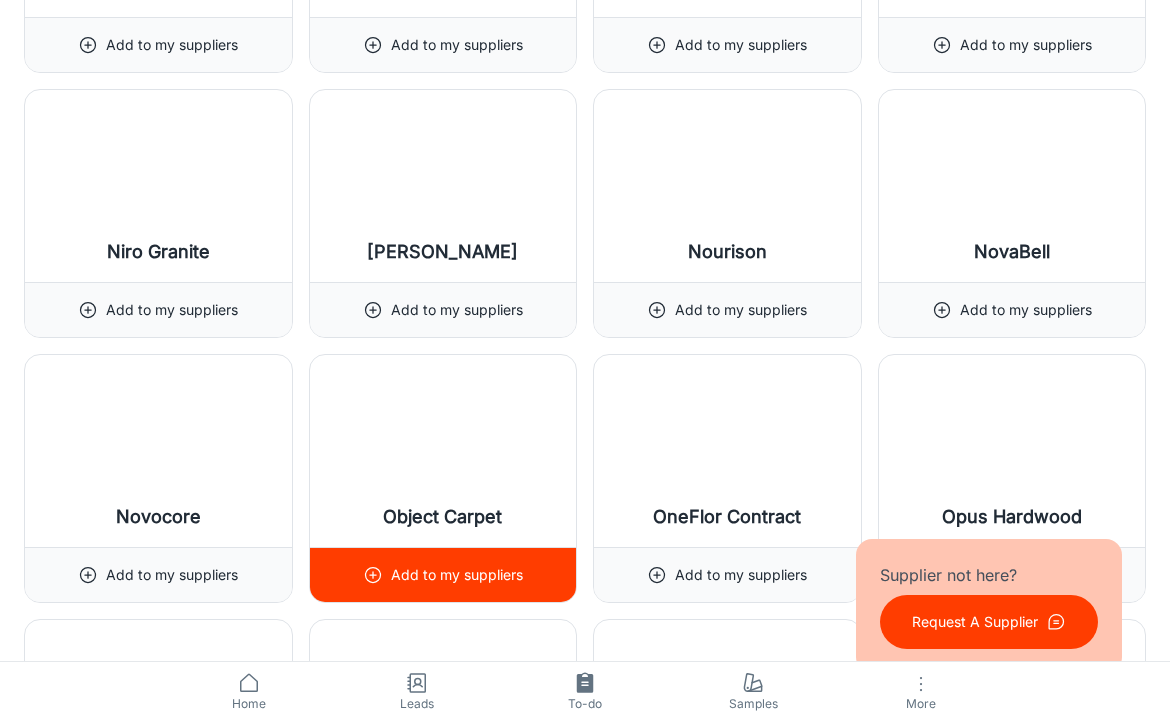 scroll, scrollTop: 18330, scrollLeft: 0, axis: vertical 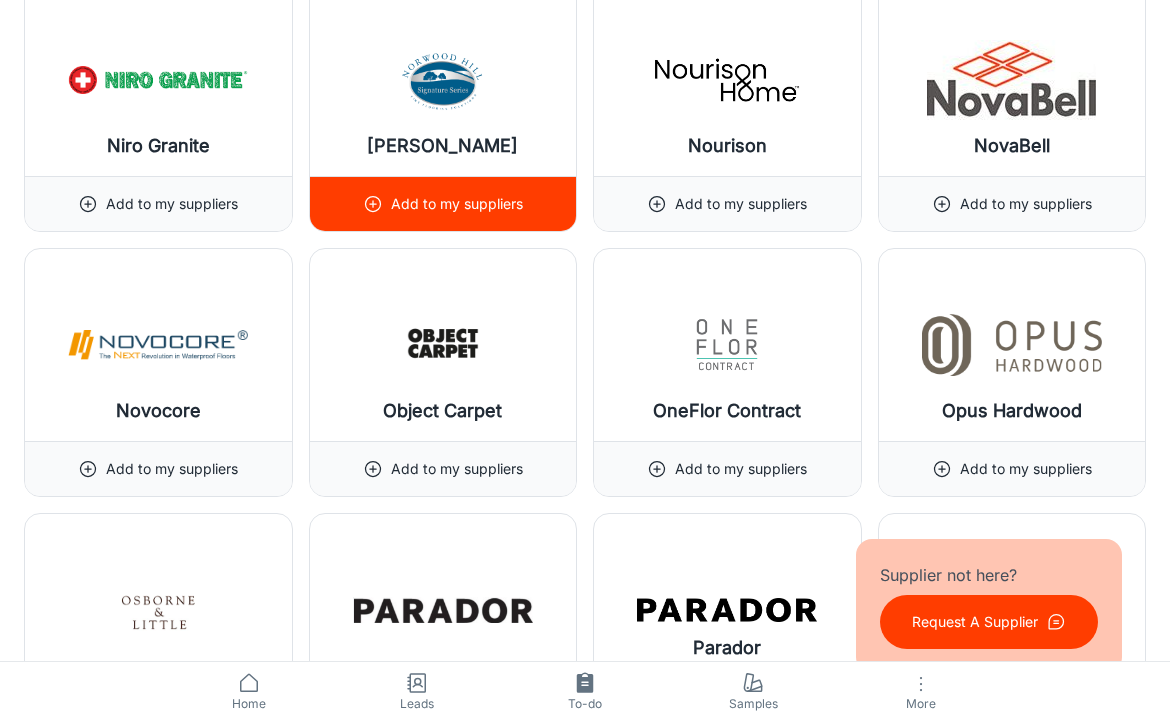 click at bounding box center (443, 80) 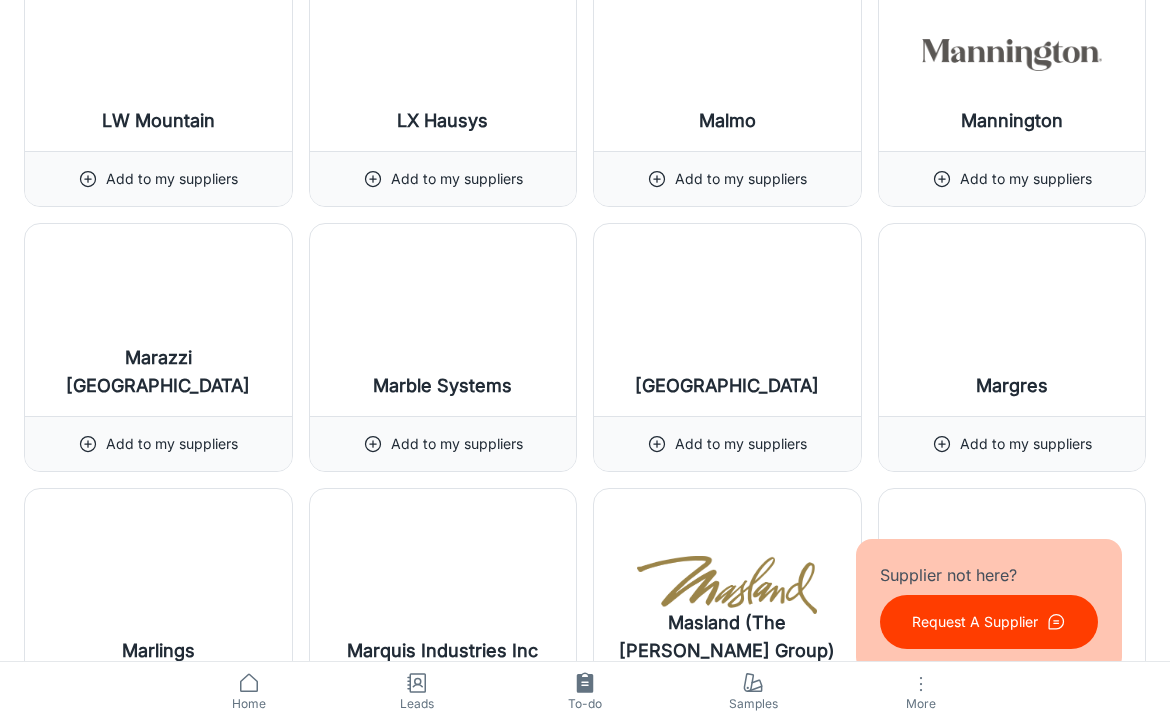 scroll, scrollTop: 15797, scrollLeft: 0, axis: vertical 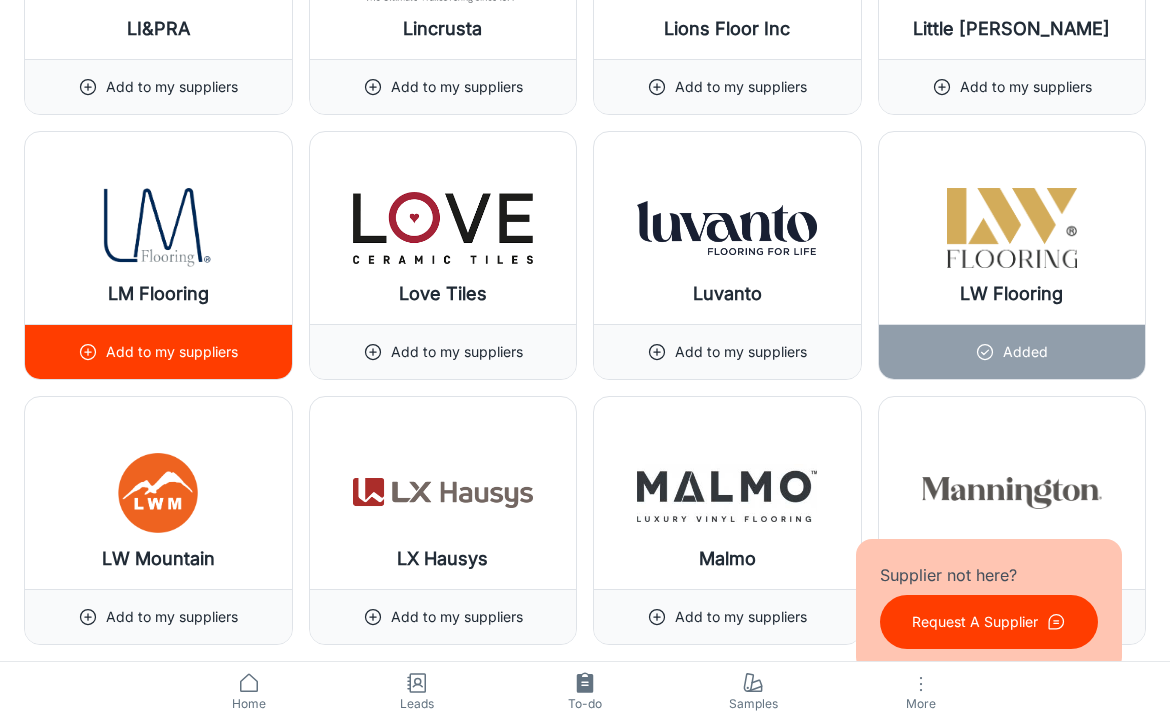 click at bounding box center [158, 228] 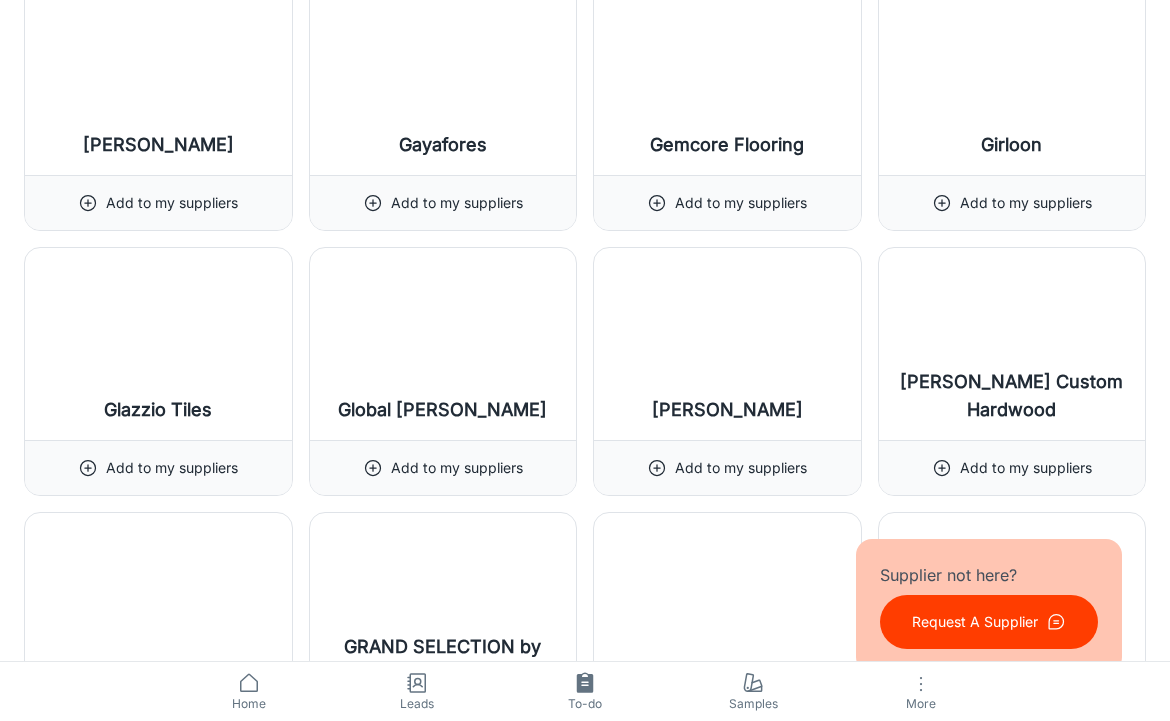 scroll, scrollTop: 11495, scrollLeft: 0, axis: vertical 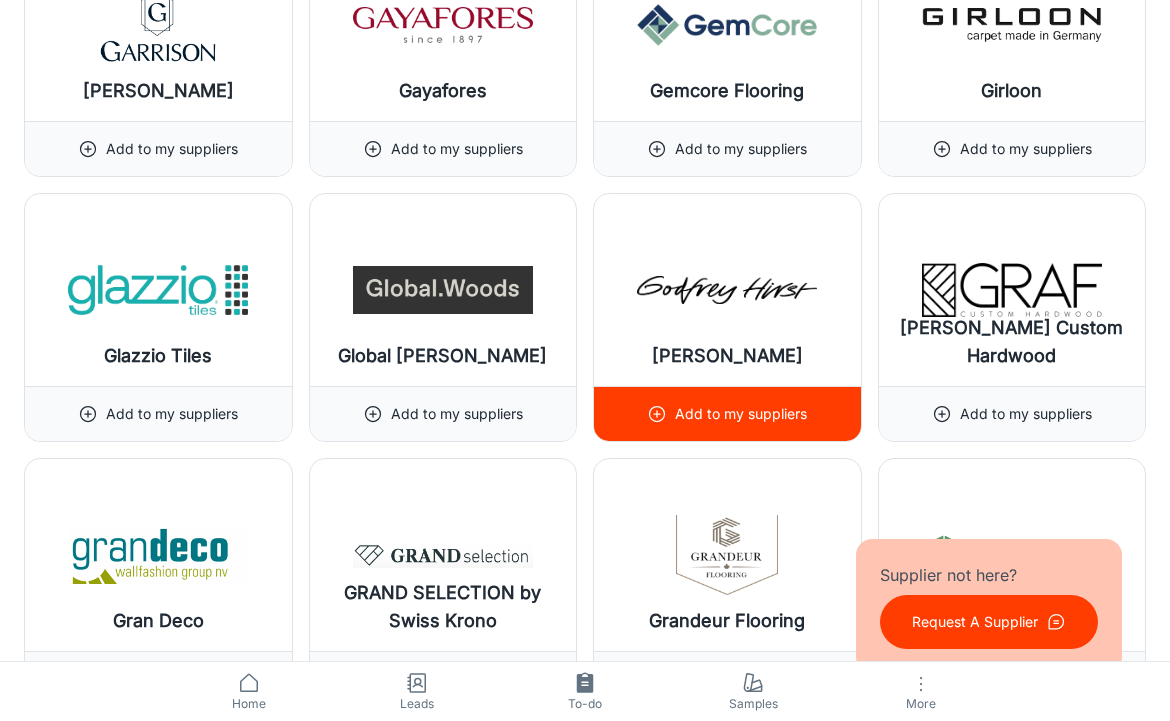 click on "[PERSON_NAME]" at bounding box center [727, 356] 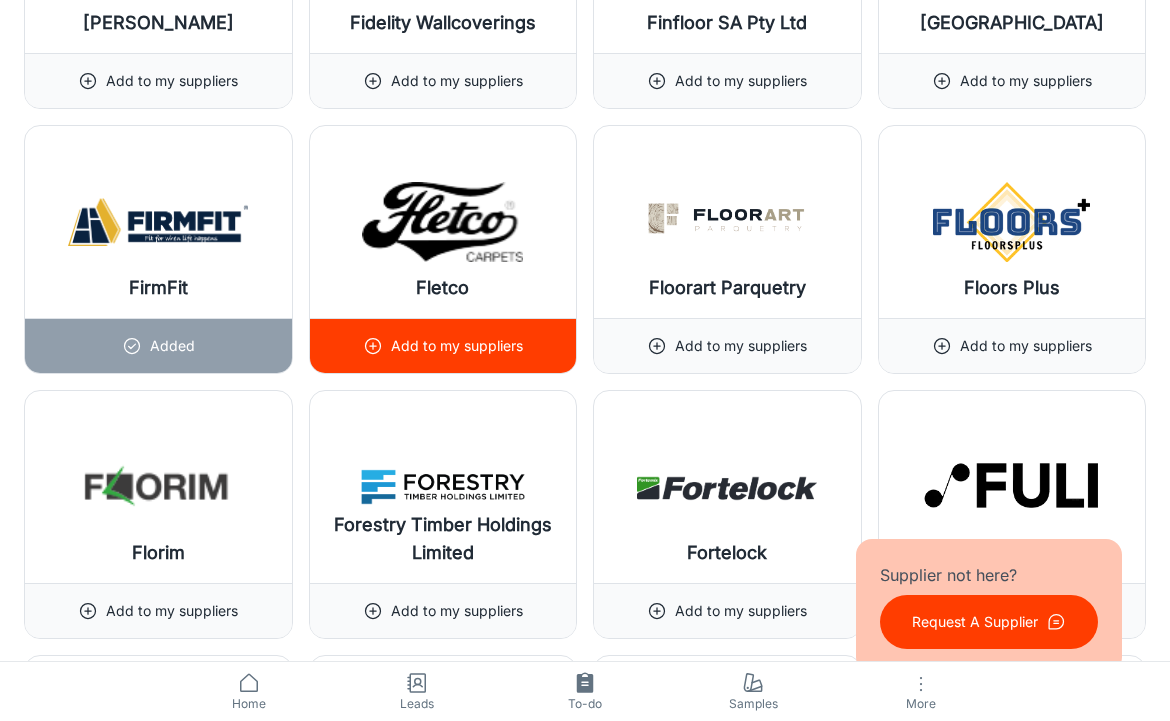 scroll, scrollTop: 10503, scrollLeft: 1, axis: both 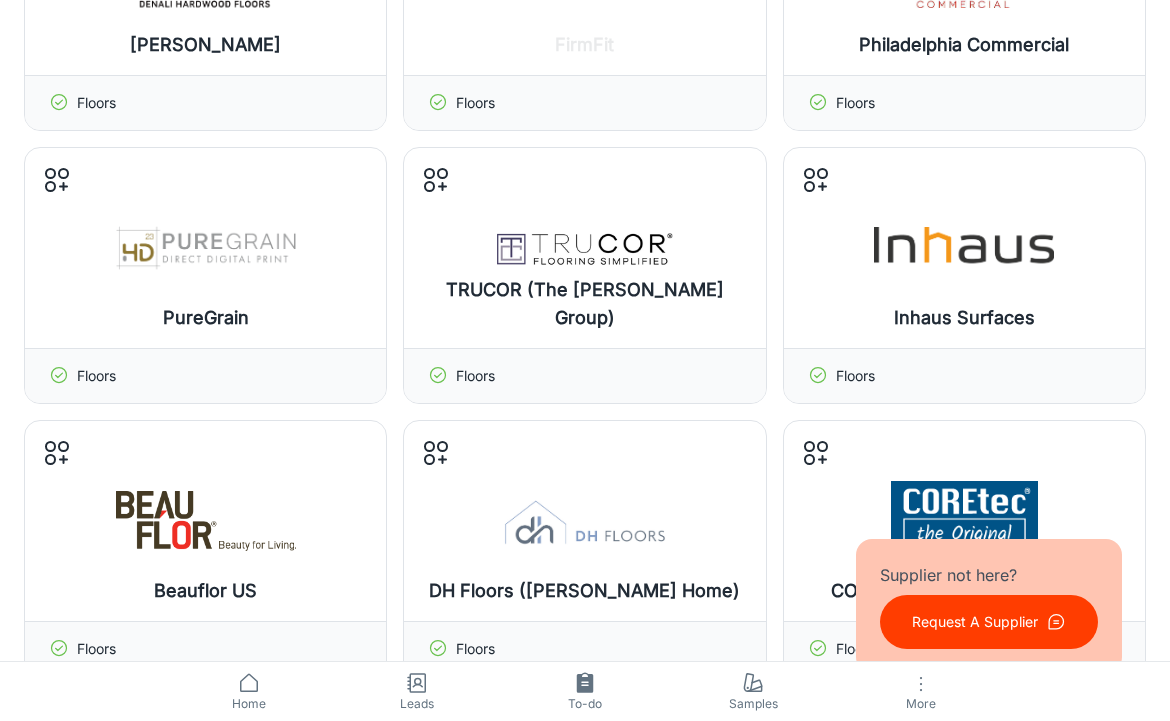 click on "Manage products" at bounding box center (584, 248) 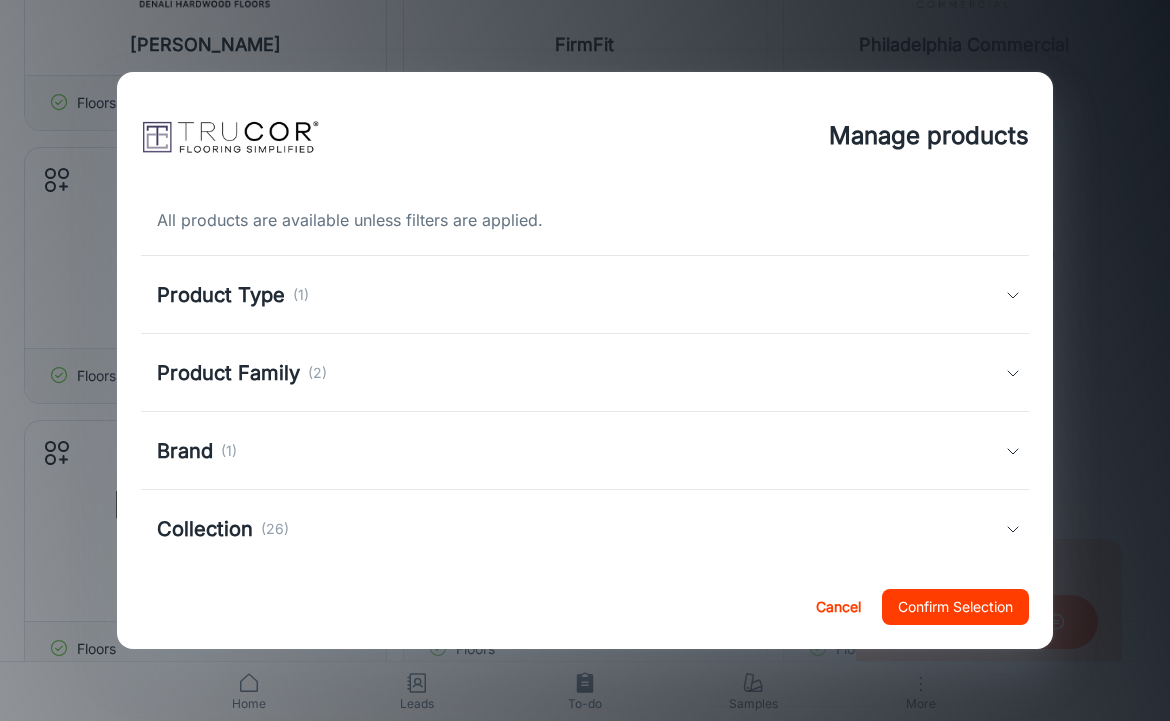 click on "Product Type (1)" at bounding box center [585, 295] 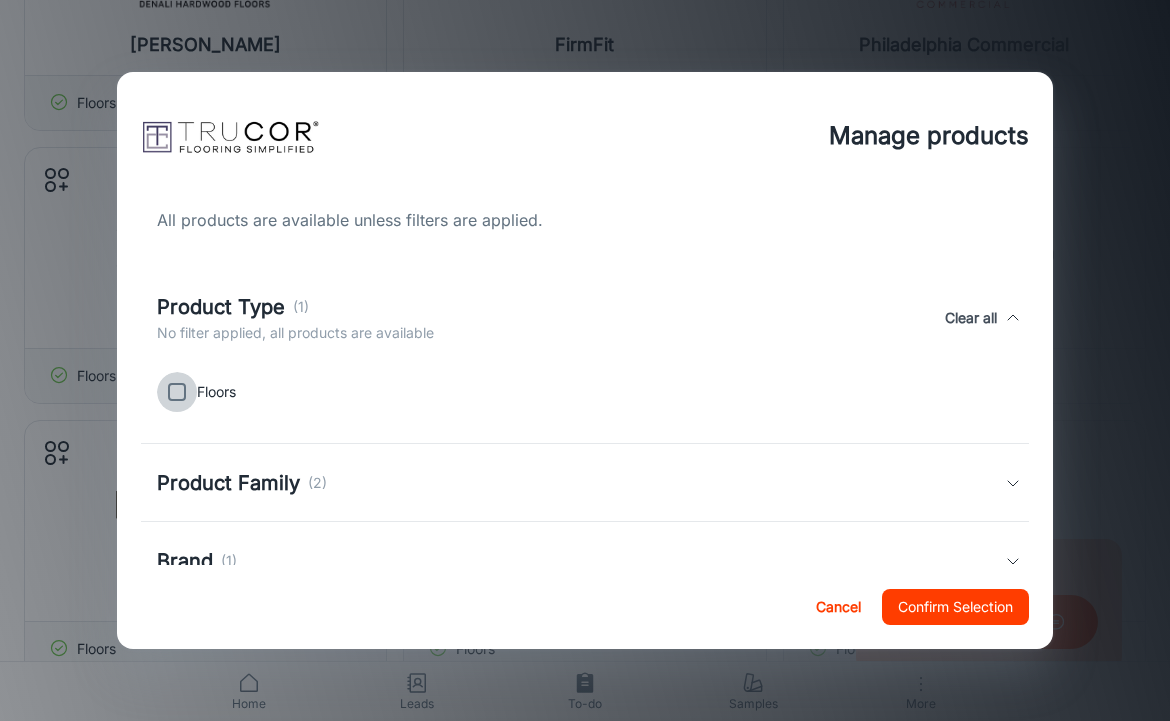 click at bounding box center [177, 392] 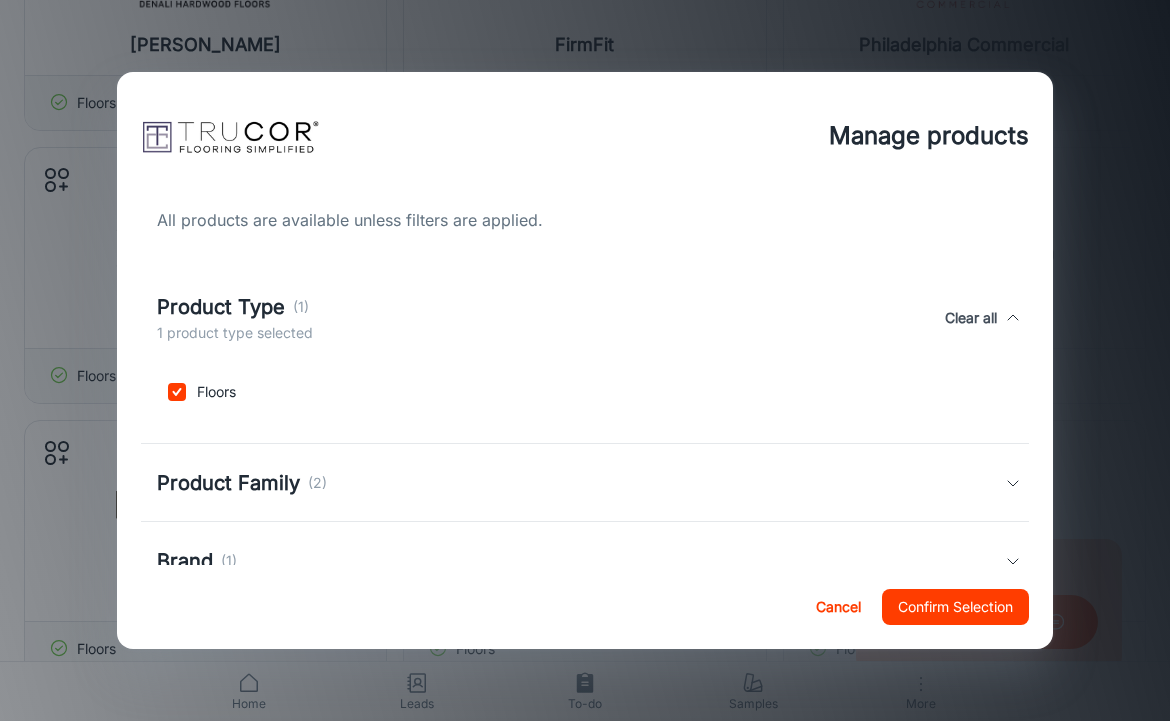 click on "Product Family" at bounding box center (228, 483) 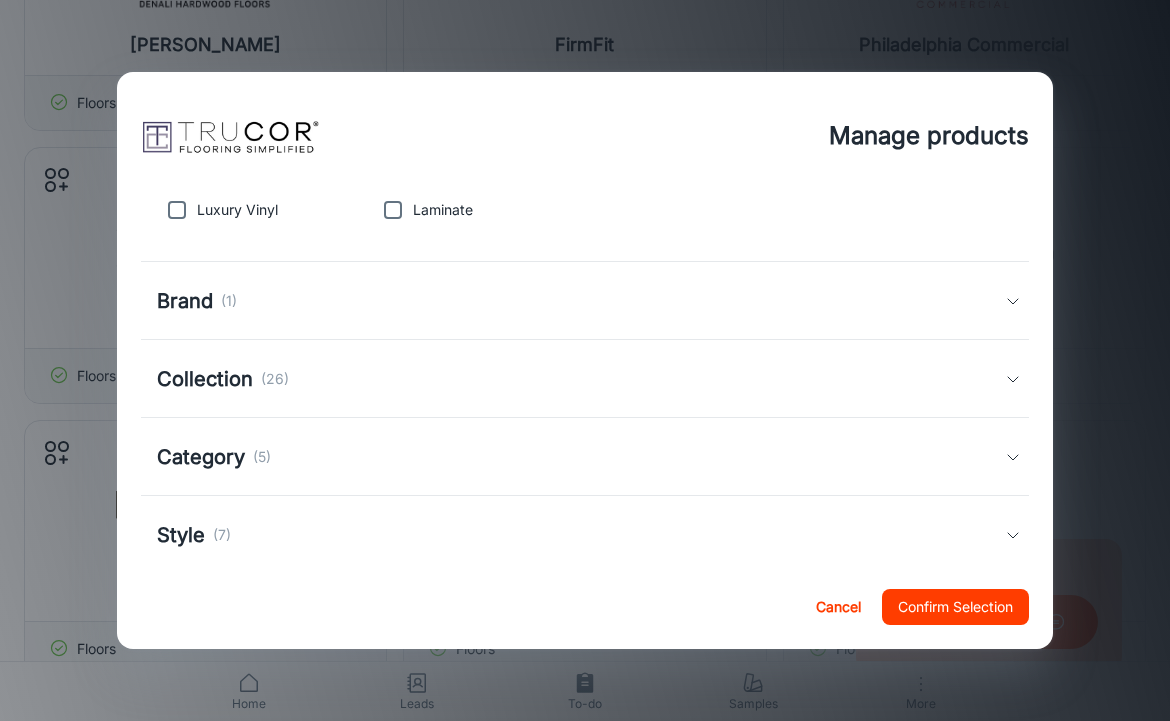 scroll, scrollTop: 329, scrollLeft: 0, axis: vertical 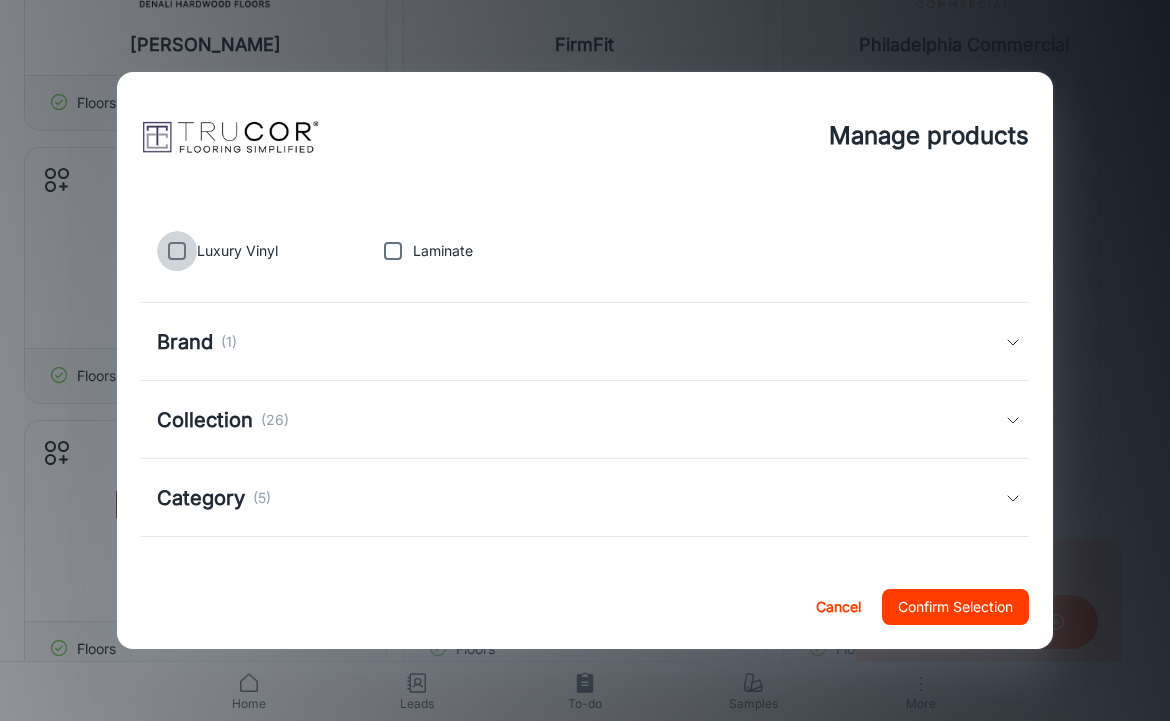 click at bounding box center [177, 251] 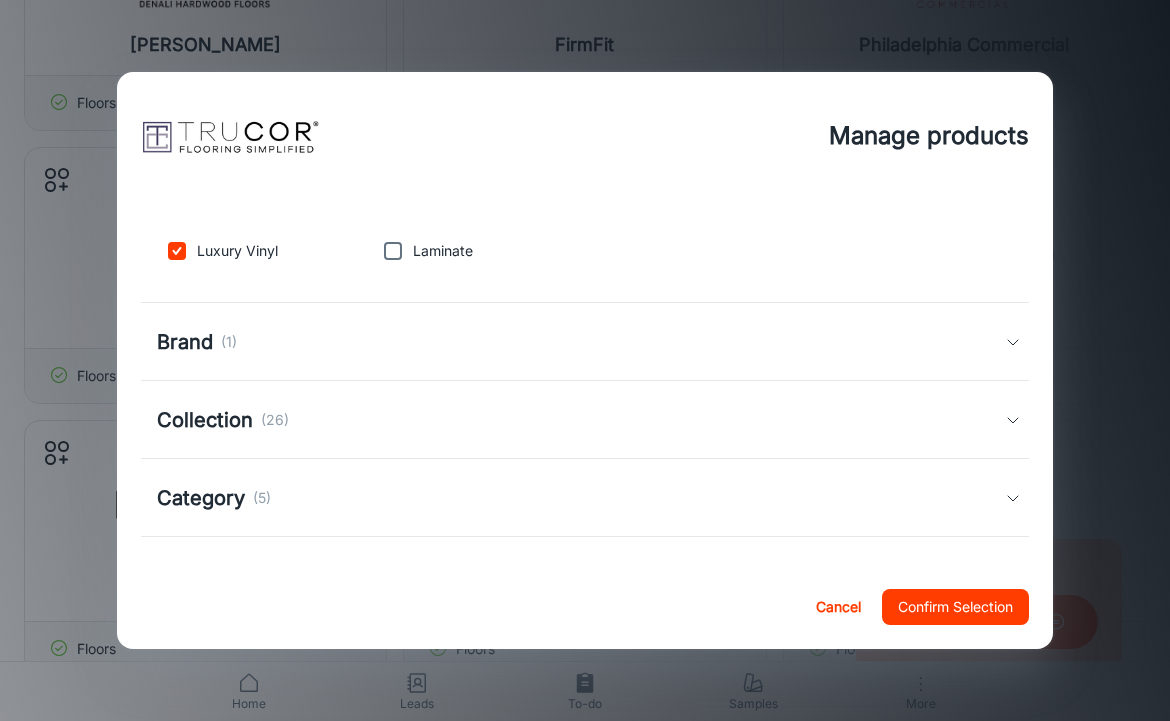 click at bounding box center [393, 251] 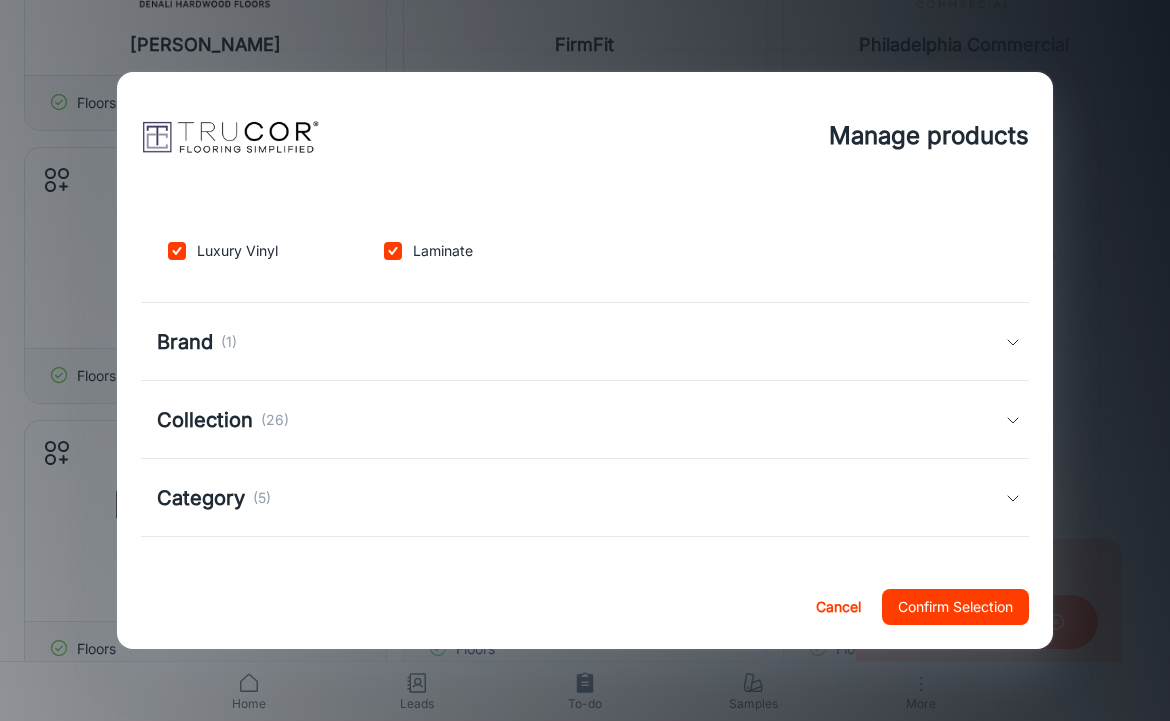 click on "Brand (1)" at bounding box center [585, 342] 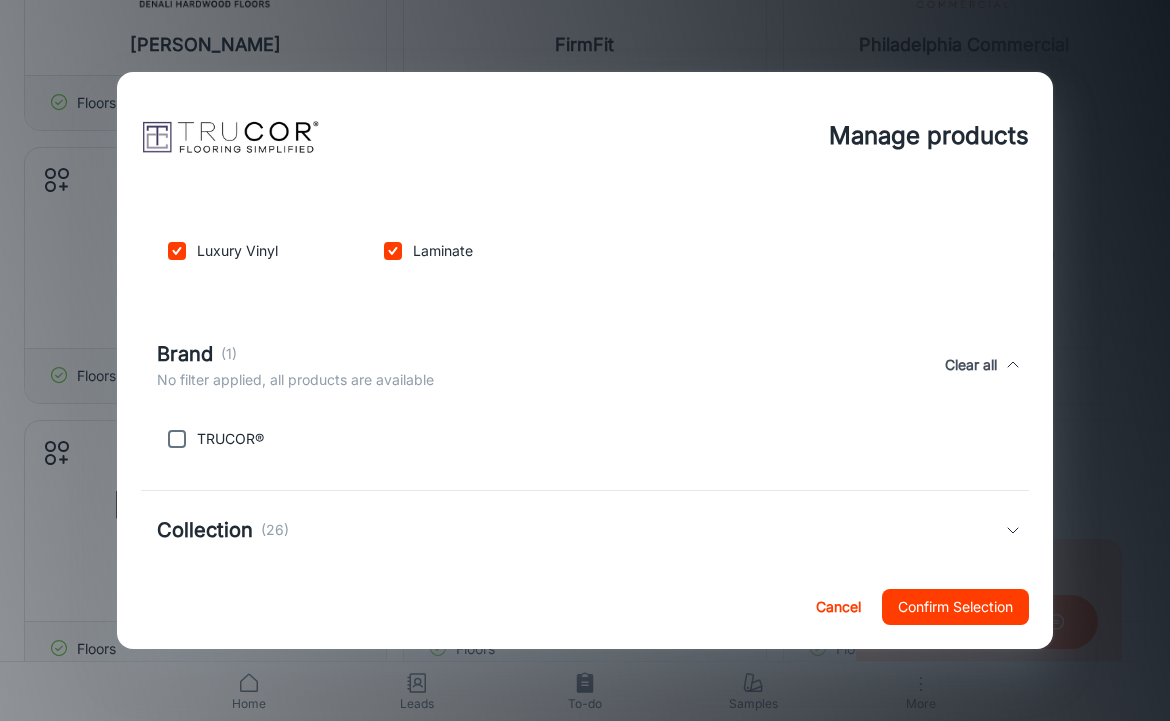 click at bounding box center [177, 439] 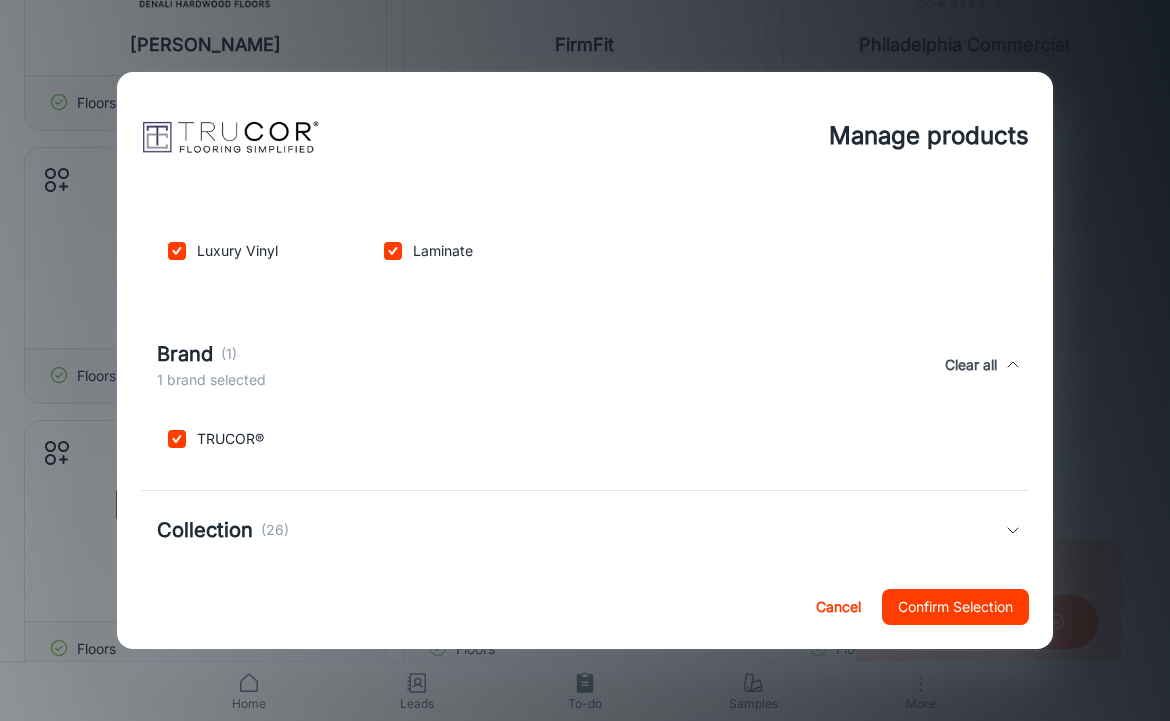 scroll, scrollTop: 481, scrollLeft: 0, axis: vertical 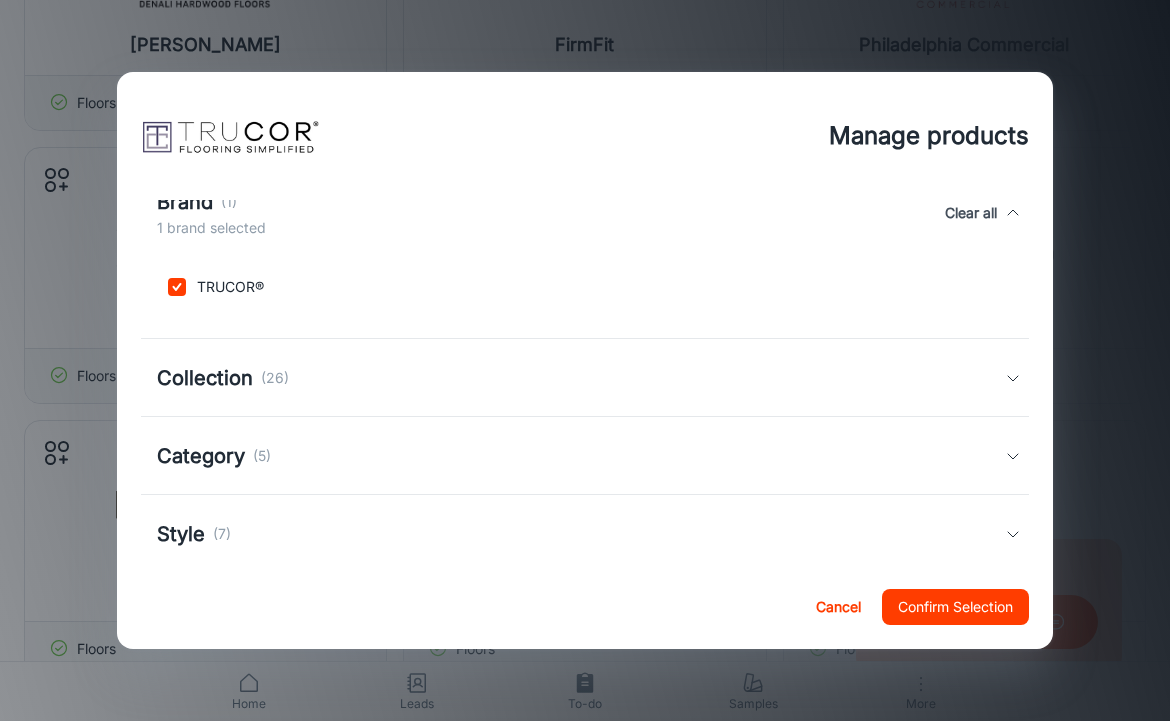 click on "Collection (26)" at bounding box center (585, 378) 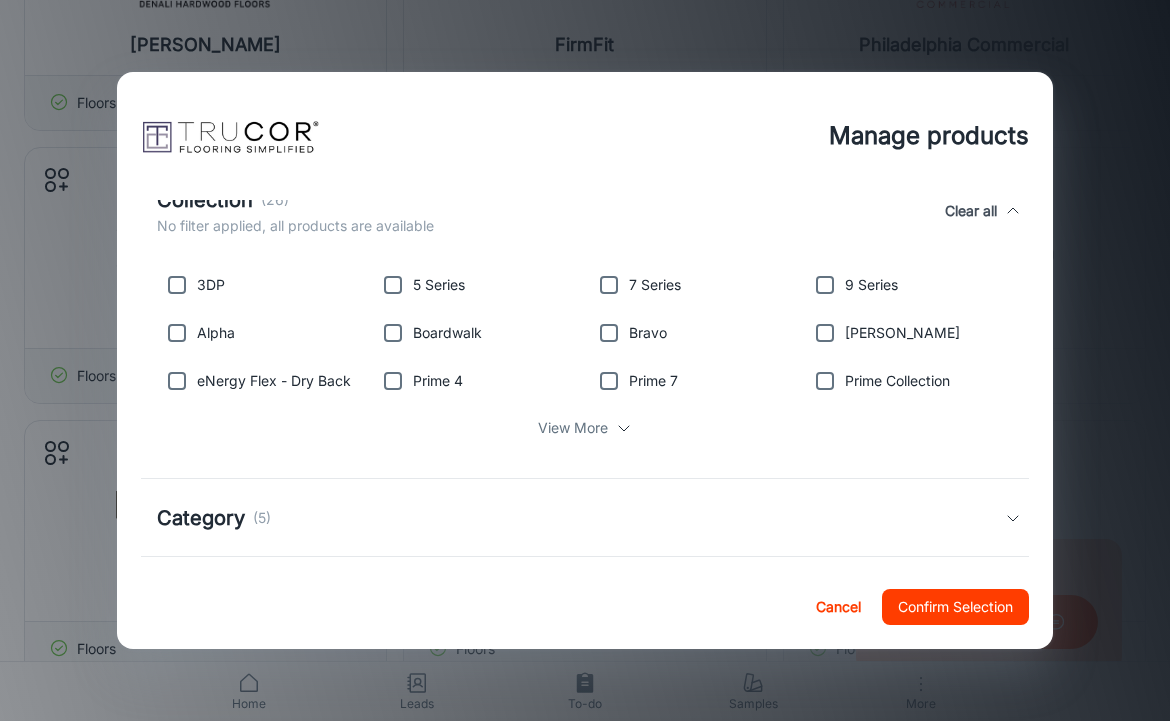 scroll, scrollTop: 679, scrollLeft: 0, axis: vertical 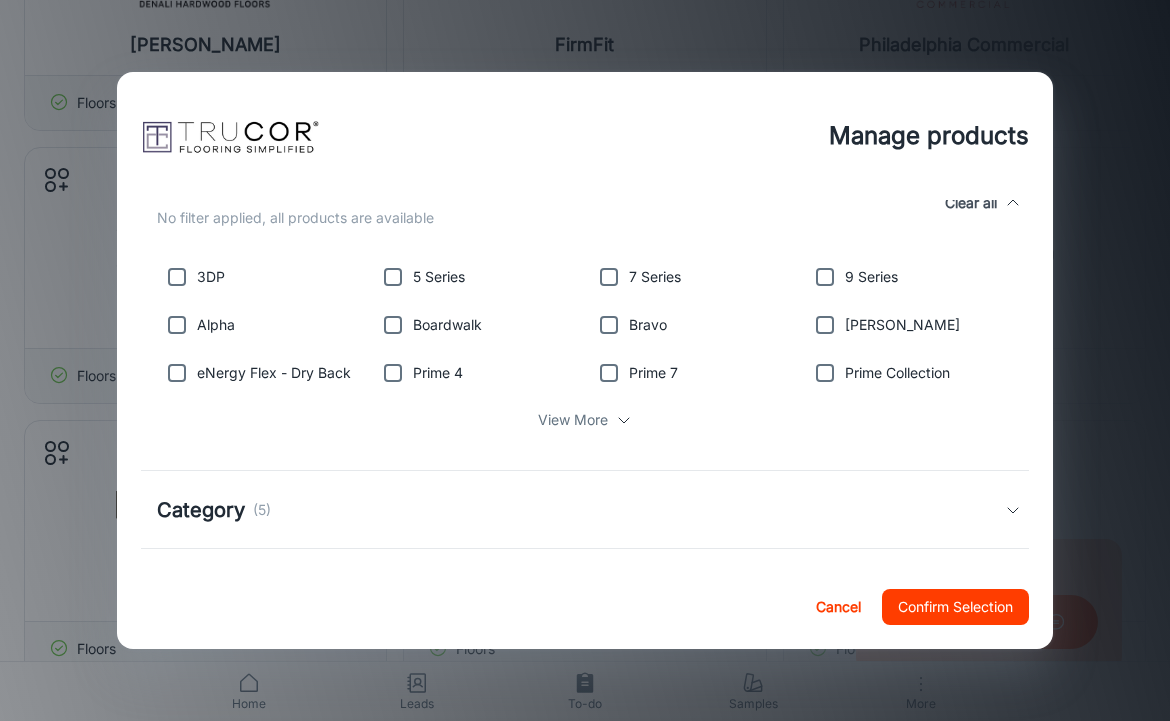 click at bounding box center (393, 277) 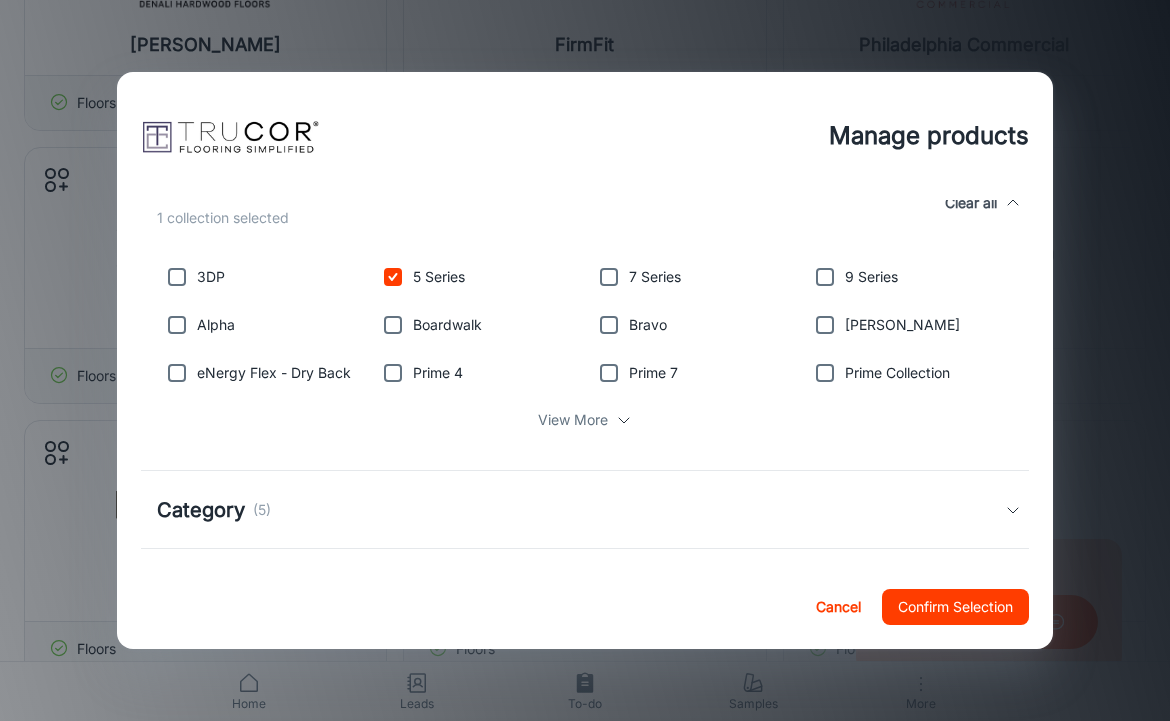 click at bounding box center [609, 277] 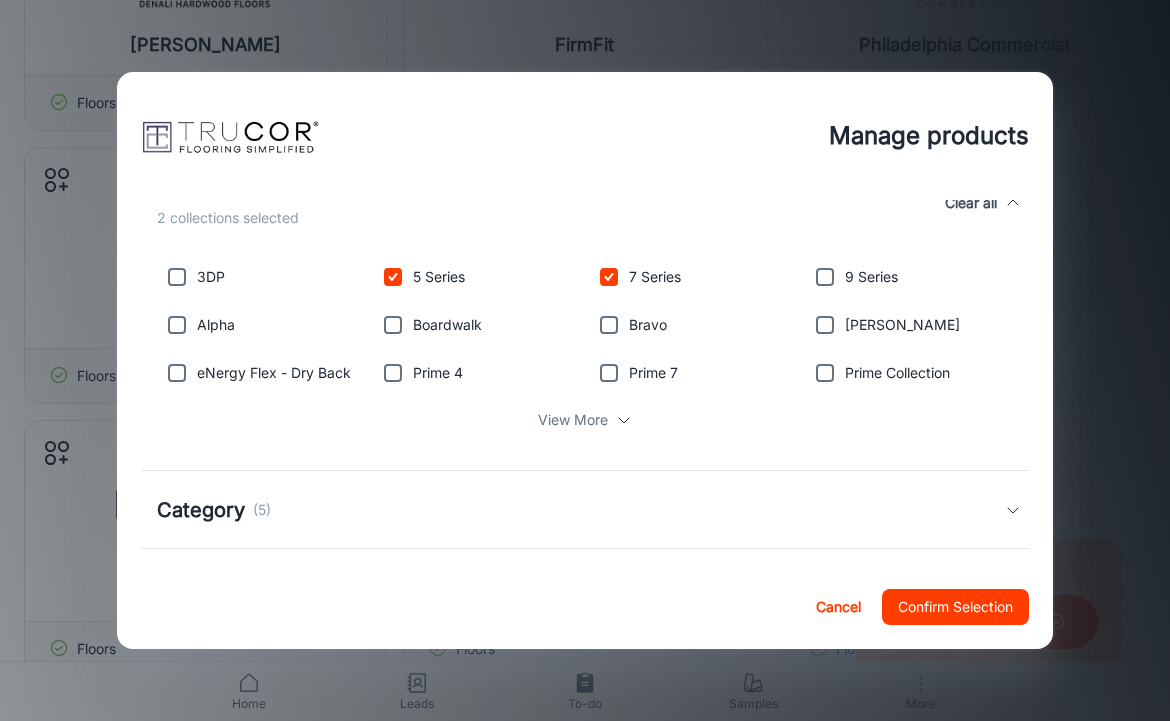 click at bounding box center (825, 277) 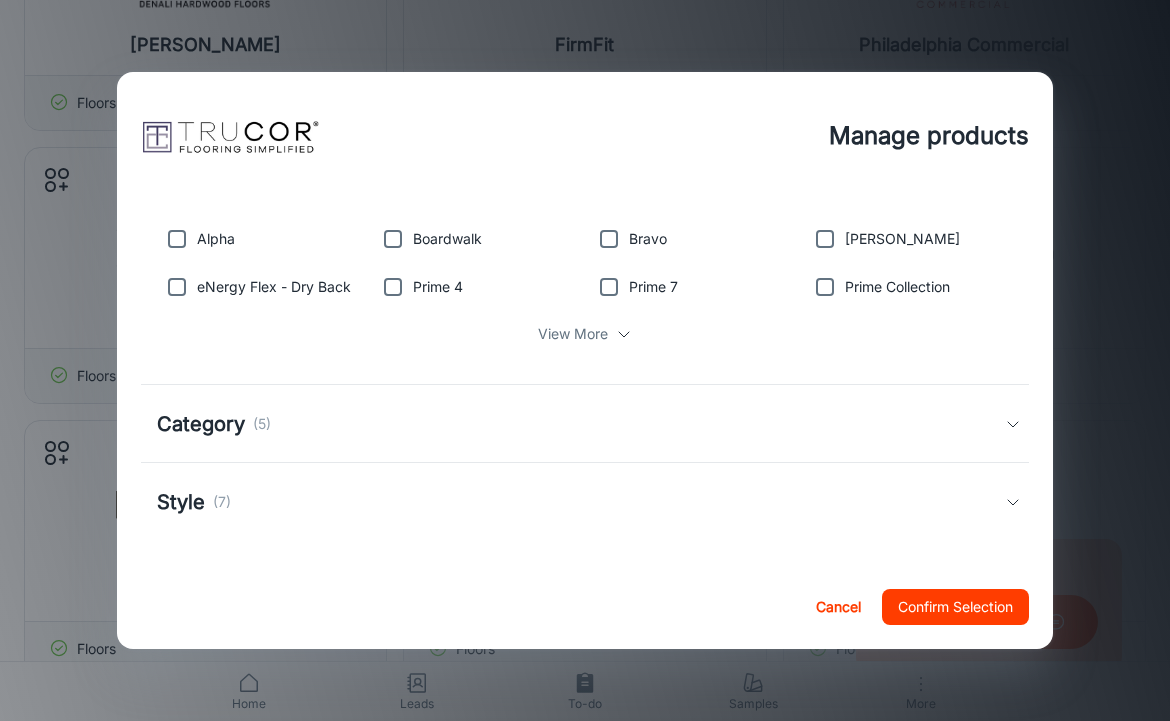 click 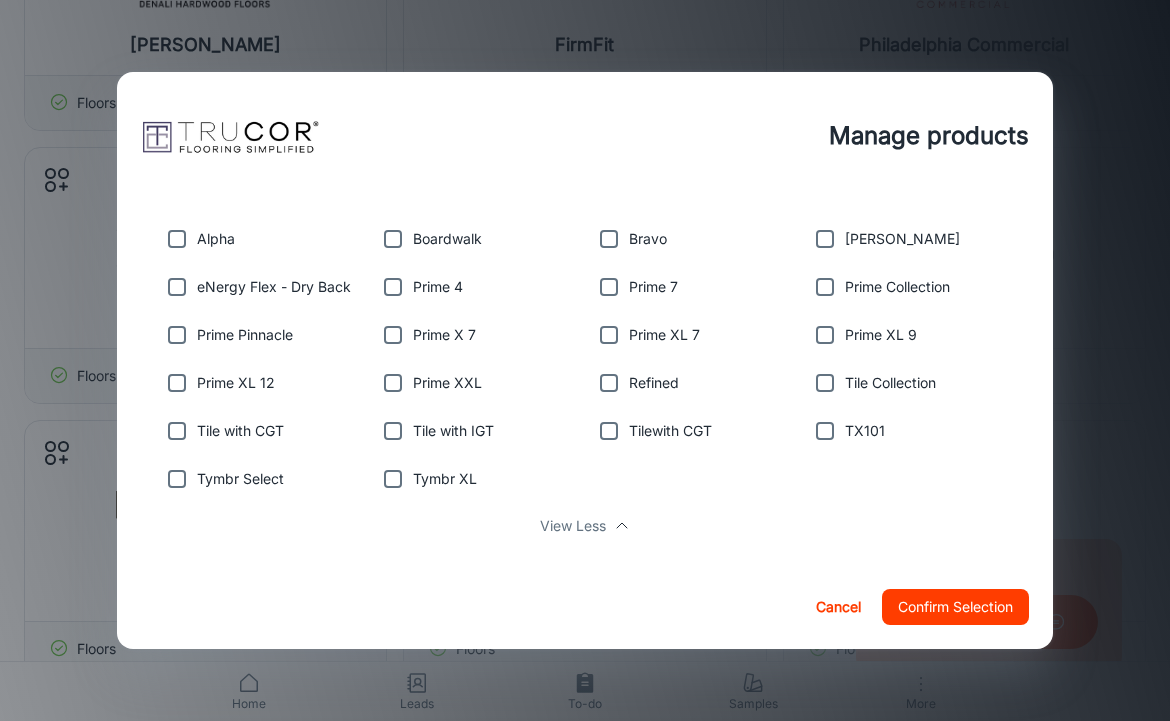 click at bounding box center [393, 479] 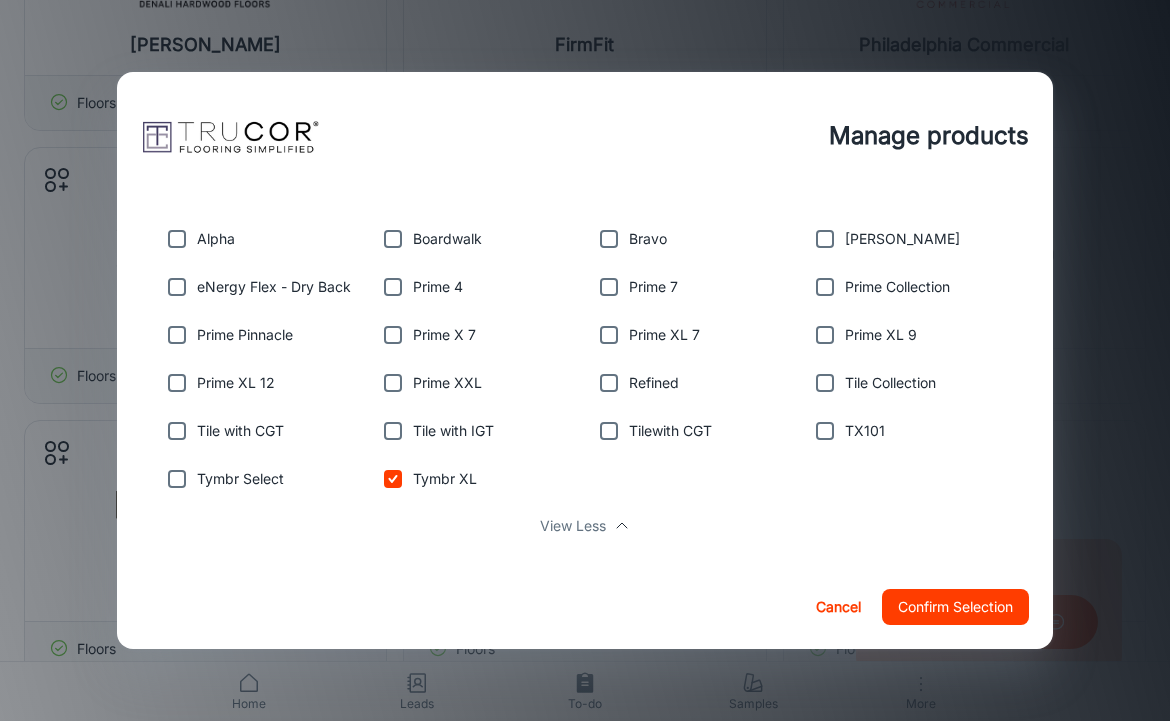 scroll, scrollTop: 738, scrollLeft: 0, axis: vertical 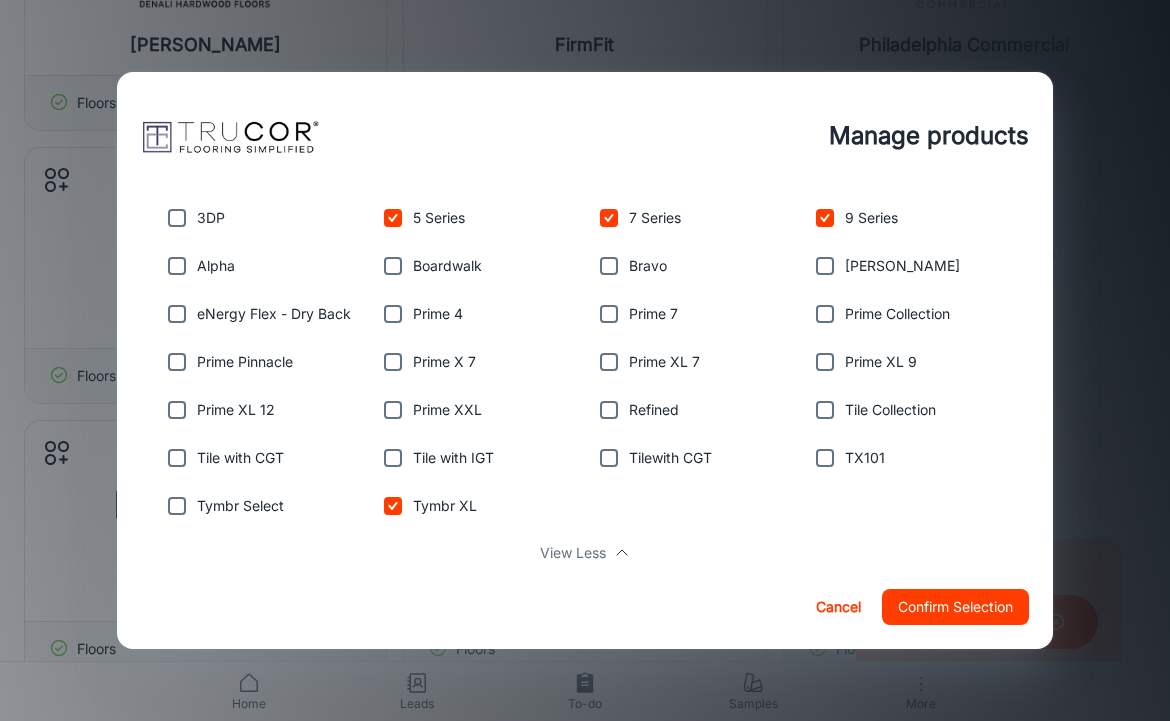 click at bounding box center [825, 410] 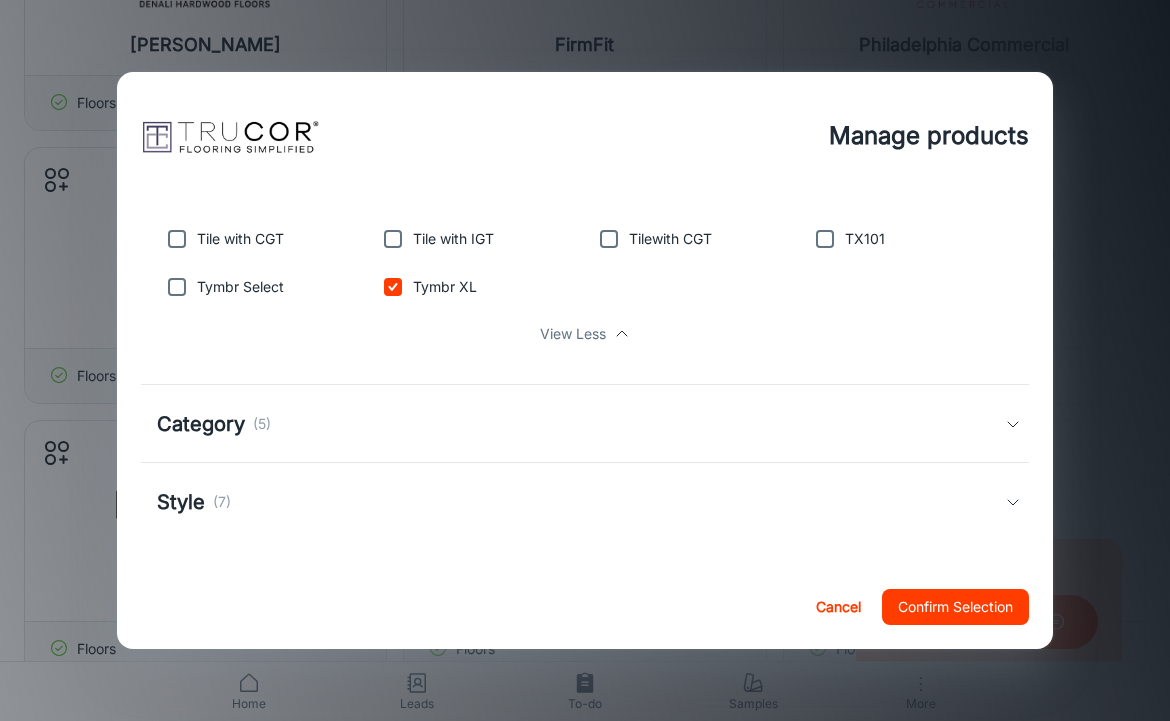 scroll, scrollTop: 957, scrollLeft: 0, axis: vertical 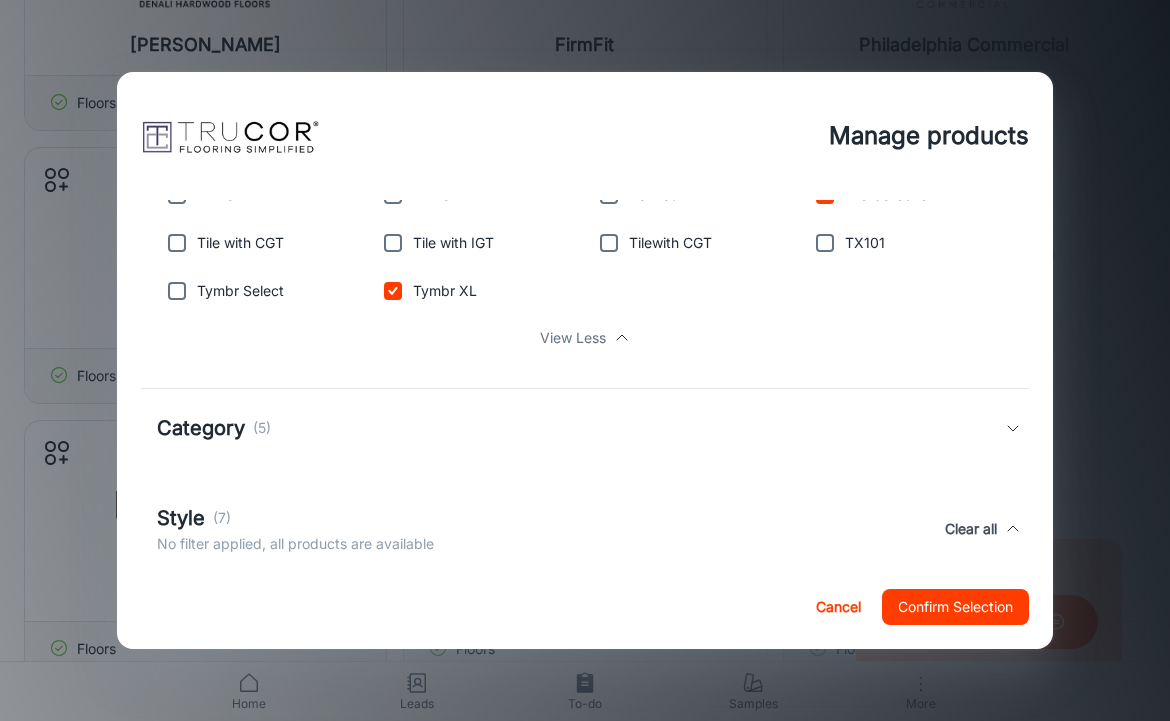 click on "Category" at bounding box center (201, 428) 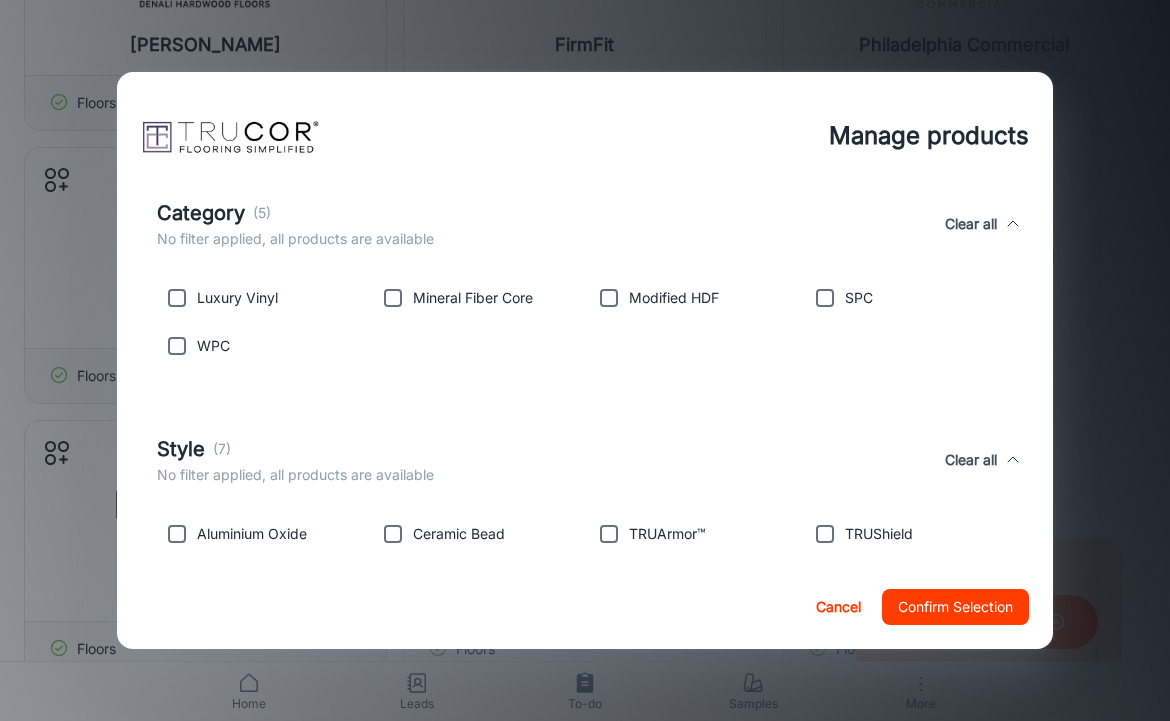 scroll, scrollTop: 1188, scrollLeft: 0, axis: vertical 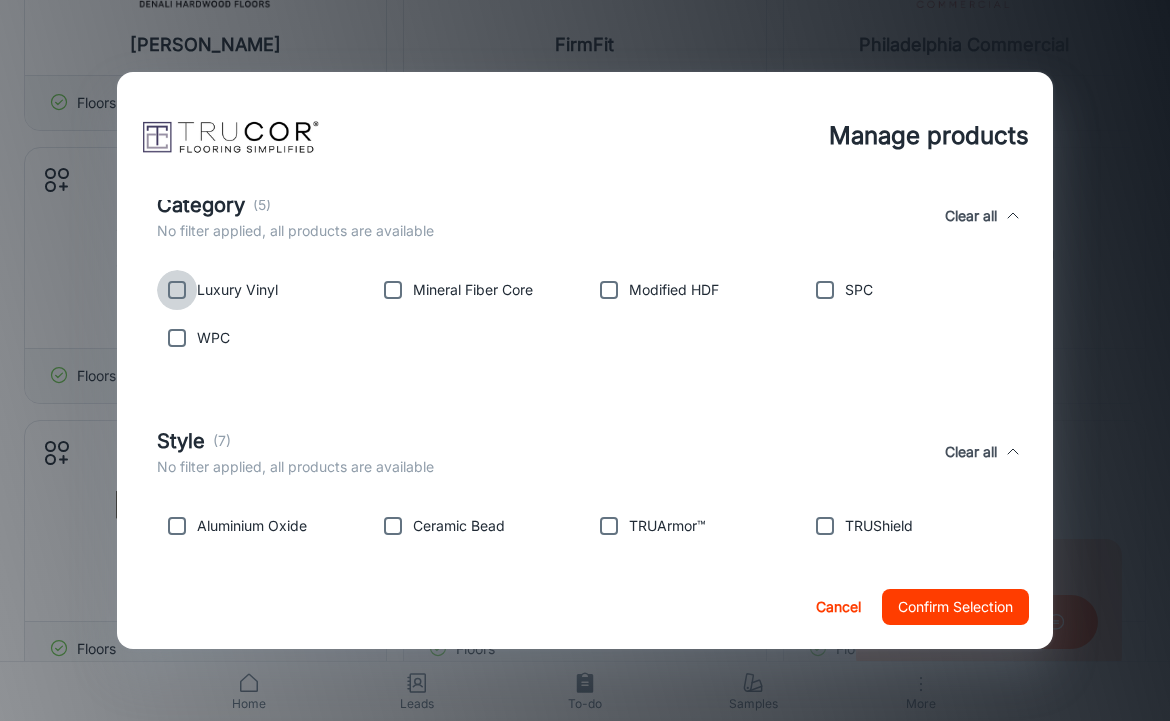 click at bounding box center (177, 290) 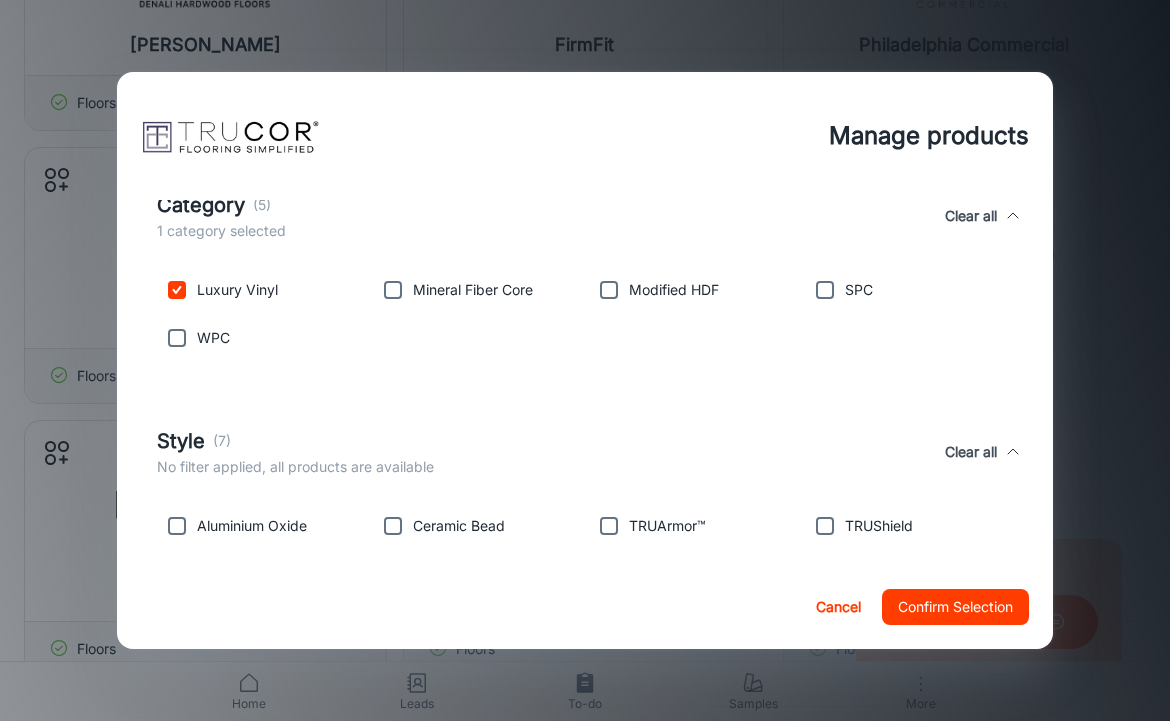 click at bounding box center [825, 290] 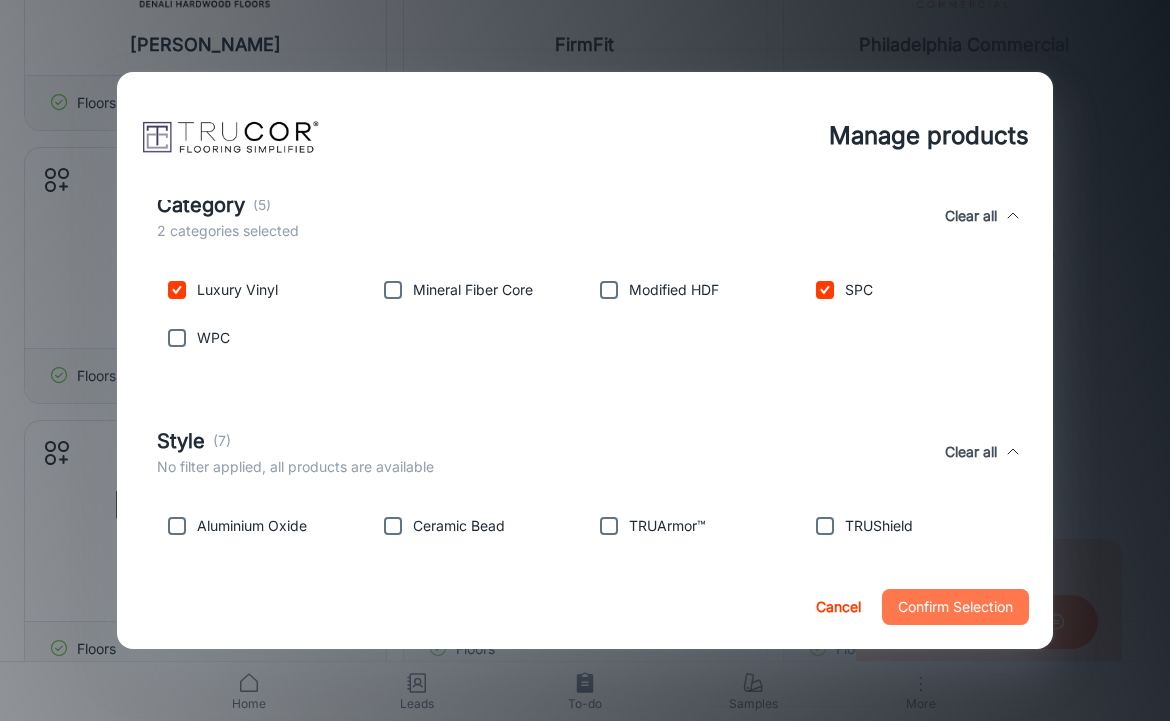 click on "Confirm Selection" at bounding box center [955, 607] 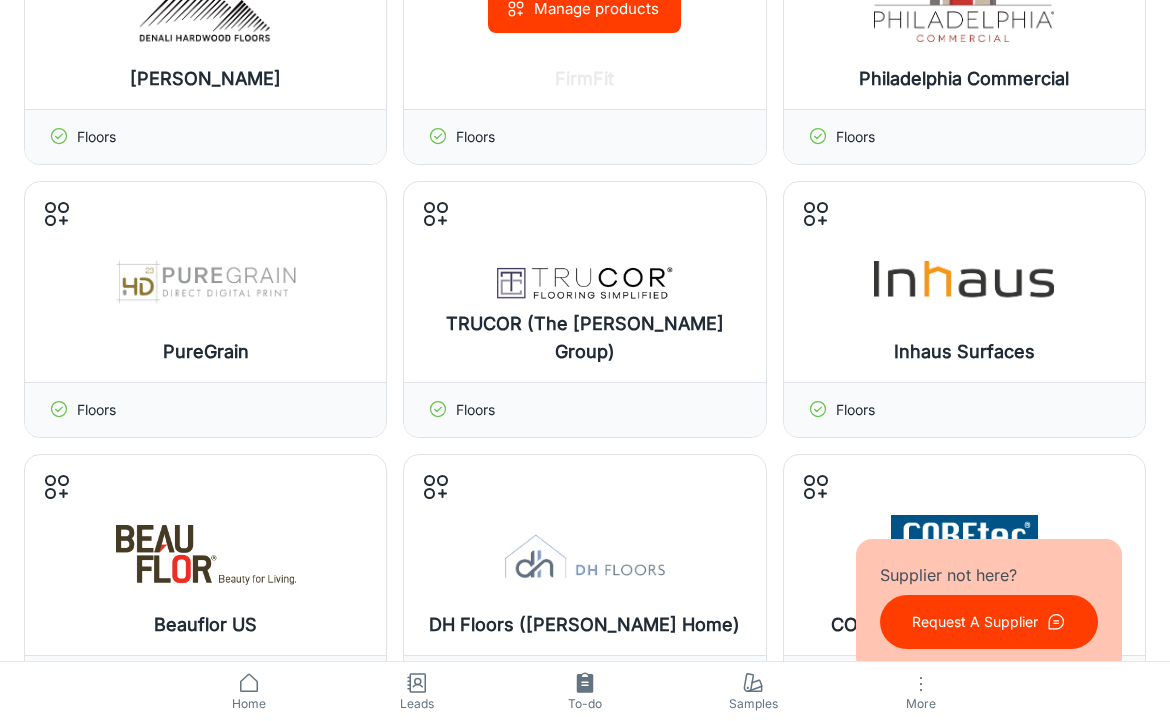 scroll, scrollTop: 508, scrollLeft: 0, axis: vertical 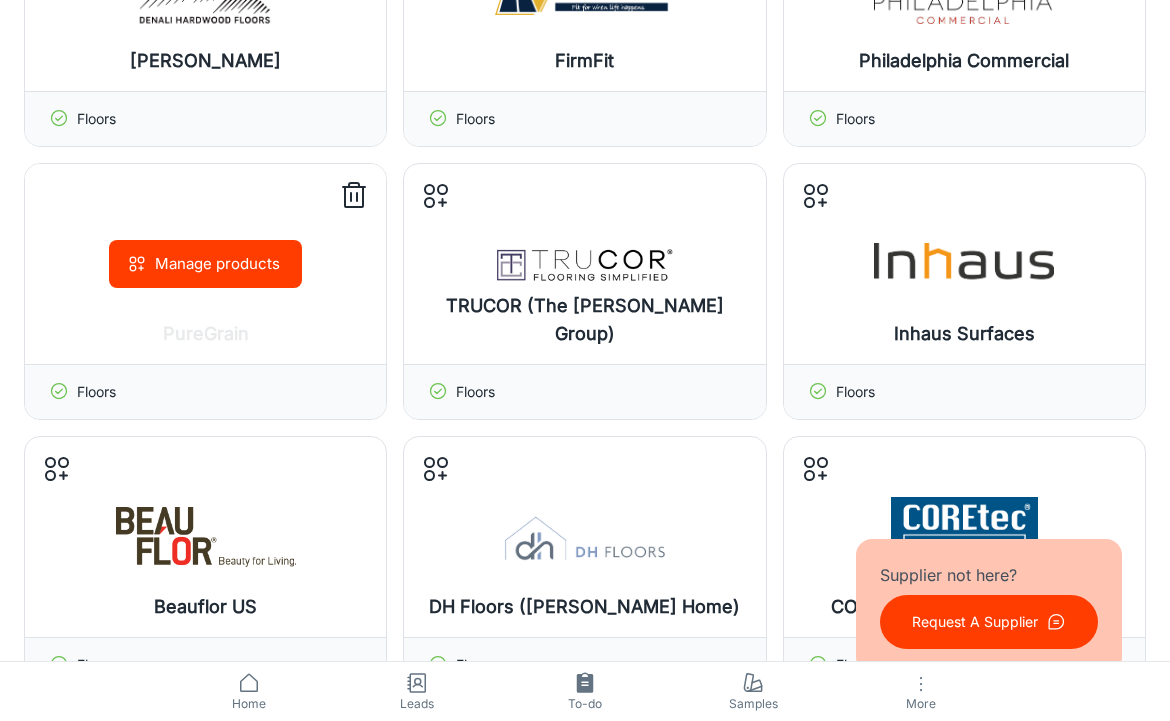 click on "Manage products" at bounding box center [205, 264] 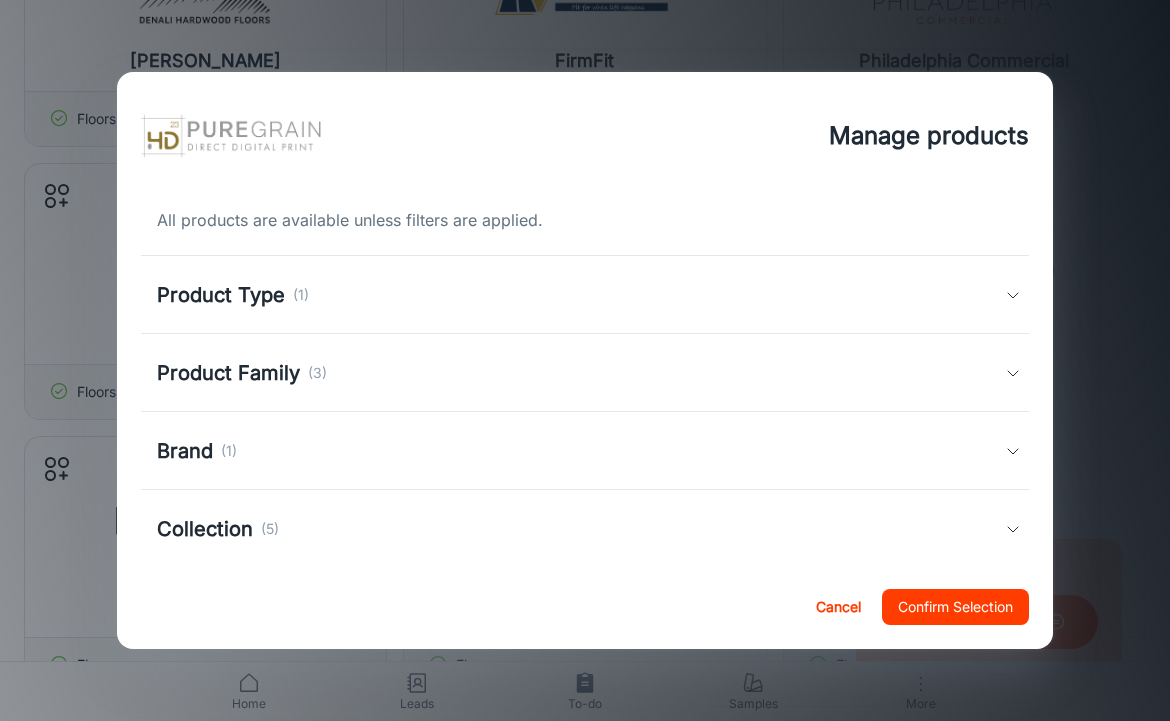 click on "Product Type" at bounding box center [221, 295] 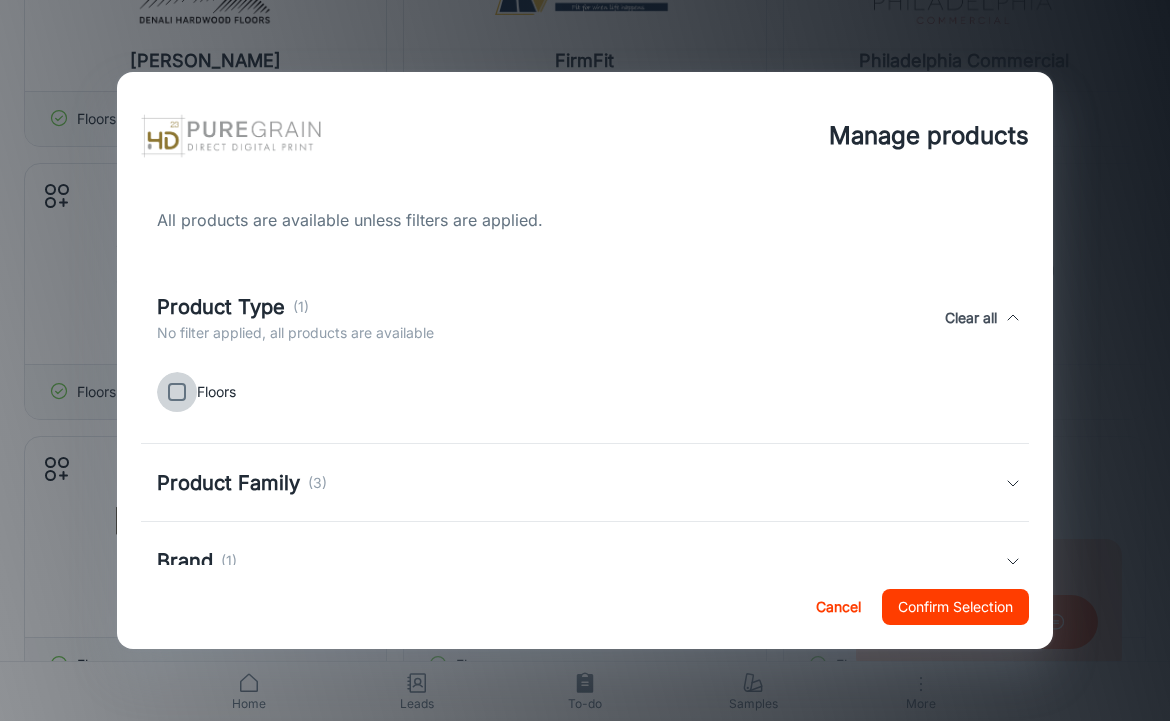click at bounding box center [177, 392] 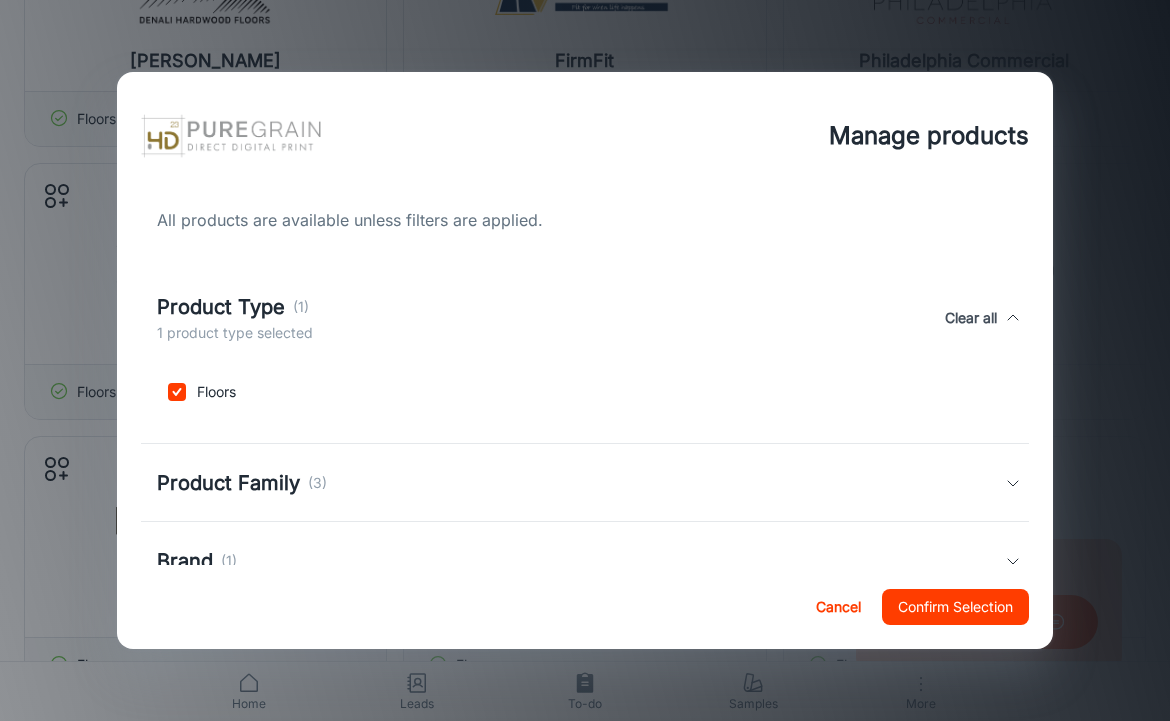 click on "Product Family" at bounding box center [228, 483] 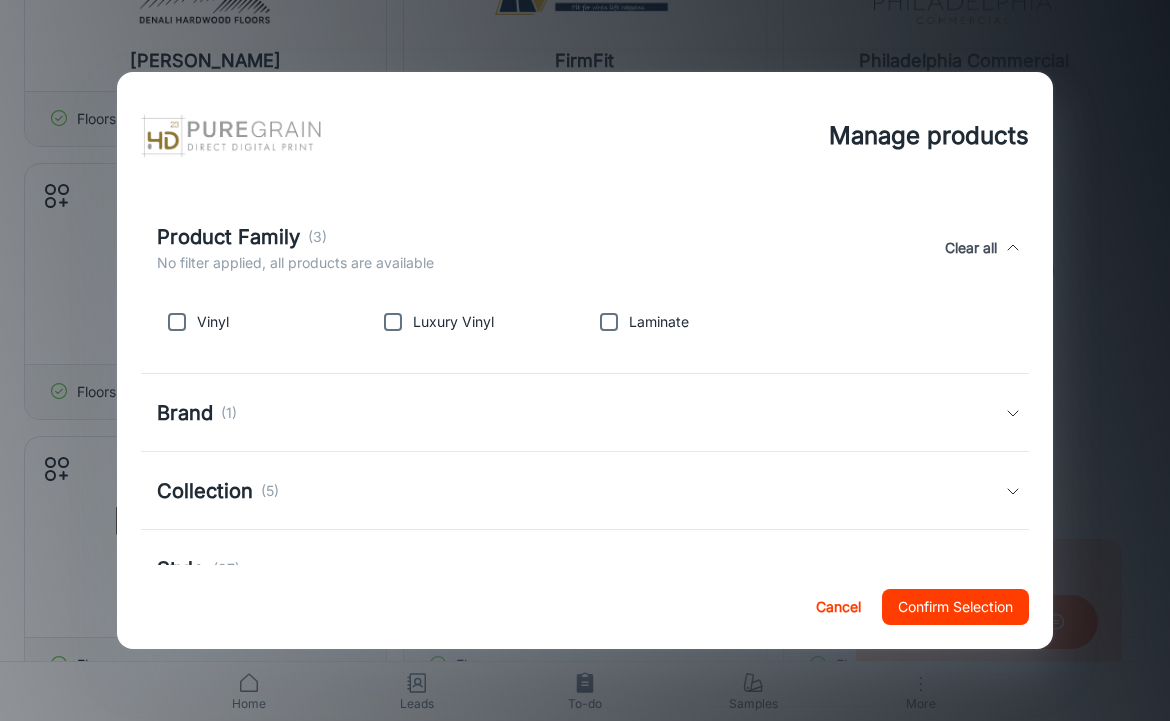 scroll, scrollTop: 257, scrollLeft: 0, axis: vertical 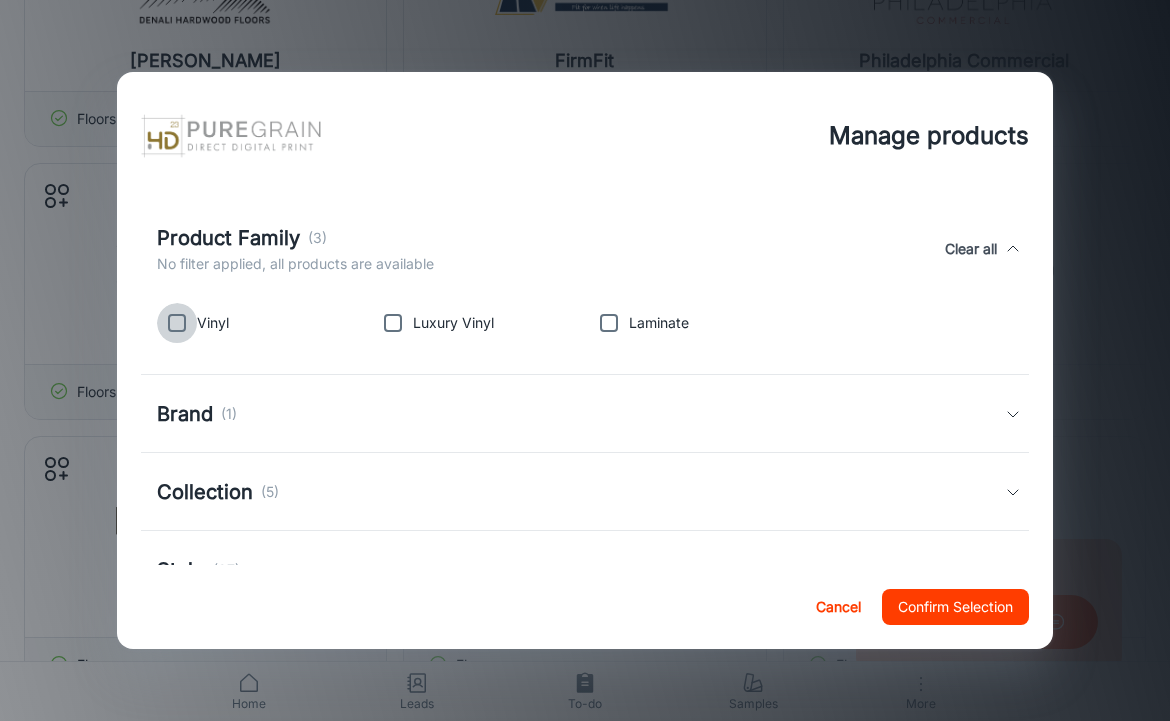 click at bounding box center [177, 323] 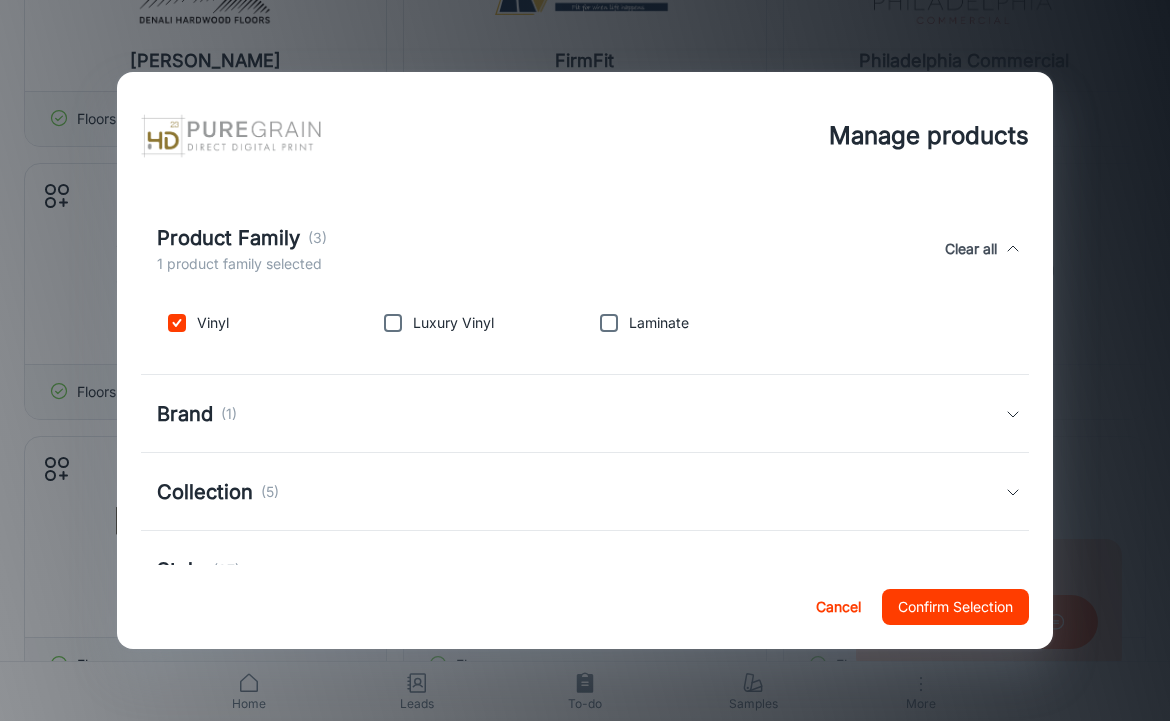 click at bounding box center [393, 323] 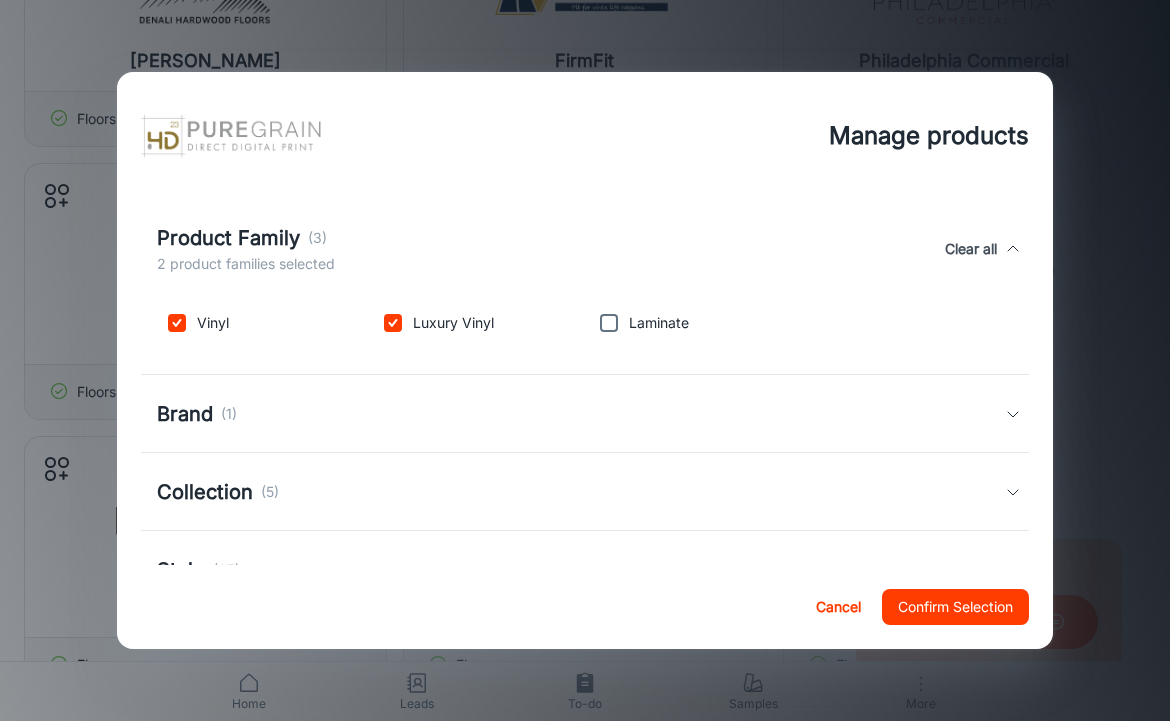 click at bounding box center [177, 323] 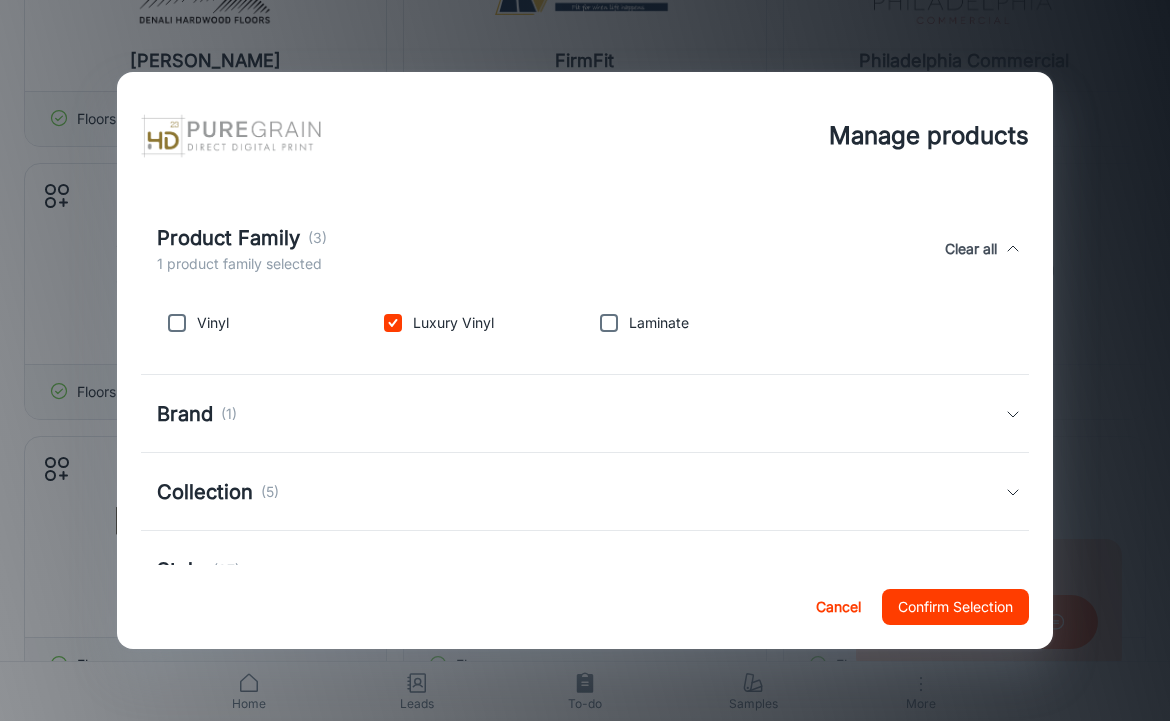 click on "Brand (1)" at bounding box center [585, 414] 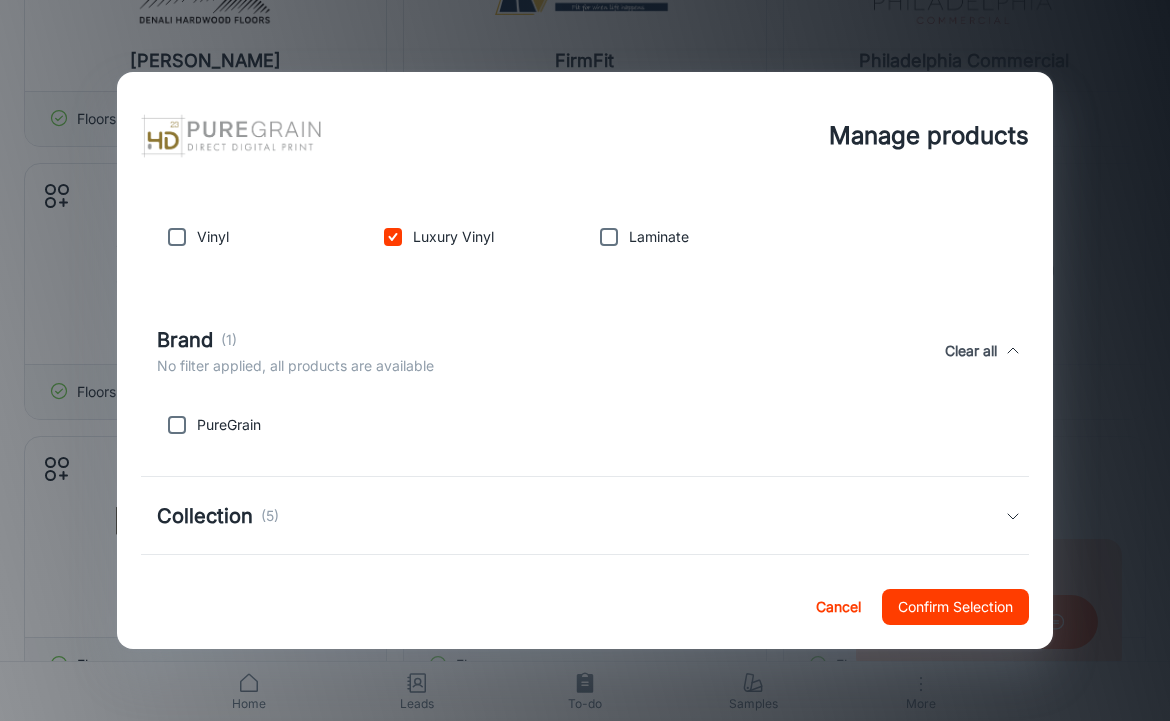 scroll, scrollTop: 354, scrollLeft: 0, axis: vertical 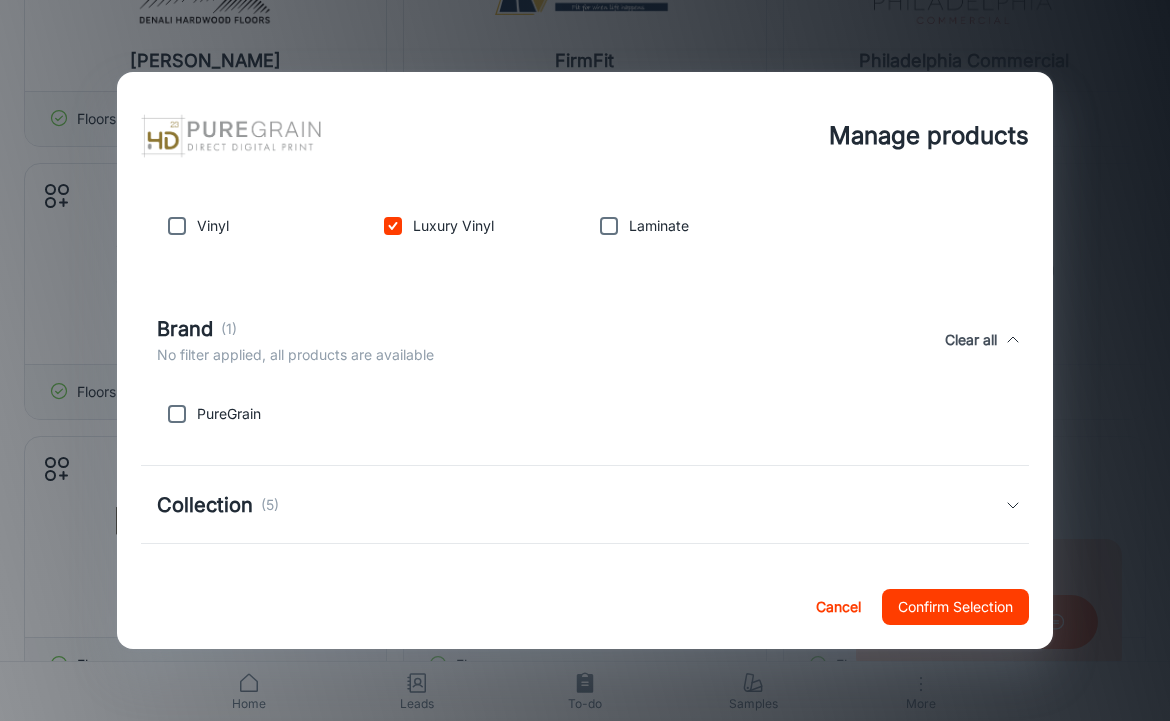 click at bounding box center [177, 414] 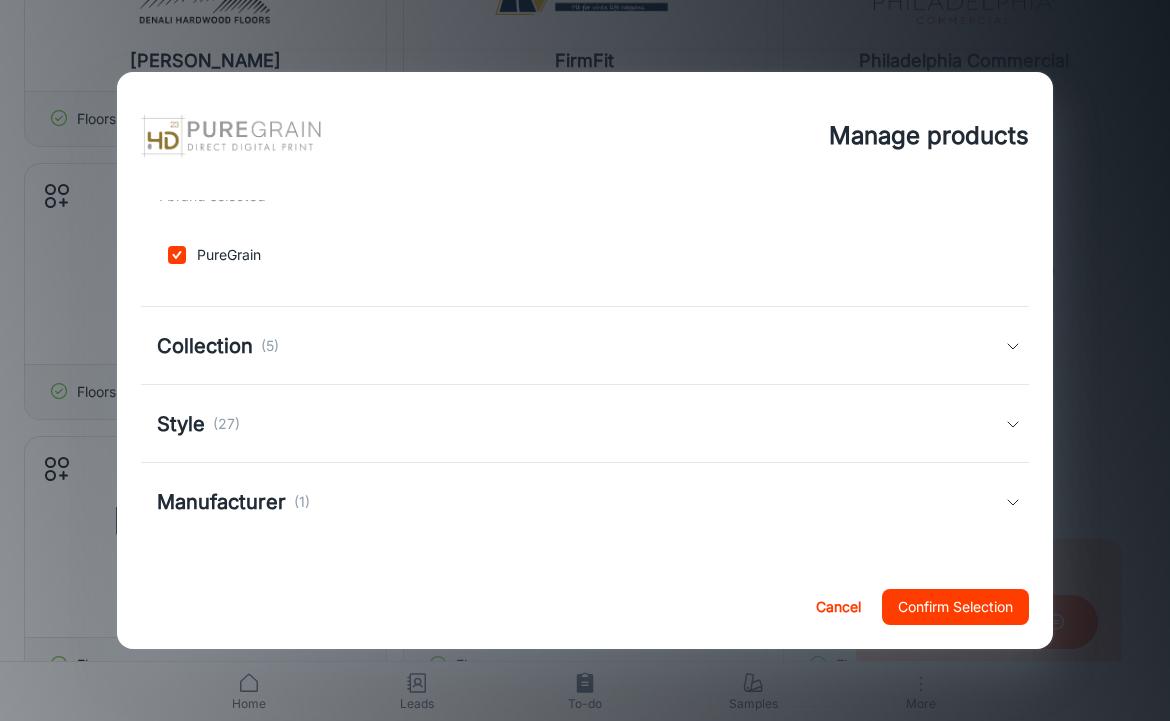 click on "Collection (5)" at bounding box center [585, 346] 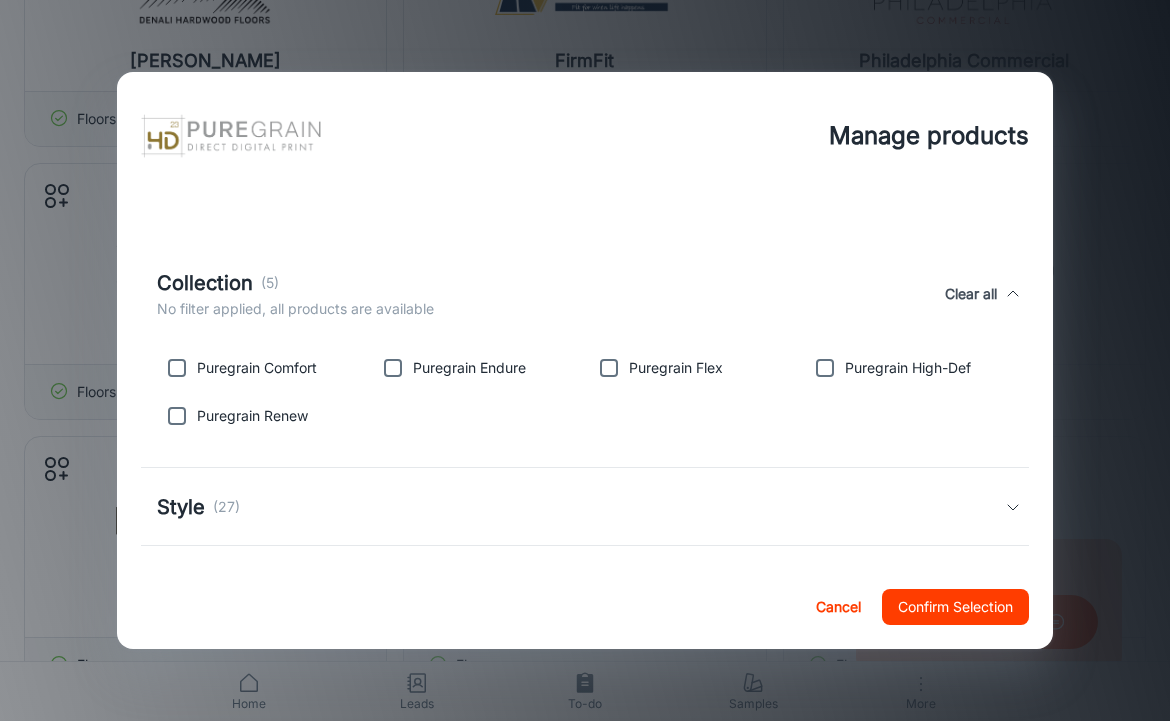 scroll, scrollTop: 596, scrollLeft: 0, axis: vertical 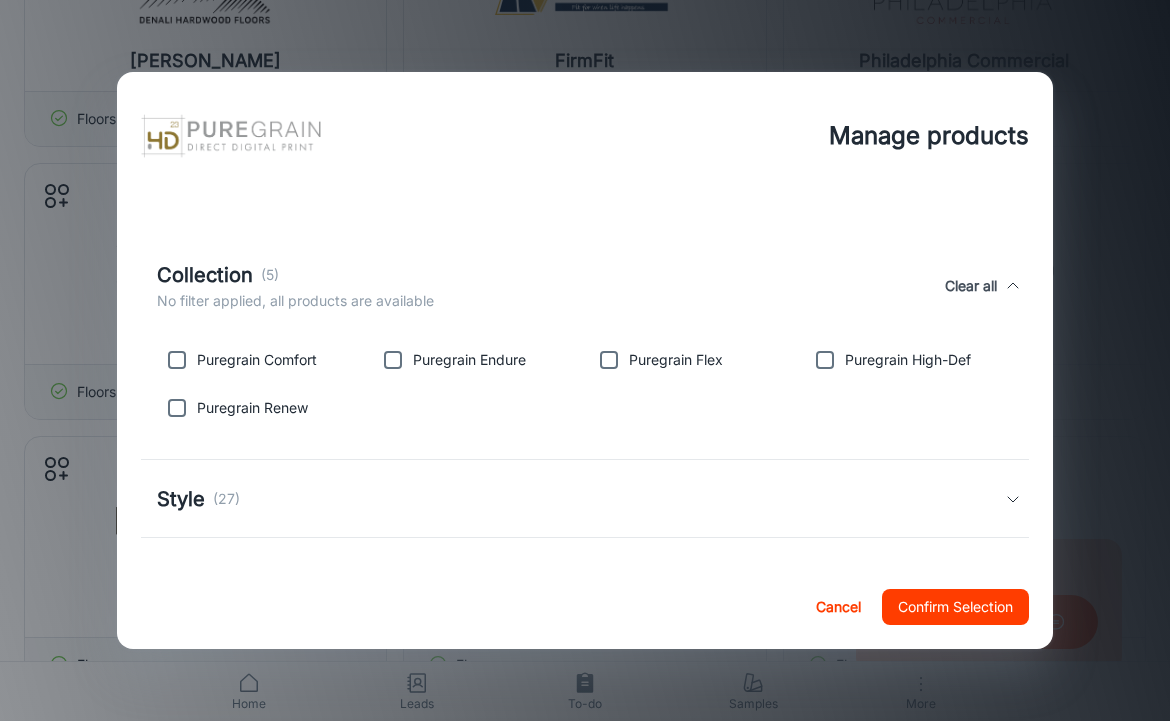 click at bounding box center [825, 360] 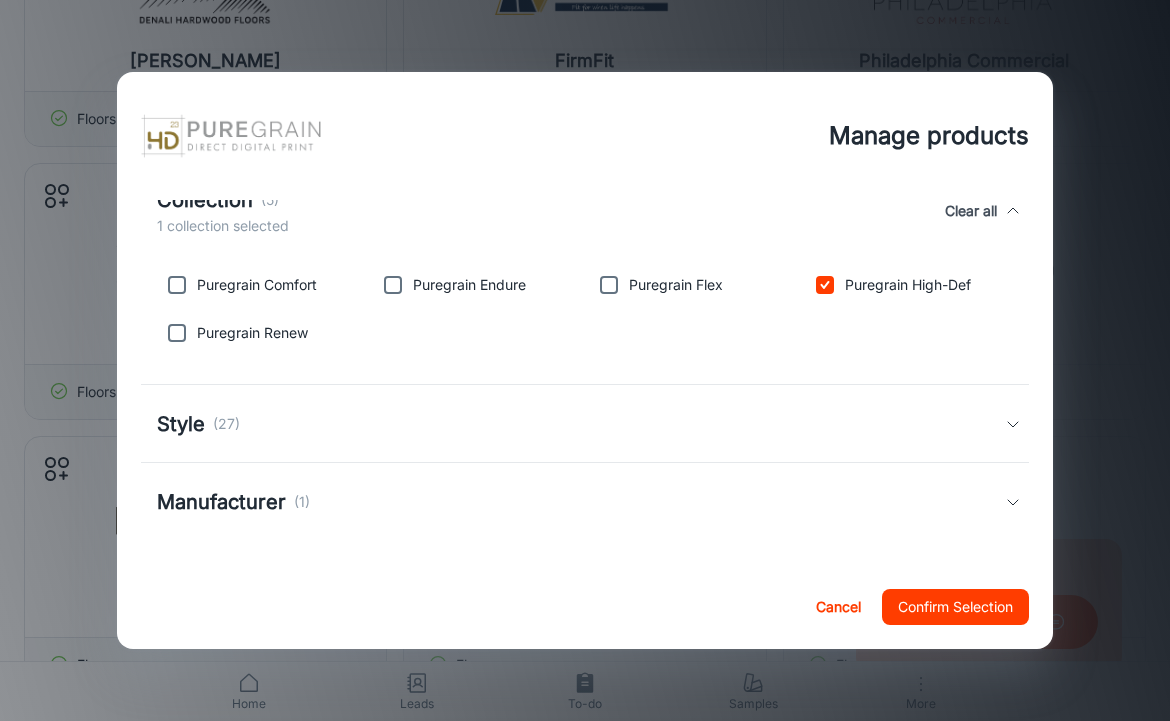 scroll, scrollTop: 671, scrollLeft: 0, axis: vertical 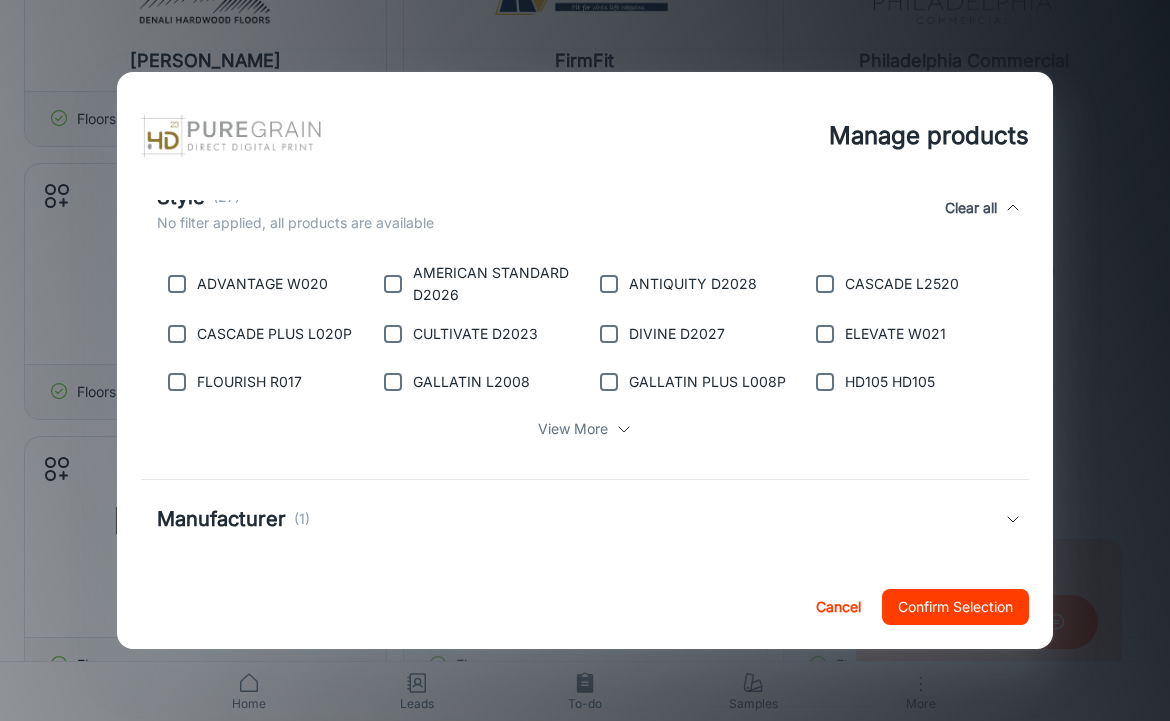 click on "View More" at bounding box center (573, 429) 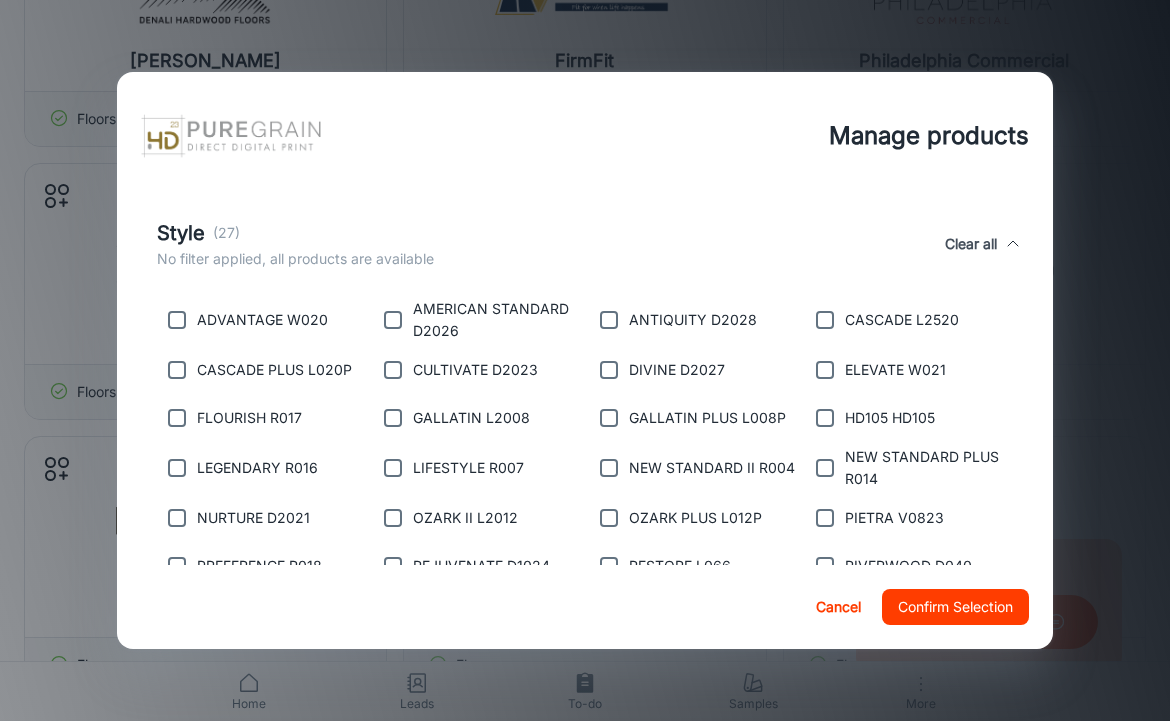 scroll, scrollTop: 875, scrollLeft: 0, axis: vertical 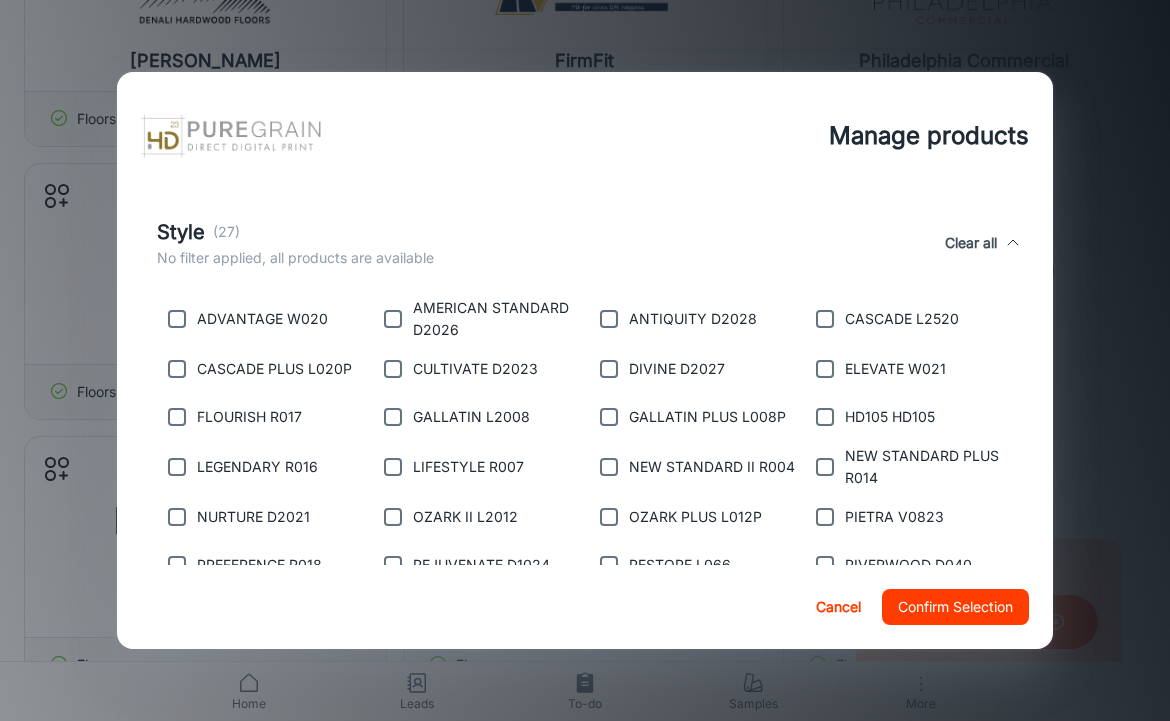 click at bounding box center (393, 319) 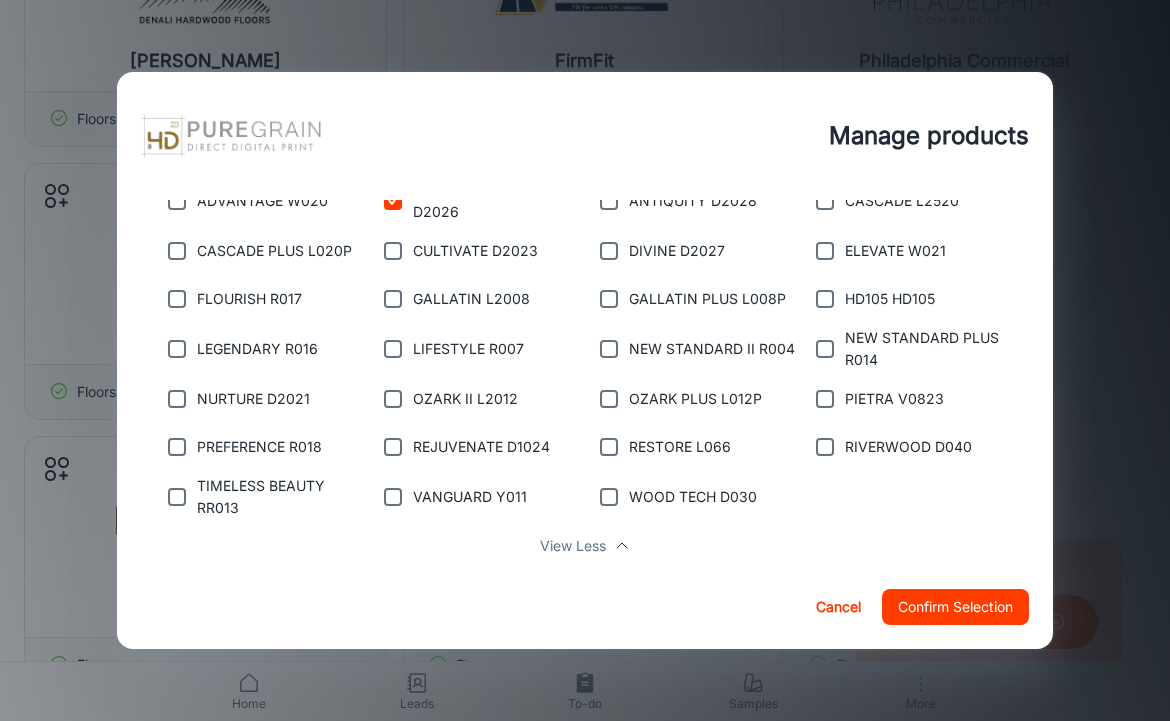 scroll, scrollTop: 999, scrollLeft: 0, axis: vertical 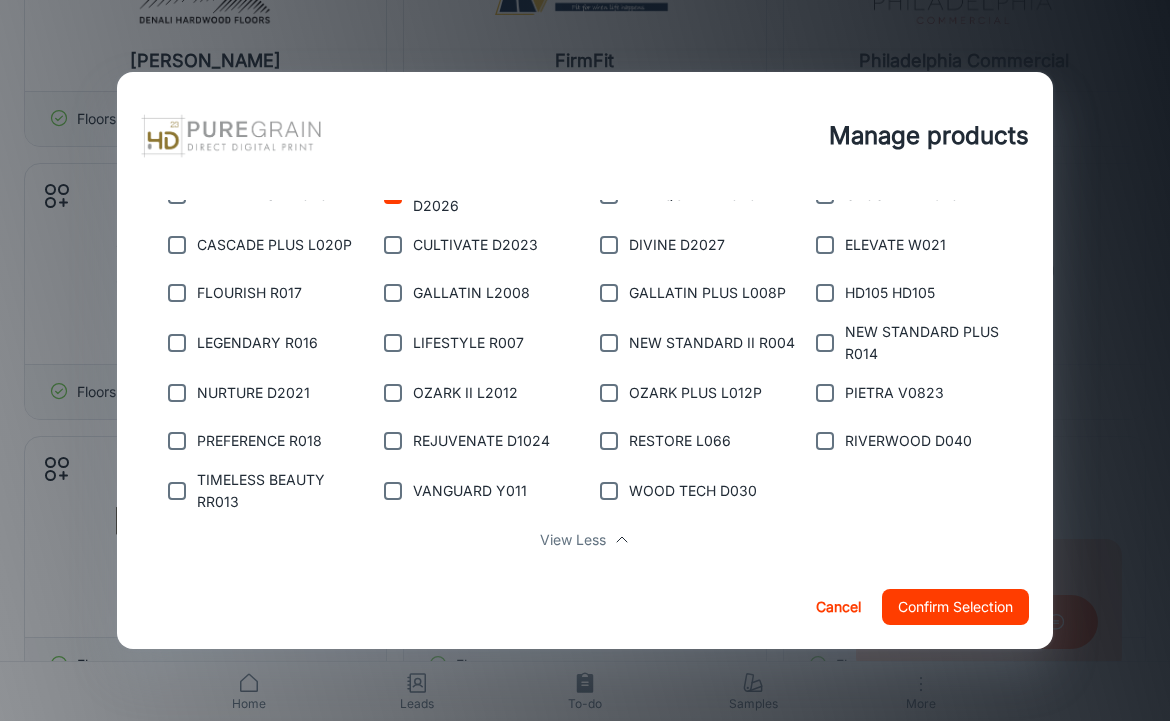 click at bounding box center (825, 441) 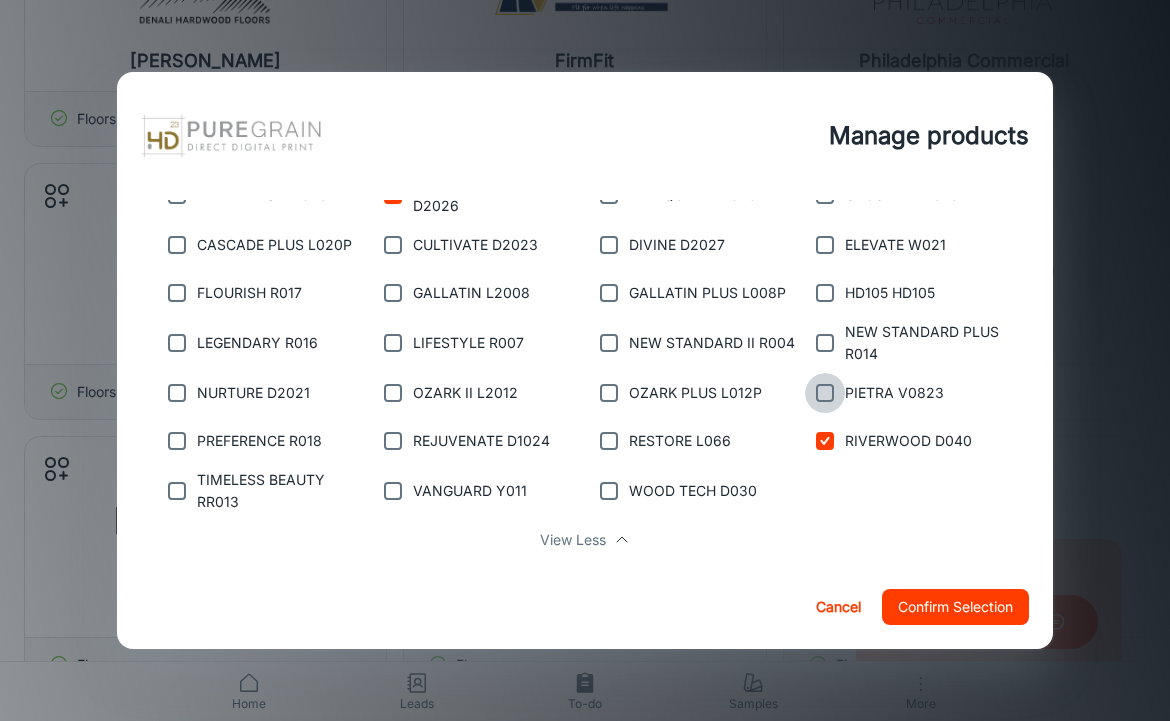 click at bounding box center (825, 393) 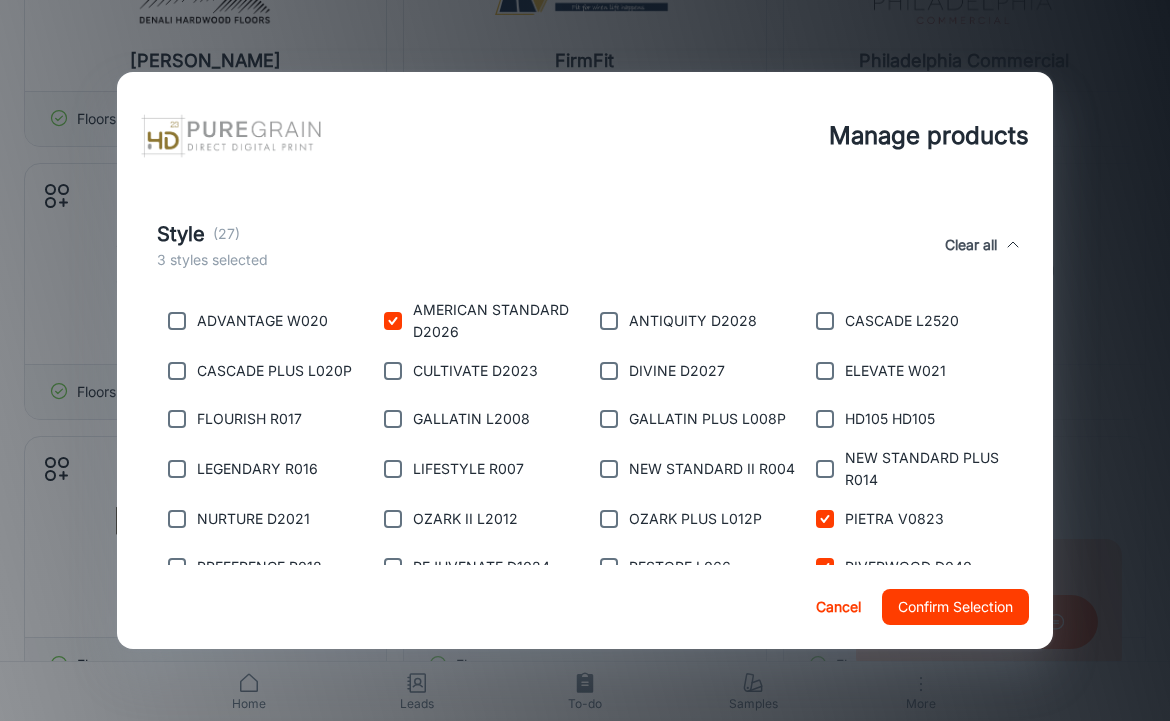 scroll, scrollTop: 884, scrollLeft: 0, axis: vertical 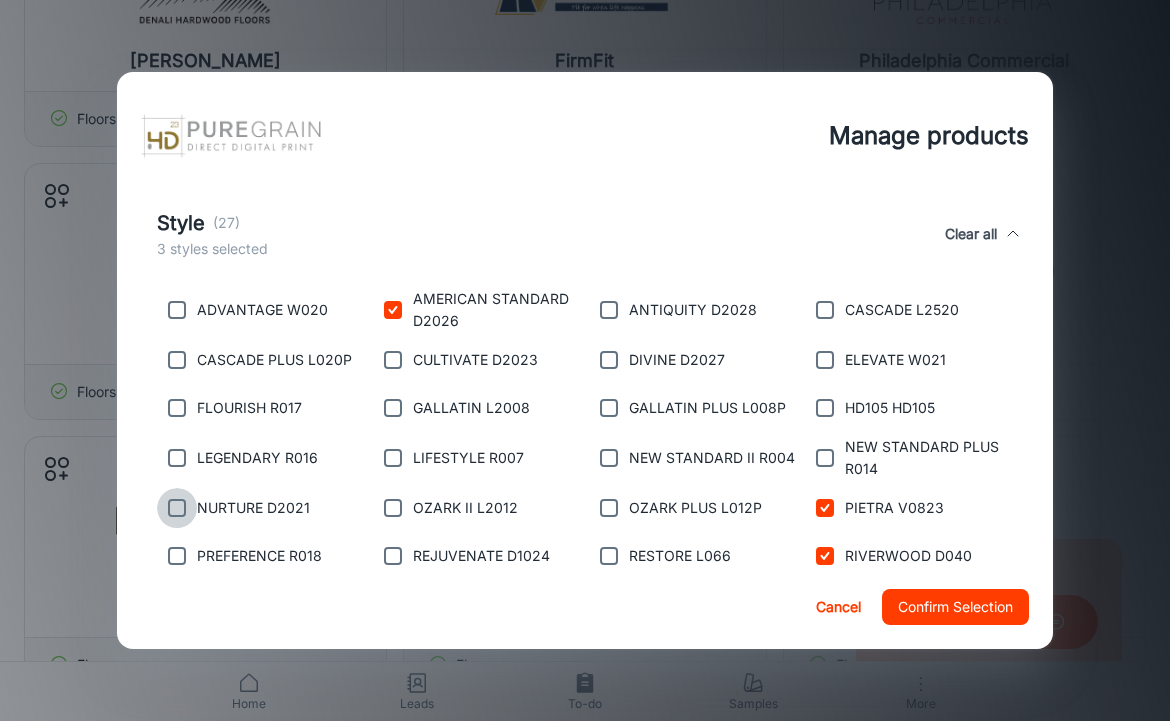 click at bounding box center [177, 508] 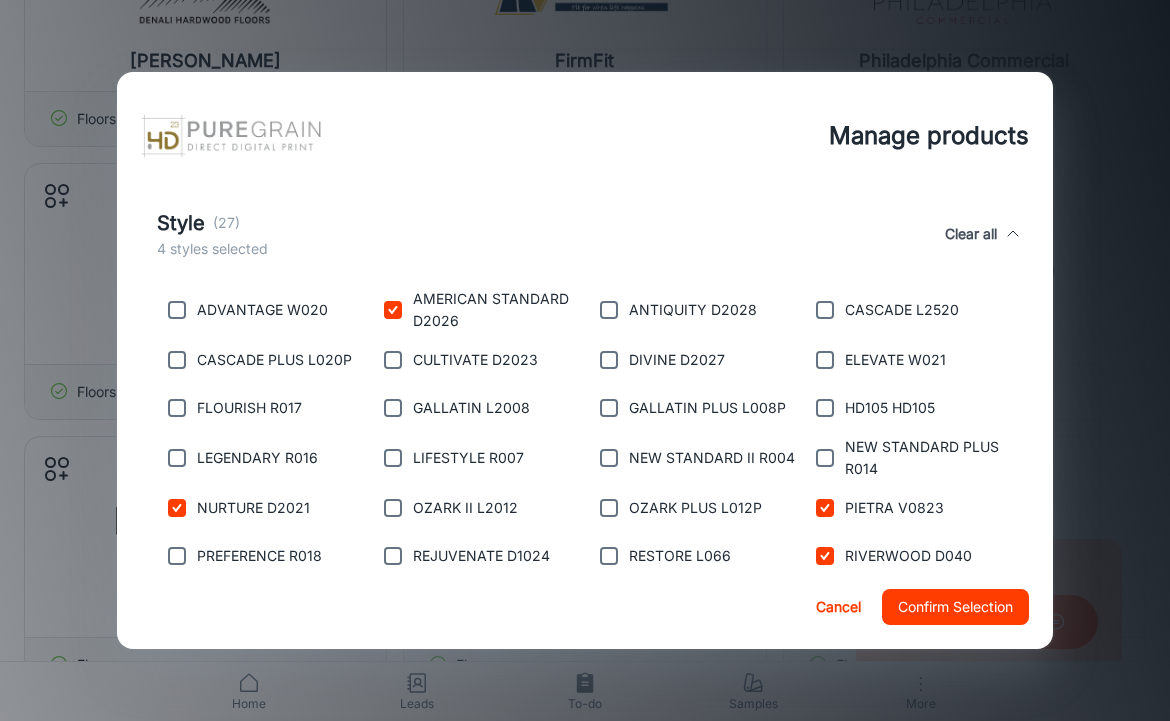 click at bounding box center [393, 360] 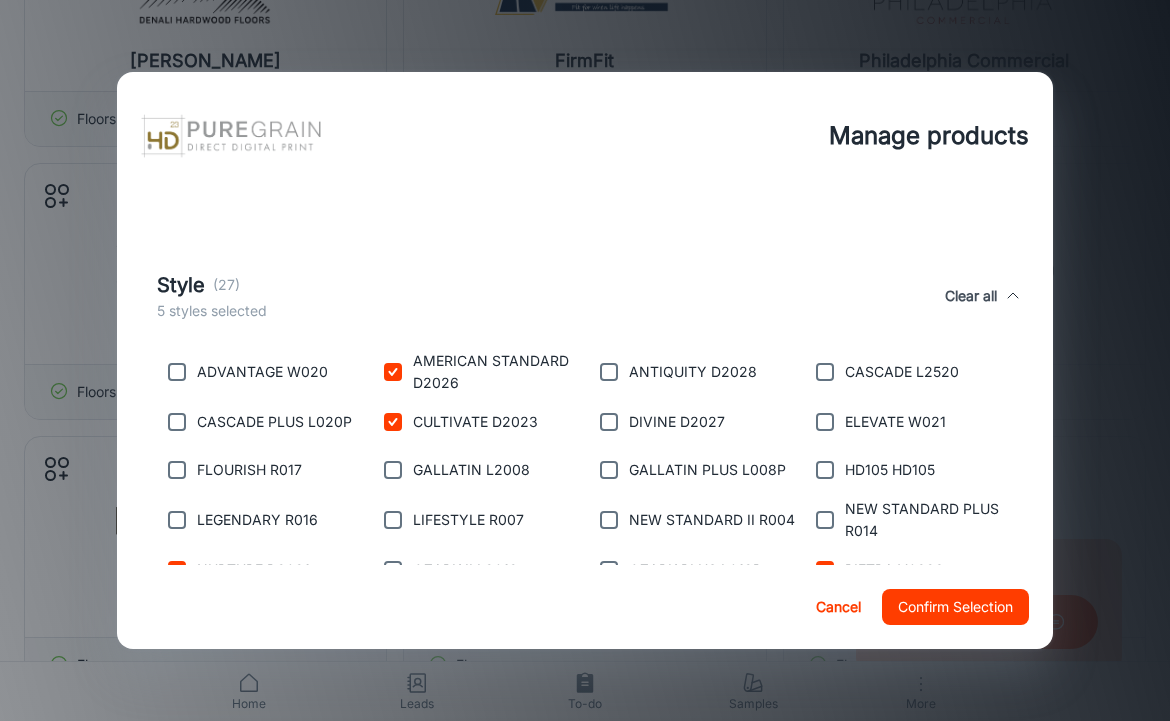 scroll, scrollTop: 796, scrollLeft: 0, axis: vertical 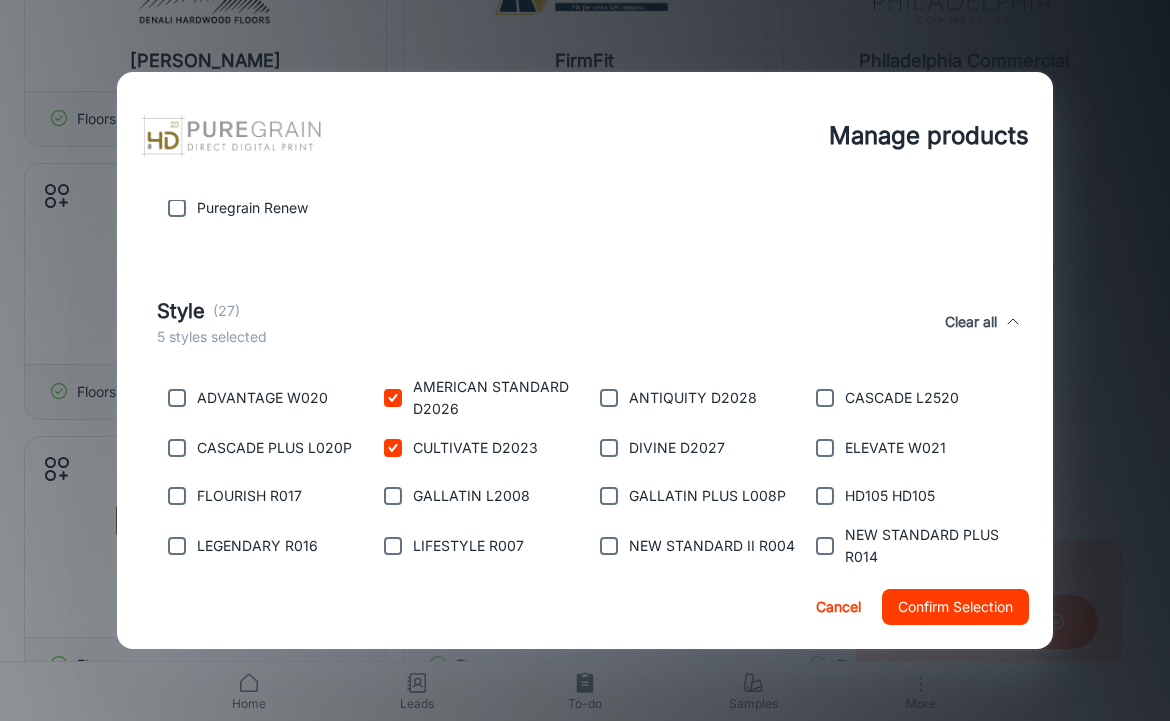 click at bounding box center (609, 398) 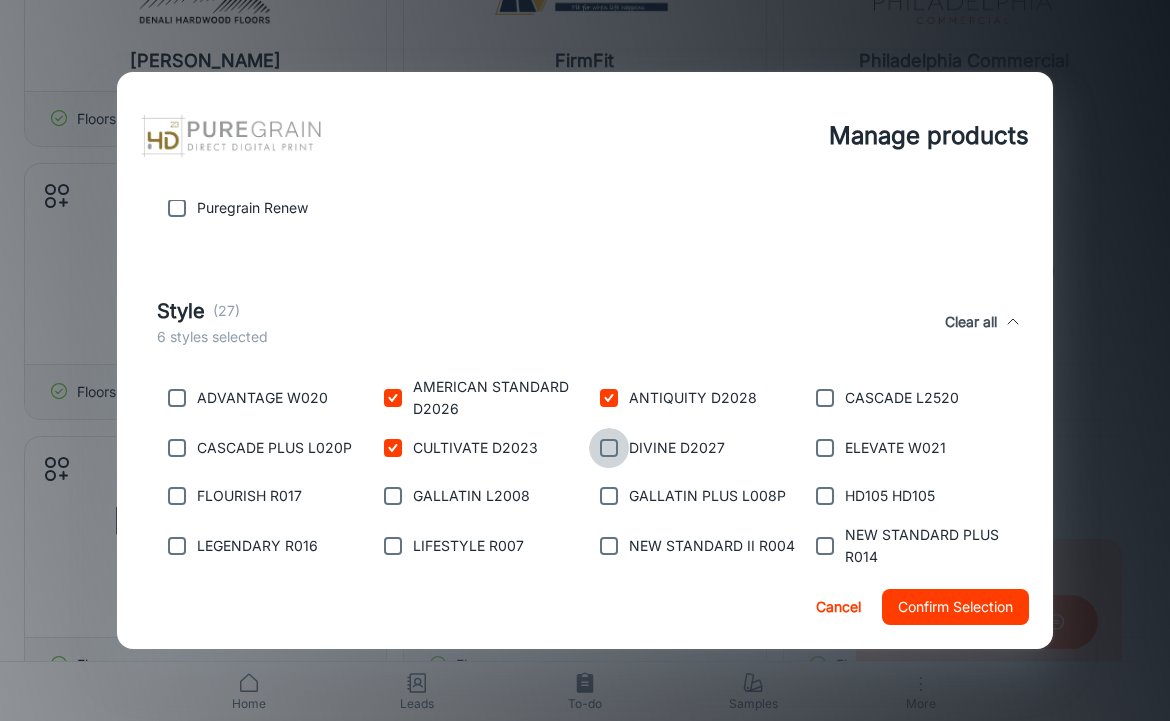 click at bounding box center [609, 448] 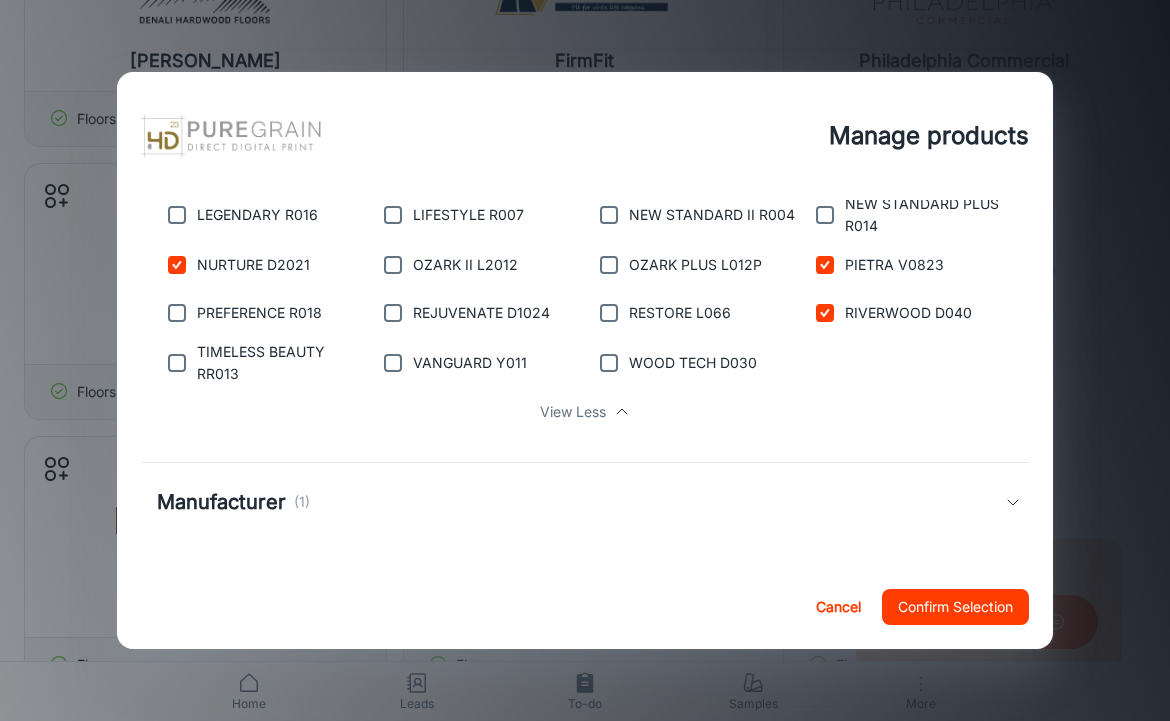scroll, scrollTop: 1127, scrollLeft: 0, axis: vertical 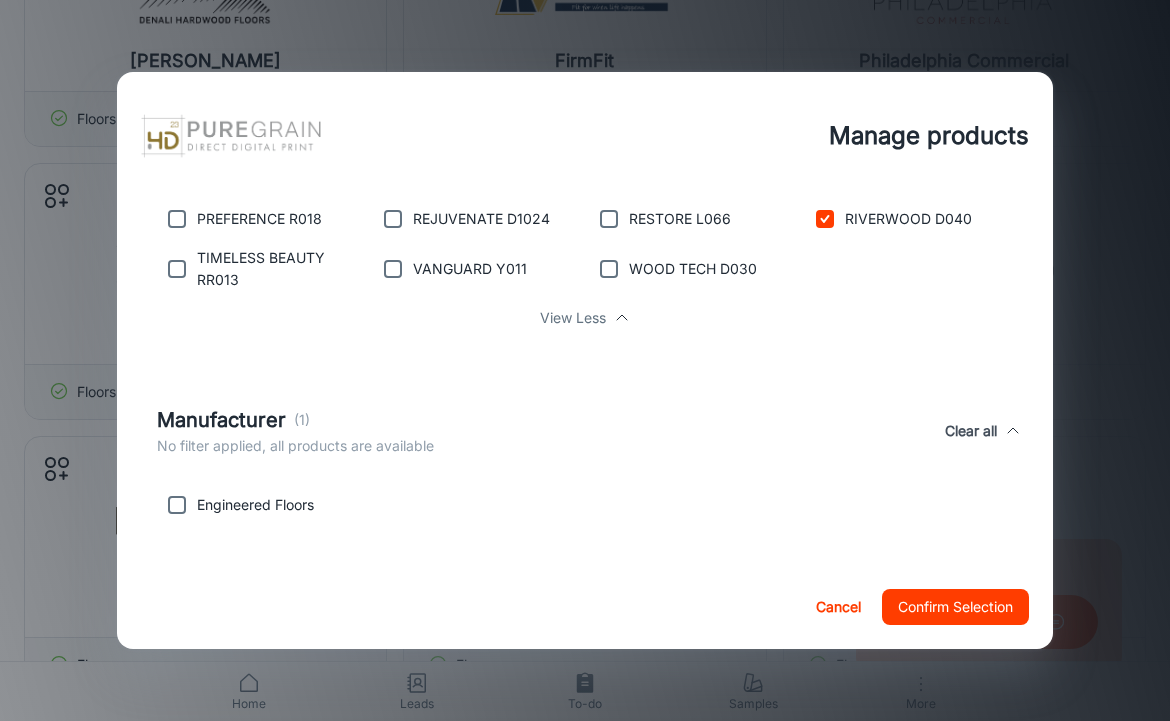 click at bounding box center (177, 505) 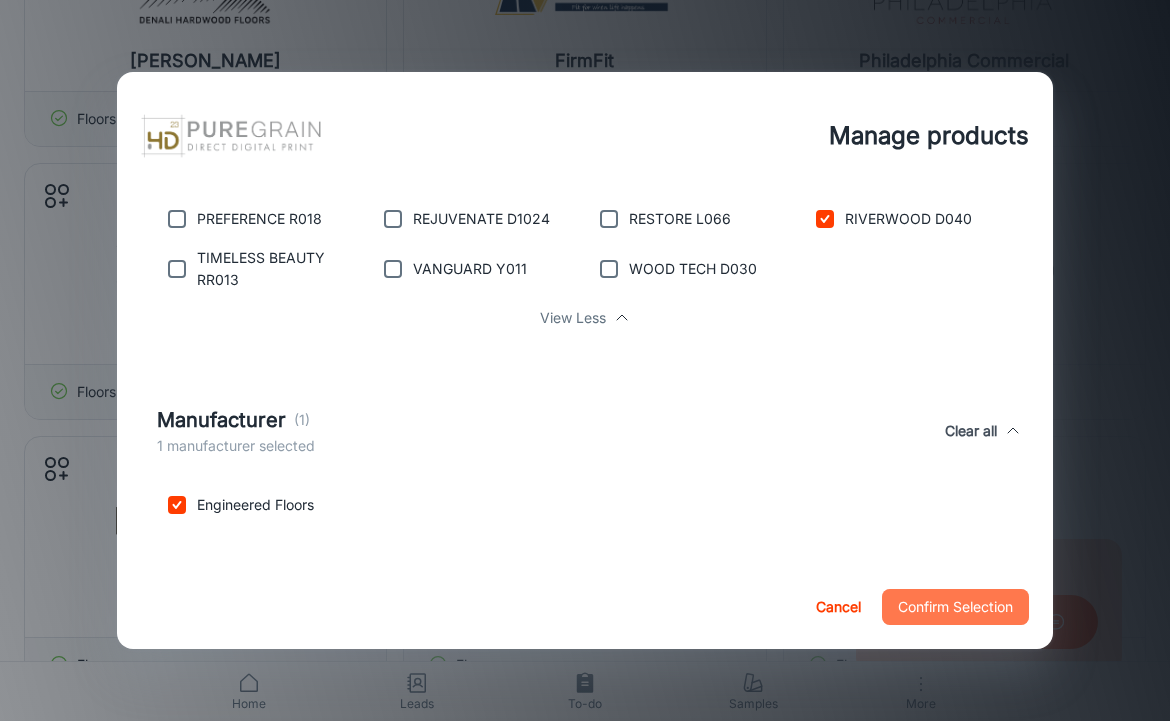click on "Confirm Selection" at bounding box center [955, 607] 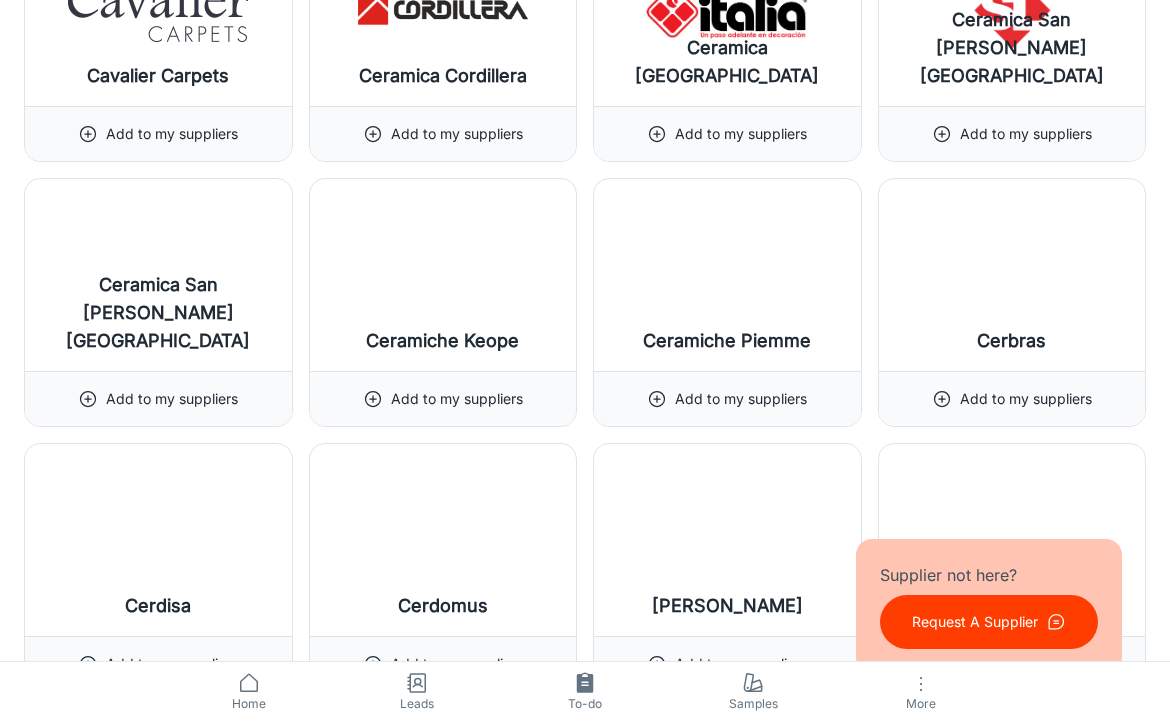 scroll, scrollTop: 7001, scrollLeft: 0, axis: vertical 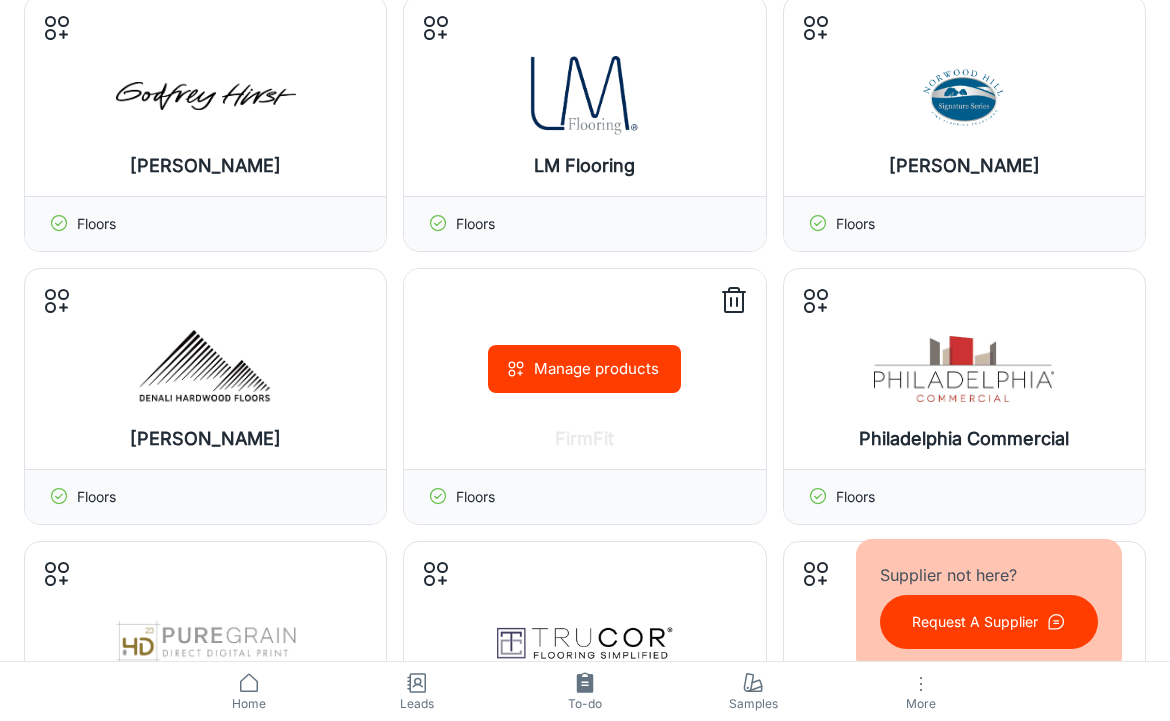 click on "Manage products" at bounding box center (584, 369) 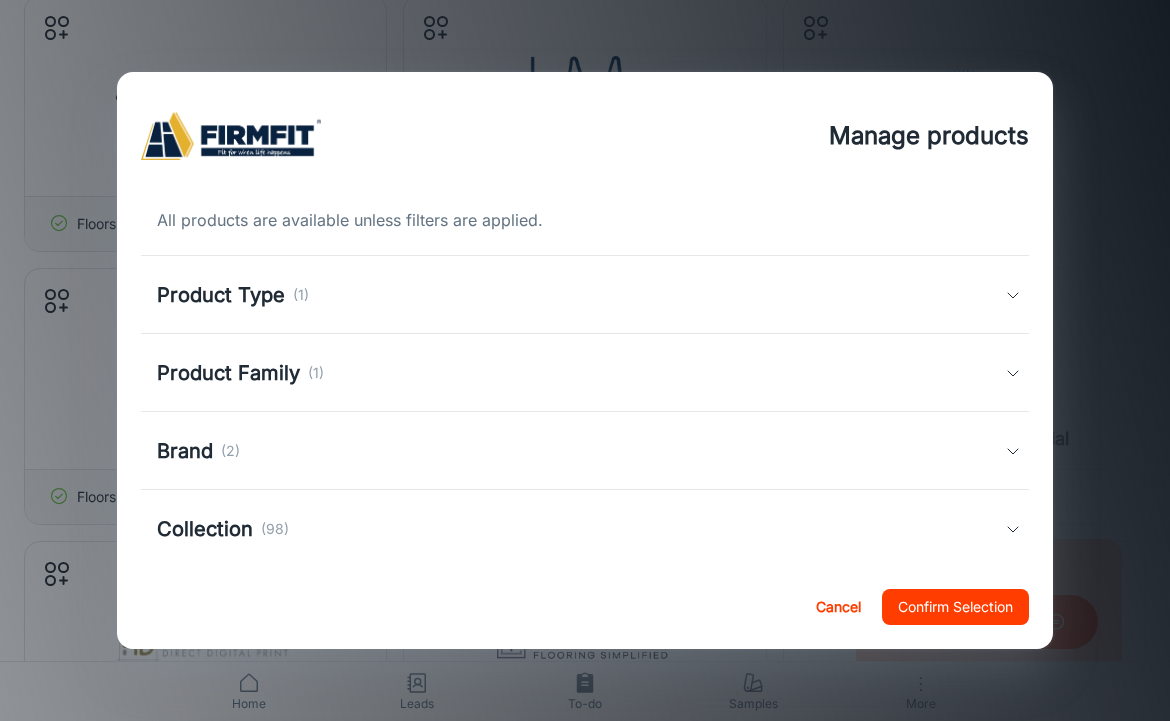 click on "Product Type (1)" at bounding box center (581, 295) 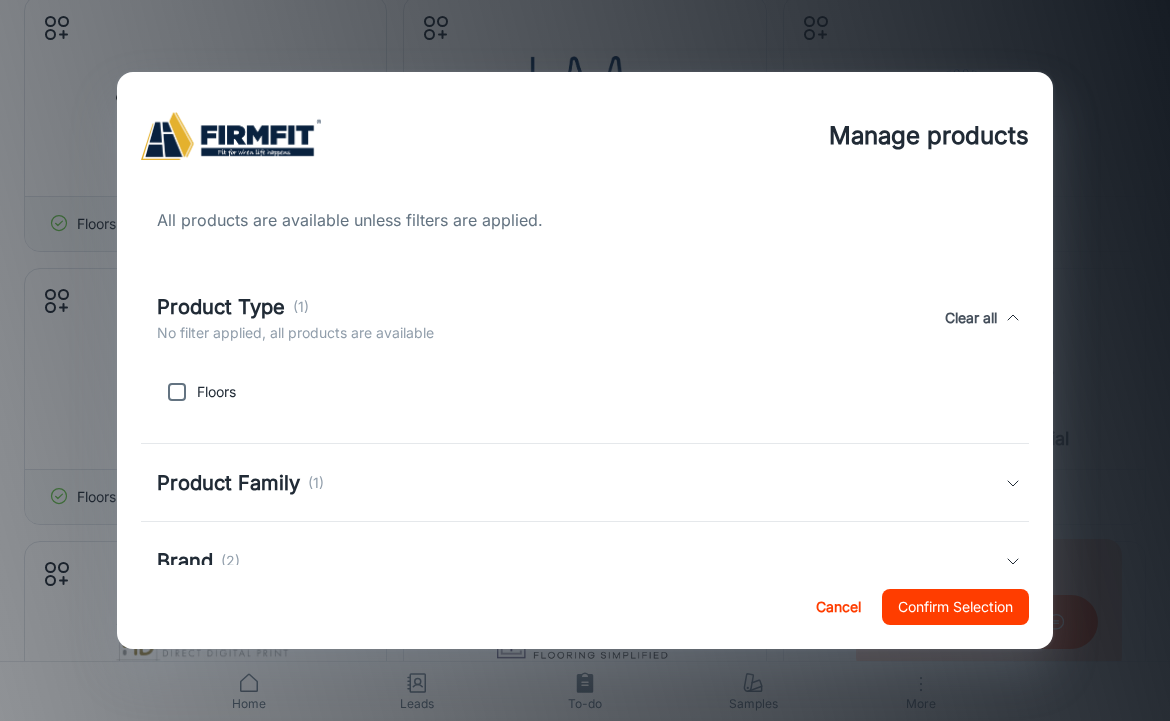 click at bounding box center (177, 392) 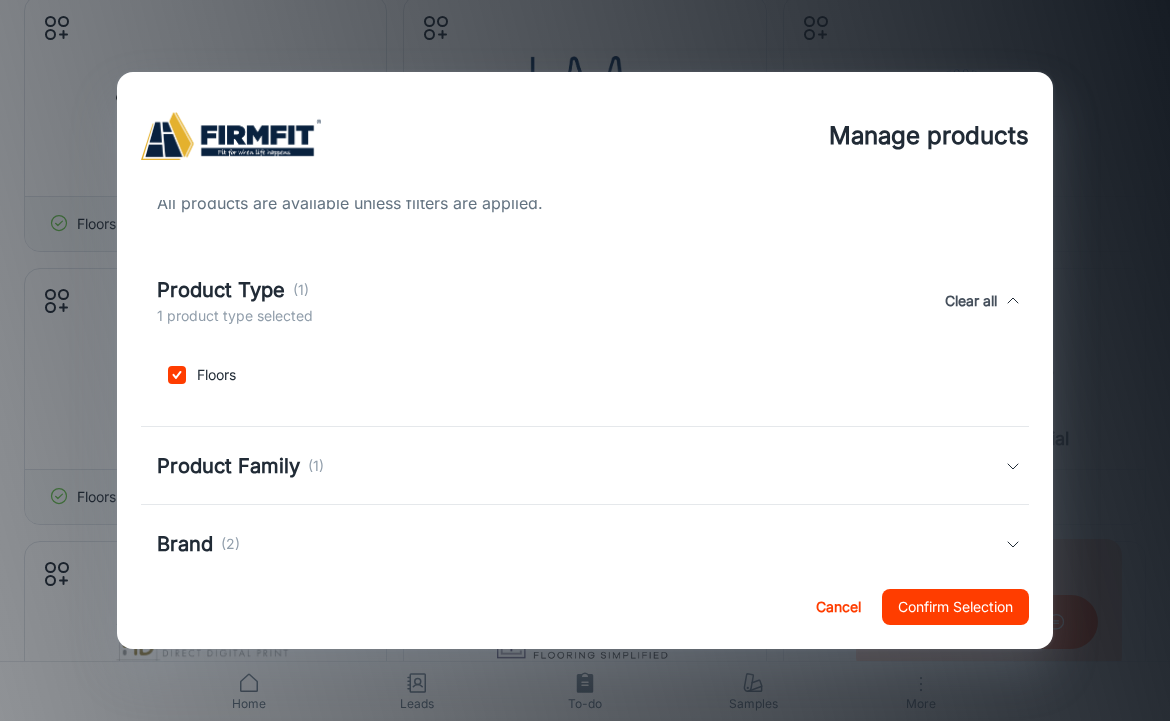 click on "Product Family" at bounding box center (228, 466) 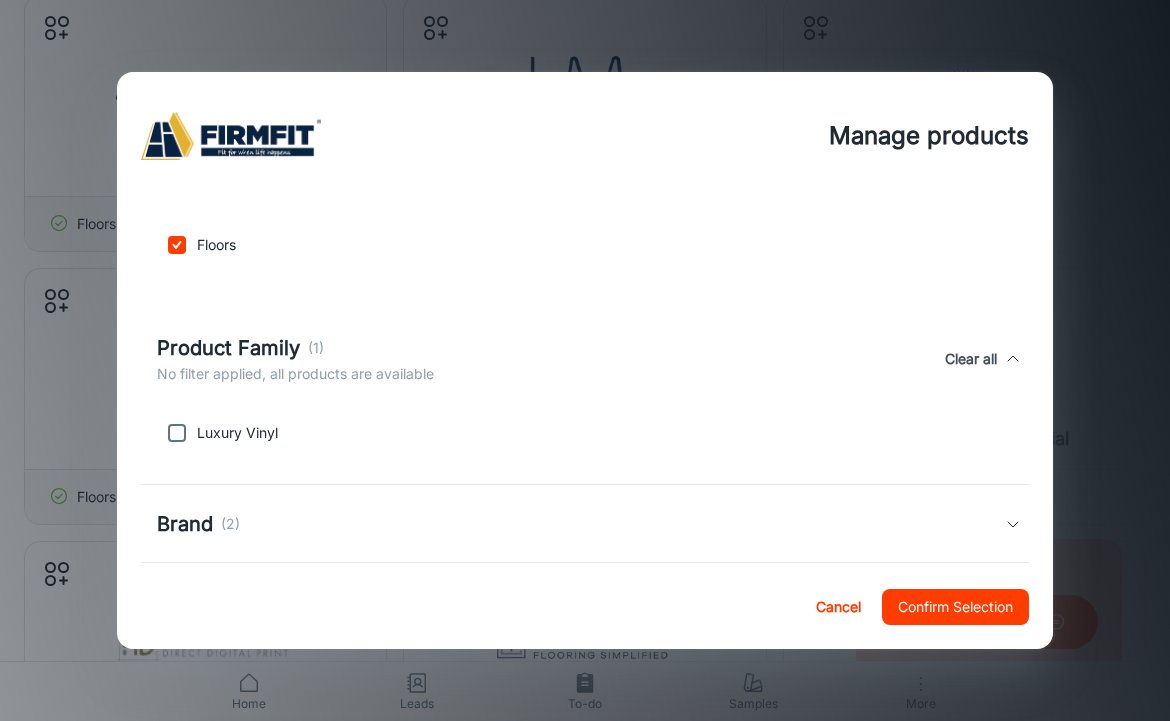 click at bounding box center [177, 433] 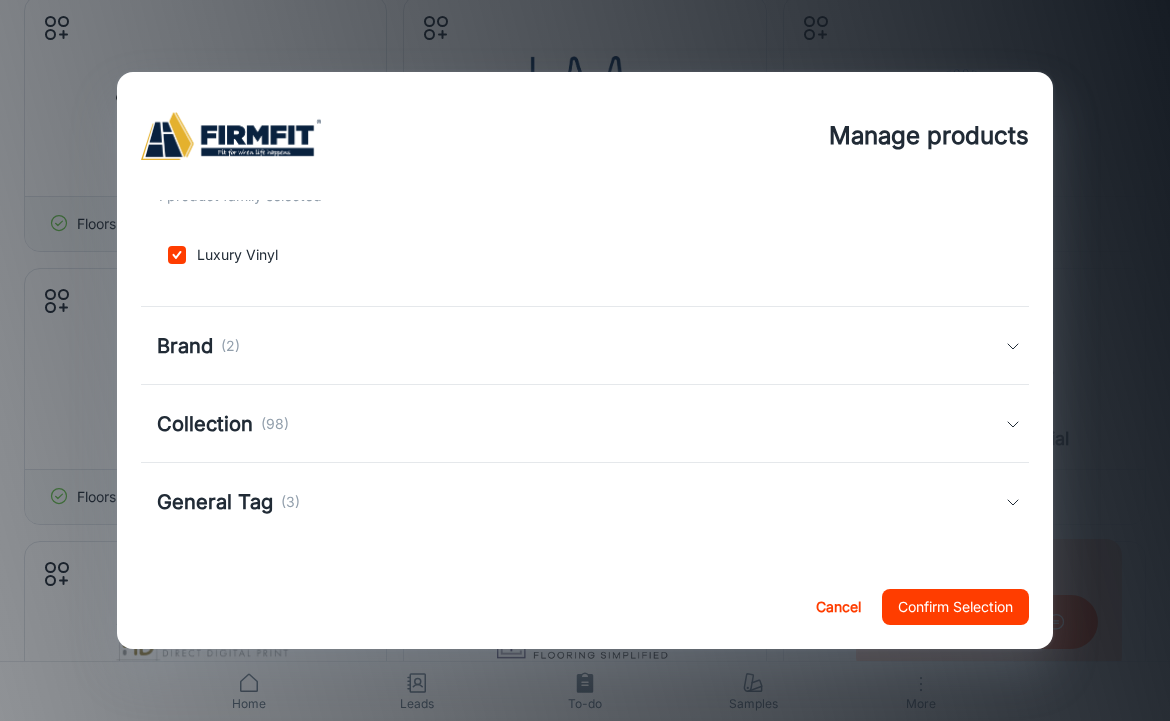 click on "Brand (2)" at bounding box center (585, 346) 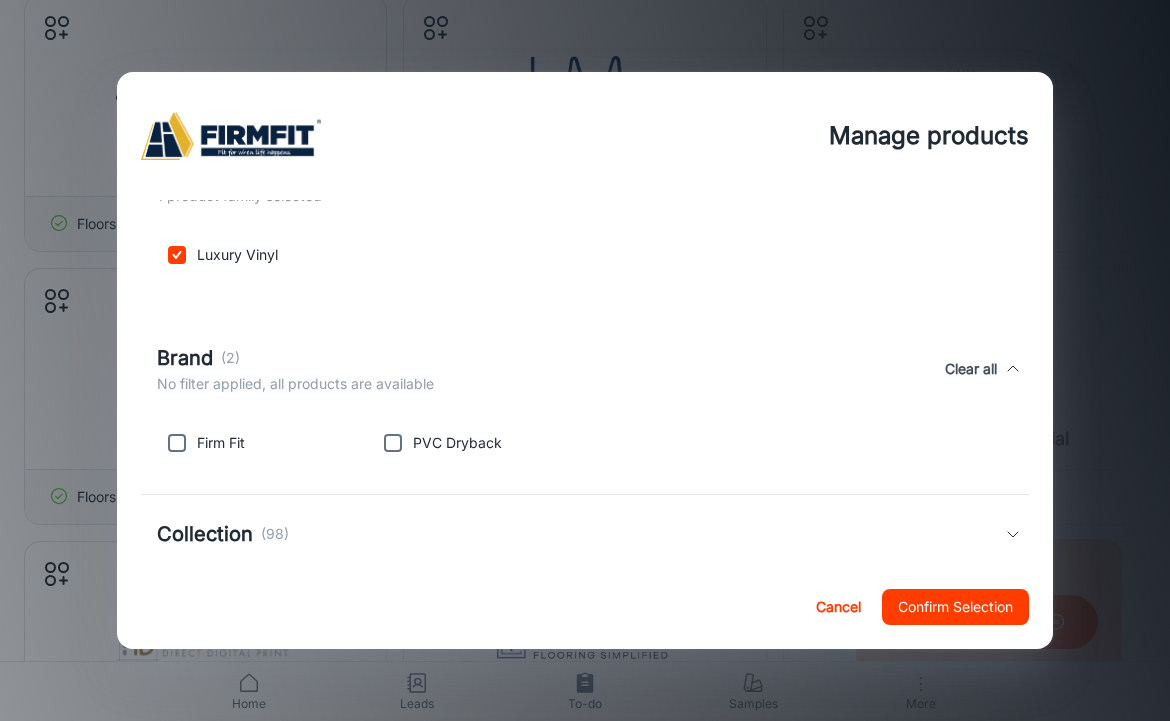 scroll, scrollTop: 403, scrollLeft: 0, axis: vertical 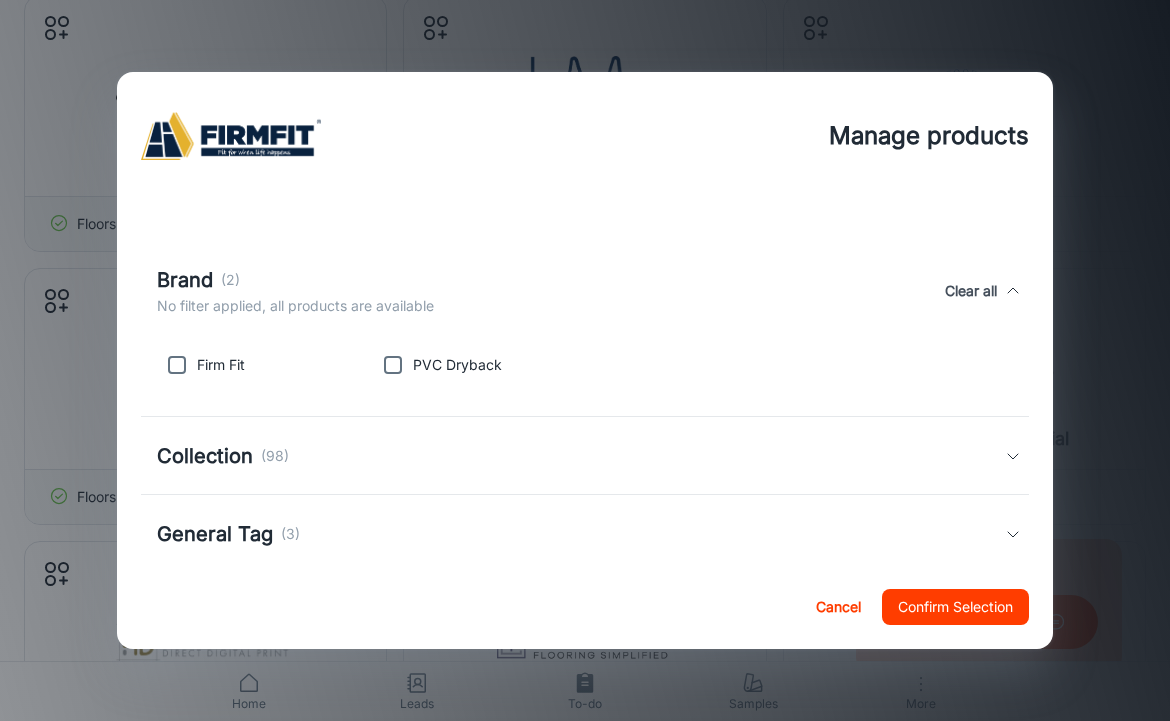 click at bounding box center (177, 365) 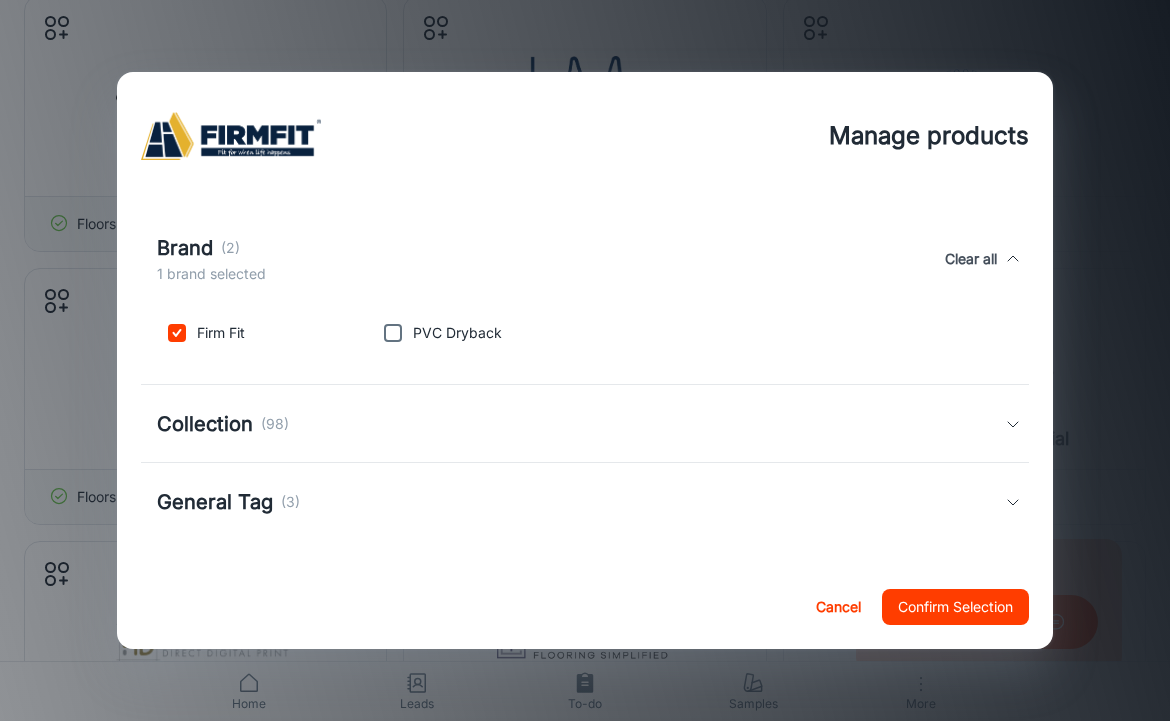 click on "Collection (98)" at bounding box center (585, 424) 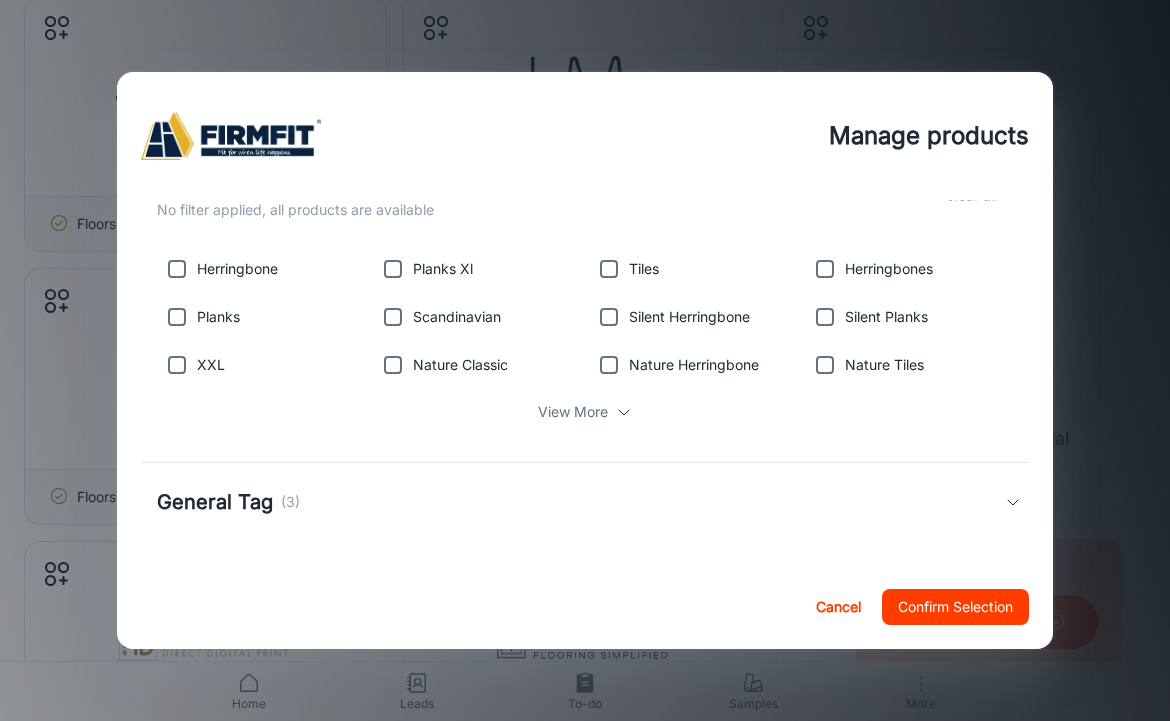 scroll, scrollTop: 686, scrollLeft: 0, axis: vertical 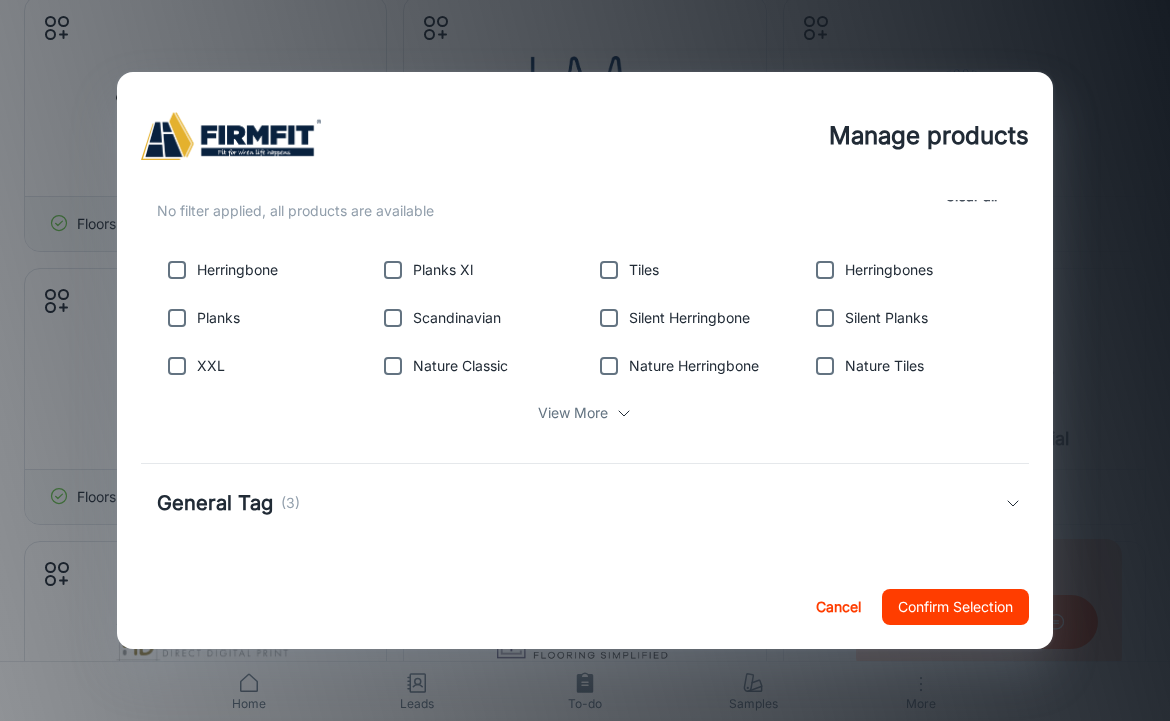 click on "View More" at bounding box center [581, 409] 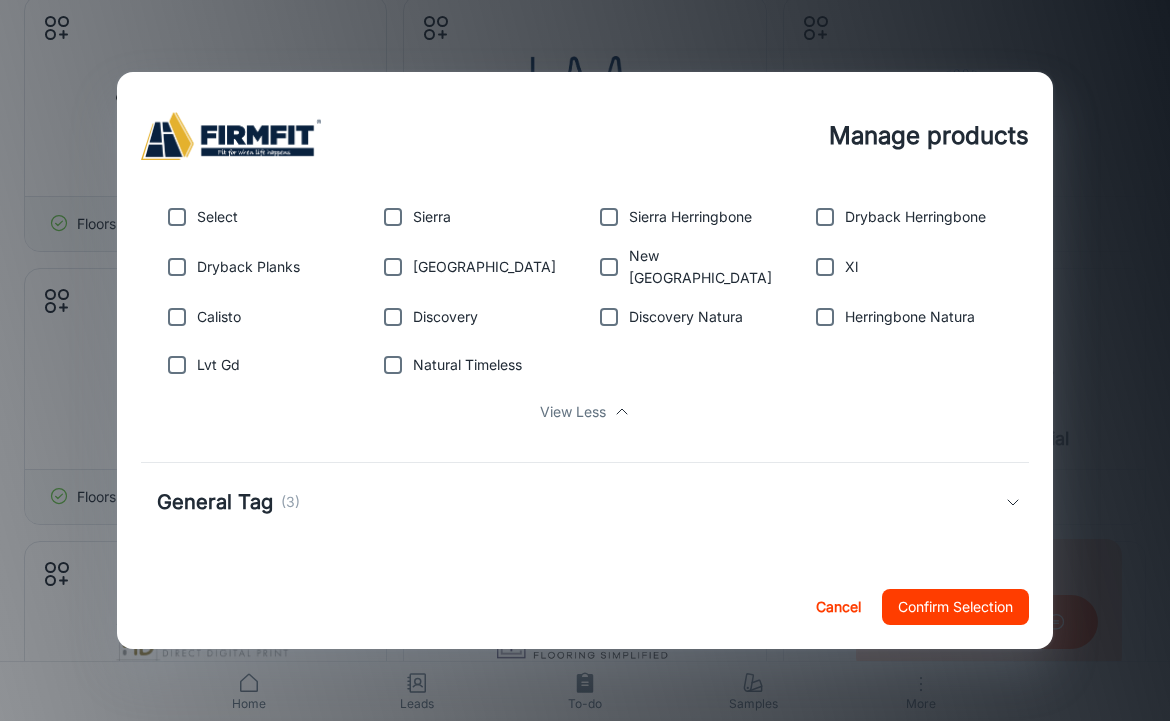 scroll, scrollTop: 1789, scrollLeft: 0, axis: vertical 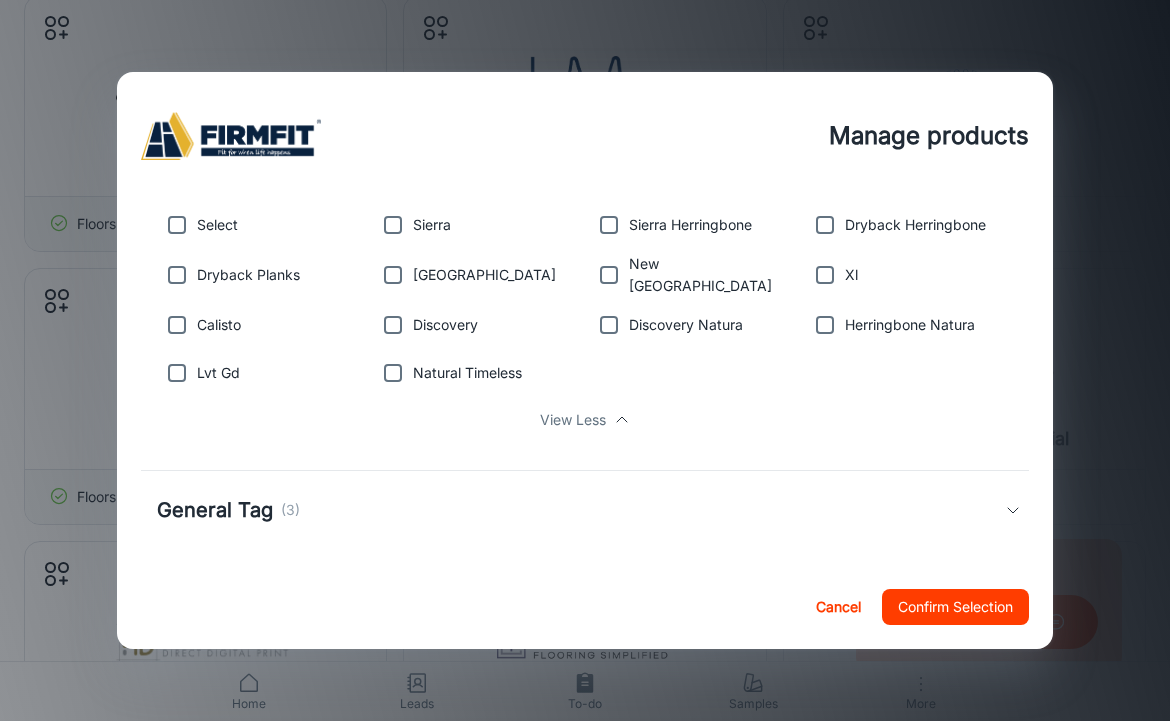 click on "General Tag" at bounding box center (215, 510) 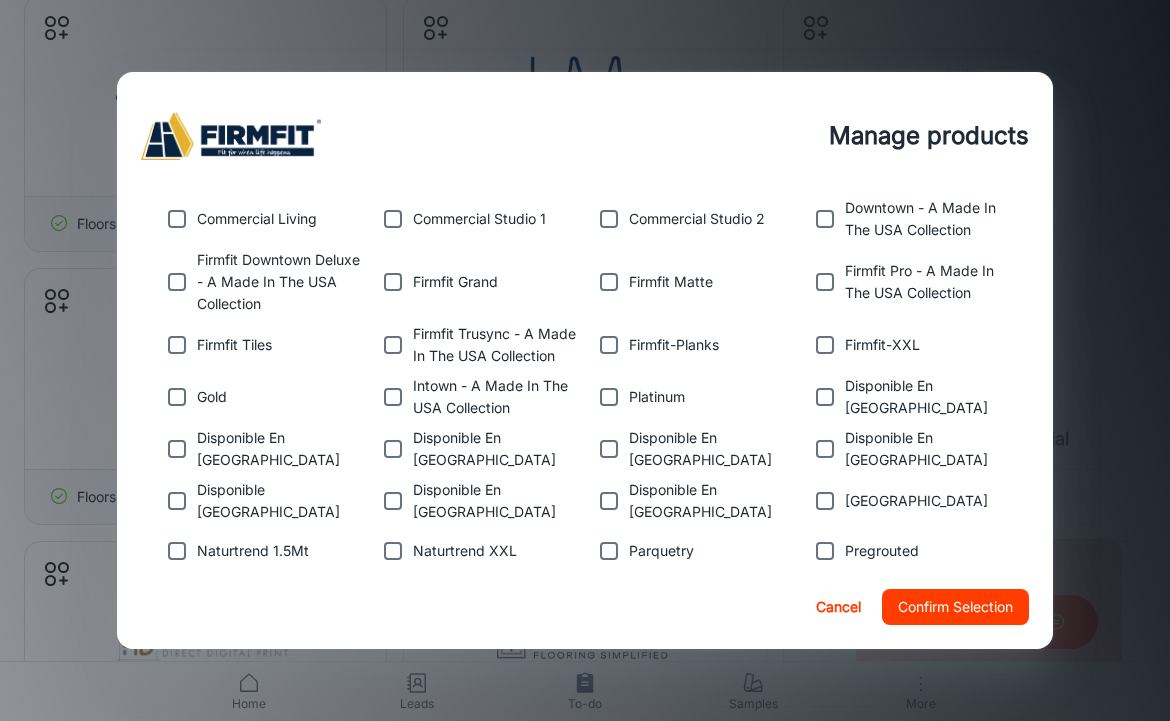 scroll, scrollTop: 1221, scrollLeft: 0, axis: vertical 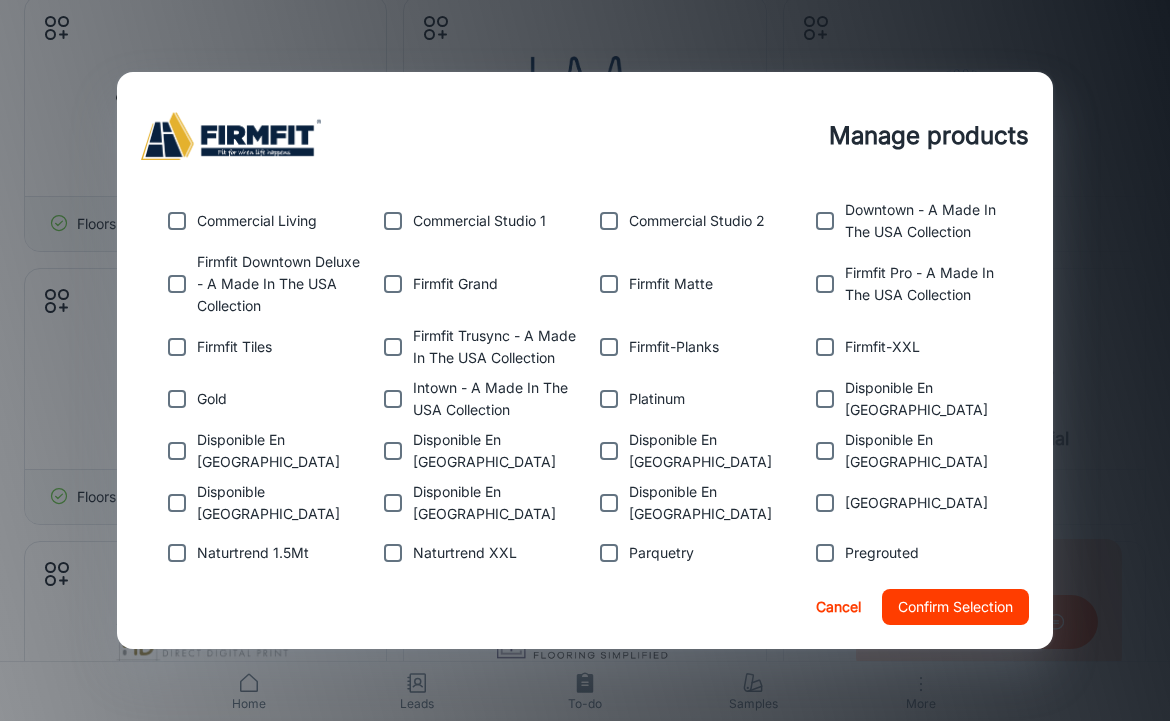 click at bounding box center (393, 399) 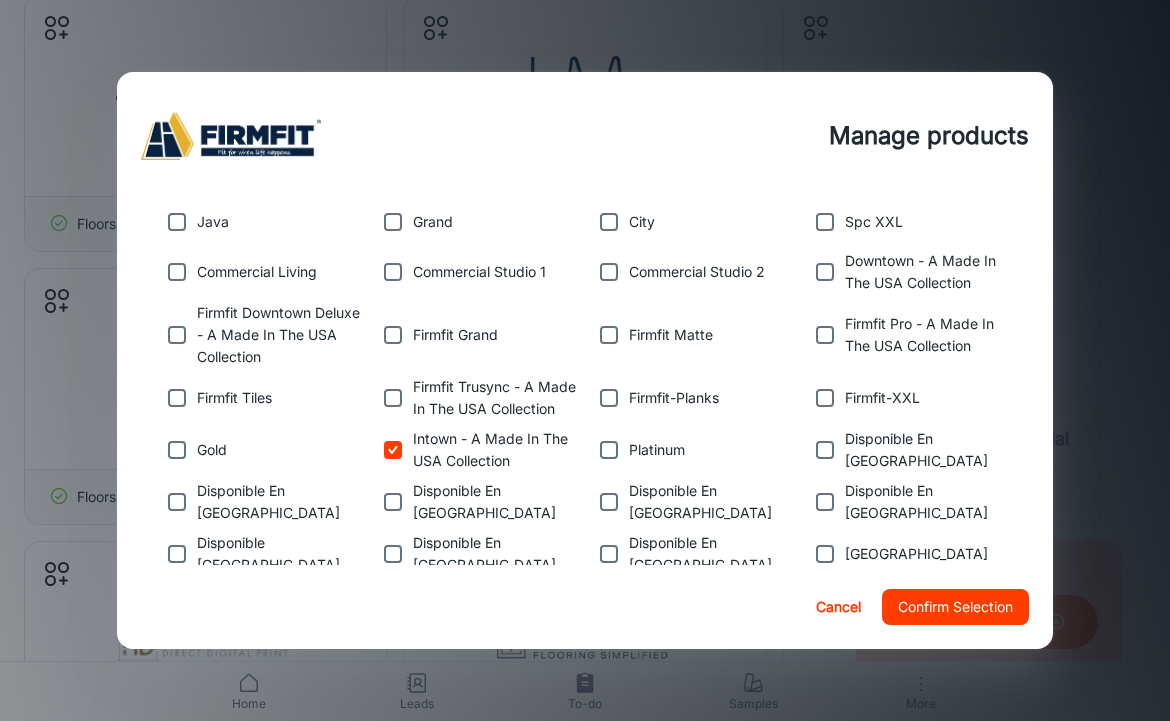 scroll, scrollTop: 1110, scrollLeft: 0, axis: vertical 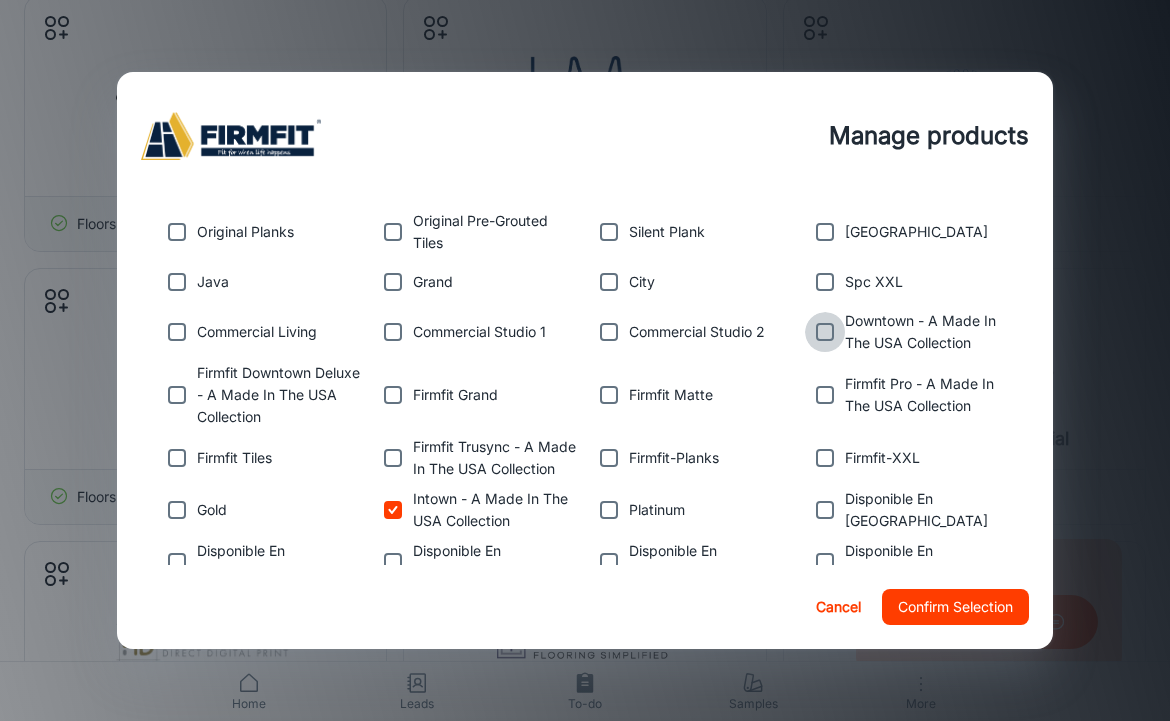 click at bounding box center (825, 332) 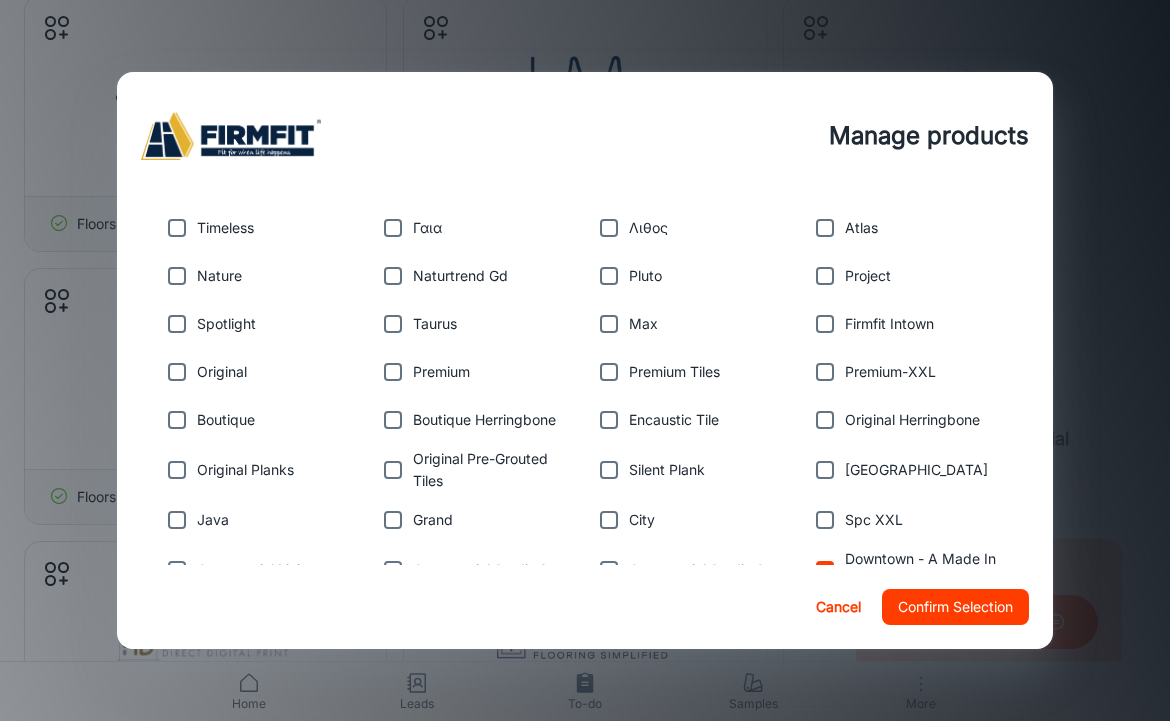 scroll, scrollTop: 777, scrollLeft: 0, axis: vertical 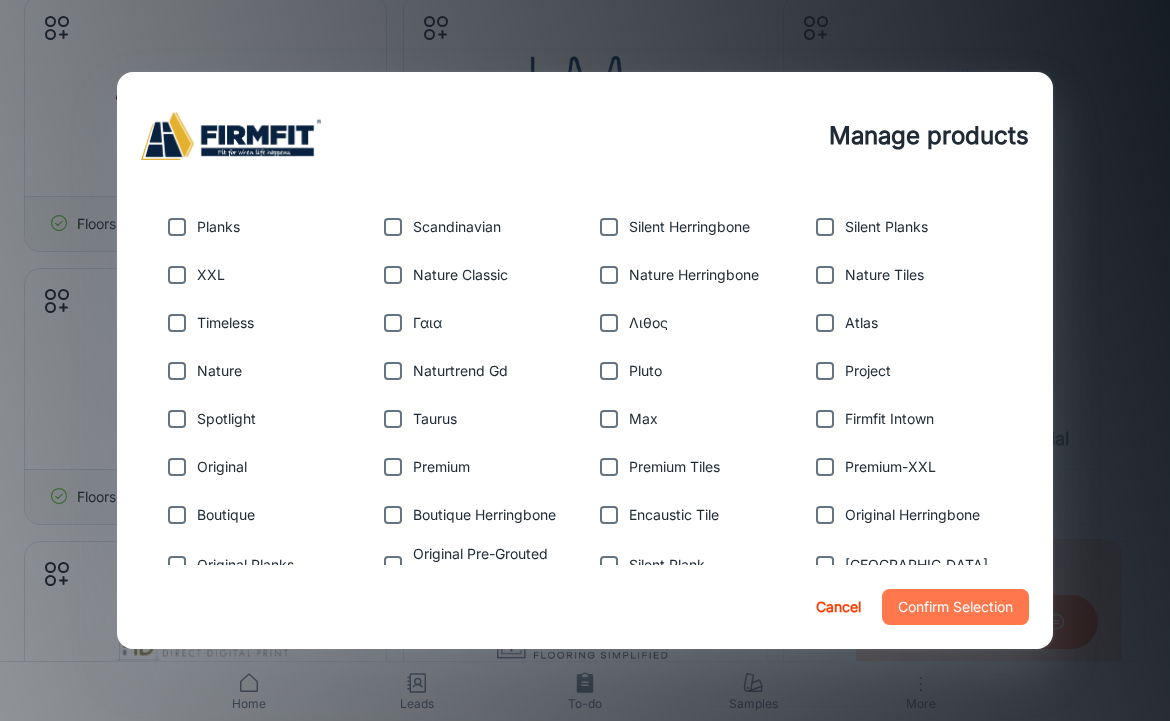 click on "Confirm Selection" at bounding box center [955, 607] 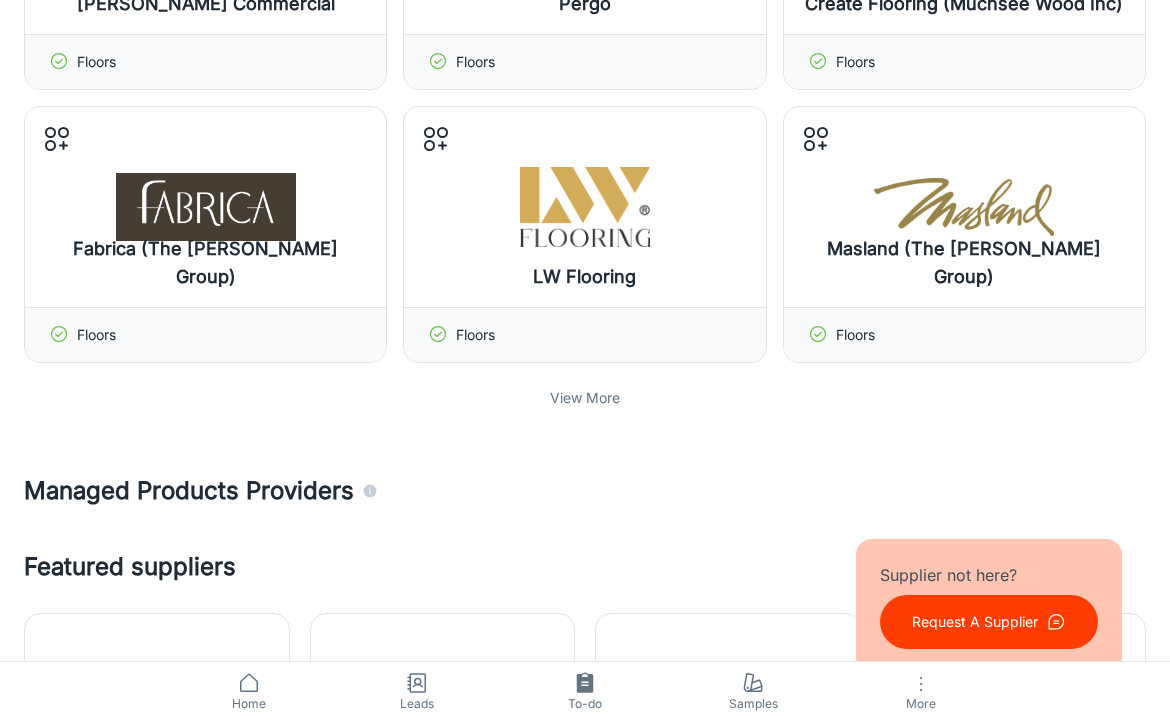 scroll, scrollTop: 1386, scrollLeft: 0, axis: vertical 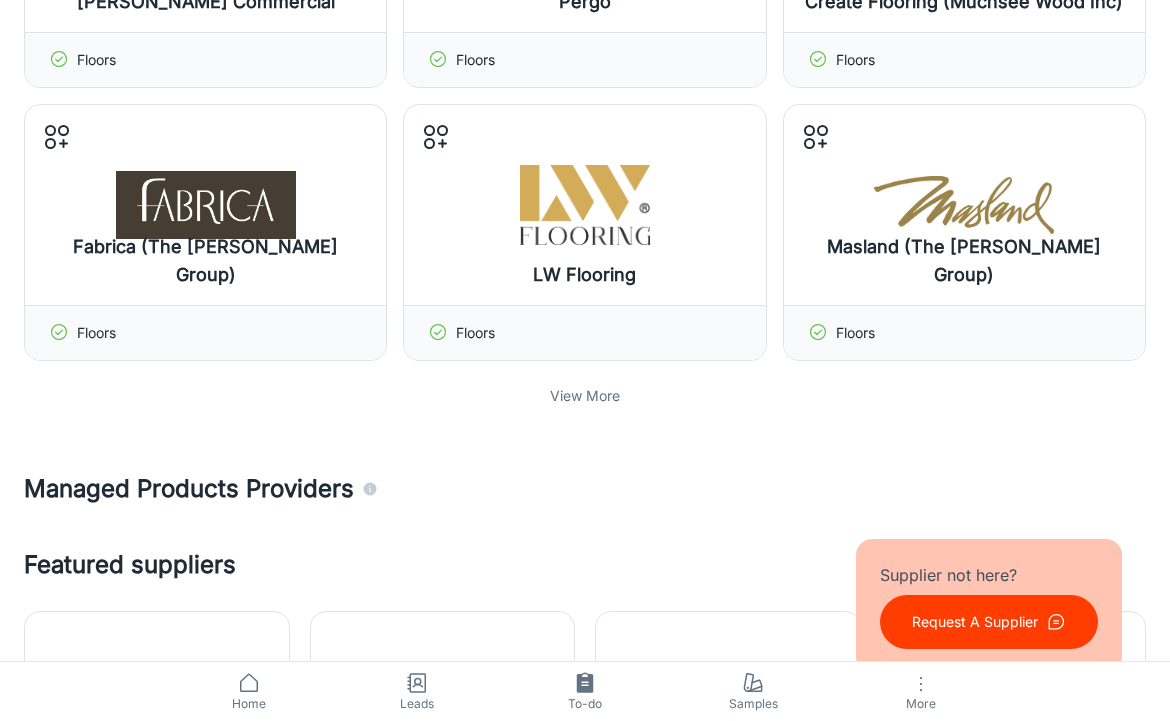click on "View More" at bounding box center [585, 396] 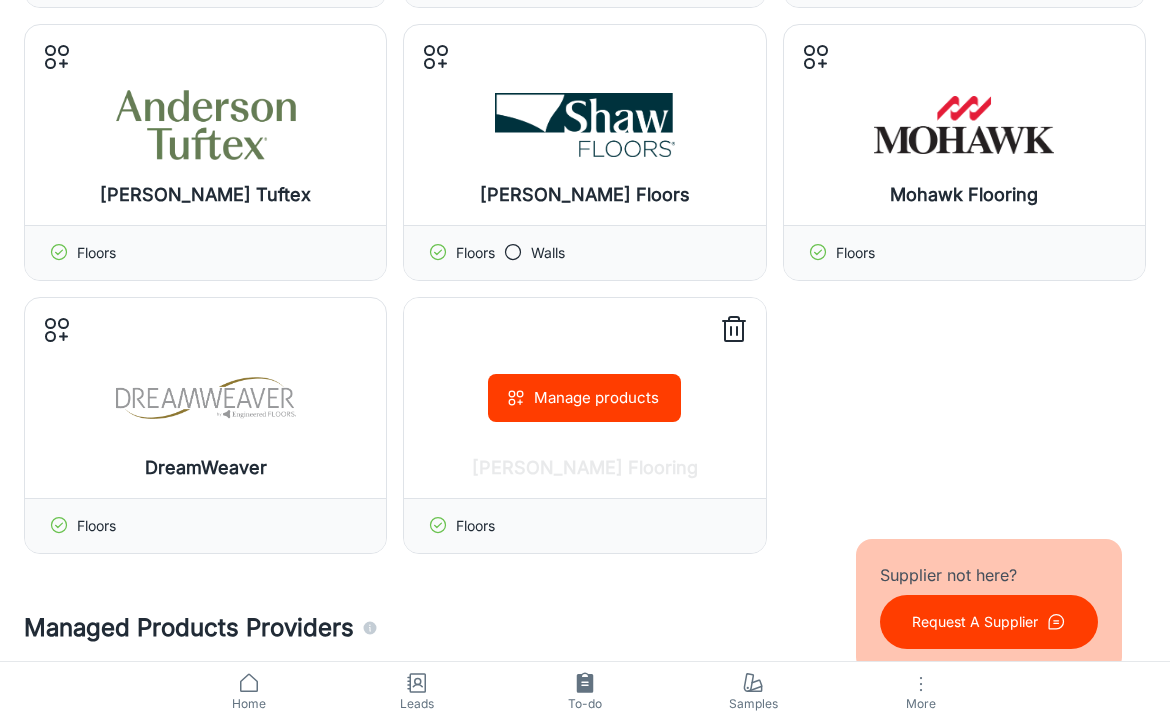 scroll, scrollTop: 1741, scrollLeft: 0, axis: vertical 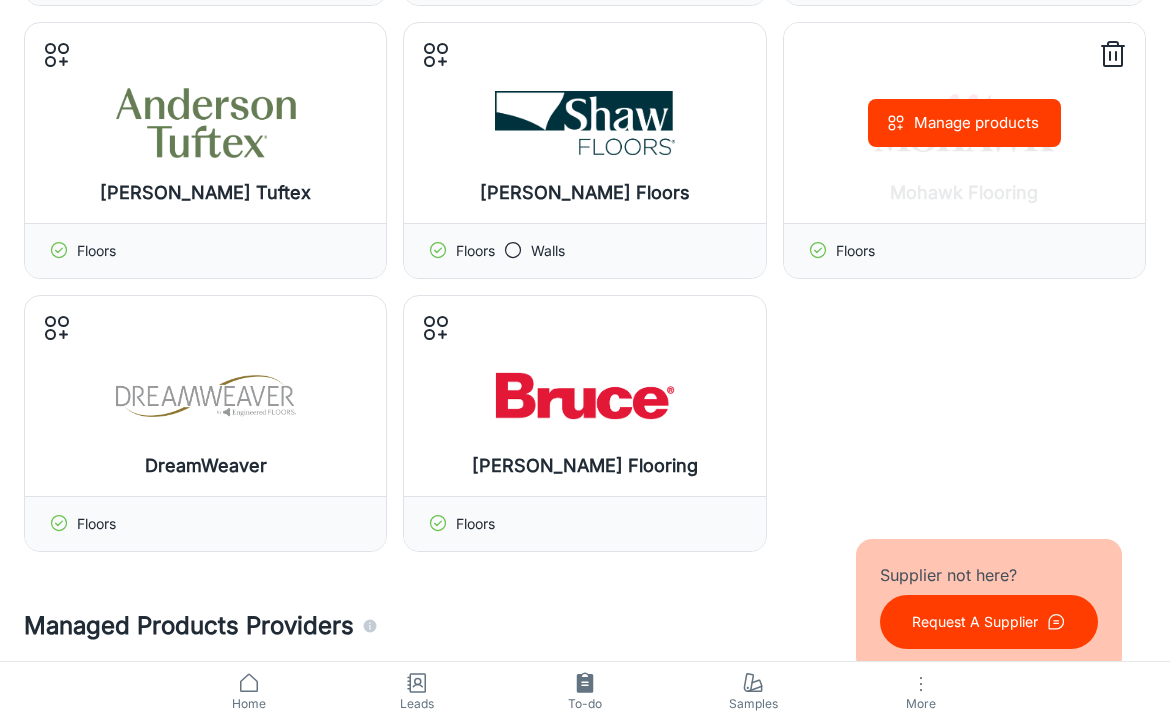 click on "Manage products" at bounding box center [964, 123] 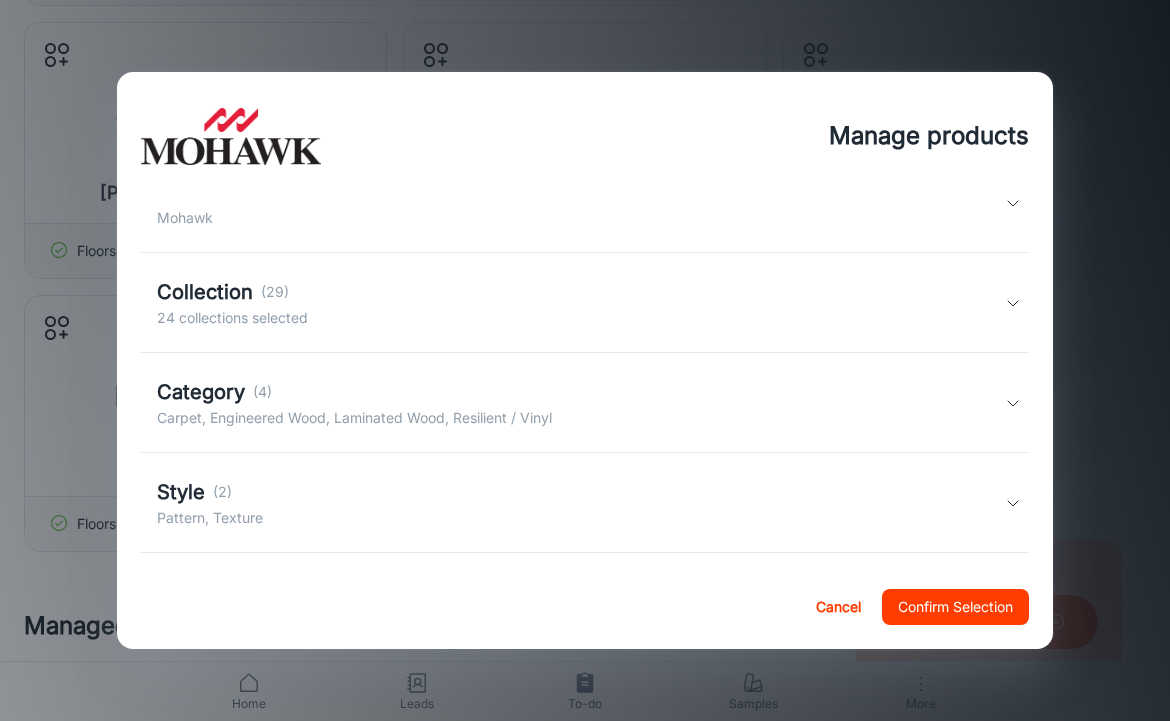 scroll, scrollTop: 309, scrollLeft: 0, axis: vertical 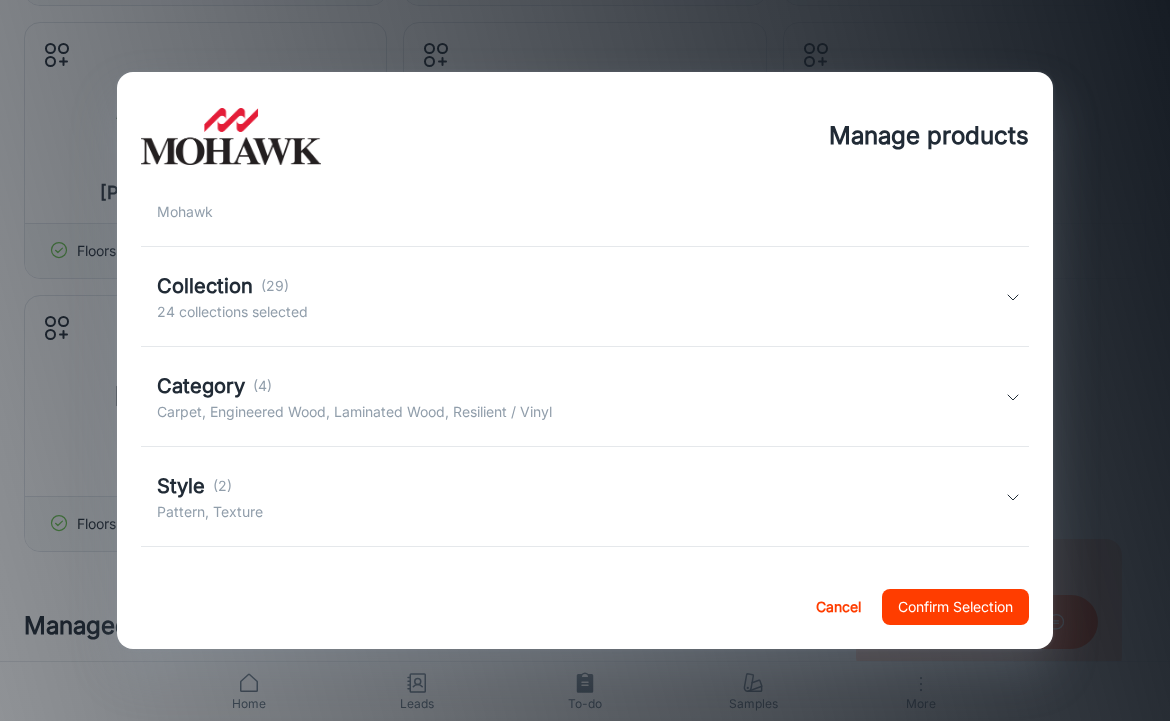 click on "Collection (29) 24 collections selected" at bounding box center [585, 297] 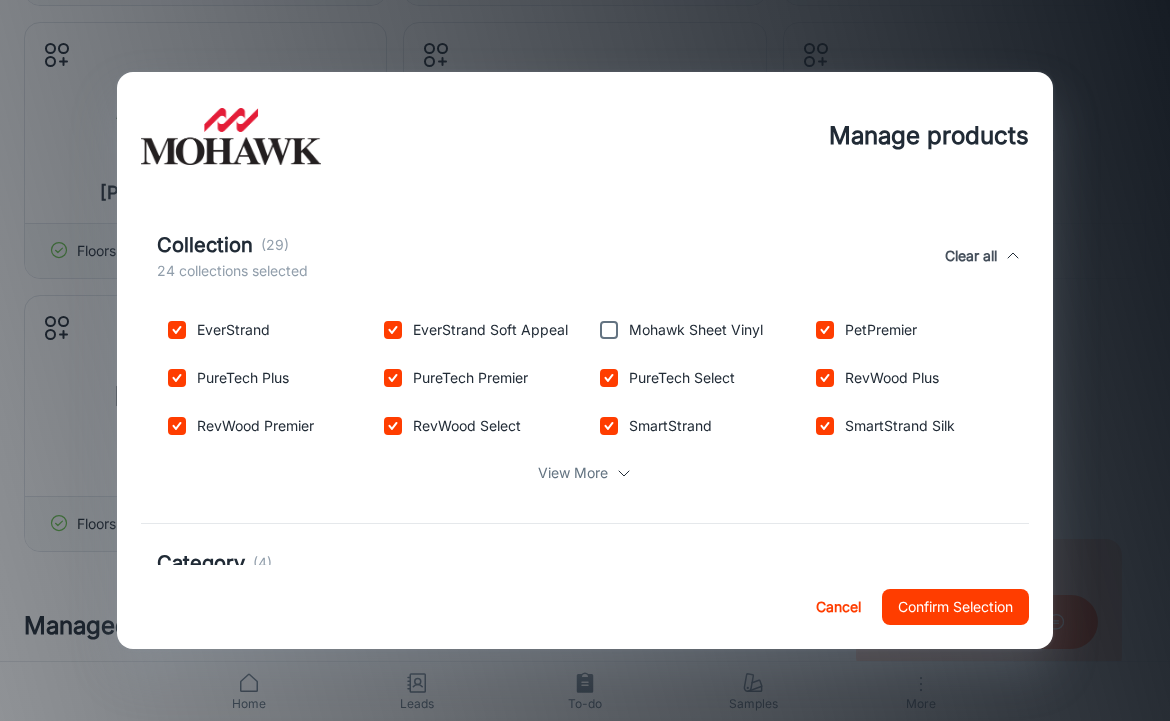 scroll, scrollTop: 364, scrollLeft: 0, axis: vertical 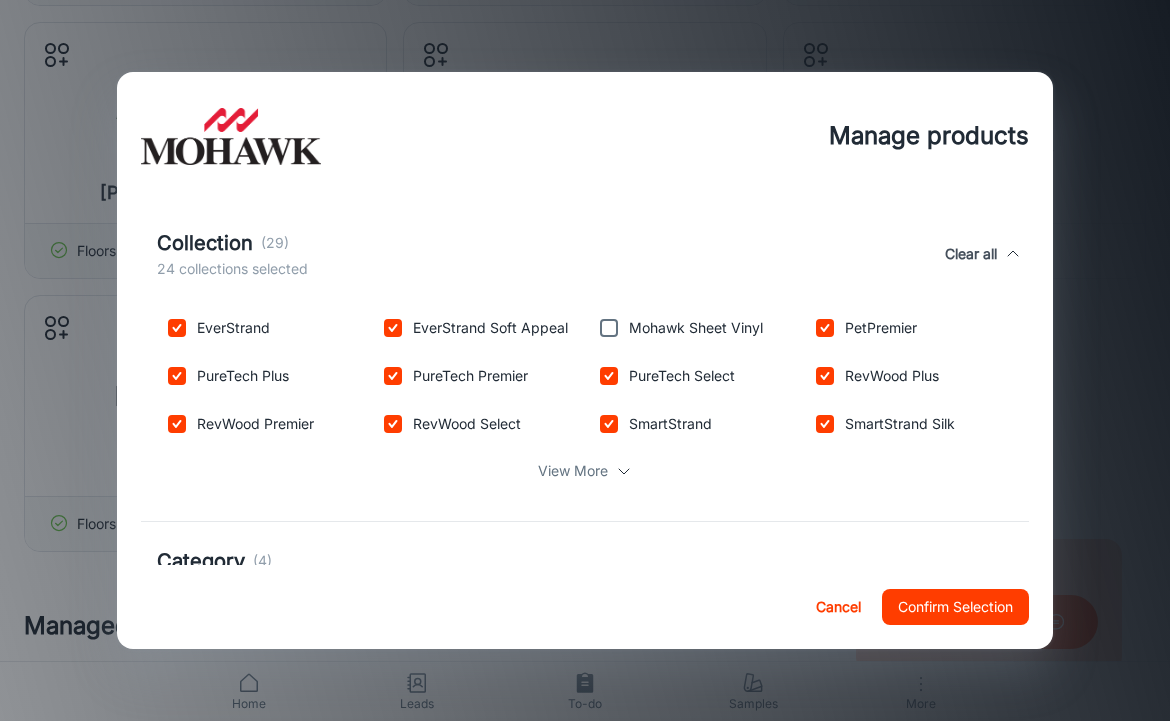 click on "View More" at bounding box center (585, 471) 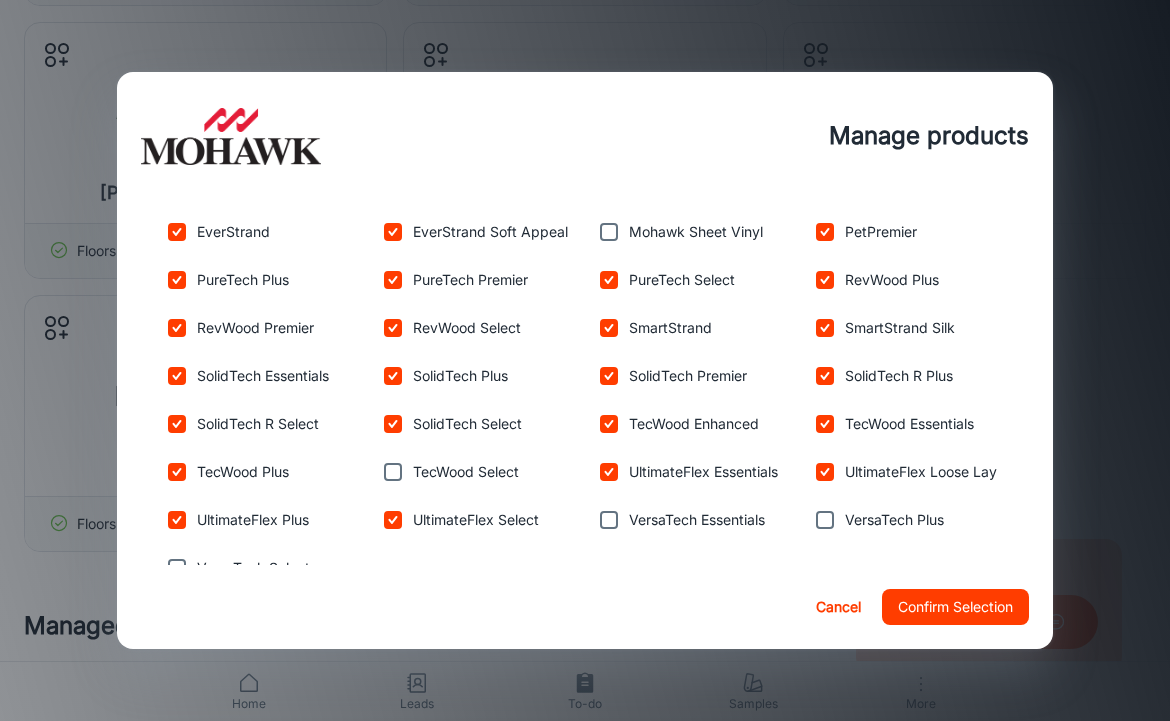 scroll, scrollTop: 584, scrollLeft: 0, axis: vertical 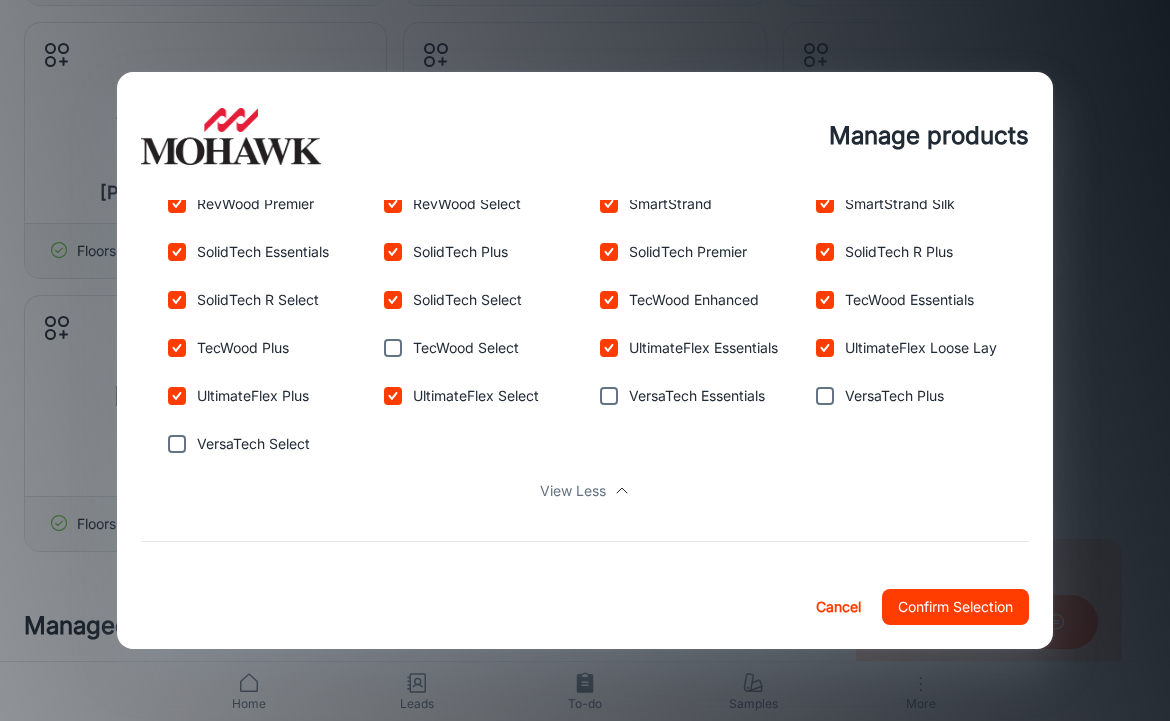 click at bounding box center [393, 348] 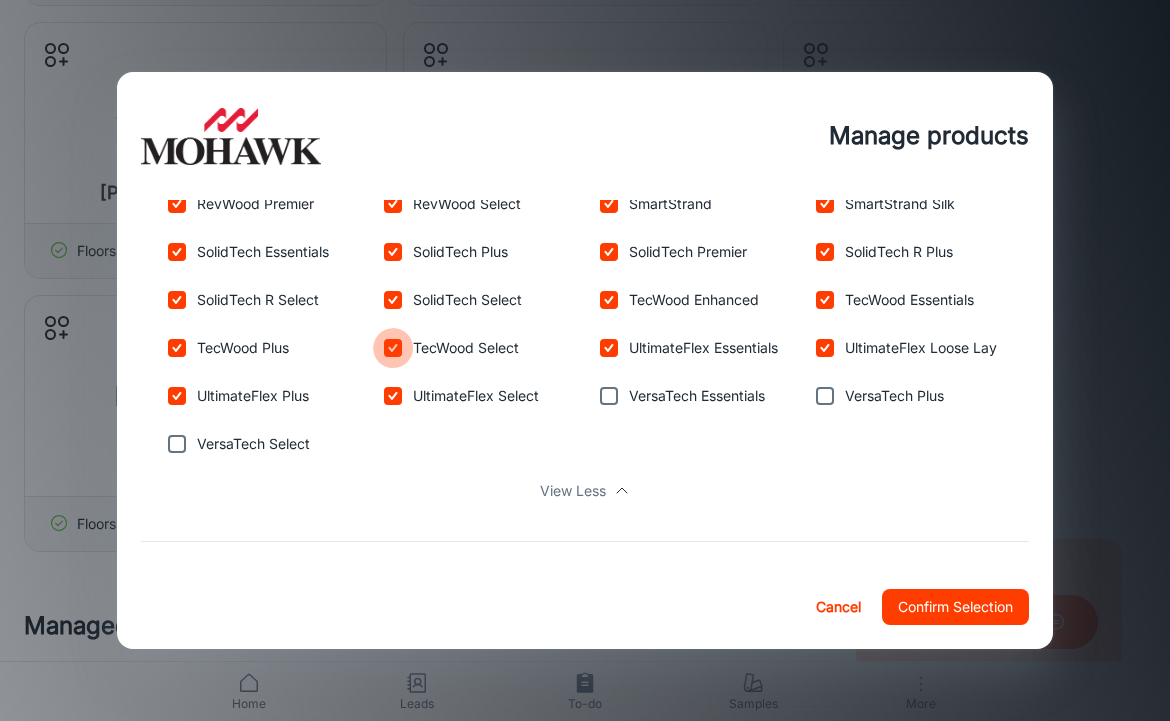click at bounding box center (393, 348) 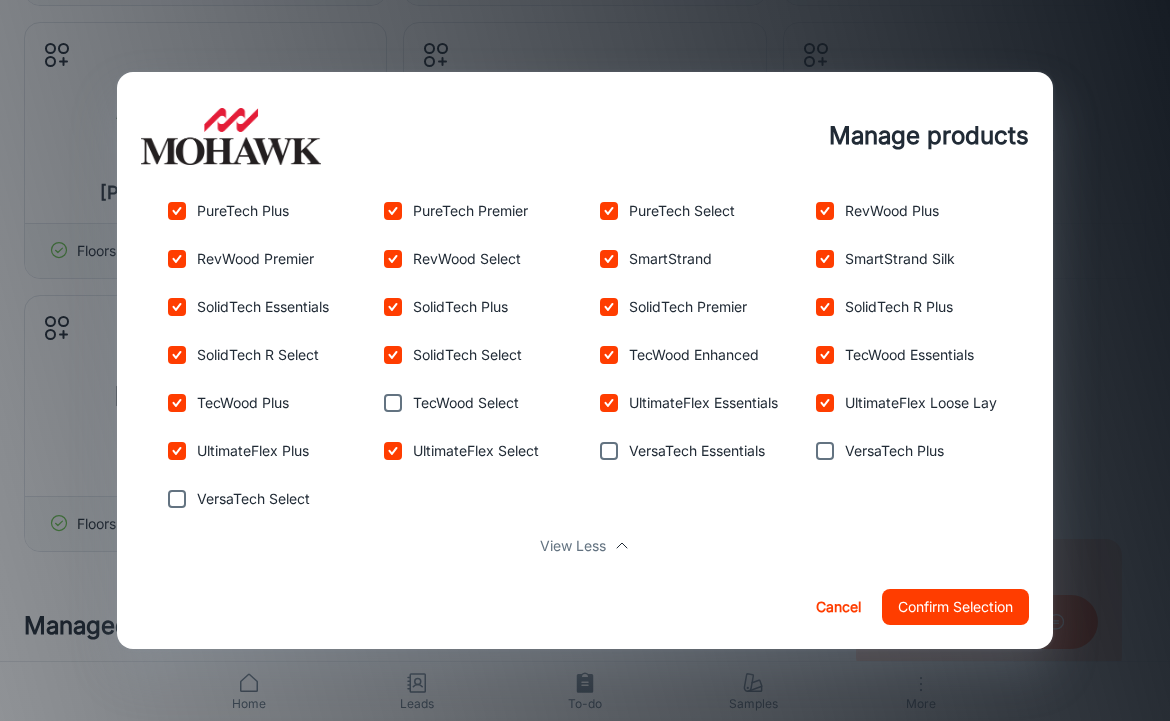 scroll, scrollTop: 533, scrollLeft: 0, axis: vertical 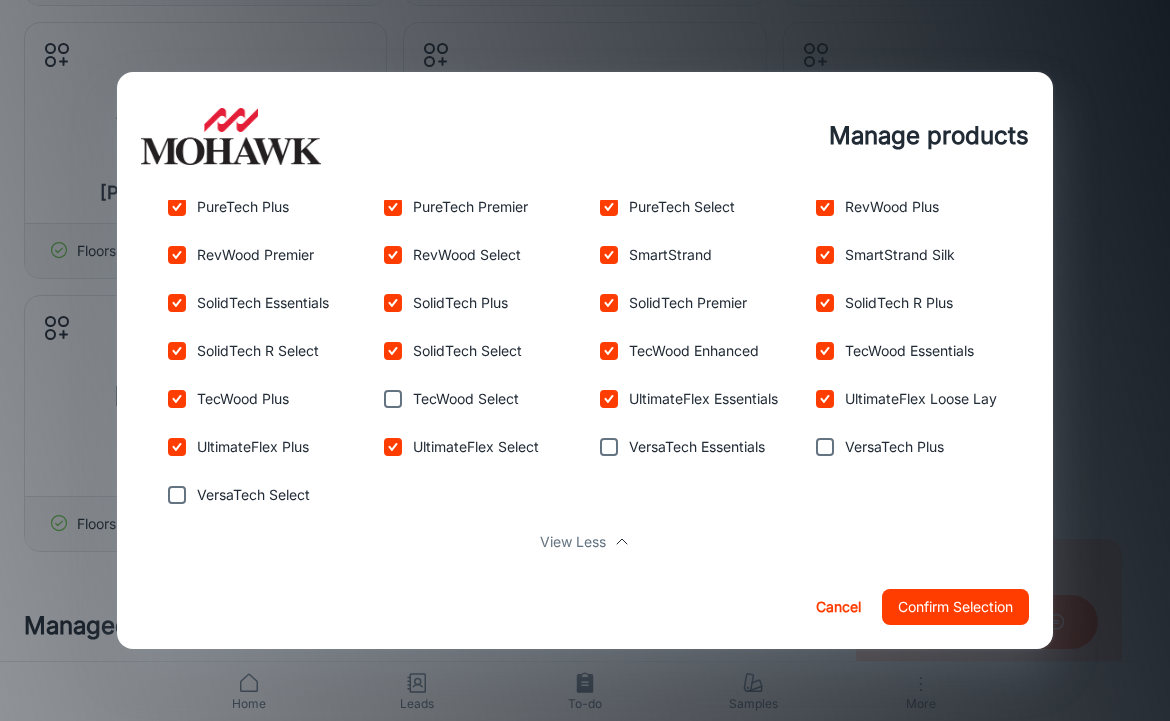 click on "Cancel Confirm Selection" at bounding box center (585, 607) 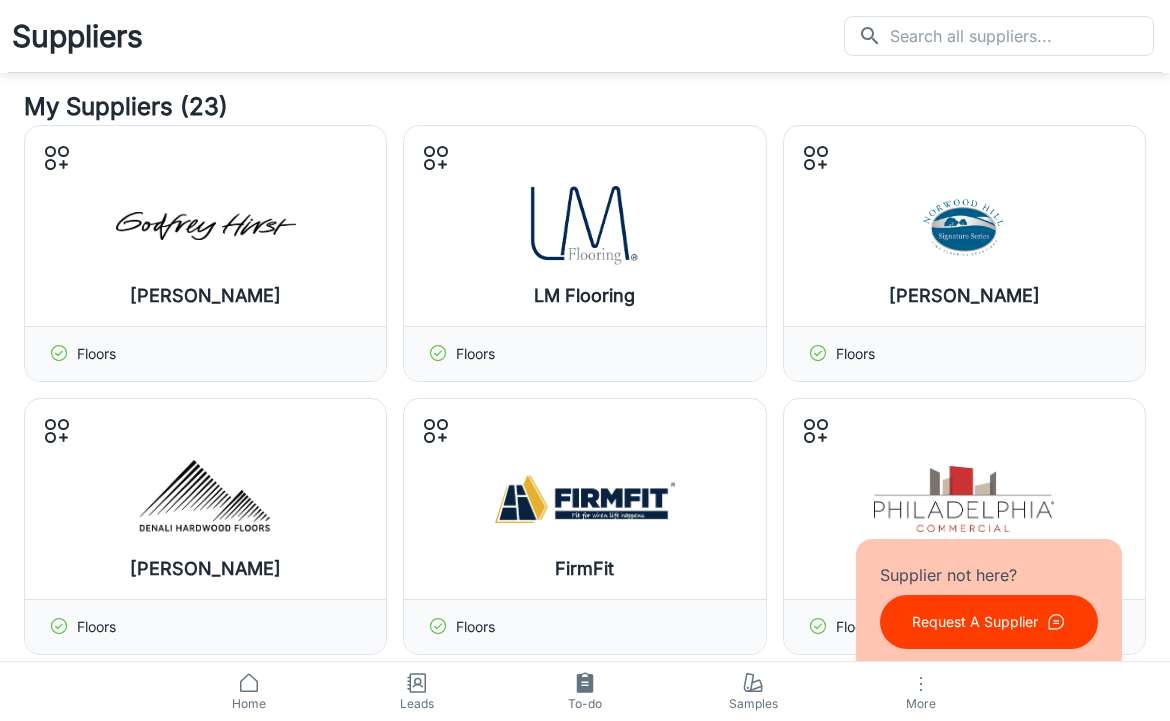 scroll, scrollTop: 0, scrollLeft: 0, axis: both 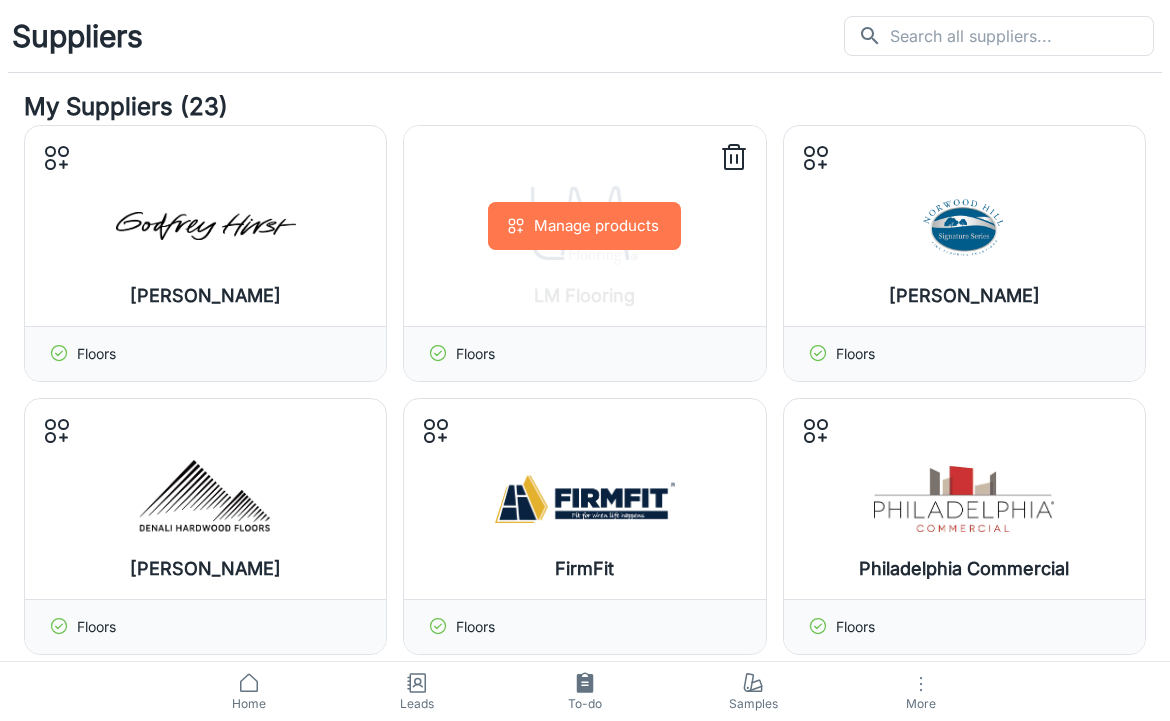click on "Manage products" at bounding box center [584, 226] 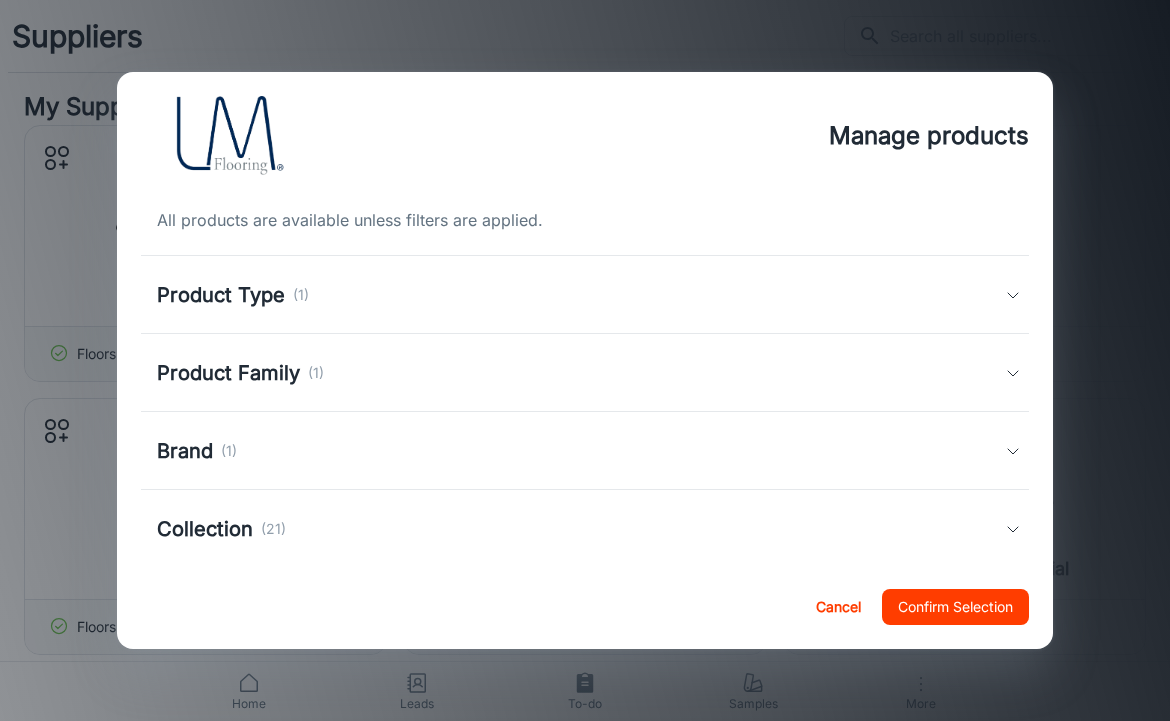 click on "Product Type" at bounding box center [221, 295] 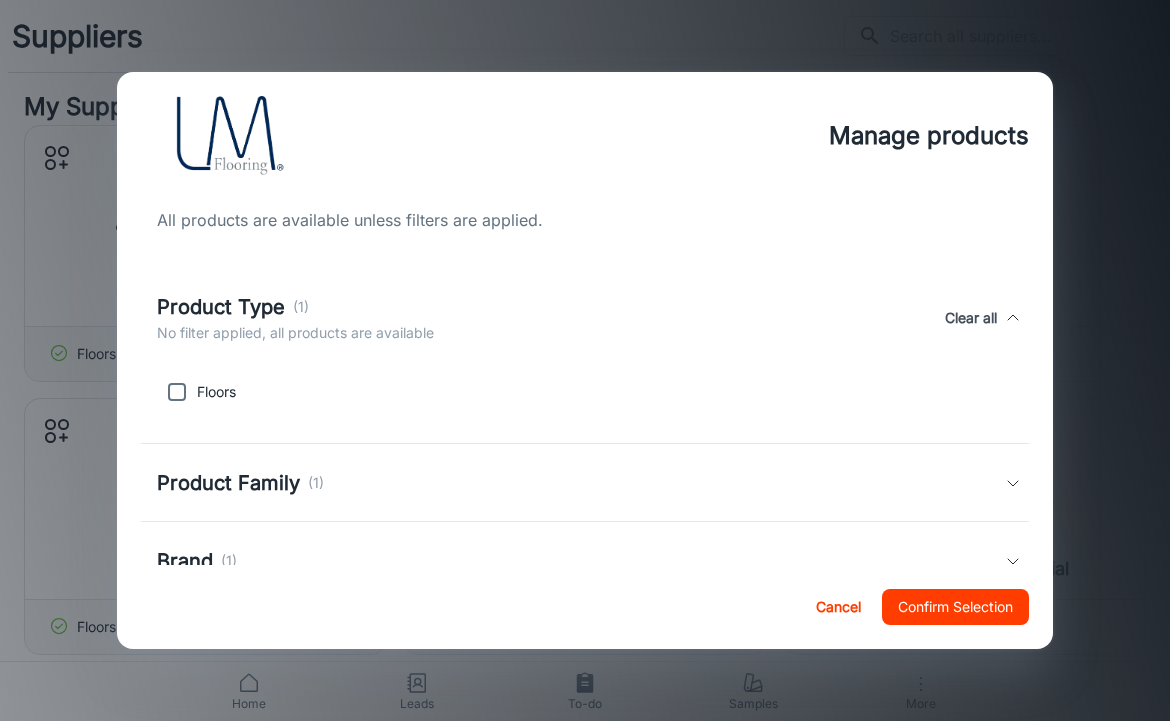 click at bounding box center [177, 392] 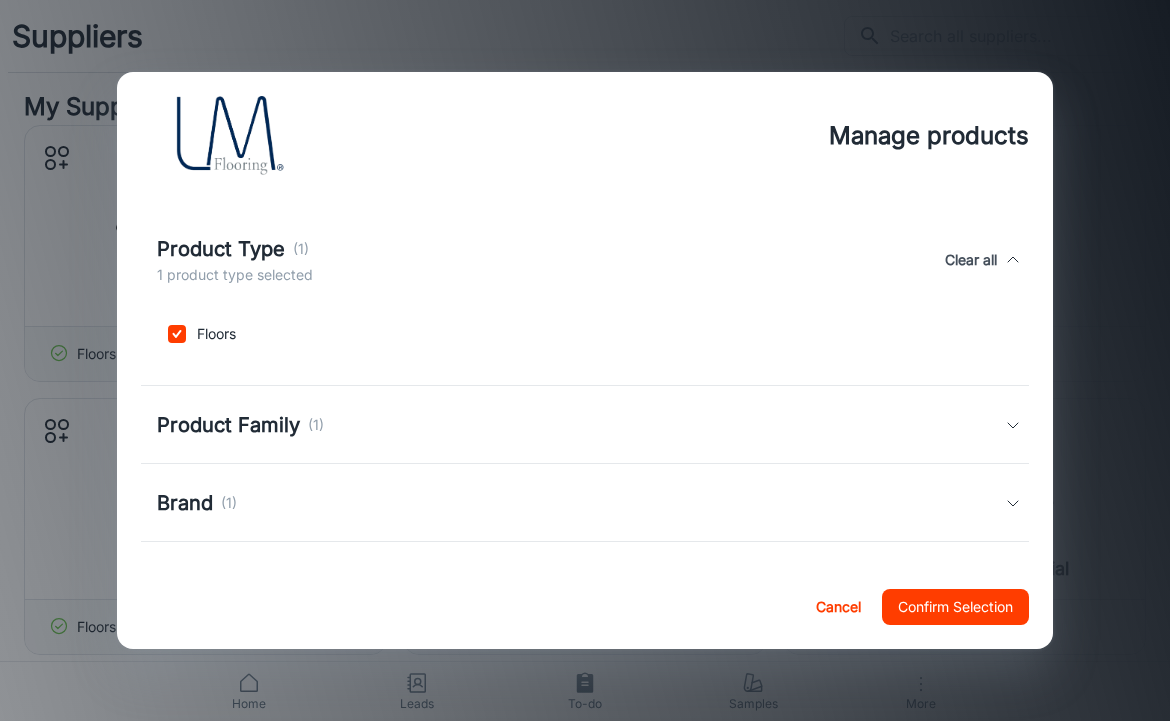 scroll, scrollTop: 103, scrollLeft: 0, axis: vertical 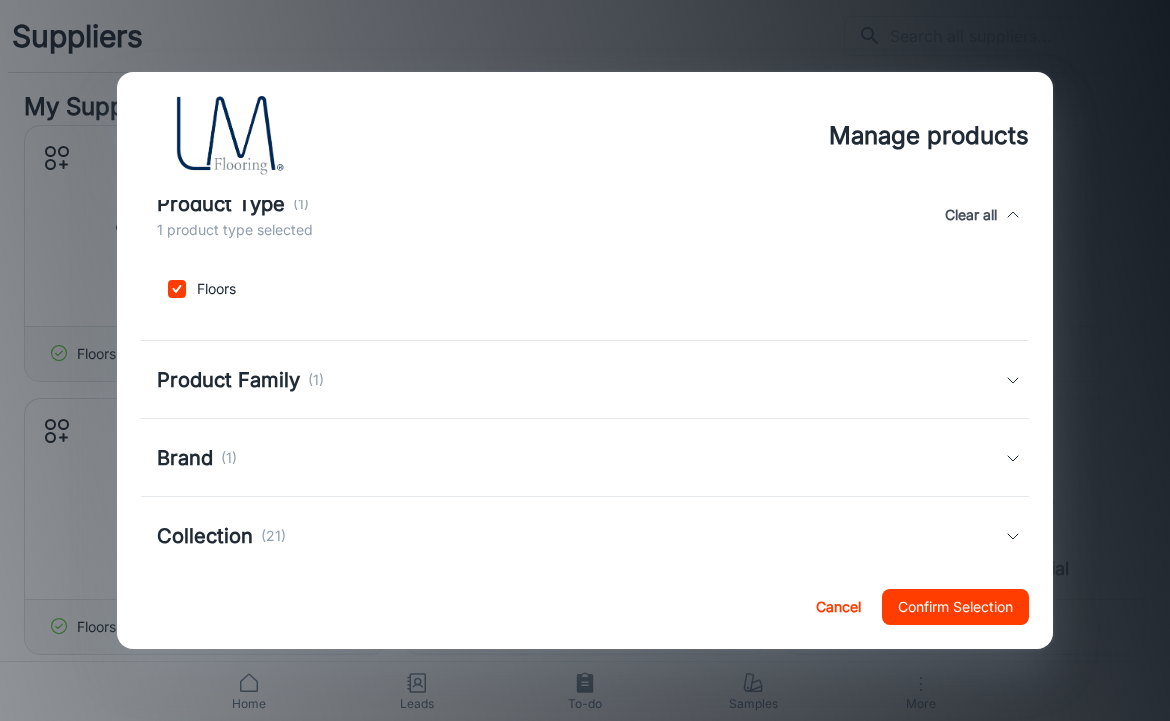click on "Product Family" at bounding box center [228, 380] 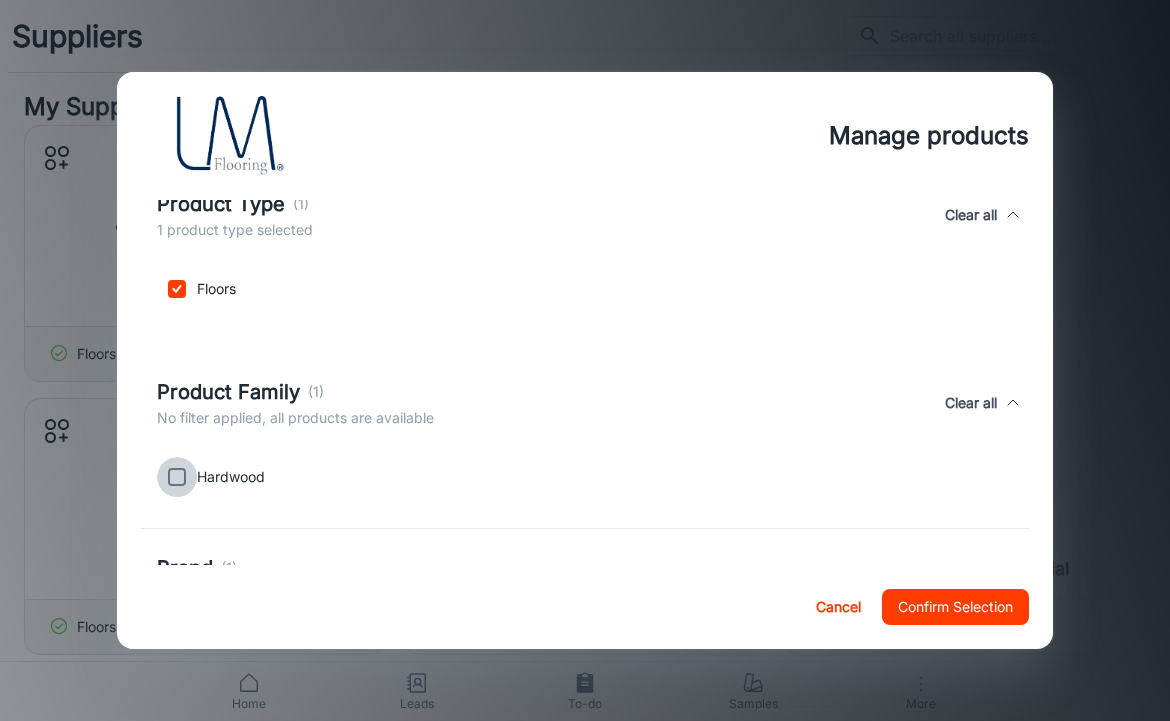 click at bounding box center (177, 477) 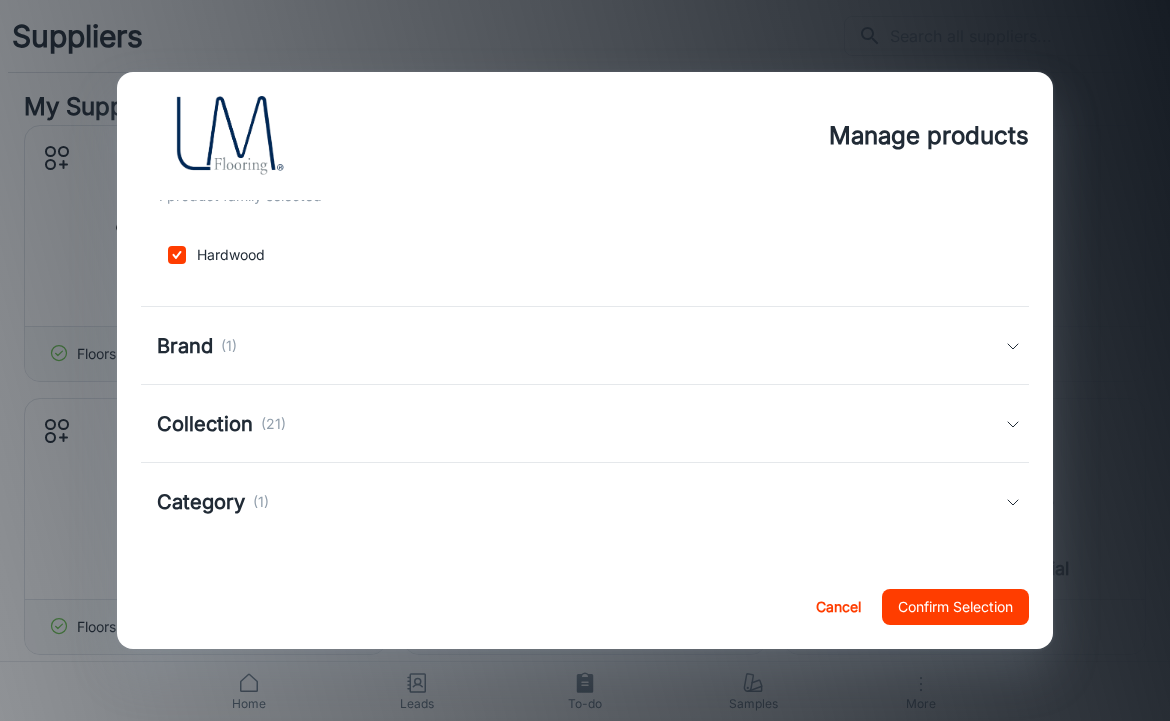 scroll, scrollTop: 325, scrollLeft: 0, axis: vertical 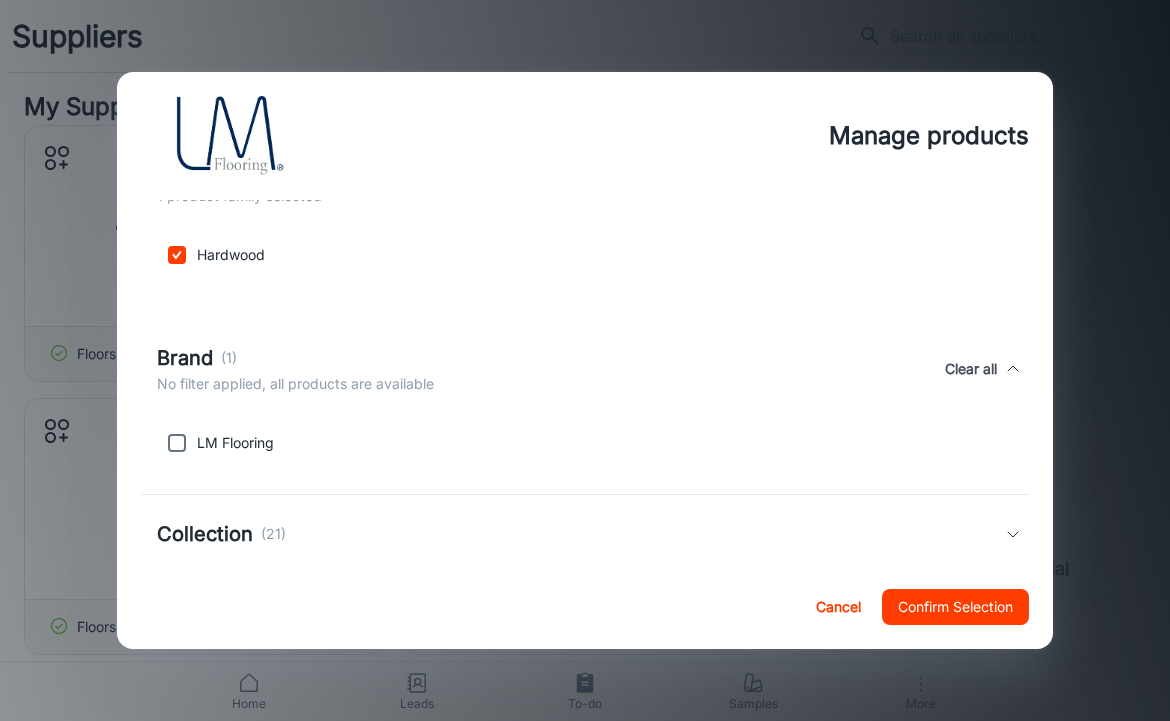click at bounding box center (177, 443) 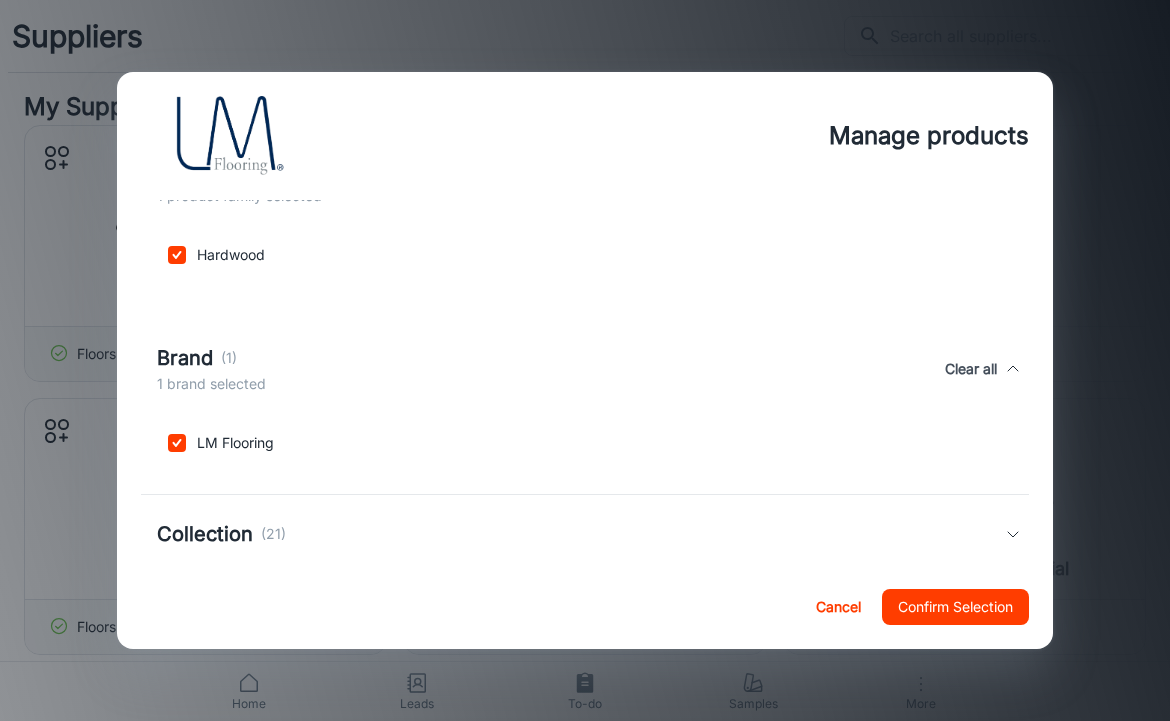 scroll, scrollTop: 435, scrollLeft: 0, axis: vertical 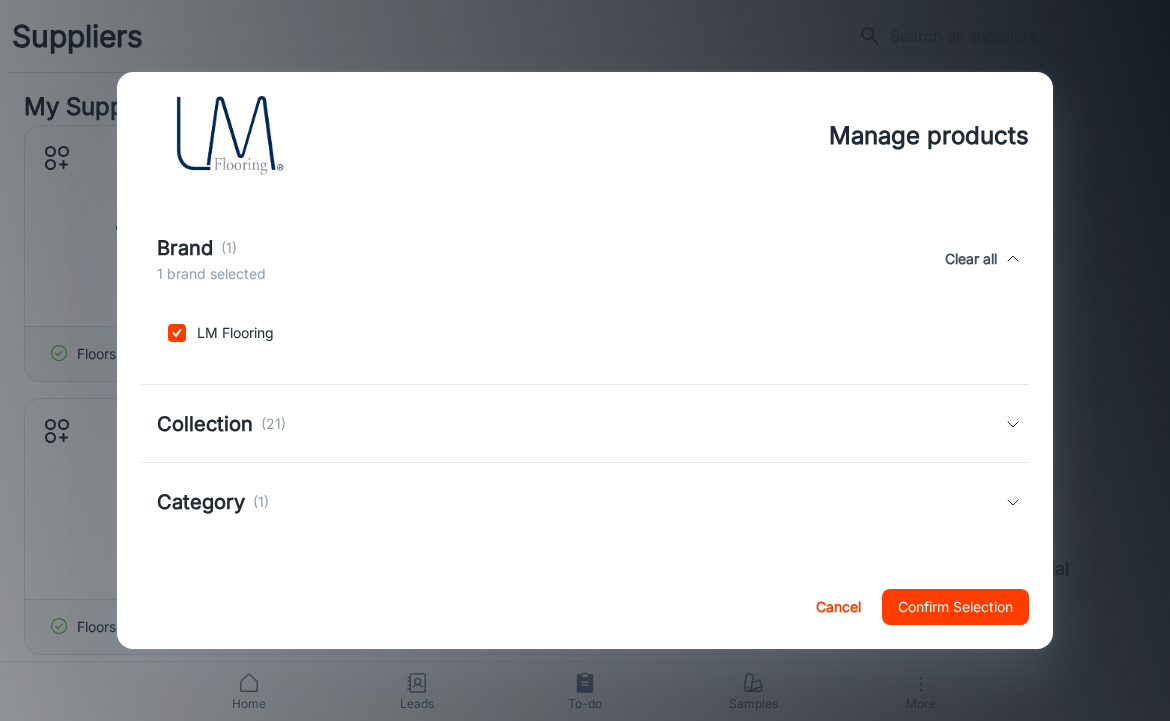 click on "Collection" at bounding box center (205, 424) 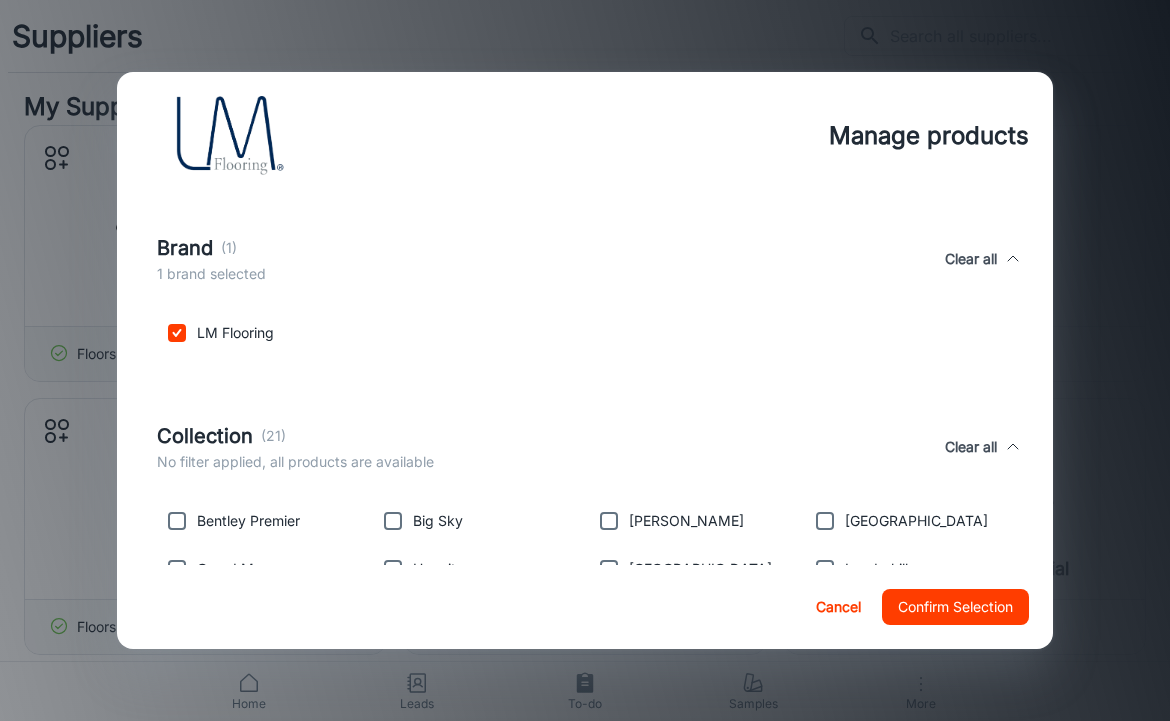 scroll, scrollTop: 649, scrollLeft: 0, axis: vertical 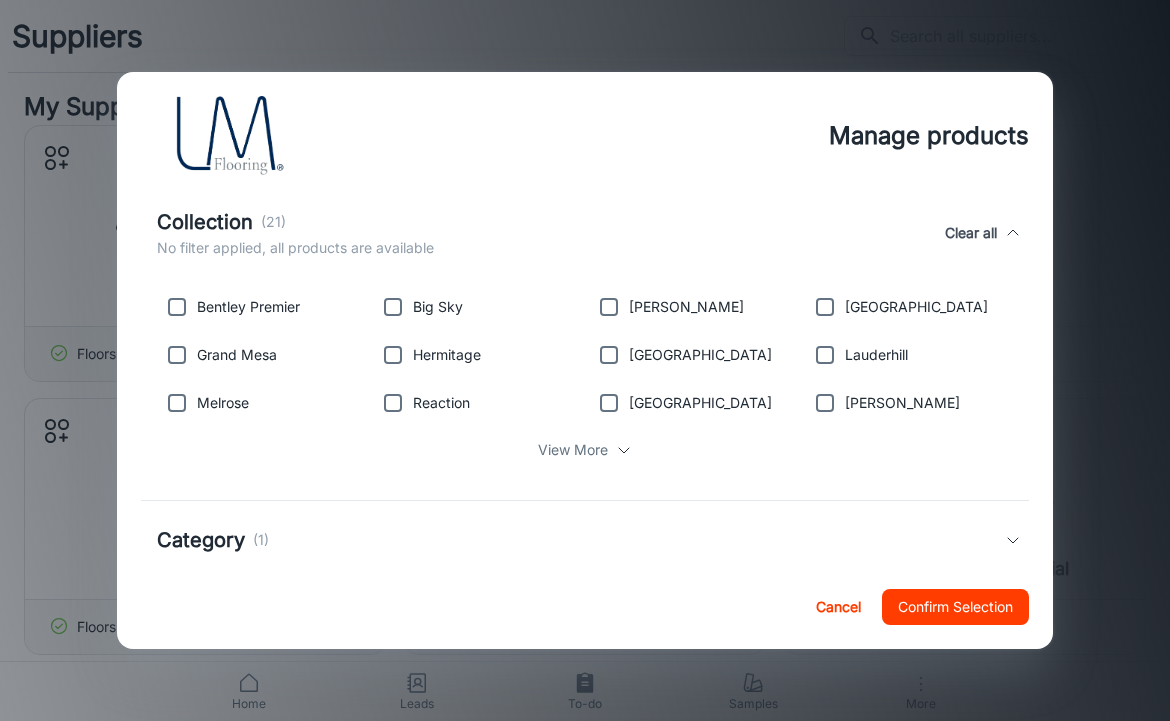 click at bounding box center (177, 307) 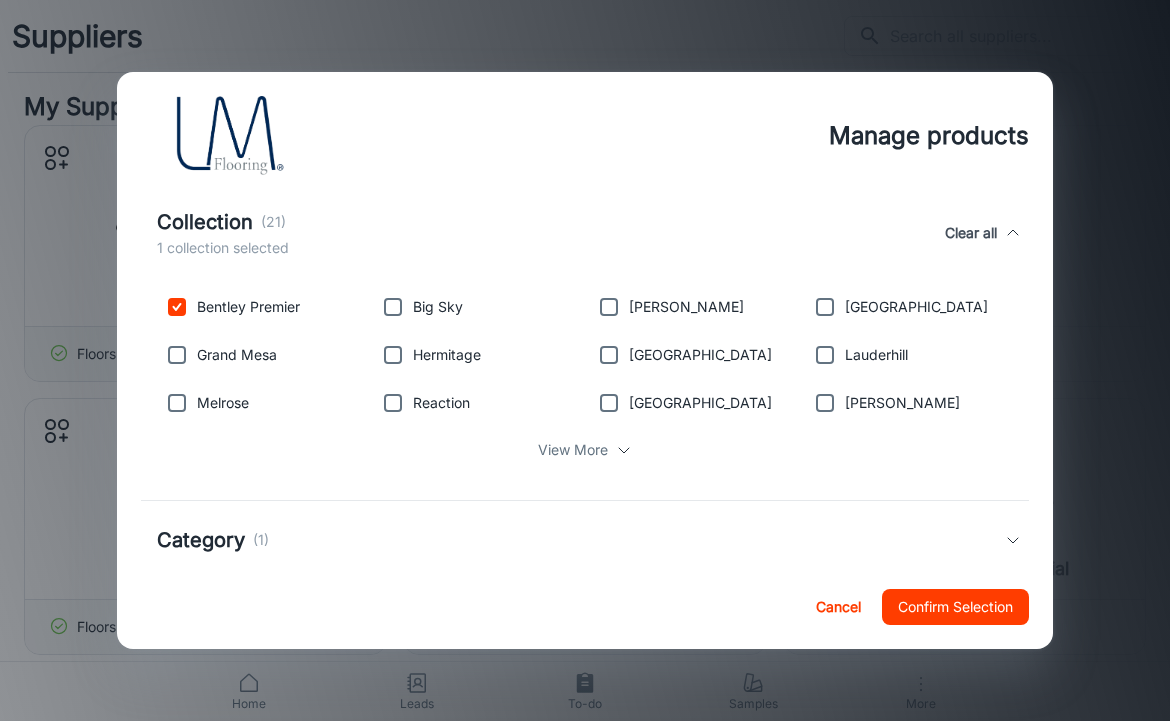 click on "View More" at bounding box center (585, 450) 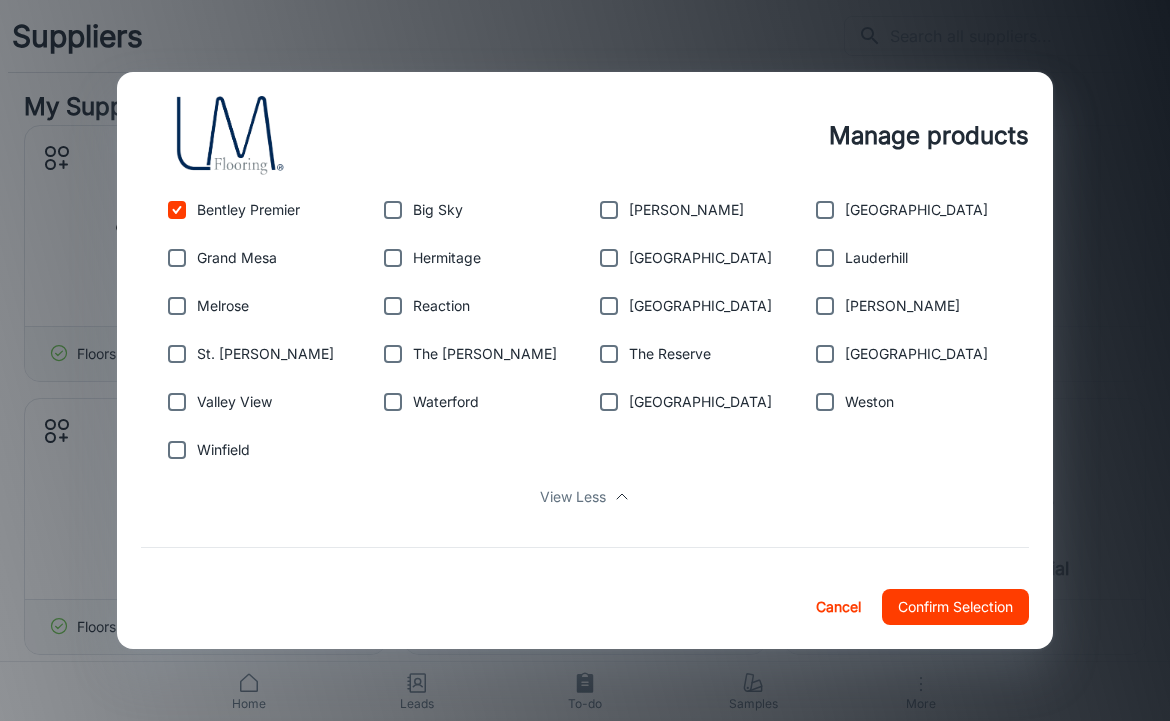 scroll, scrollTop: 716, scrollLeft: 0, axis: vertical 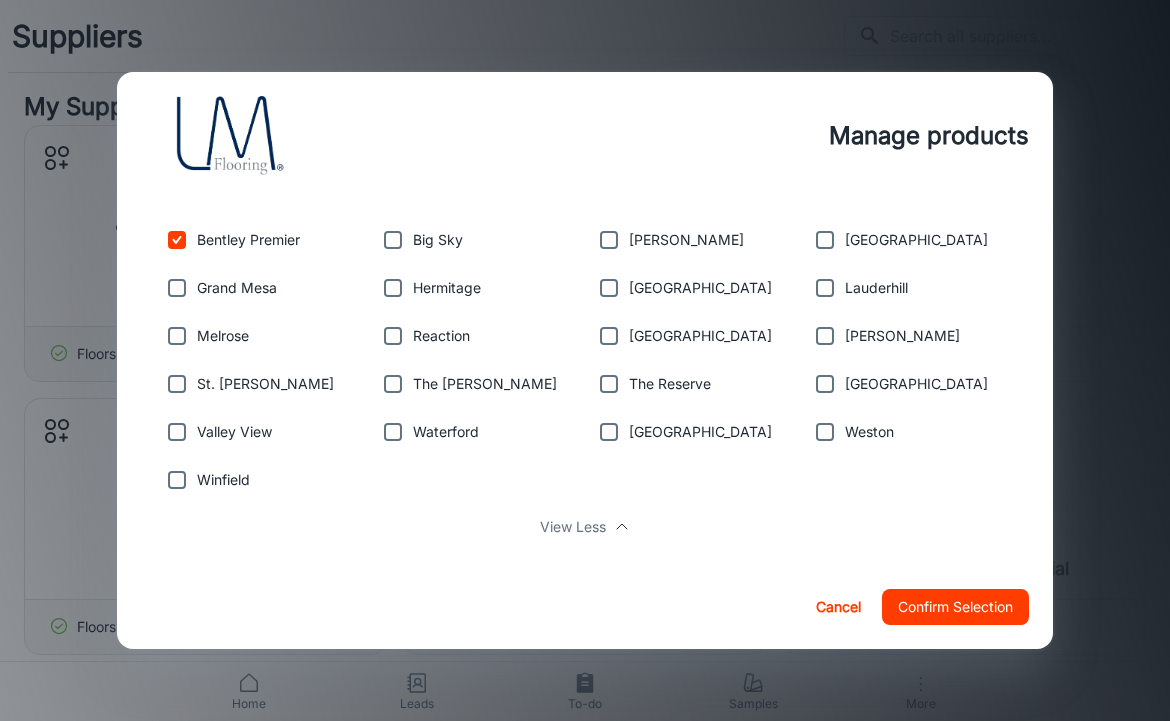 click at bounding box center (393, 240) 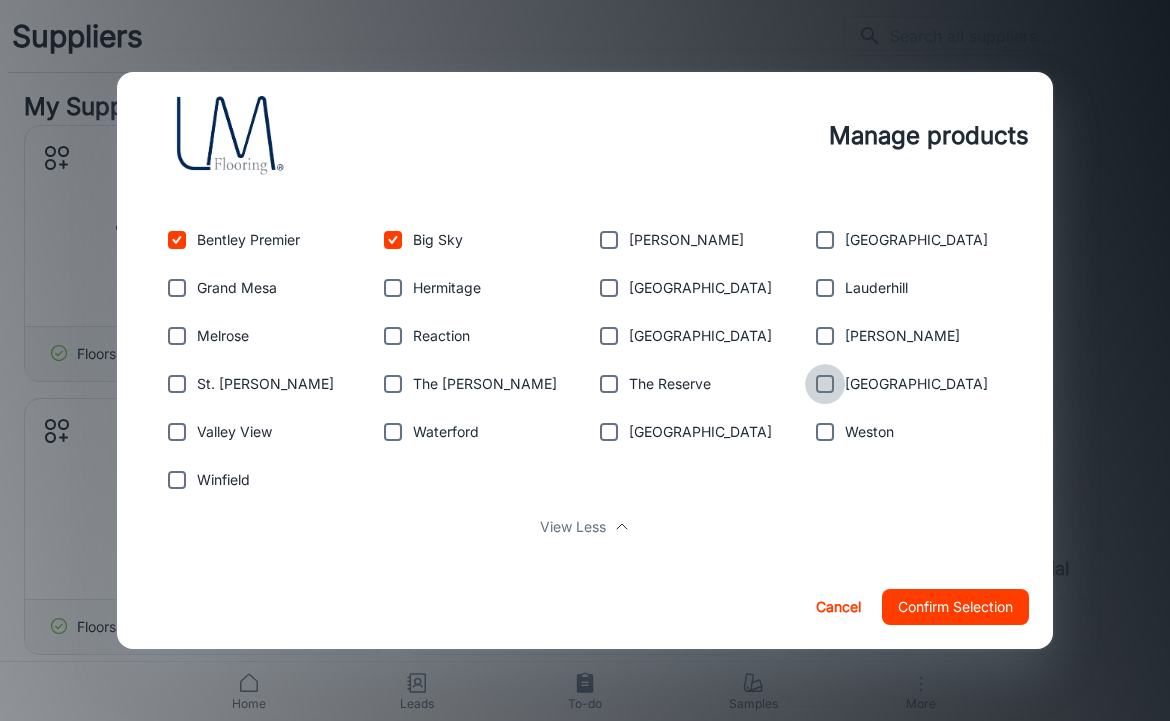 click at bounding box center (825, 384) 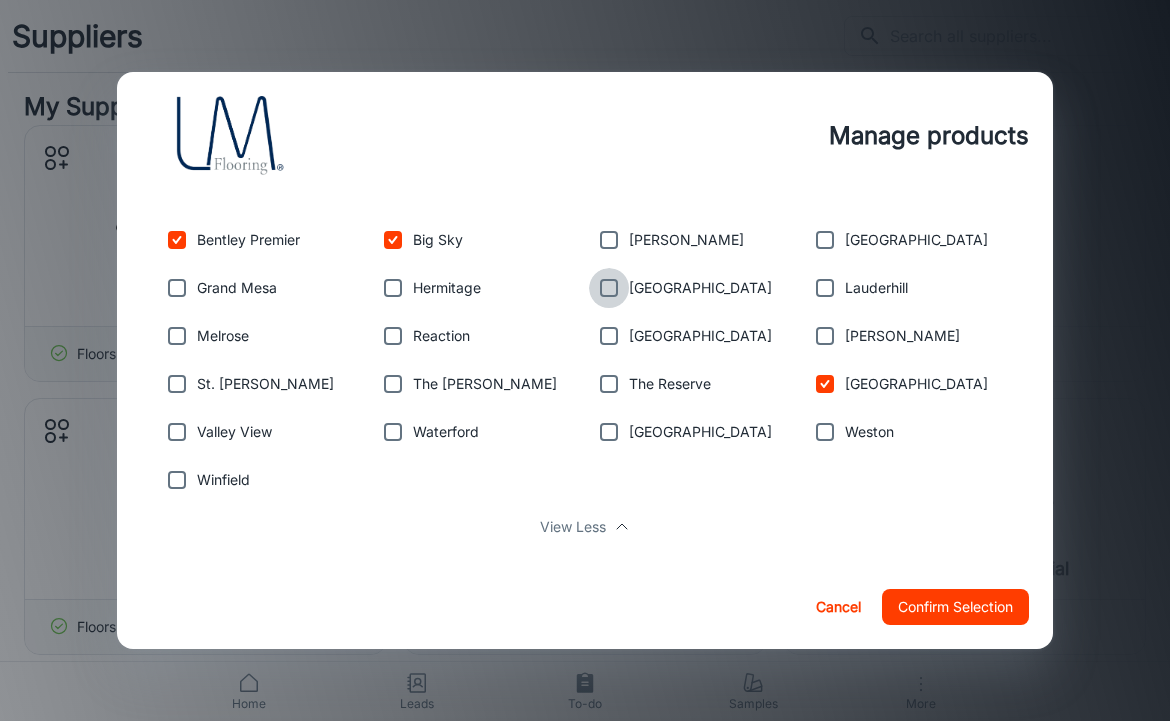 click at bounding box center [609, 288] 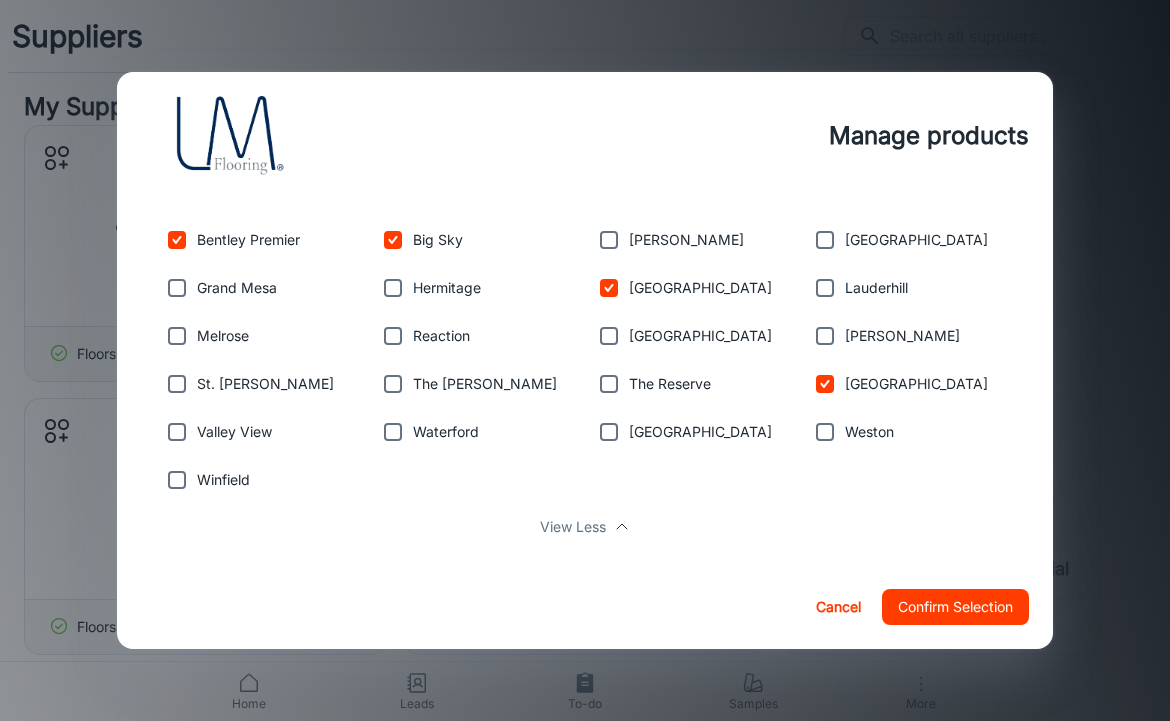 click at bounding box center [825, 288] 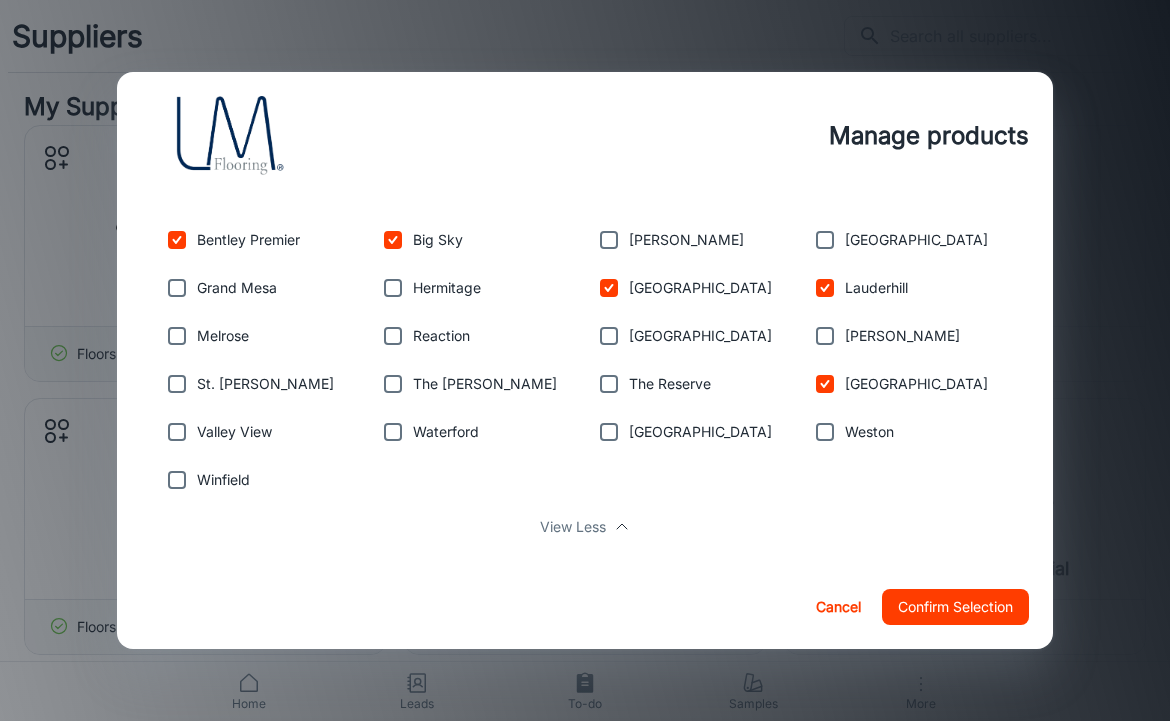 click at bounding box center [393, 336] 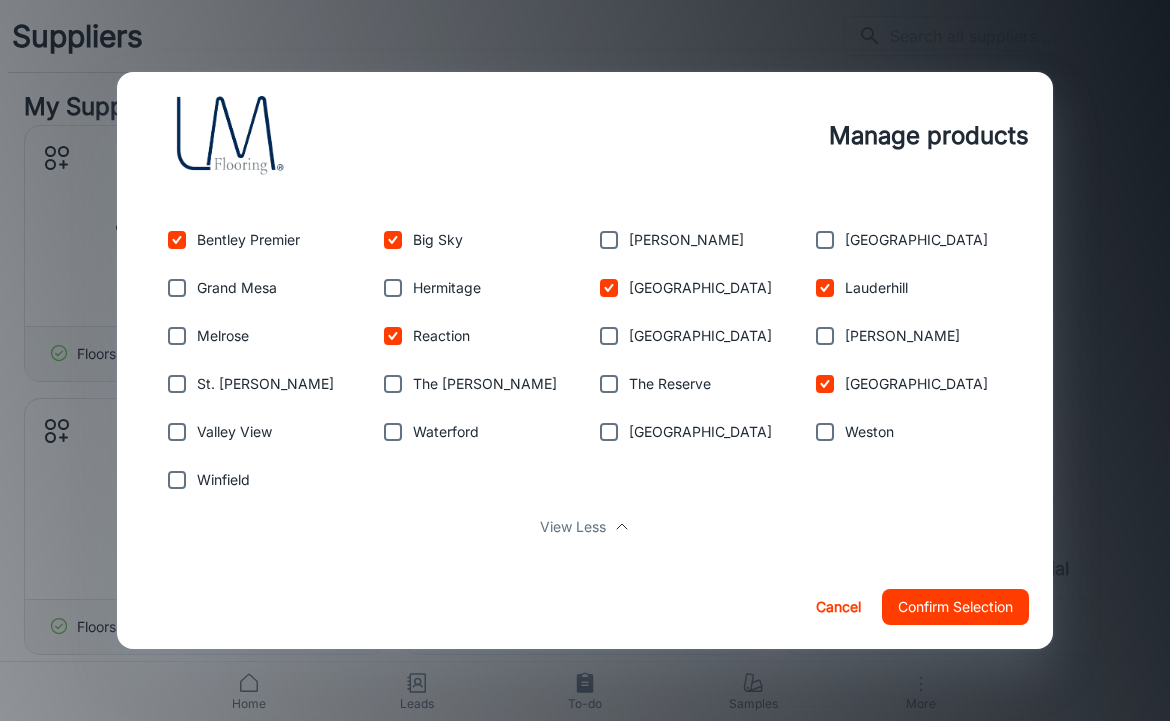 click at bounding box center (609, 384) 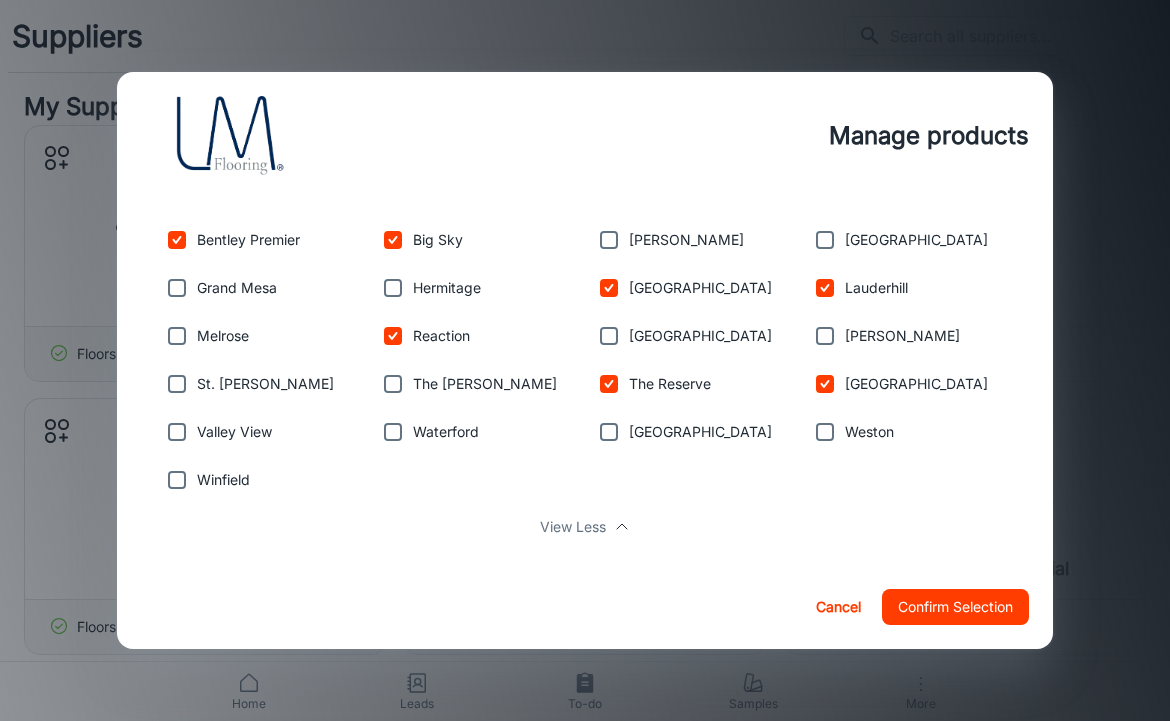 click on "Confirm Selection" at bounding box center [955, 607] 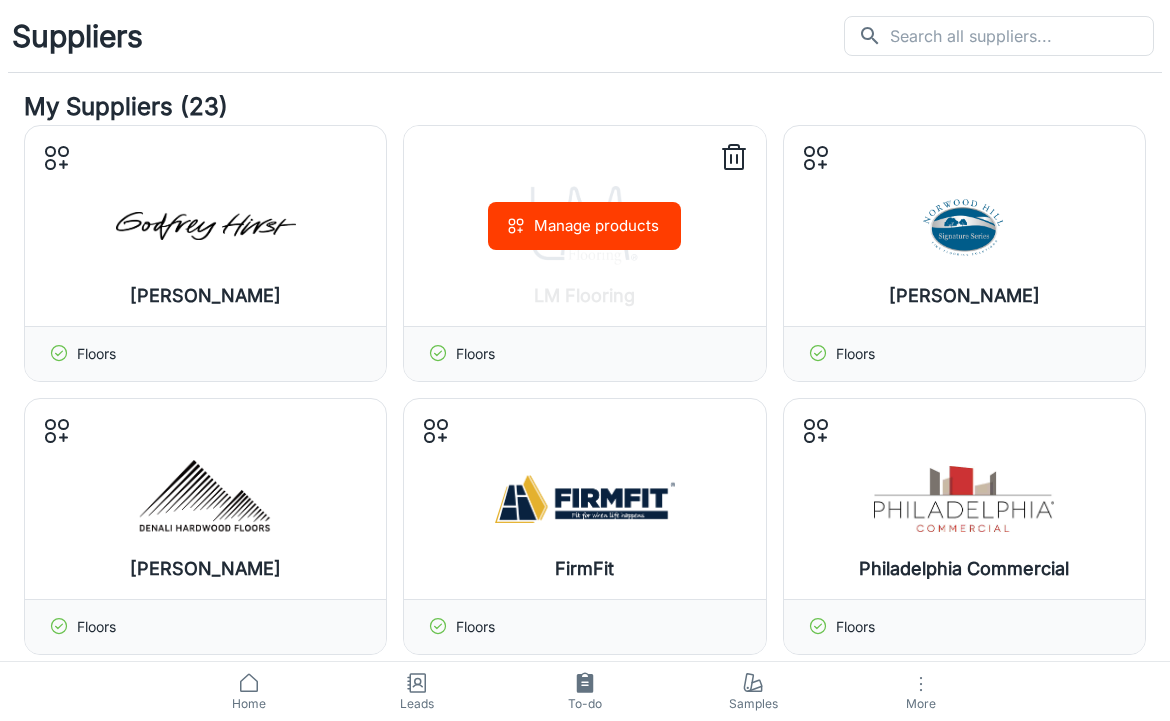 click on "Manage products" at bounding box center [584, 226] 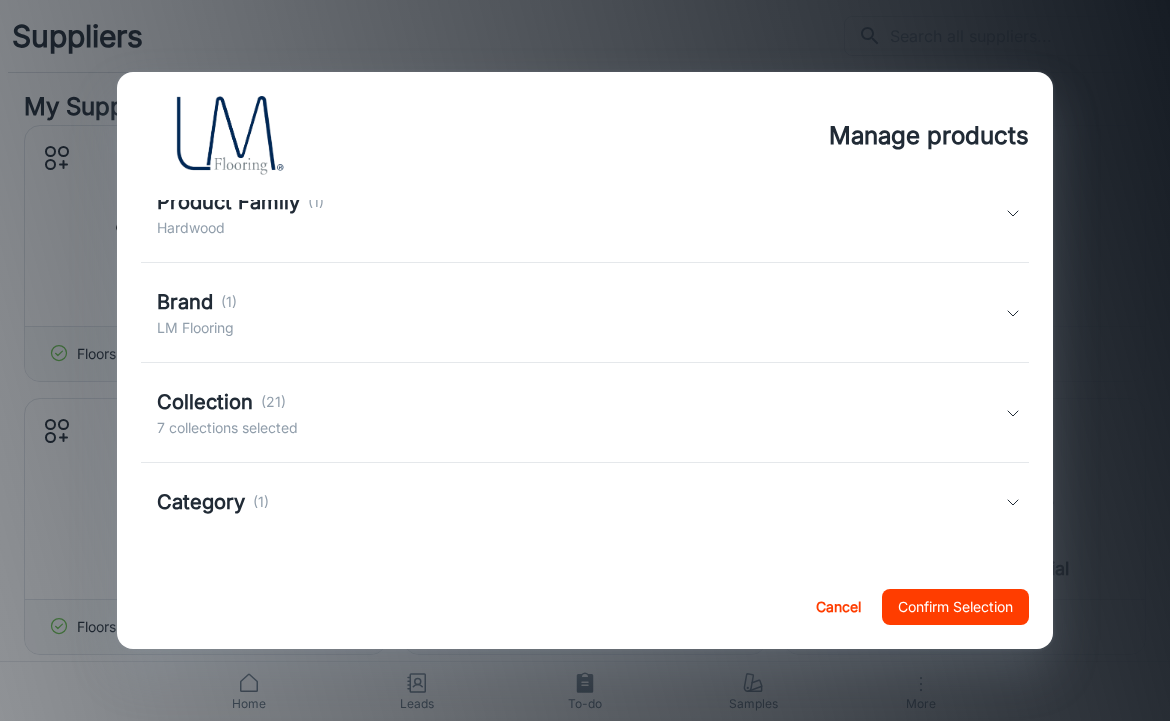 scroll, scrollTop: 193, scrollLeft: 0, axis: vertical 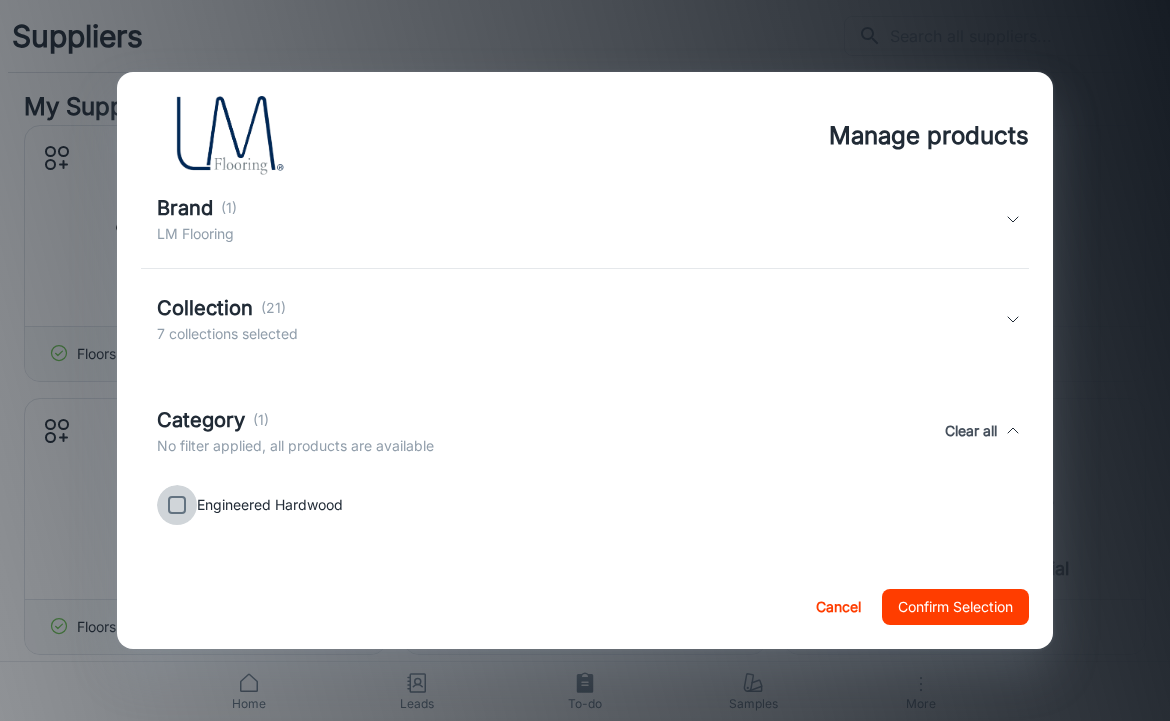 click at bounding box center [177, 505] 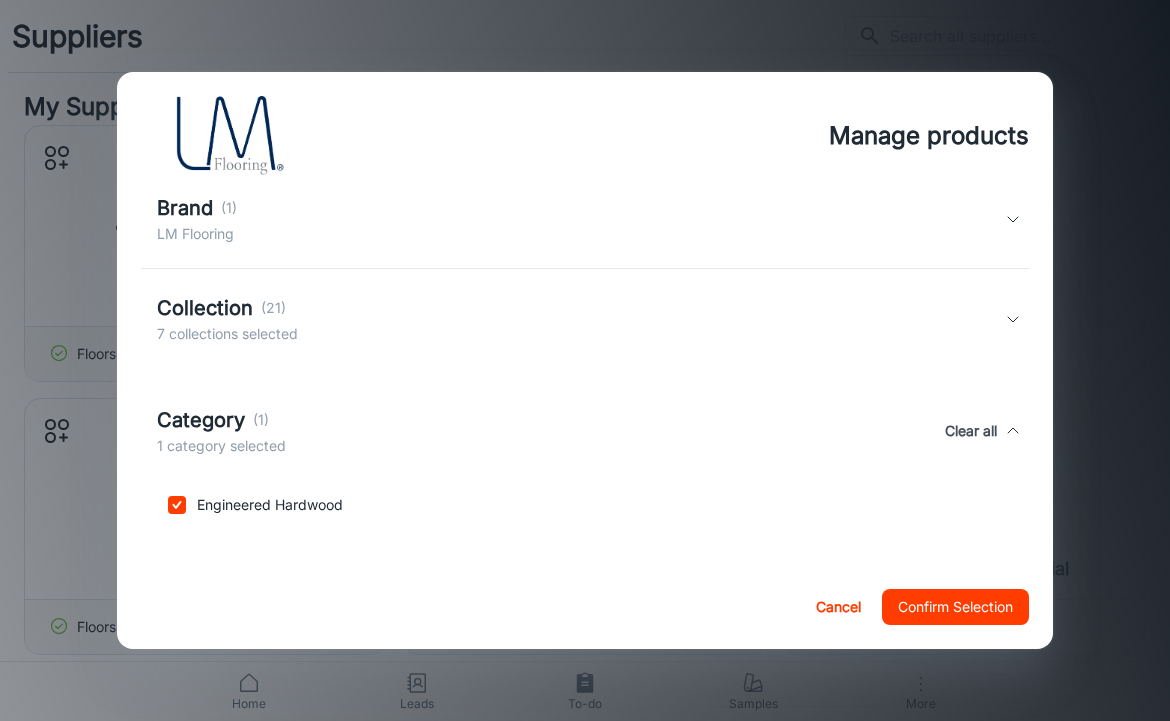 click on "Confirm Selection" at bounding box center (955, 607) 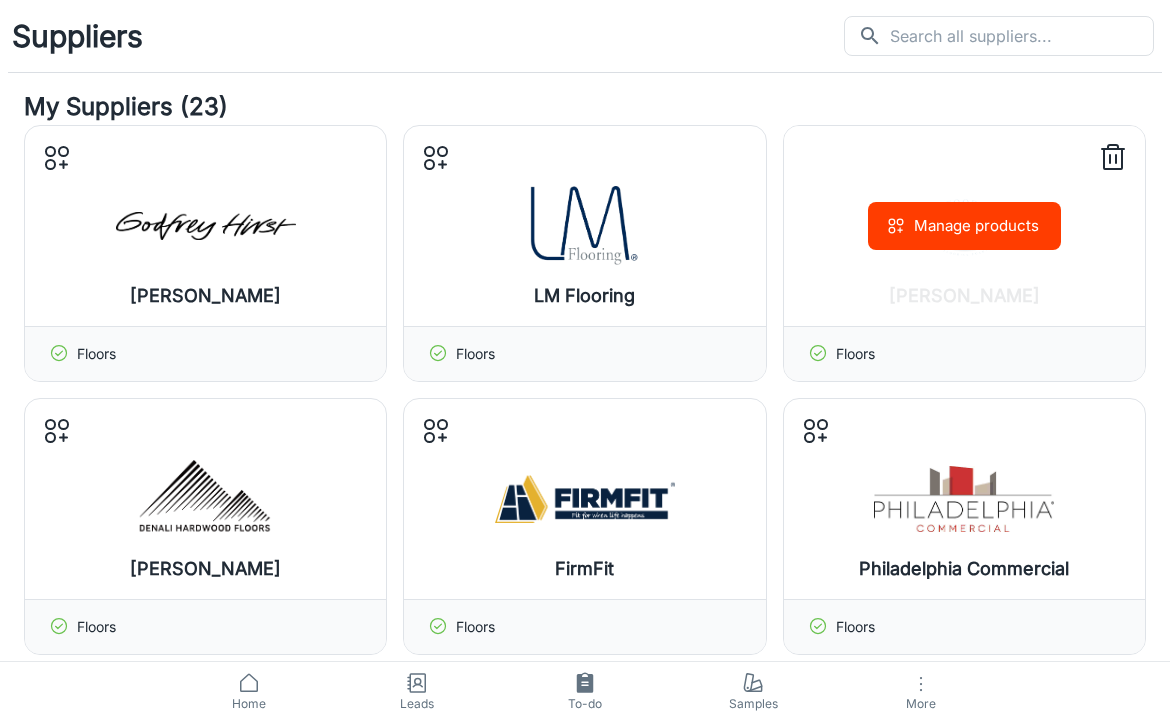 click on "Manage products" at bounding box center [964, 226] 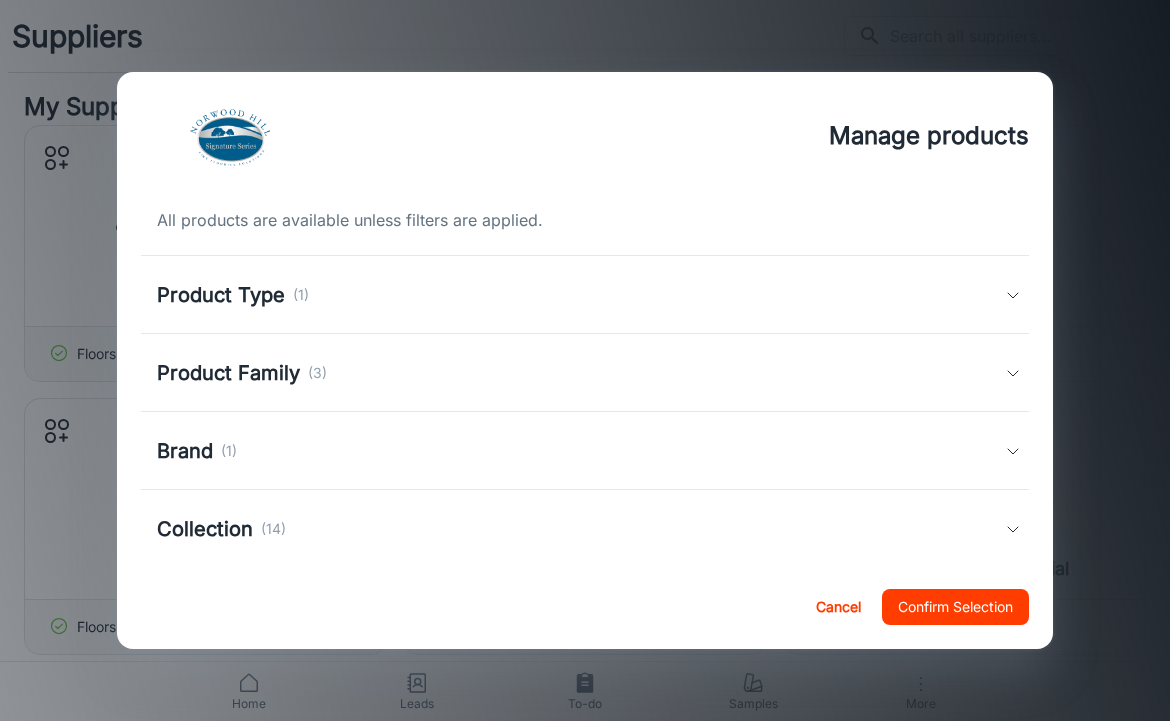click on "Product Type (1)" at bounding box center (585, 295) 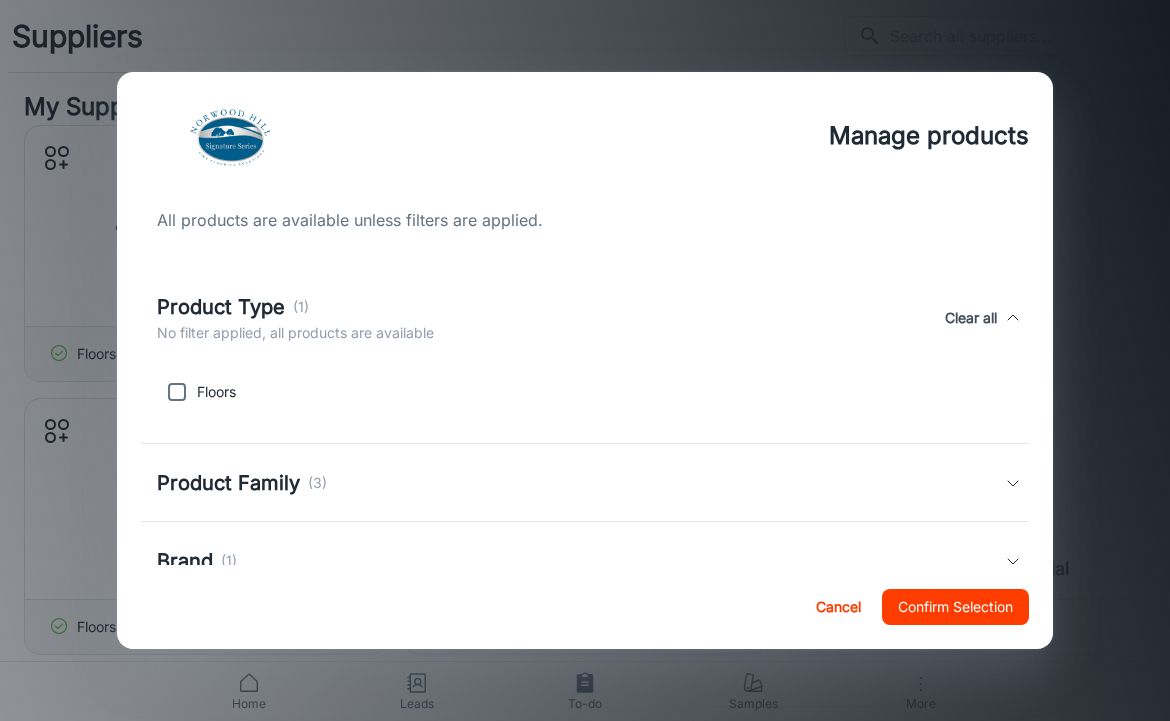 click at bounding box center (177, 392) 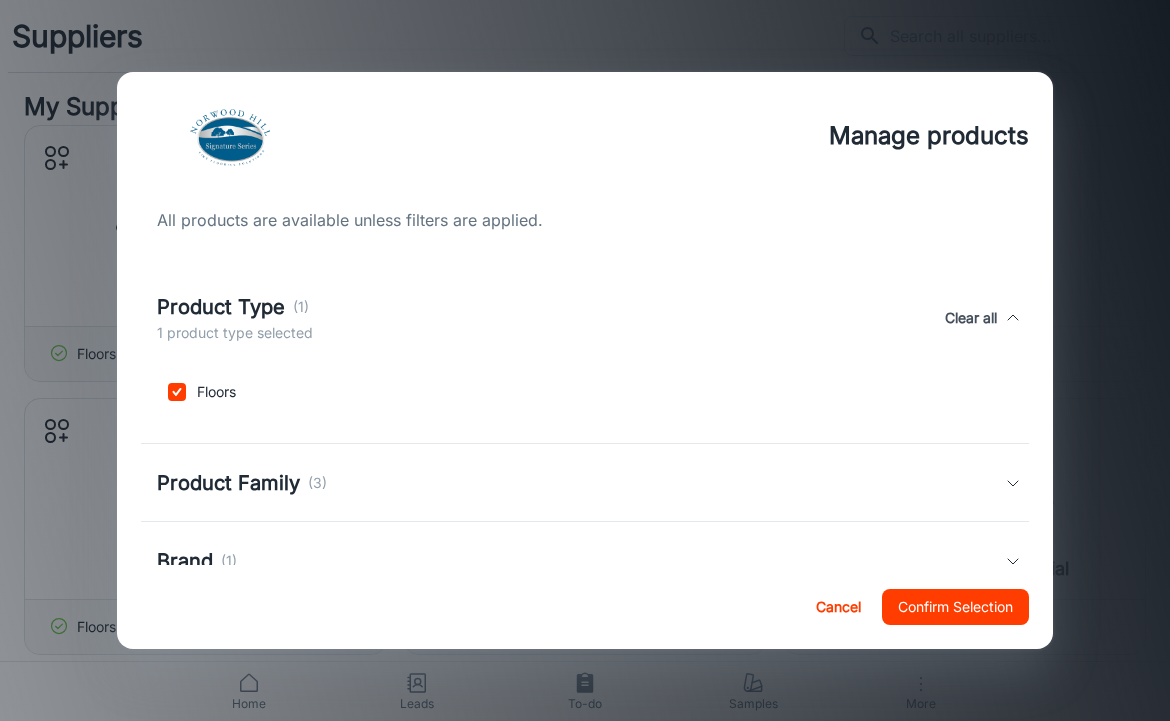 click on "Product Family" at bounding box center [228, 483] 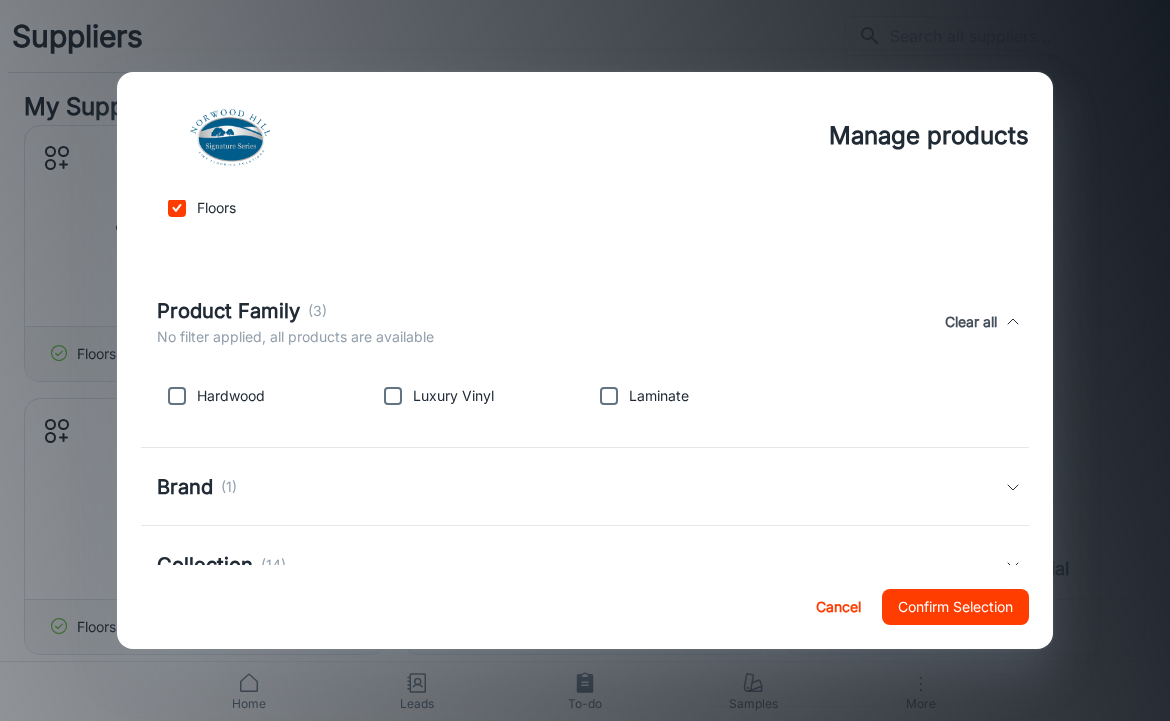 scroll, scrollTop: 203, scrollLeft: 0, axis: vertical 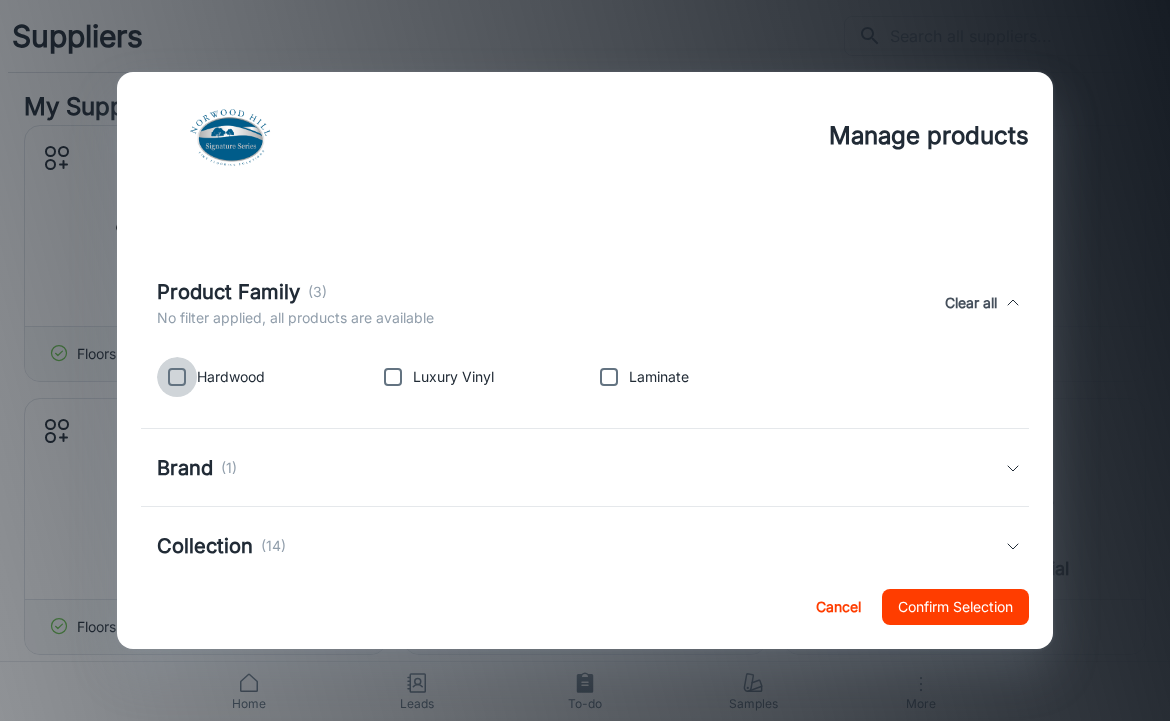 click at bounding box center (177, 377) 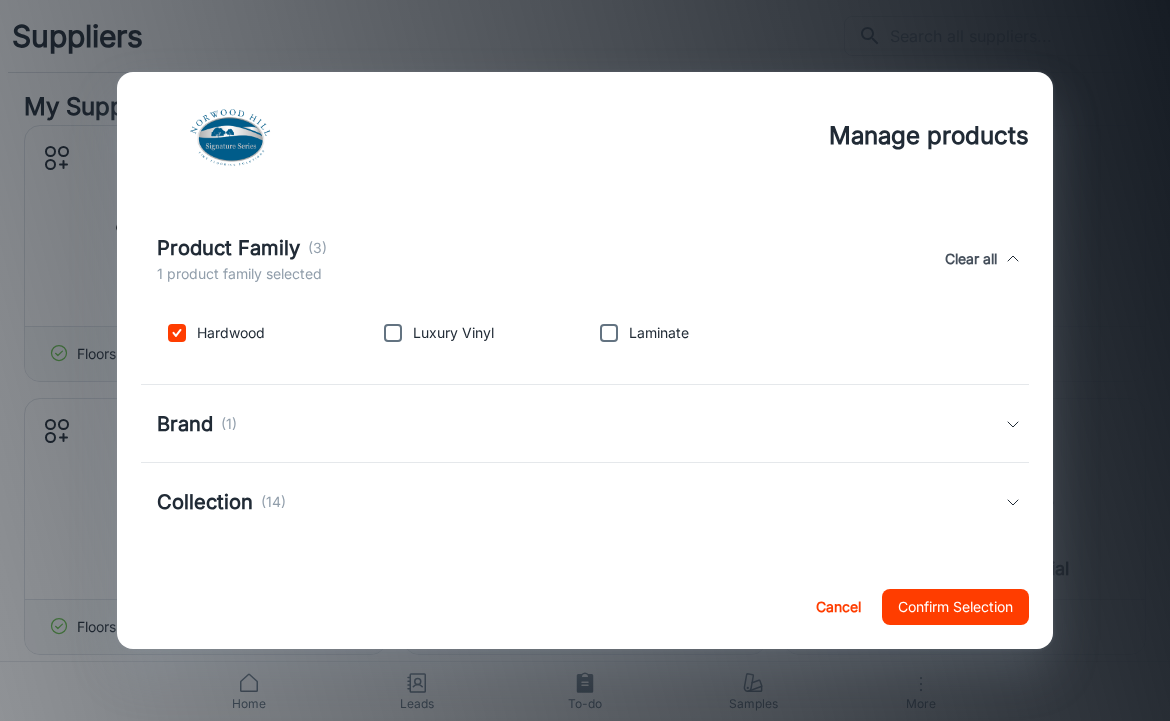 click on "Brand" at bounding box center [185, 424] 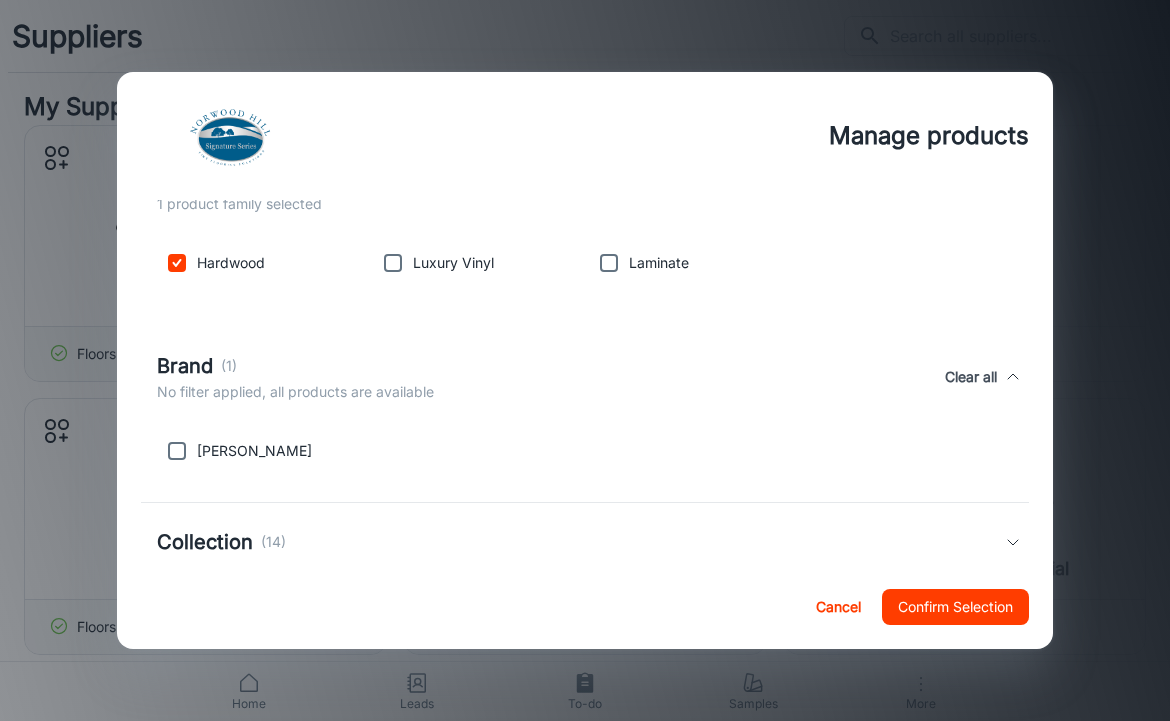 click at bounding box center (177, 451) 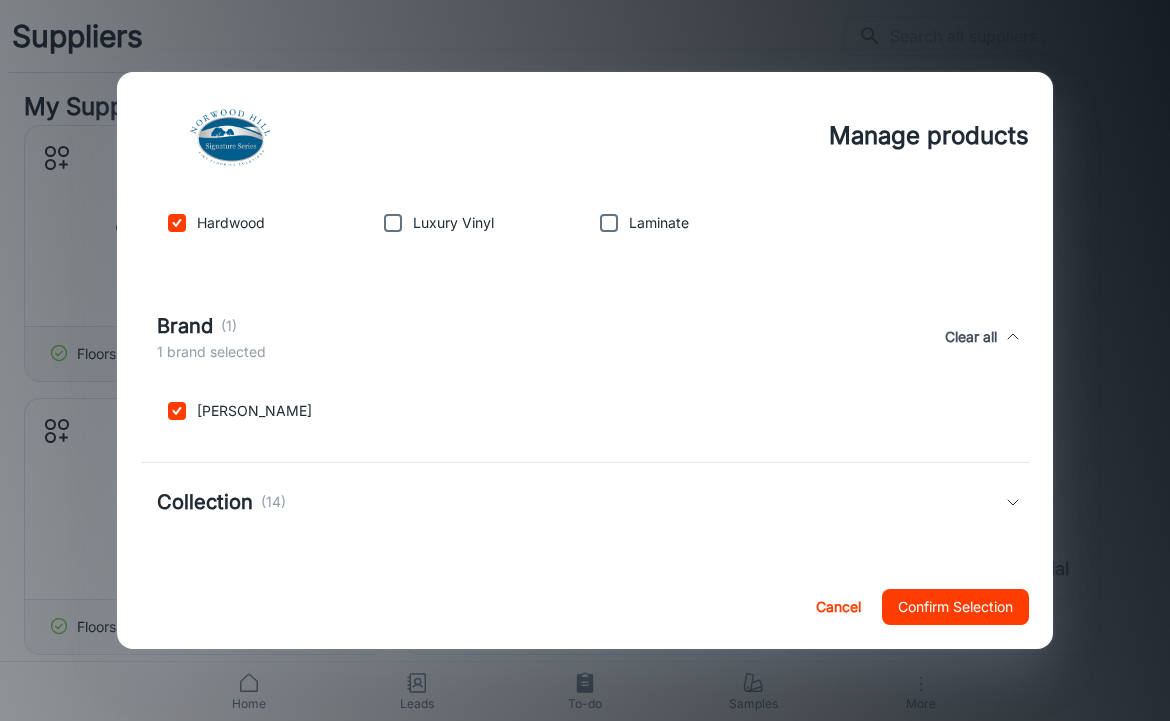 click on "Collection (14)" at bounding box center [585, 502] 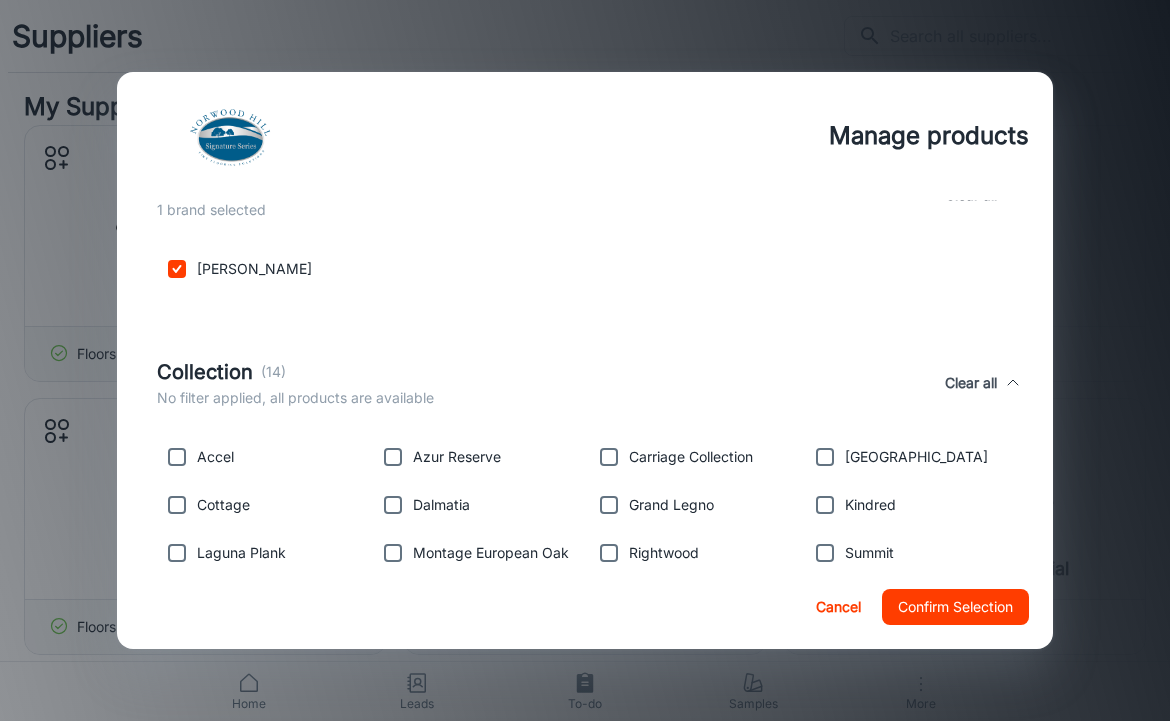 scroll, scrollTop: 591, scrollLeft: 0, axis: vertical 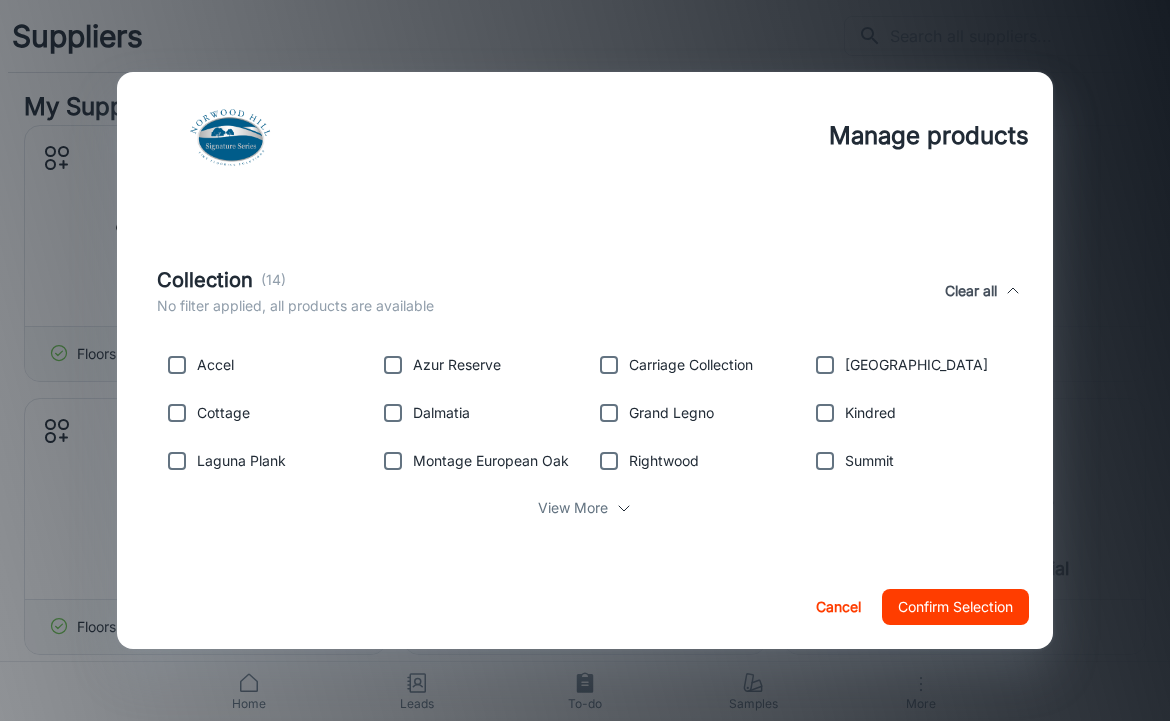 click at bounding box center (609, 365) 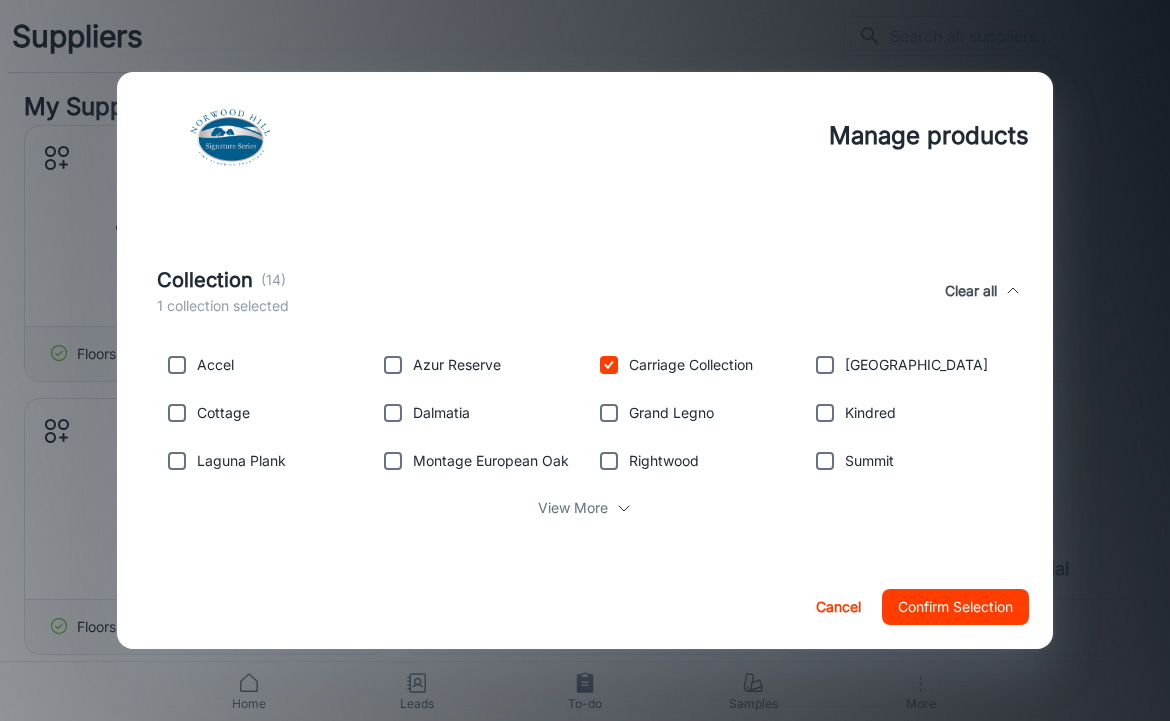 click at bounding box center [393, 413] 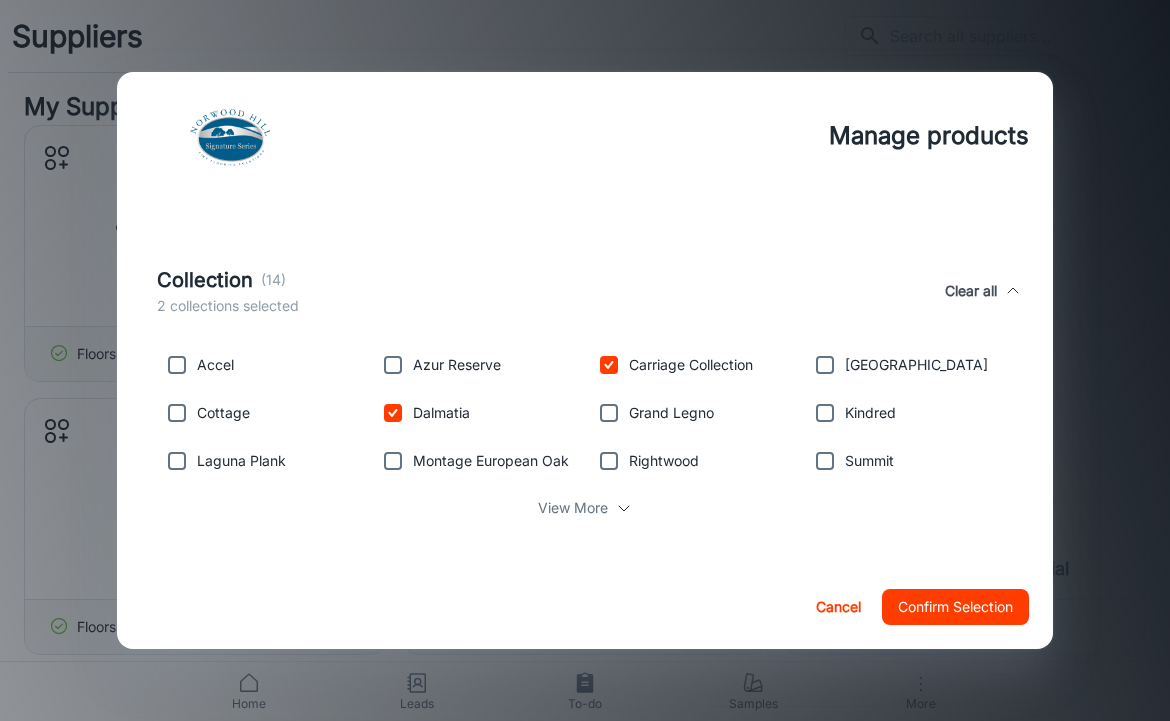 click on "View More" at bounding box center (585, 508) 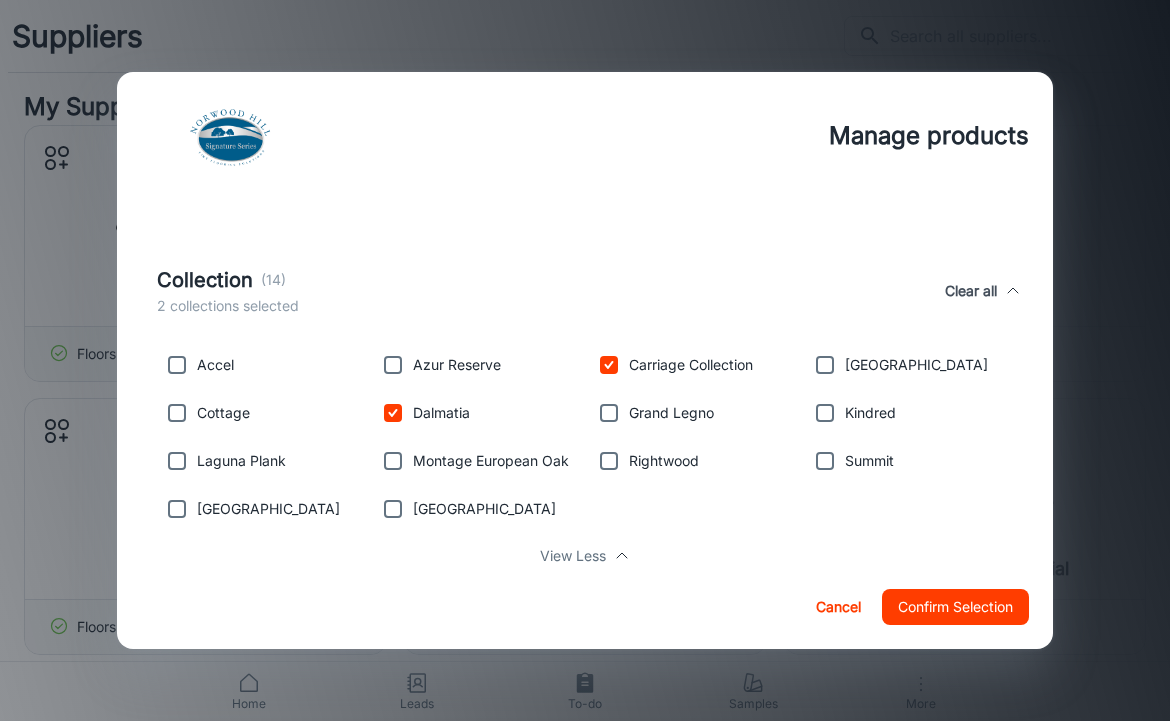 click on "[GEOGRAPHIC_DATA]" at bounding box center (257, 505) 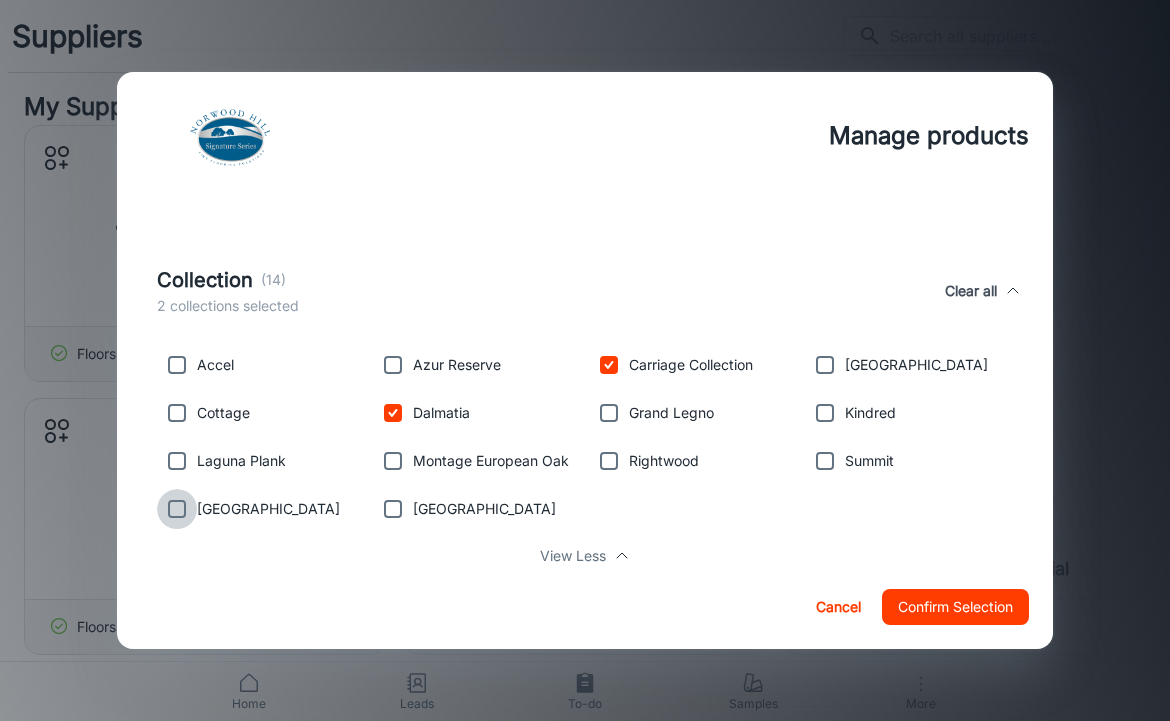 click at bounding box center (177, 509) 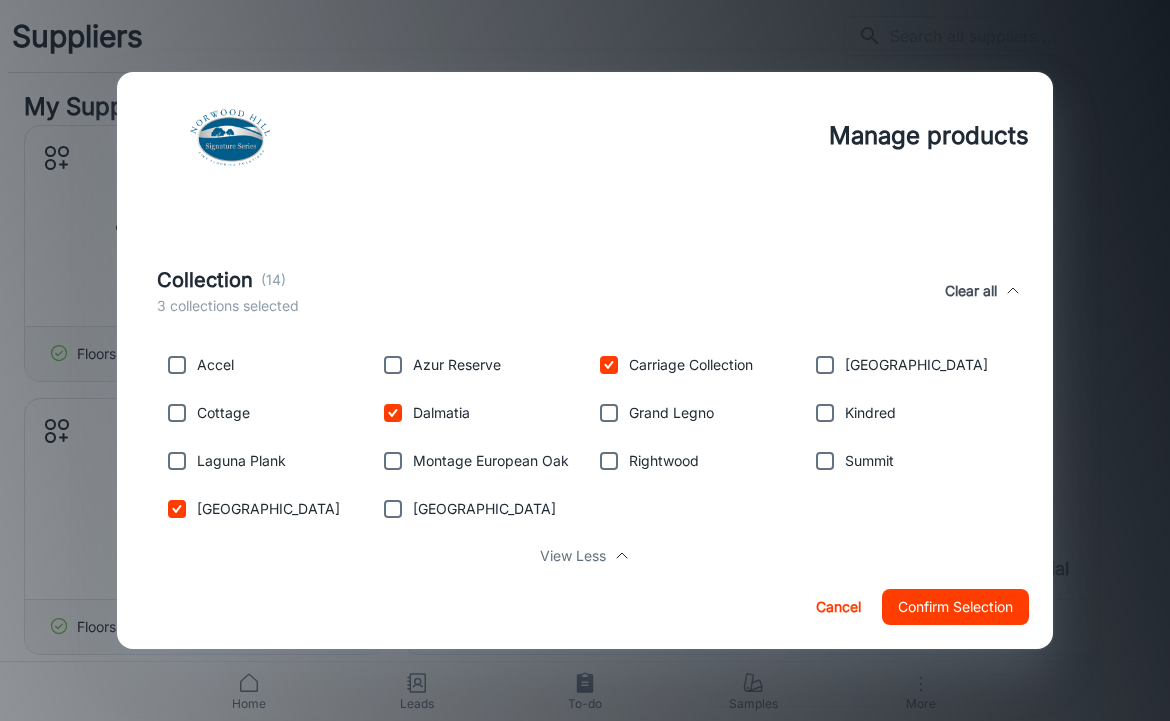 click on "View Less" at bounding box center (585, 556) 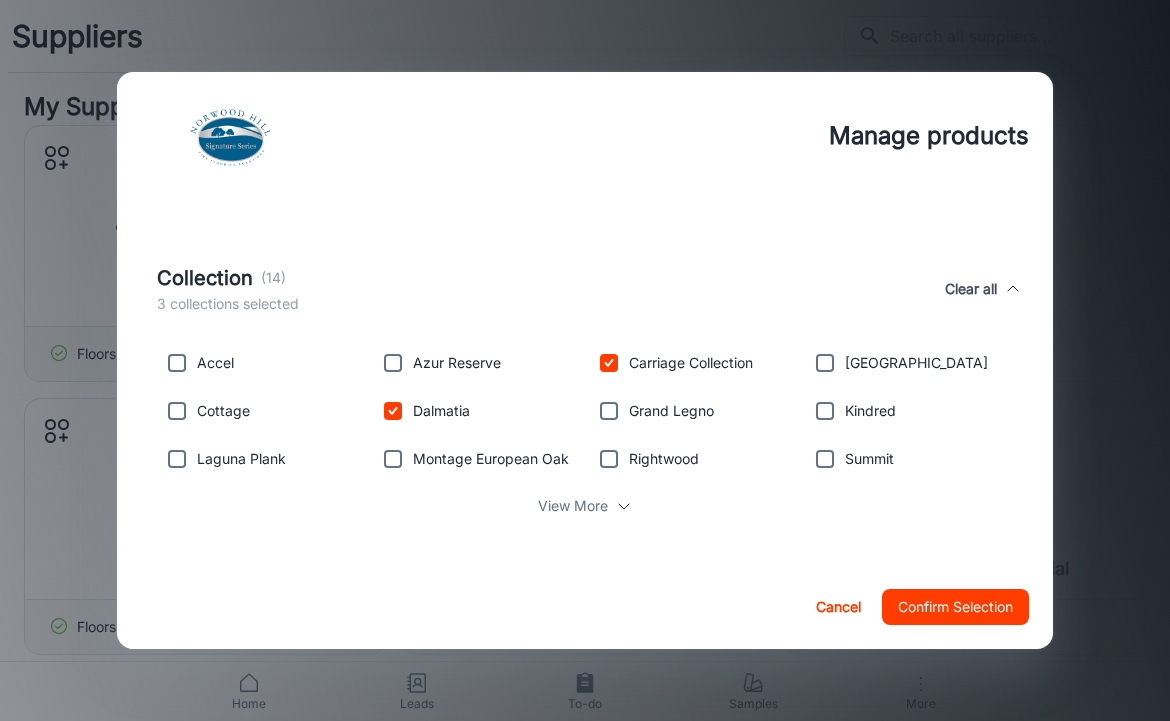 scroll, scrollTop: 593, scrollLeft: 0, axis: vertical 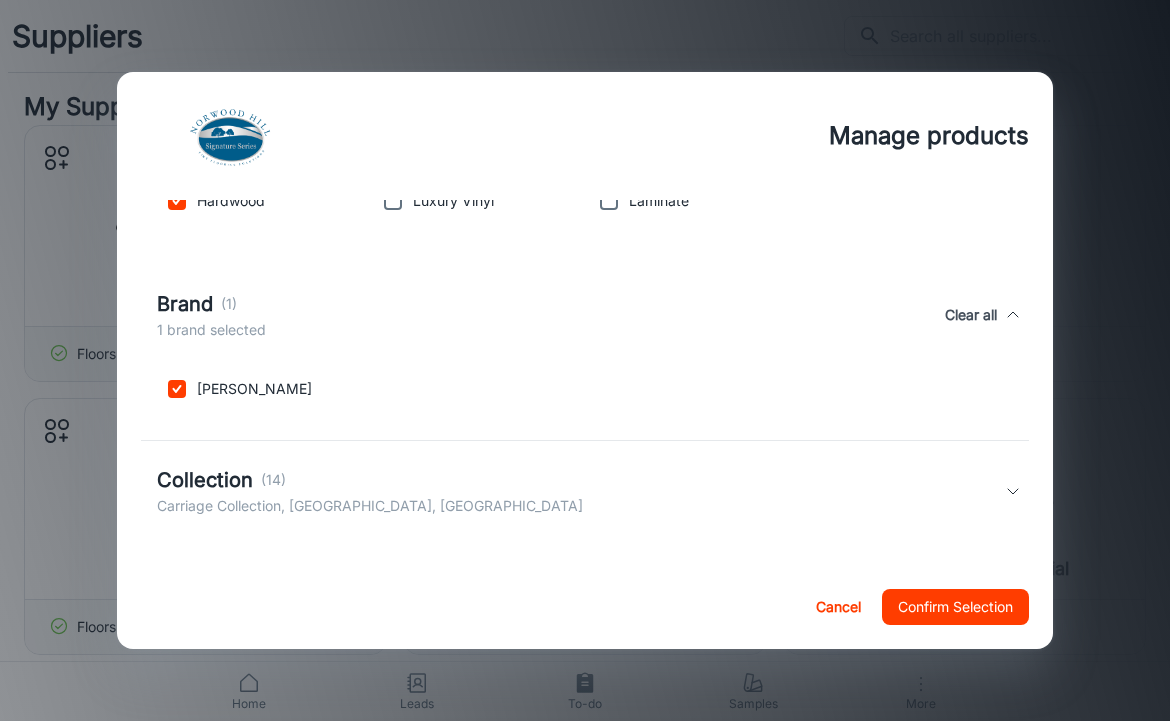 click on "Collection (14) Carriage Collection, [GEOGRAPHIC_DATA], [GEOGRAPHIC_DATA]" at bounding box center [585, 491] 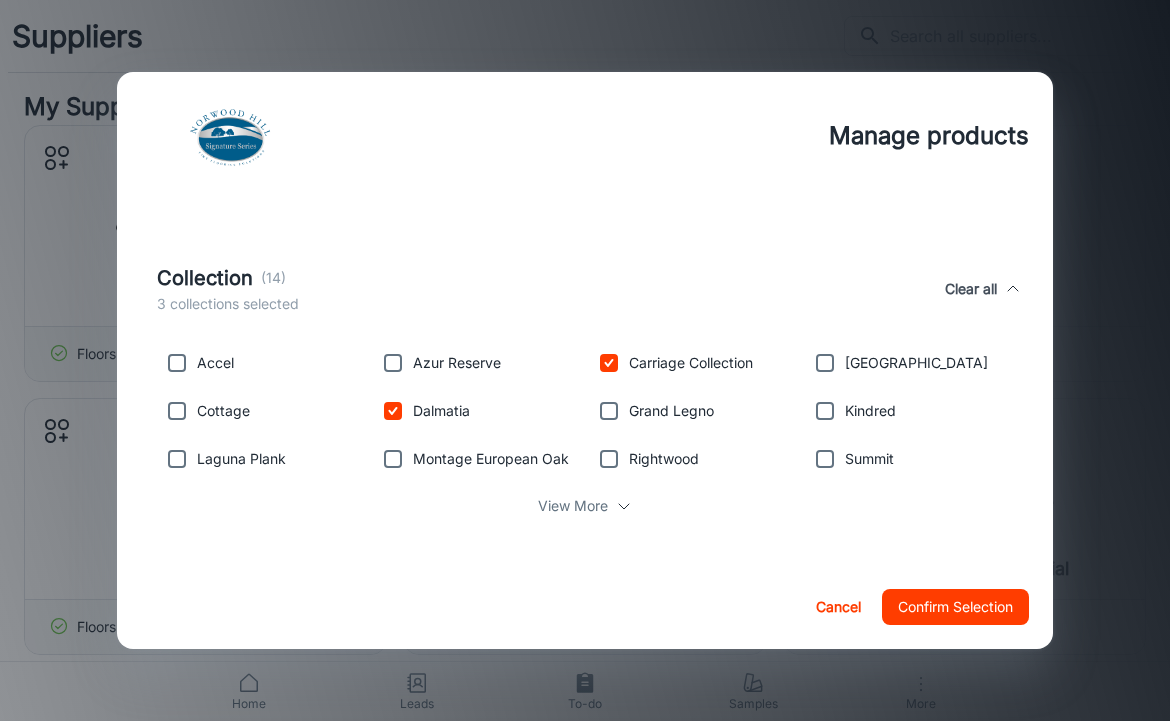 scroll, scrollTop: 593, scrollLeft: 0, axis: vertical 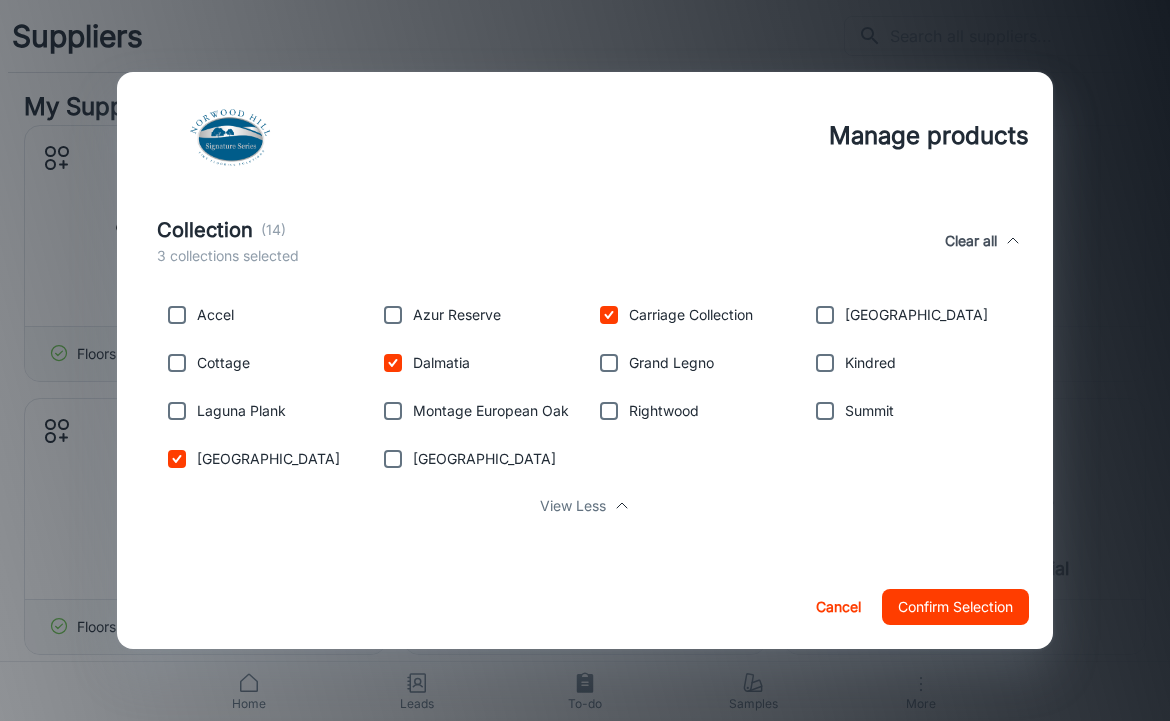 click on "Confirm Selection" at bounding box center [955, 607] 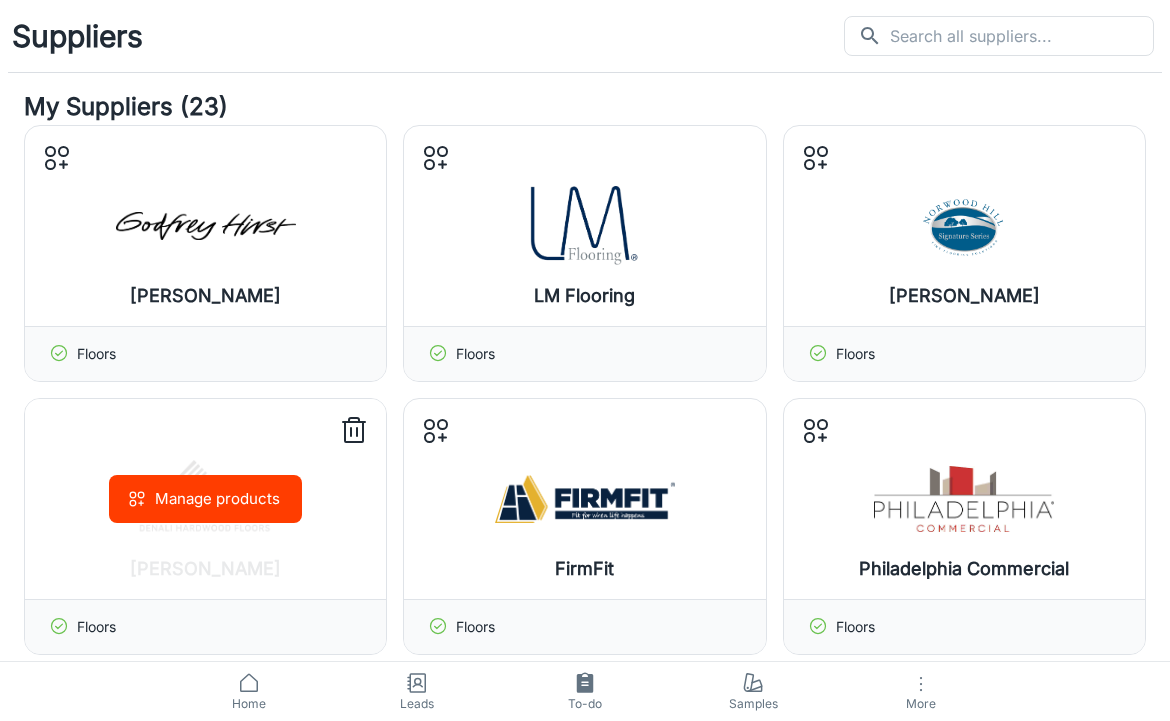 click on "Manage products" at bounding box center (205, 499) 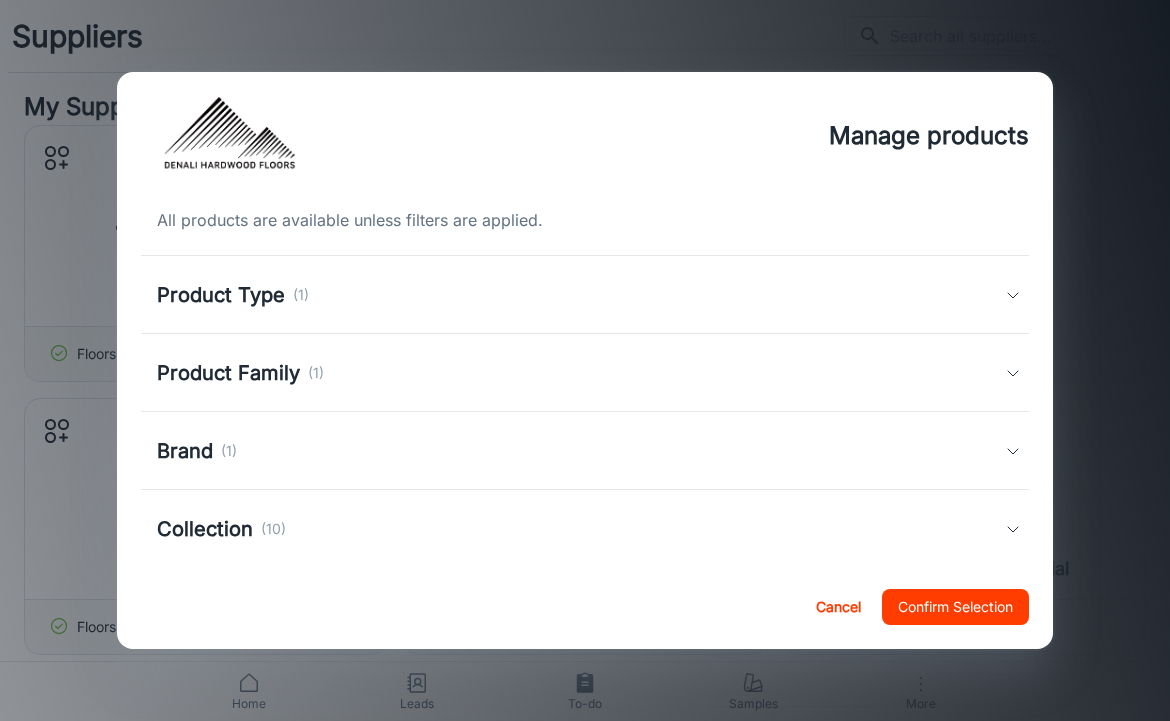 click on "Product Type" at bounding box center [221, 295] 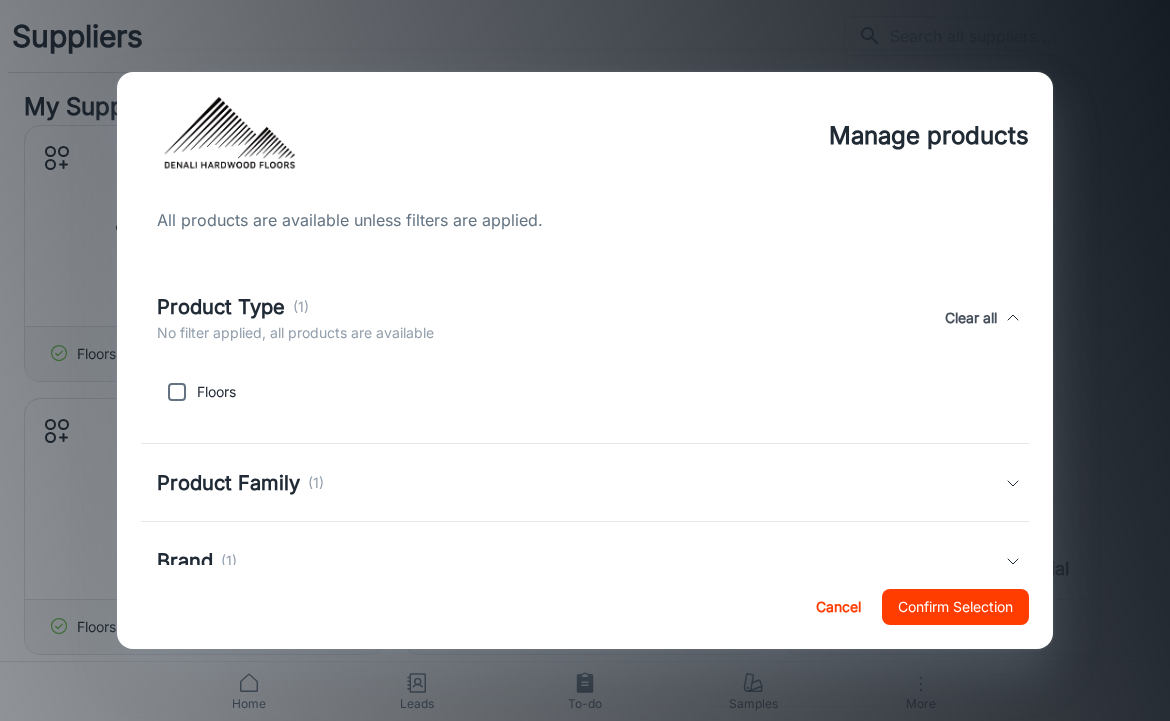 click at bounding box center [177, 392] 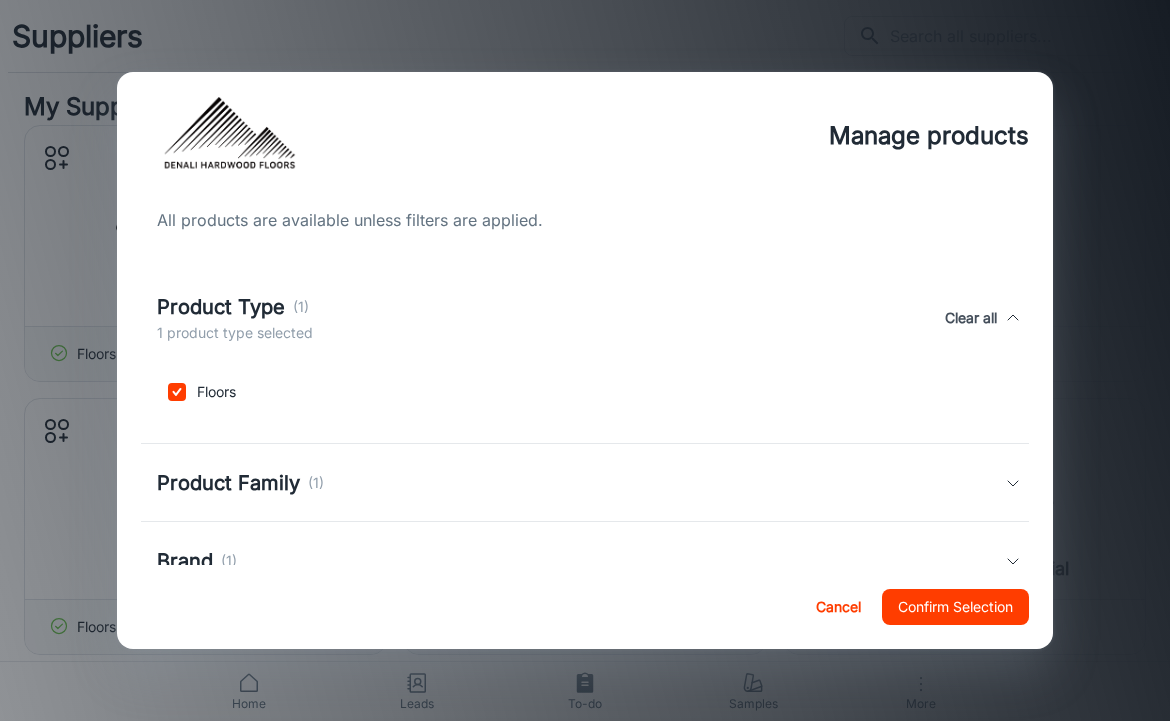 click on "Product Family" at bounding box center (228, 483) 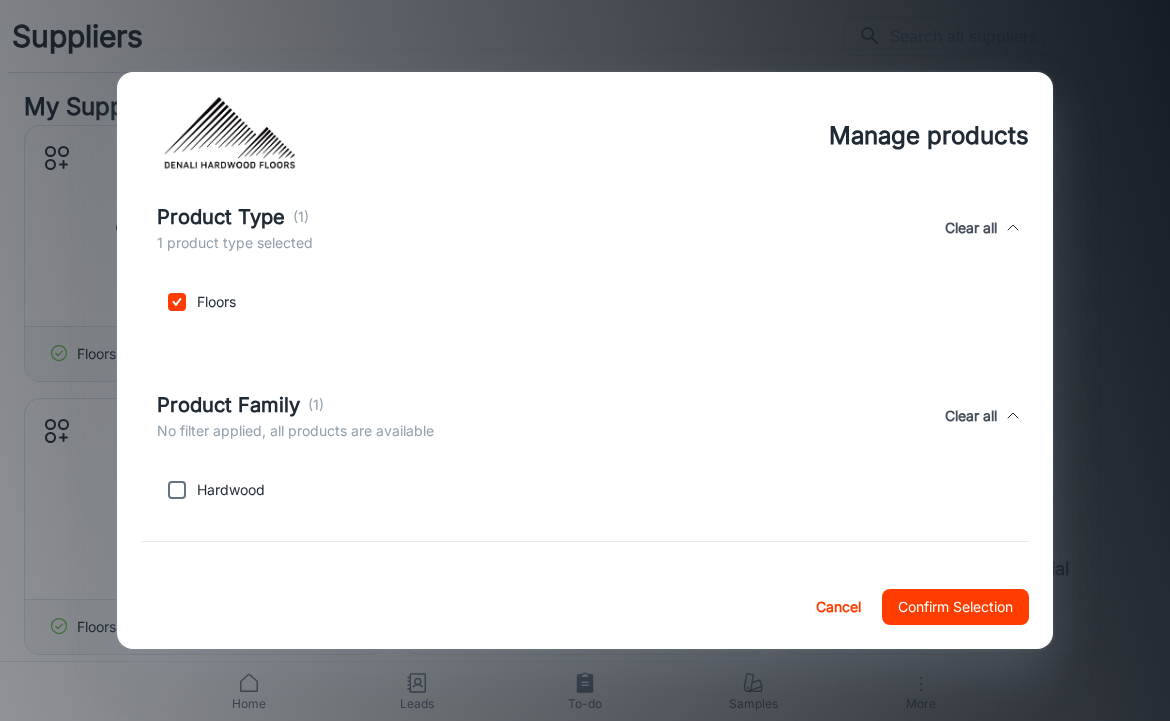 click at bounding box center [177, 490] 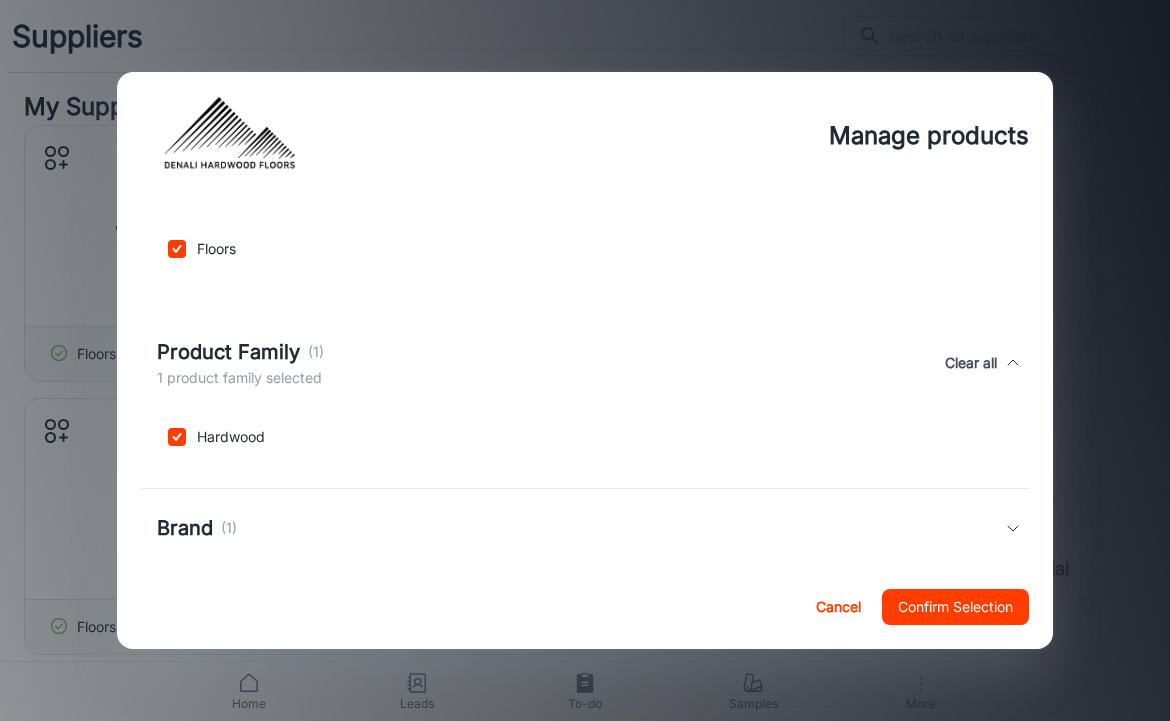 scroll, scrollTop: 287, scrollLeft: 0, axis: vertical 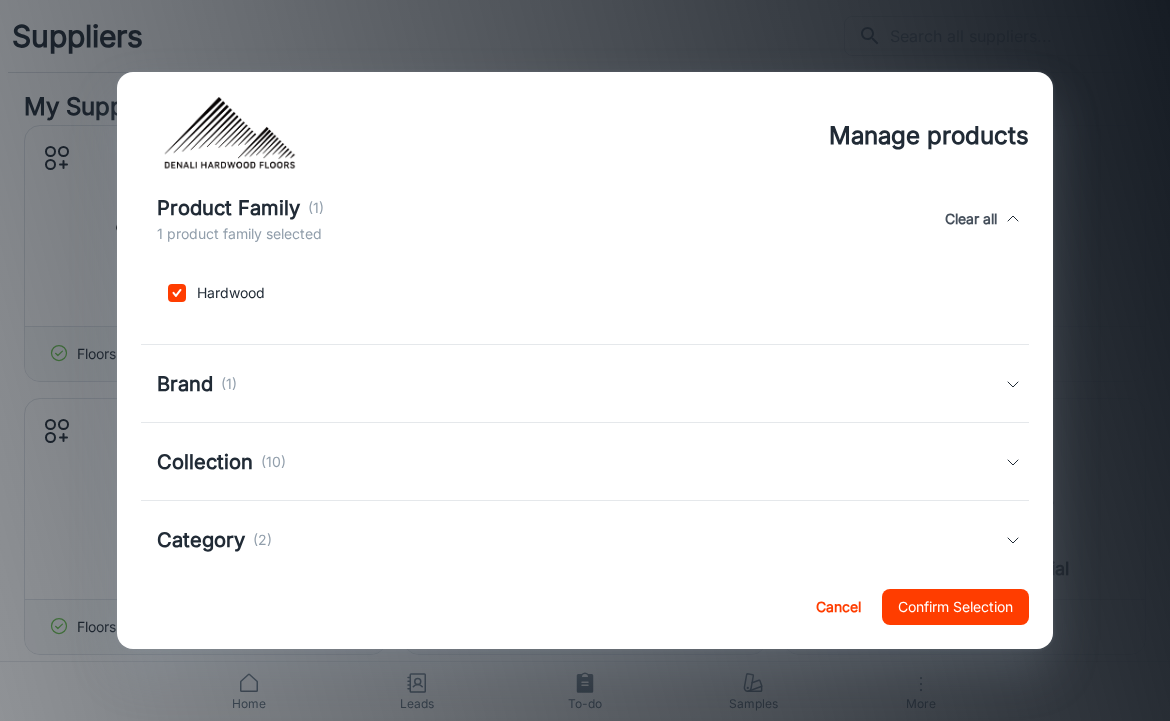 click on "Brand (1)" at bounding box center (585, 384) 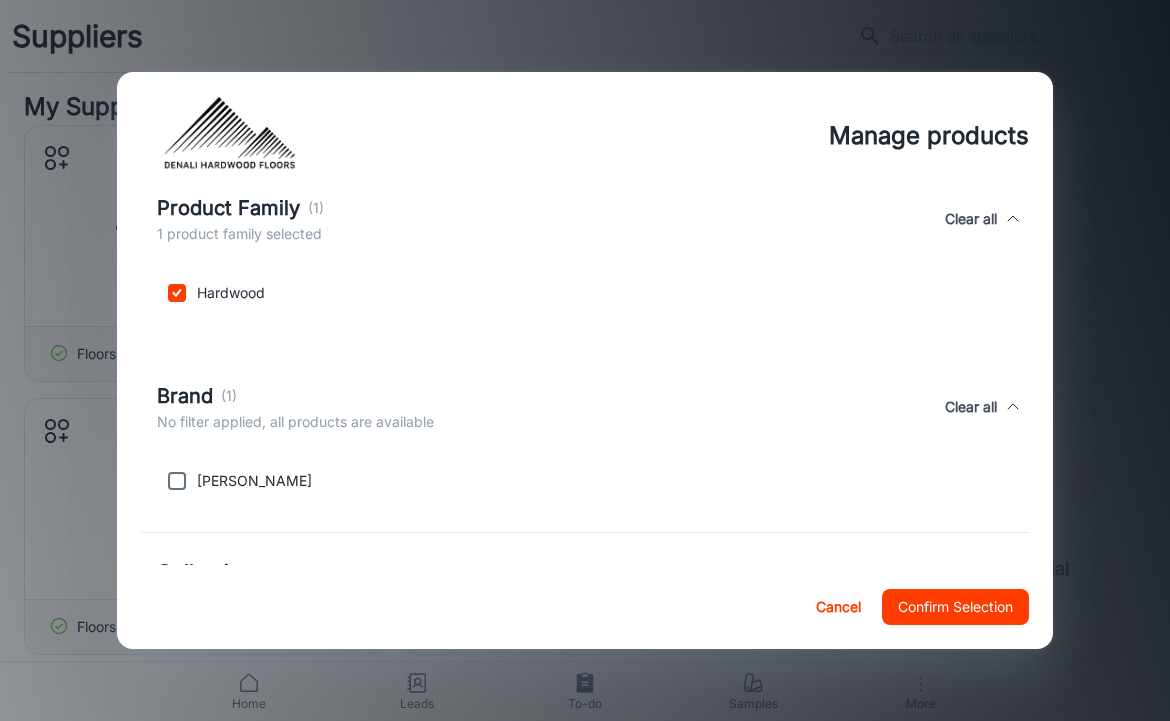click at bounding box center [177, 481] 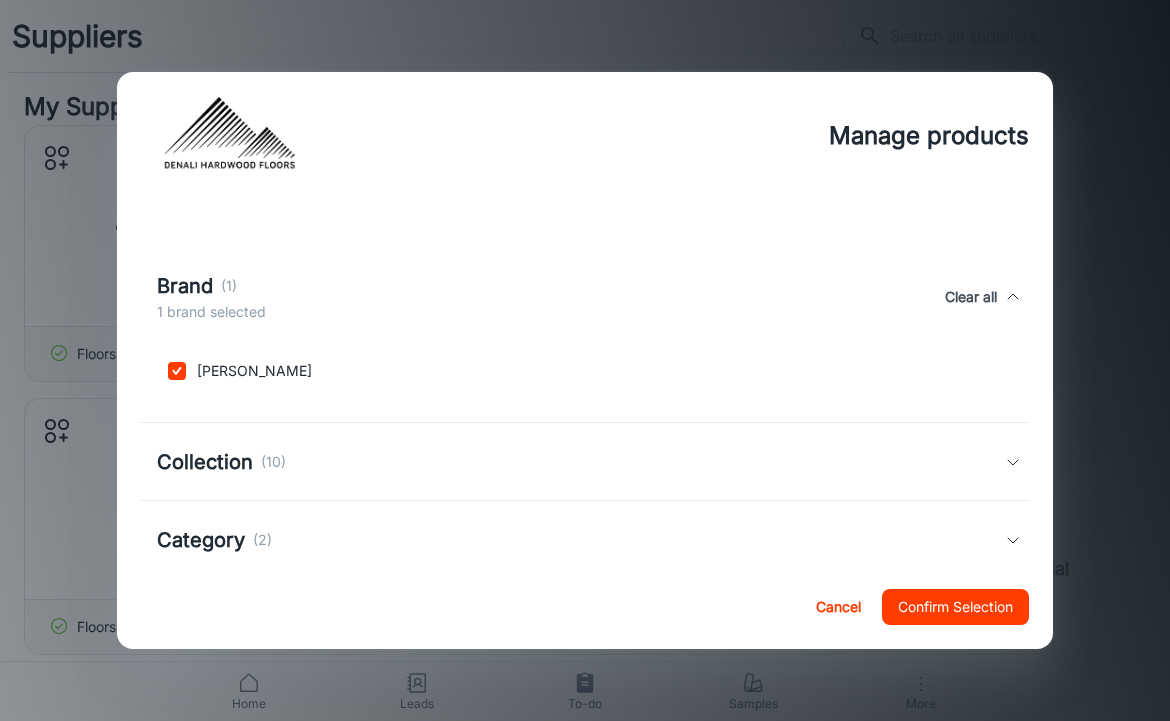scroll, scrollTop: 510, scrollLeft: 0, axis: vertical 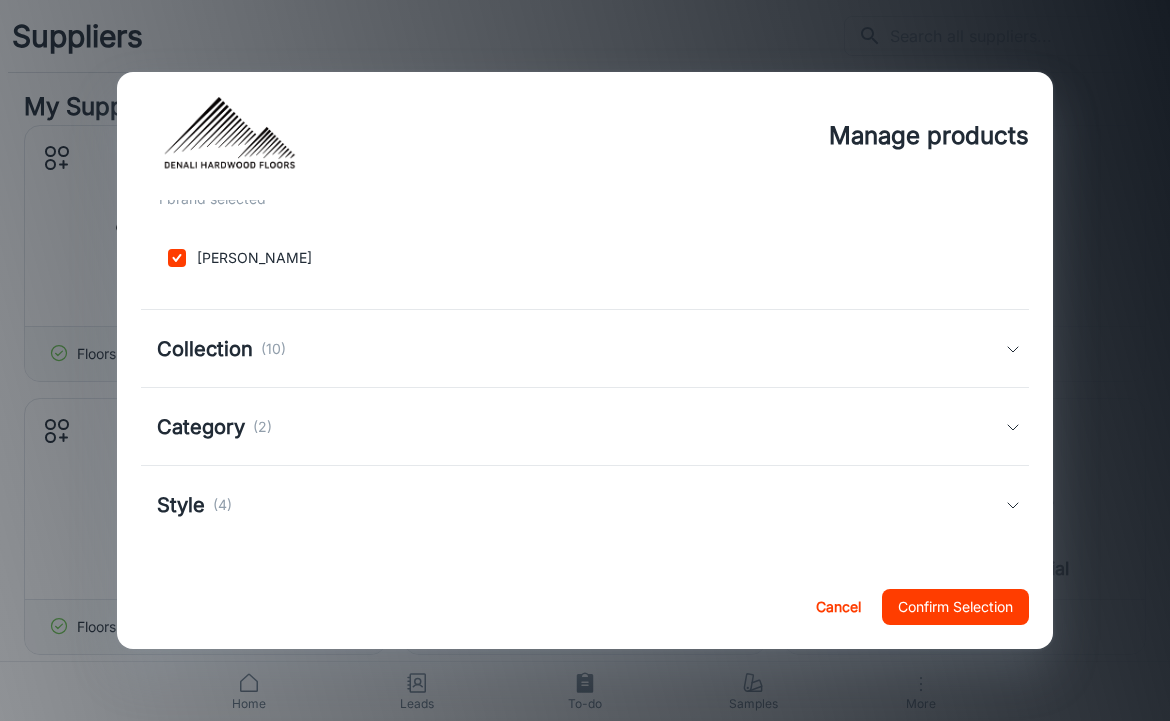 click on "Collection" at bounding box center [205, 349] 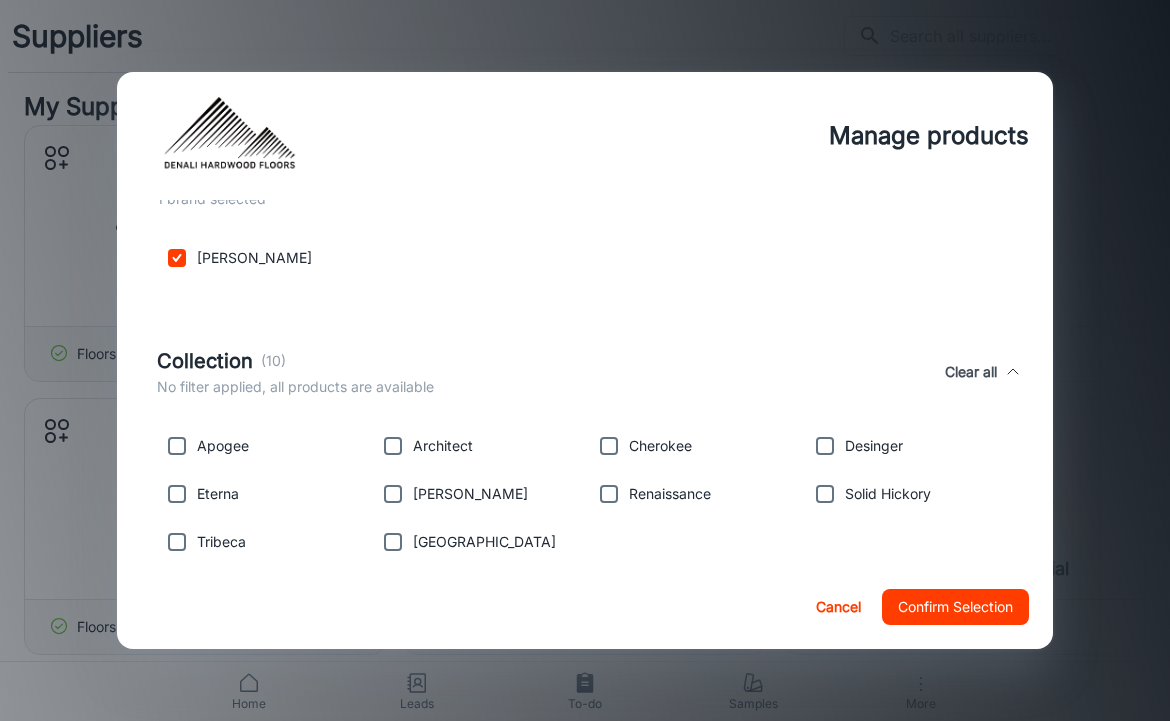 scroll, scrollTop: 565, scrollLeft: 0, axis: vertical 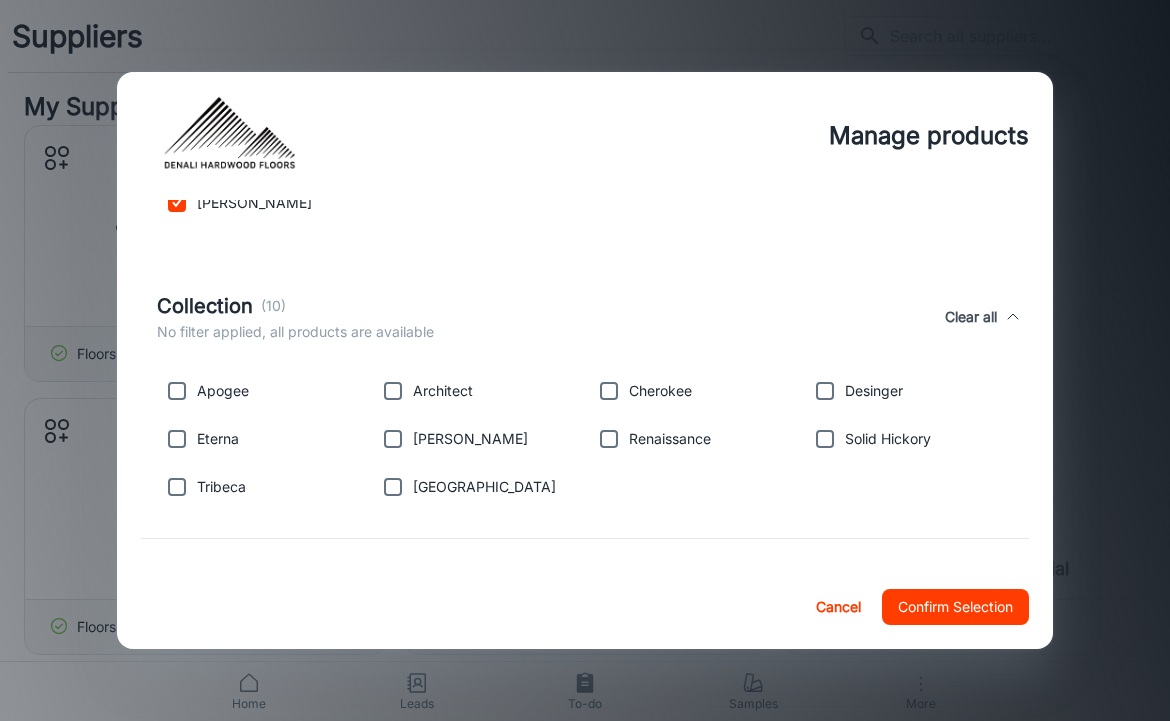 click at bounding box center (177, 391) 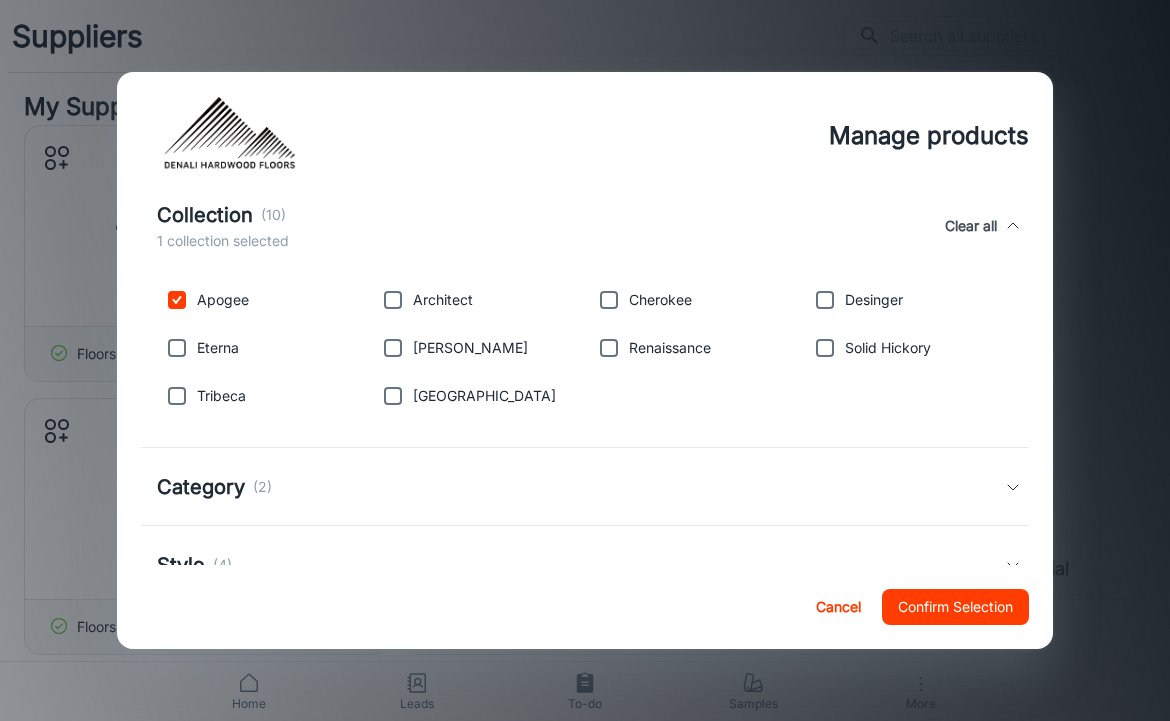 scroll, scrollTop: 658, scrollLeft: 0, axis: vertical 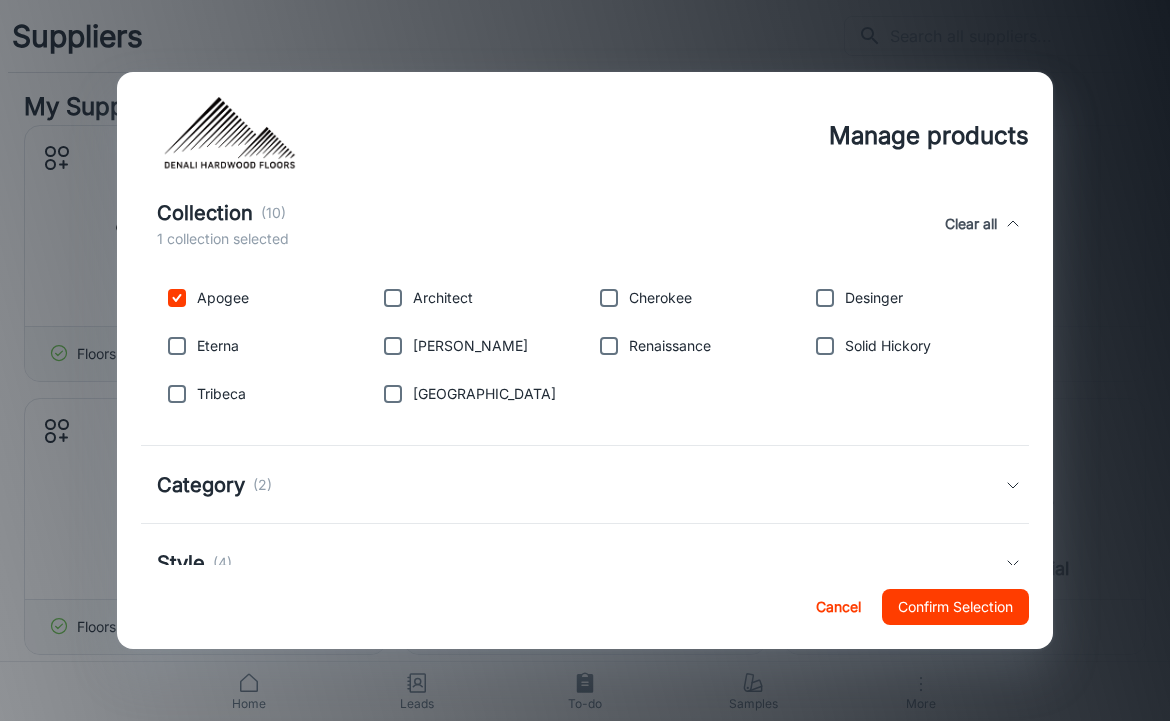 click at bounding box center [177, 394] 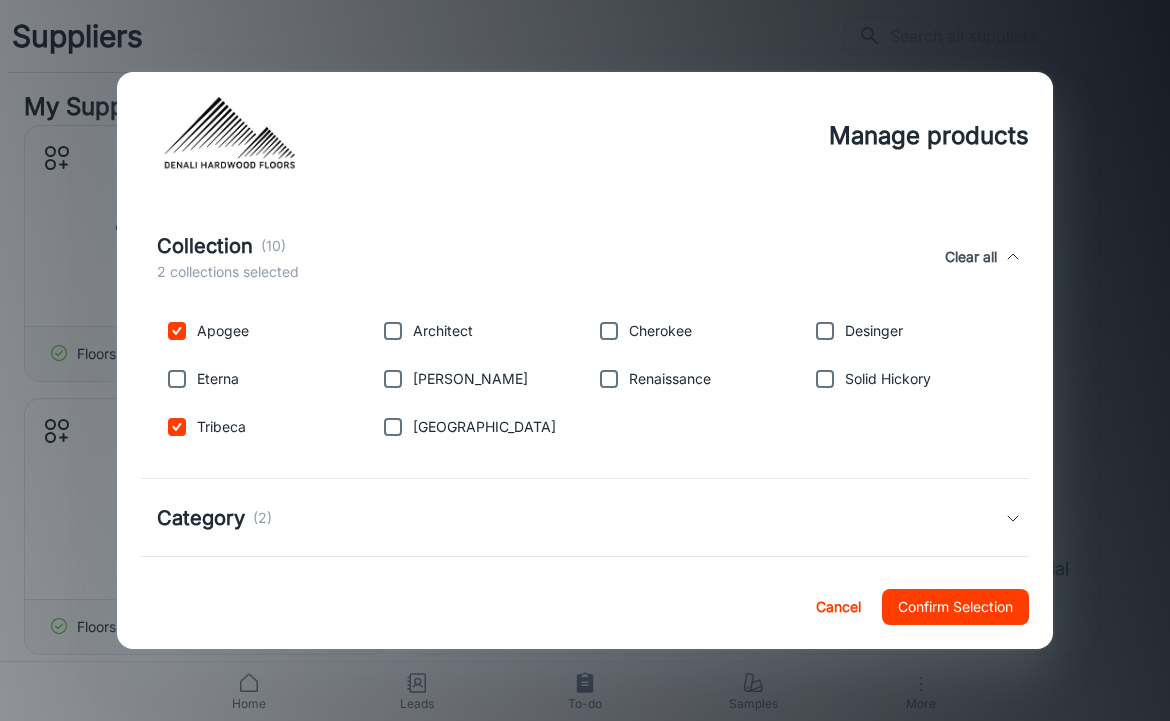 scroll, scrollTop: 618, scrollLeft: 0, axis: vertical 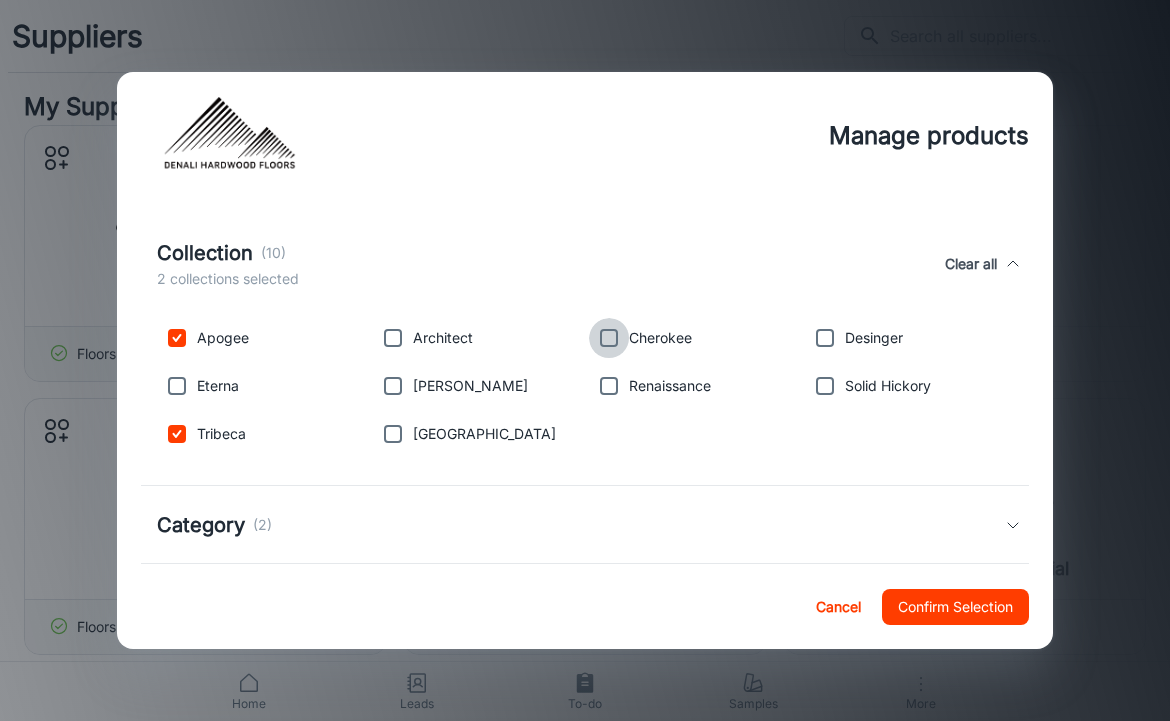 click at bounding box center [609, 338] 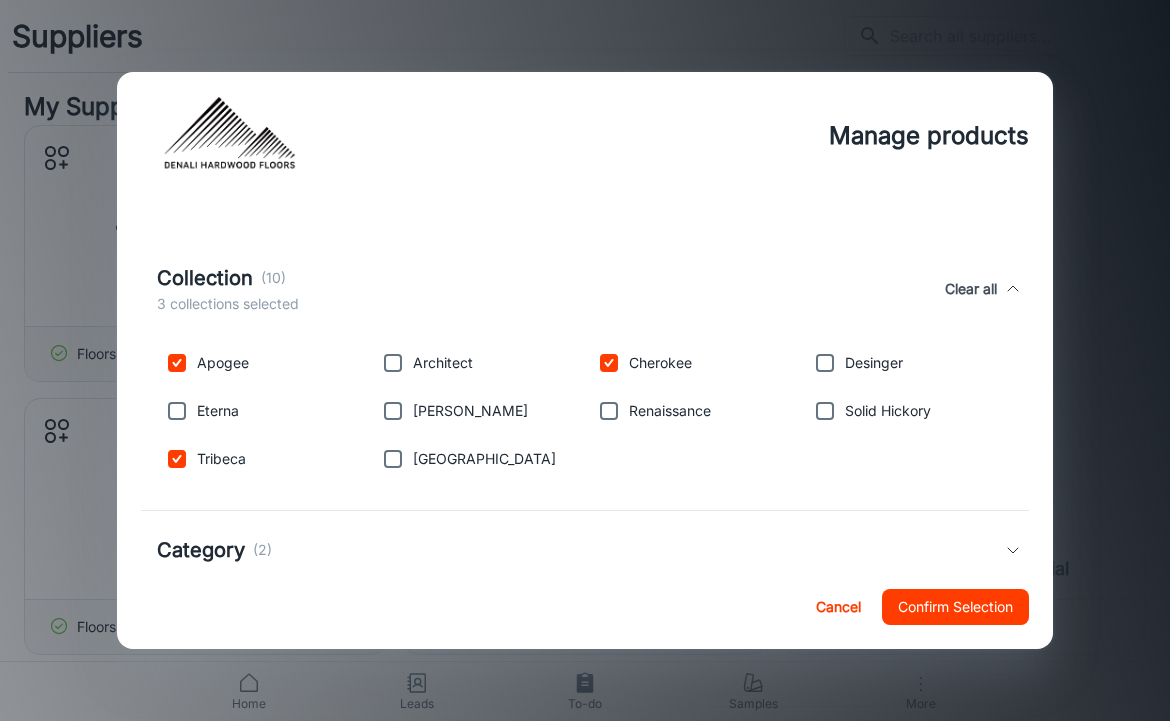 scroll, scrollTop: 594, scrollLeft: 0, axis: vertical 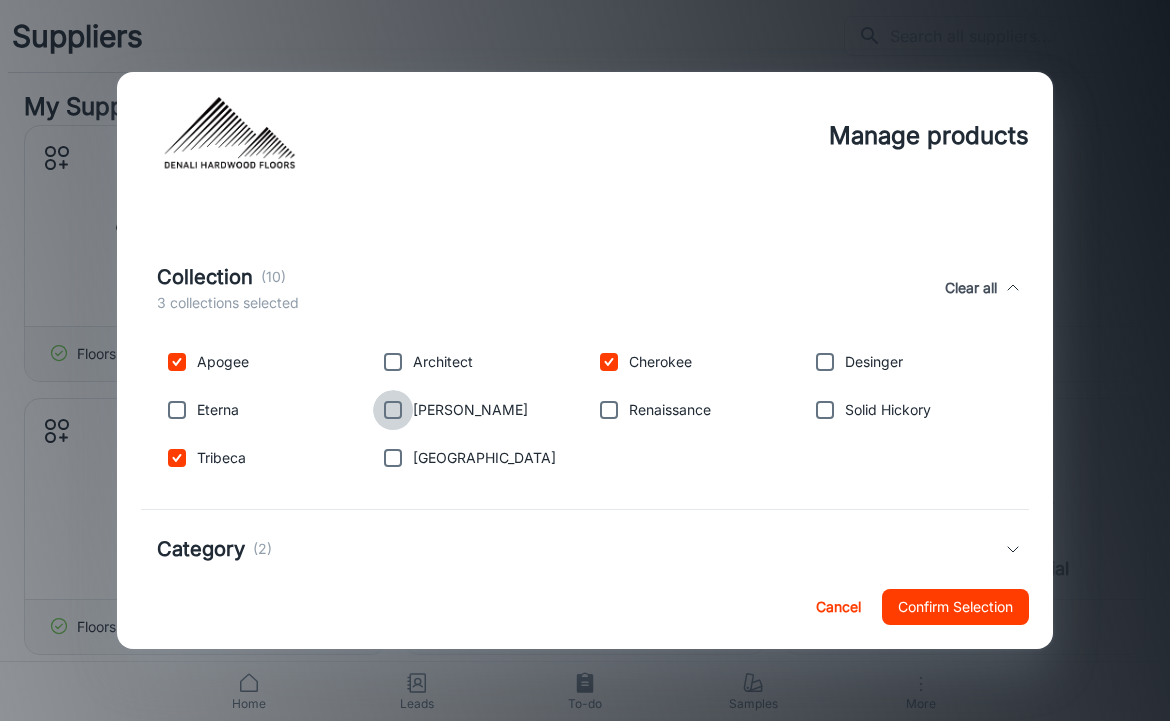 click at bounding box center (393, 410) 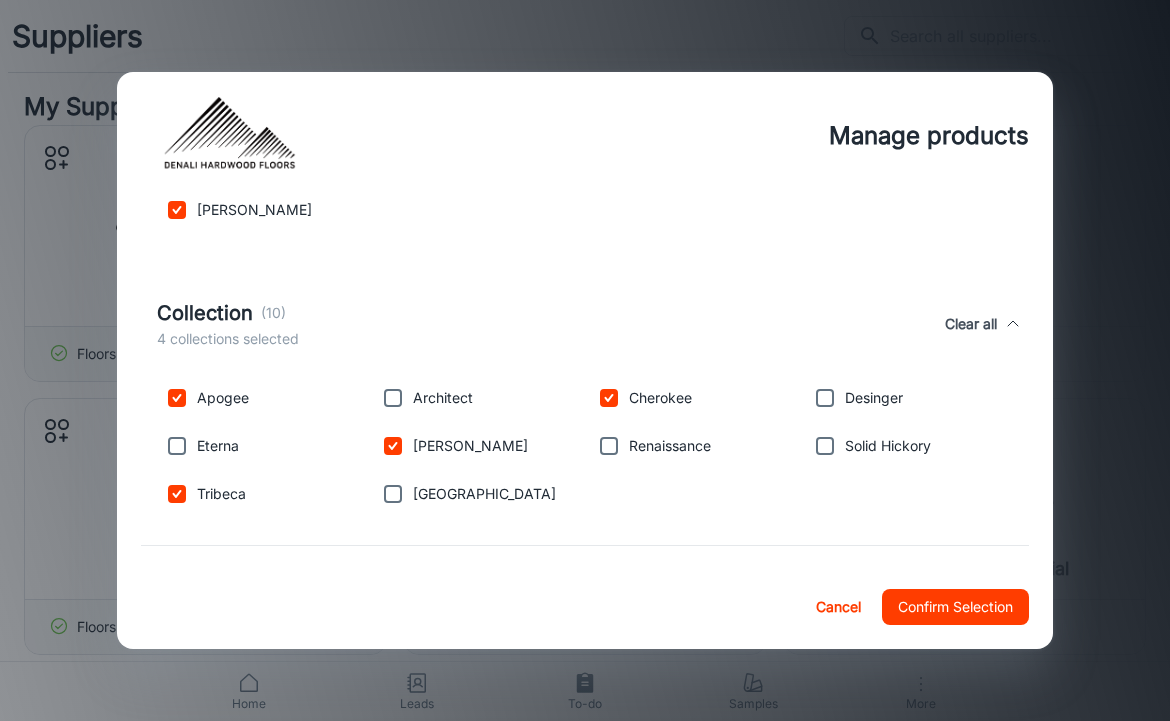 scroll, scrollTop: 562, scrollLeft: 0, axis: vertical 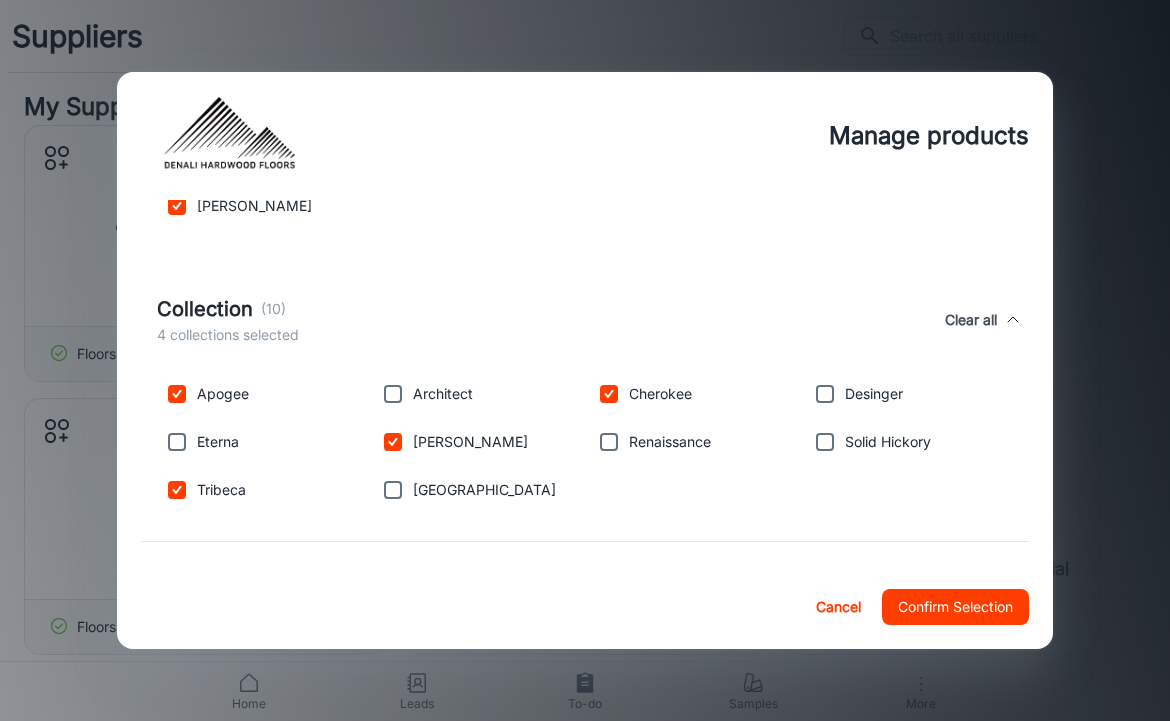 click at bounding box center (609, 442) 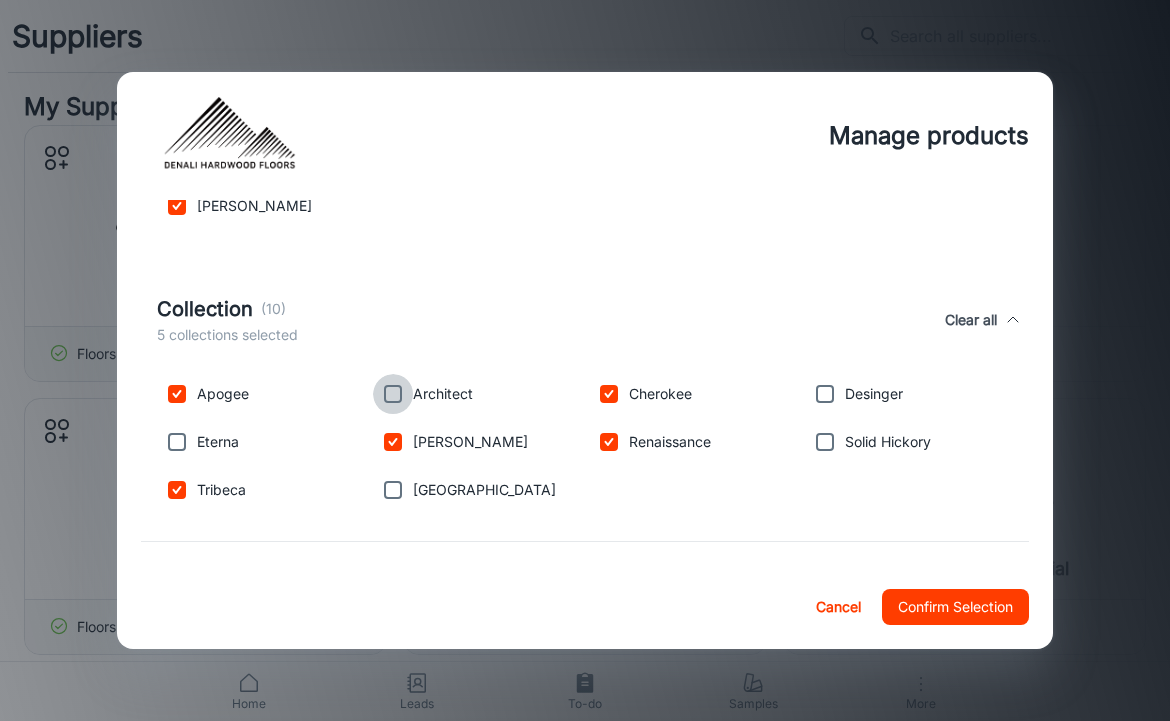 click at bounding box center (393, 394) 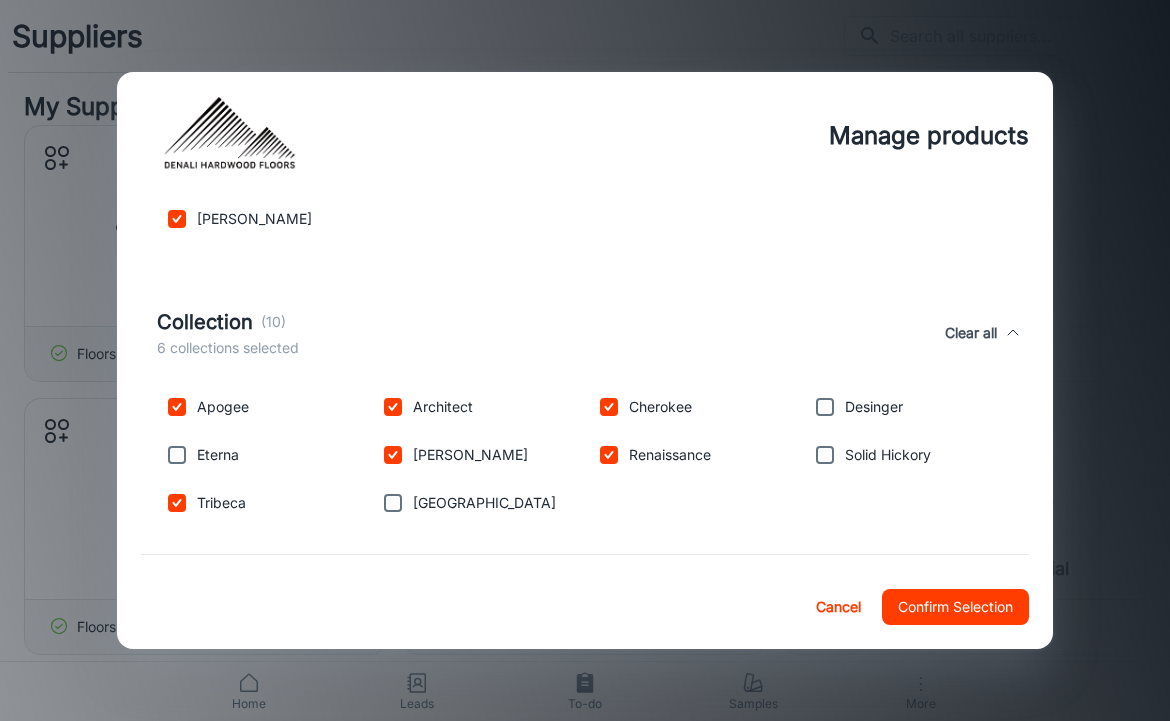 scroll, scrollTop: 551, scrollLeft: 0, axis: vertical 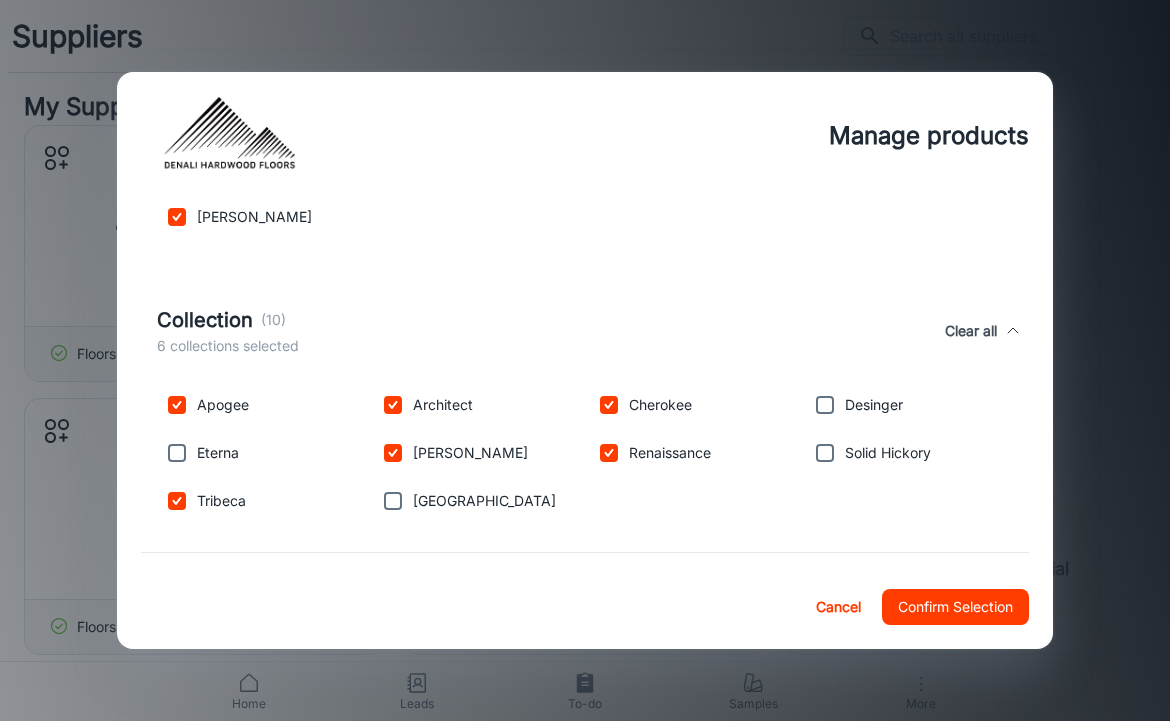 click at bounding box center (825, 405) 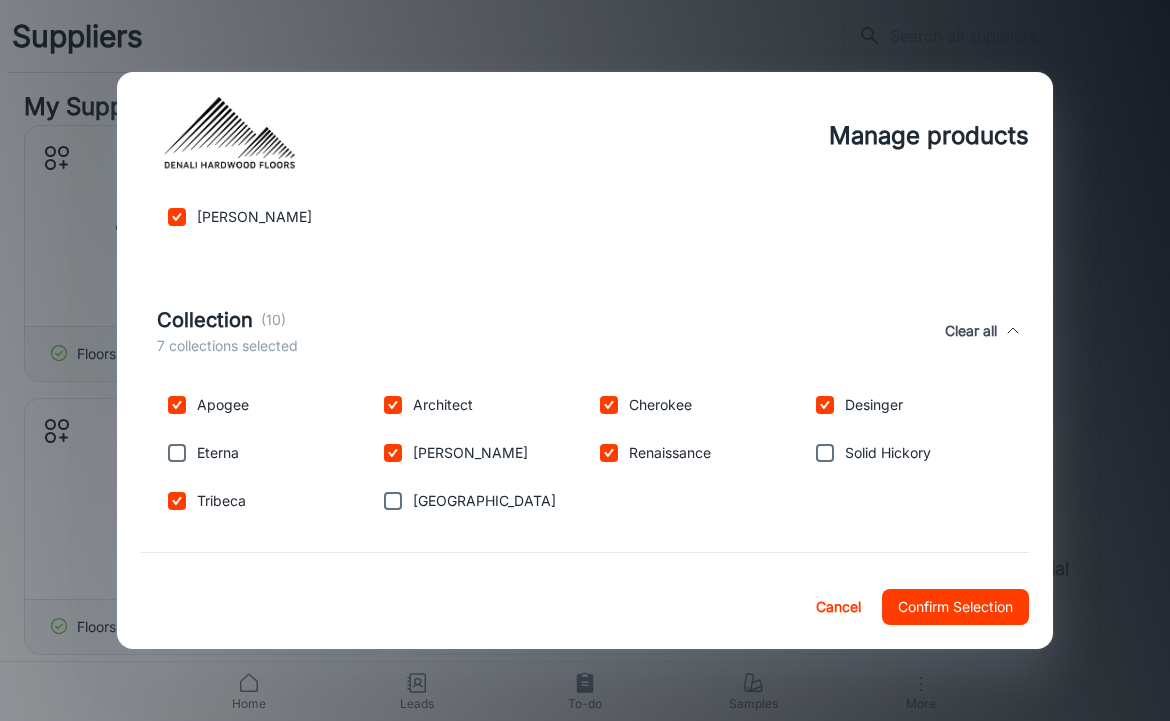 click at bounding box center [177, 453] 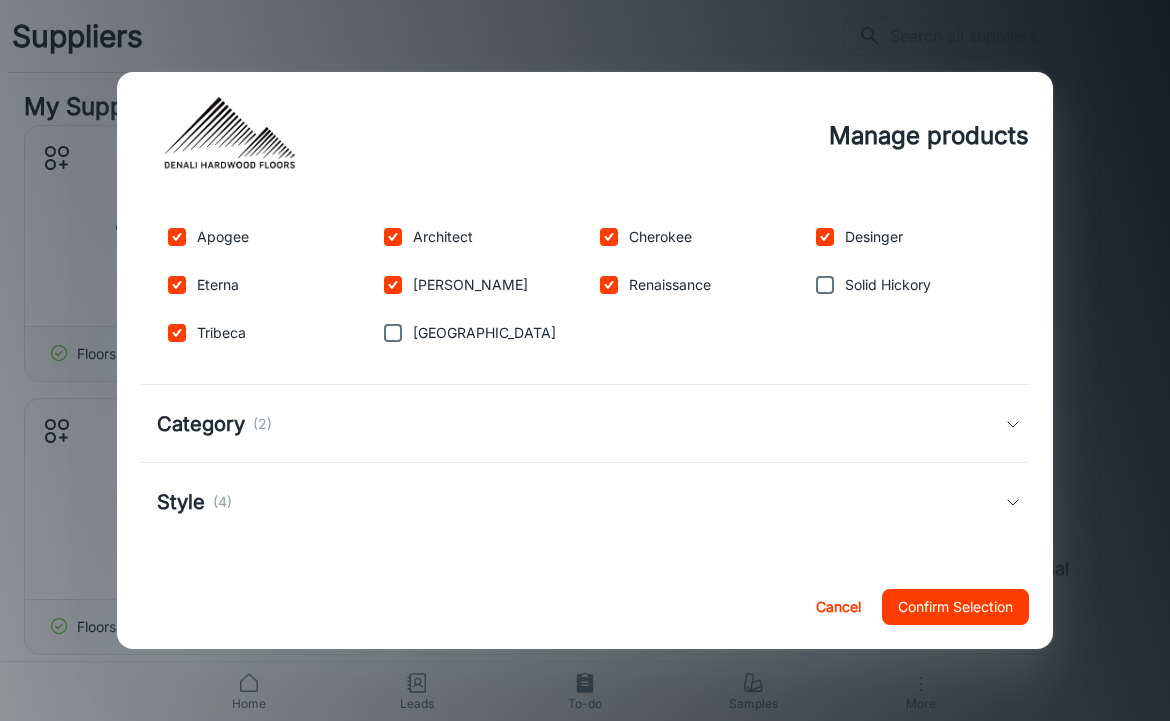 scroll, scrollTop: 719, scrollLeft: 0, axis: vertical 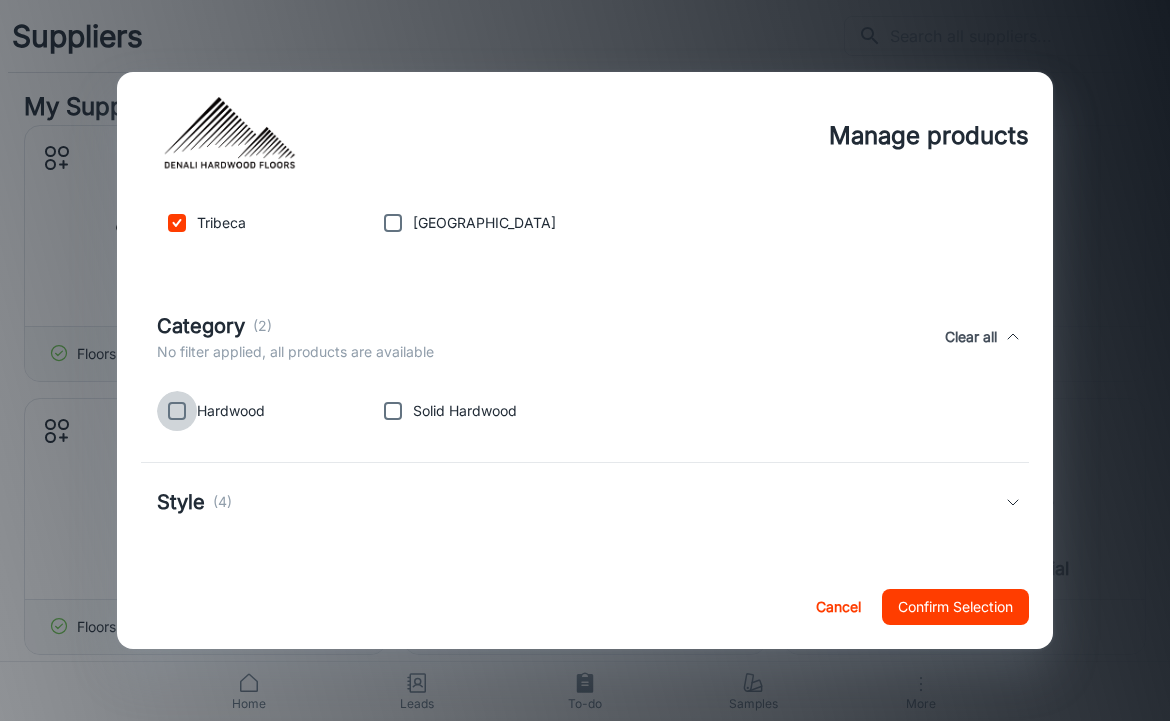 click at bounding box center (177, 411) 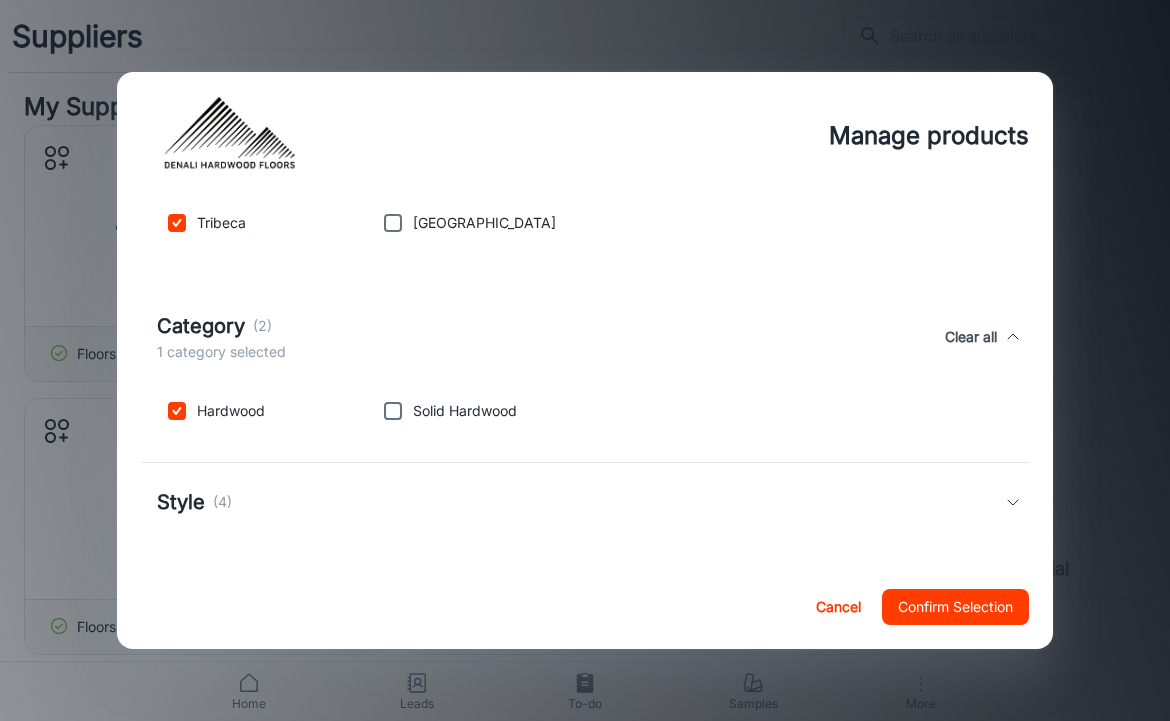 click on "Style (4)" at bounding box center [585, 502] 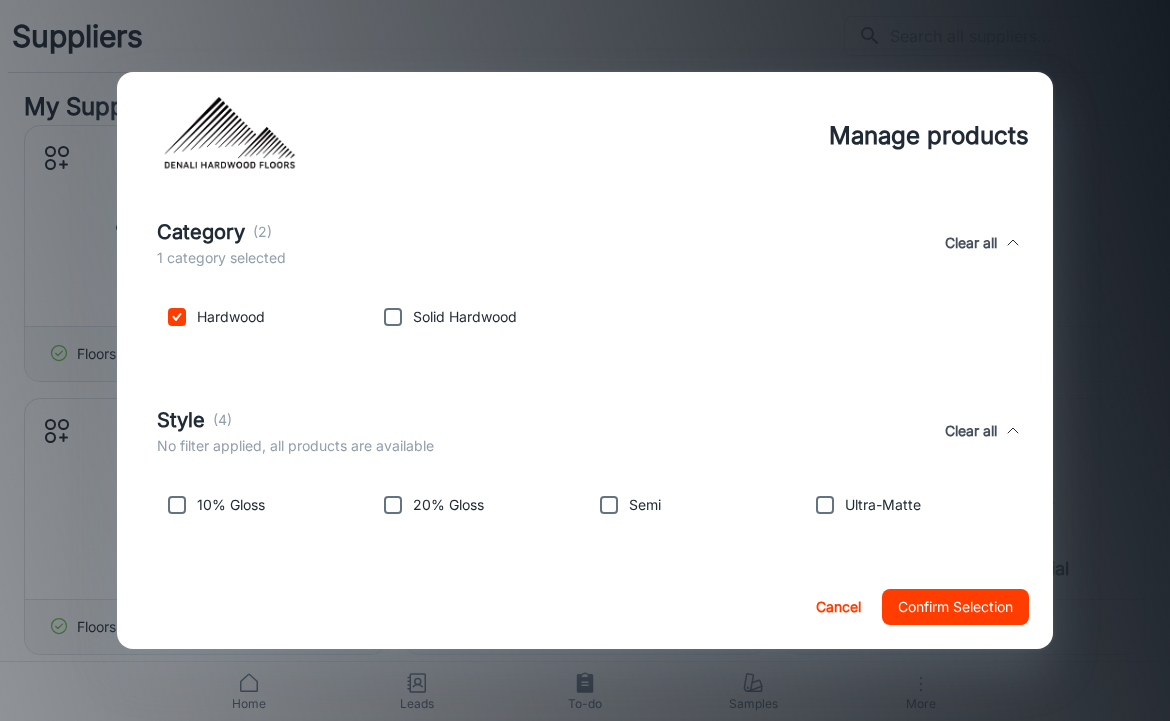 scroll, scrollTop: 923, scrollLeft: 0, axis: vertical 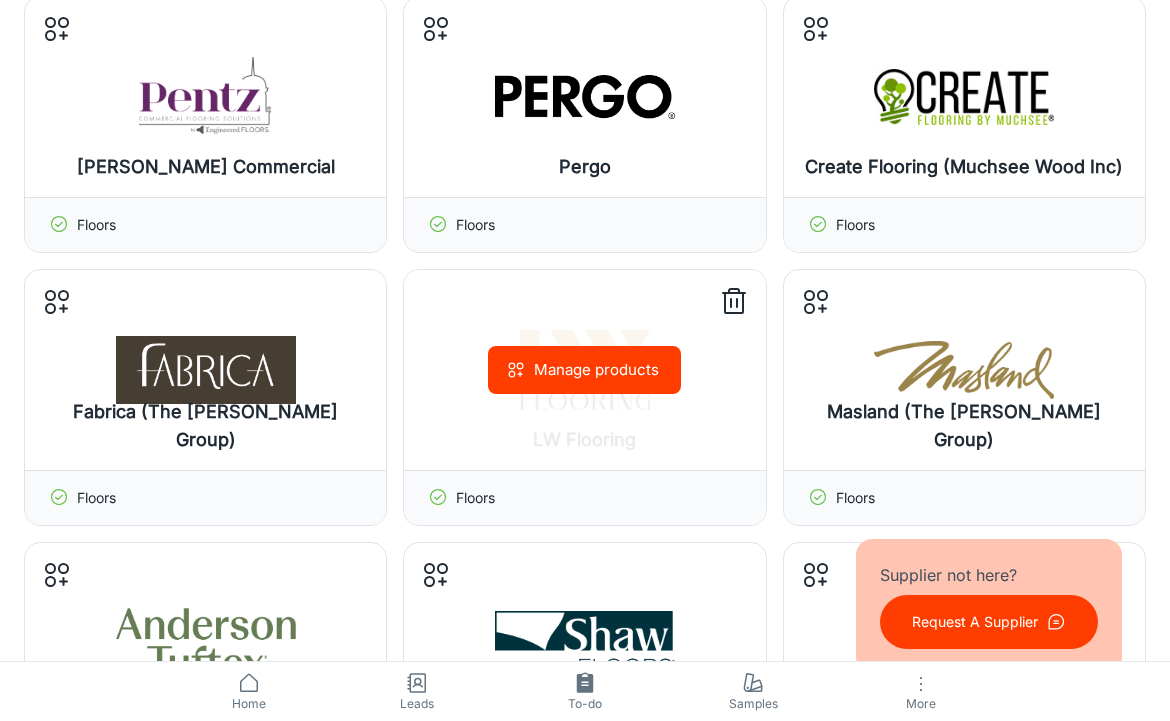 click on "Manage products" at bounding box center [584, 370] 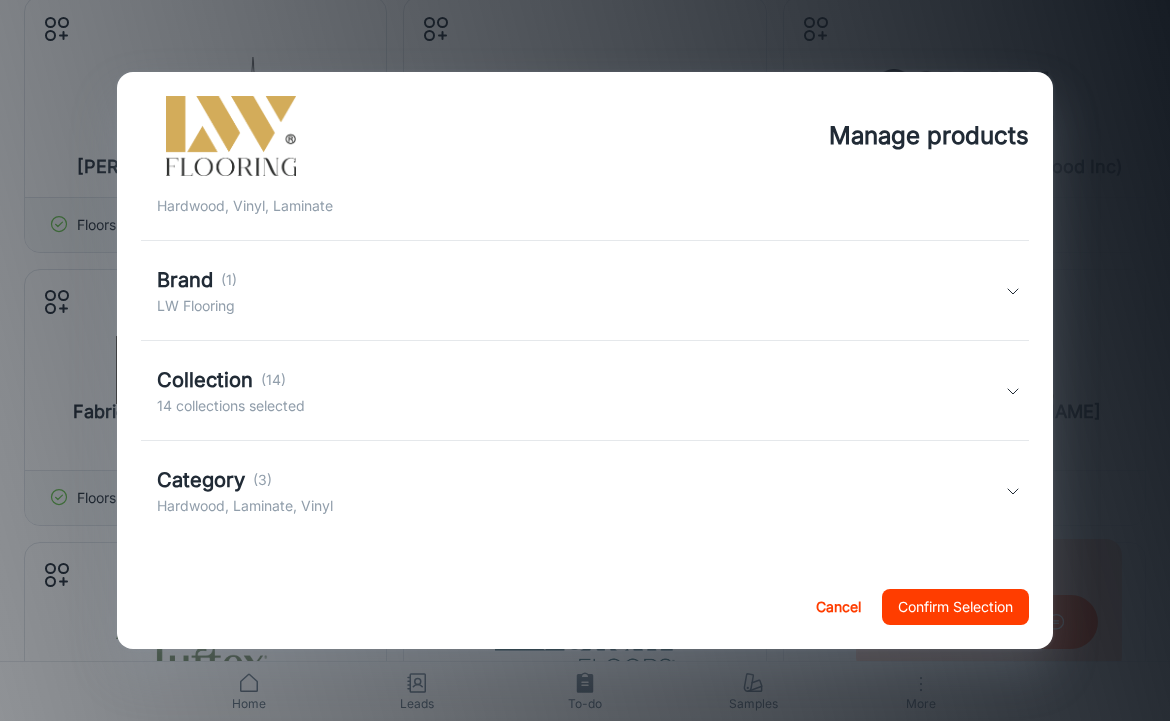 scroll, scrollTop: 215, scrollLeft: 0, axis: vertical 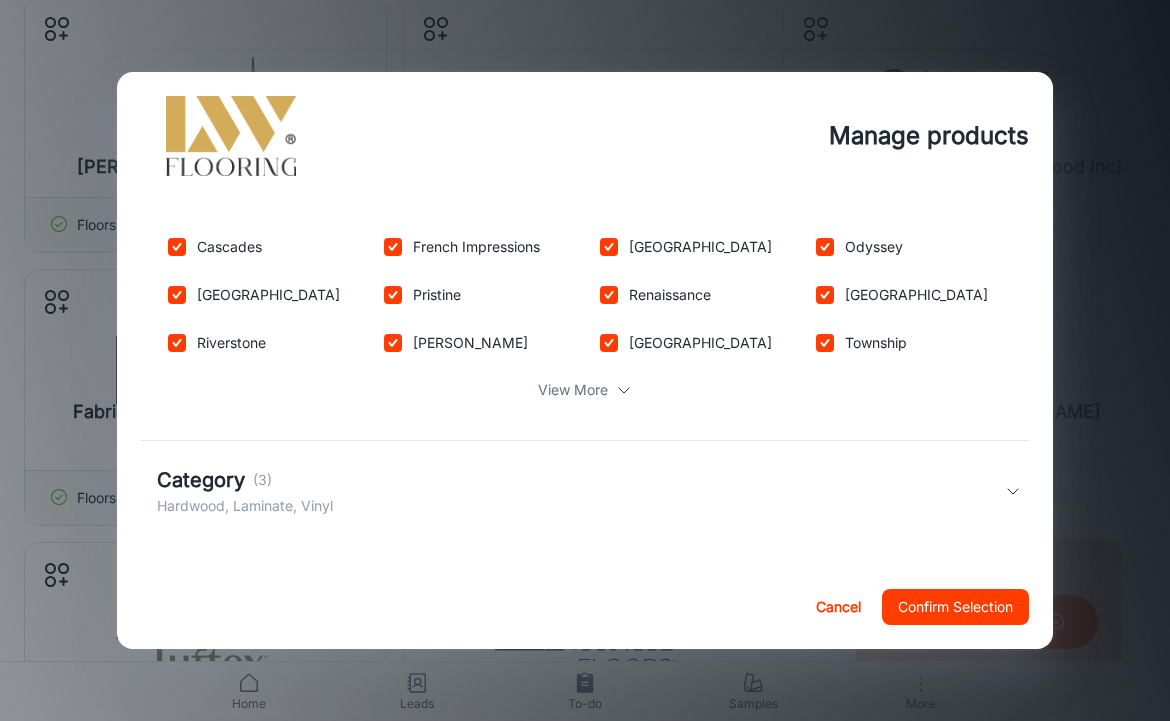 click at bounding box center [393, 343] 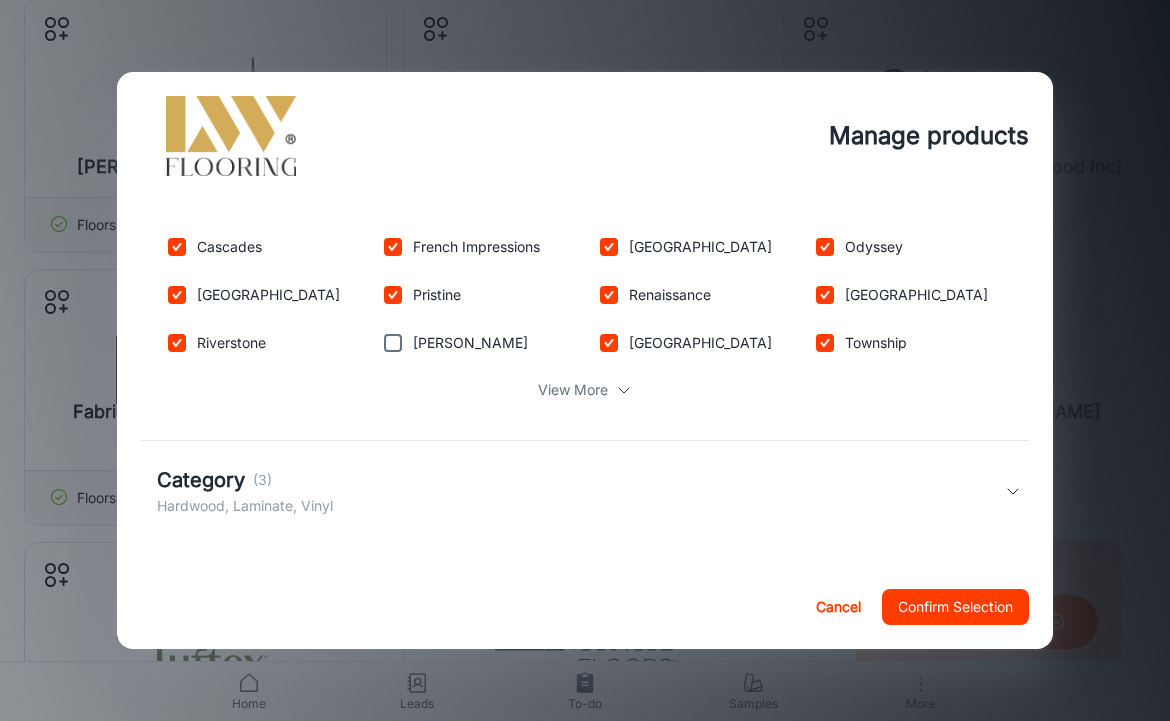 click on "View More" at bounding box center [585, 390] 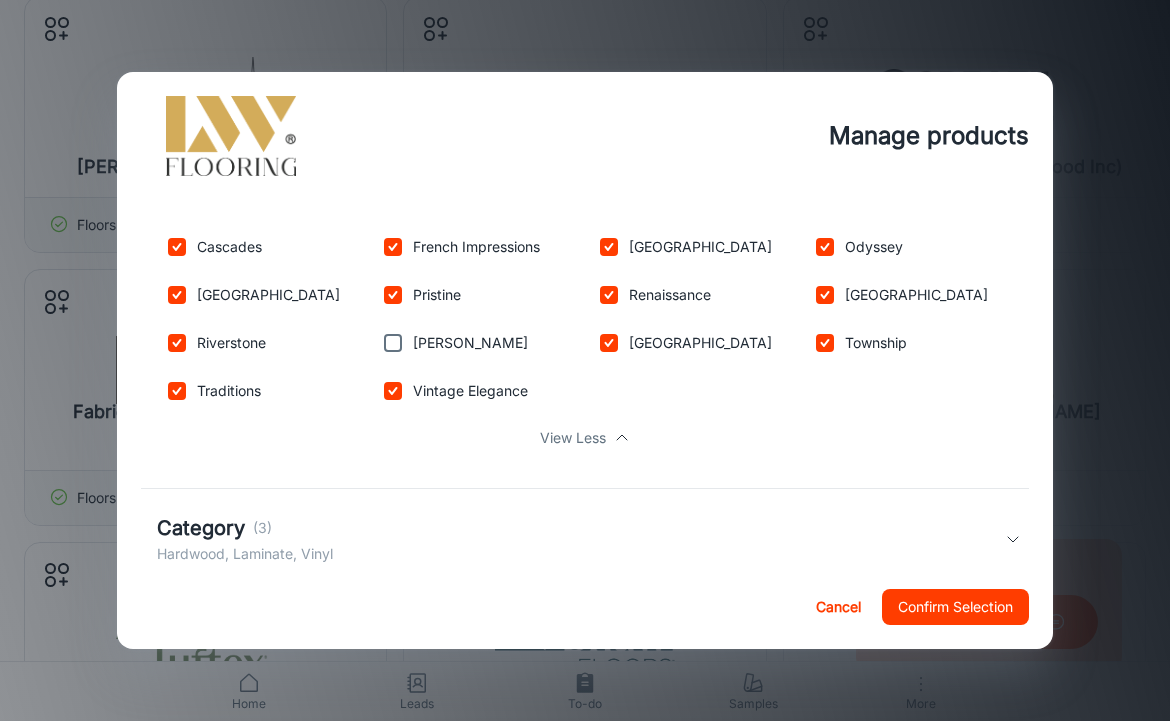 click at bounding box center [177, 247] 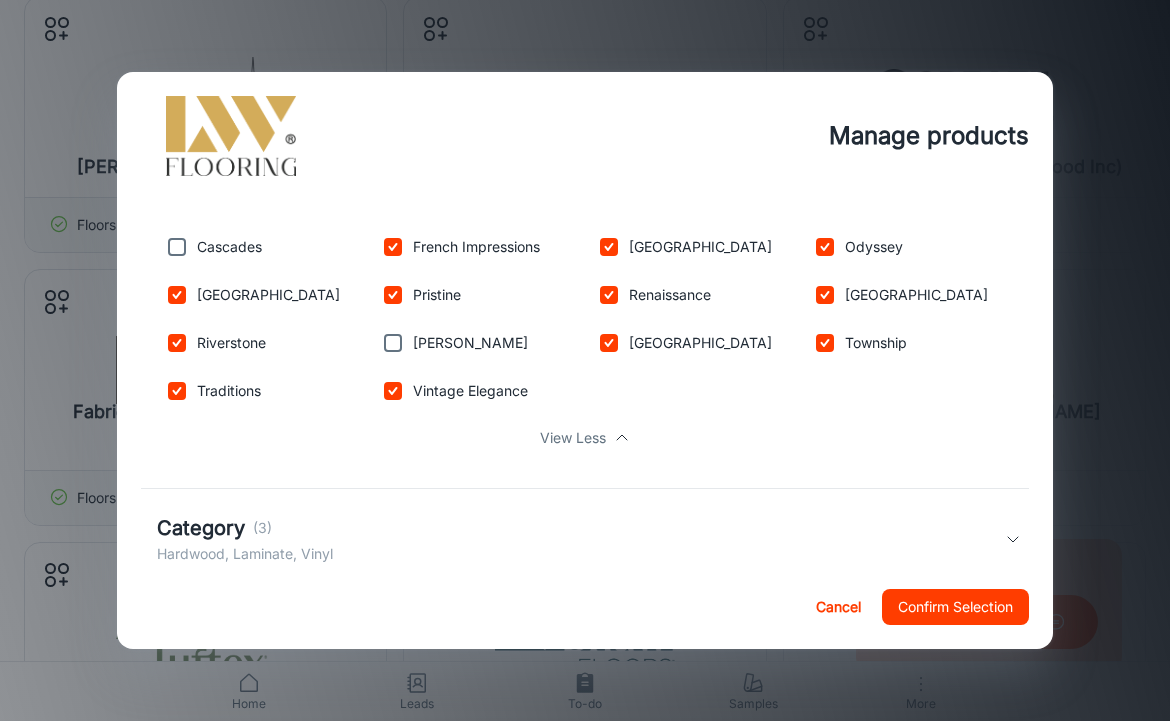 click at bounding box center (177, 295) 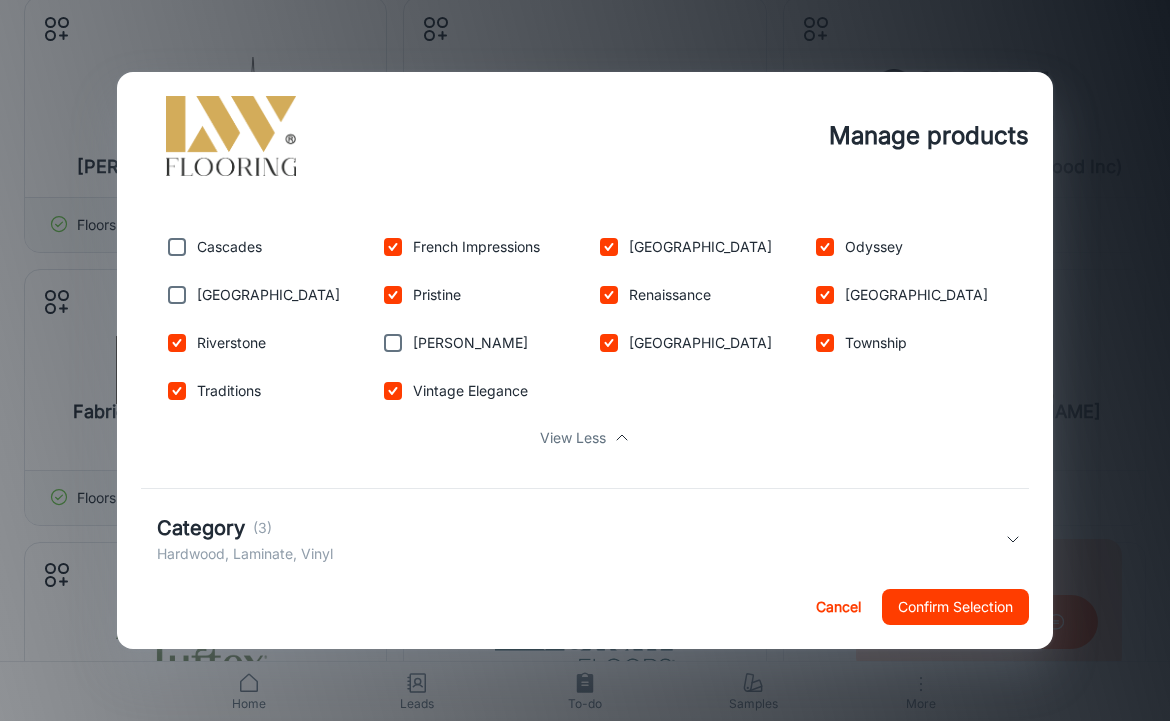 click at bounding box center [177, 391] 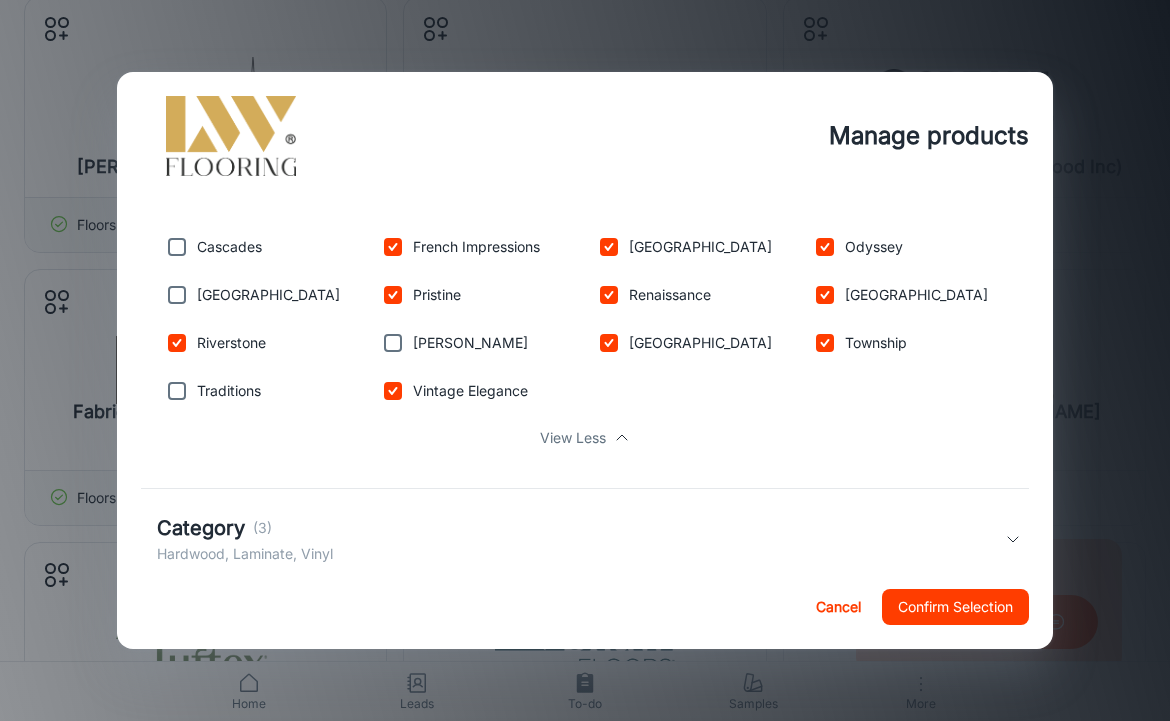 click at bounding box center [393, 295] 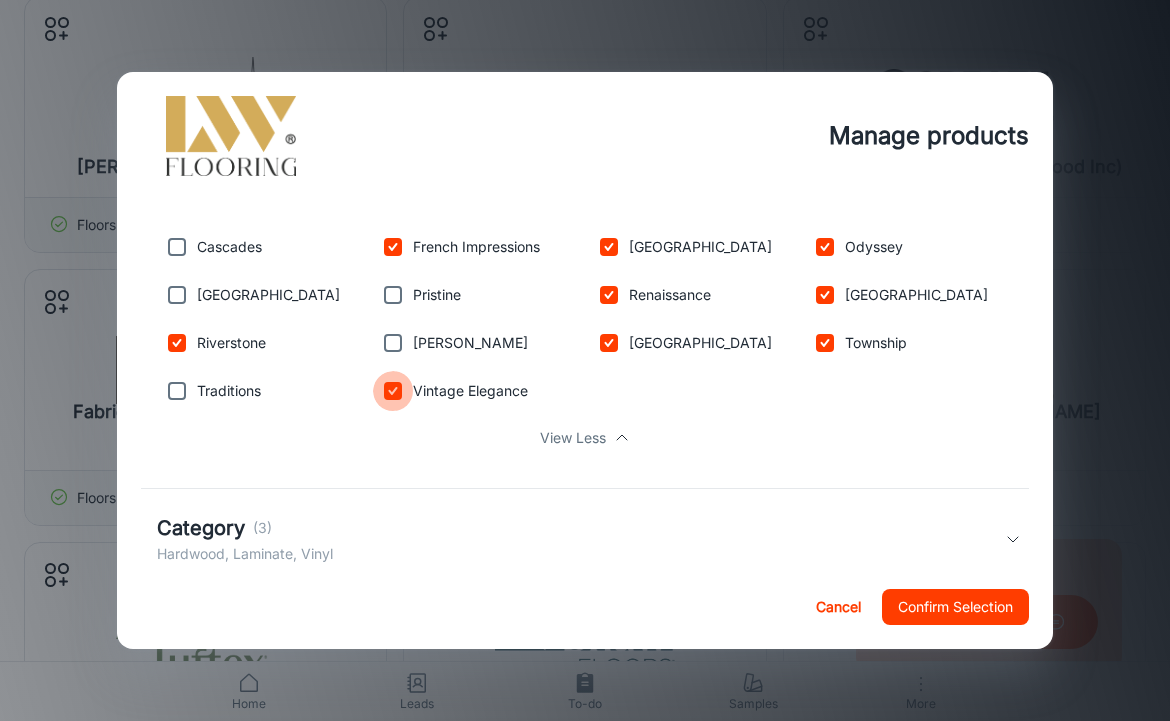 click at bounding box center (393, 391) 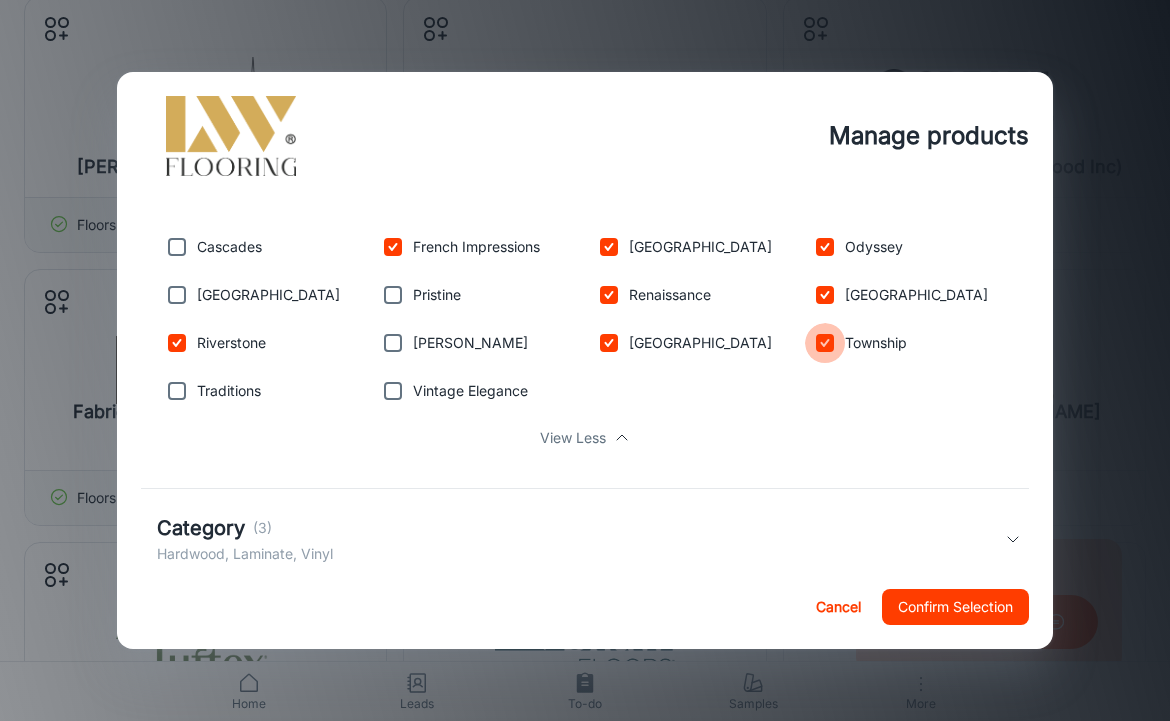 click at bounding box center (825, 343) 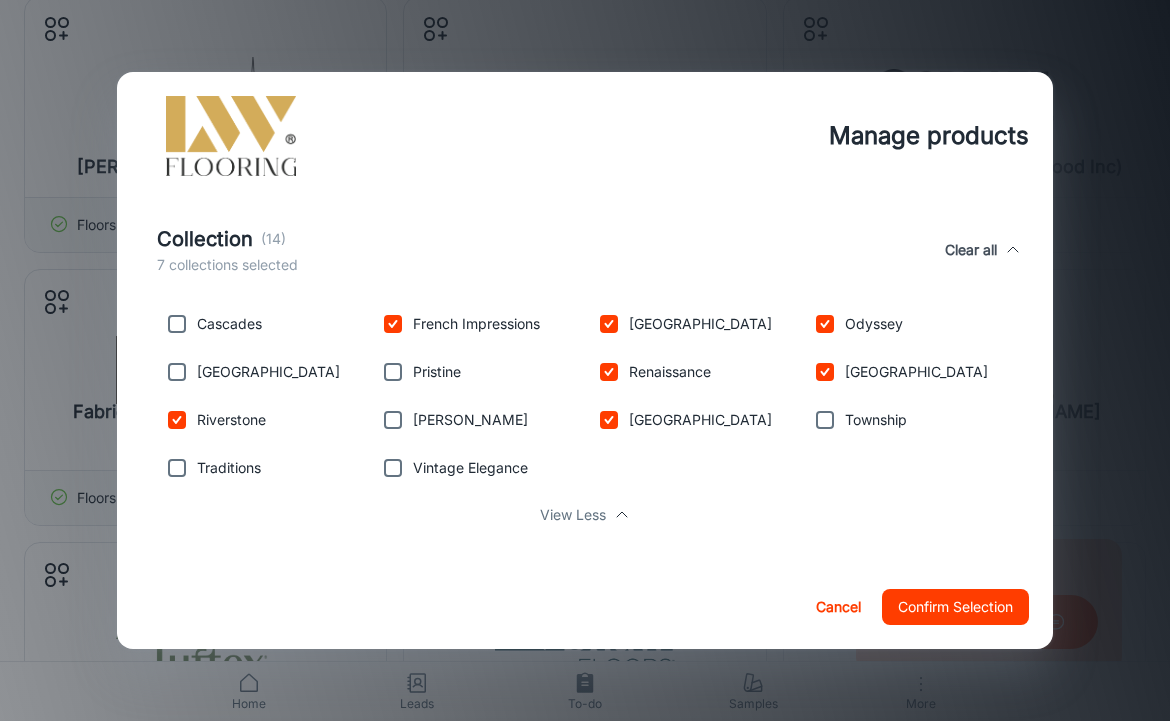 scroll, scrollTop: 372, scrollLeft: 0, axis: vertical 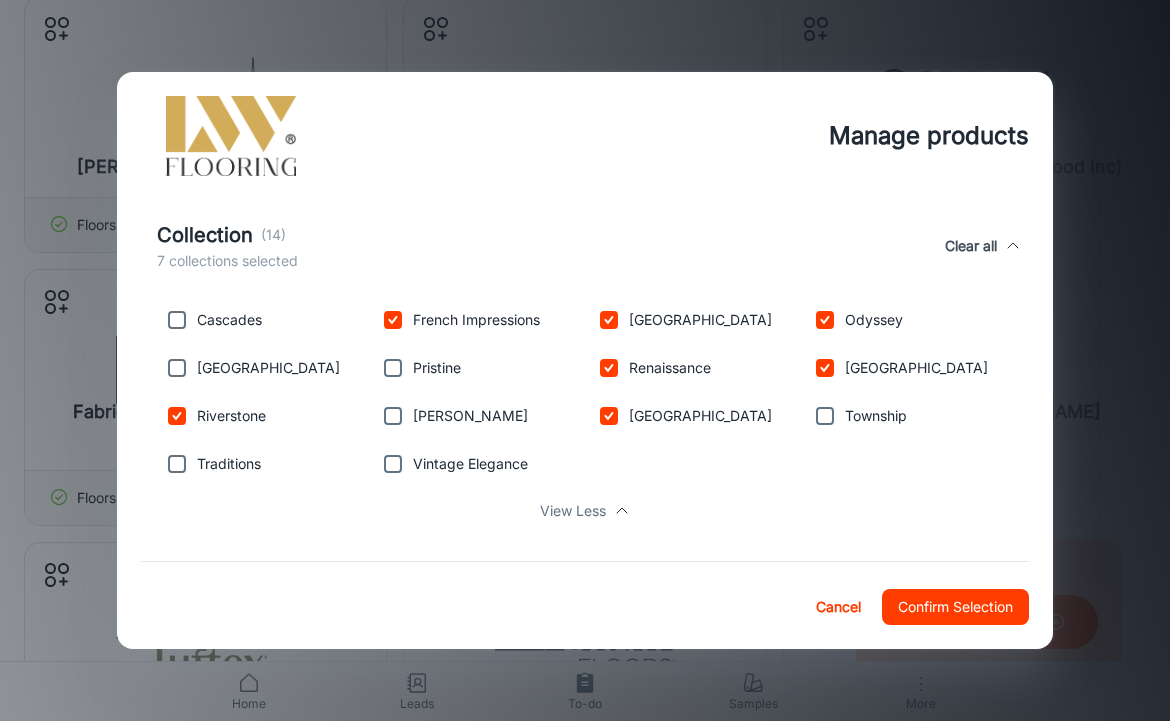 click at bounding box center [393, 464] 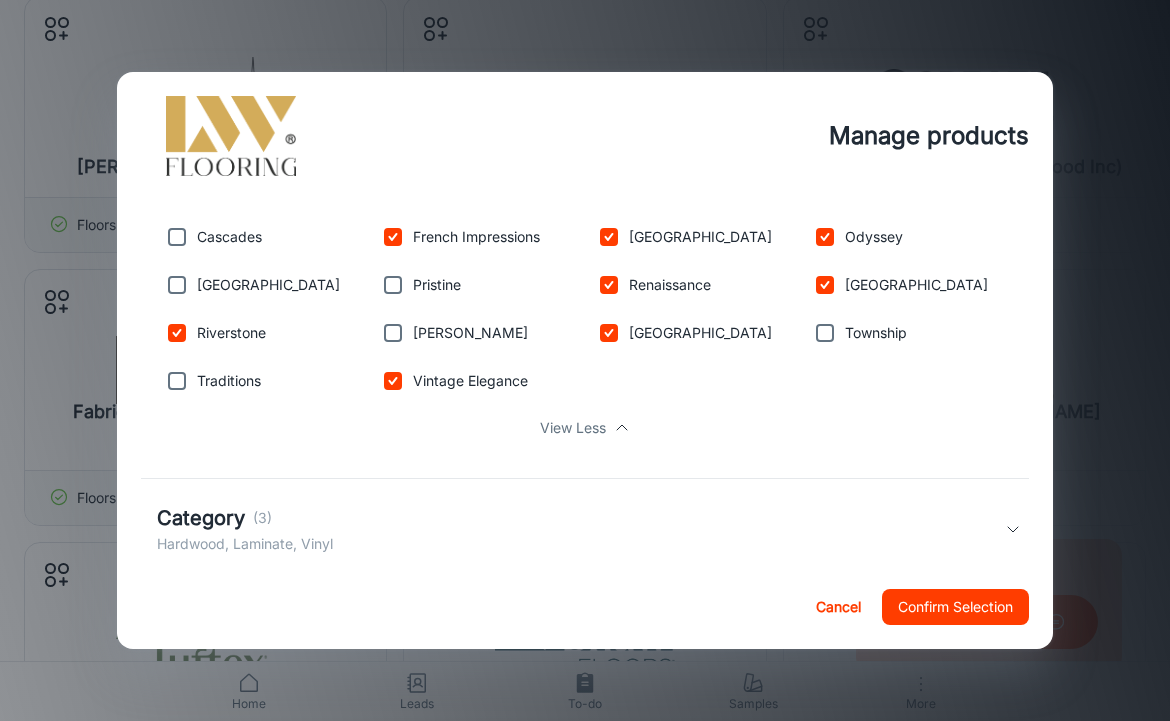 scroll, scrollTop: 493, scrollLeft: 0, axis: vertical 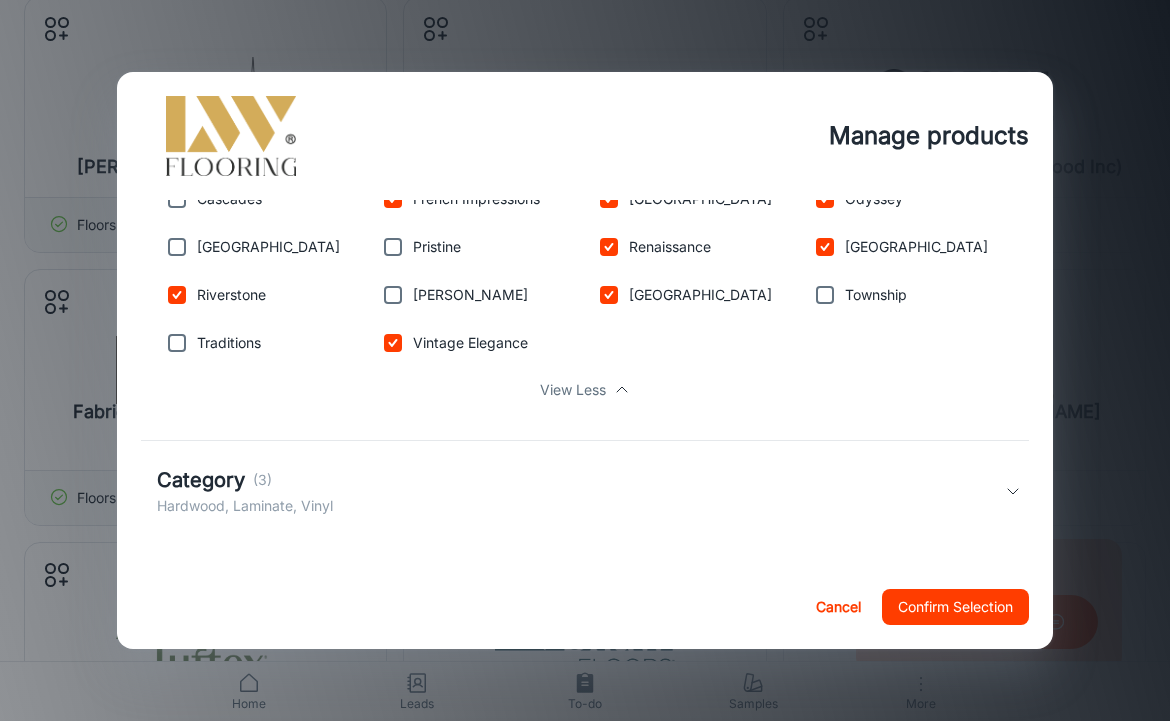 click on "(3)" at bounding box center [262, 480] 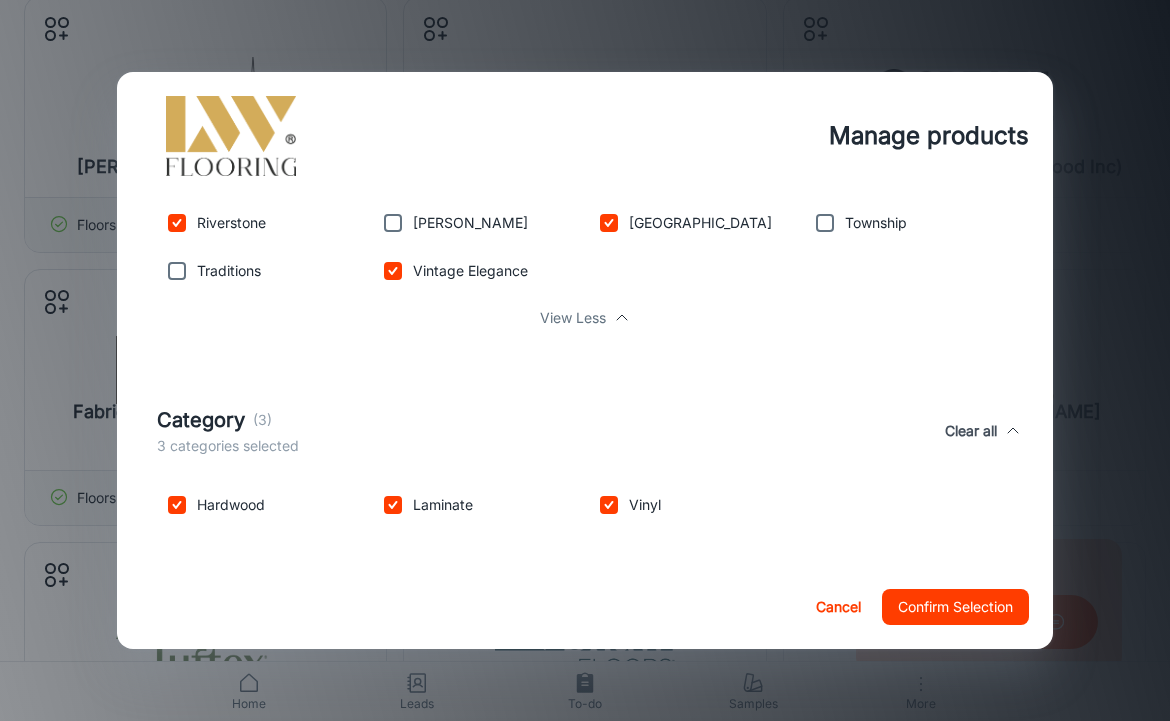 scroll, scrollTop: 565, scrollLeft: 0, axis: vertical 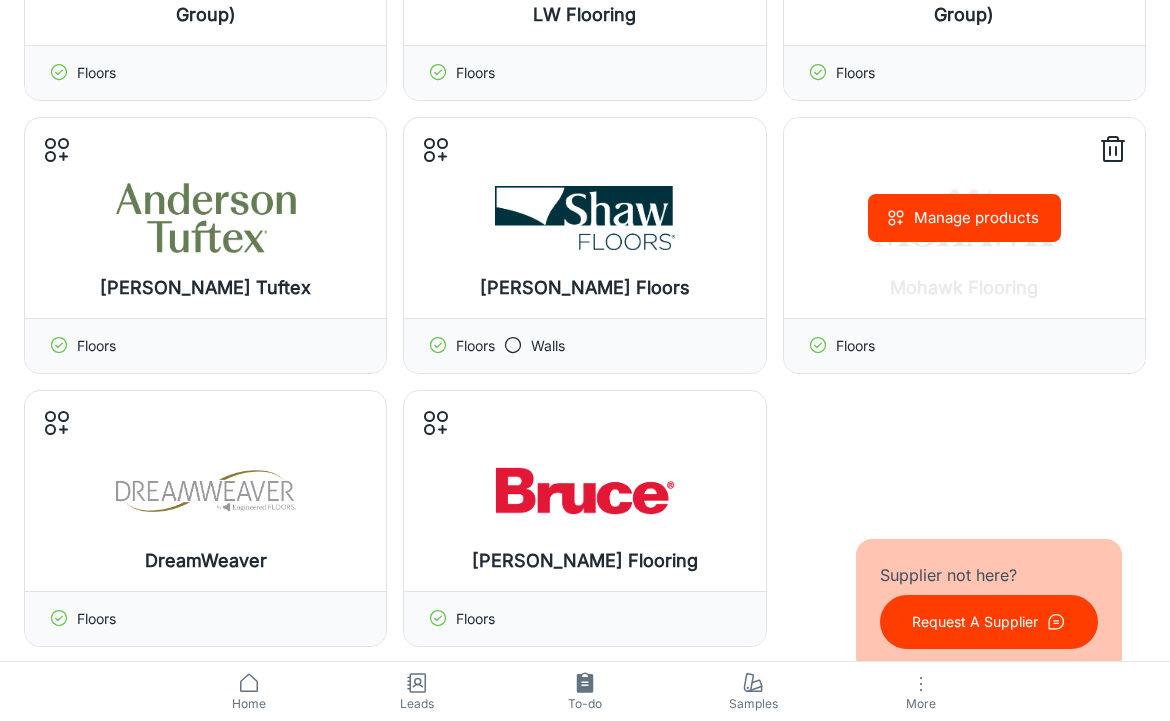 click on "Manage products" at bounding box center (964, 218) 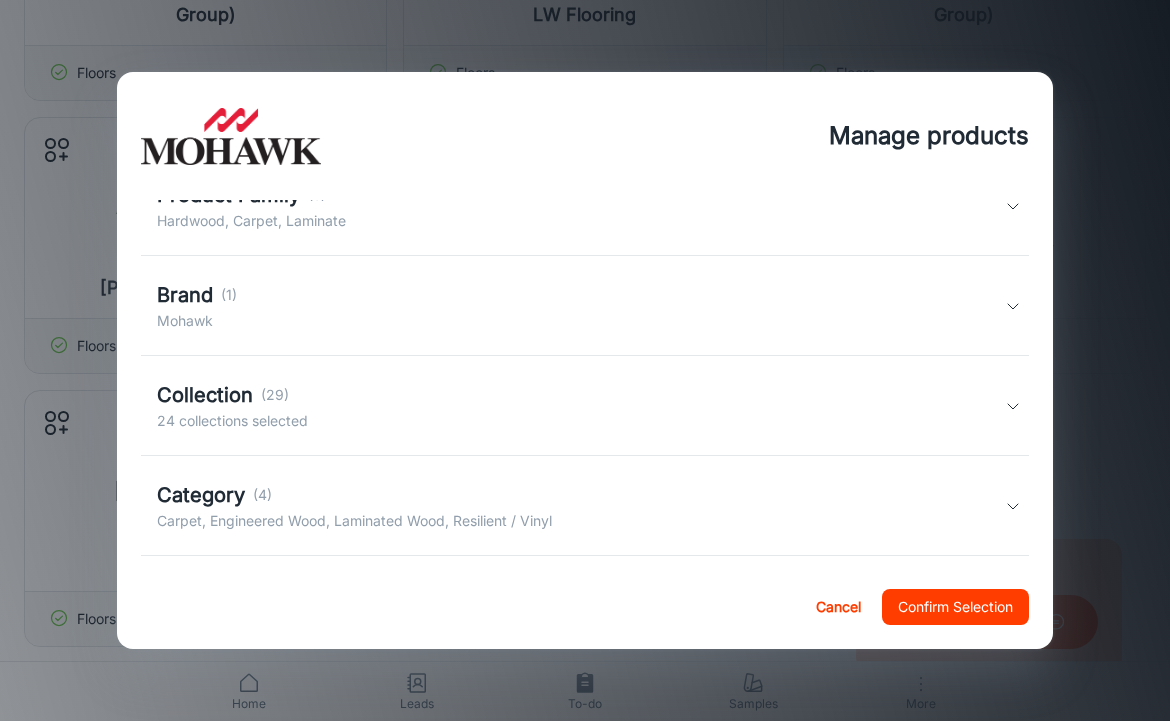 click on "Collection (29) 24 collections selected" at bounding box center [581, 406] 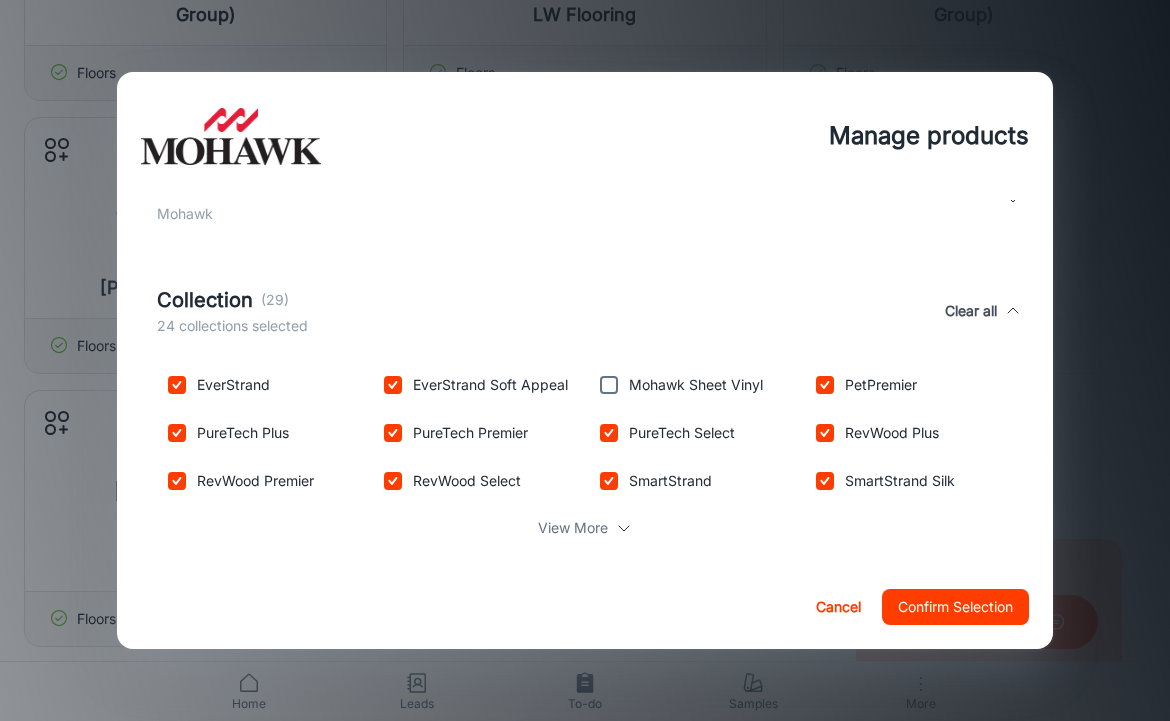 scroll, scrollTop: 442, scrollLeft: 0, axis: vertical 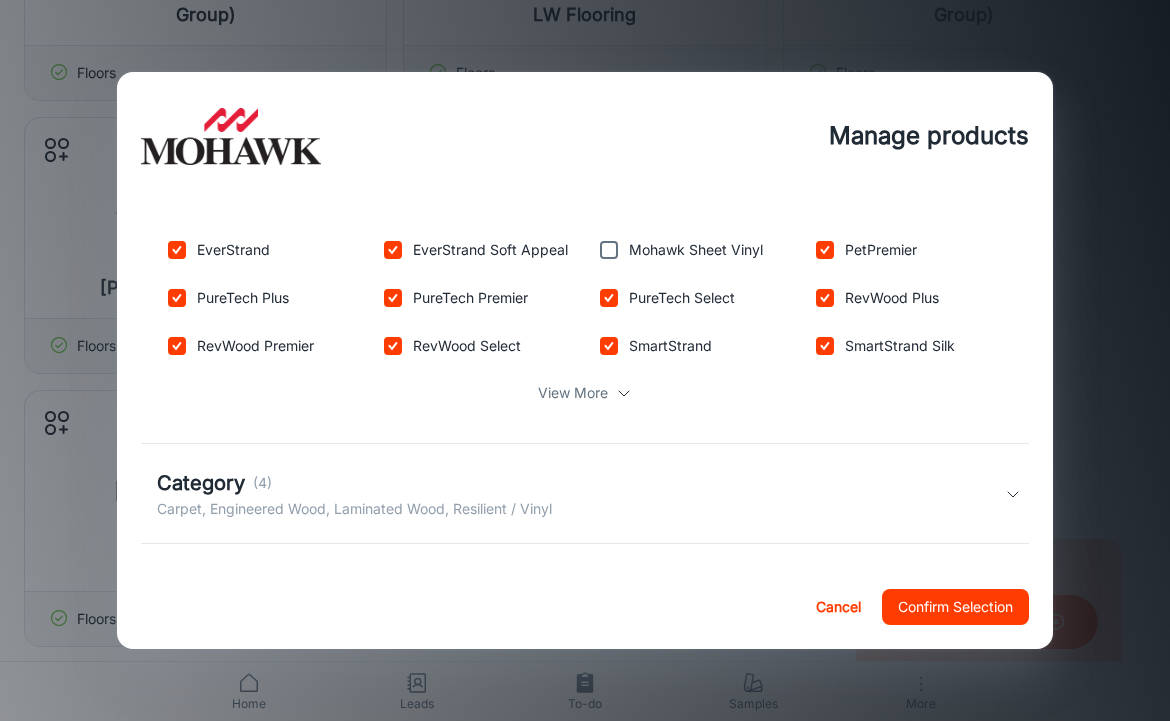 click on "View More" at bounding box center (573, 393) 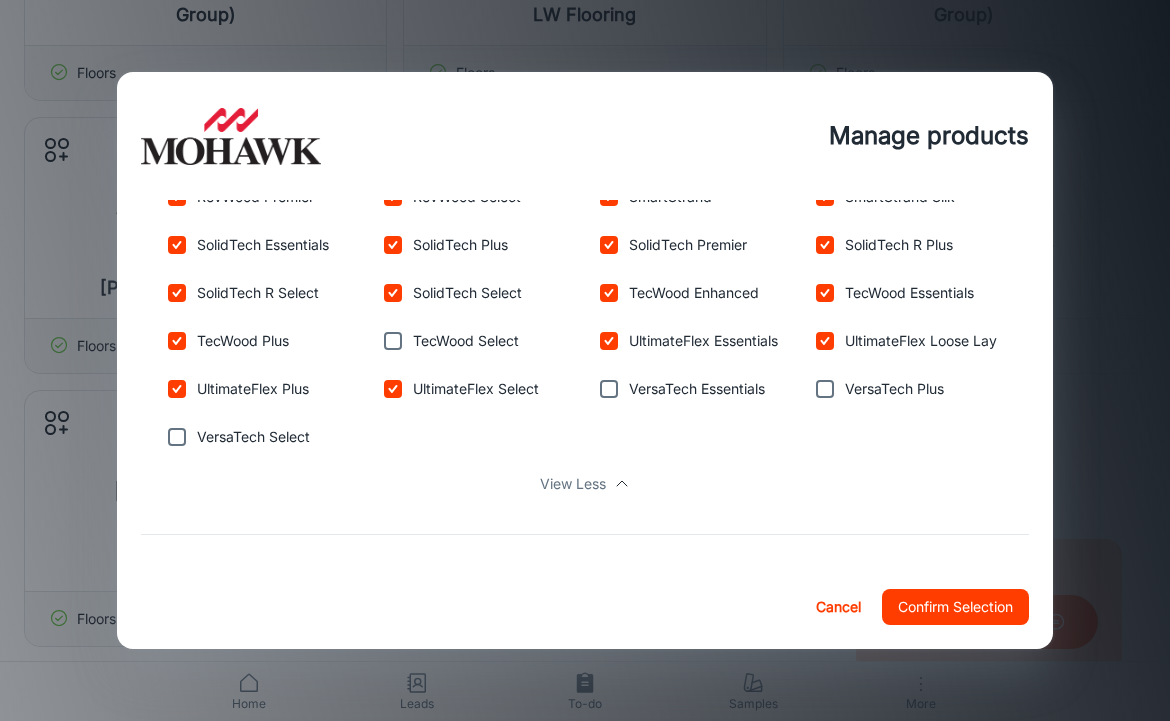 scroll, scrollTop: 614, scrollLeft: 0, axis: vertical 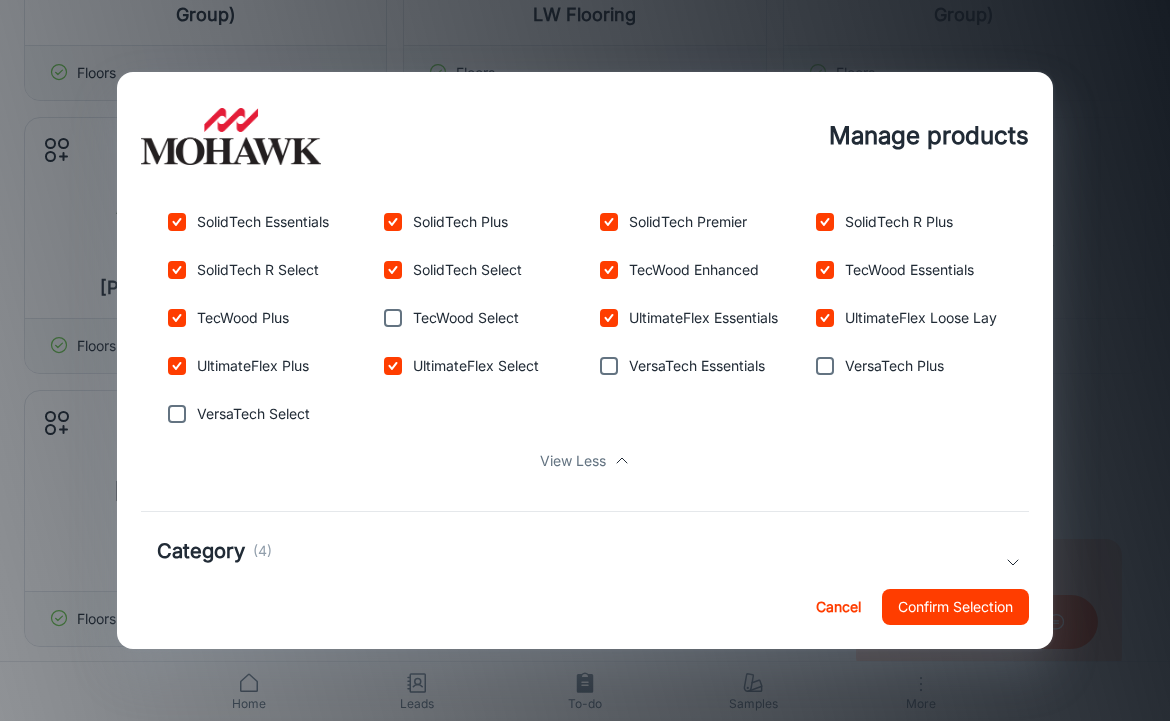 click at bounding box center (393, 318) 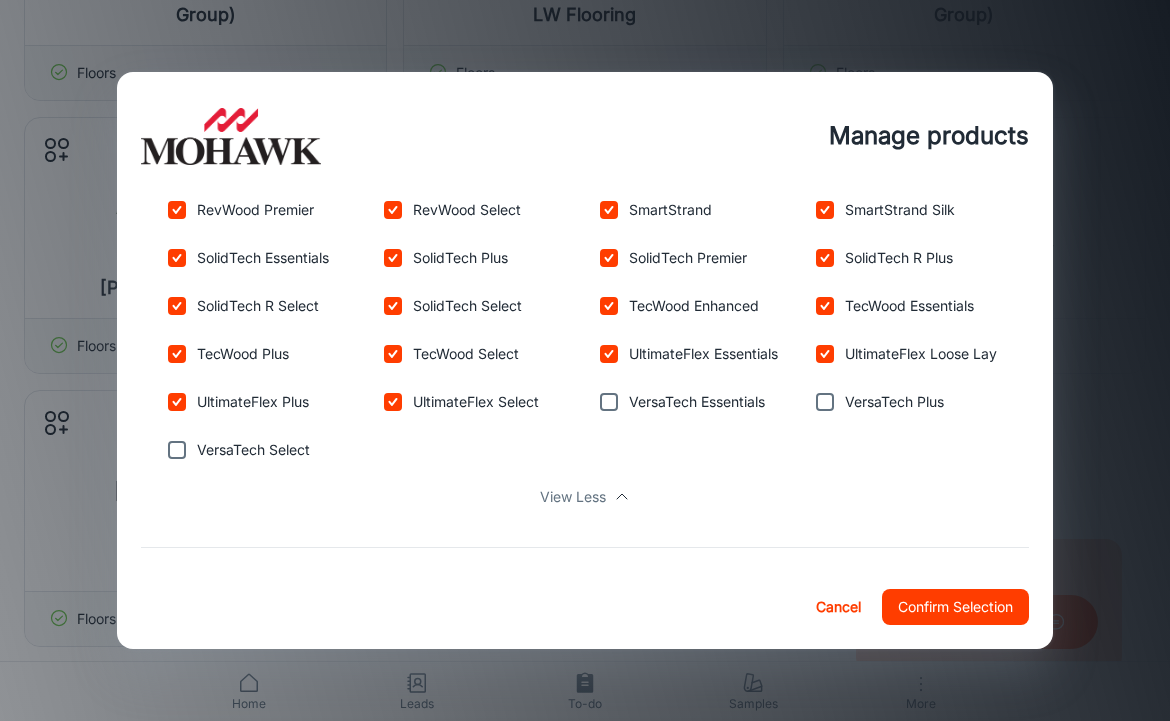 scroll, scrollTop: 567, scrollLeft: 0, axis: vertical 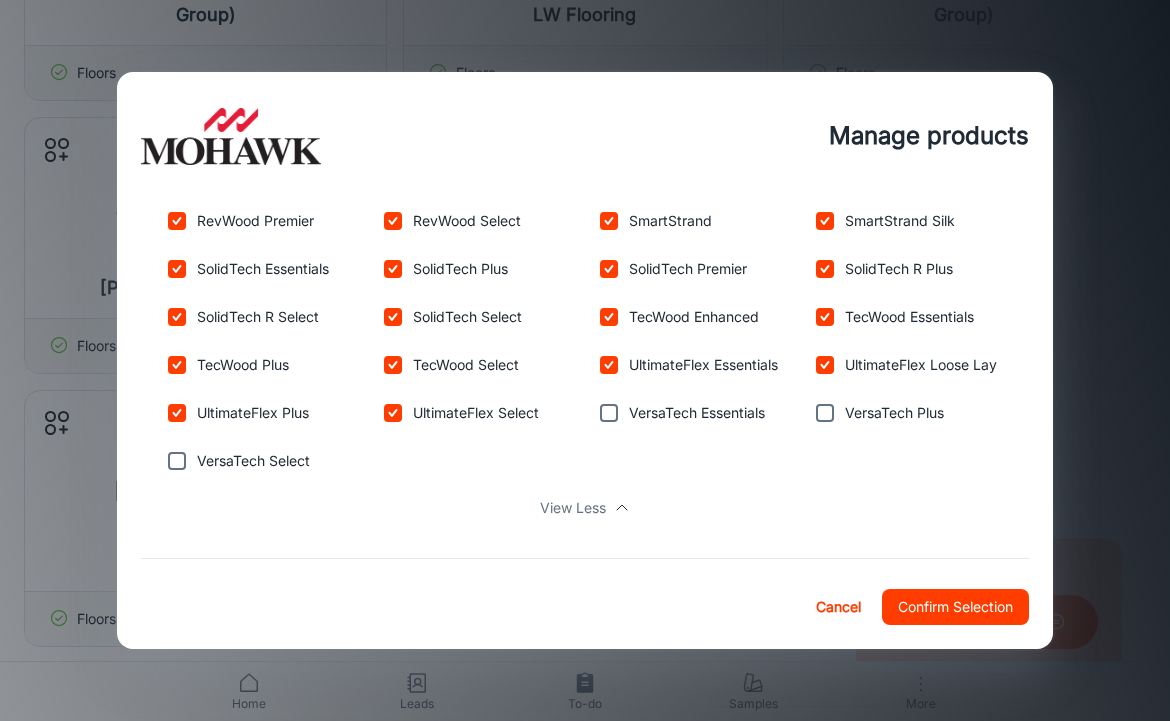 click on "Confirm Selection" at bounding box center [955, 607] 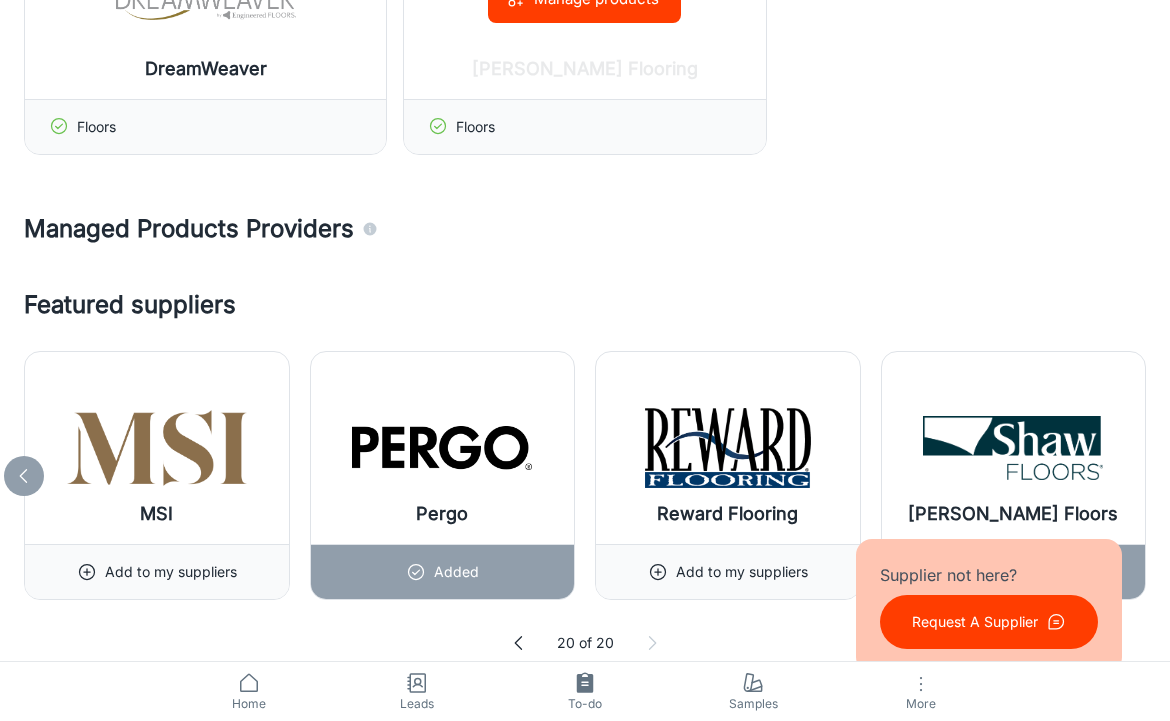 scroll, scrollTop: 2266, scrollLeft: 0, axis: vertical 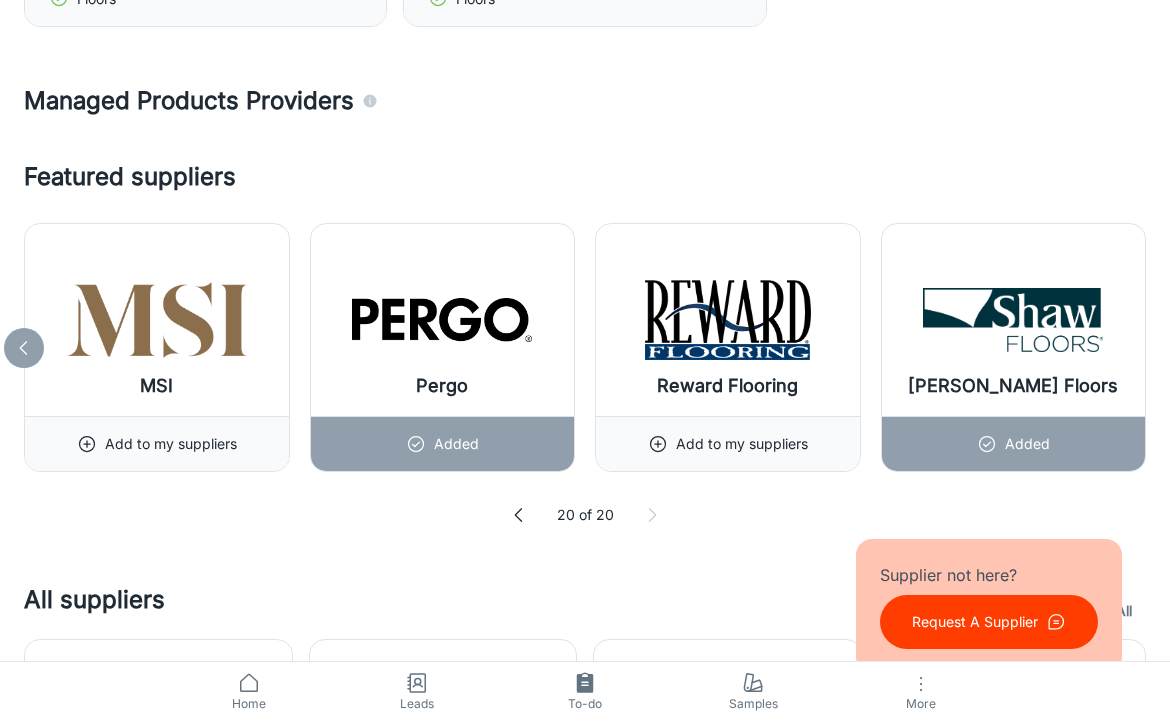 click on "Featured suppliers MSI Add to my suppliers Pergo Added Reward Flooring Add to my suppliers [PERSON_NAME] Floors Added 20 of 20" at bounding box center [585, 342] 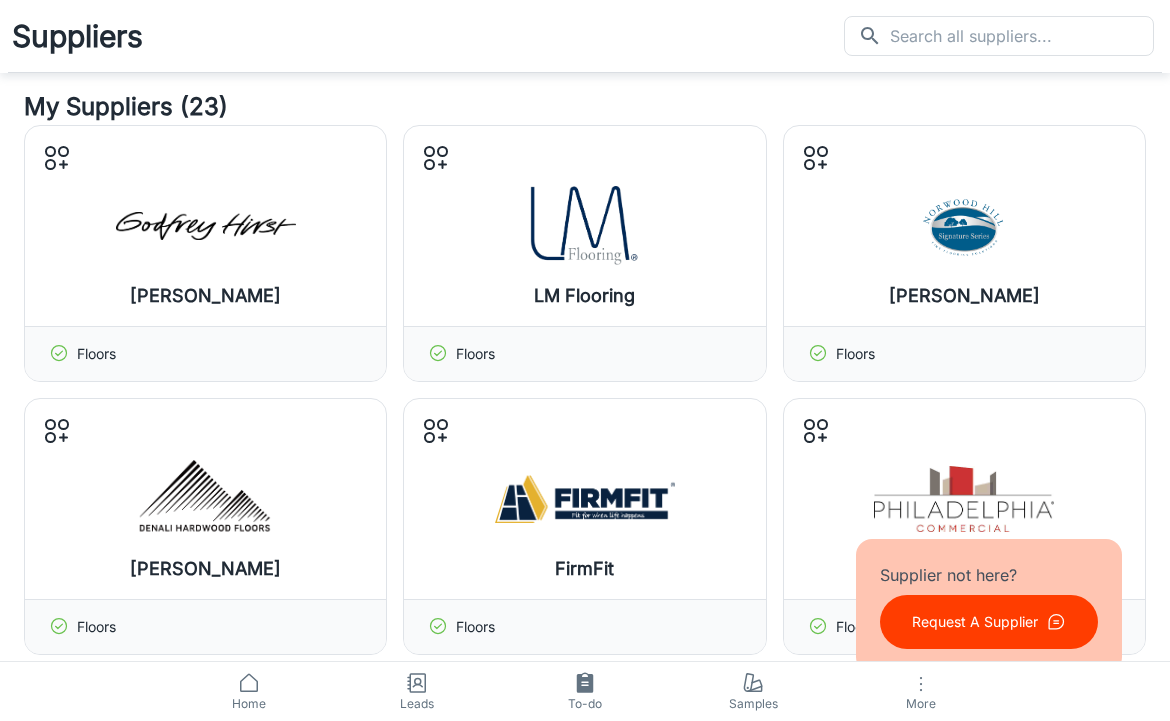 scroll, scrollTop: 0, scrollLeft: 0, axis: both 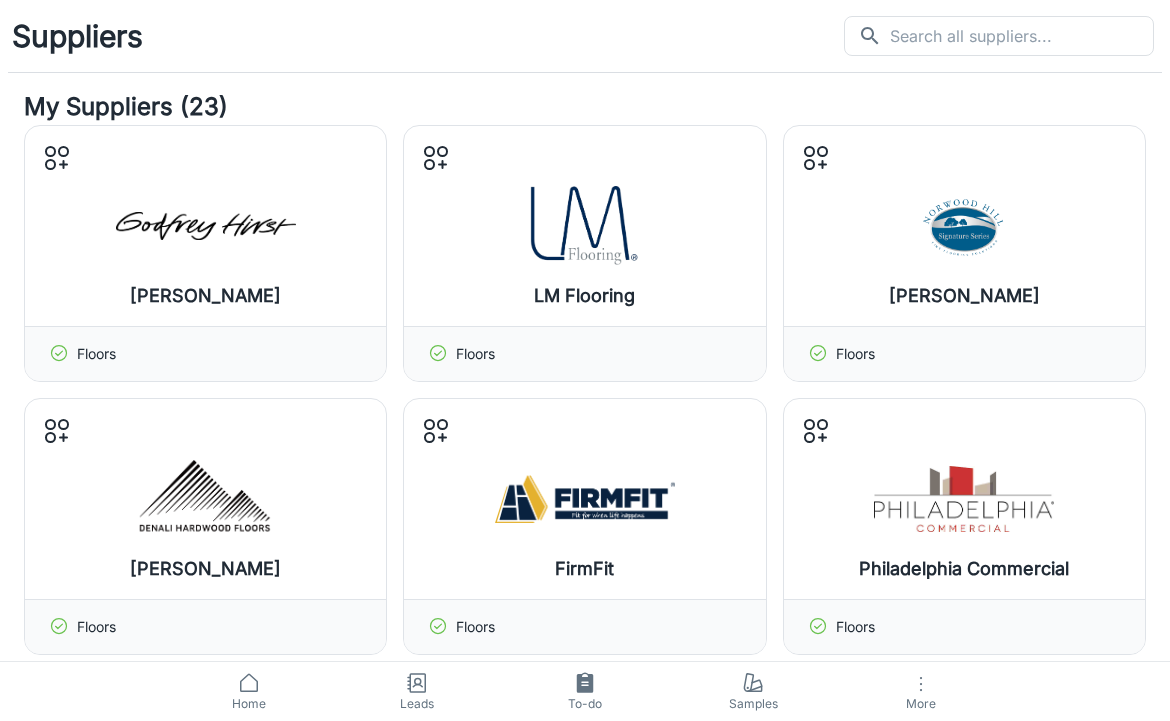 click on "Suppliers" at bounding box center [77, 36] 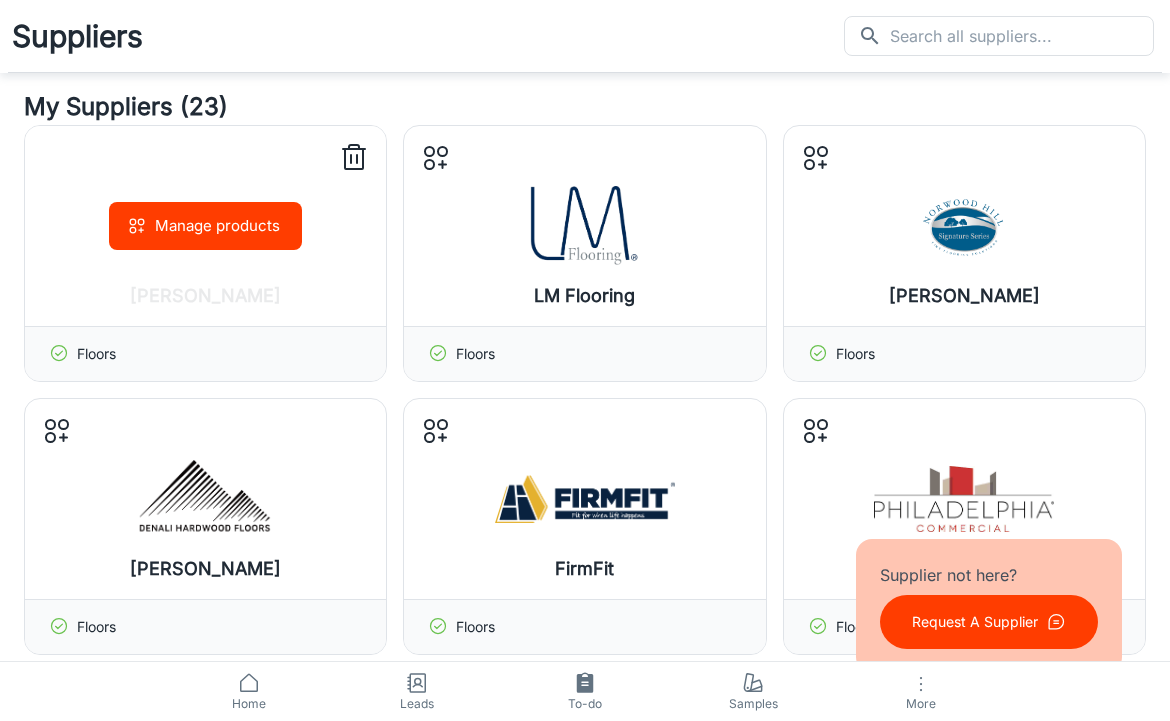 scroll, scrollTop: 0, scrollLeft: 0, axis: both 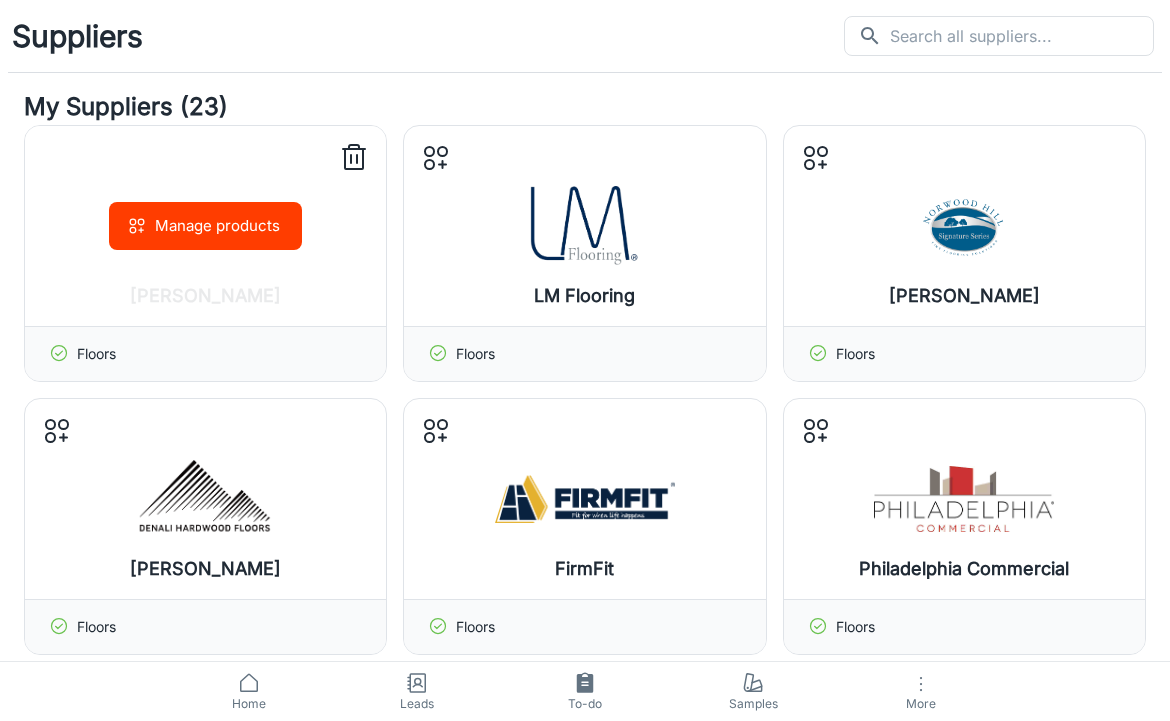 click on "Manage products" at bounding box center (205, 226) 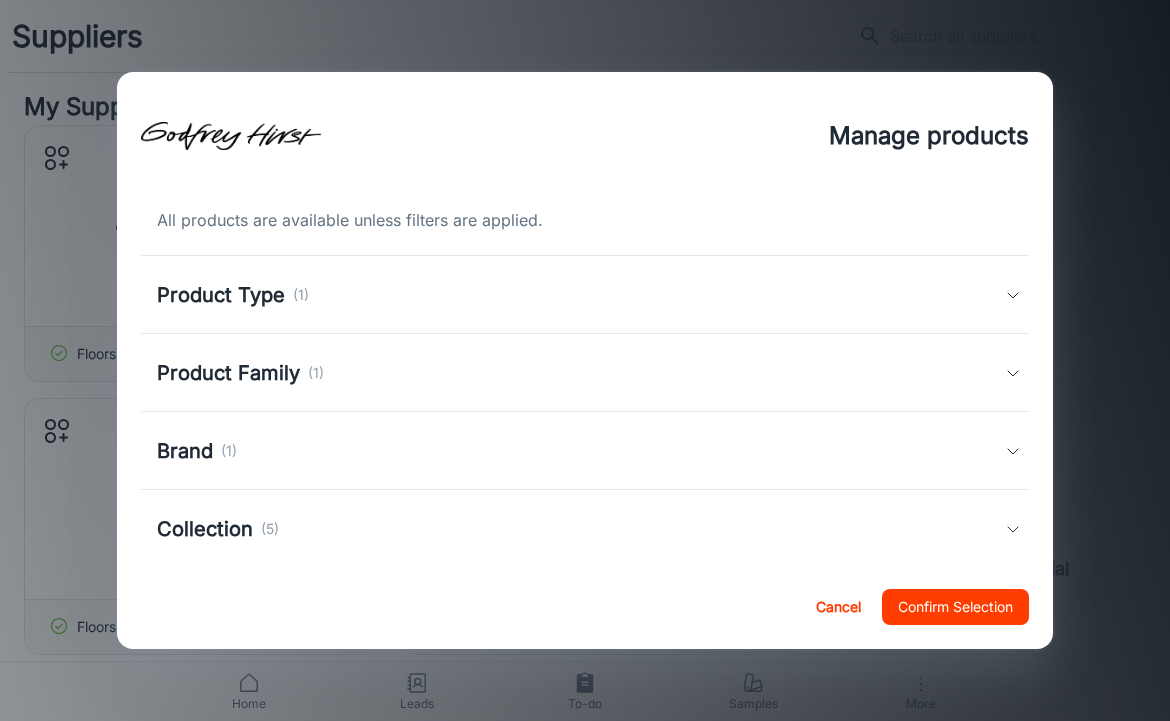 click on "Product Type (1)" at bounding box center [585, 295] 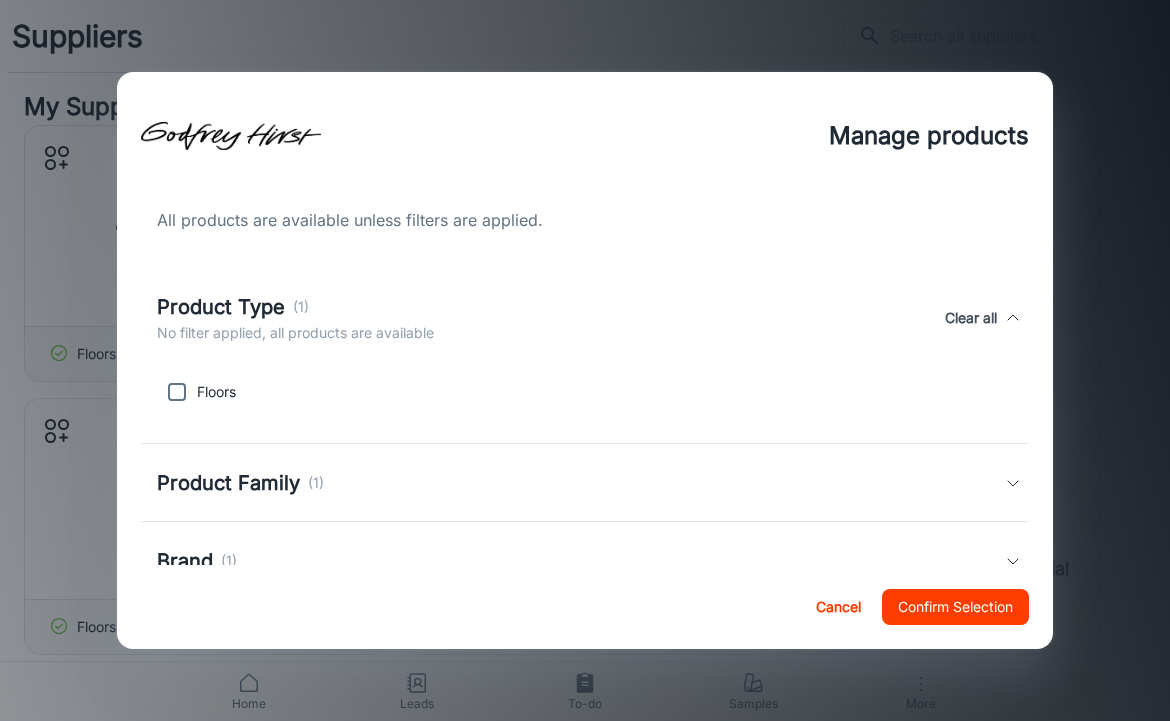 click at bounding box center (177, 392) 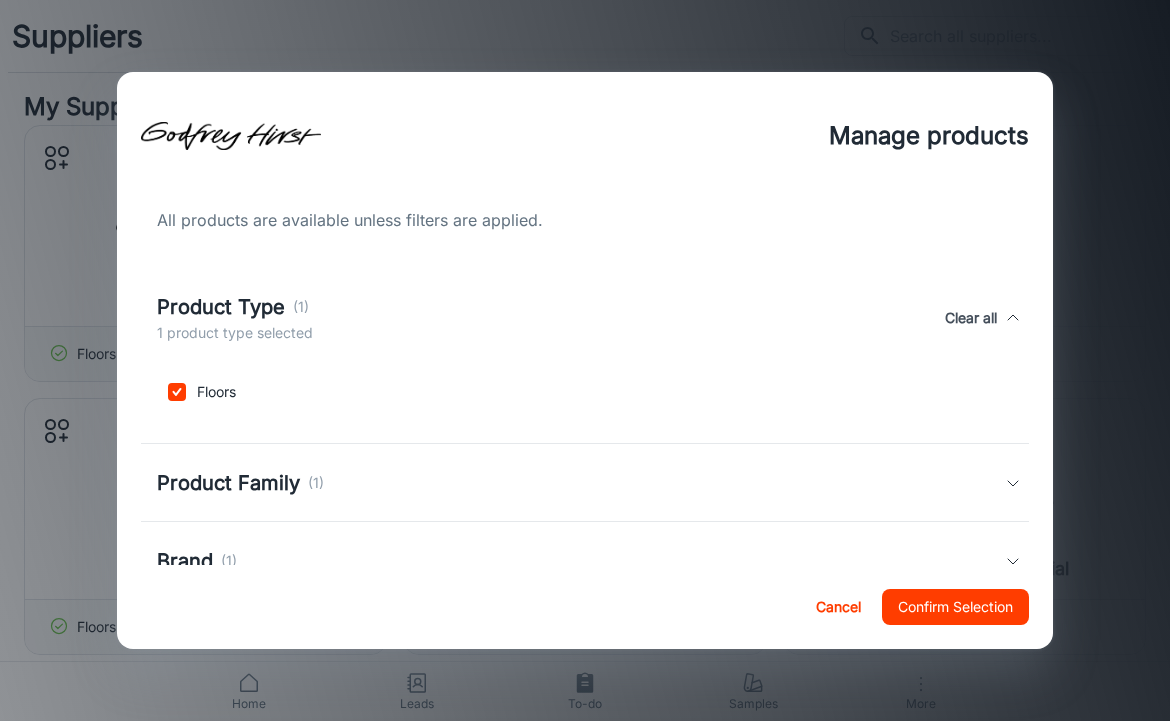scroll, scrollTop: 205, scrollLeft: 0, axis: vertical 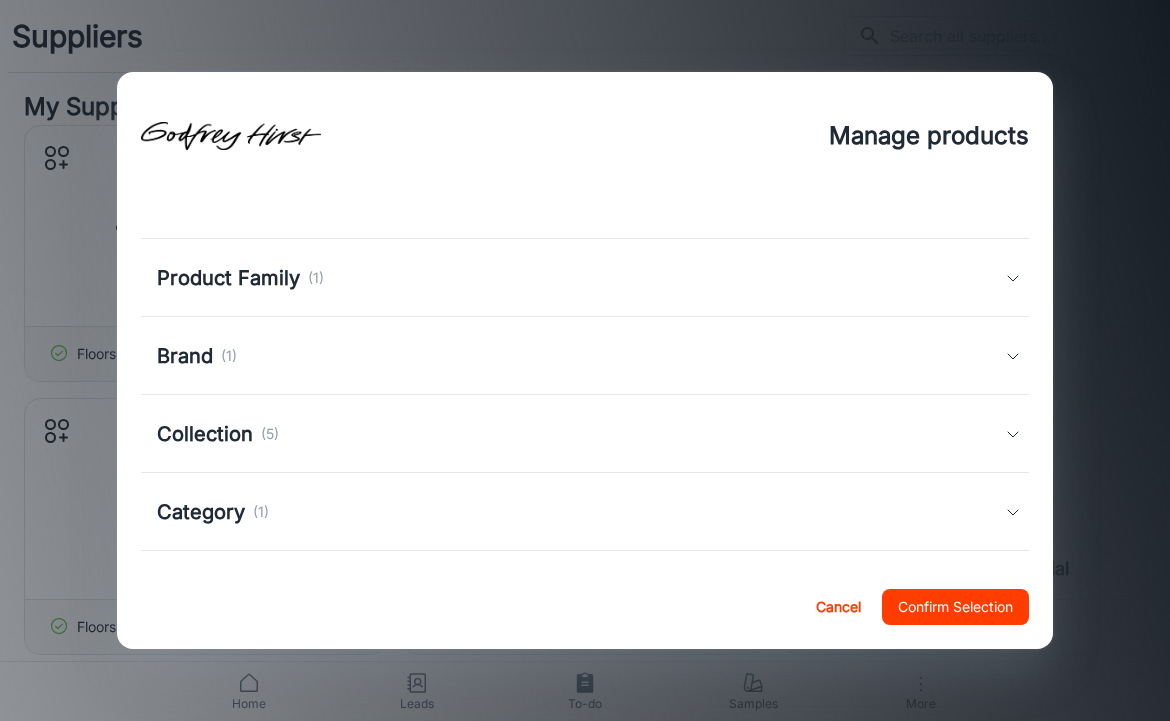 click on "Product Family" at bounding box center (228, 278) 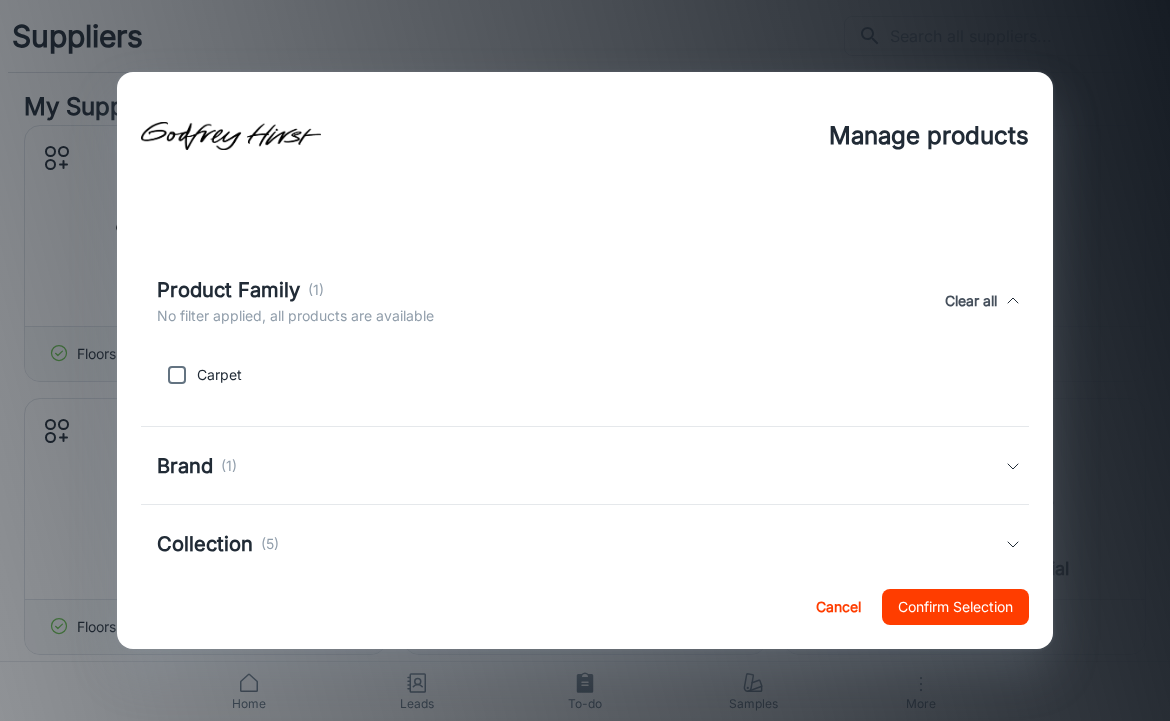 click at bounding box center (177, 375) 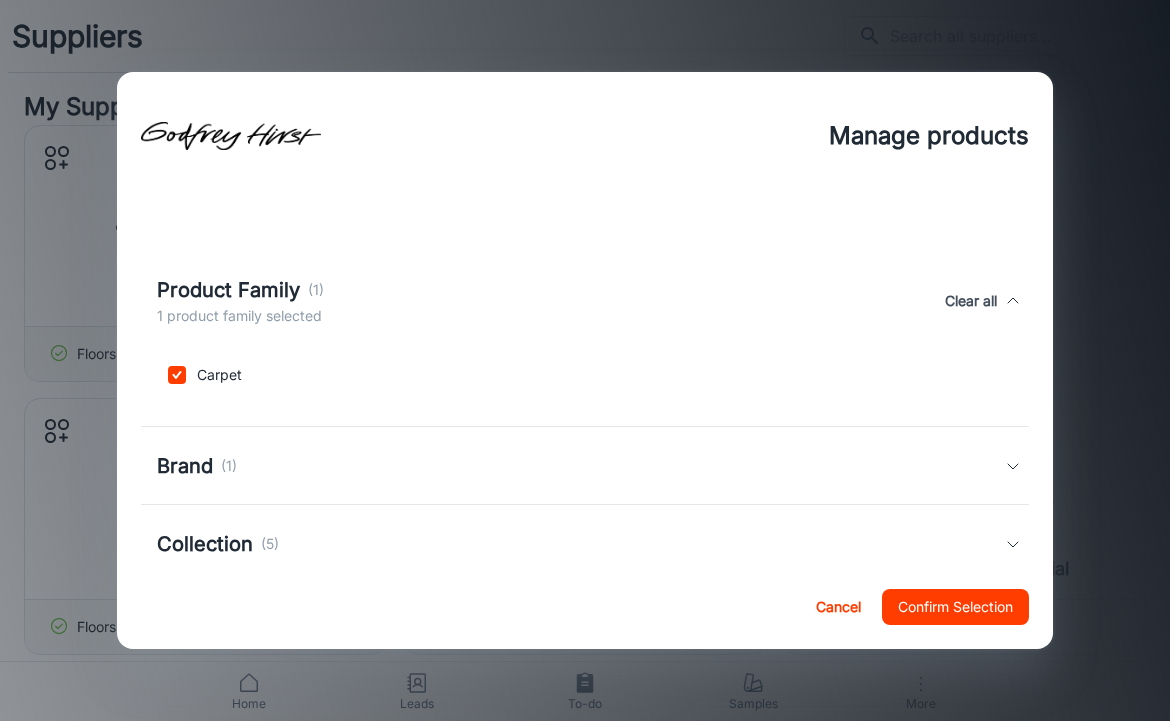scroll, scrollTop: 322, scrollLeft: 0, axis: vertical 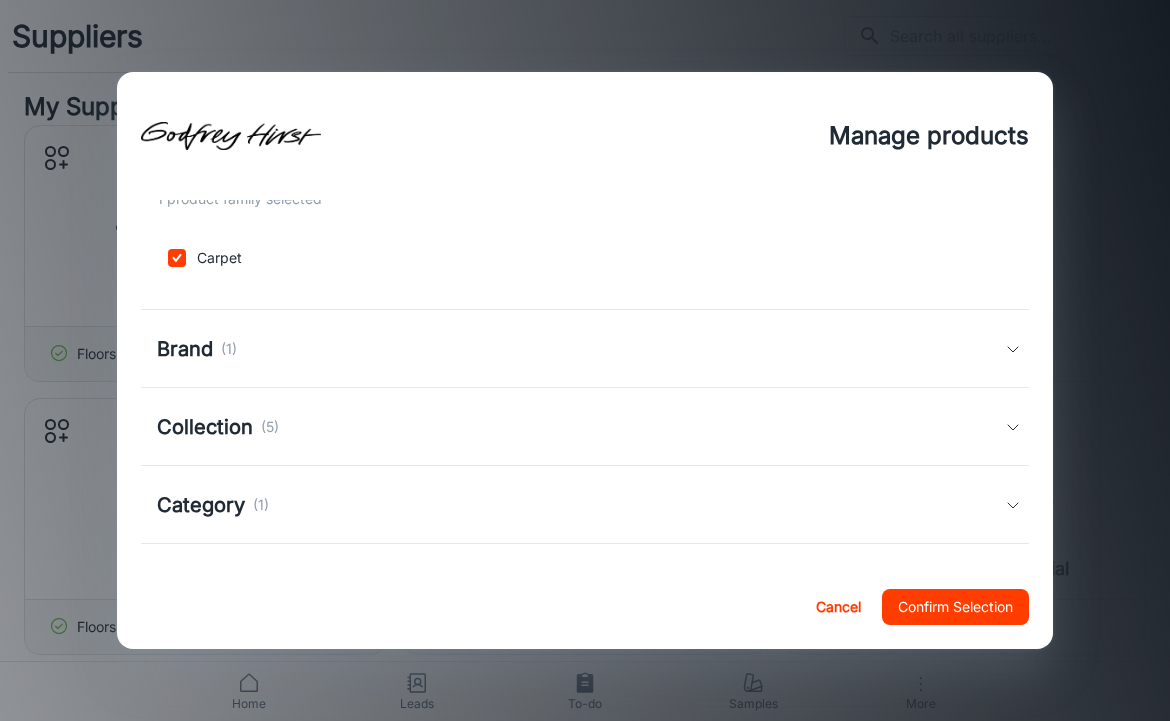 click on "Brand" at bounding box center (185, 349) 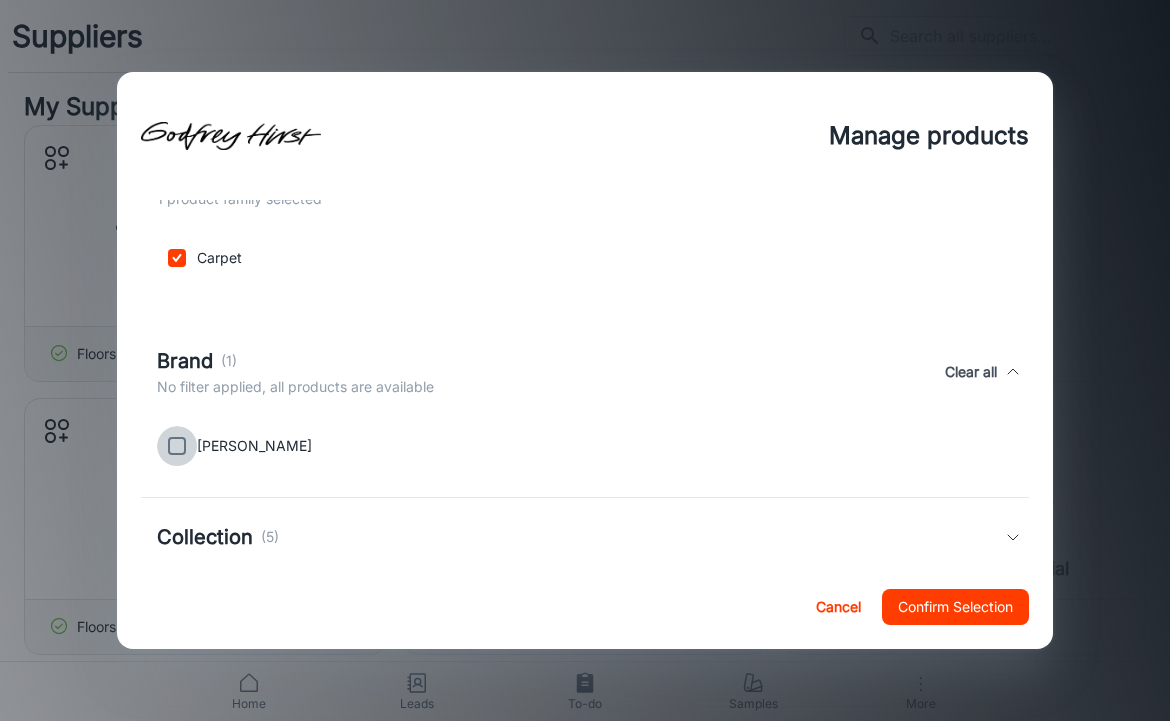 click at bounding box center (177, 446) 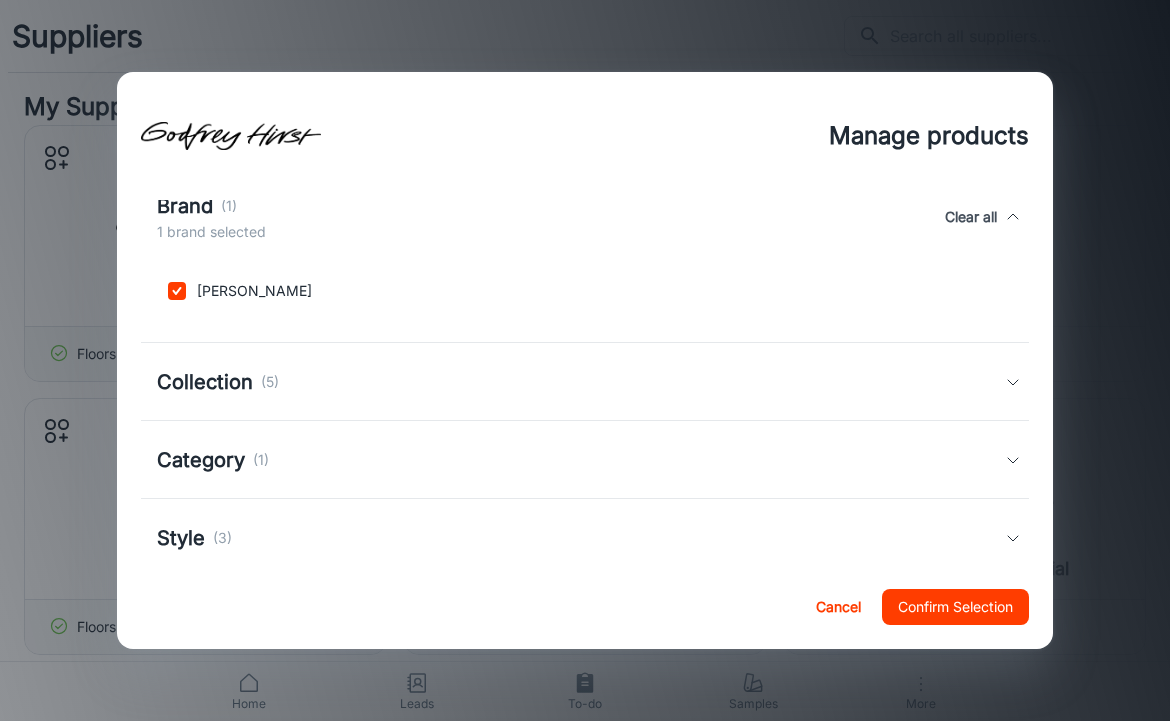 click on "Collection" at bounding box center (205, 382) 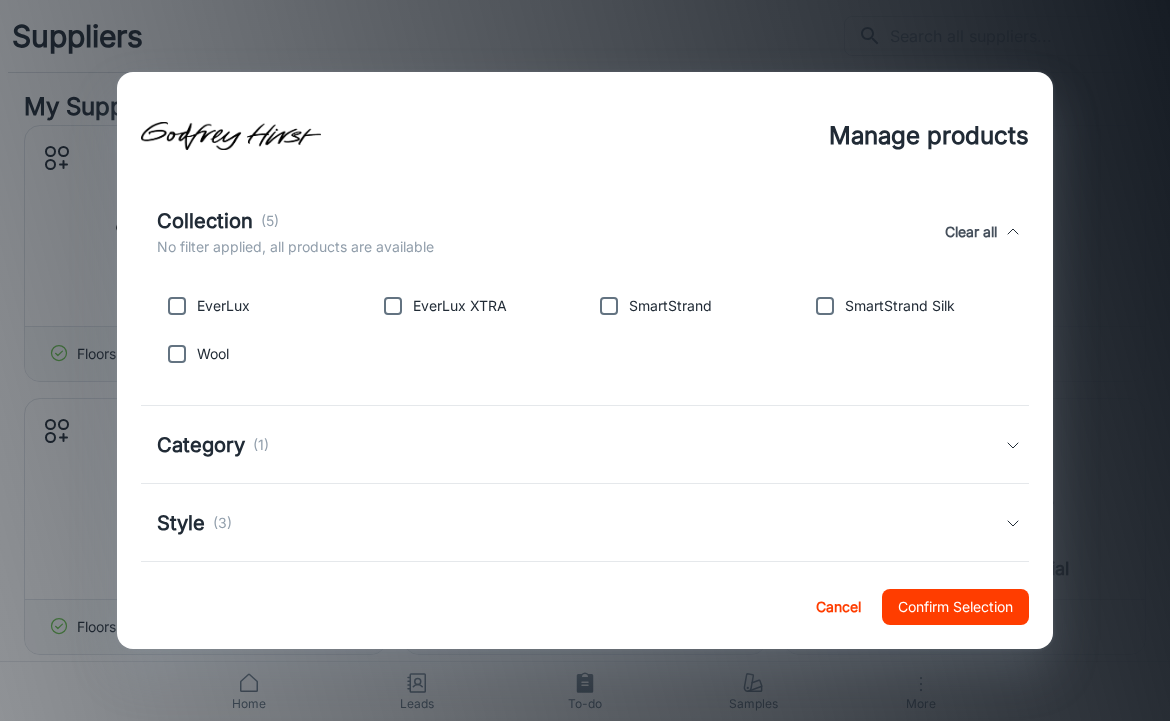 scroll, scrollTop: 661, scrollLeft: 0, axis: vertical 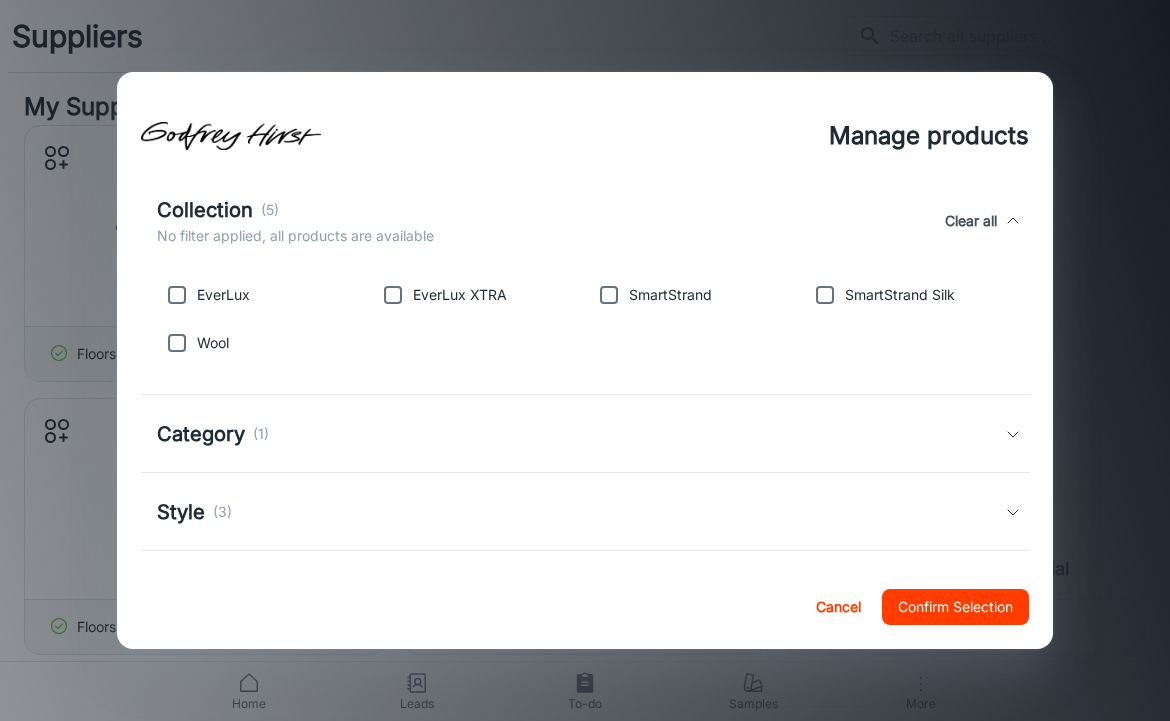 click at bounding box center [177, 295] 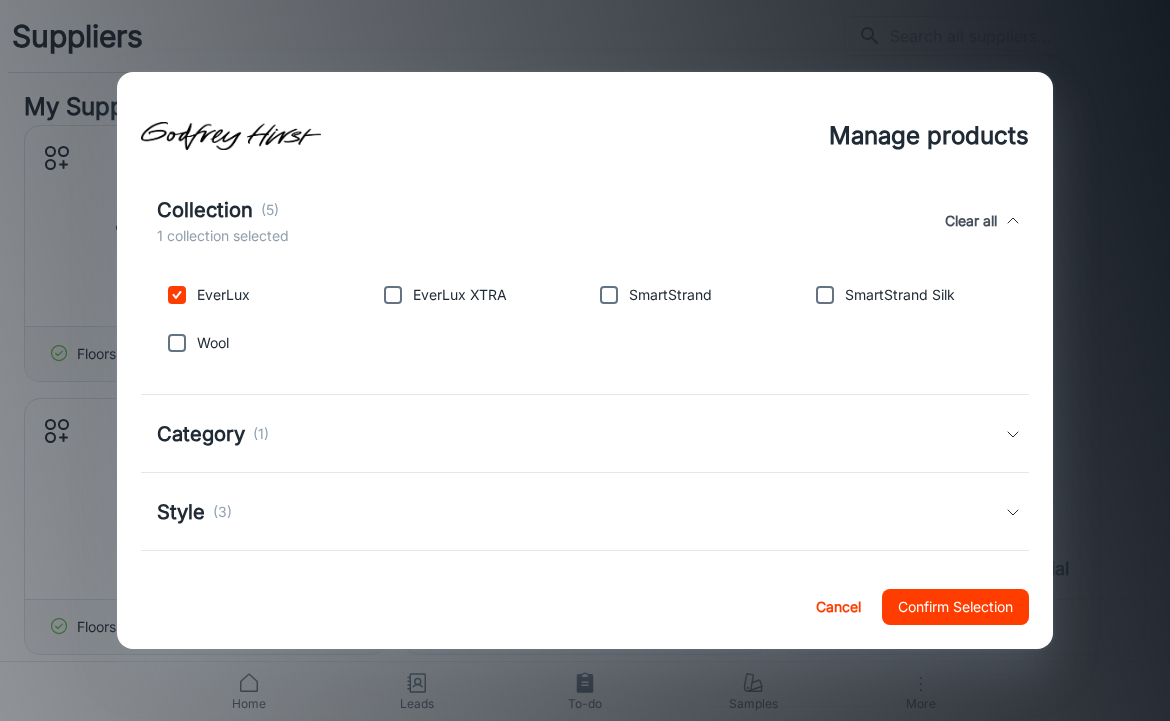 click at bounding box center [177, 343] 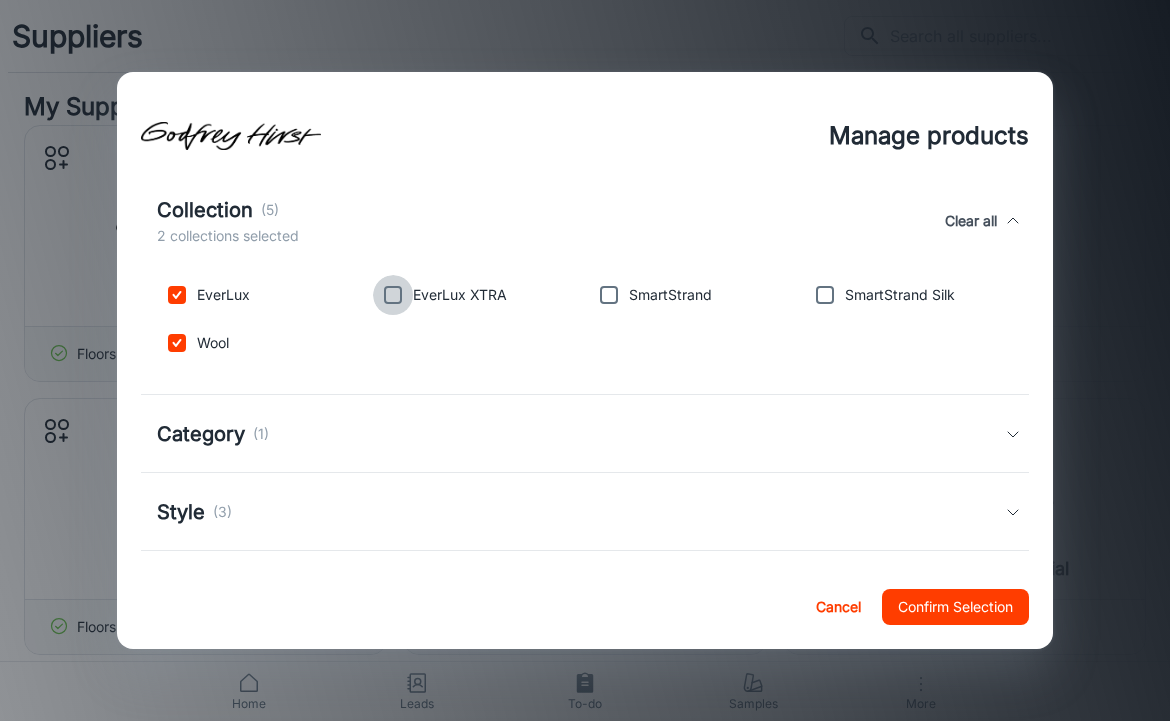 click at bounding box center (393, 295) 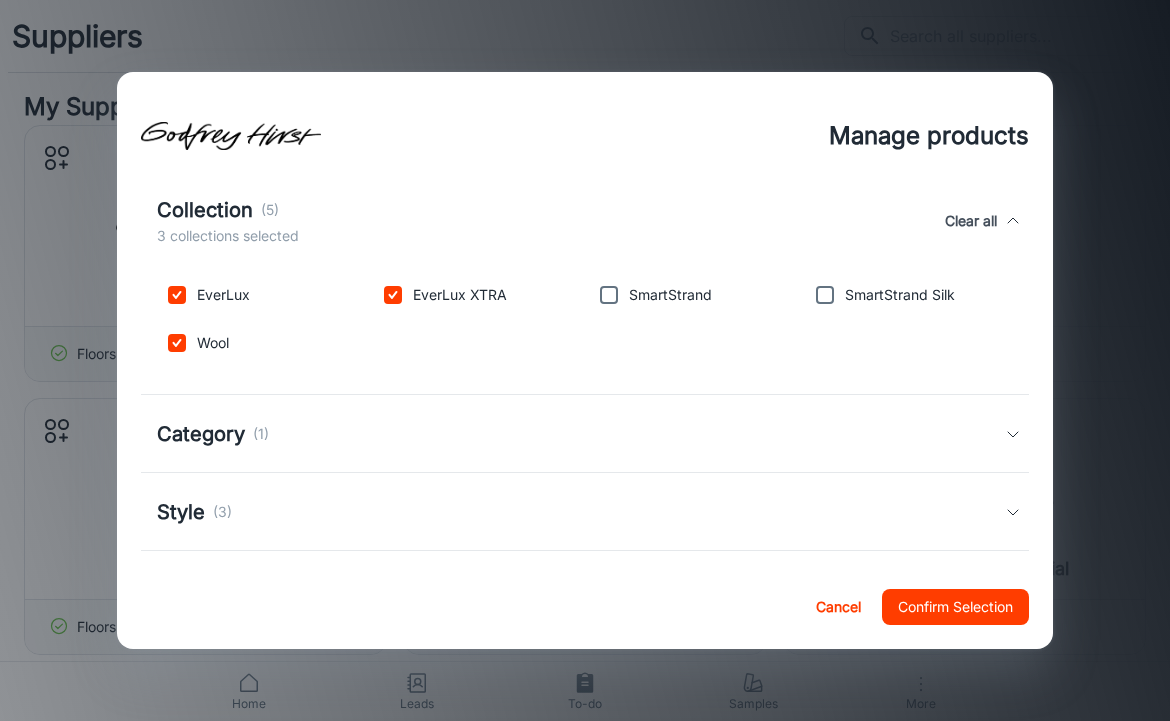 click at bounding box center (609, 295) 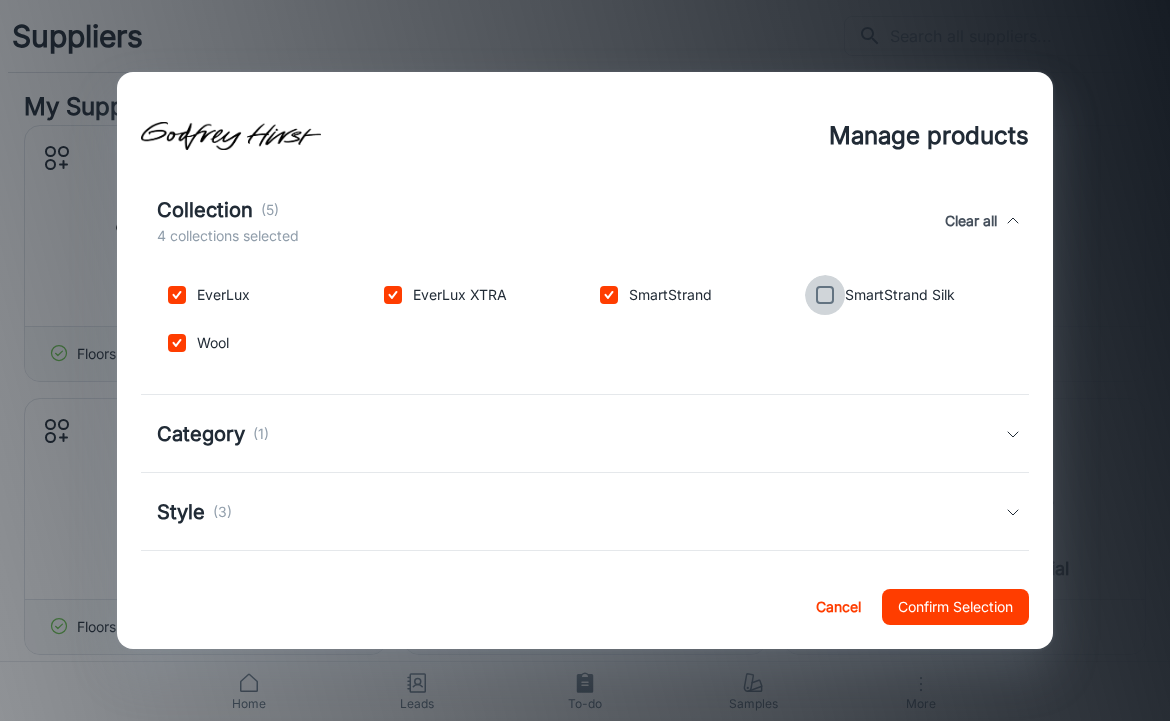 click at bounding box center (825, 295) 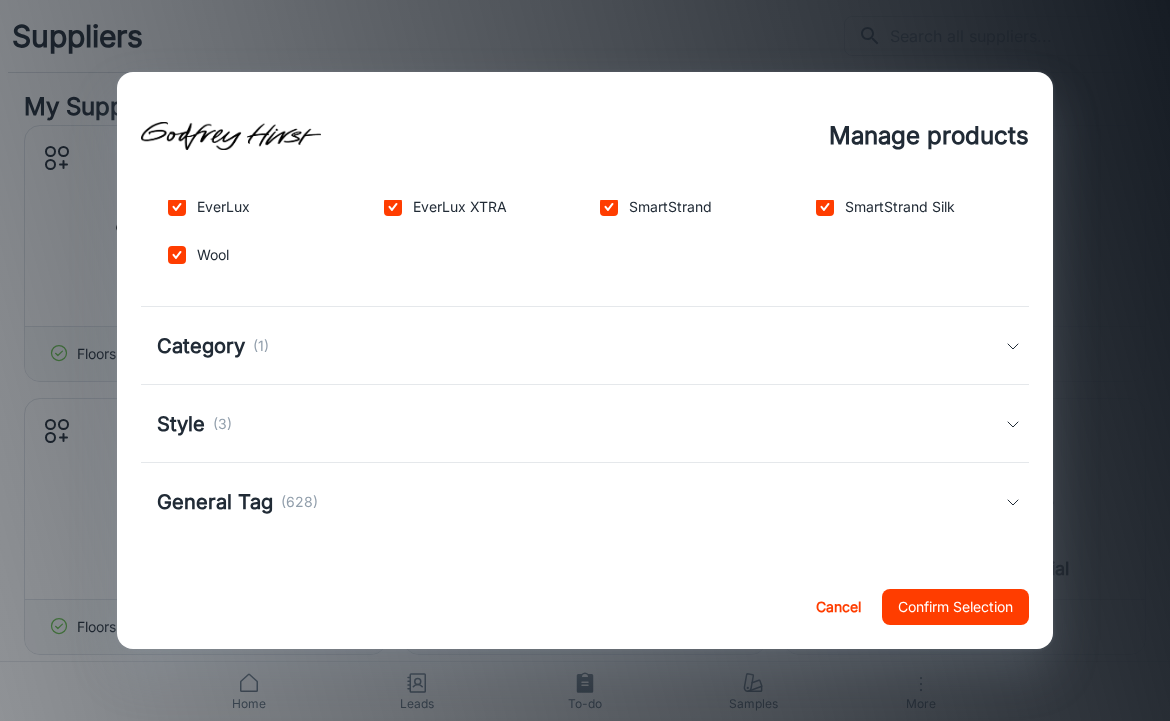 click on "Category" at bounding box center (201, 346) 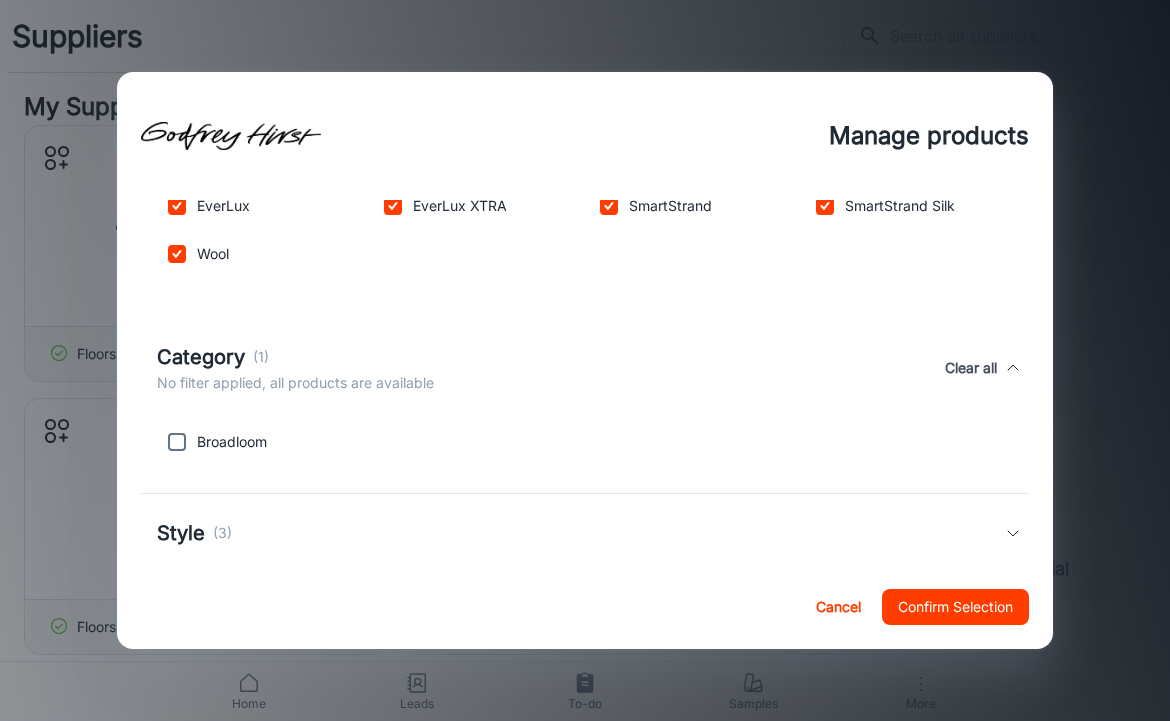 scroll, scrollTop: 749, scrollLeft: 0, axis: vertical 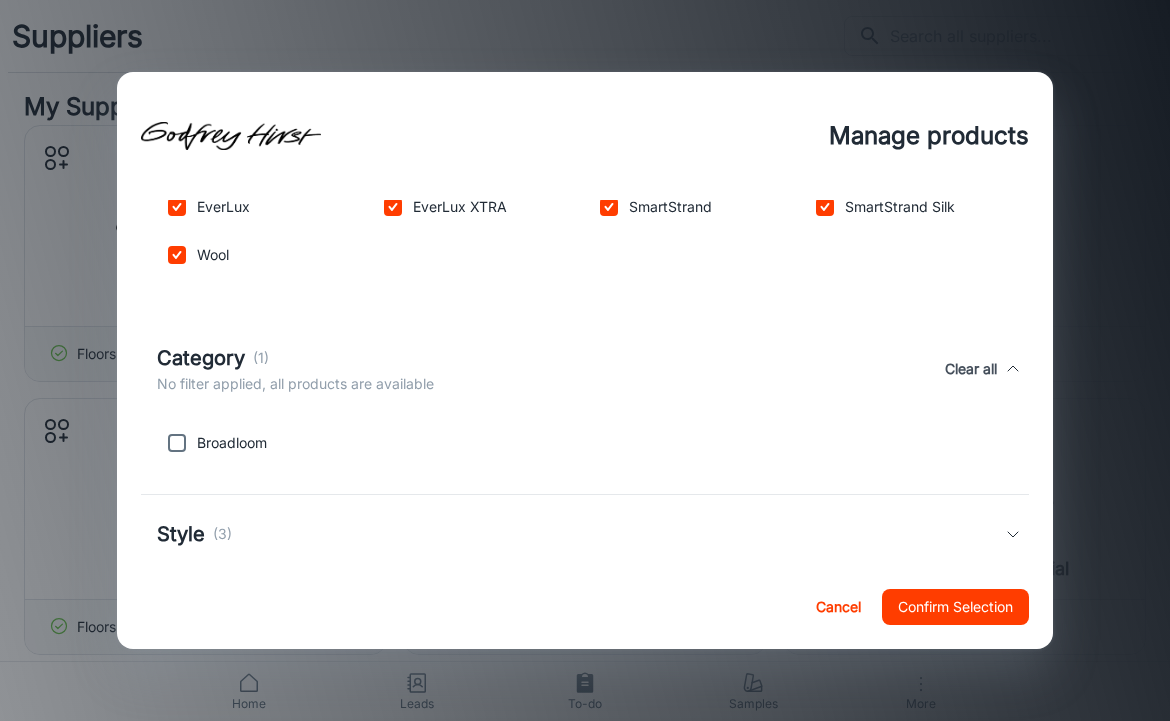 click at bounding box center (177, 443) 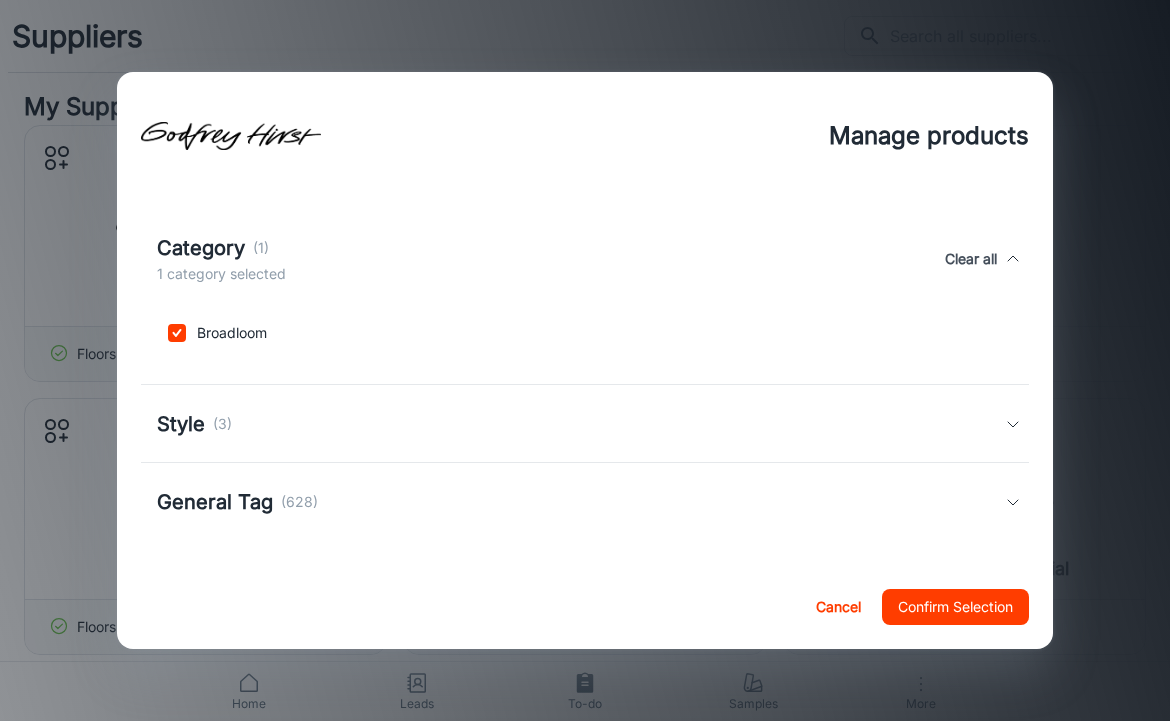 click on "Style" at bounding box center [181, 424] 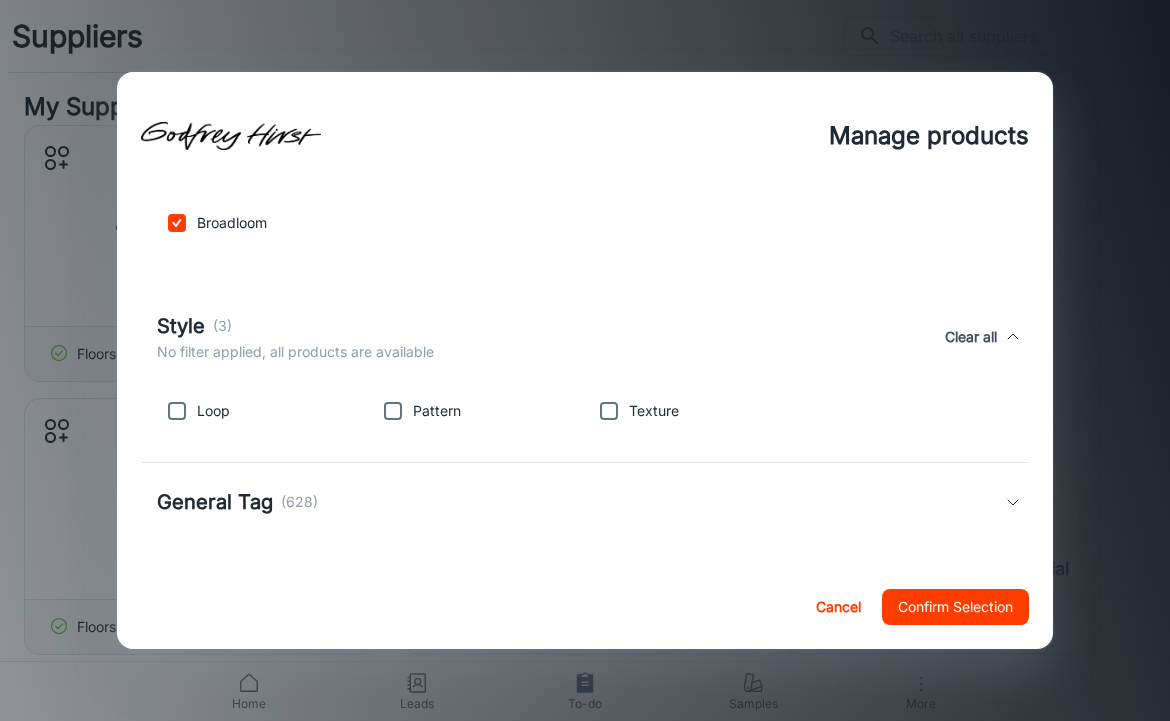 click at bounding box center (177, 411) 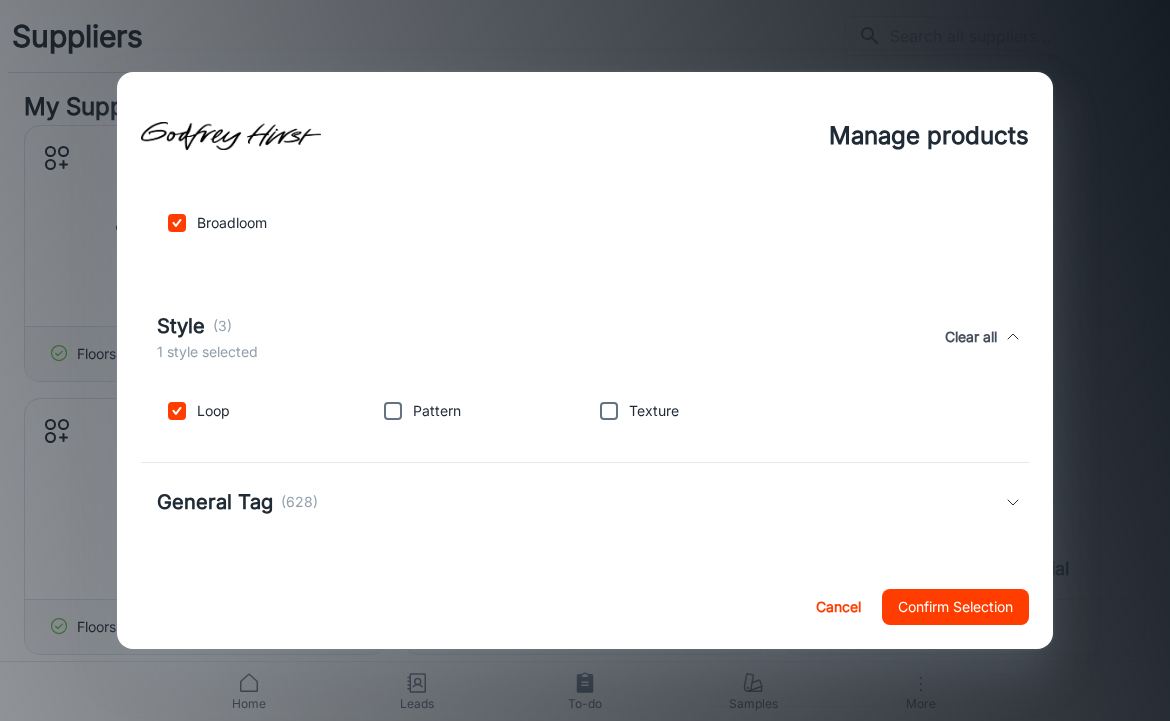 click on "Pattern" at bounding box center [437, 411] 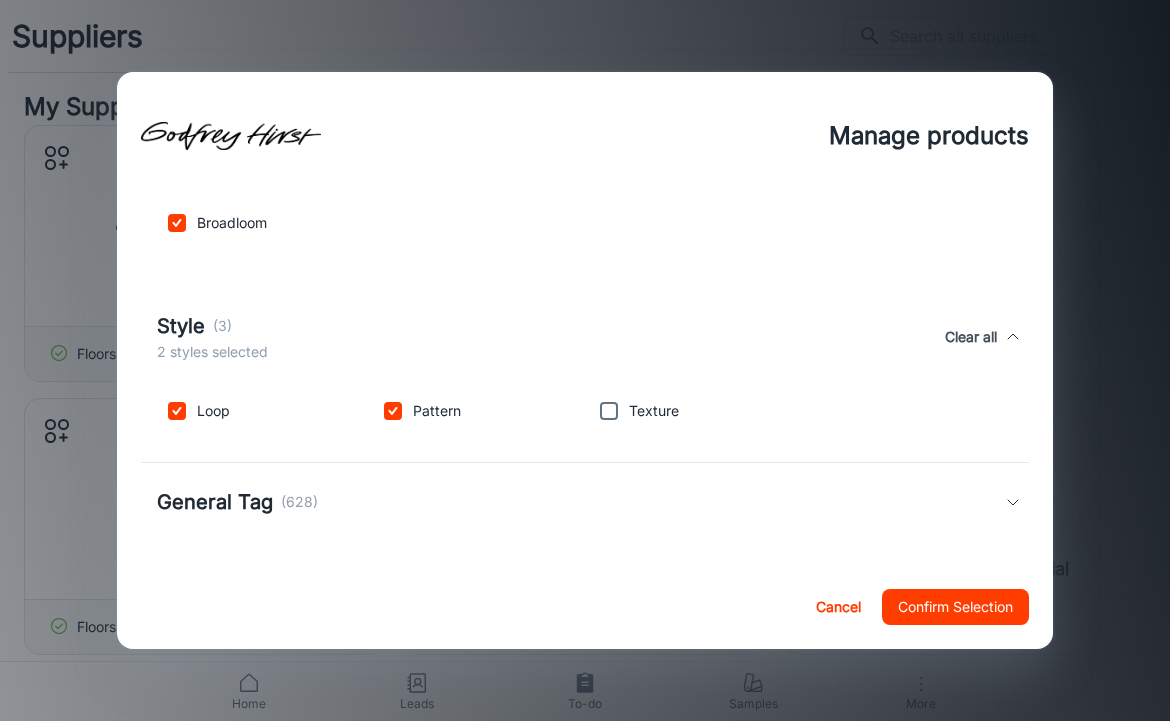 click at bounding box center [609, 411] 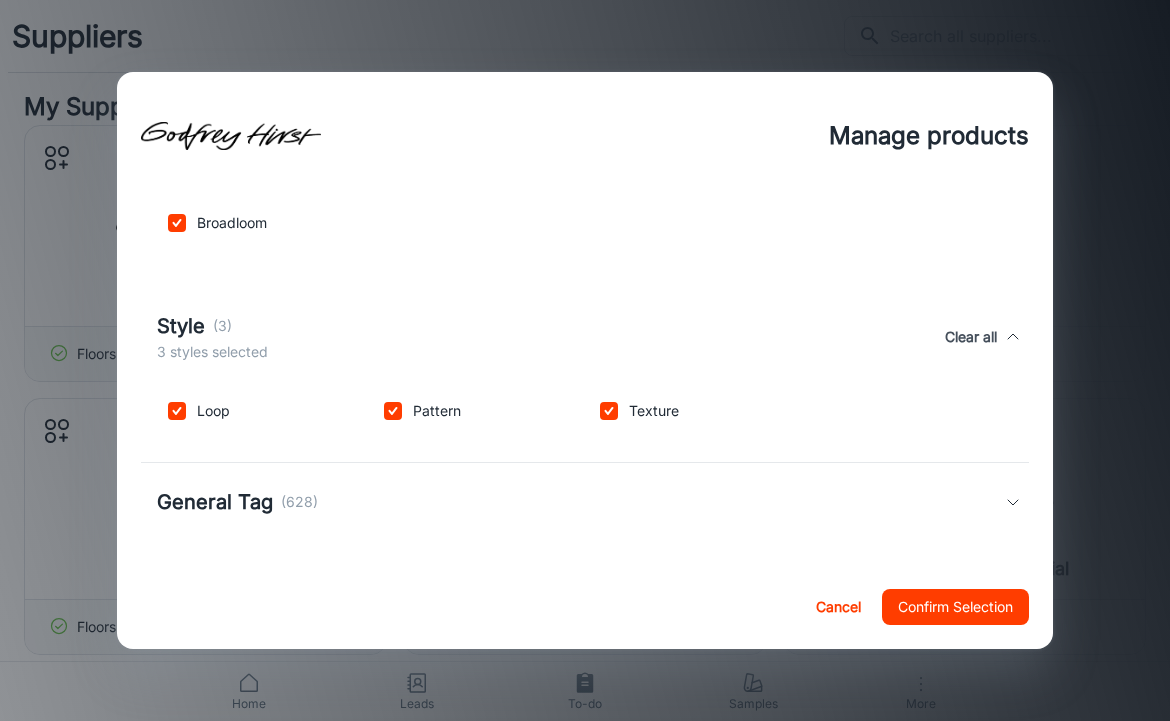 click on "General Tag (628)" at bounding box center [585, 502] 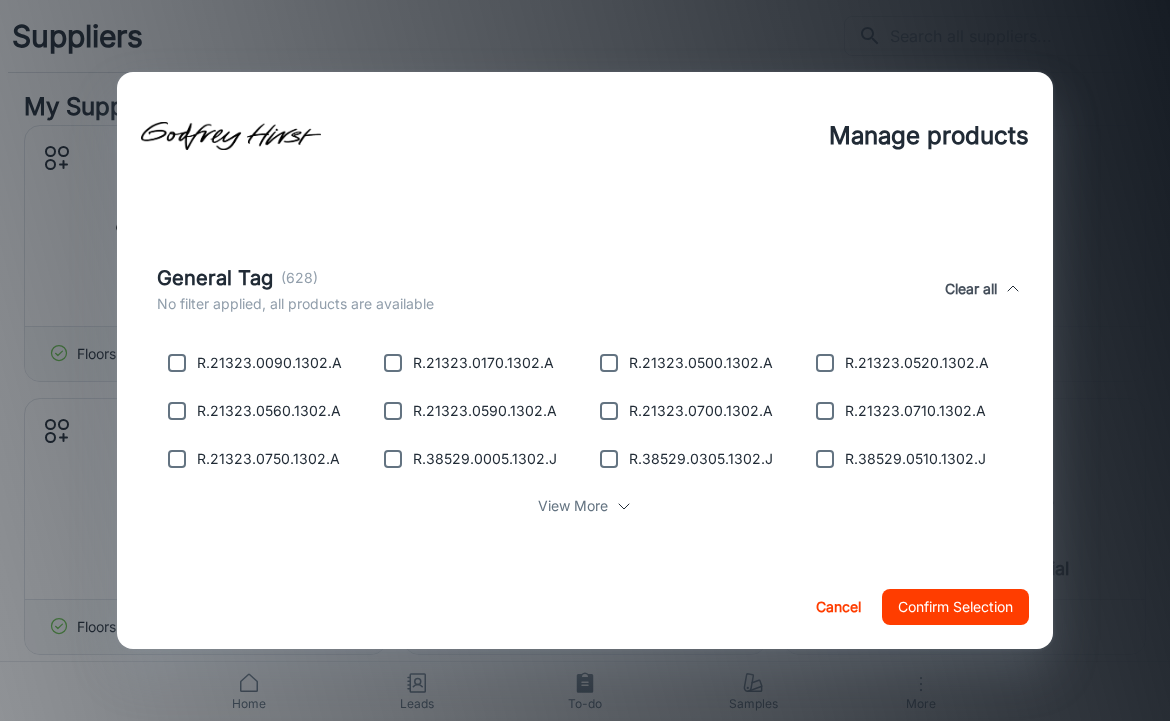 scroll, scrollTop: 1205, scrollLeft: 0, axis: vertical 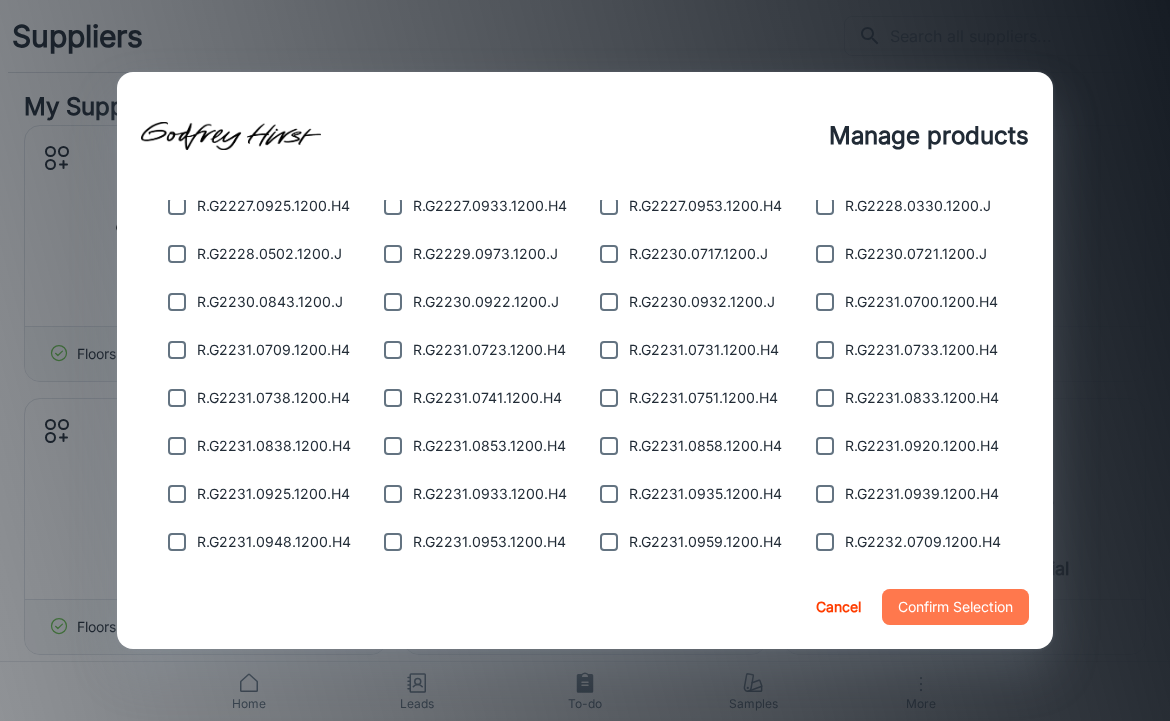 click on "Confirm Selection" at bounding box center [955, 607] 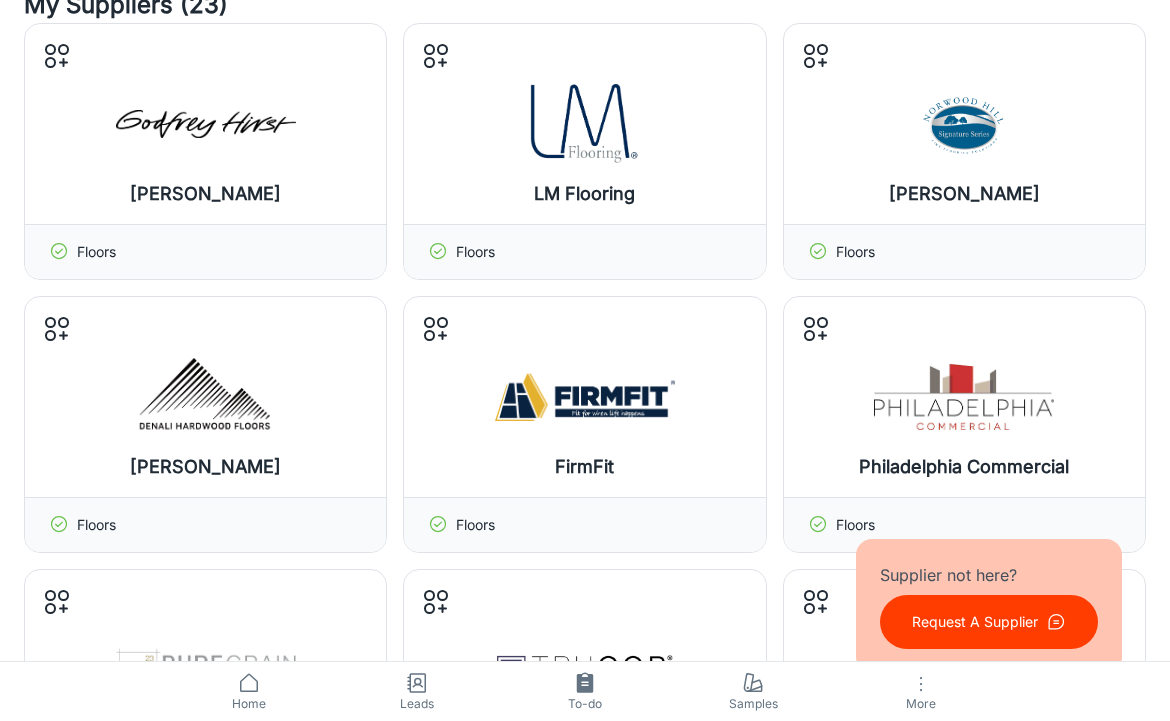 scroll, scrollTop: 309, scrollLeft: 0, axis: vertical 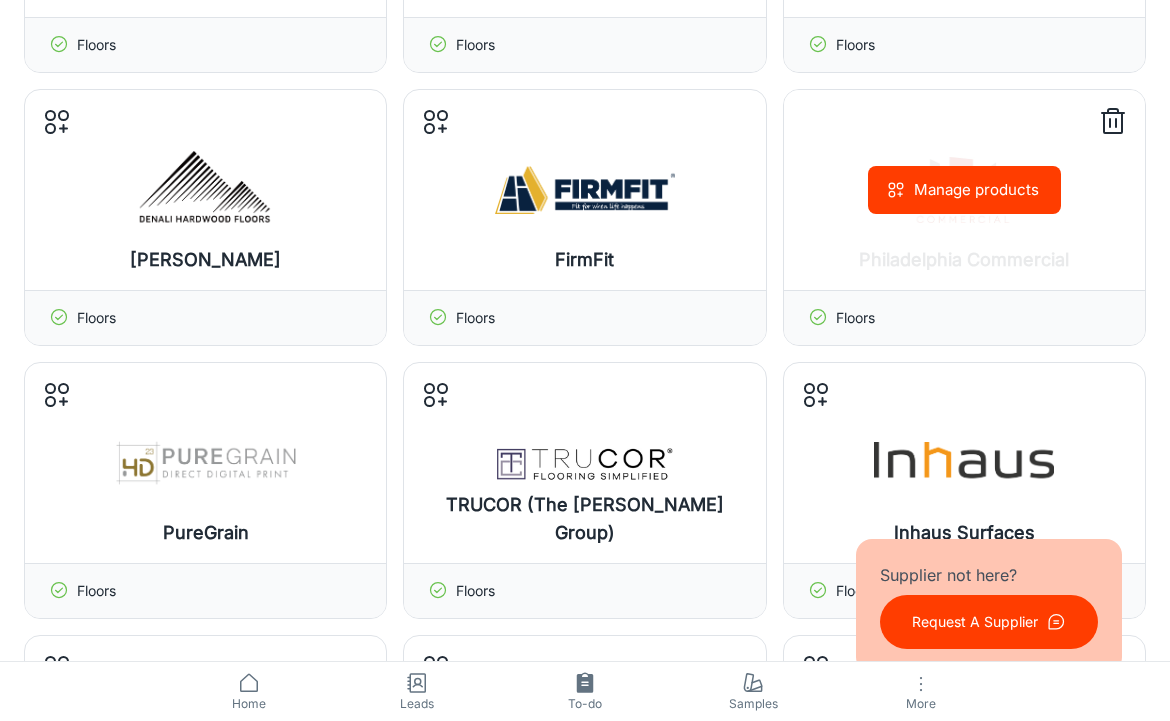 click on "Manage products" at bounding box center (964, 190) 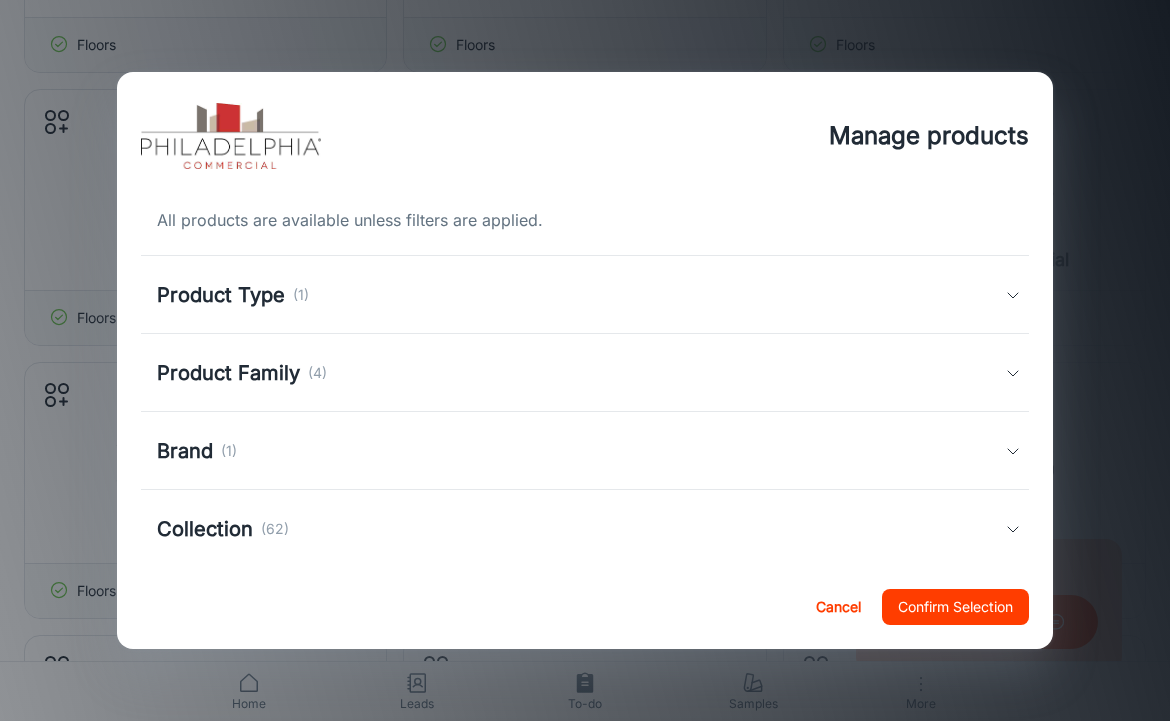 click on "Product Type" at bounding box center (221, 295) 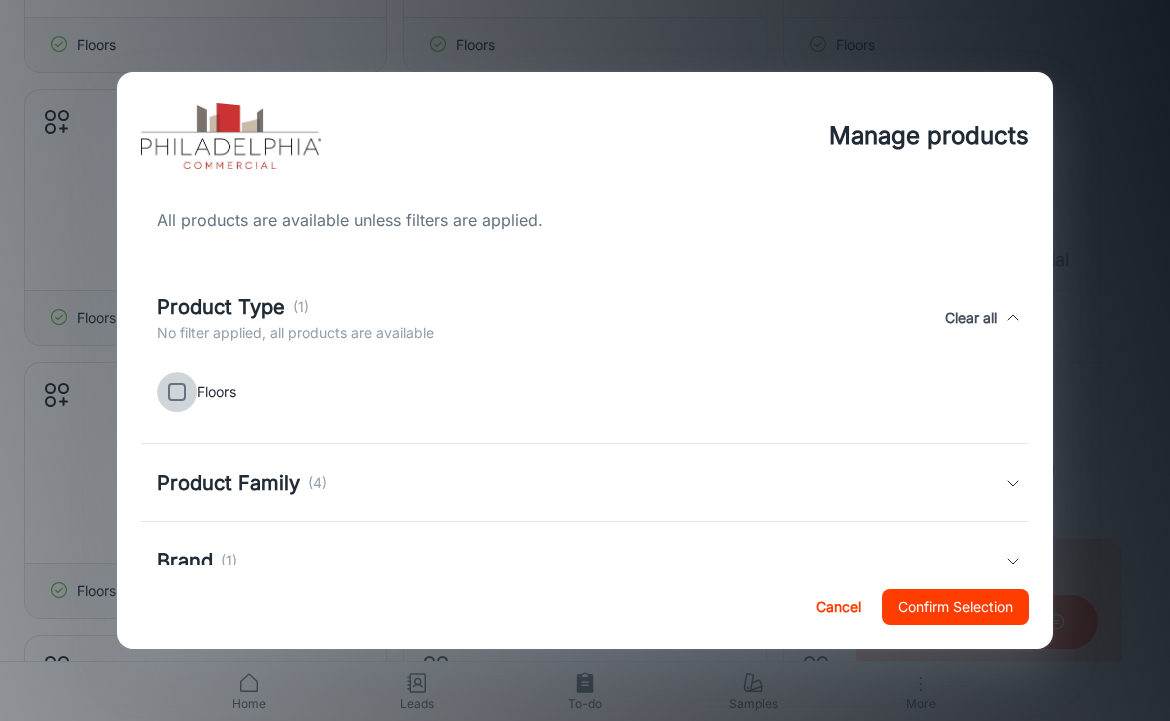 click at bounding box center (177, 392) 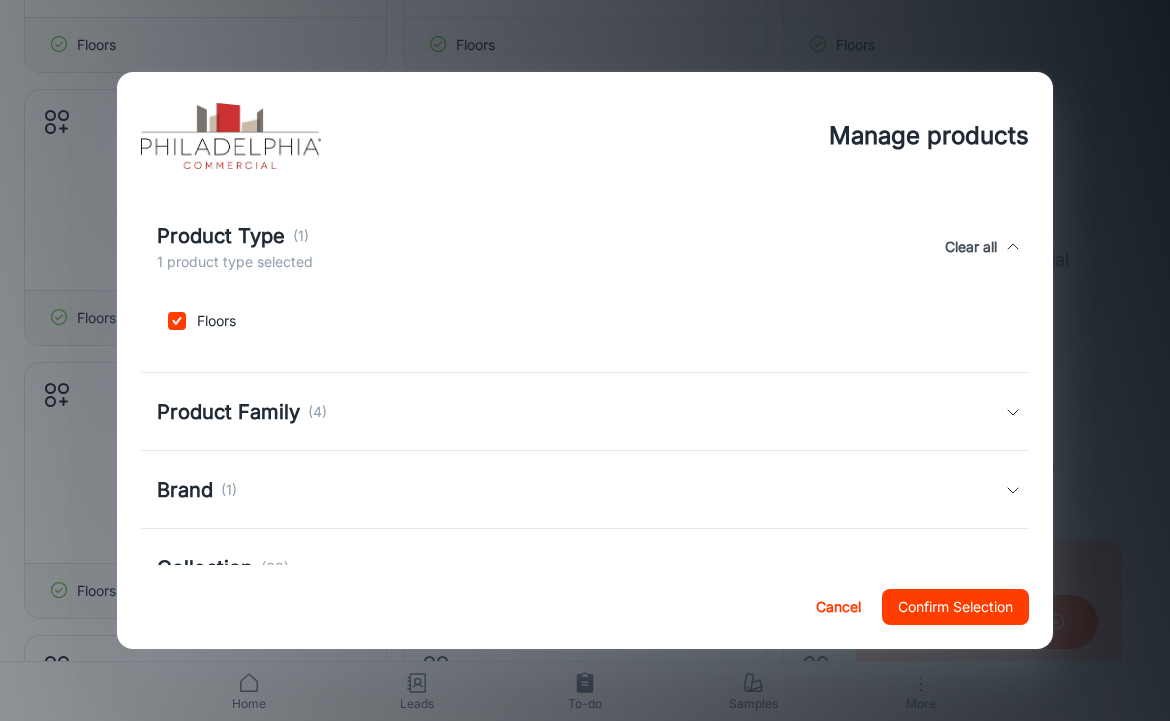 click on "Product Family (4)" at bounding box center (585, 412) 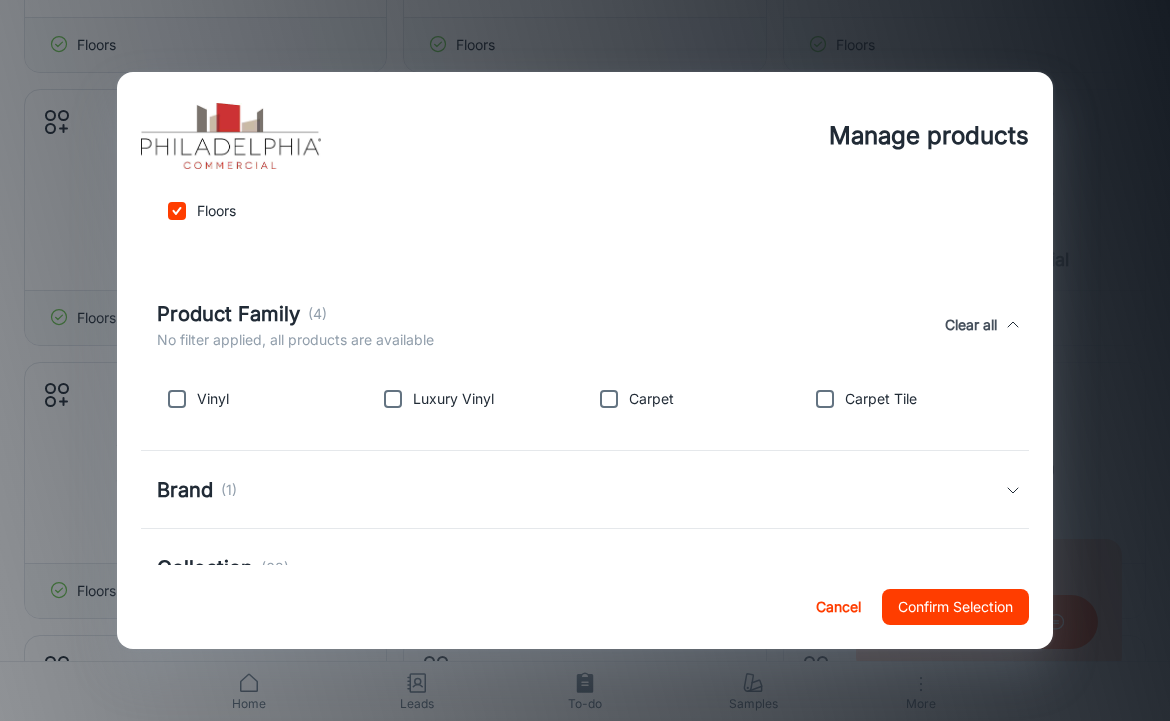 scroll, scrollTop: 198, scrollLeft: 0, axis: vertical 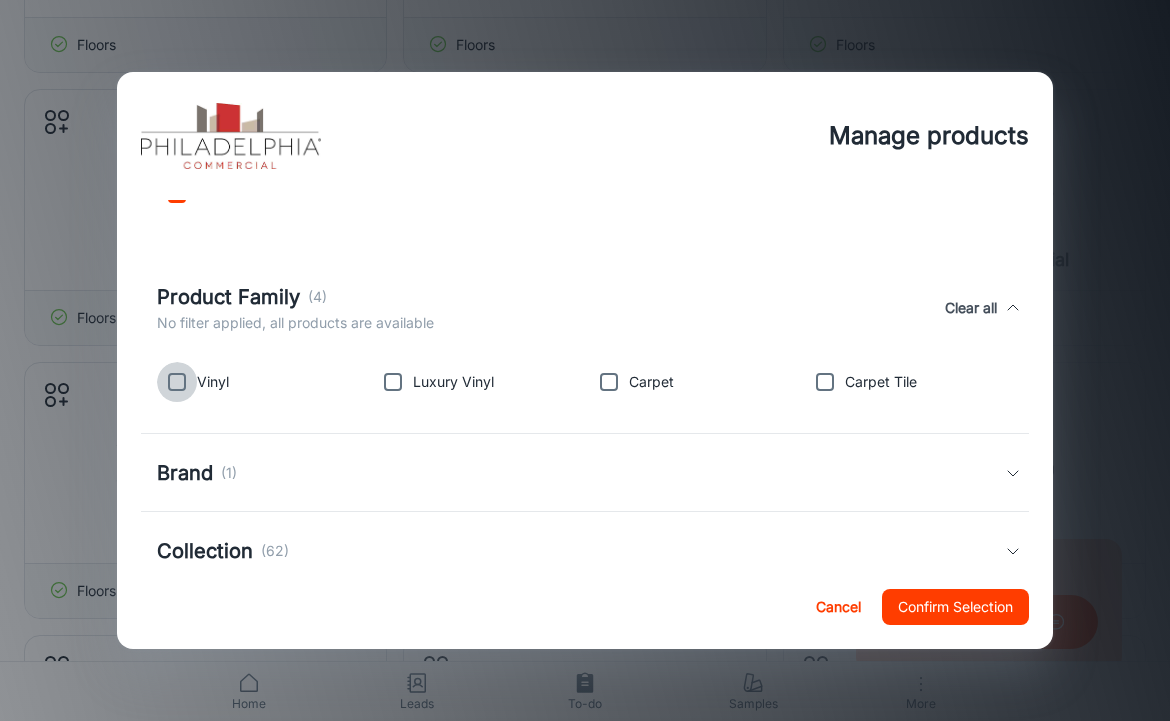 click at bounding box center [177, 382] 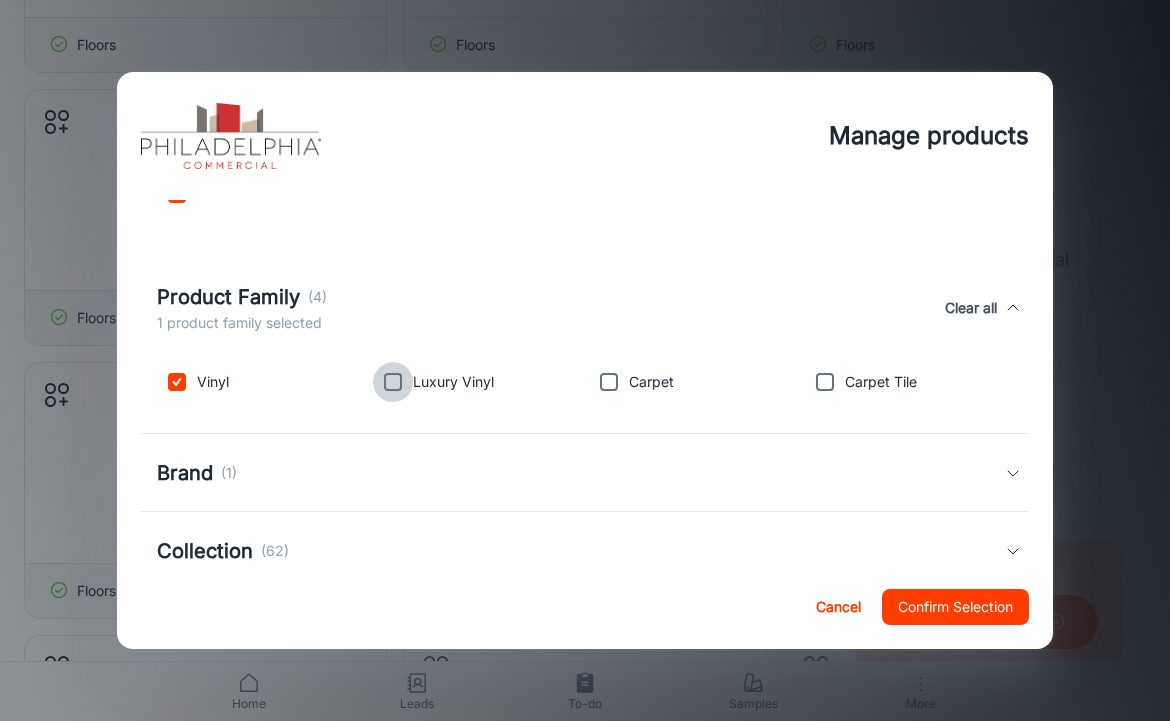 click at bounding box center [393, 382] 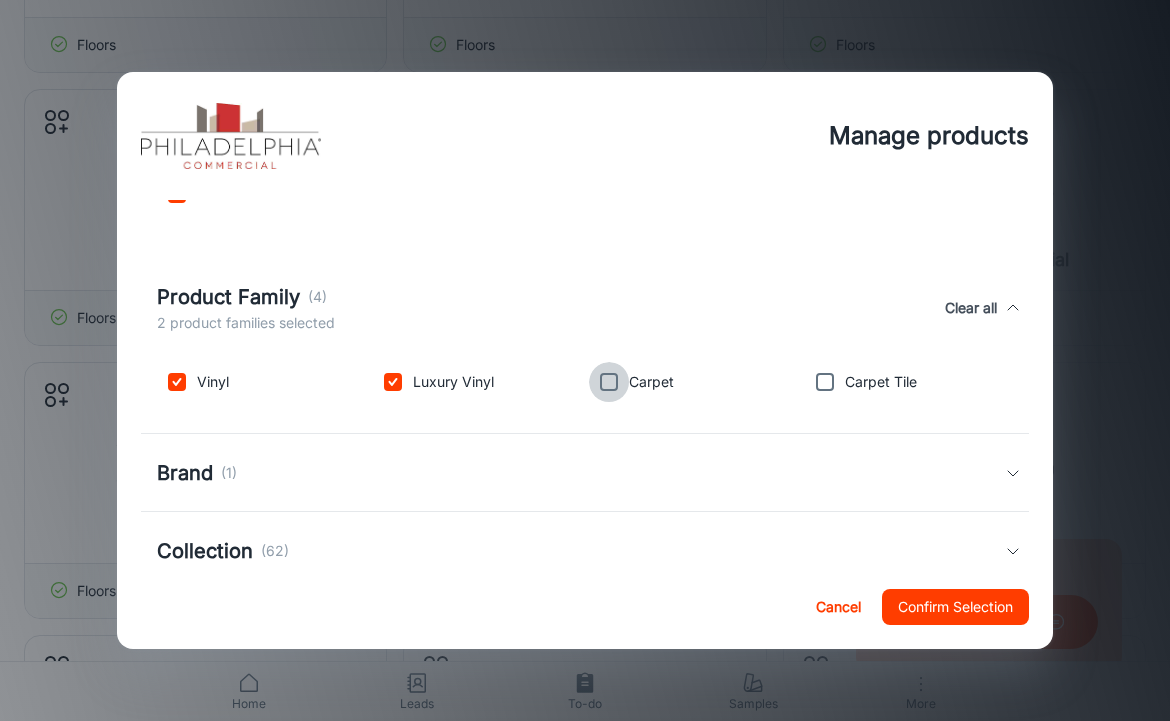 click at bounding box center [609, 382] 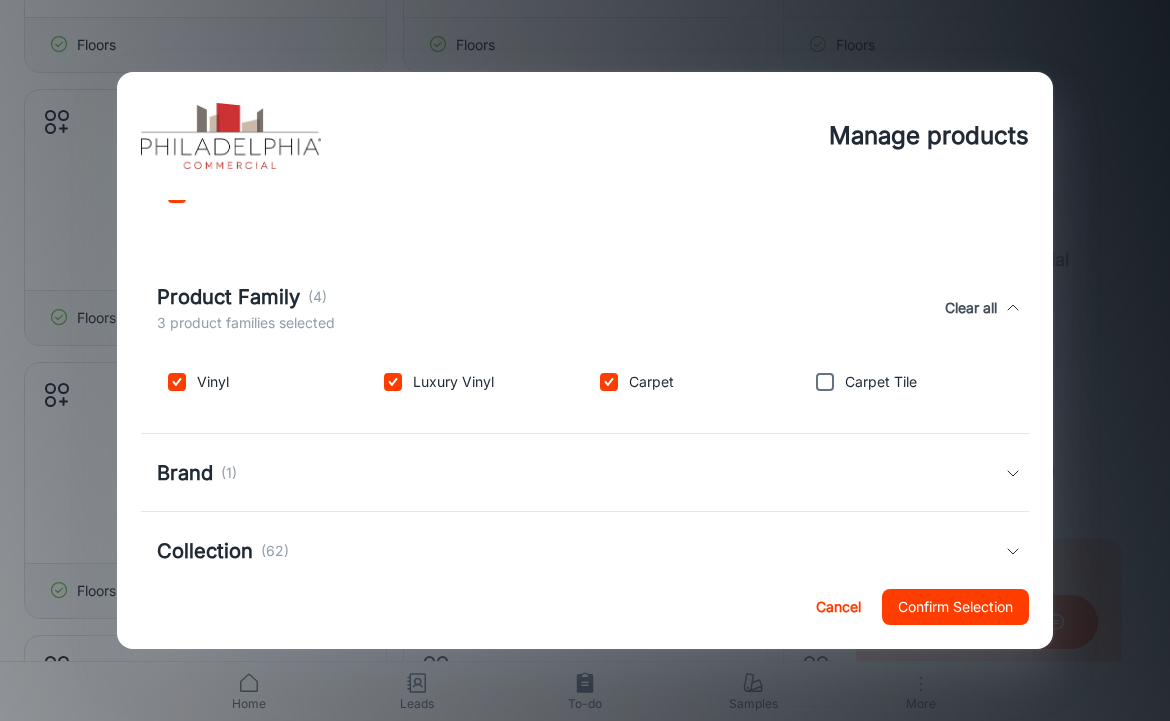 click at bounding box center [825, 382] 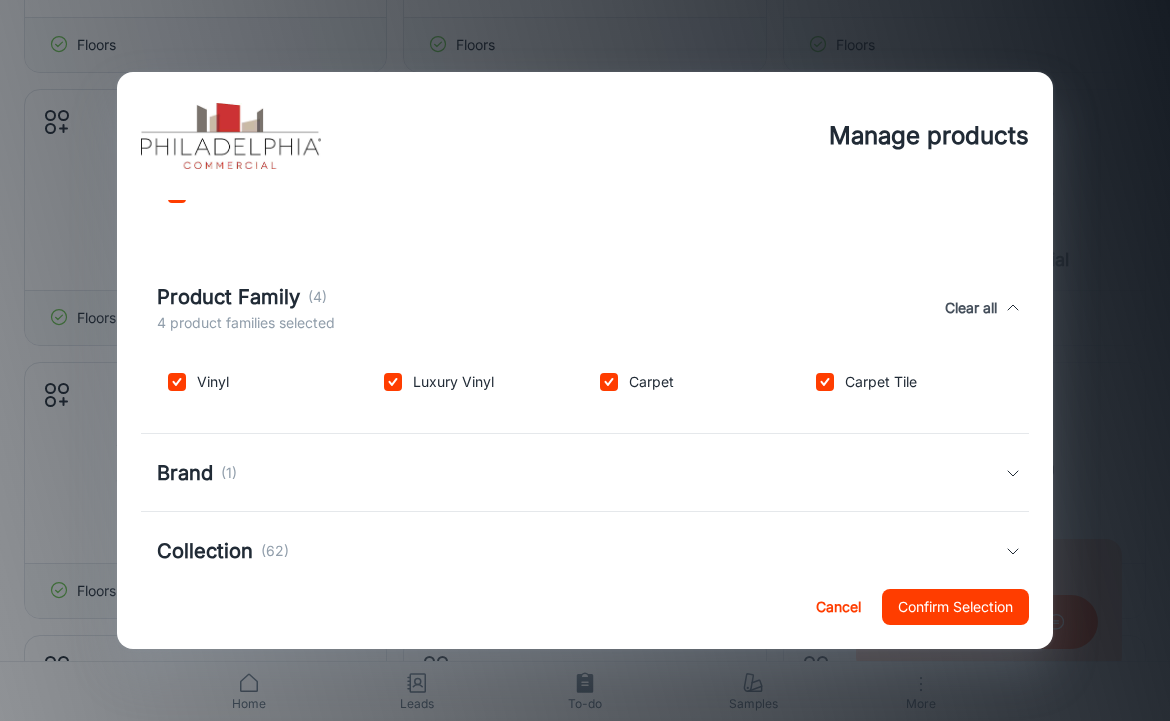 scroll, scrollTop: 204, scrollLeft: 0, axis: vertical 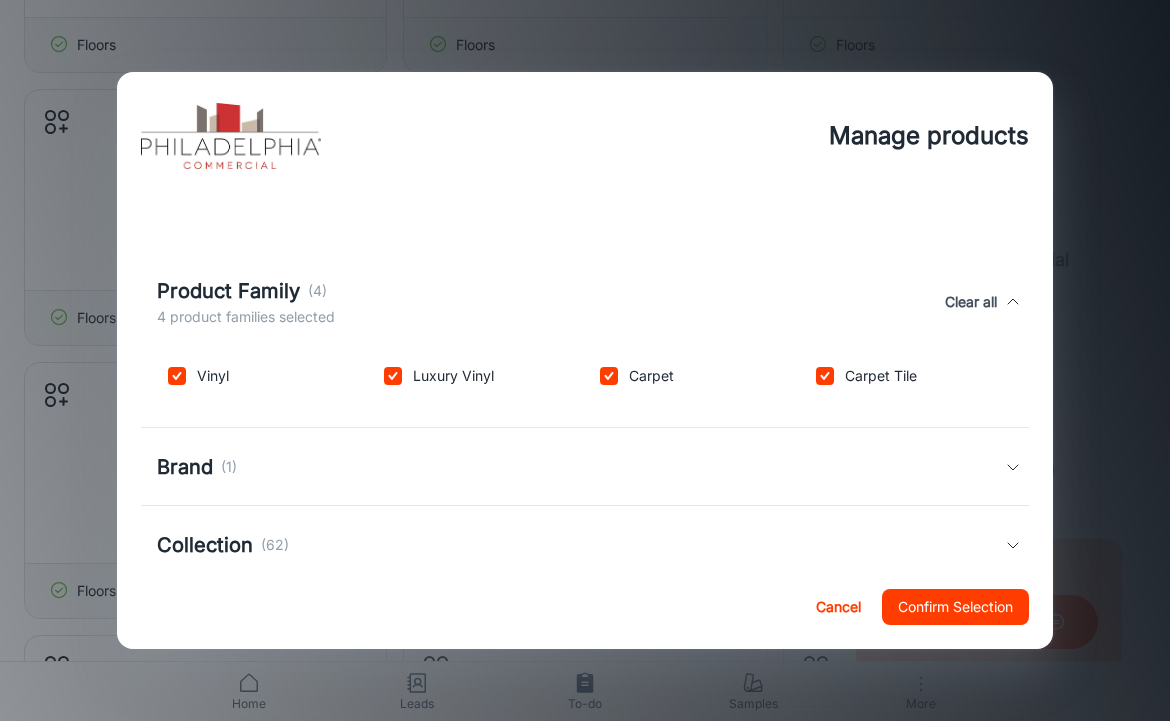 click on "Brand (1)" at bounding box center [581, 467] 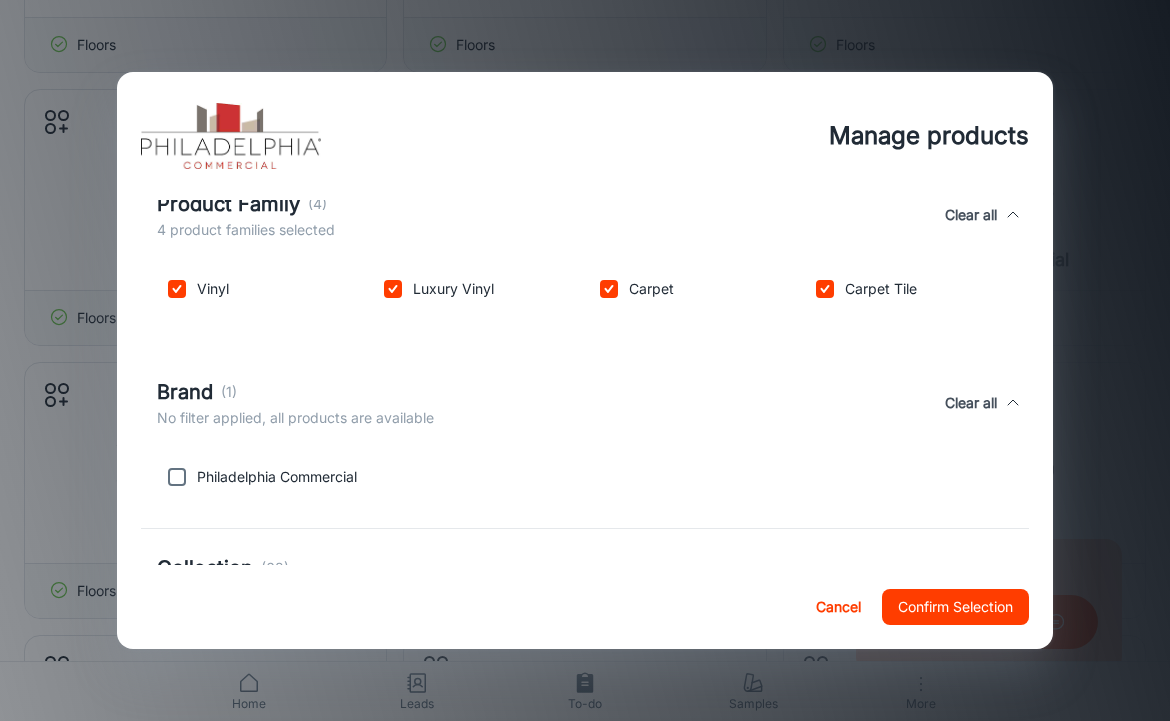 click at bounding box center (177, 477) 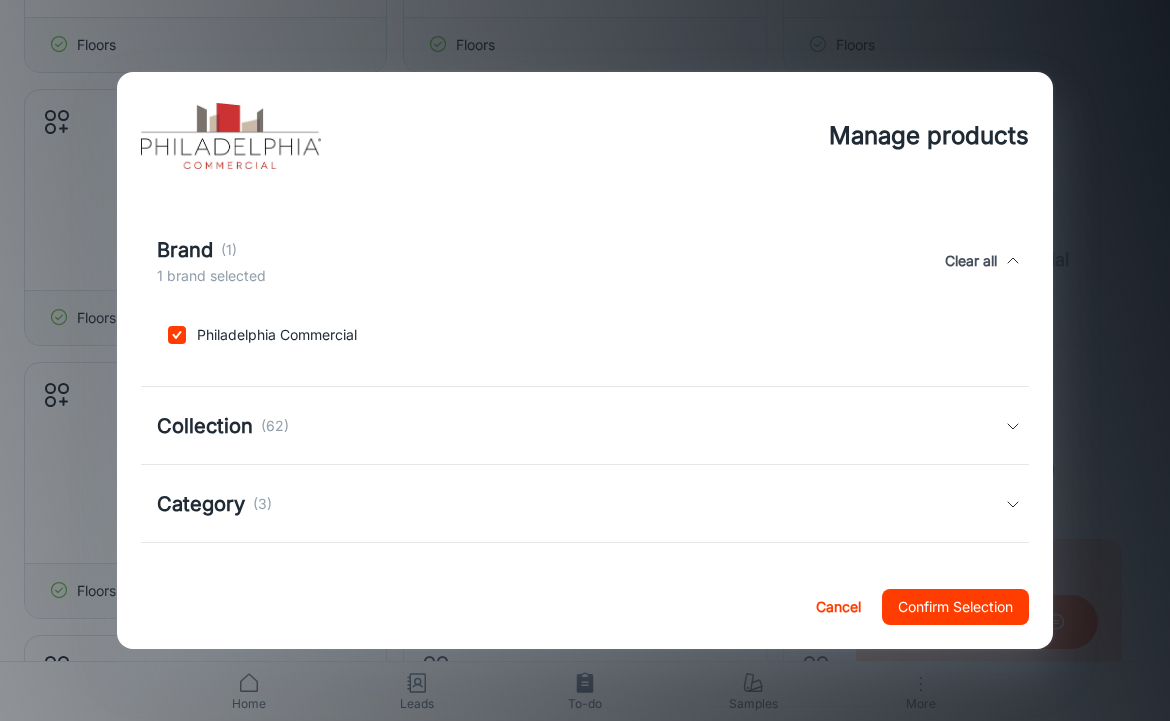 scroll, scrollTop: 473, scrollLeft: 0, axis: vertical 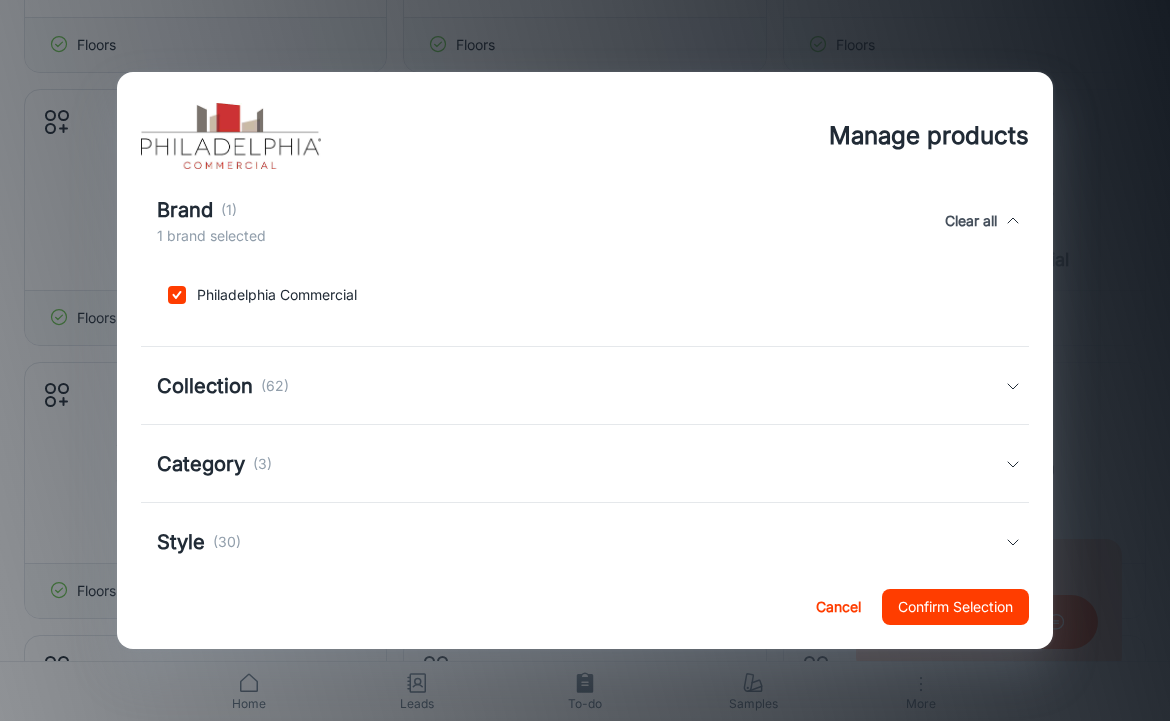 click on "Collection" at bounding box center [205, 386] 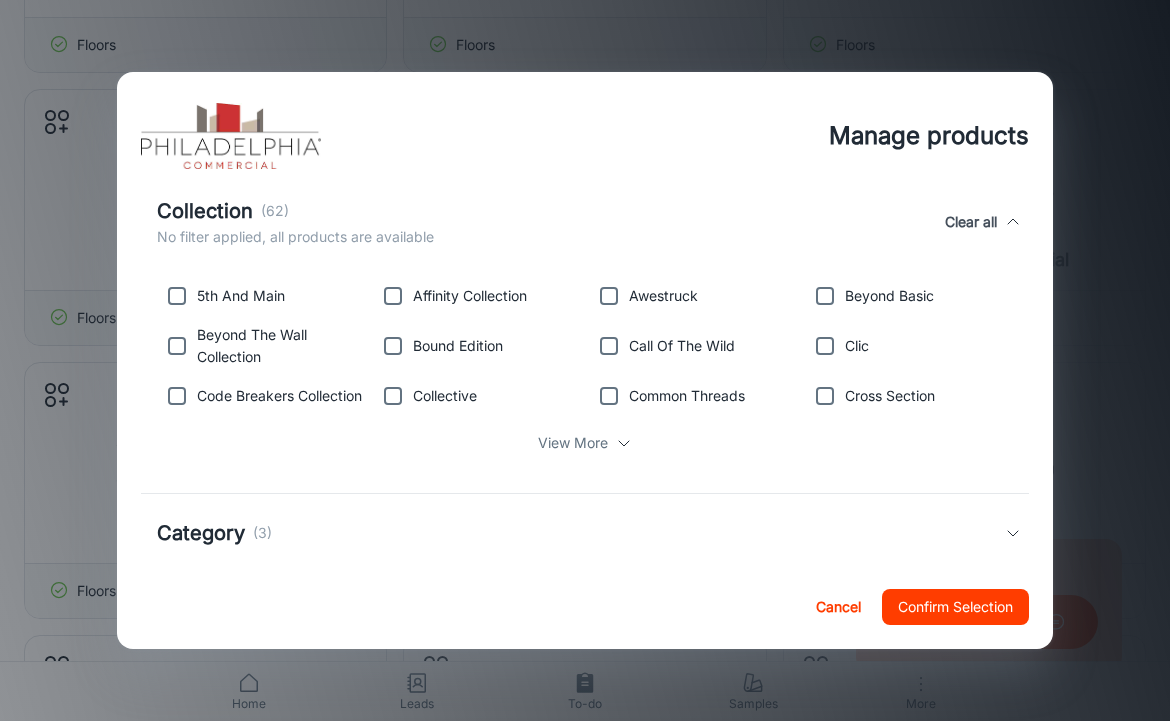 scroll, scrollTop: 709, scrollLeft: 0, axis: vertical 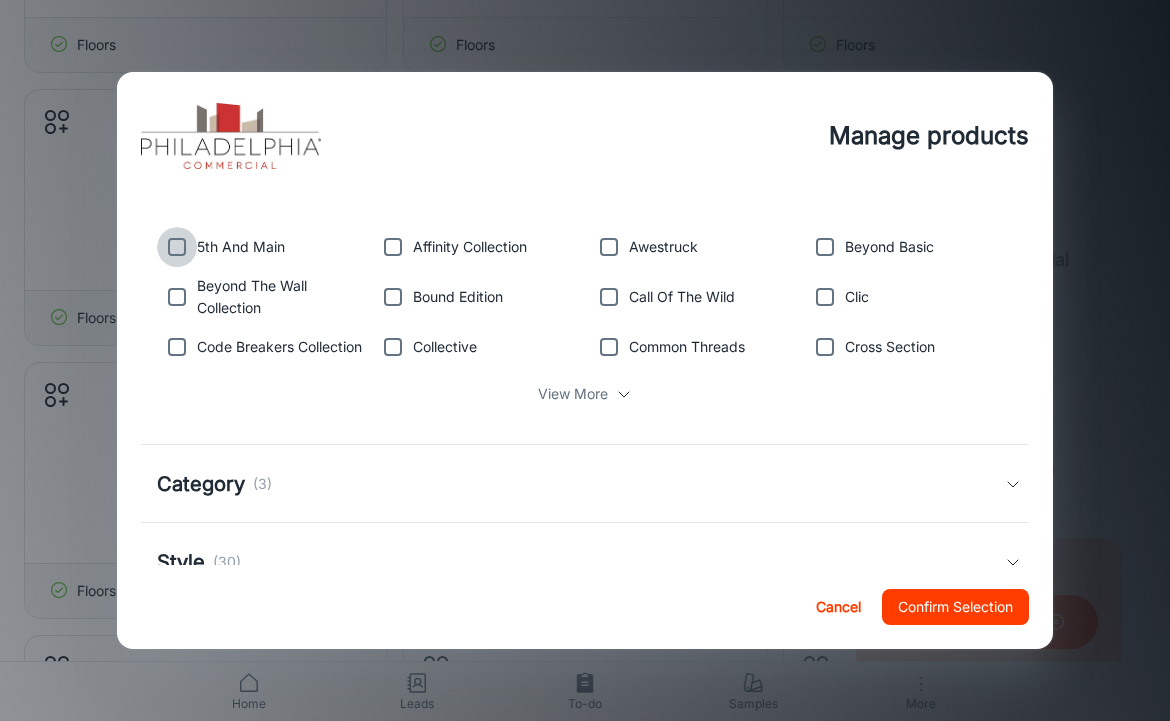 click at bounding box center [177, 247] 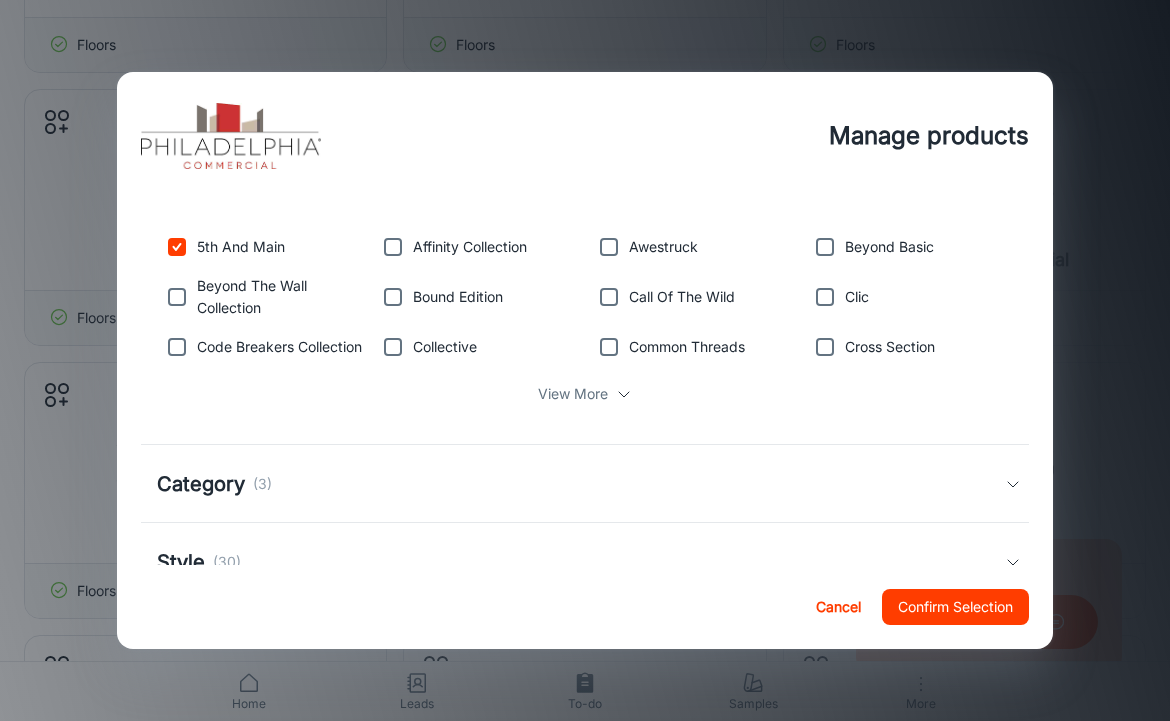click on "View More" at bounding box center [581, 390] 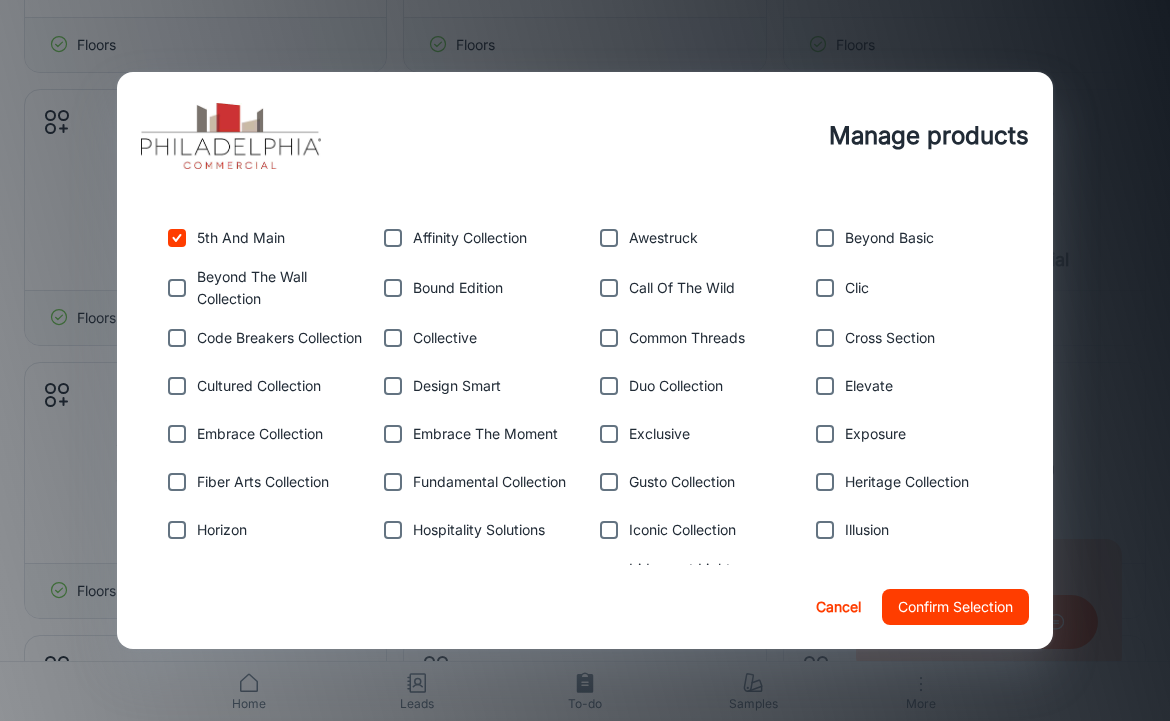 scroll, scrollTop: 720, scrollLeft: 0, axis: vertical 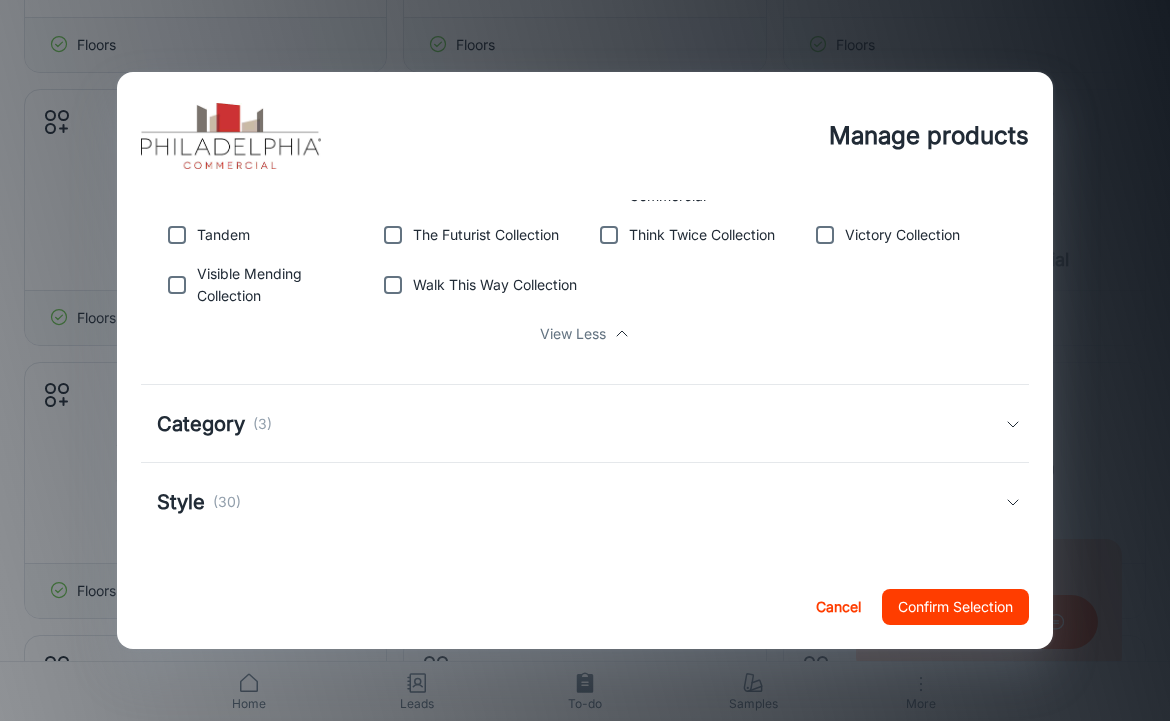 click on "Category" at bounding box center [201, 424] 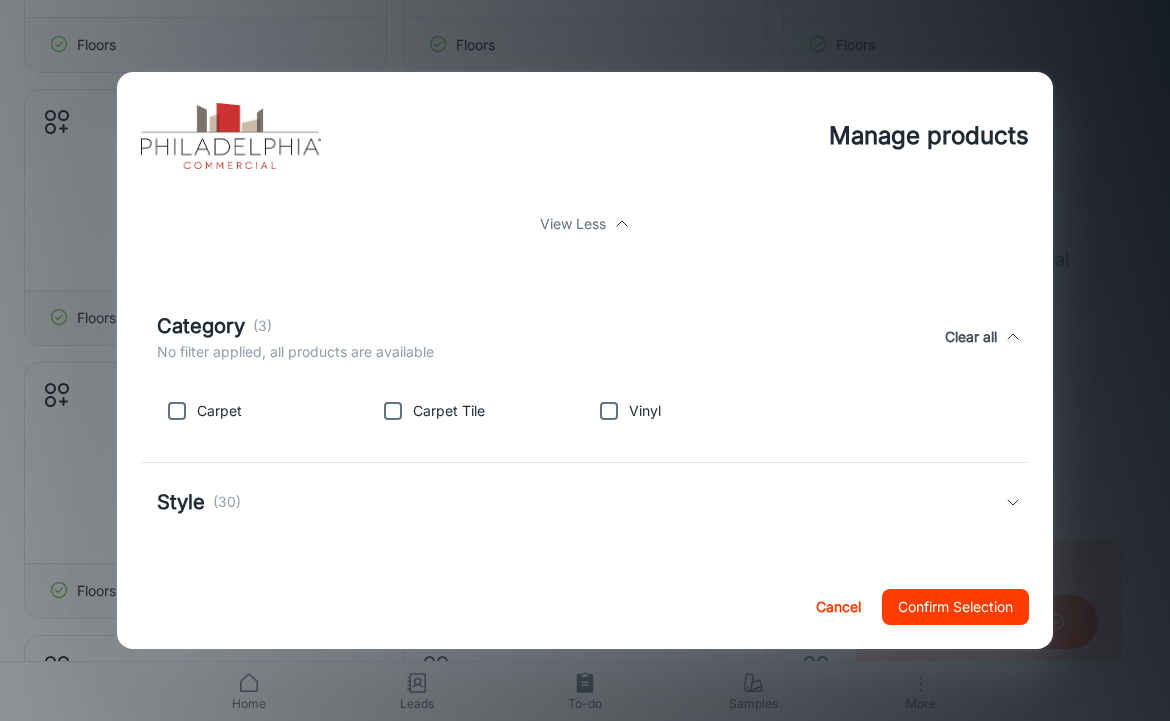 scroll, scrollTop: 1519, scrollLeft: 0, axis: vertical 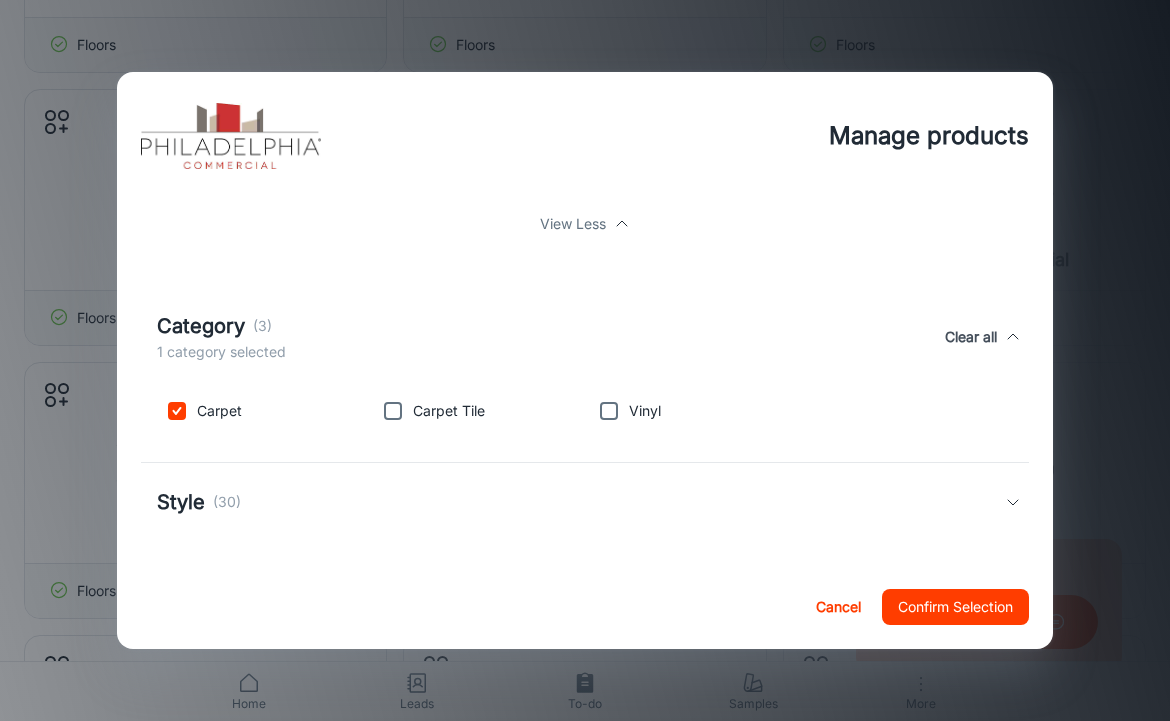 click at bounding box center [393, 411] 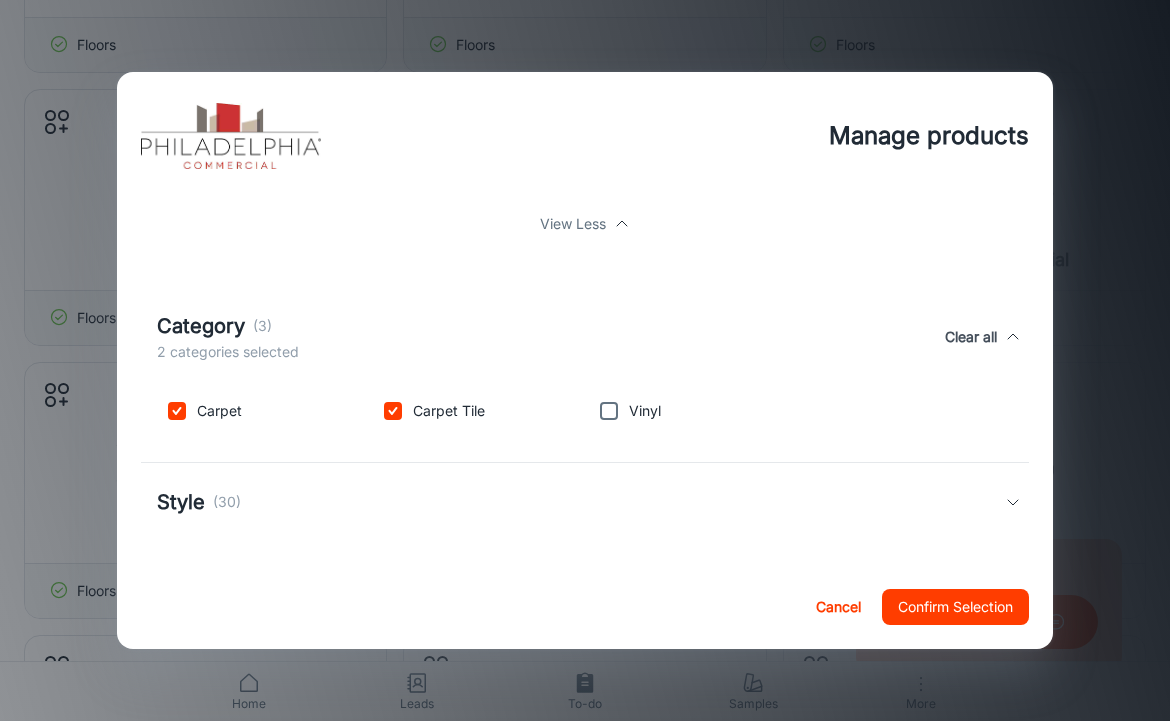 click at bounding box center (609, 411) 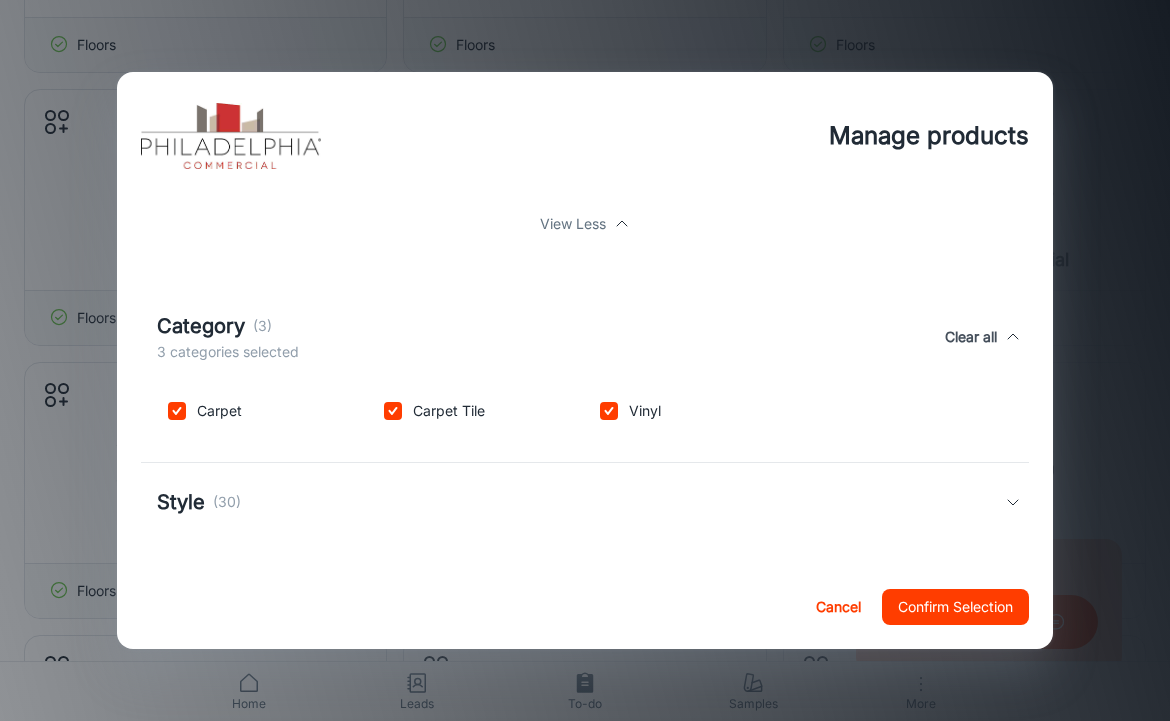 click on "Style" at bounding box center (181, 502) 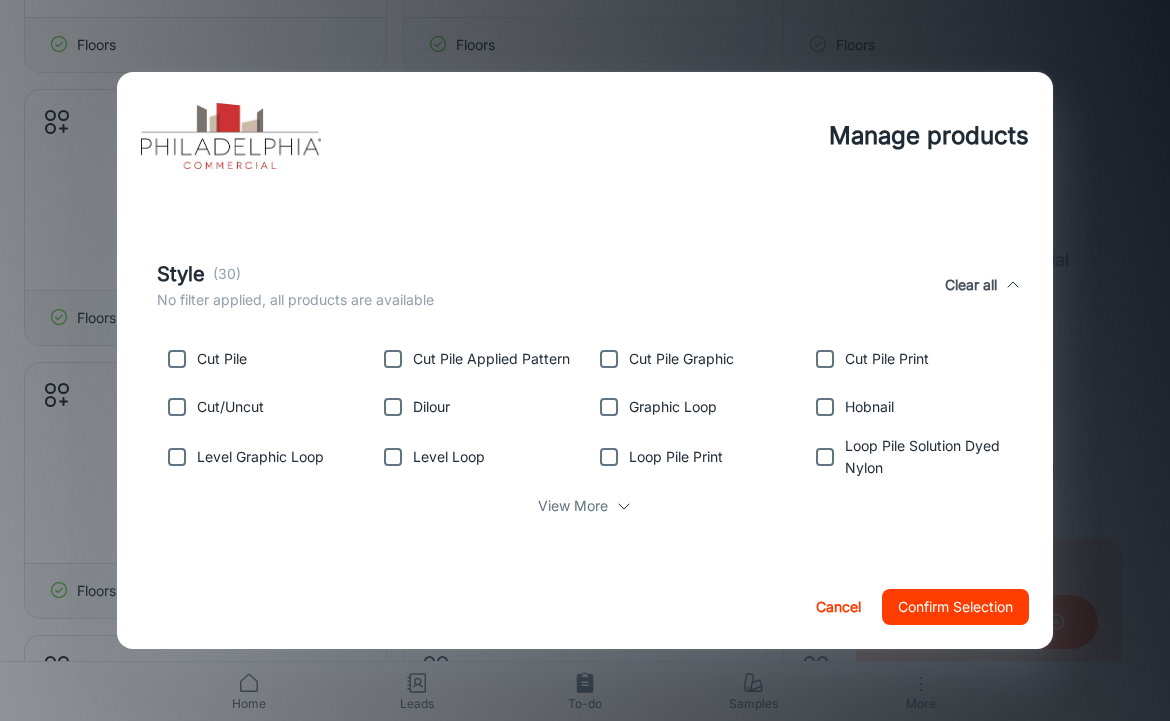 scroll, scrollTop: 1758, scrollLeft: 0, axis: vertical 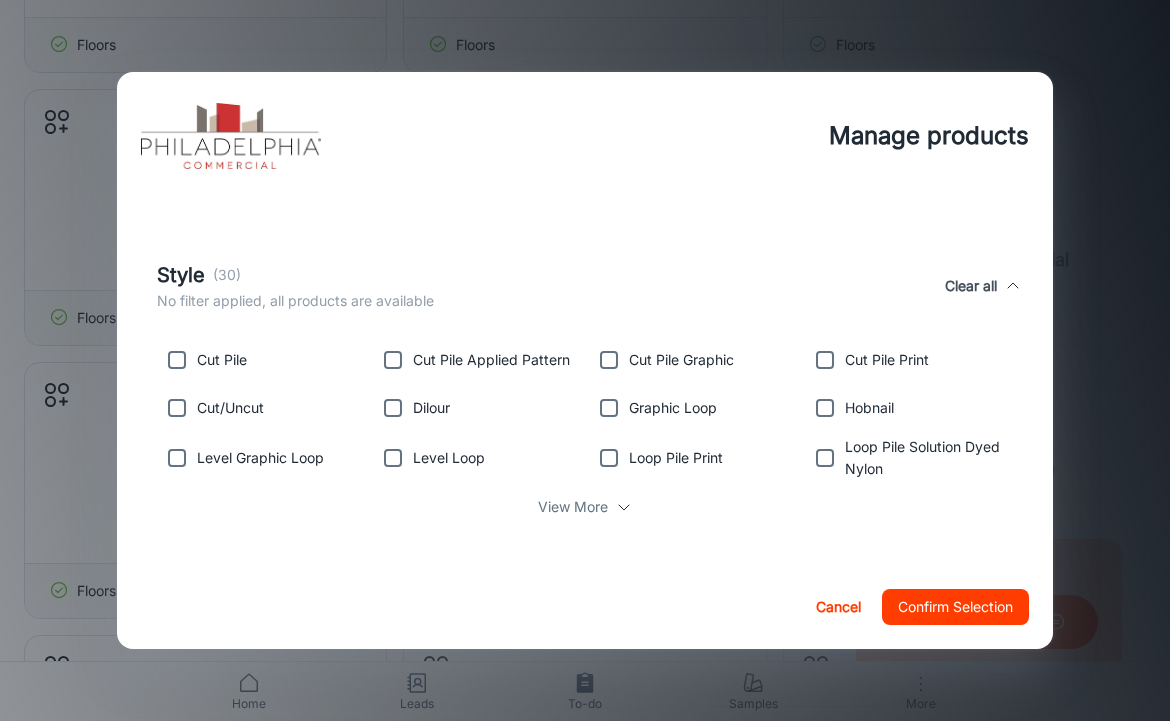 click at bounding box center [177, 360] 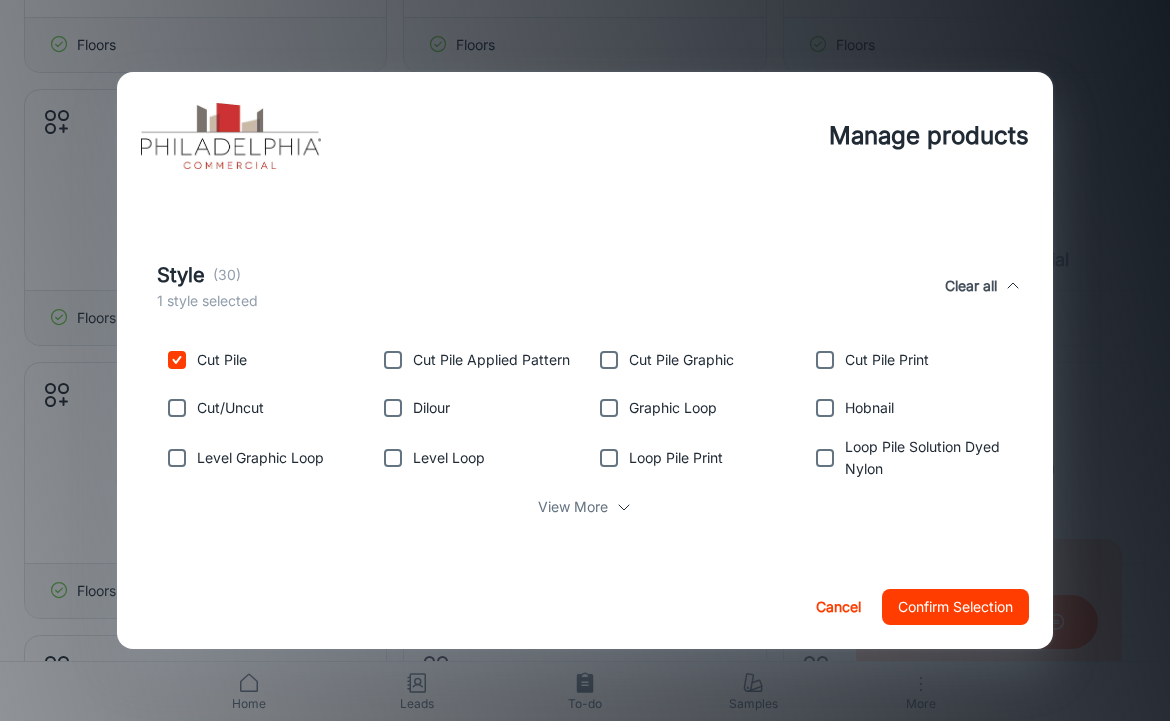 click at bounding box center (177, 408) 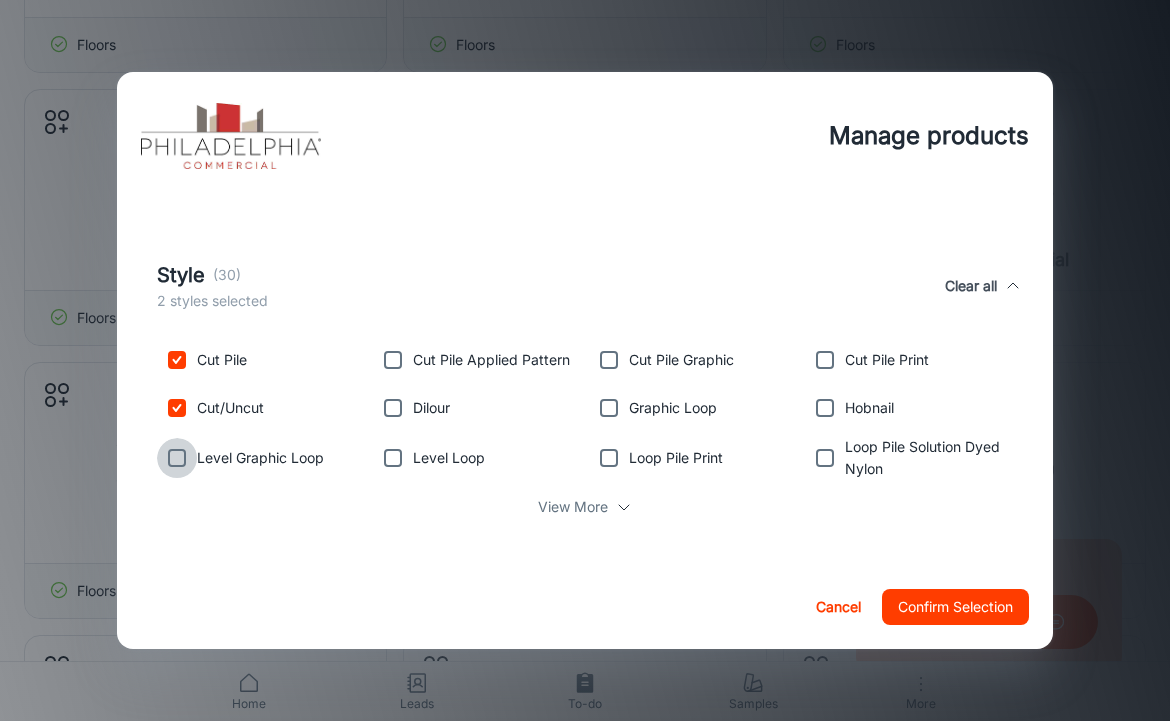 click at bounding box center [177, 458] 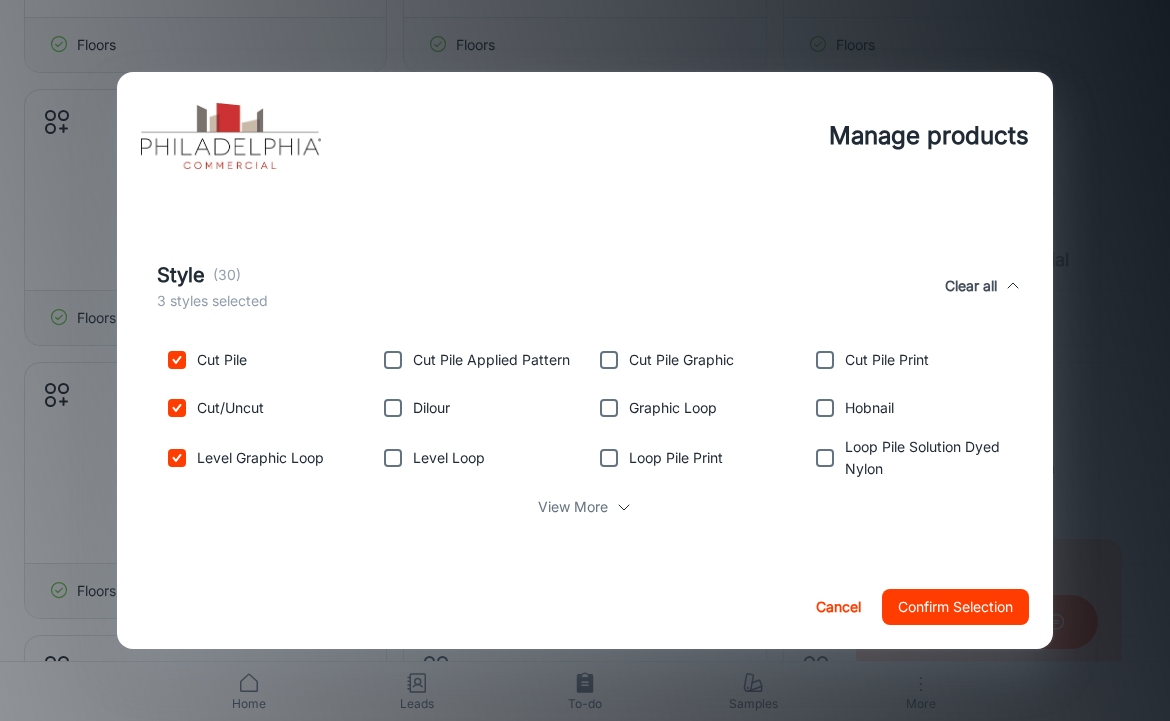 click at bounding box center [393, 360] 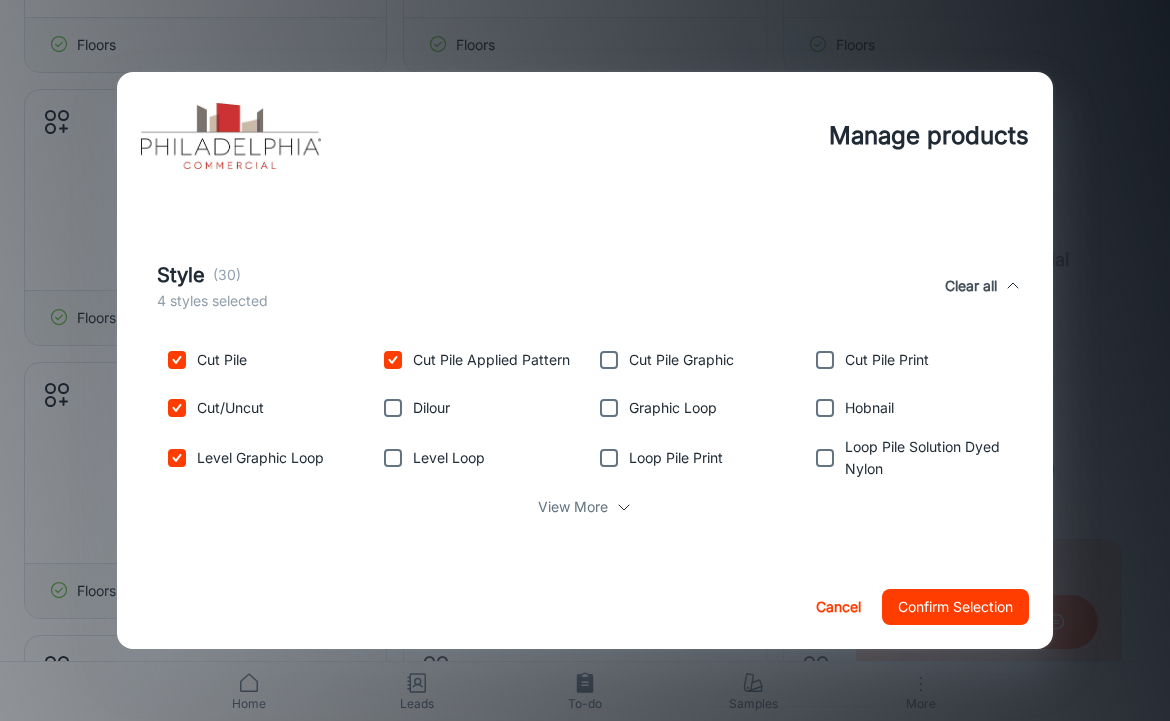 click at bounding box center (393, 408) 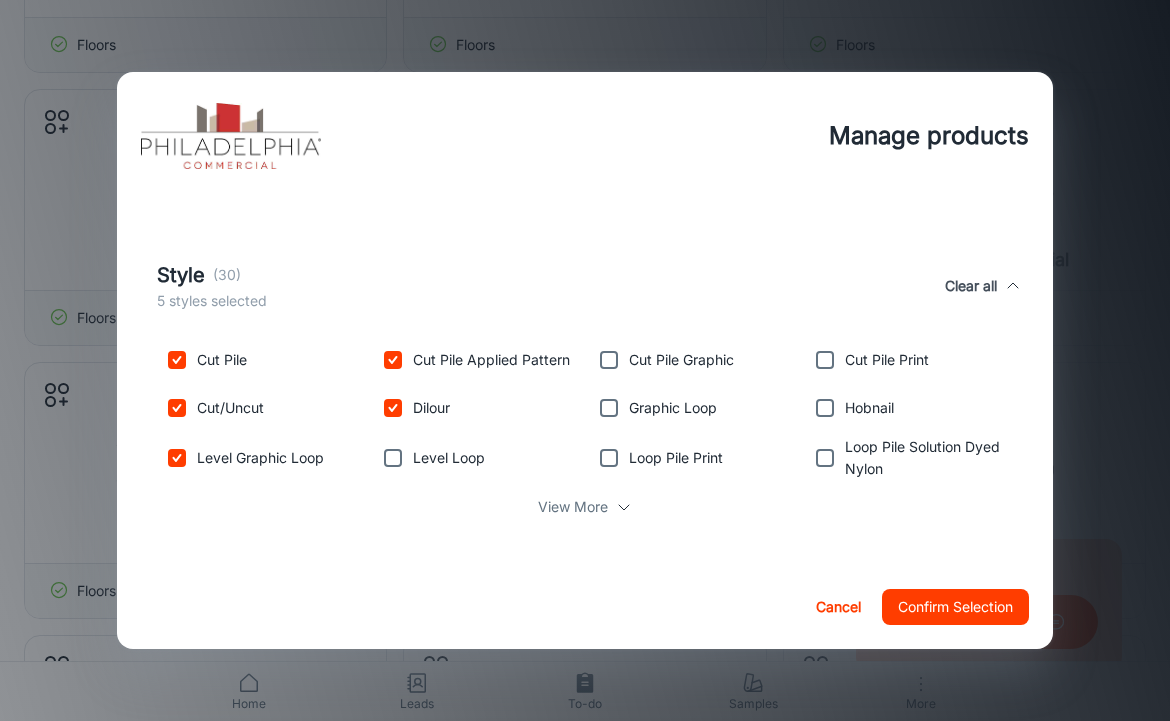 click at bounding box center (393, 458) 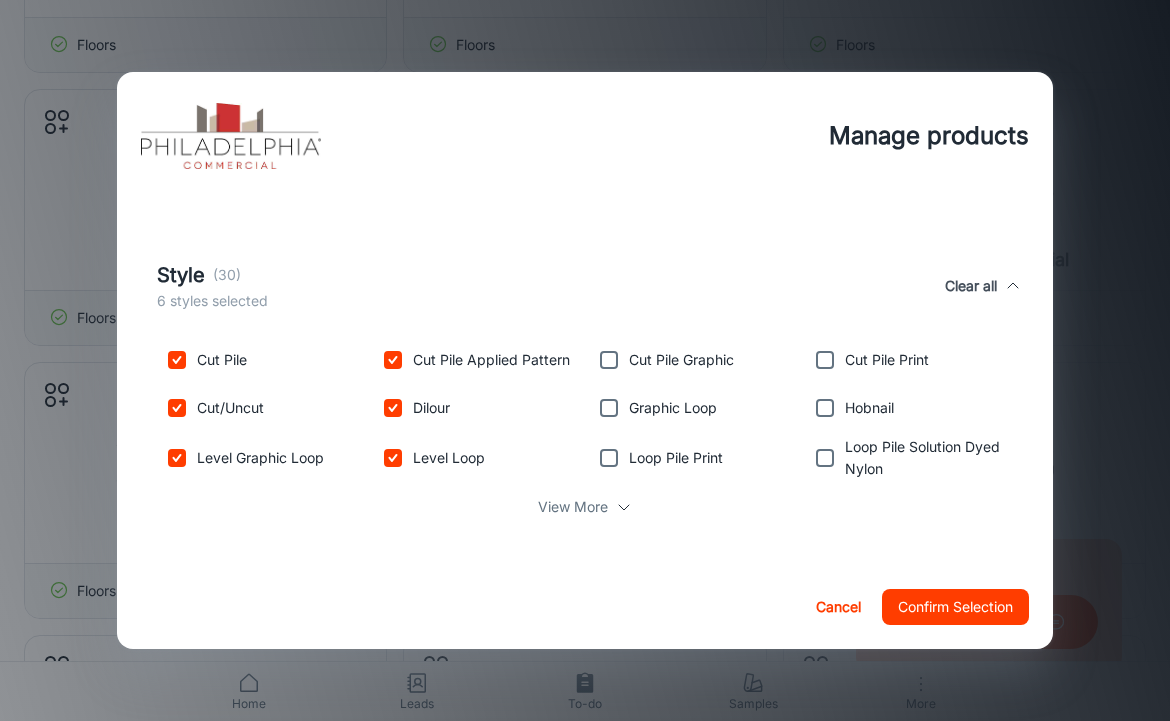 click at bounding box center (609, 360) 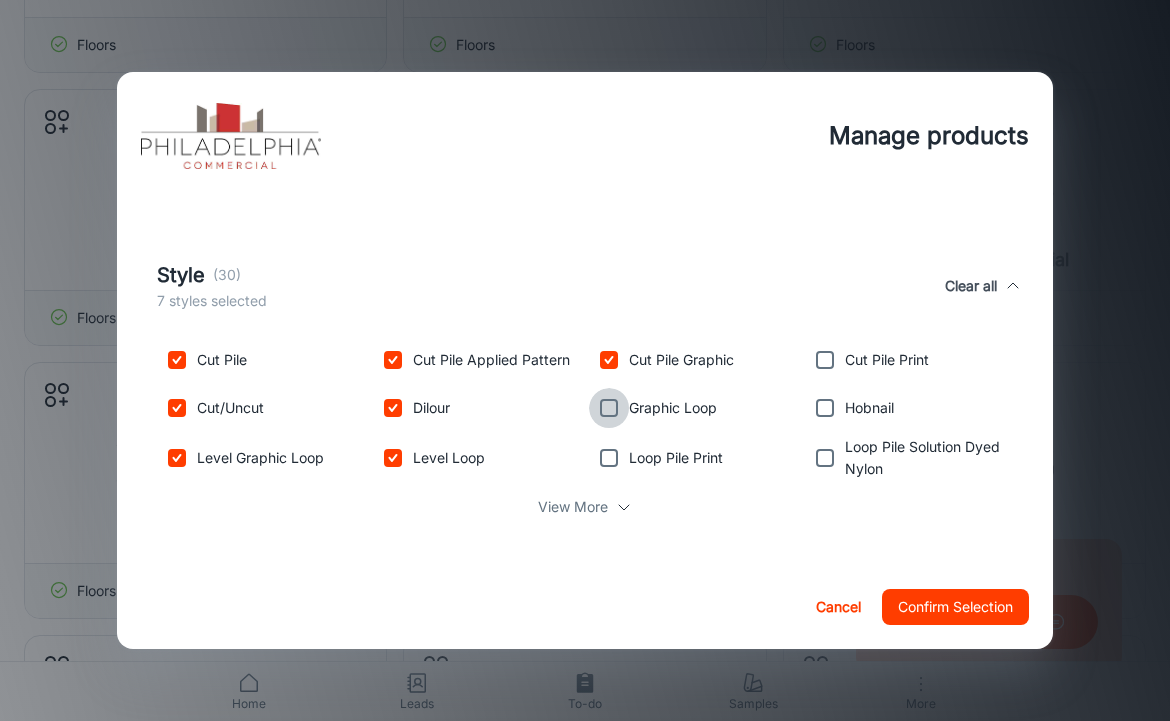 click at bounding box center (609, 408) 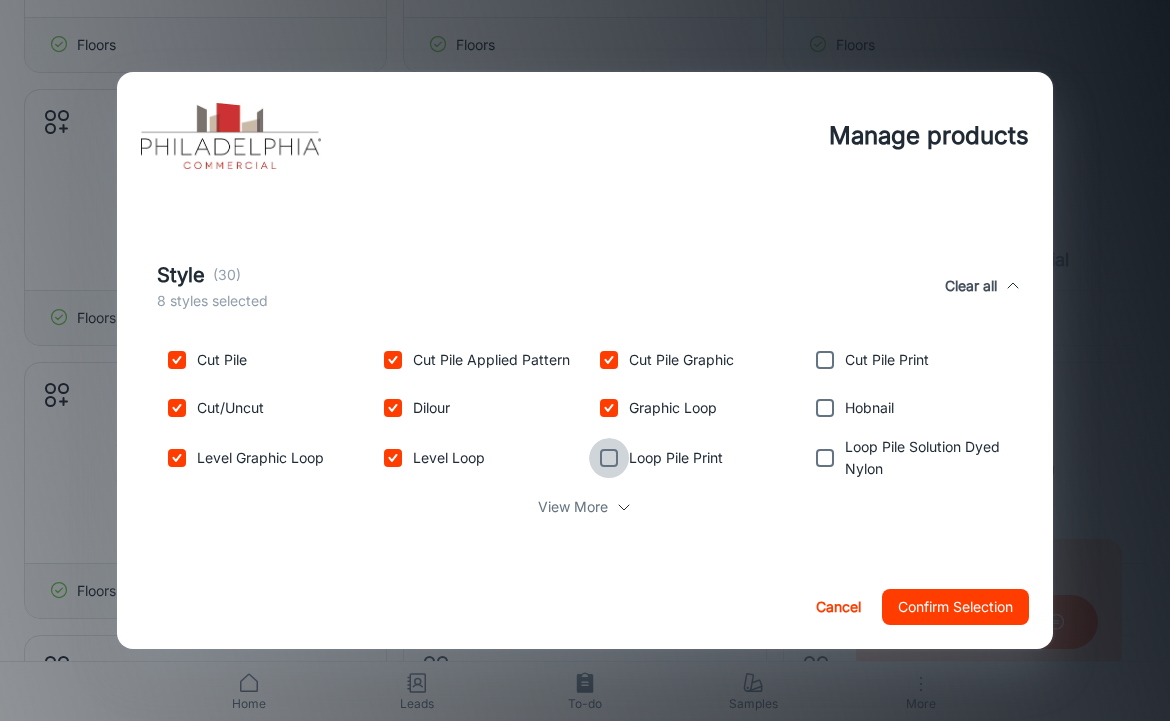 click at bounding box center [609, 458] 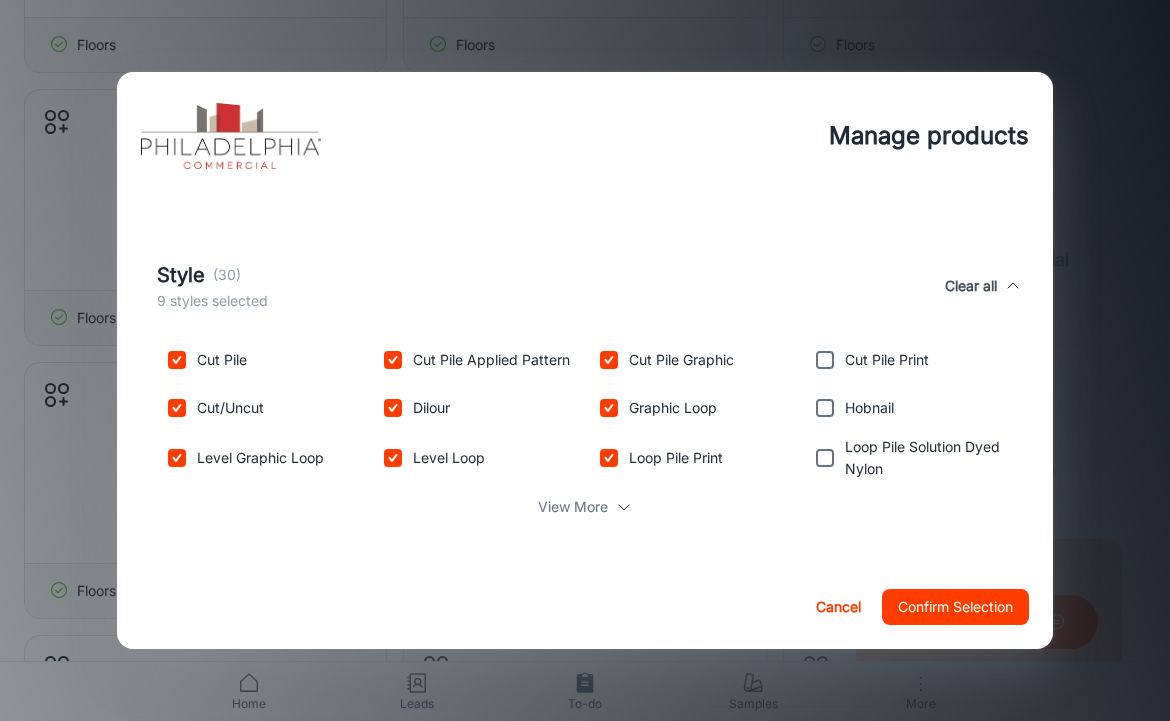click at bounding box center [825, 360] 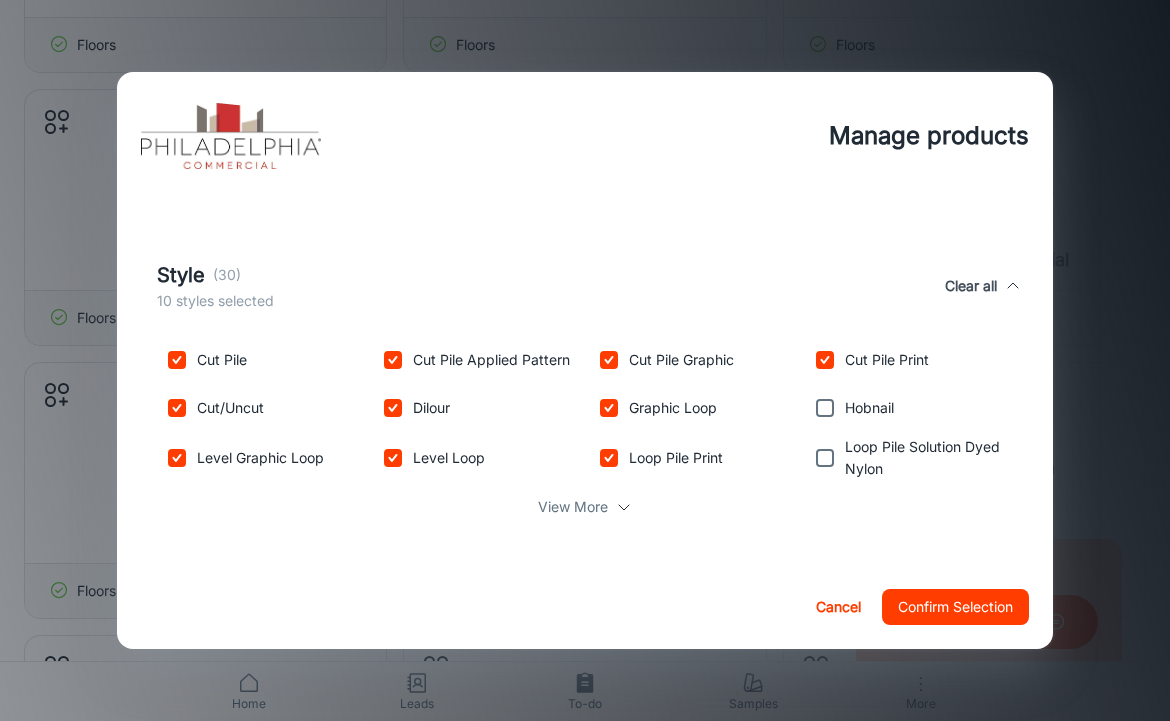 click at bounding box center (825, 408) 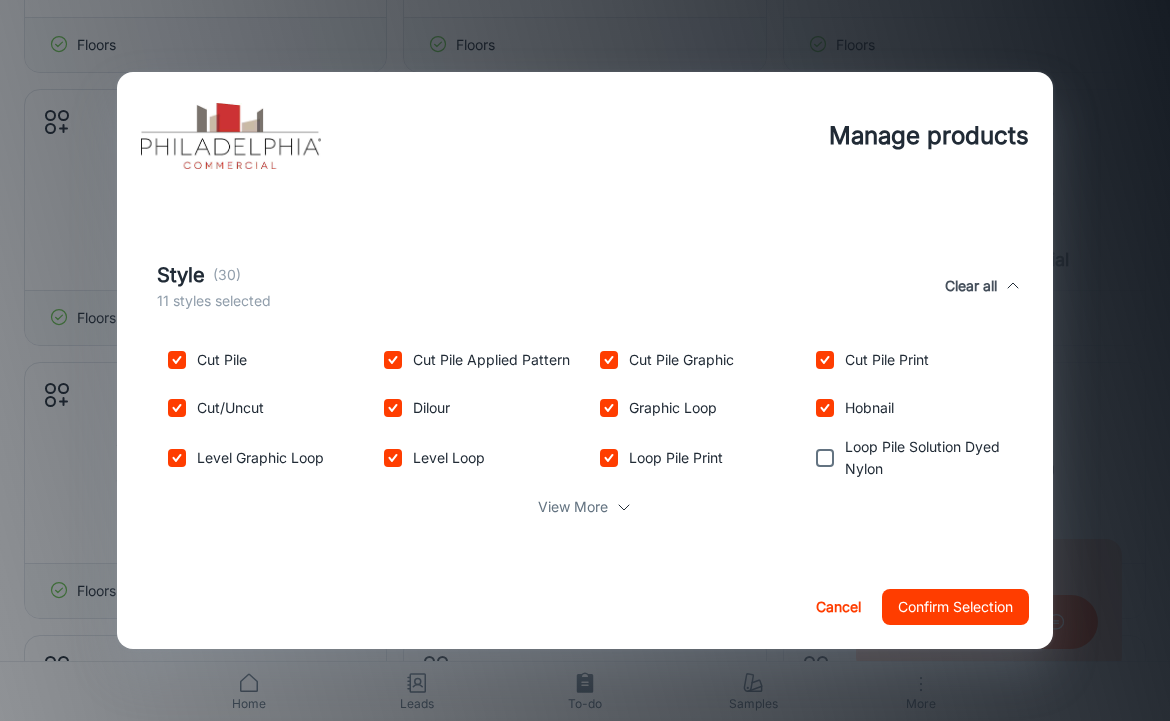 click at bounding box center (825, 458) 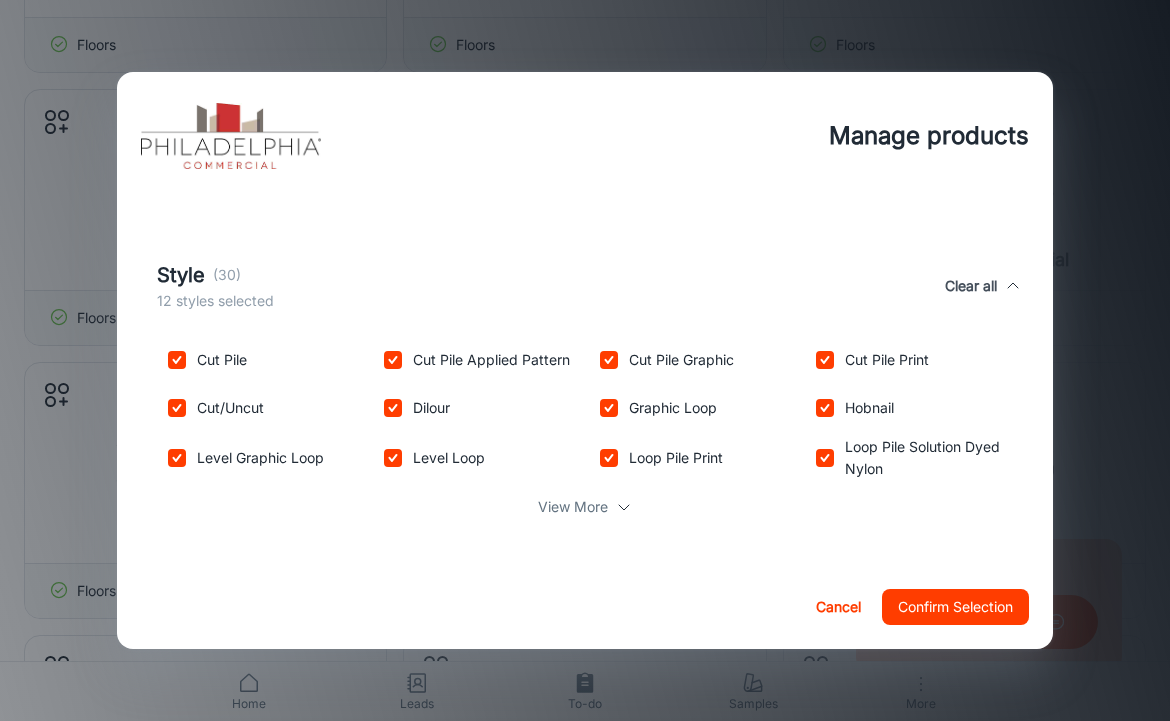 click on "Cut Pile Cut Pile Applied Pattern Cut Pile Graphic Cut Pile Print Cut/Uncut Dilour Graphic Loop Hobnail Level Graphic Loop Level Loop Loop Pile Print Loop Pile Solution Dyed Nylon View More" at bounding box center [585, 437] 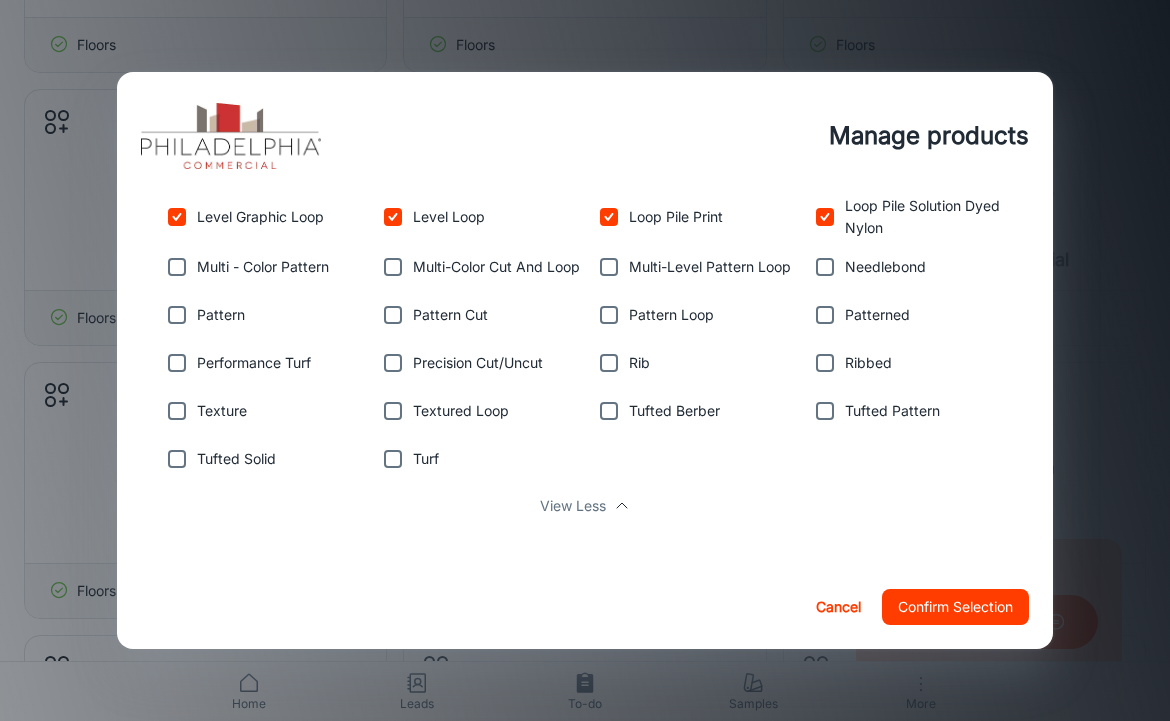 scroll, scrollTop: 2003, scrollLeft: 0, axis: vertical 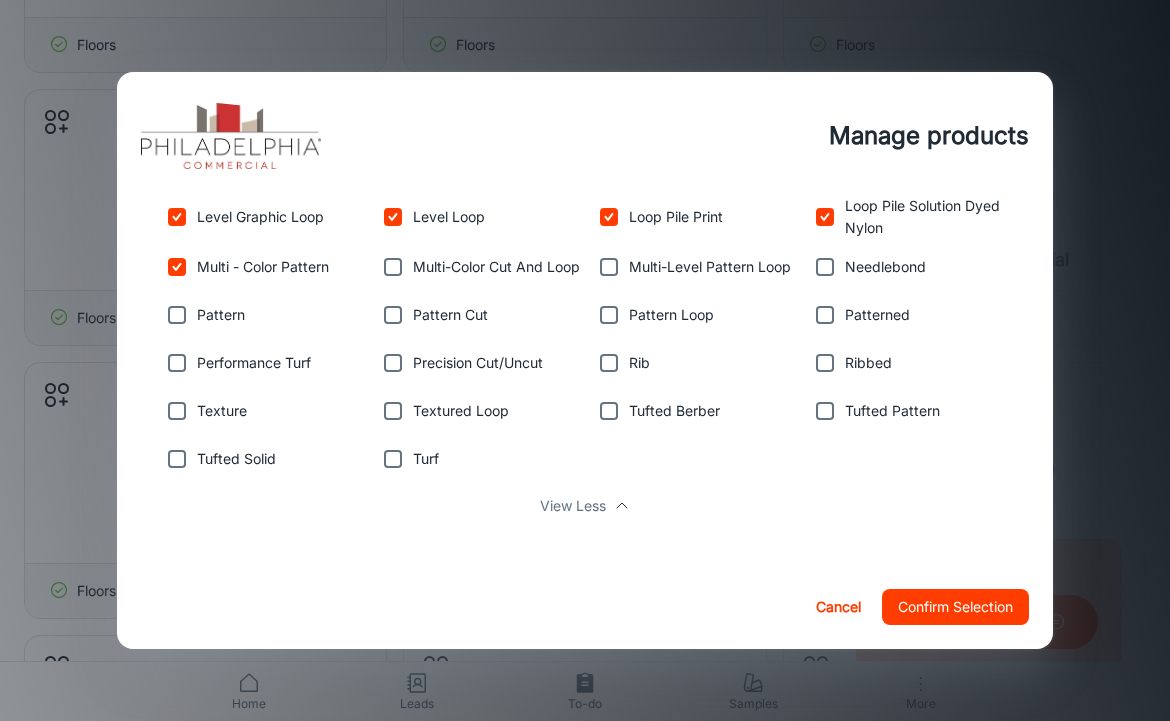 click at bounding box center (177, 315) 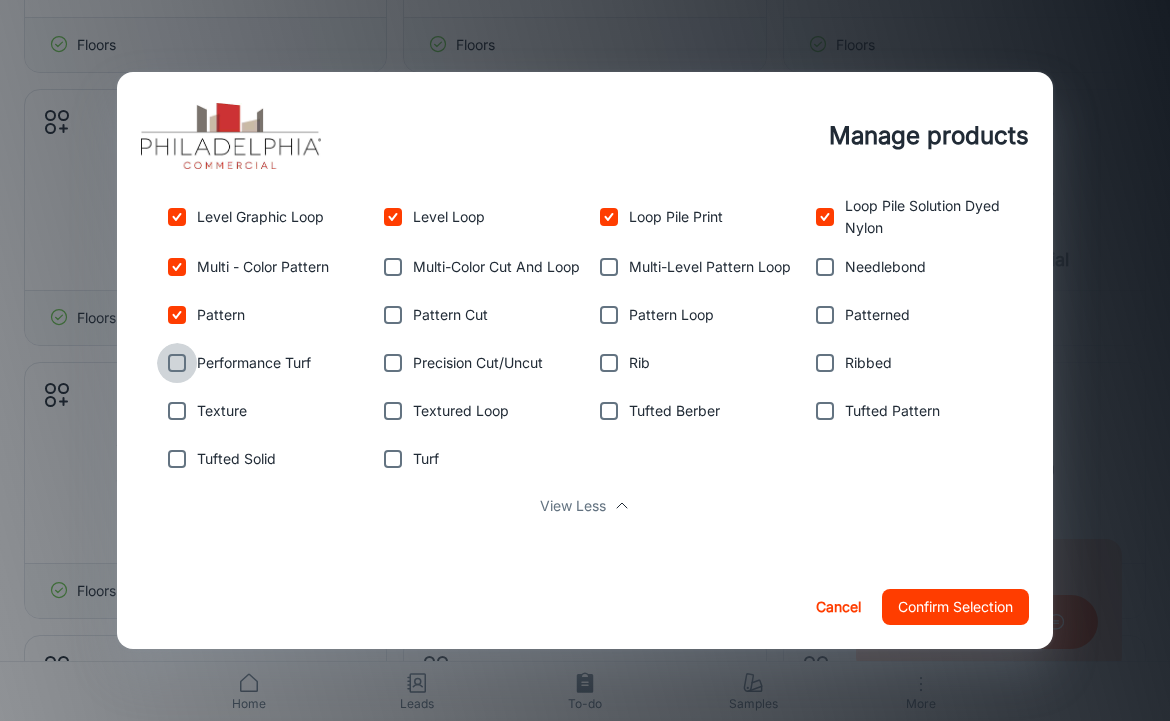 click at bounding box center [177, 363] 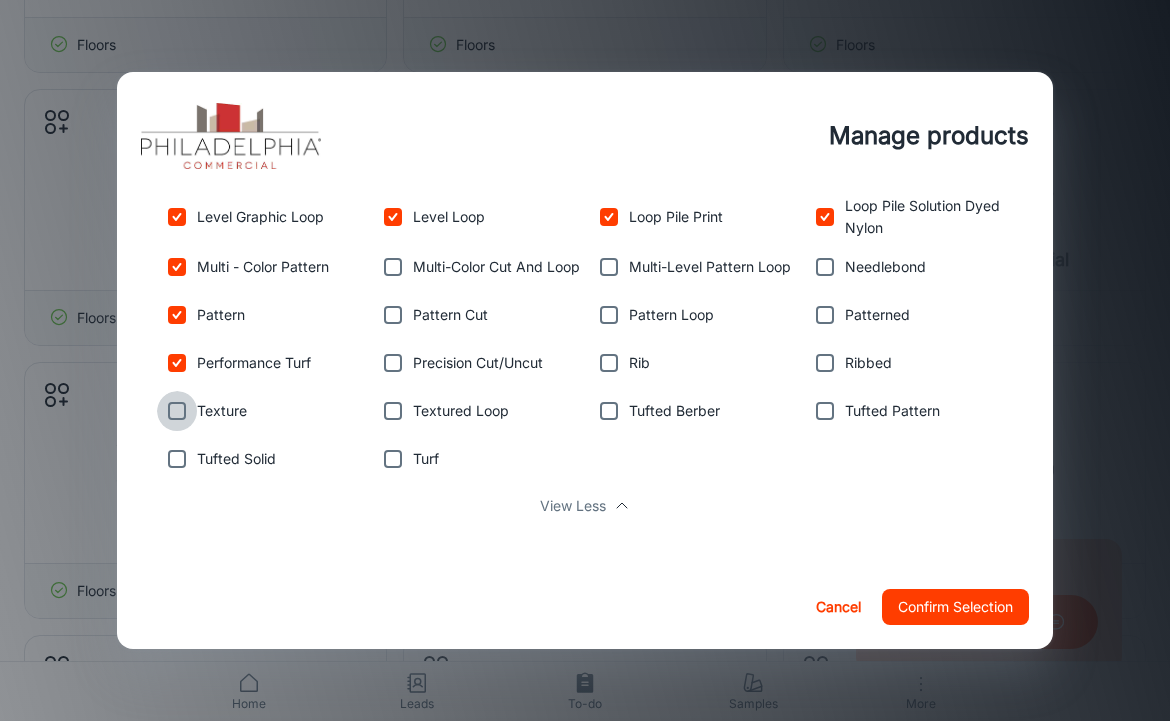 click at bounding box center [177, 411] 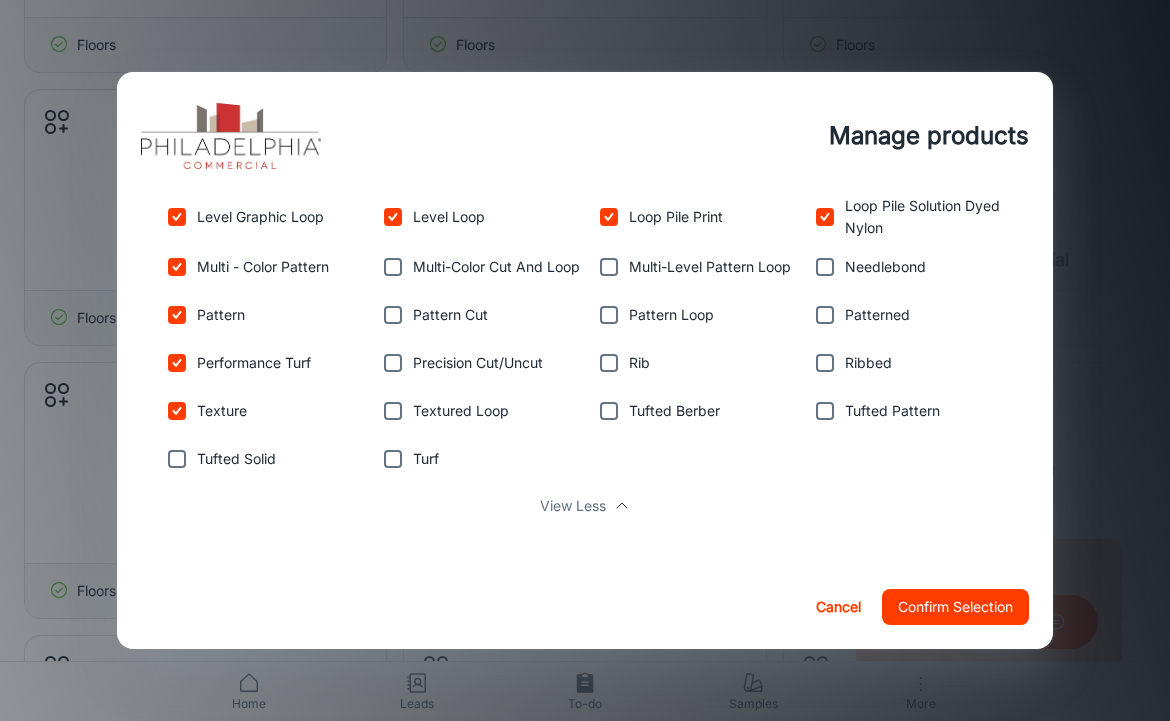 click at bounding box center (177, 459) 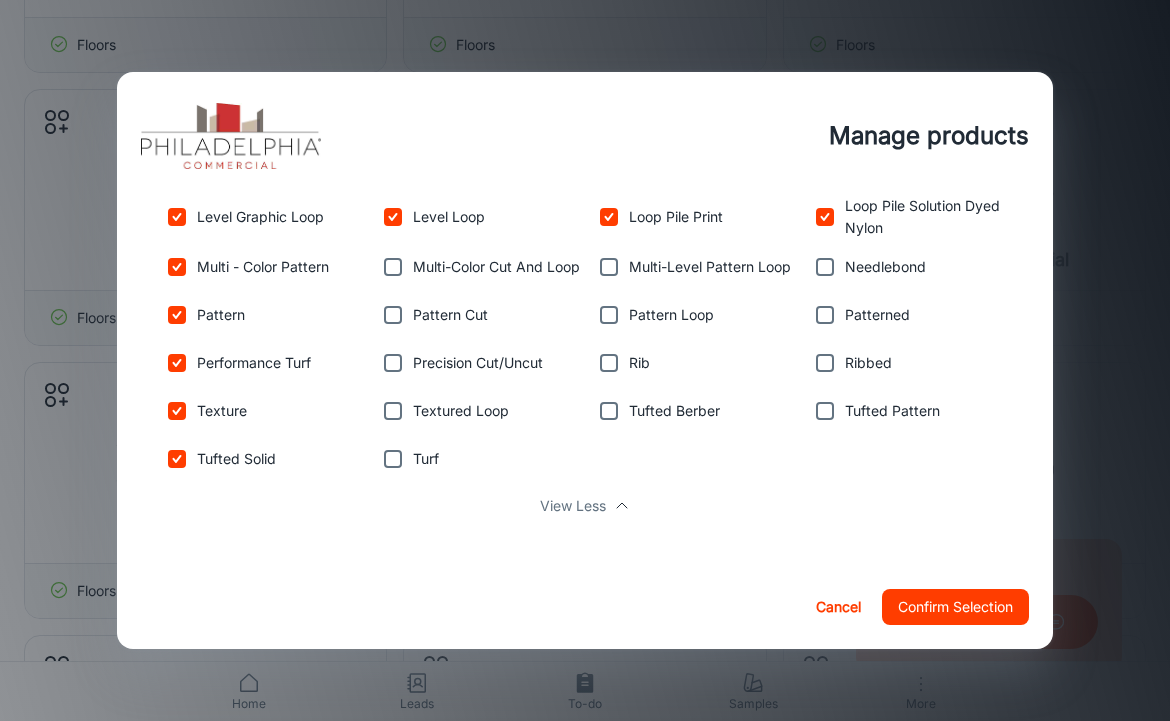 click at bounding box center [393, 267] 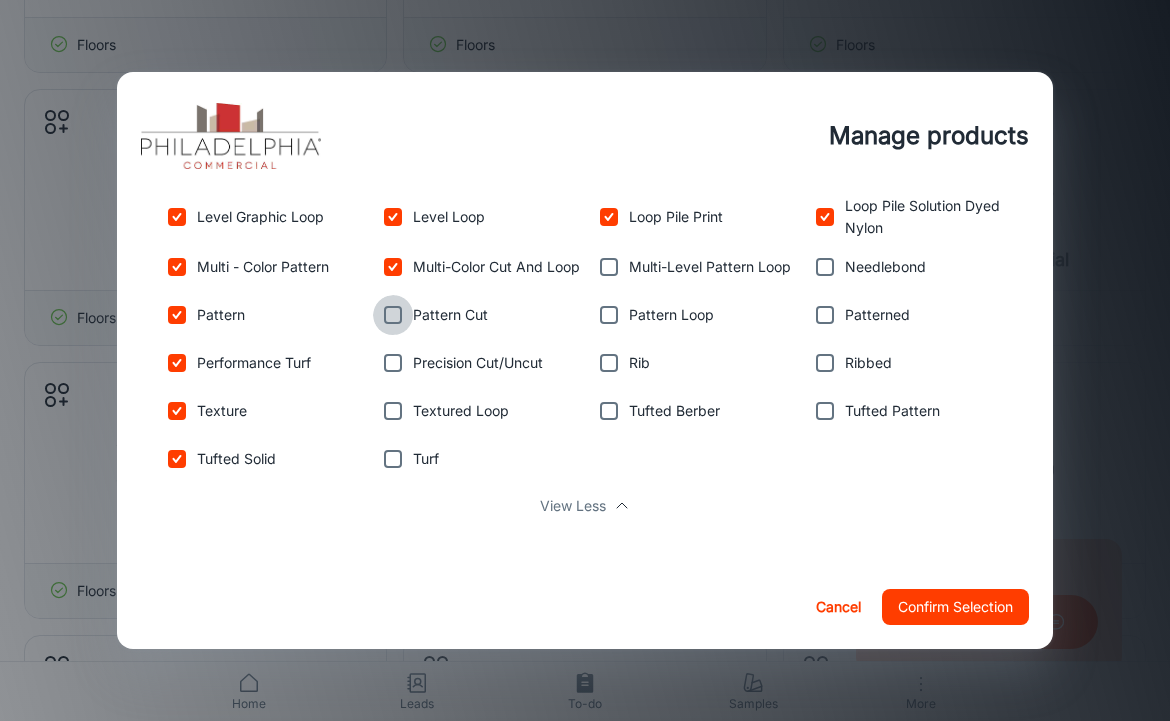click at bounding box center [393, 315] 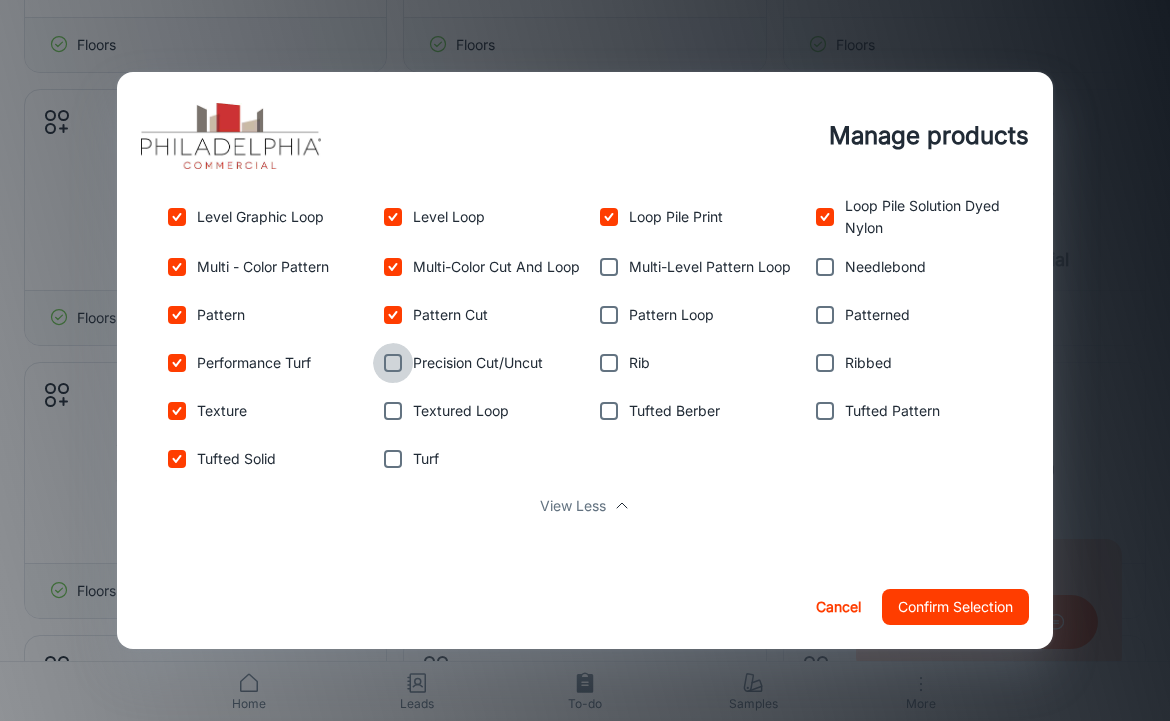 click at bounding box center (393, 363) 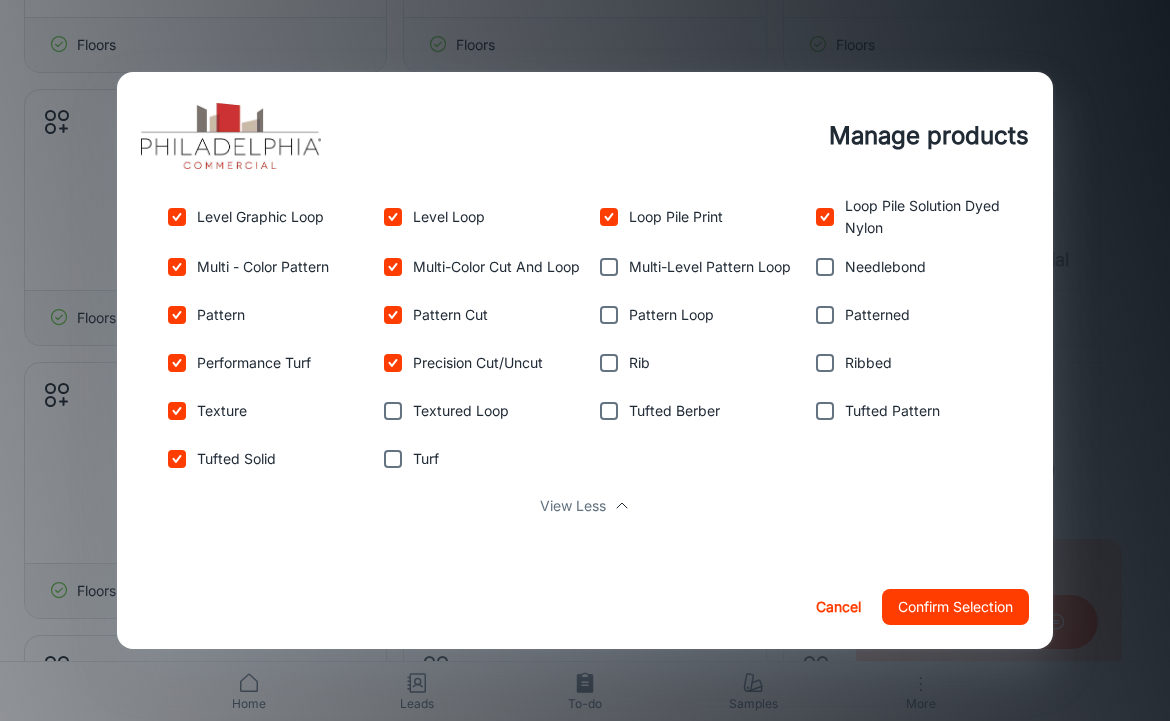 click at bounding box center [393, 411] 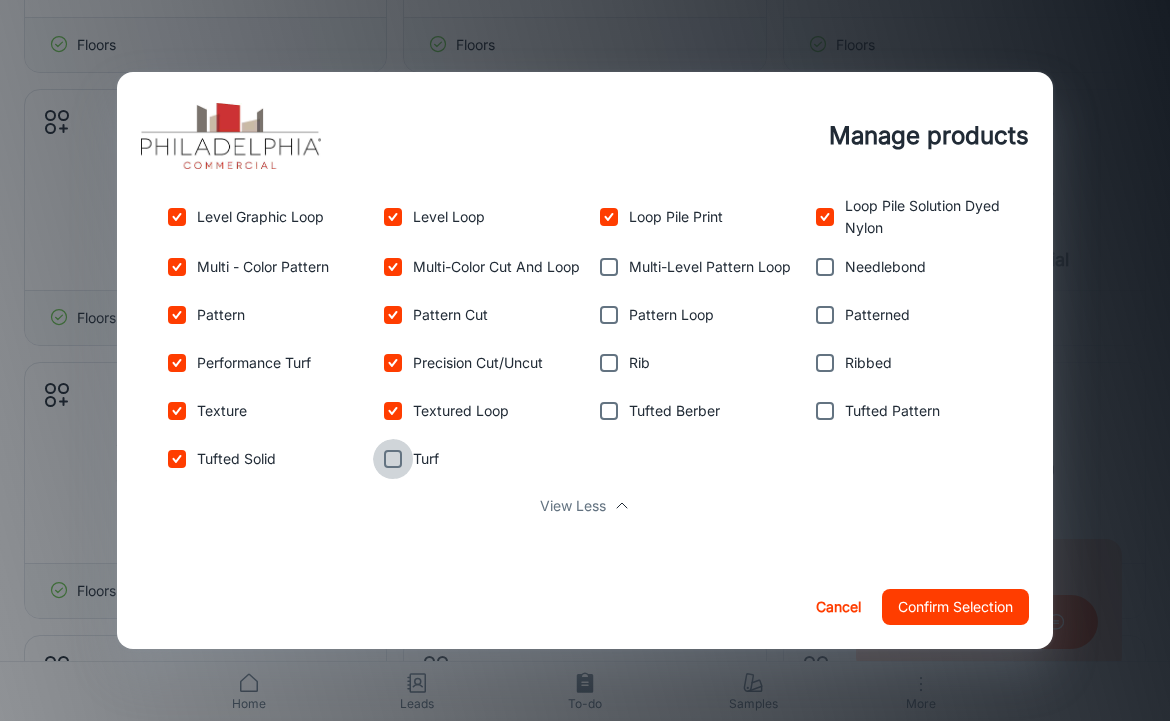 click at bounding box center (393, 459) 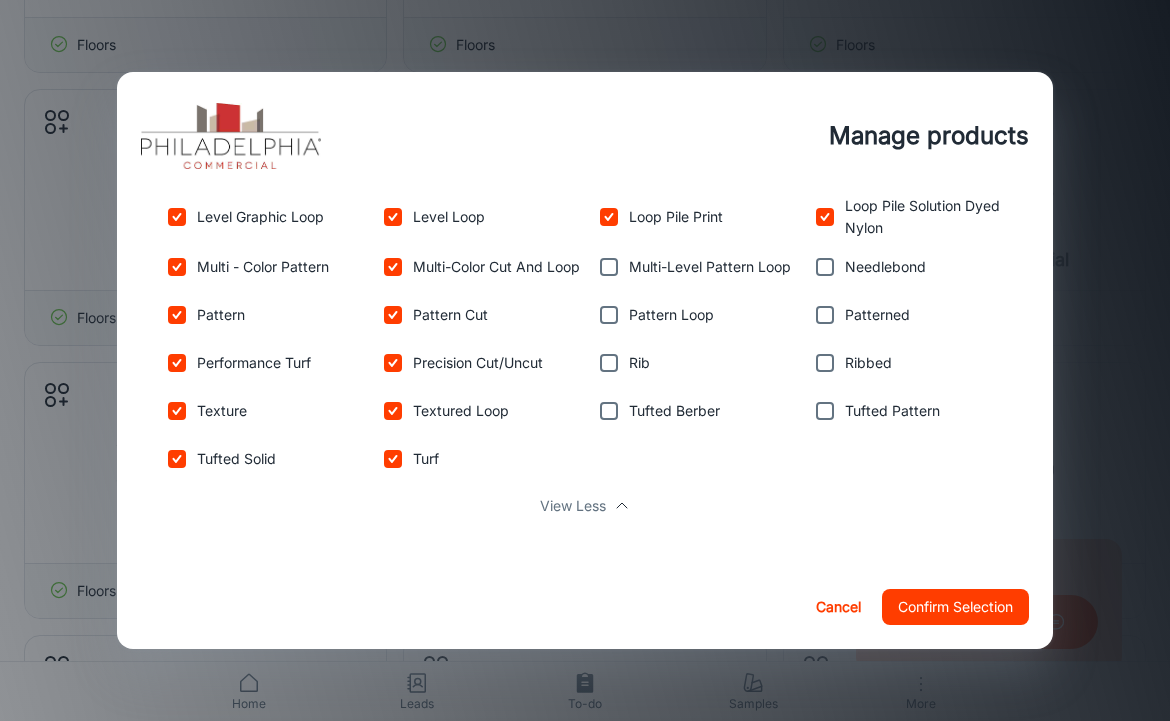 click at bounding box center [609, 267] 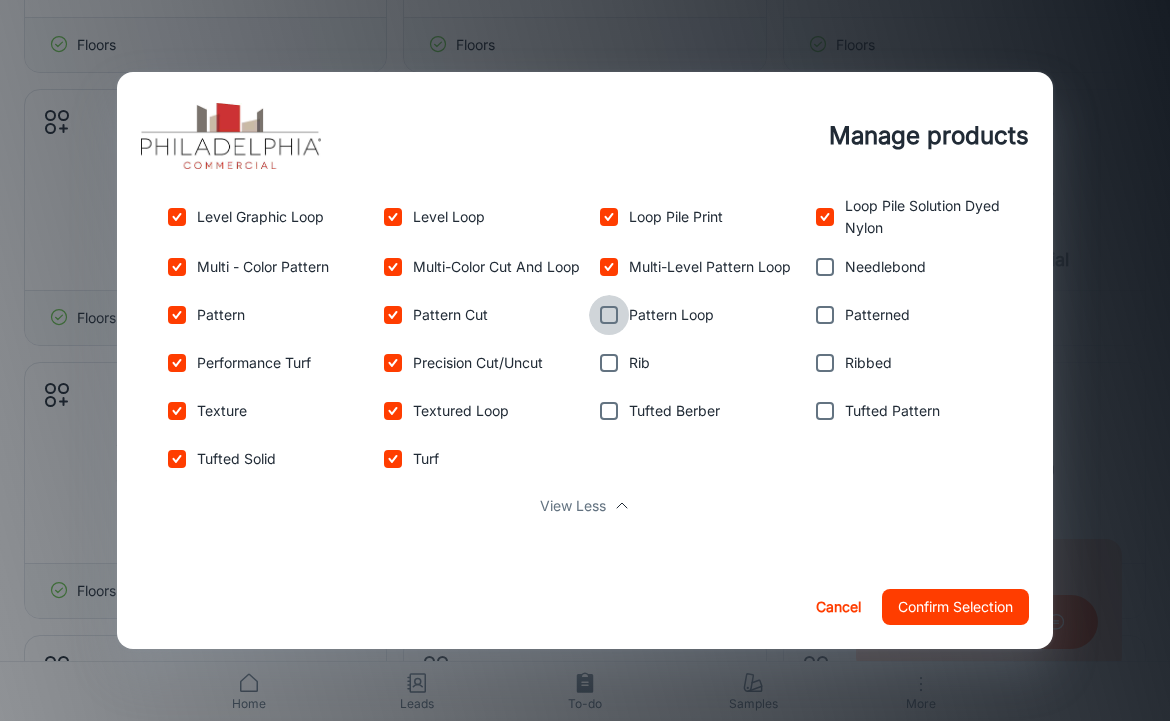 click at bounding box center (609, 315) 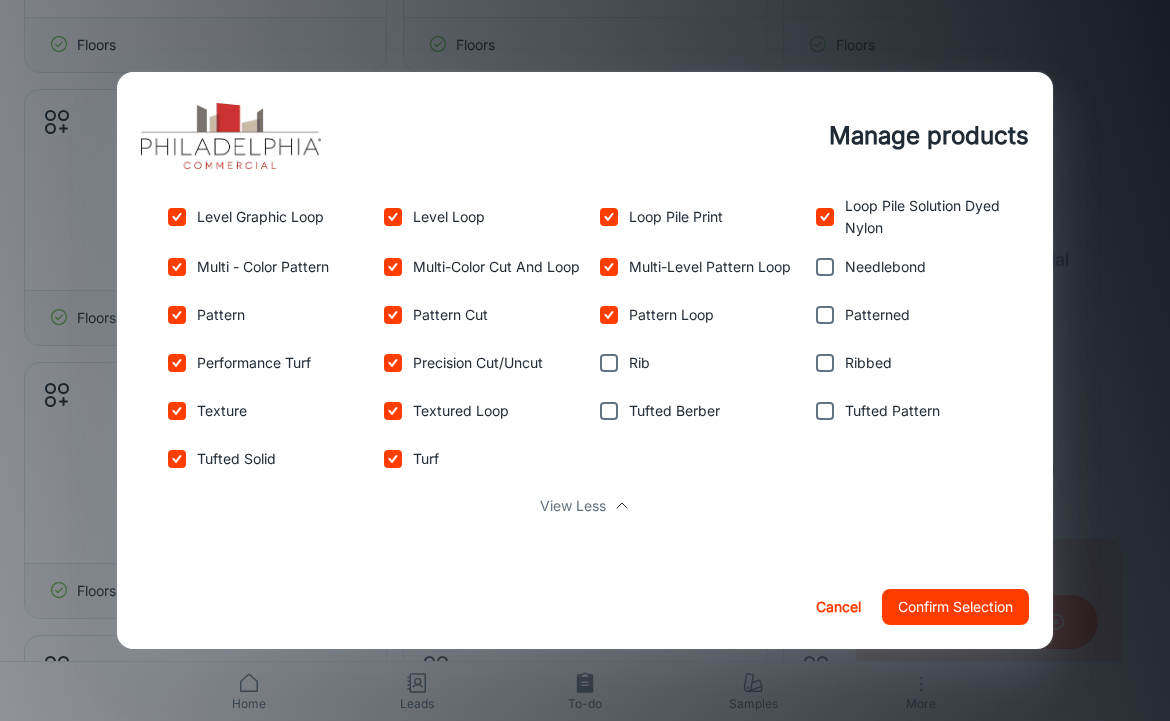 click on "Rib" at bounding box center [689, 359] 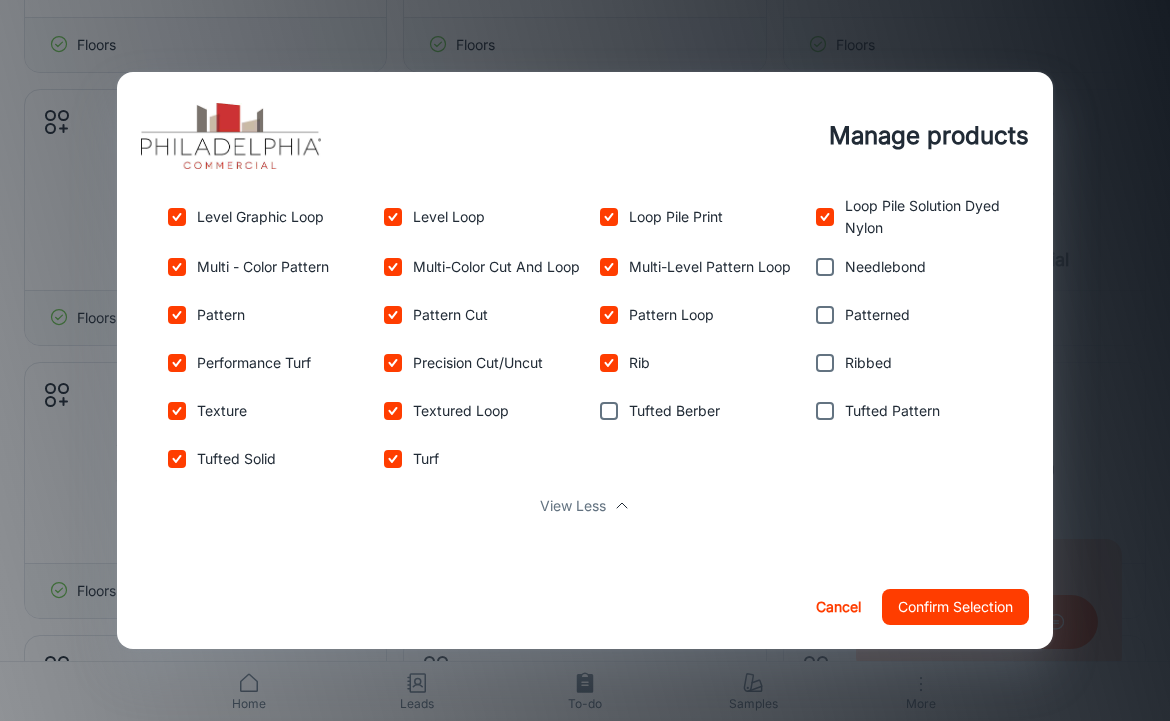 click at bounding box center [609, 411] 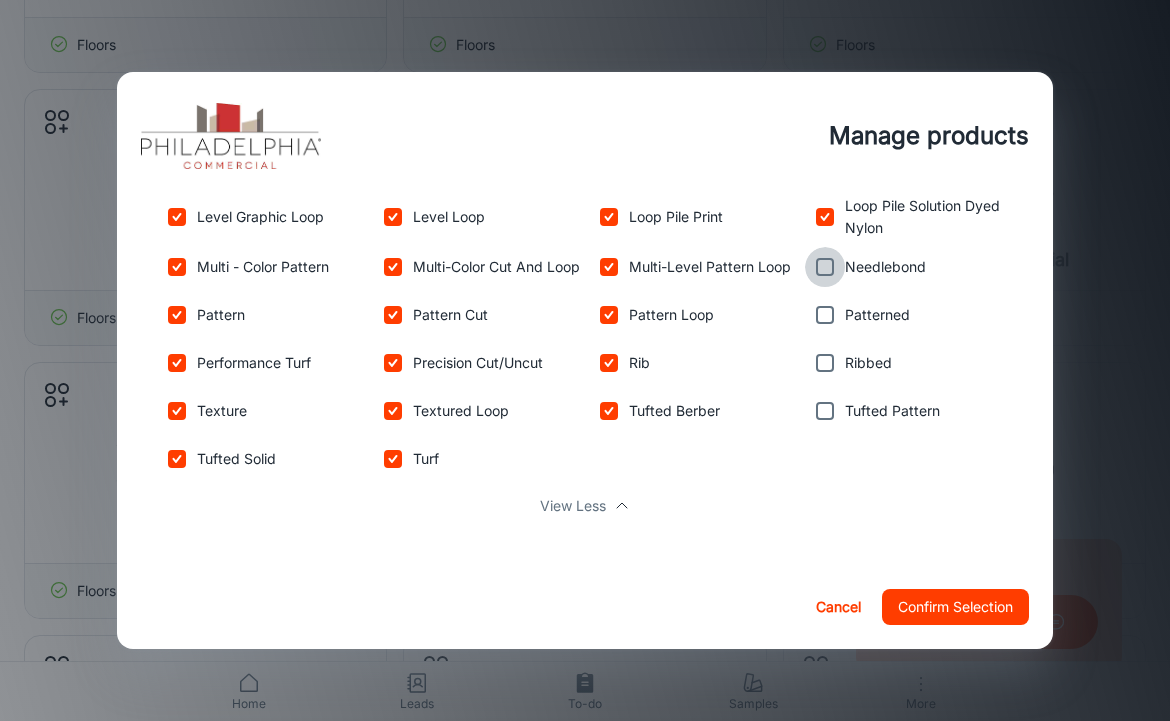 click at bounding box center [825, 267] 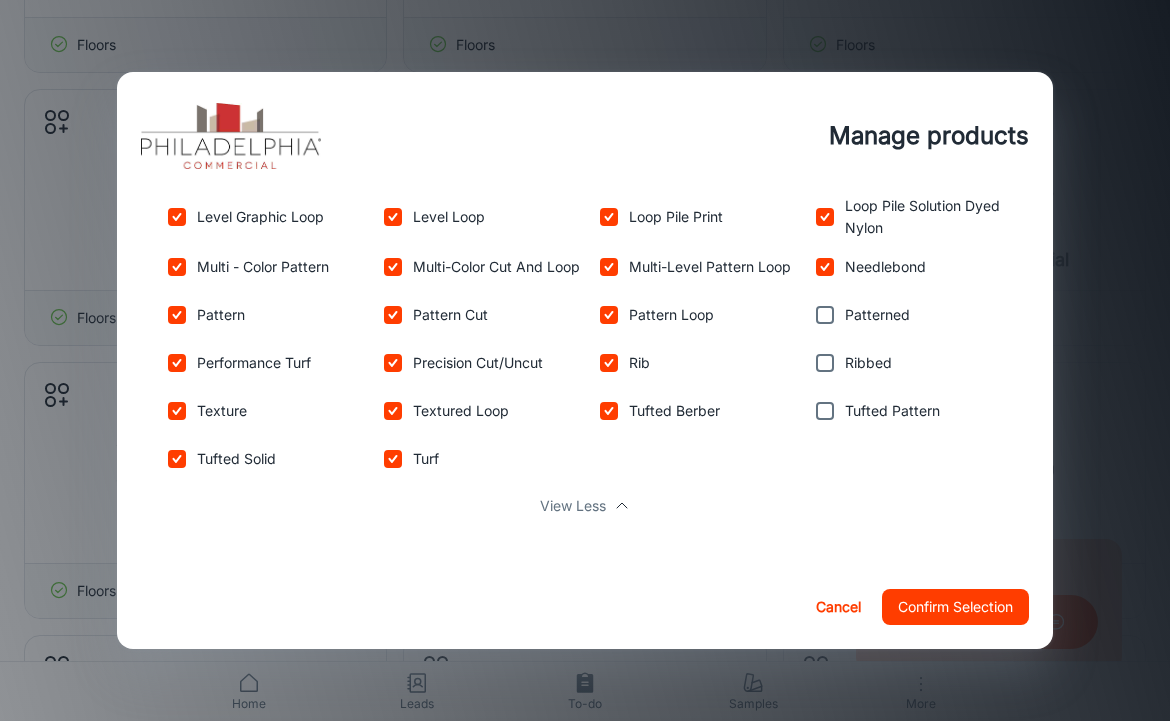 click at bounding box center (825, 315) 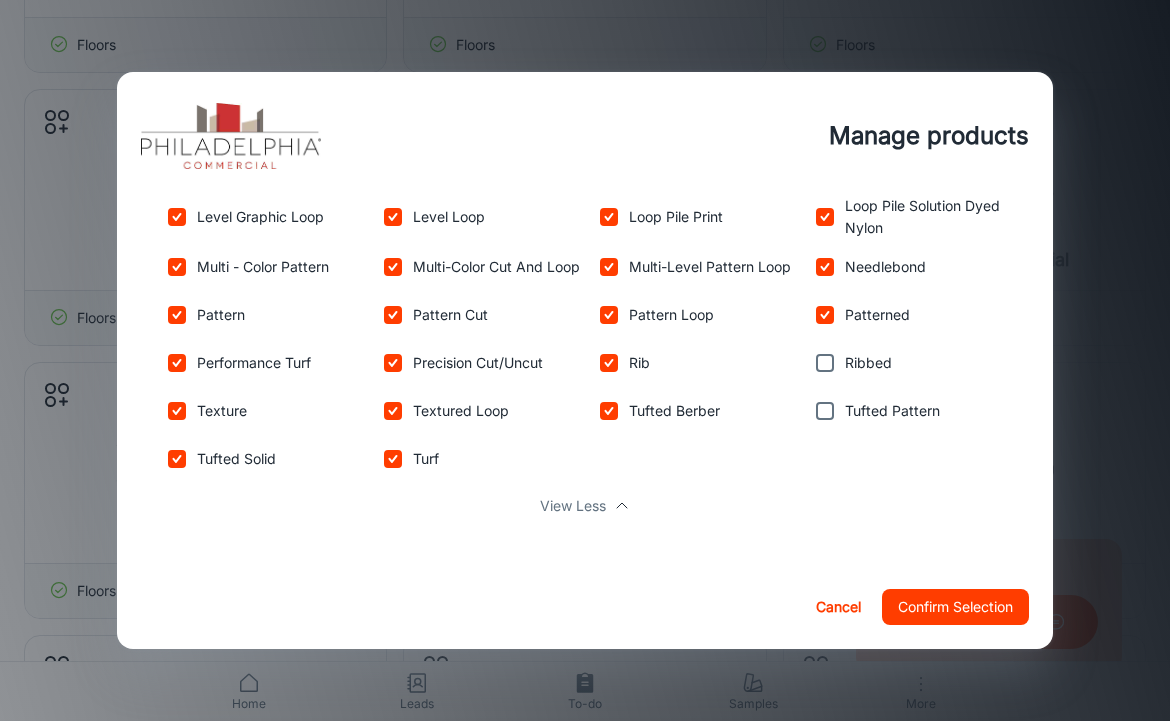 click at bounding box center (825, 363) 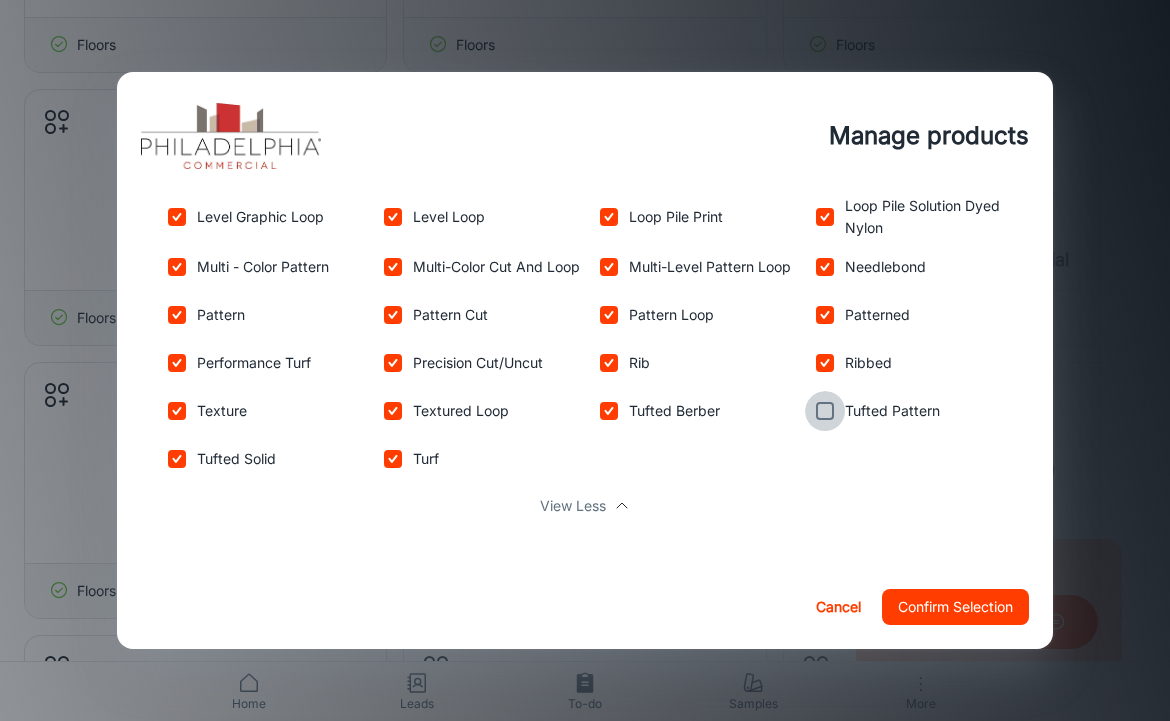 click at bounding box center [825, 411] 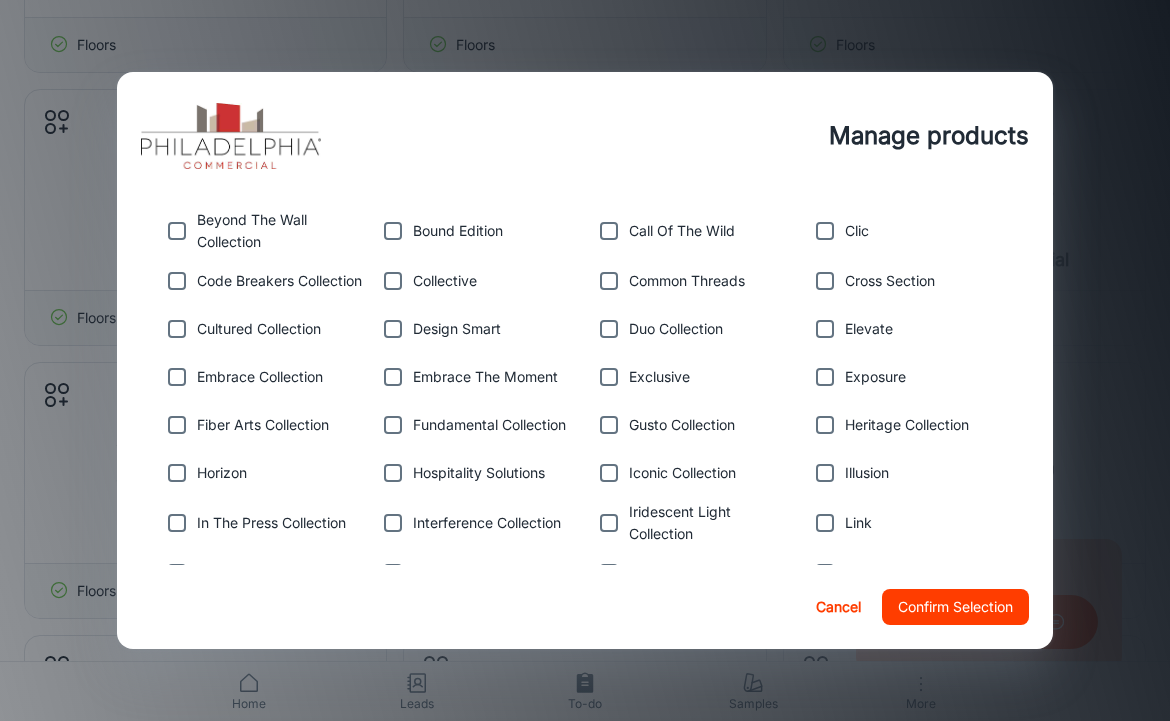 scroll, scrollTop: 782, scrollLeft: 0, axis: vertical 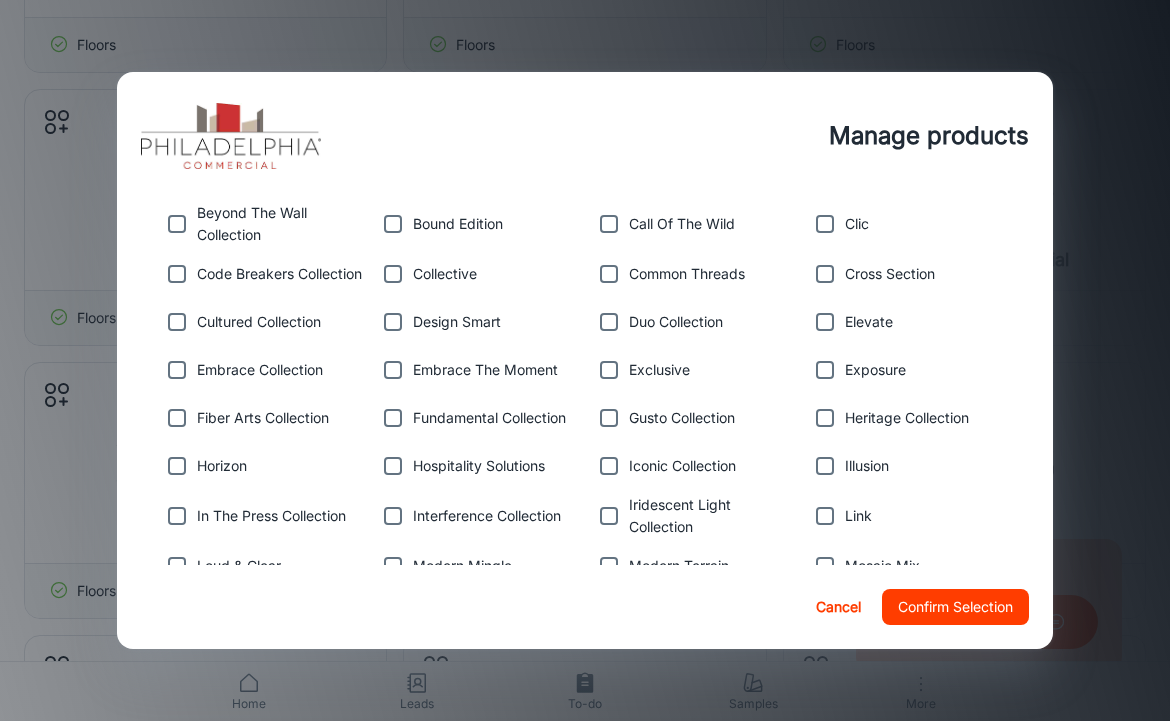 click at bounding box center [177, 370] 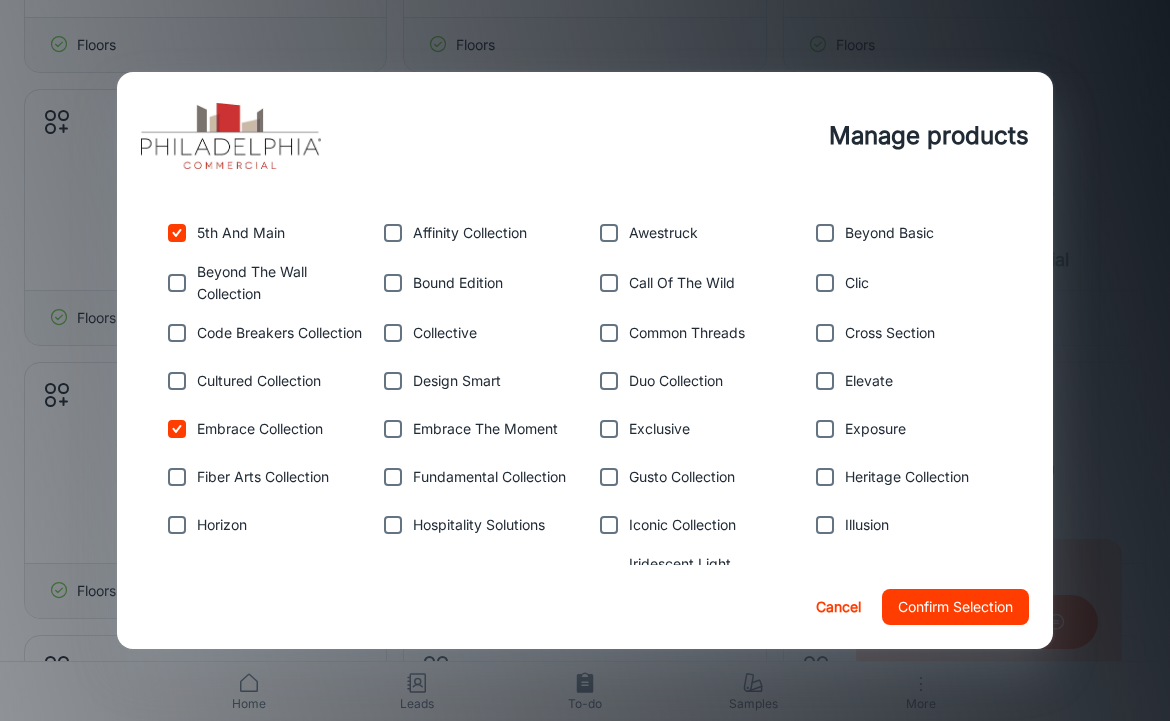 scroll, scrollTop: 715, scrollLeft: 0, axis: vertical 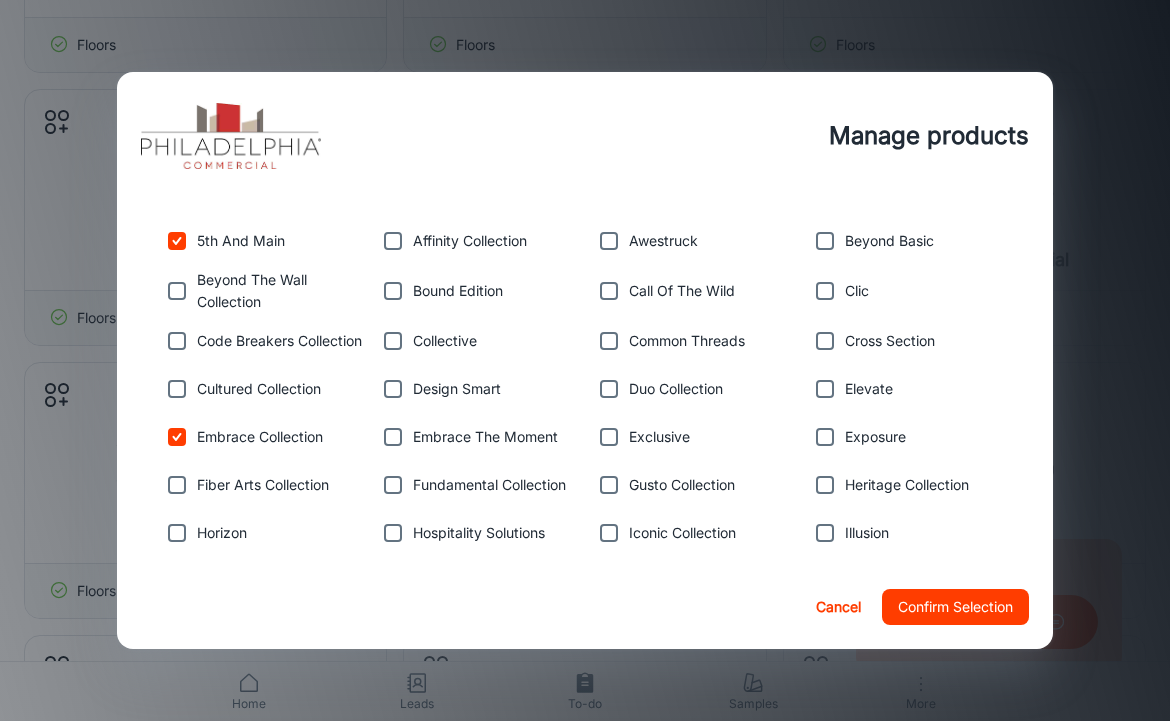click at bounding box center (825, 241) 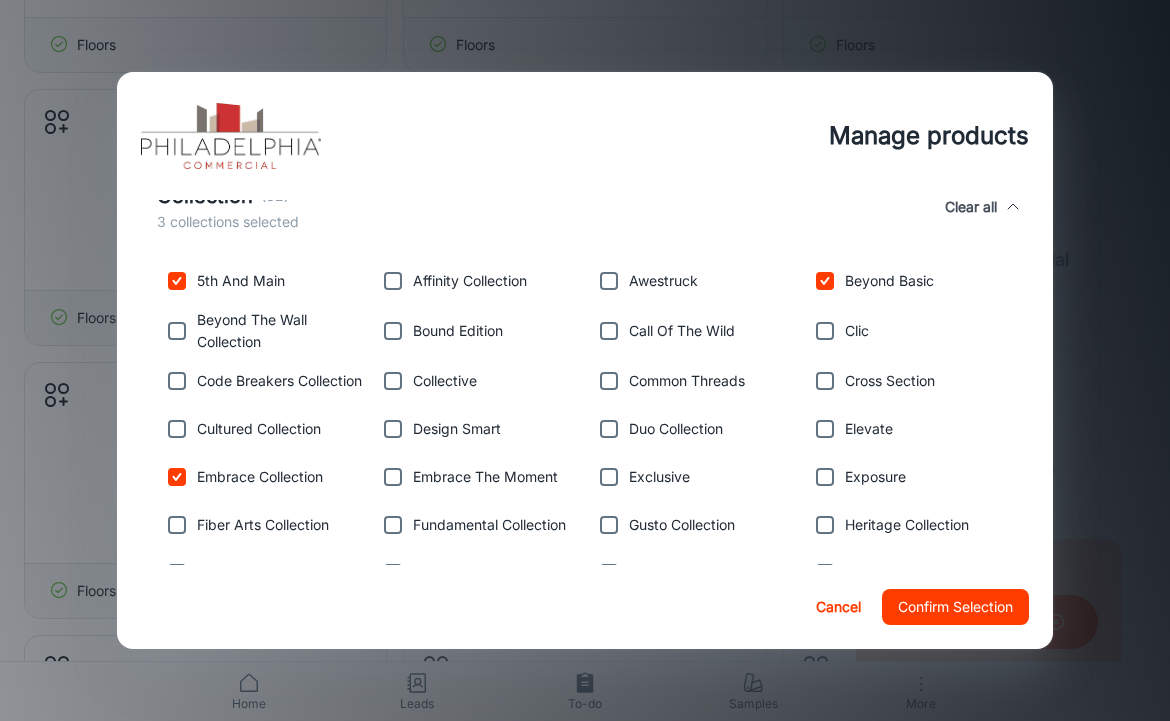 scroll, scrollTop: 887, scrollLeft: 0, axis: vertical 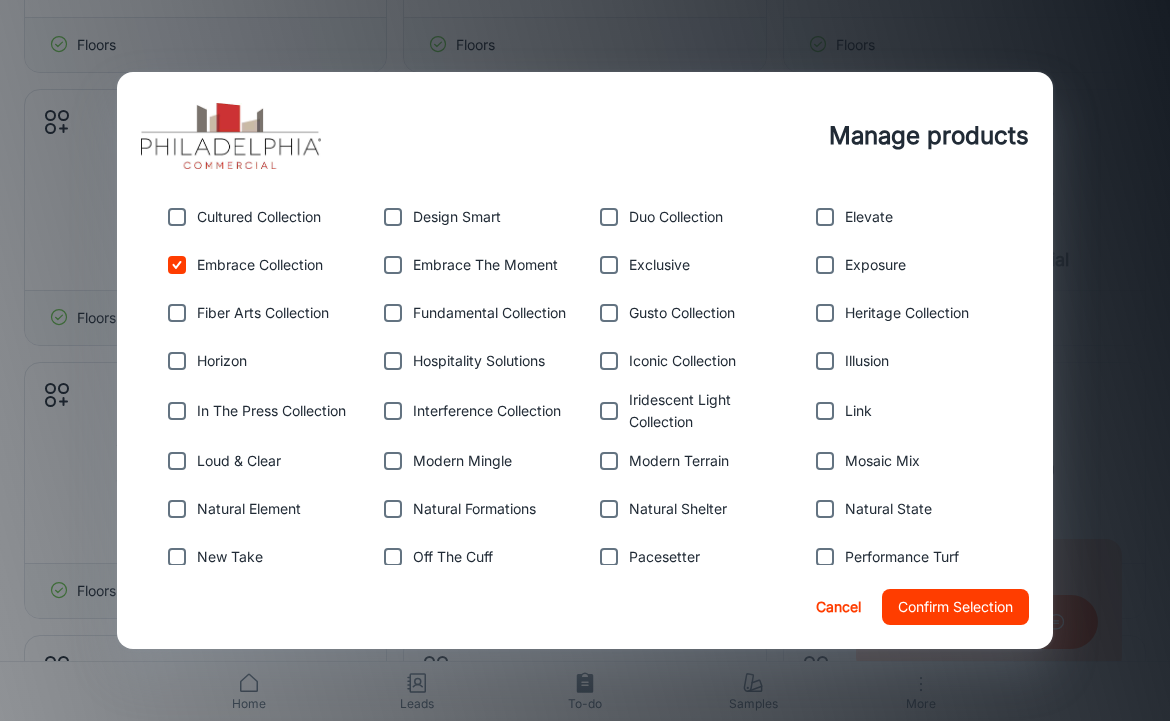 click at bounding box center (393, 265) 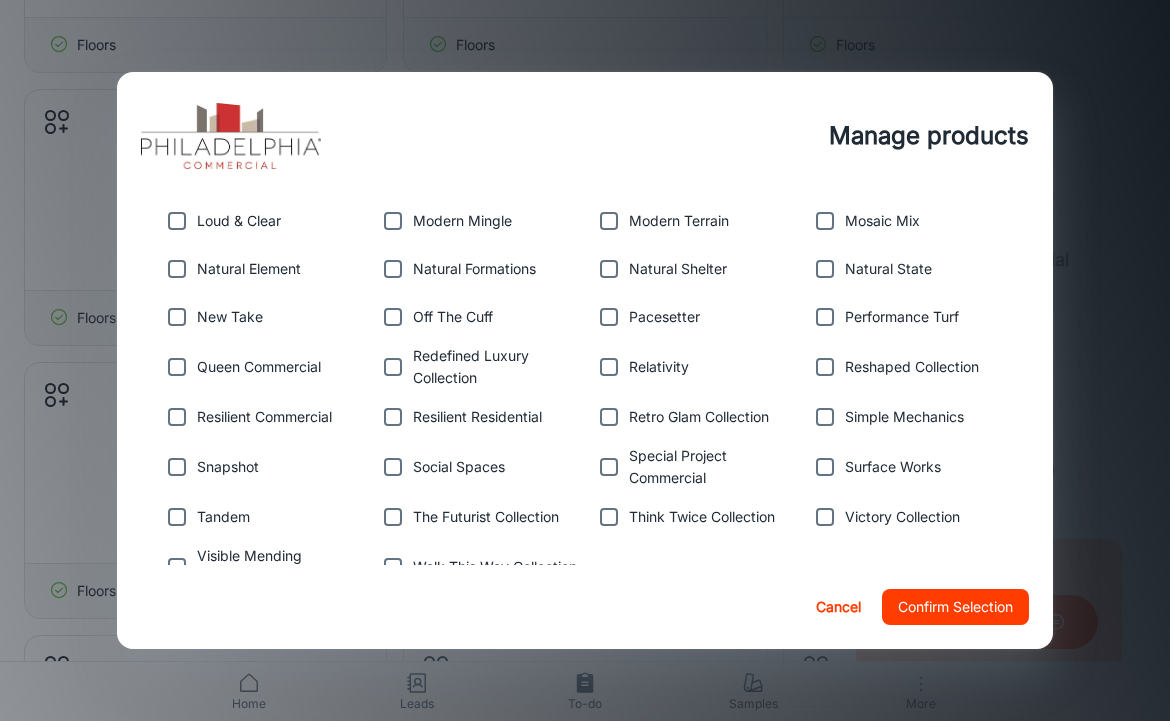 scroll, scrollTop: 1256, scrollLeft: 0, axis: vertical 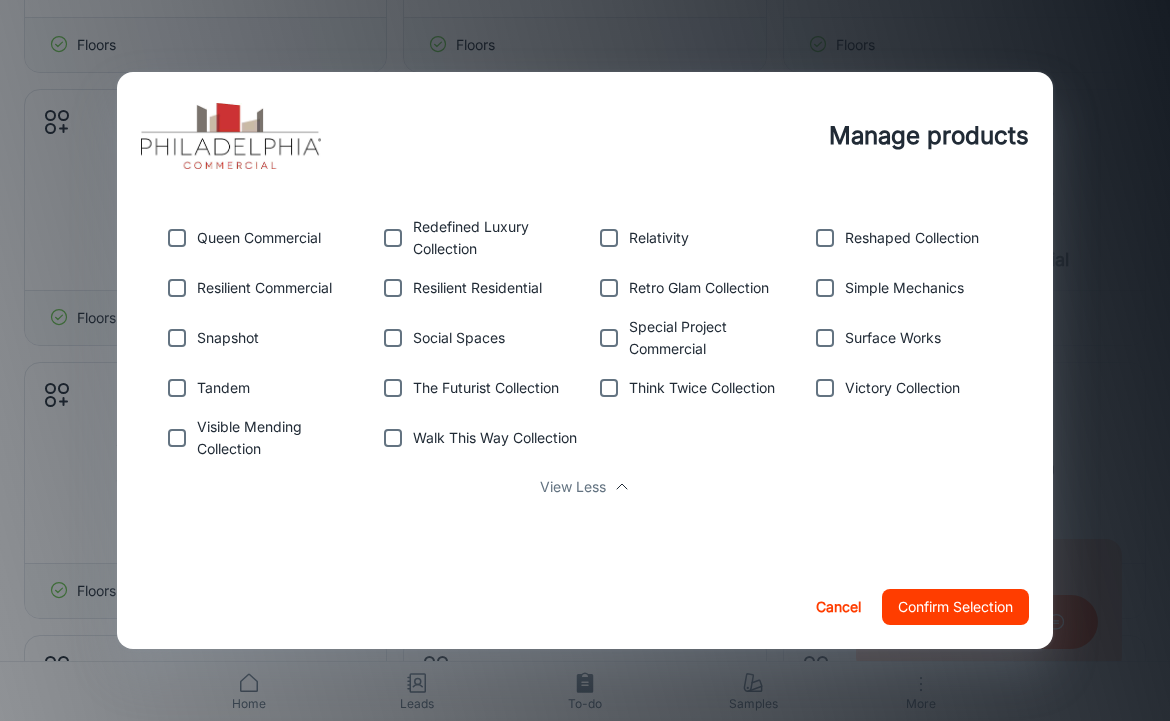 click at bounding box center [825, 238] 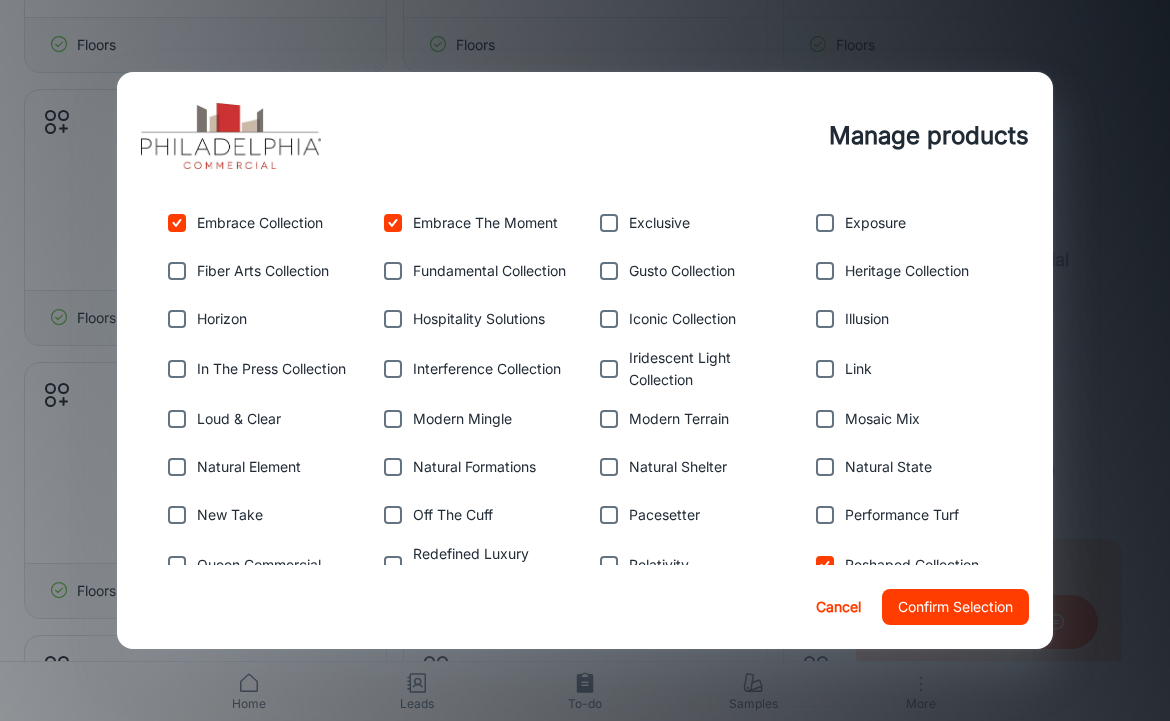 scroll, scrollTop: 912, scrollLeft: 0, axis: vertical 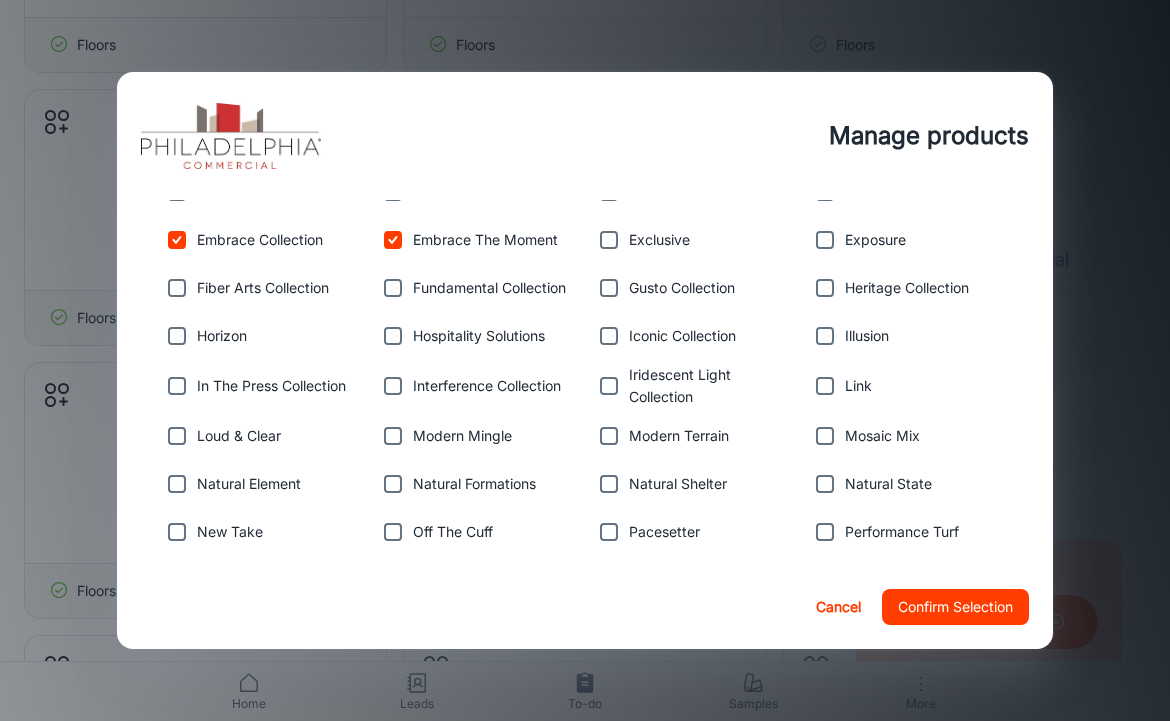 click at bounding box center (177, 436) 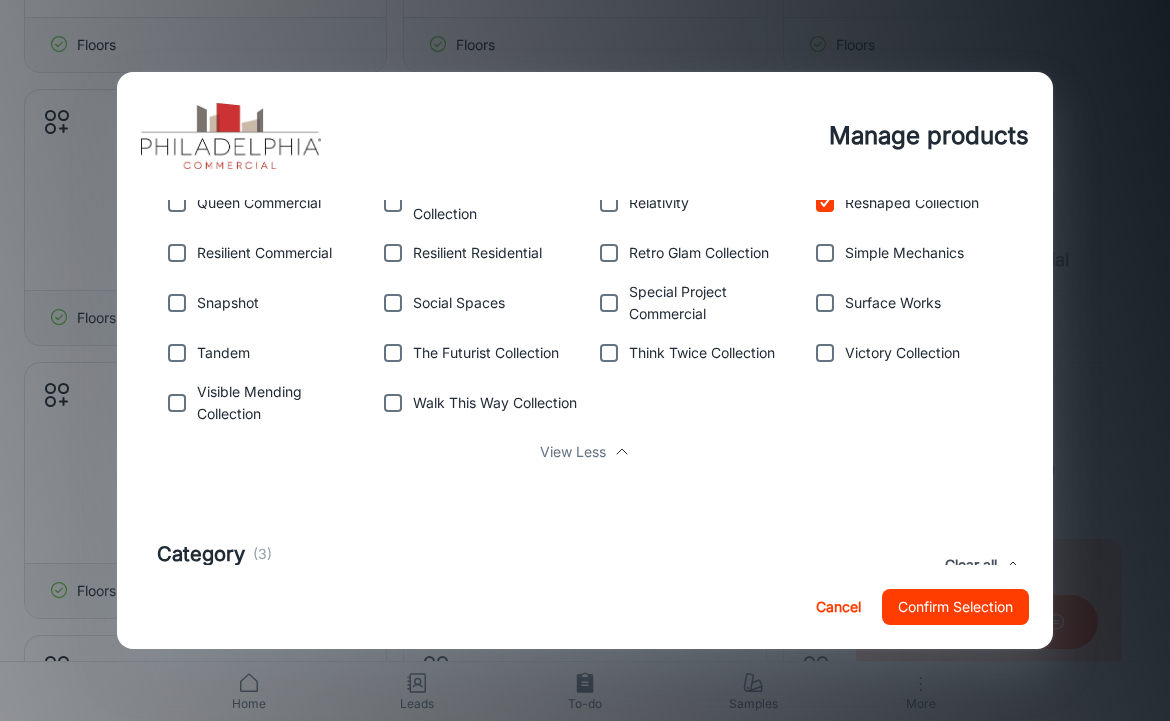 scroll, scrollTop: 1323, scrollLeft: 0, axis: vertical 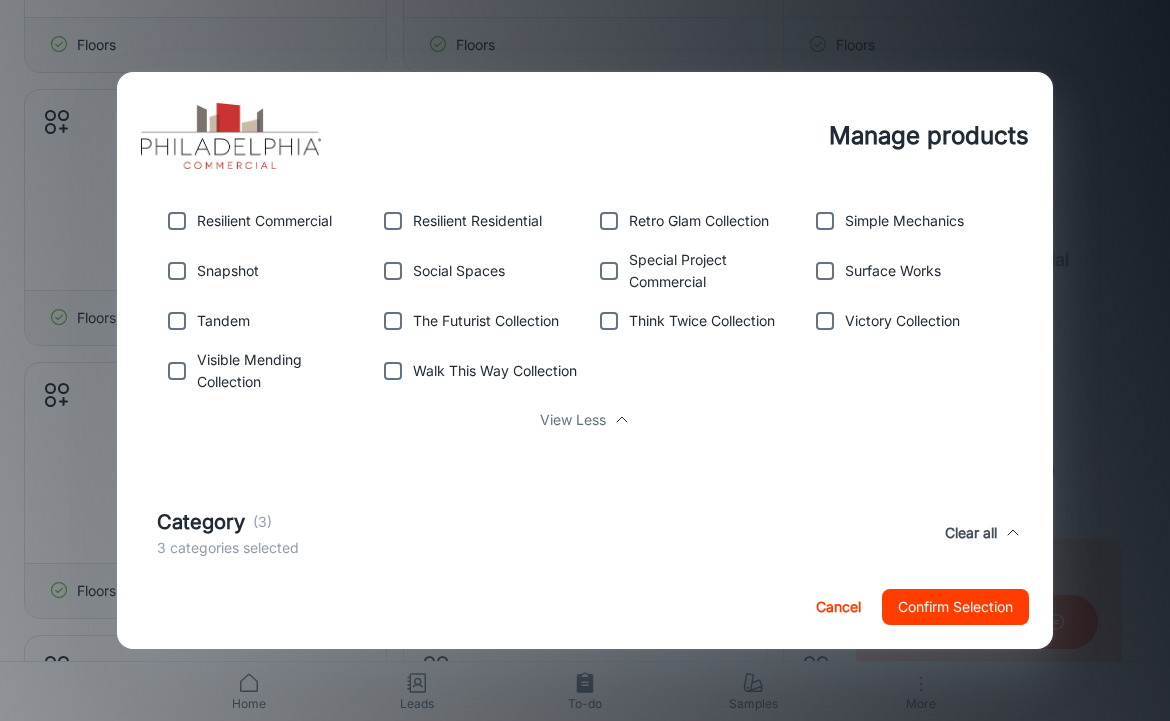 click at bounding box center (393, 321) 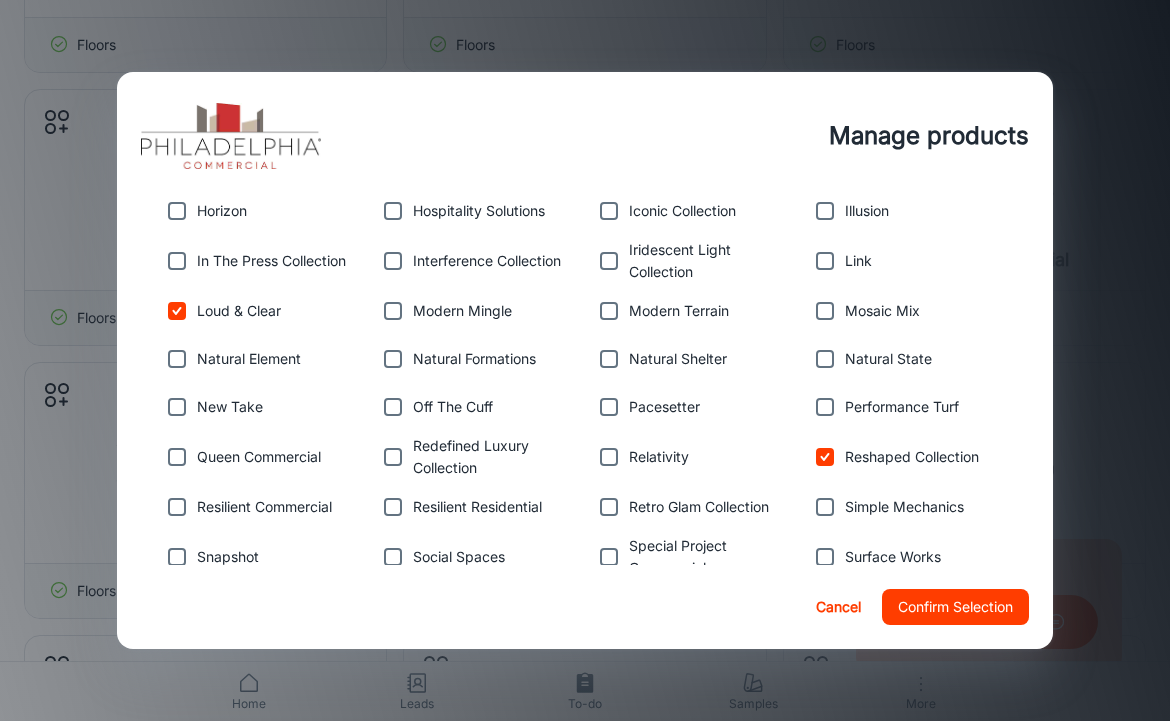 scroll, scrollTop: 1031, scrollLeft: 0, axis: vertical 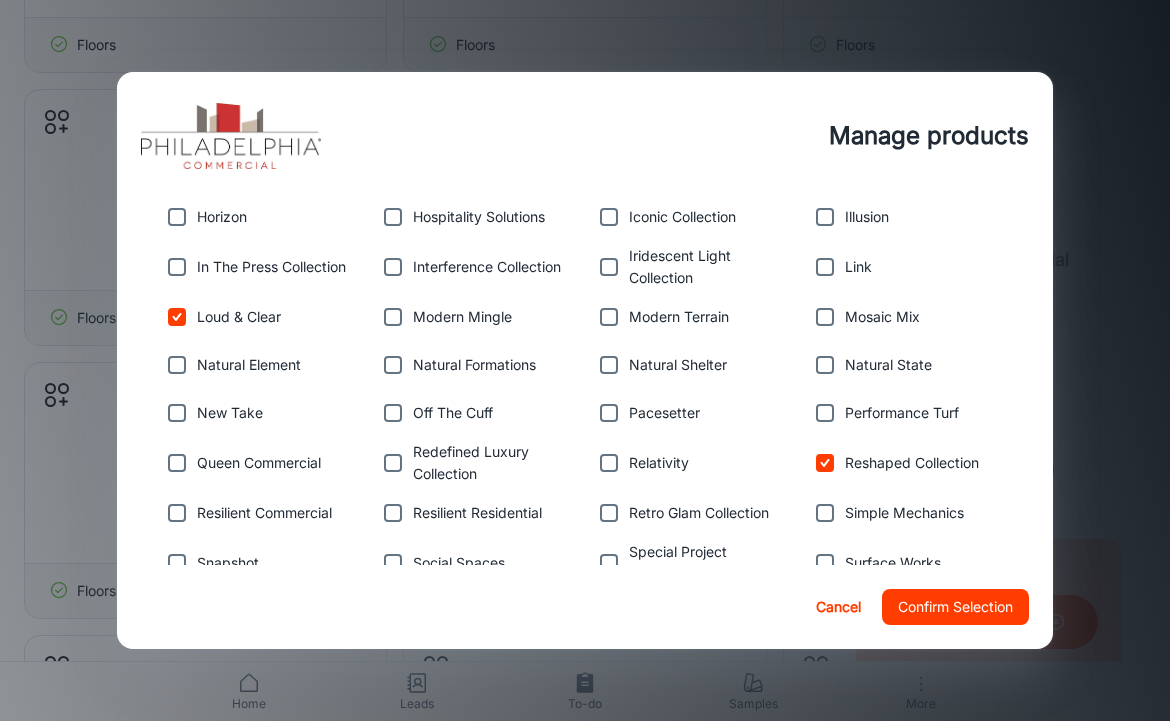 click at bounding box center [393, 365] 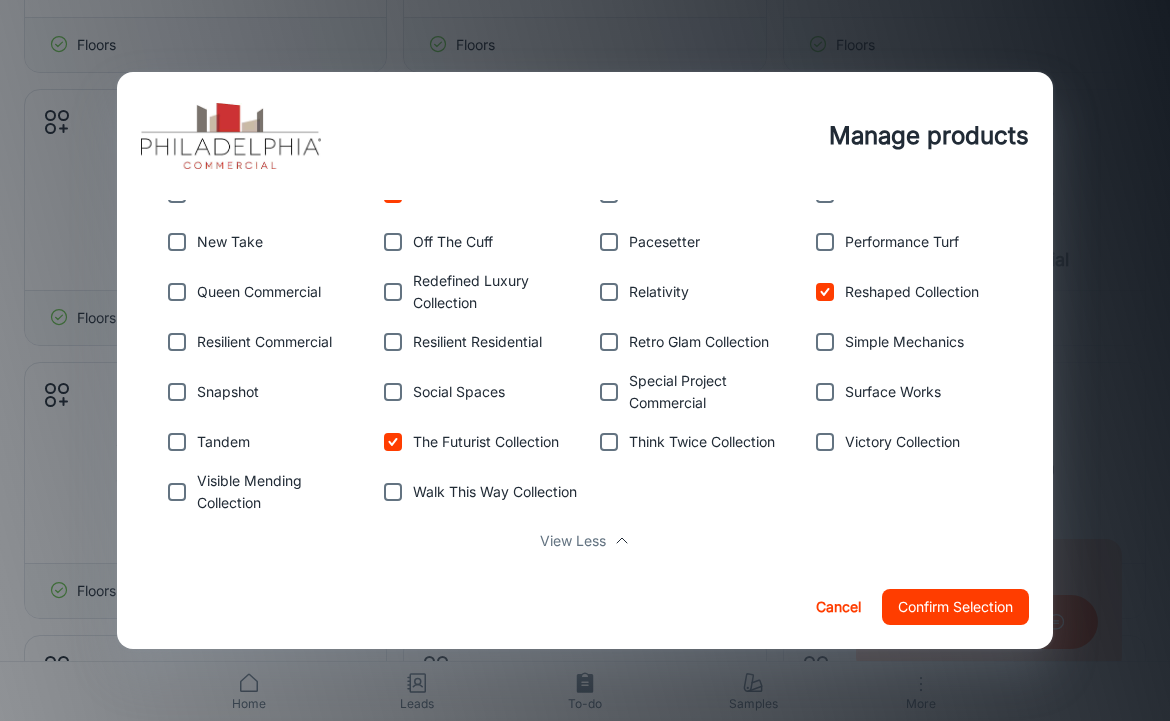 scroll, scrollTop: 1207, scrollLeft: 0, axis: vertical 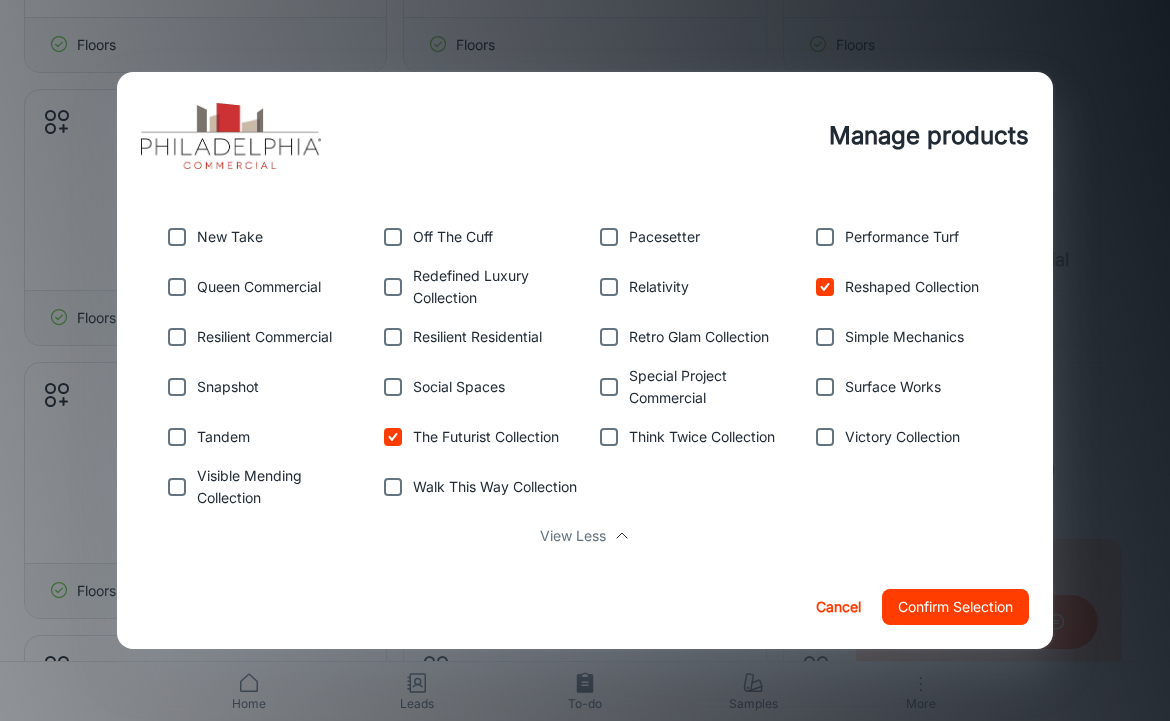 click at bounding box center (177, 337) 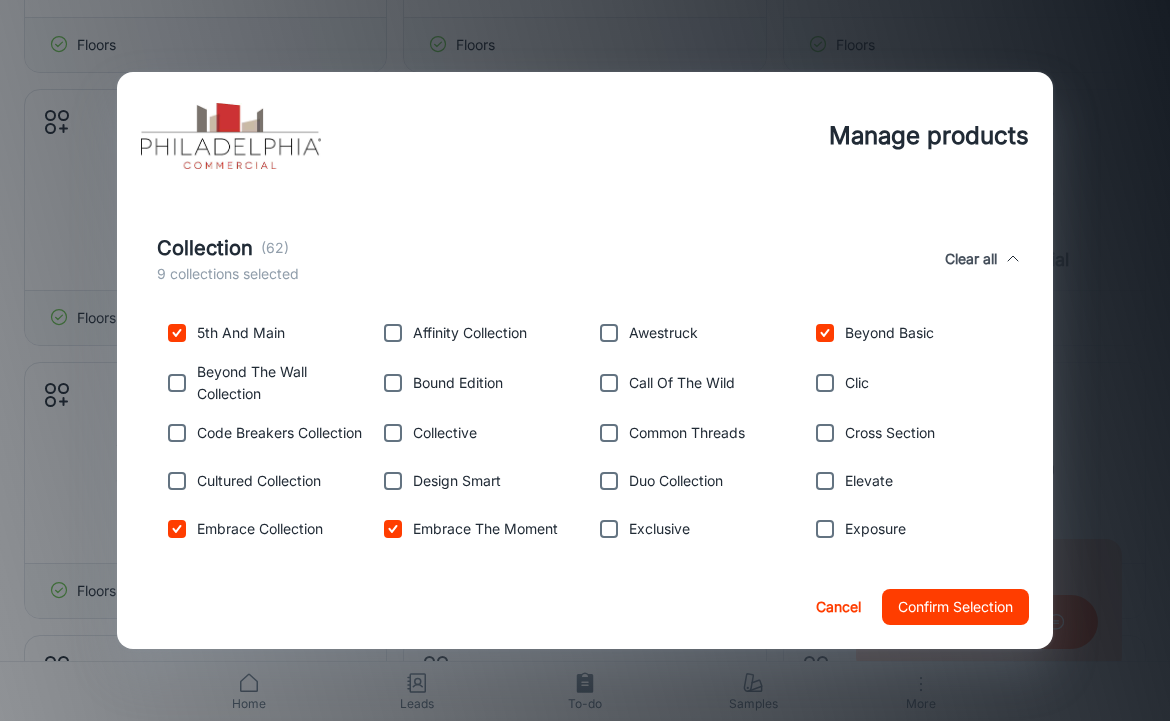 scroll, scrollTop: 616, scrollLeft: 0, axis: vertical 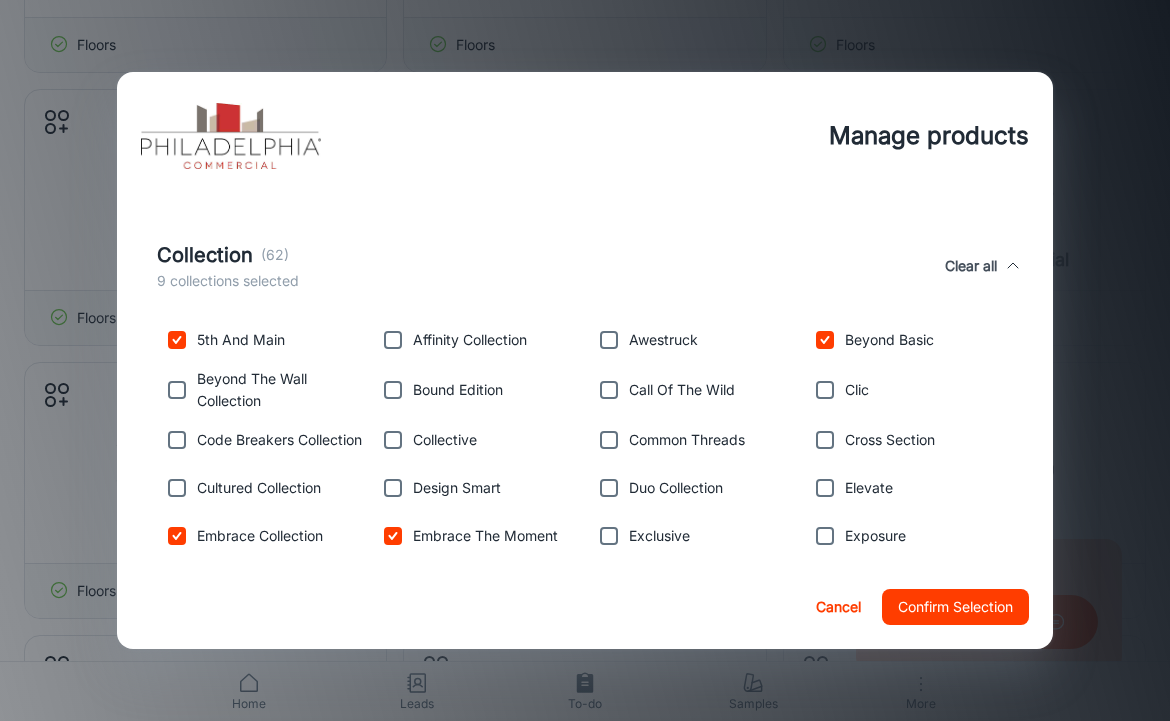 click at bounding box center [609, 340] 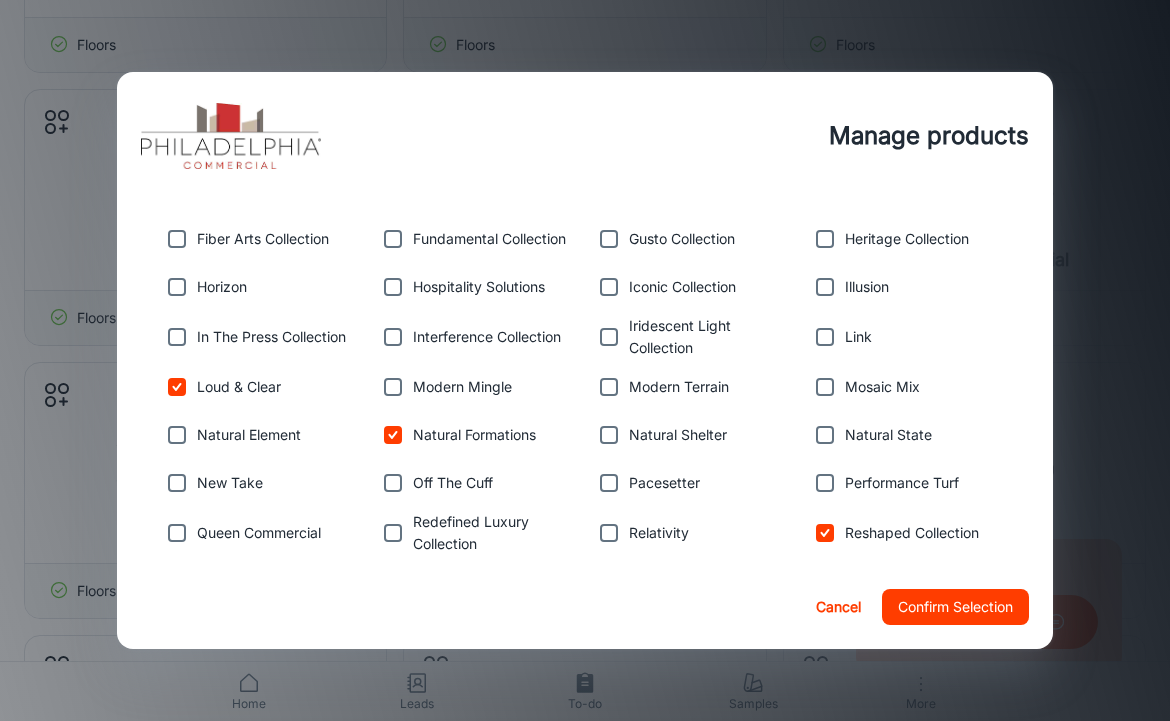 scroll, scrollTop: 962, scrollLeft: 0, axis: vertical 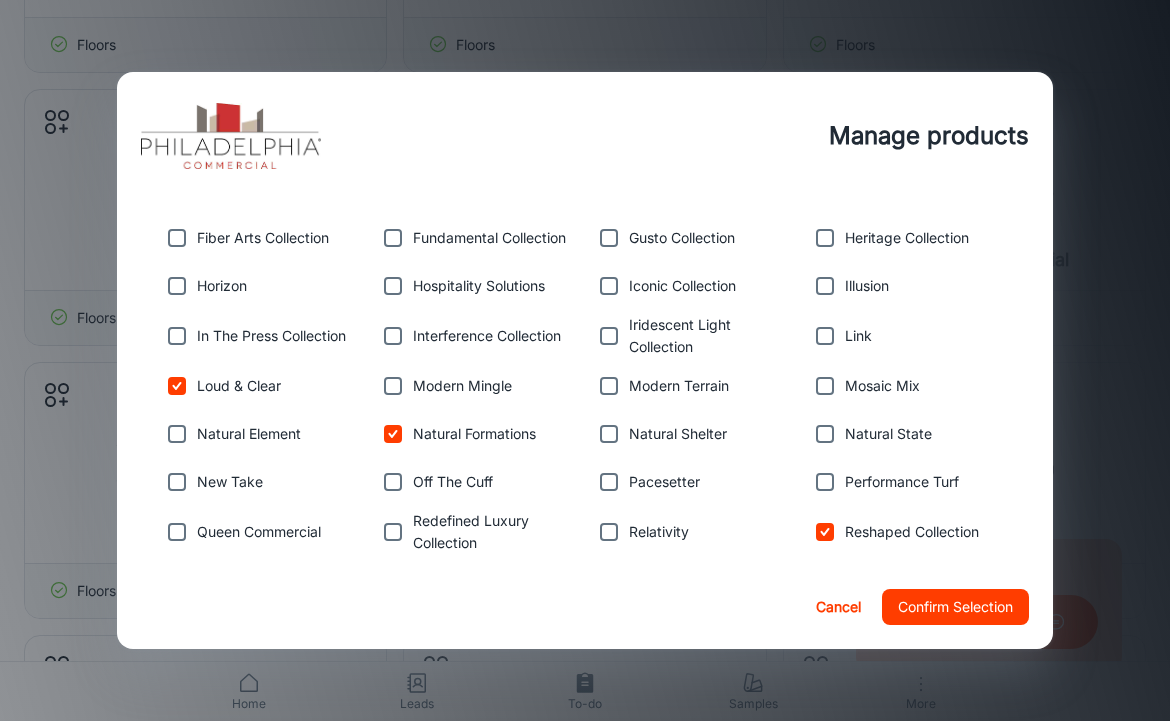 click at bounding box center [609, 336] 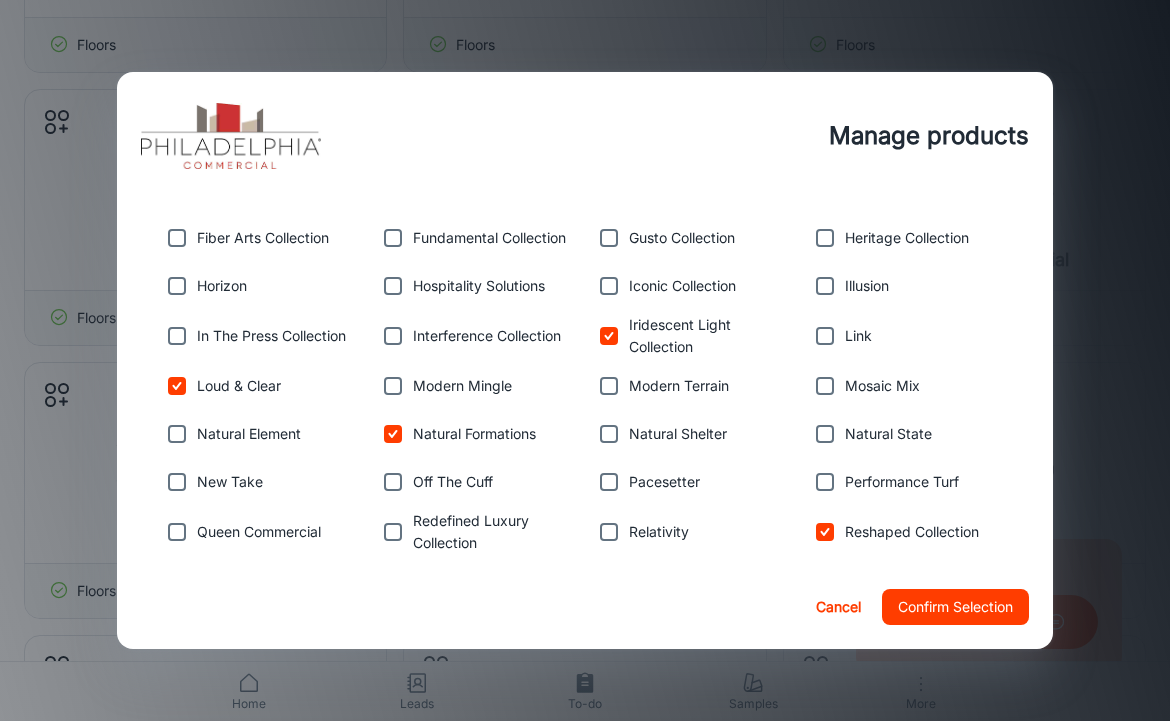 scroll, scrollTop: 961, scrollLeft: 0, axis: vertical 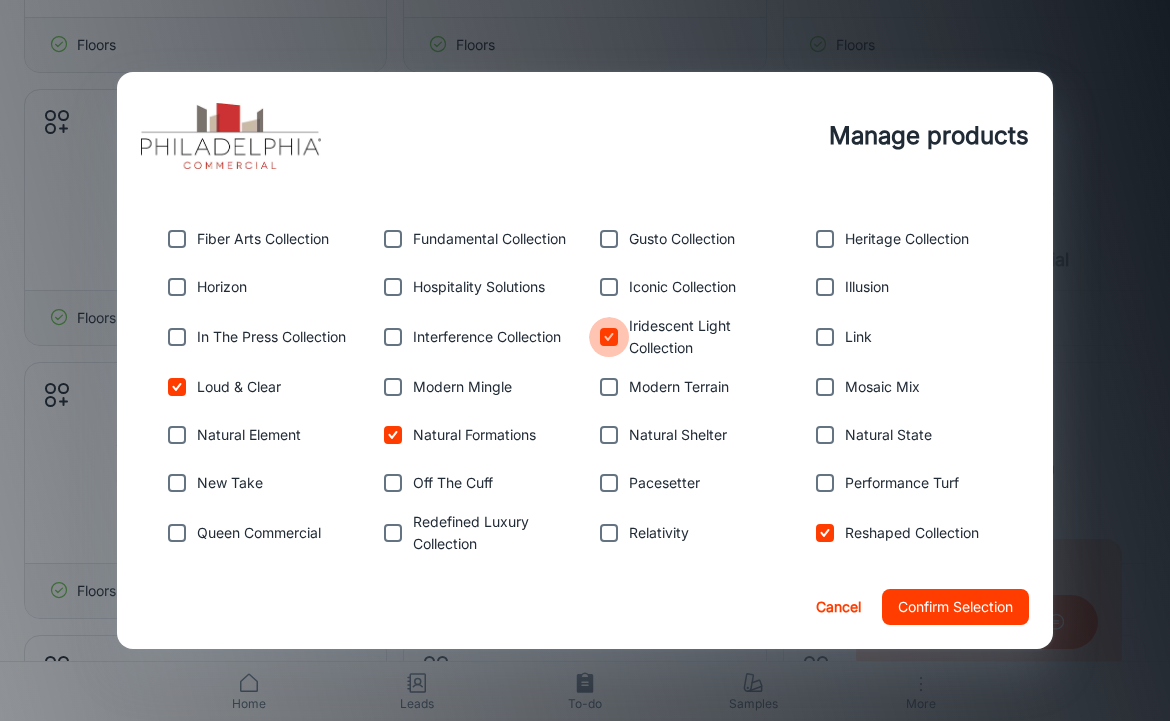 click at bounding box center [609, 337] 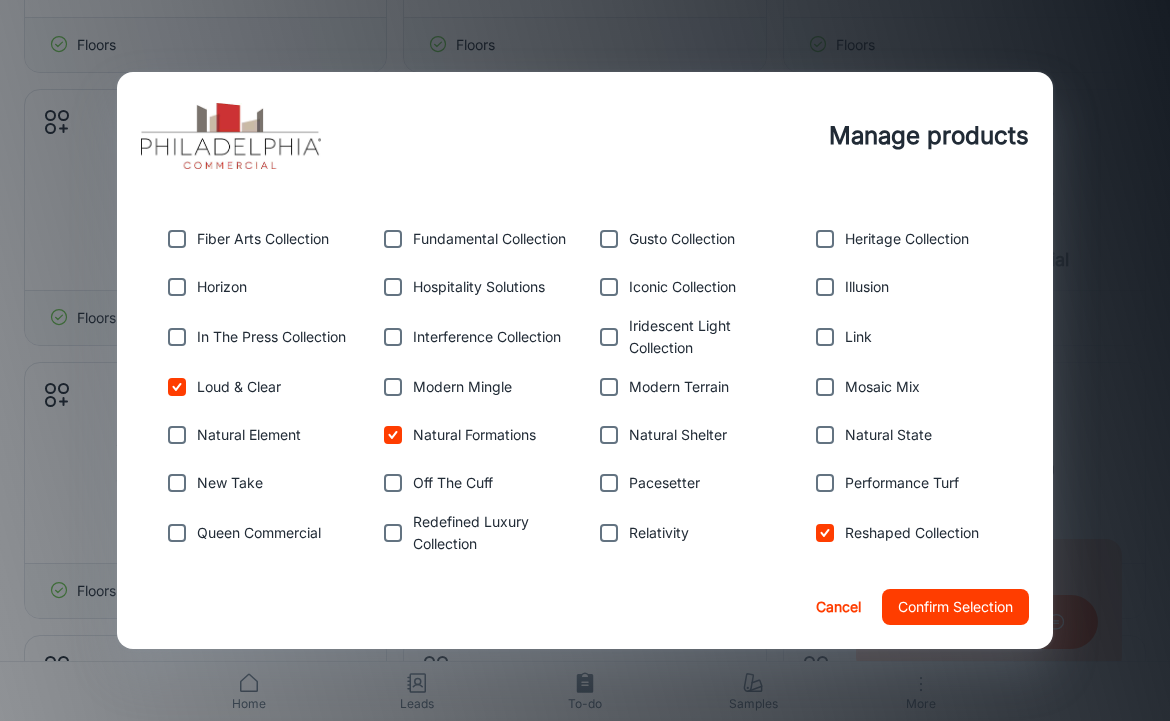 click at bounding box center (609, 337) 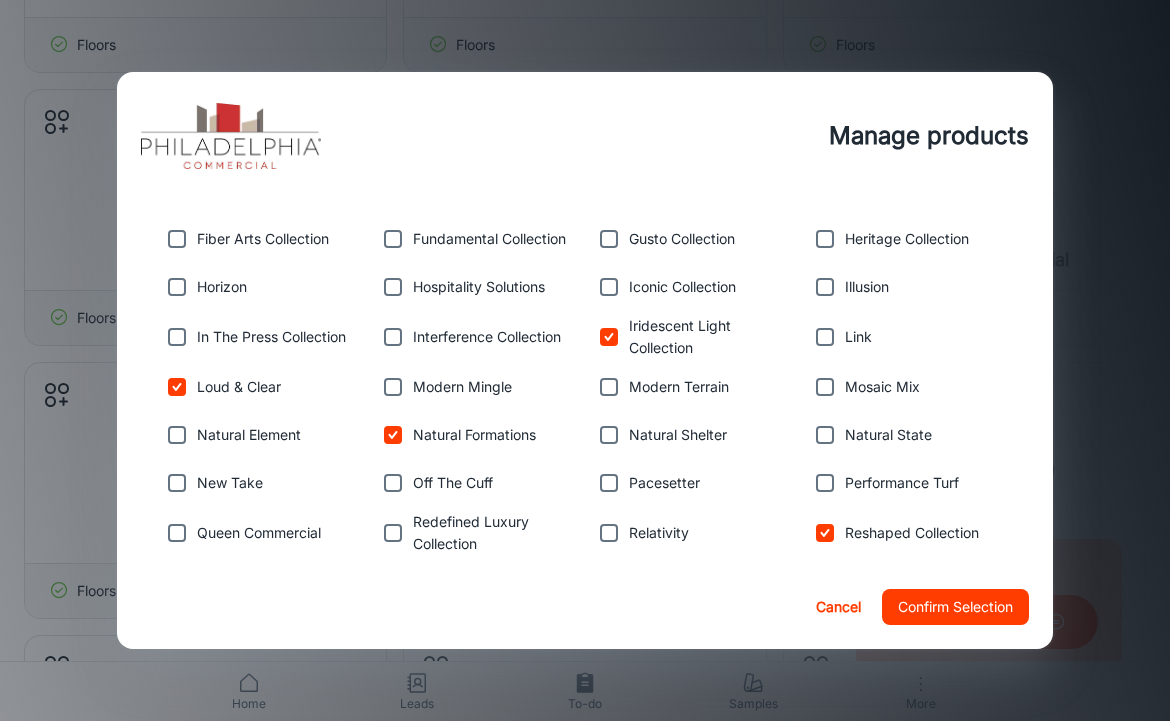 click at bounding box center [609, 387] 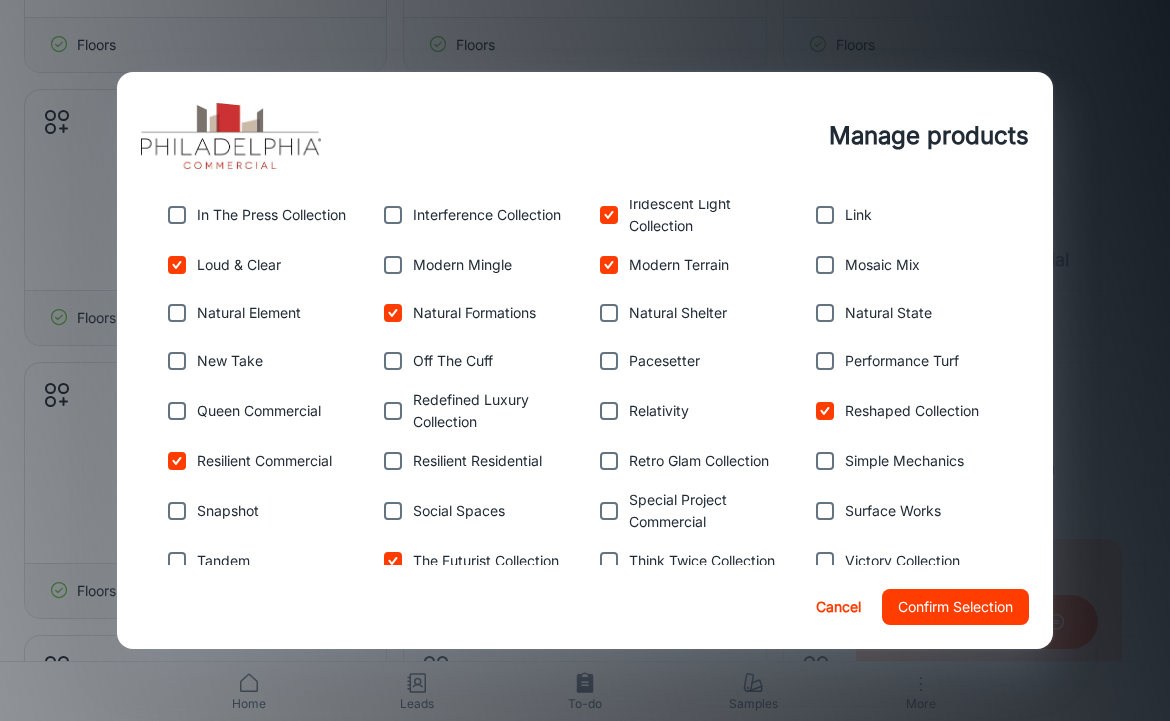 scroll, scrollTop: 1227, scrollLeft: 0, axis: vertical 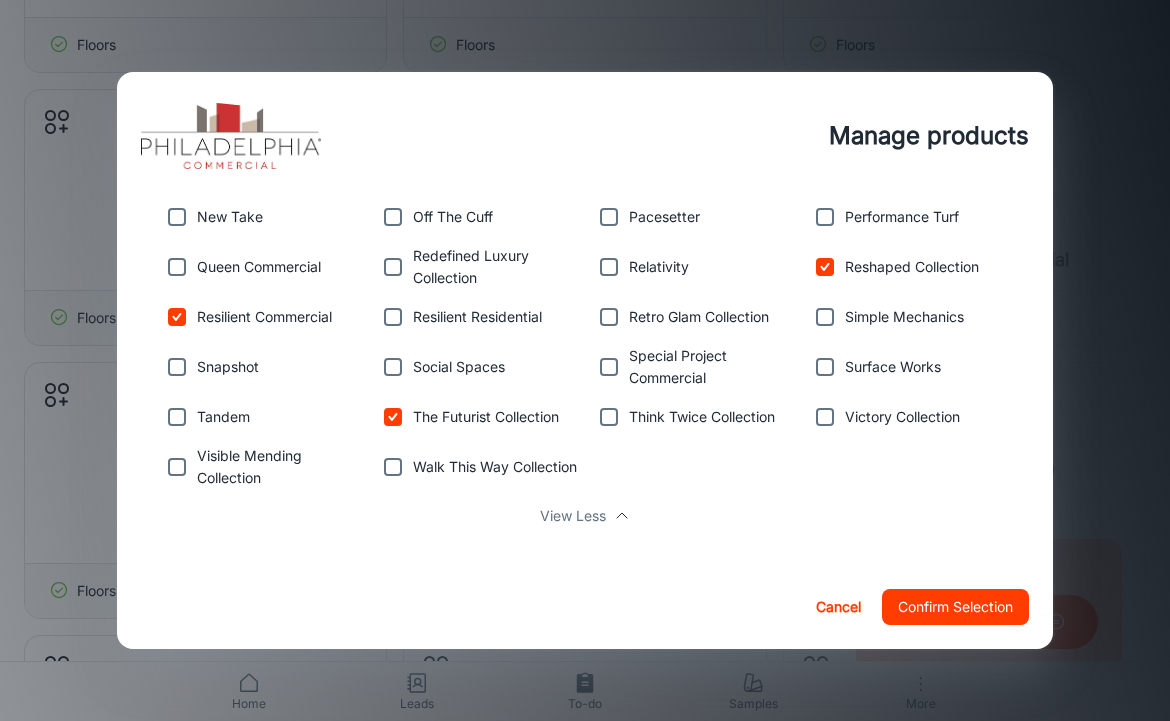 click at bounding box center (393, 467) 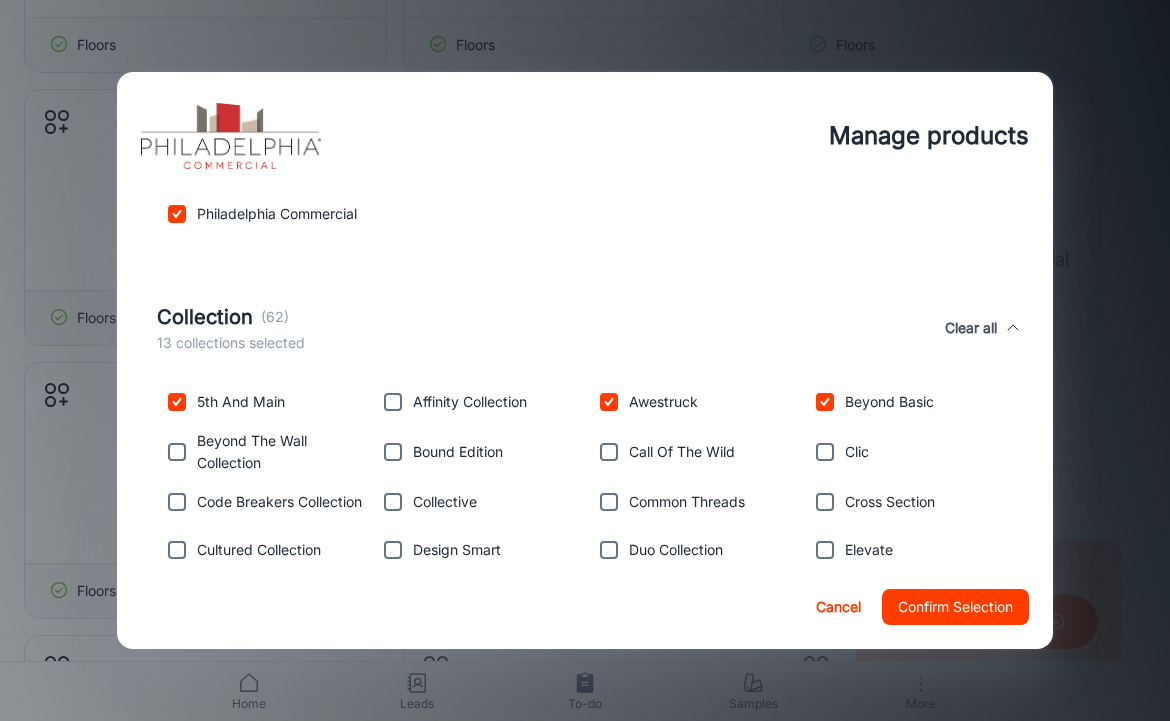 scroll, scrollTop: 559, scrollLeft: 0, axis: vertical 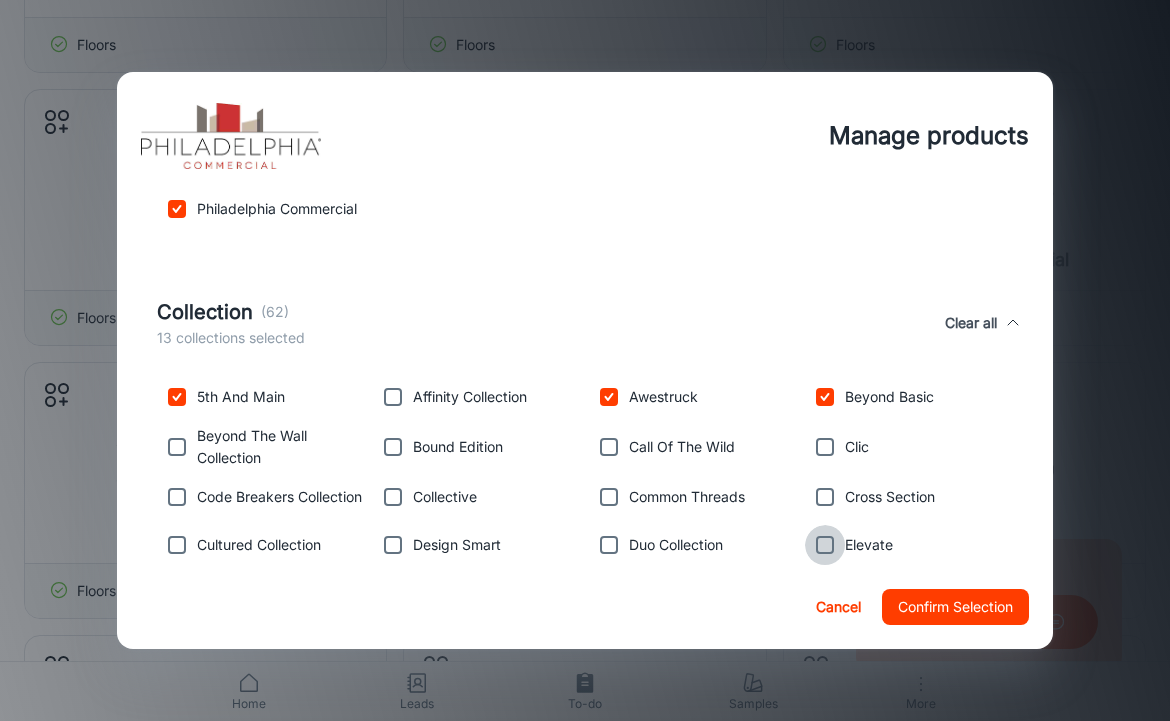 click at bounding box center (825, 545) 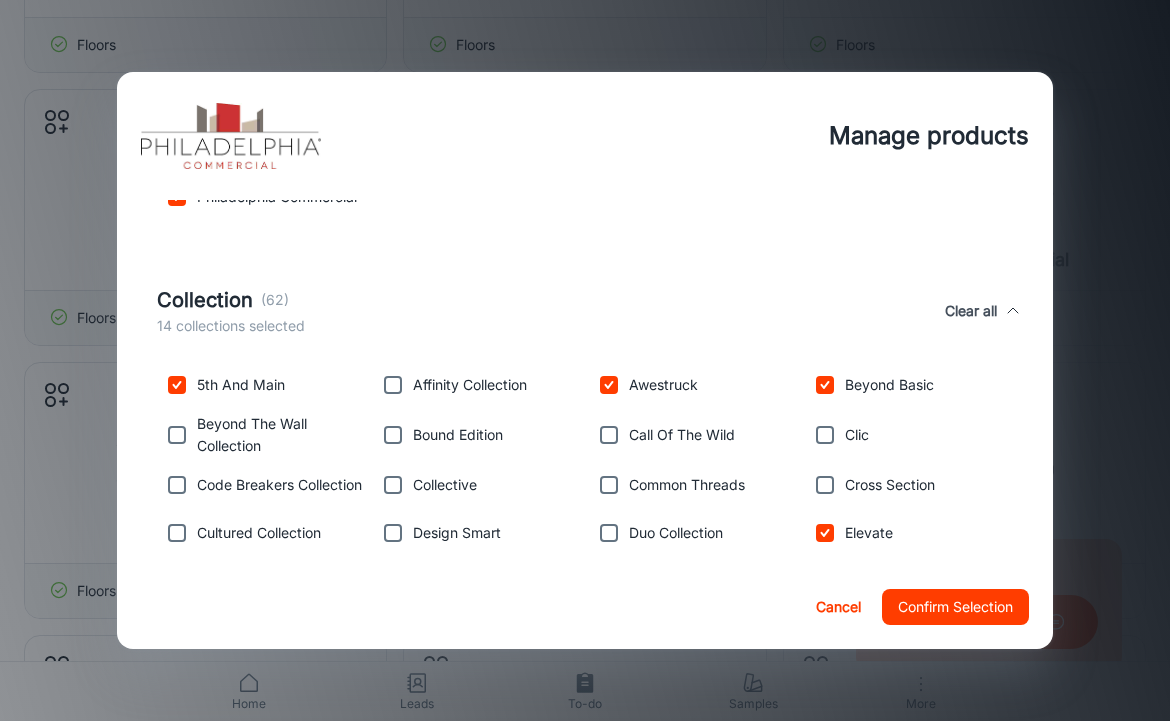 scroll, scrollTop: 688, scrollLeft: 0, axis: vertical 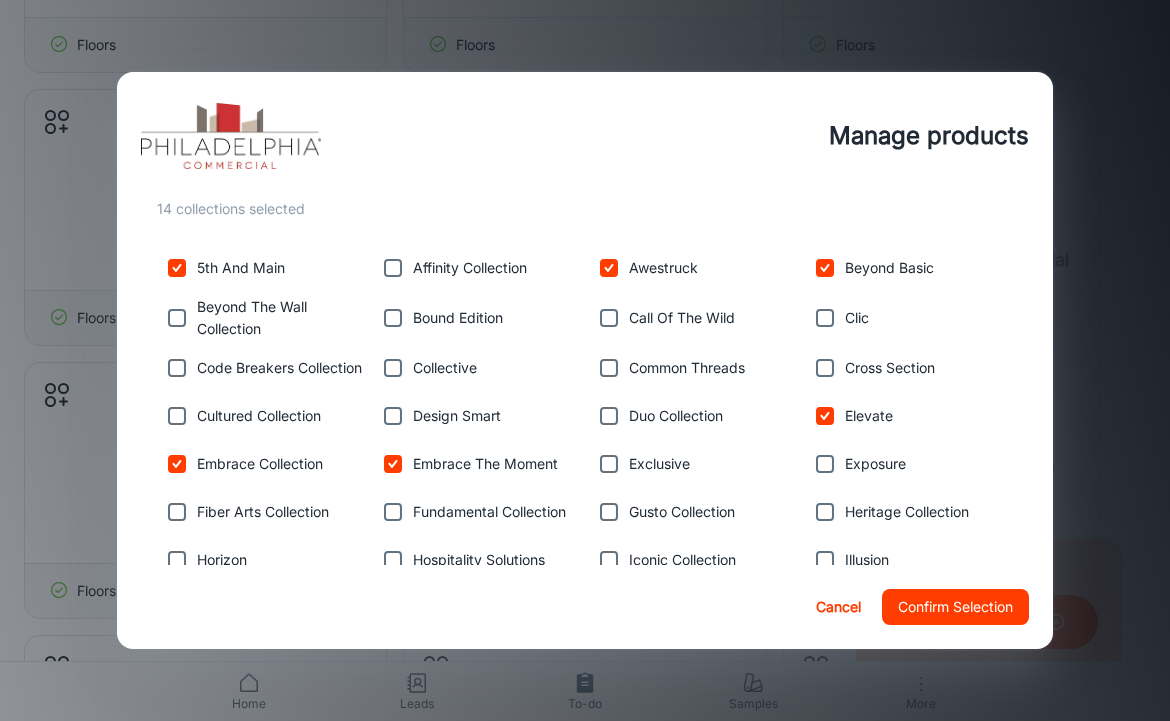click at bounding box center (177, 318) 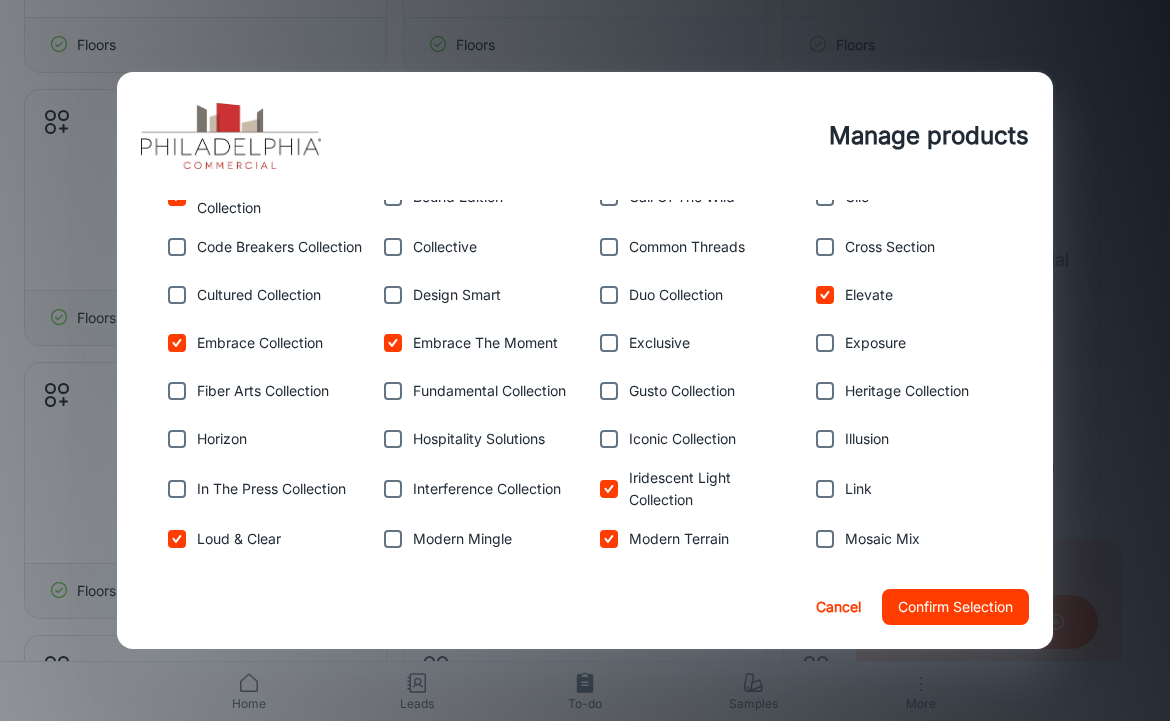 scroll, scrollTop: 811, scrollLeft: 0, axis: vertical 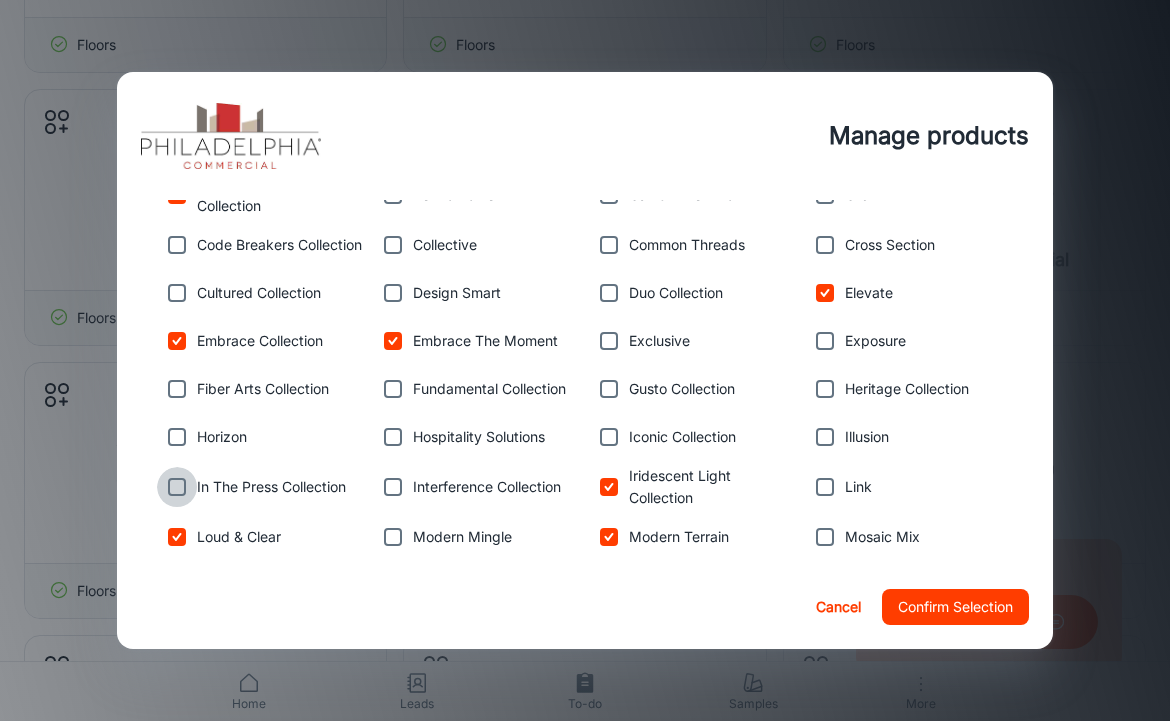 click at bounding box center [177, 487] 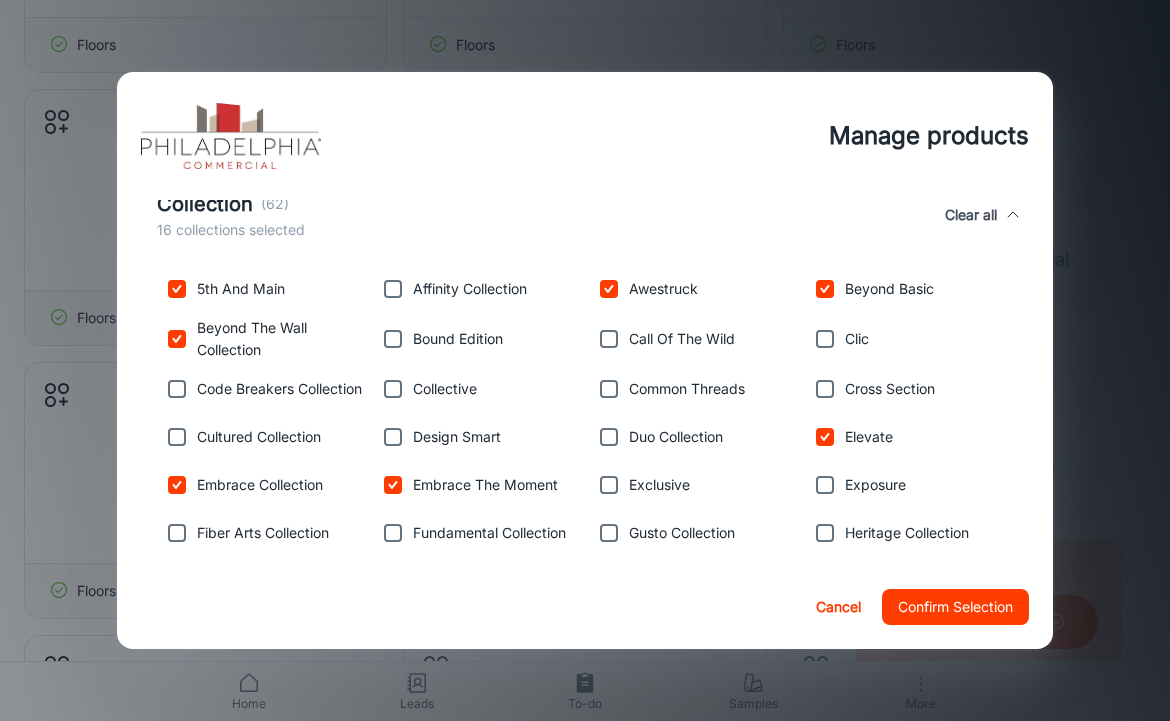 scroll, scrollTop: 658, scrollLeft: 0, axis: vertical 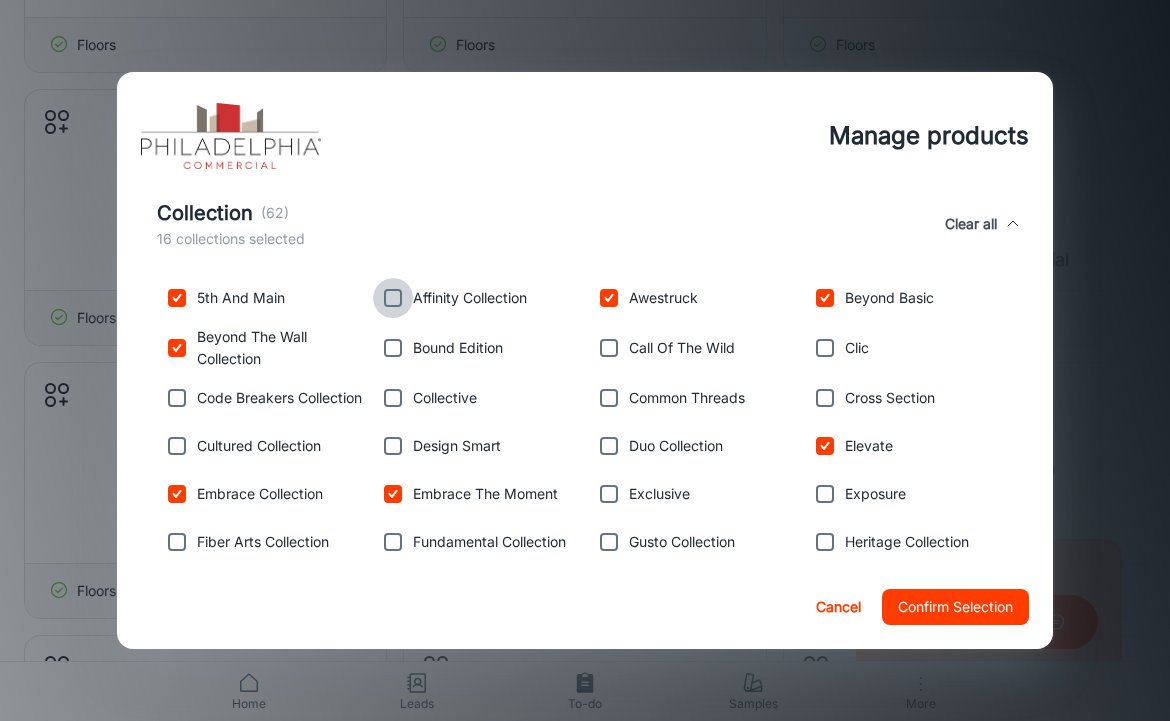 click at bounding box center [393, 298] 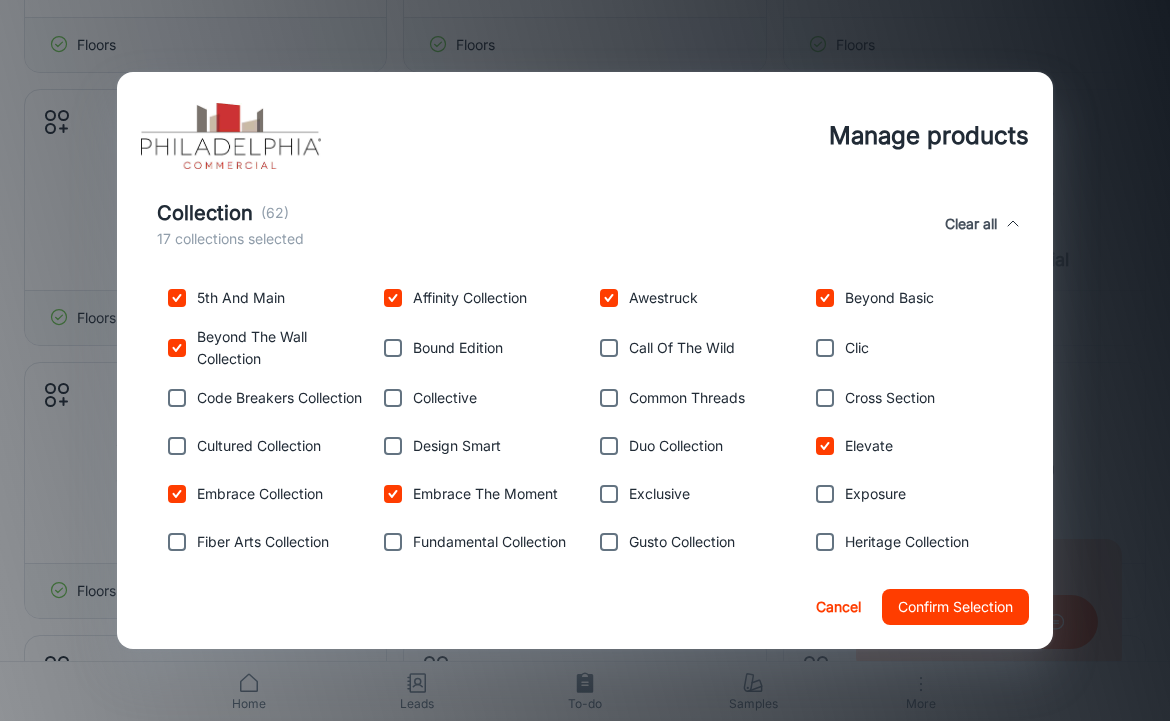 click at bounding box center [609, 446] 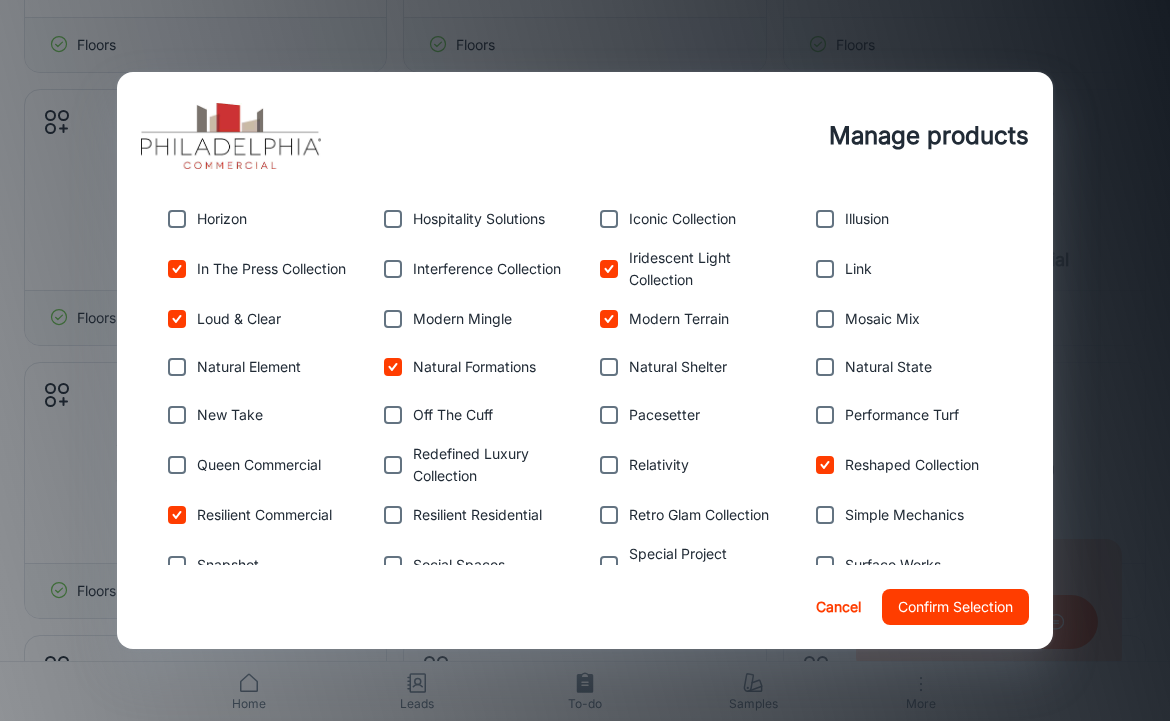 scroll, scrollTop: 1021, scrollLeft: 0, axis: vertical 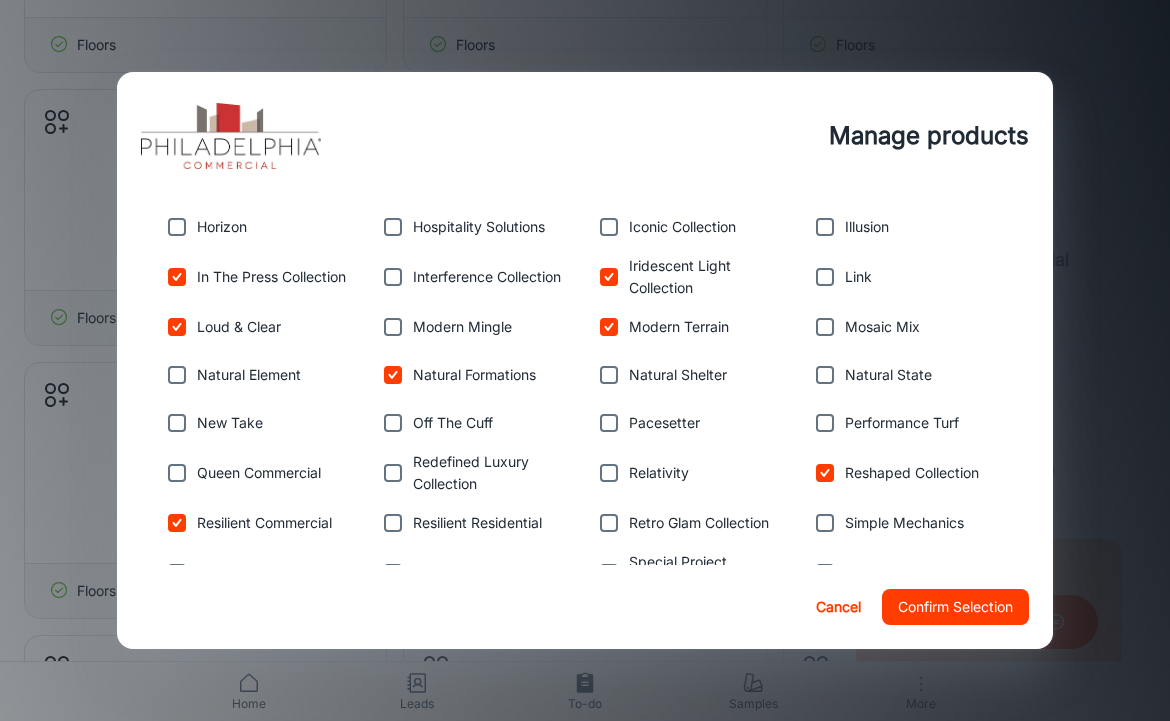 click at bounding box center (825, 277) 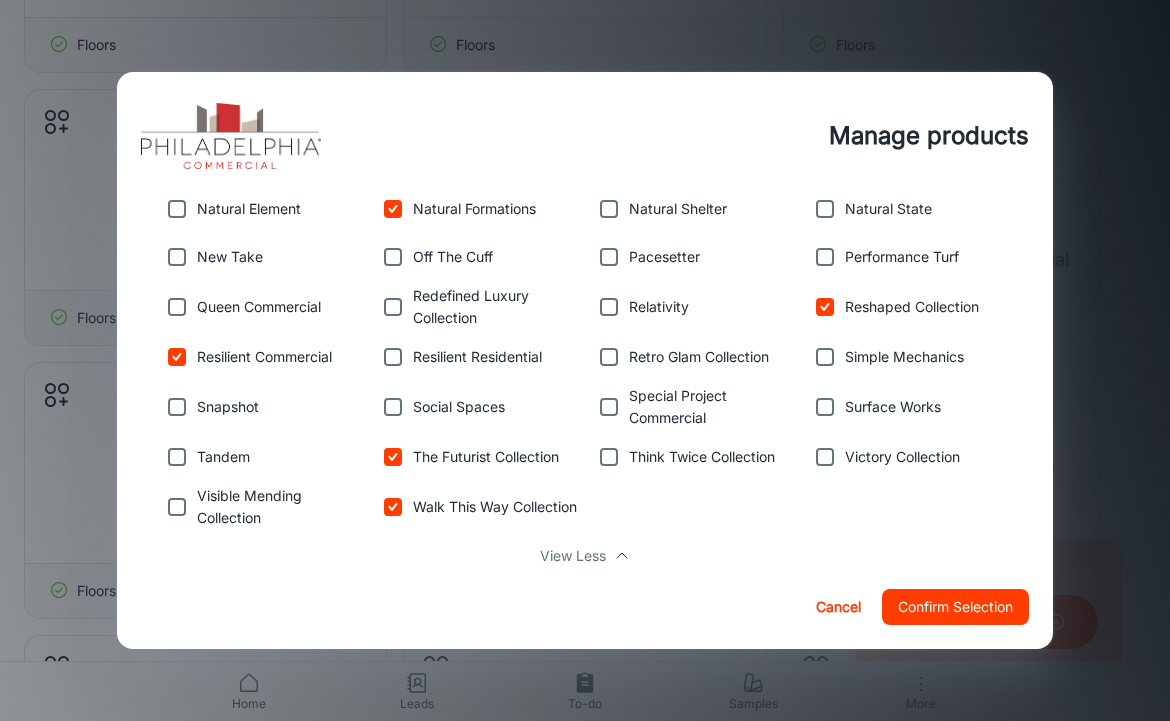 scroll, scrollTop: 1197, scrollLeft: 0, axis: vertical 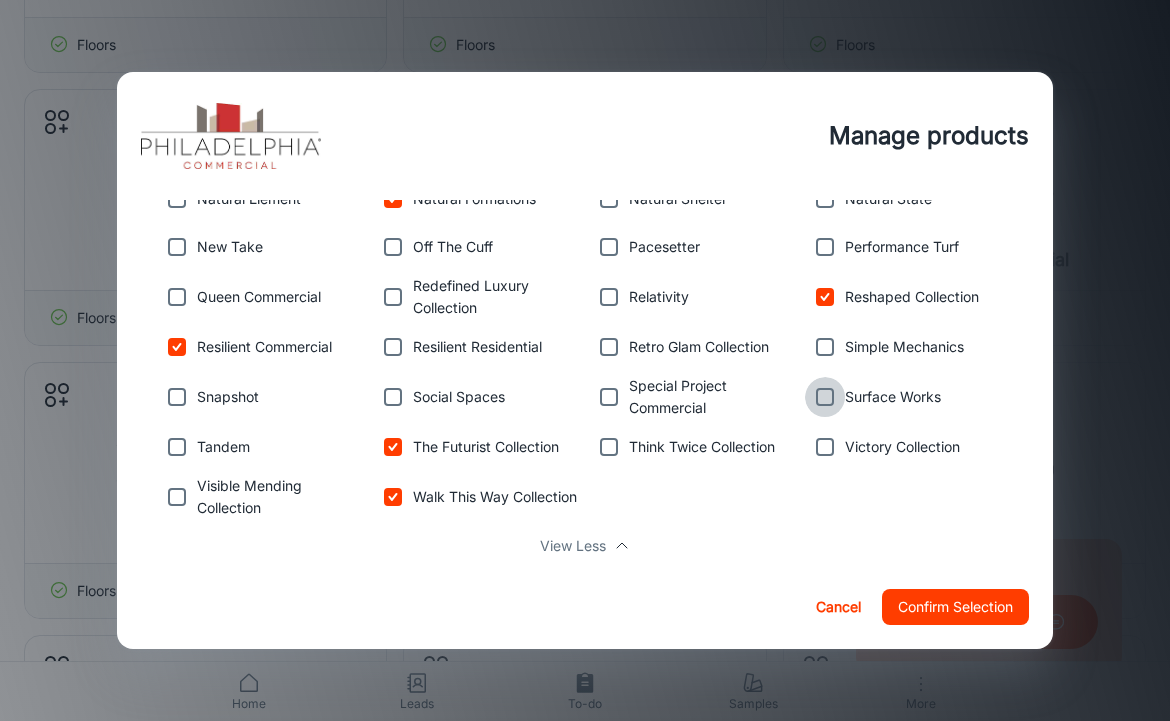 click at bounding box center [825, 397] 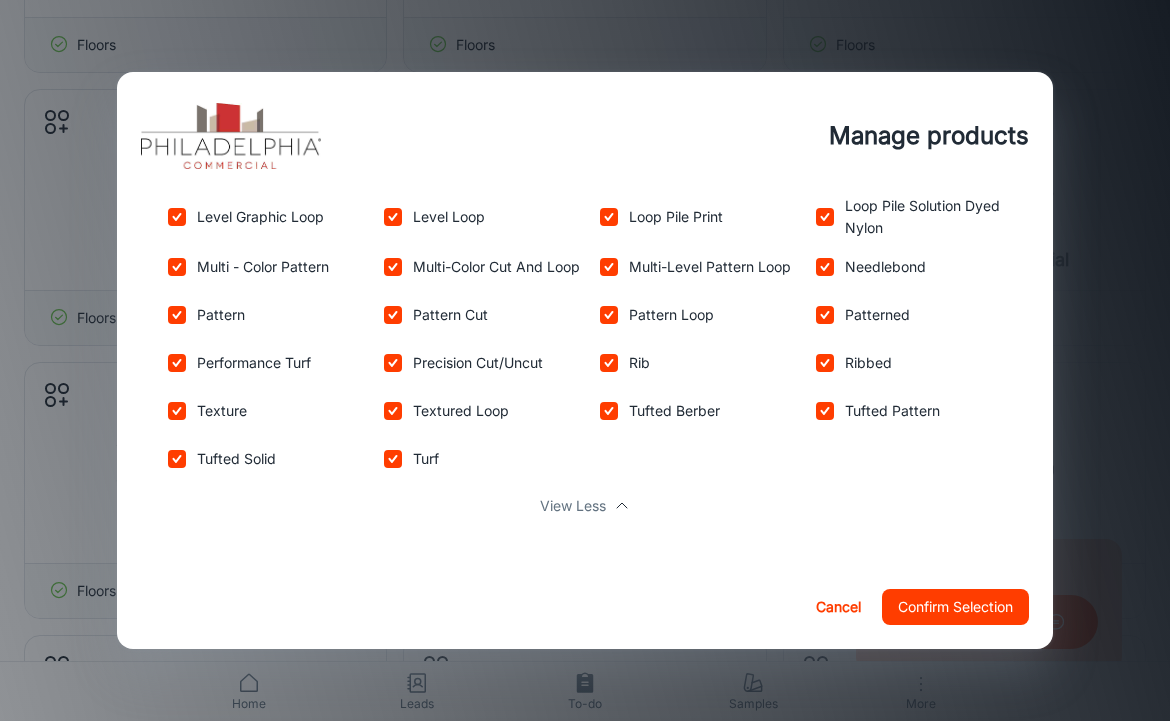 scroll, scrollTop: 2003, scrollLeft: 0, axis: vertical 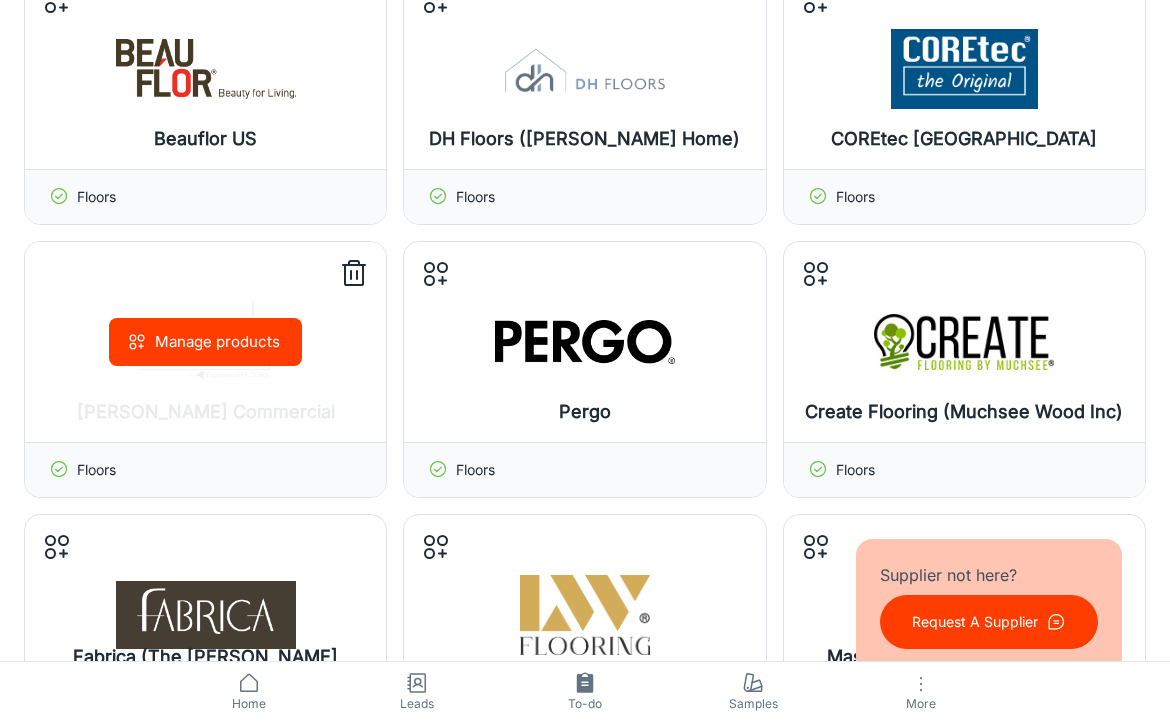 click on "Manage products" at bounding box center [205, 342] 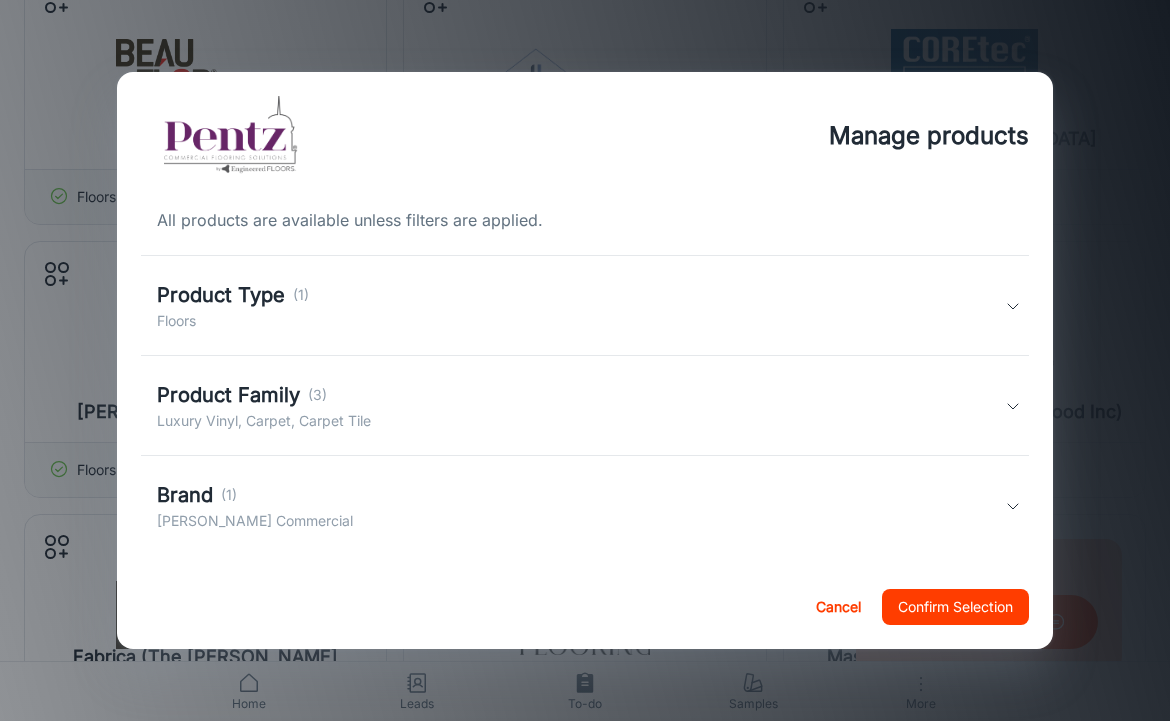 click on "Floors" at bounding box center (233, 321) 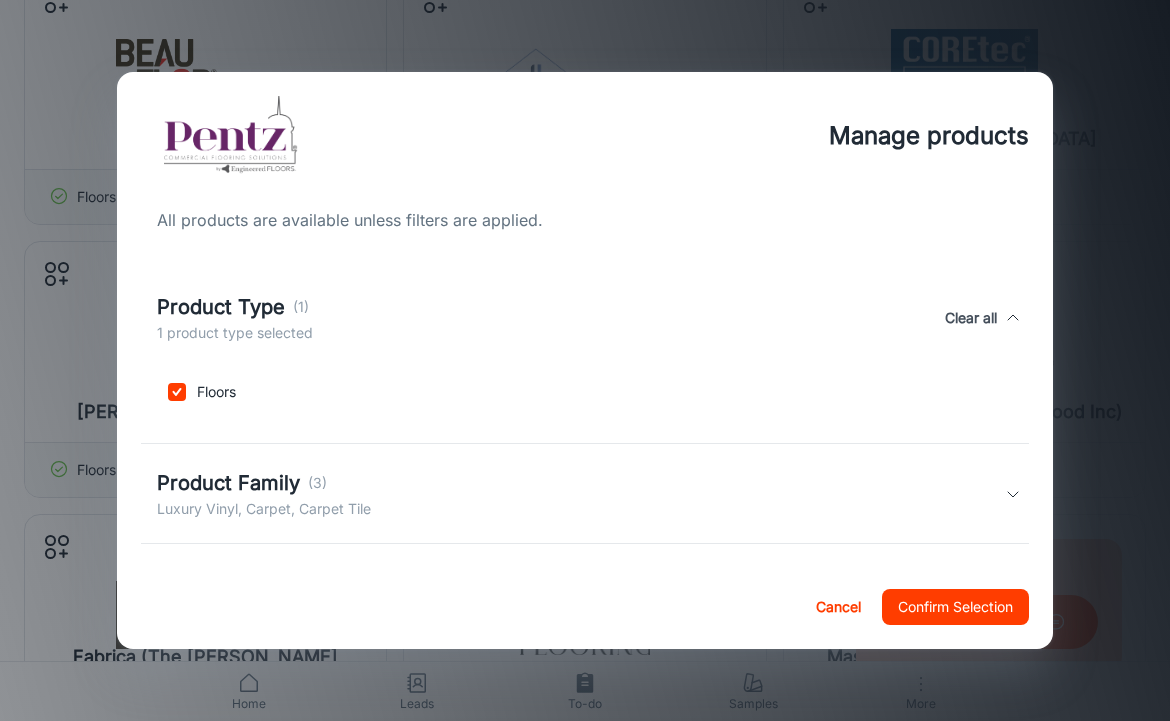 click on "1 product type selected" at bounding box center [235, 333] 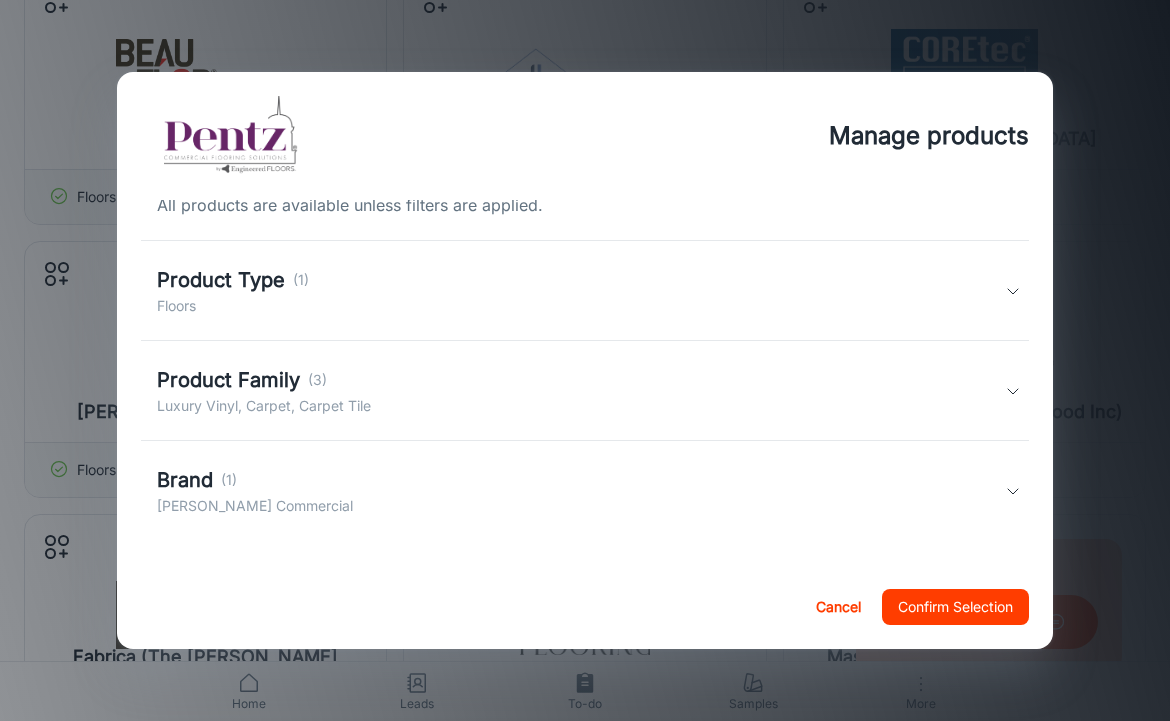 click on "[PERSON_NAME] Commercial" at bounding box center [255, 506] 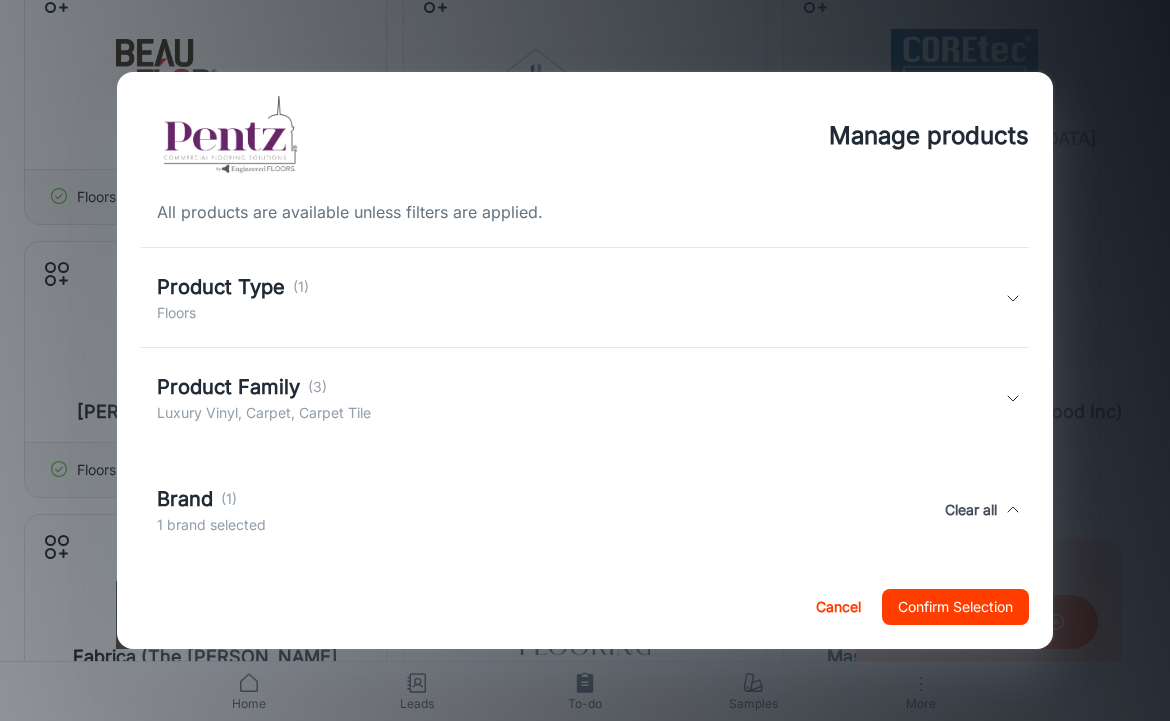 click on "Product Family (3) Luxury Vinyl, Carpet, Carpet Tile" at bounding box center [585, 398] 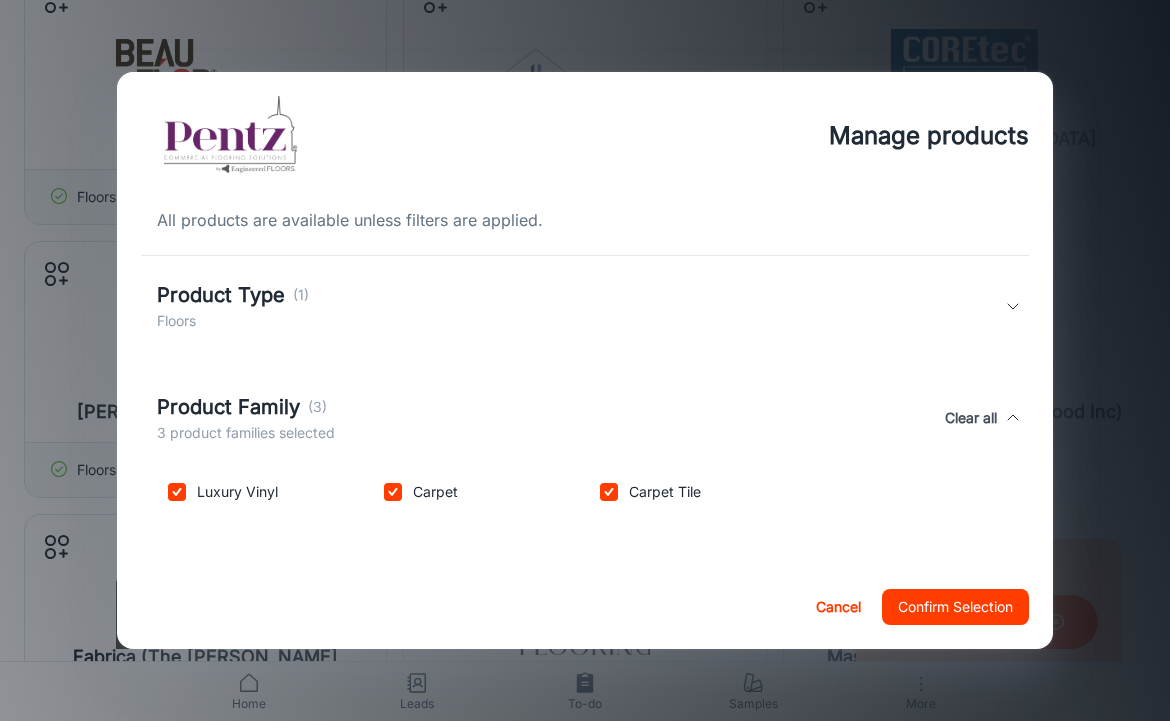 scroll, scrollTop: 0, scrollLeft: 0, axis: both 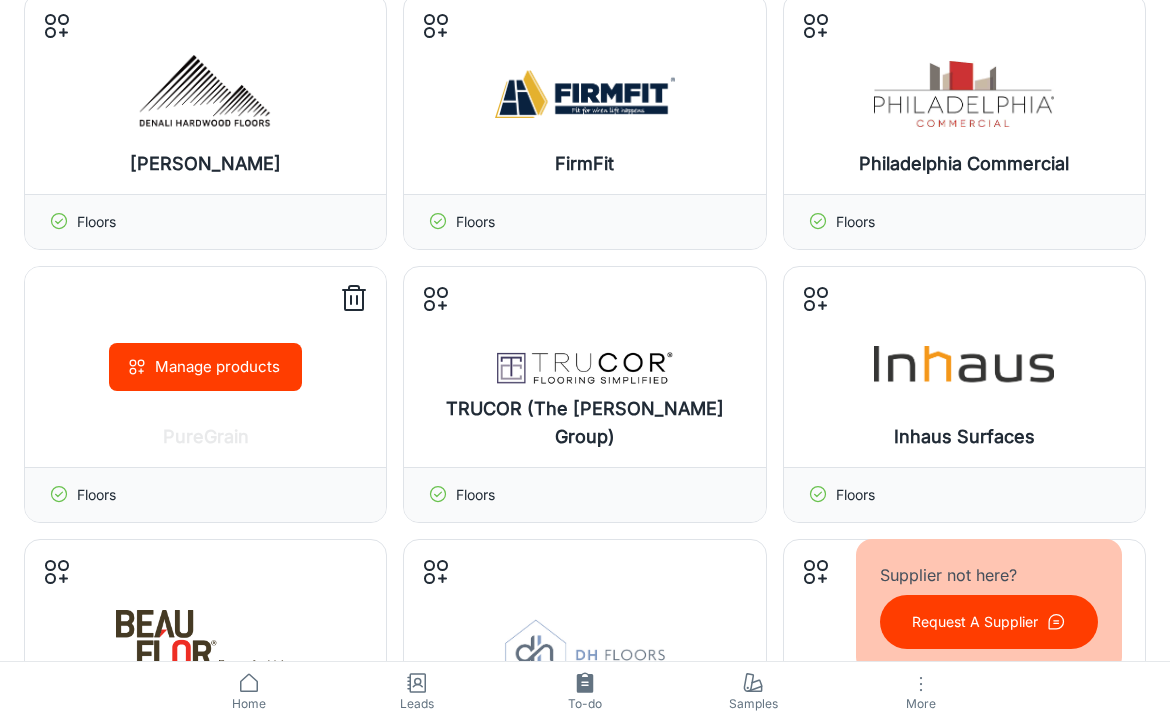 click on "Manage products" at bounding box center (205, 367) 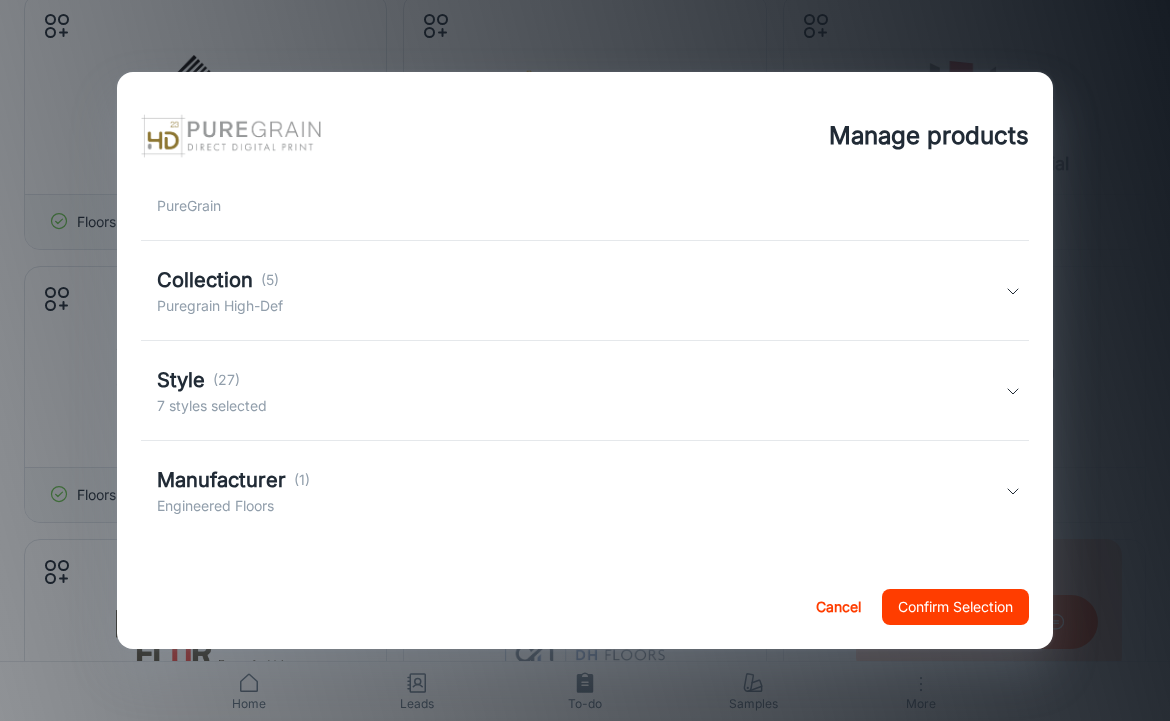 click on "Style (27) 7 styles selected" at bounding box center (581, 391) 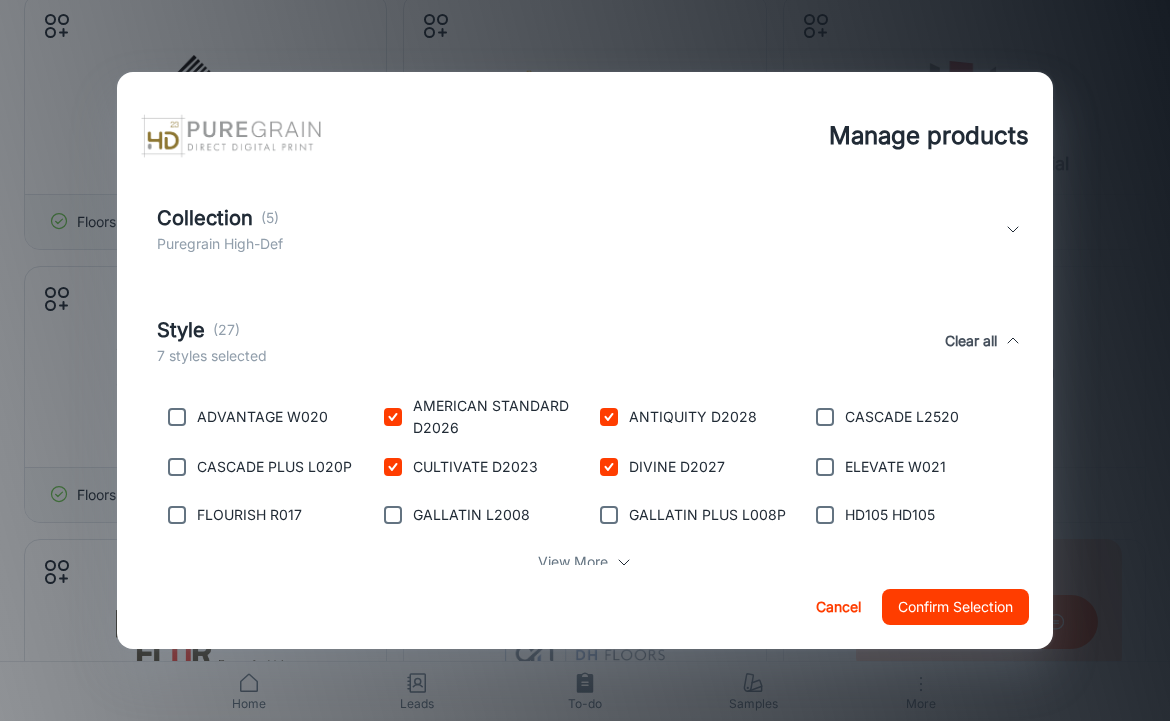 scroll, scrollTop: 549, scrollLeft: 0, axis: vertical 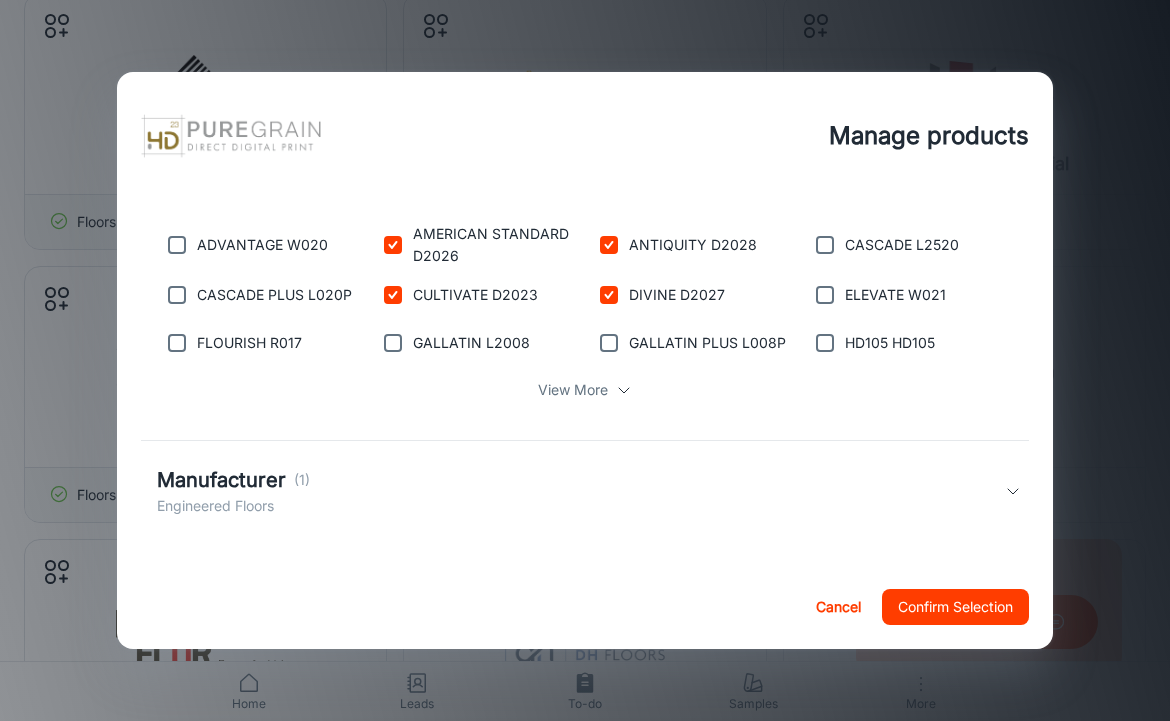 click at bounding box center (393, 343) 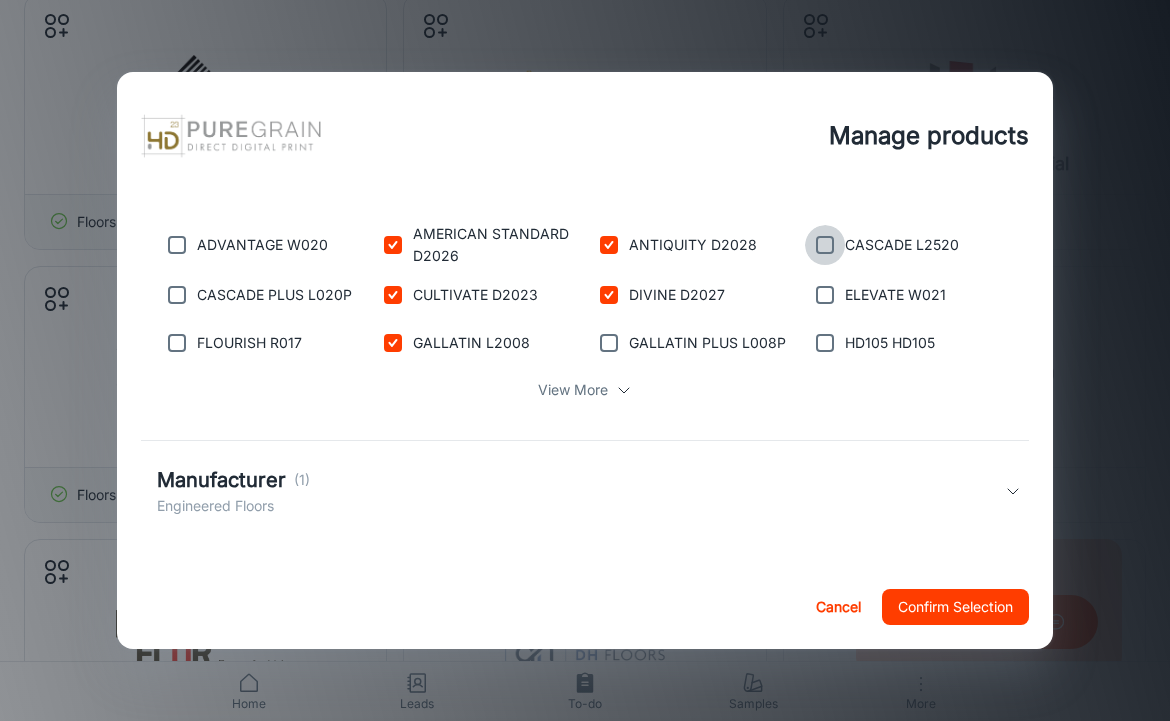 click at bounding box center [825, 245] 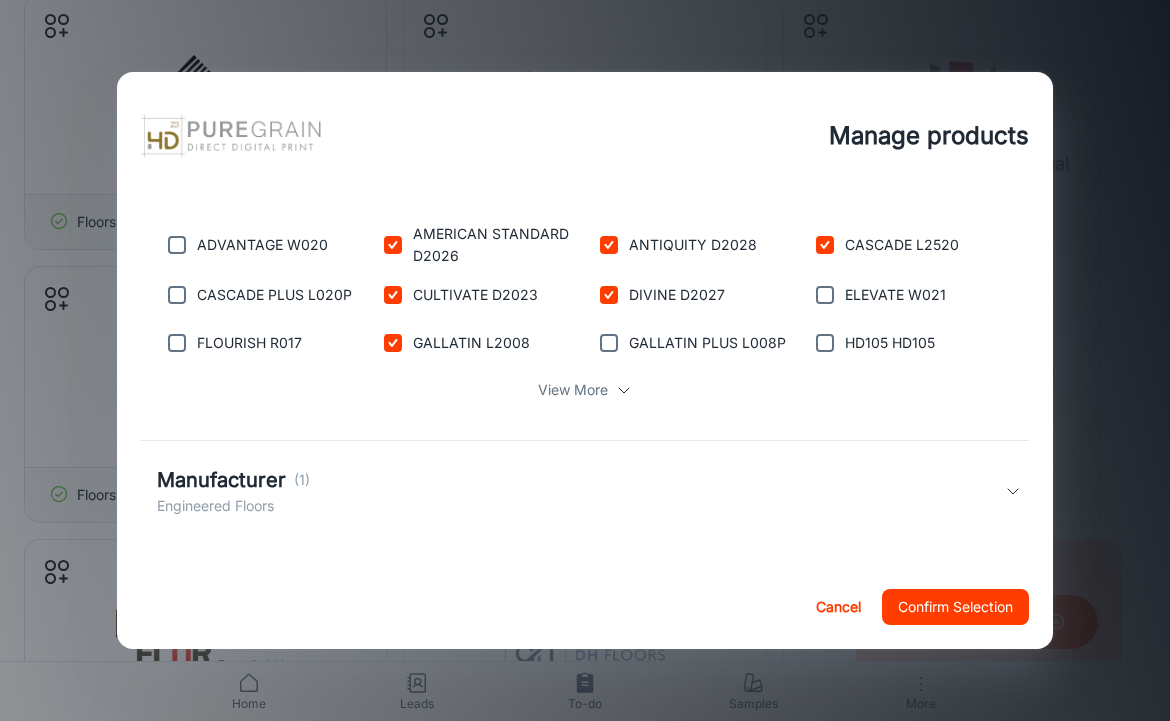 click on "View More" at bounding box center [573, 390] 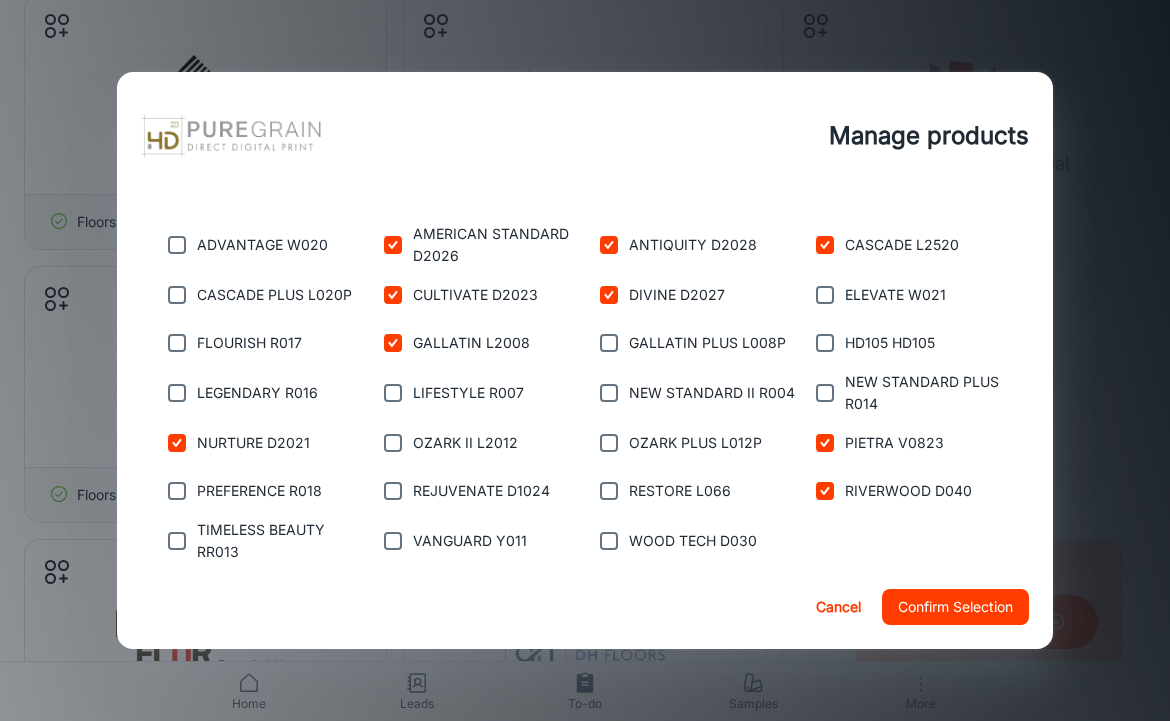 scroll, scrollTop: 588, scrollLeft: 0, axis: vertical 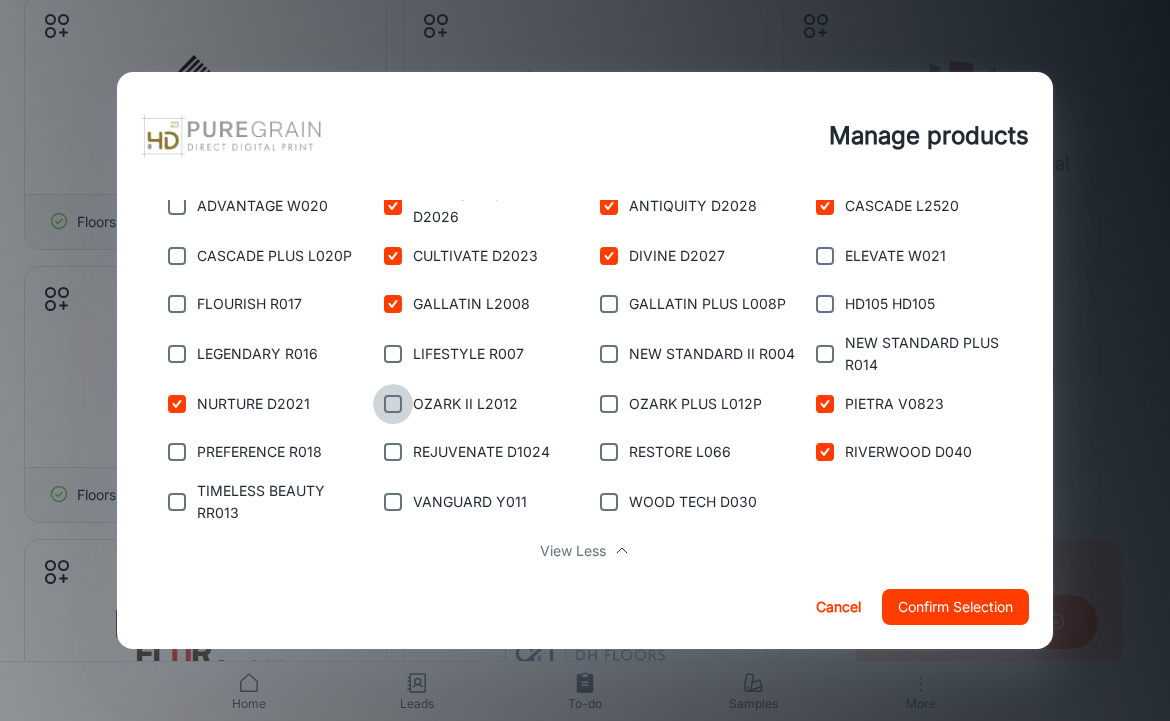click at bounding box center [393, 404] 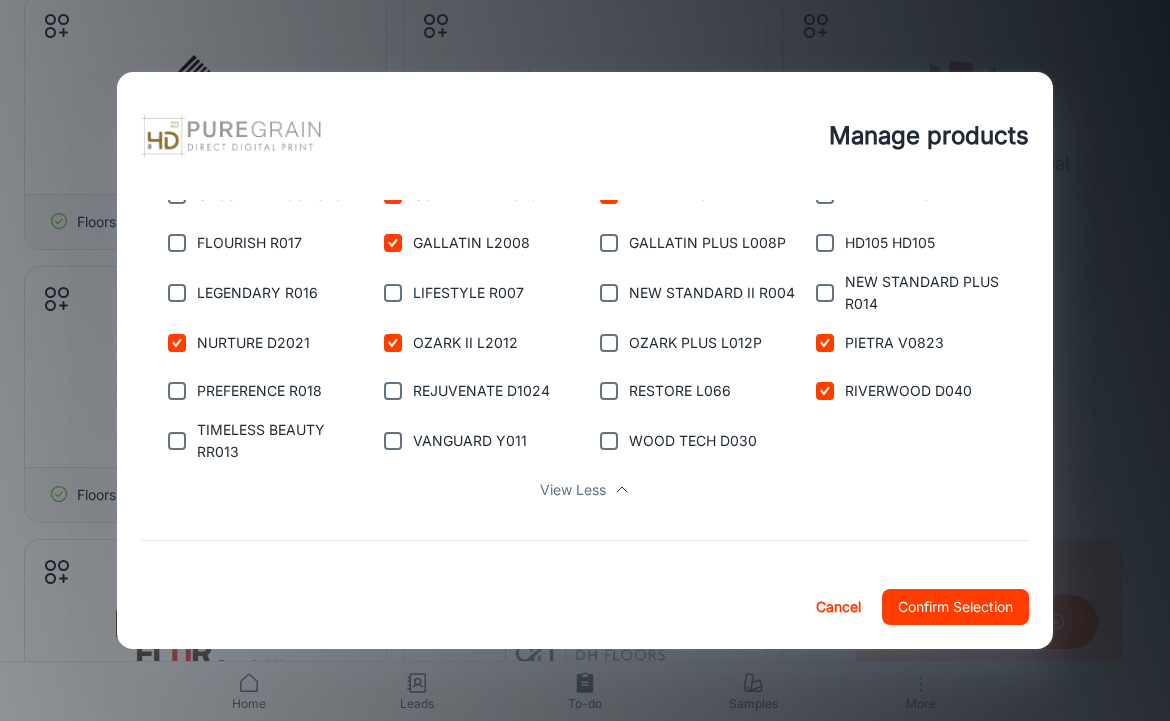 scroll, scrollTop: 652, scrollLeft: 0, axis: vertical 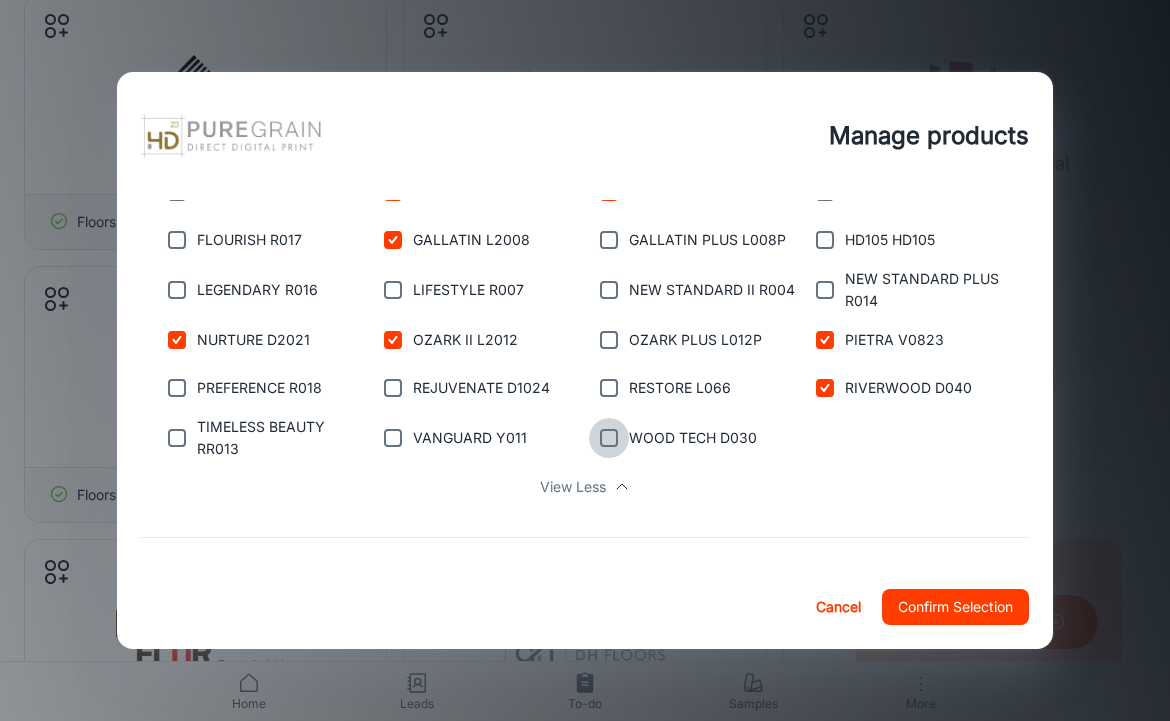 click at bounding box center (609, 438) 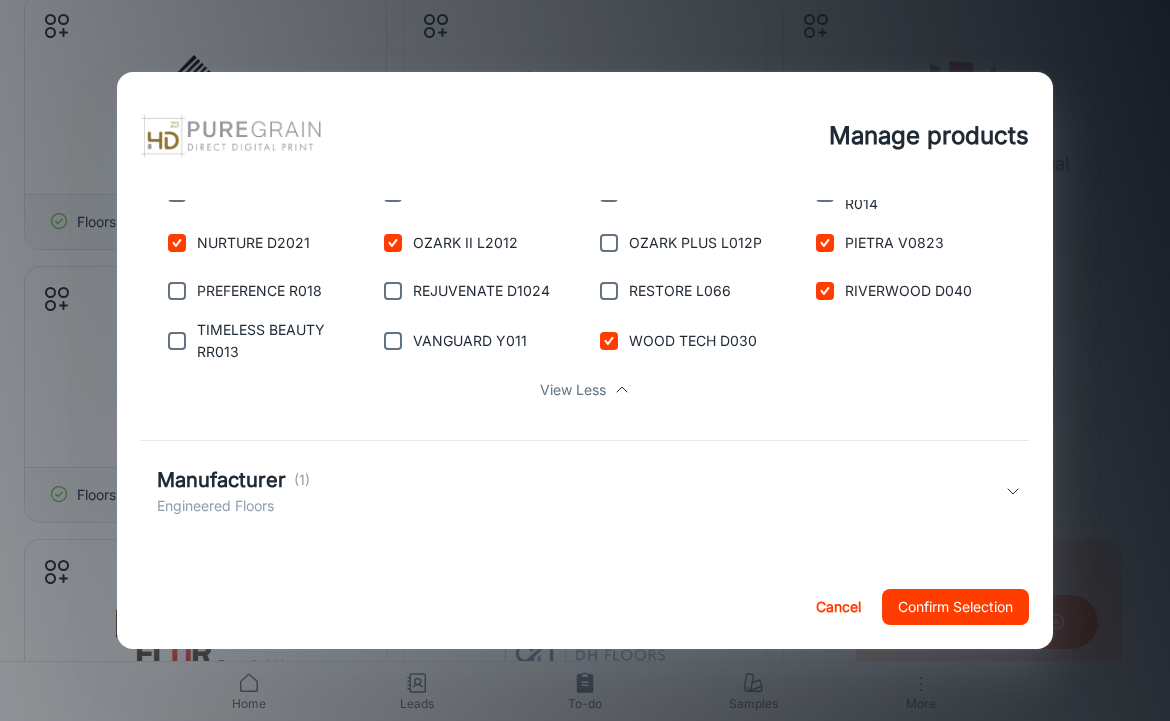 scroll, scrollTop: 749, scrollLeft: 0, axis: vertical 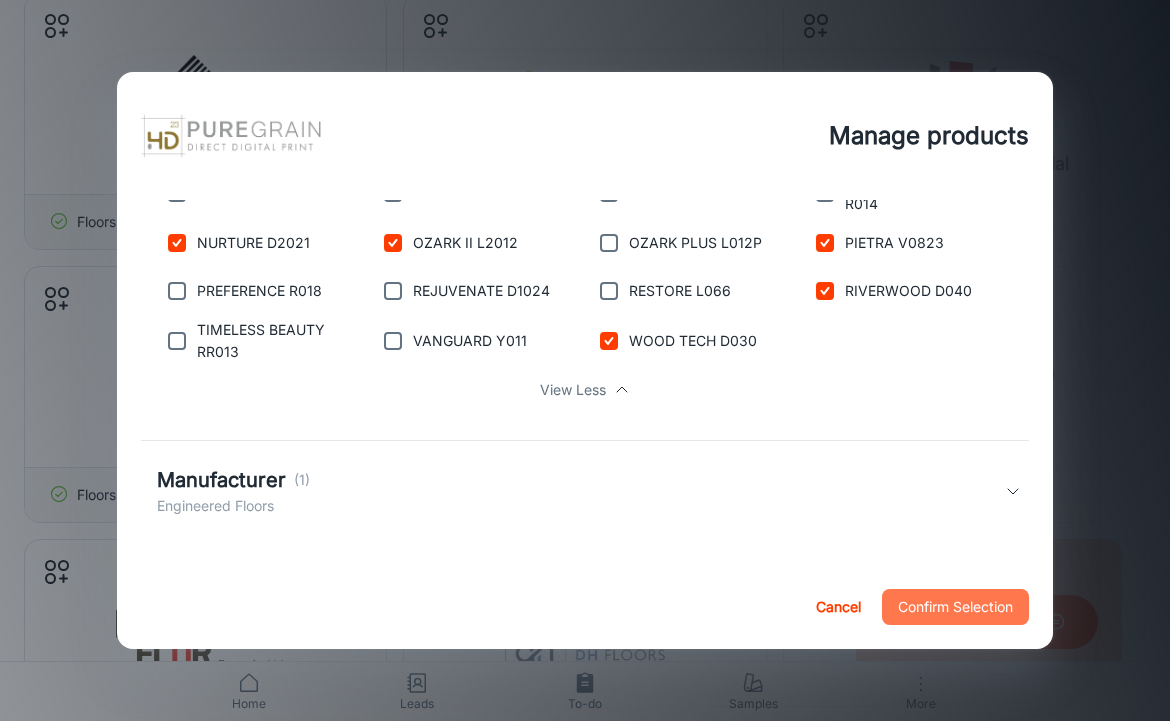 click on "Confirm Selection" at bounding box center (955, 607) 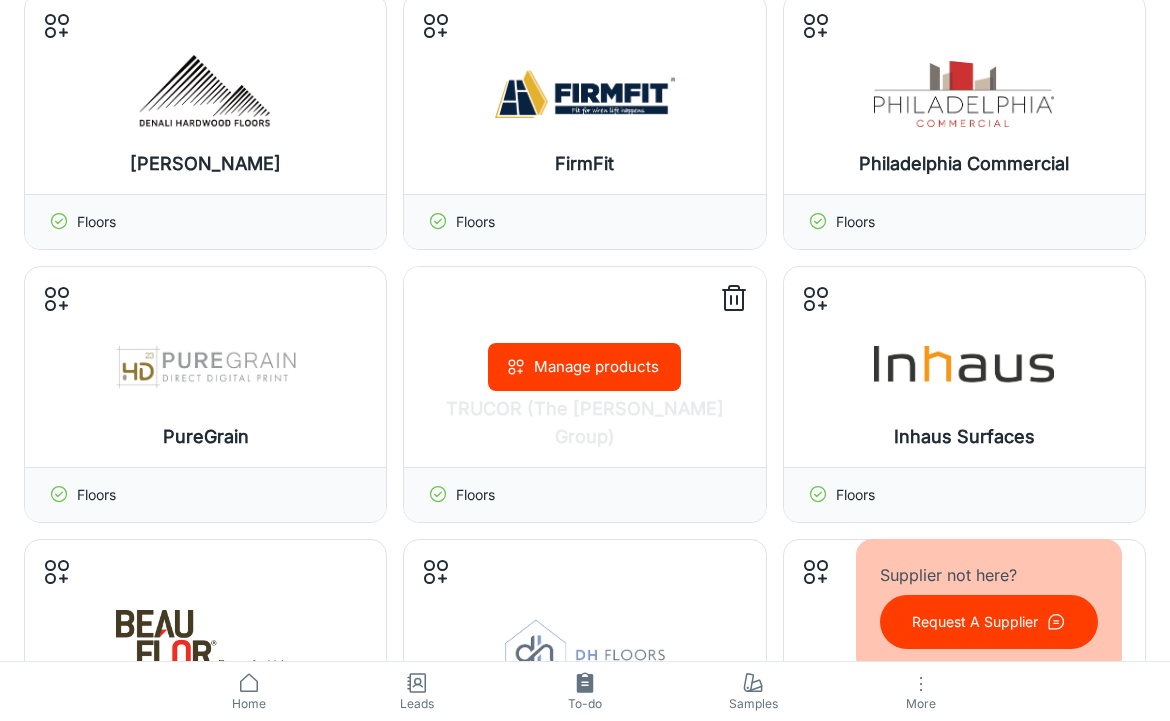 scroll, scrollTop: 356, scrollLeft: 0, axis: vertical 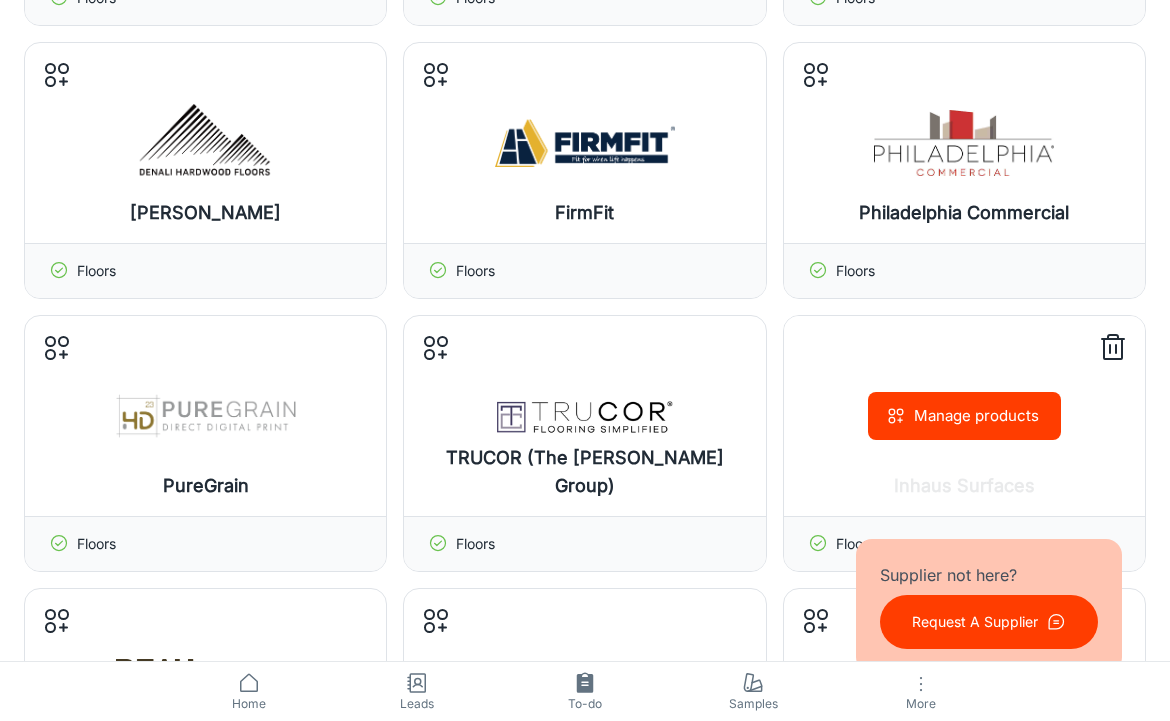 click on "Manage products" at bounding box center [964, 416] 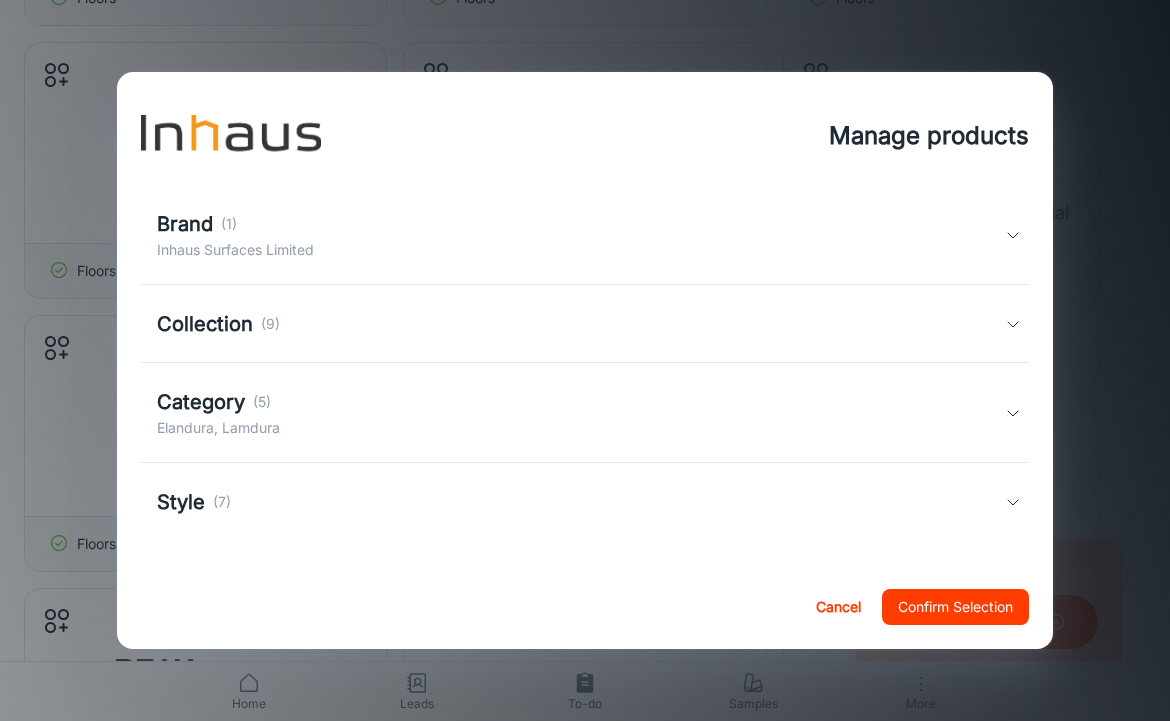 click on "Category (5) Elandura, [GEOGRAPHIC_DATA]" at bounding box center (581, 413) 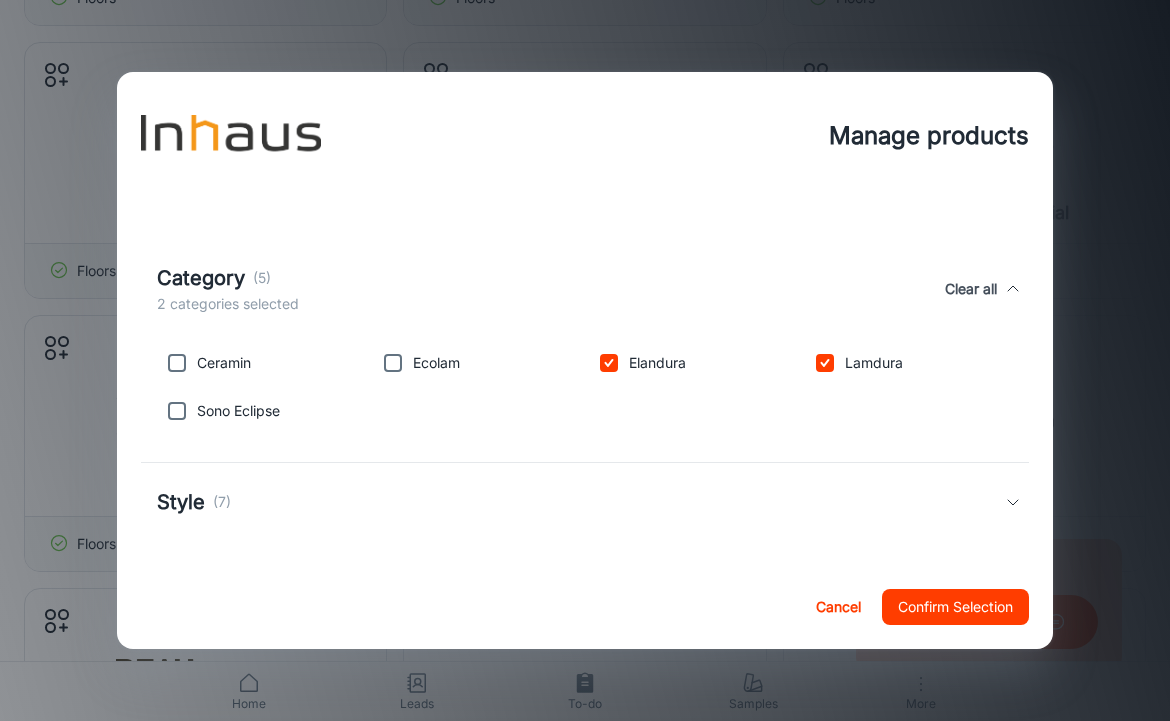 scroll, scrollTop: 407, scrollLeft: 0, axis: vertical 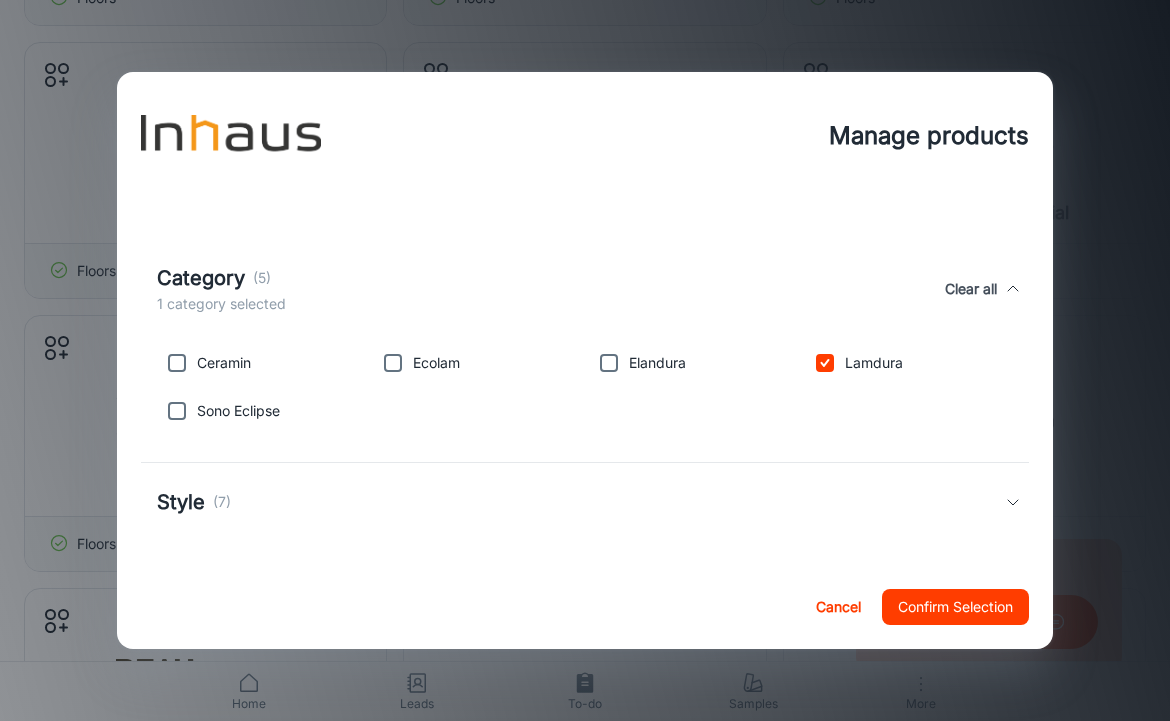 click on "Confirm Selection" at bounding box center [955, 607] 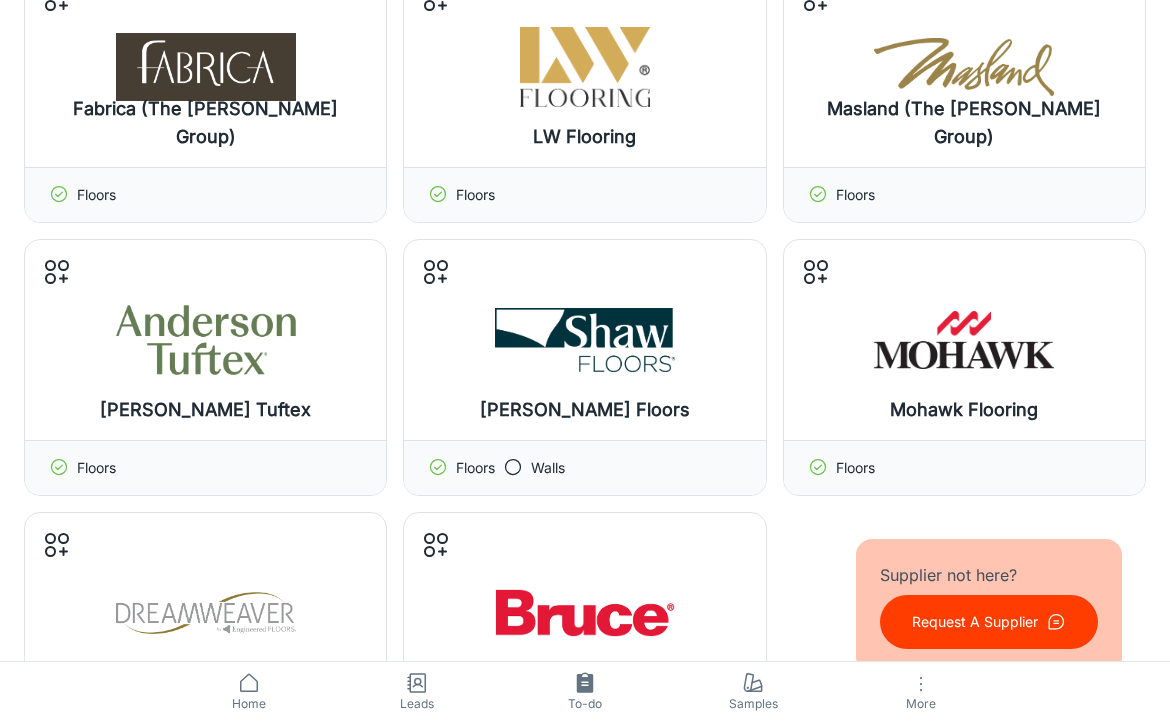 scroll, scrollTop: 1525, scrollLeft: 0, axis: vertical 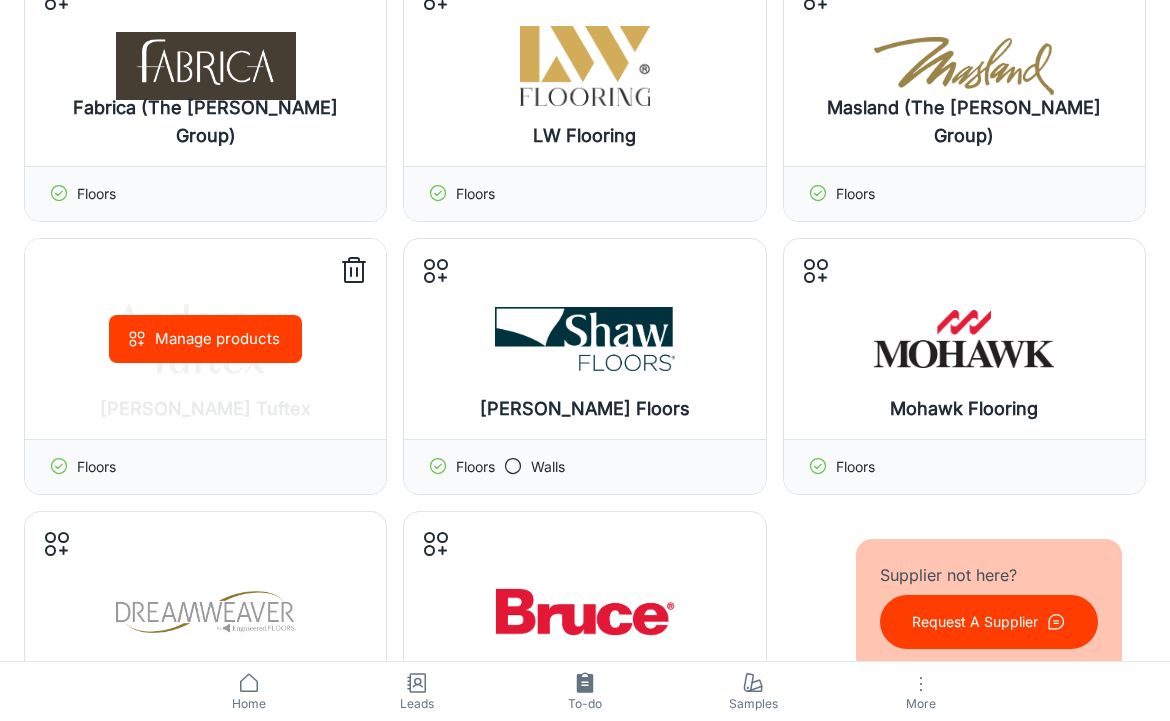 click on "Manage products" at bounding box center [205, 339] 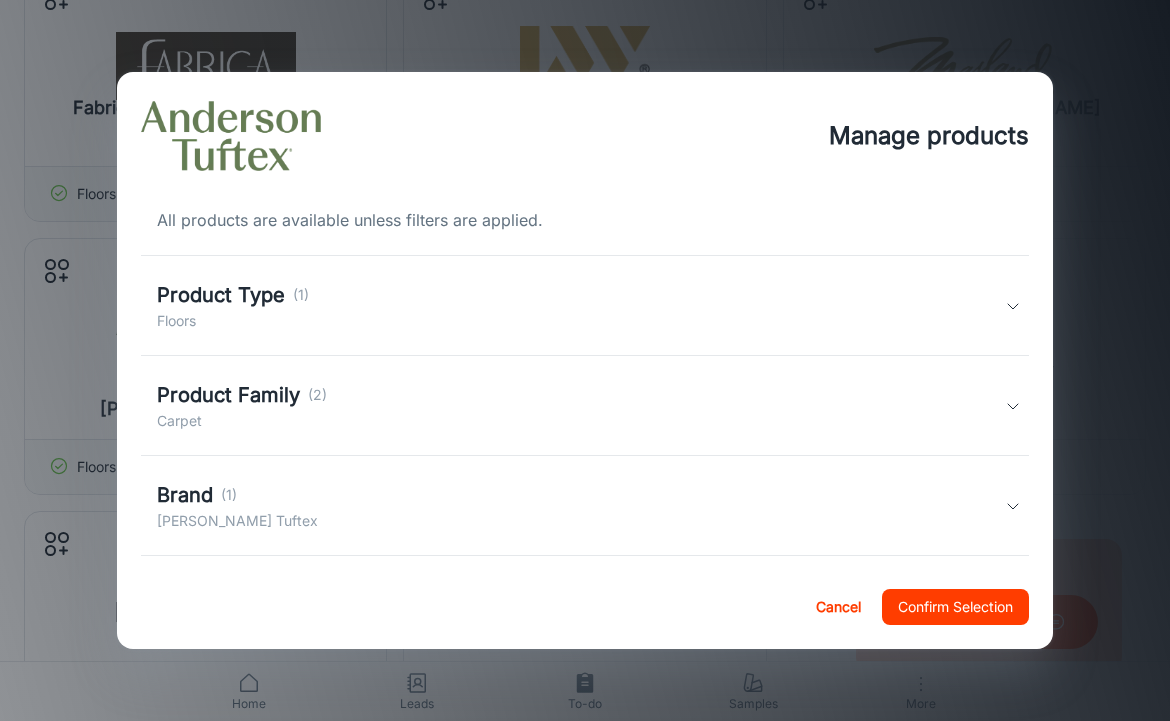 click on "Floors" at bounding box center (233, 321) 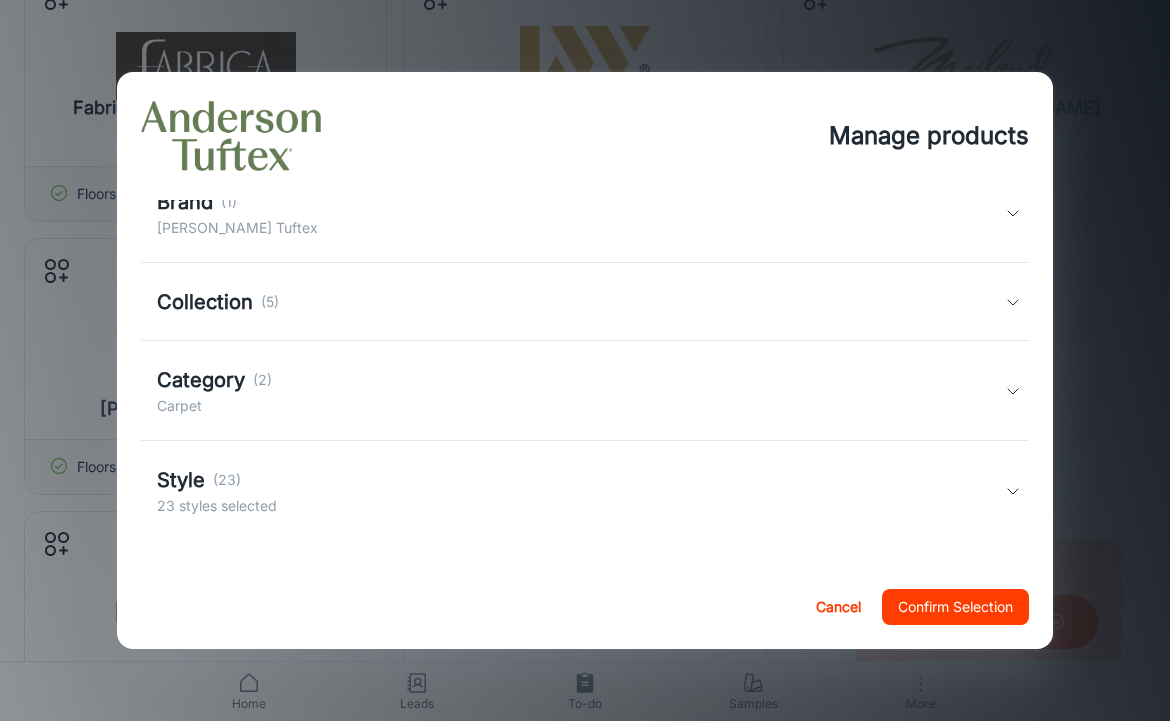 scroll, scrollTop: 381, scrollLeft: 0, axis: vertical 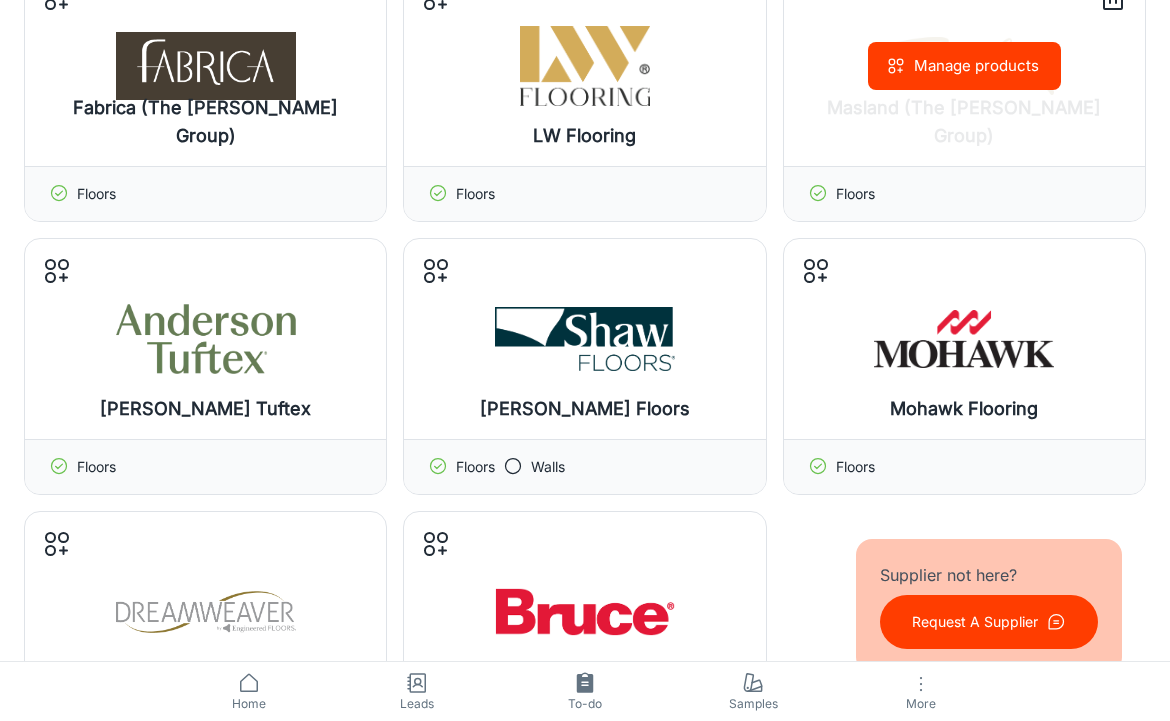 click on "Manage products" at bounding box center (964, 66) 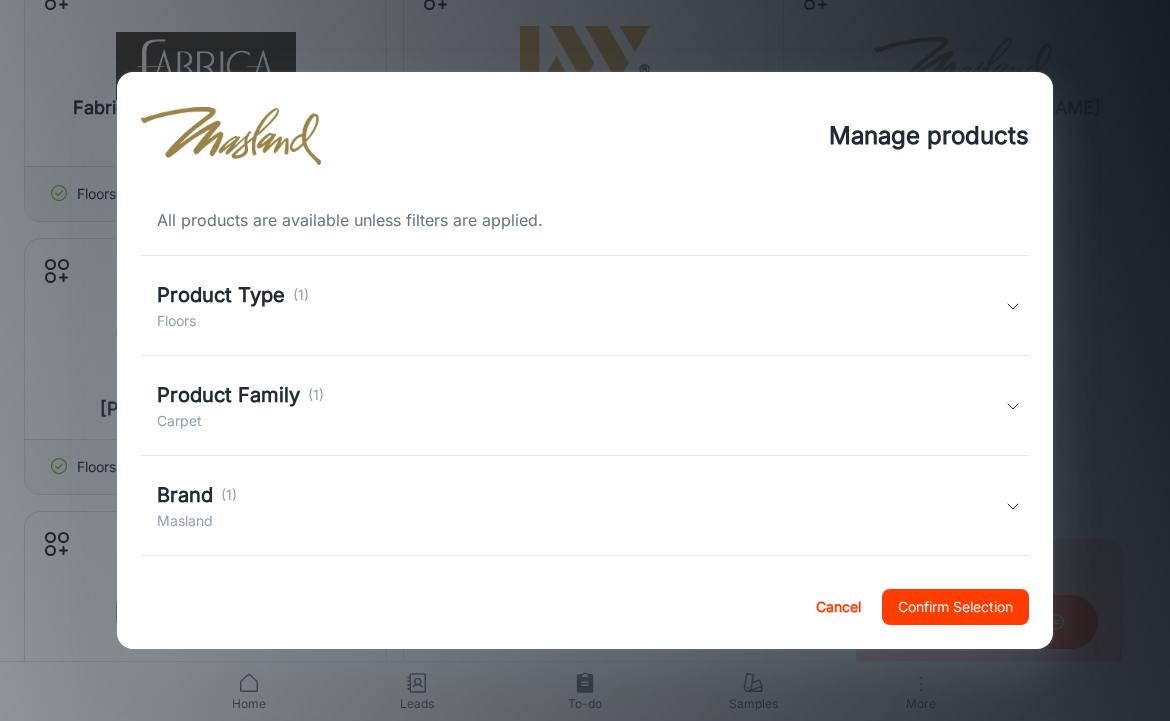 scroll, scrollTop: 0, scrollLeft: 0, axis: both 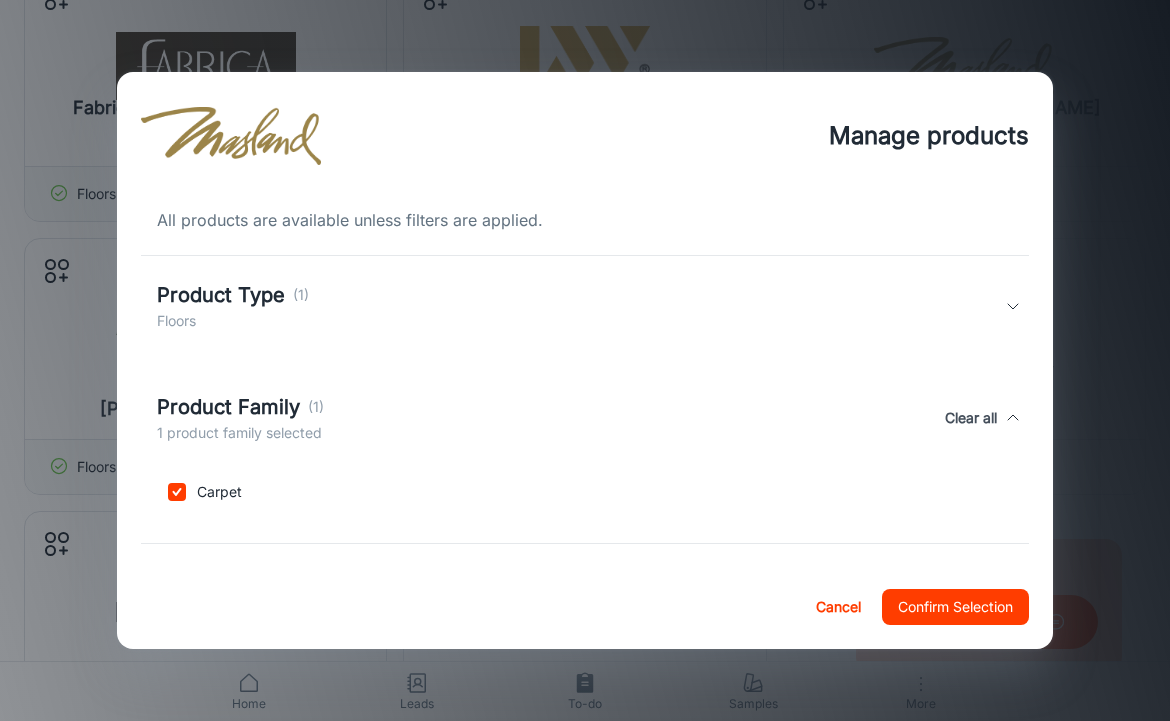 click on "Product Type (1) Floors" at bounding box center (585, 306) 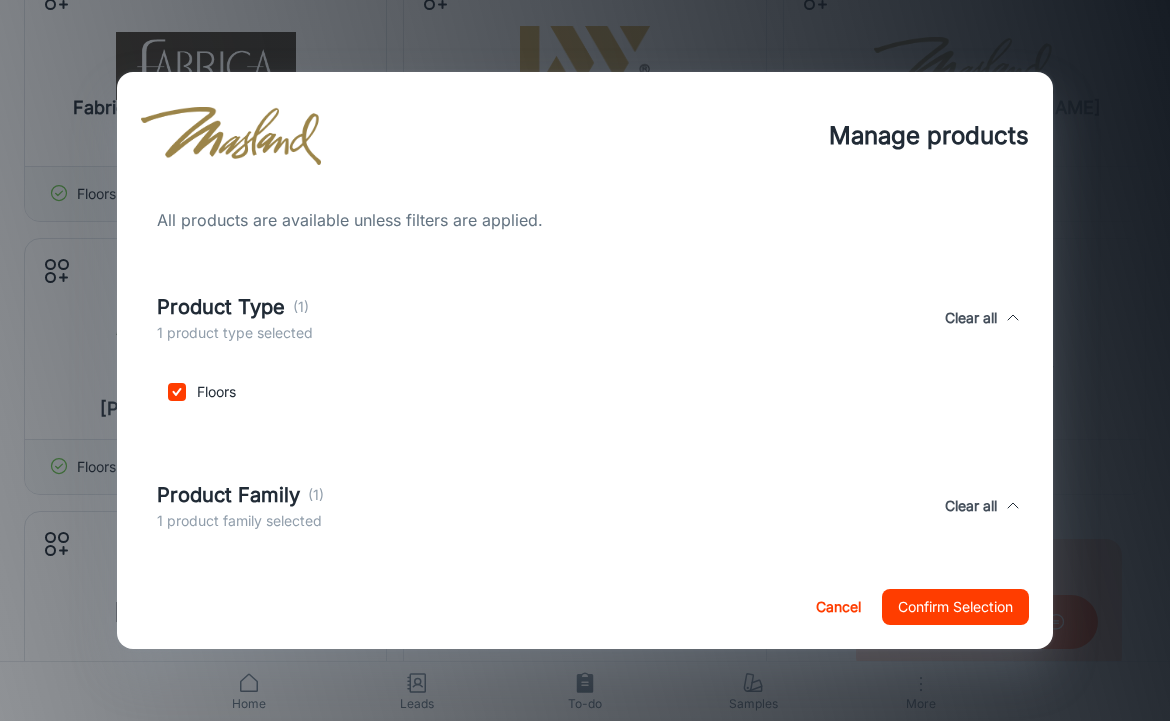 click on "Confirm Selection" at bounding box center [955, 607] 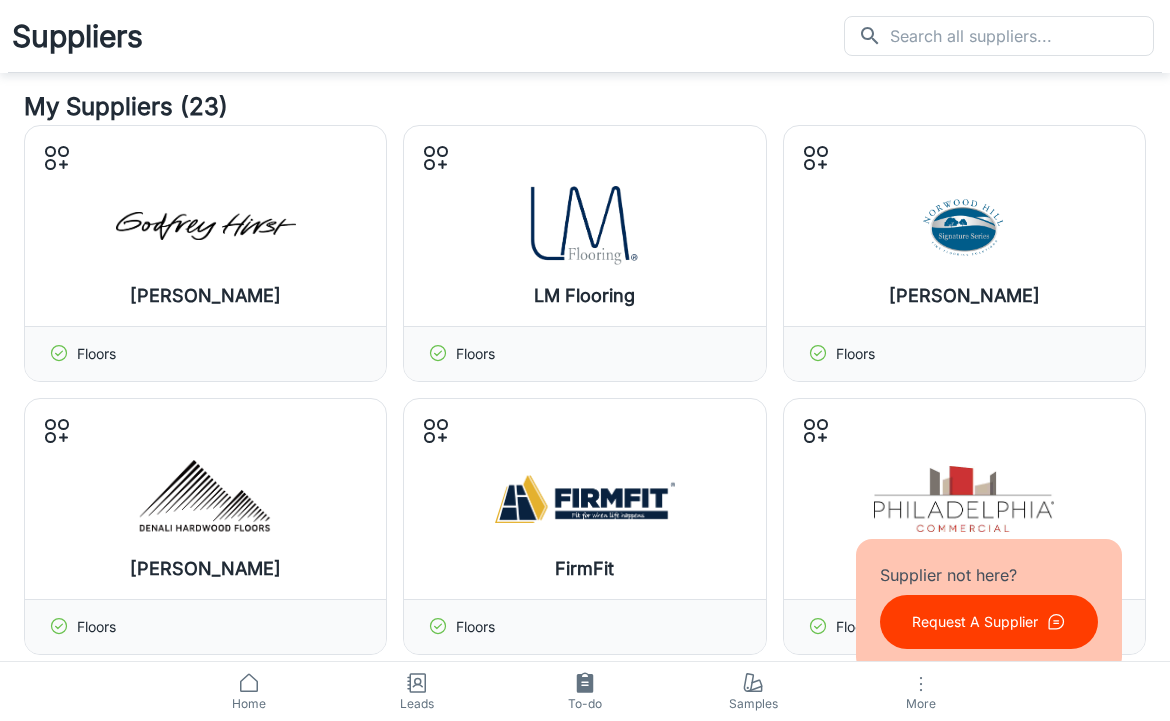 scroll, scrollTop: 0, scrollLeft: 0, axis: both 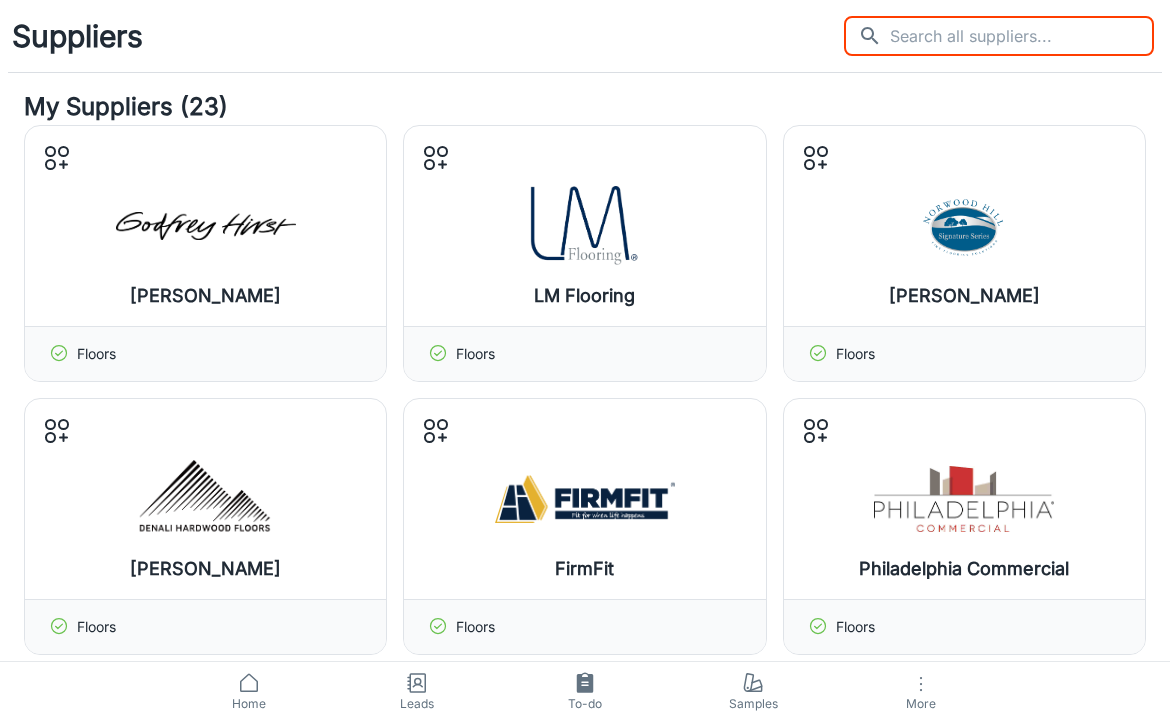 click at bounding box center [1022, 36] 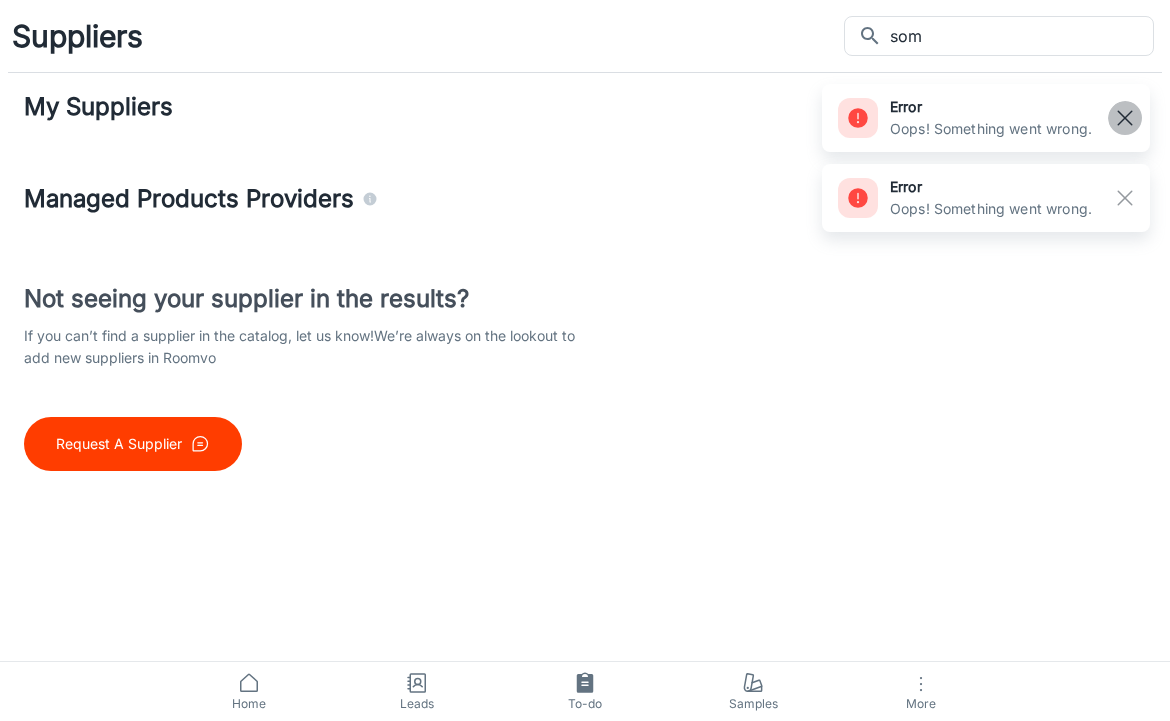 click 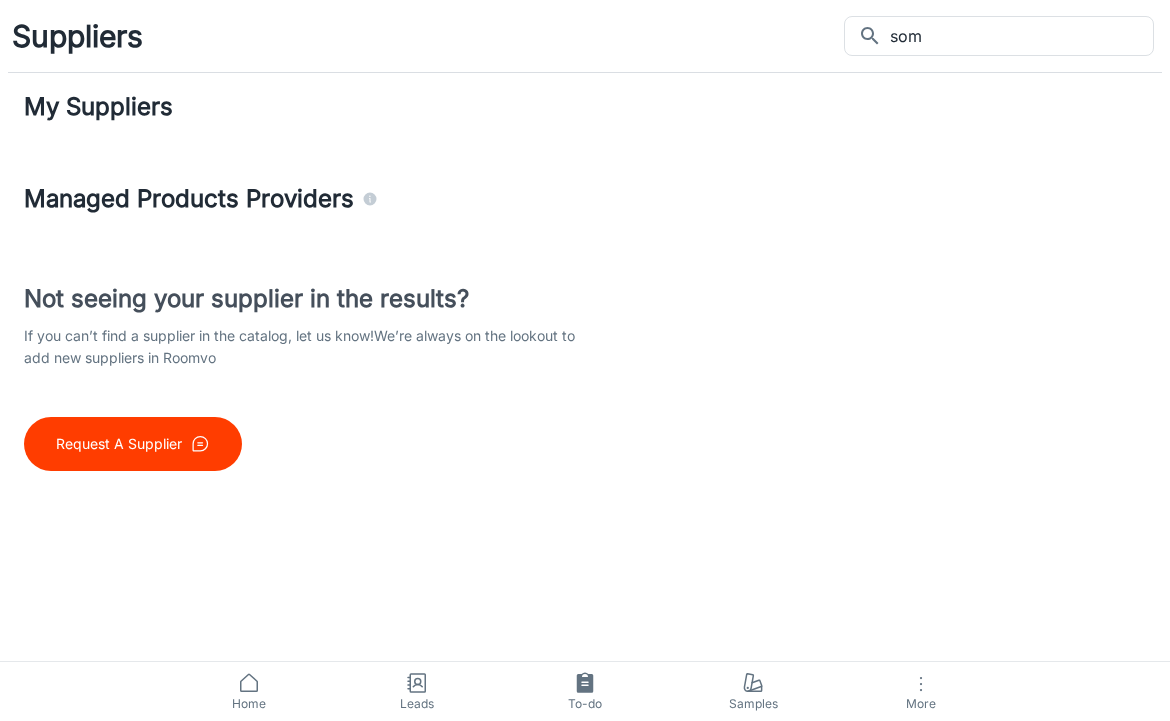click on "Request A Supplier" at bounding box center [119, 444] 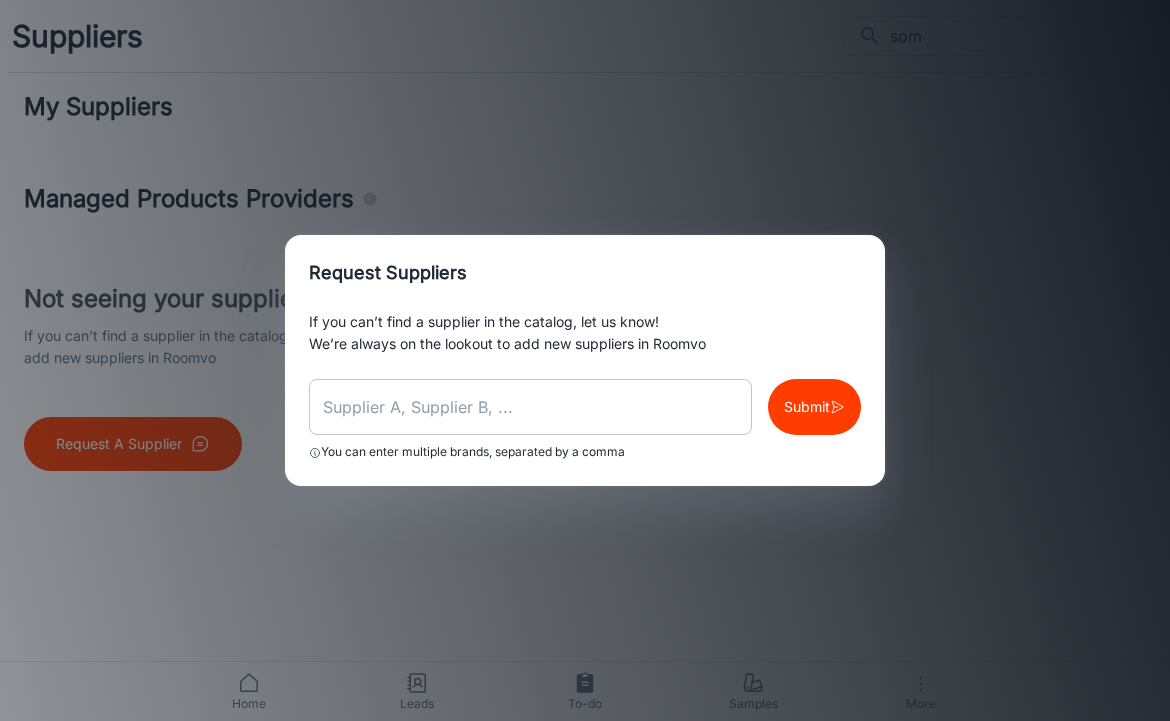 click at bounding box center (530, 407) 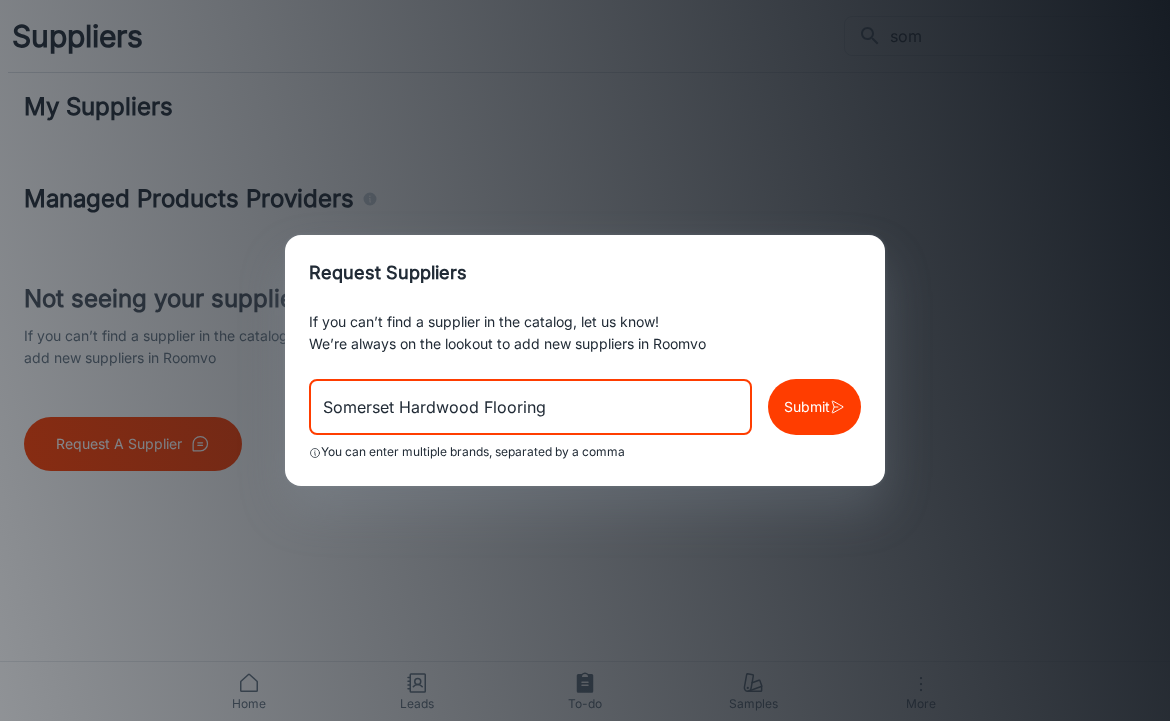 click on "Submit" at bounding box center [807, 407] 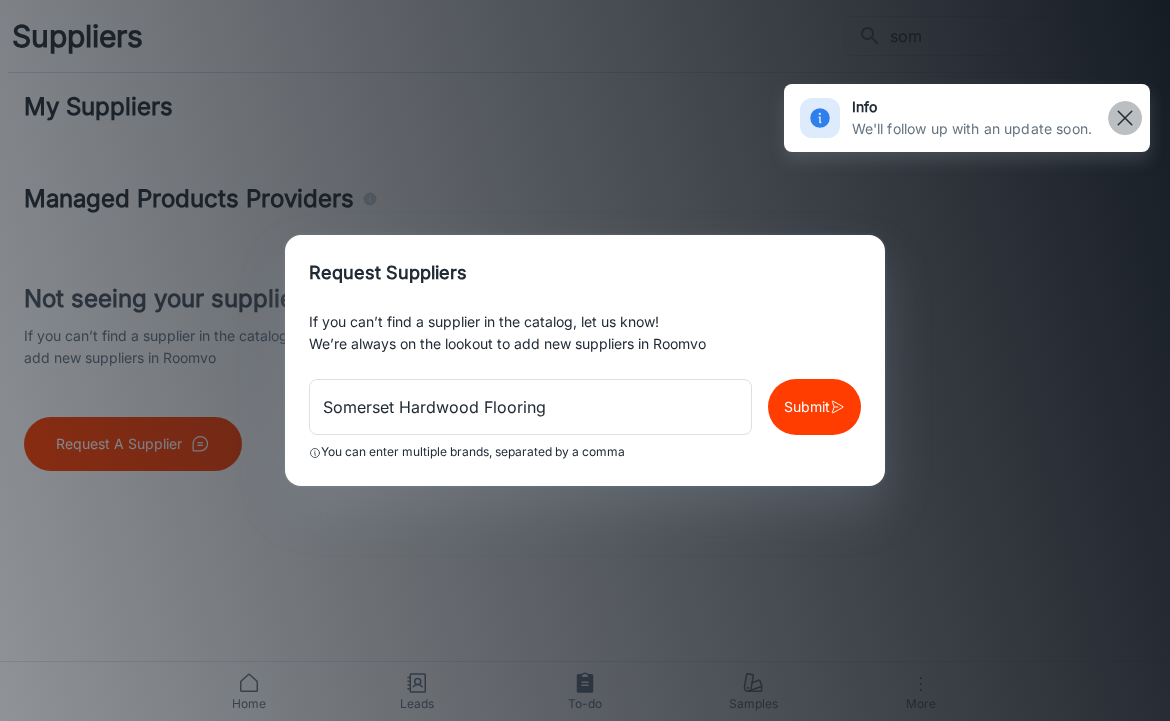 click 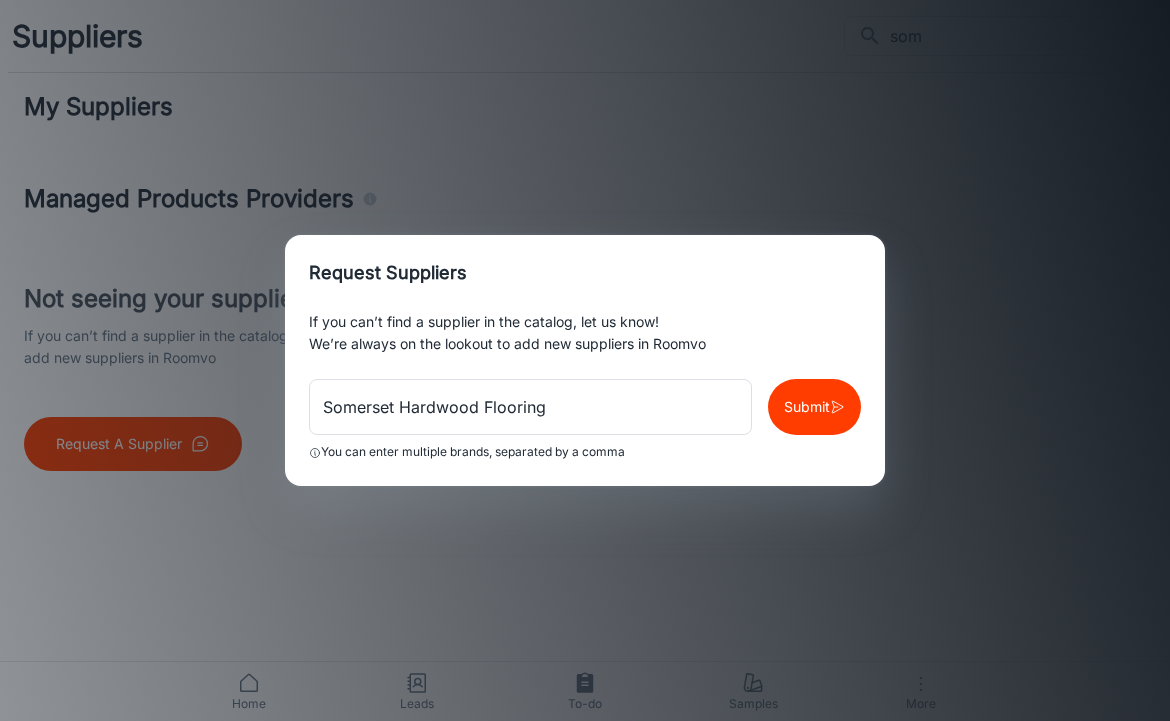 click on "Request Suppliers If you can’t find a supplier in the catalog, let us know! We’re always on the lookout to add new suppliers in Roomvo Somerset Hardwood Flooring ​ Submit You can enter multiple brands, separated by a comma" at bounding box center (585, 360) 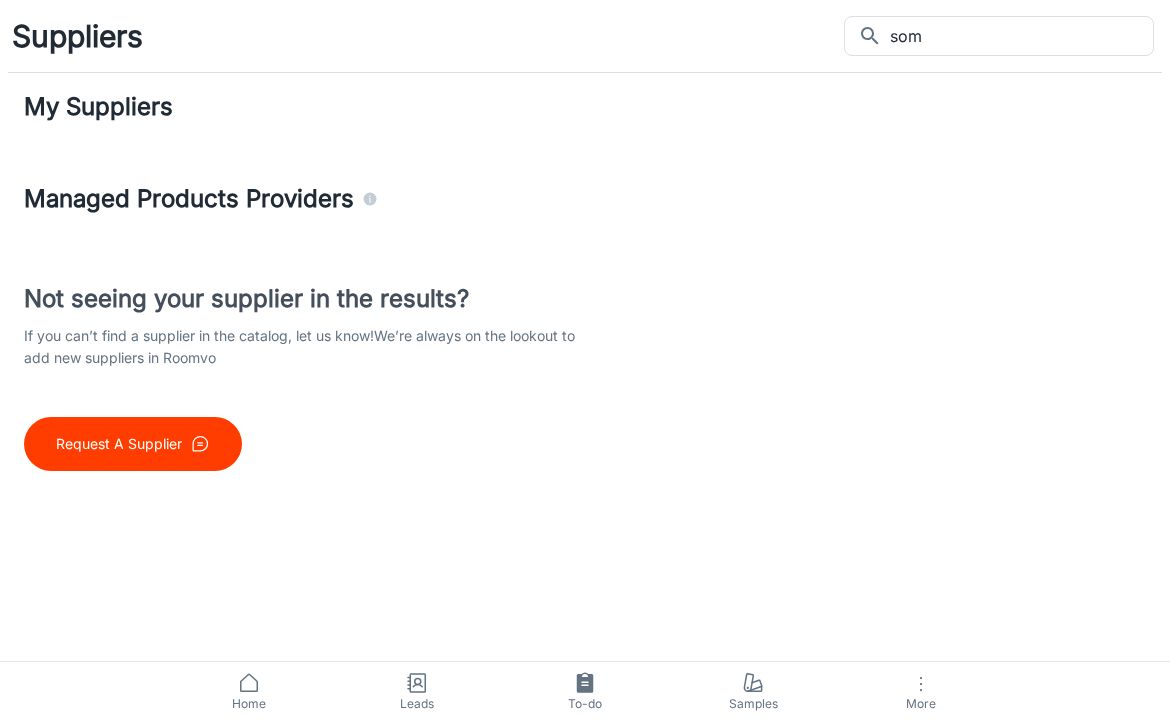 click 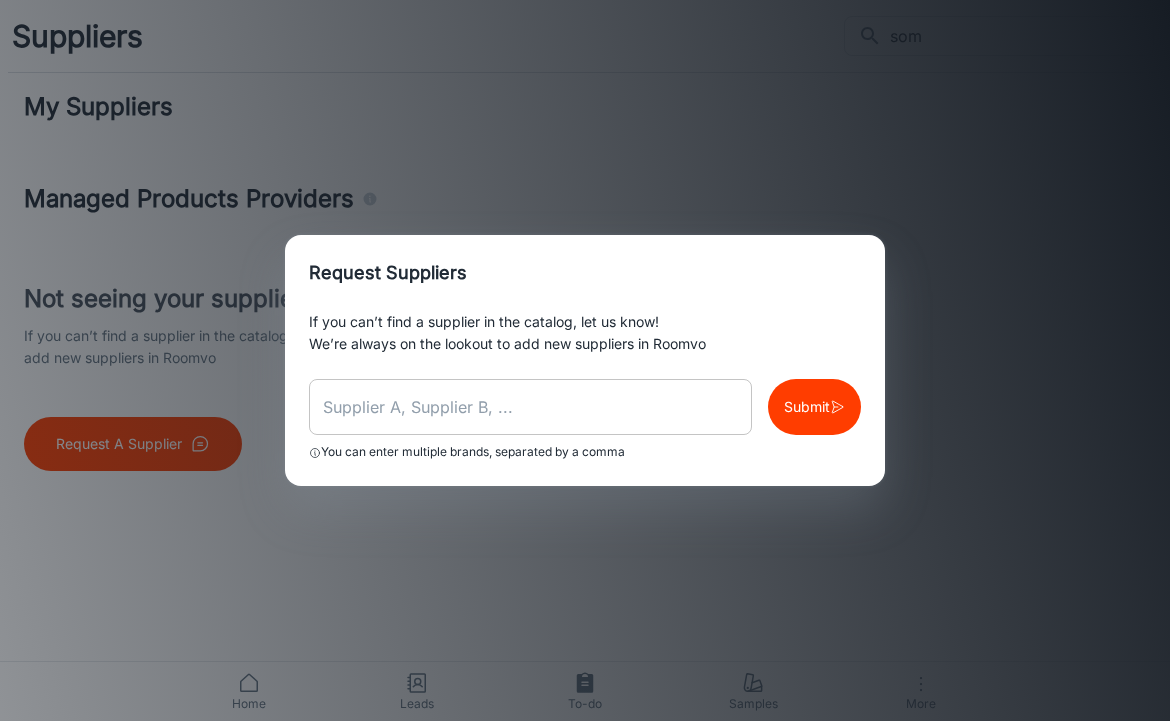 click at bounding box center [530, 407] 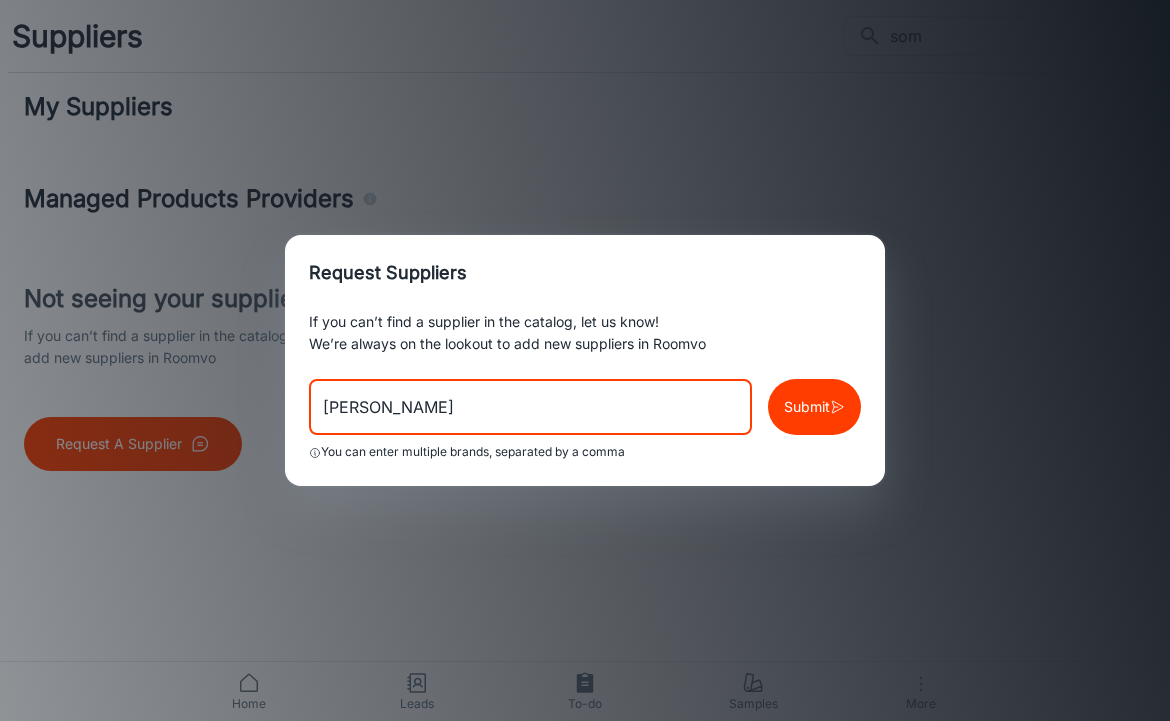 click on "Submit" at bounding box center [807, 407] 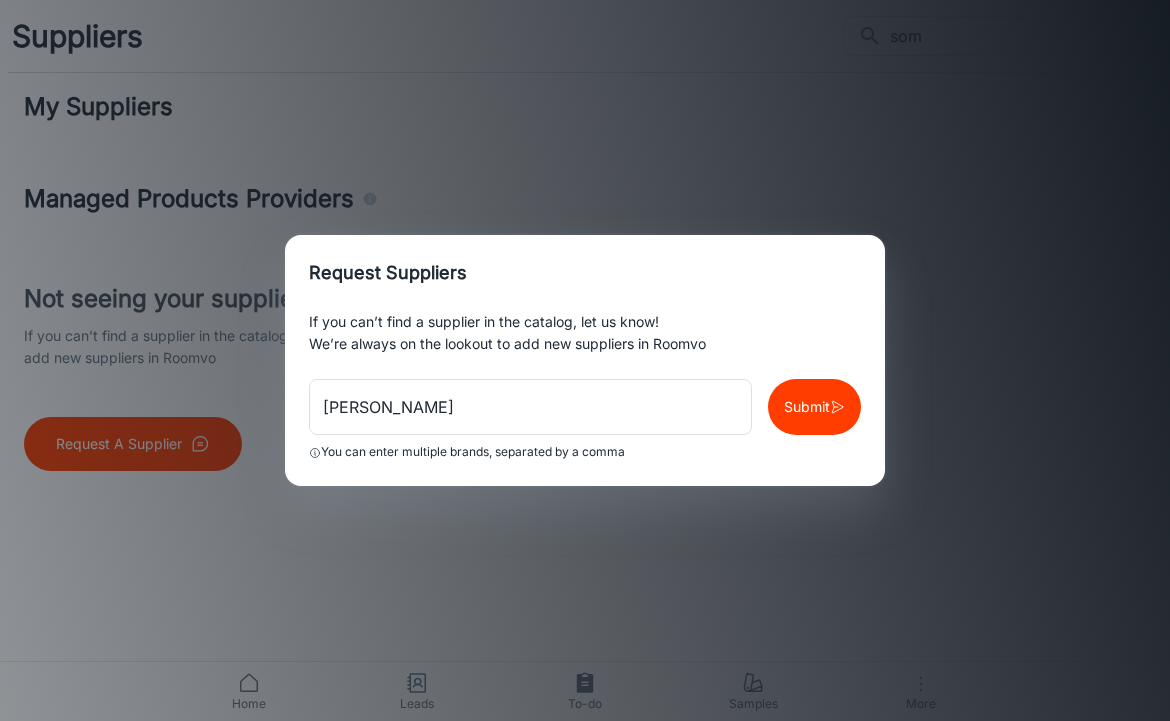 click on "Submit" at bounding box center [807, 407] 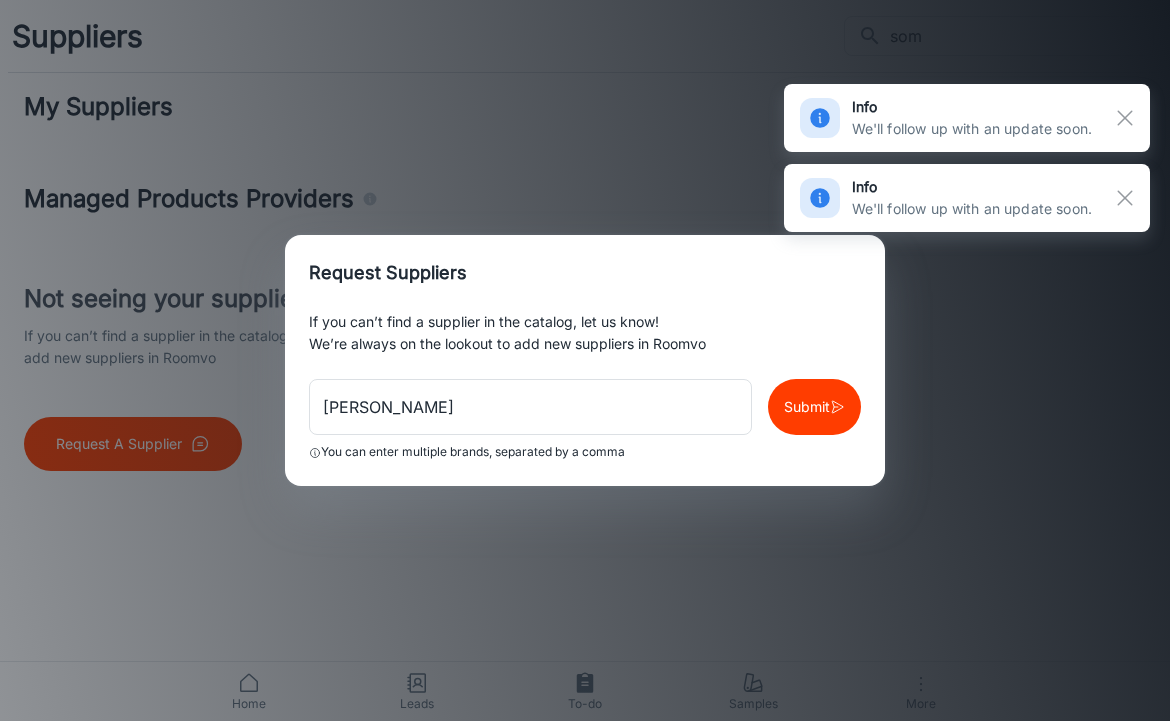 click on "Request Suppliers If you can’t find a supplier in the catalog, let us know! We’re always on the lookout to add new suppliers in Roomvo [PERSON_NAME] ​ Submit You can enter multiple brands, separated by a comma" at bounding box center [585, 360] 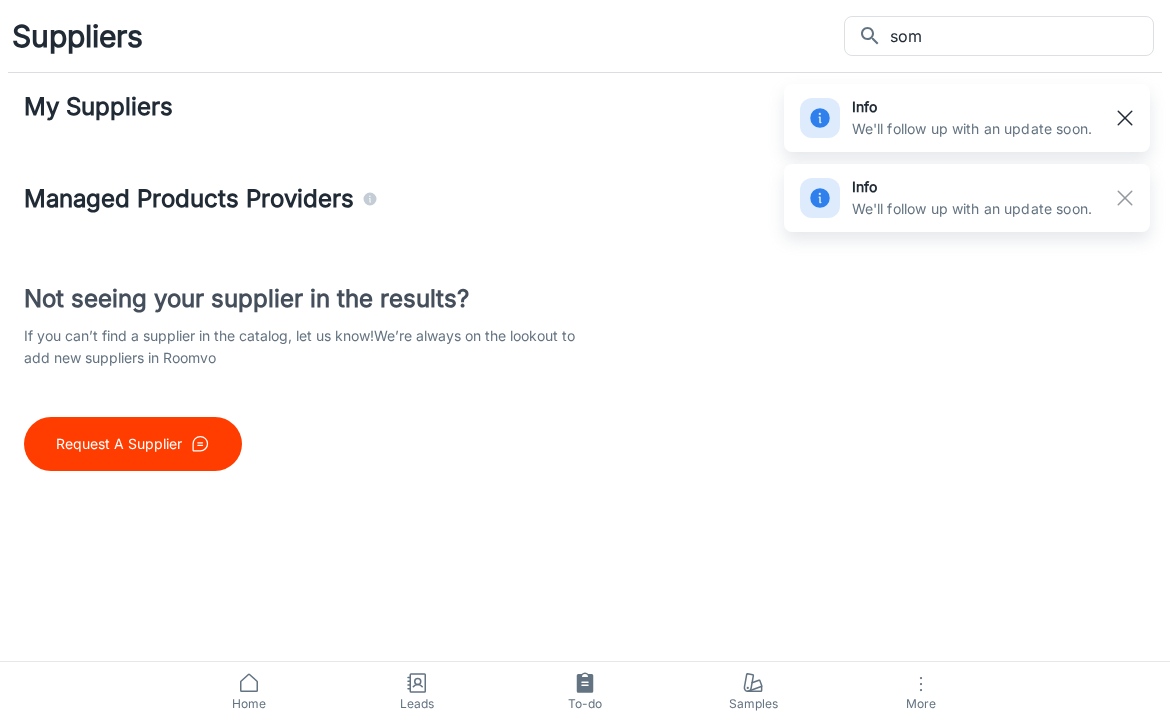 click 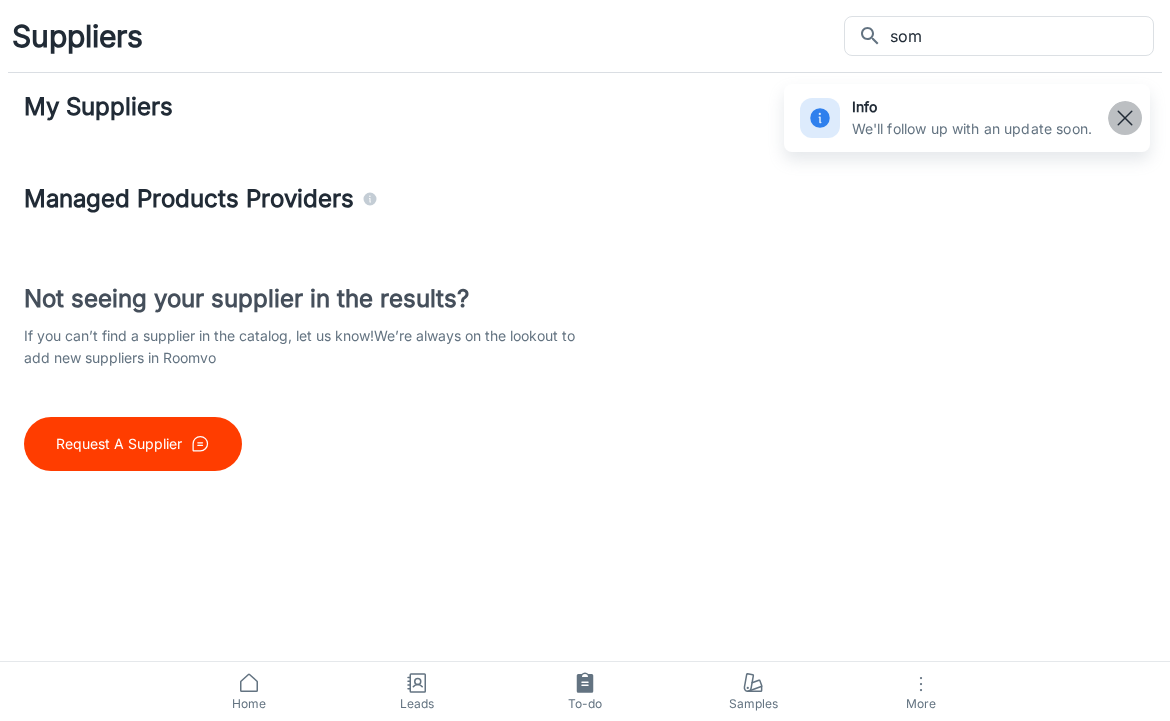 click at bounding box center (1125, 118) 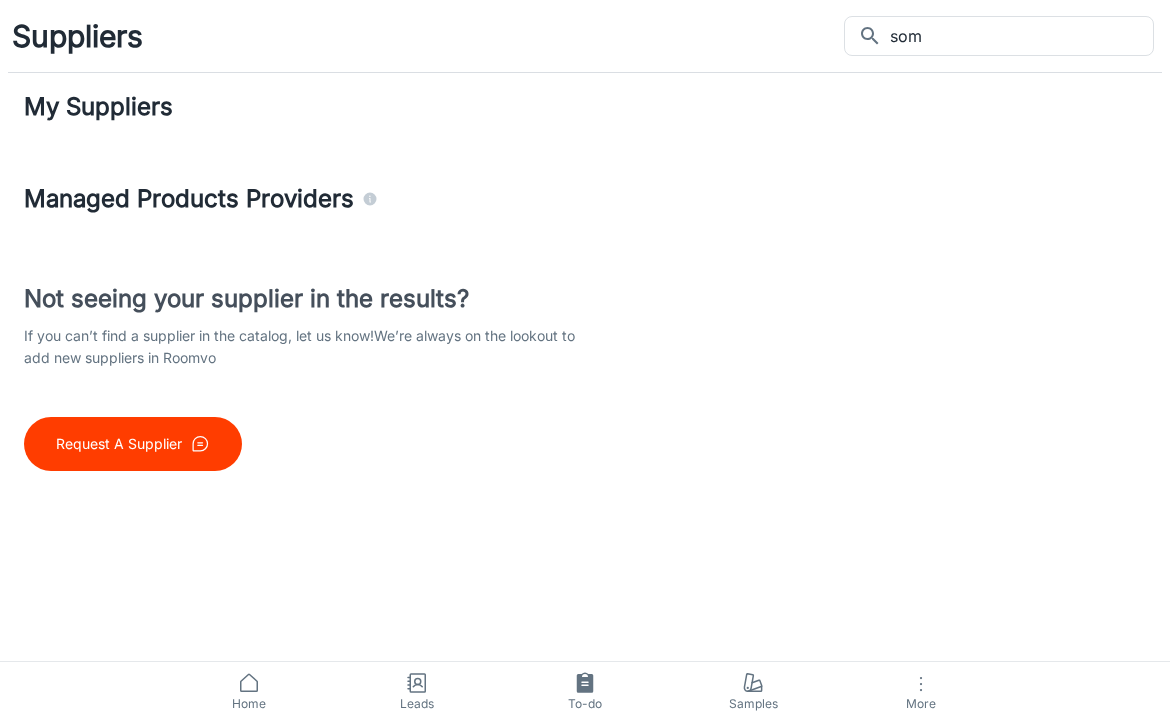 click on "Suppliers" at bounding box center [77, 36] 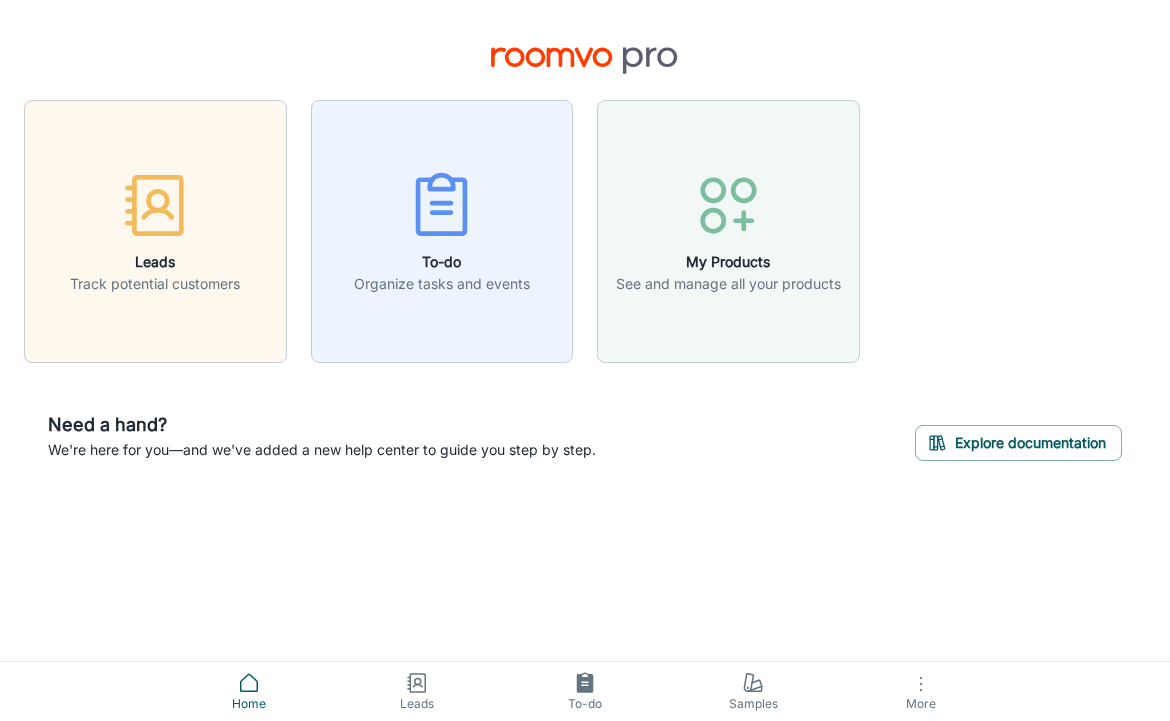 scroll, scrollTop: 0, scrollLeft: 0, axis: both 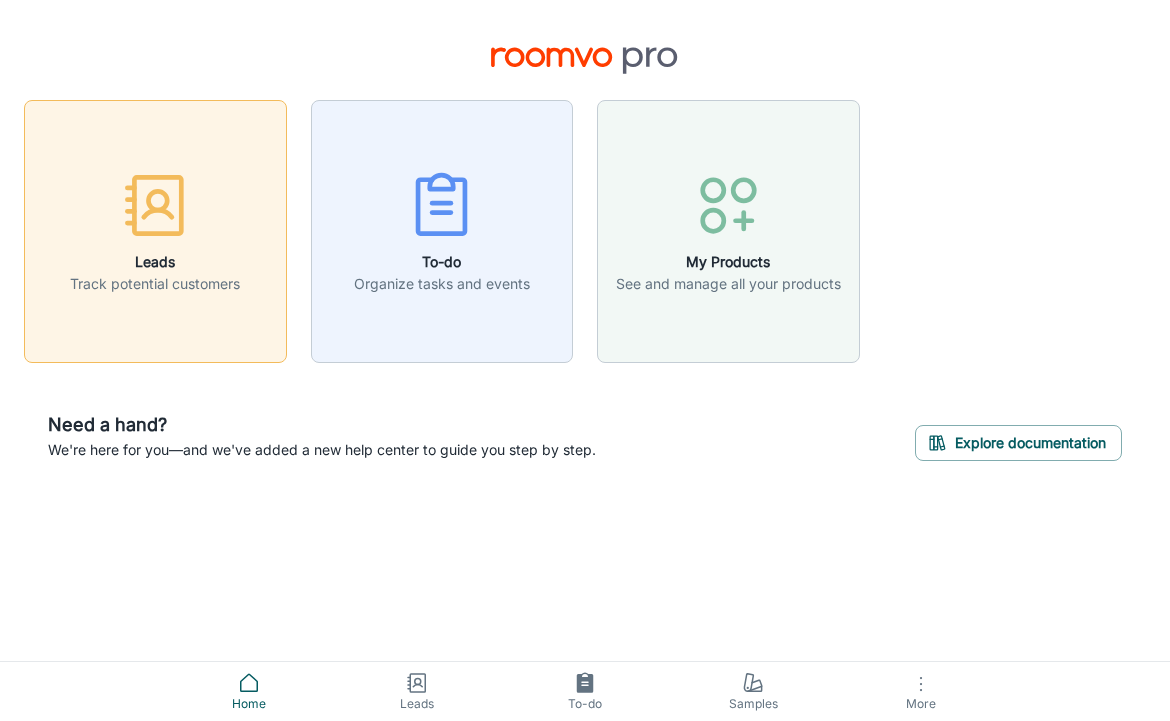 click on "Leads" at bounding box center (155, 262) 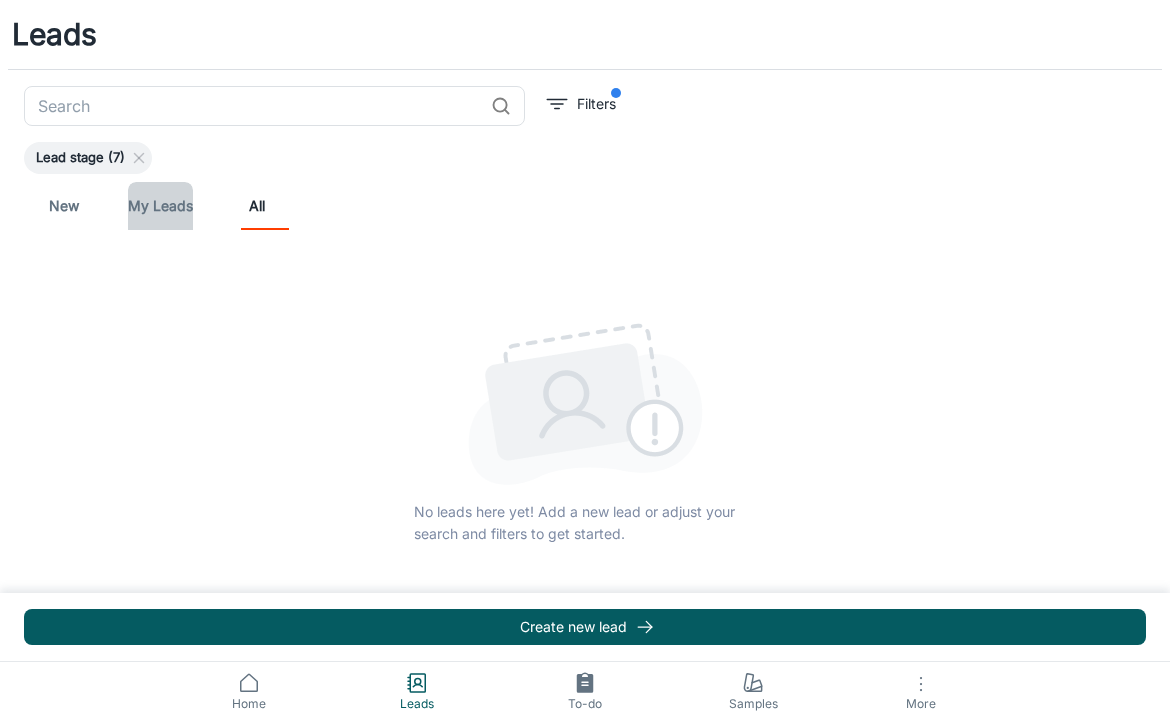 click on "My Leads" at bounding box center (160, 206) 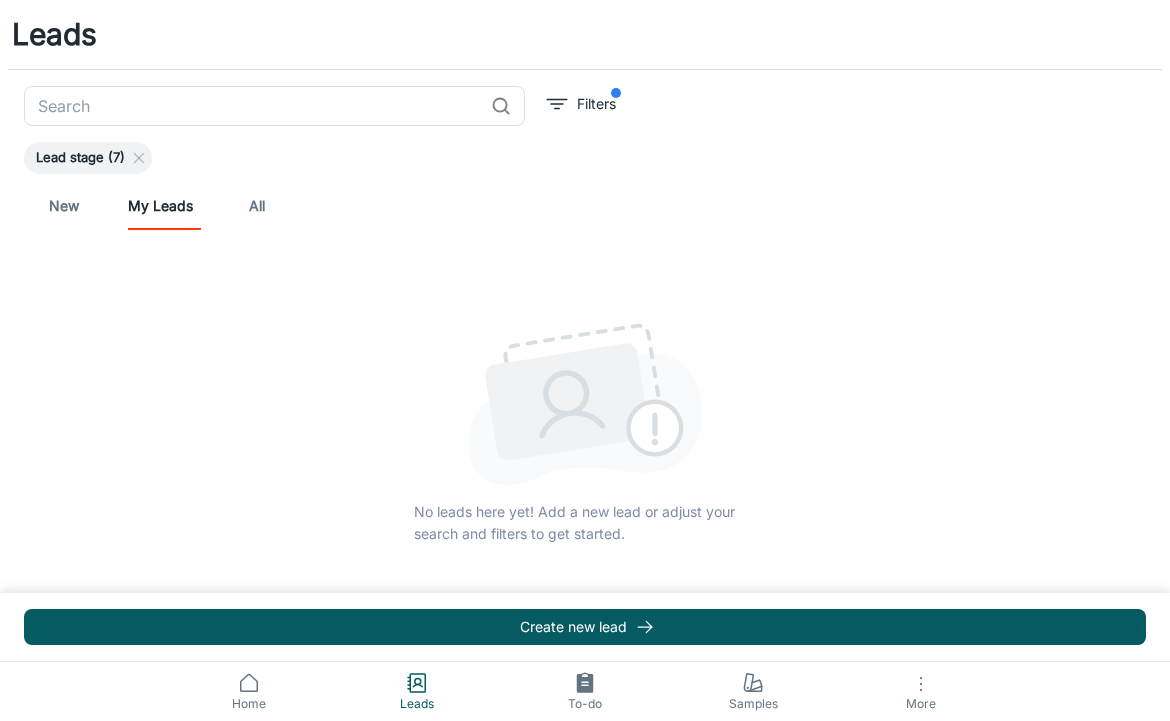click on "New" at bounding box center [64, 206] 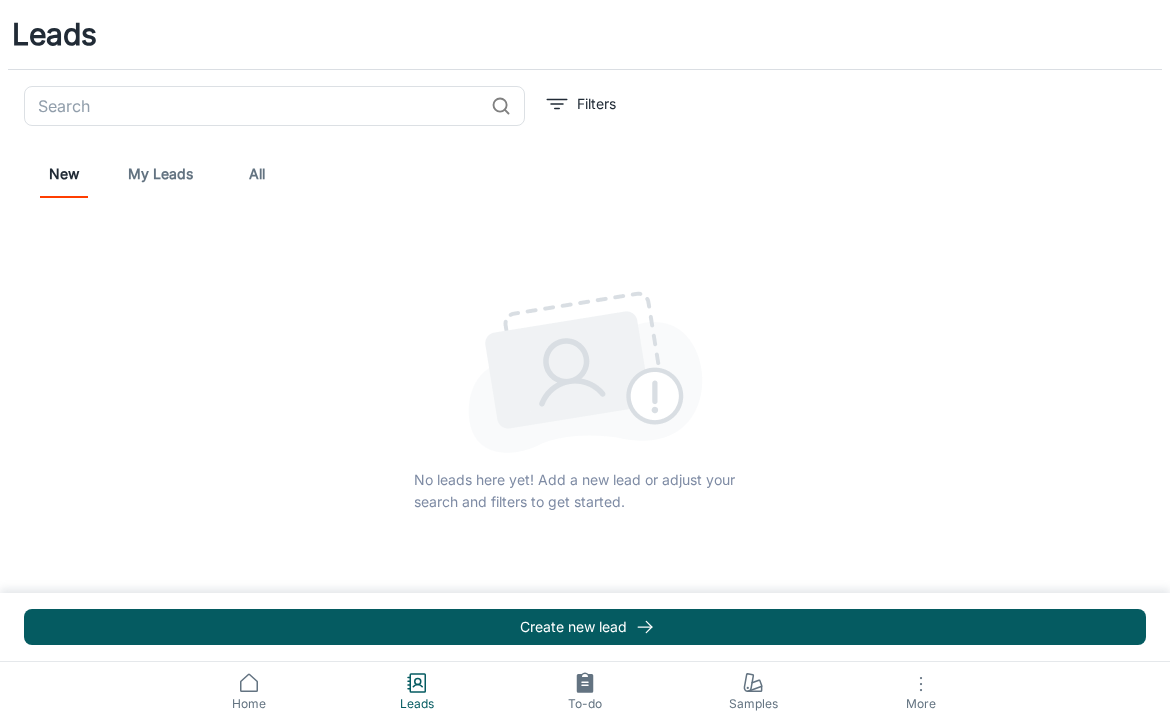 click at bounding box center [585, 372] 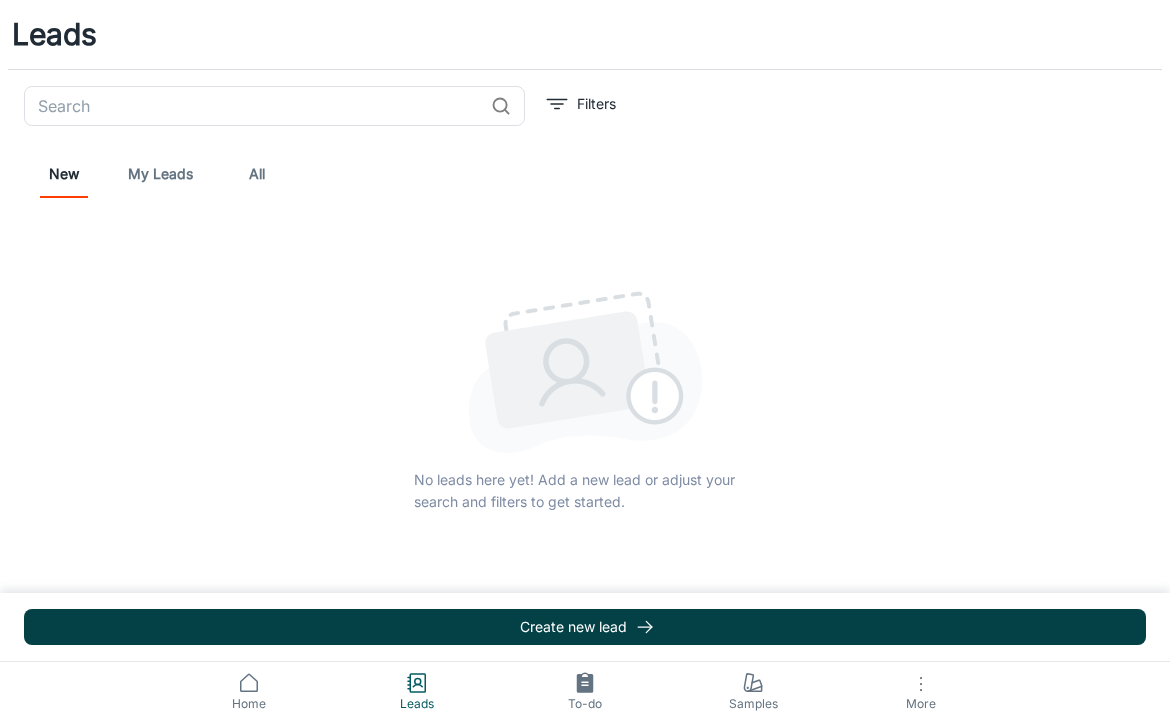 click on "Create new lead" at bounding box center [585, 627] 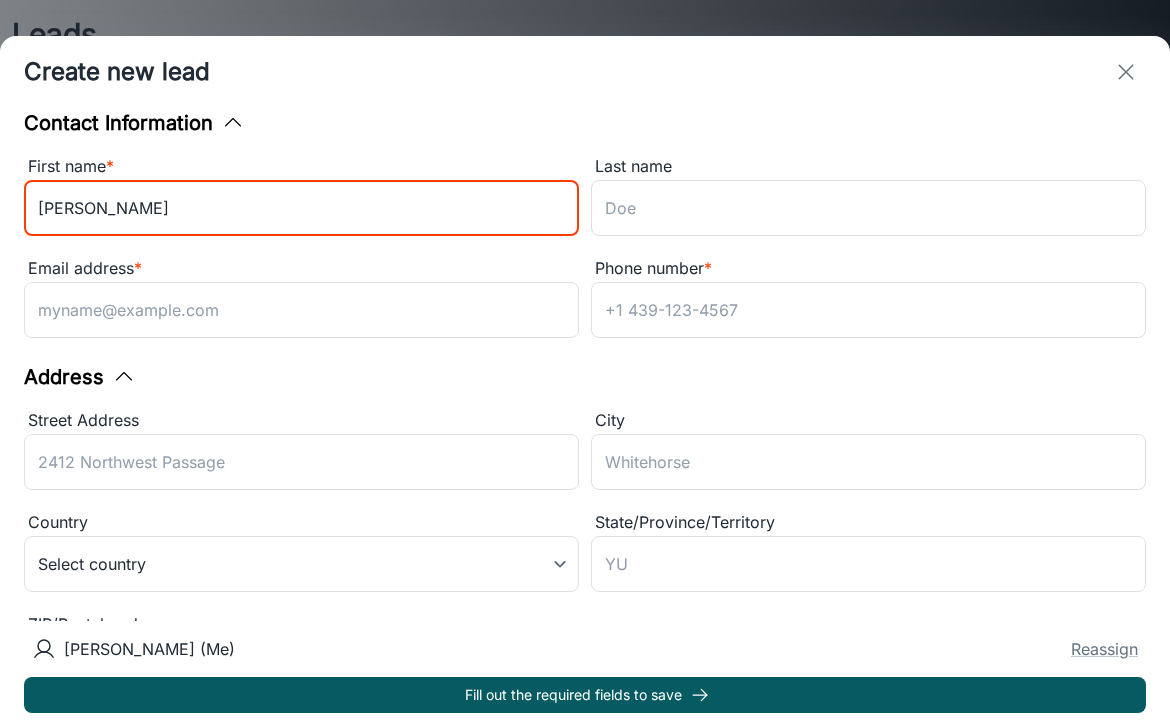 type on "John" 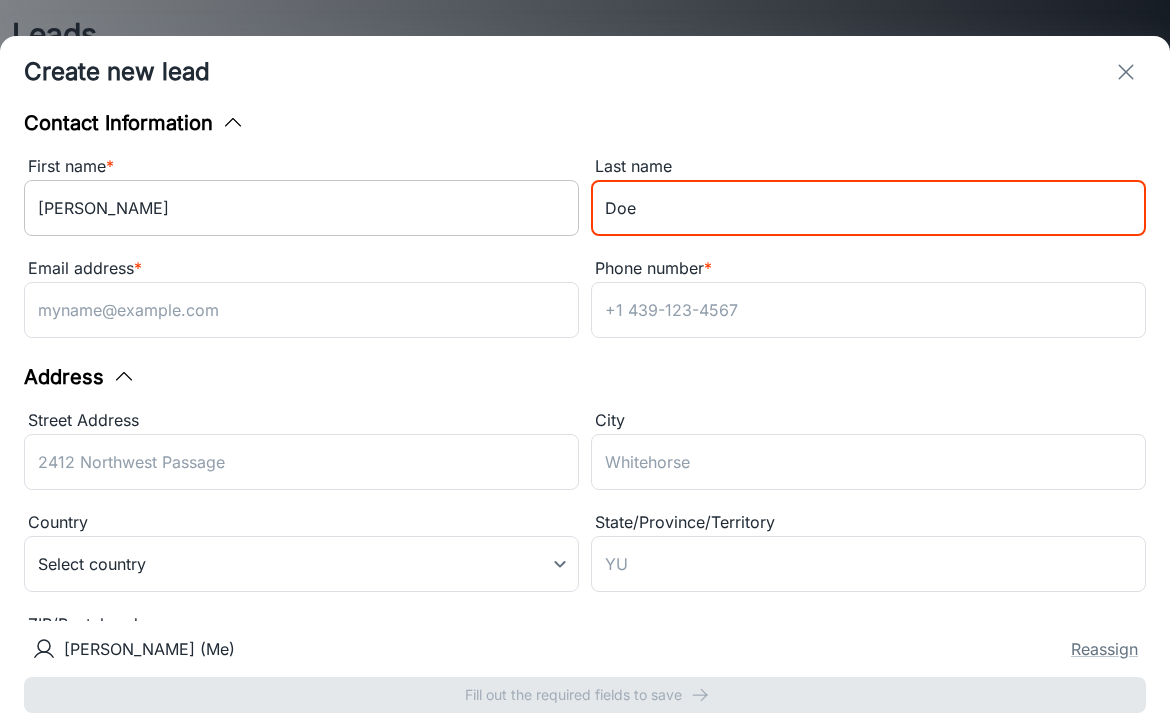 type on "Doe" 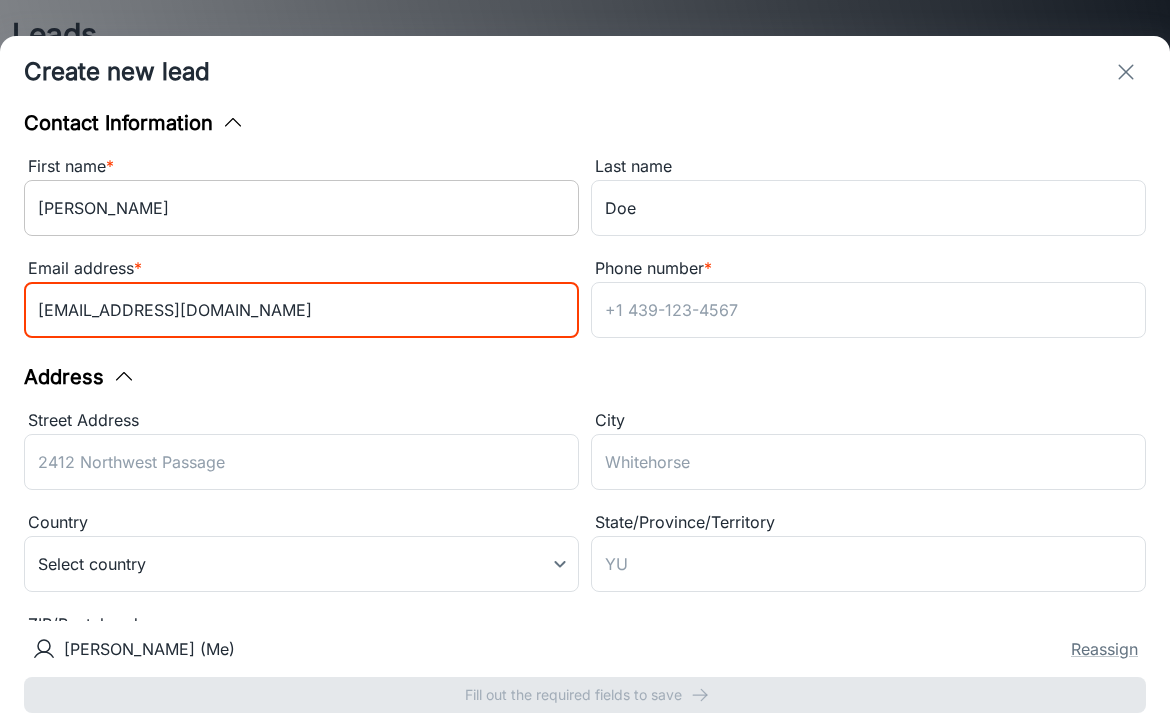 type on "doe@gmail.com" 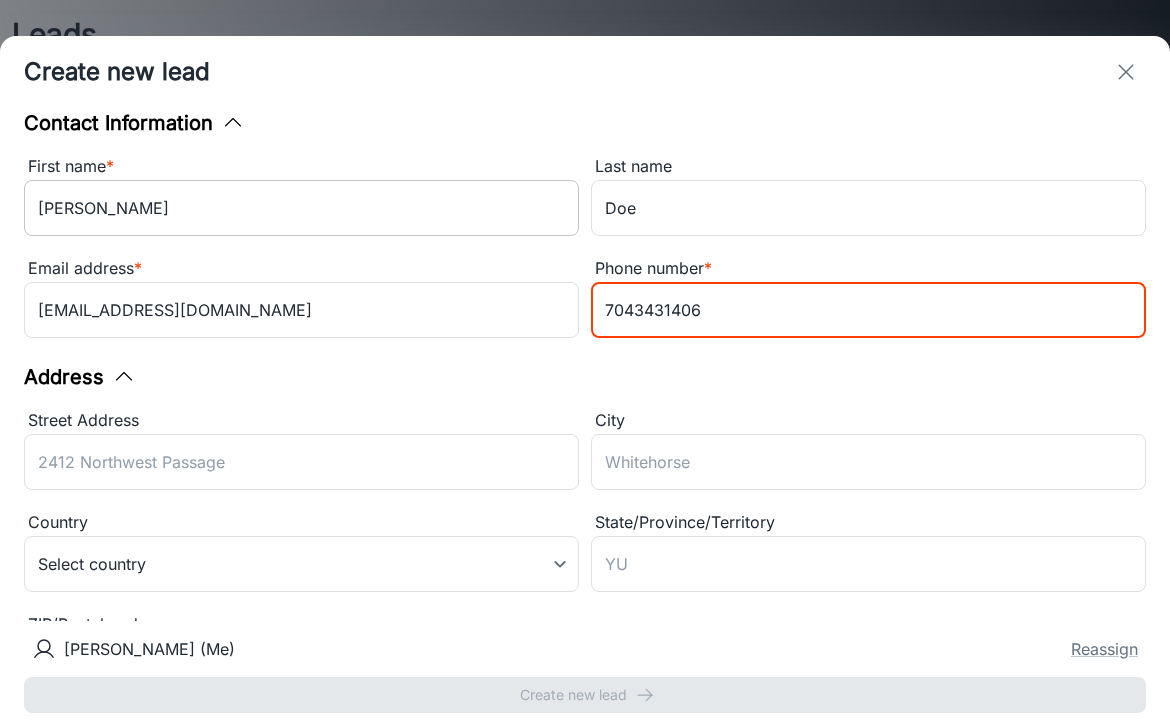 type on "7043431406" 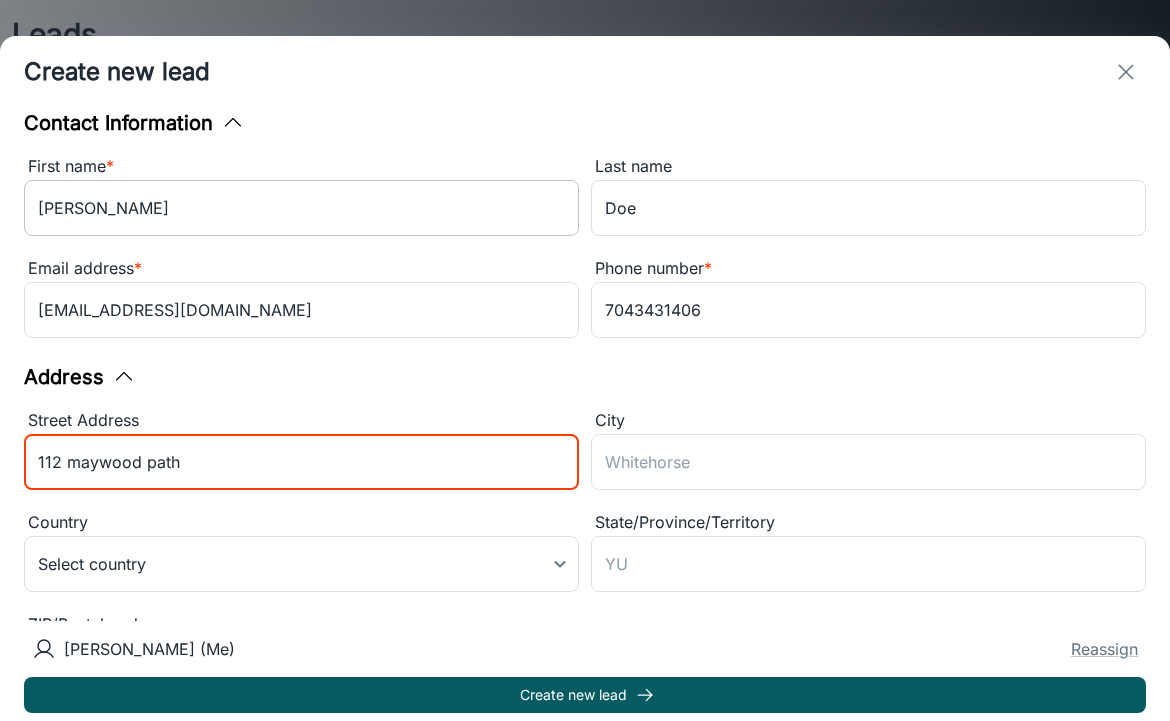 type on "112 maywood path" 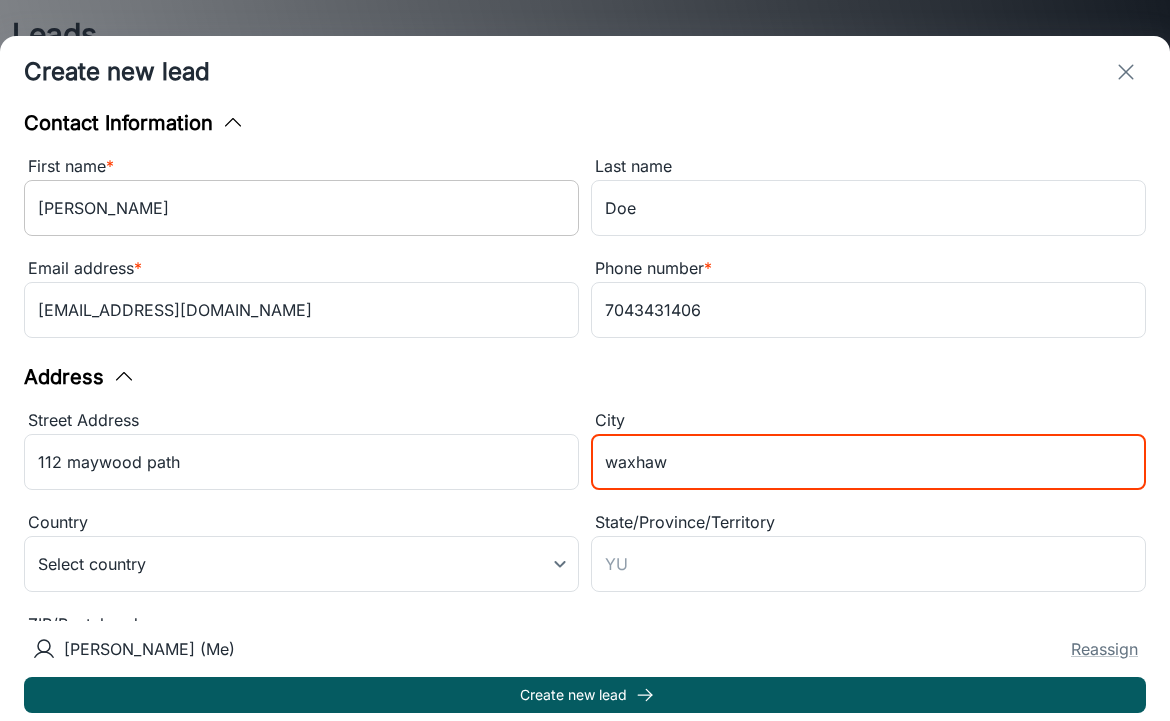 type on "waxhaw" 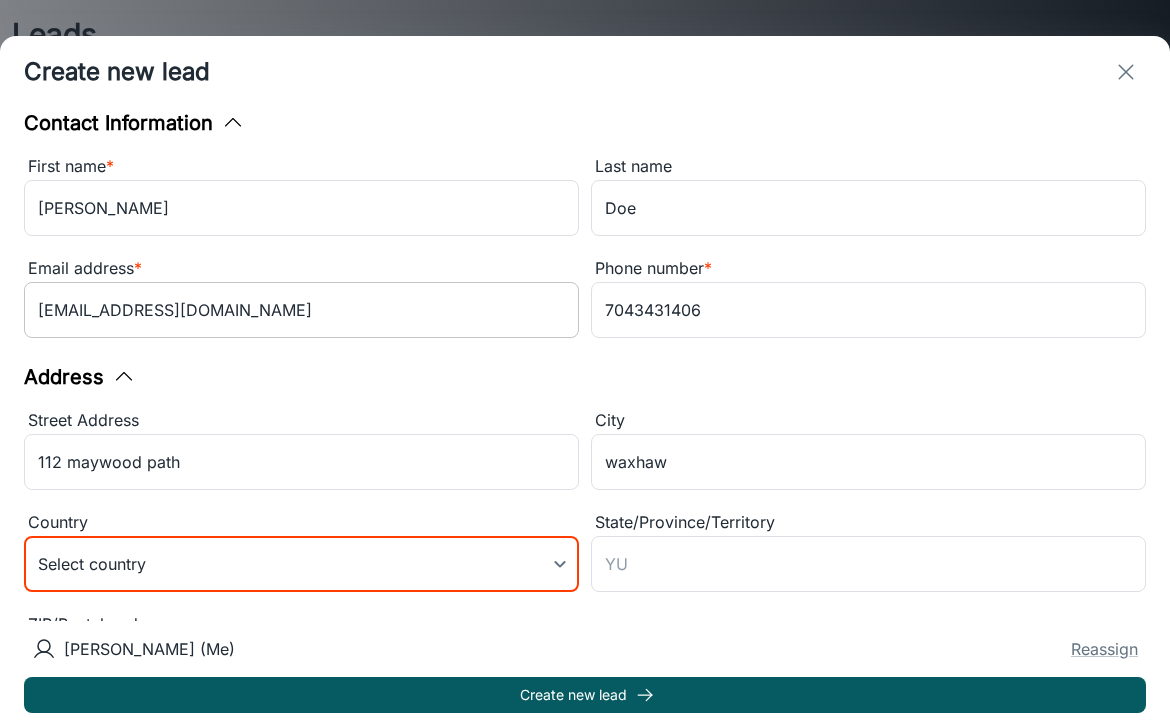 scroll, scrollTop: 215, scrollLeft: 0, axis: vertical 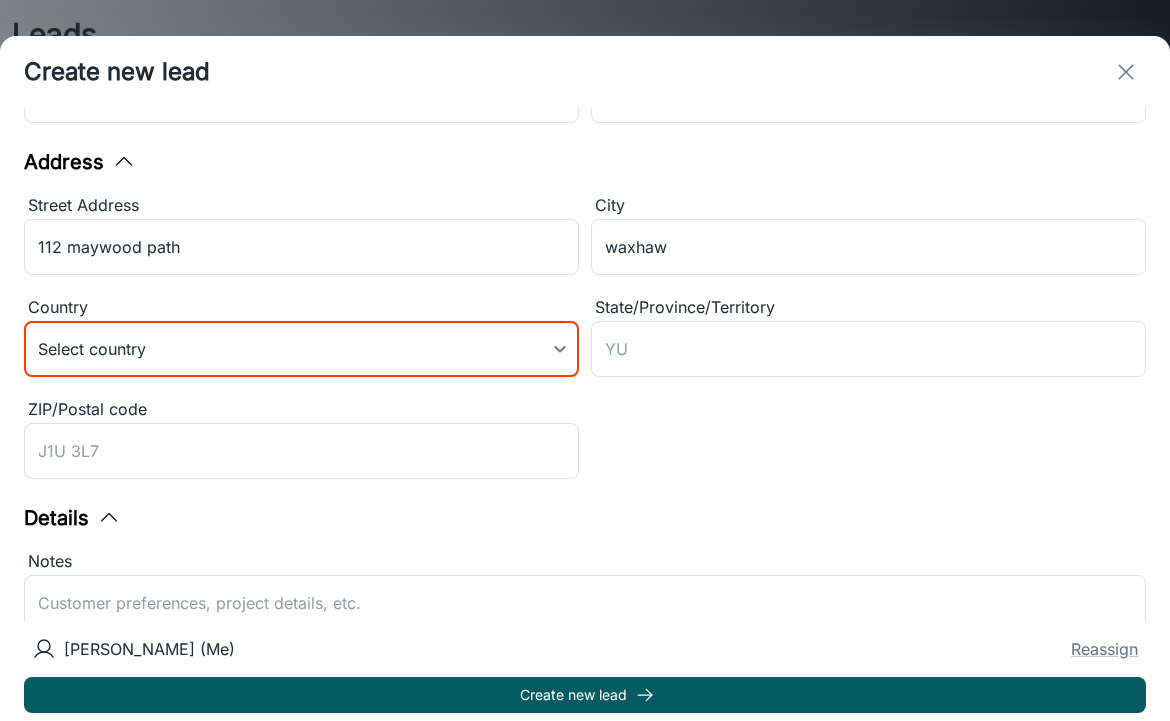 click on "Leads ​ Filters New My Leads All No leads here yet! Add a new lead or adjust your search and filters to get started. Create new lead Home Leads To-do Samples More Roomvo PRO | Leads Create new lead Contact Information First name * John ​ Last name Doe ​ Email address * doe@gmail.com ​ Phone number * 7043431406 ​ Address Street Address 112 maywood path ​ City waxhaw ​ Country Select country ​ State/Province/Territory ​ ZIP/Postal code ​ Details Notes x ​ Source * In Store in_store ​ Customer type * Homeowner 5 ​ Jimmy Sinopoli (Me) Reassign Create new lead" at bounding box center [585, 360] 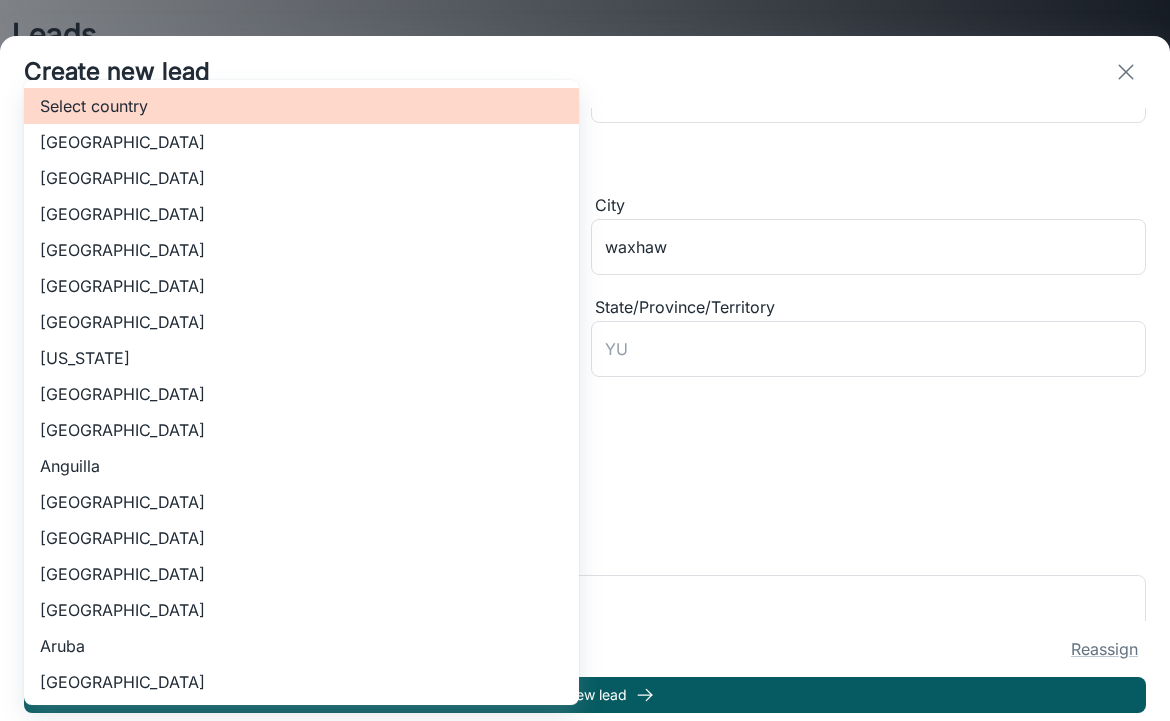 click on "United States of America" at bounding box center (301, 178) 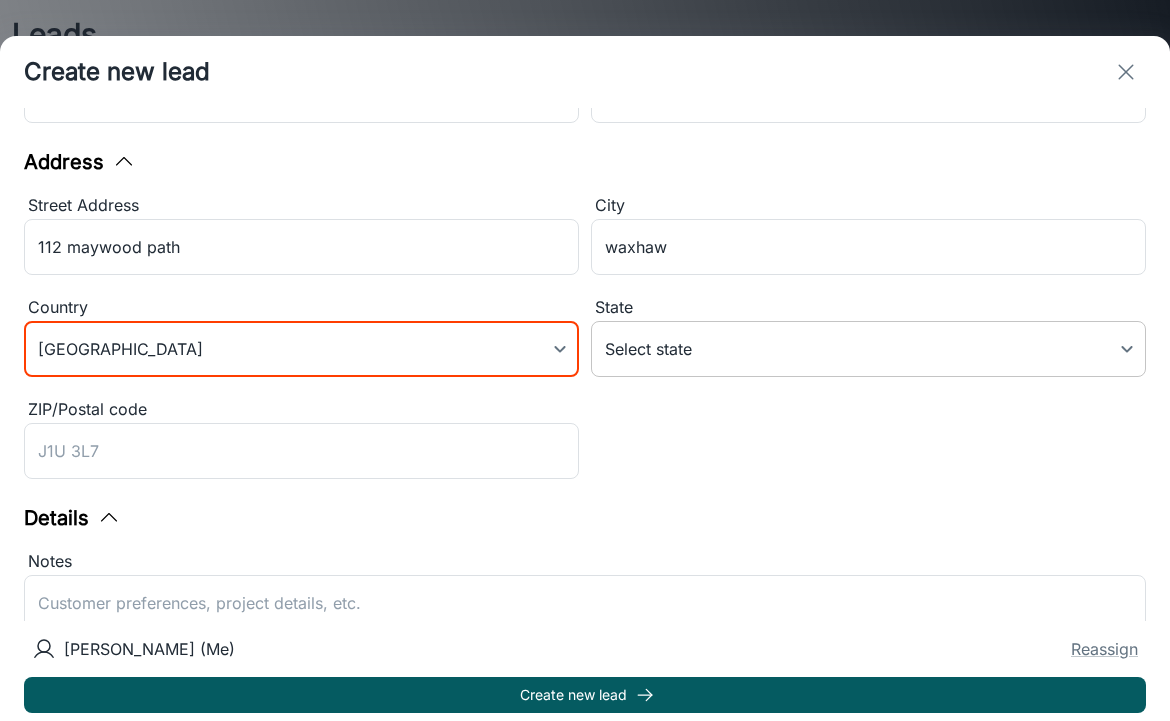 click on "Leads ​ Filters New My Leads All No leads here yet! Add a new lead or adjust your search and filters to get started. Create new lead Home Leads To-do Samples More Roomvo PRO | Leads Create new lead Contact Information First name * John ​ Last name Doe ​ Email address * doe@gmail.com ​ Phone number * 7043431406 ​ Address Street Address 112 maywood path ​ City waxhaw ​ Country United States of America US ​ State Select state ​ ZIP/Postal code ​ Details Notes x ​ Source * In Store in_store ​ Customer type * Homeowner 5 ​ Jimmy Sinopoli (Me) Reassign Create new lead" at bounding box center [585, 360] 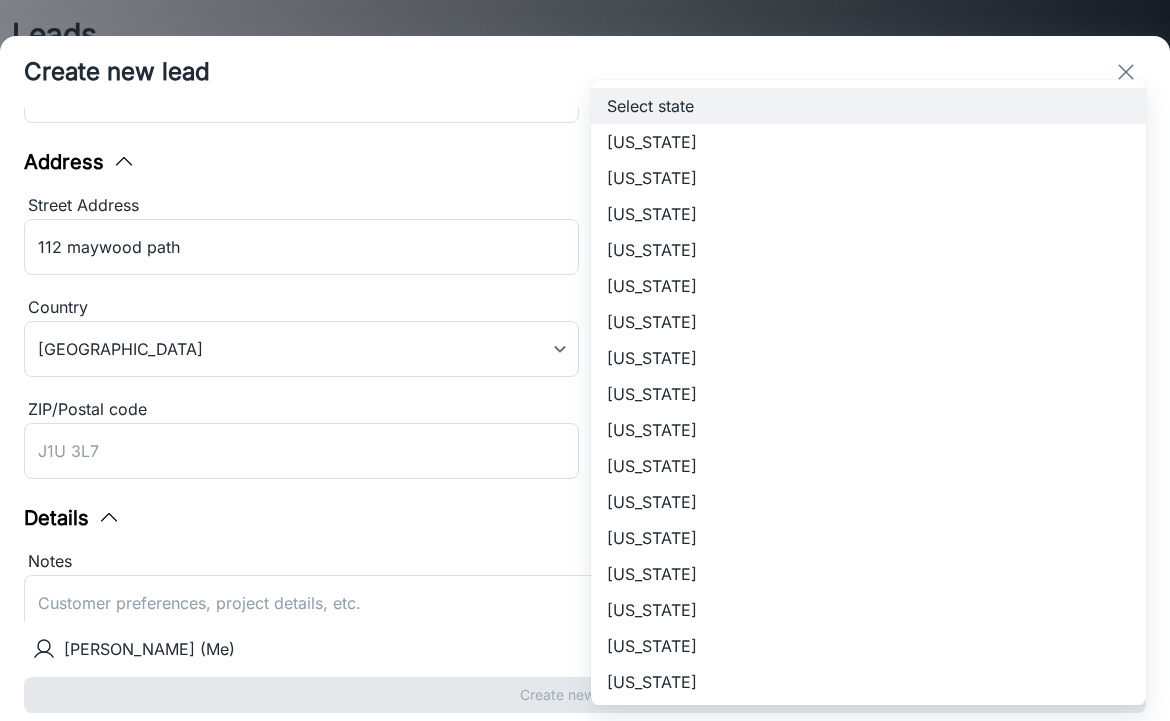 type 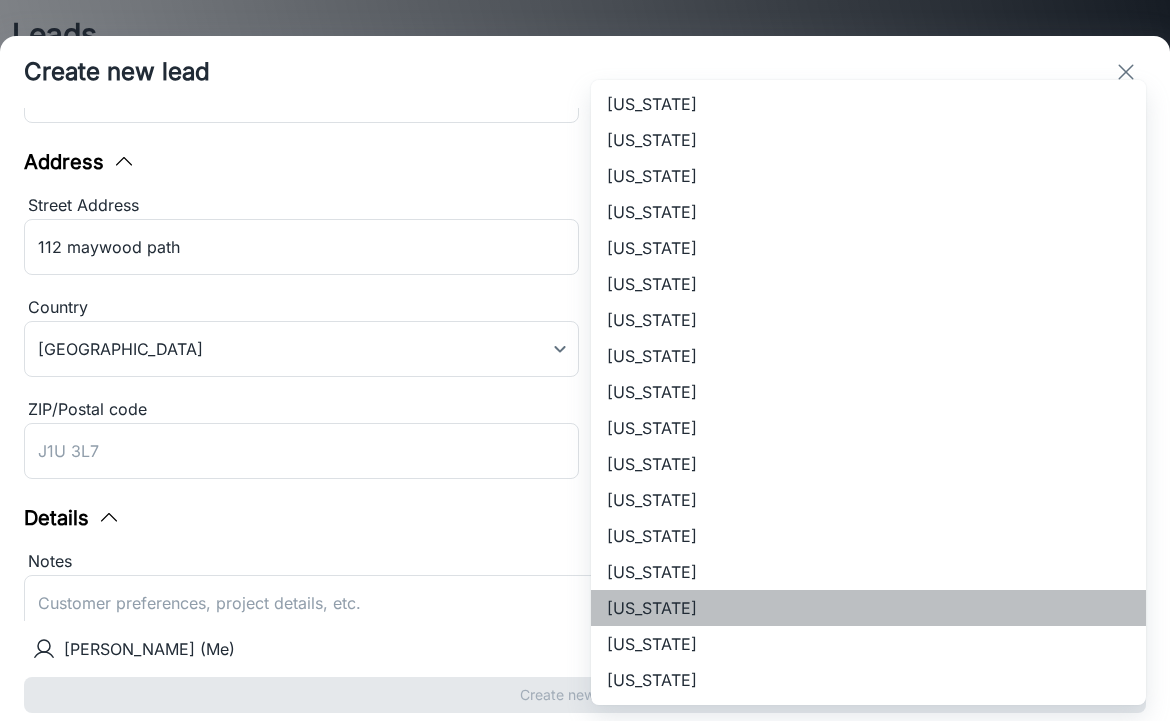 click on "North Carolina" at bounding box center [868, 608] 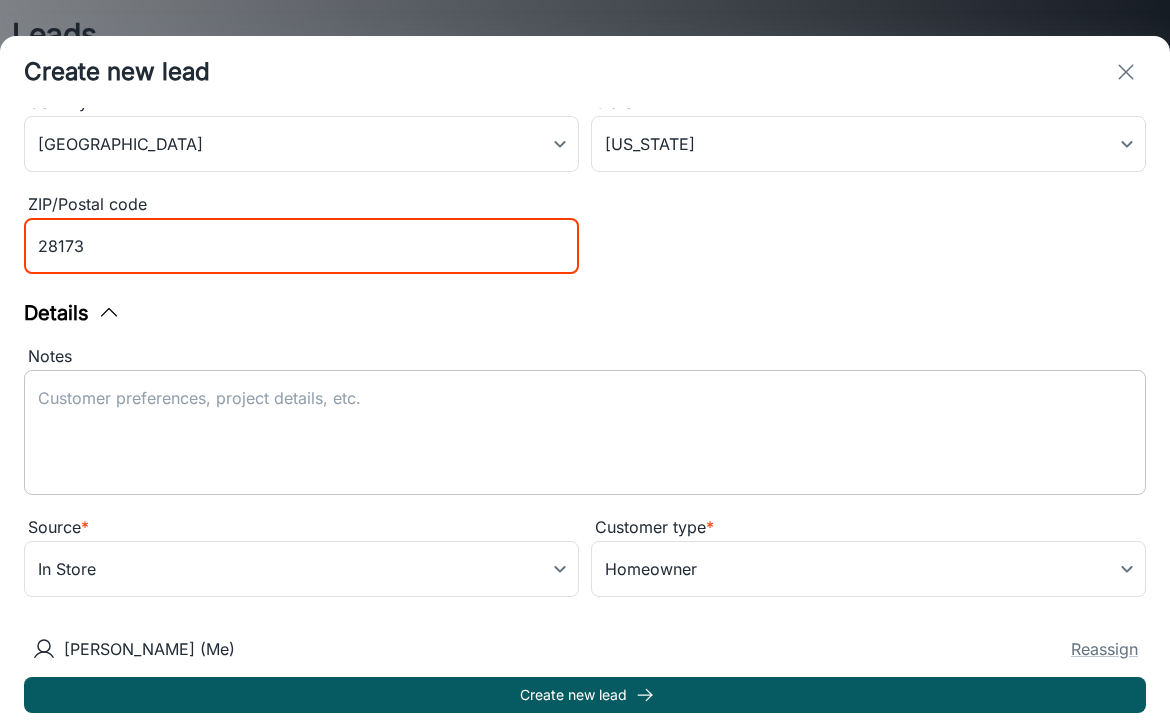 scroll, scrollTop: 420, scrollLeft: 0, axis: vertical 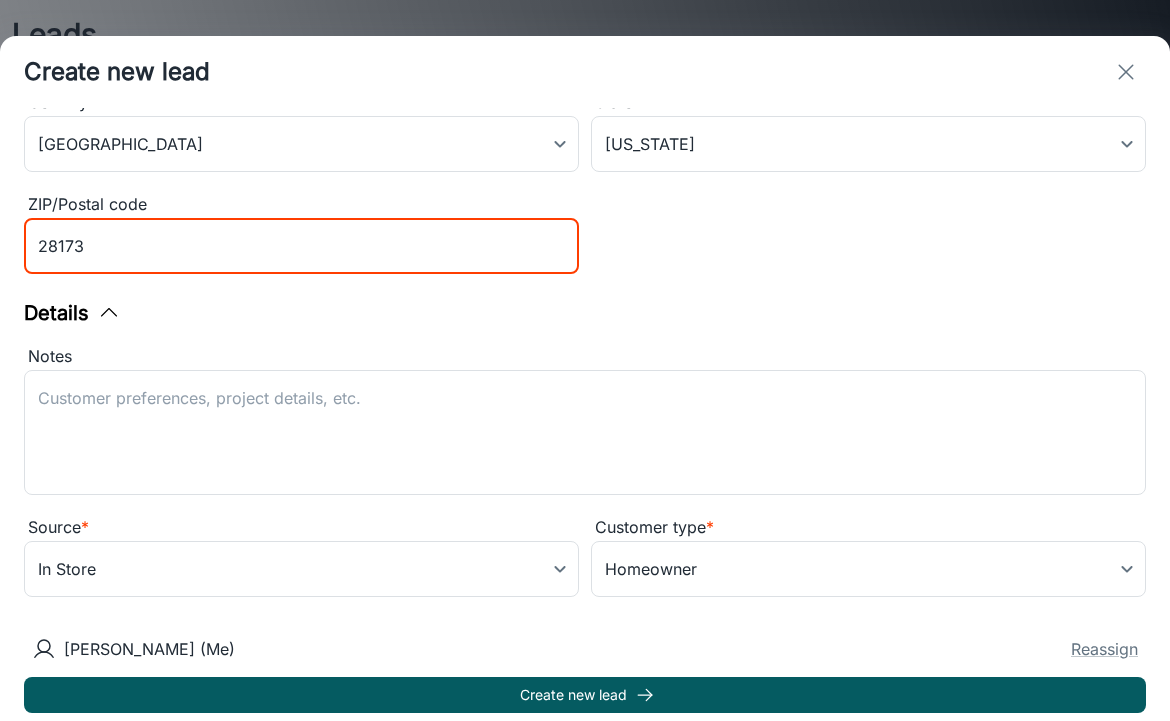 type on "28173" 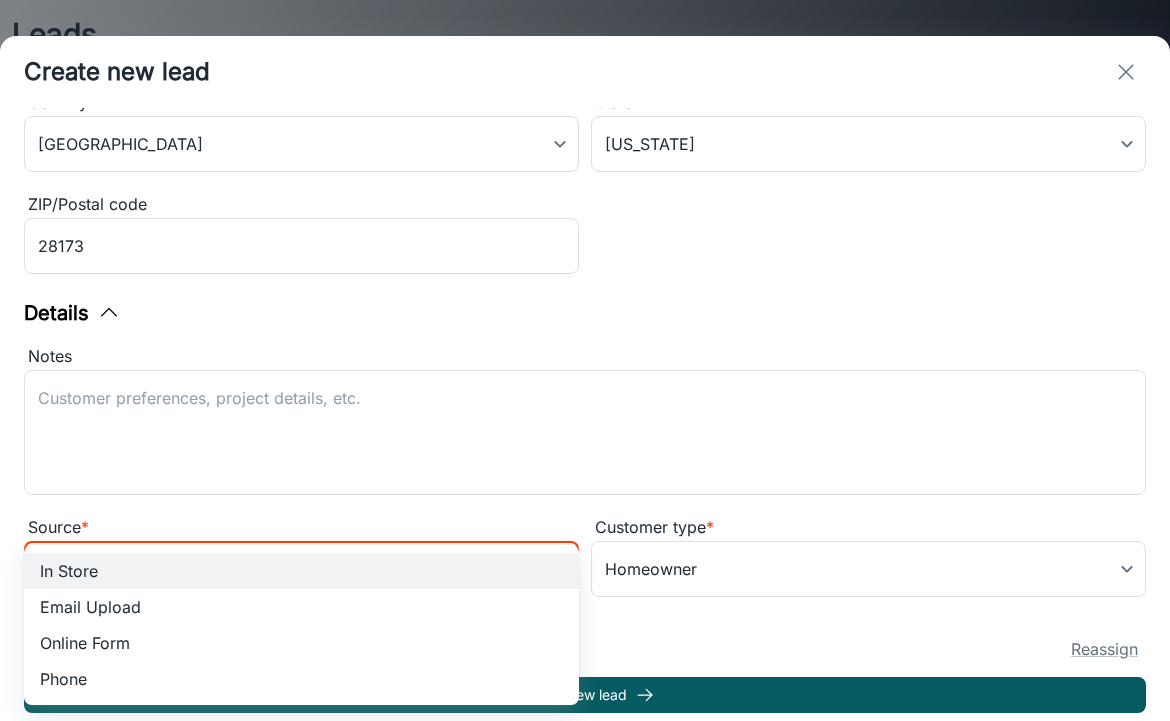click on "Leads ​ Filters New My Leads All No leads here yet! Add a new lead or adjust your search and filters to get started. Create new lead Home Leads To-do Samples More Roomvo PRO | Leads Create new lead Contact Information First name * John ​ Last name Doe ​ Email address * doe@gmail.com ​ Phone number * 7043431406 ​ Address Street Address 112 maywood path ​ City waxhaw ​ Country United States of America US ​ State North Carolina North Carolina ​ ZIP/Postal code 28173 ​ Details Notes x ​ Source * In Store in_store ​ Customer type * Homeowner 5 ​ Jimmy Sinopoli (Me) Reassign Create new lead In Store Email Upload Online Form Phone" at bounding box center (585, 360) 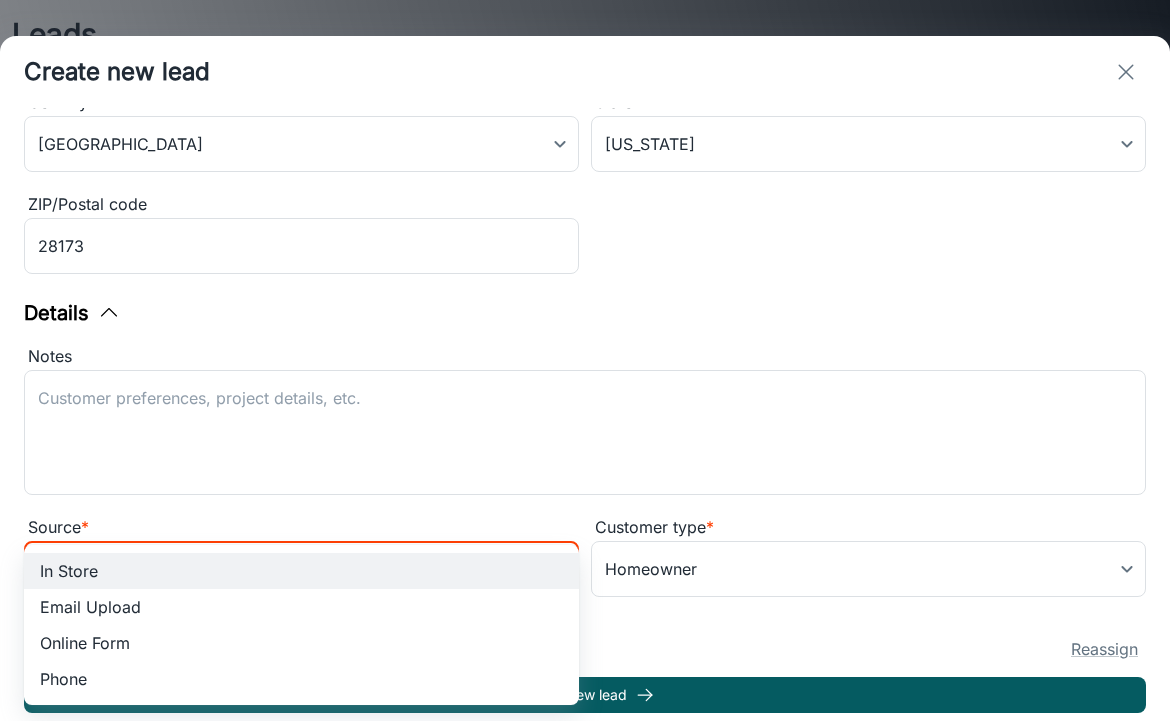 click at bounding box center [585, 360] 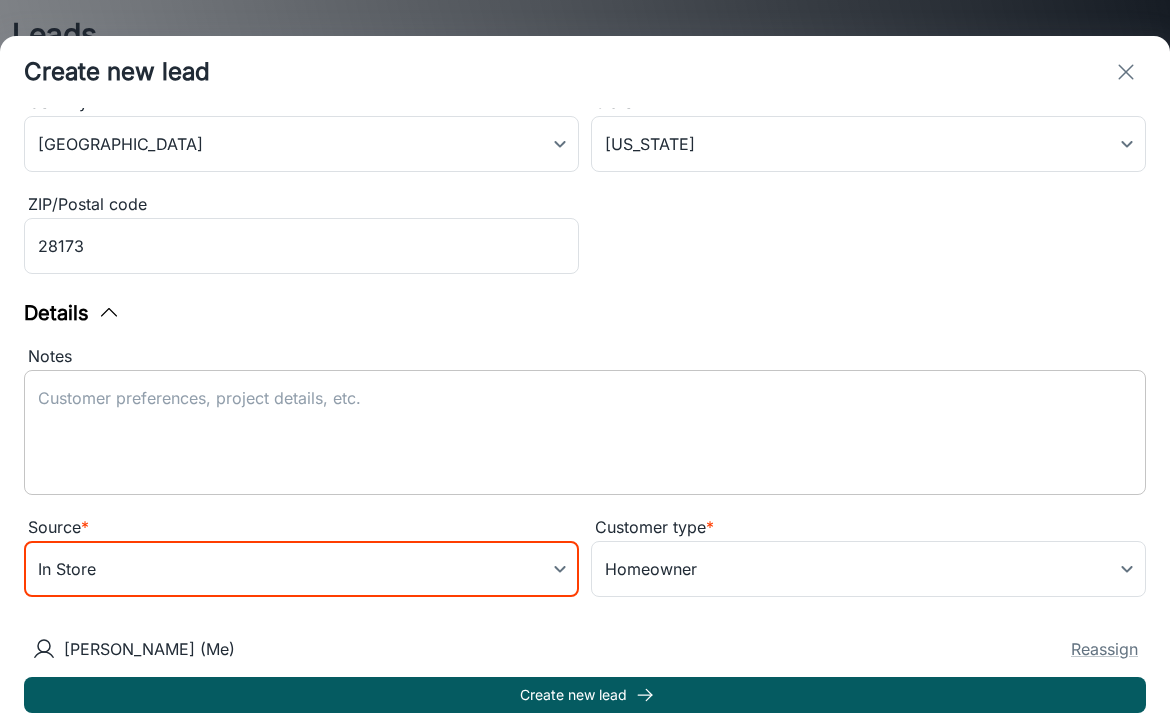 click on "Notes" at bounding box center [585, 433] 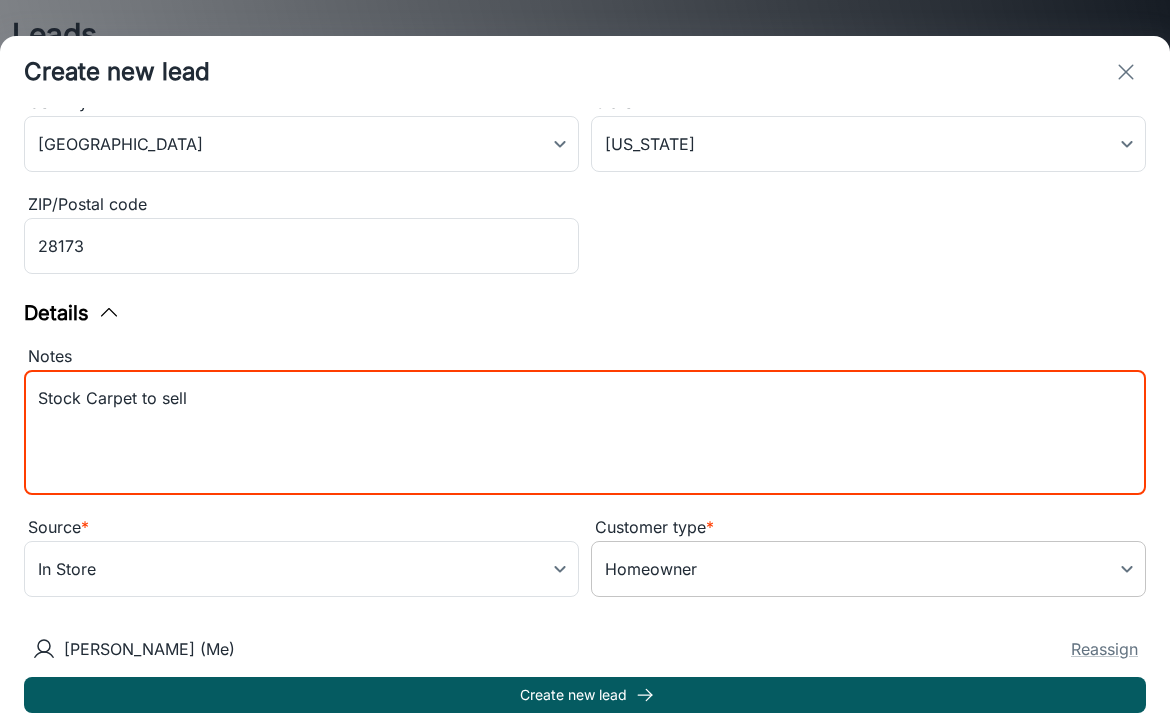 type on "Stock Carpet to sell" 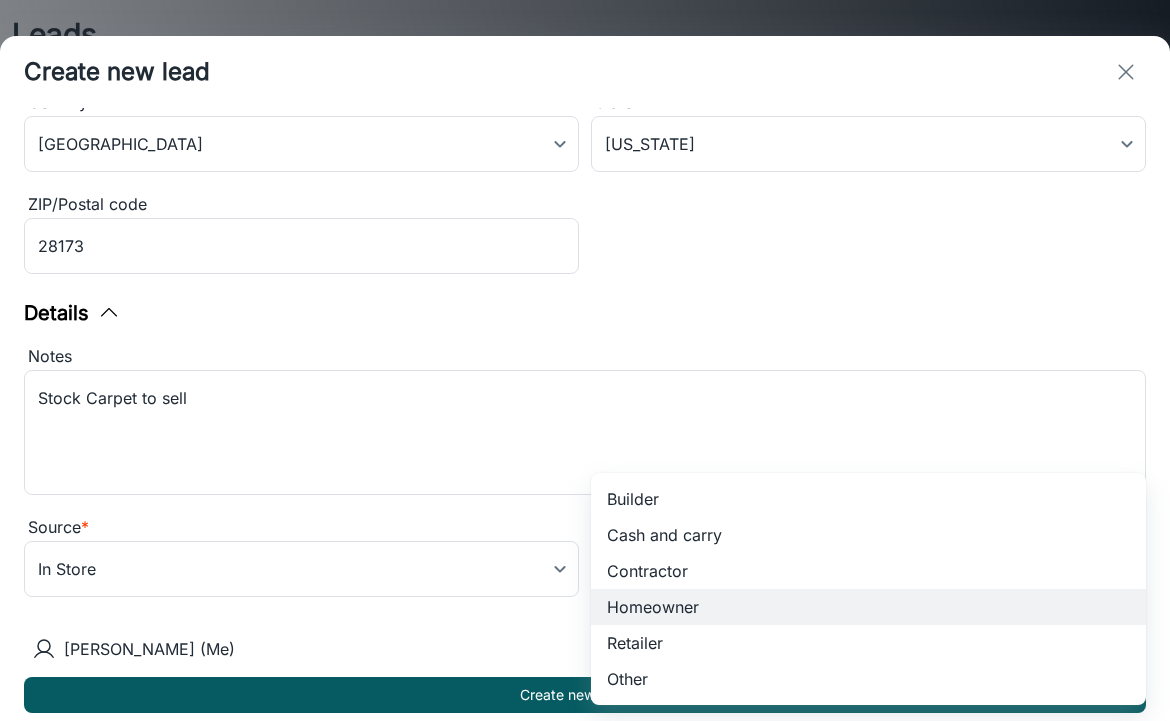 click at bounding box center [585, 360] 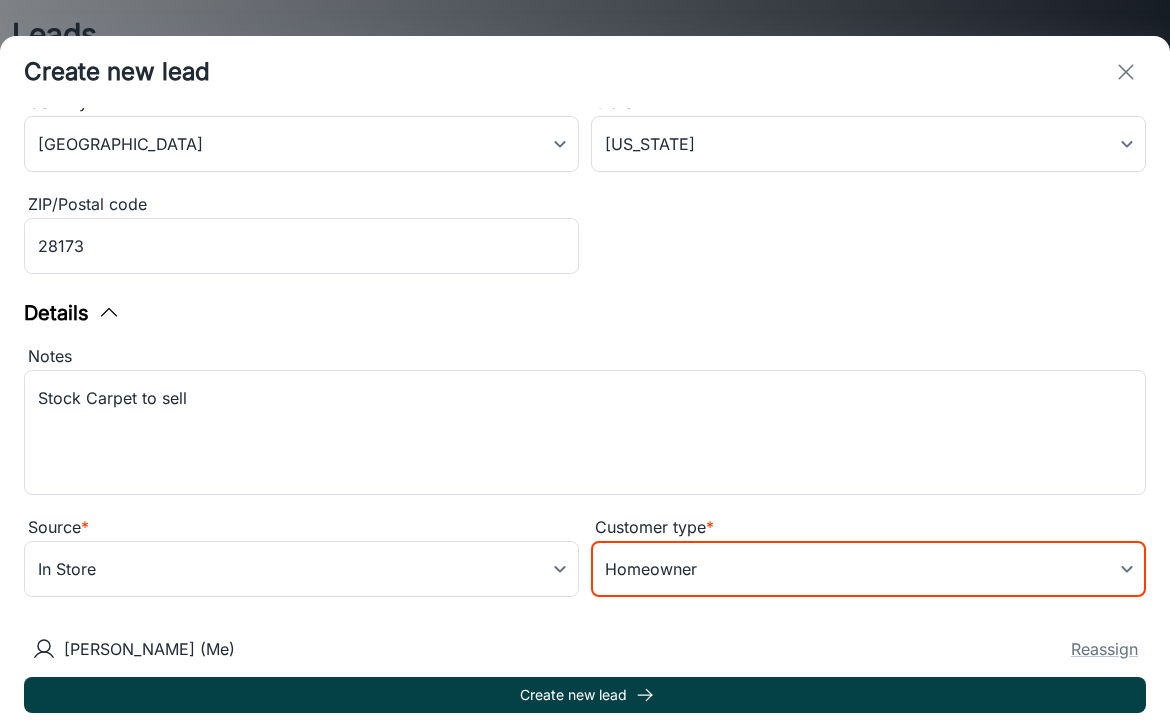 click on "Create new lead" at bounding box center [585, 695] 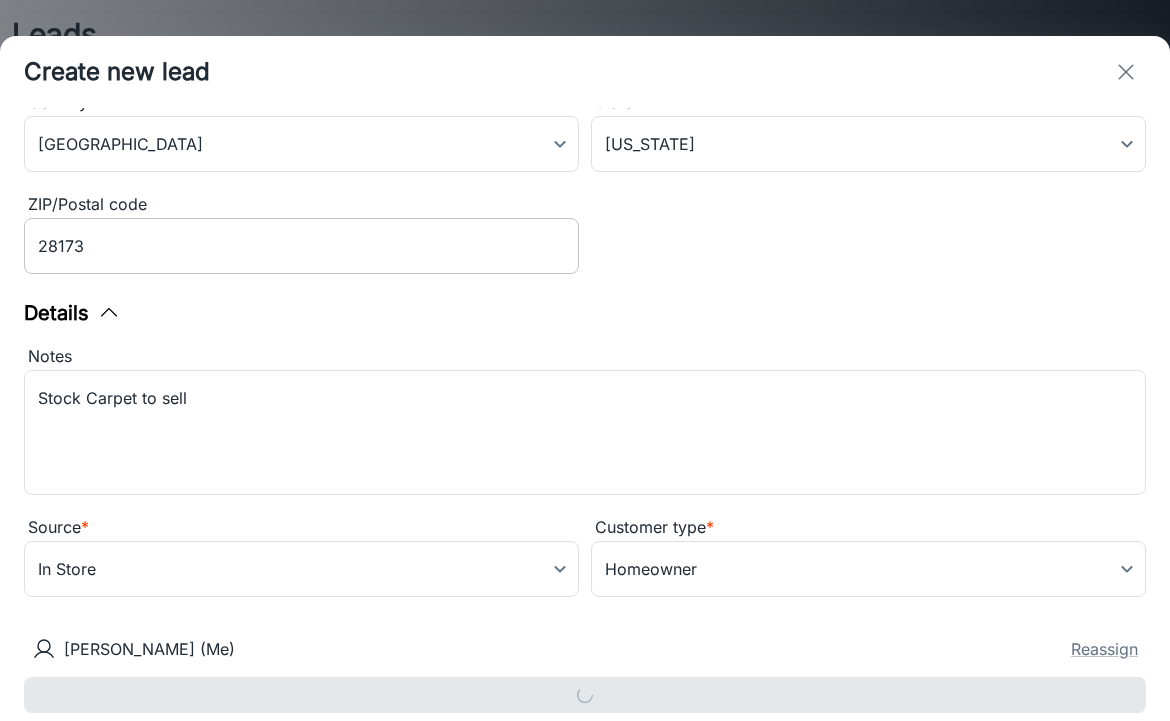 type 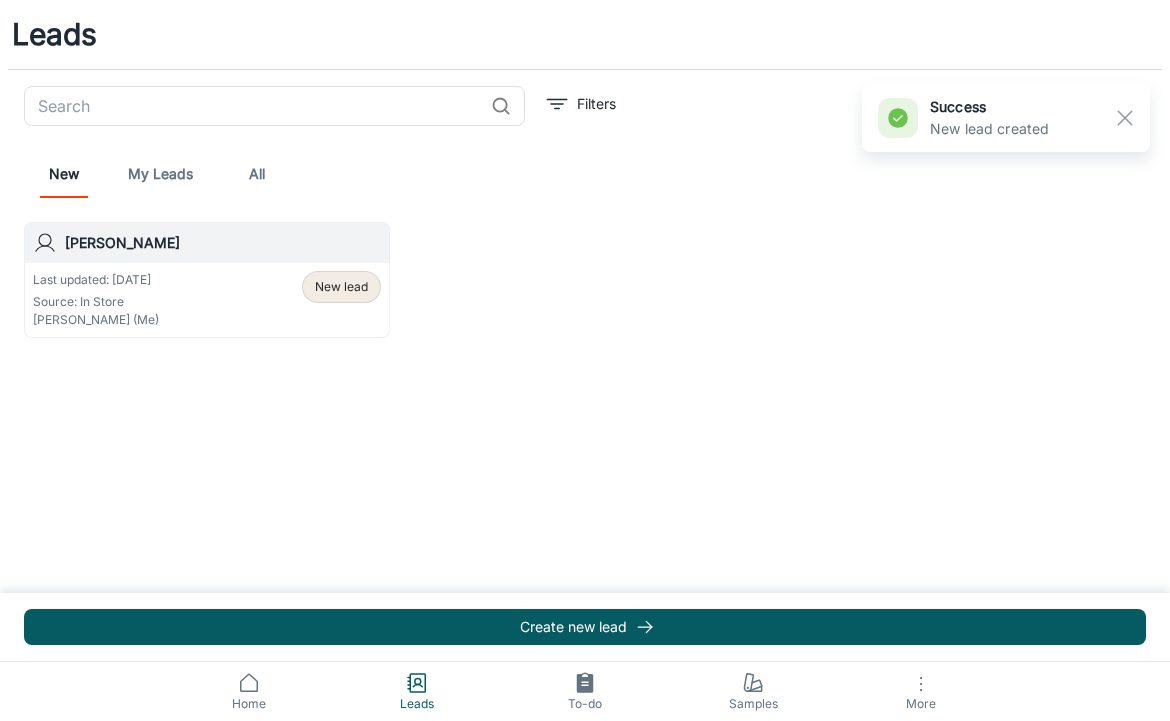 click on "John Doe" at bounding box center (223, 243) 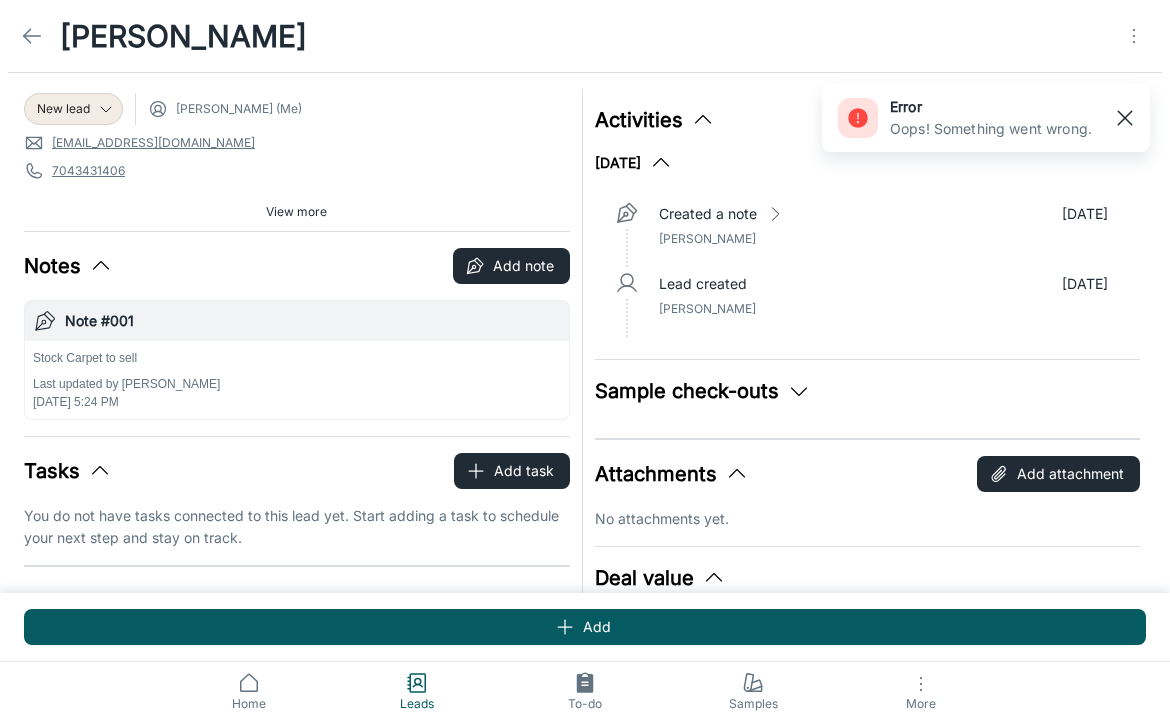 click 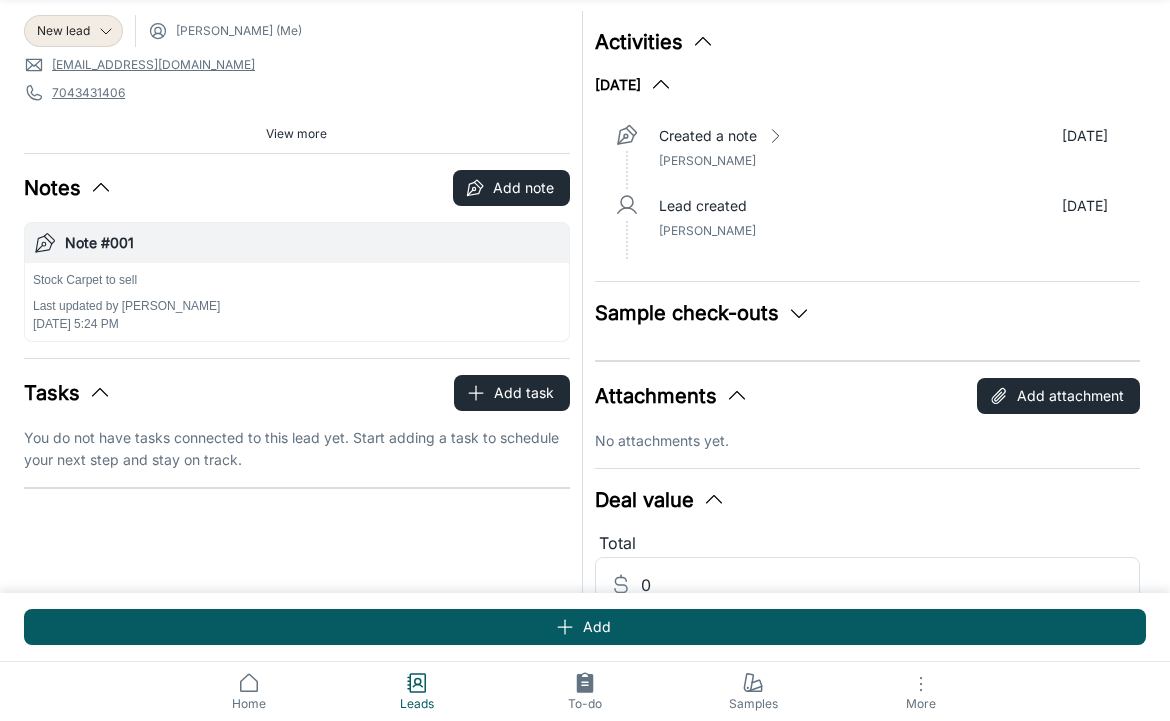 scroll, scrollTop: 84, scrollLeft: 0, axis: vertical 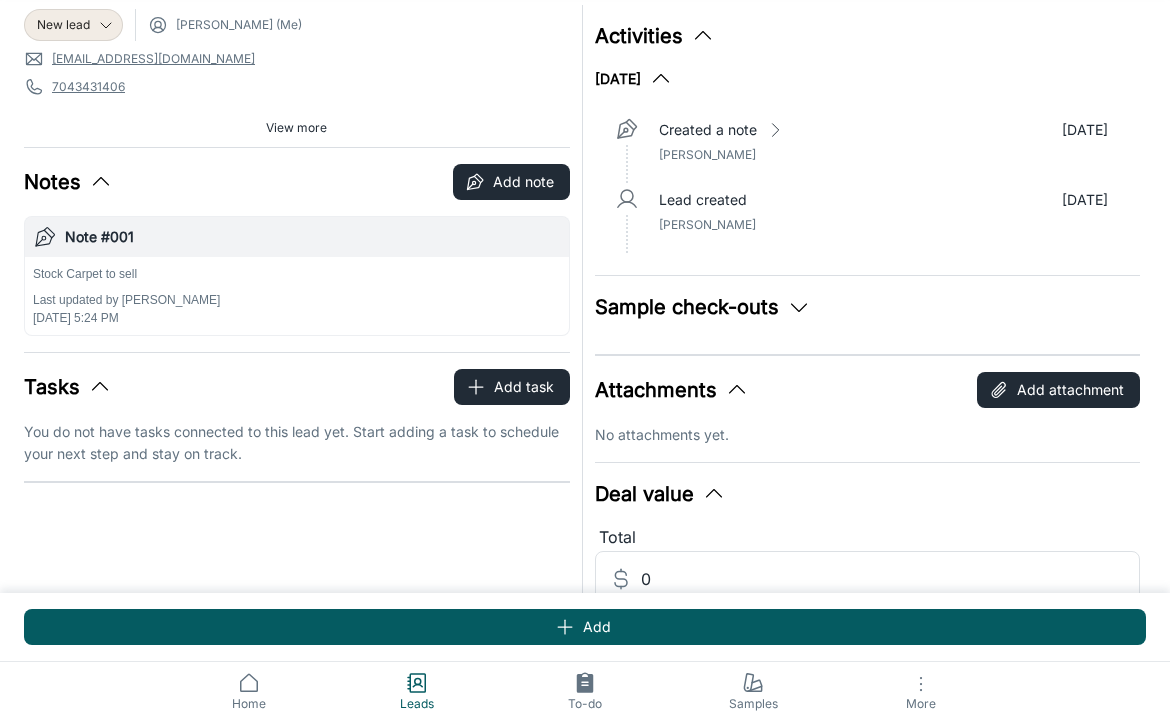 click on "New lead Jimmy Sinopoli (Me) doe@gmail.com 7043431406 112 maywood path, waxhaw, North Carolina 28173 Source: In Store View more Notes Add note Note #001 Stock Carpet to sell Last updated by Jimmy Sinopoli Jul 22, 2025 at 5:24 PM Tasks Add task You do not have tasks connected to this lead yet. Start adding a task to schedule your next step and stay on track." at bounding box center (291, 312) 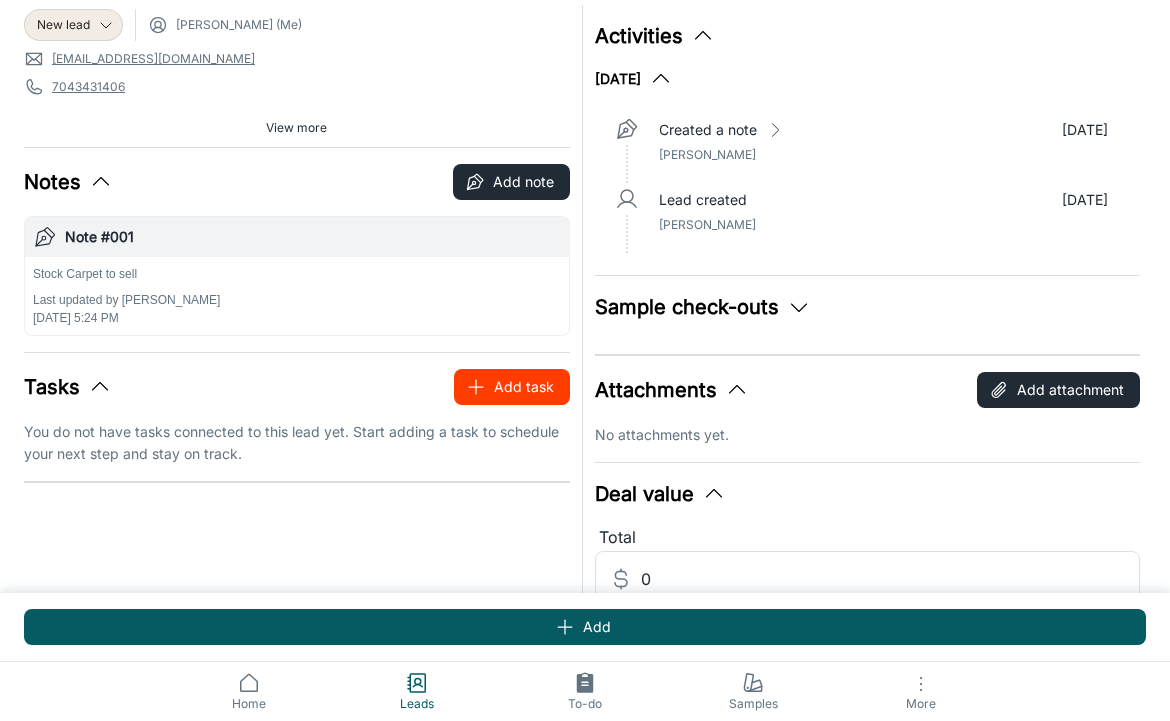 click on "Add task" at bounding box center [512, 387] 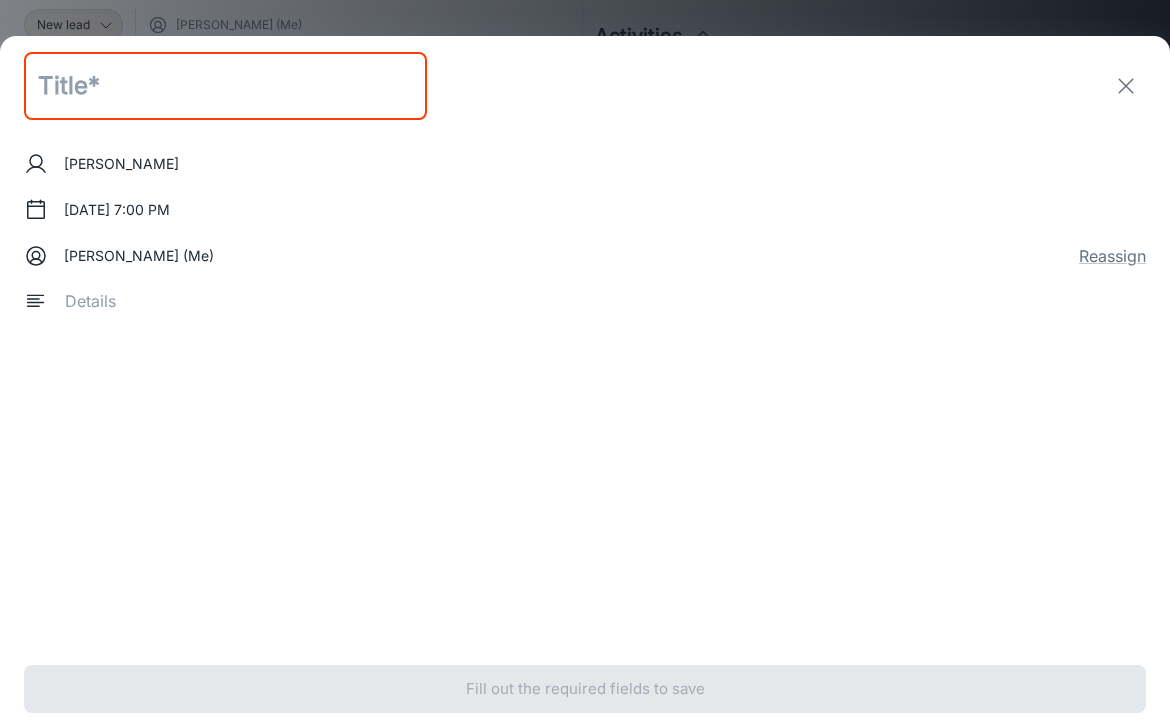 click at bounding box center (225, 86) 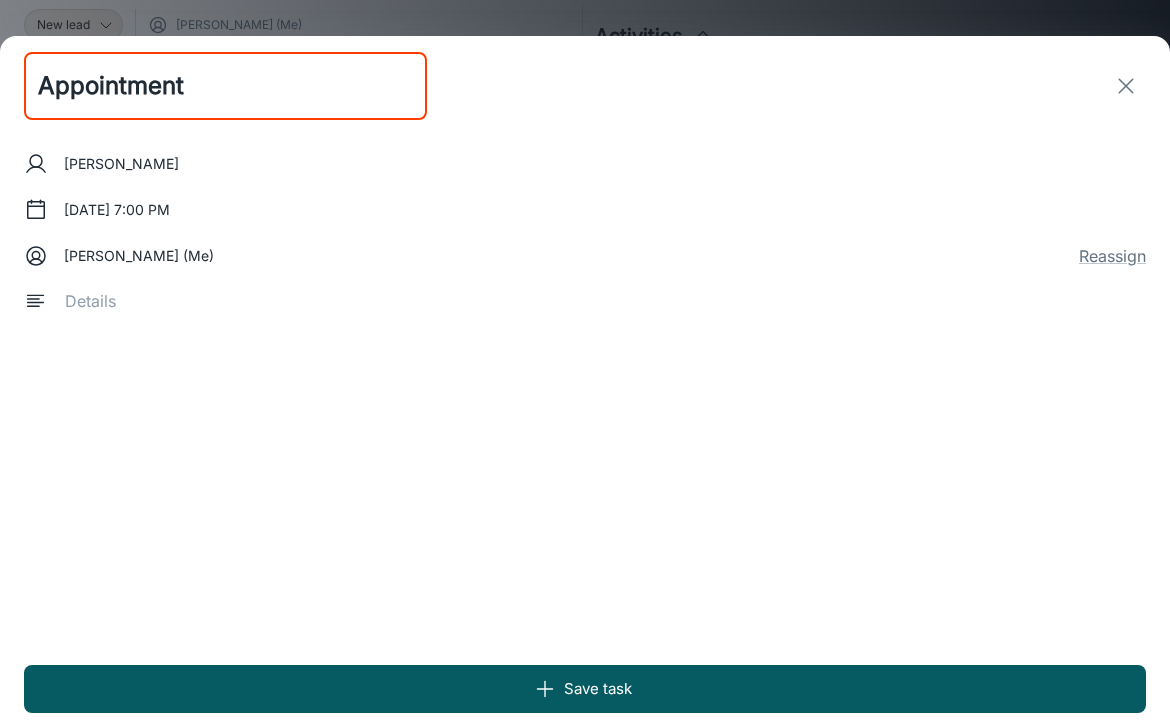 type on "Appointment" 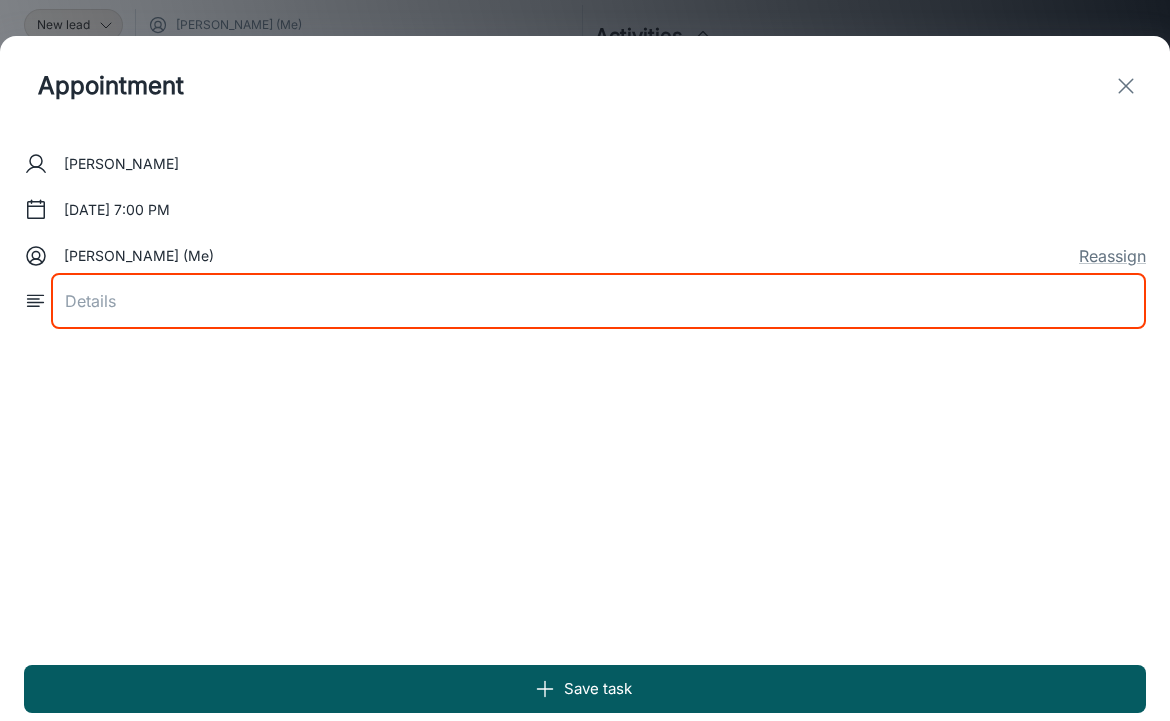 click at bounding box center (598, 301) 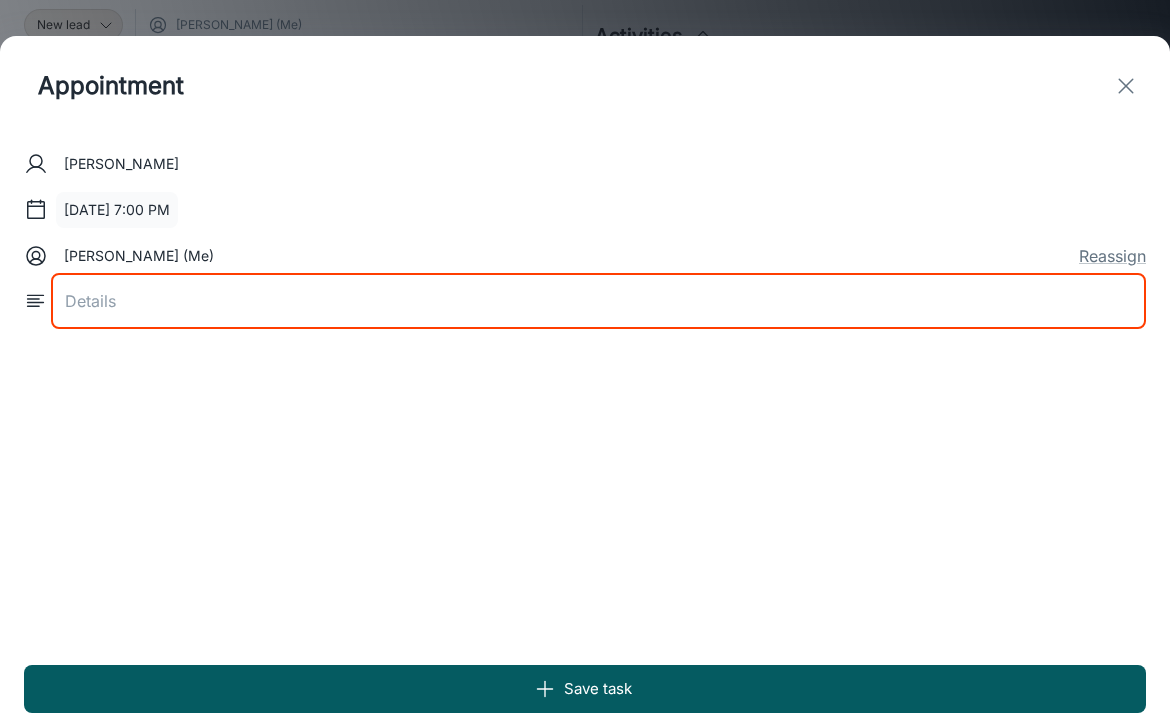 click on "Jul 22, 2025 at 7:00 PM" at bounding box center (117, 210) 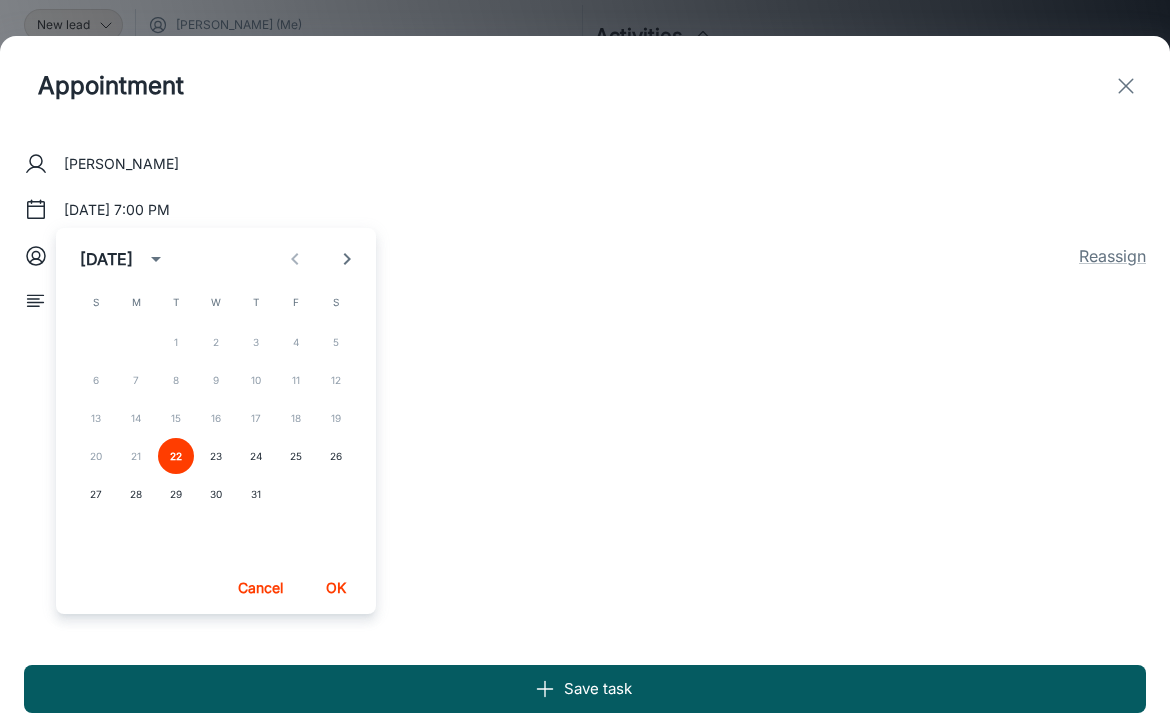 click on "Jul 22, 2025 at 7:00 PM" at bounding box center (585, 210) 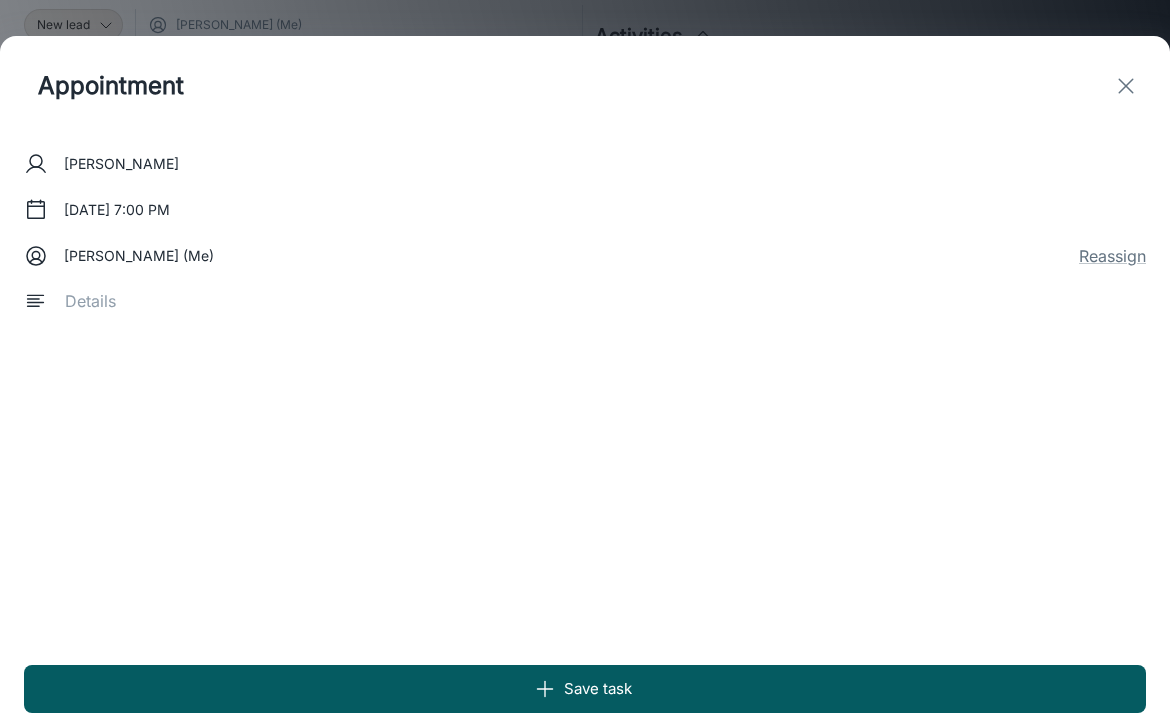click at bounding box center [598, 301] 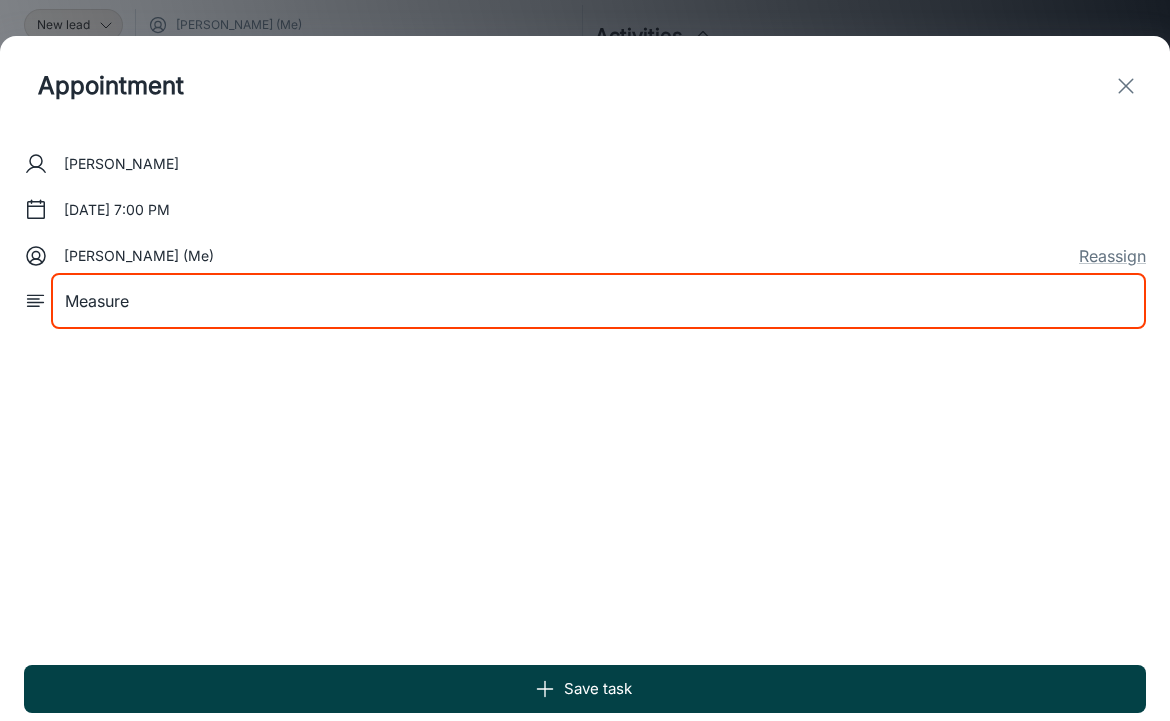 type on "Measure" 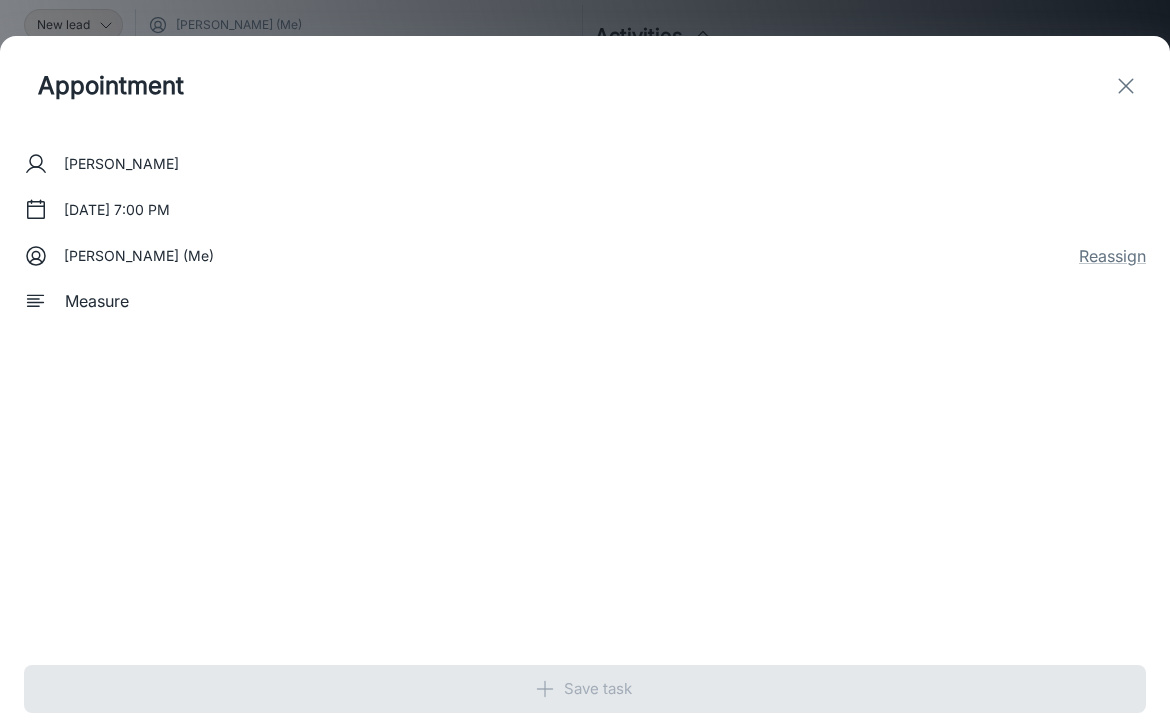 type 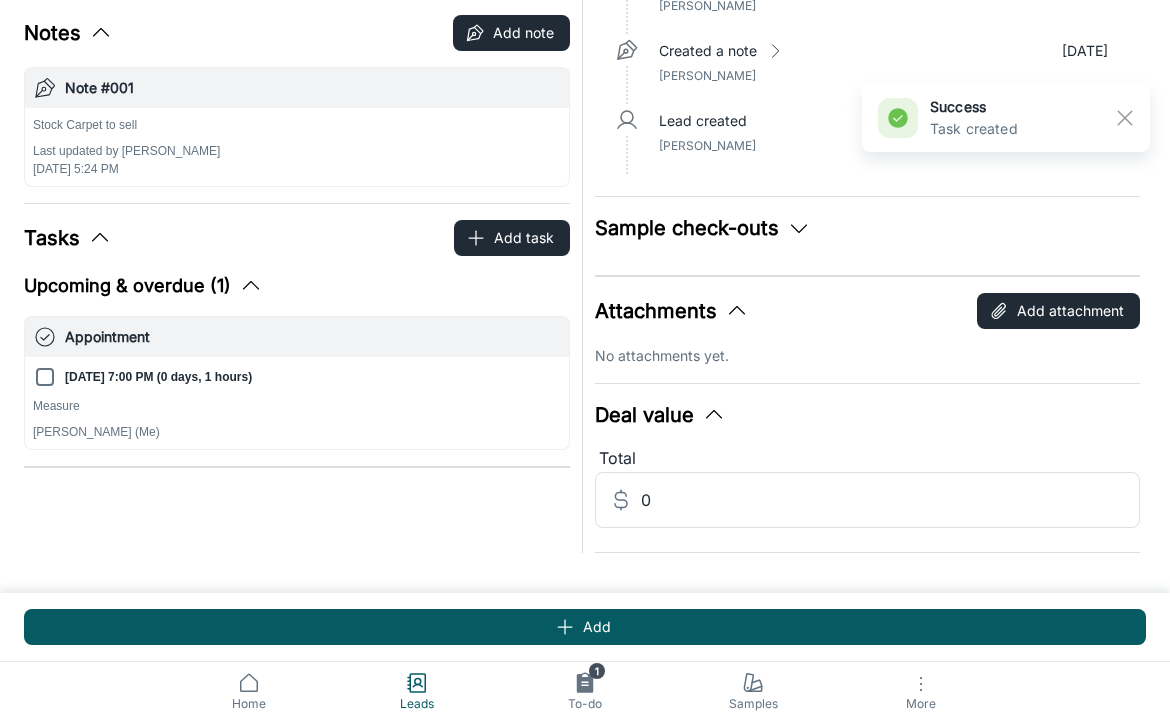 scroll, scrollTop: 233, scrollLeft: 0, axis: vertical 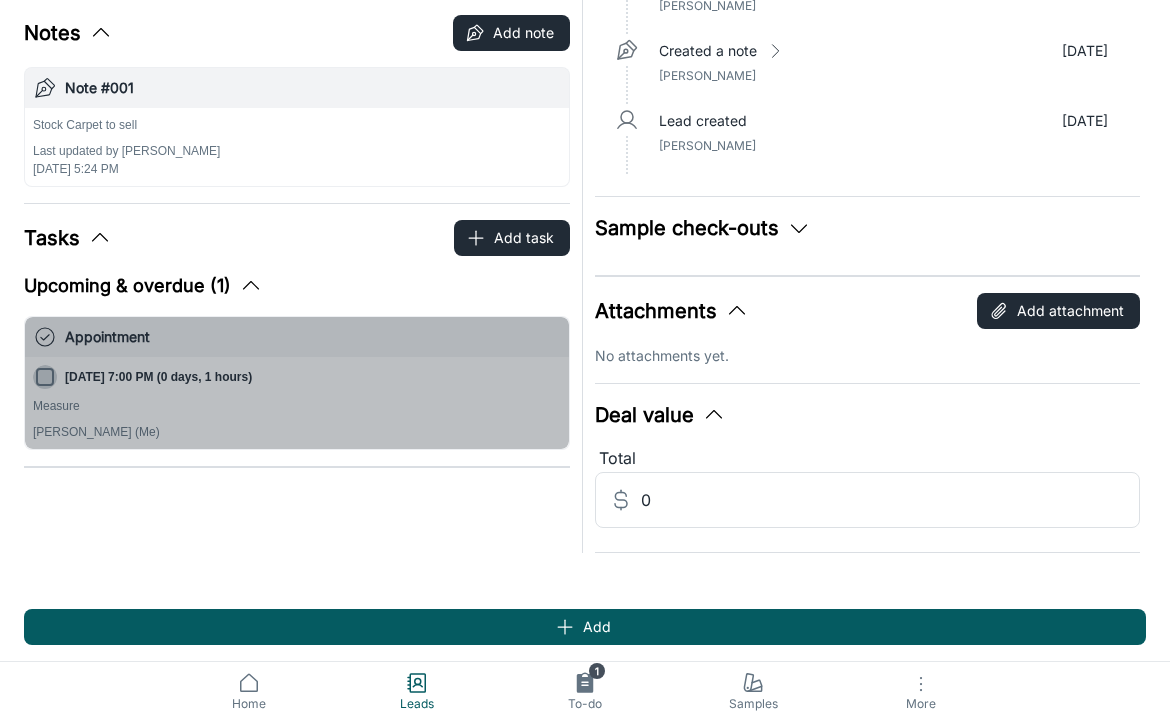 click on "Jul 22, 2025 at 7:00 PM (0 days, 1 hours)" at bounding box center (45, 377) 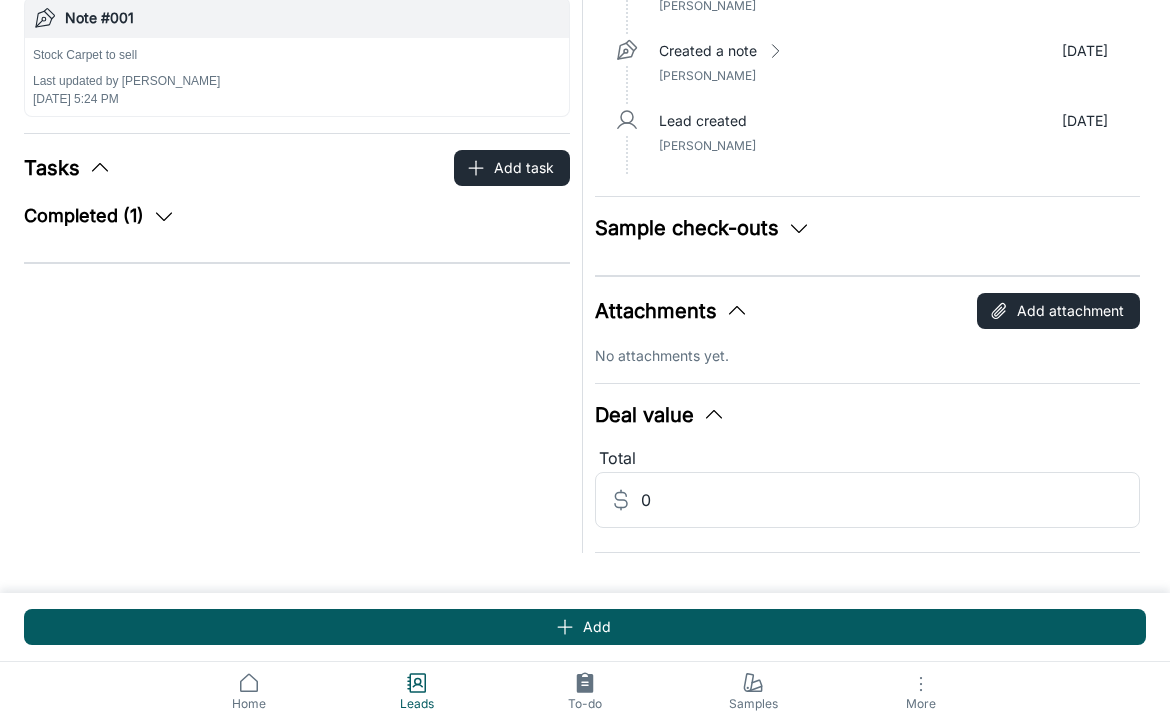 scroll, scrollTop: 303, scrollLeft: 0, axis: vertical 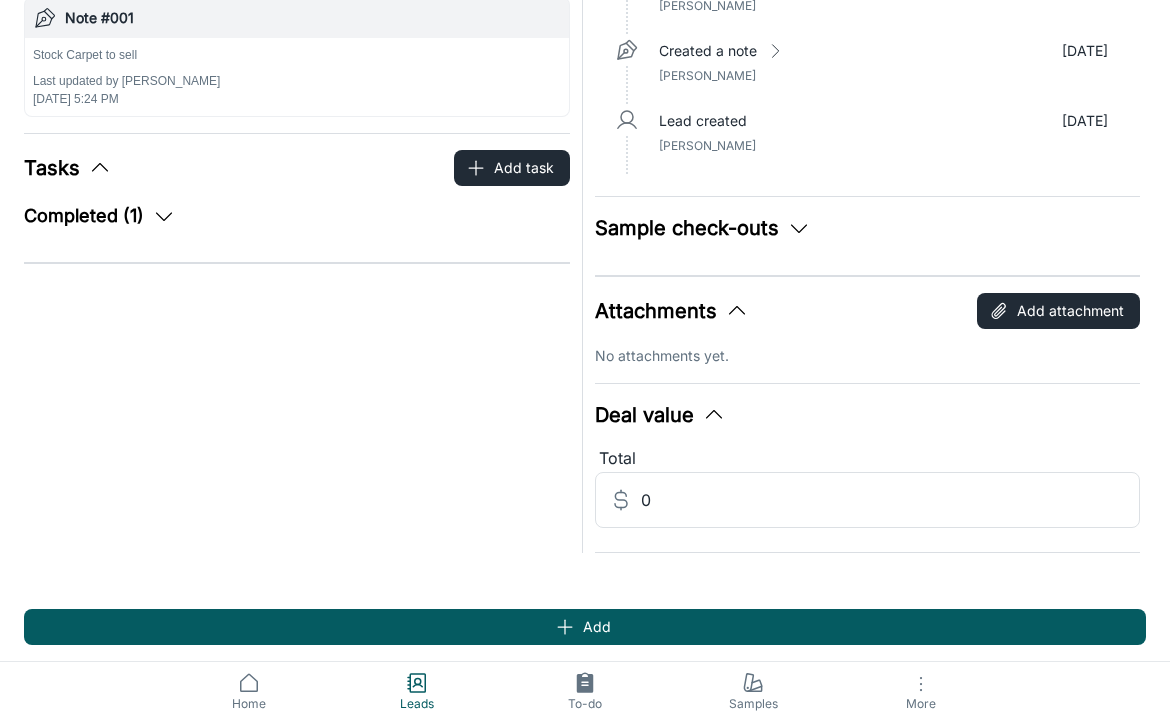 click on "Deal value" at bounding box center [660, 415] 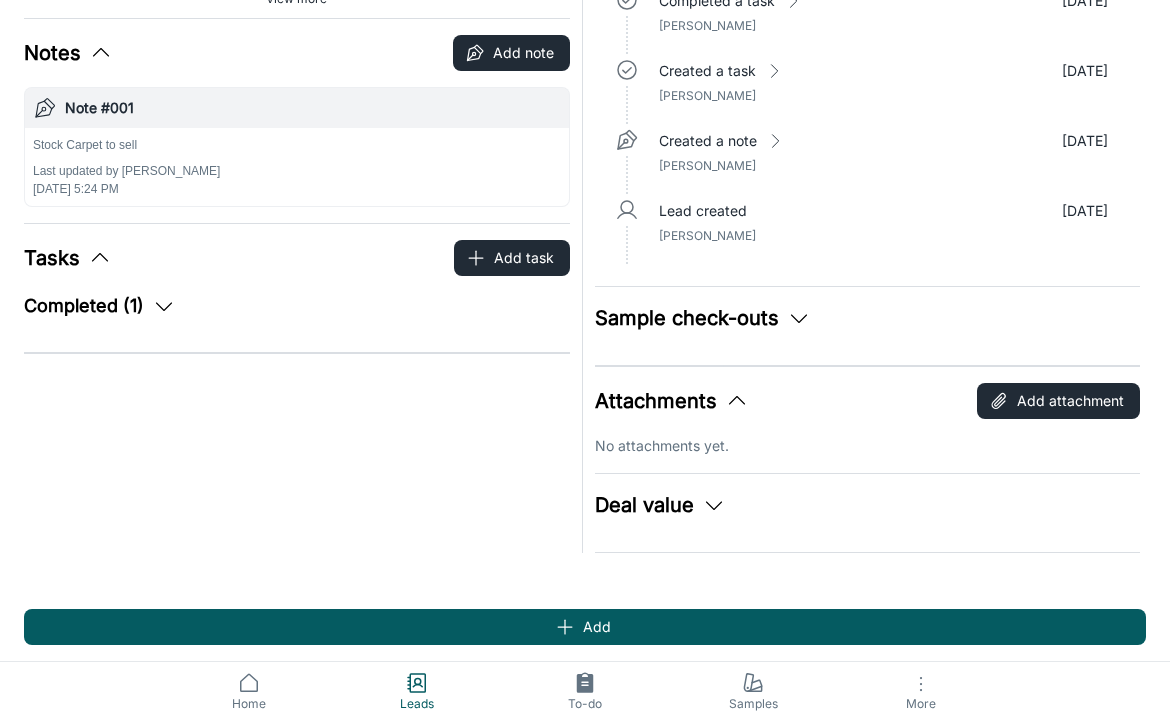 scroll, scrollTop: 213, scrollLeft: 0, axis: vertical 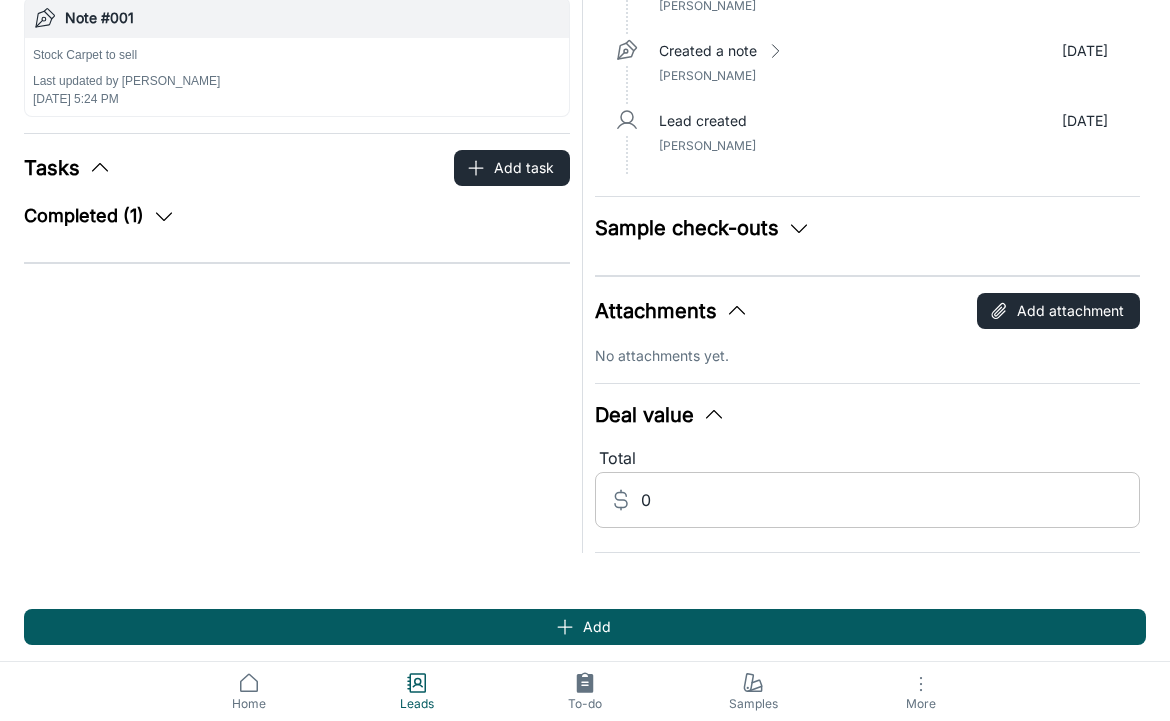 click on "0" at bounding box center [891, 500] 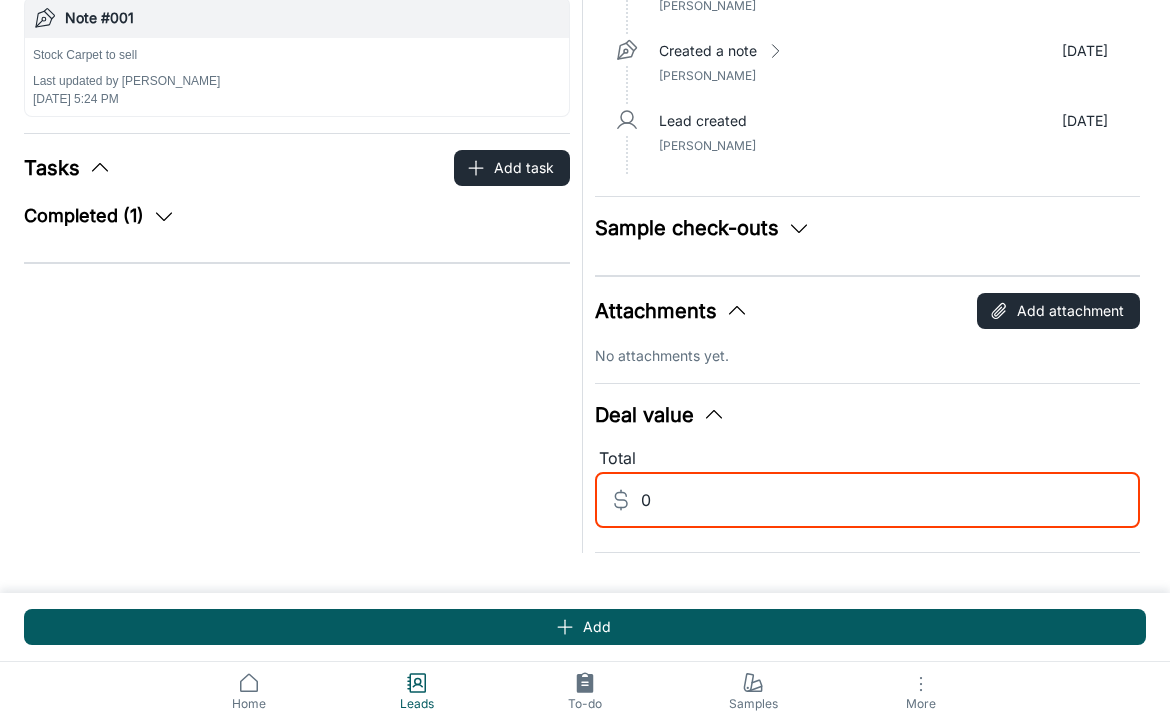 scroll, scrollTop: 303, scrollLeft: 0, axis: vertical 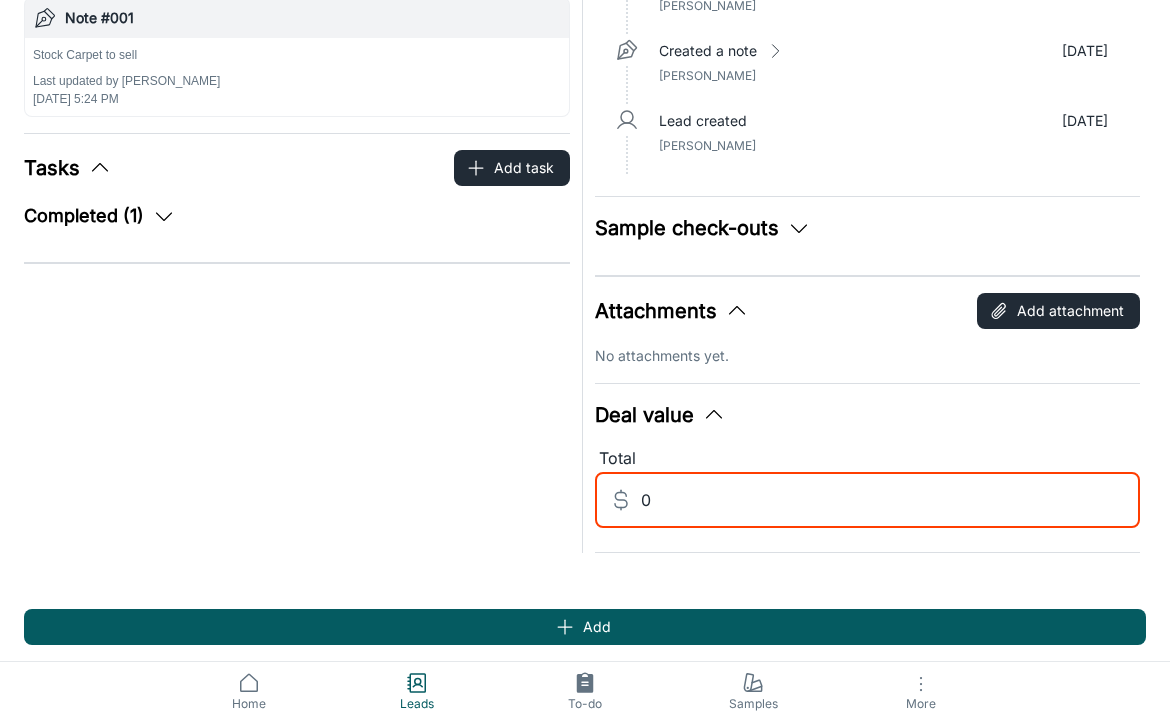 click 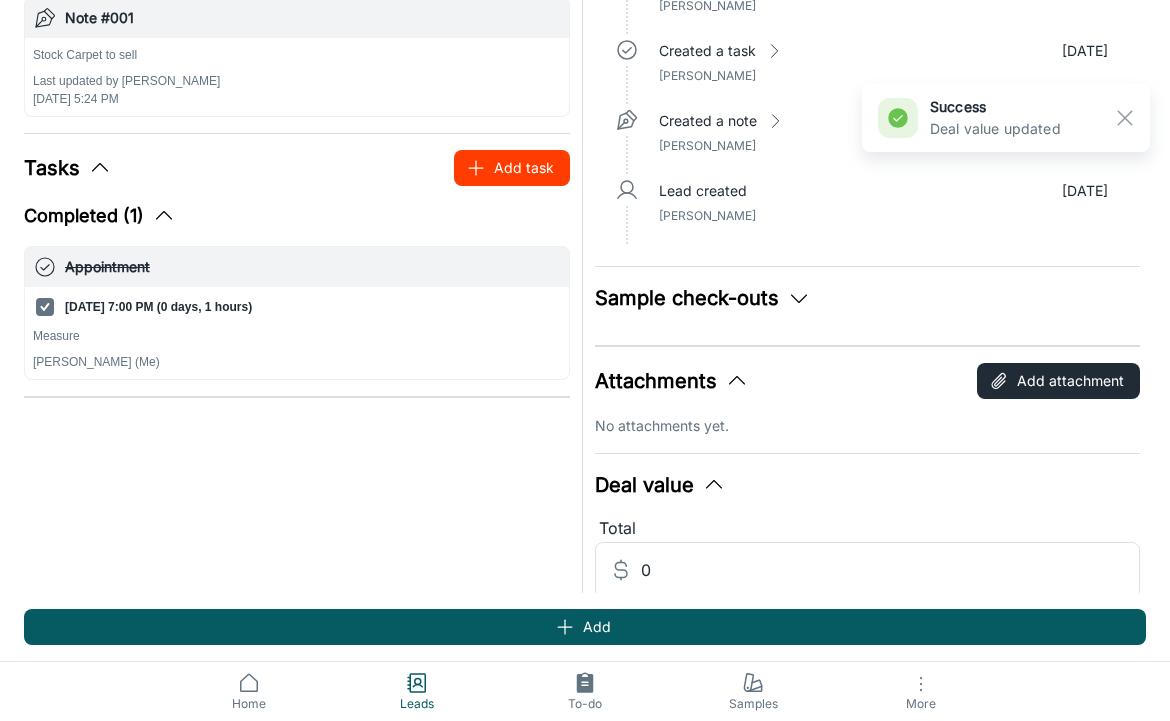 click on "Add task" at bounding box center [512, 168] 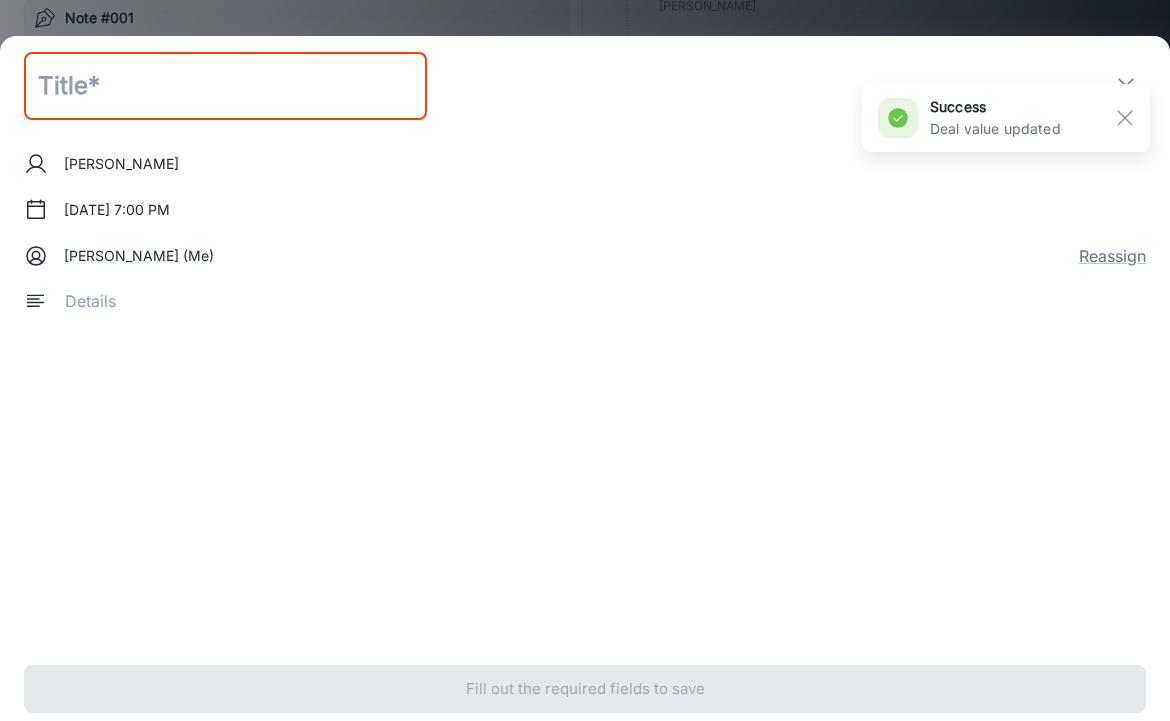 click at bounding box center (225, 86) 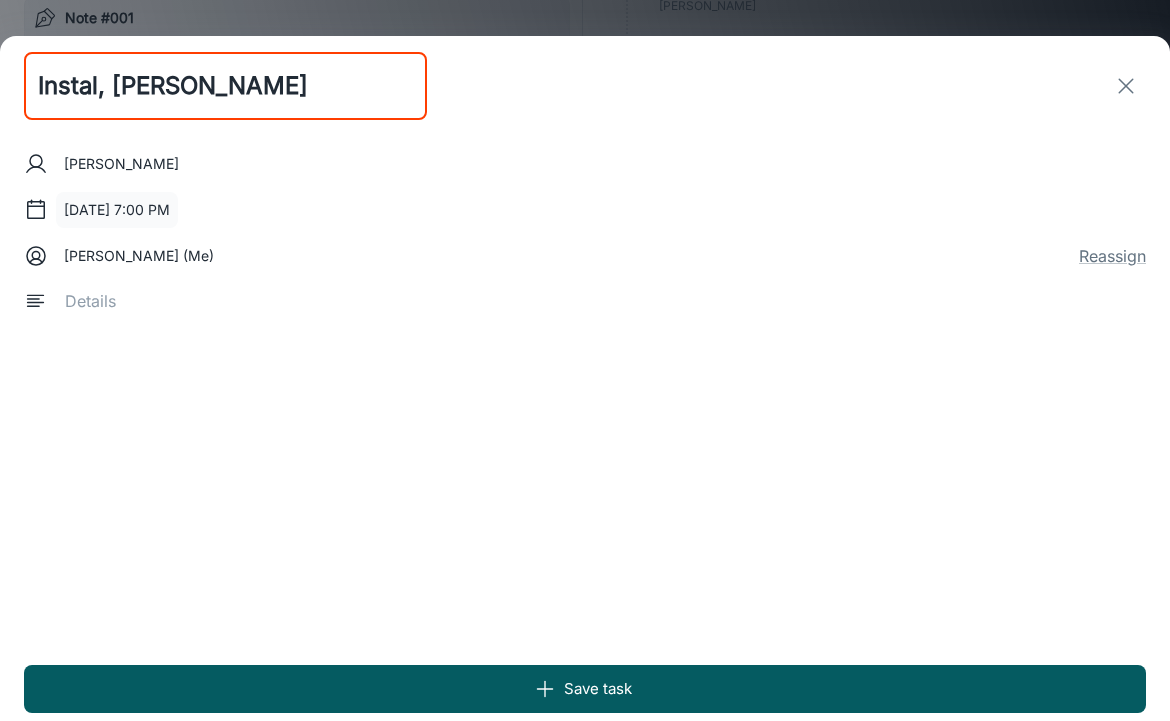 type on "Instal, Hector" 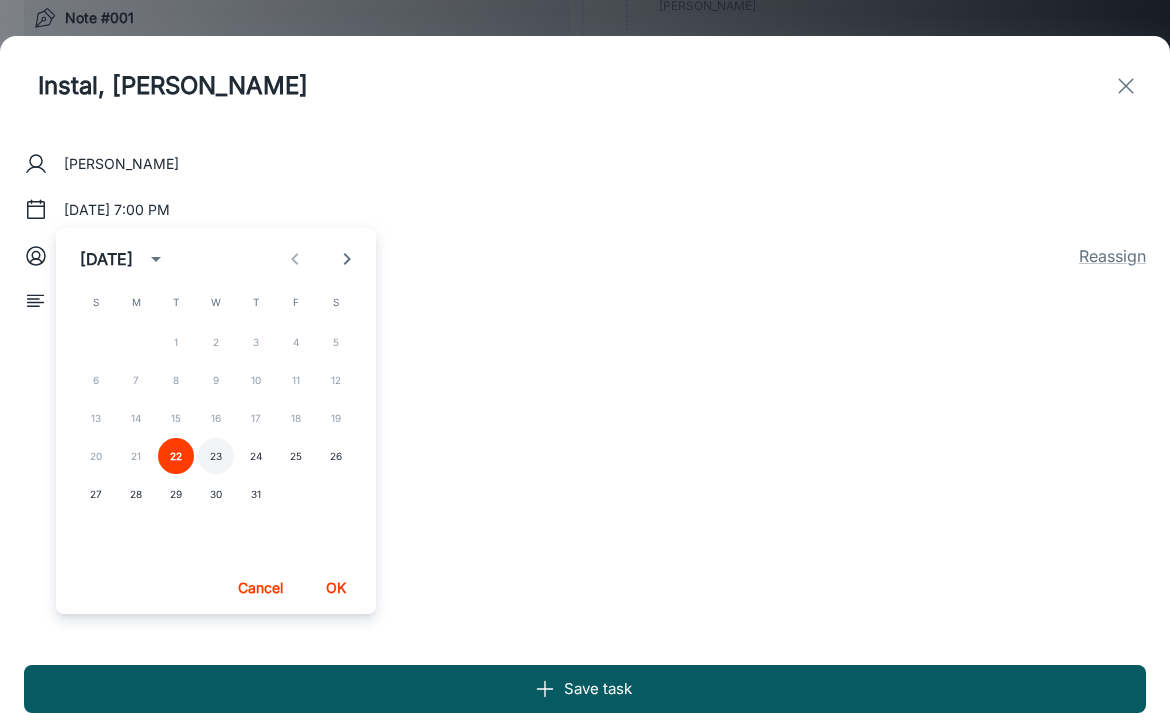 click on "23" at bounding box center (216, 456) 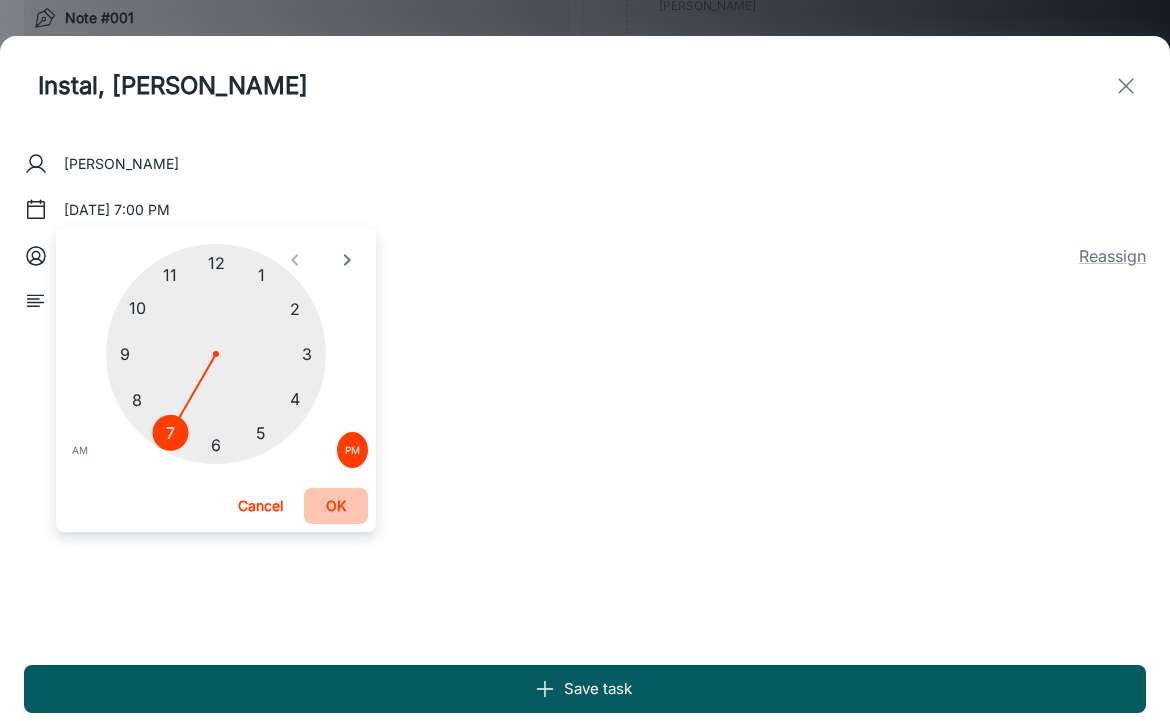 click on "OK" at bounding box center [336, 506] 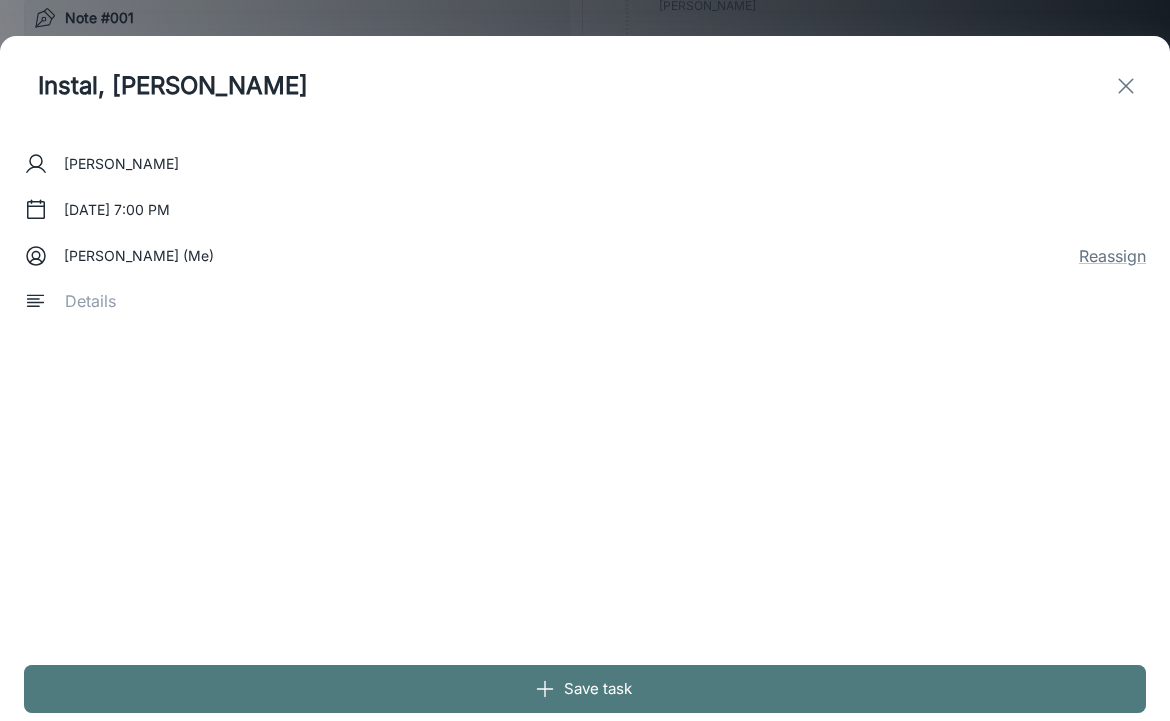 click on "Save task" at bounding box center (585, 689) 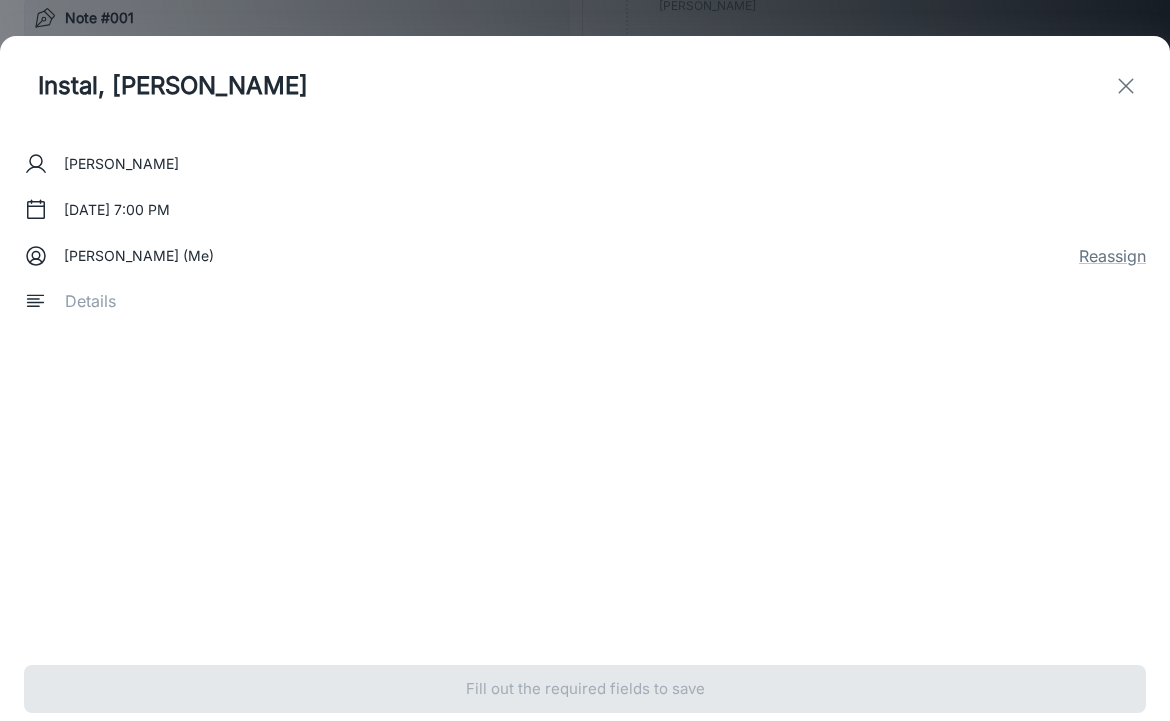 type 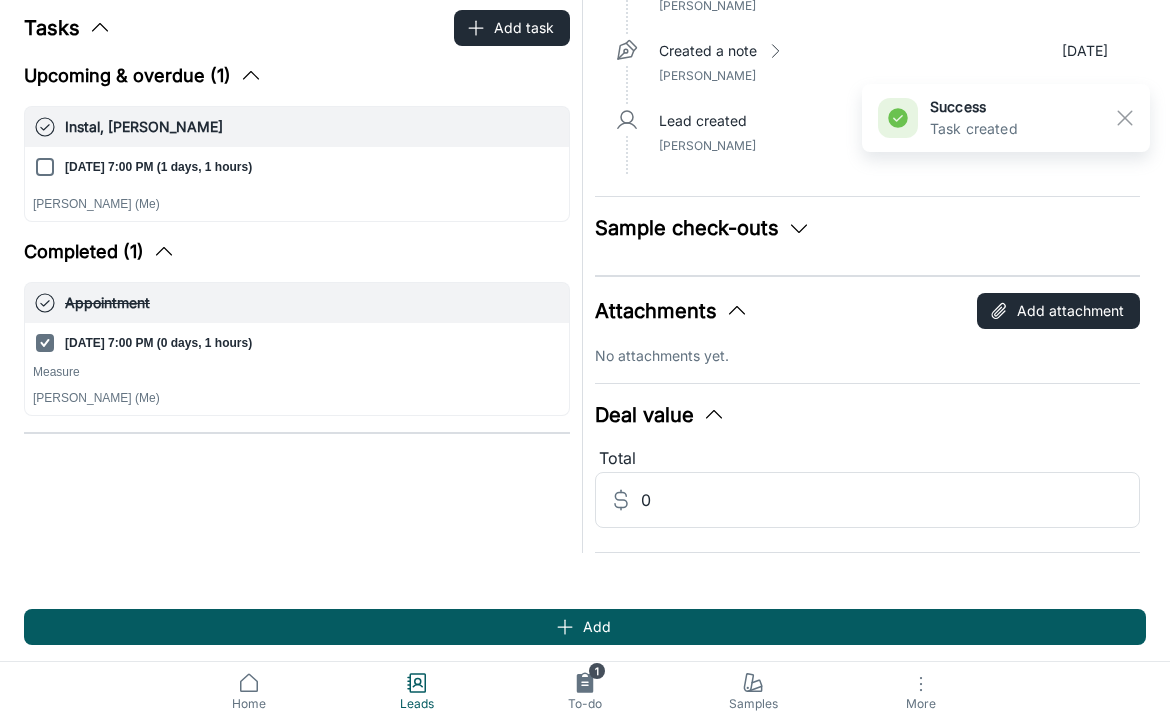 scroll, scrollTop: 443, scrollLeft: 0, axis: vertical 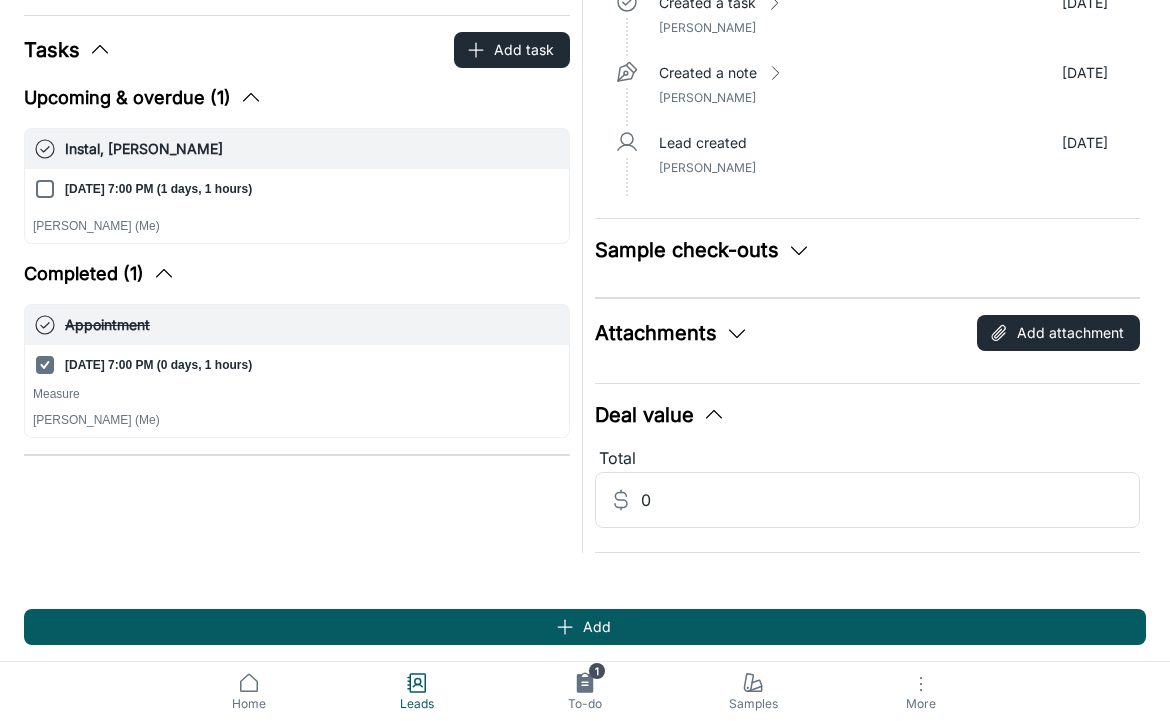 click 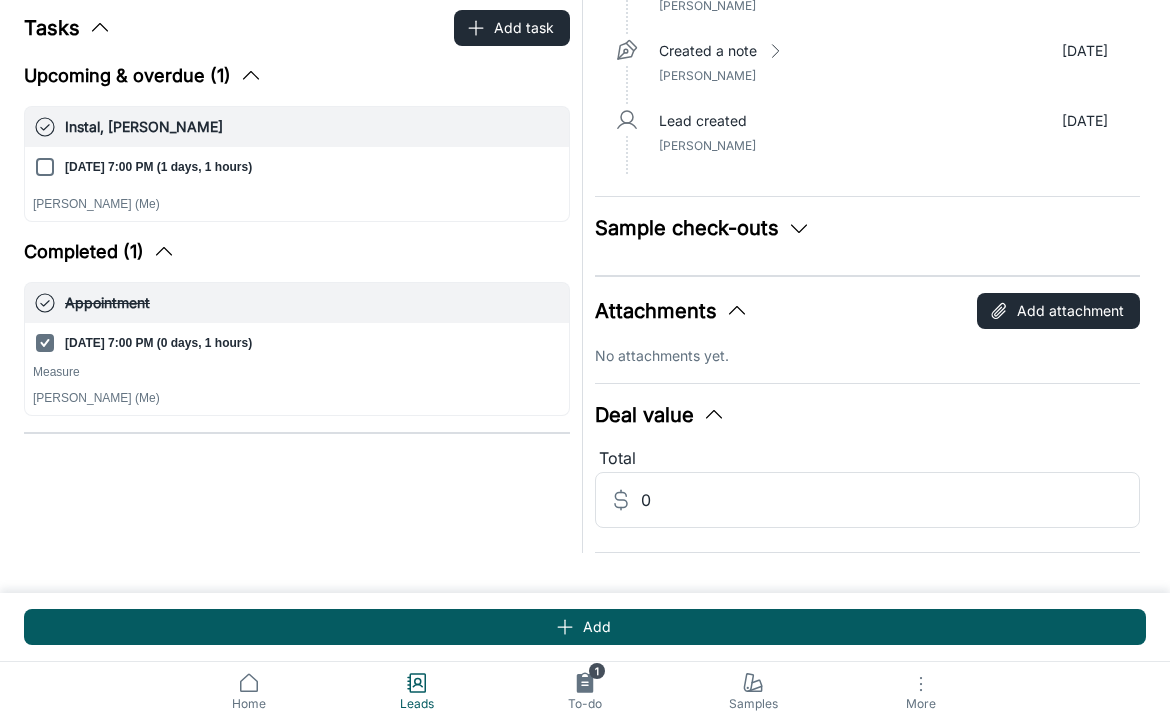 scroll, scrollTop: 443, scrollLeft: 0, axis: vertical 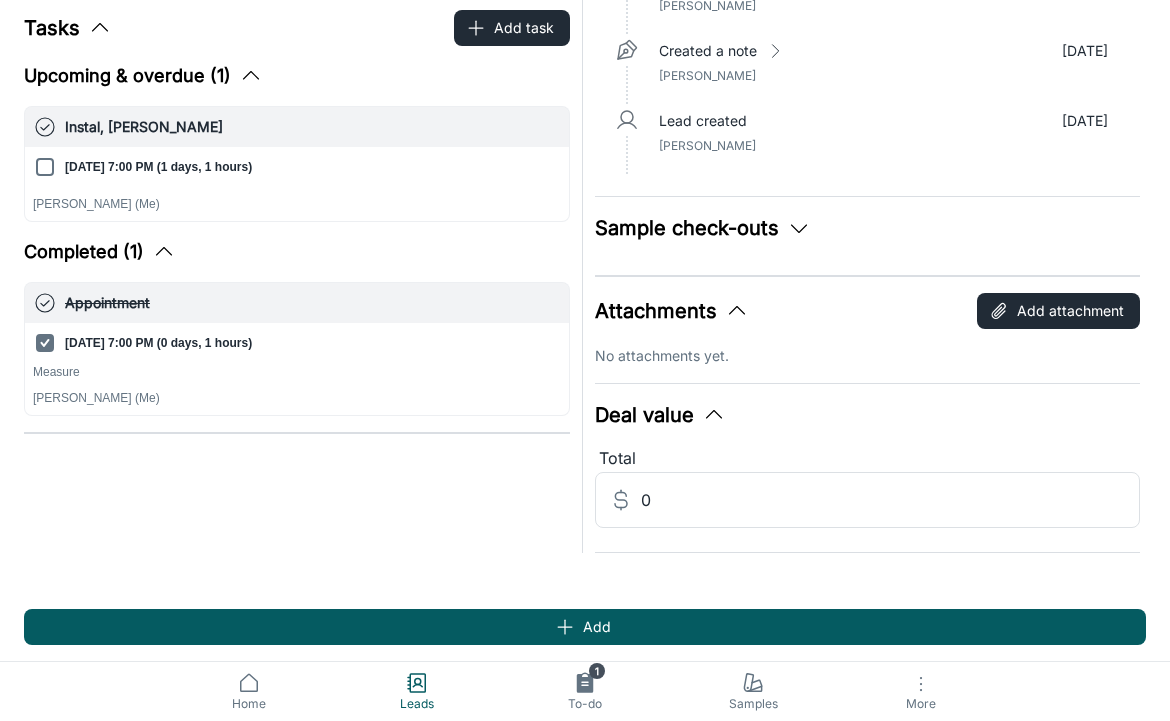 click on "Sample check-outs" at bounding box center (703, 228) 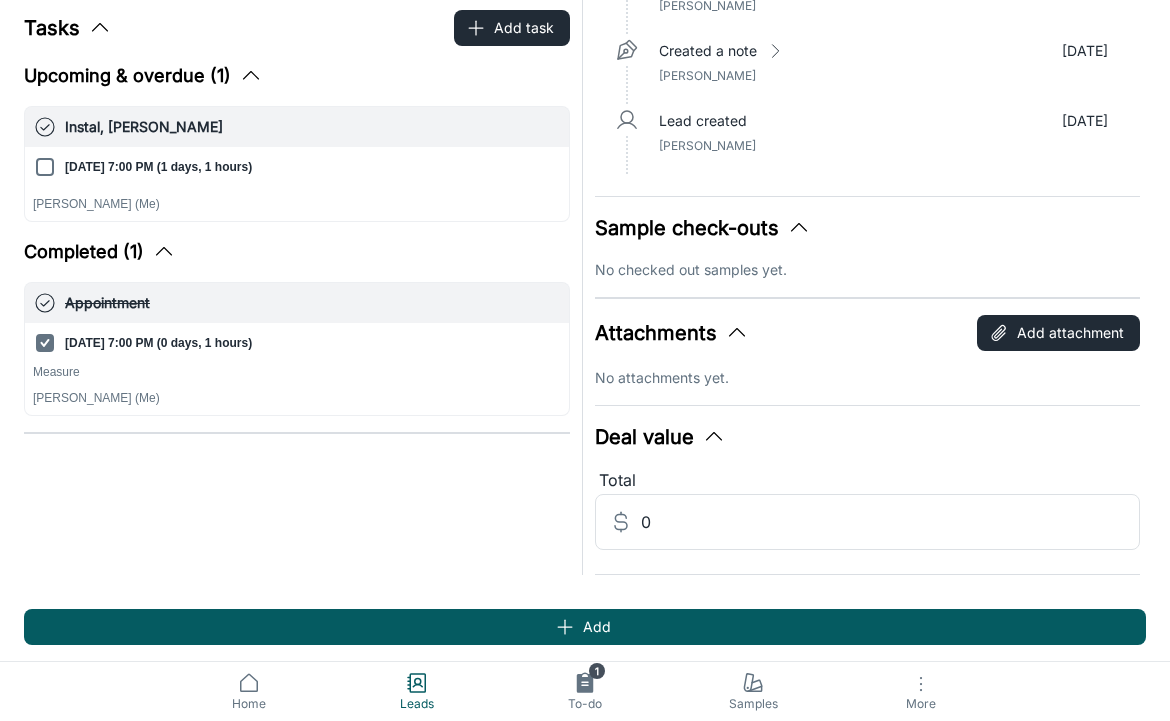 click on "Sample check-outs" at bounding box center (703, 228) 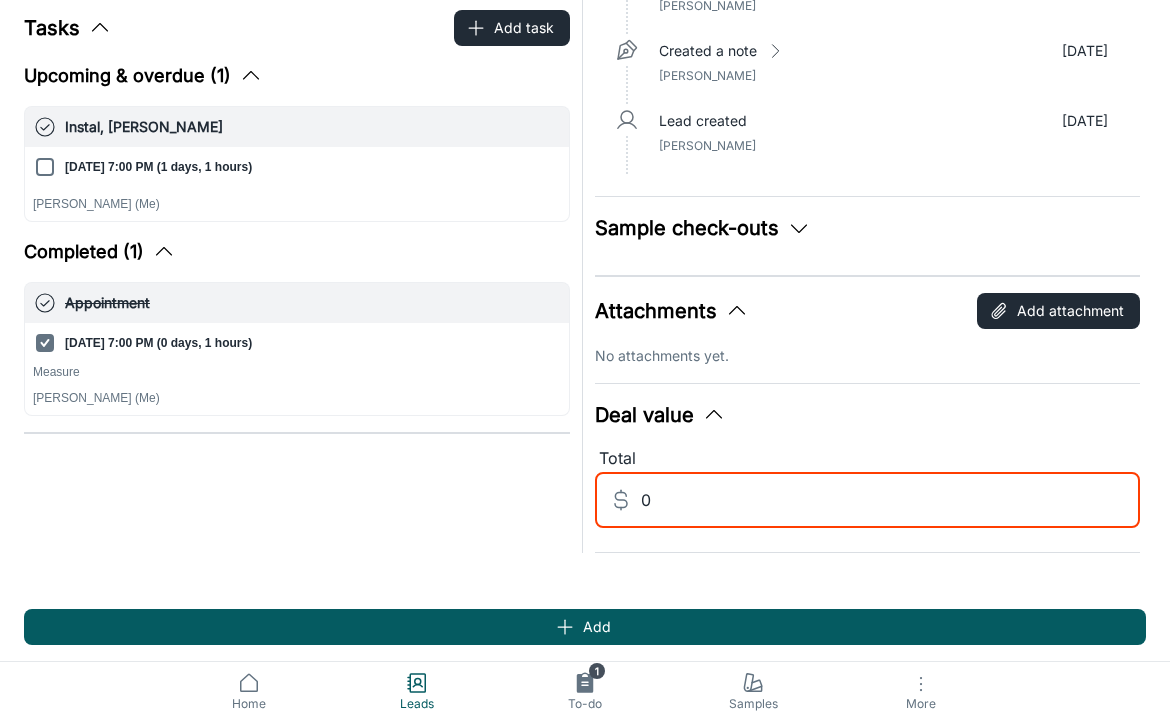 click on "0" at bounding box center (891, 500) 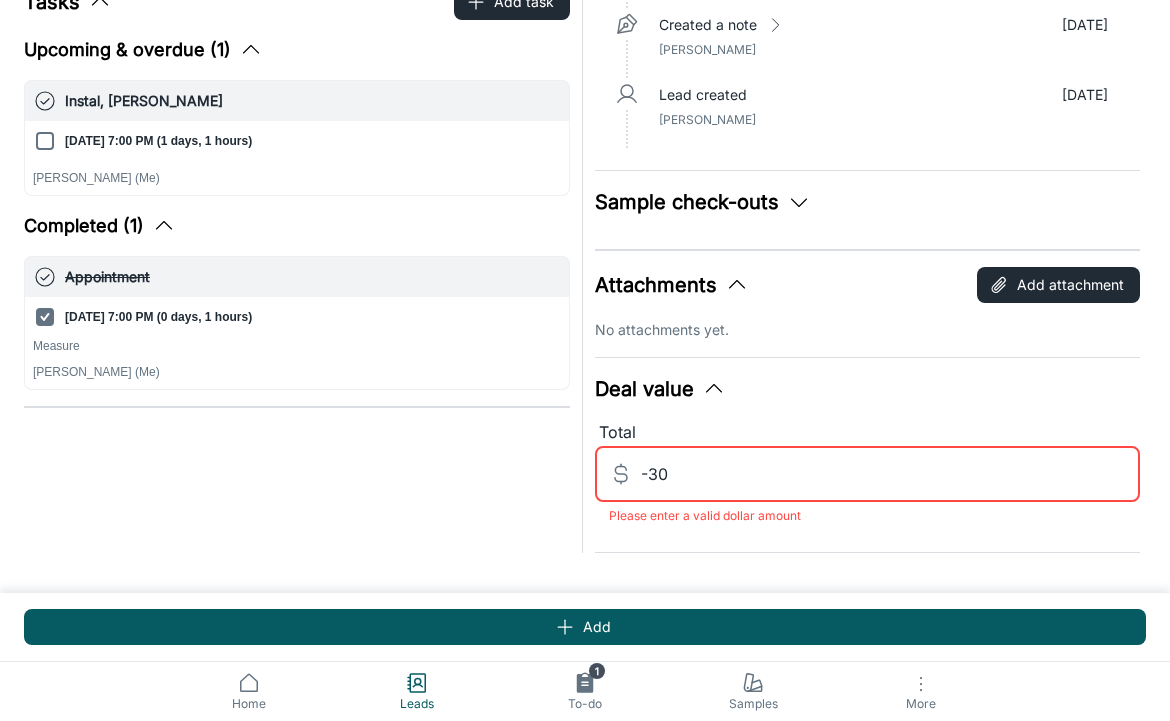scroll, scrollTop: 469, scrollLeft: 0, axis: vertical 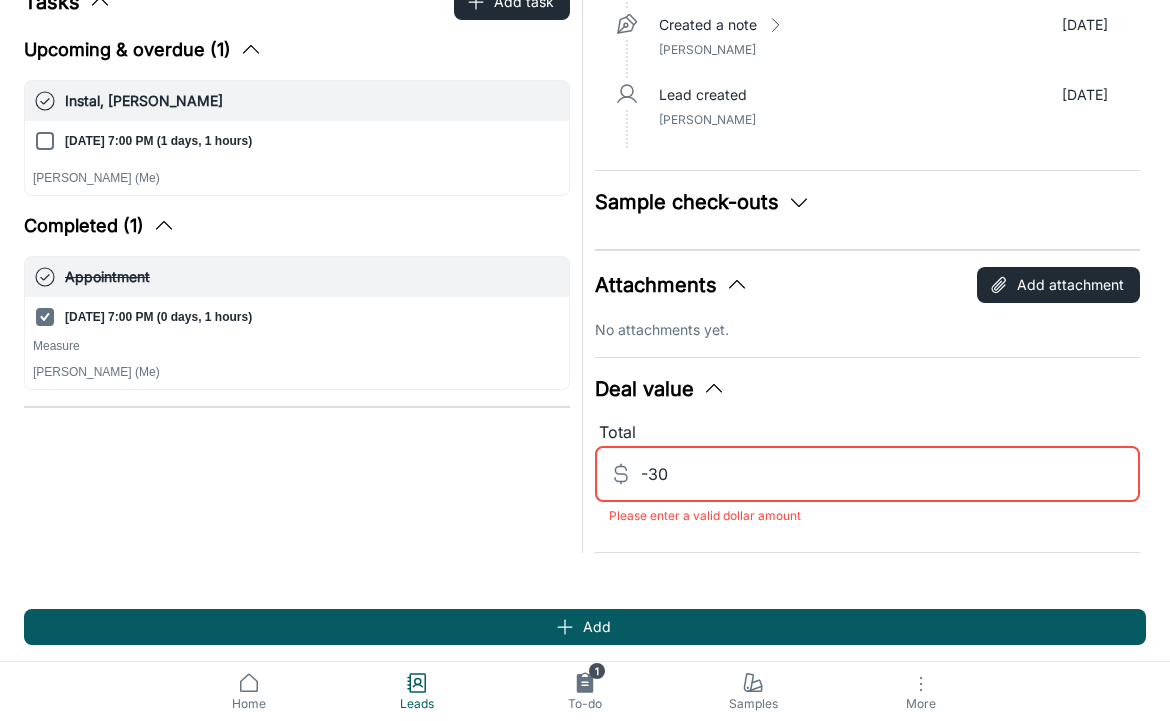 drag, startPoint x: 705, startPoint y: 467, endPoint x: 526, endPoint y: 455, distance: 179.40178 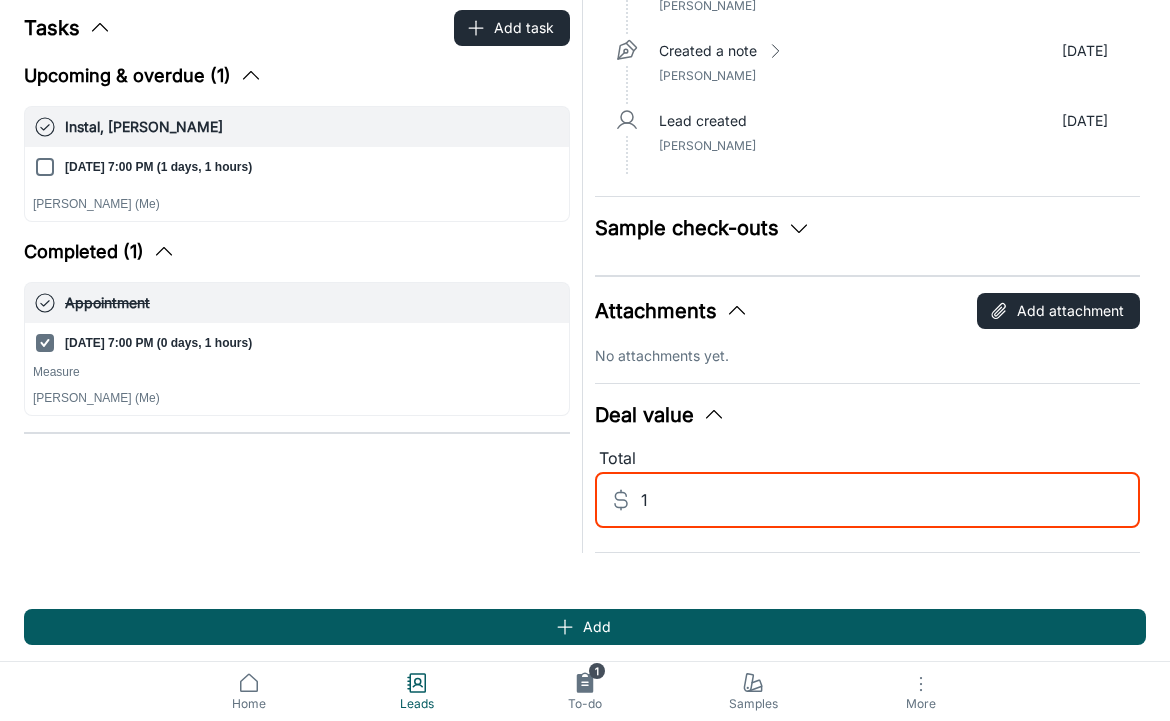 scroll, scrollTop: 443, scrollLeft: 0, axis: vertical 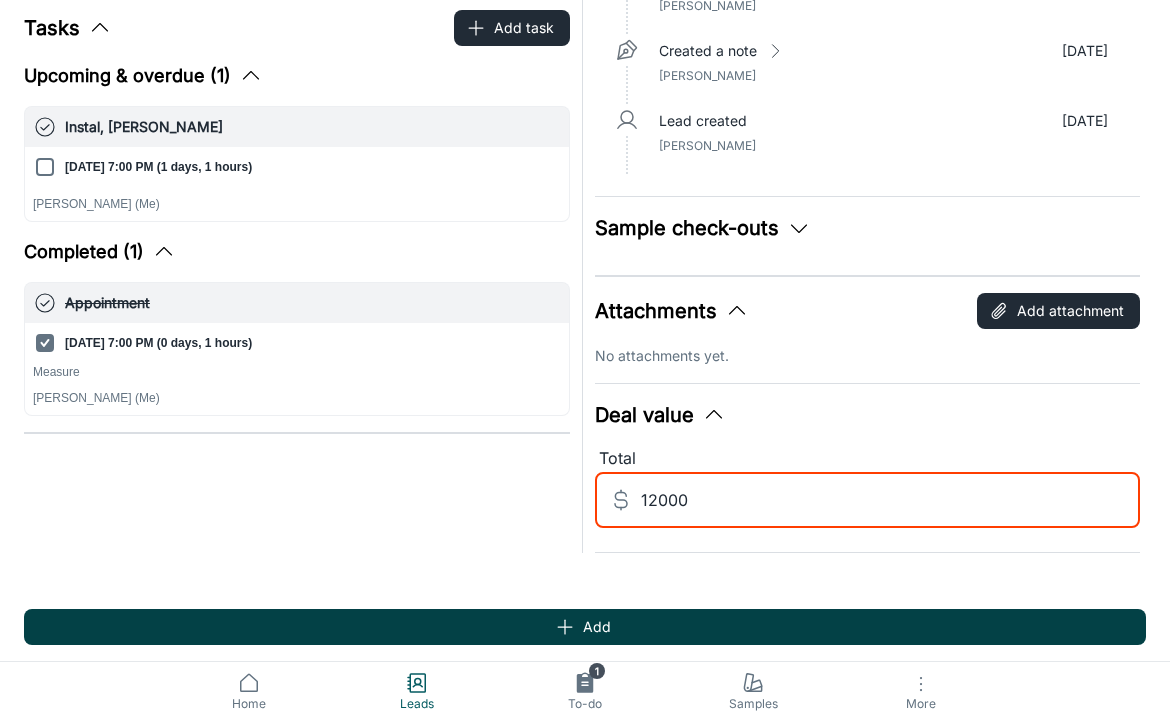 type on "12000" 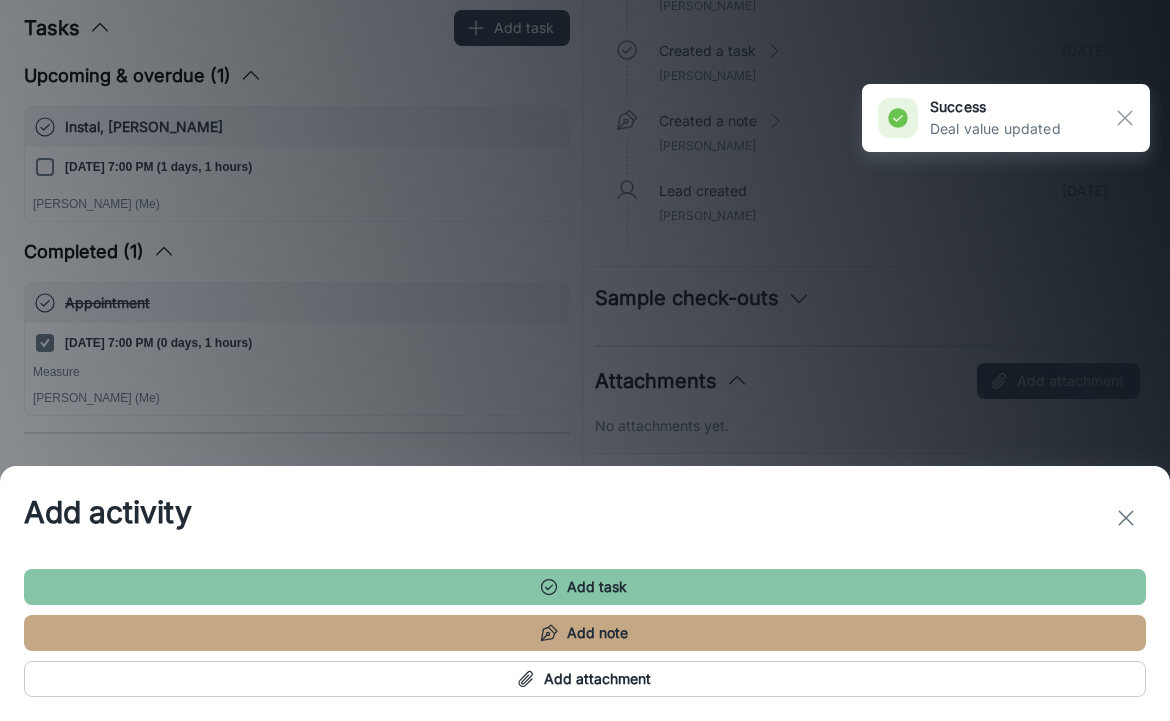 click 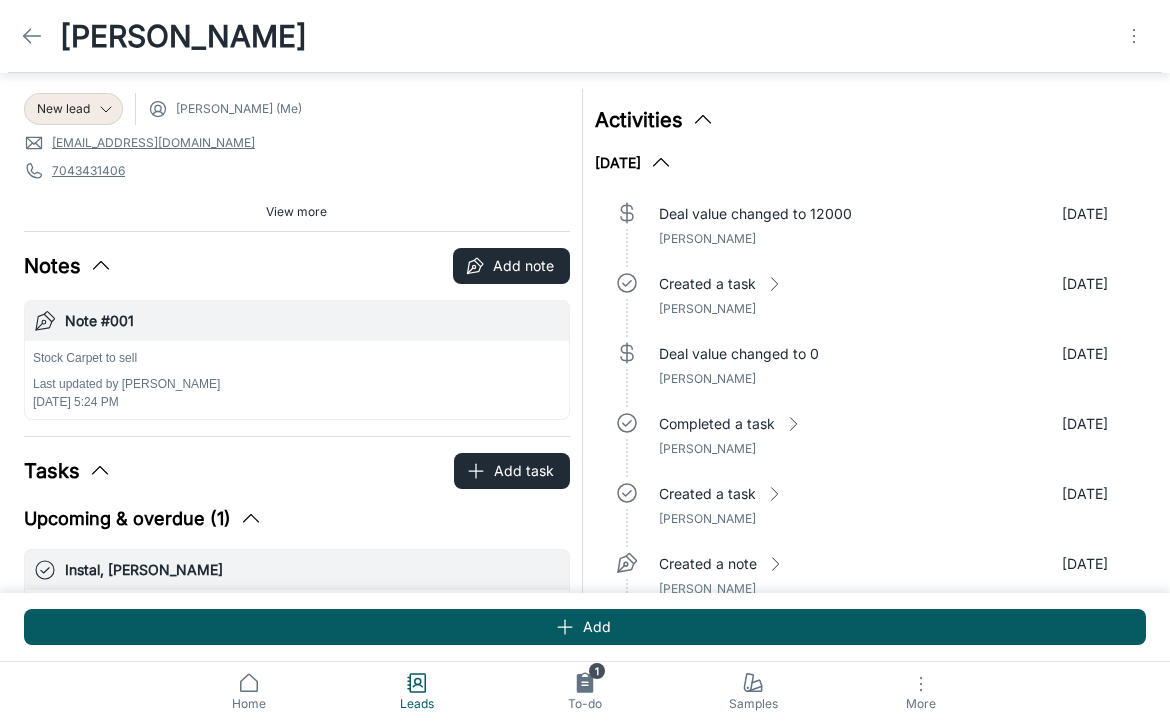 scroll, scrollTop: 0, scrollLeft: 0, axis: both 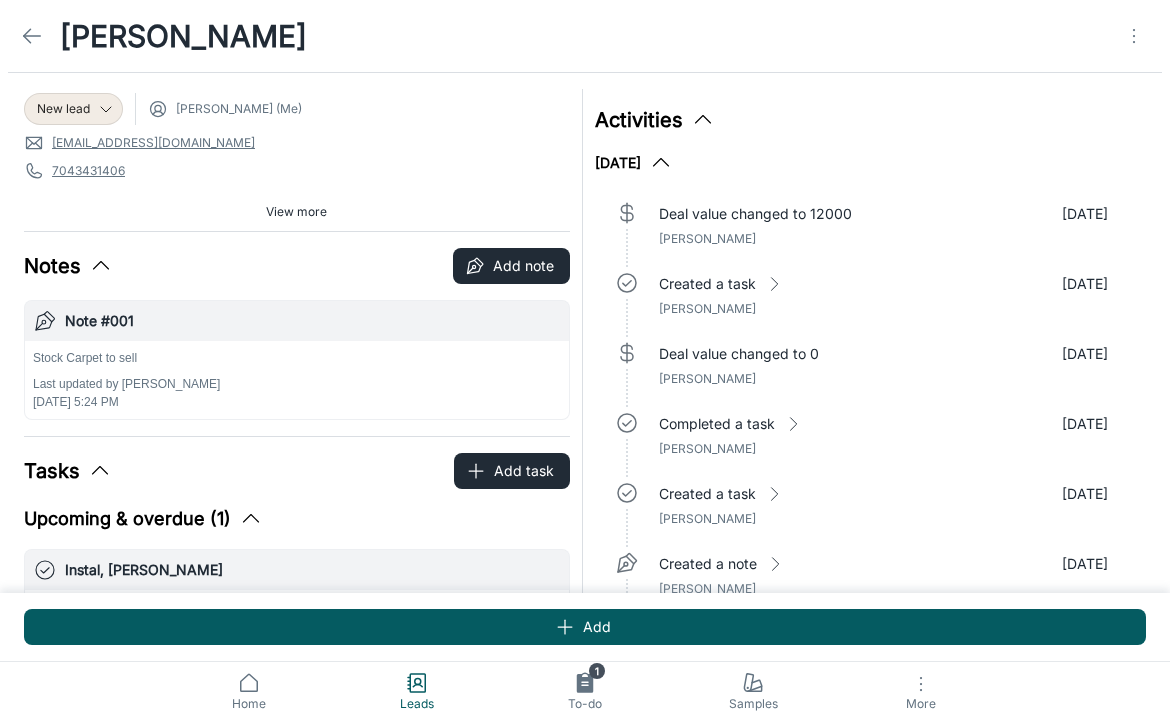 click 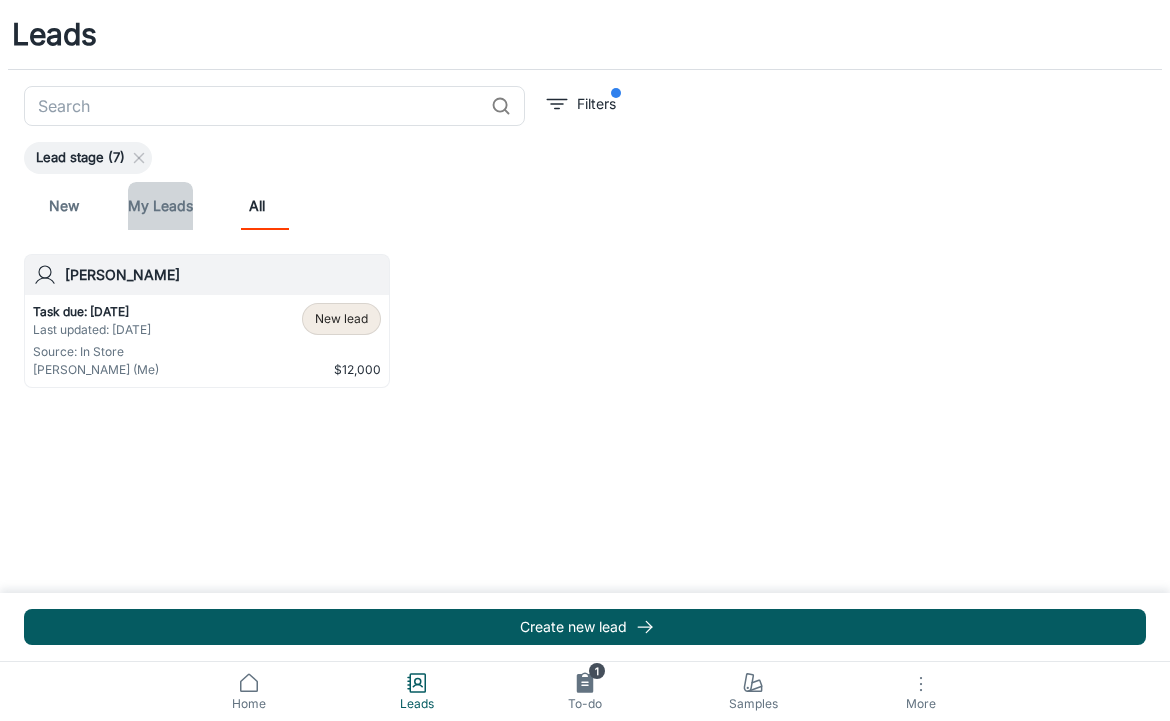 click on "My Leads" at bounding box center [160, 206] 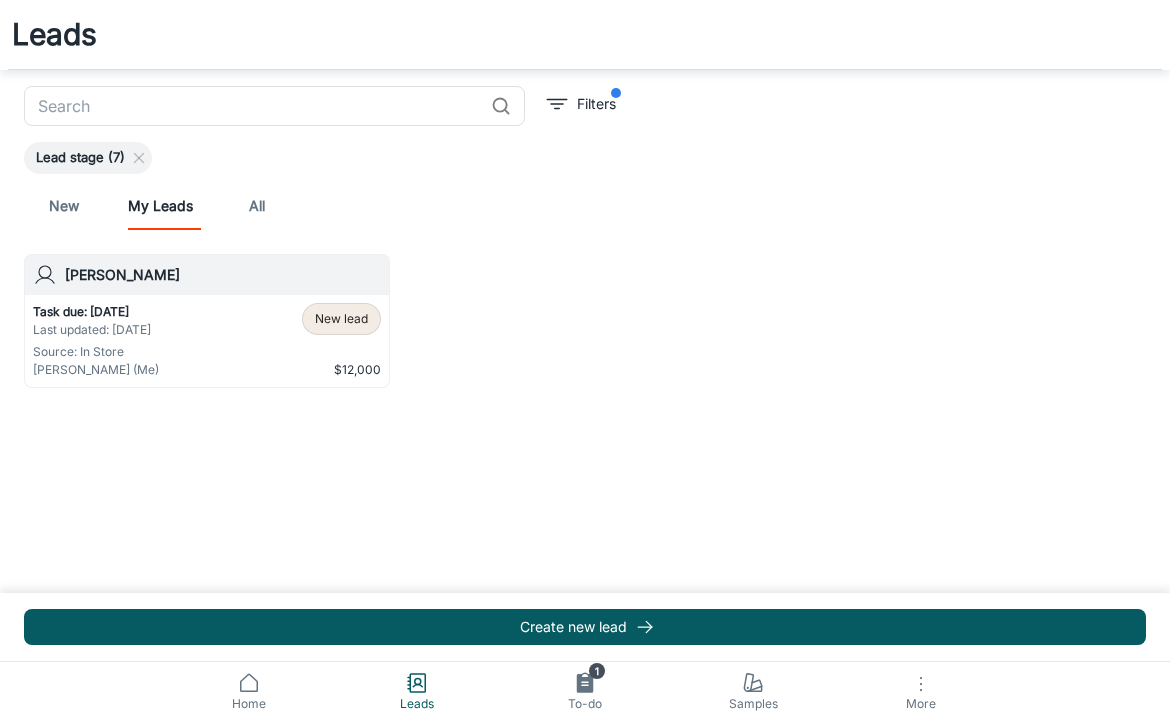 scroll, scrollTop: 0, scrollLeft: 0, axis: both 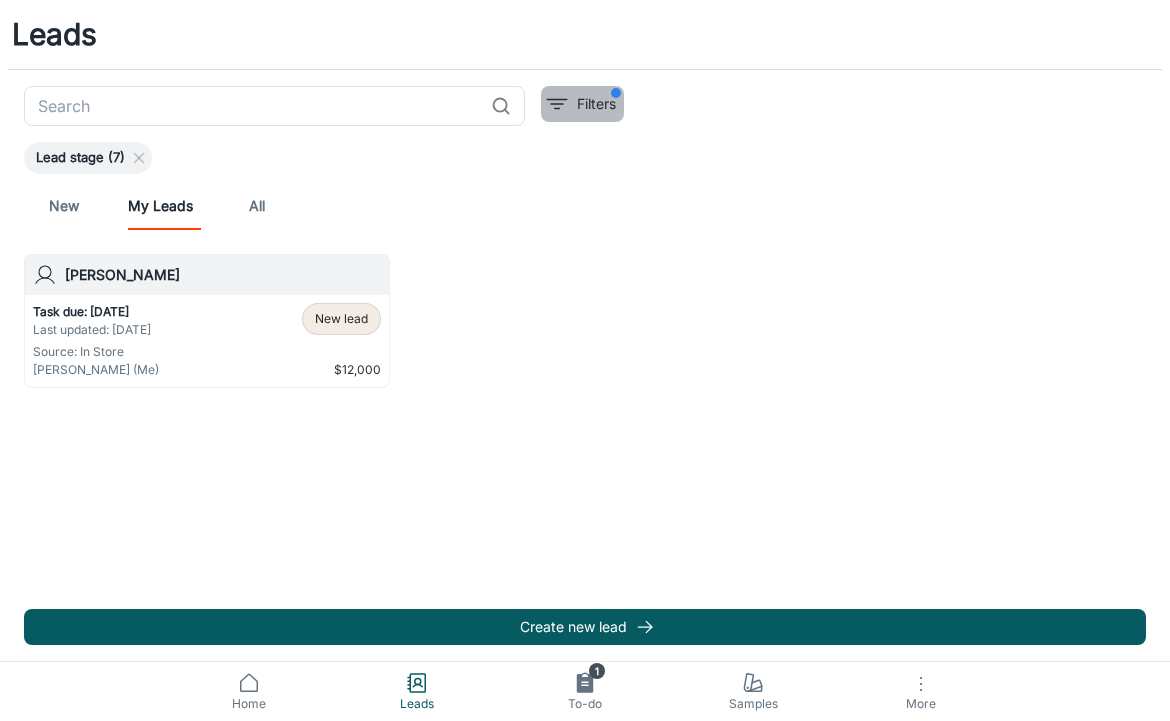 click on "Filters" at bounding box center (582, 104) 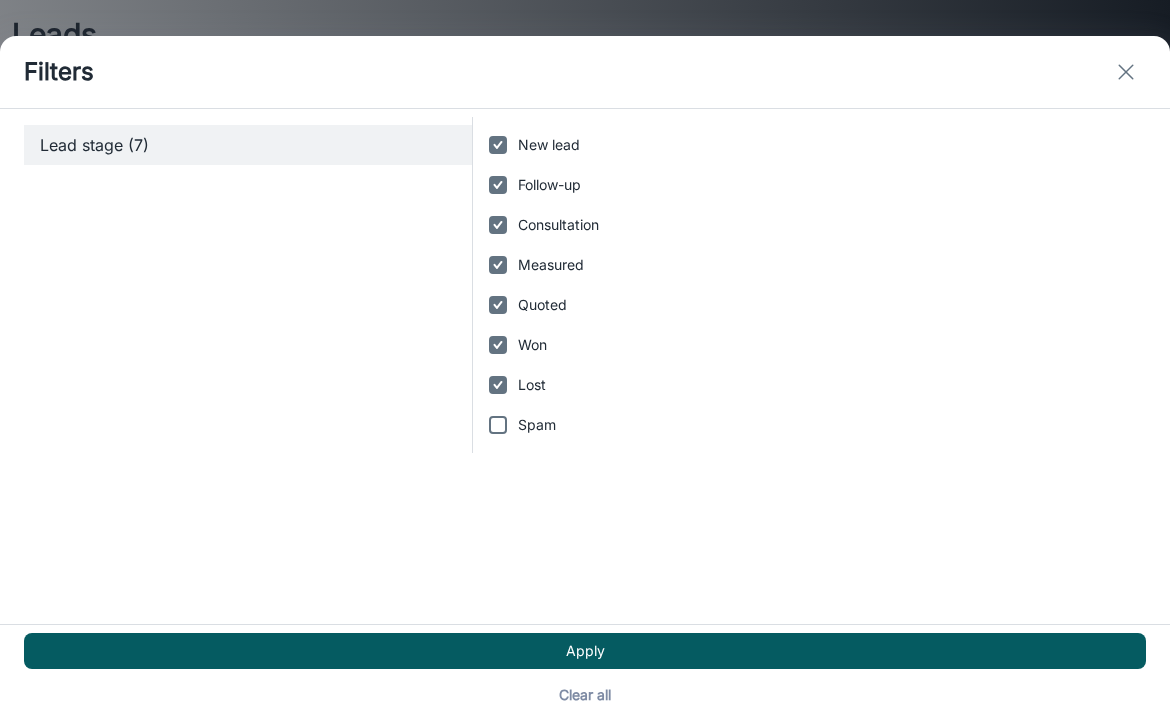 click 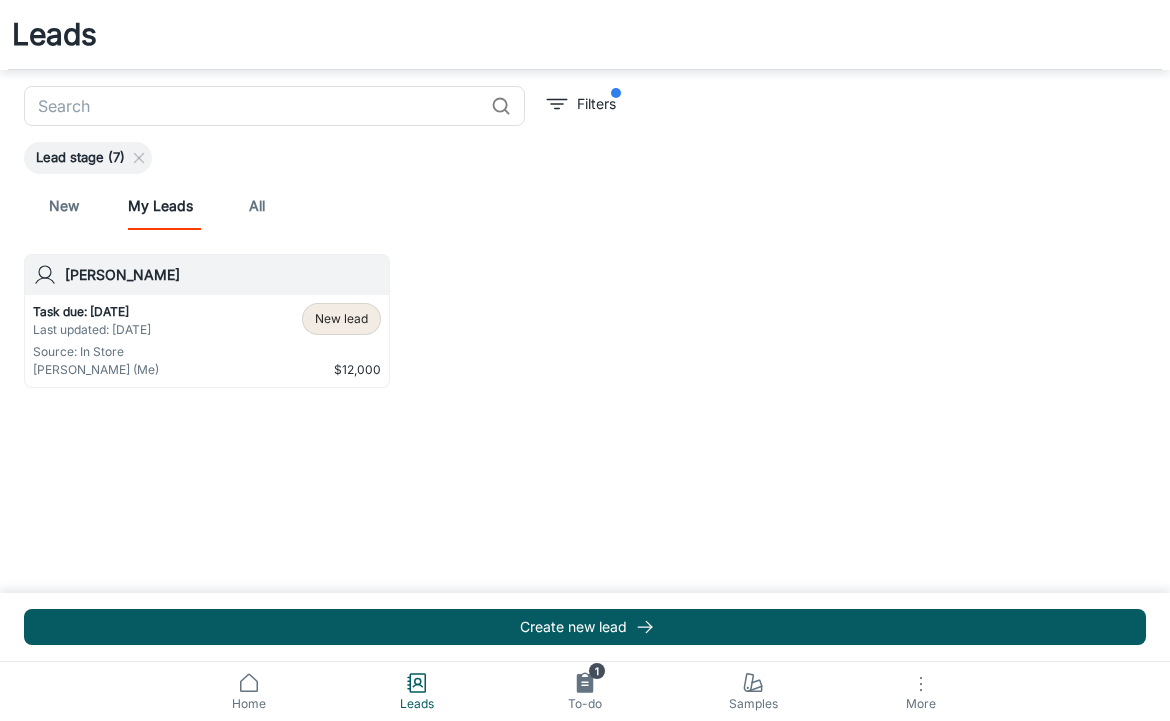 scroll, scrollTop: 0, scrollLeft: 0, axis: both 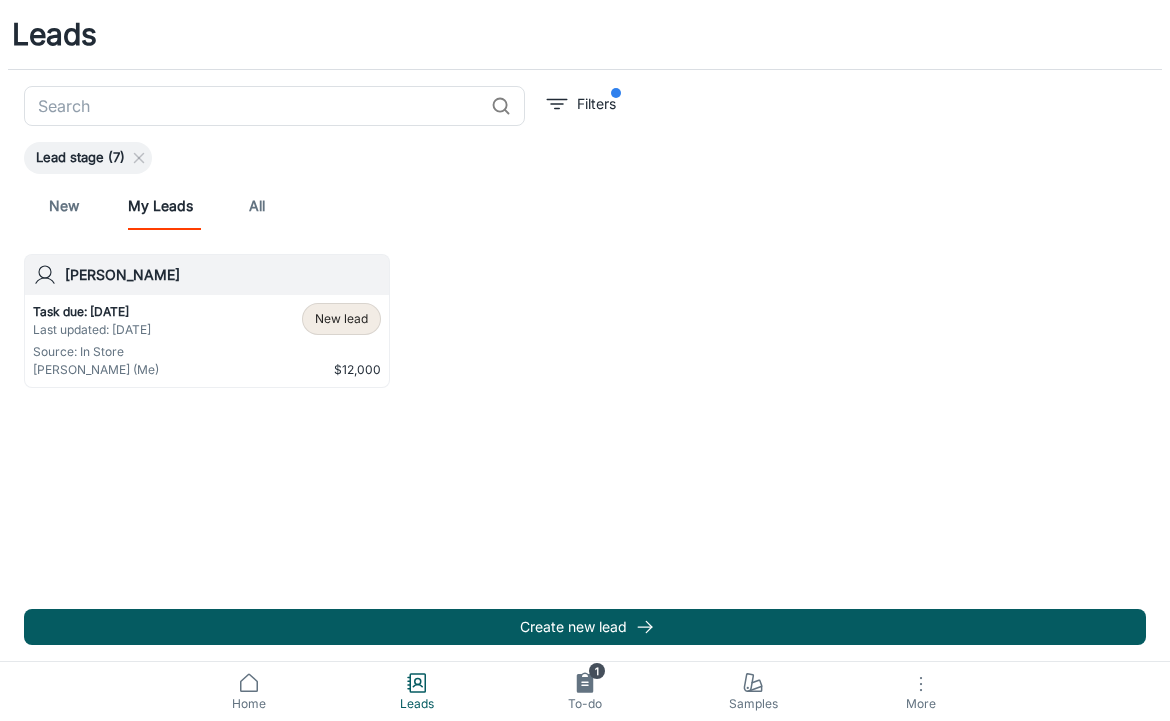 click 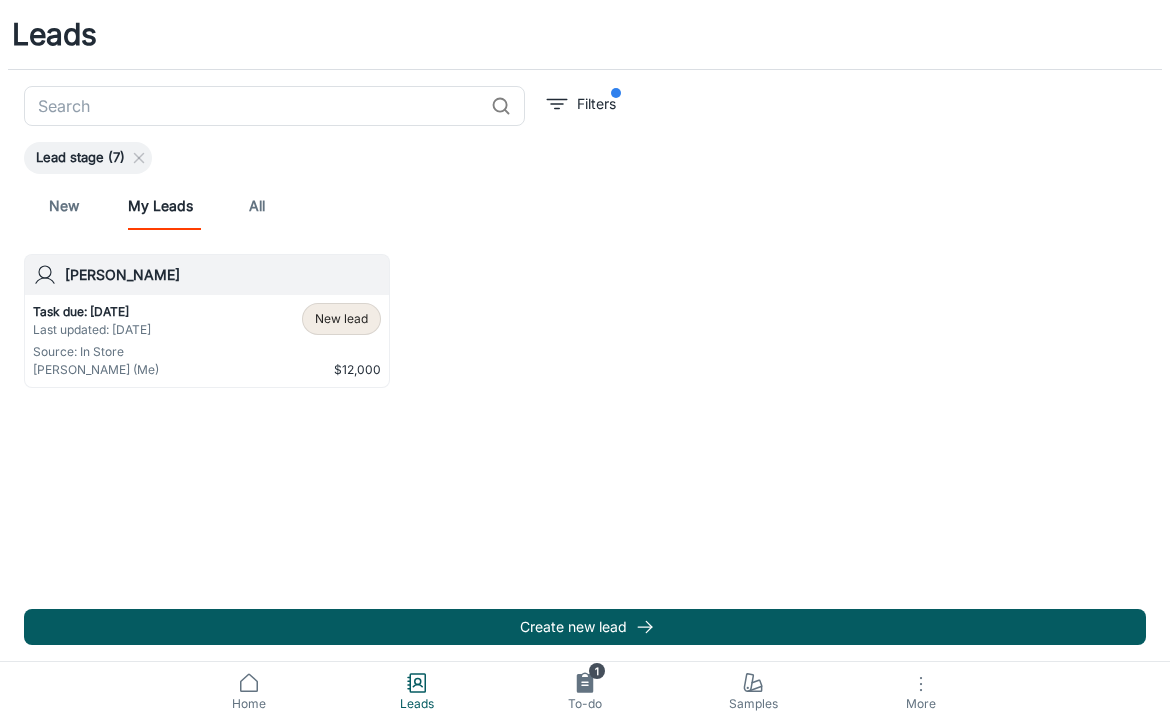 click on "Task due: In 1 days, 1 hours Last updated: Today Source: In Store Jimmy Sinopoli (Me) New lead $12,000" at bounding box center (207, 341) 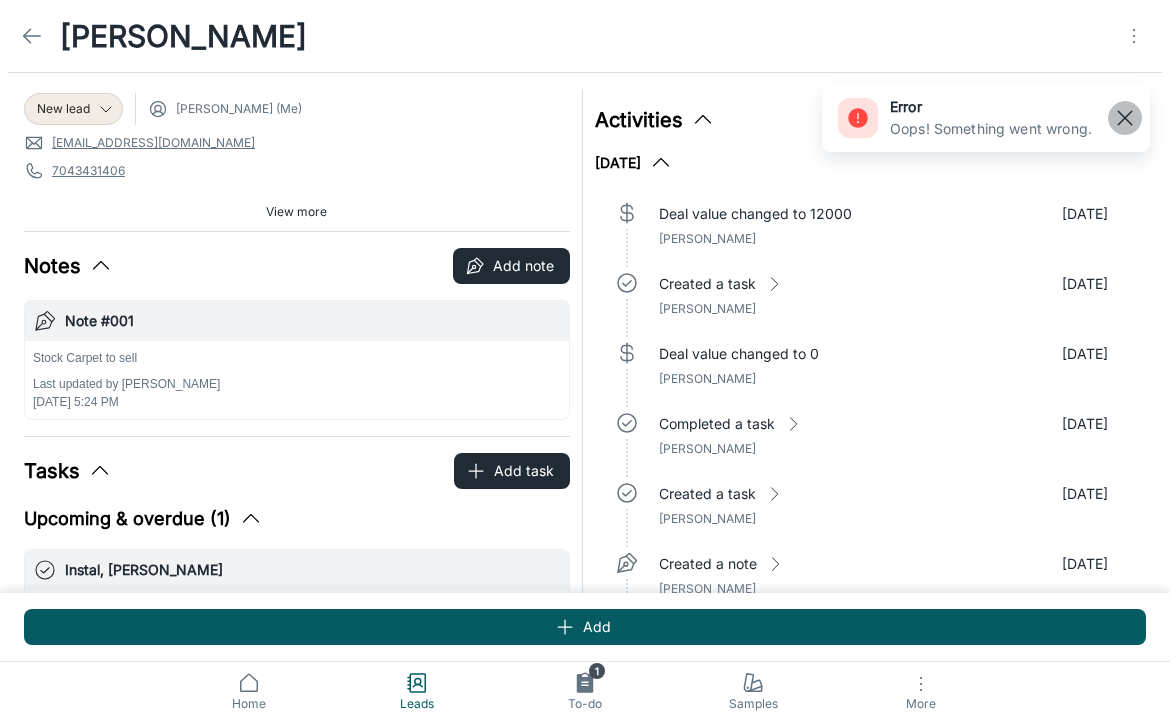 click 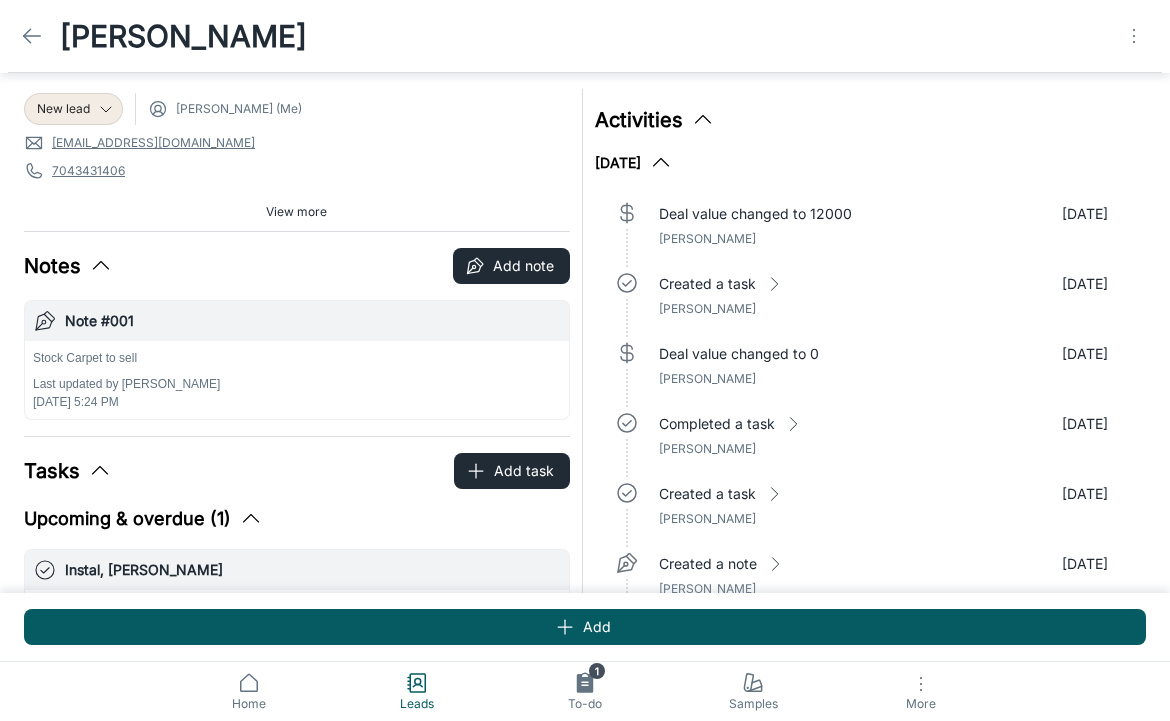 scroll, scrollTop: 0, scrollLeft: 0, axis: both 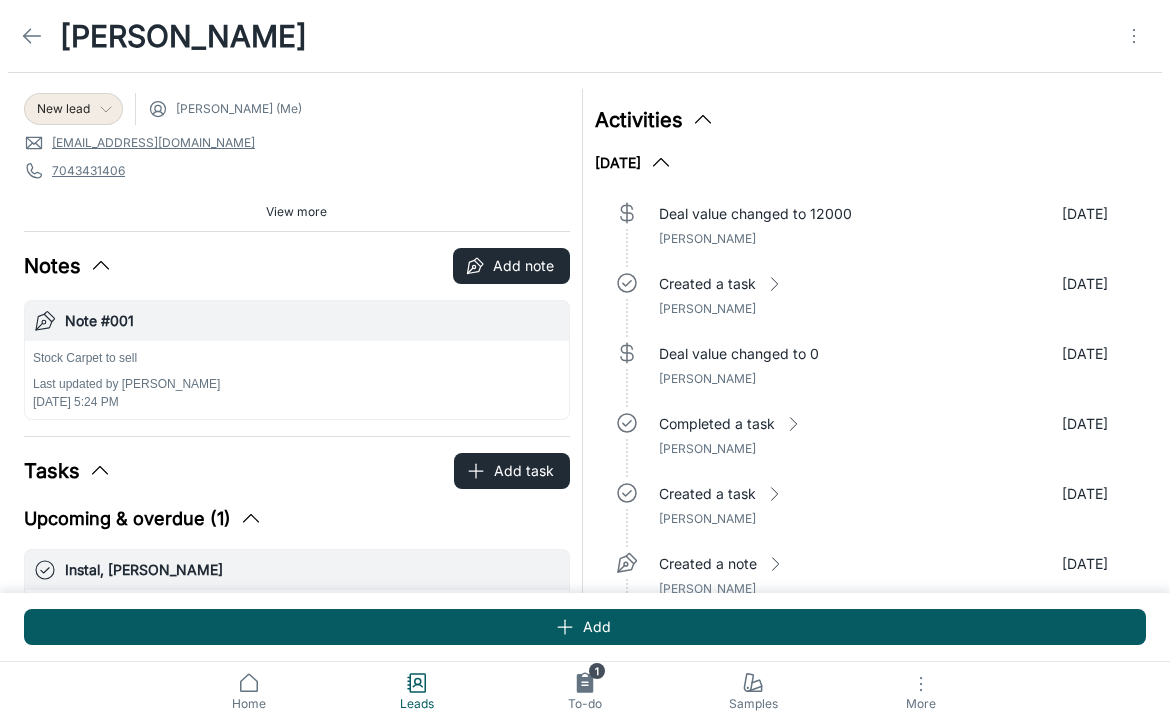 click on "New lead" at bounding box center [63, 109] 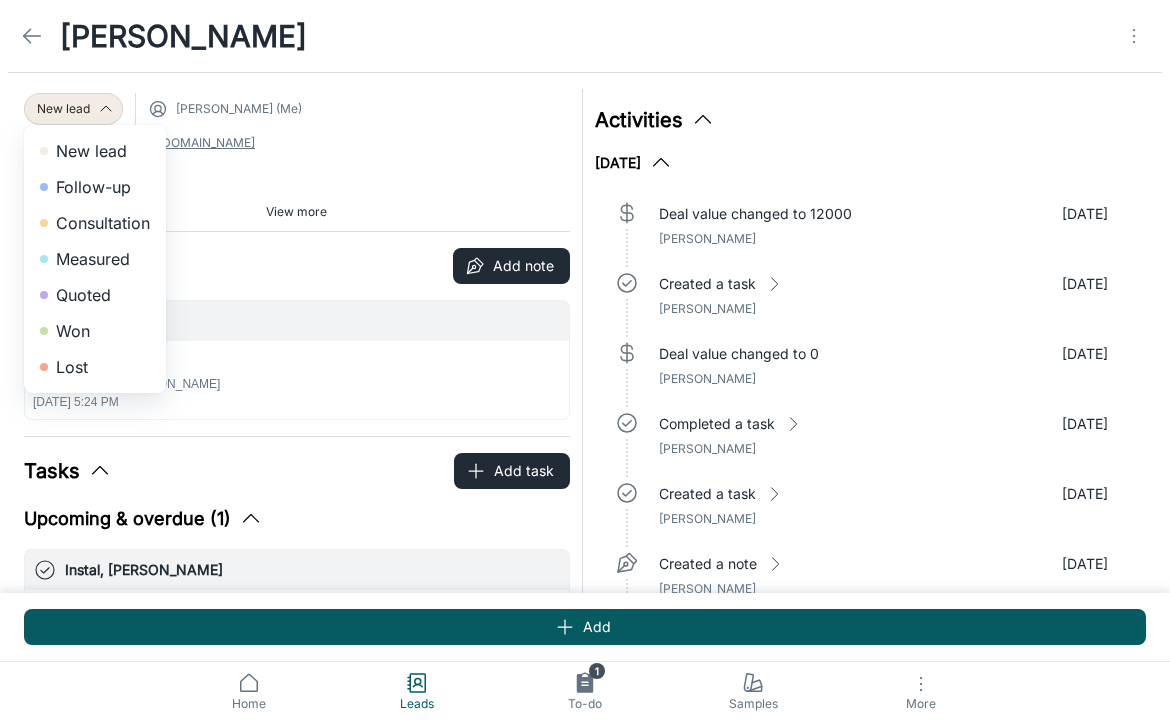 click on "Quoted" at bounding box center [95, 295] 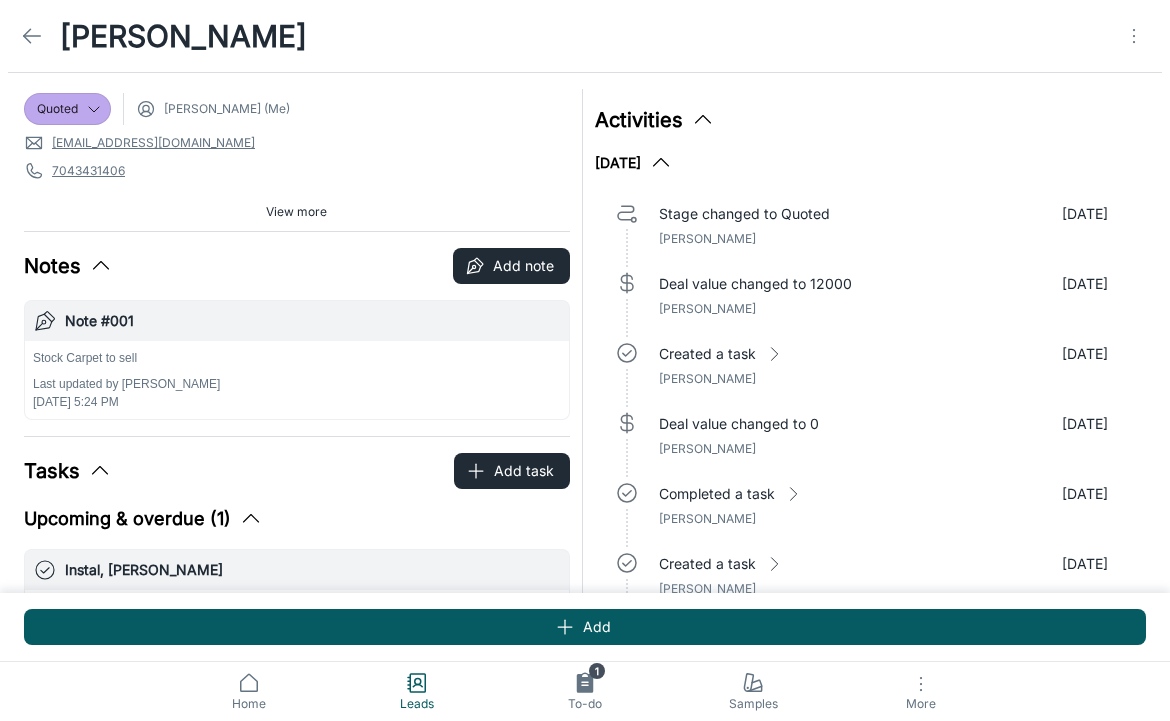 click 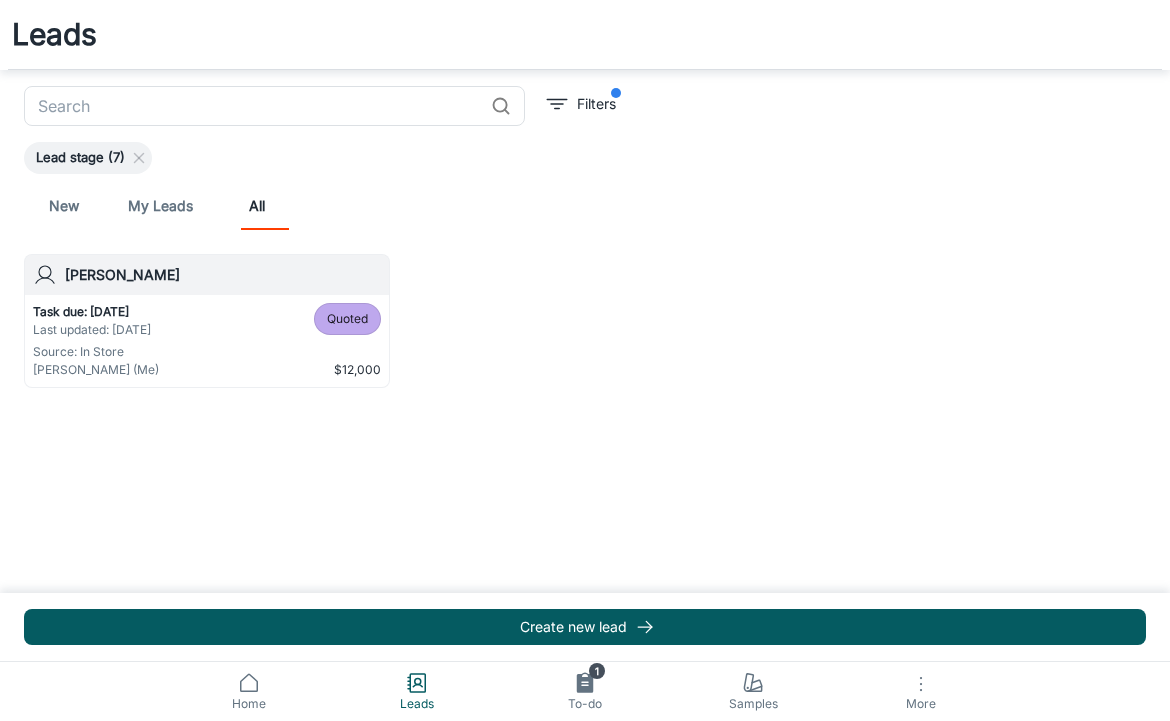 scroll, scrollTop: 0, scrollLeft: 0, axis: both 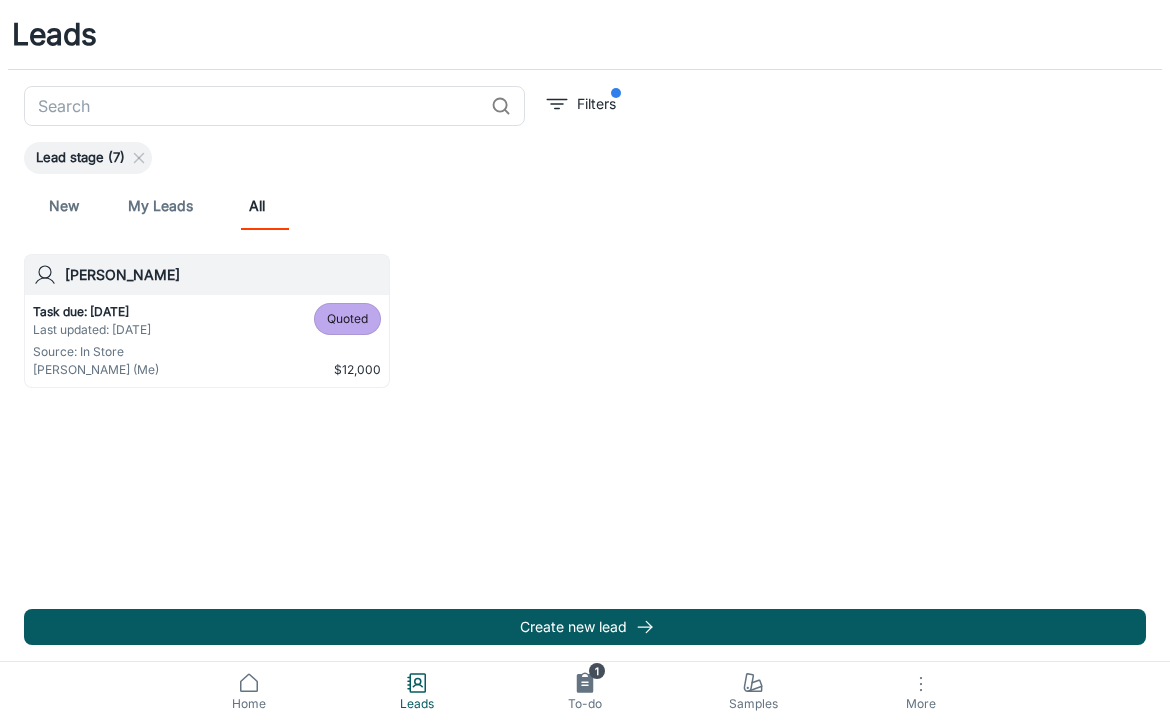 click on "All" at bounding box center (257, 206) 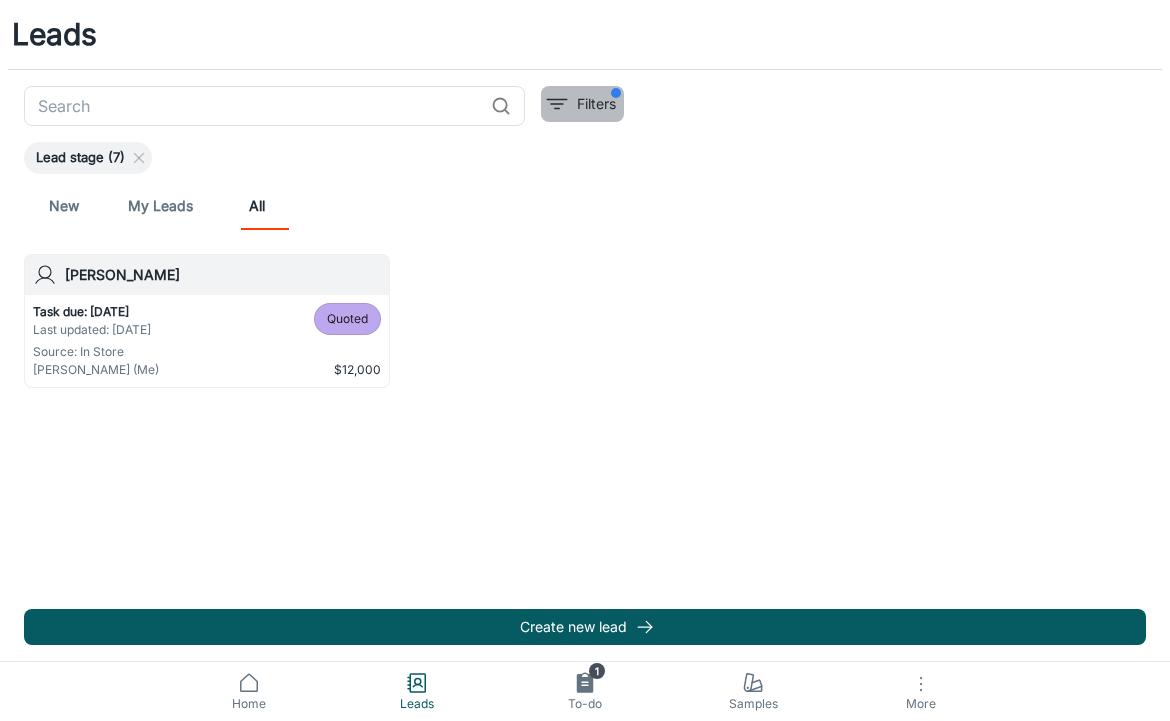 click on "Filters" at bounding box center [596, 104] 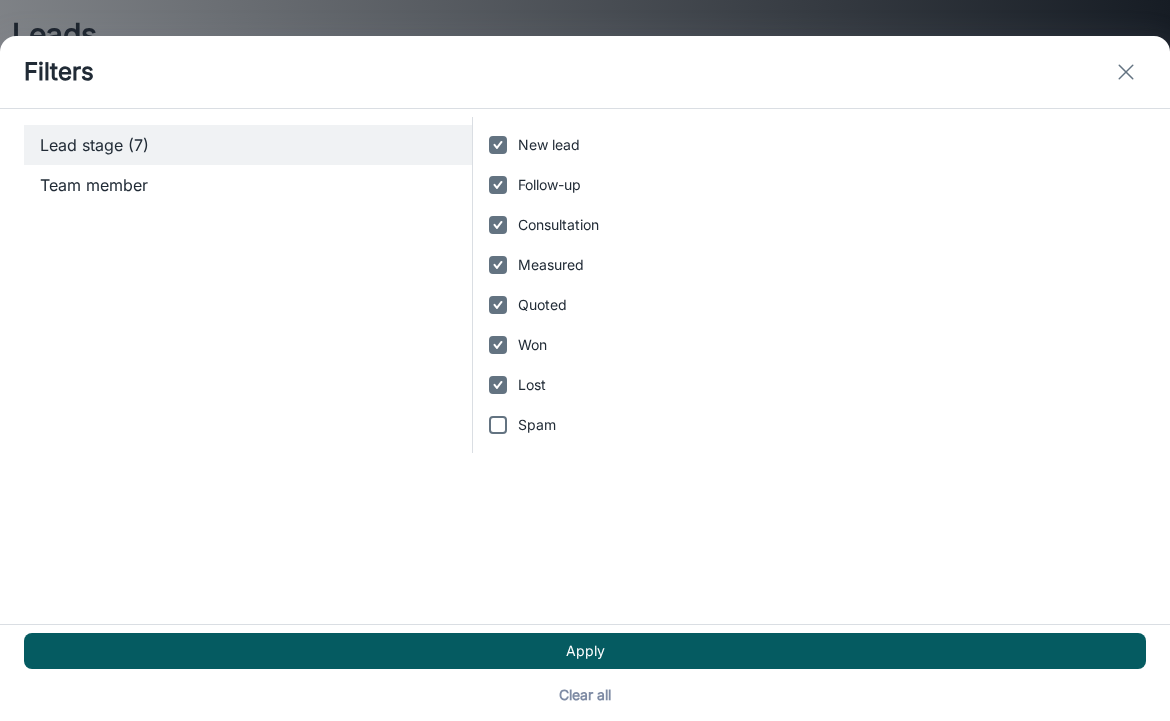 click on "Won" at bounding box center (498, 345) 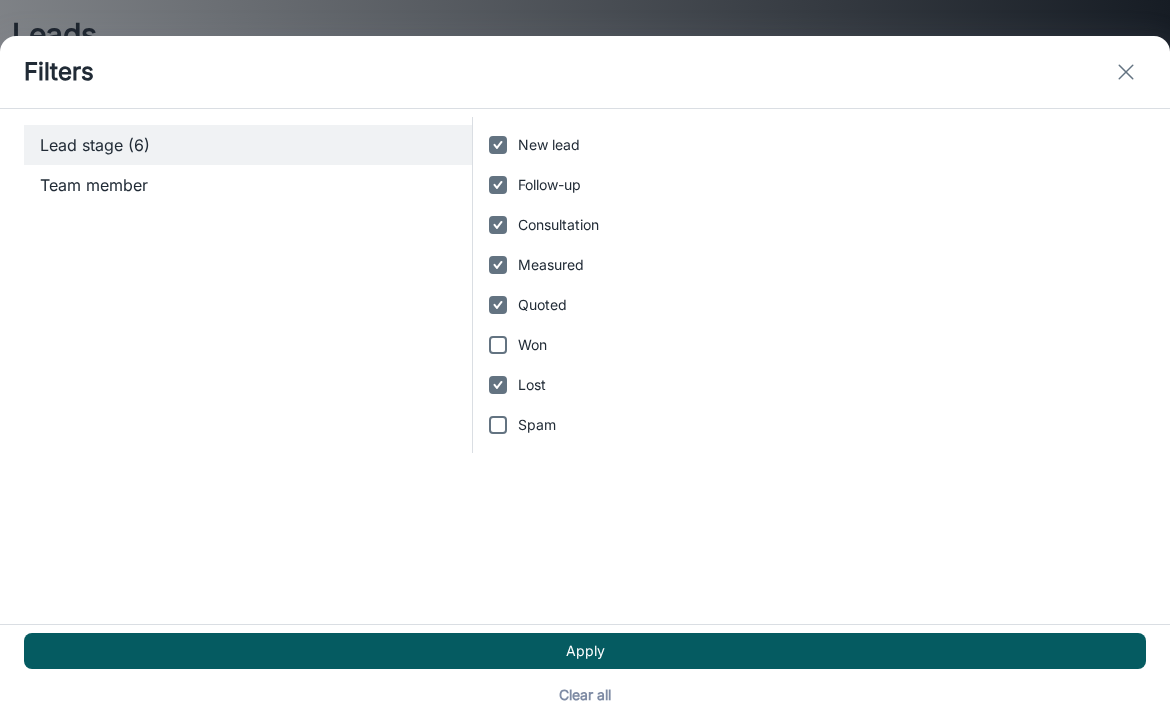 click on "Won" at bounding box center [498, 345] 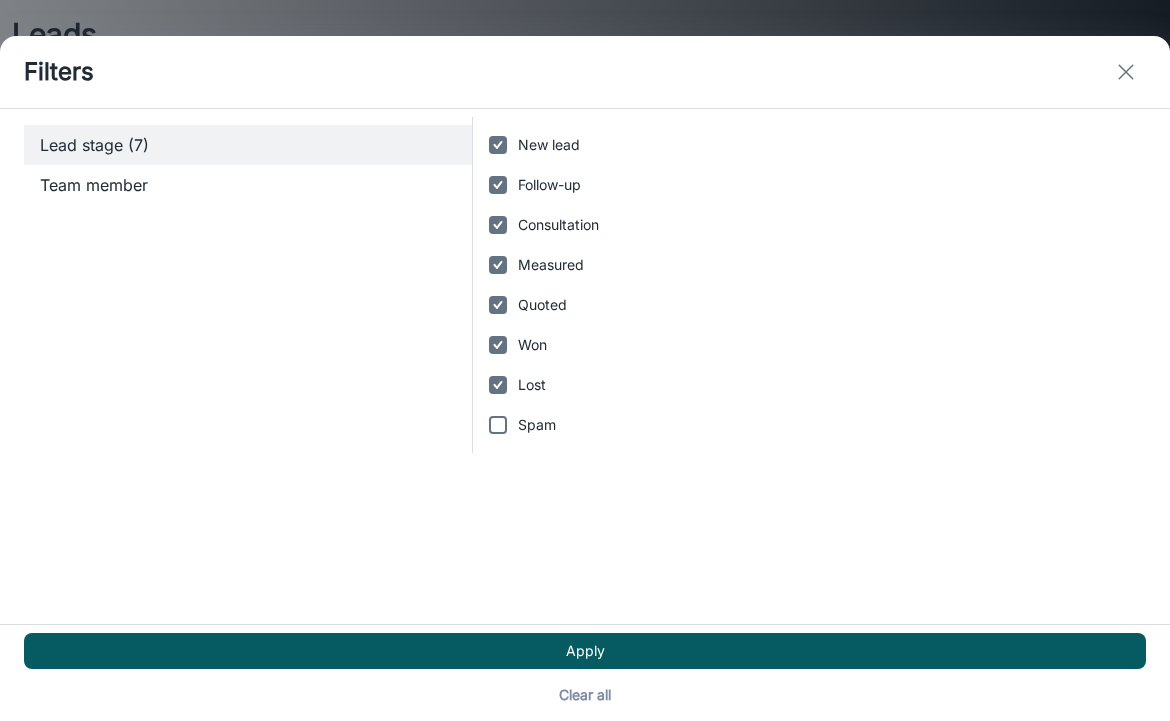 click on "New lead" at bounding box center (498, 145) 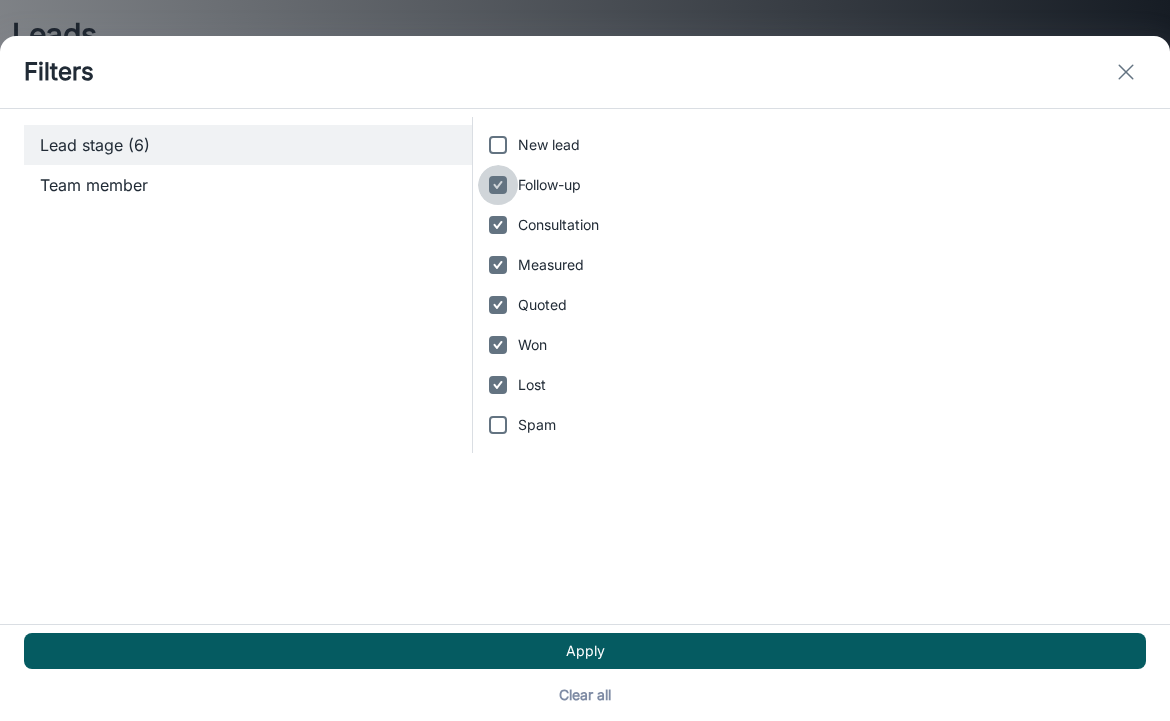 click on "Follow-up" at bounding box center [498, 185] 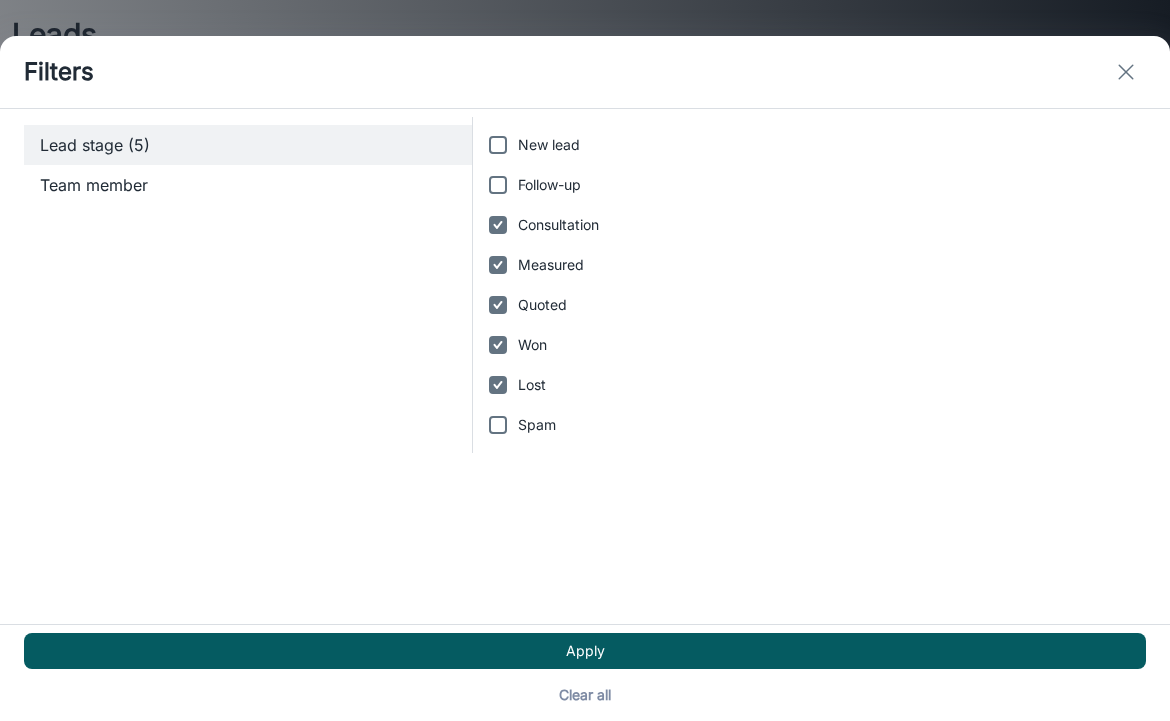 click on "Consultation" at bounding box center [498, 225] 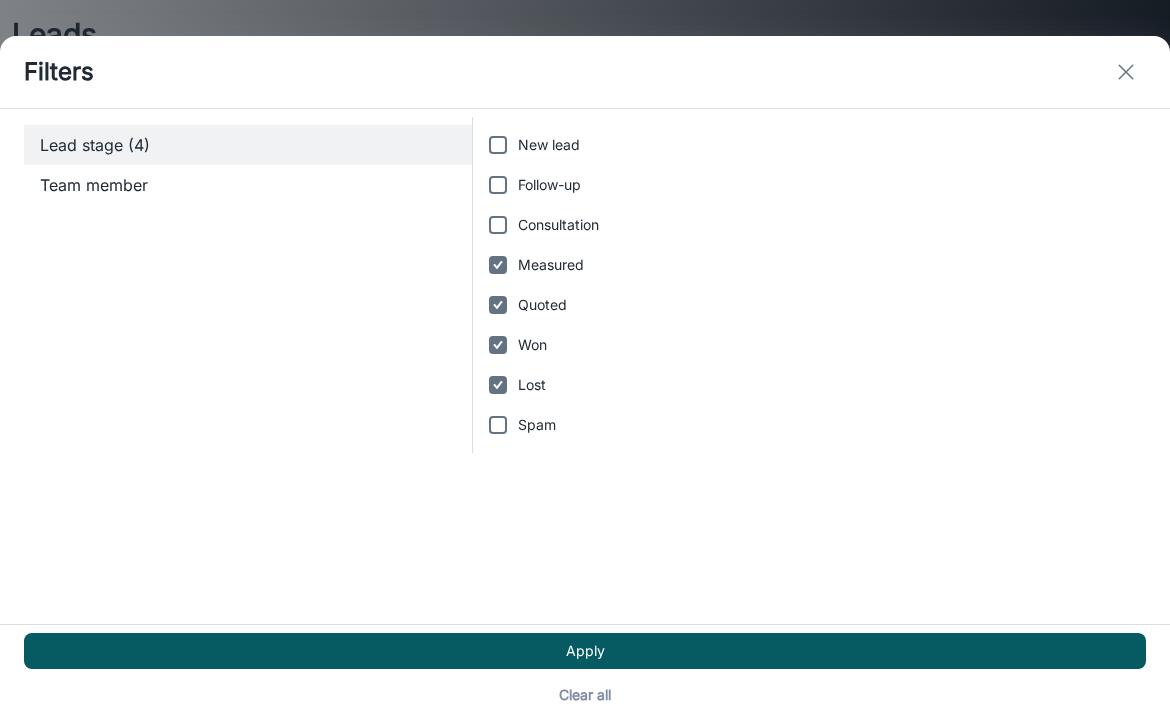 click on "Measured" at bounding box center [498, 265] 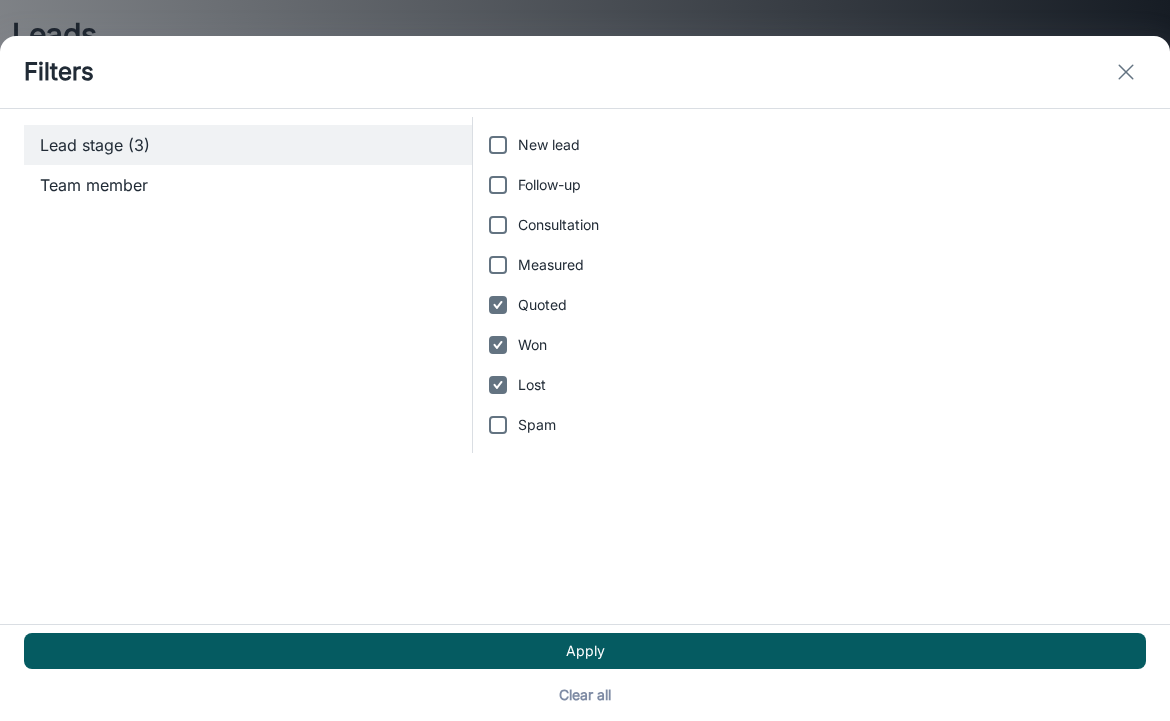 click on "Won" at bounding box center [498, 345] 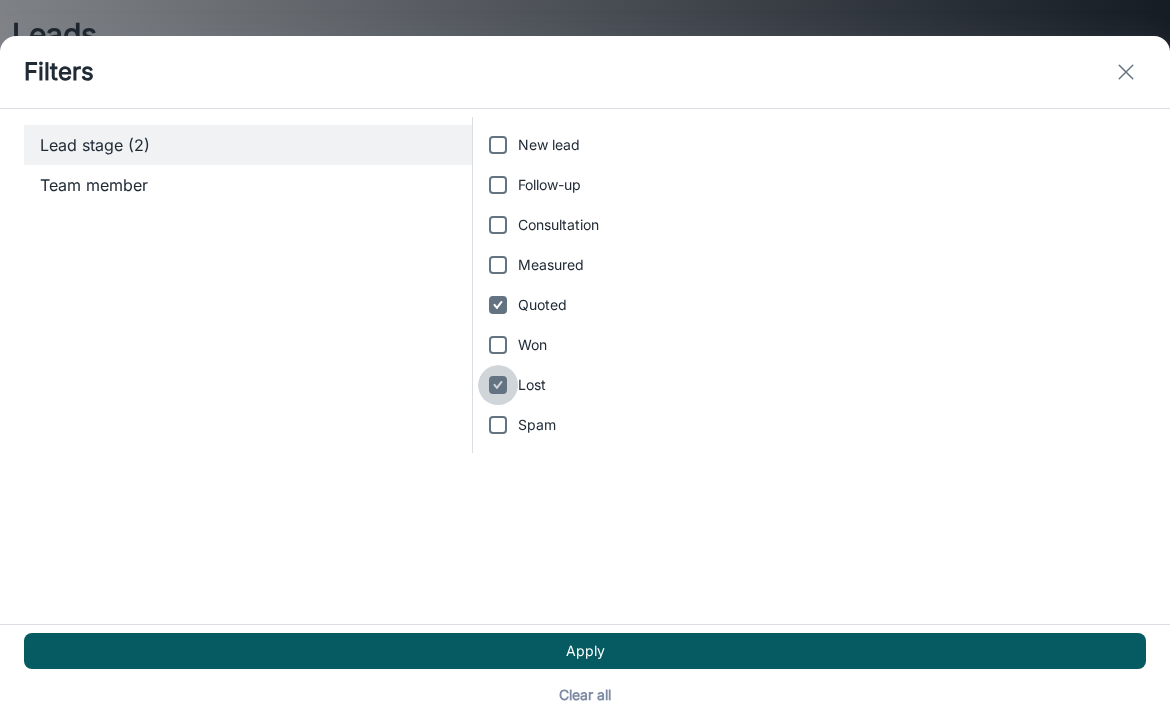click on "Lost" at bounding box center [498, 385] 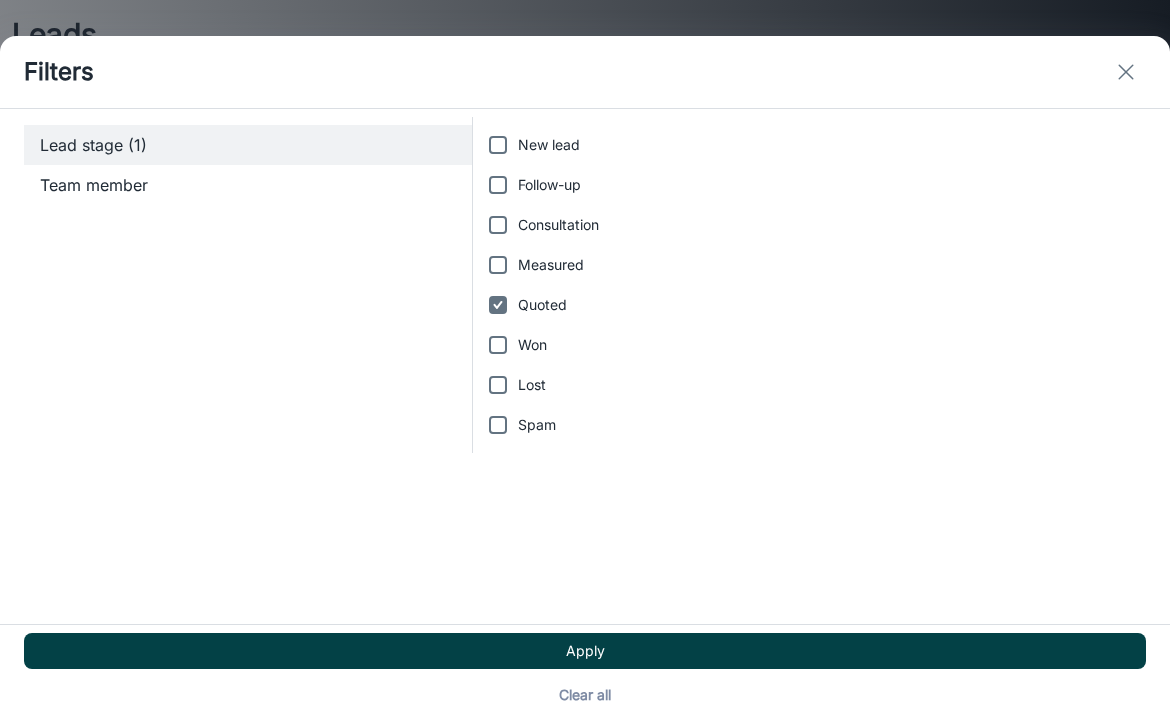click on "Apply" at bounding box center (585, 651) 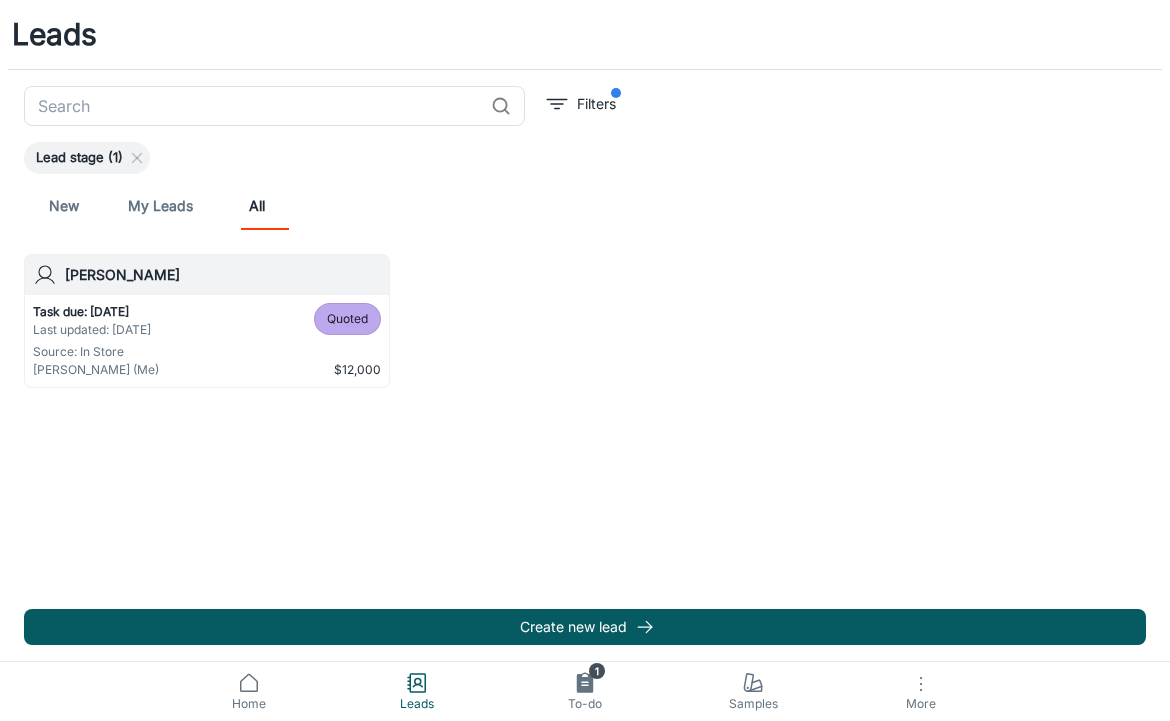 click on "New" at bounding box center (64, 206) 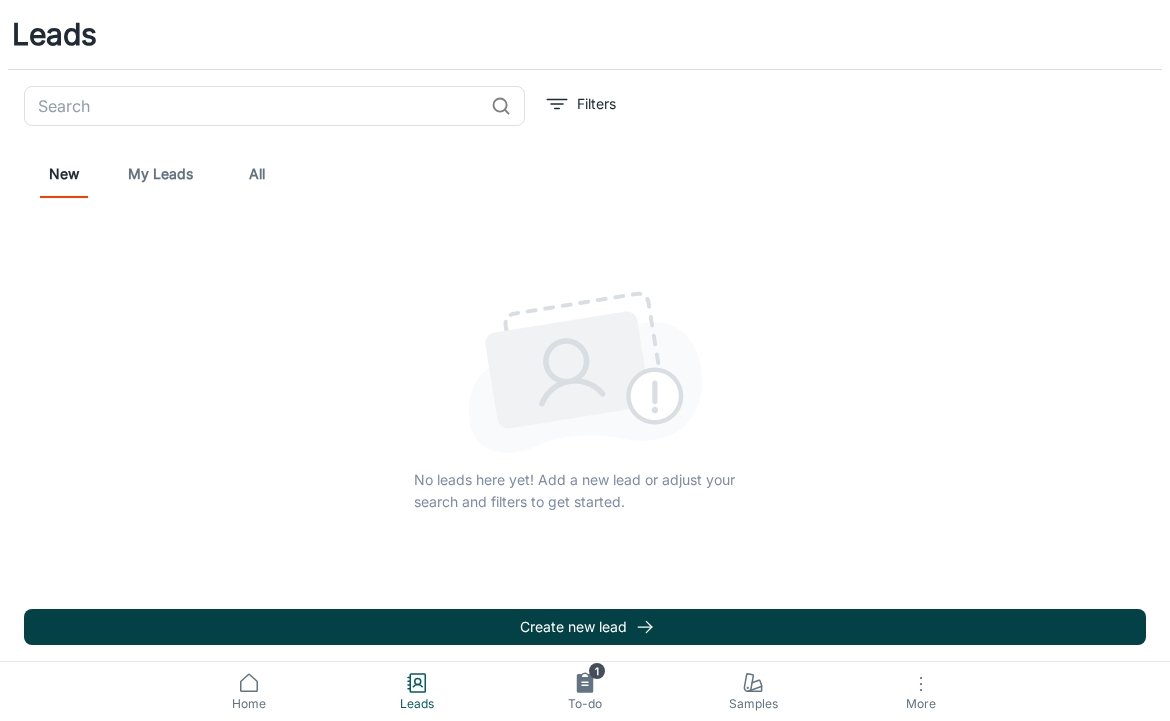 click on "Create new lead" at bounding box center (585, 627) 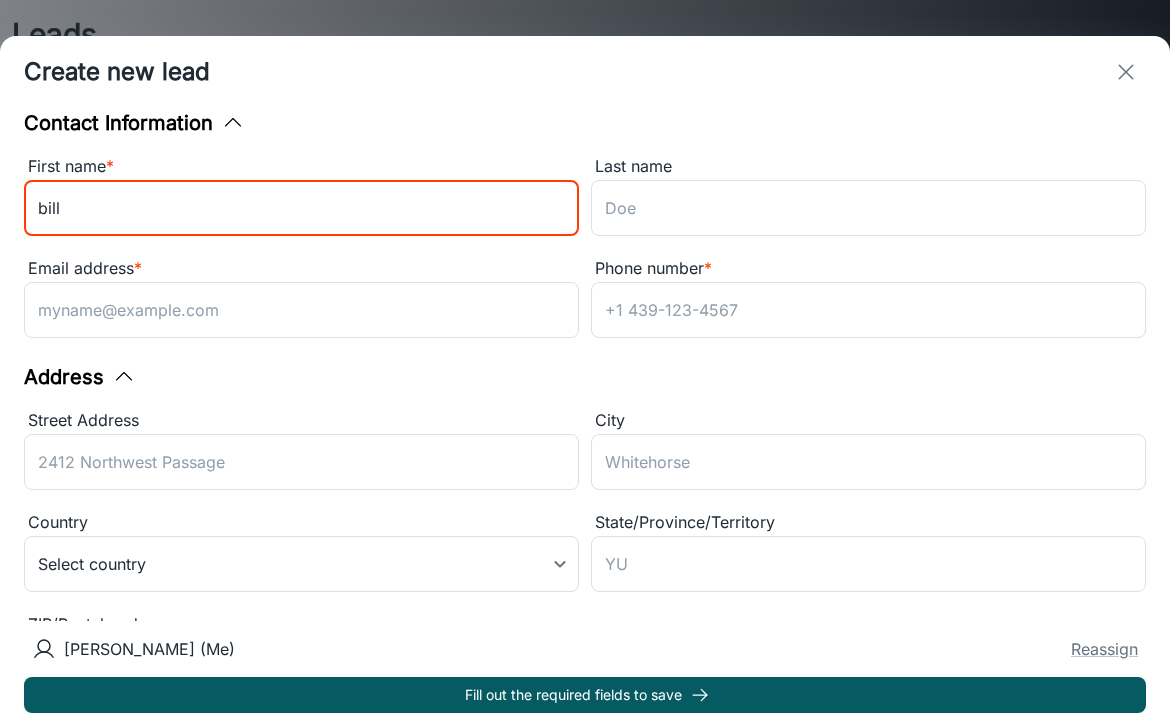 type on "bill" 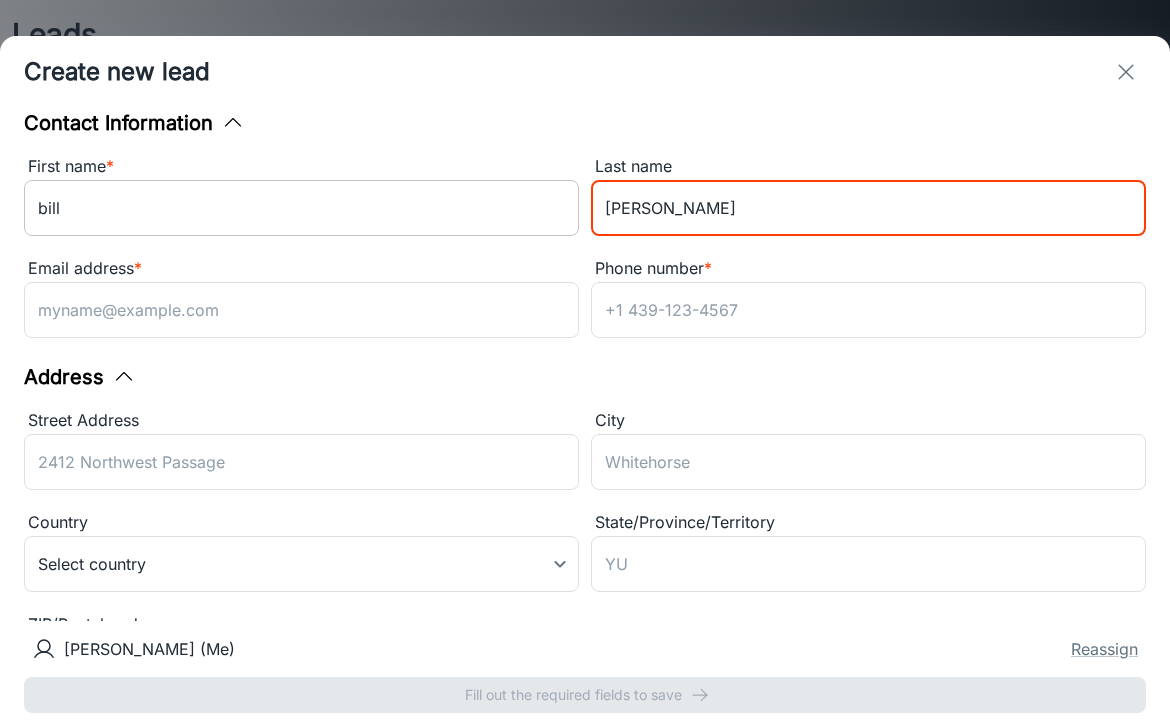 type on "bob" 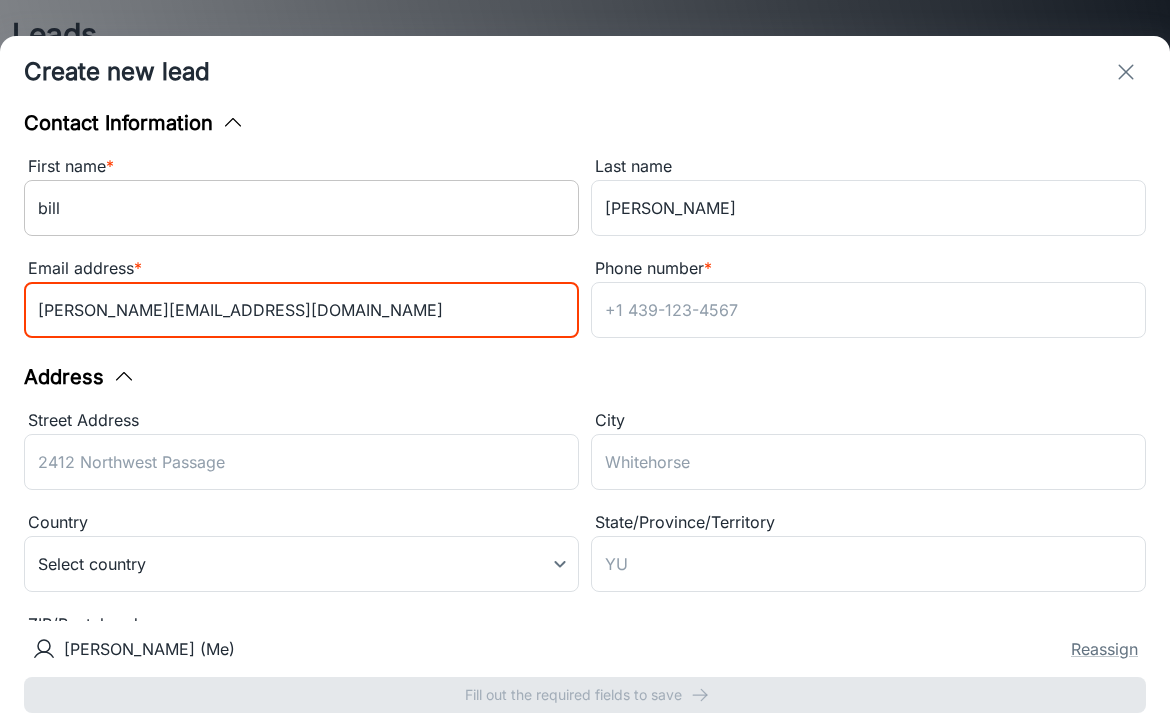 type on "bob@gmail.com" 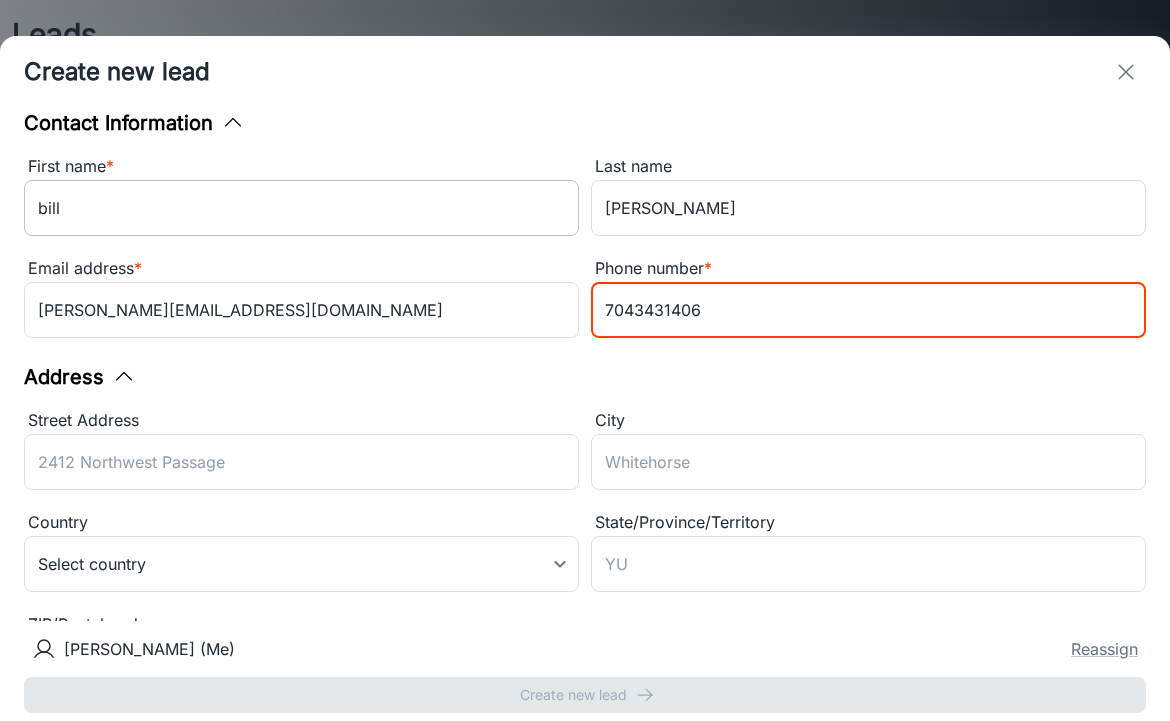 type on "7043431406" 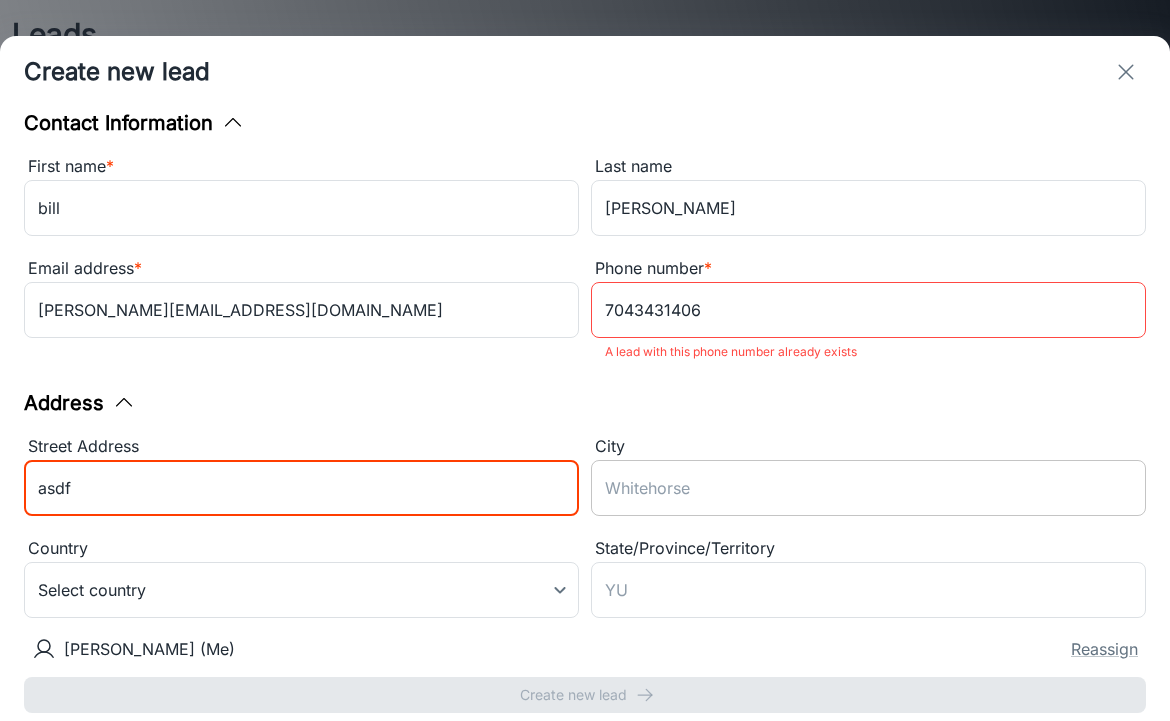 type on "asdf" 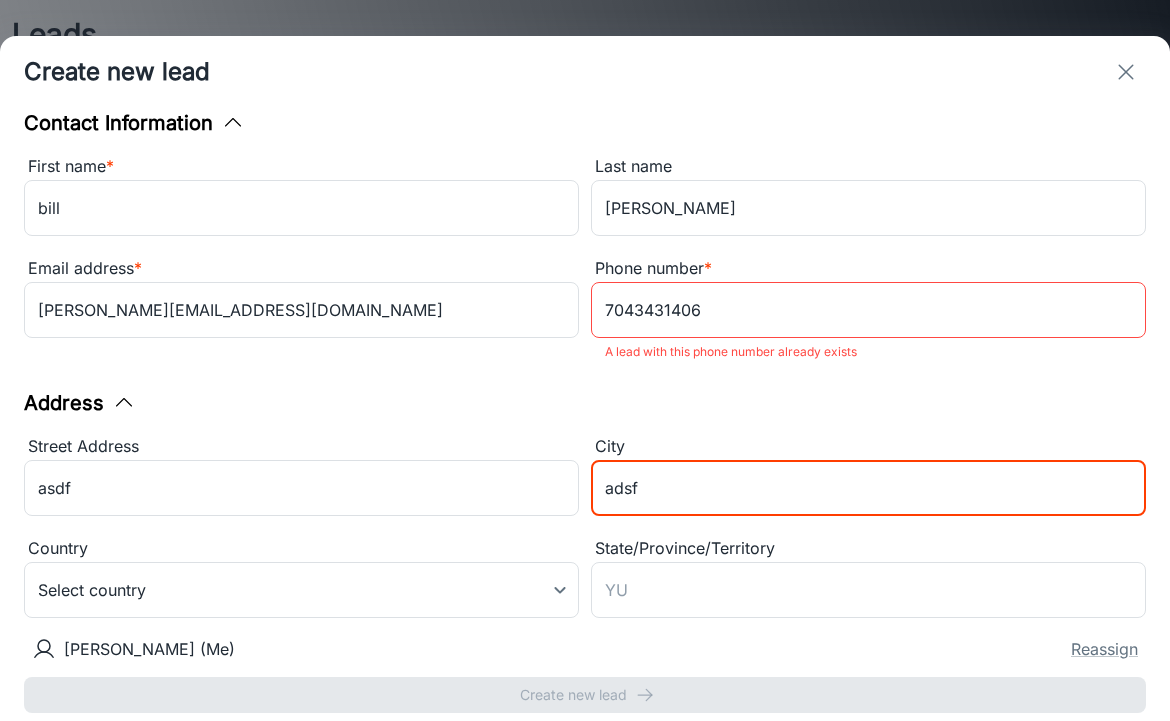 type on "adsf" 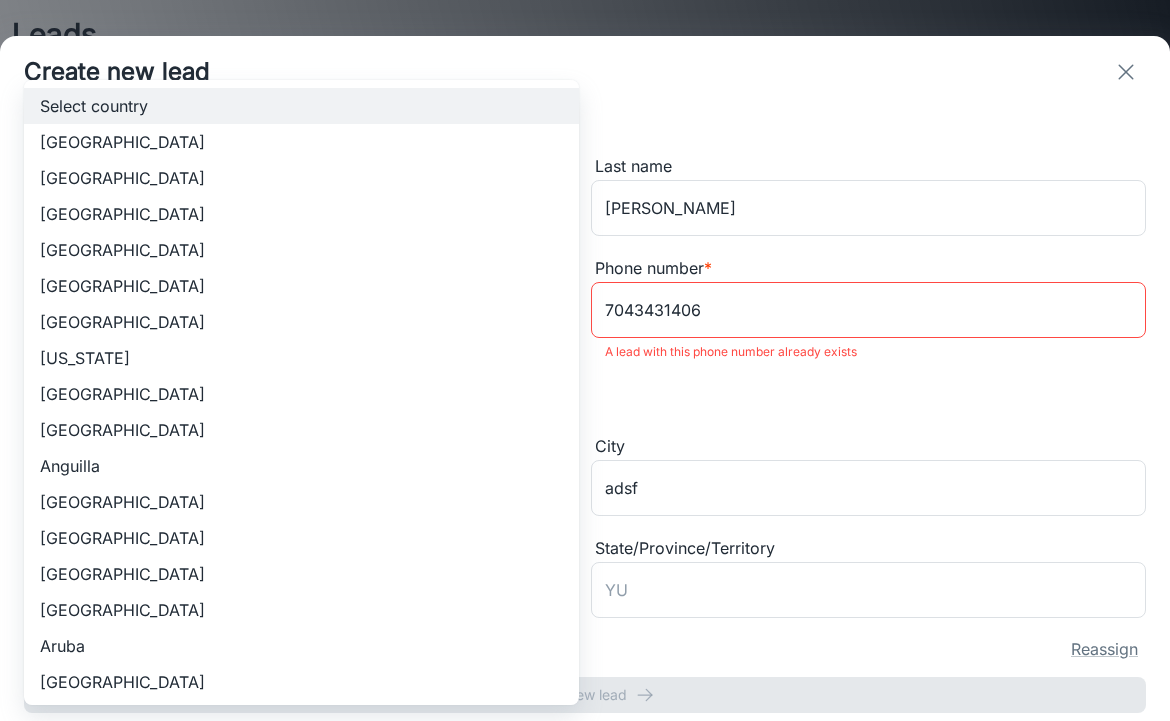 click on "Leads ​ Filters New My Leads All No leads here yet! Add a new lead or adjust your search and filters to get started. Create new lead Home Leads 1 To-do Samples More Roomvo PRO | Leads Create new lead Contact Information First name * bill ​ Last name bob ​ Email address * bob@gmail.com ​ Phone number * 7043431406 ​ A lead with this phone number already exists Address Street Address asdf ​ City adsf ​ Country Select country ​ State/Province/Territory ​ ZIP/Postal code ​ Details Notes x ​ Source * In Store in_store ​ Customer type * Homeowner 5 ​ Jimmy Sinopoli (Me) Reassign Create new lead Select country Canada United States of America Afghanistan Åland Islands Albania Algeria American Samoa Andorra Angola Anguilla Antarctica Antigua and Barbuda Argentina Armenia Aruba Australia Austria Azerbaijan Bahamas Bahrain Bangladesh Barbados Belarus Belgium Belize Benin Bermuda Bhutan Bolivia Bonaire, Sint Eustatius and Saba Bosnia and Herzegovina Botswana Bouvet Island Brazil Brunei Bulgaria" at bounding box center [585, 360] 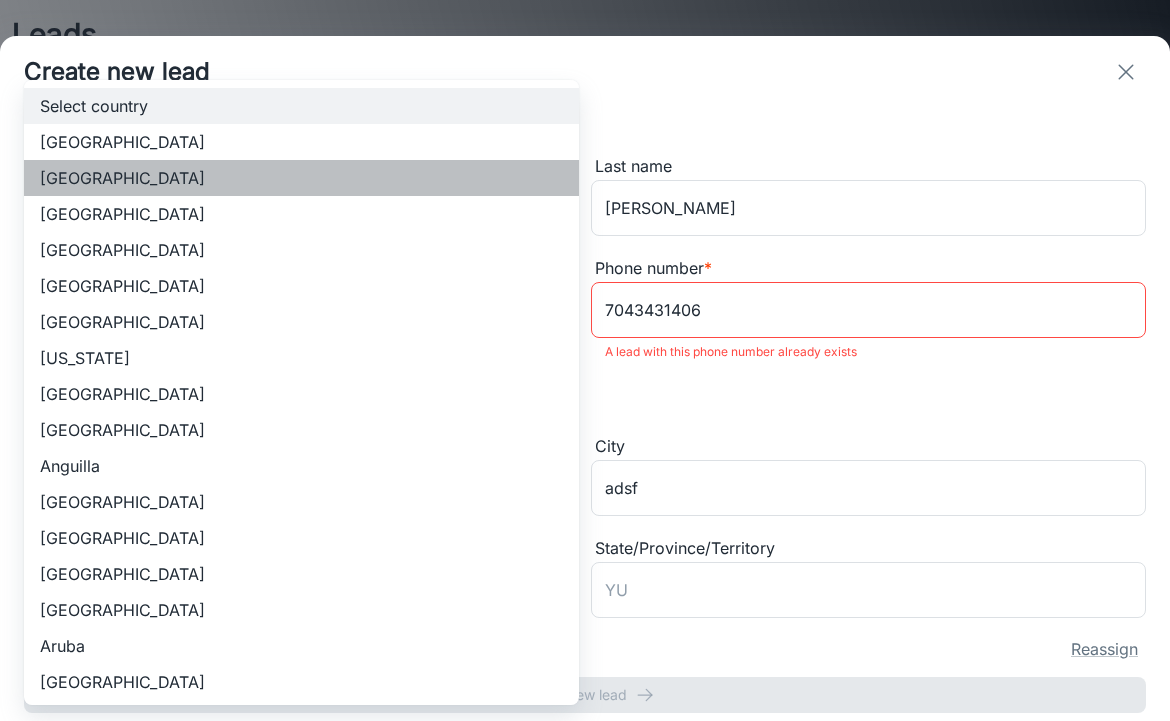 click on "United States of America" at bounding box center (301, 178) 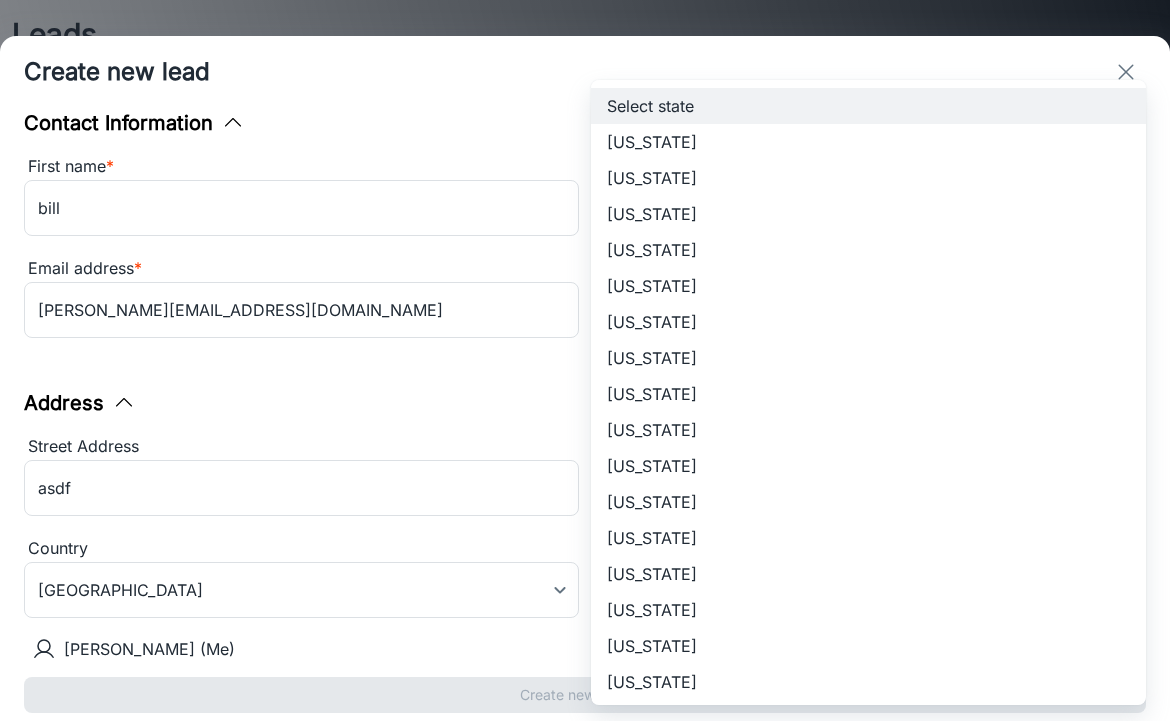 click on "Leads ​ Filters New My Leads All No leads here yet! Add a new lead or adjust your search and filters to get started. Create new lead Home Leads 1 To-do Samples More Roomvo PRO | Leads Create new lead Contact Information First name * bill ​ Last name bob ​ Email address * bob@gmail.com ​ Phone number * 7043431406 ​ A lead with this phone number already exists Address Street Address asdf ​ City adsf ​ Country United States of America US ​ State Select state ​ ZIP/Postal code ​ Details Notes x ​ Source * In Store in_store ​ Customer type * Homeowner 5 ​ Jimmy Sinopoli (Me) Reassign Create new lead Select state Alabama Alaska Arizona Arkansas California Colorado Connecticut Delaware District of Columbia Florida Georgia Hawaii Idaho Illinois Indiana Iowa Kansas Kentucky Louisiana Maine Maryland Massachusetts Michigan Minnesota Mississippi Missouri Montana Nebraska Nevada New Hampshire New Jersey New Mexico New York North Carolina North Dakota Ohio Oklahoma Oregon Pennsylvania Rhode Island" at bounding box center [585, 360] 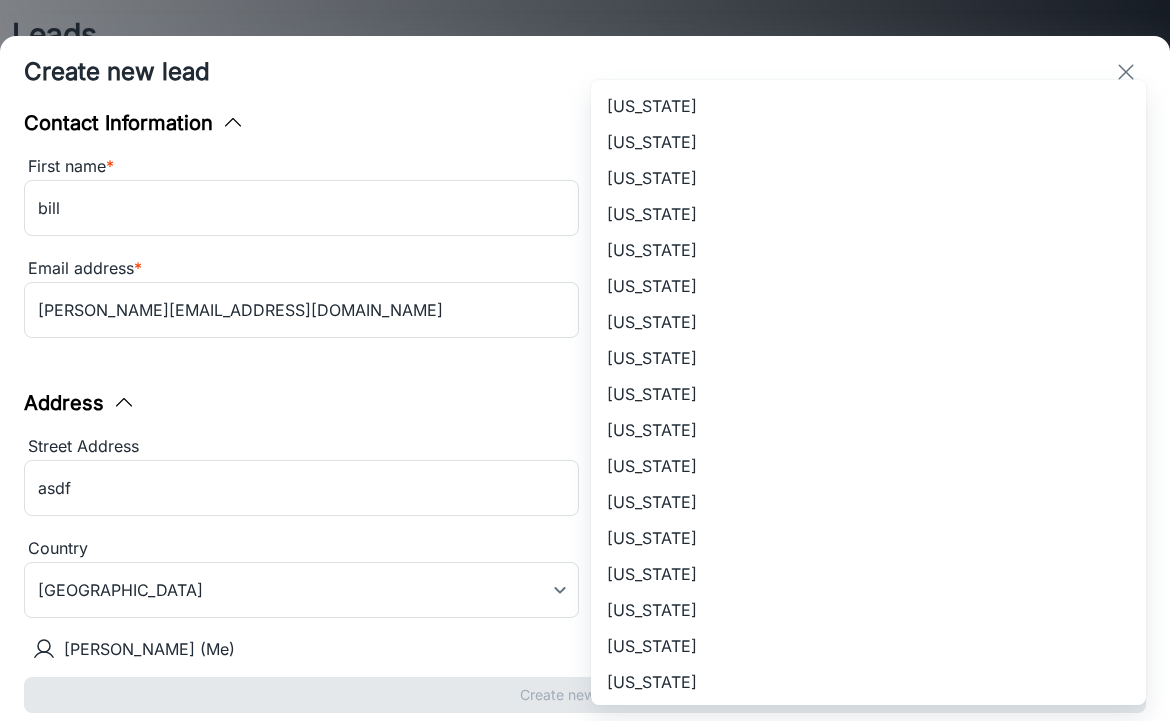 scroll, scrollTop: 838, scrollLeft: 0, axis: vertical 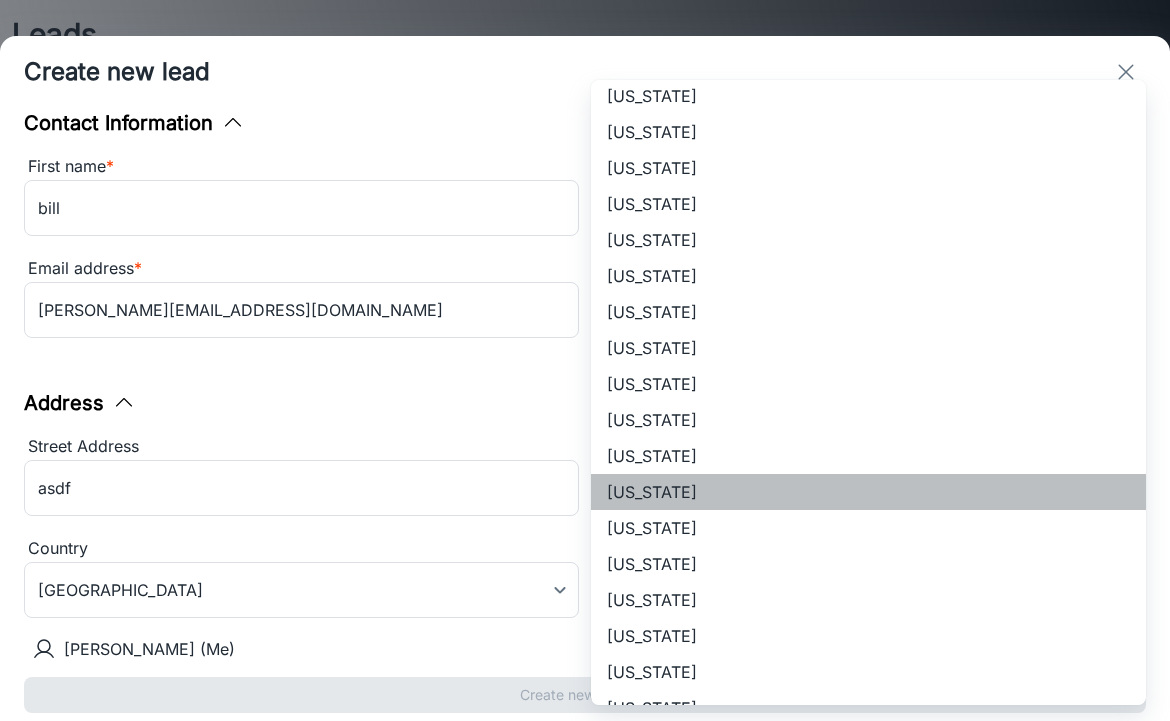 click on "North Carolina" at bounding box center [868, 492] 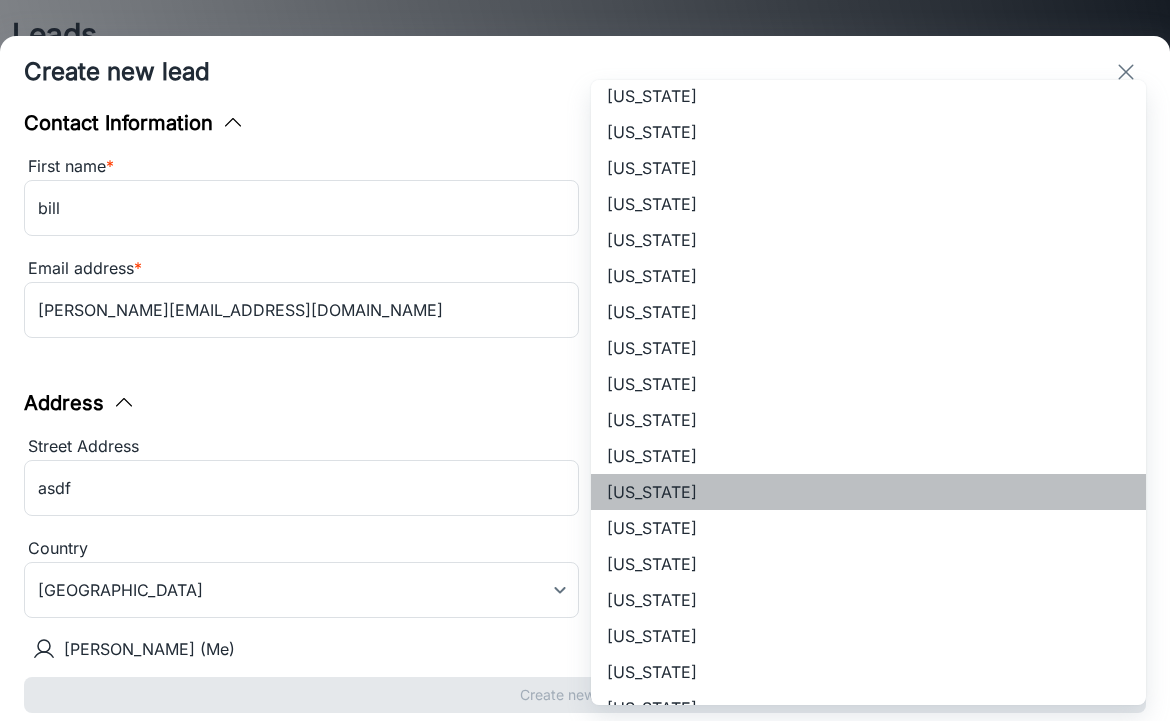 type on "North Carolina" 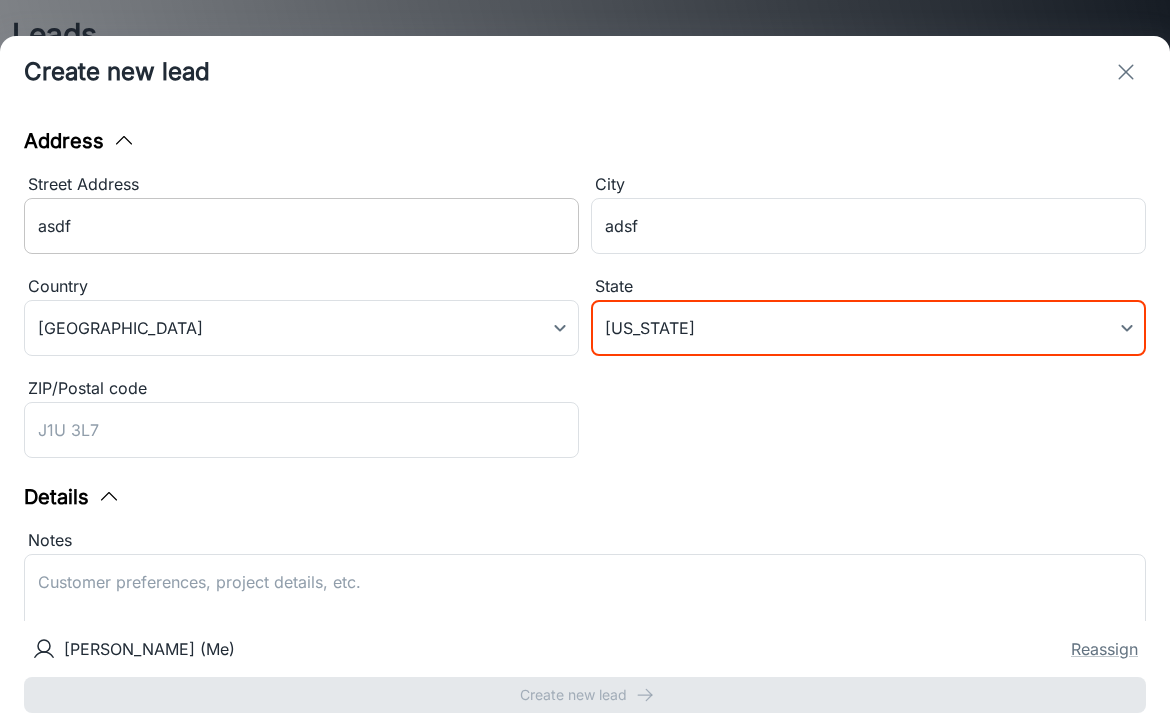scroll, scrollTop: 333, scrollLeft: 0, axis: vertical 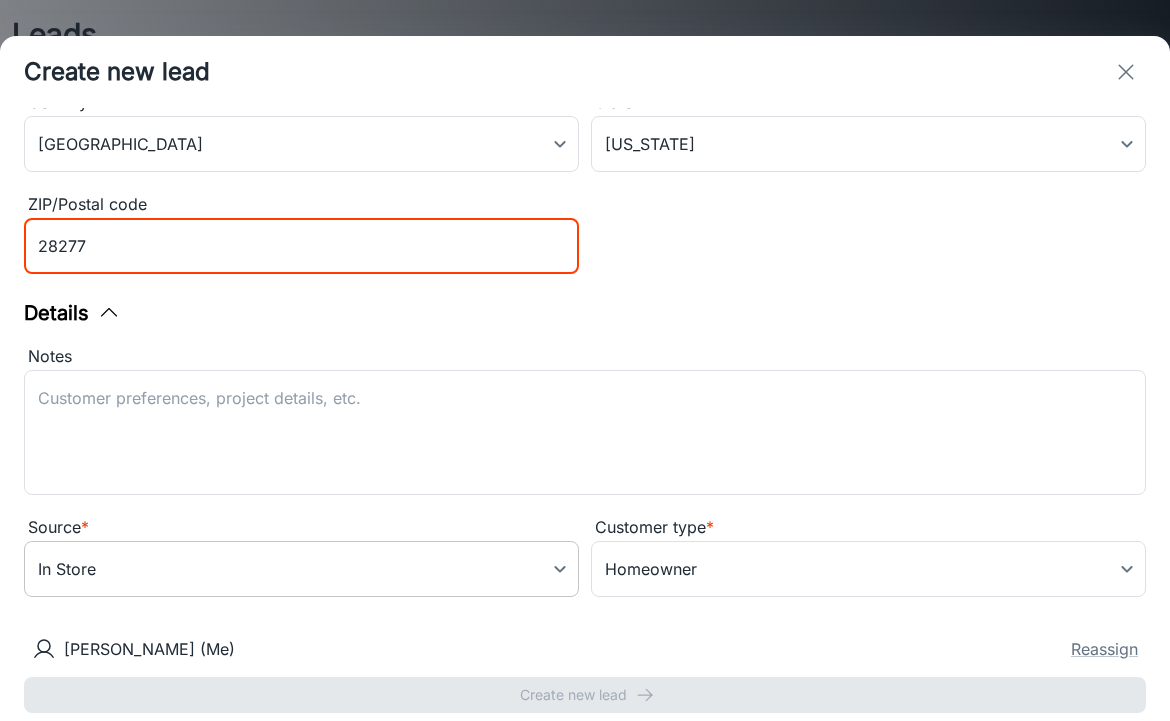 type on "28277" 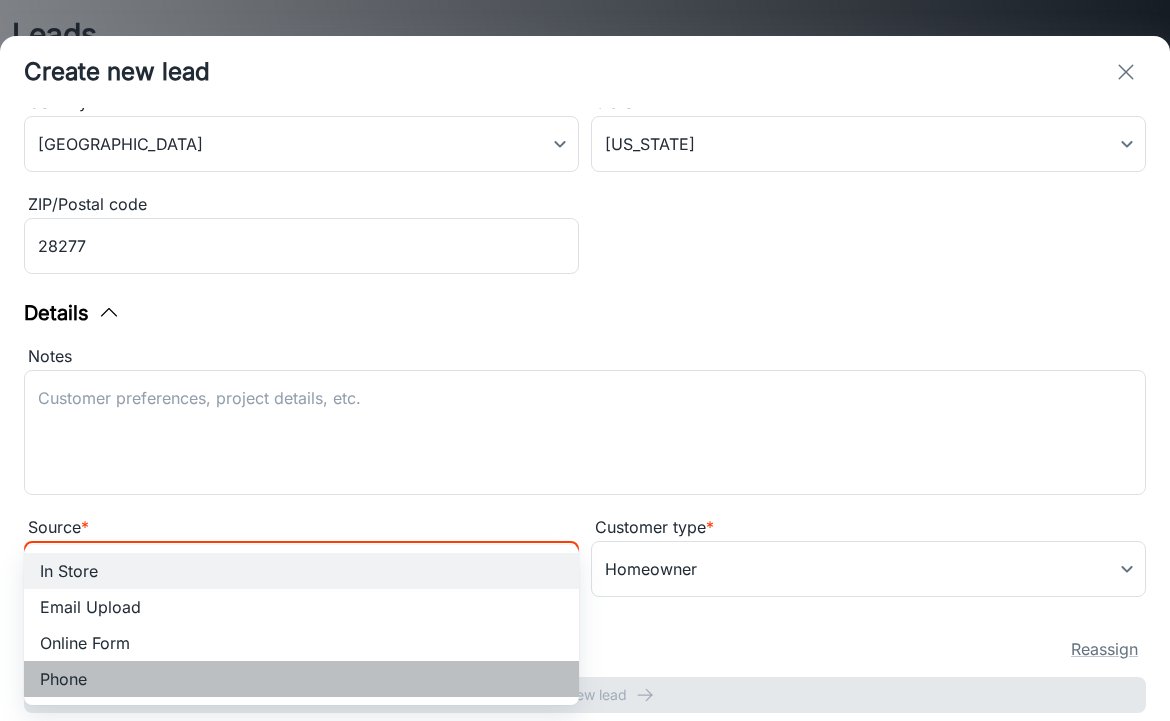 click on "Phone" at bounding box center [301, 679] 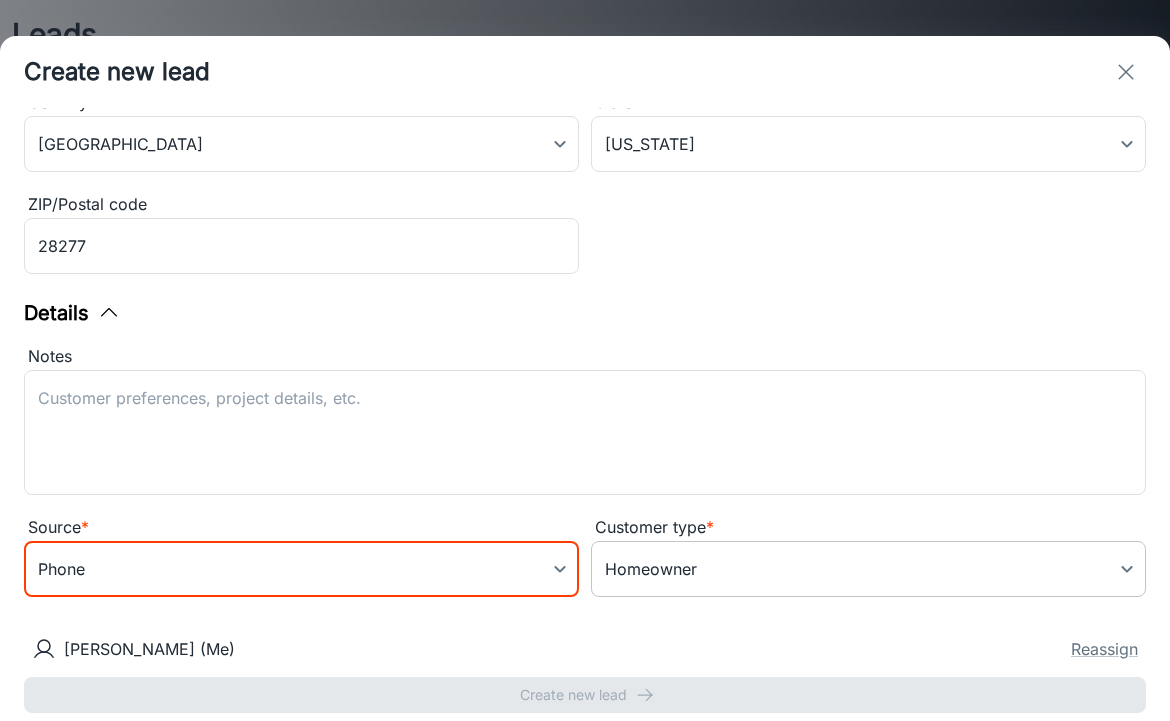 click on "Leads ​ Filters New My Leads All No leads here yet! Add a new lead or adjust your search and filters to get started. Create new lead Home Leads 1 To-do Samples More Roomvo PRO | Leads Create new lead Contact Information First name * bill ​ Last name bob ​ Email address * bob@gmail.com ​ Phone number * 7043431406 ​ A lead with this phone number already exists Address Street Address asdf ​ City adsf ​ Country United States of America US ​ State North Carolina North Carolina ​ ZIP/Postal code 28277 ​ Details Notes x ​ Source * Phone phone ​ Customer type * Homeowner 5 ​ Jimmy Sinopoli (Me) Reassign Create new lead" at bounding box center [585, 360] 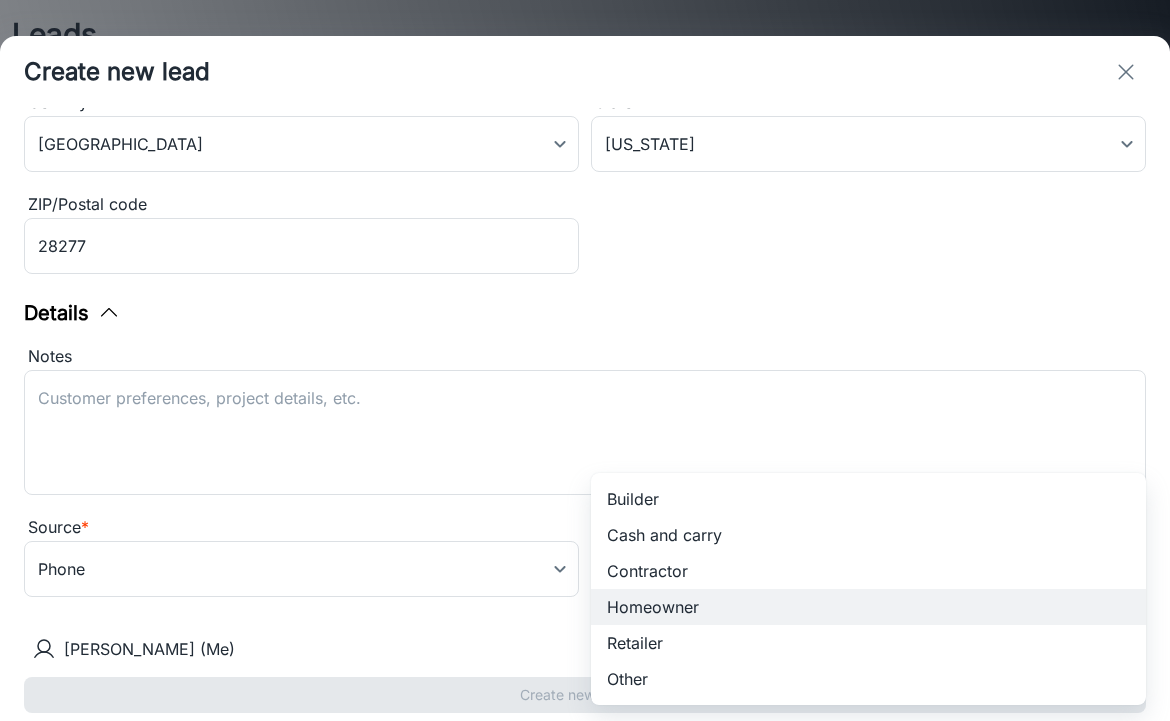 click at bounding box center [585, 360] 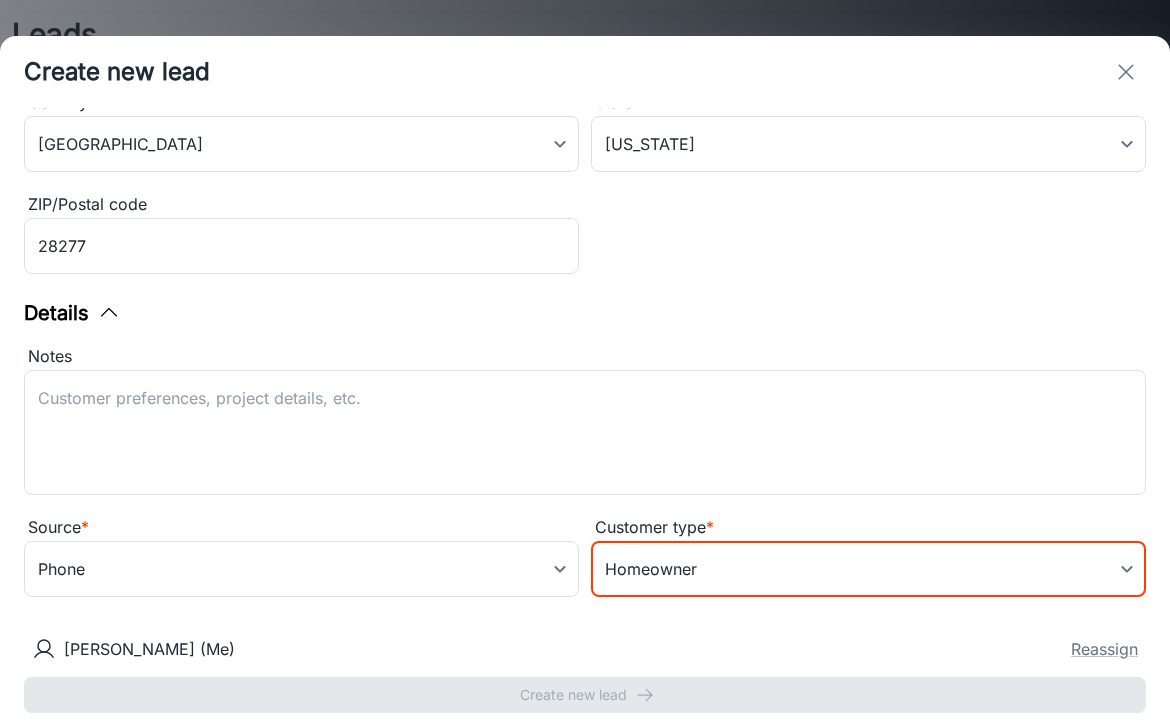 click on "Leads ​ Filters New My Leads All No leads here yet! Add a new lead or adjust your search and filters to get started. Create new lead Home Leads 1 To-do Samples More Roomvo PRO | Leads Create new lead Contact Information First name * bill ​ Last name bob ​ Email address * bob@gmail.com ​ Phone number * 7043431406 ​ A lead with this phone number already exists Address Street Address asdf ​ City adsf ​ Country United States of America US ​ State North Carolina North Carolina ​ ZIP/Postal code 28277 ​ Details Notes x ​ Source * Phone phone ​ Customer type * Homeowner 5 ​ Jimmy Sinopoli (Me) Reassign Create new lead" at bounding box center (585, 360) 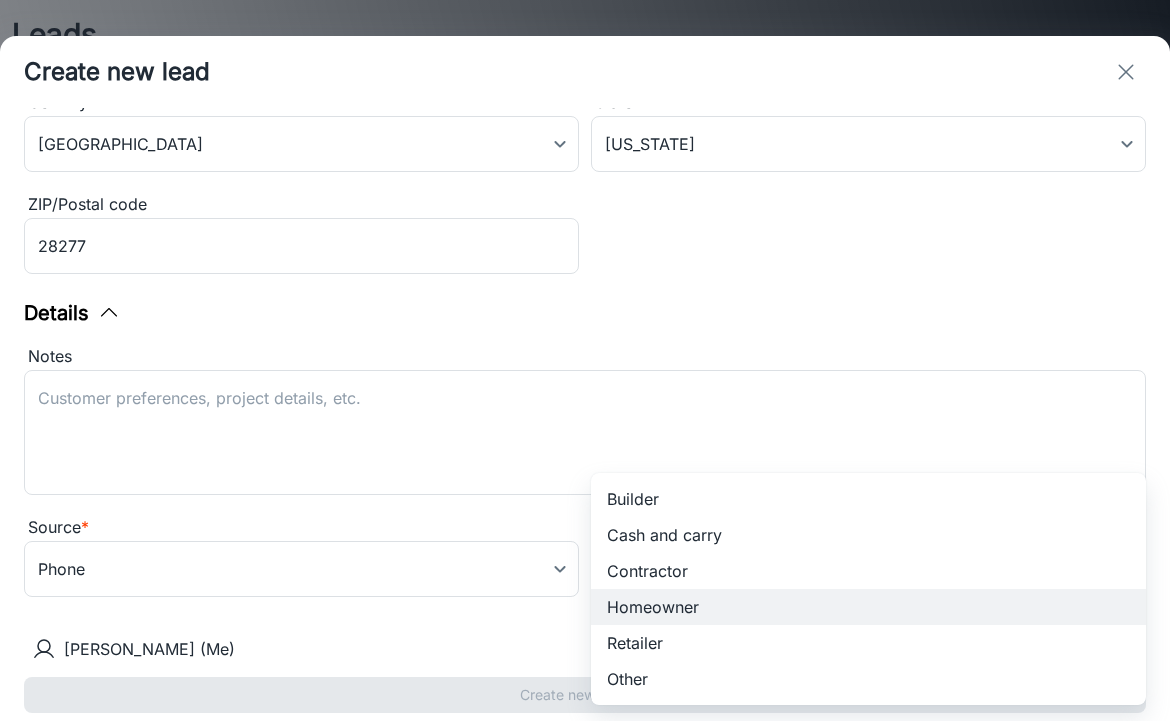 click at bounding box center [585, 360] 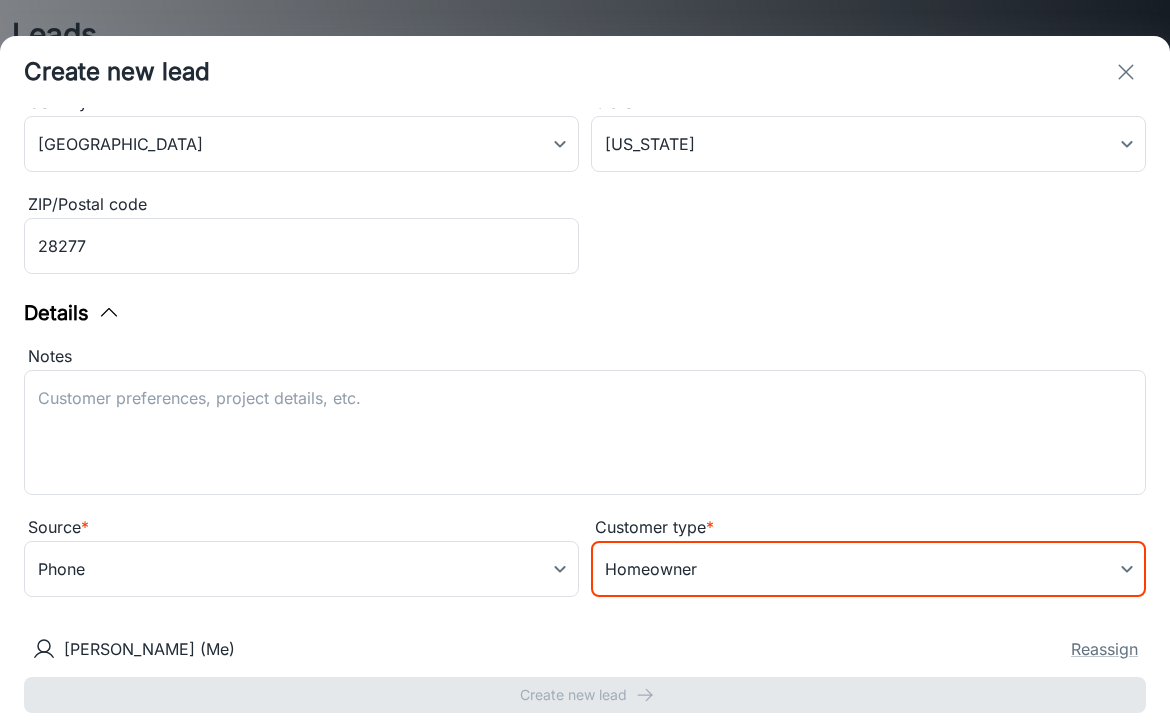 click on "Jimmy Sinopoli (Me) Reassign" at bounding box center [585, 649] 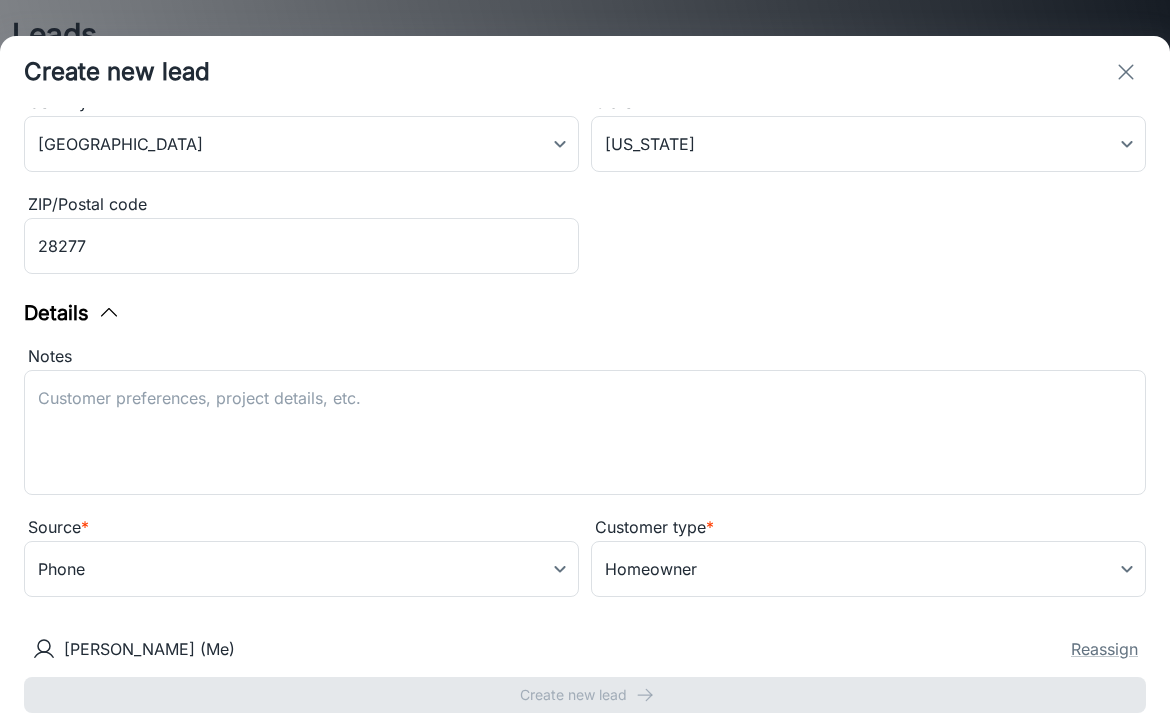 click on "Jimmy Sinopoli (Me) Reassign Create new lead" at bounding box center [585, 671] 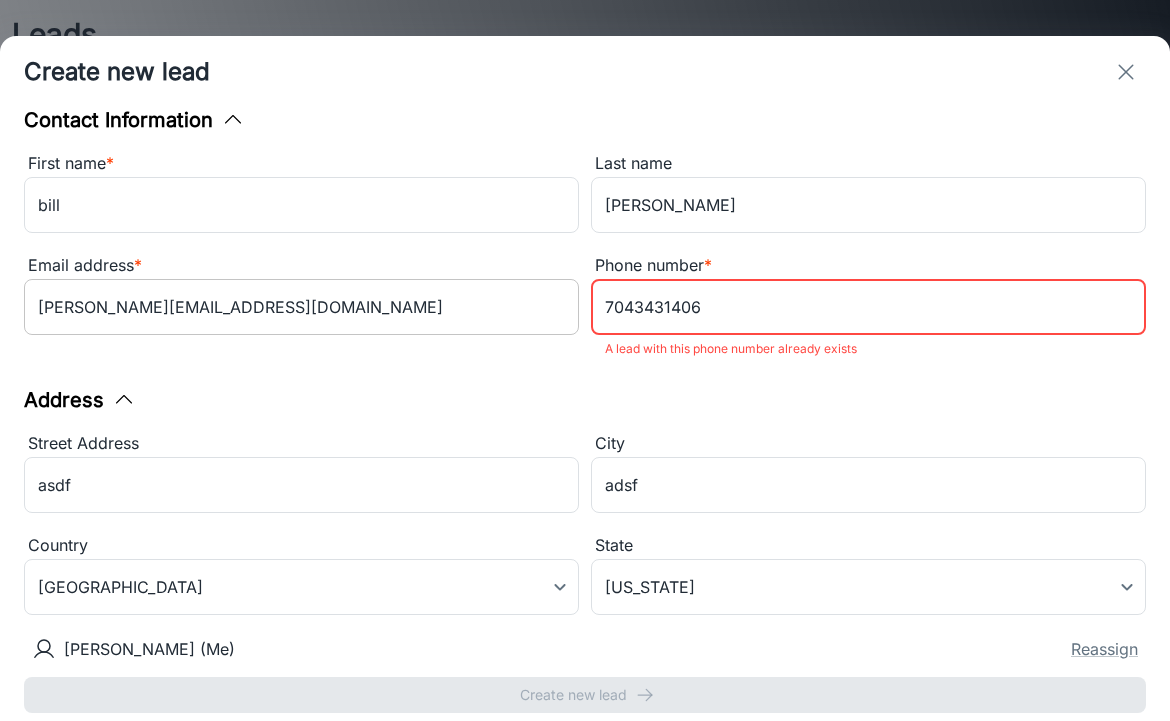 drag, startPoint x: 729, startPoint y: 305, endPoint x: 379, endPoint y: 309, distance: 350.02286 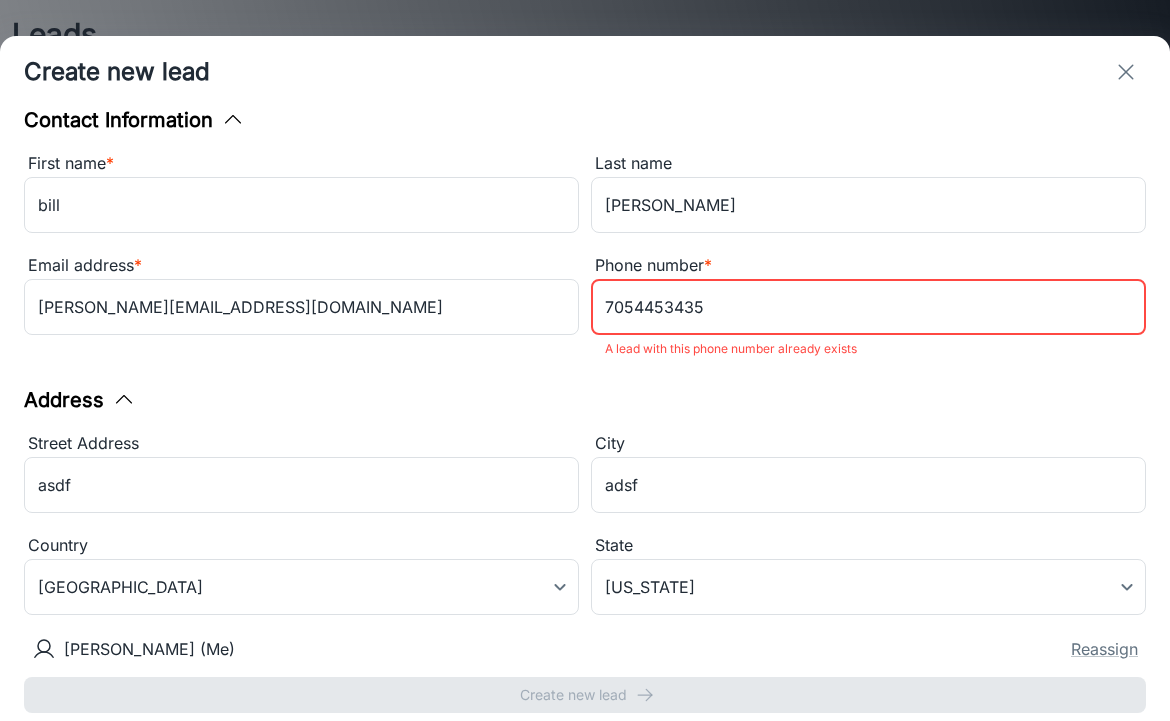type on "7054453435" 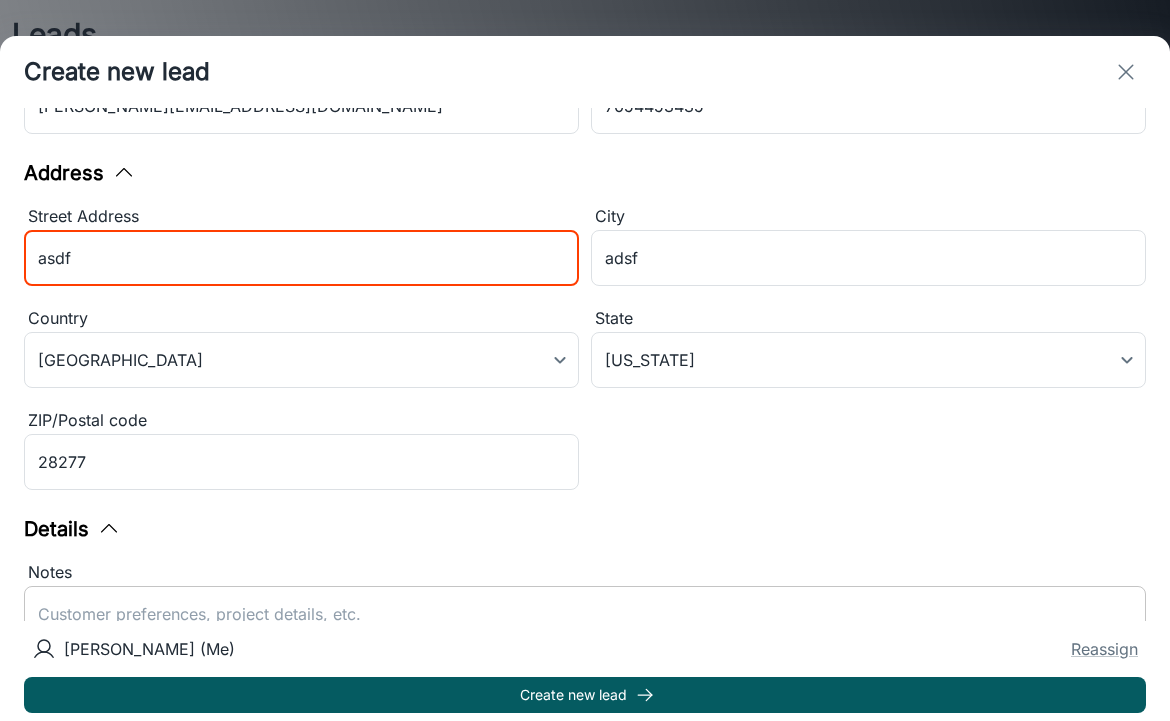 scroll, scrollTop: 79, scrollLeft: 0, axis: vertical 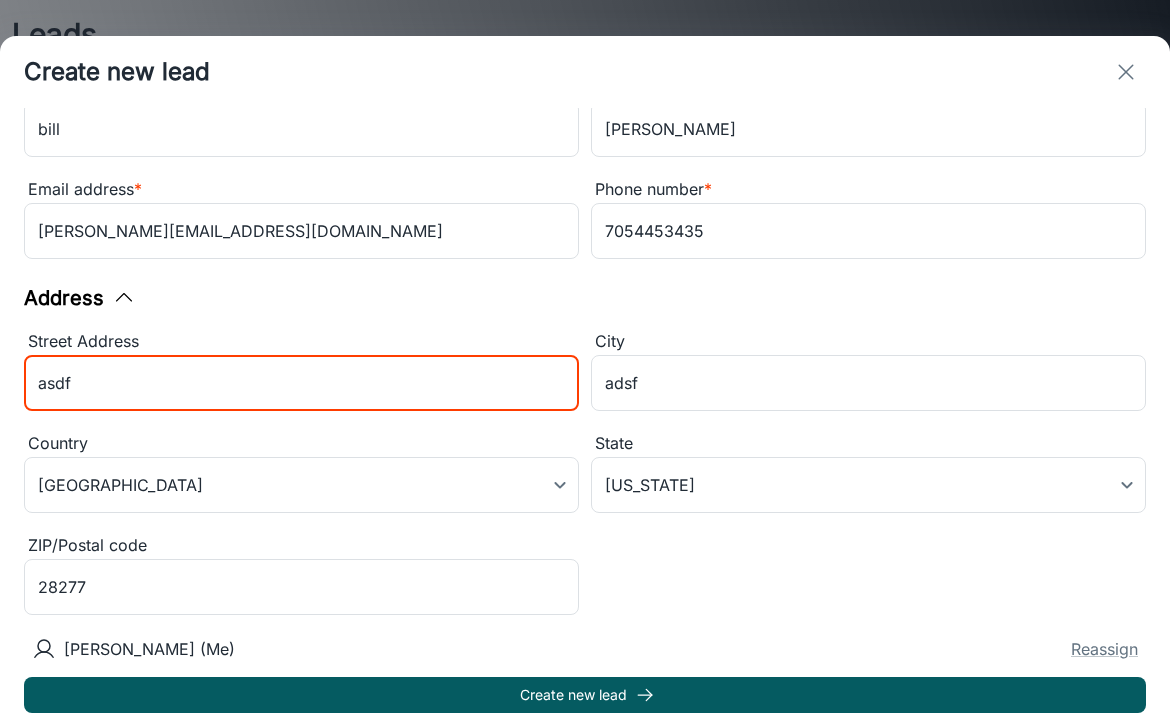 click on "Country" at bounding box center (301, 444) 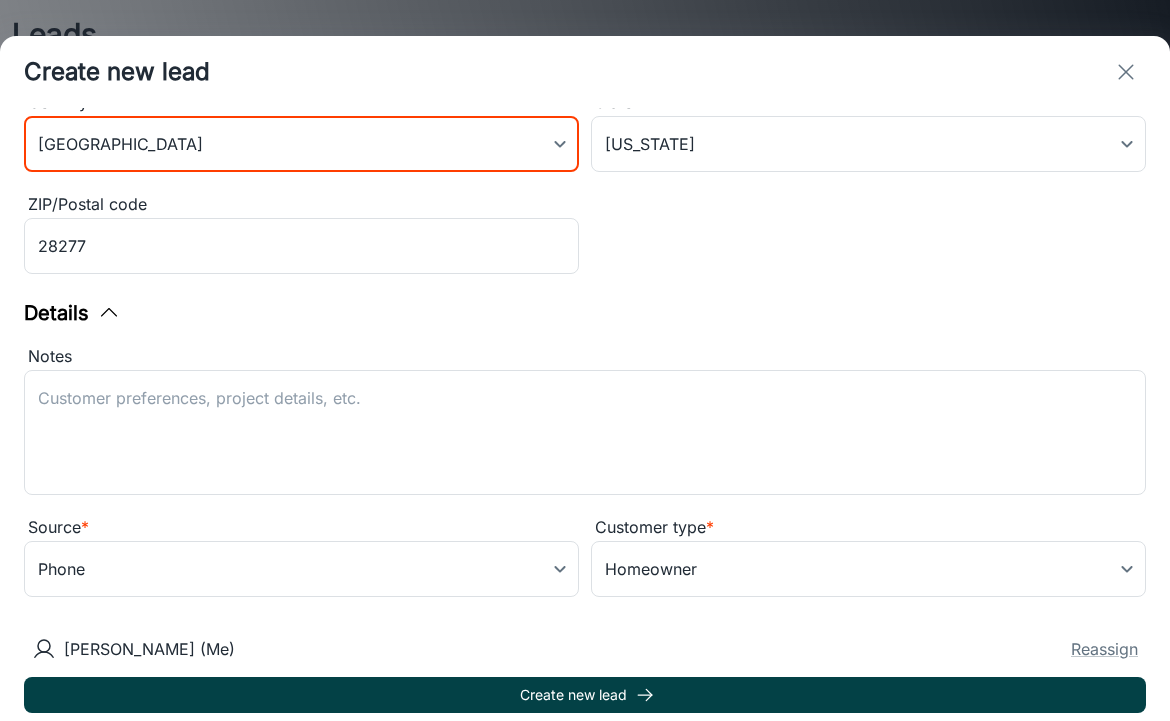 scroll, scrollTop: 420, scrollLeft: 0, axis: vertical 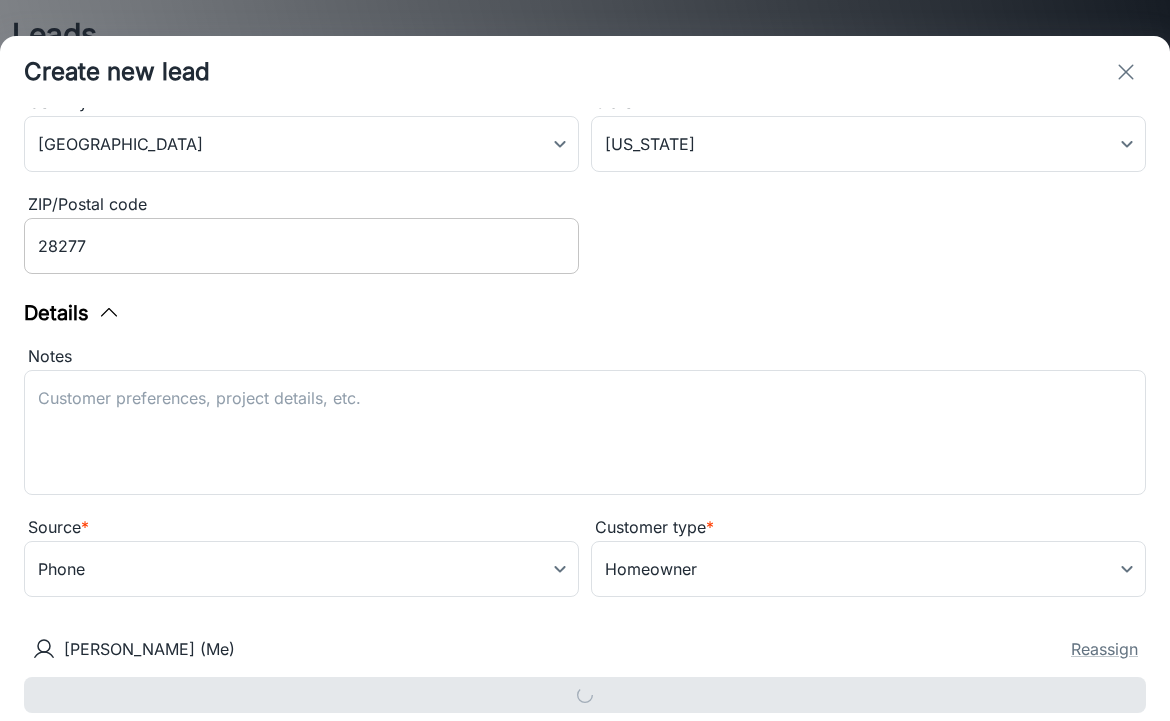 type 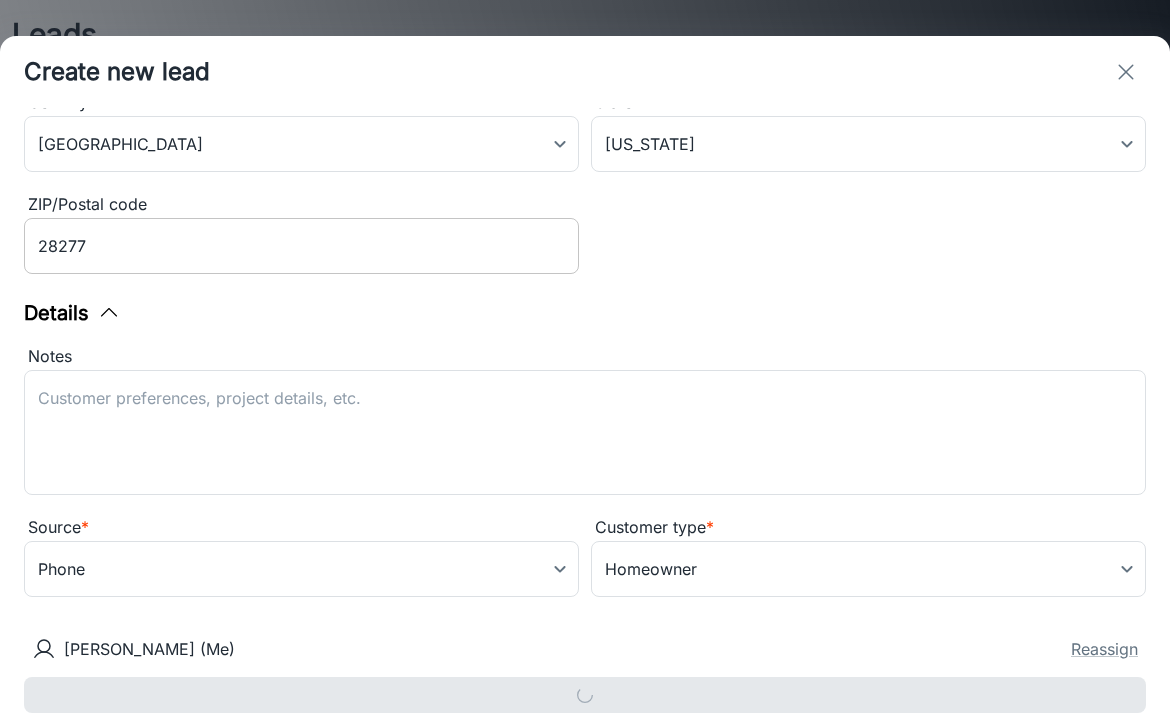 type 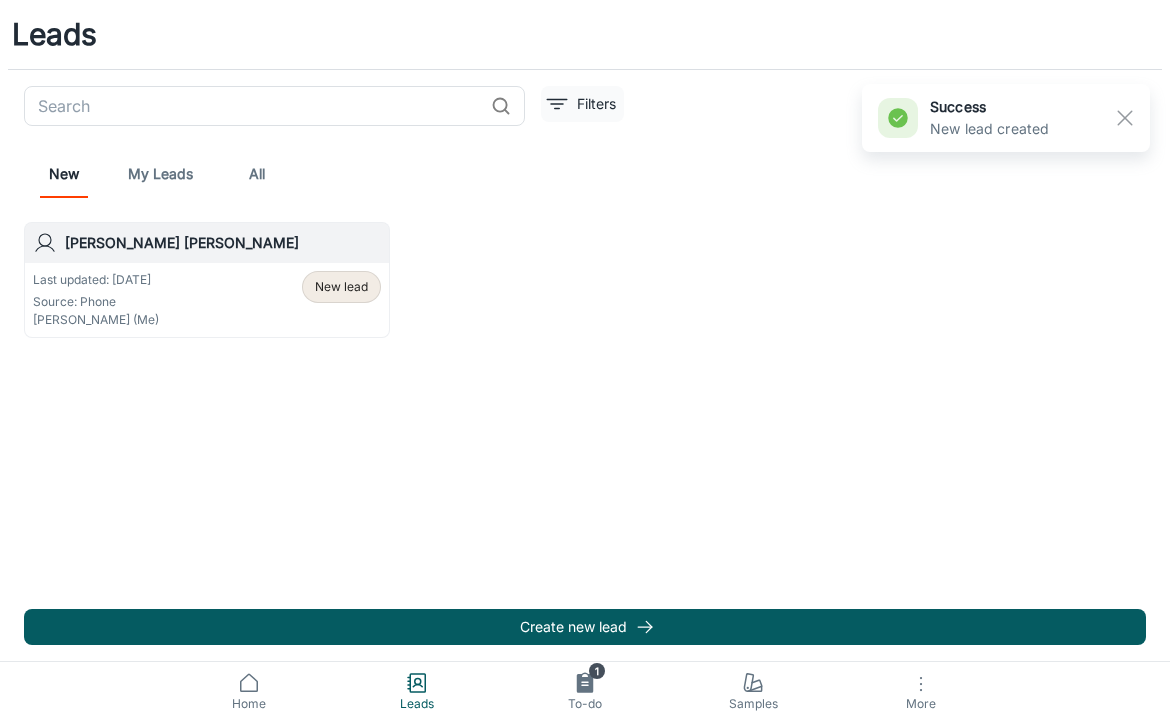click on "Filters" at bounding box center (596, 104) 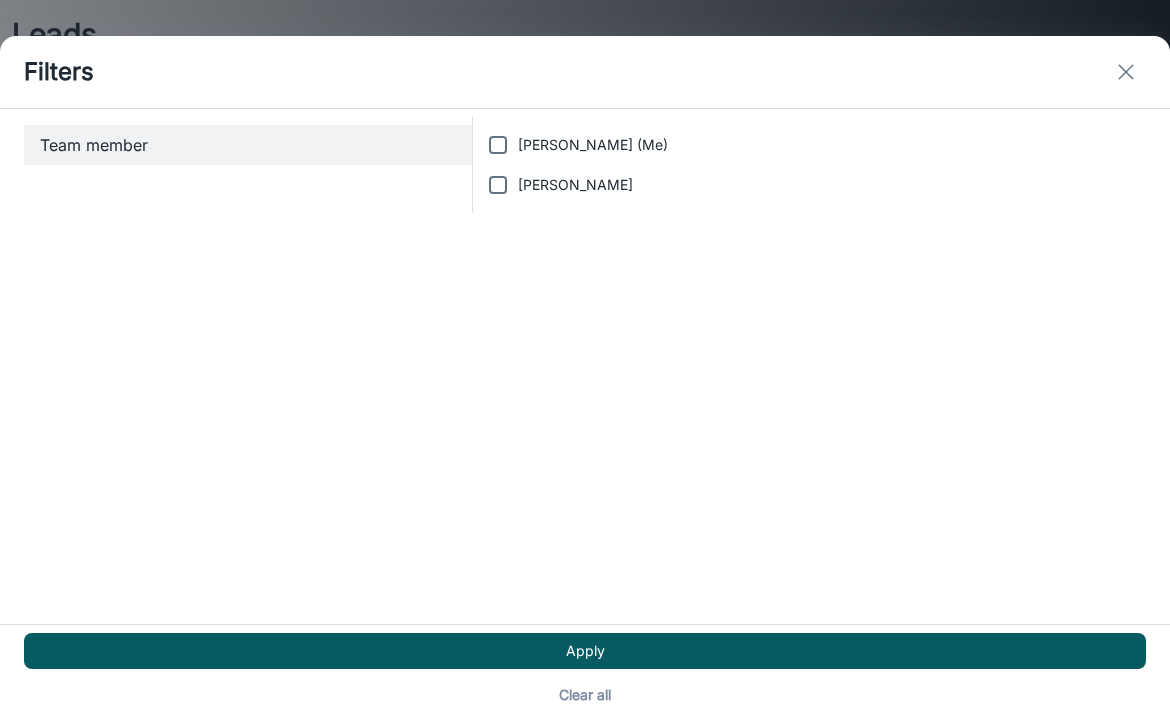 click 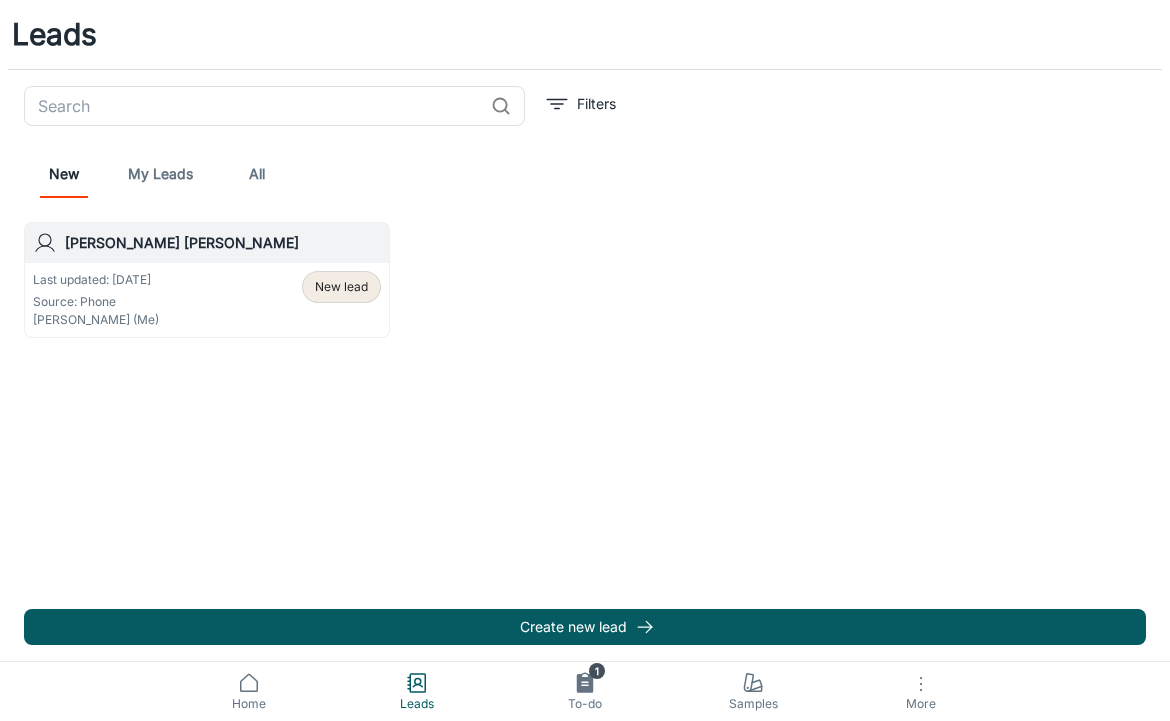 scroll, scrollTop: 0, scrollLeft: 0, axis: both 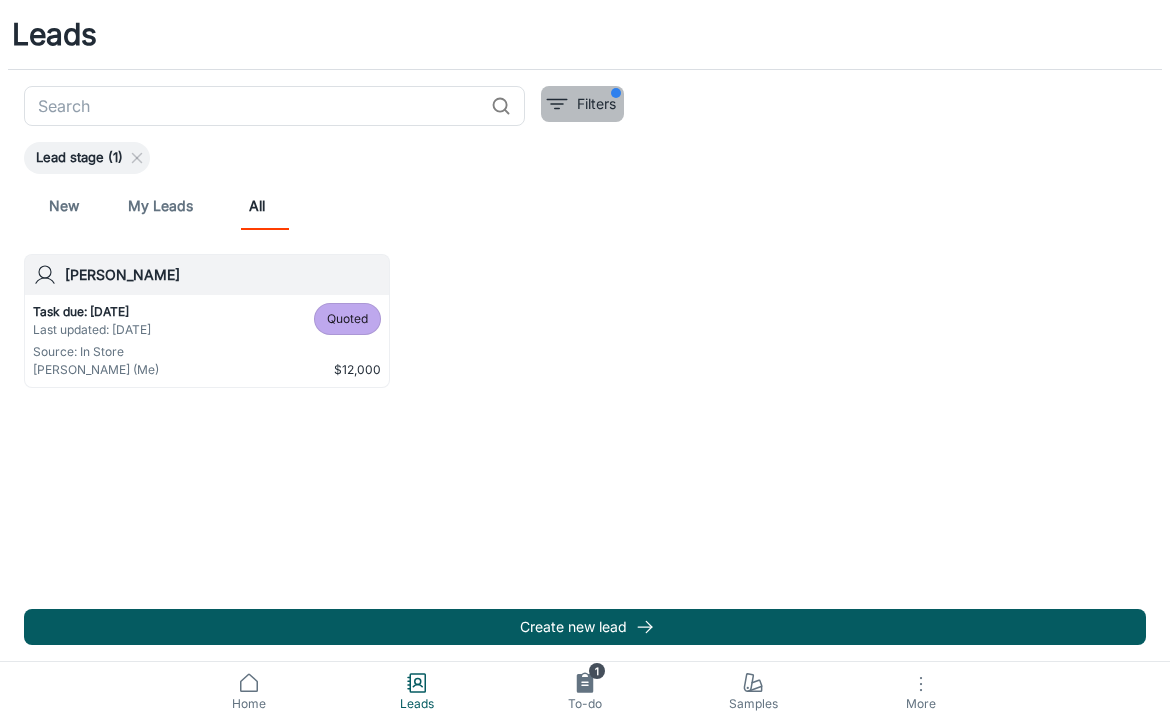 click on "Filters" at bounding box center (596, 104) 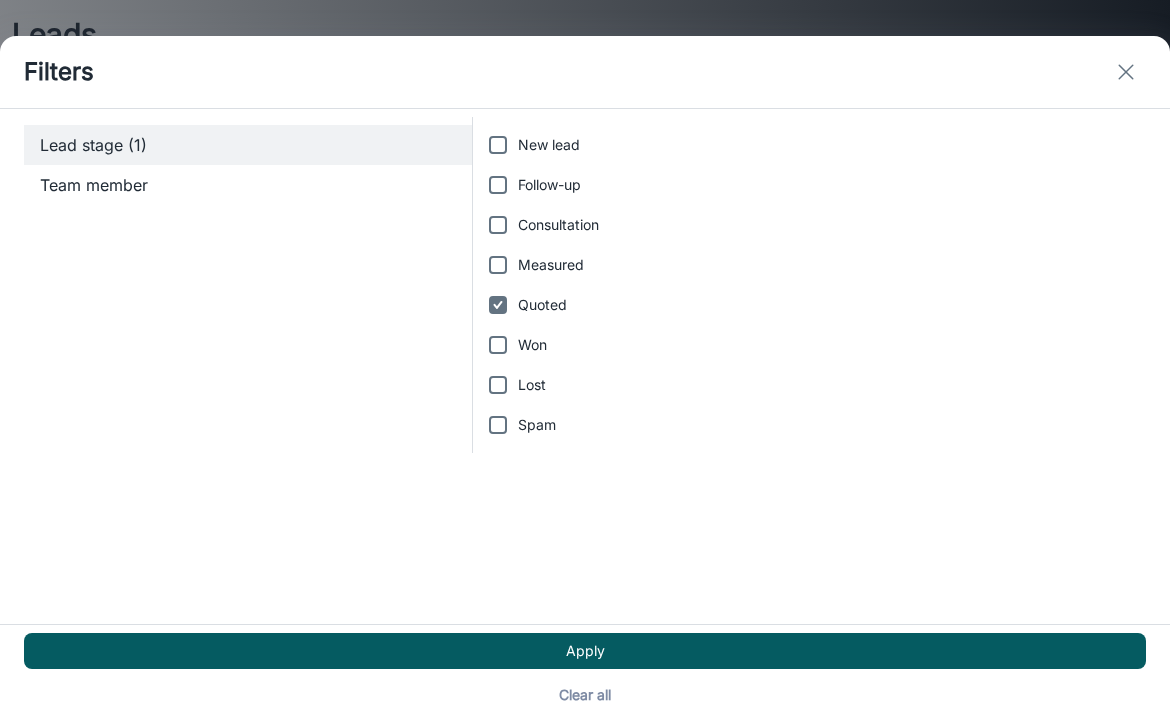 click on "New lead" at bounding box center (498, 145) 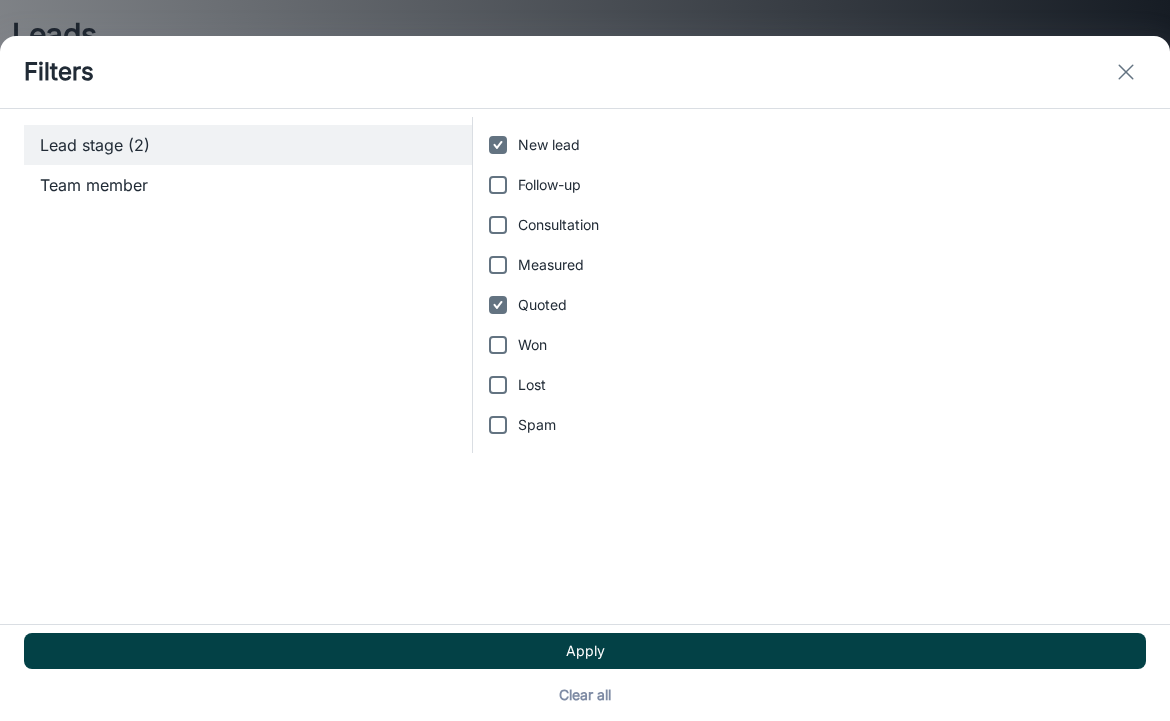 click on "Apply" at bounding box center [585, 651] 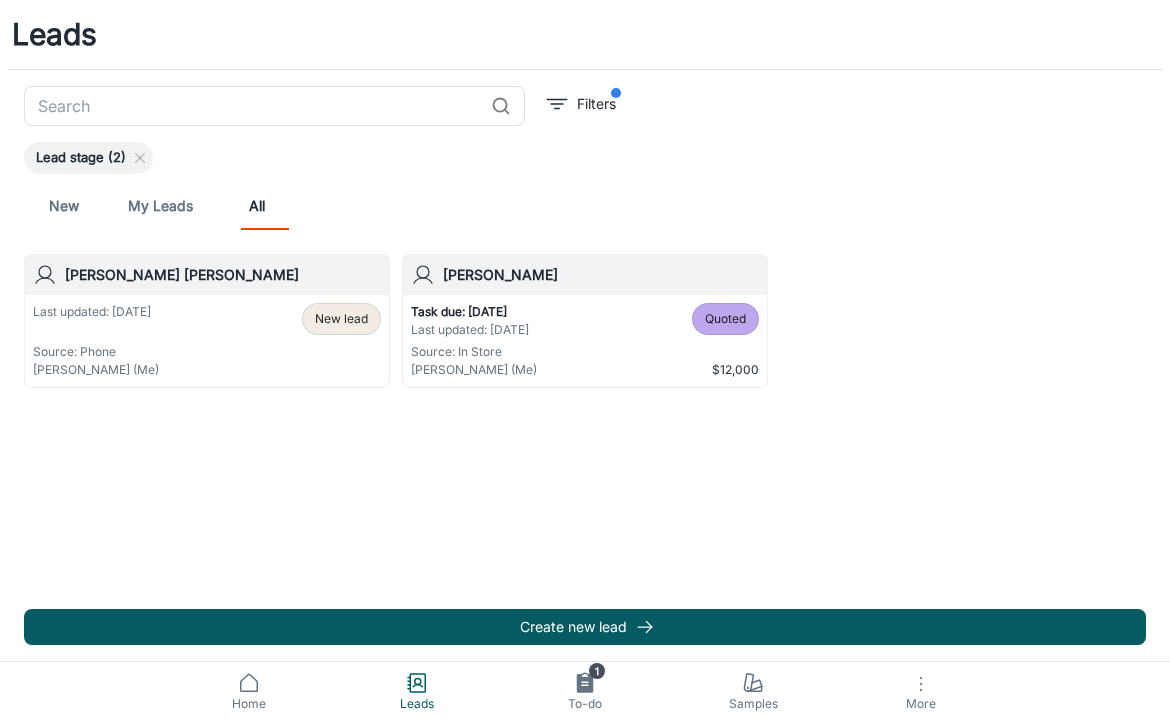 click on "Task due: In 1 days, 1 hours" at bounding box center [474, 312] 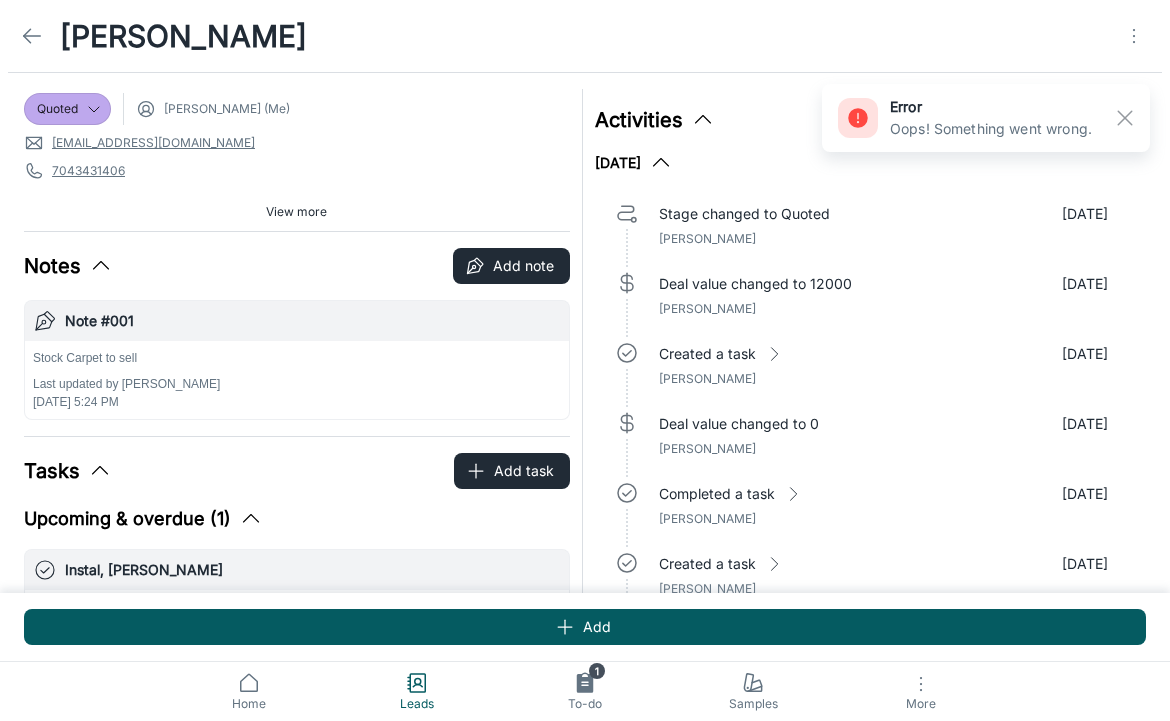 click on "Jimmy Sinopoli (Me)" at bounding box center (227, 109) 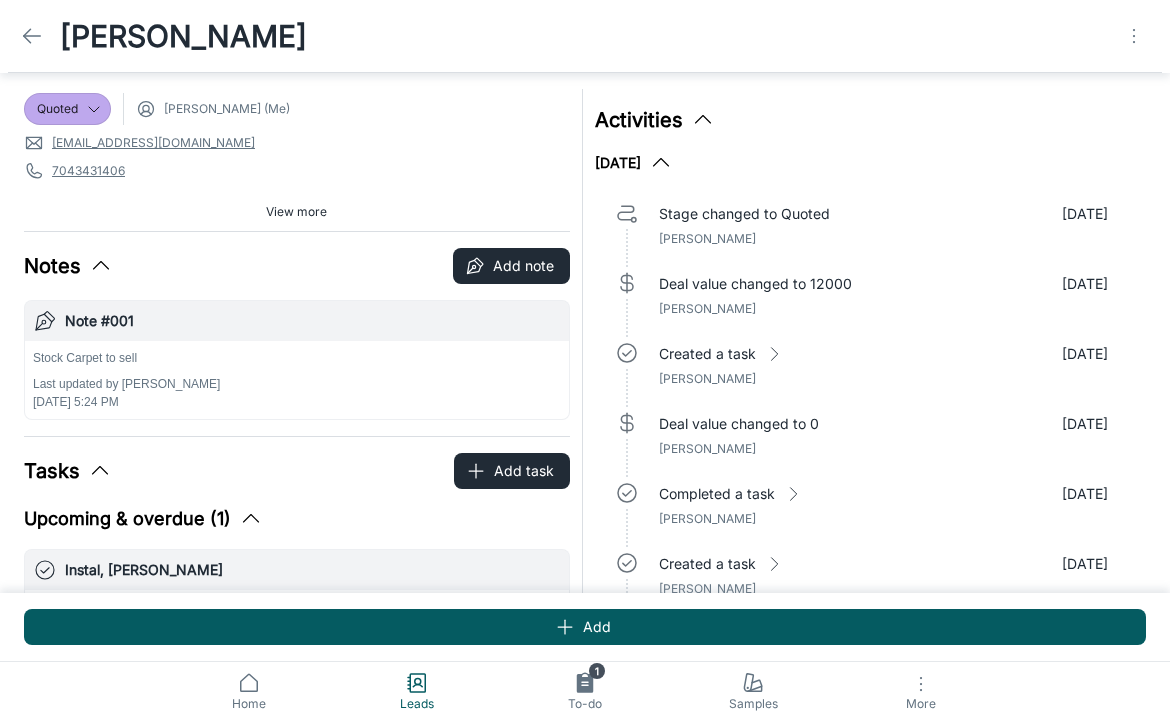 scroll, scrollTop: 0, scrollLeft: 0, axis: both 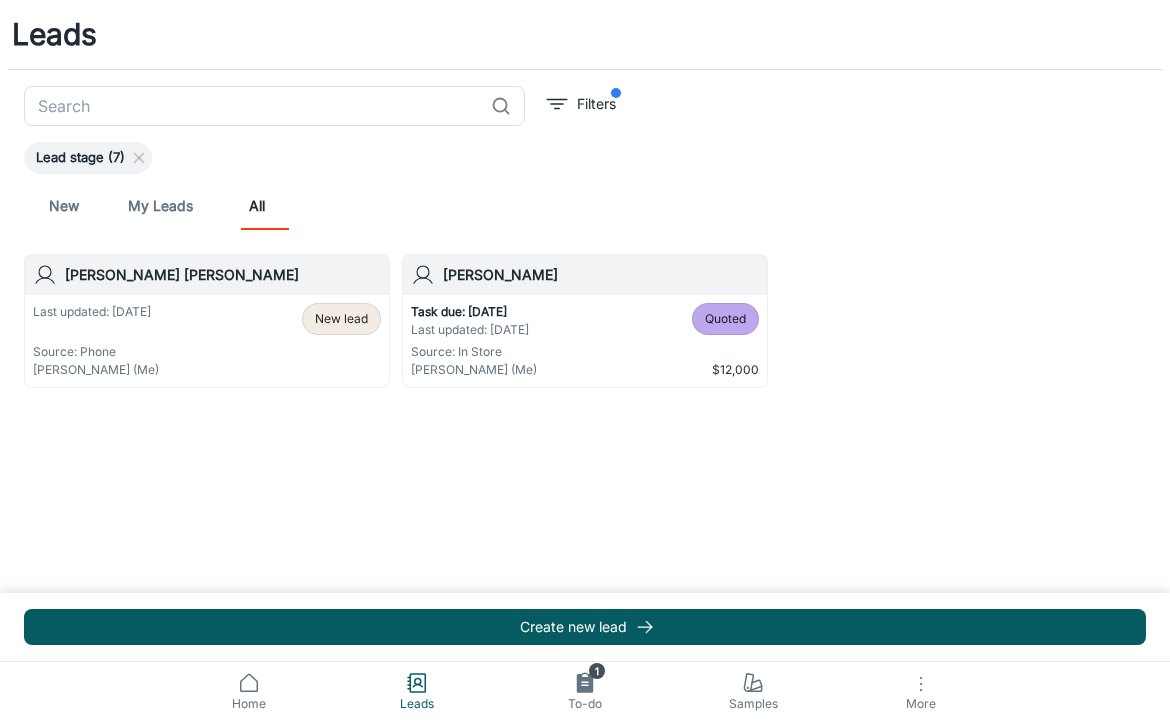 click on "New lead" at bounding box center [341, 341] 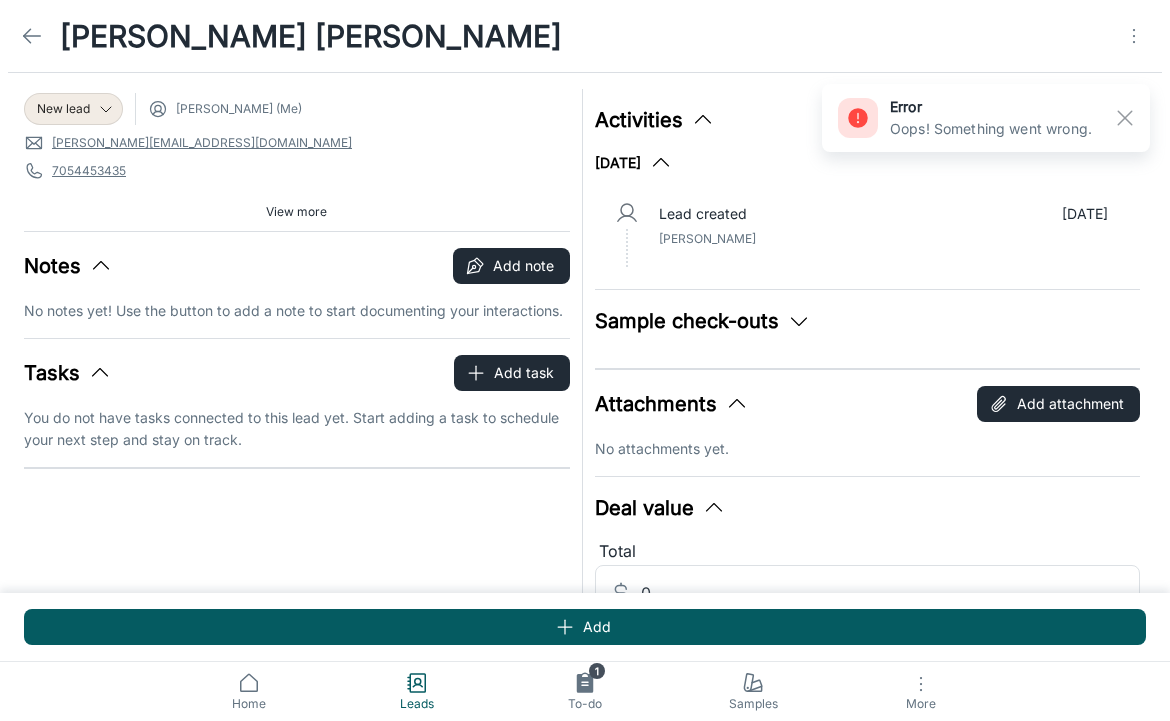 click 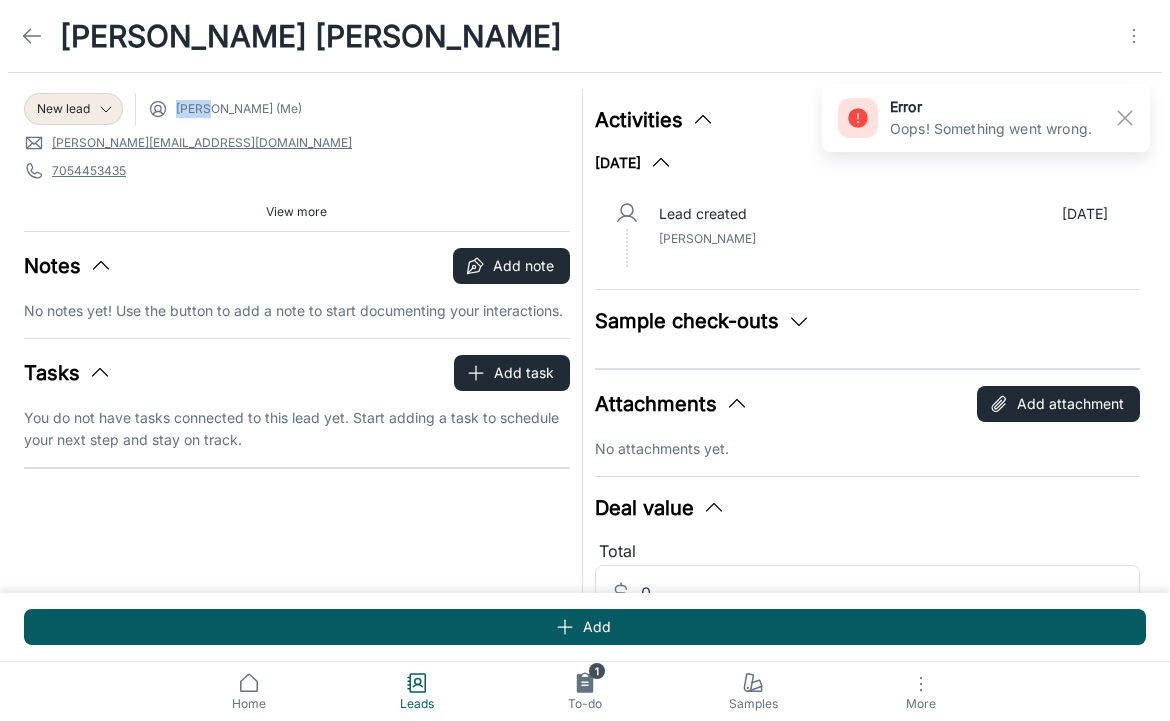 click 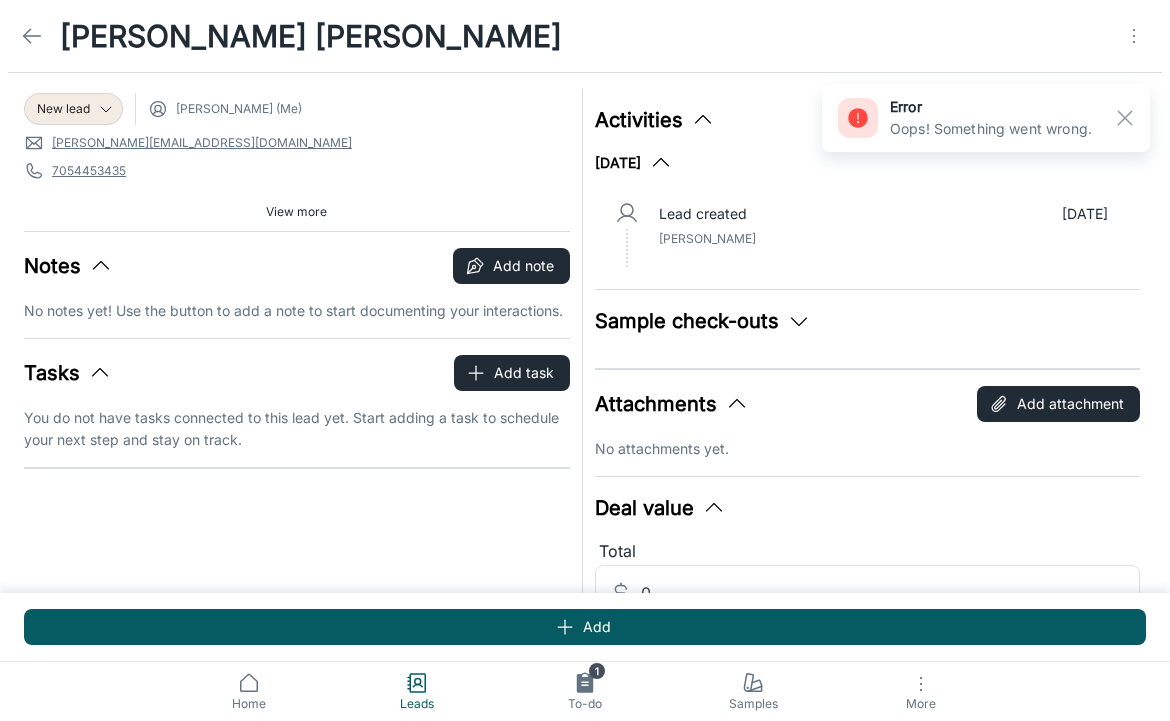 click on "View more" at bounding box center (297, 212) 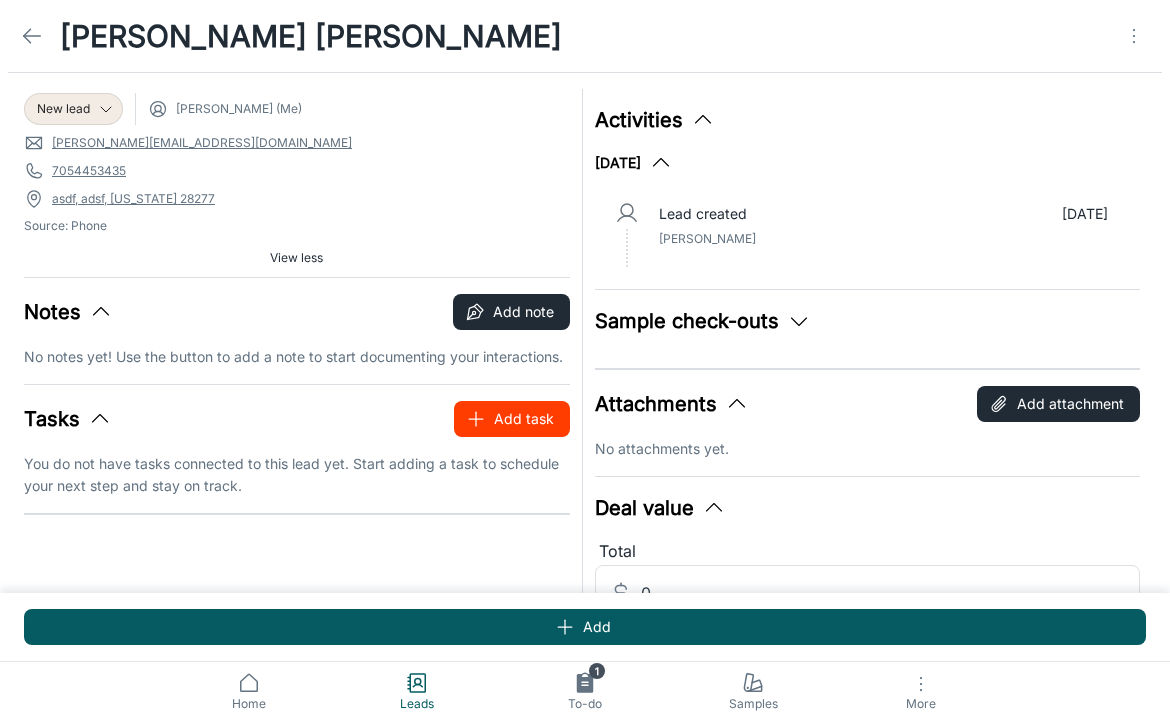 click on "Add task" at bounding box center (512, 419) 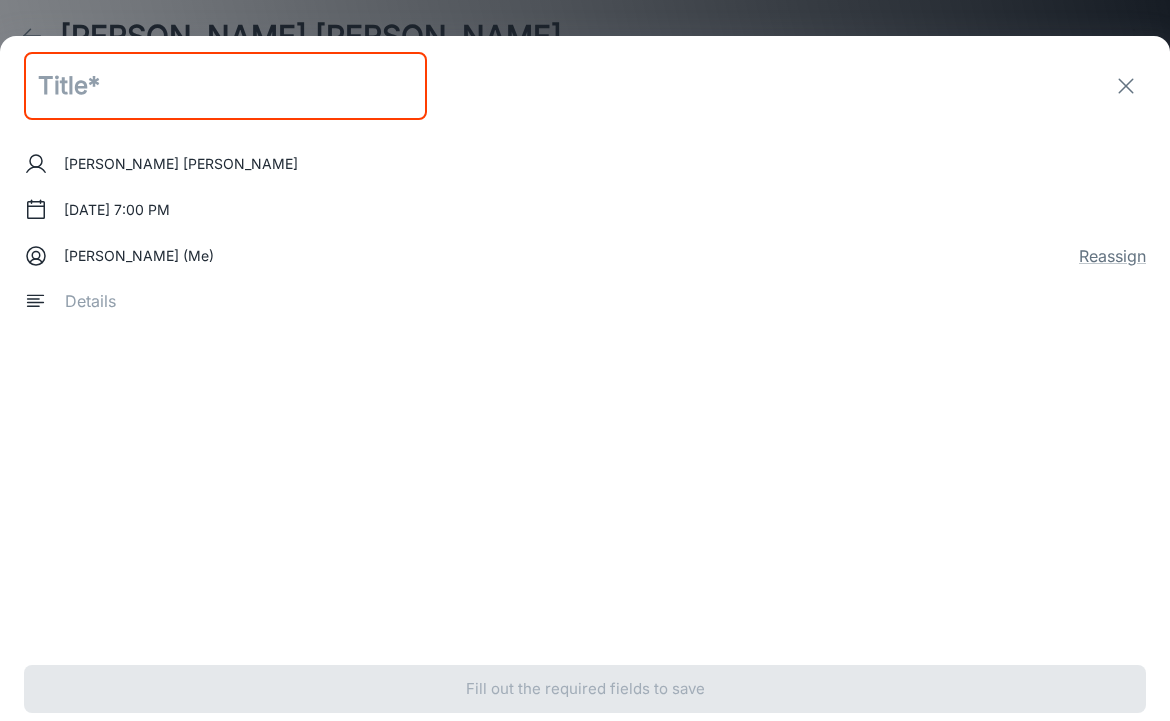 click on "Jimmy Sinopoli (Me)" at bounding box center (119, 256) 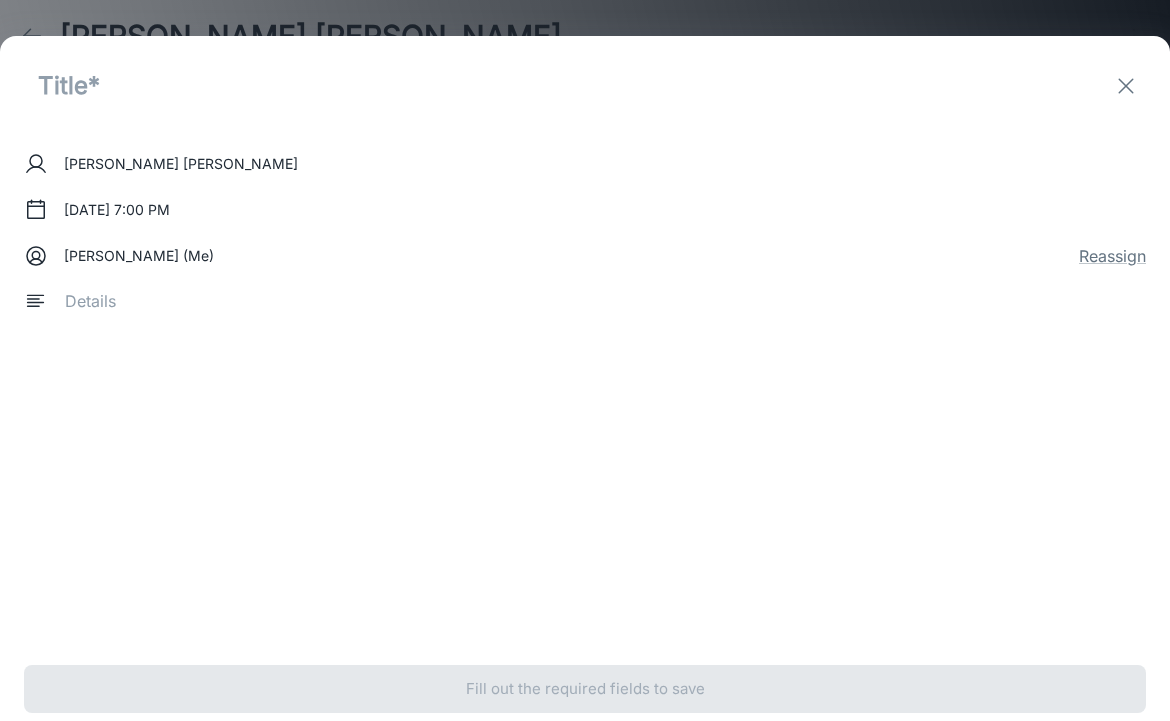 click on "Jimmy Sinopoli (Me)" at bounding box center [139, 256] 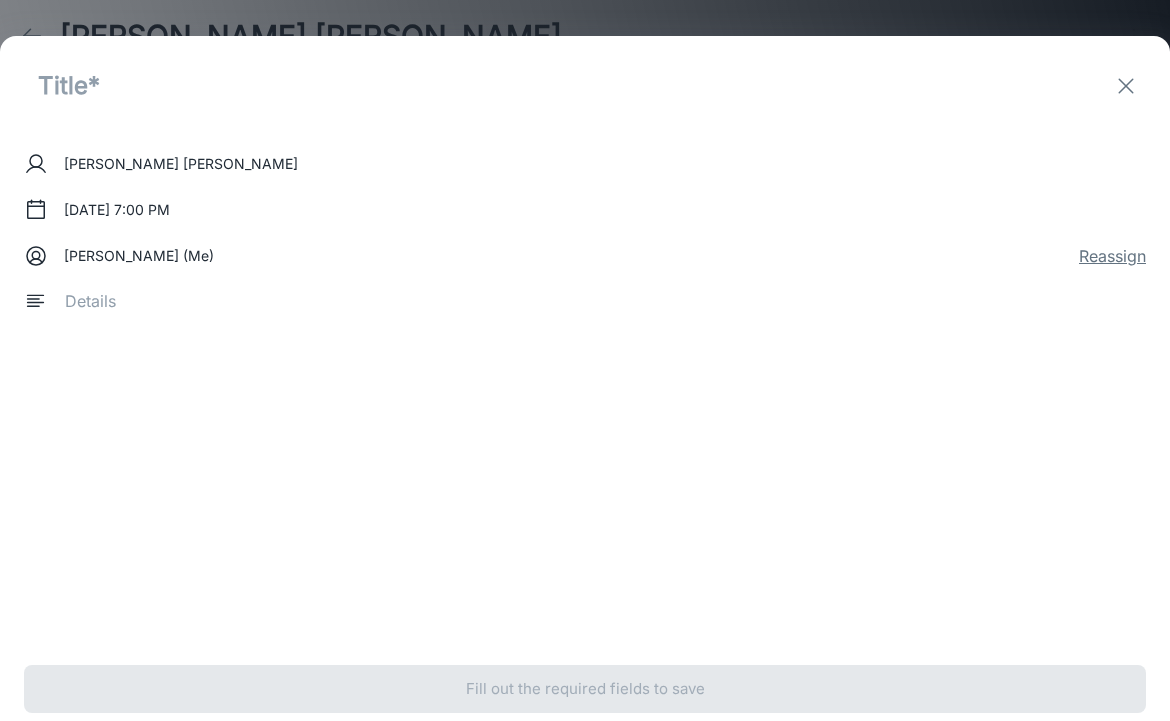 click on "Reassign" at bounding box center (1112, 256) 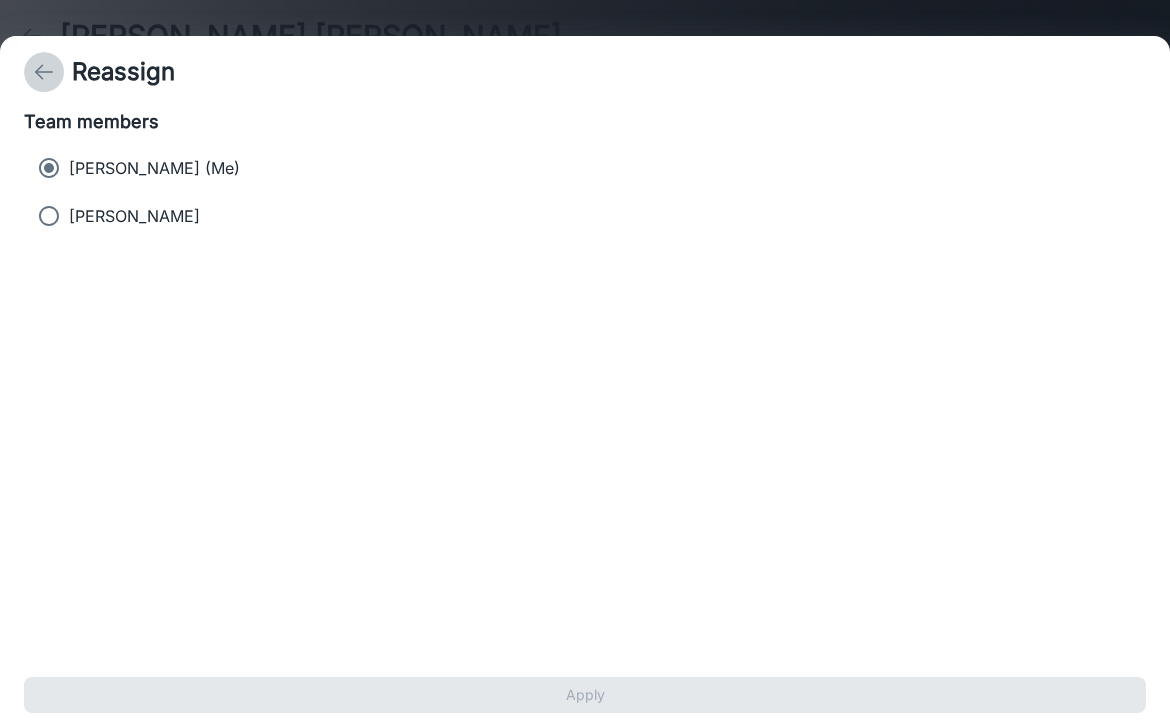 click at bounding box center (44, 72) 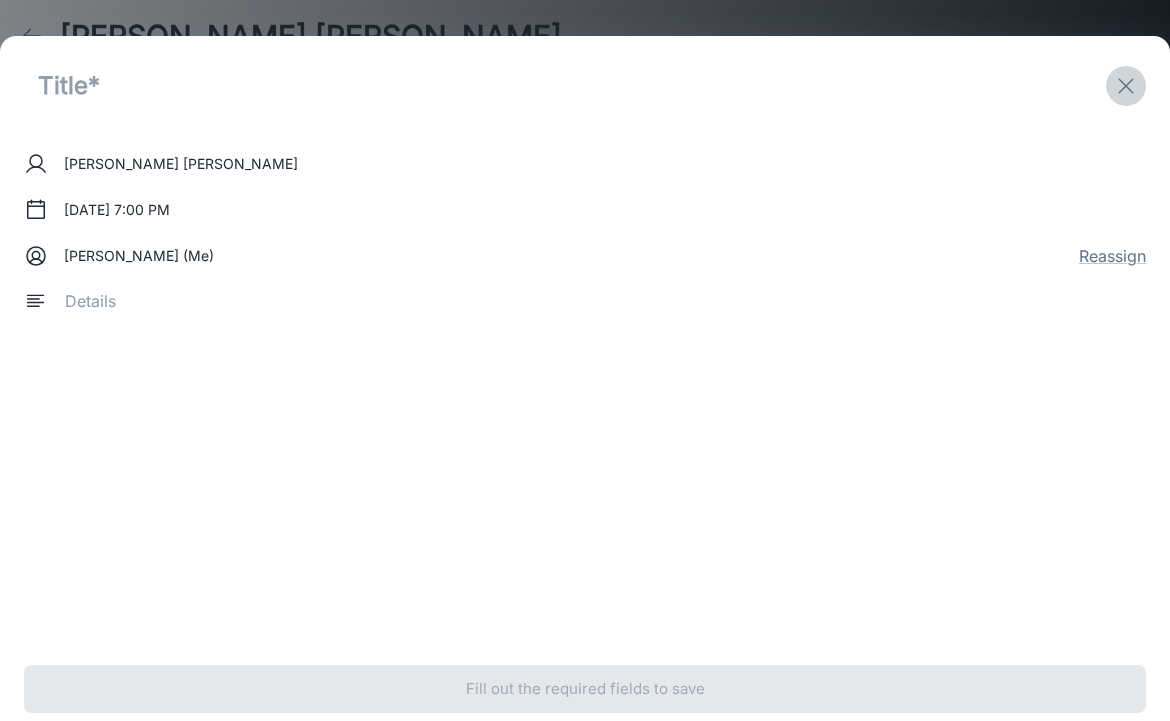 click 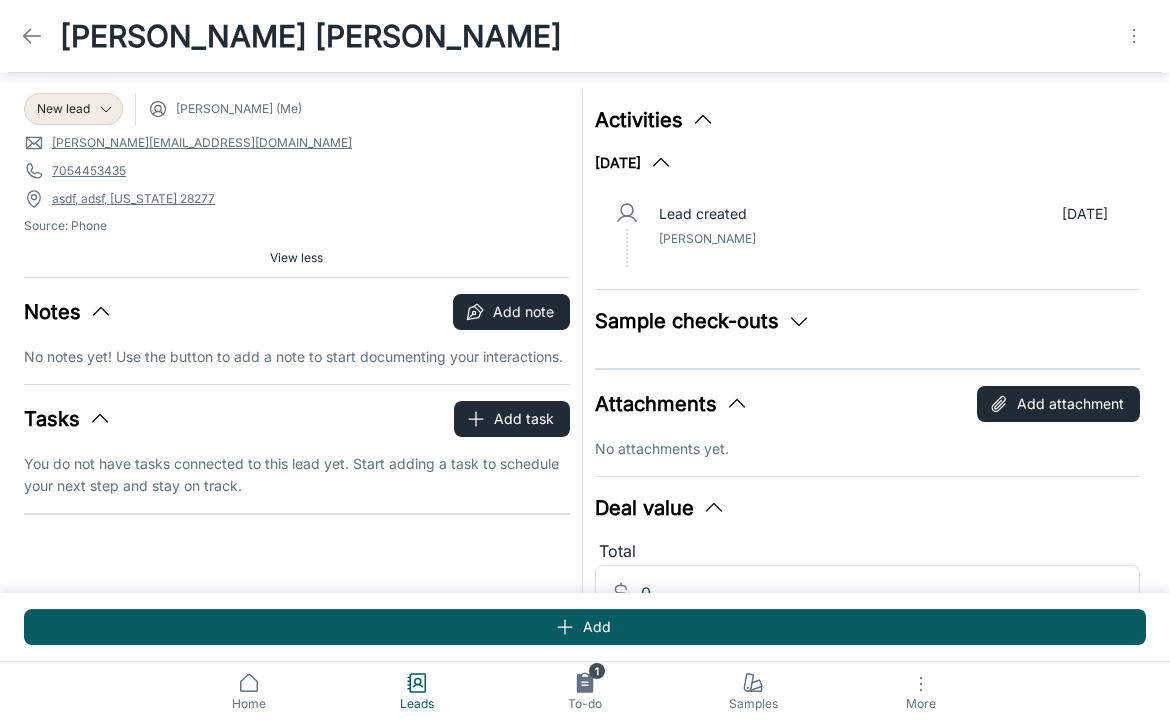 scroll, scrollTop: 0, scrollLeft: 0, axis: both 